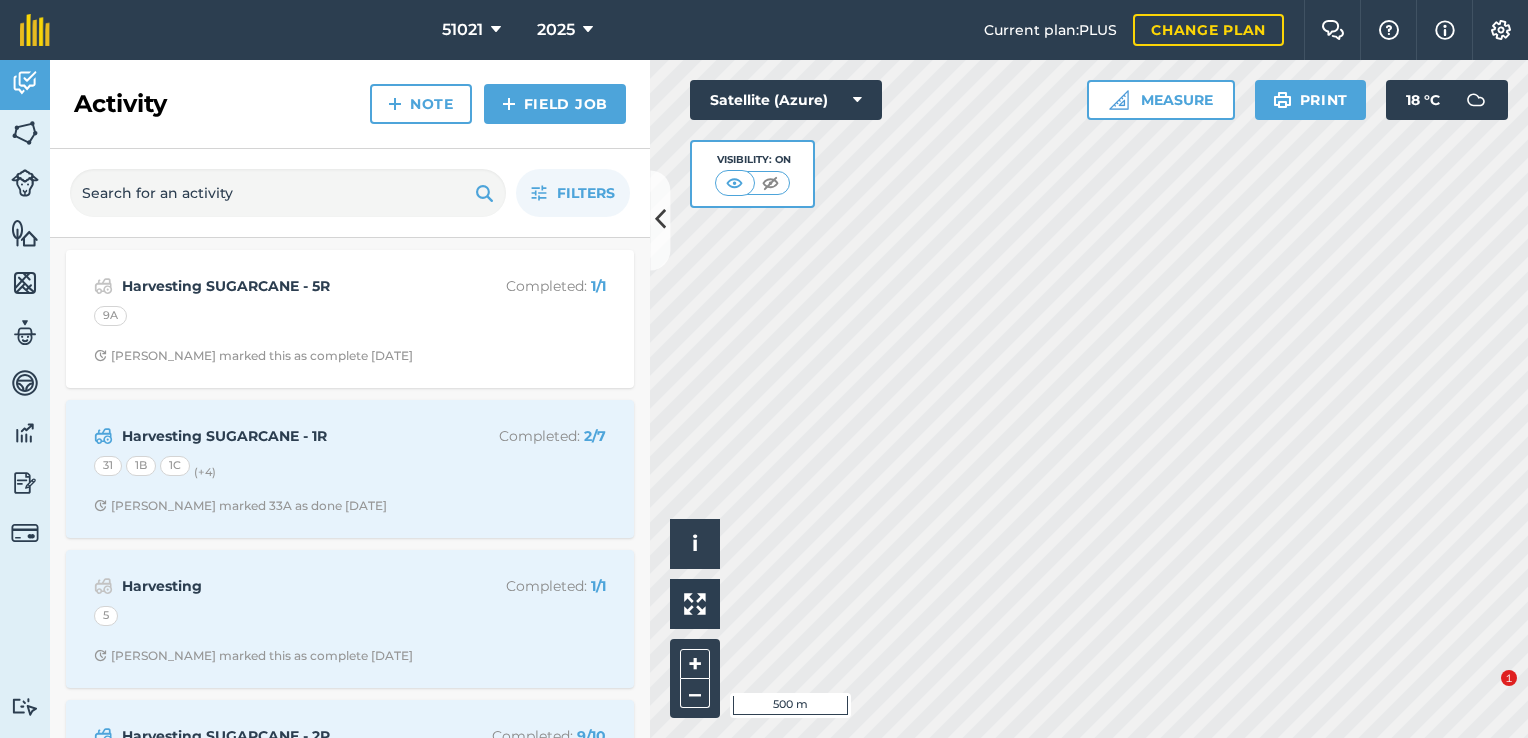 scroll, scrollTop: 0, scrollLeft: 0, axis: both 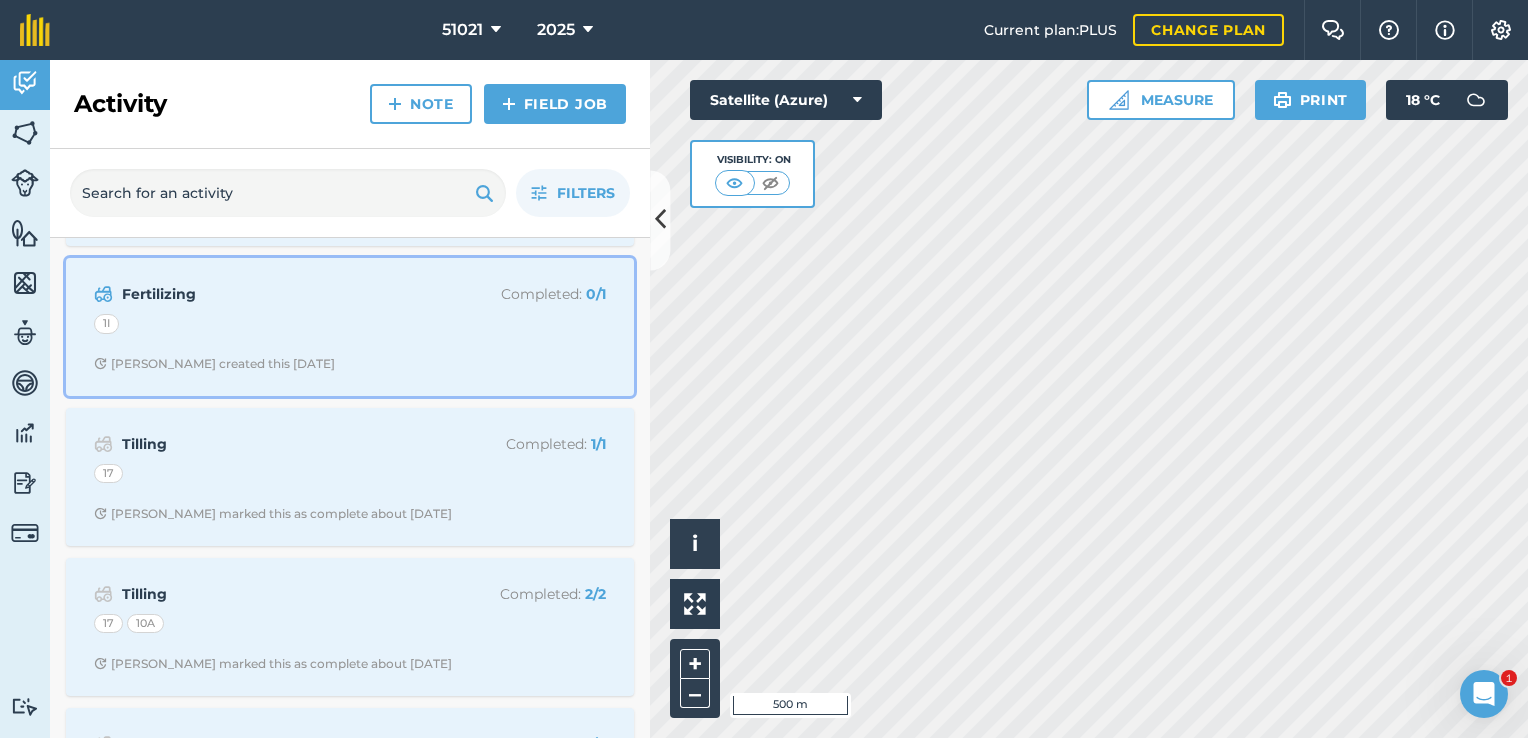 click on "Fertilizing" at bounding box center (280, 294) 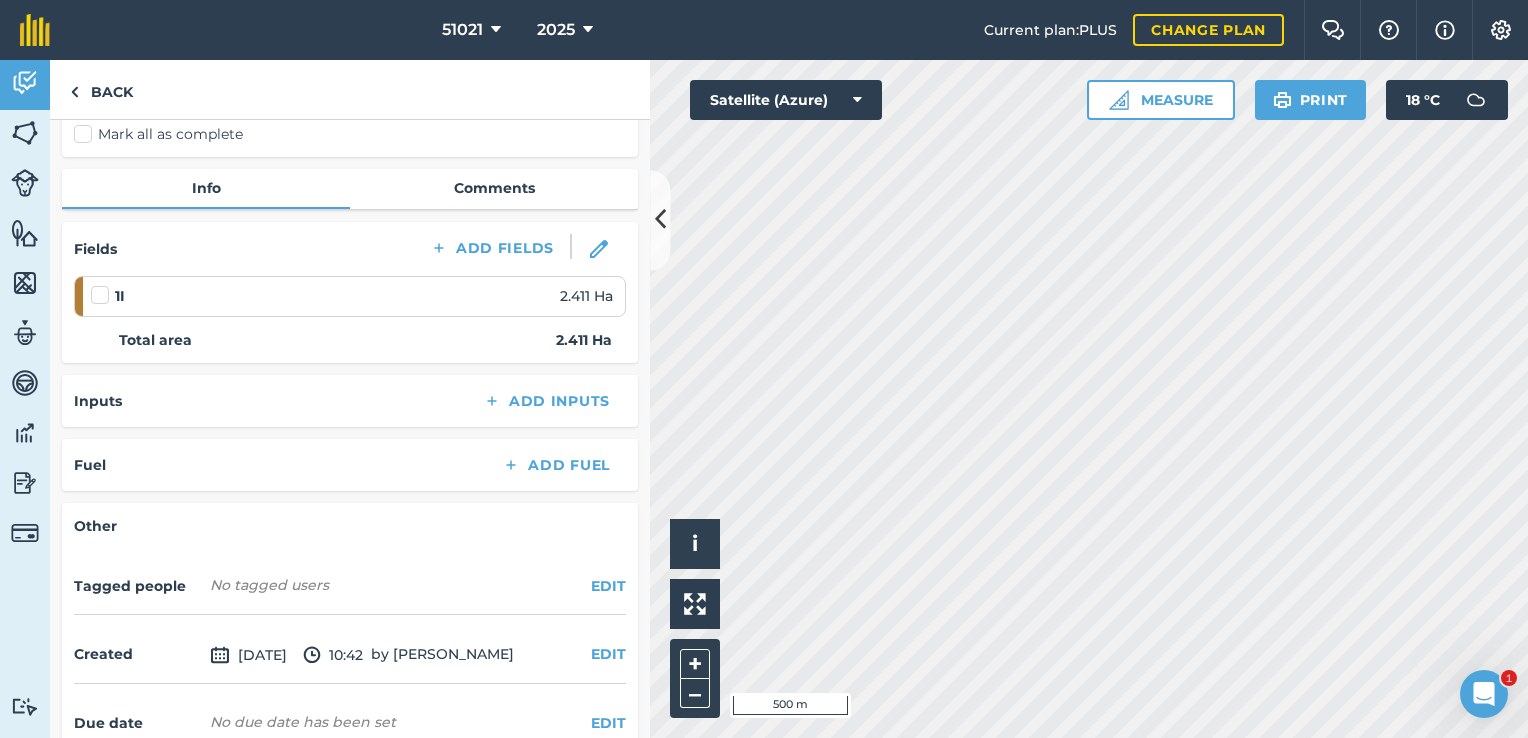 scroll, scrollTop: 0, scrollLeft: 0, axis: both 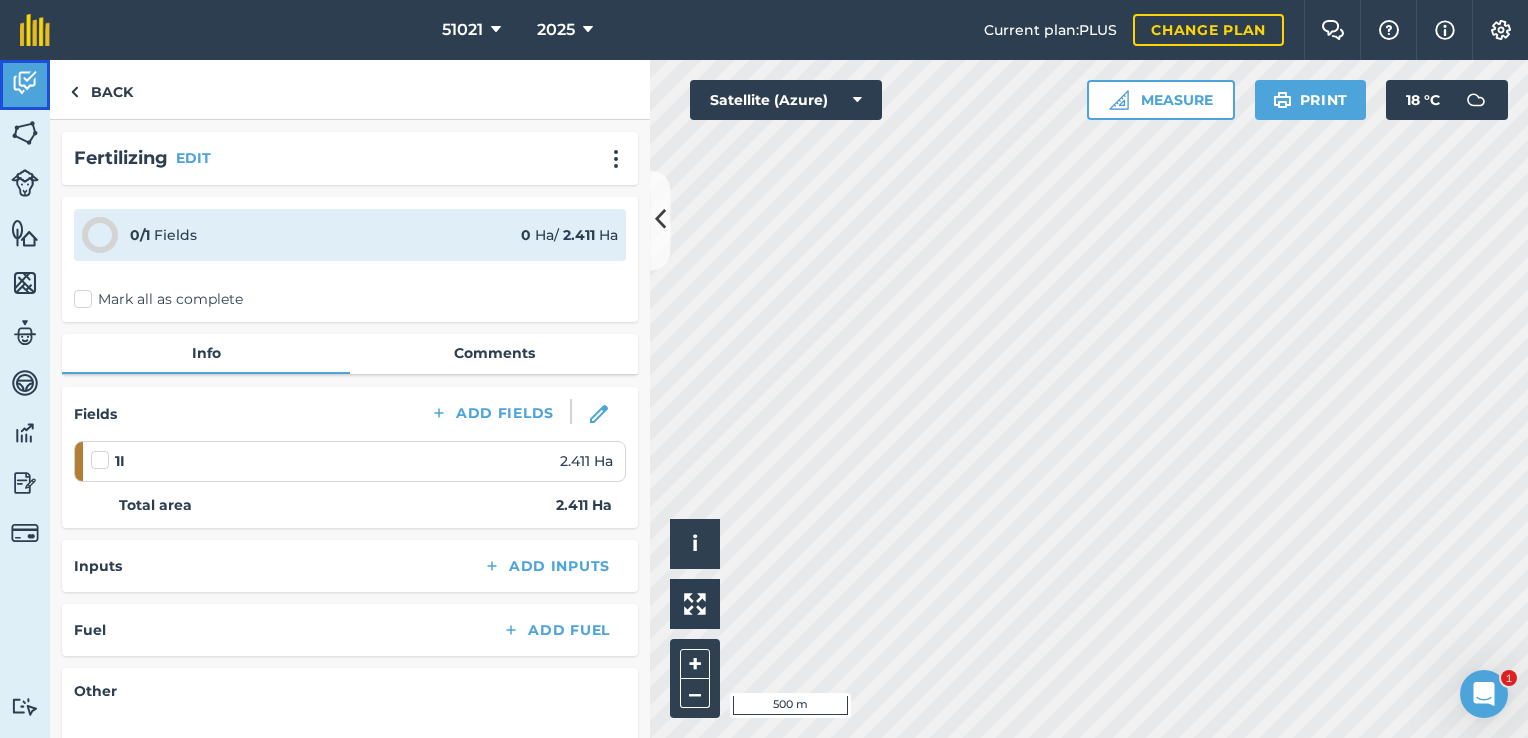 click at bounding box center (25, 83) 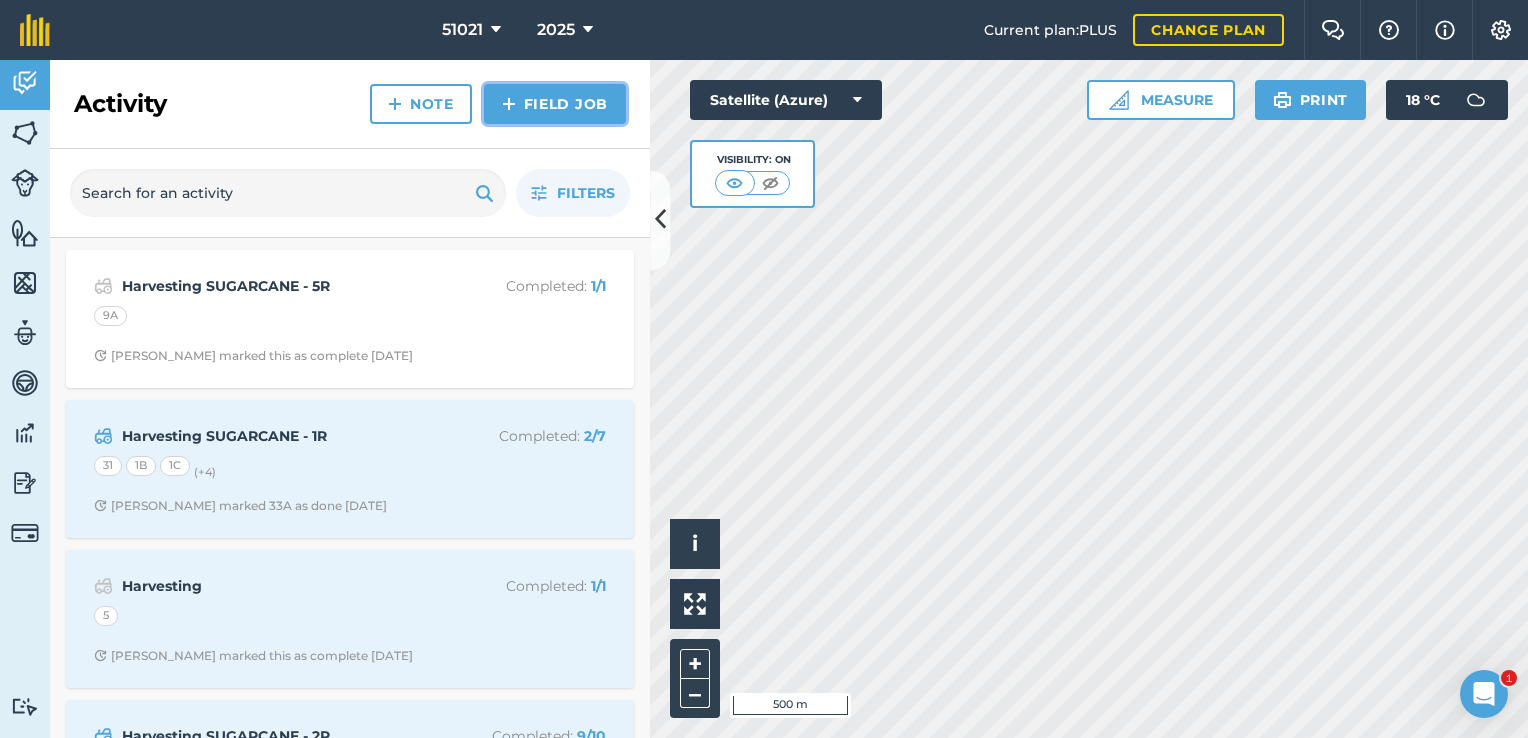 click on "Field Job" at bounding box center [555, 104] 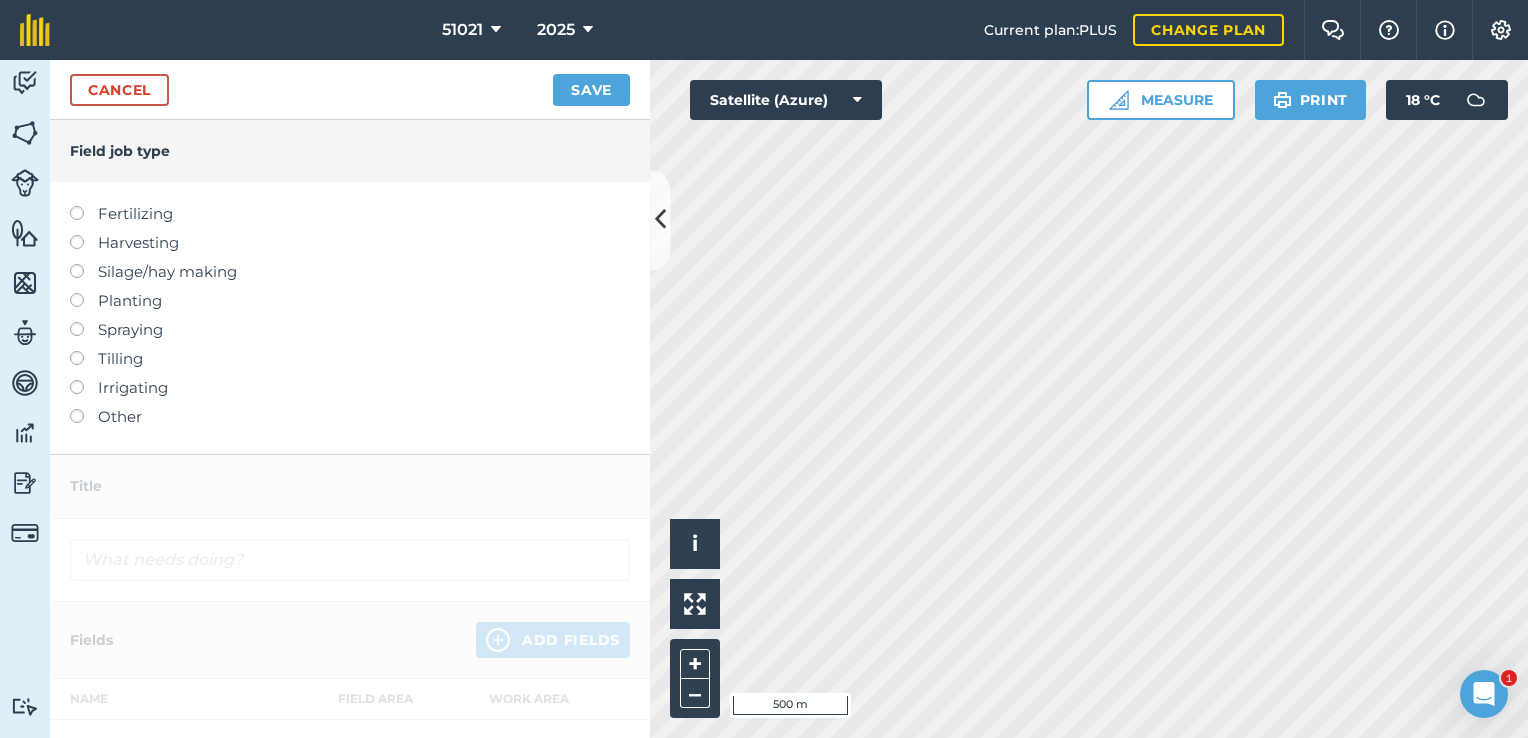 click at bounding box center (84, 351) 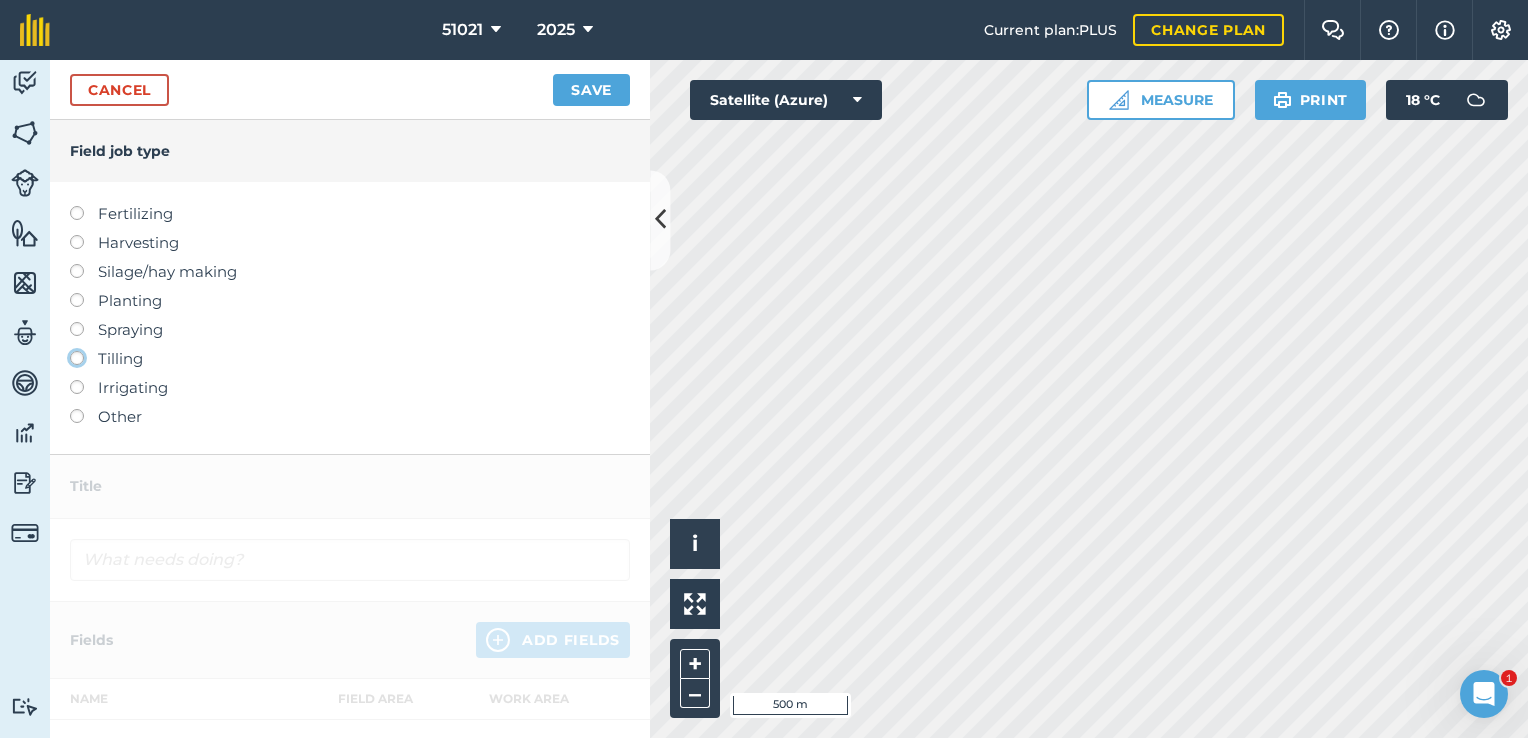 click on "Tilling" at bounding box center [-9943, 357] 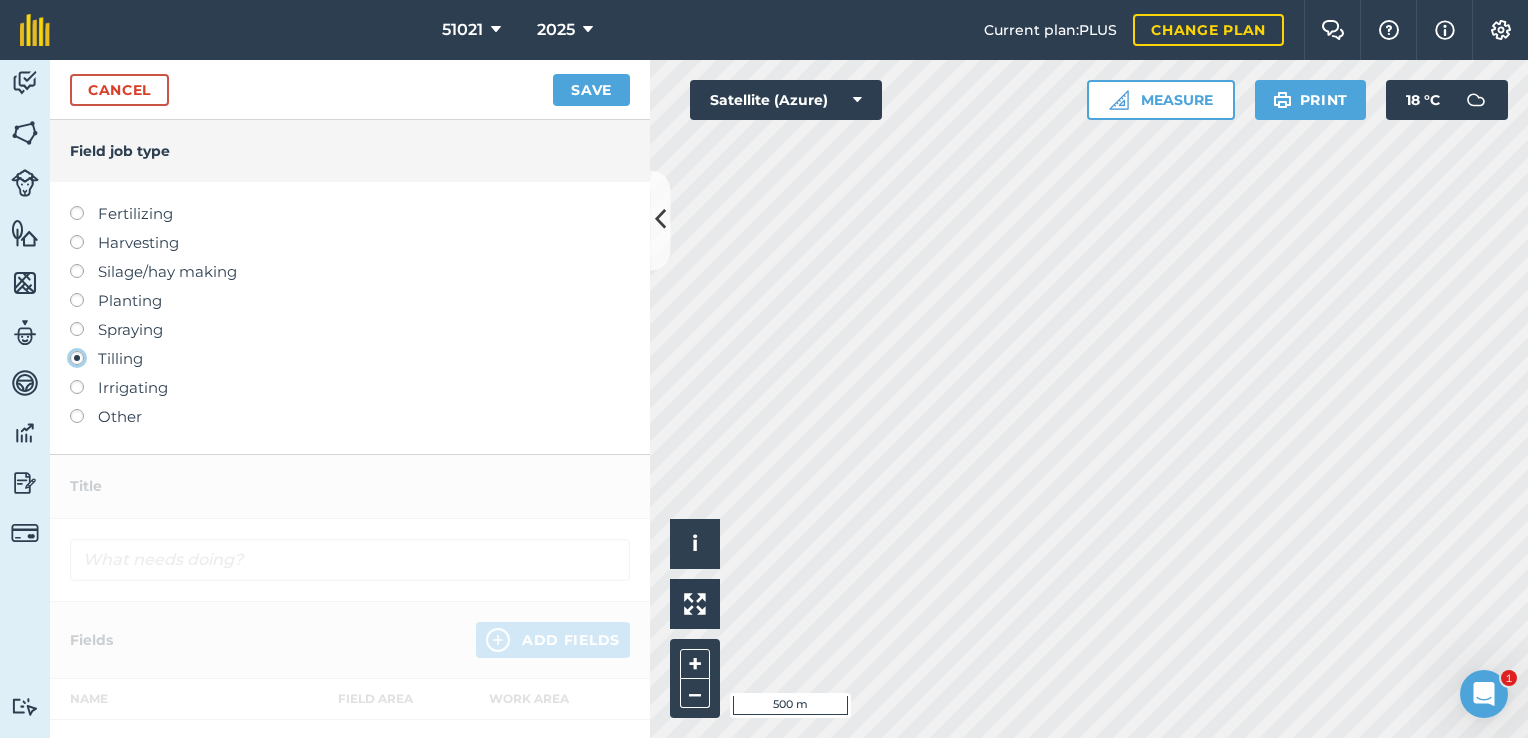 type on "Tilling" 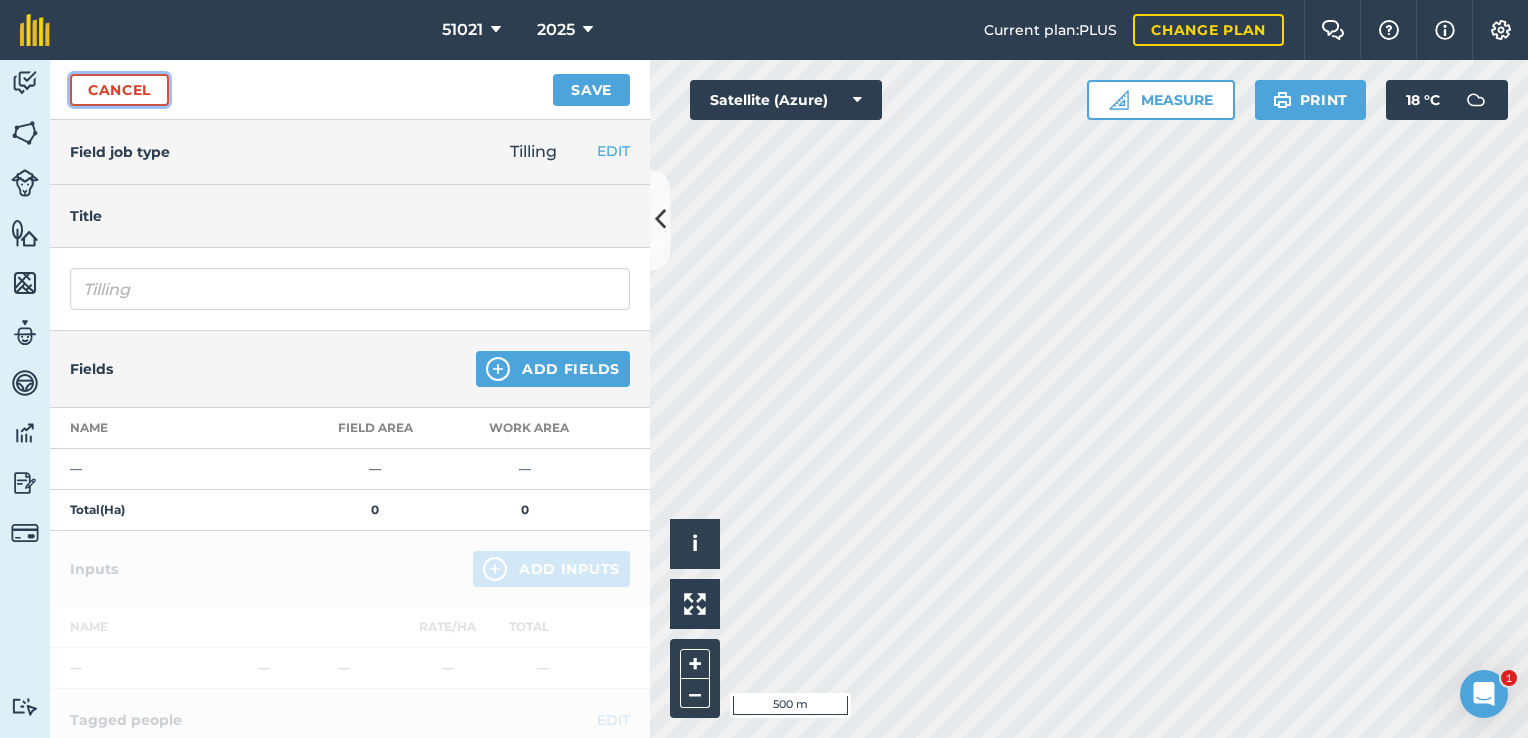 click on "Cancel" at bounding box center [119, 90] 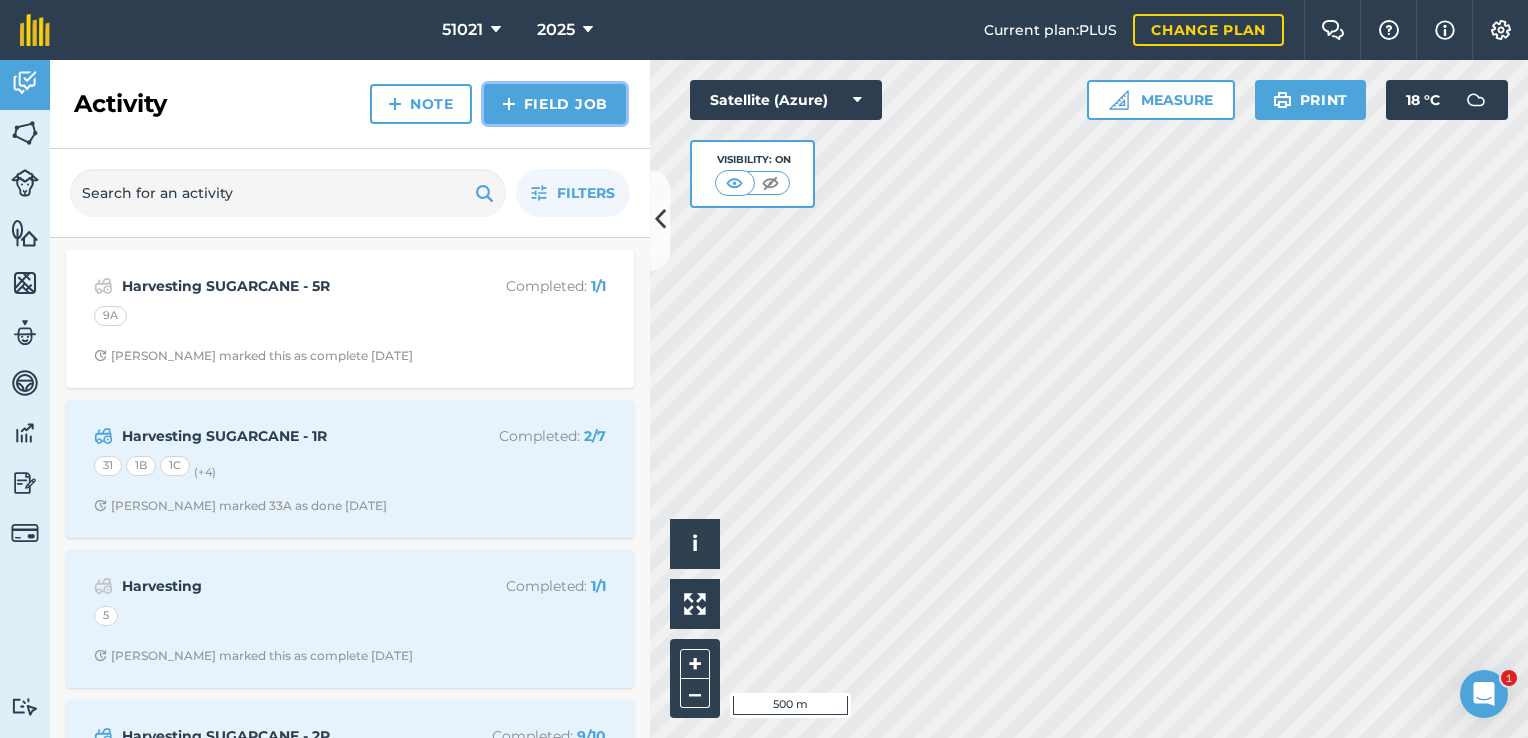 click on "Field Job" at bounding box center (555, 104) 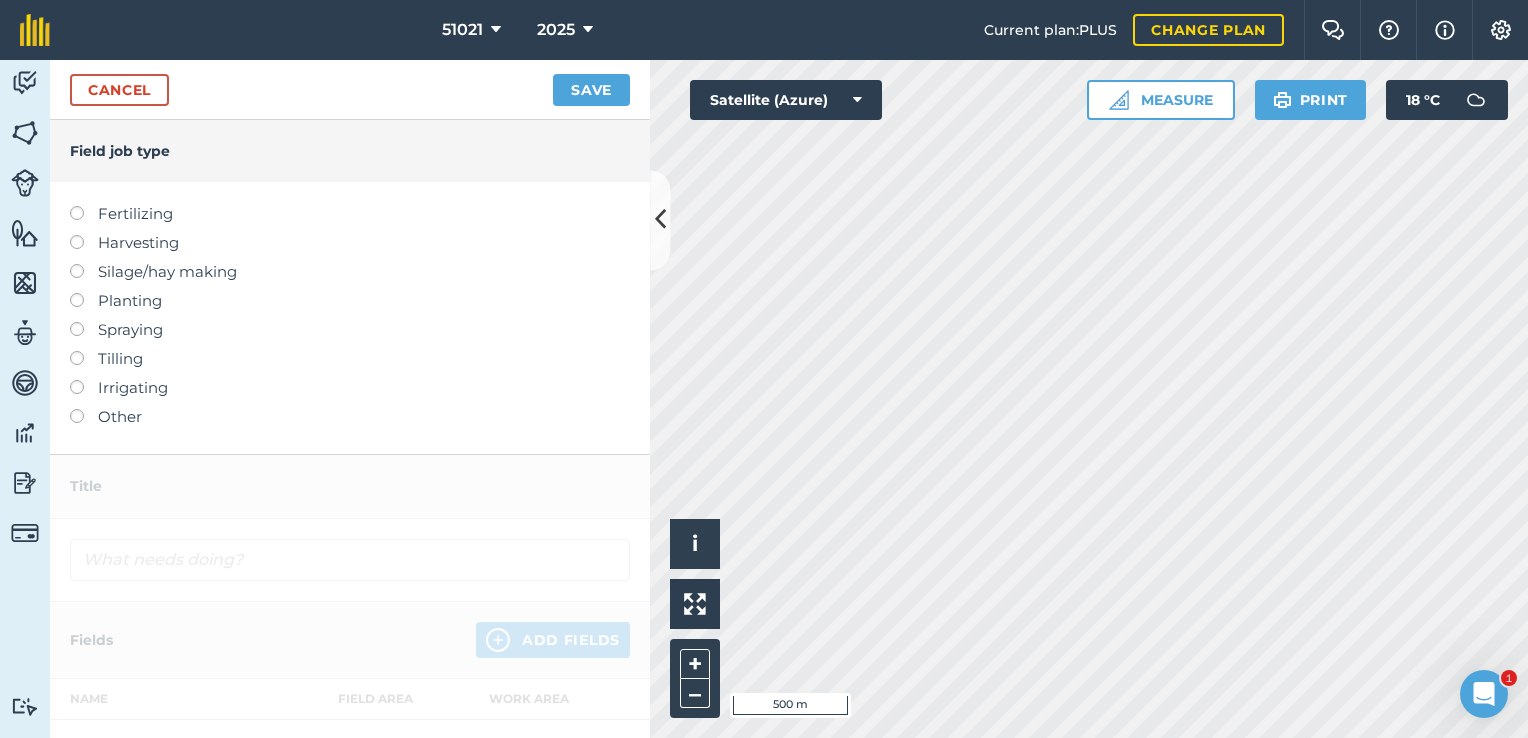 click at bounding box center [84, 293] 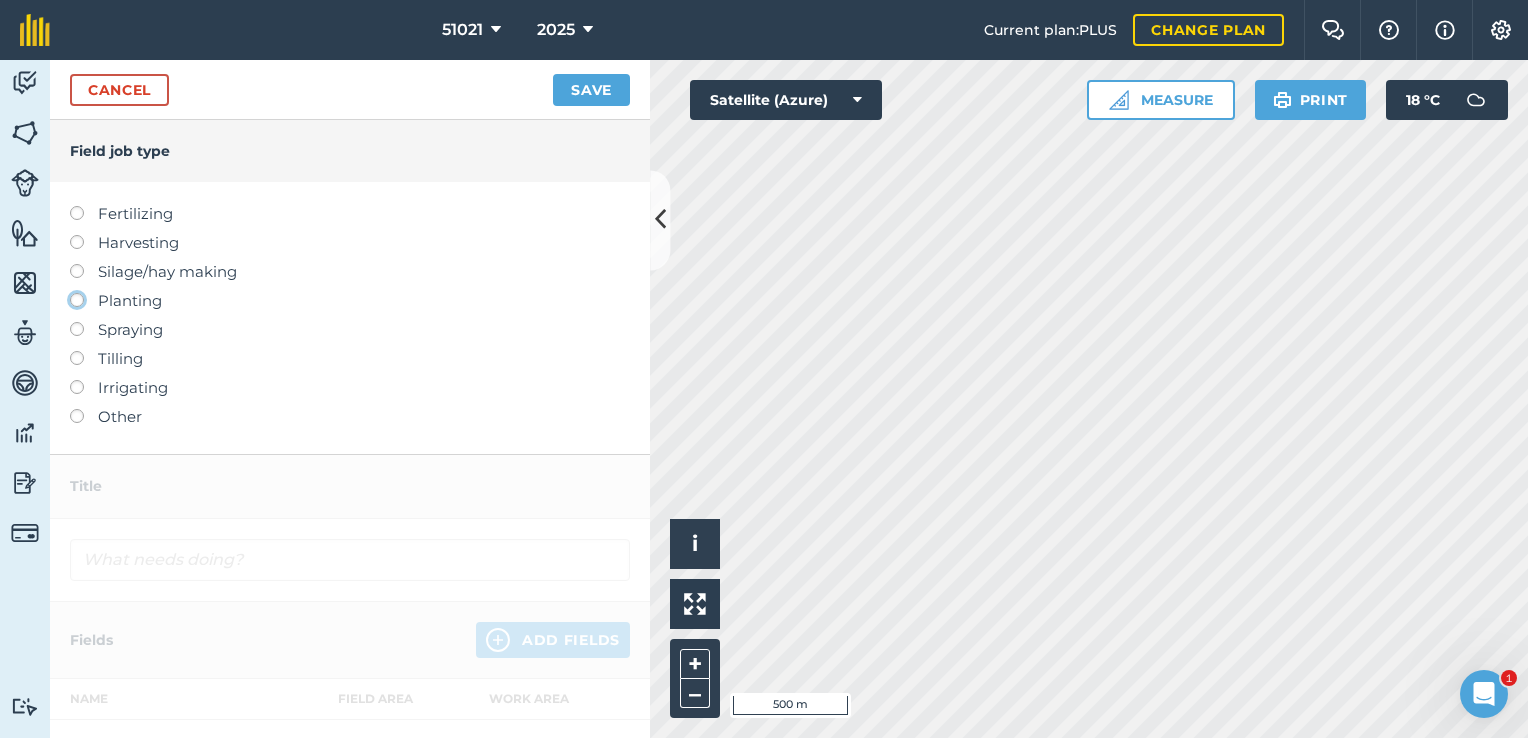 click on "Planting" at bounding box center [-9943, 299] 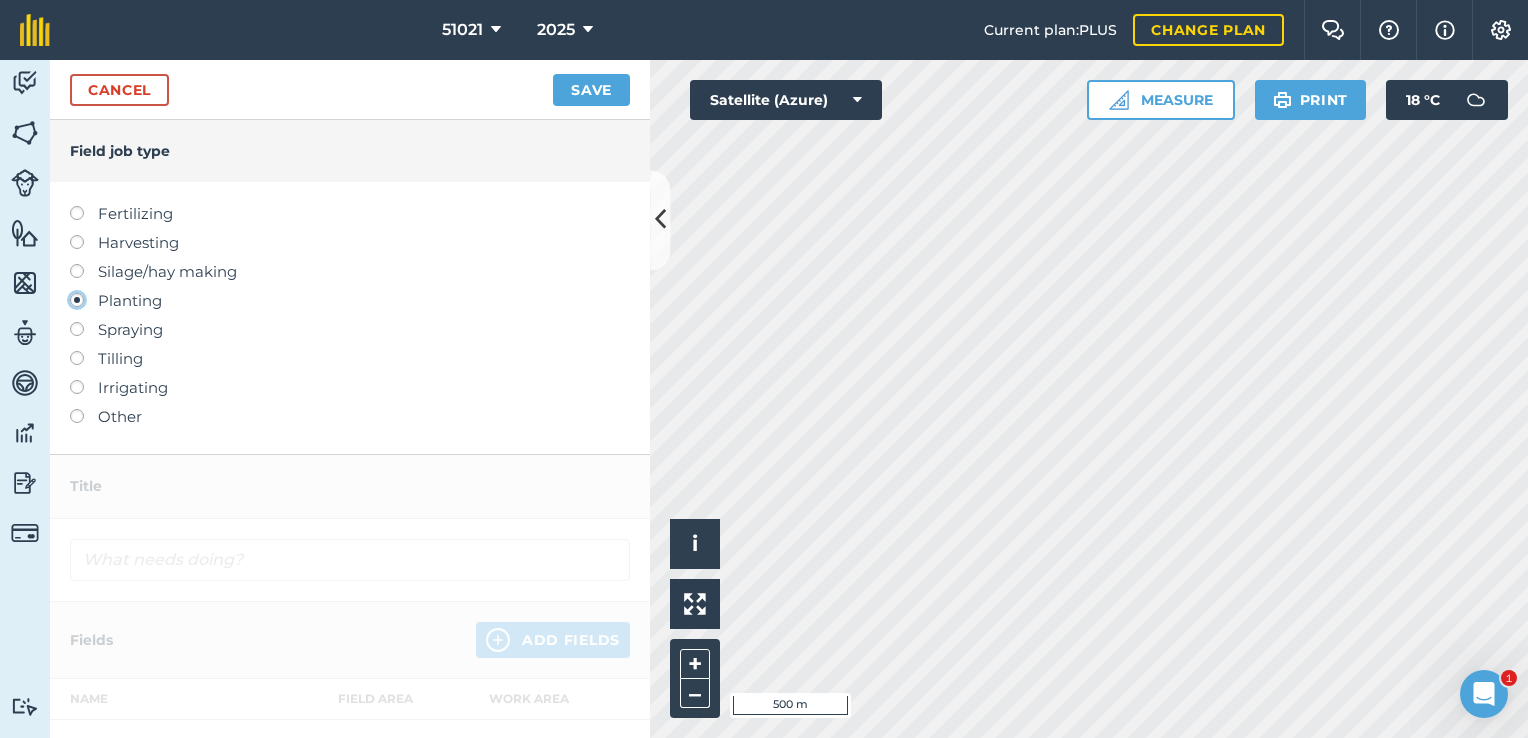 type on "Planting" 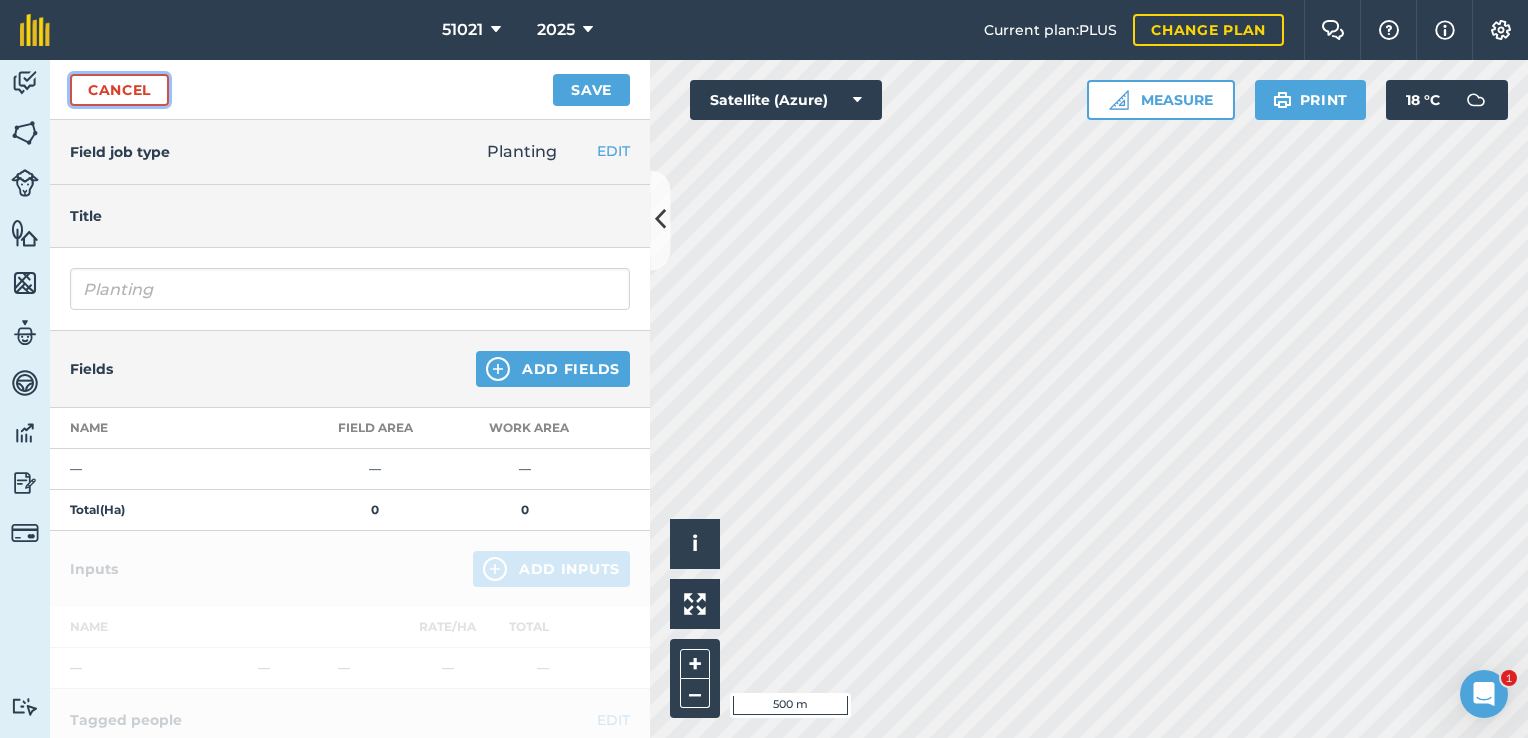 click on "Cancel" at bounding box center [119, 90] 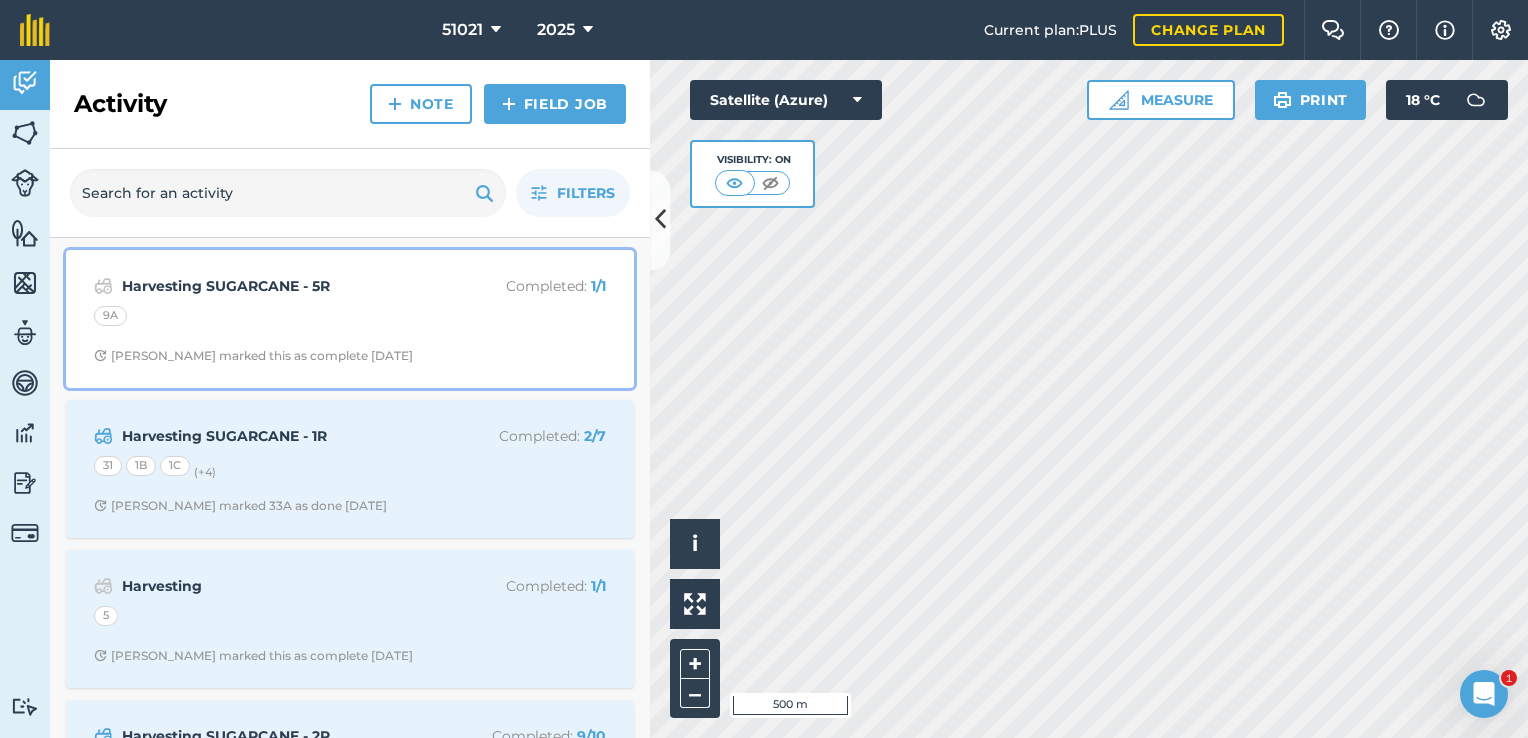 click on "Harvesting SUGARCANE - 5R" at bounding box center [280, 286] 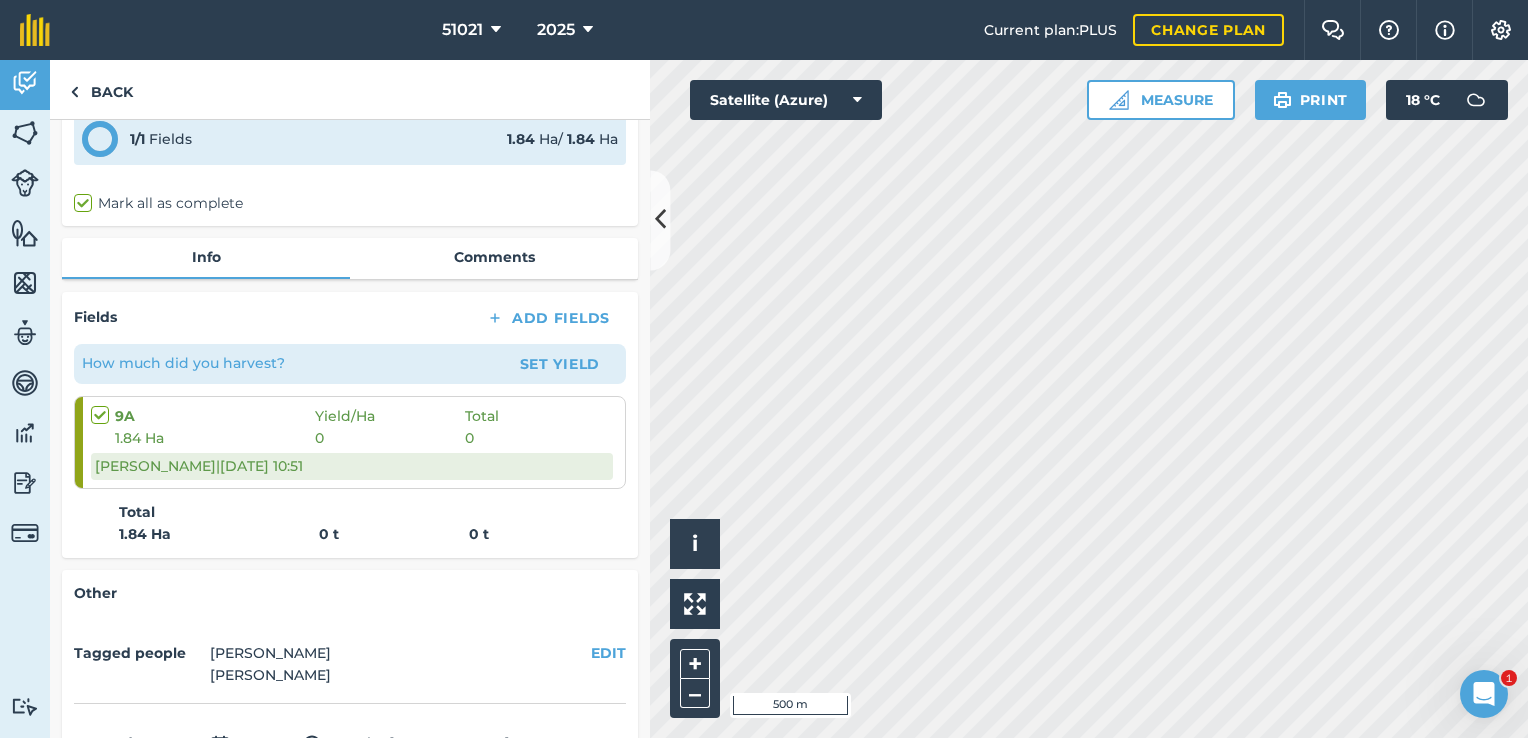scroll, scrollTop: 276, scrollLeft: 0, axis: vertical 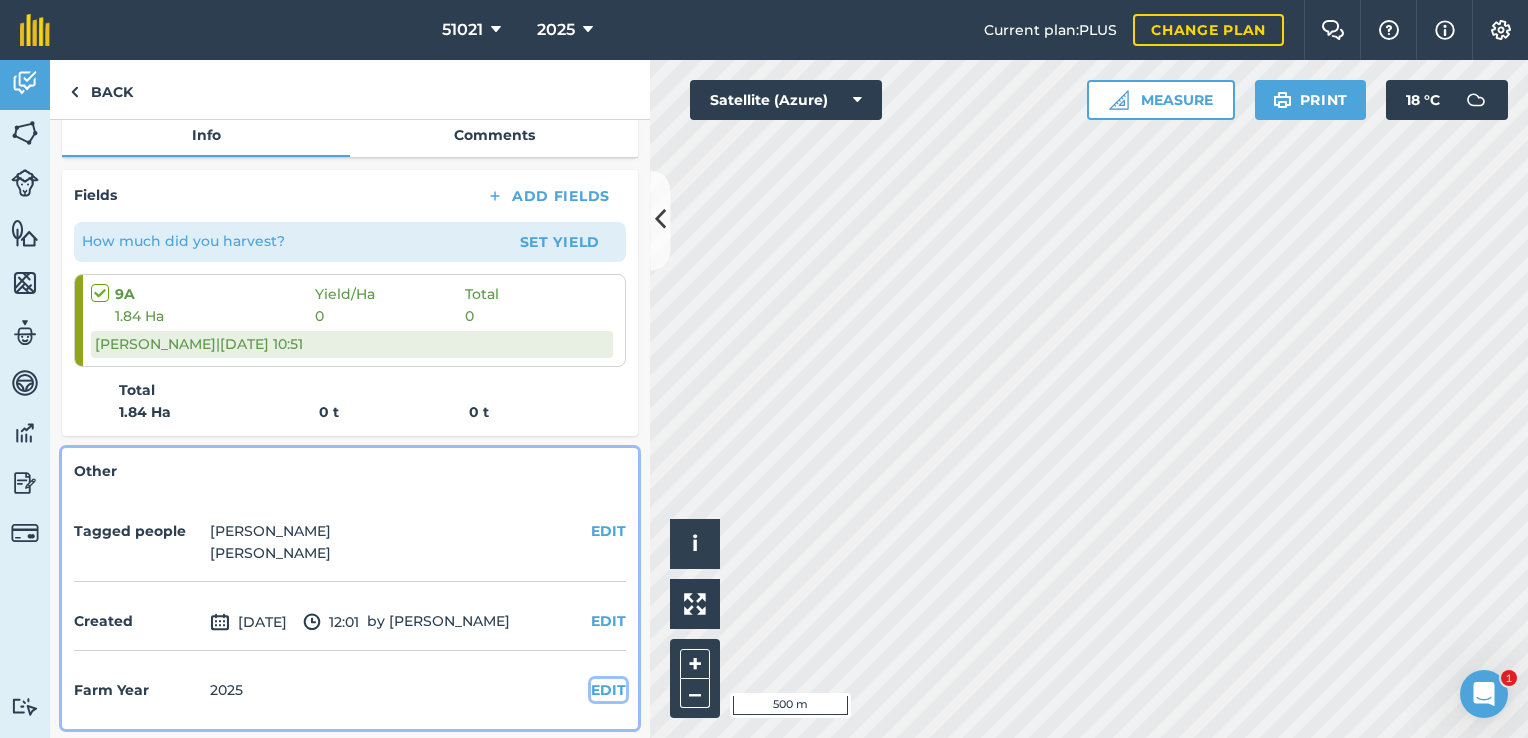 click on "EDIT" at bounding box center (608, 690) 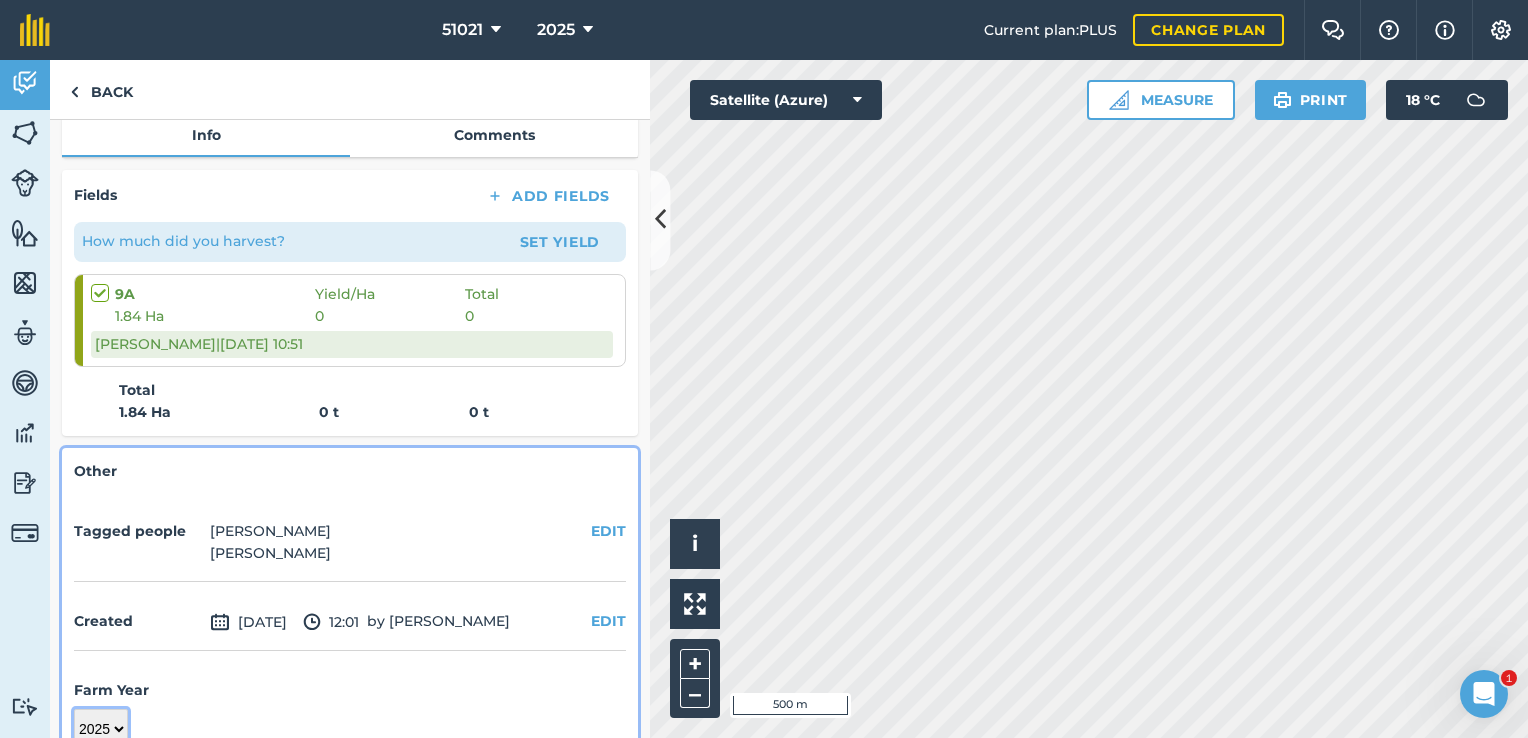 scroll, scrollTop: 284, scrollLeft: 0, axis: vertical 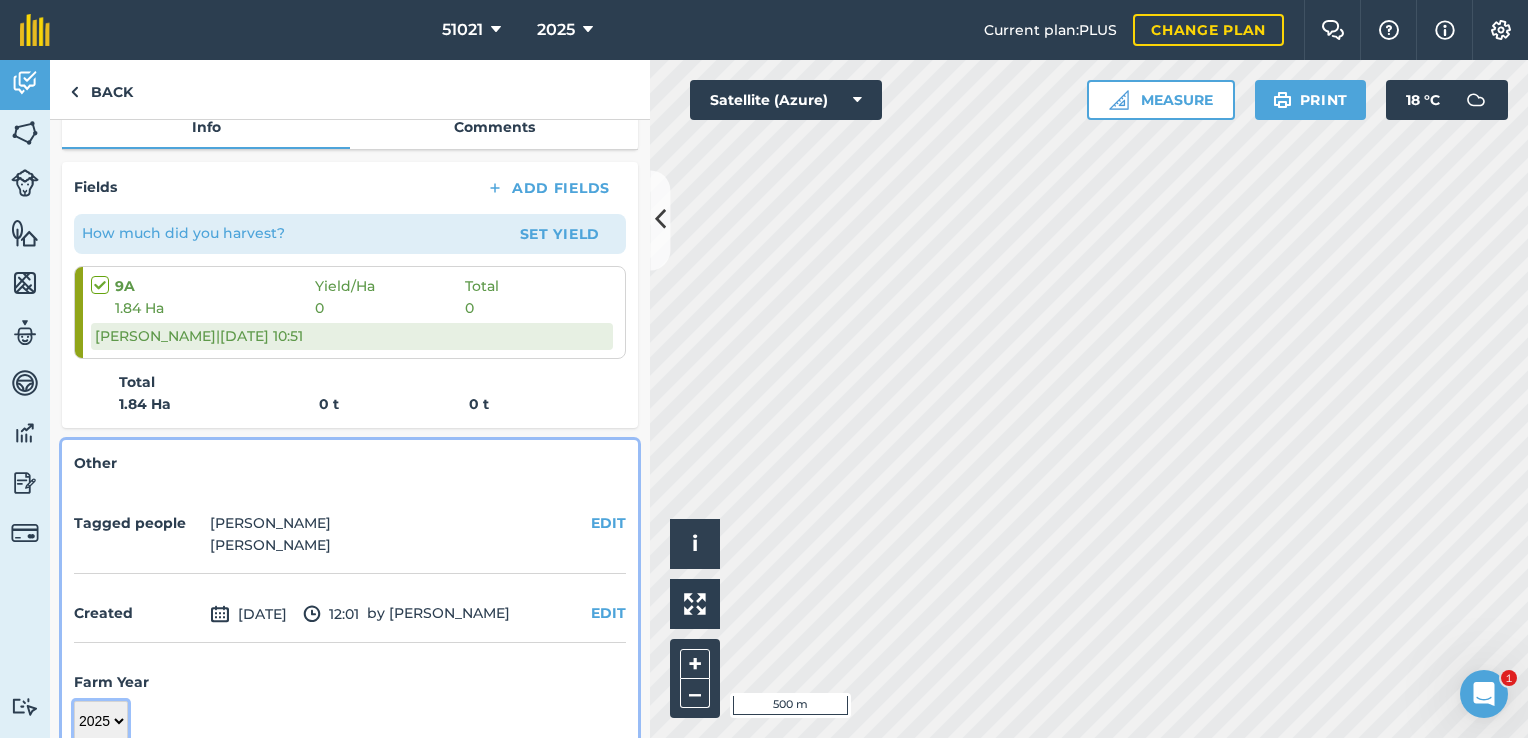click on "2017 2018 2019 2020 2021 2022 2023 2024 2025 2026 2027" at bounding box center (101, 721) 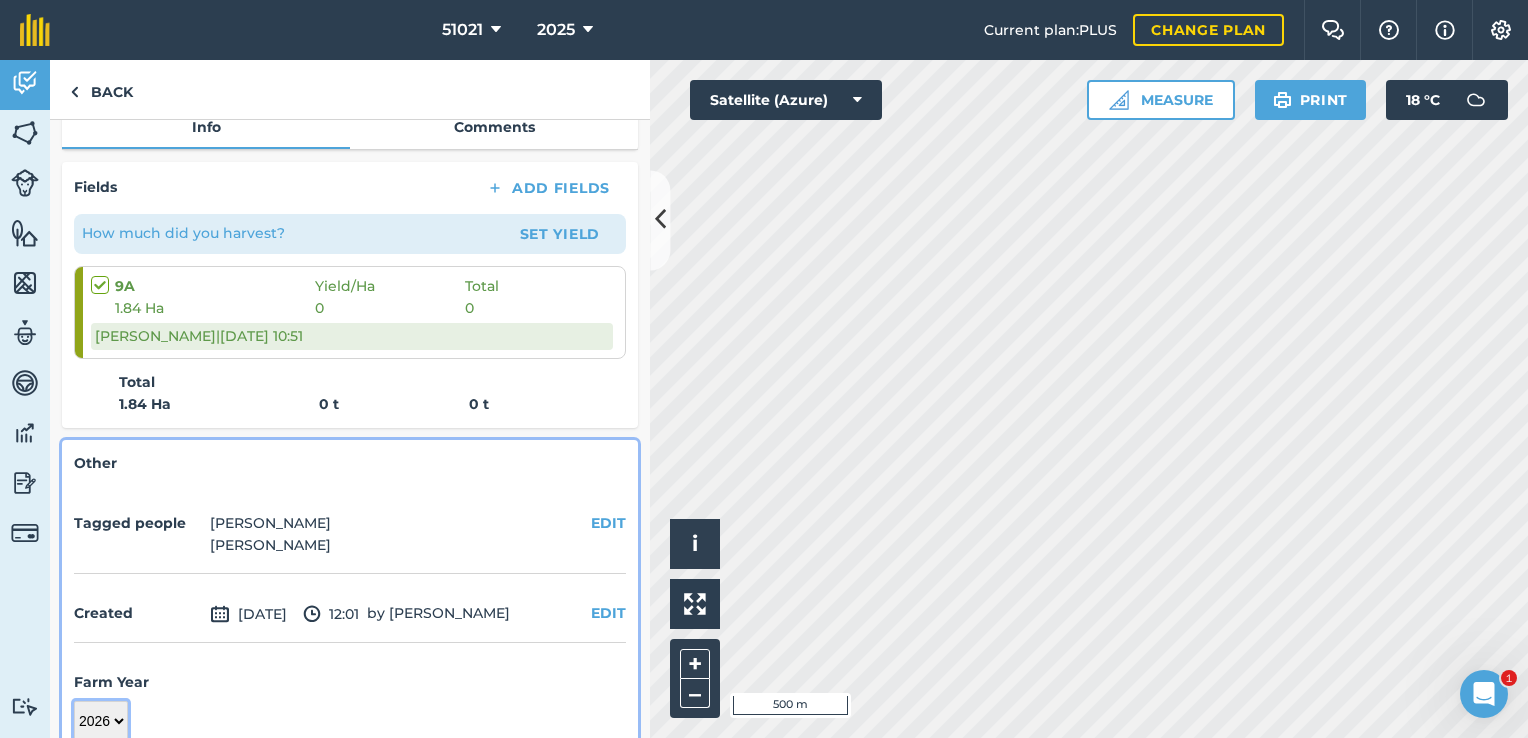 click on "2017 2018 2019 2020 2021 2022 2023 2024 2025 2026 2027" at bounding box center [101, 721] 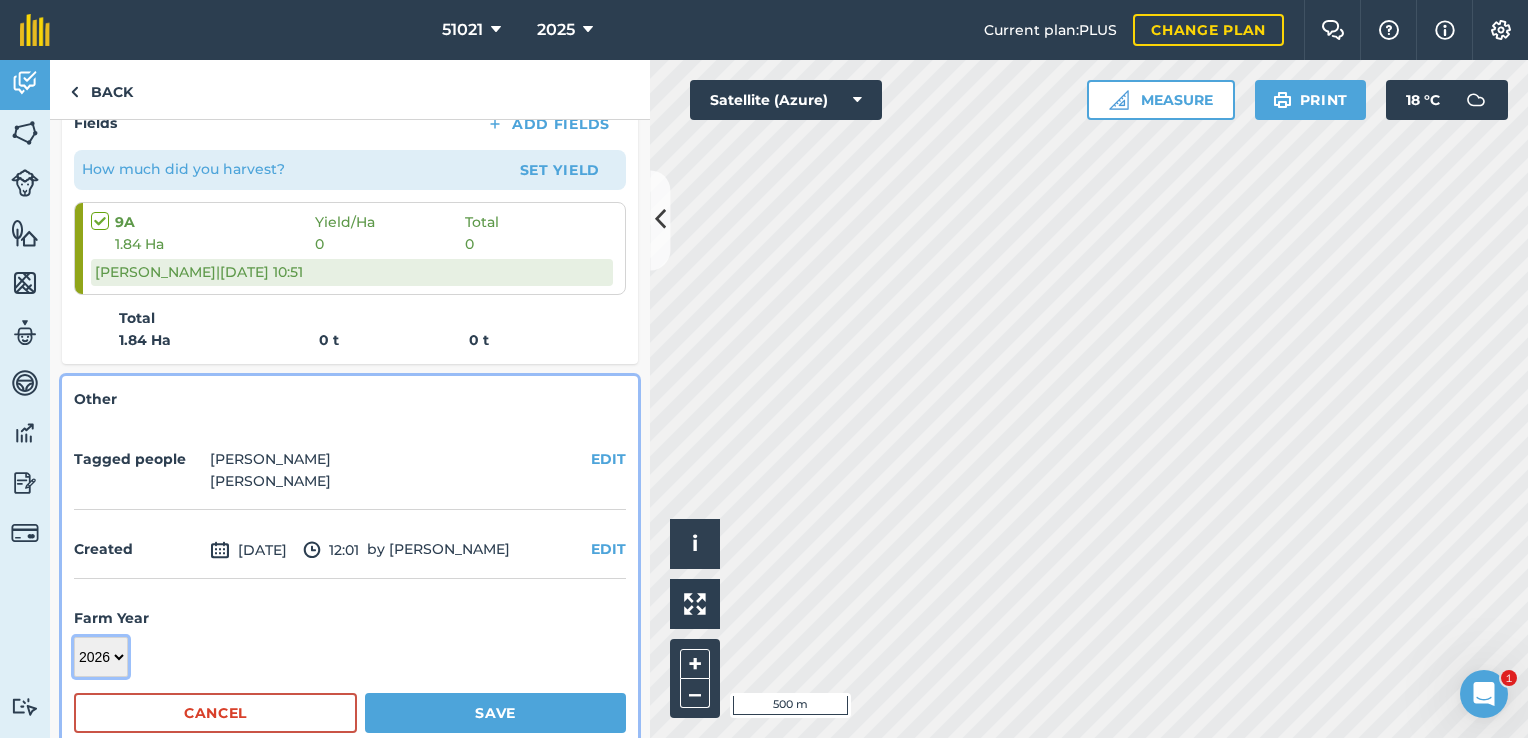 scroll, scrollTop: 380, scrollLeft: 0, axis: vertical 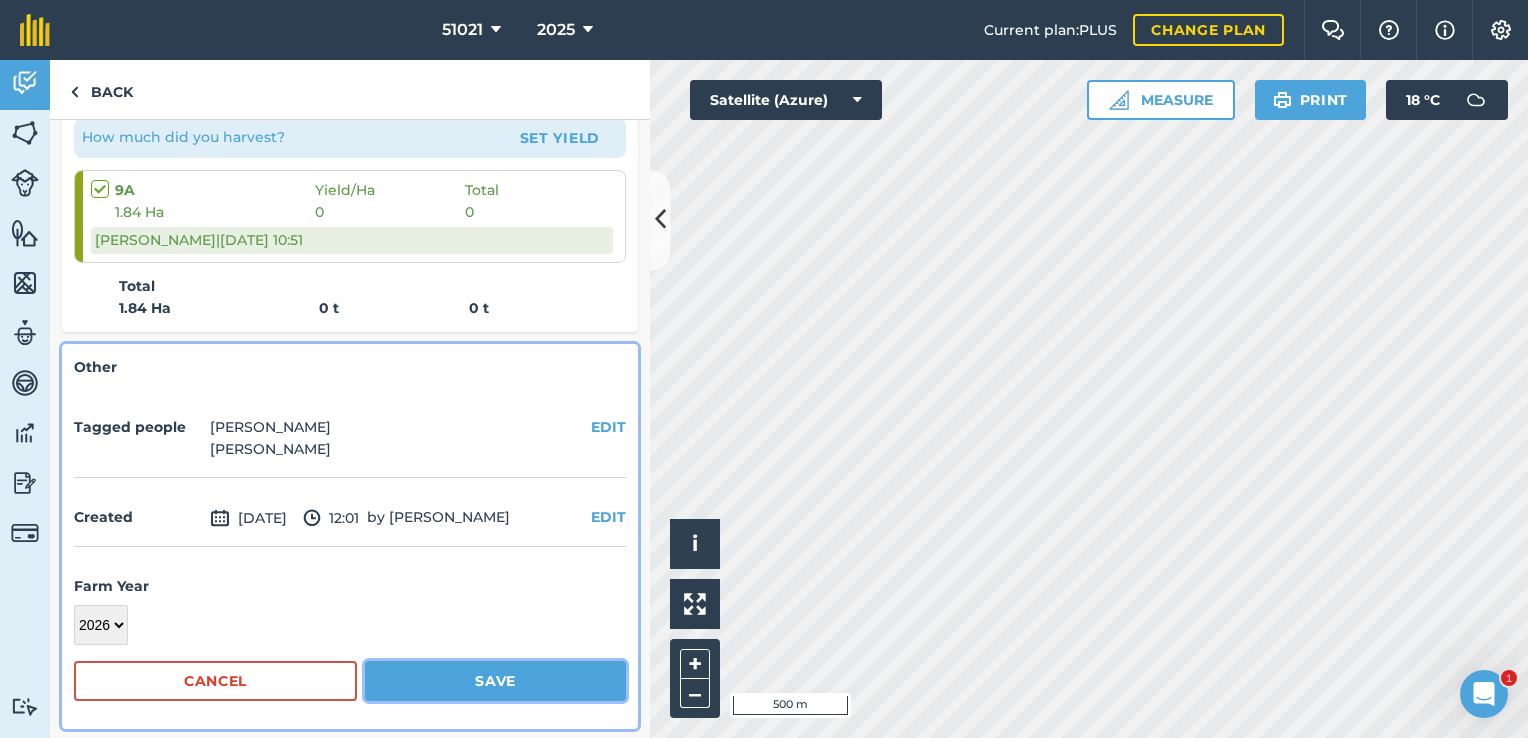 click on "Save" at bounding box center (495, 681) 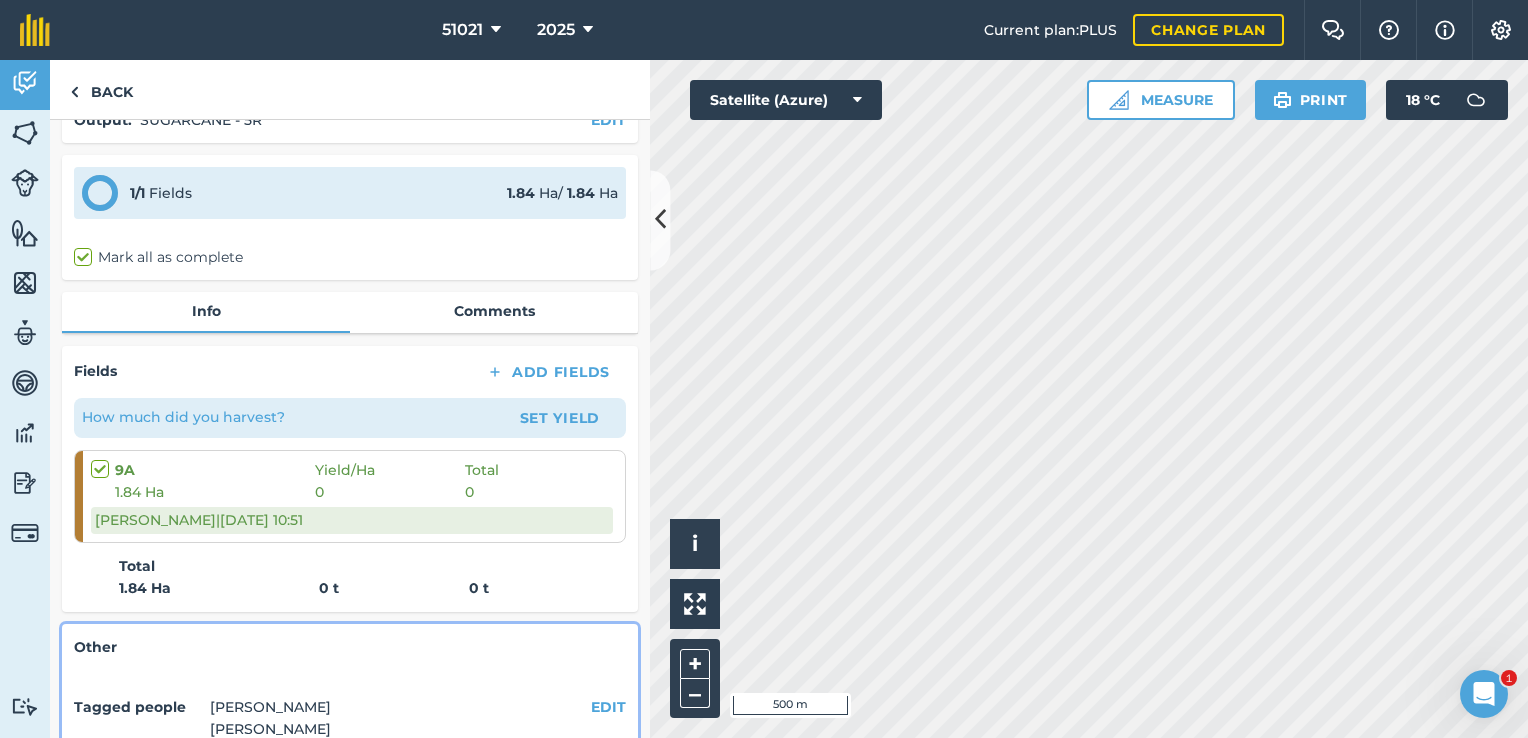 scroll, scrollTop: 0, scrollLeft: 0, axis: both 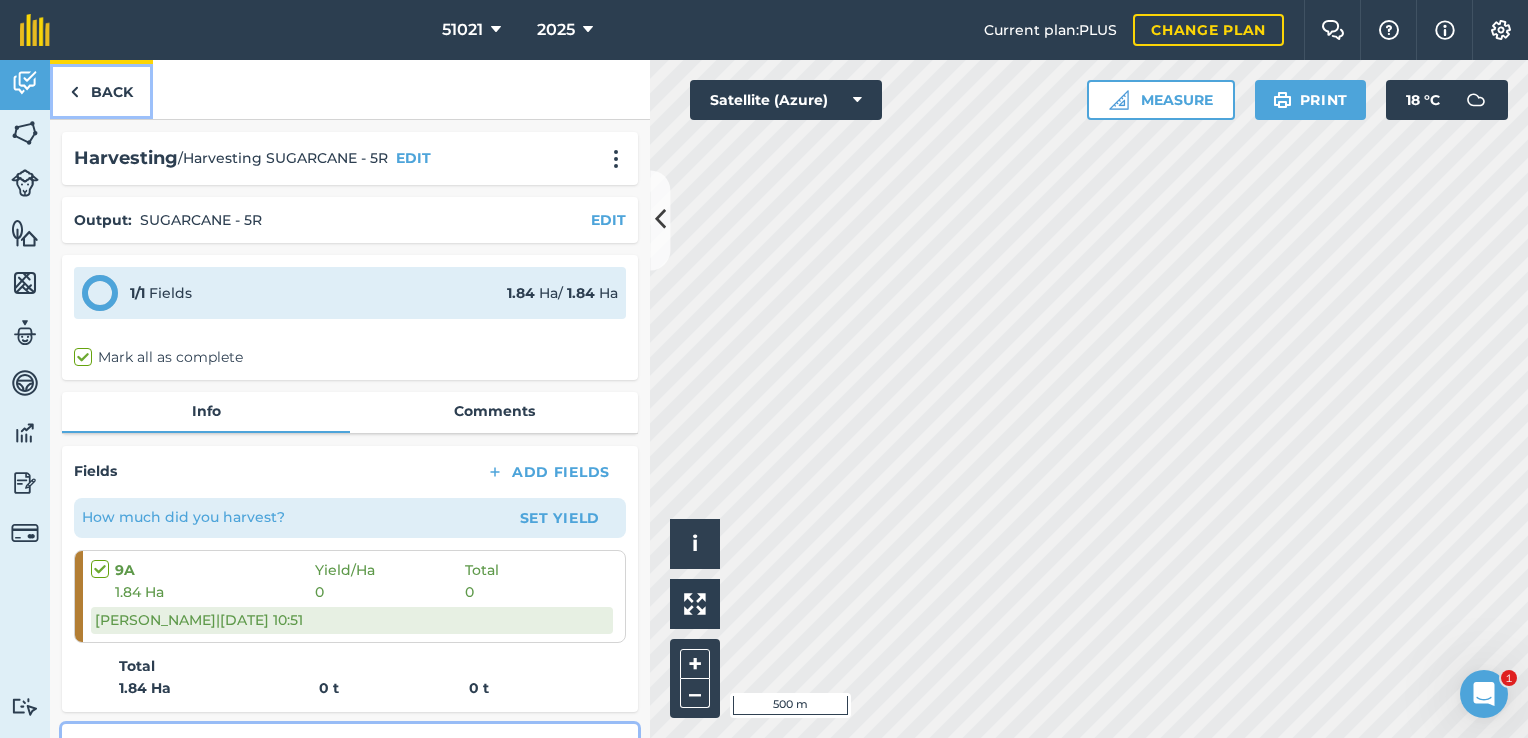 click on "Back" at bounding box center (101, 89) 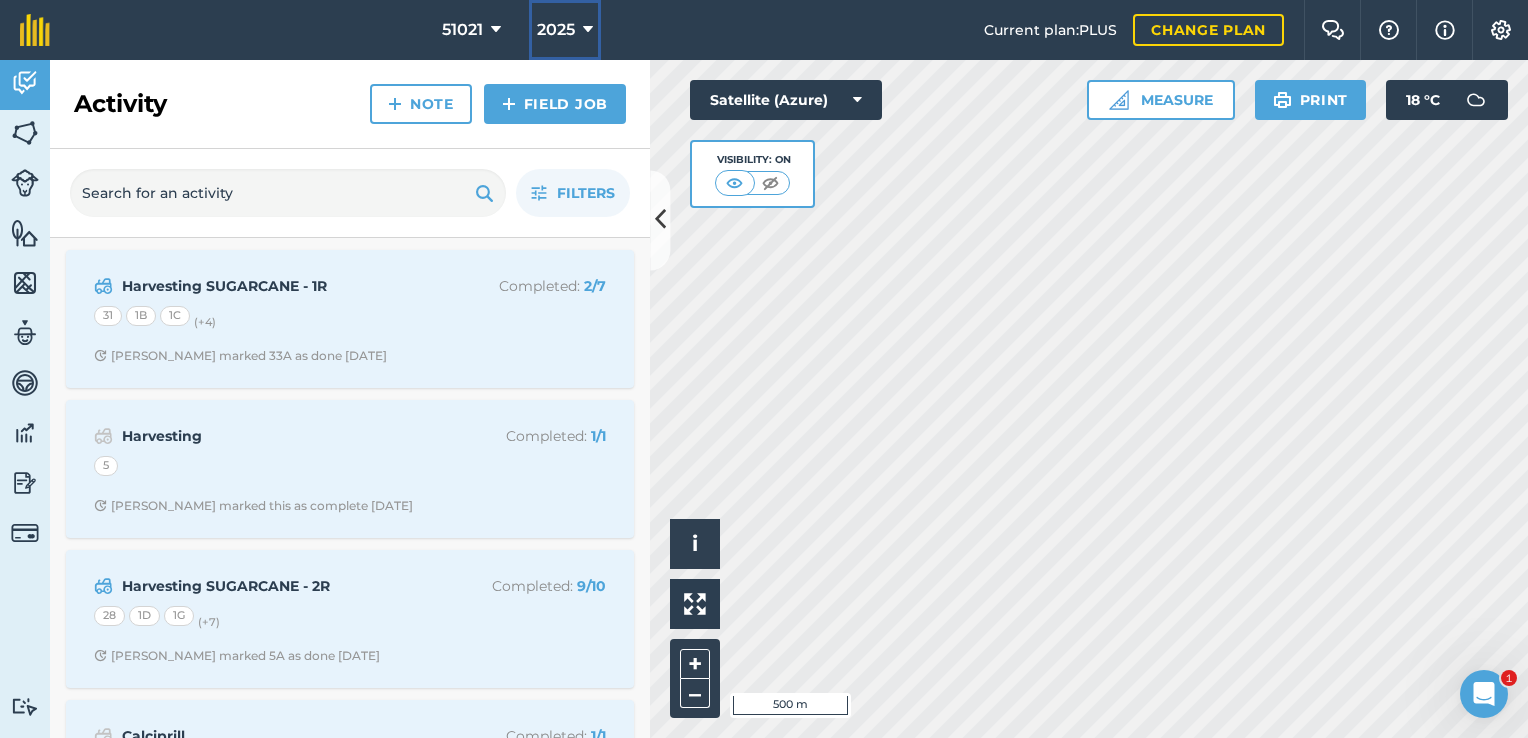 click at bounding box center [588, 30] 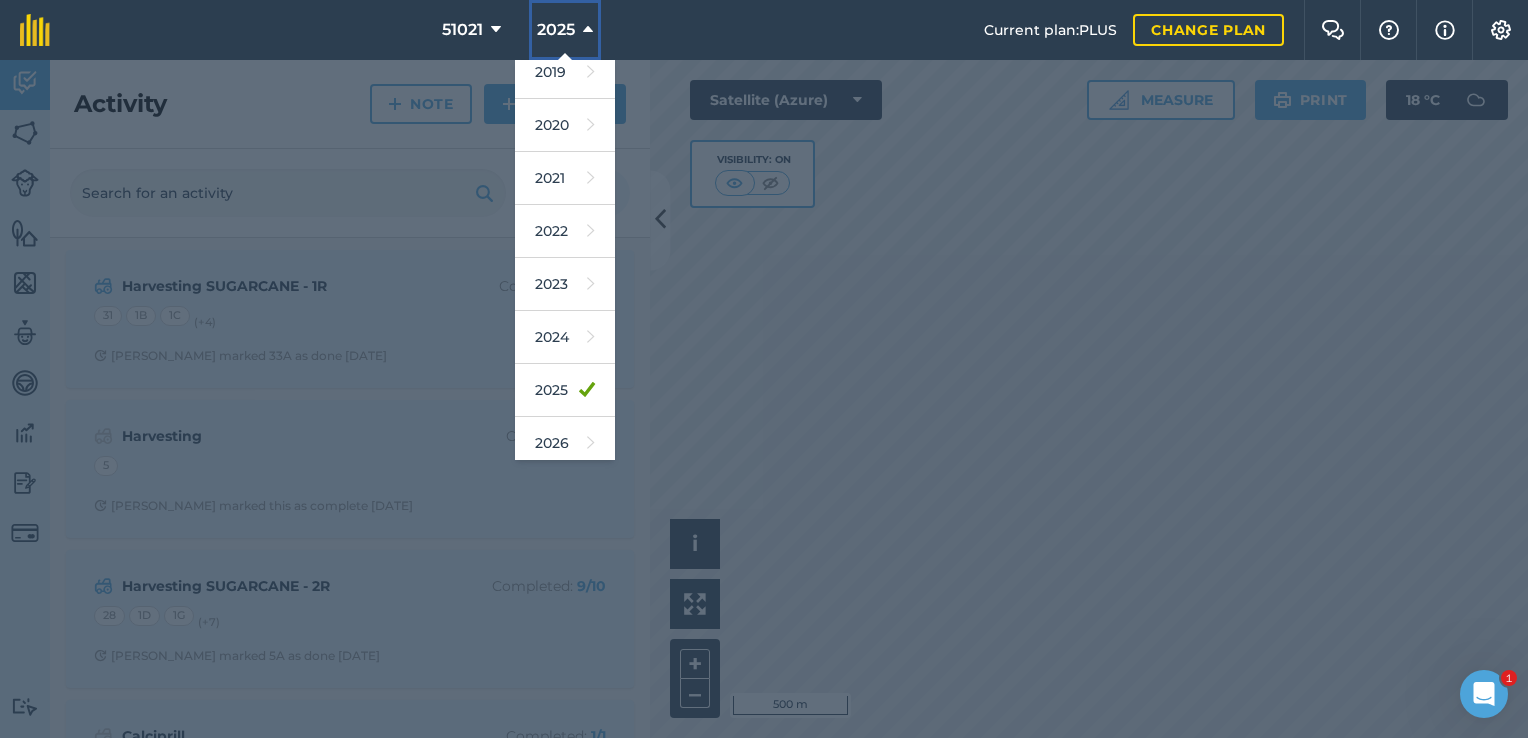 scroll, scrollTop: 160, scrollLeft: 0, axis: vertical 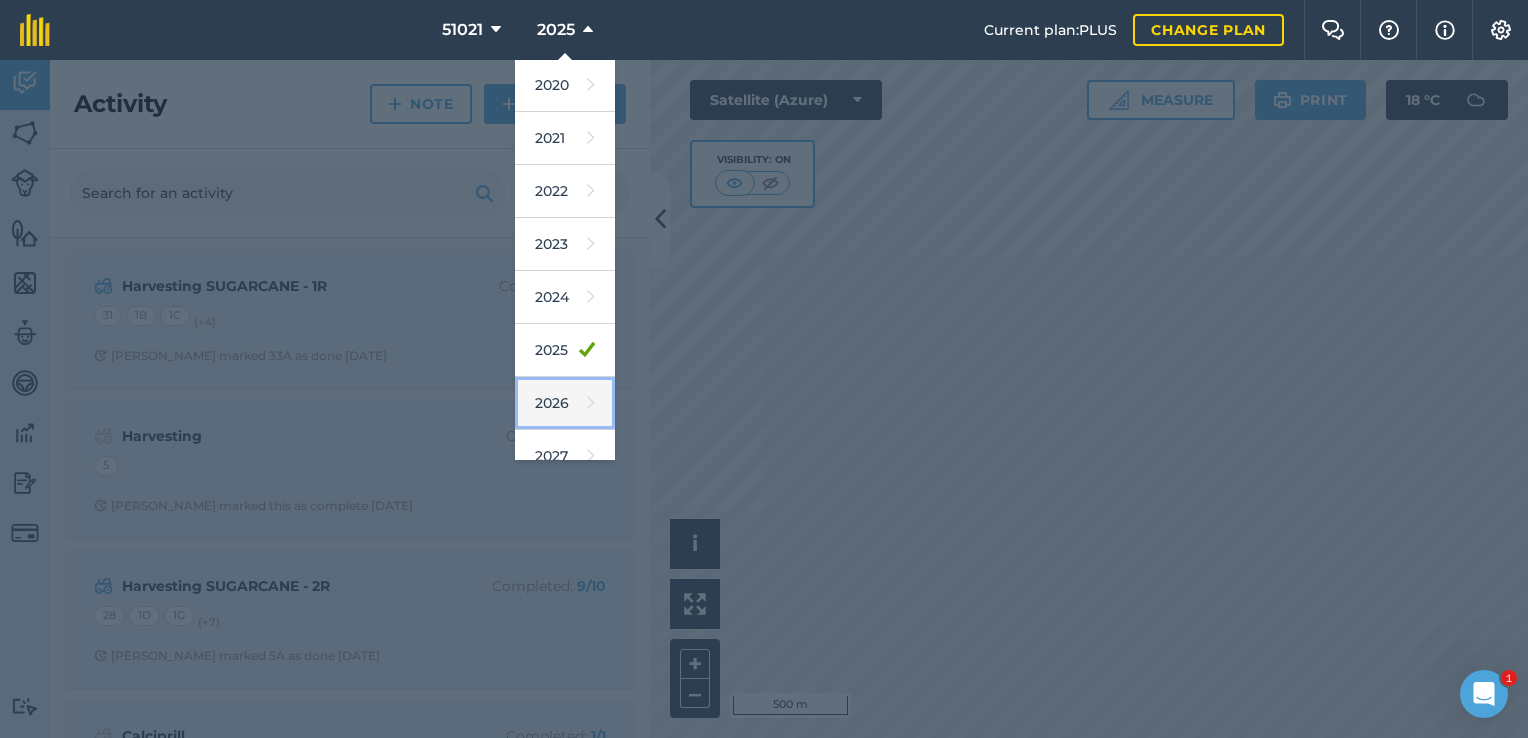 click on "2026" at bounding box center [565, 403] 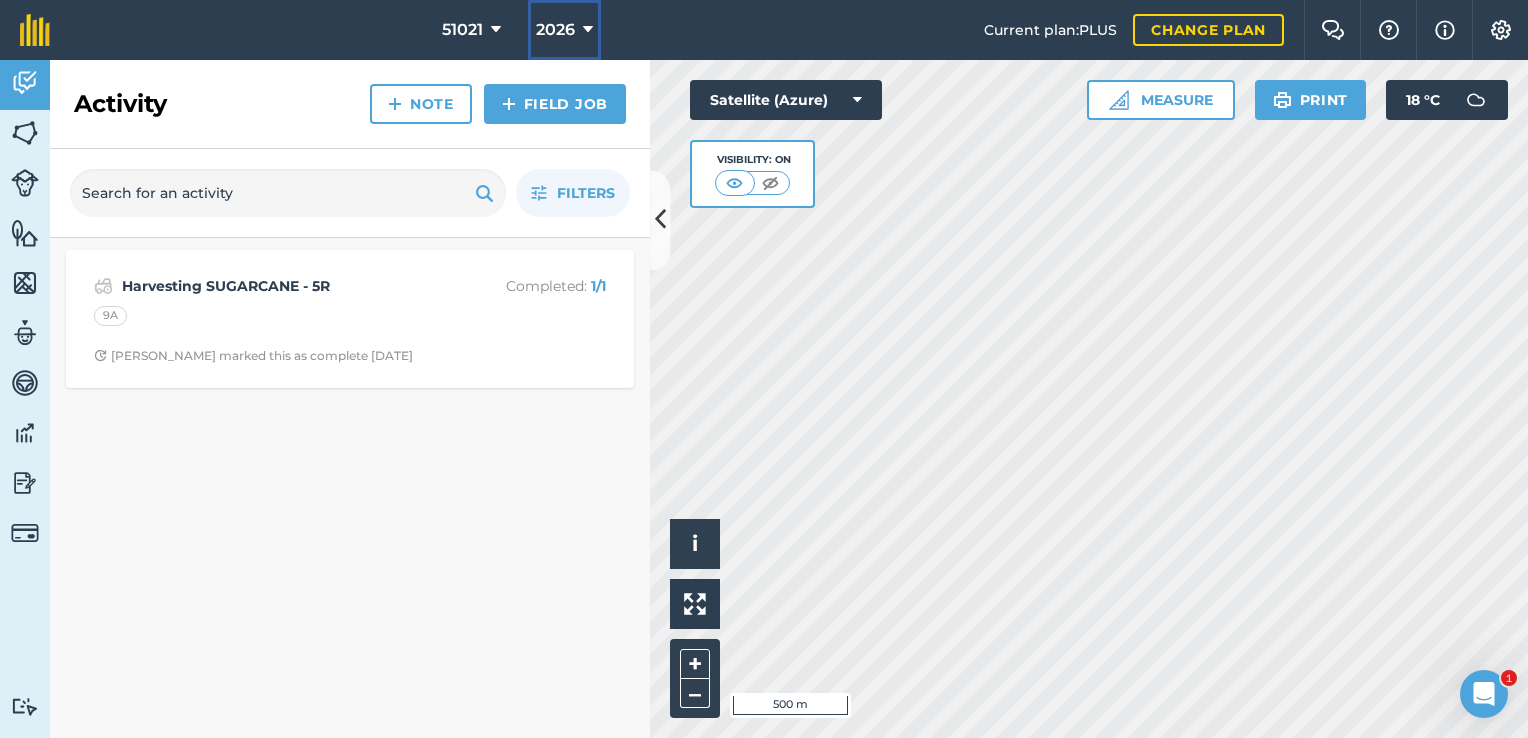click at bounding box center (588, 30) 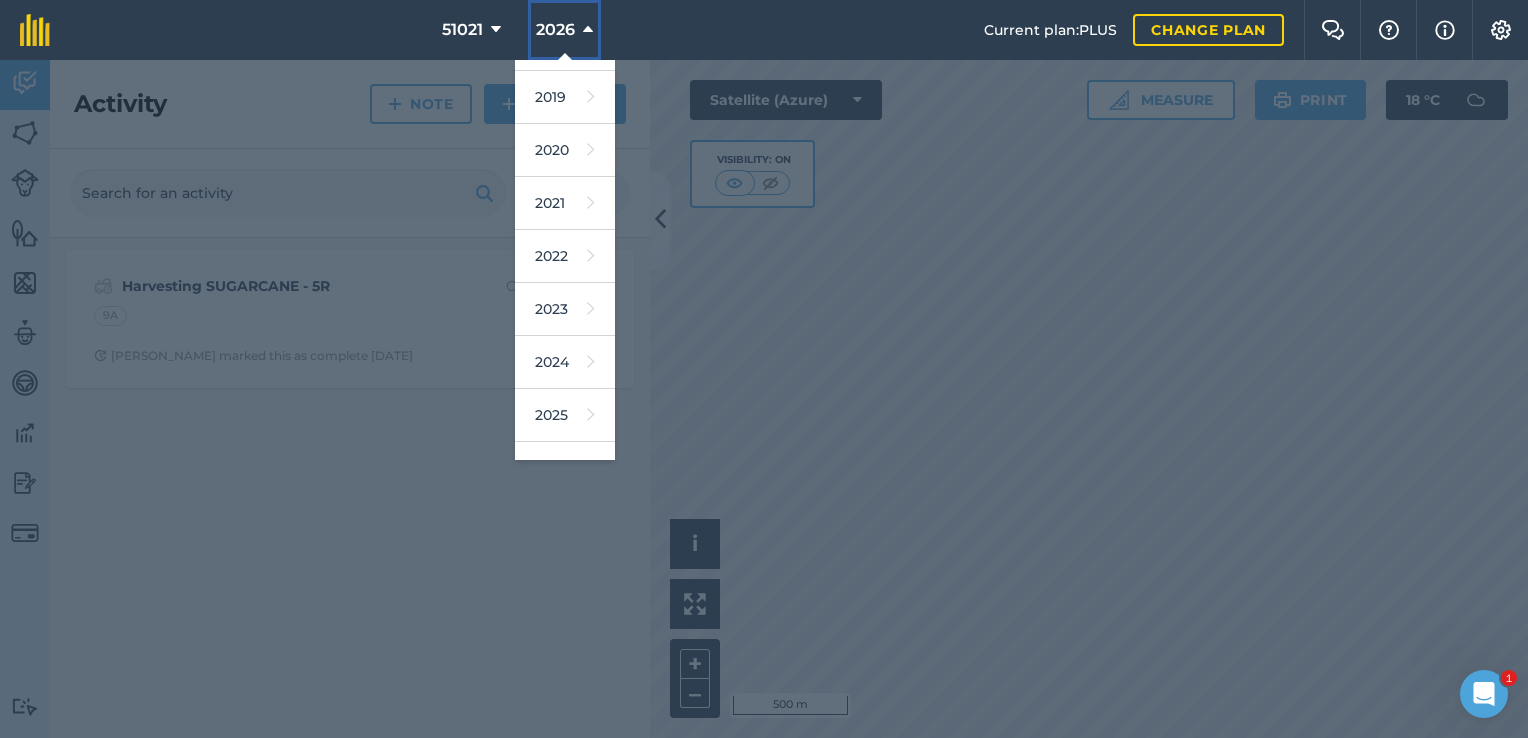 scroll, scrollTop: 120, scrollLeft: 0, axis: vertical 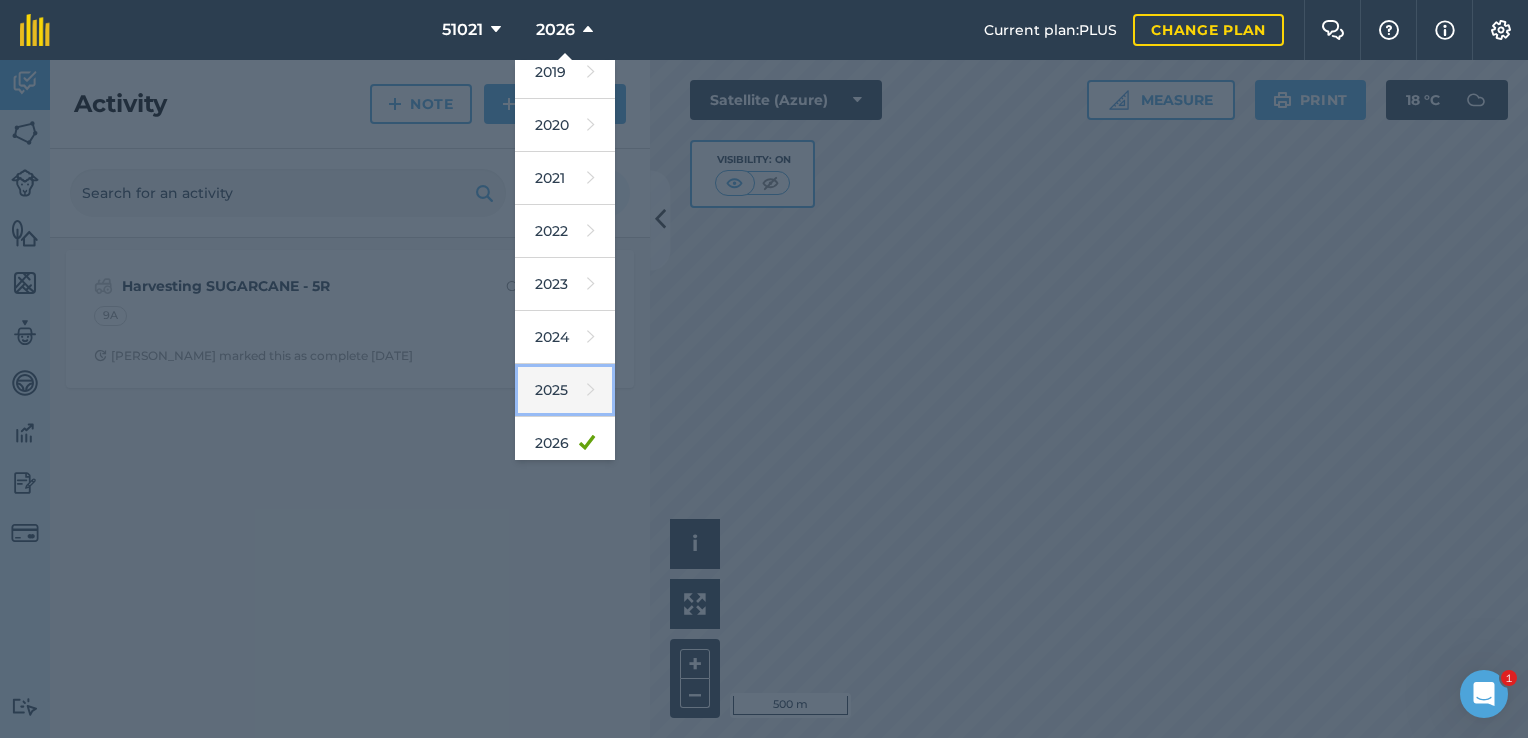 click on "2025" at bounding box center (565, 390) 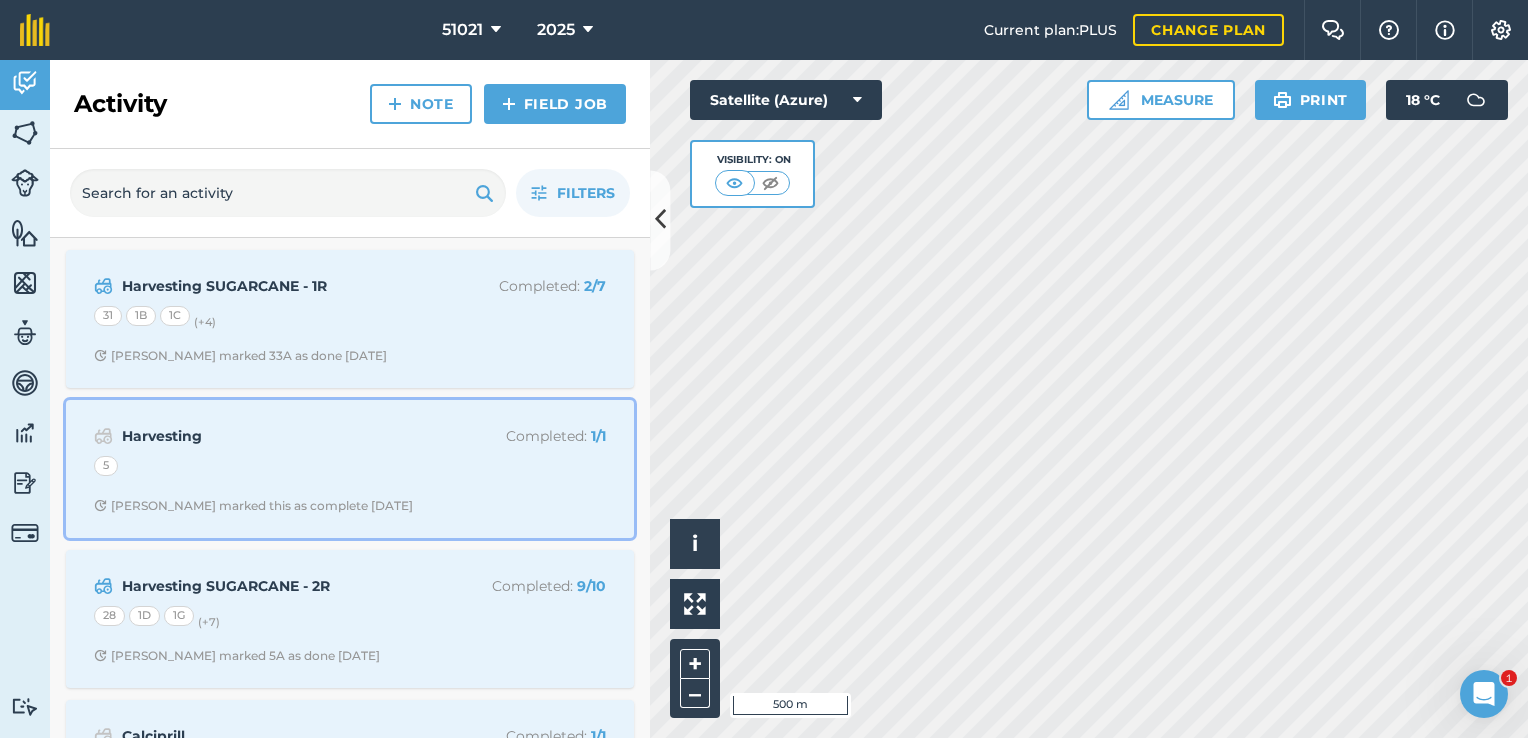 click on "Completed :   1 / 1" at bounding box center (526, 436) 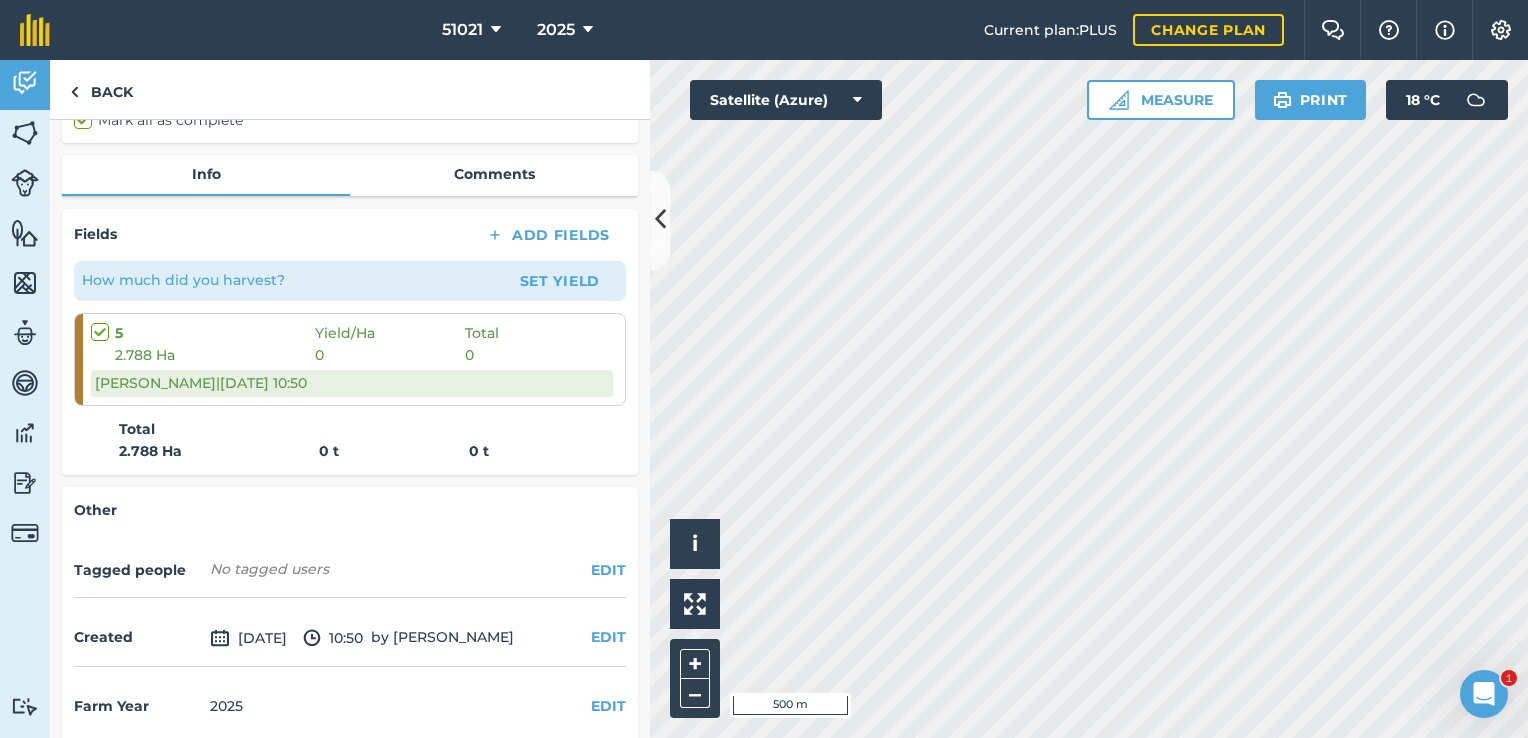 scroll, scrollTop: 254, scrollLeft: 0, axis: vertical 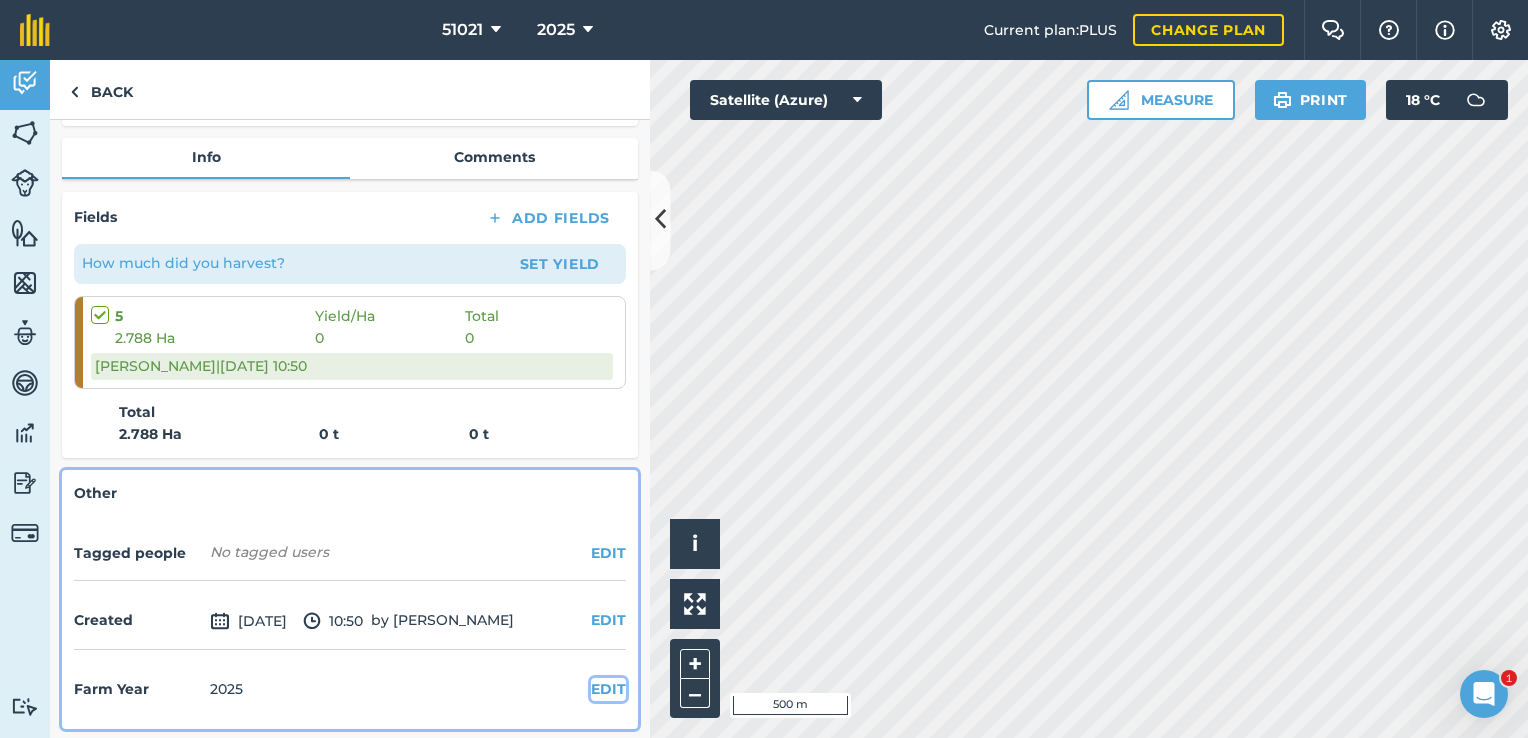 click on "EDIT" at bounding box center (608, 689) 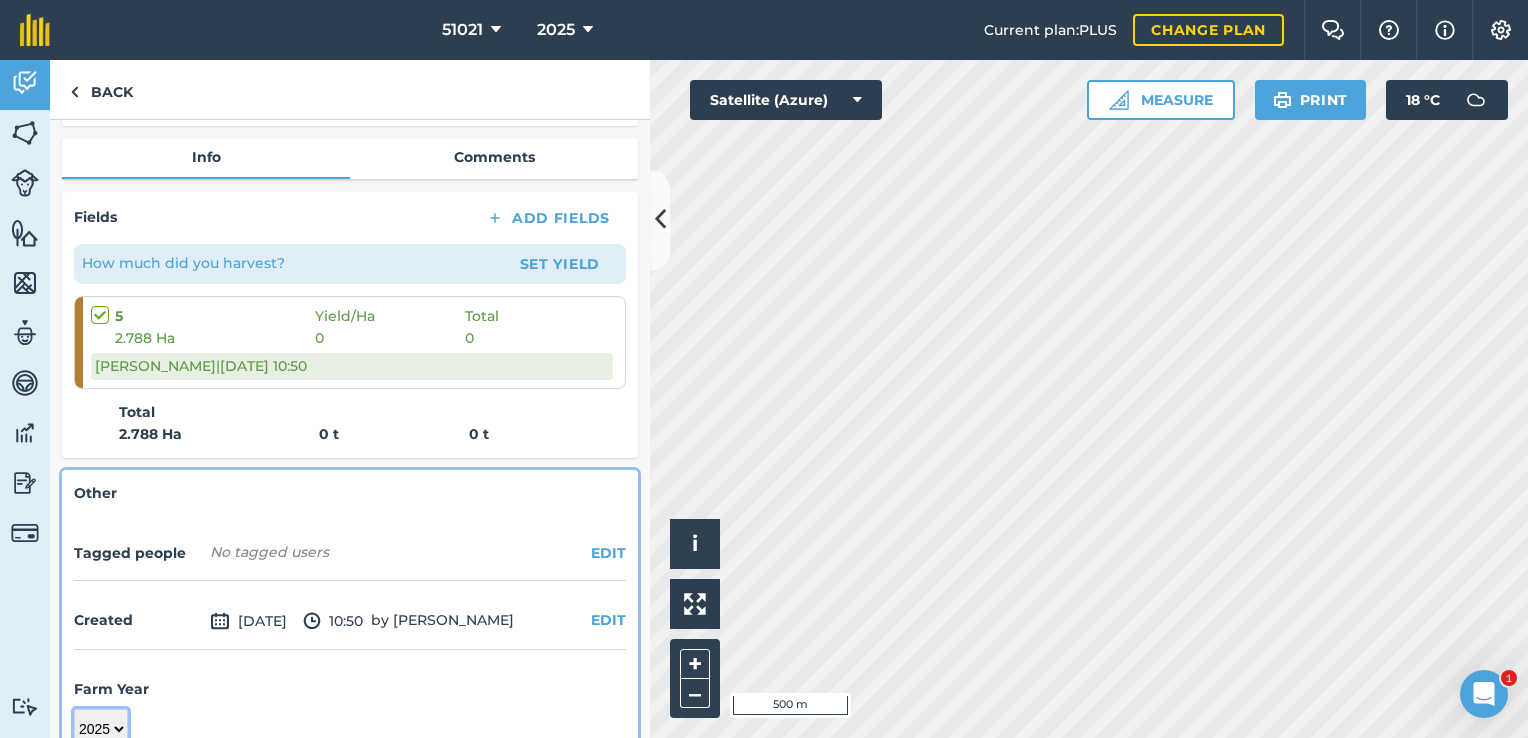 scroll, scrollTop: 262, scrollLeft: 0, axis: vertical 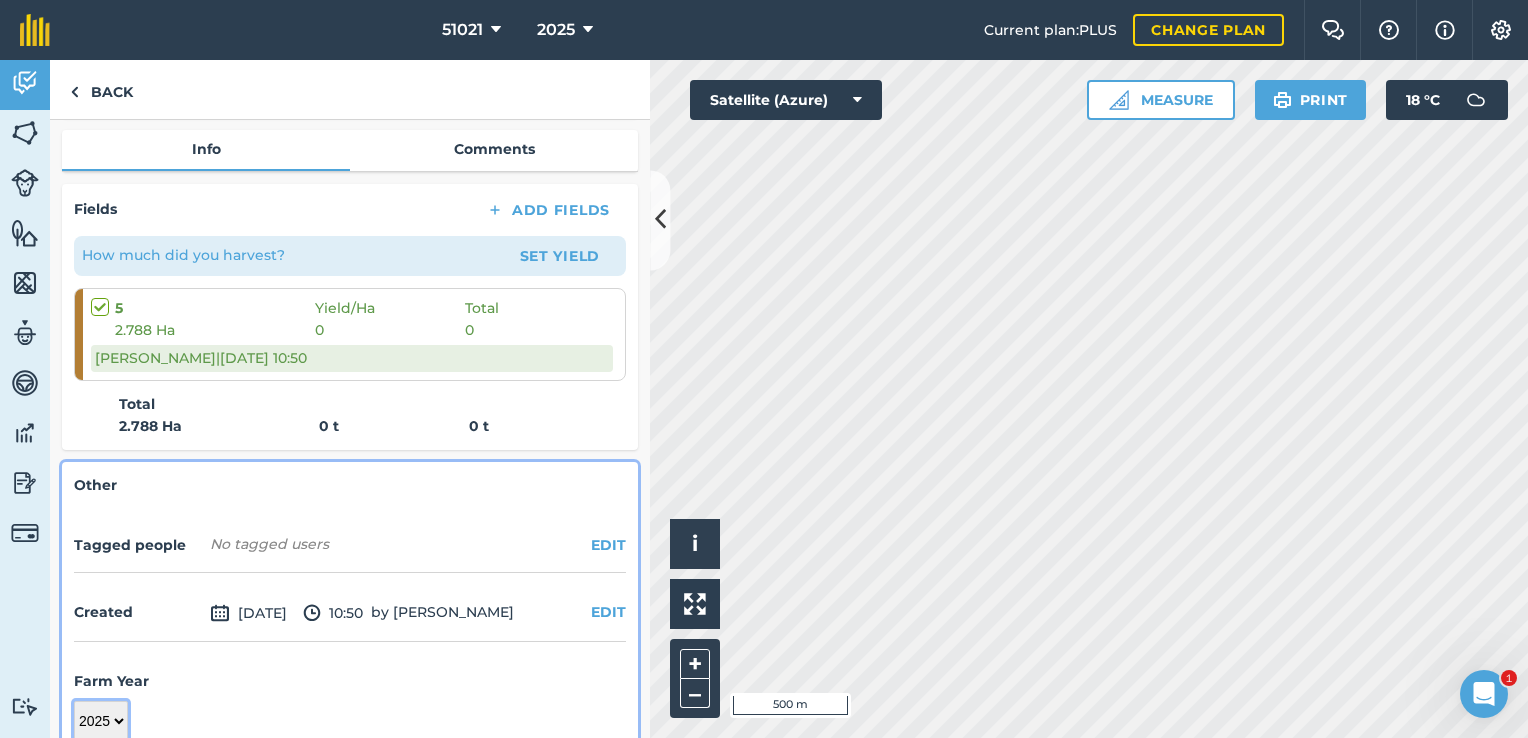 click on "2017 2018 2019 2020 2021 2022 2023 2024 2025 2026 2027" at bounding box center (101, 721) 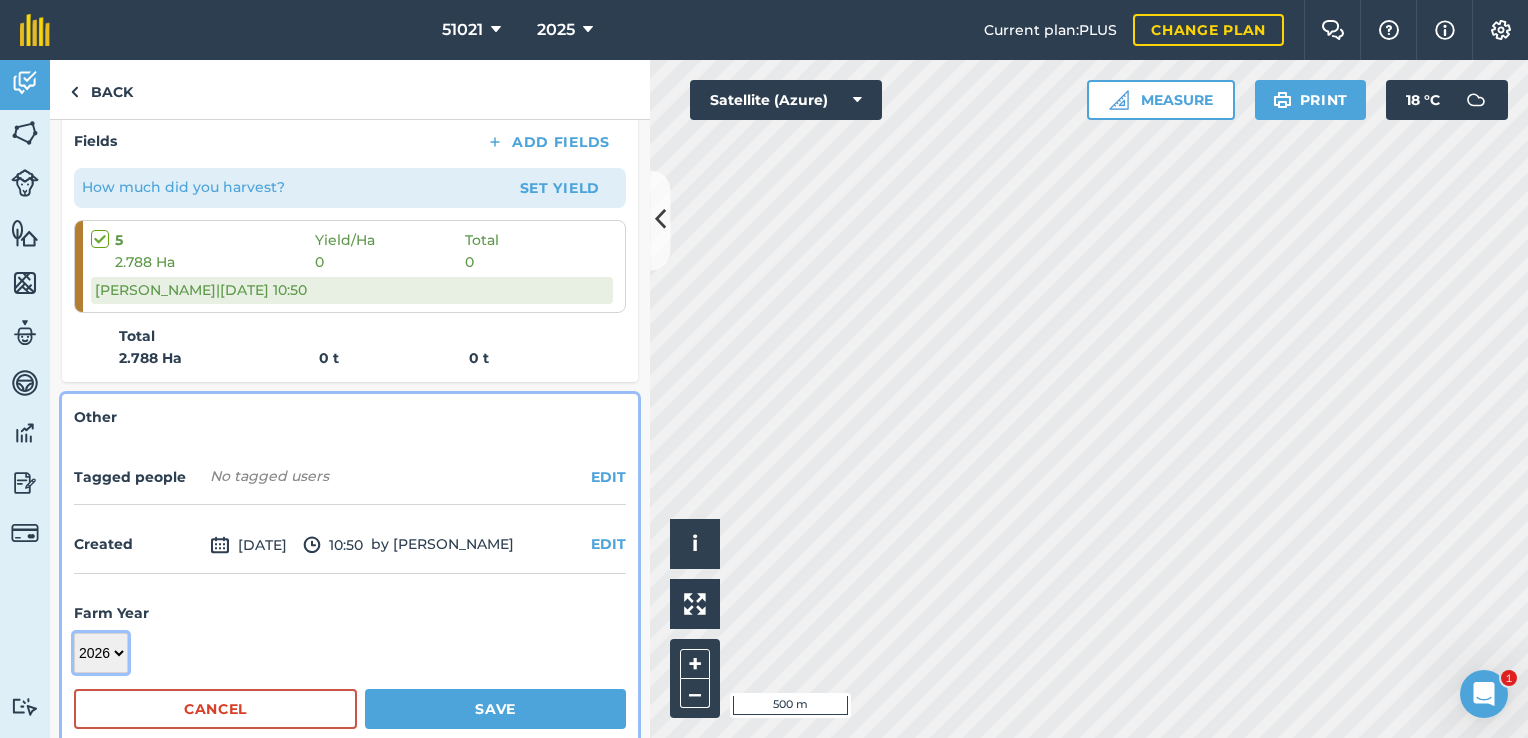 scroll, scrollTop: 357, scrollLeft: 0, axis: vertical 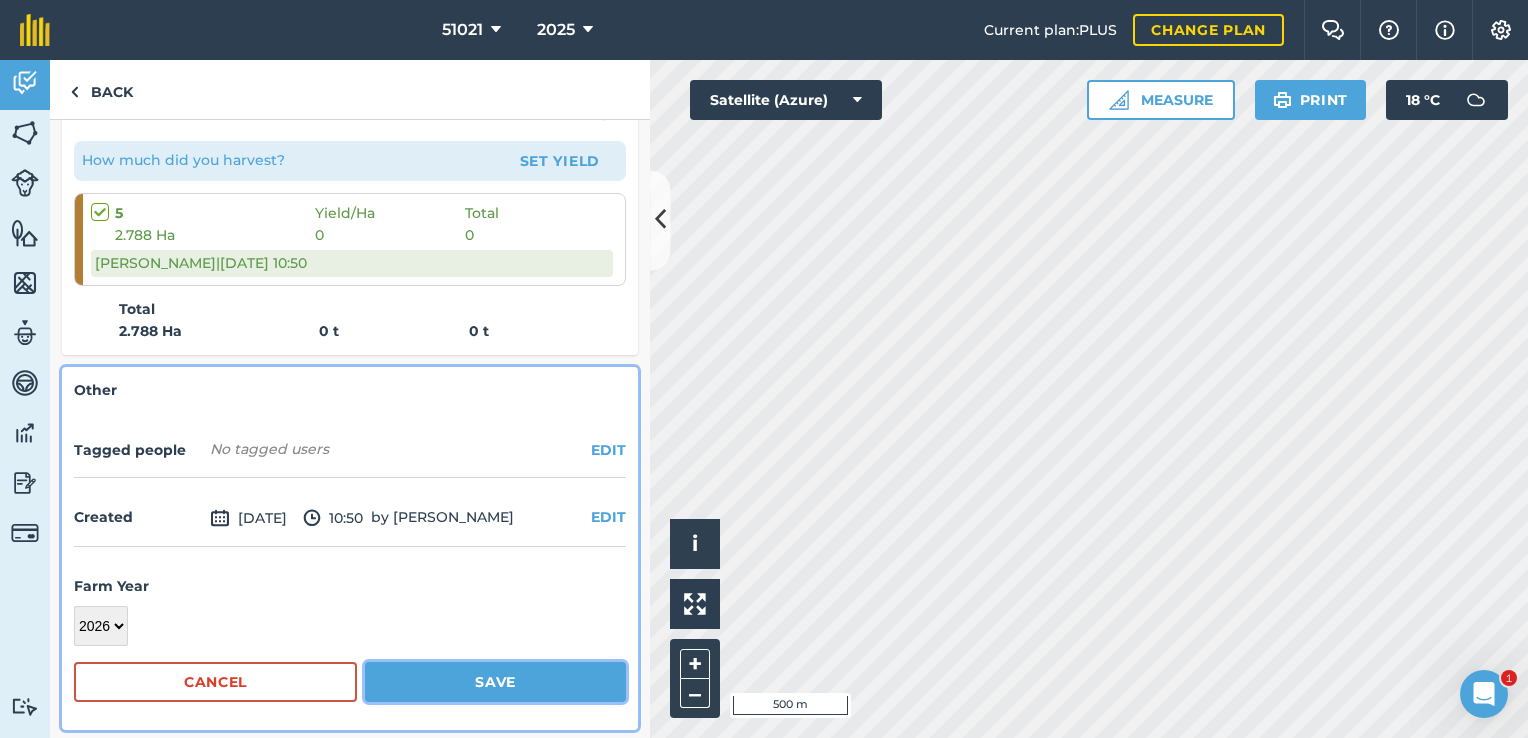 click on "Save" at bounding box center [495, 682] 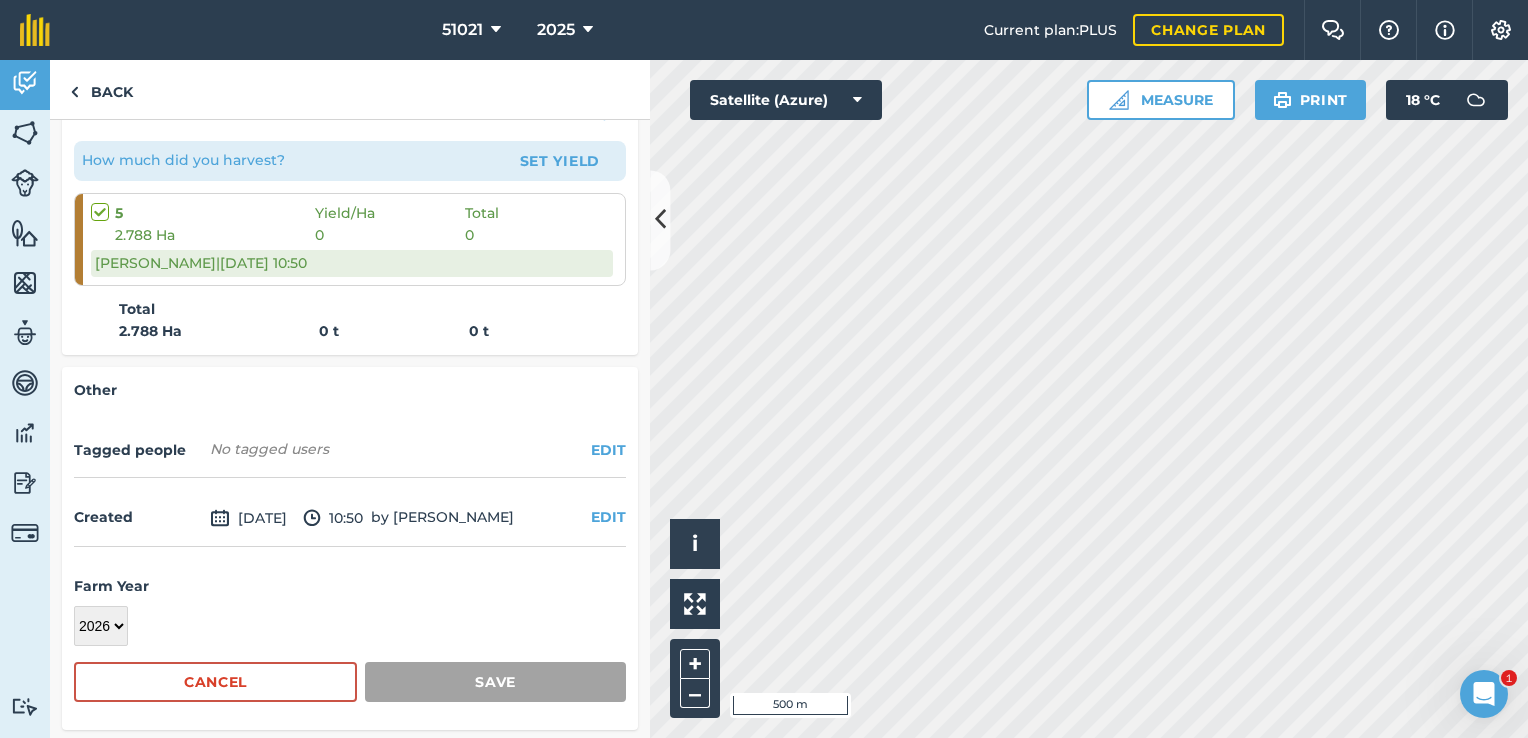 scroll, scrollTop: 254, scrollLeft: 0, axis: vertical 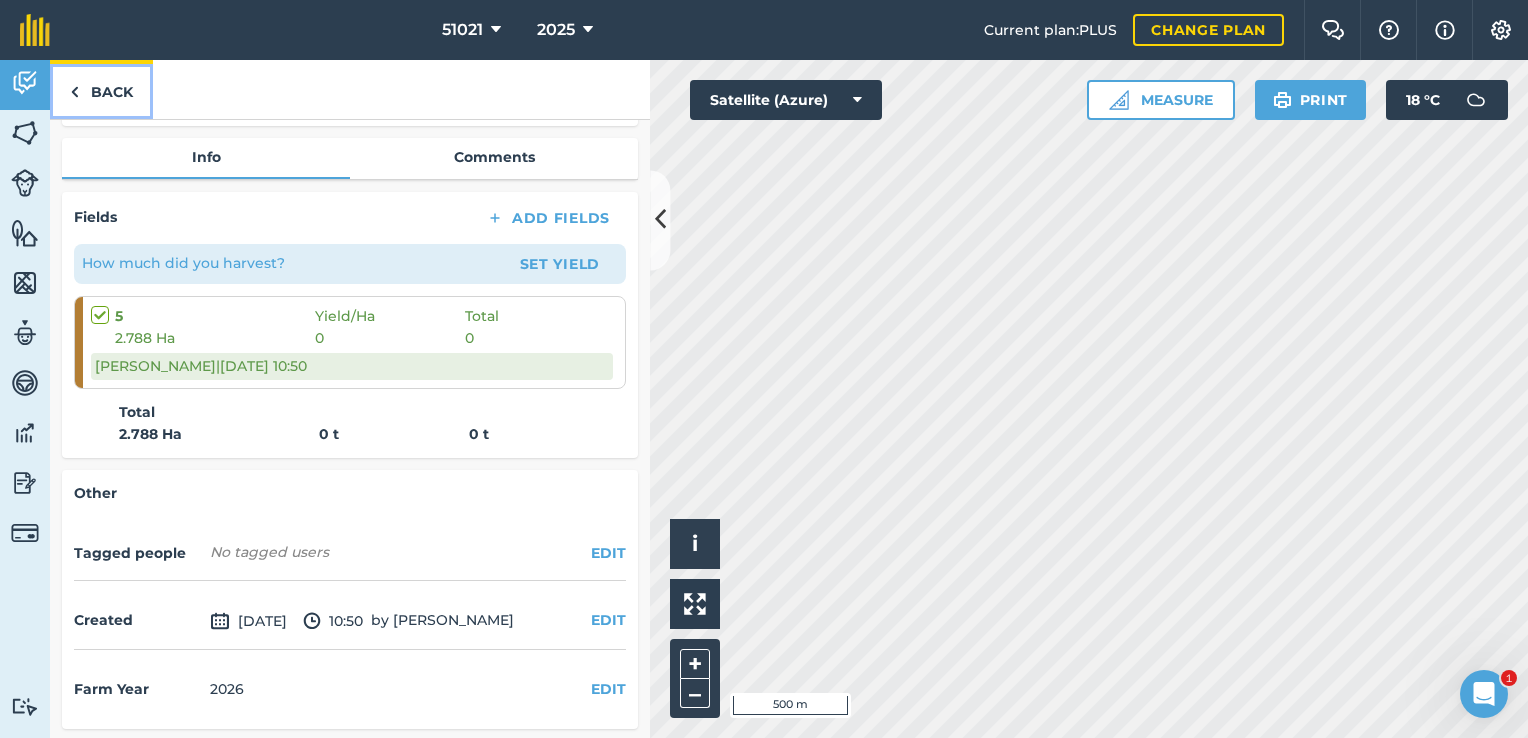 click on "Back" at bounding box center (101, 89) 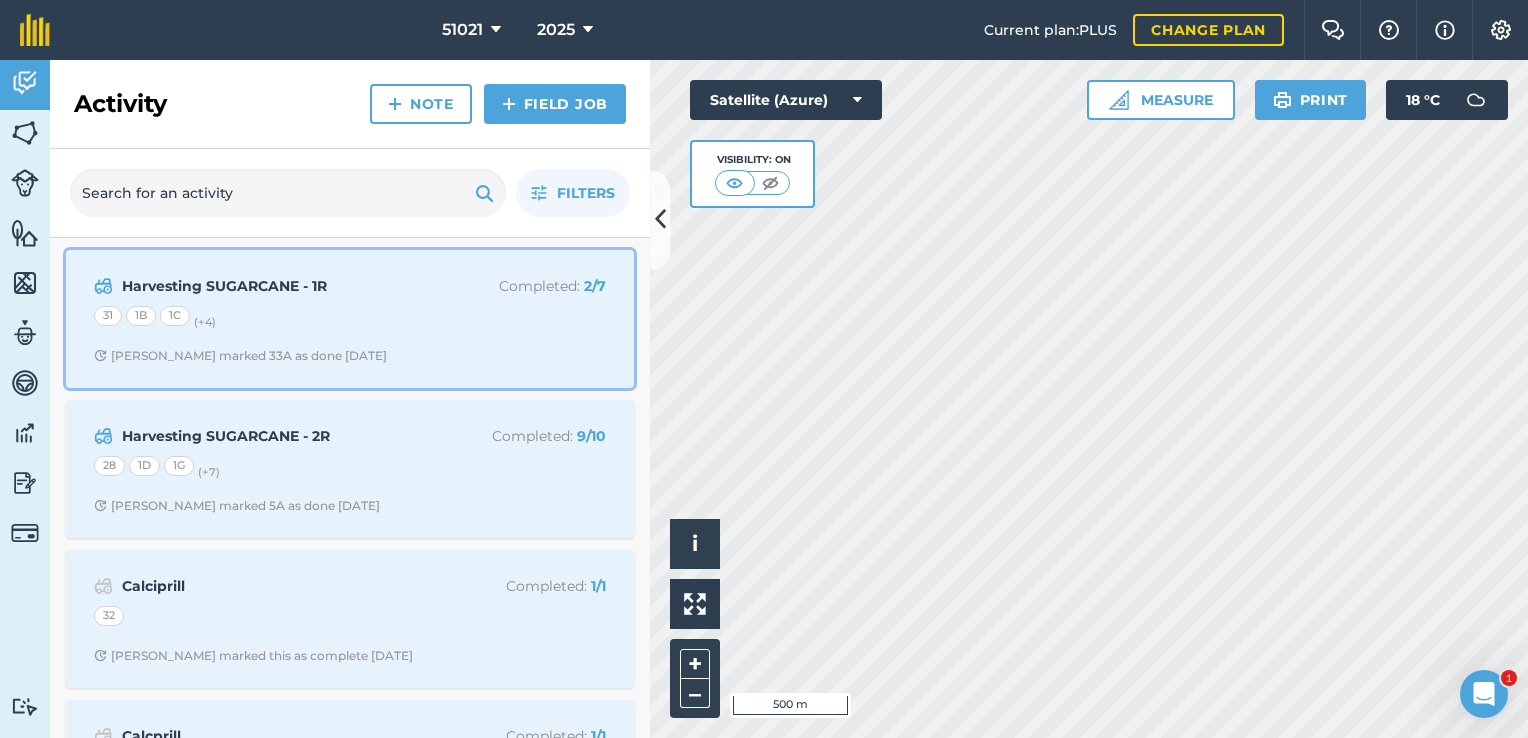 click on "Harvesting SUGARCANE - 1R" at bounding box center (280, 286) 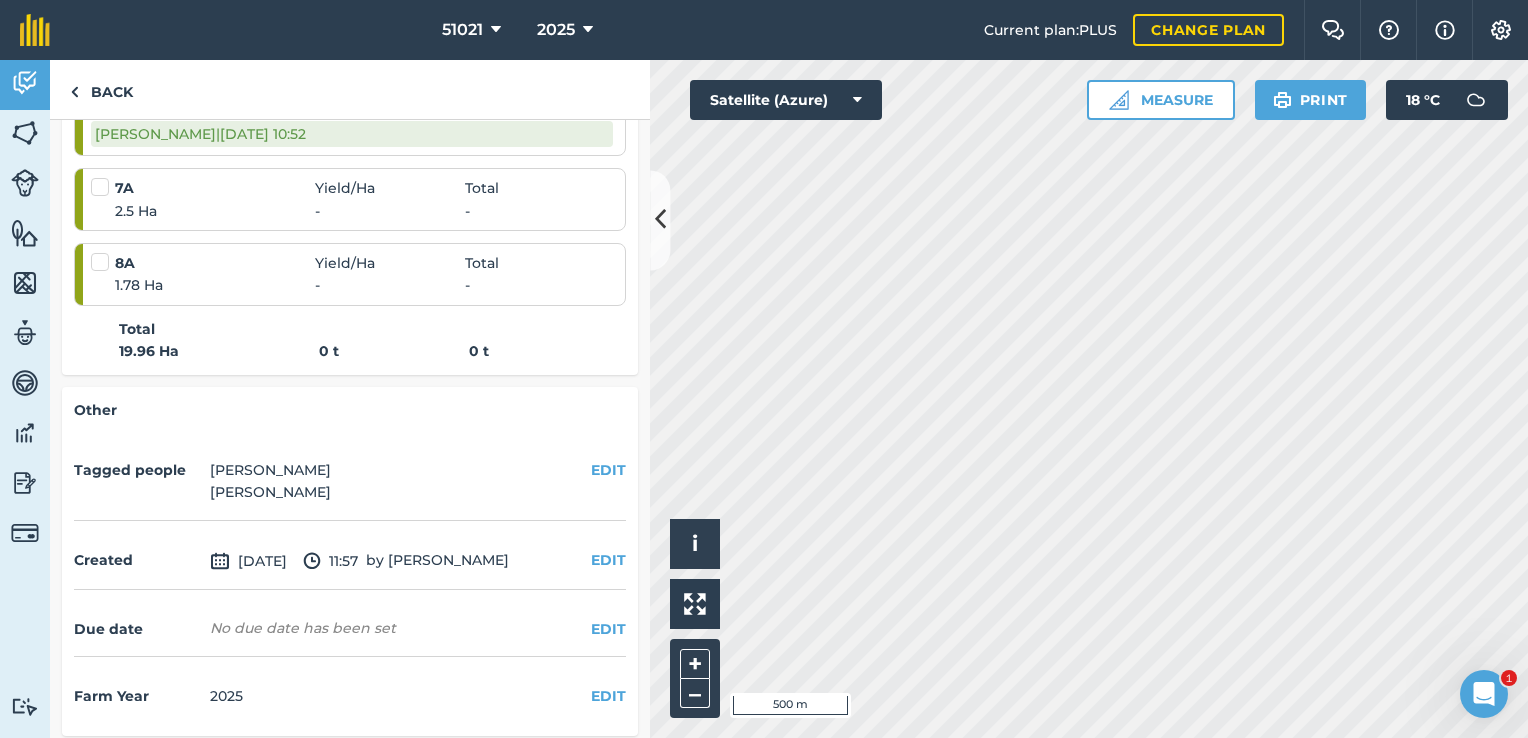 scroll, scrollTop: 820, scrollLeft: 0, axis: vertical 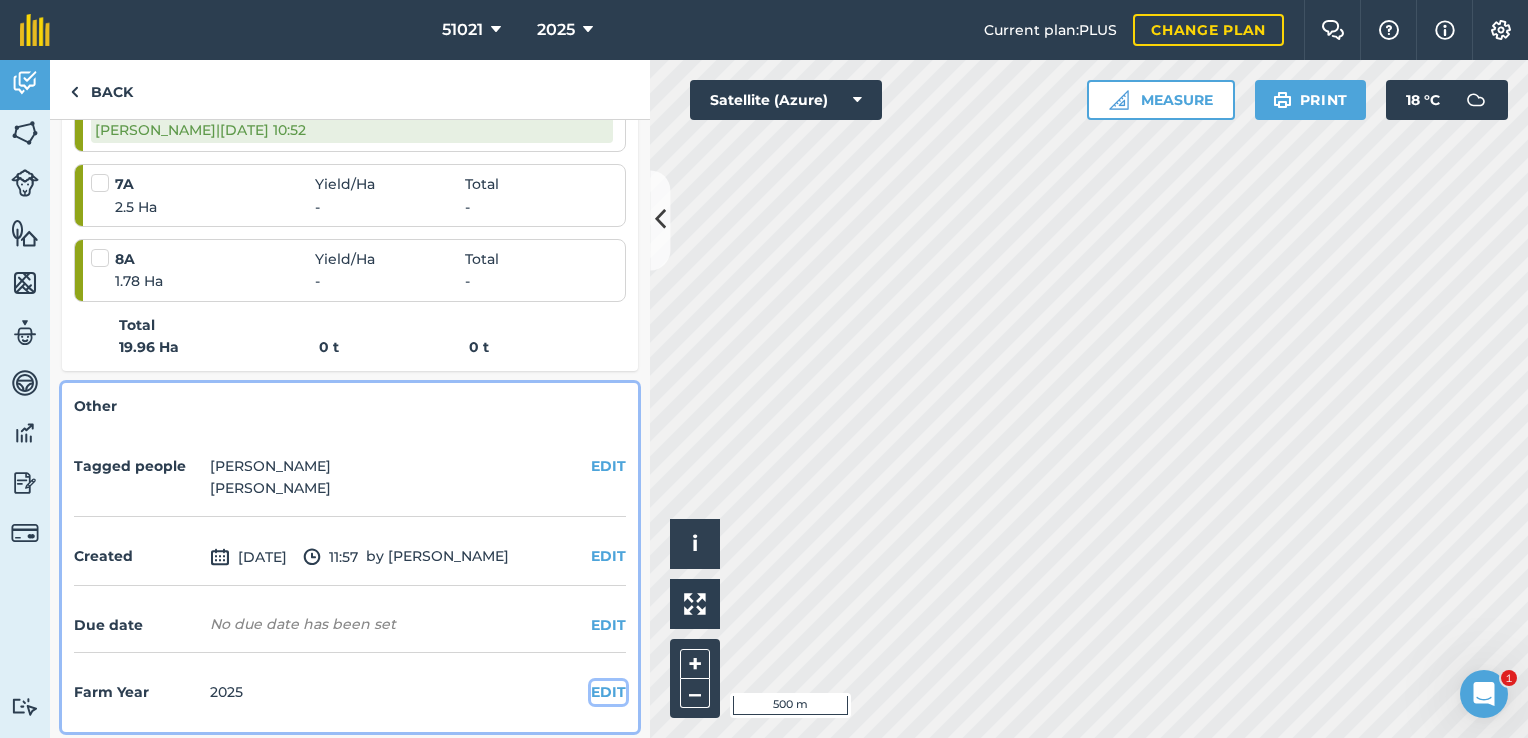 click on "EDIT" at bounding box center (608, 692) 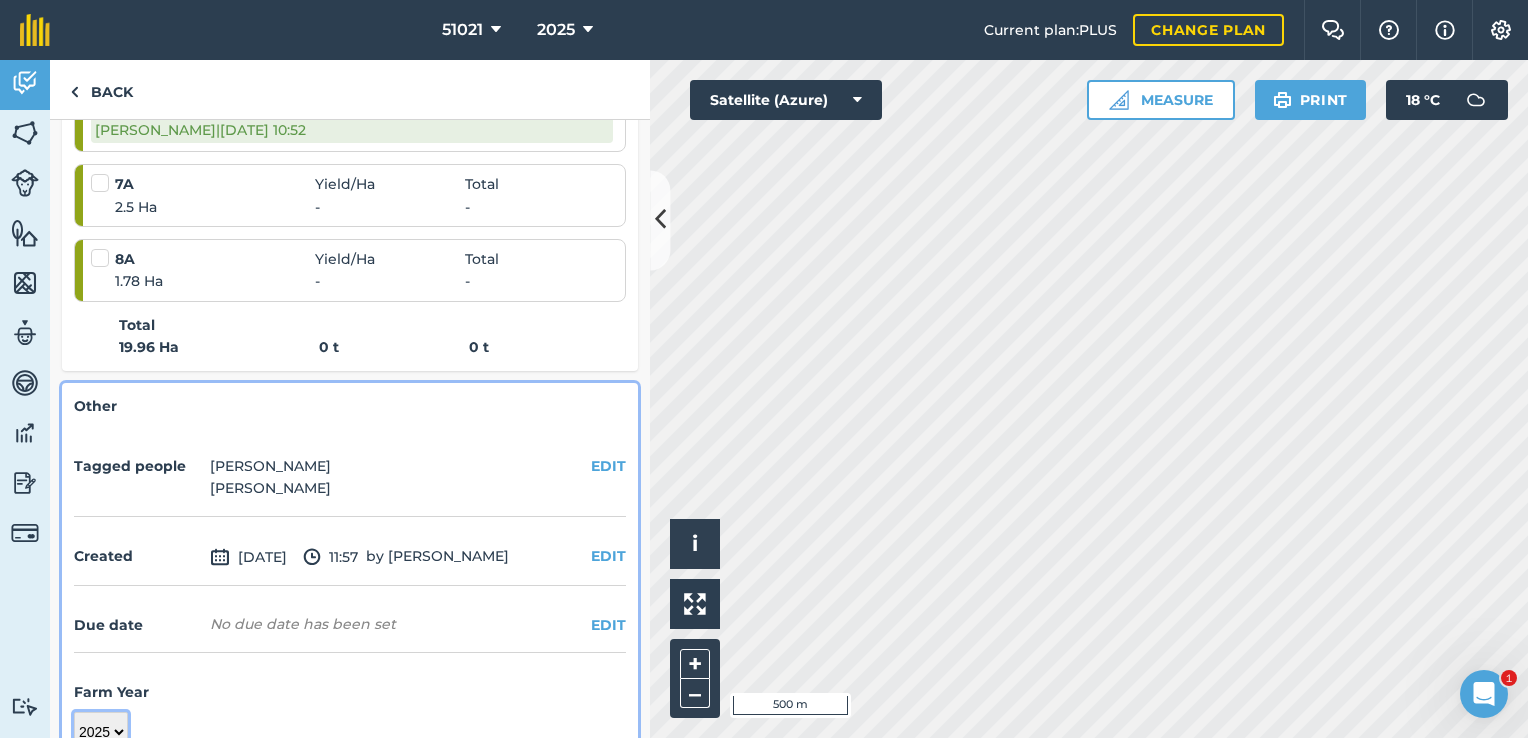 scroll, scrollTop: 828, scrollLeft: 0, axis: vertical 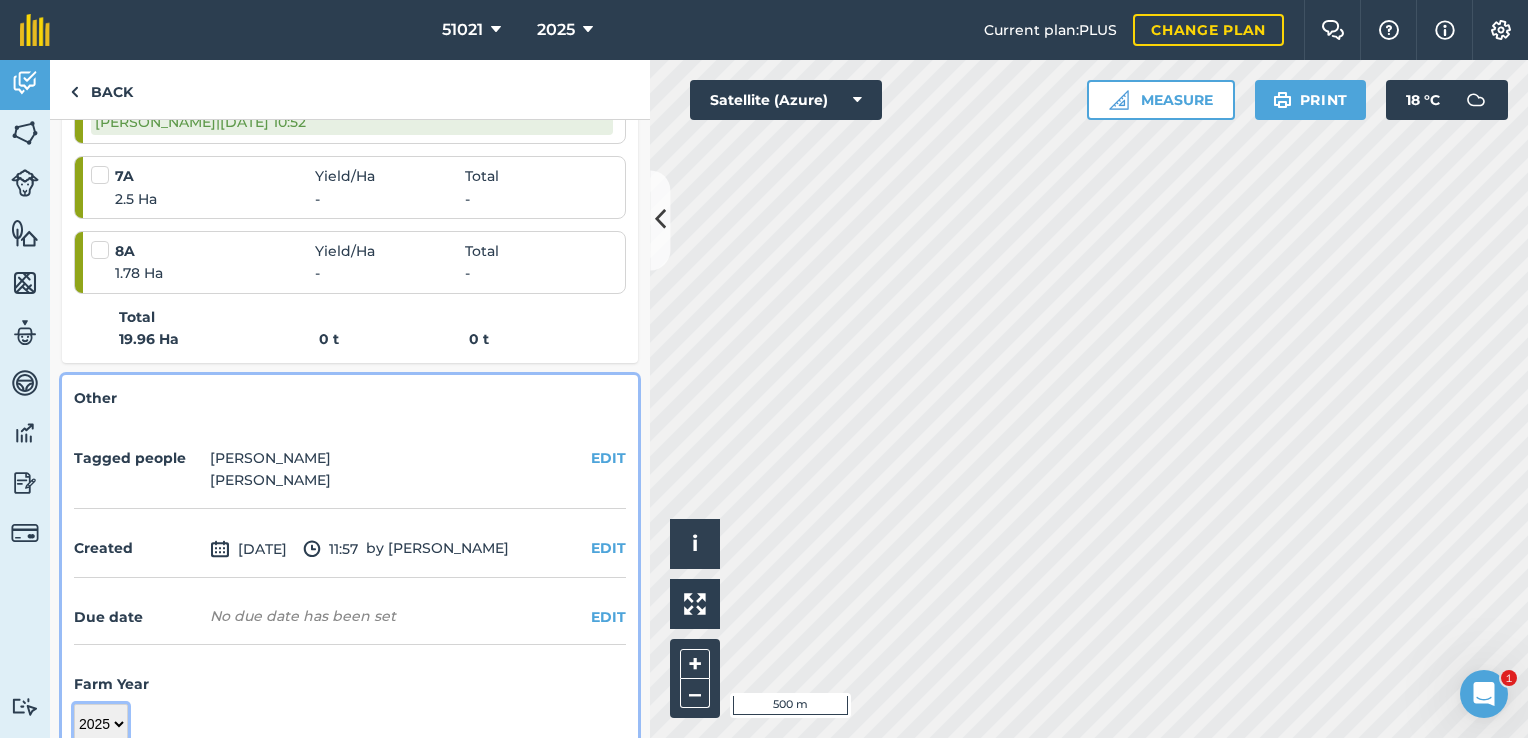 click on "2017 2018 2019 2020 2021 2022 2023 2024 2025 2026 2027" at bounding box center [101, 724] 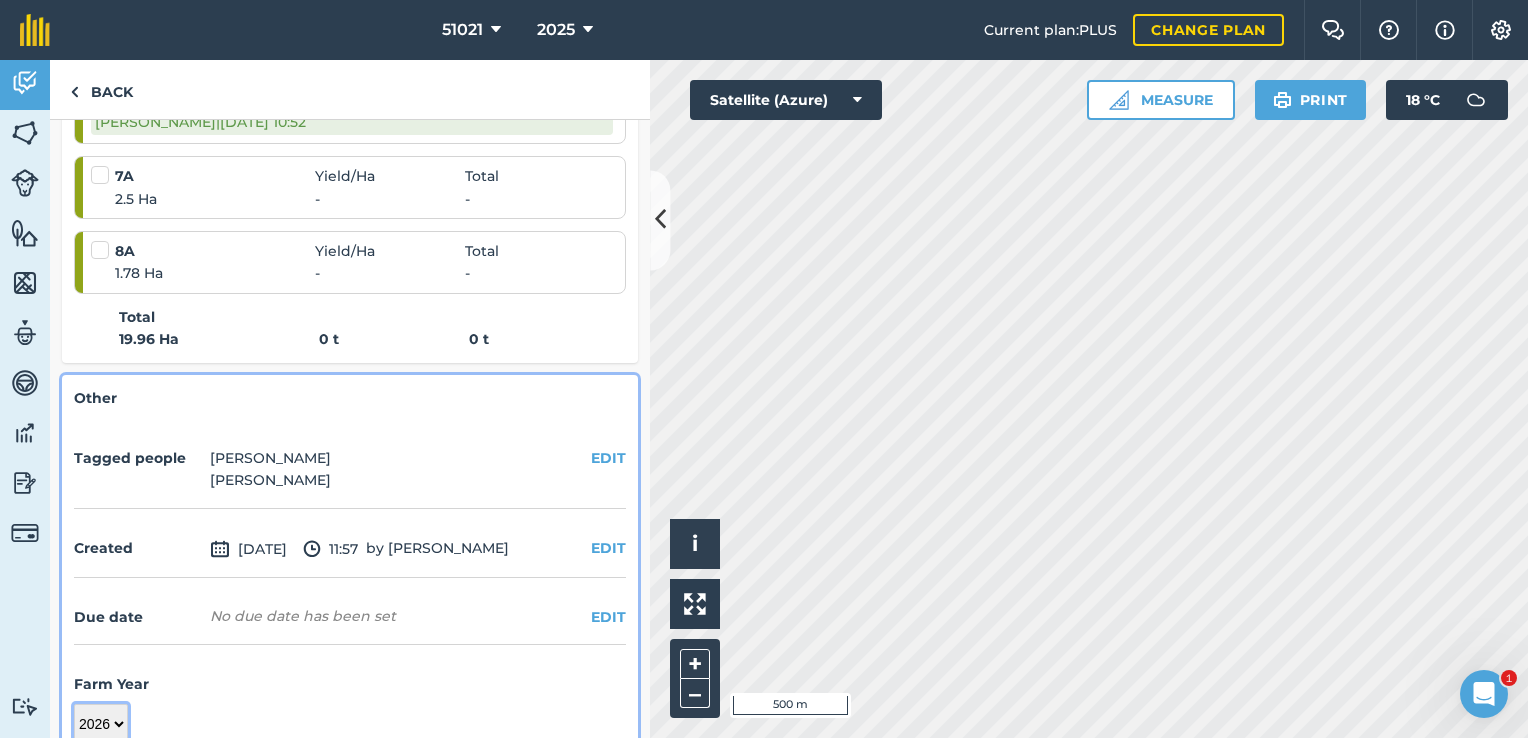scroll, scrollTop: 924, scrollLeft: 0, axis: vertical 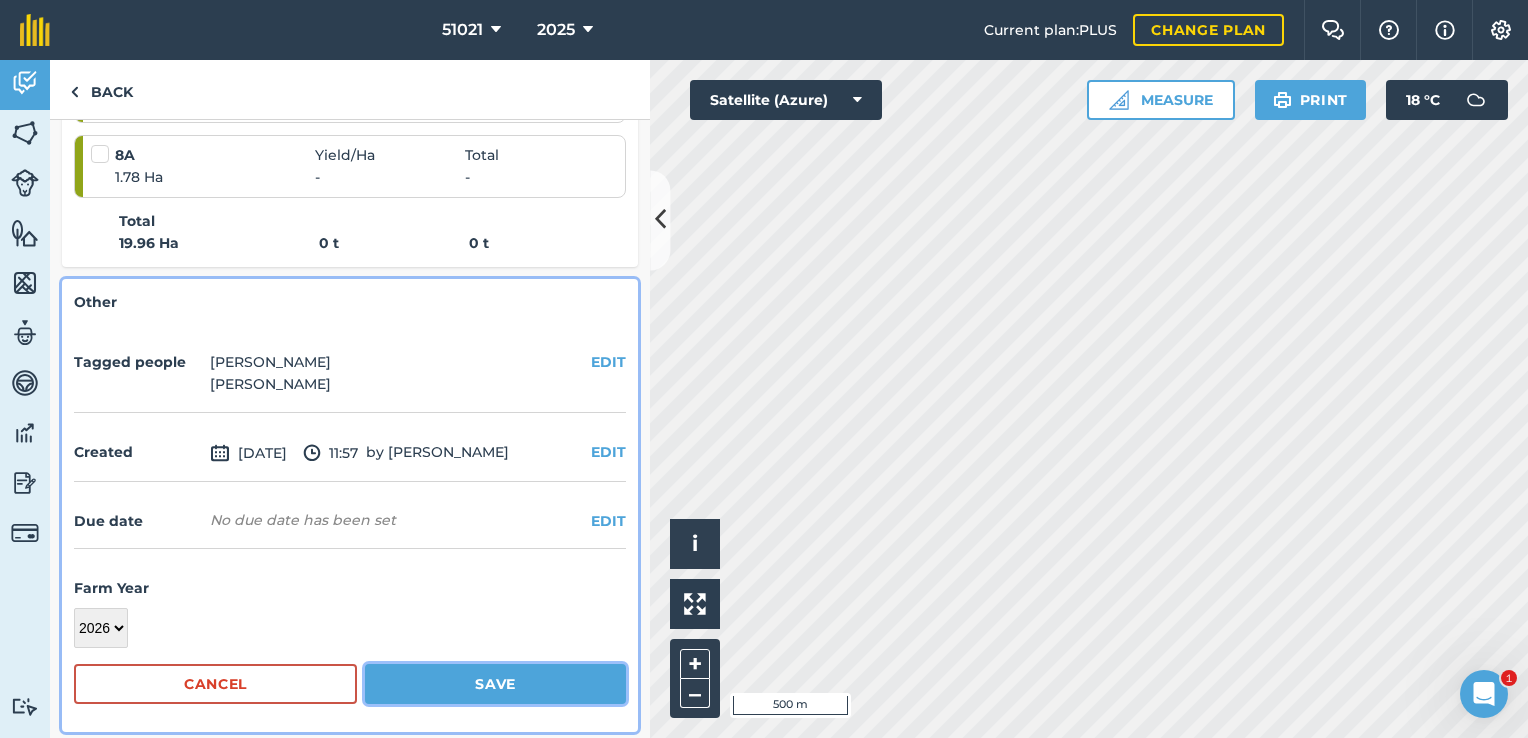 click on "Save" at bounding box center (495, 684) 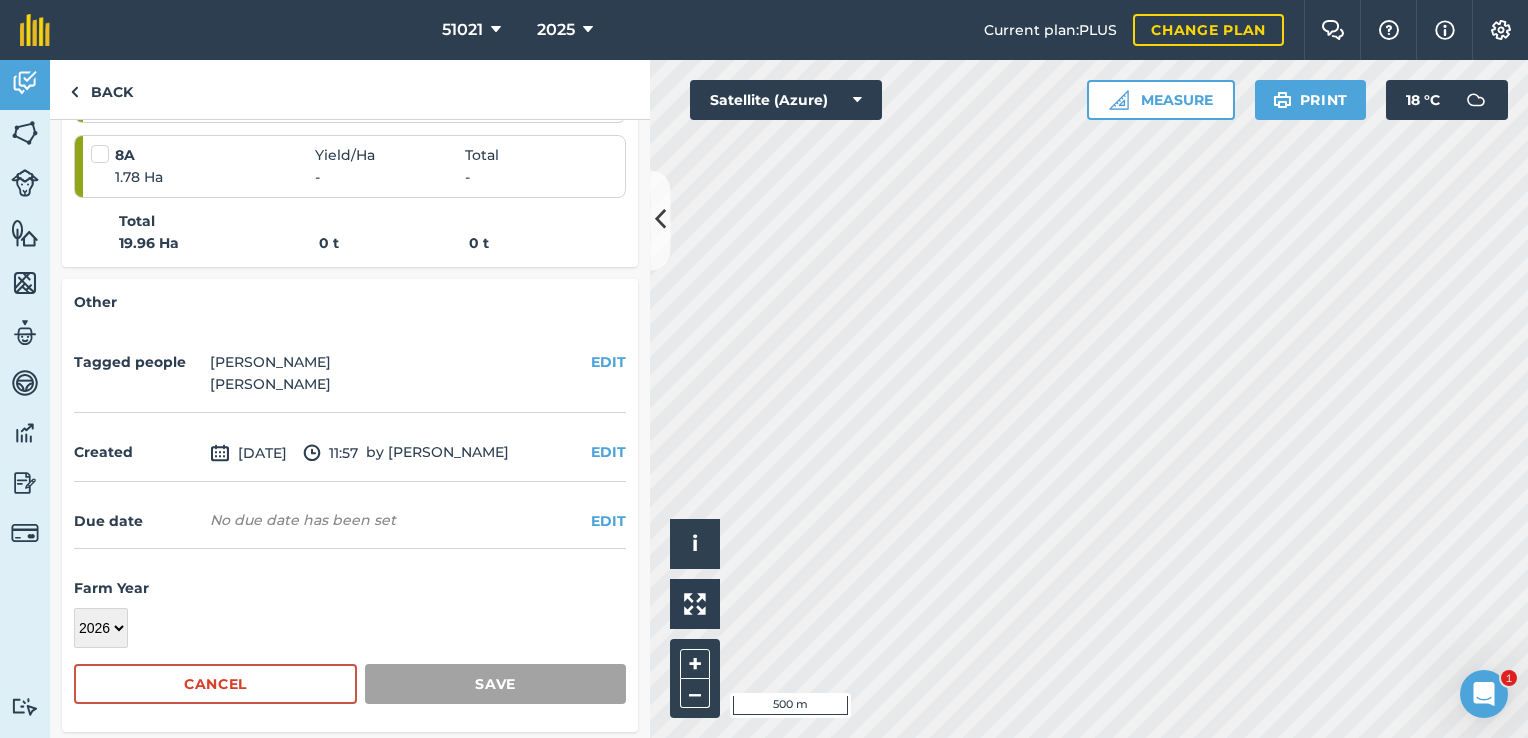 scroll, scrollTop: 820, scrollLeft: 0, axis: vertical 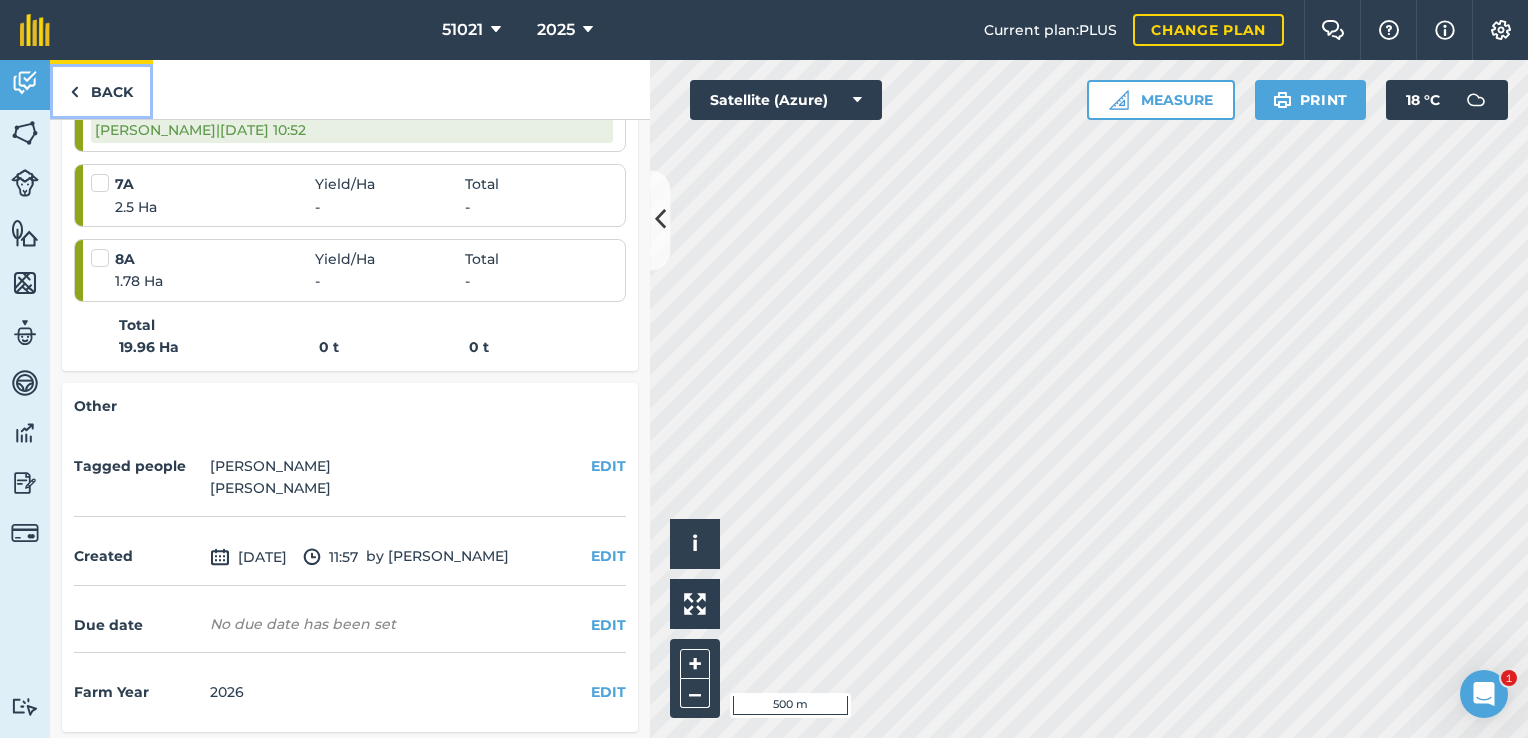 click on "Back" at bounding box center [101, 89] 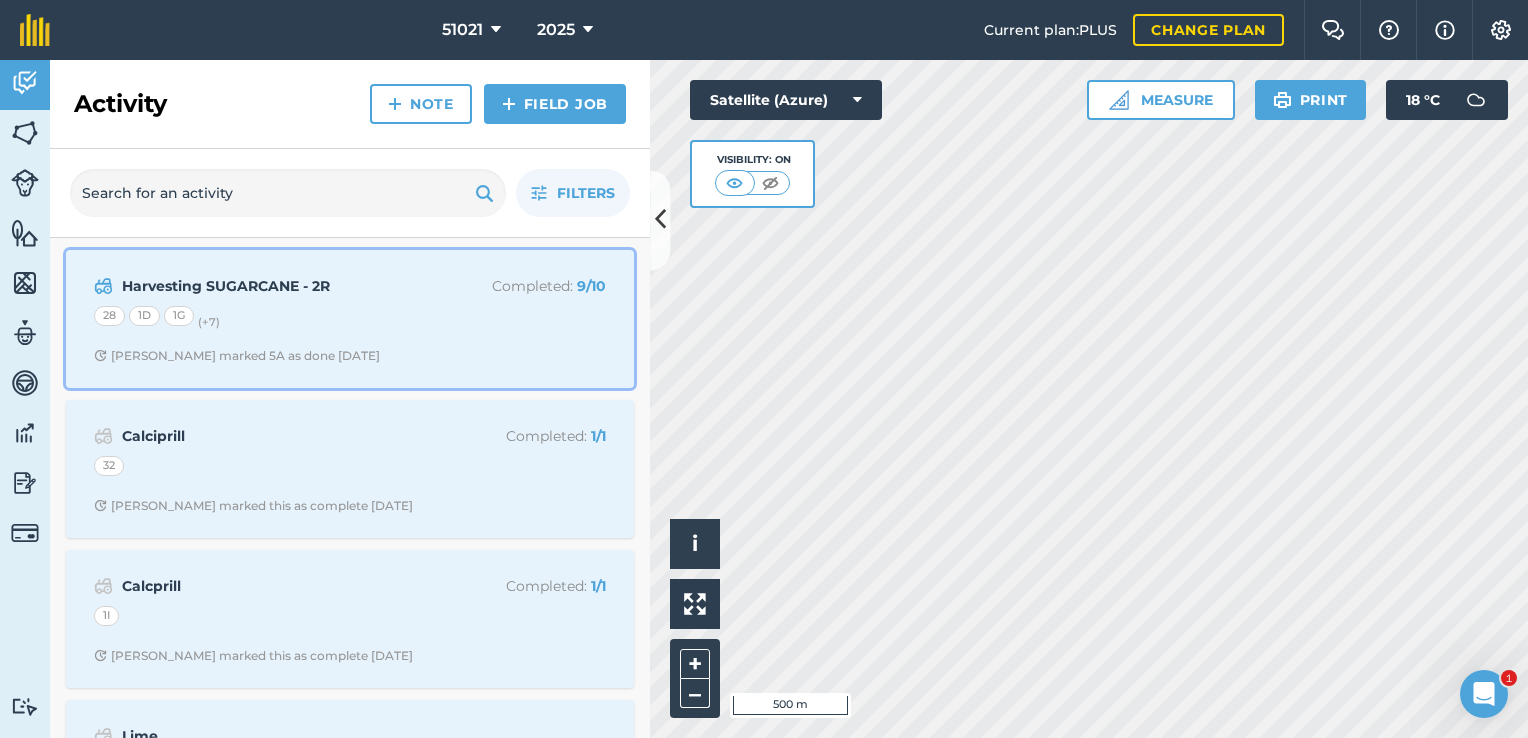click on "Harvesting SUGARCANE - 2R" at bounding box center [280, 286] 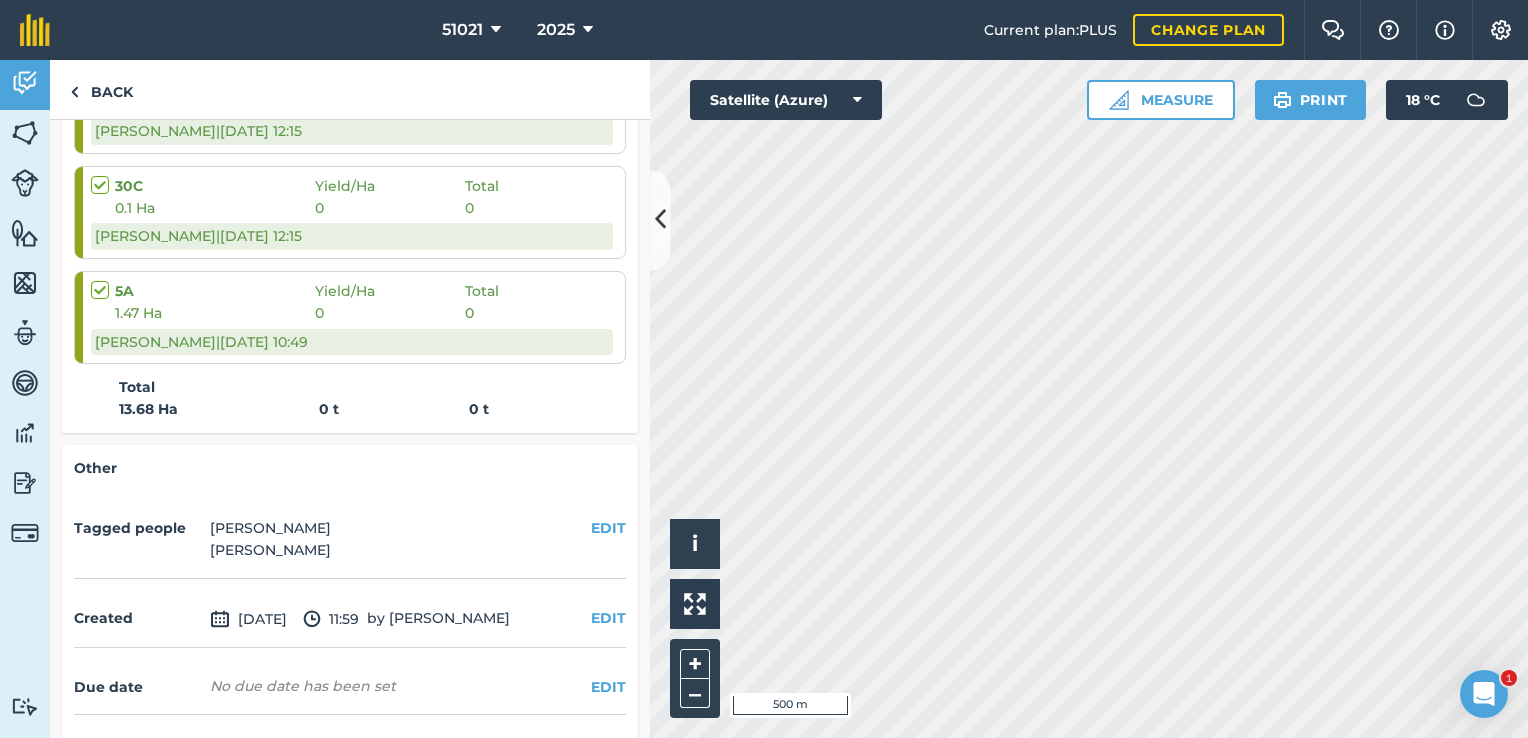 scroll, scrollTop: 1256, scrollLeft: 0, axis: vertical 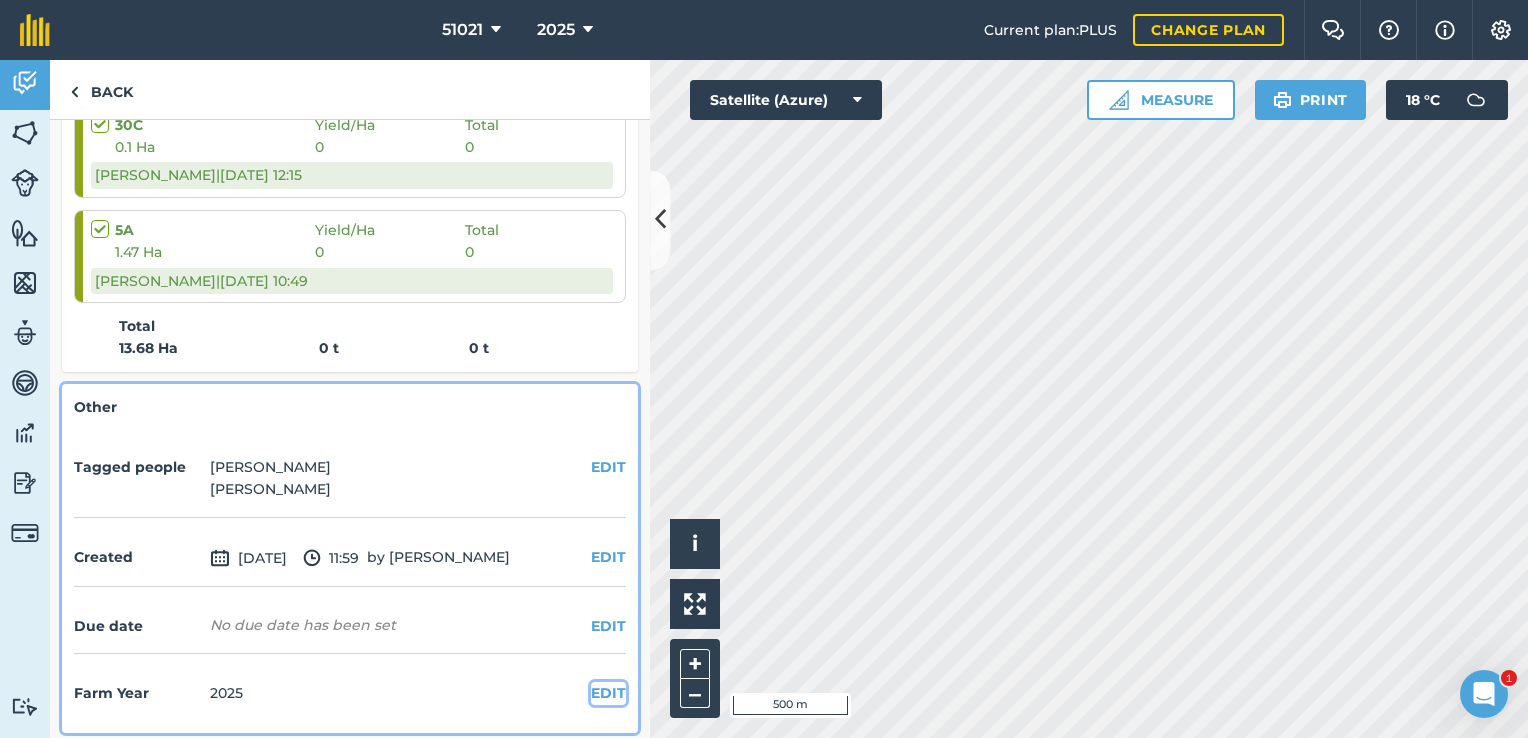 click on "EDIT" at bounding box center [608, 693] 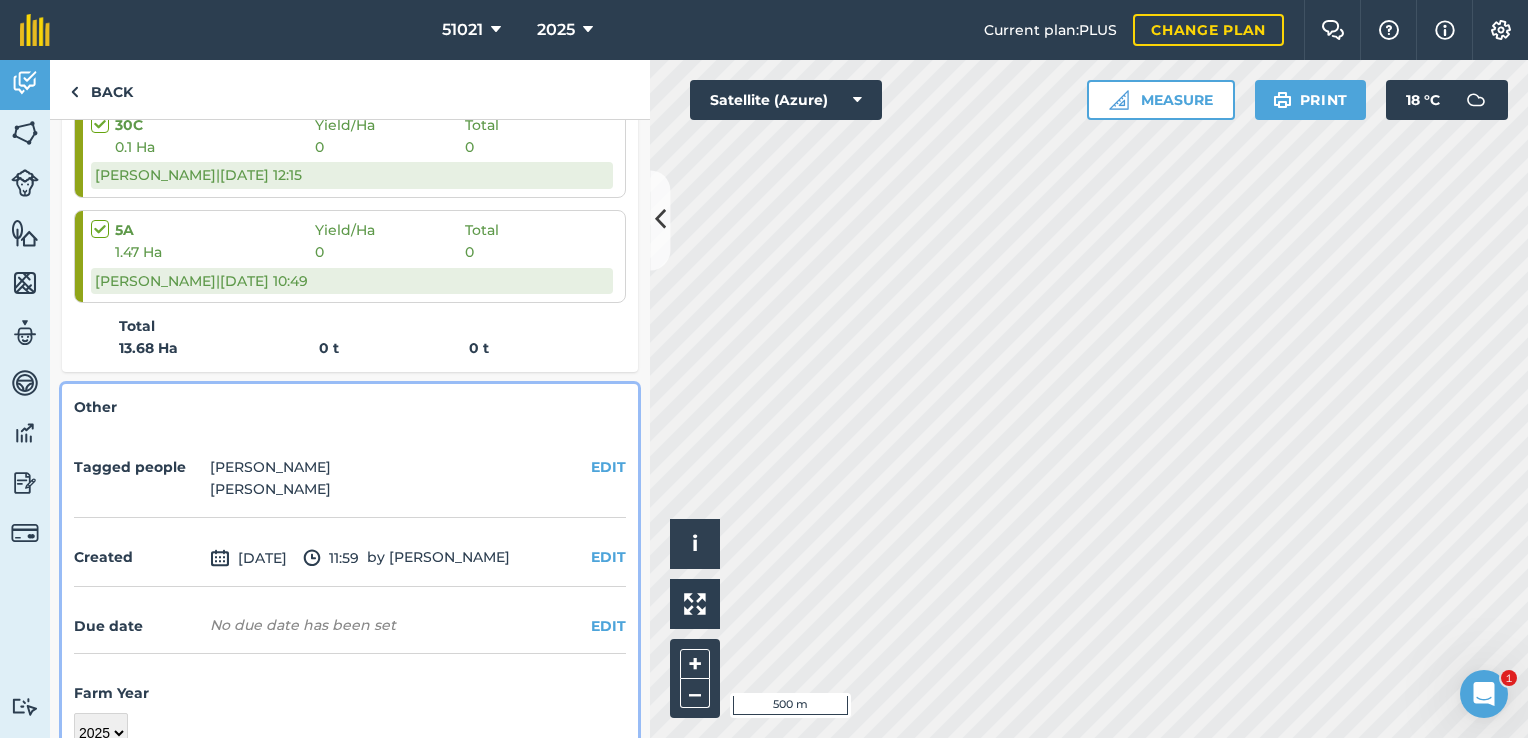 scroll, scrollTop: 1360, scrollLeft: 0, axis: vertical 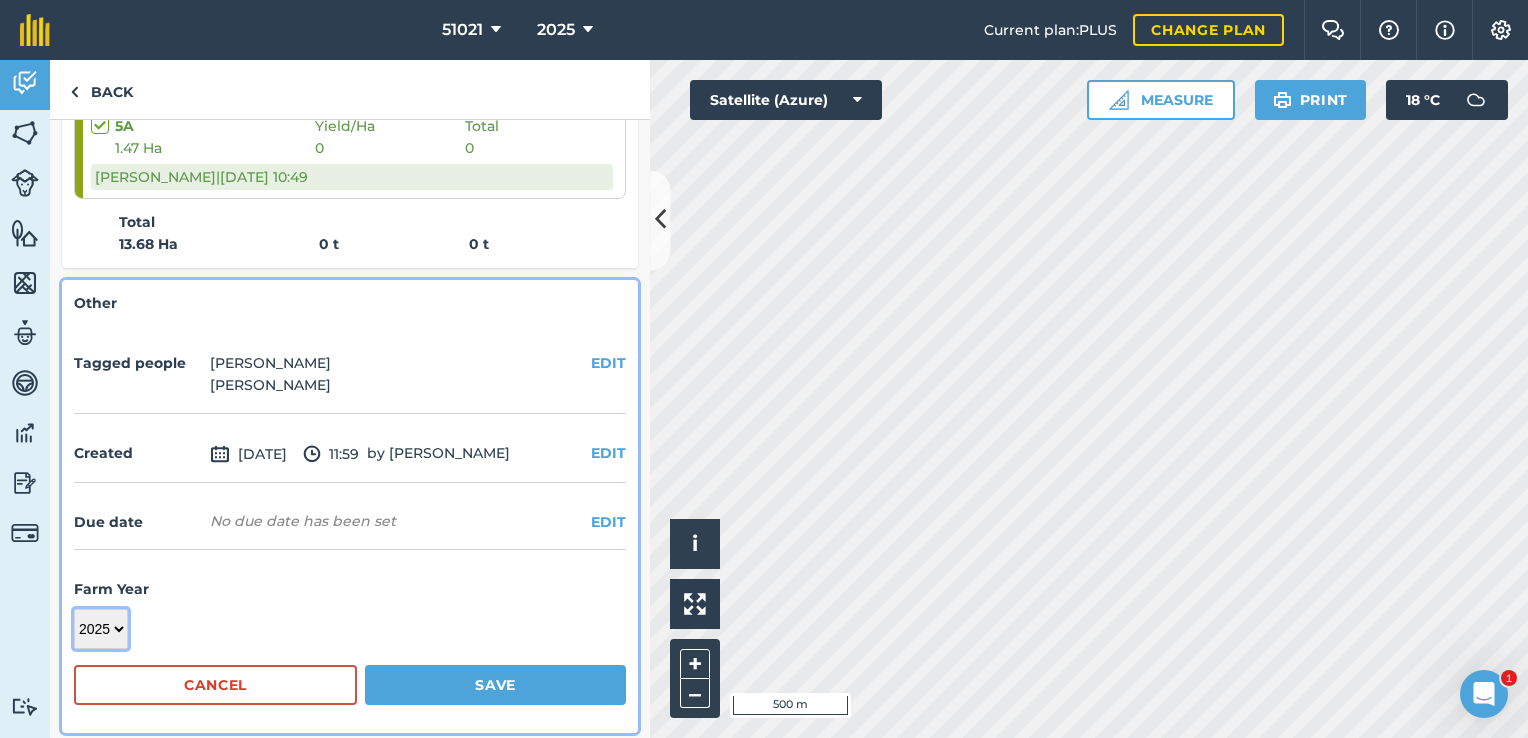 click on "2017 2018 2019 2020 2021 2022 2023 2024 2025 2026 2027" at bounding box center [101, 629] 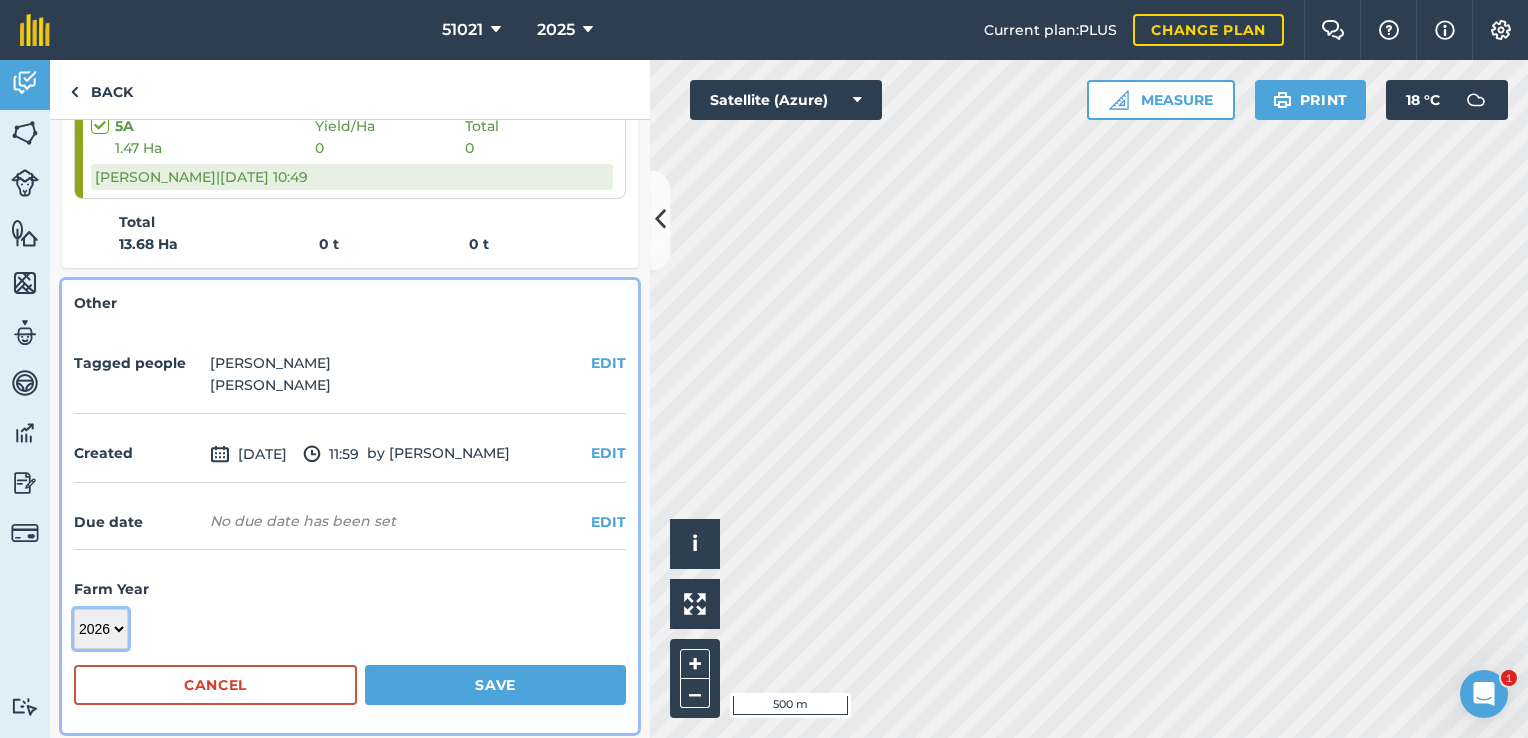 click on "2017 2018 2019 2020 2021 2022 2023 2024 2025 2026 2027" at bounding box center [101, 629] 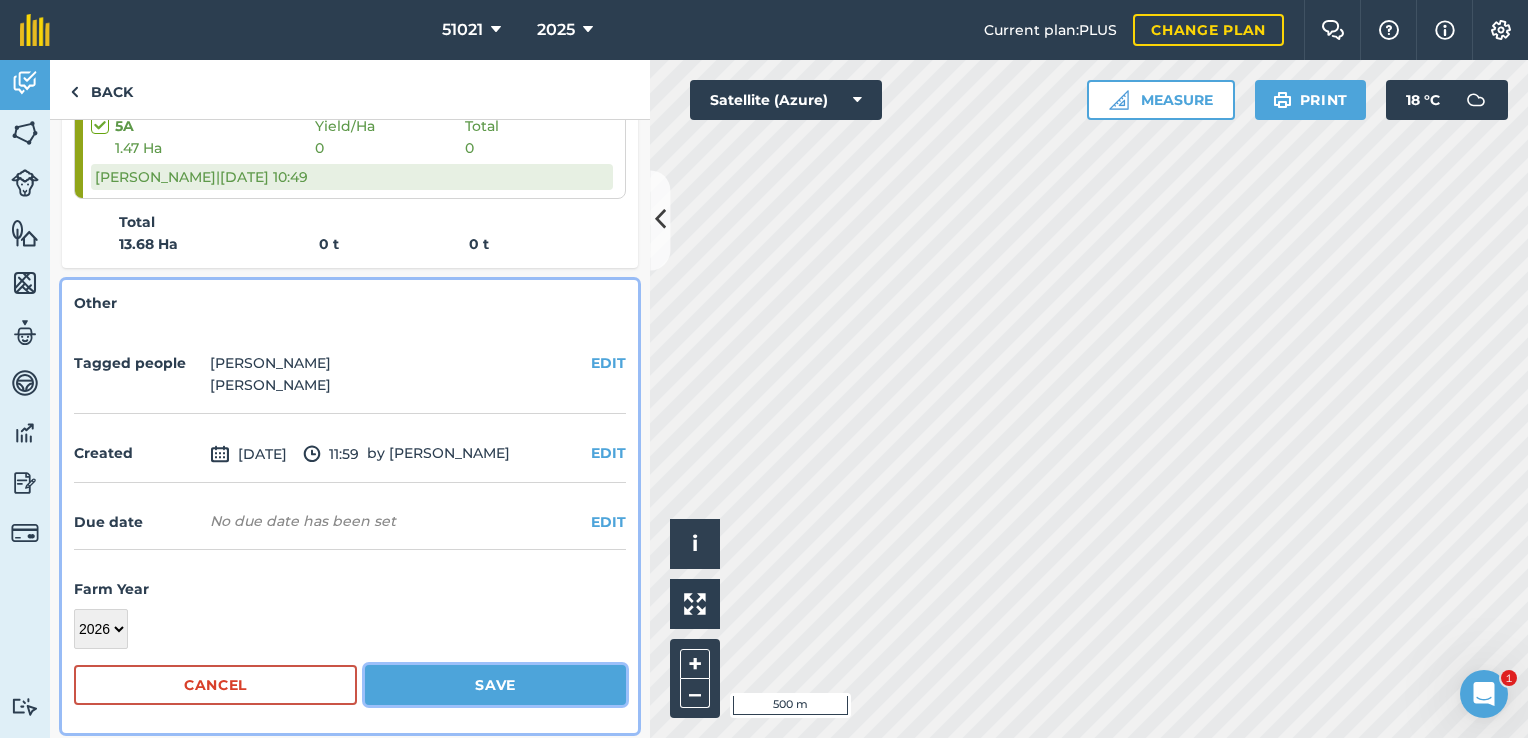 click on "Save" at bounding box center [495, 685] 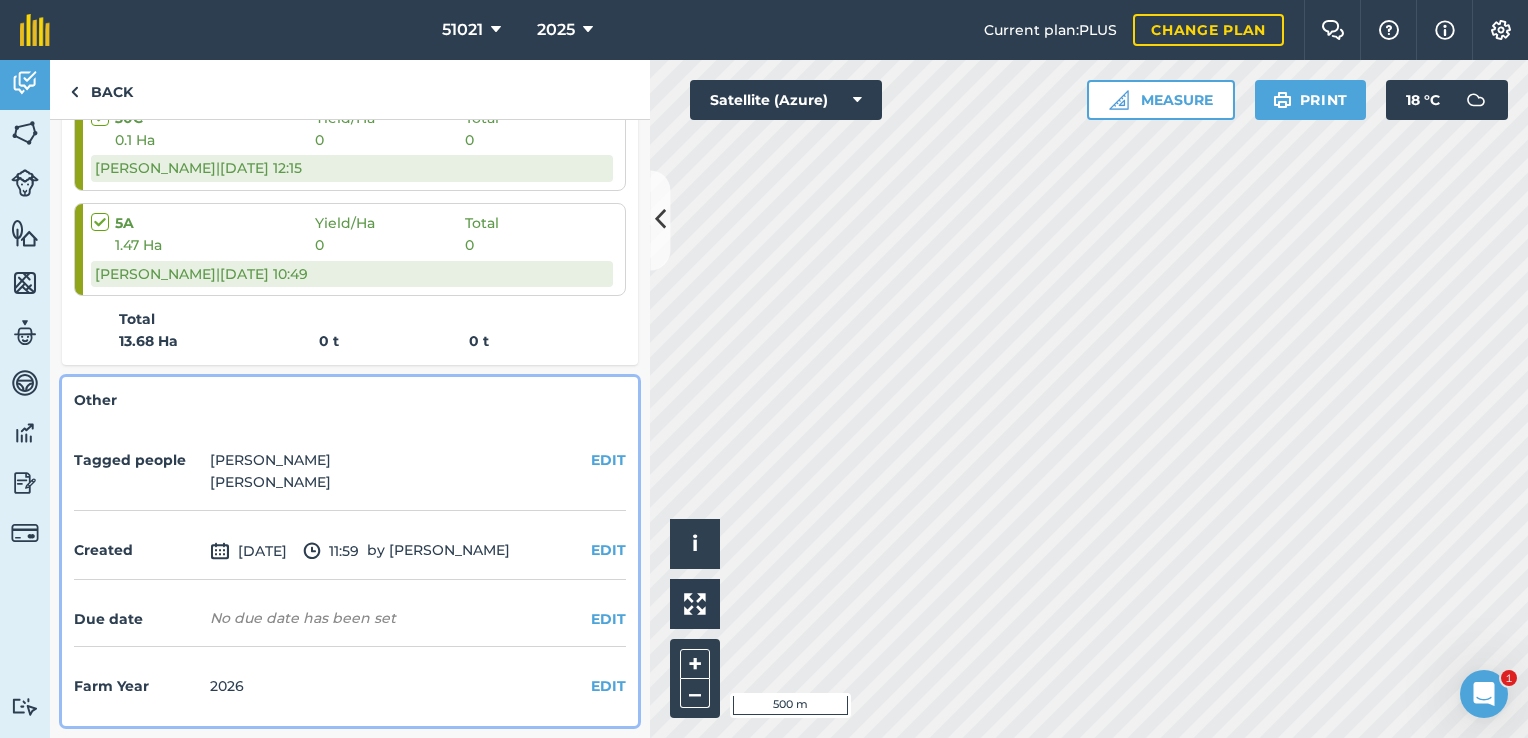 scroll, scrollTop: 1256, scrollLeft: 0, axis: vertical 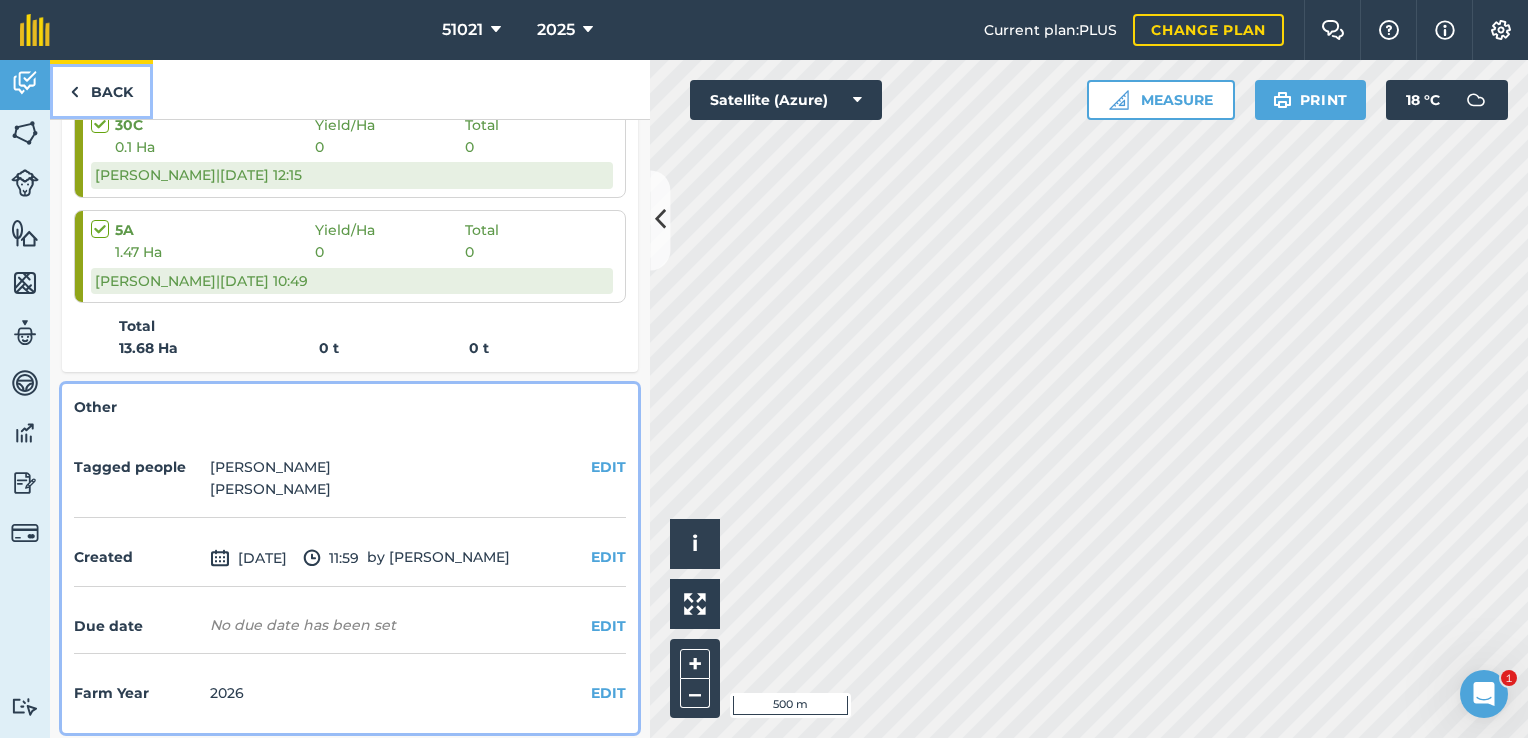 click on "Back" at bounding box center (101, 89) 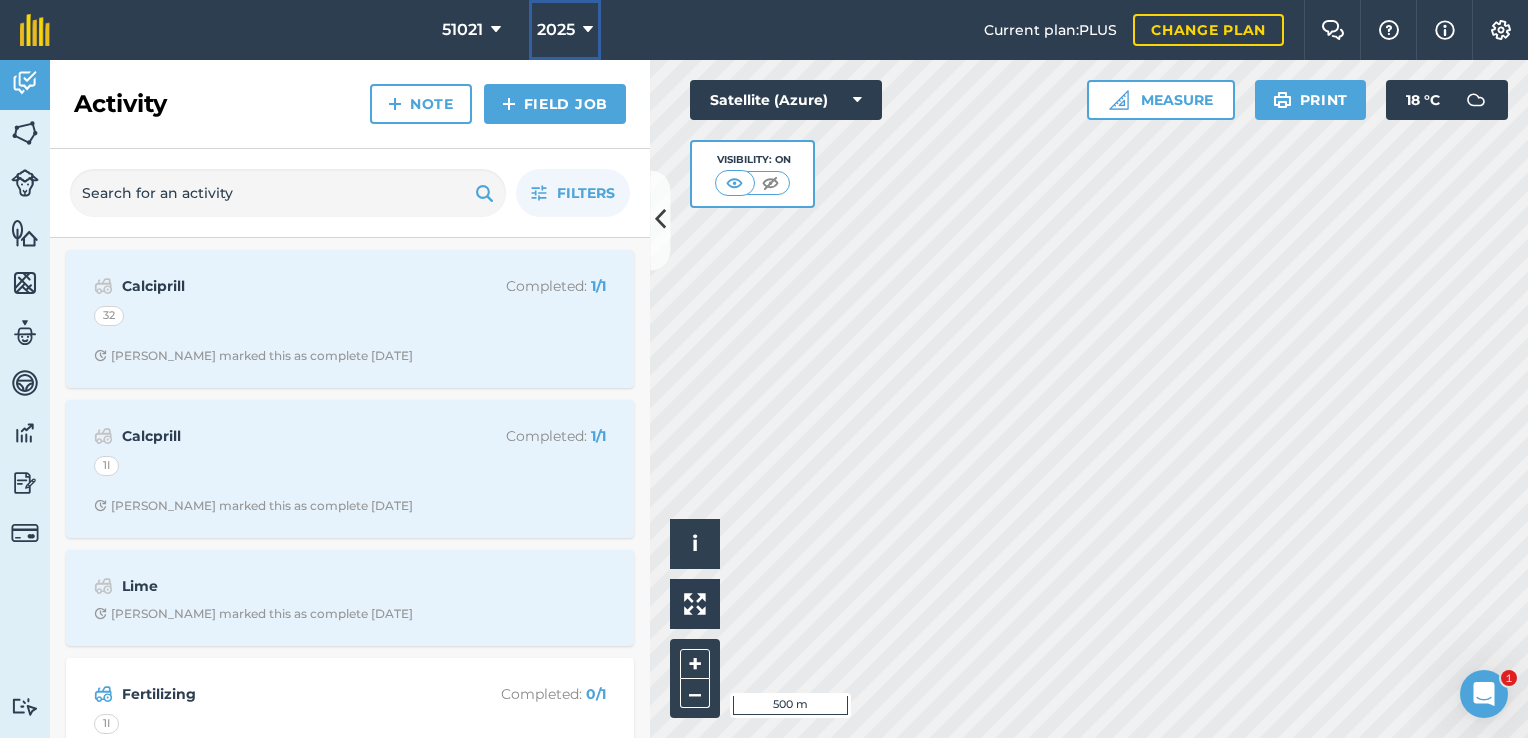 click at bounding box center (588, 30) 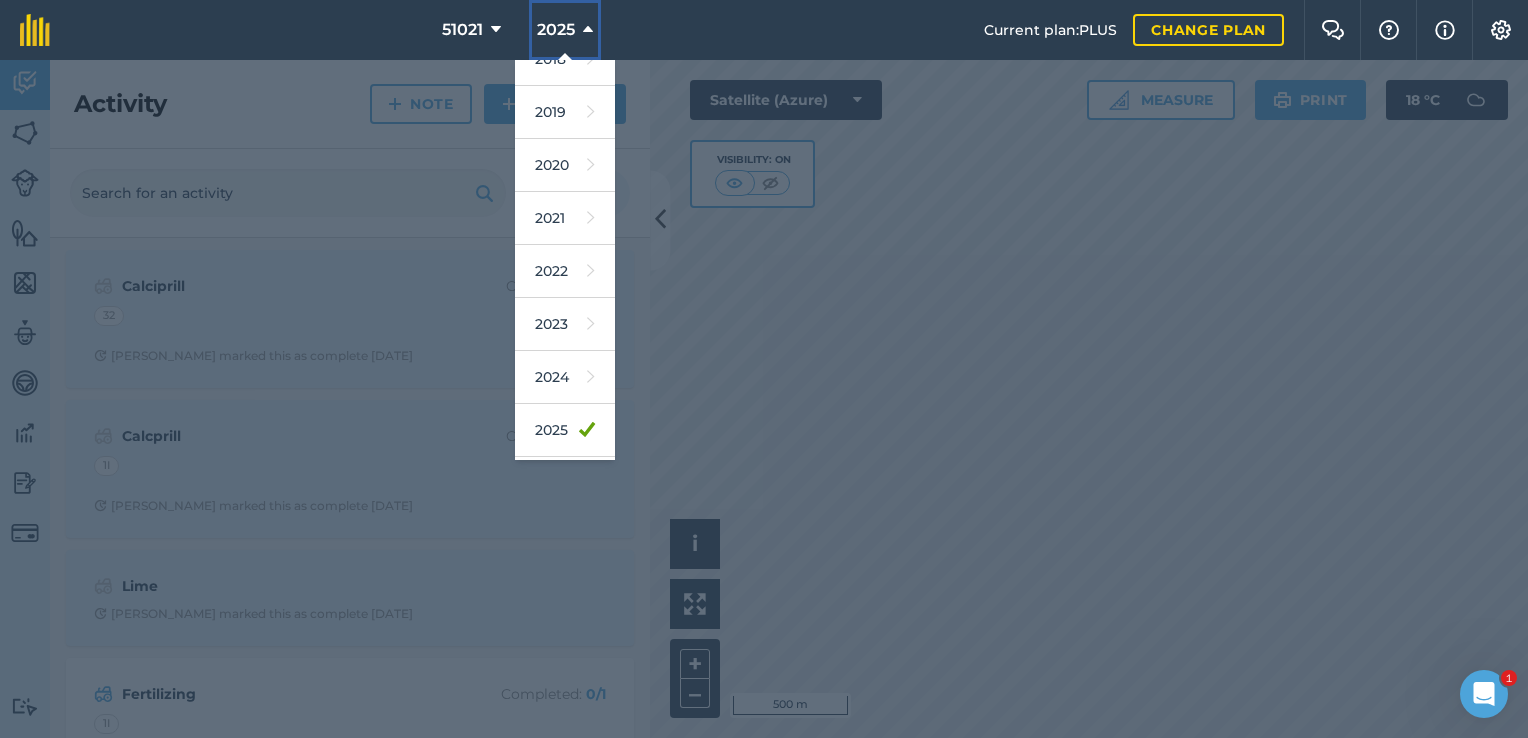 scroll, scrollTop: 120, scrollLeft: 0, axis: vertical 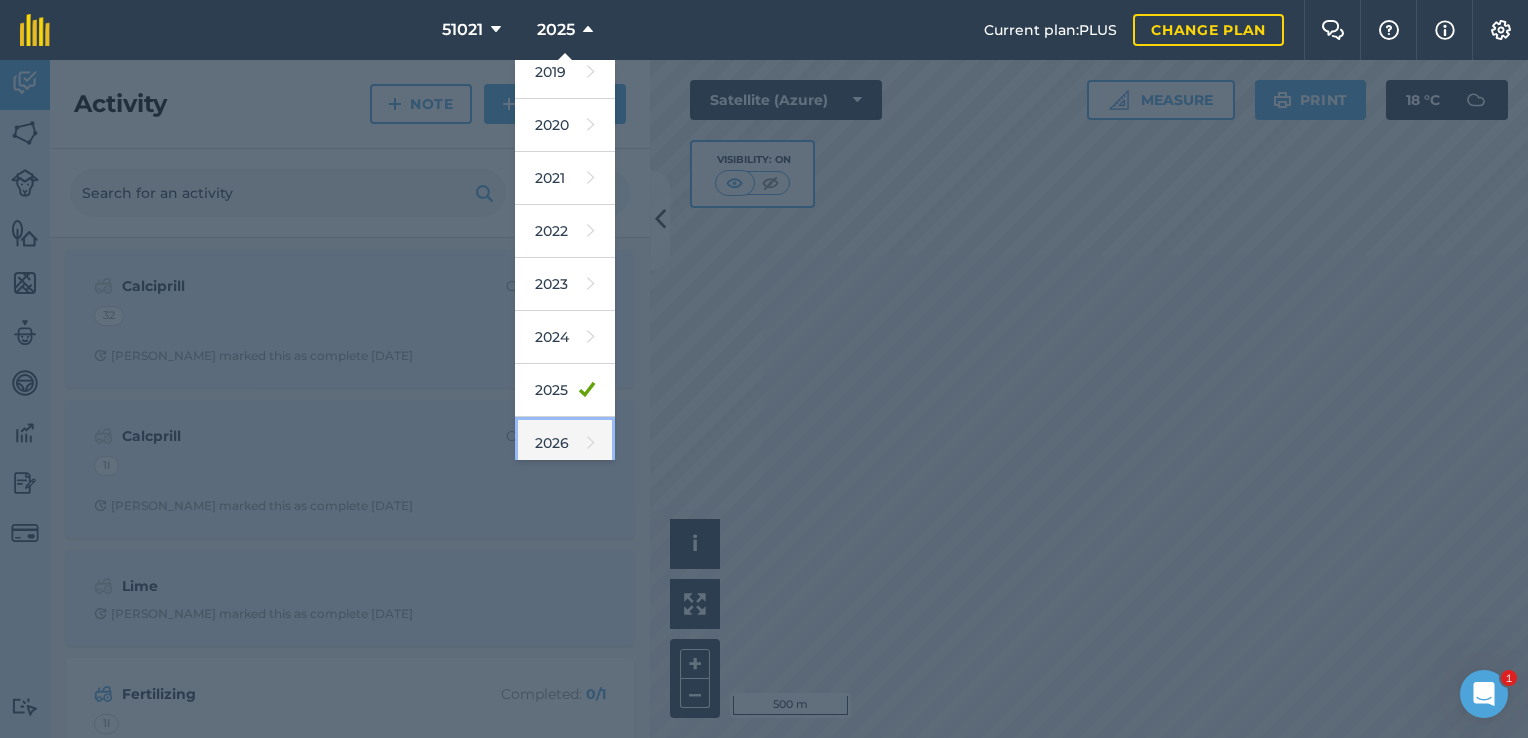 click on "2026" at bounding box center (565, 443) 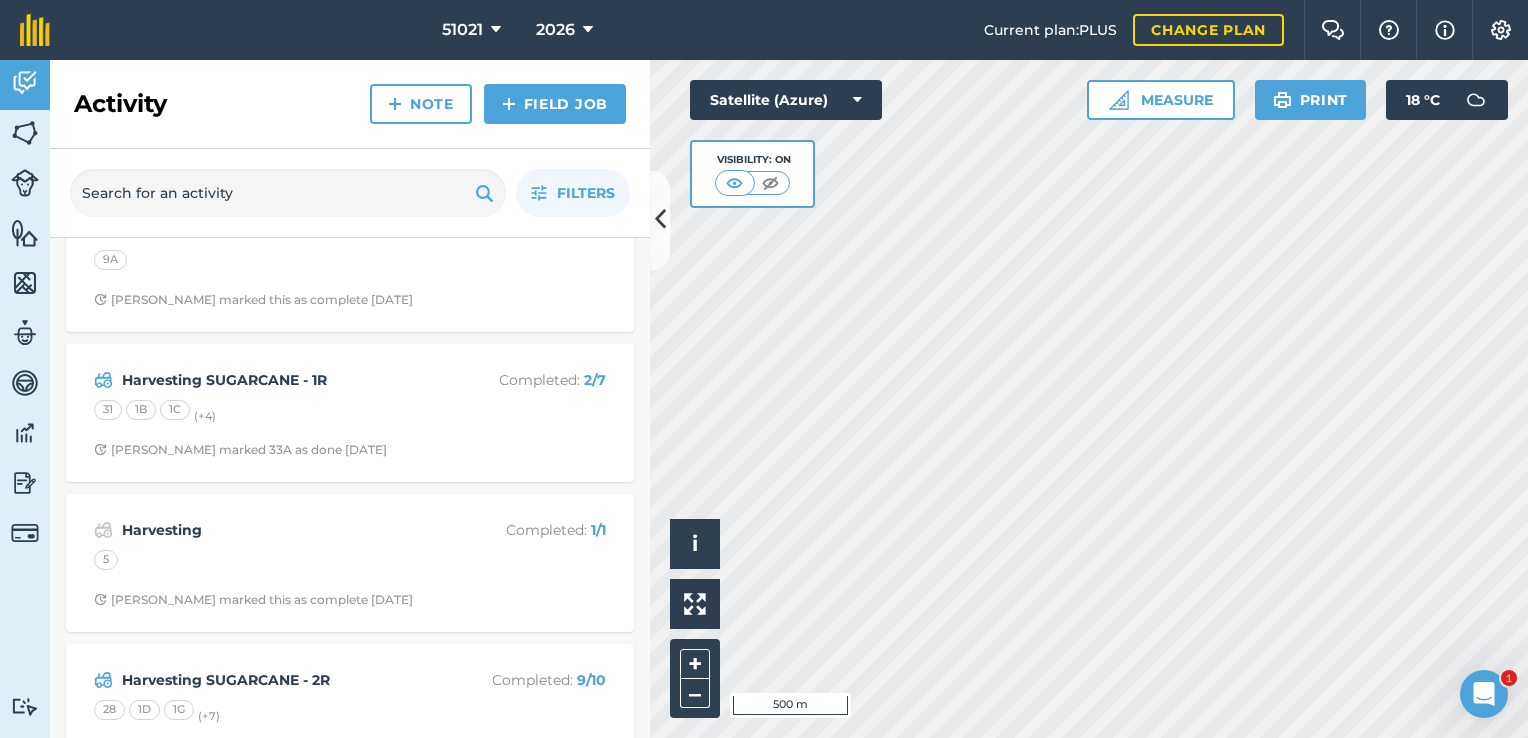 scroll, scrollTop: 100, scrollLeft: 0, axis: vertical 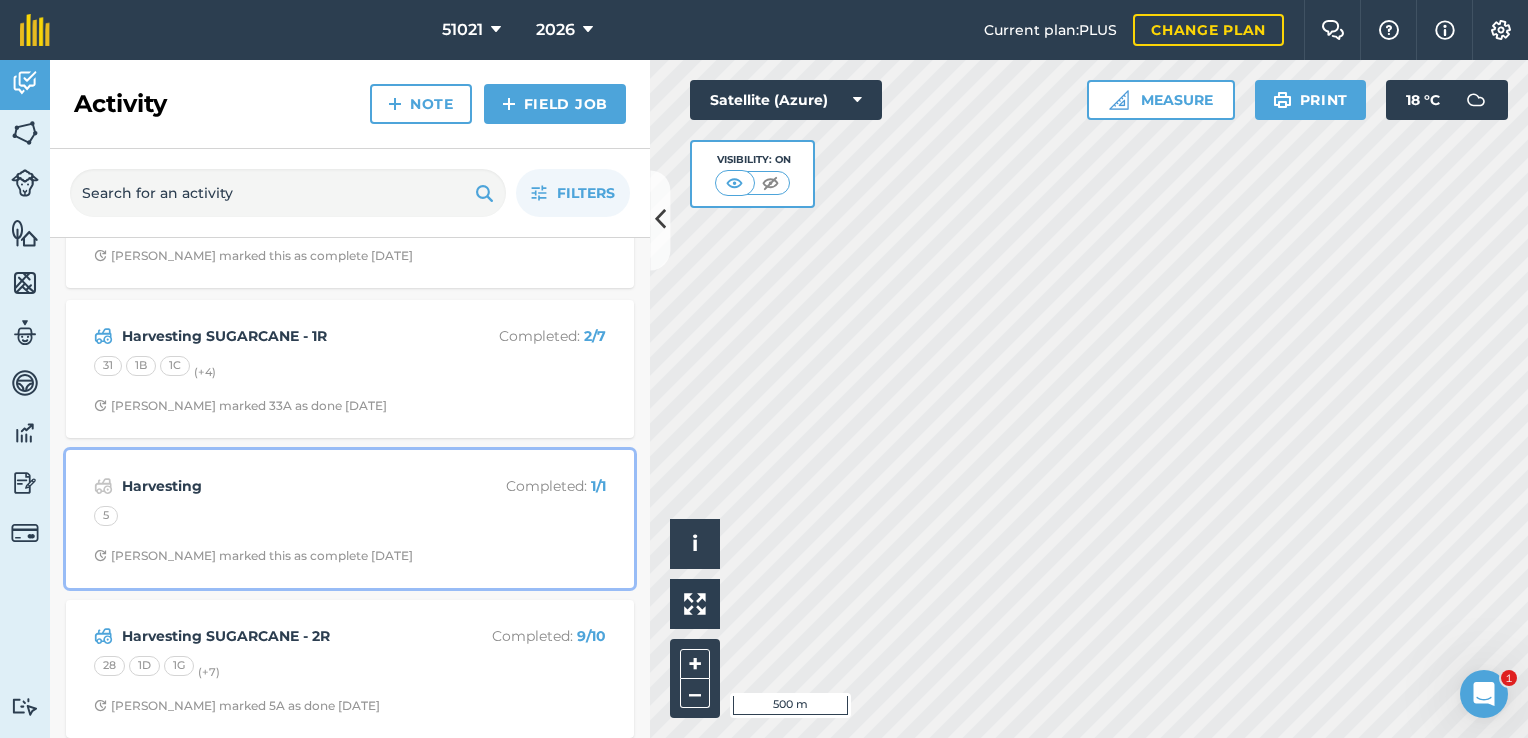 click on "Harvesting" at bounding box center [280, 486] 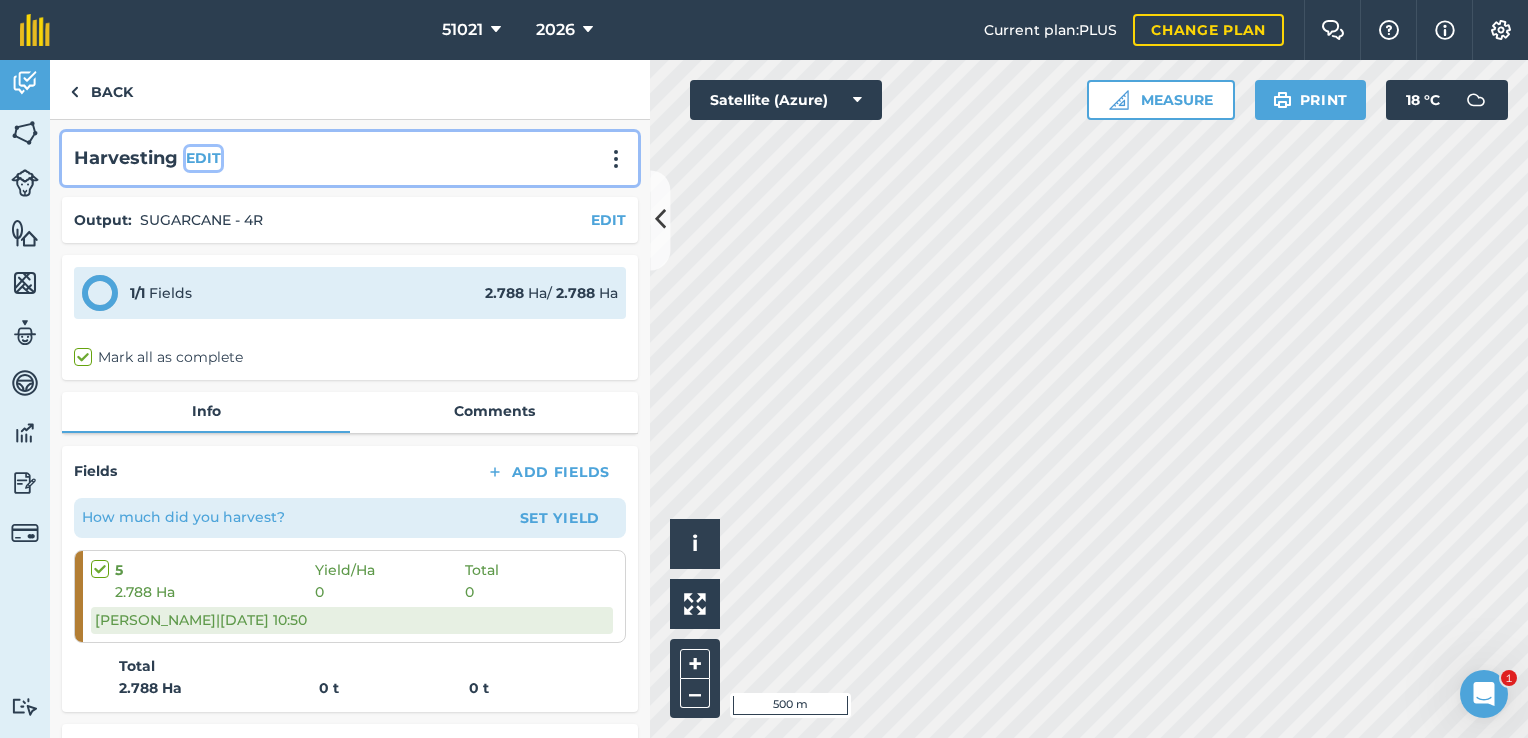 click on "EDIT" at bounding box center [203, 158] 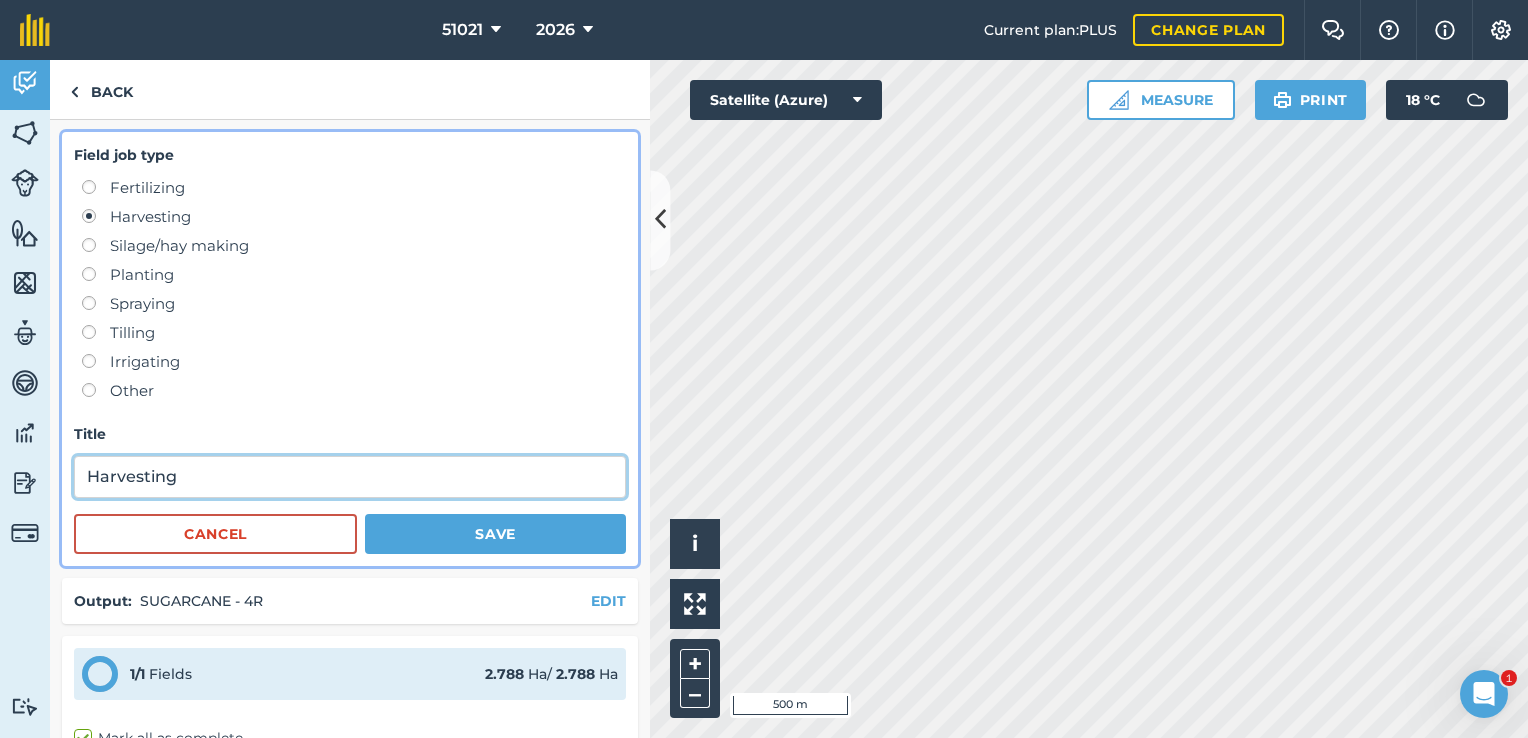 click on "Harvesting" at bounding box center [350, 477] 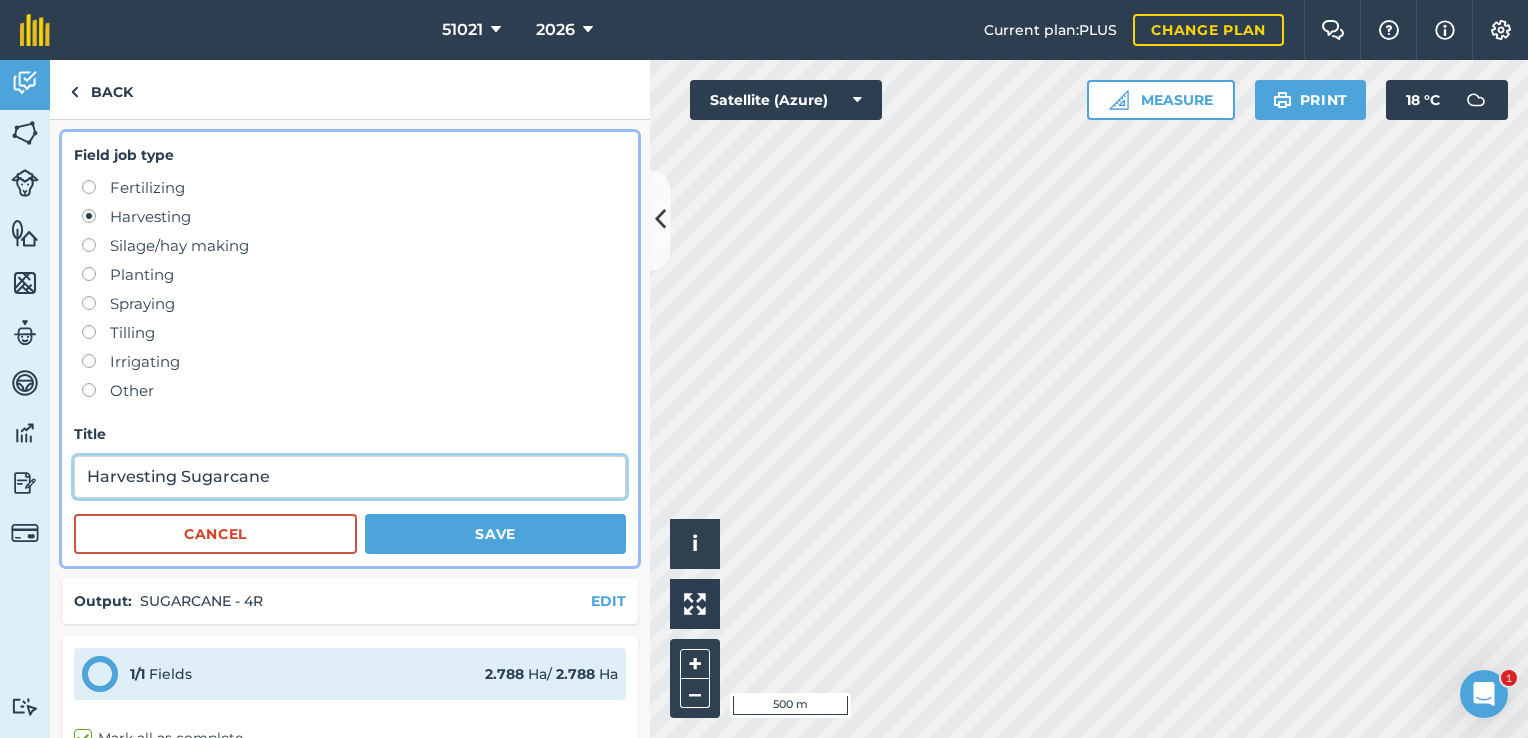 type on "Harvesting Sugarcane" 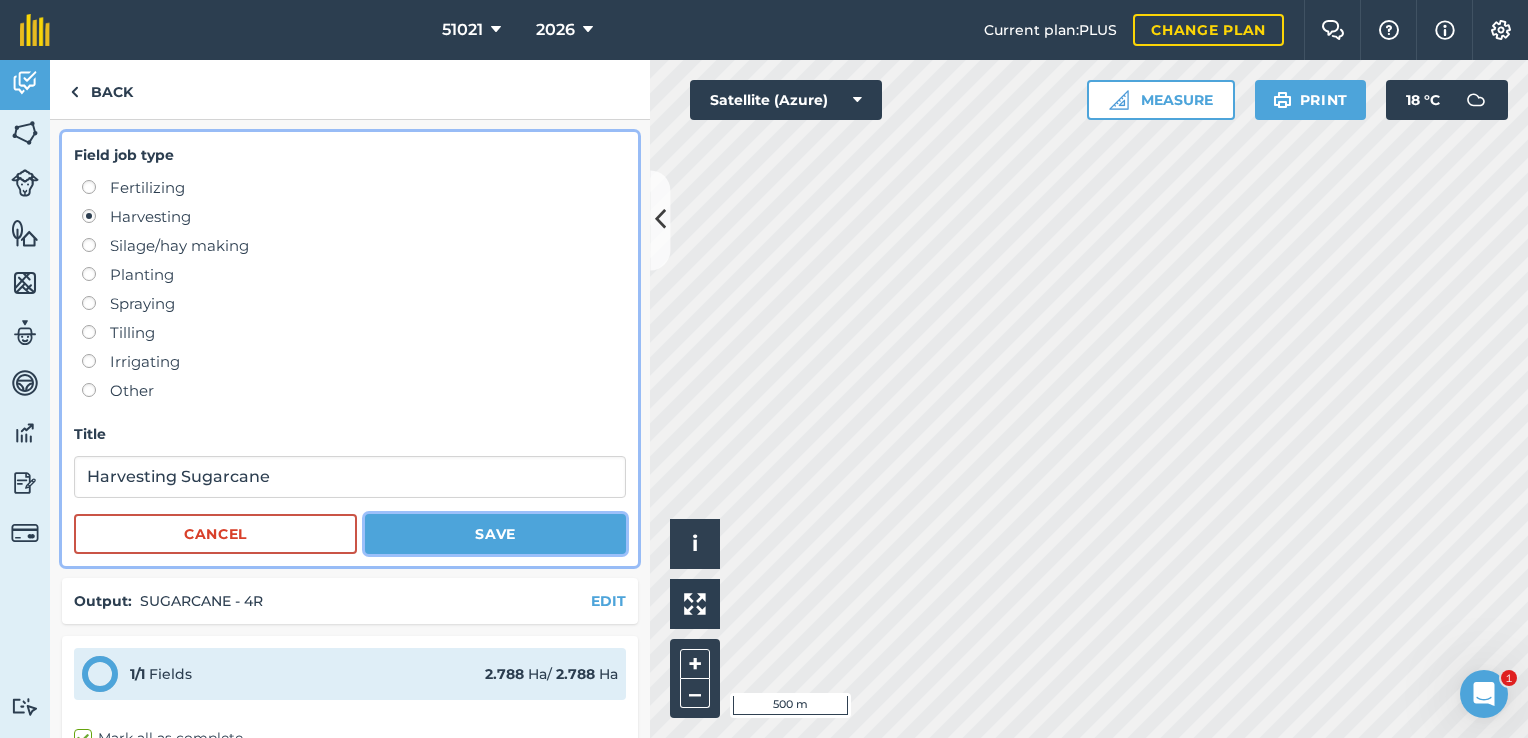 click on "Save" at bounding box center (495, 534) 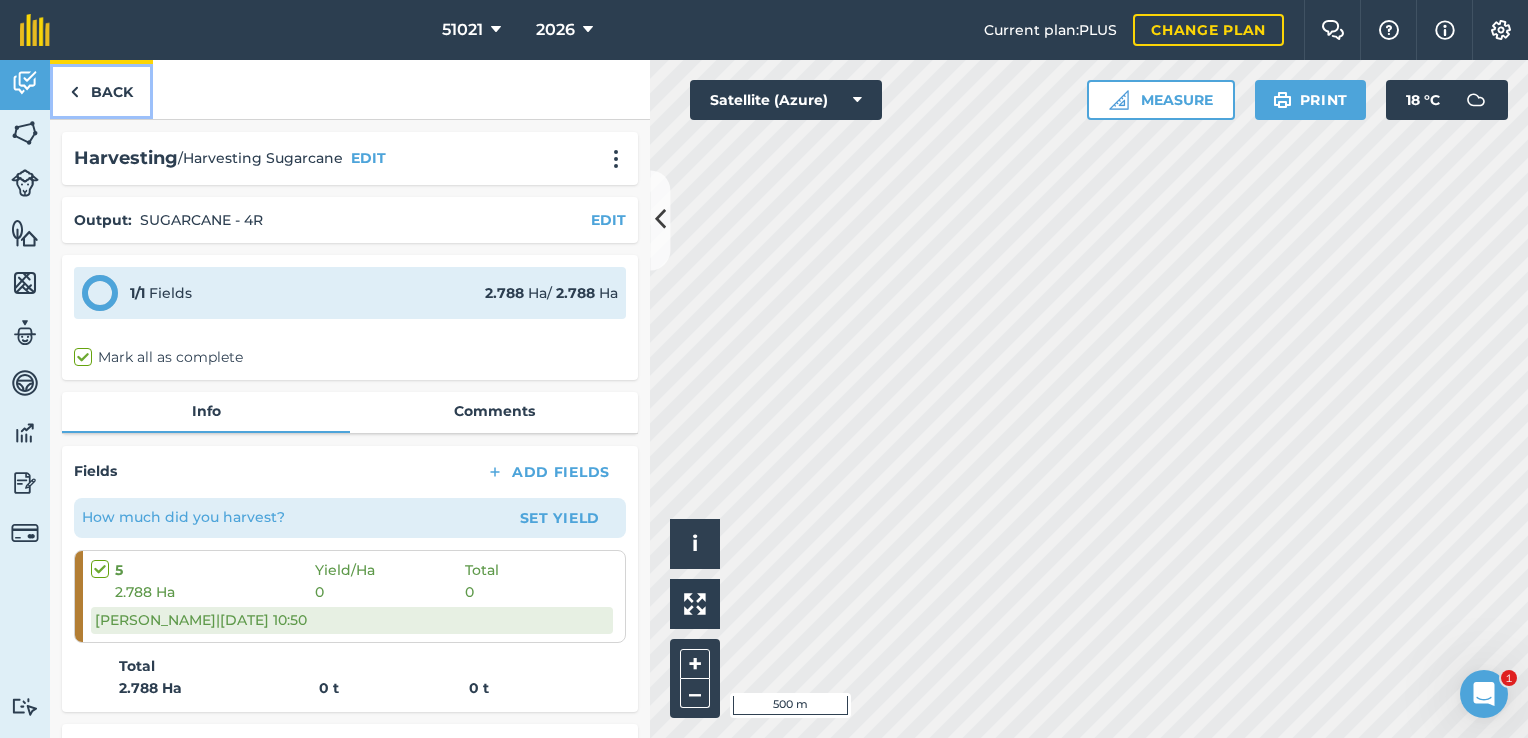 click at bounding box center (74, 92) 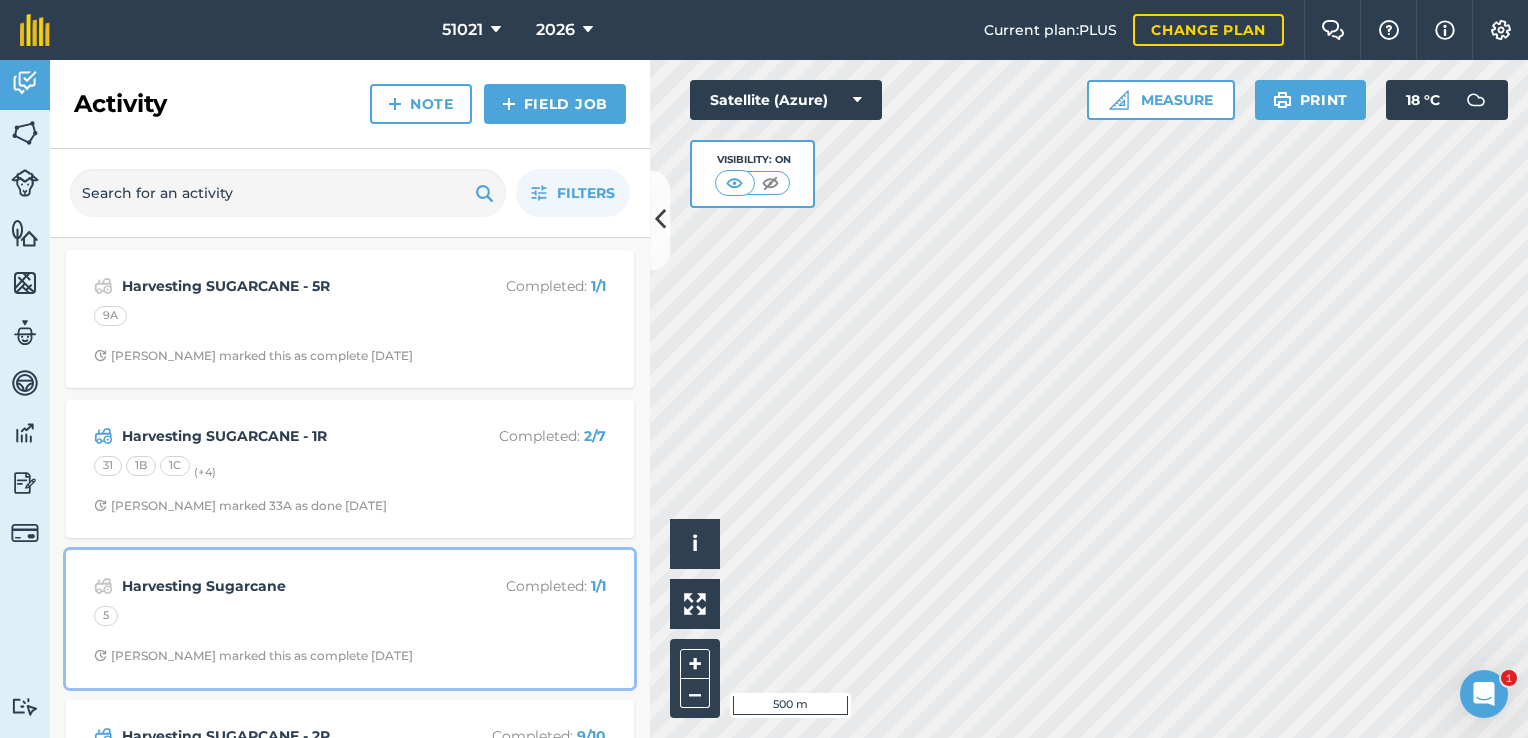 click on "Harvesting Sugarcane" at bounding box center (280, 586) 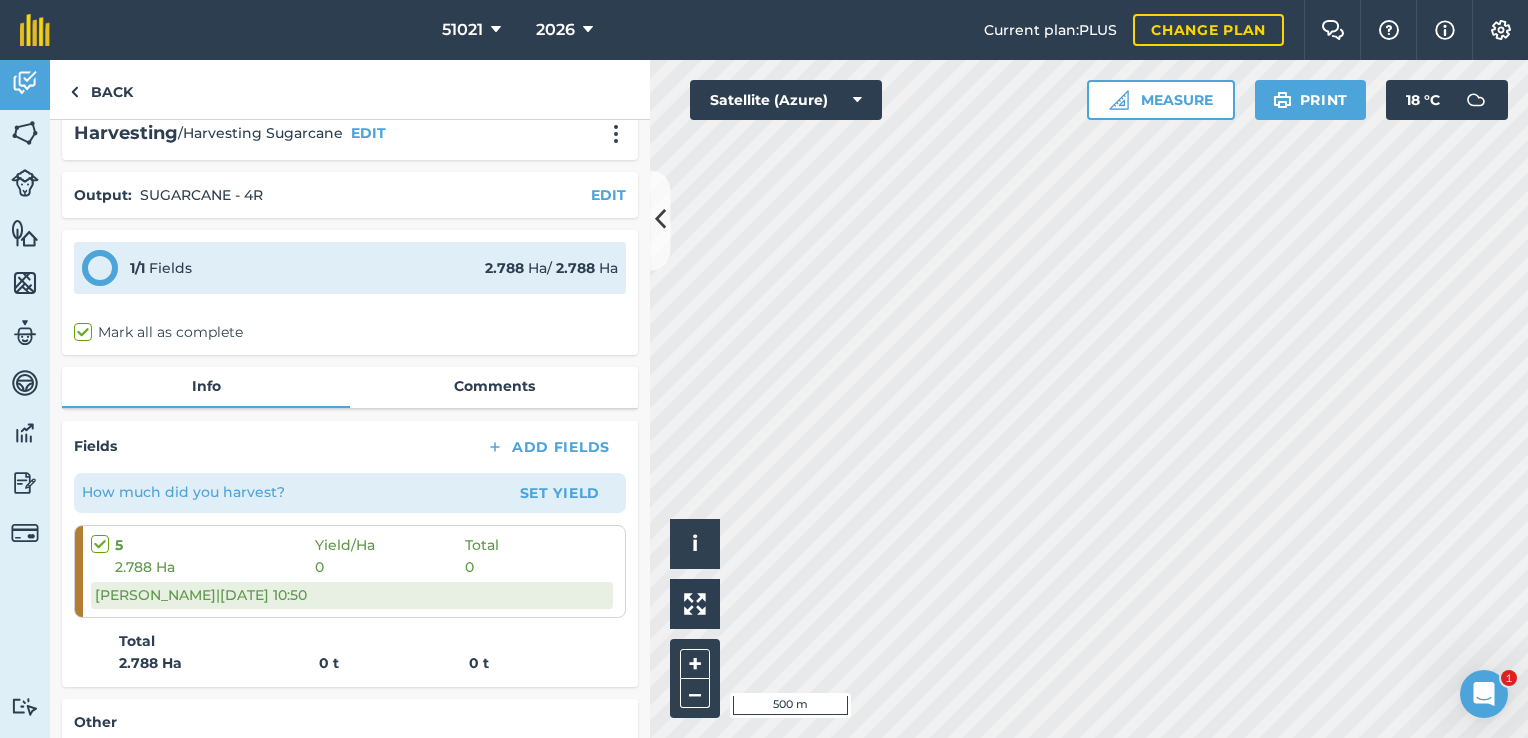 scroll, scrollTop: 0, scrollLeft: 0, axis: both 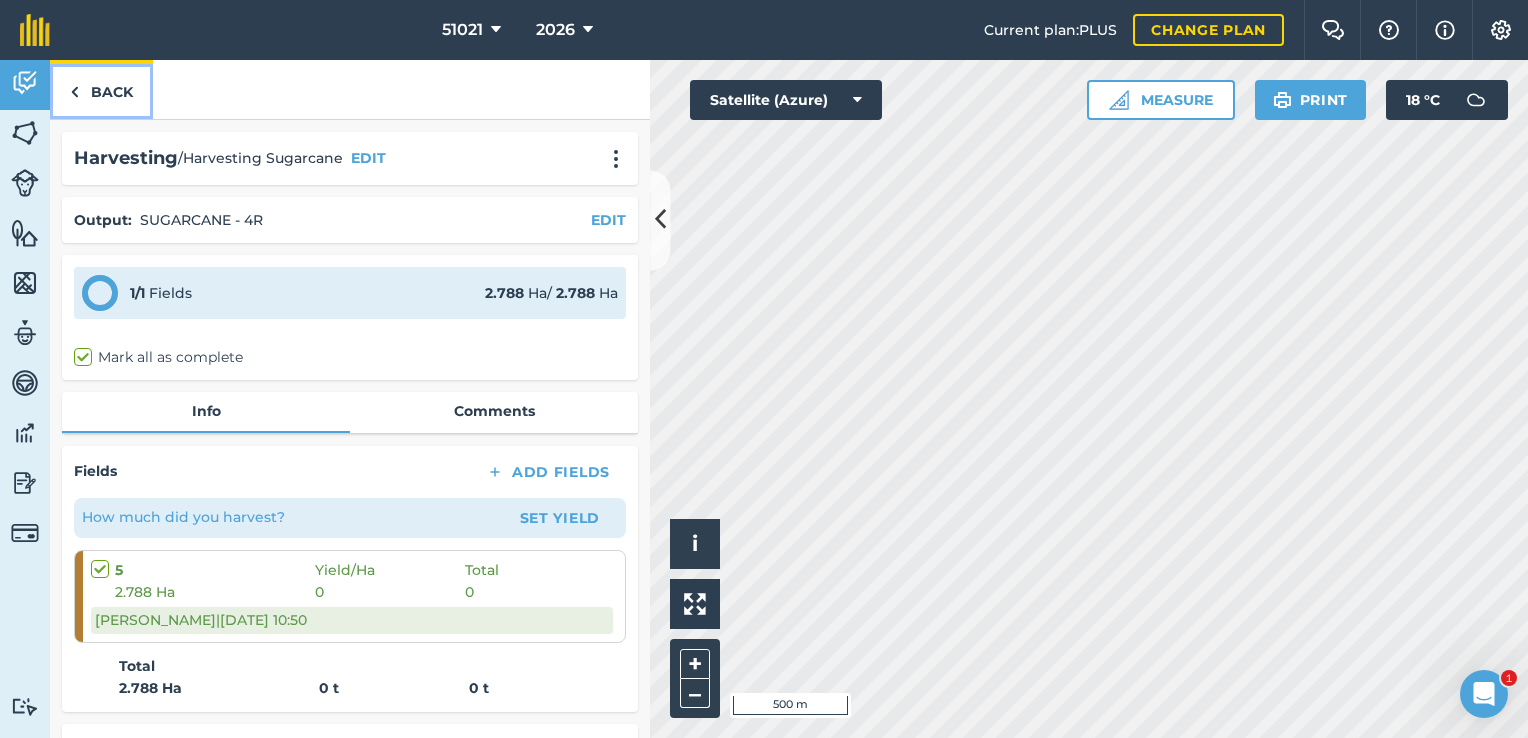click at bounding box center [74, 92] 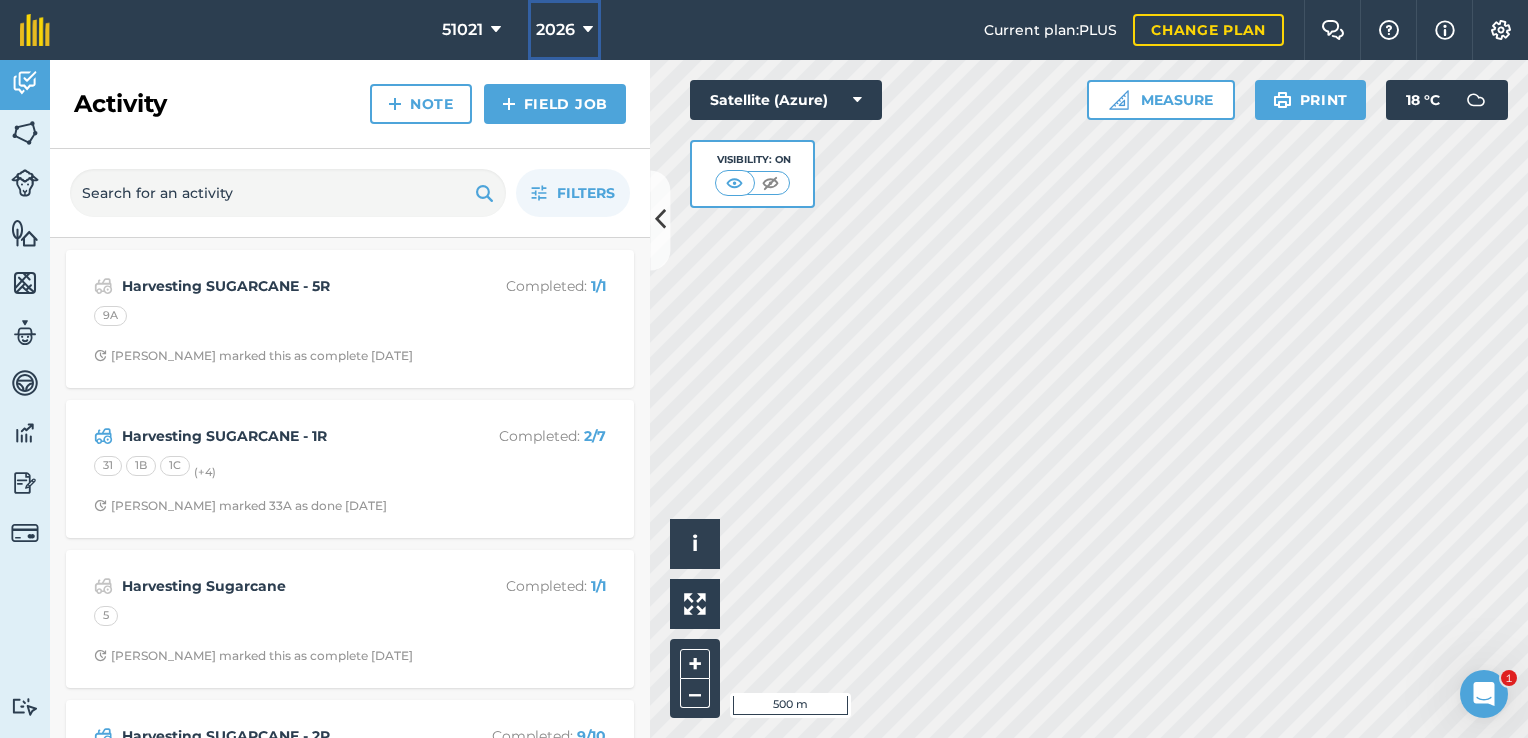click at bounding box center (588, 30) 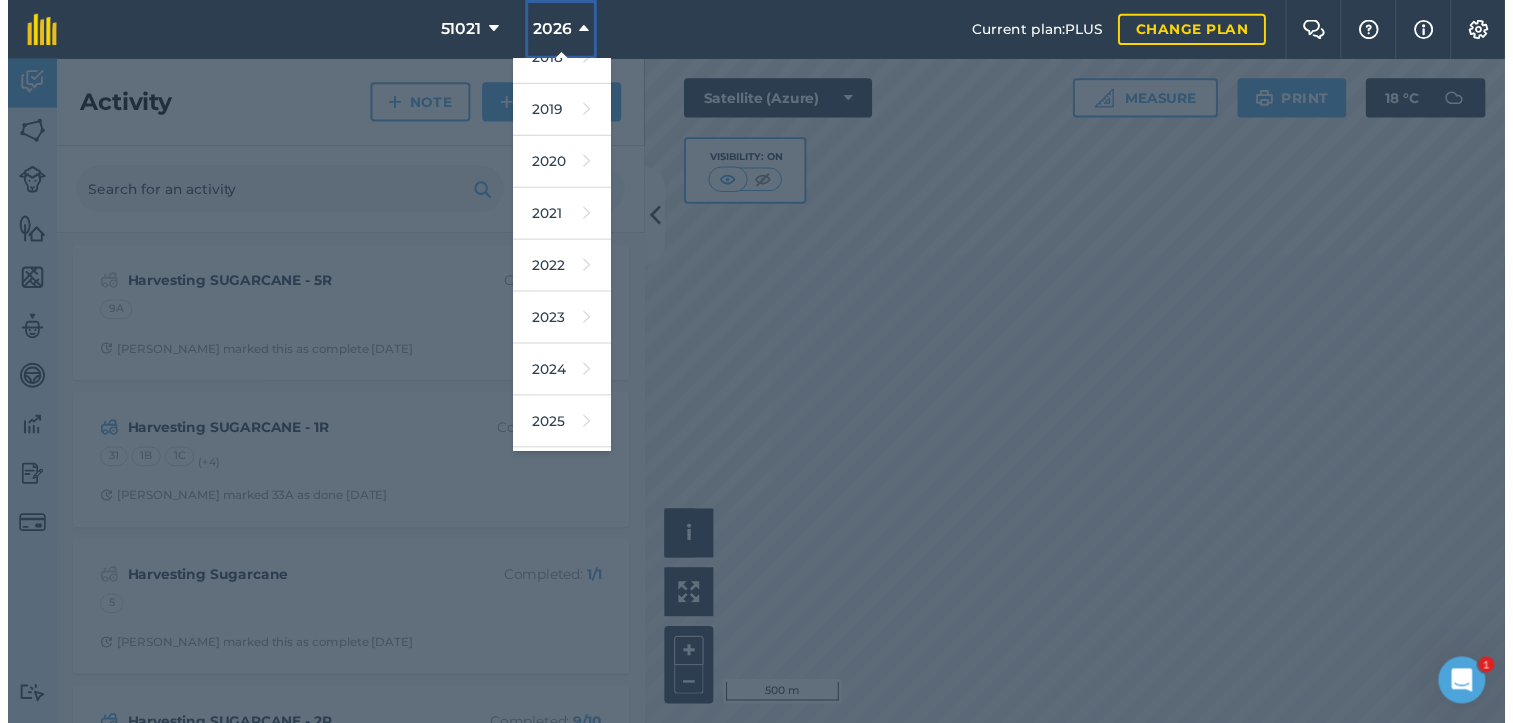 scroll, scrollTop: 120, scrollLeft: 0, axis: vertical 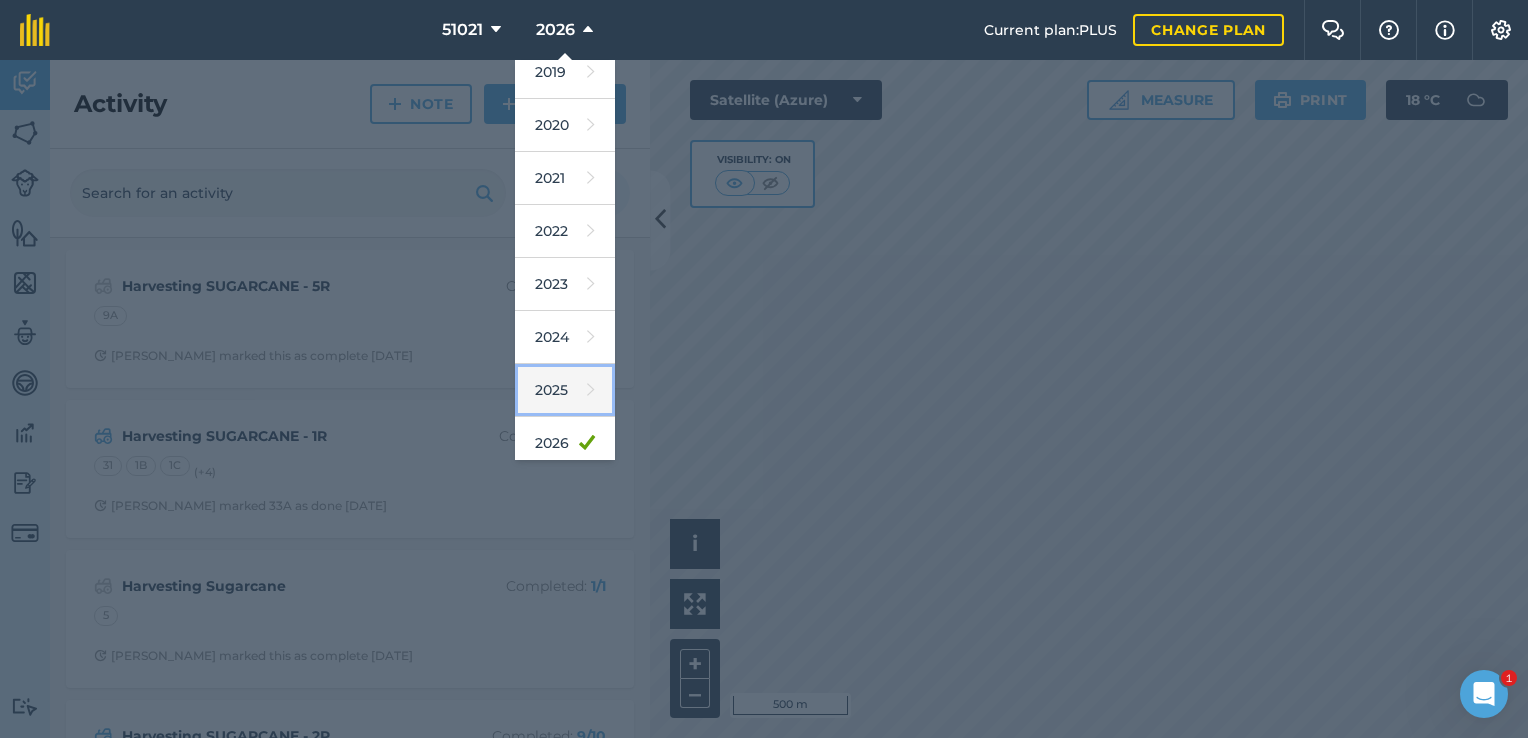 click on "2025" at bounding box center [565, 390] 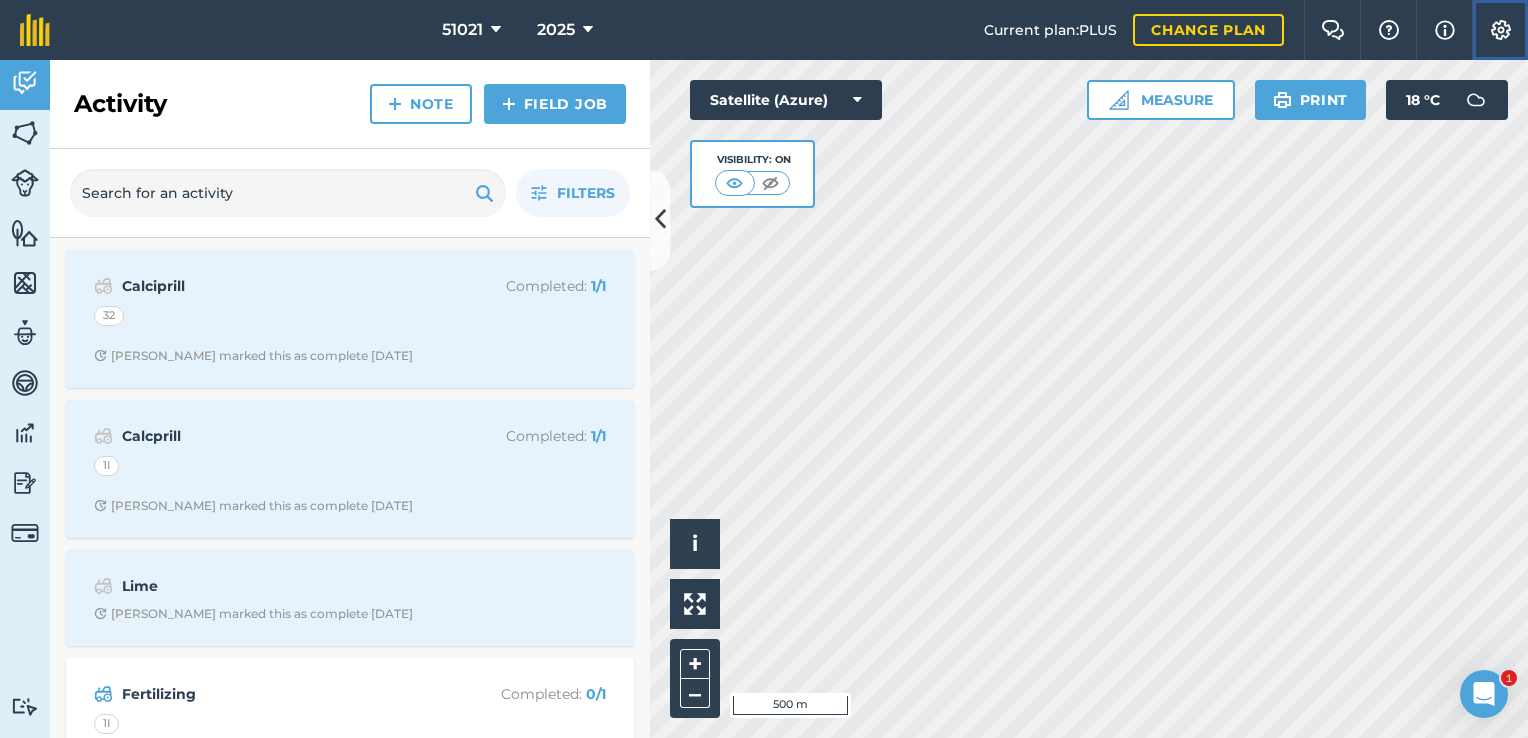 click at bounding box center [1501, 30] 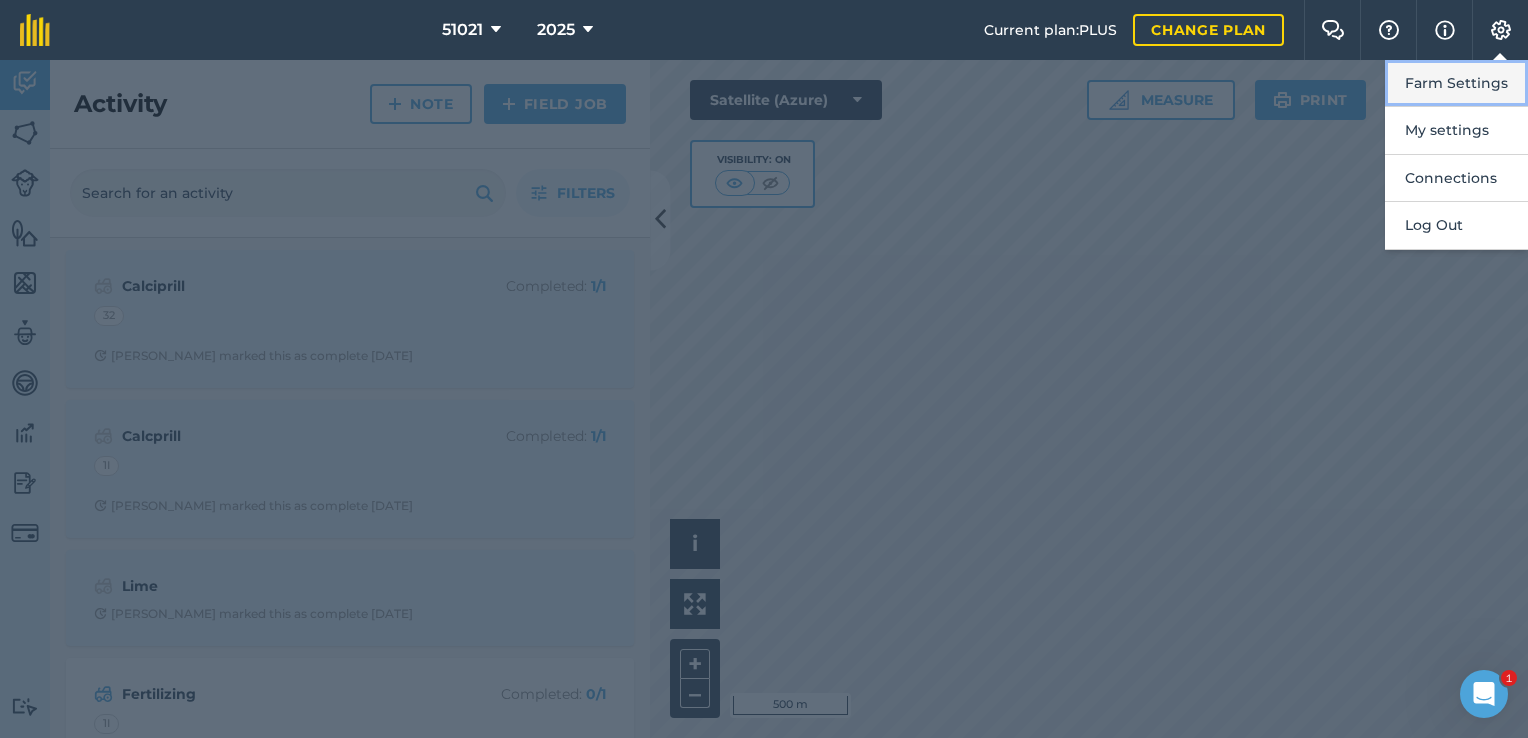 click on "Farm Settings" at bounding box center (1456, 83) 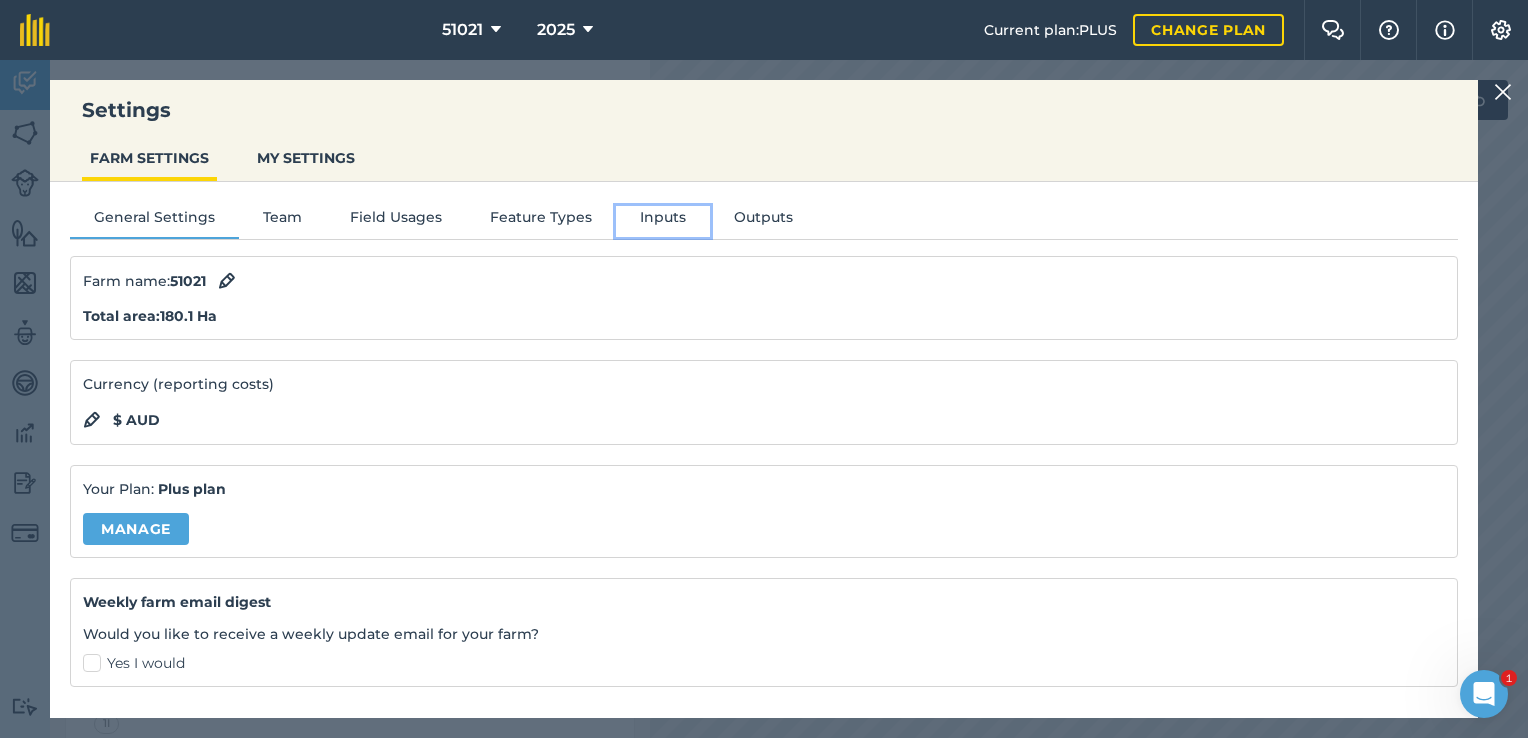 click on "Inputs" at bounding box center [663, 221] 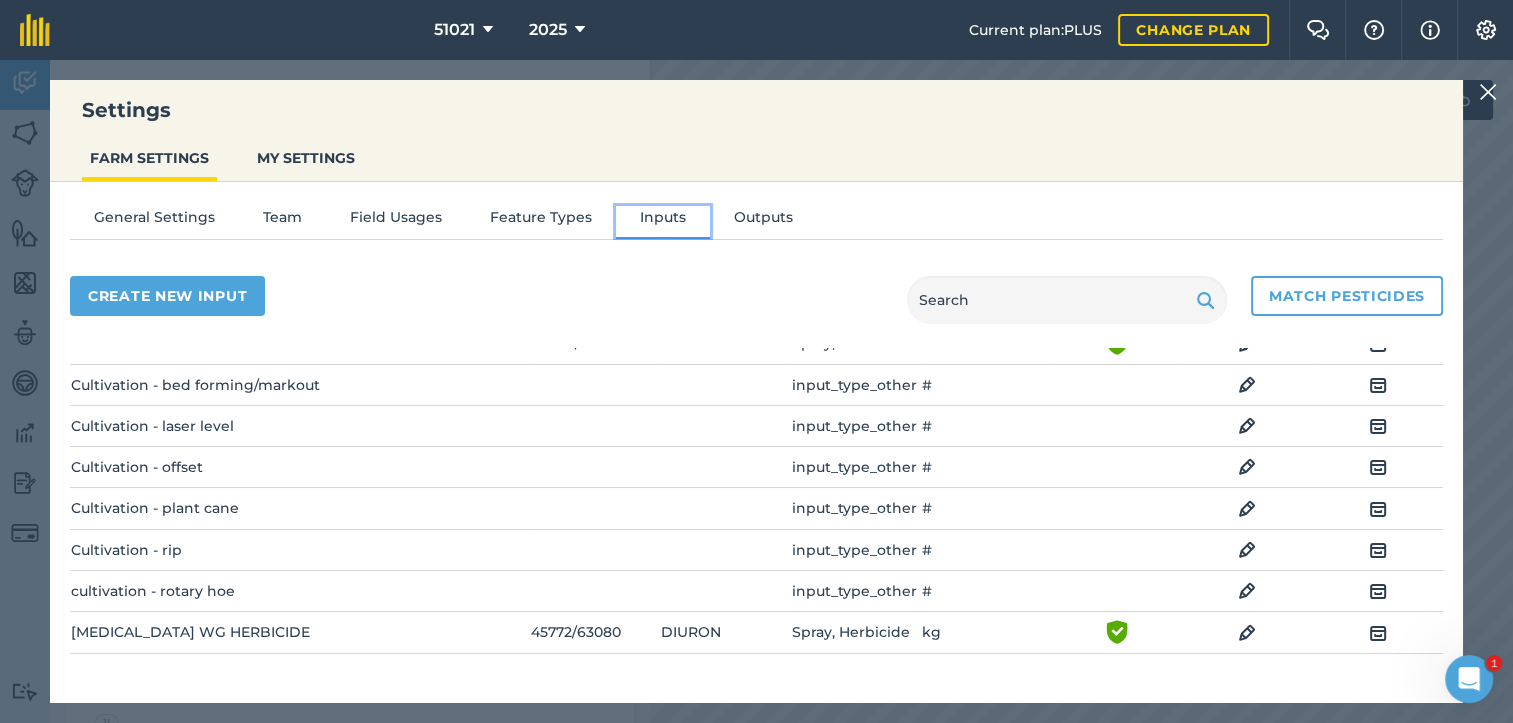 scroll, scrollTop: 354, scrollLeft: 0, axis: vertical 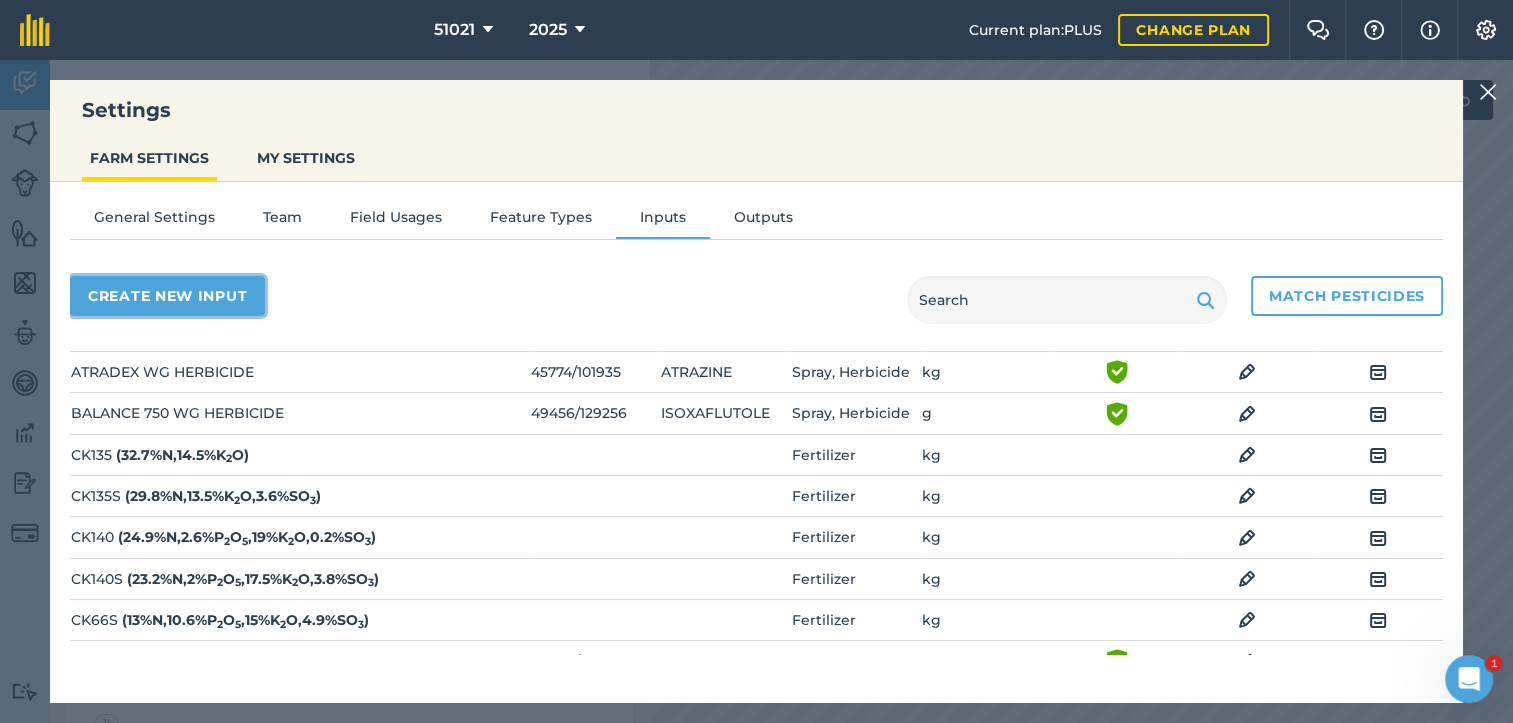 click on "Create new input" at bounding box center [167, 296] 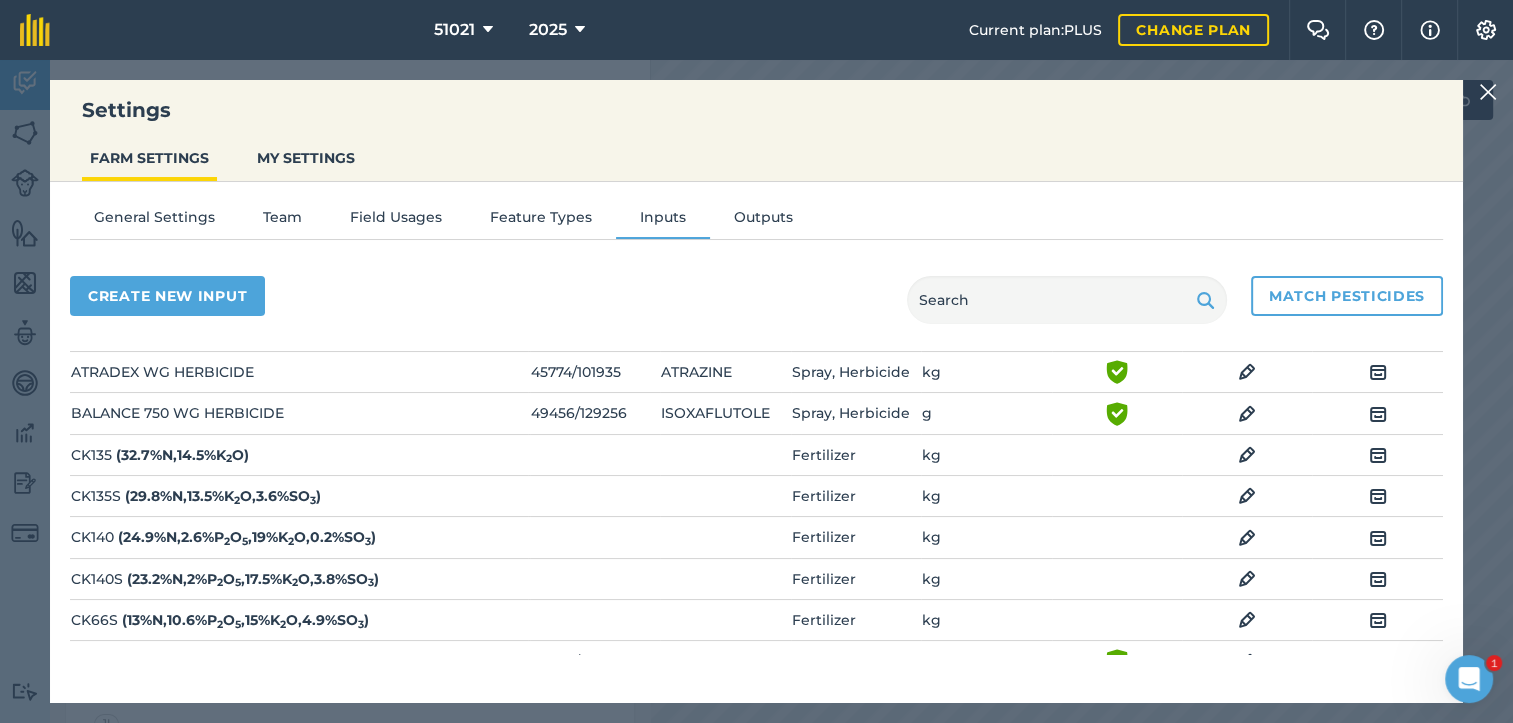 select on "SEED" 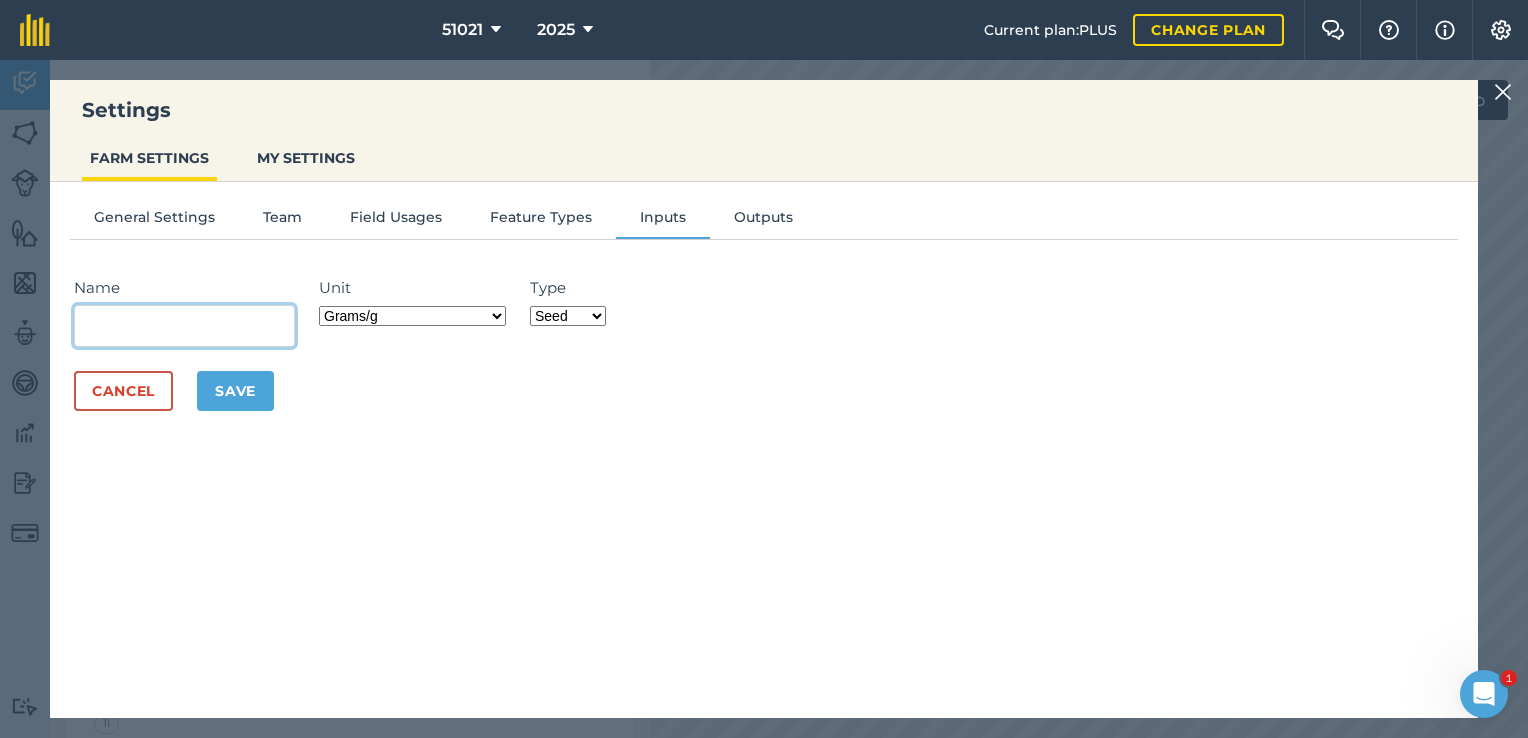 click on "Name" at bounding box center (184, 326) 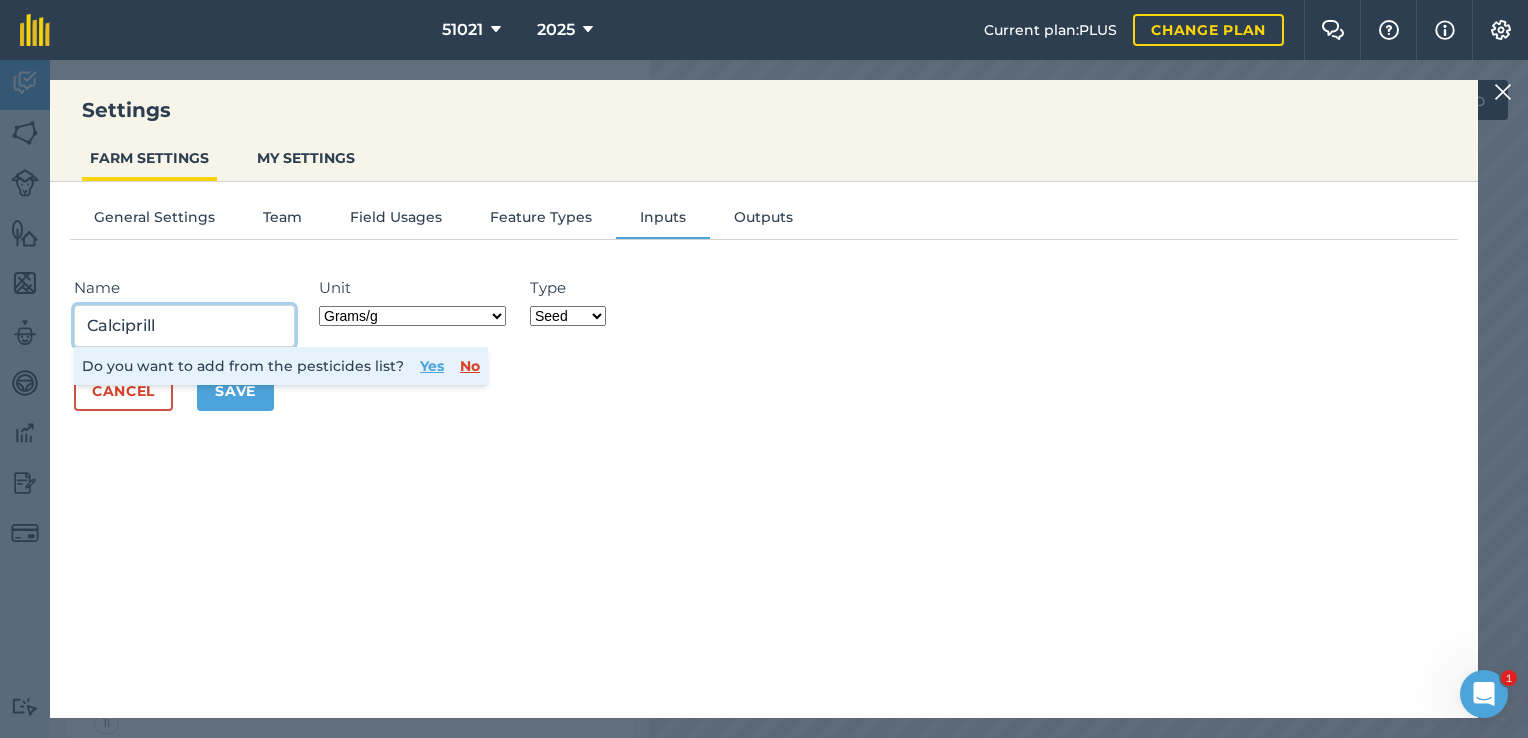 type on "Calciprill" 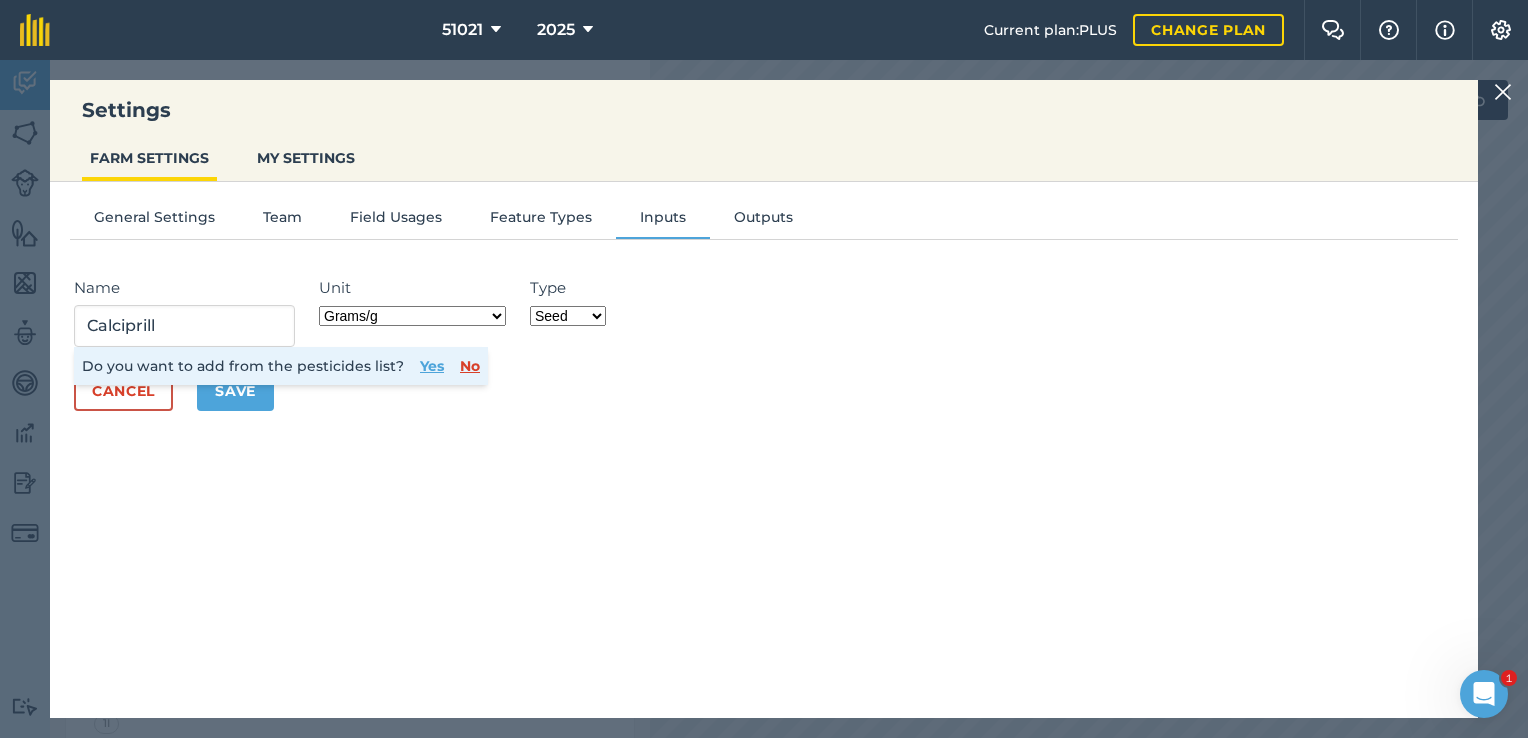 click on "Grams/g Kilograms/kg Metric tonnes/t Millilitres/ml Litres/L Ounces/oz Pounds/lb Imperial tons/t Fluid ounces/fl oz Gallons/gal Count Cubic Meter/m3 Pint/pt Quart/qt Megalitre/ML unit_type_hundred_weight" at bounding box center [412, 316] 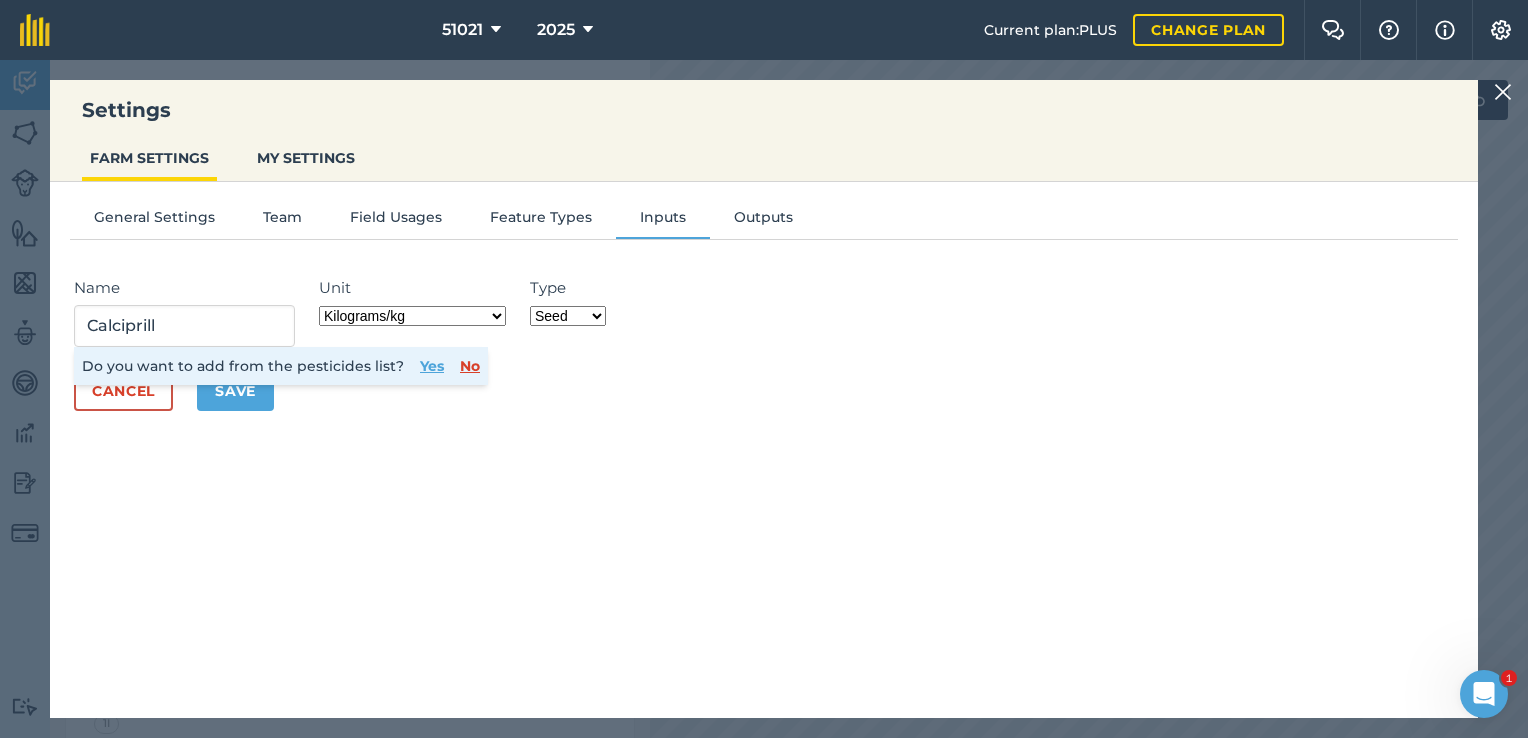 click on "Grams/g Kilograms/kg Metric tonnes/t Millilitres/ml Litres/L Ounces/oz Pounds/lb Imperial tons/t Fluid ounces/fl oz Gallons/gal Count Cubic Meter/m3 Pint/pt Quart/qt Megalitre/ML unit_type_hundred_weight" at bounding box center (412, 316) 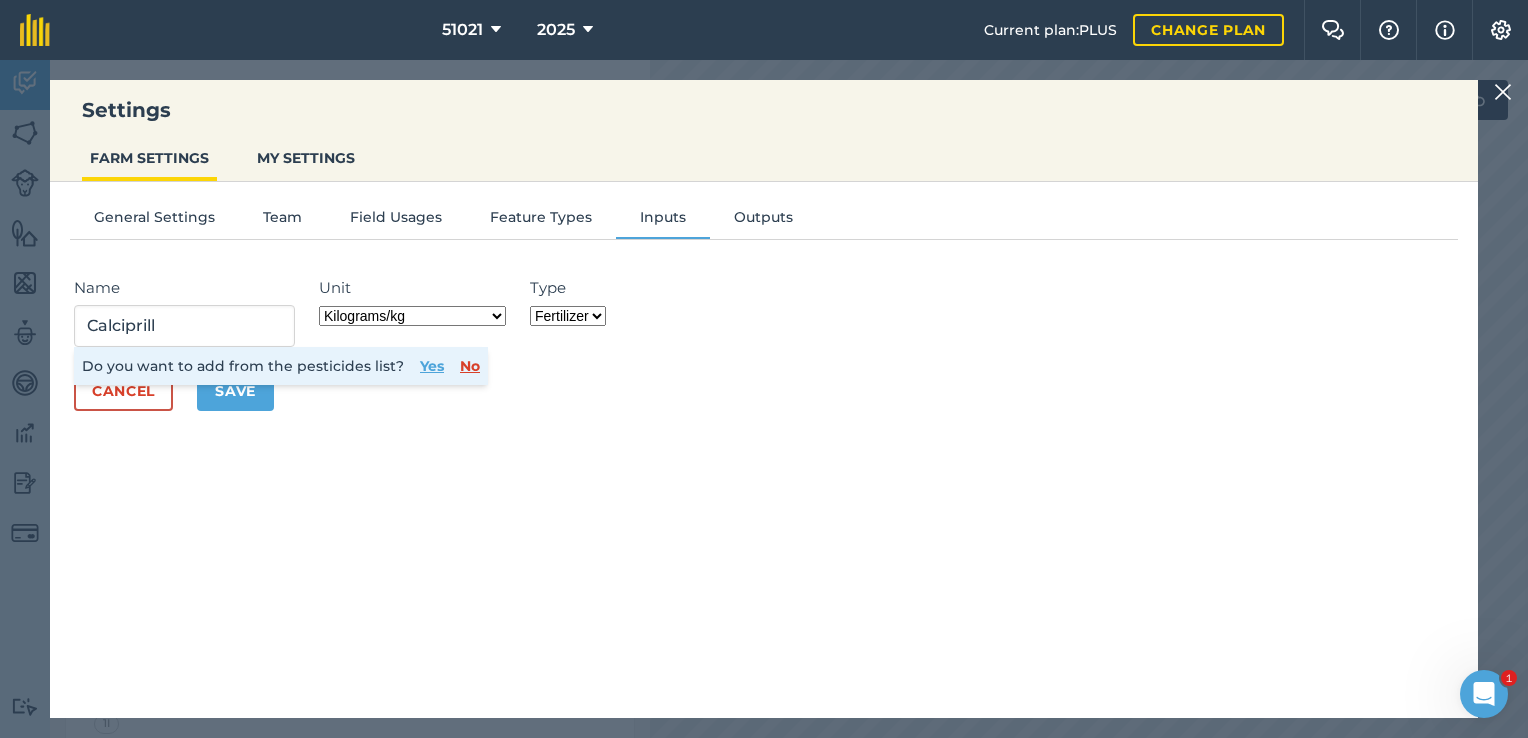 click on "Fertilizer Seed Spray Fuel Other" at bounding box center (568, 316) 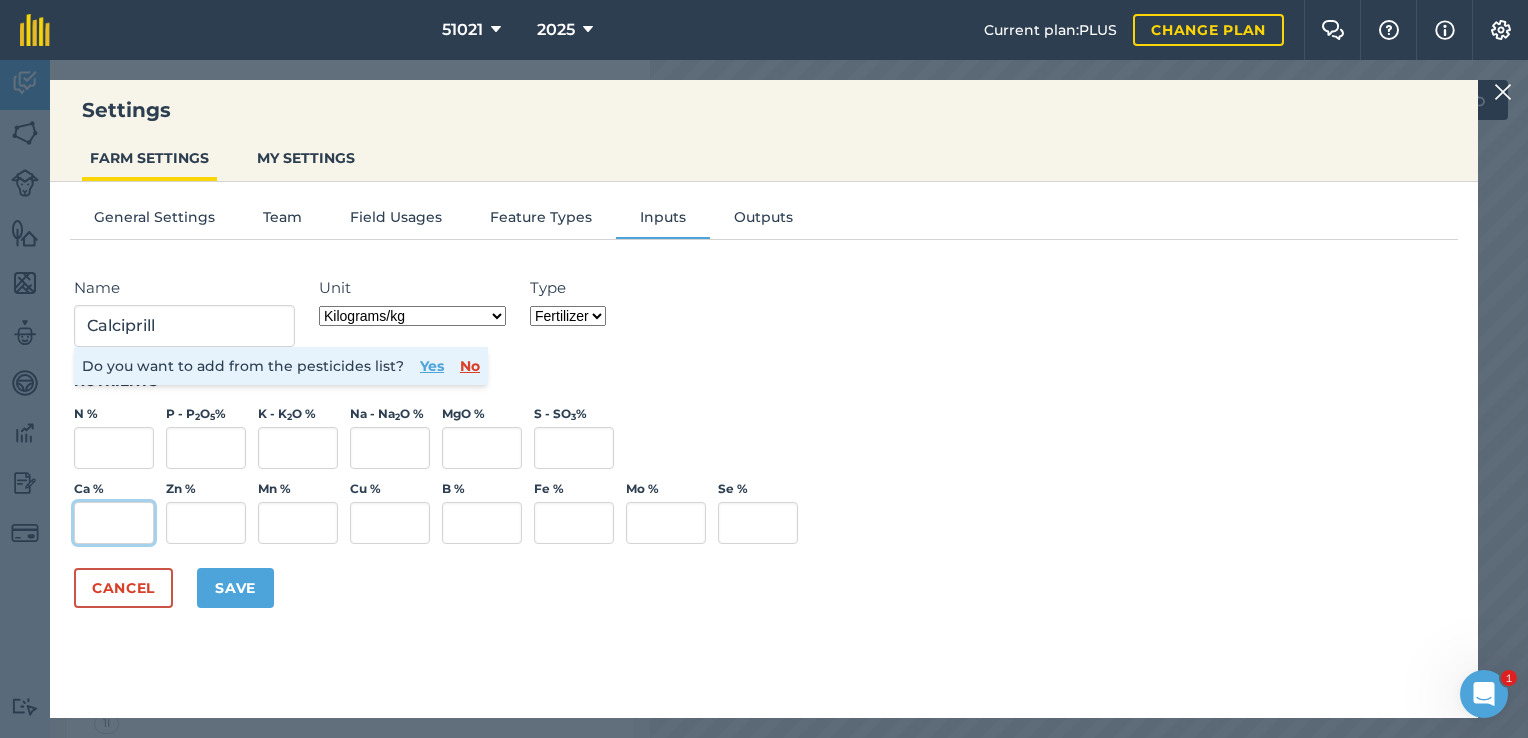 click on "Ca %" at bounding box center [114, 523] 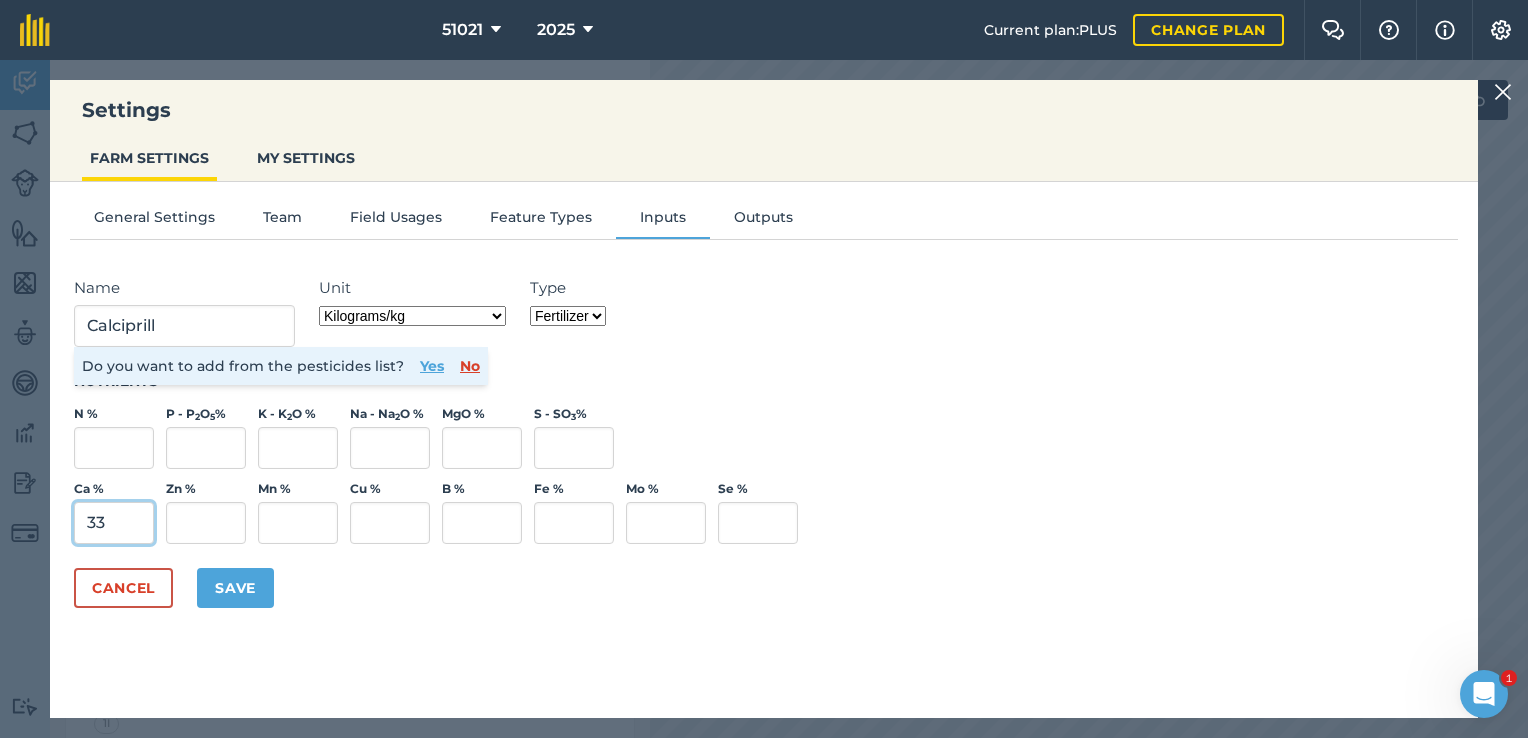 type on "33" 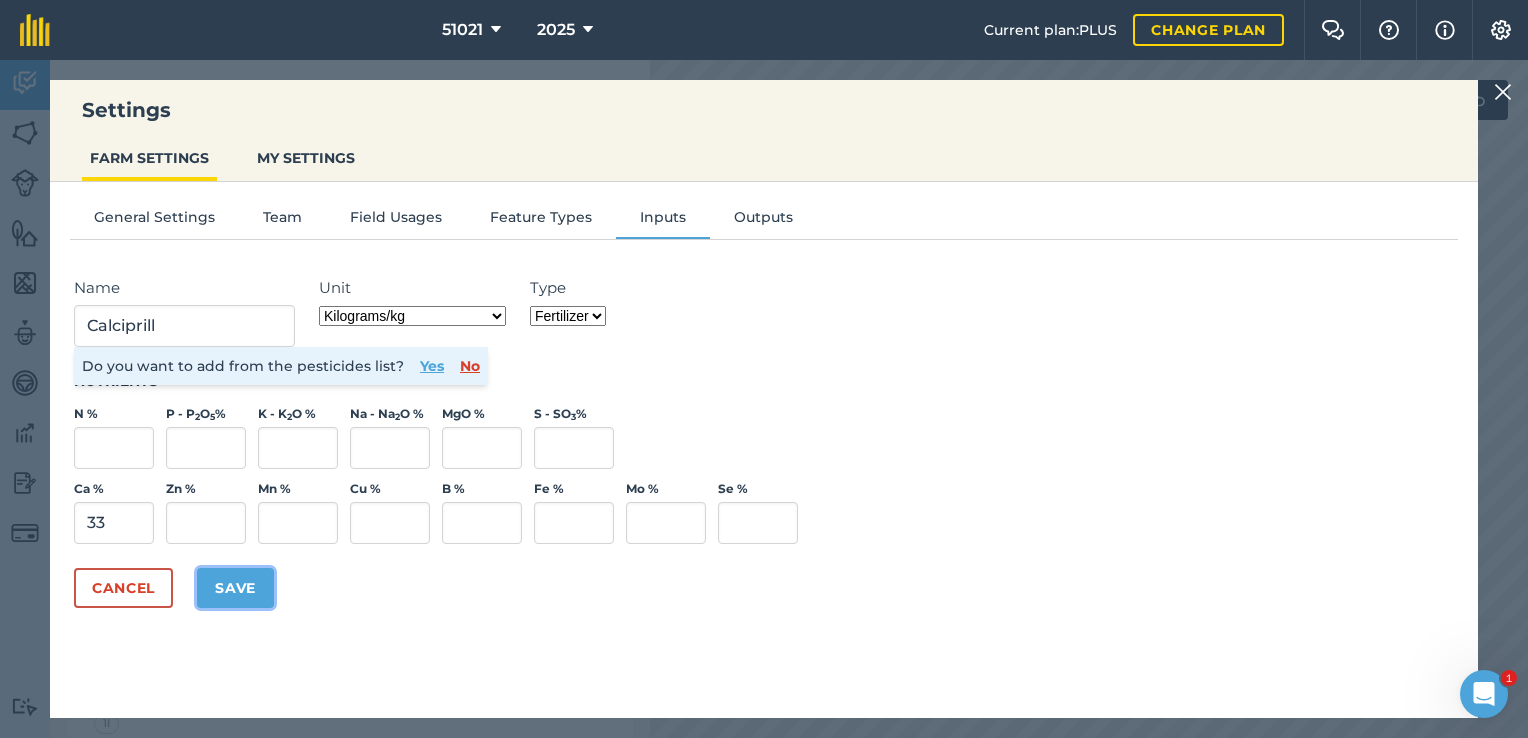 click on "Save" at bounding box center (235, 588) 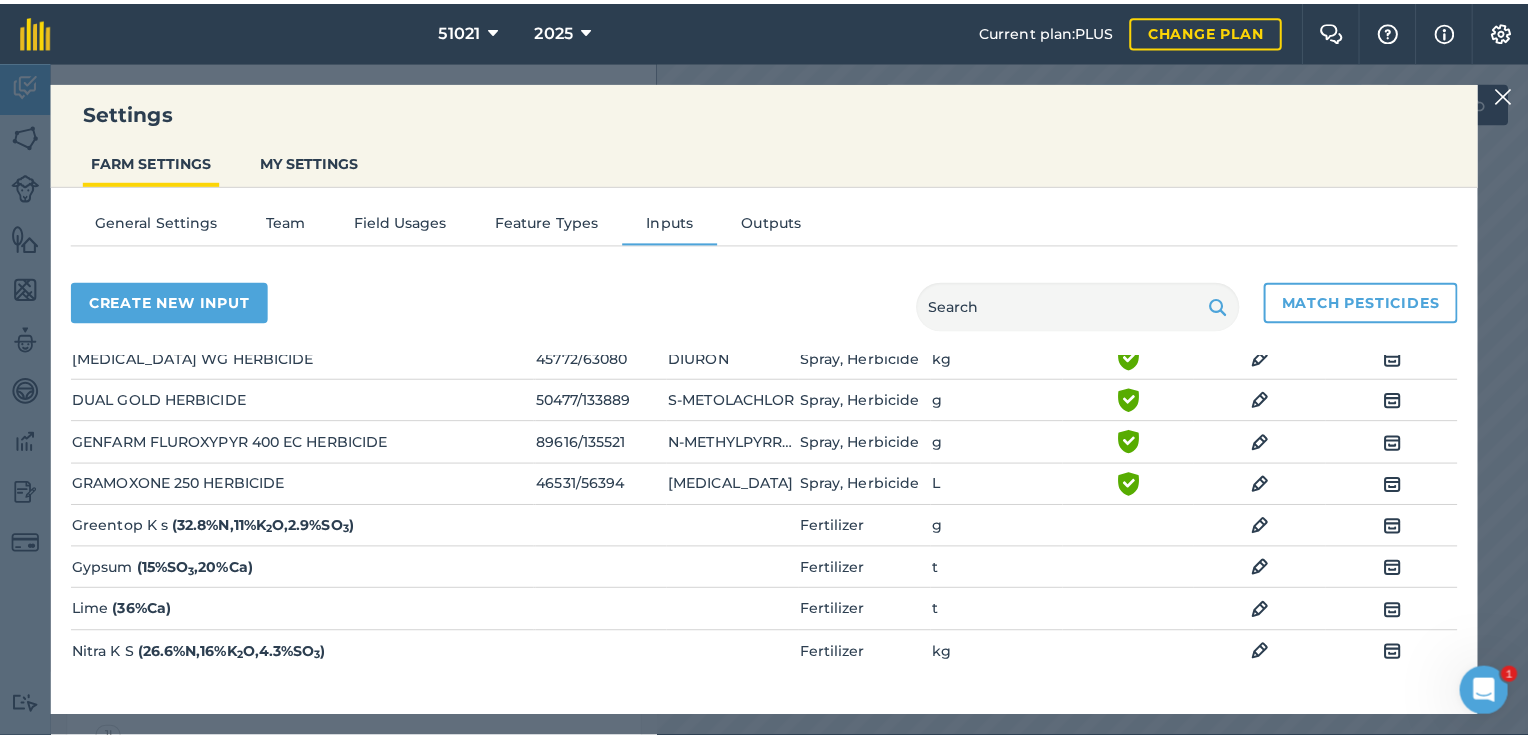 scroll, scrollTop: 69, scrollLeft: 0, axis: vertical 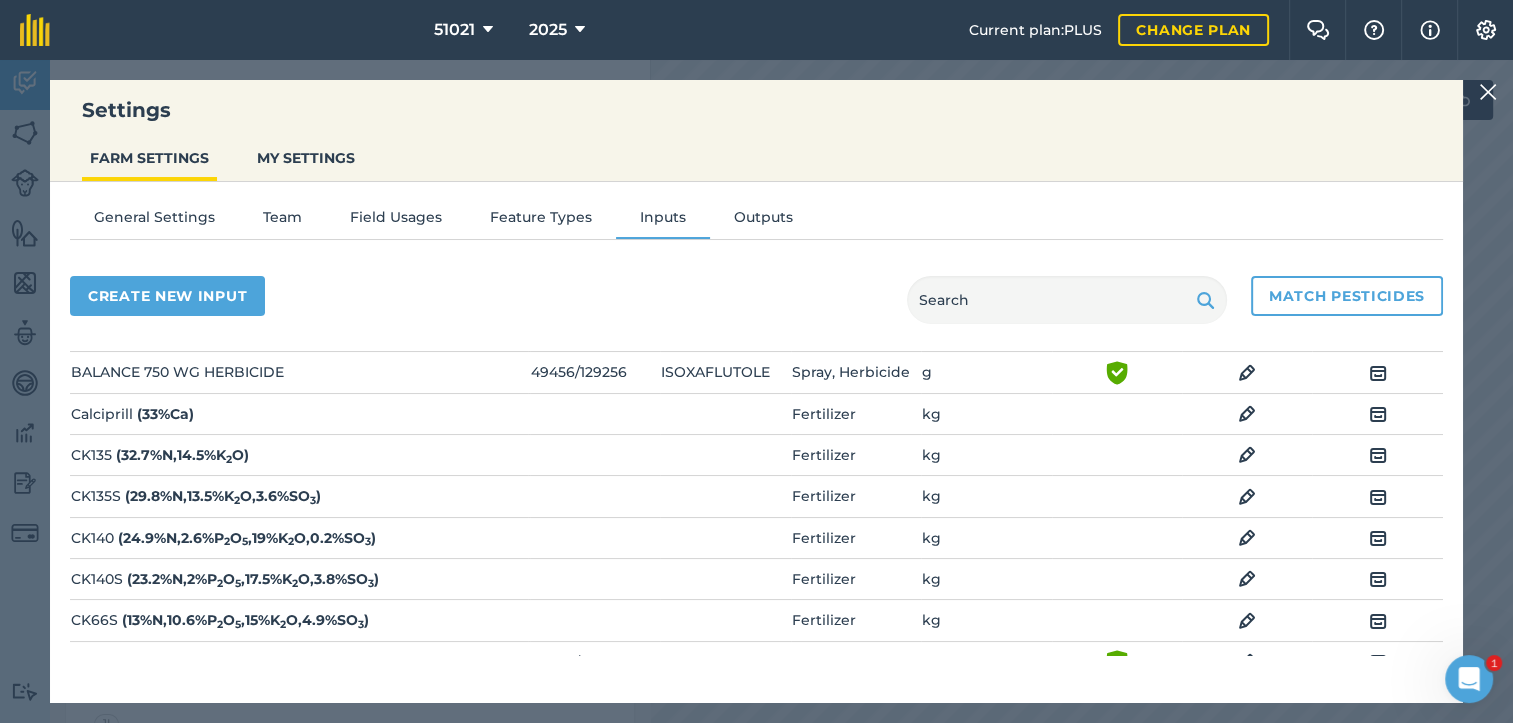 click at bounding box center (1488, 92) 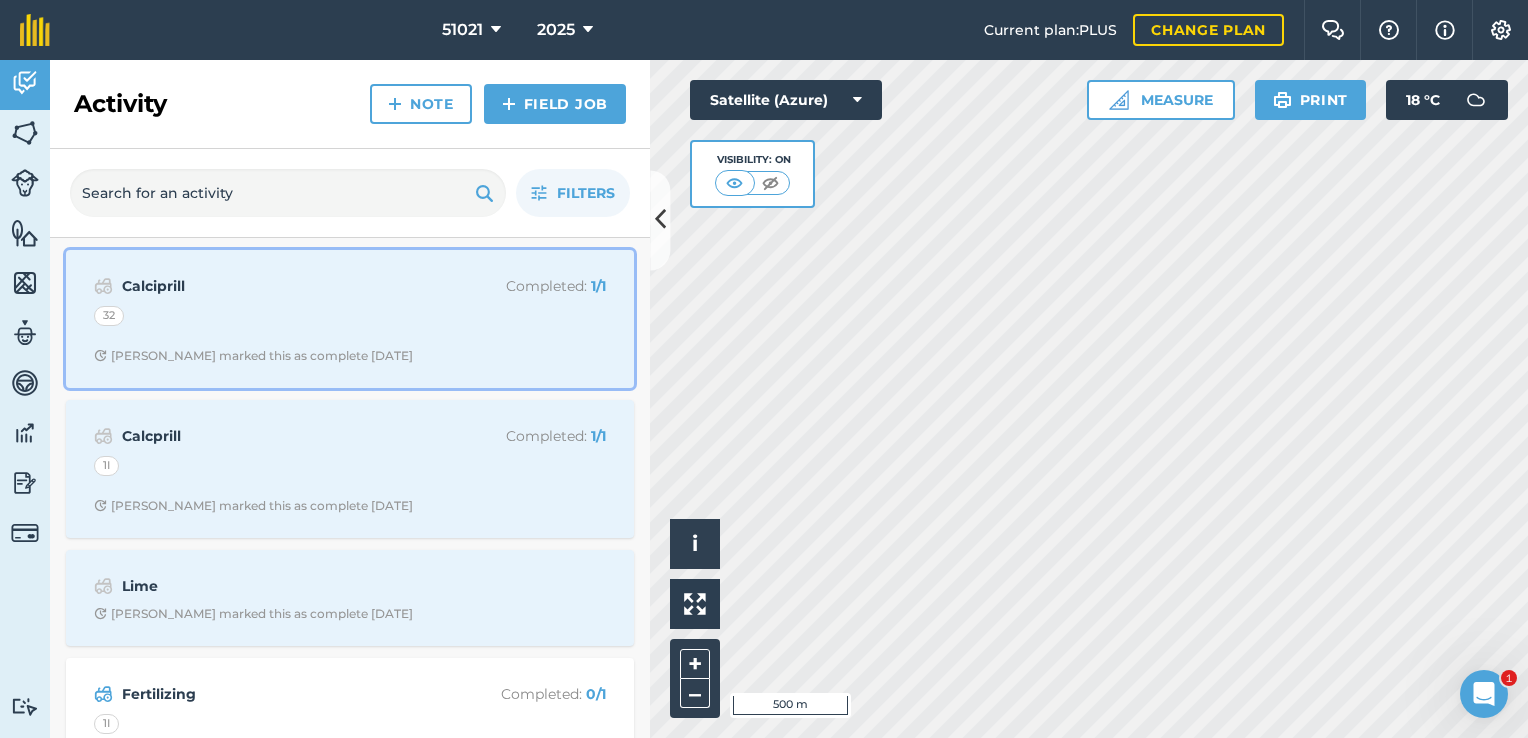 click on "Calciprill" at bounding box center (280, 286) 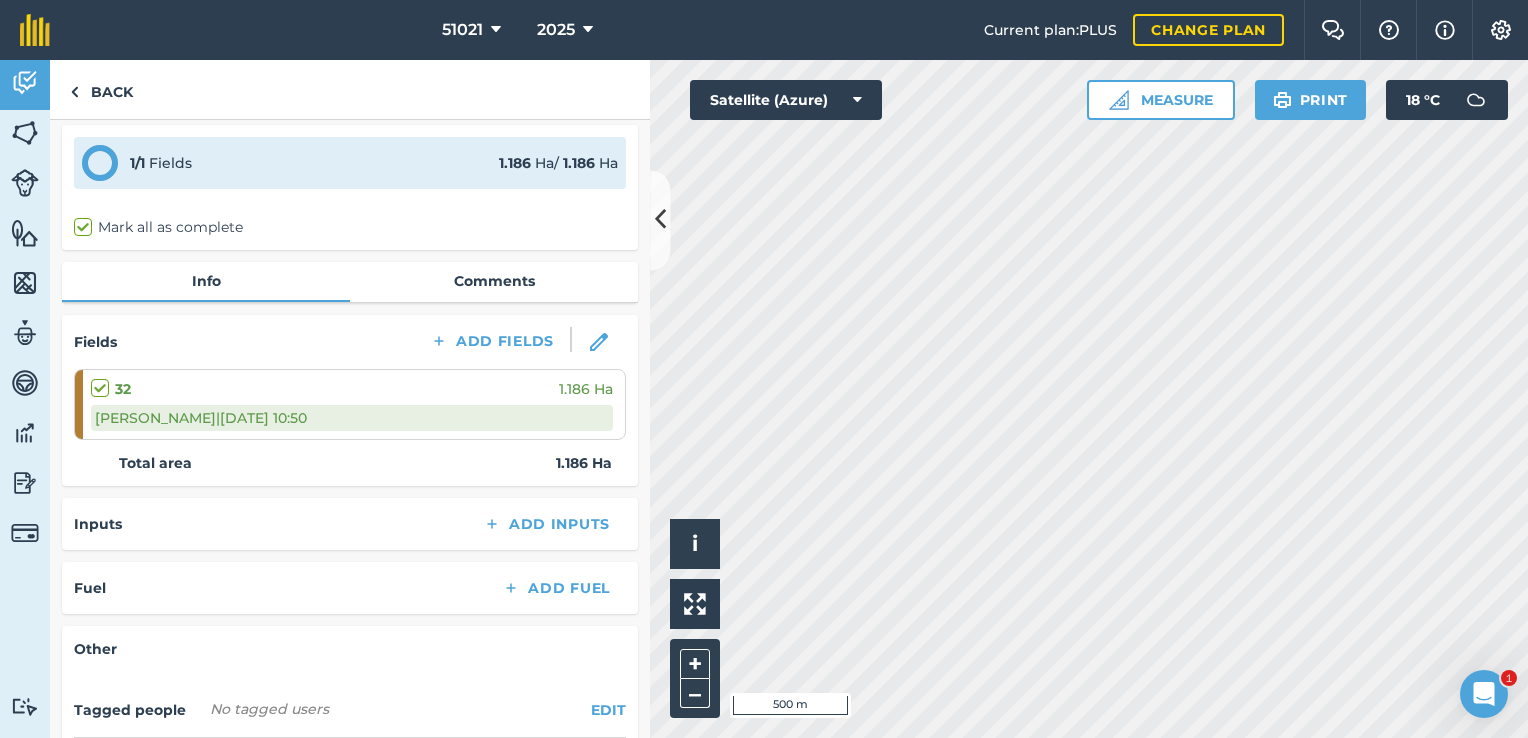 scroll, scrollTop: 100, scrollLeft: 0, axis: vertical 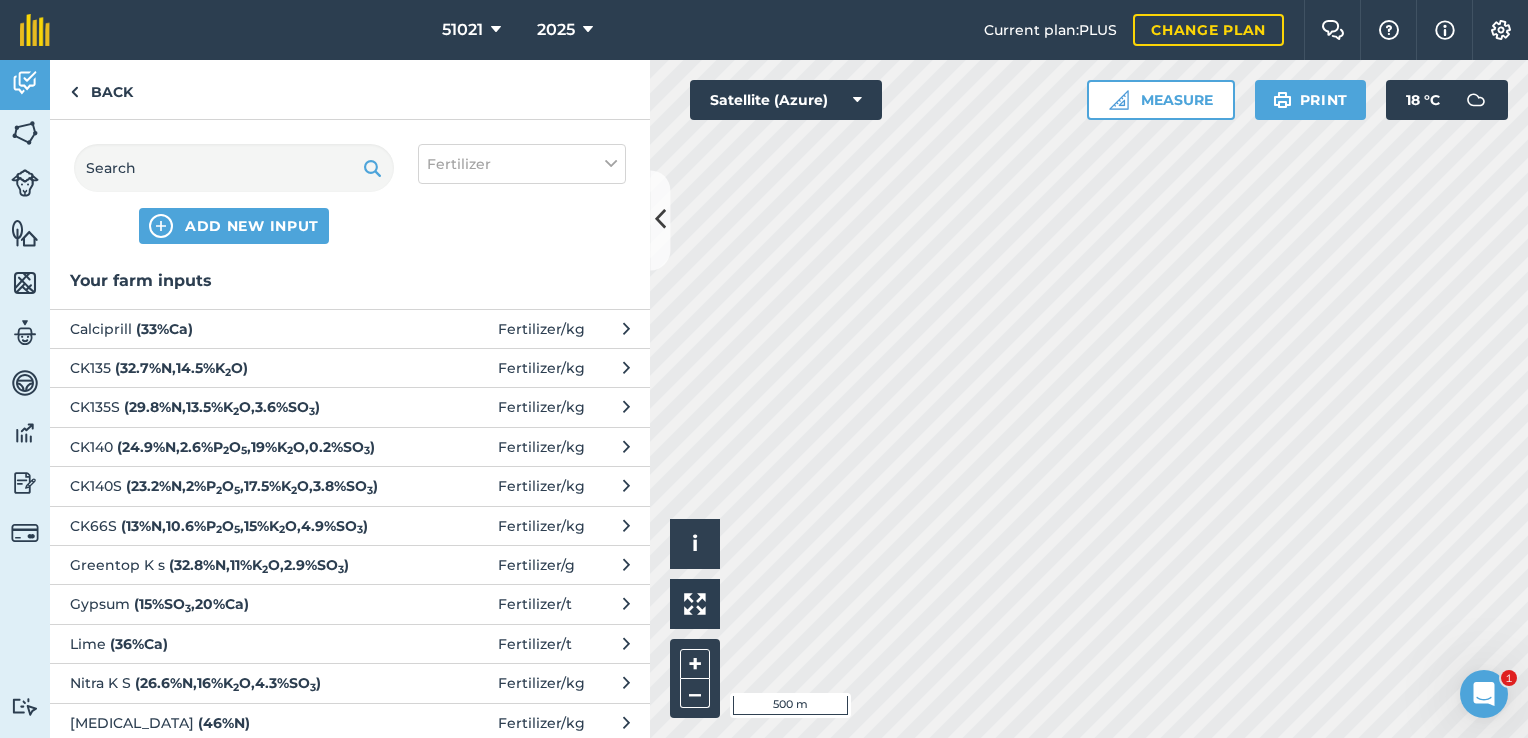 click on "Calciprill   ( 33 %  Ca )" at bounding box center [233, 329] 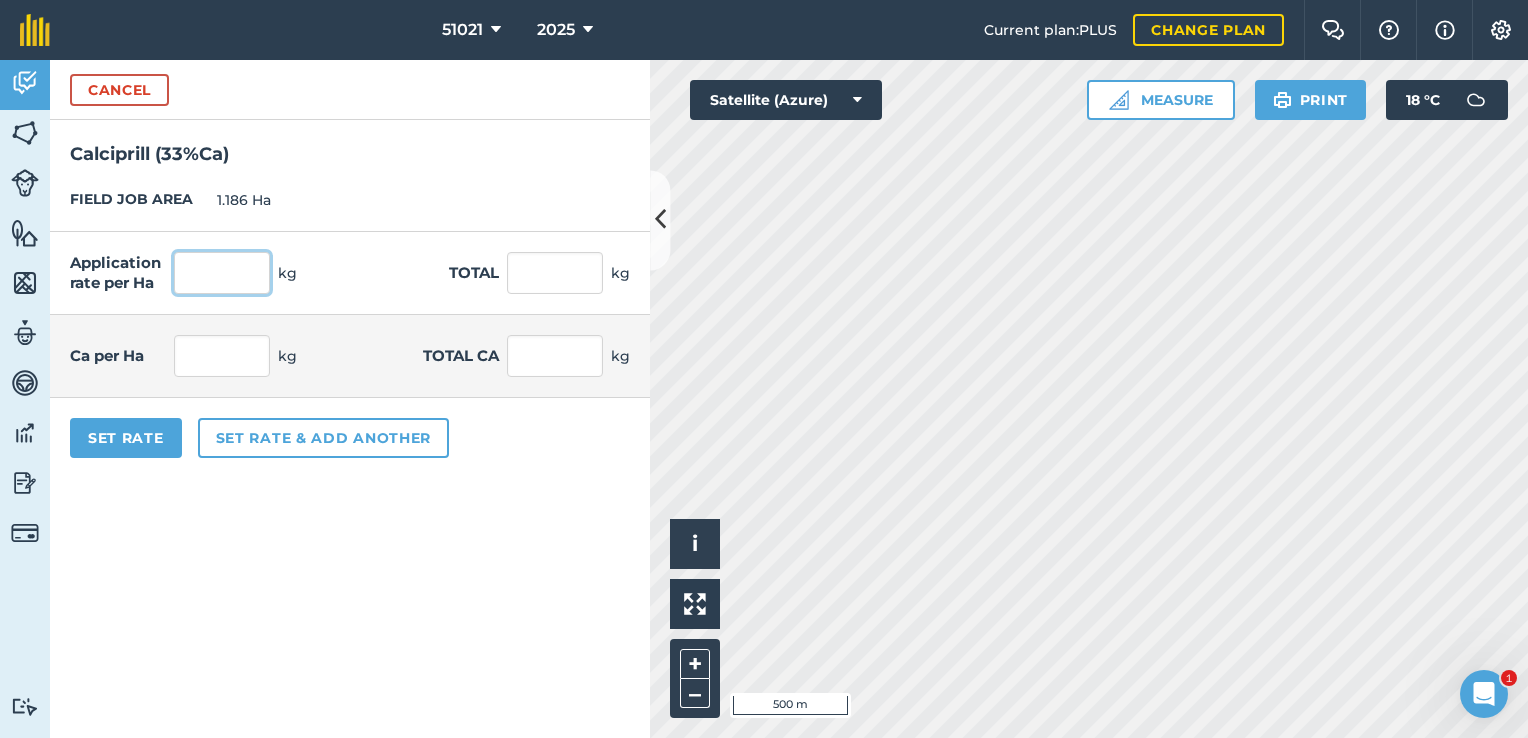 click at bounding box center [222, 273] 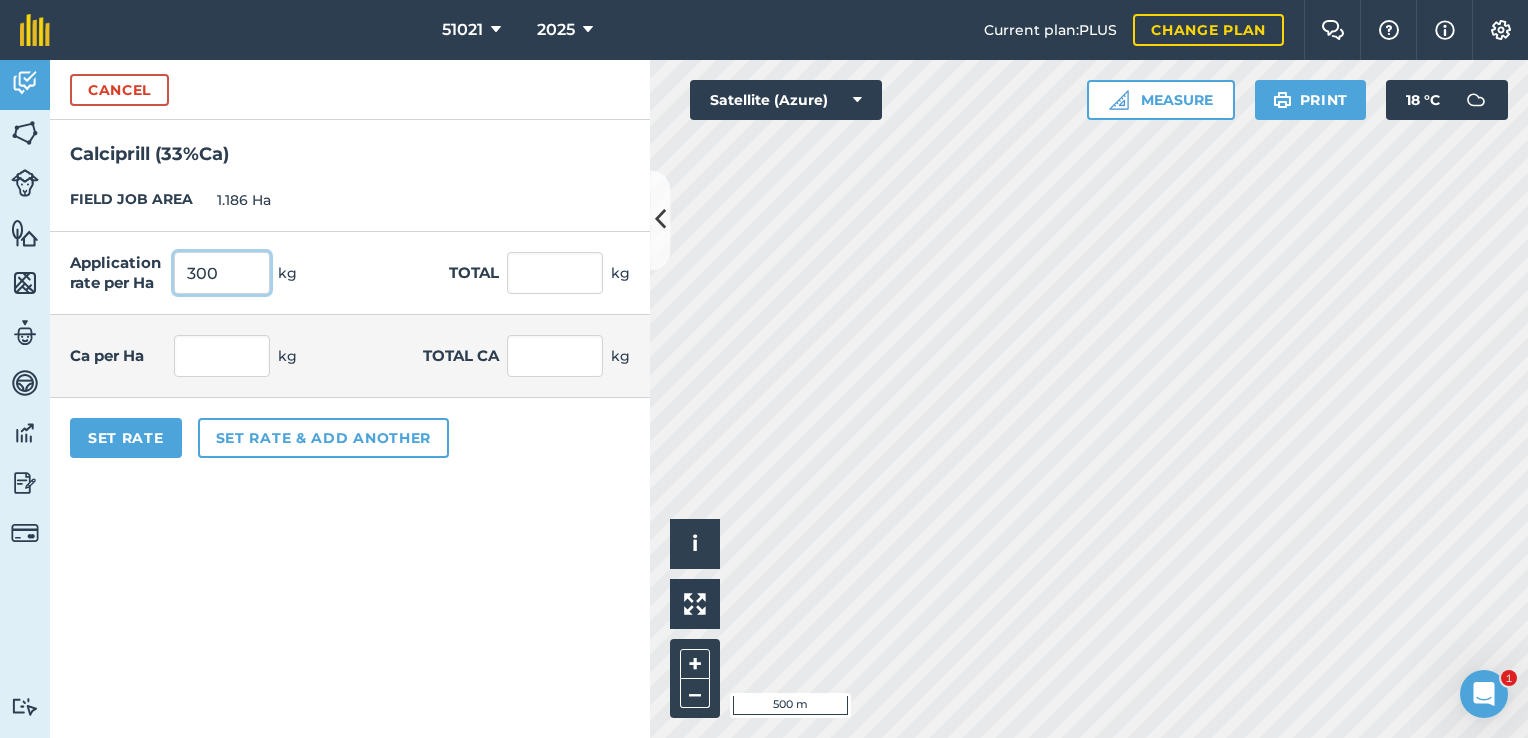 type on "300" 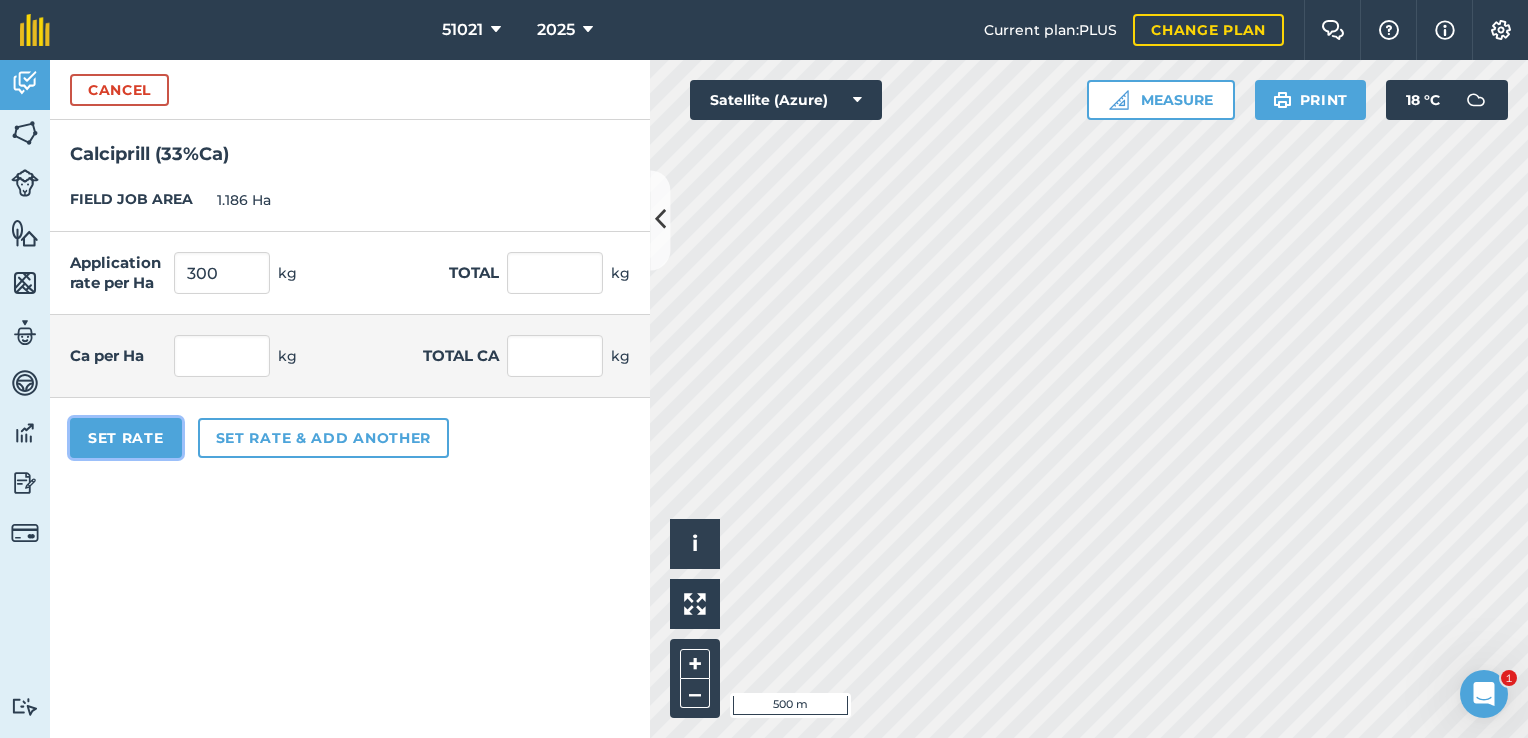 type on "355.8" 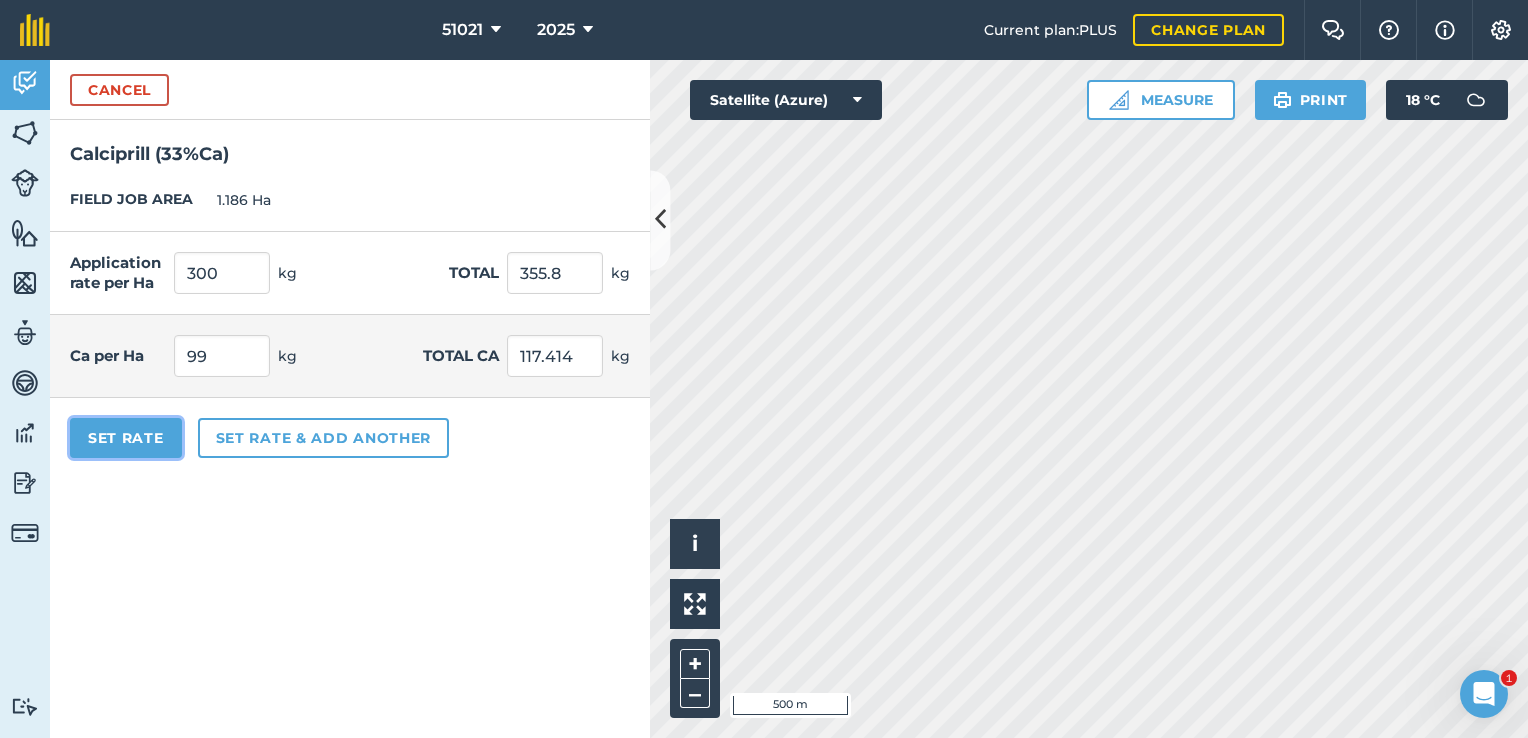 click on "Set Rate" at bounding box center [126, 438] 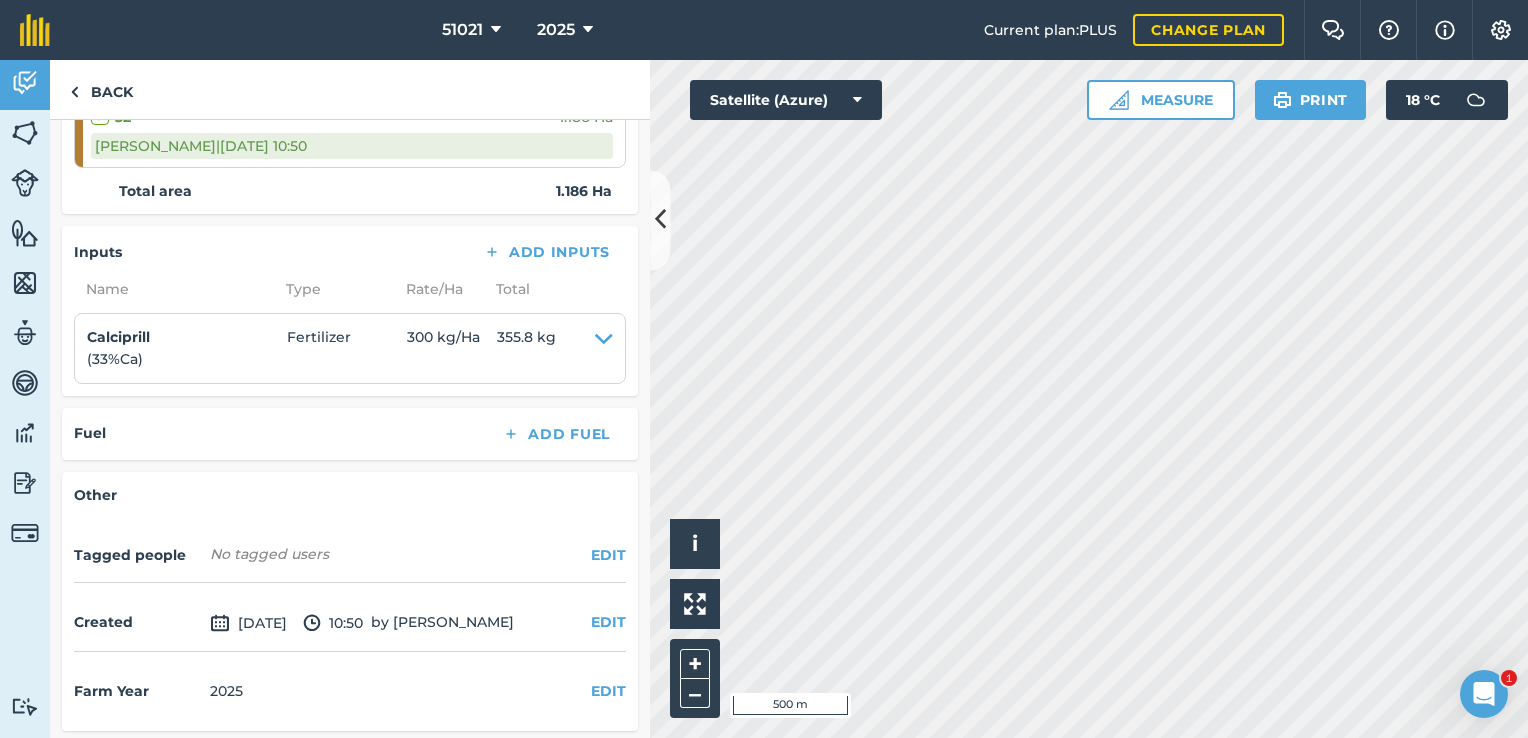 scroll, scrollTop: 345, scrollLeft: 0, axis: vertical 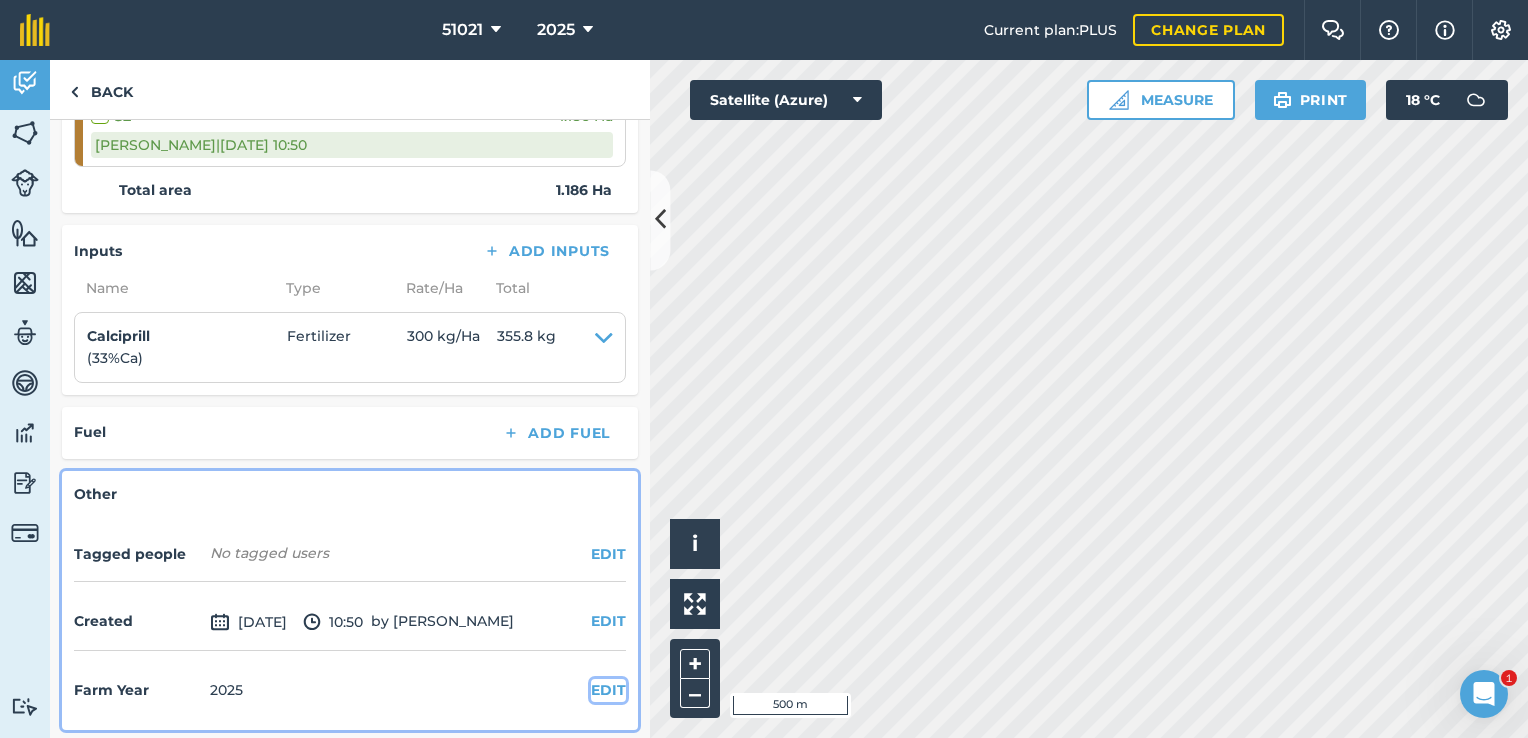 click on "EDIT" at bounding box center [608, 690] 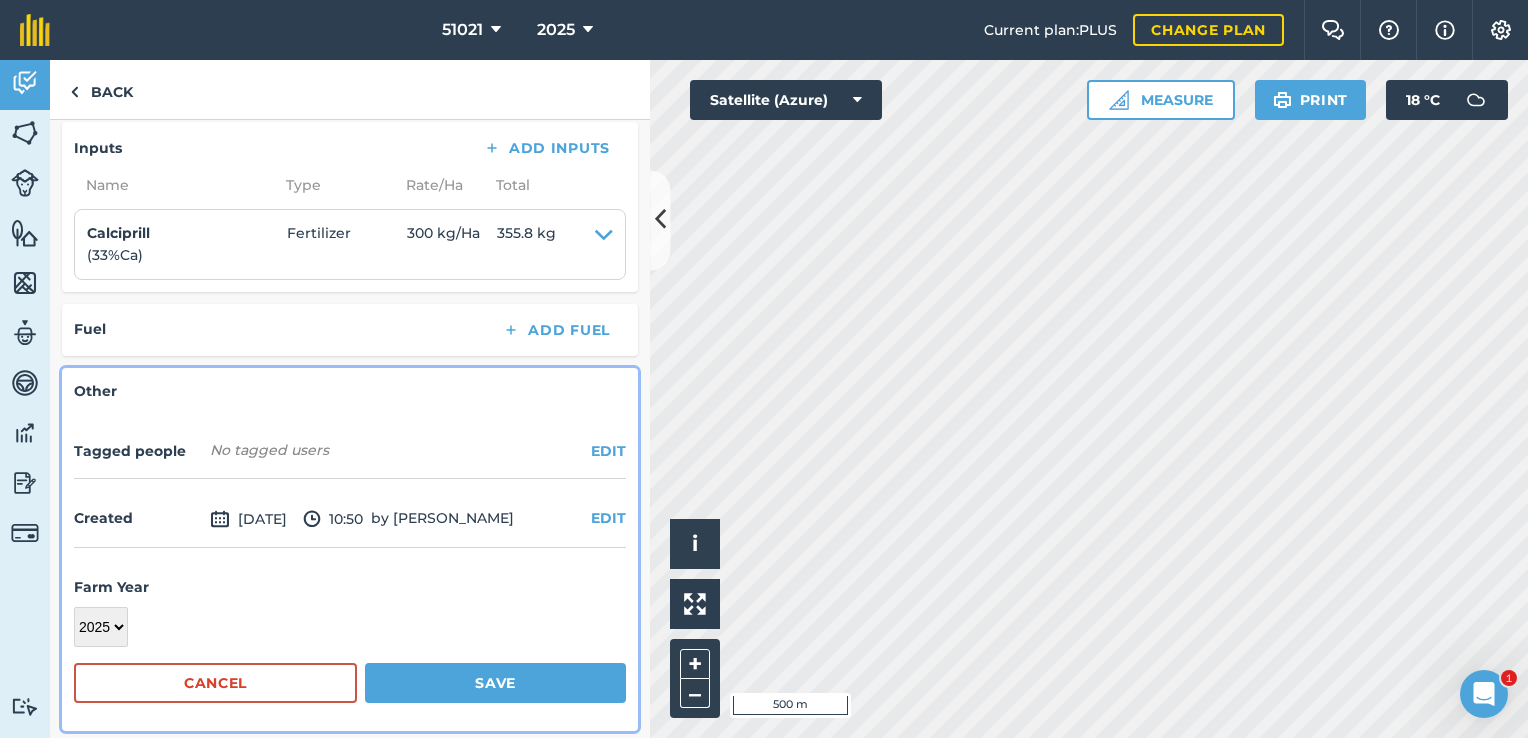 scroll, scrollTop: 448, scrollLeft: 0, axis: vertical 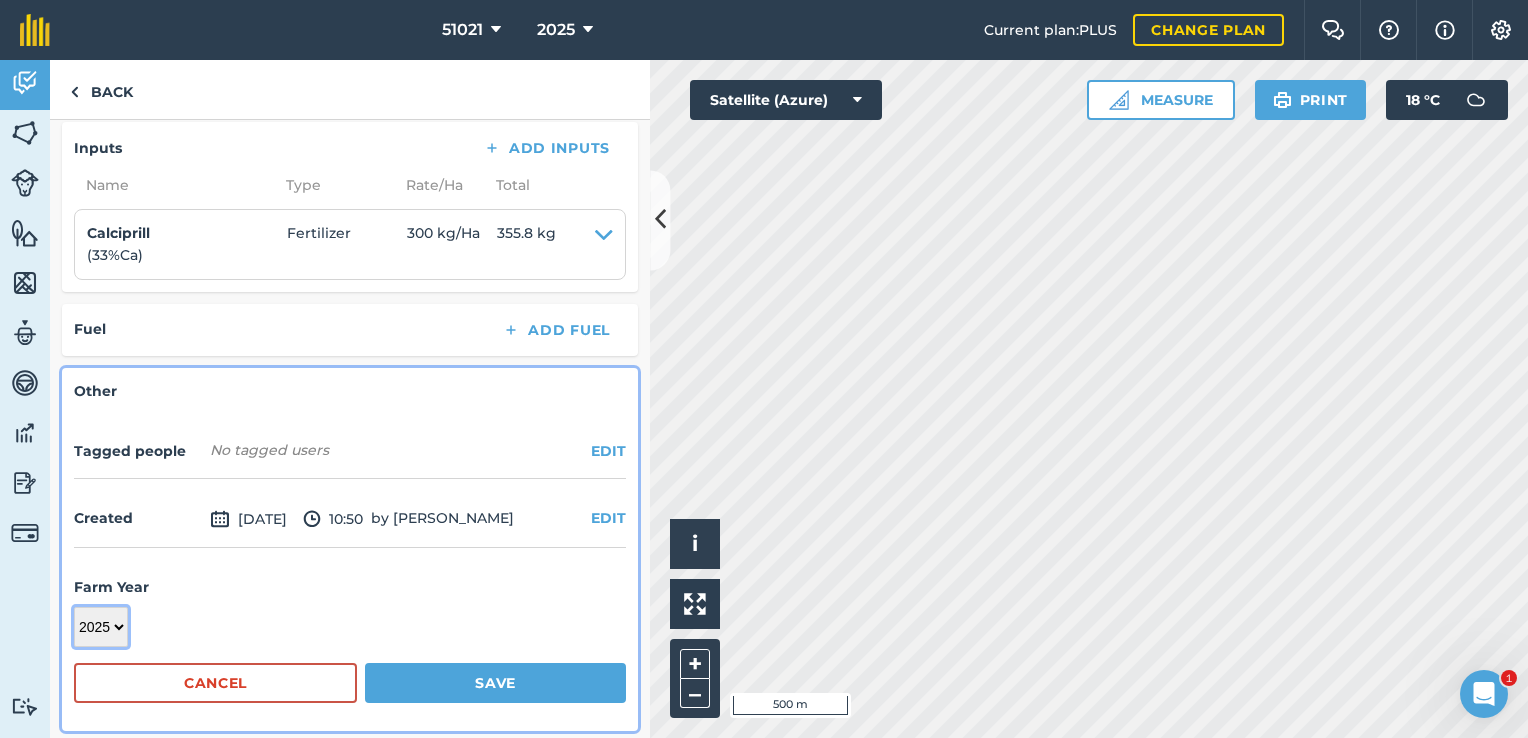 click on "2017 2018 2019 2020 2021 2022 2023 2024 2025 2026 2027" at bounding box center [101, 627] 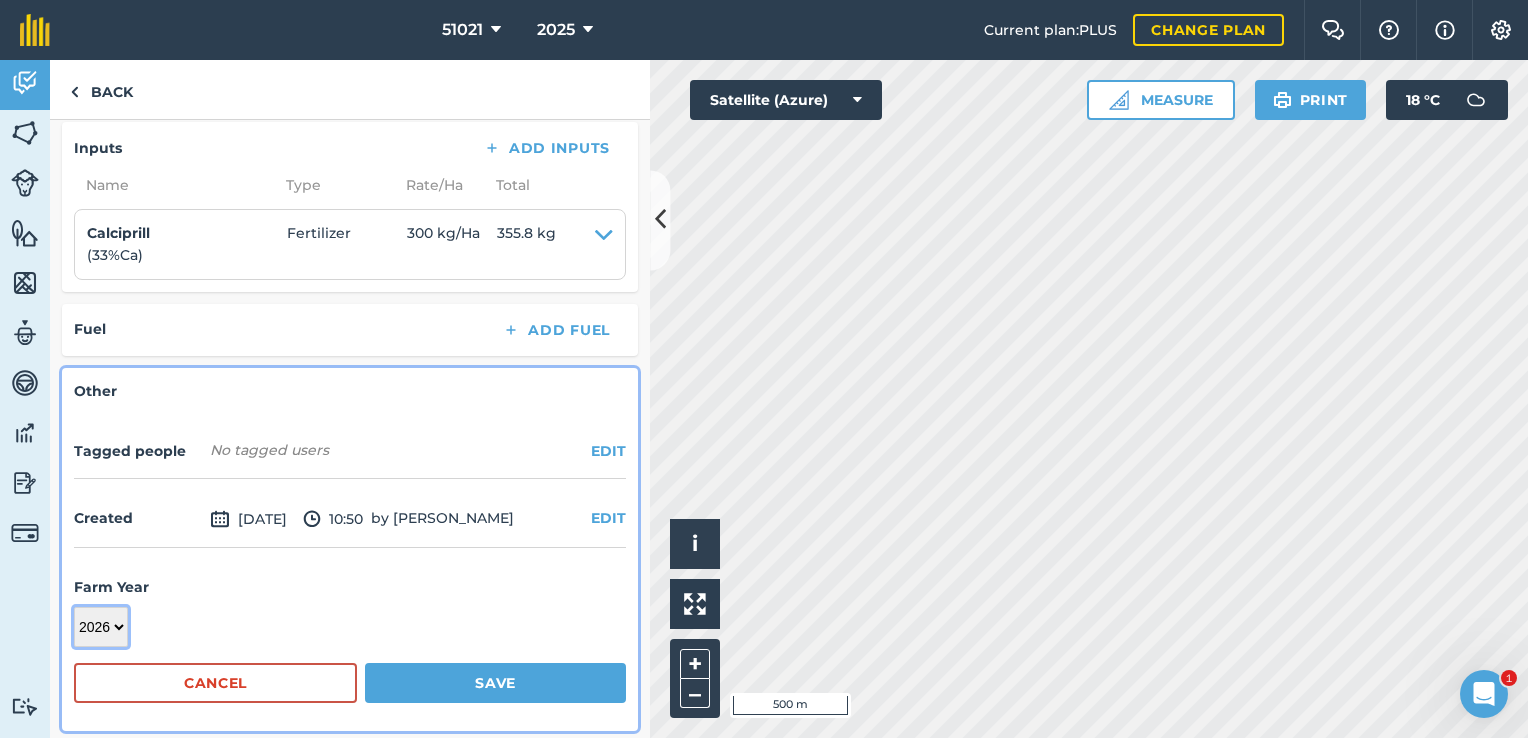 click on "2017 2018 2019 2020 2021 2022 2023 2024 2025 2026 2027" at bounding box center (101, 627) 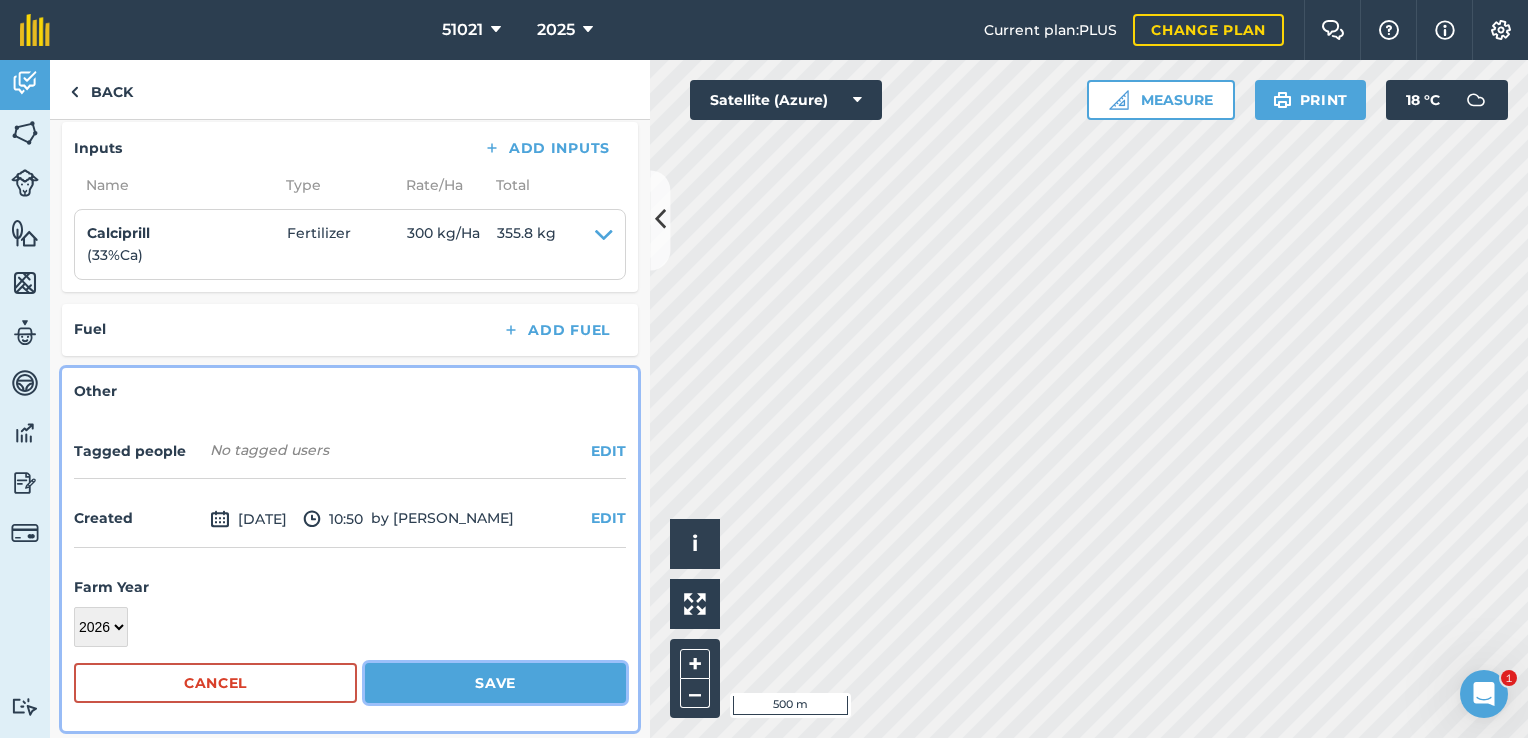 click on "Save" at bounding box center (495, 683) 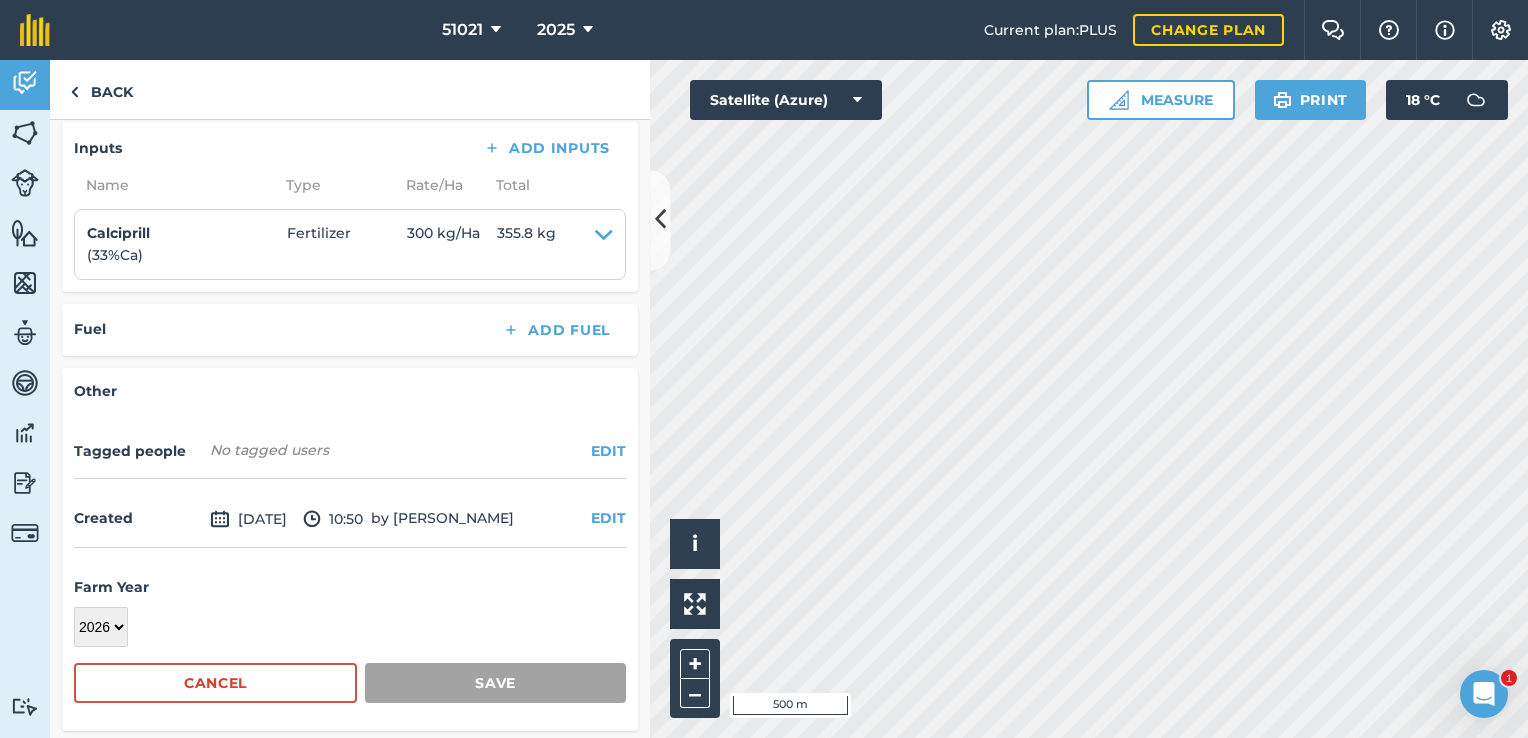 scroll, scrollTop: 345, scrollLeft: 0, axis: vertical 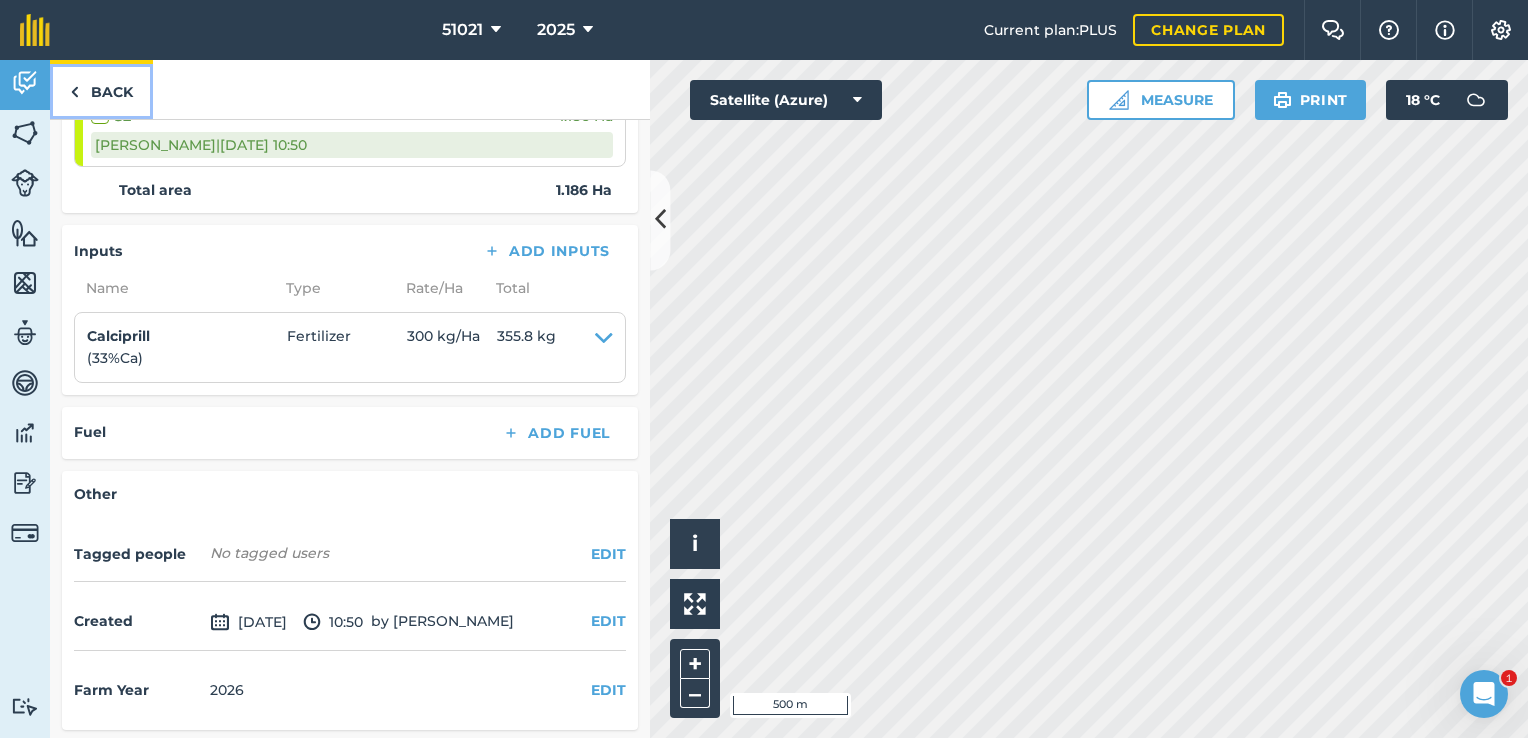 click on "Back" at bounding box center (101, 89) 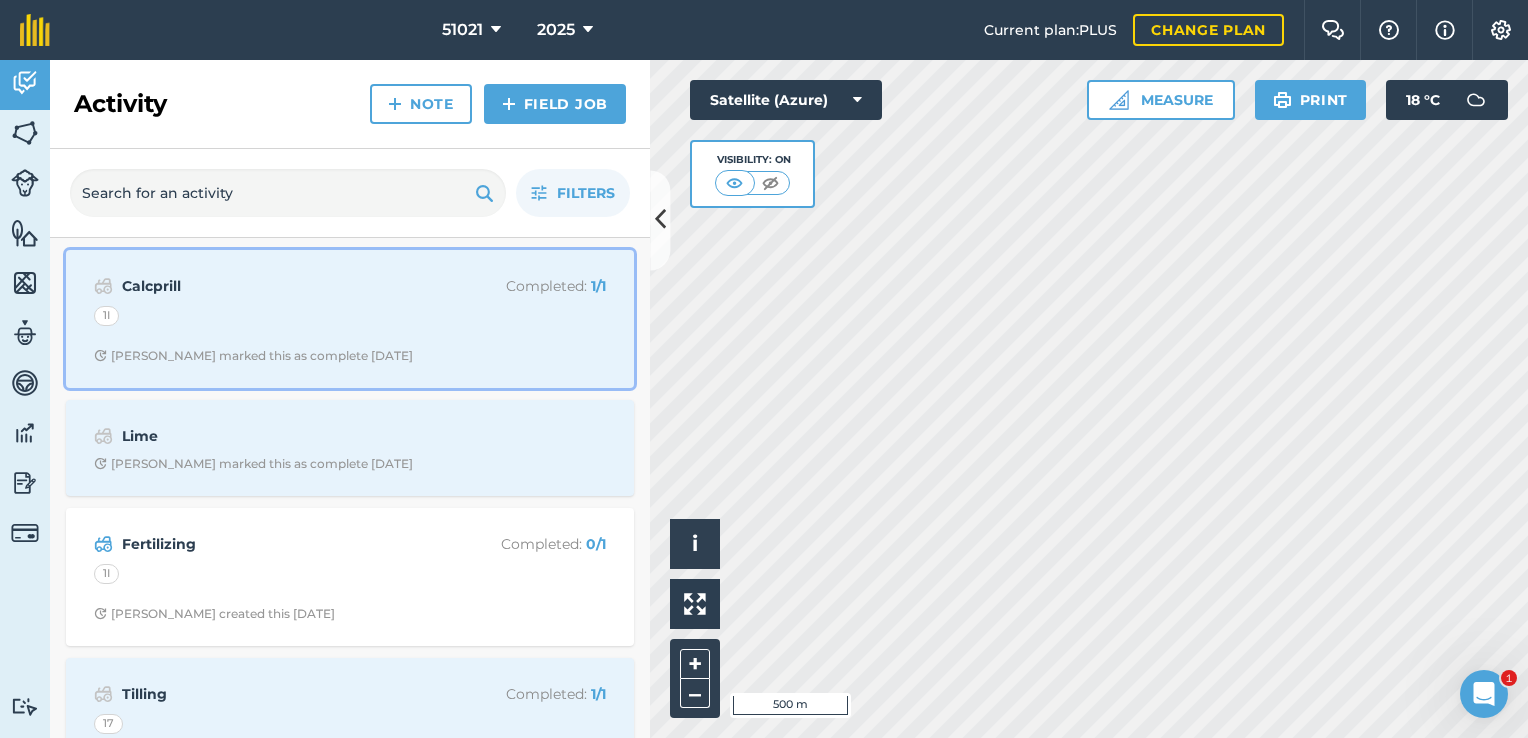 click on "Calcprill" at bounding box center (280, 286) 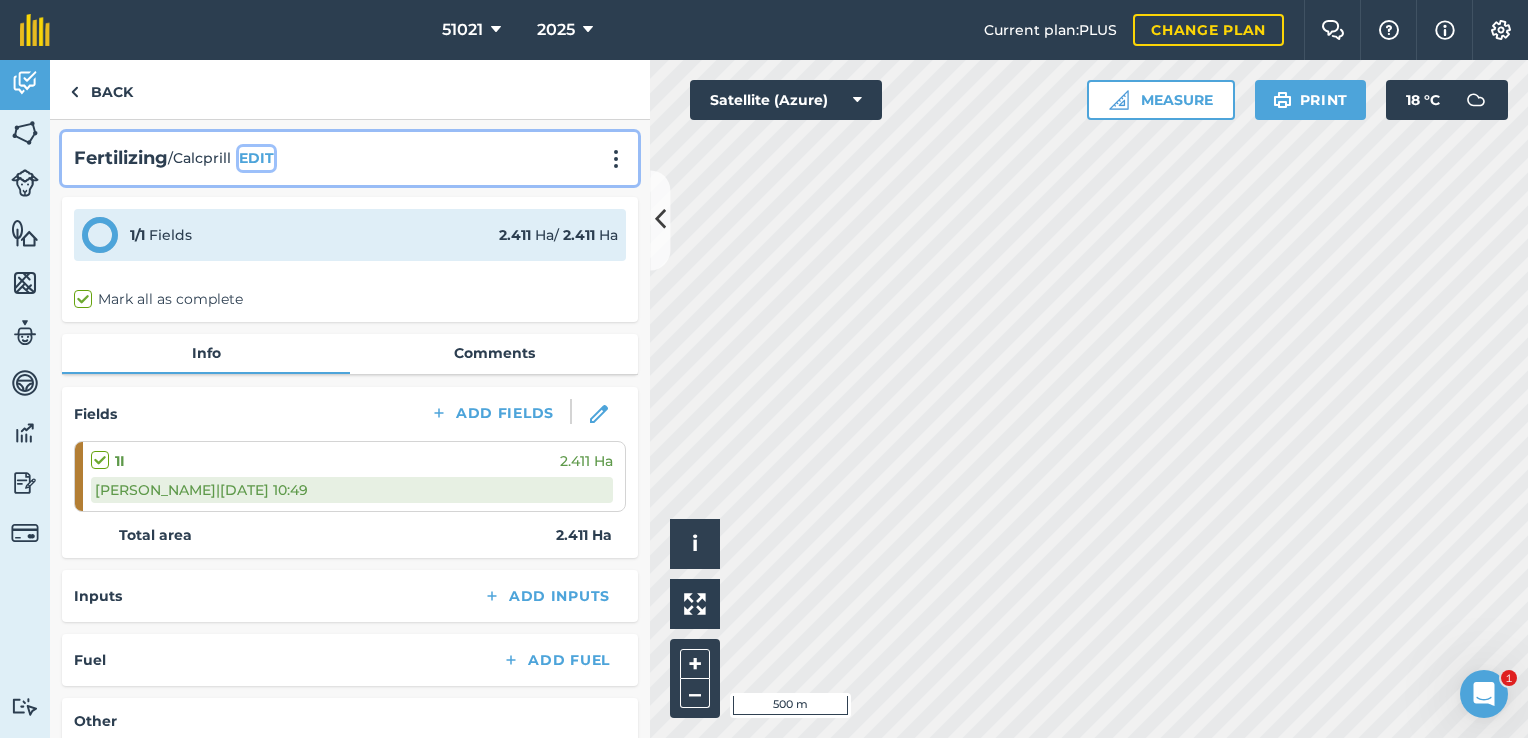 click on "EDIT" at bounding box center [256, 158] 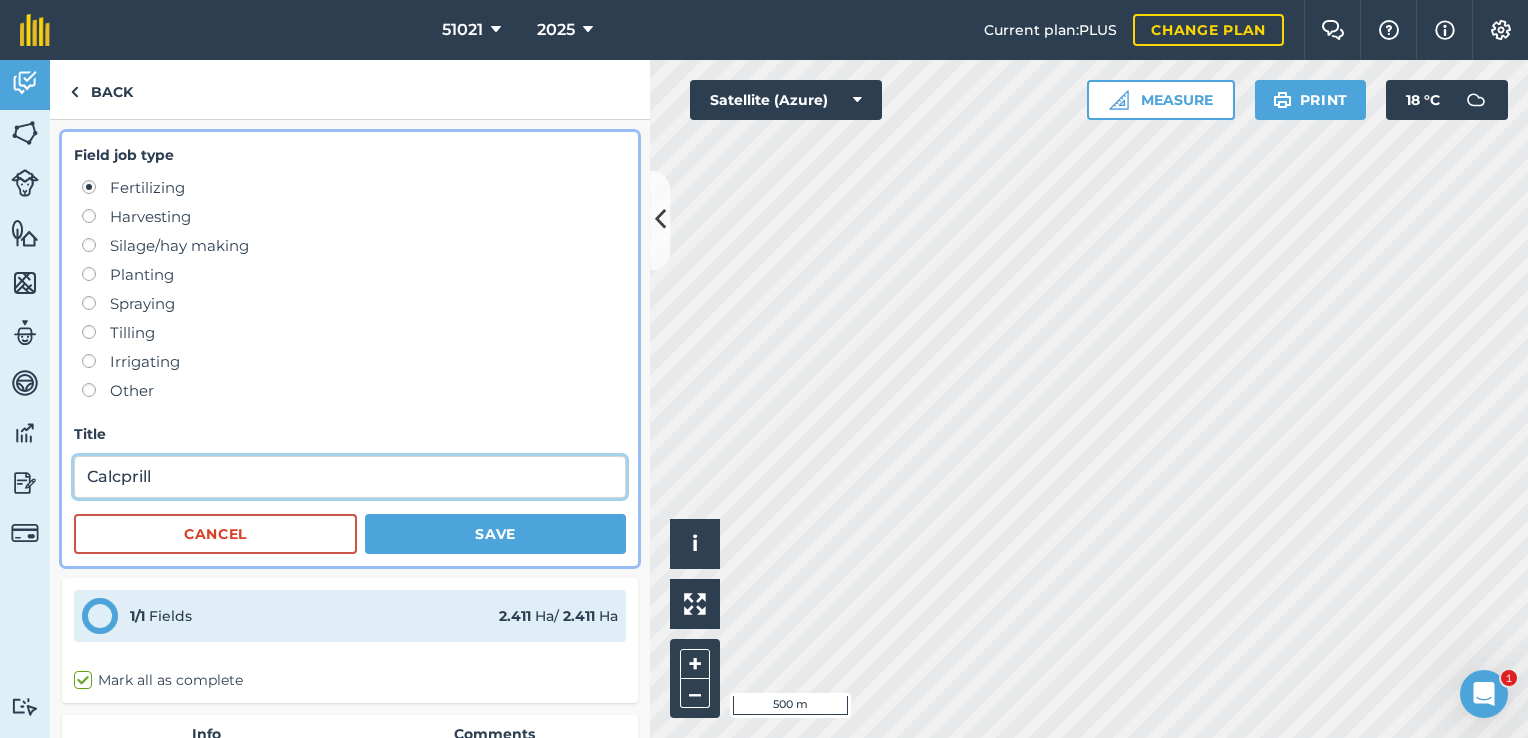 click on "Calcprill" at bounding box center (350, 477) 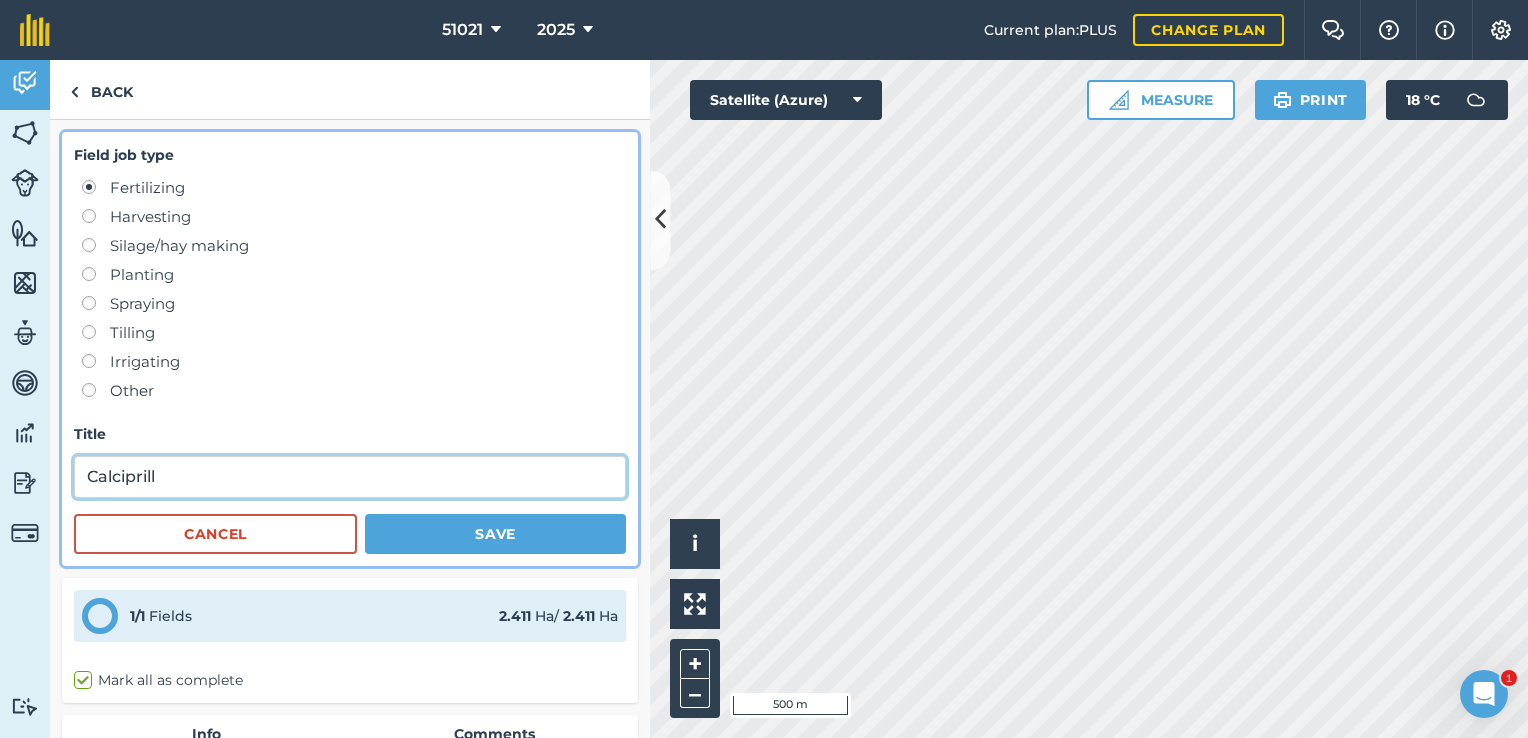 type on "Calciprill" 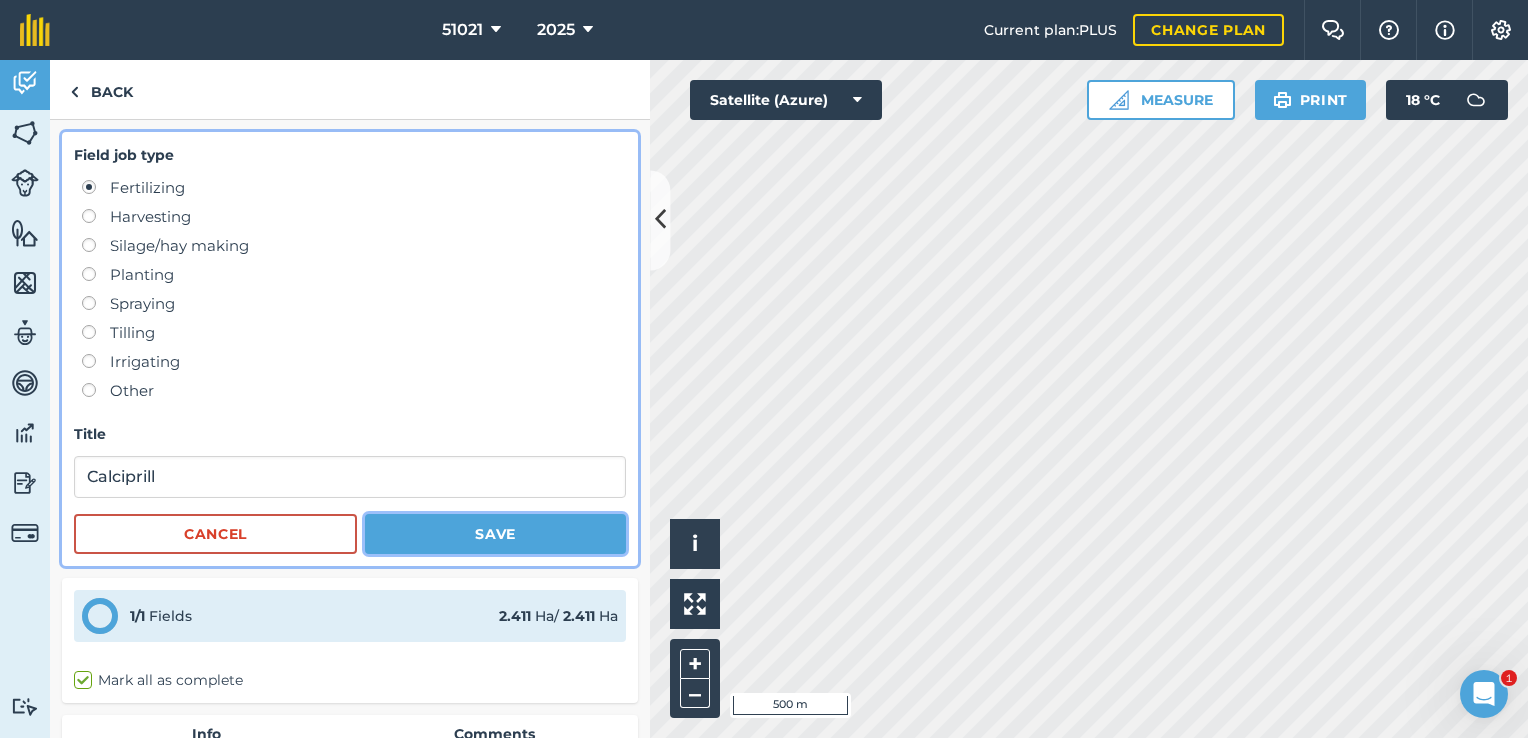 click on "Save" at bounding box center [495, 534] 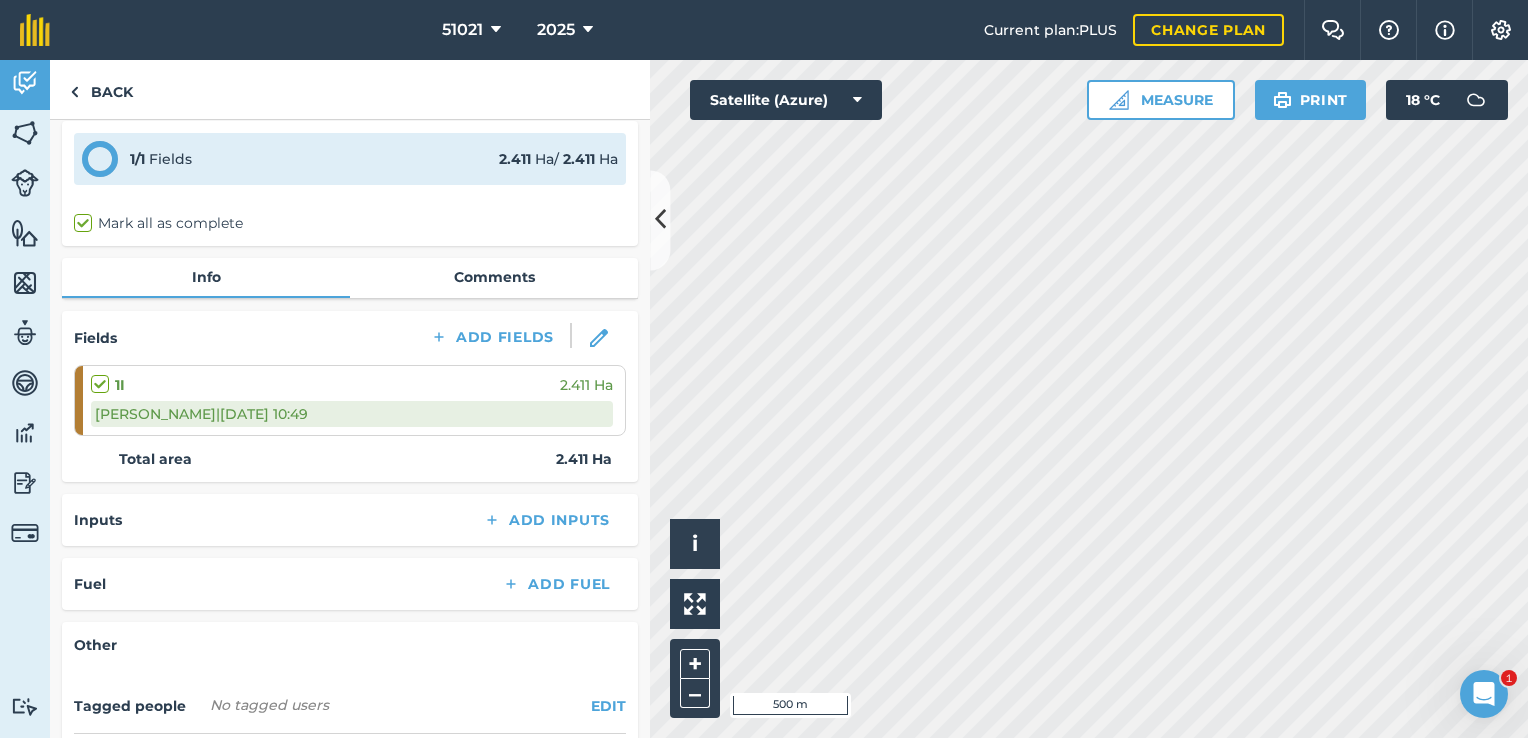 scroll, scrollTop: 200, scrollLeft: 0, axis: vertical 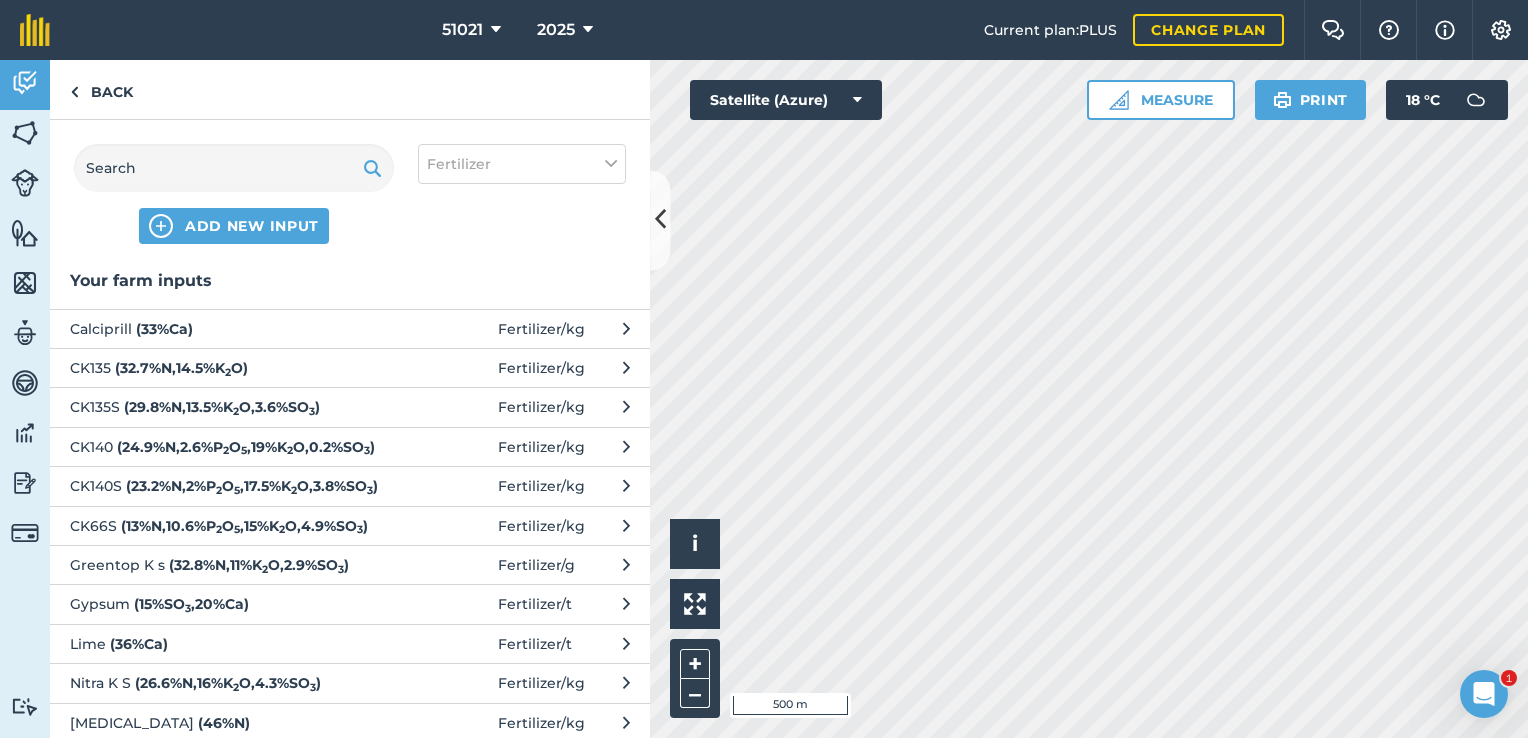 click on "( 33 %  Ca )" at bounding box center [164, 329] 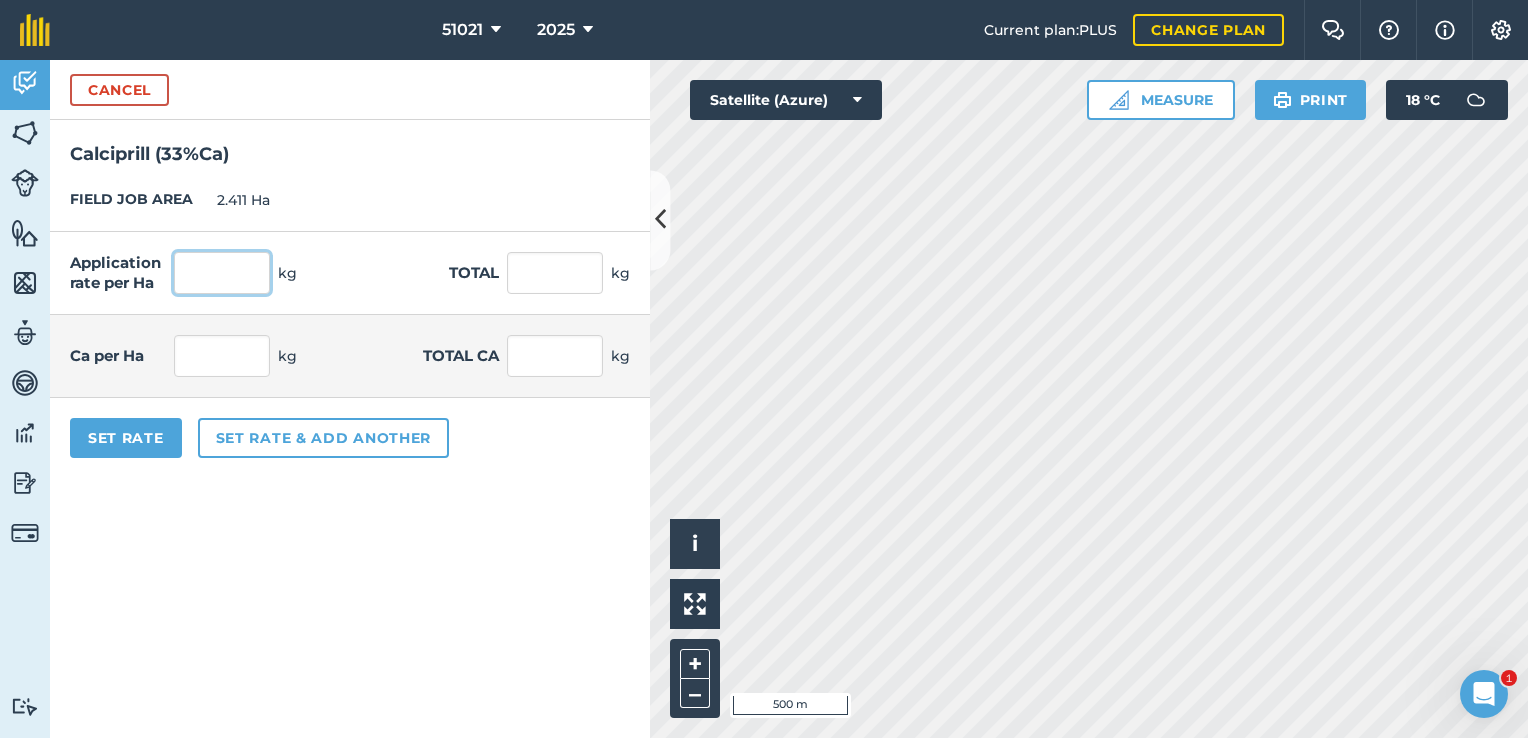 click at bounding box center [222, 273] 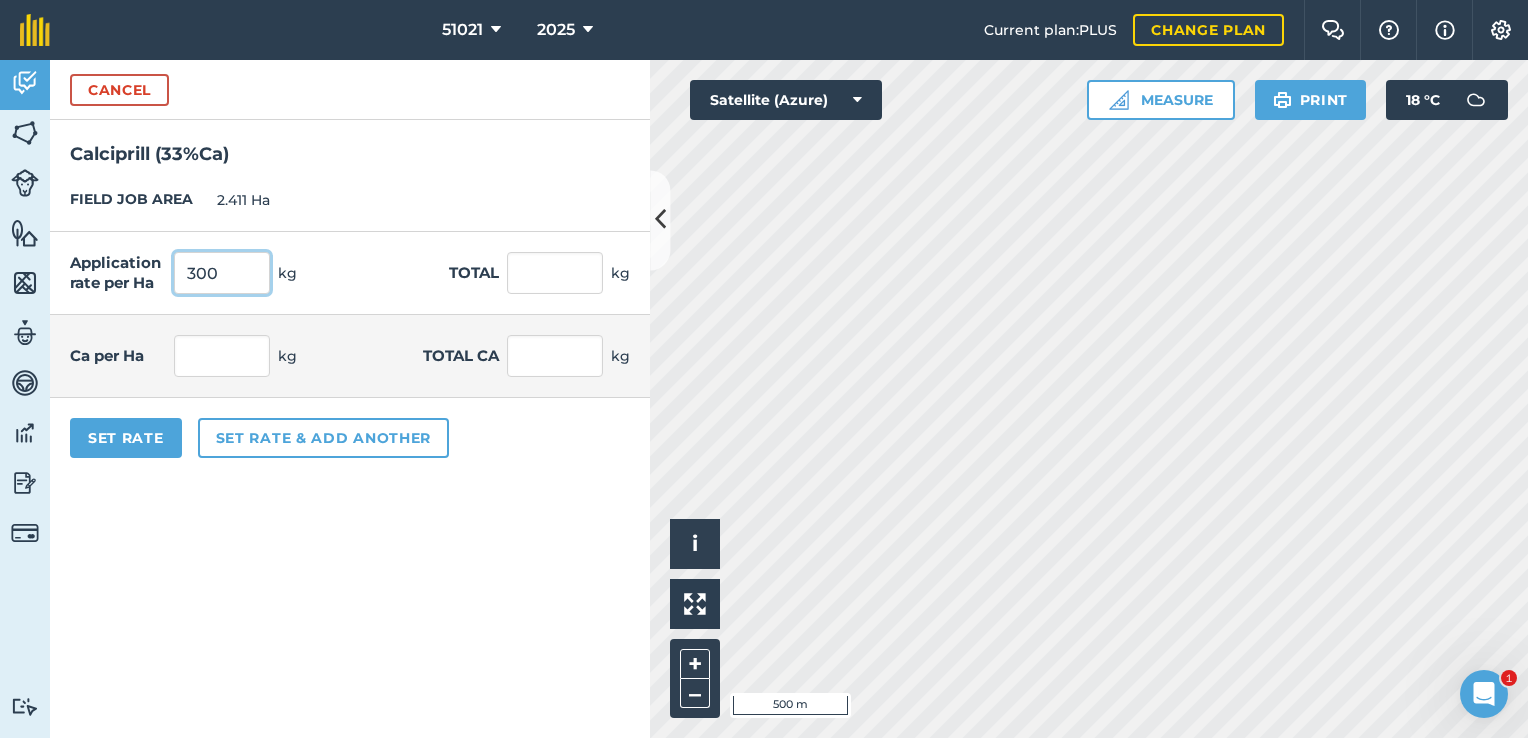 type on "300" 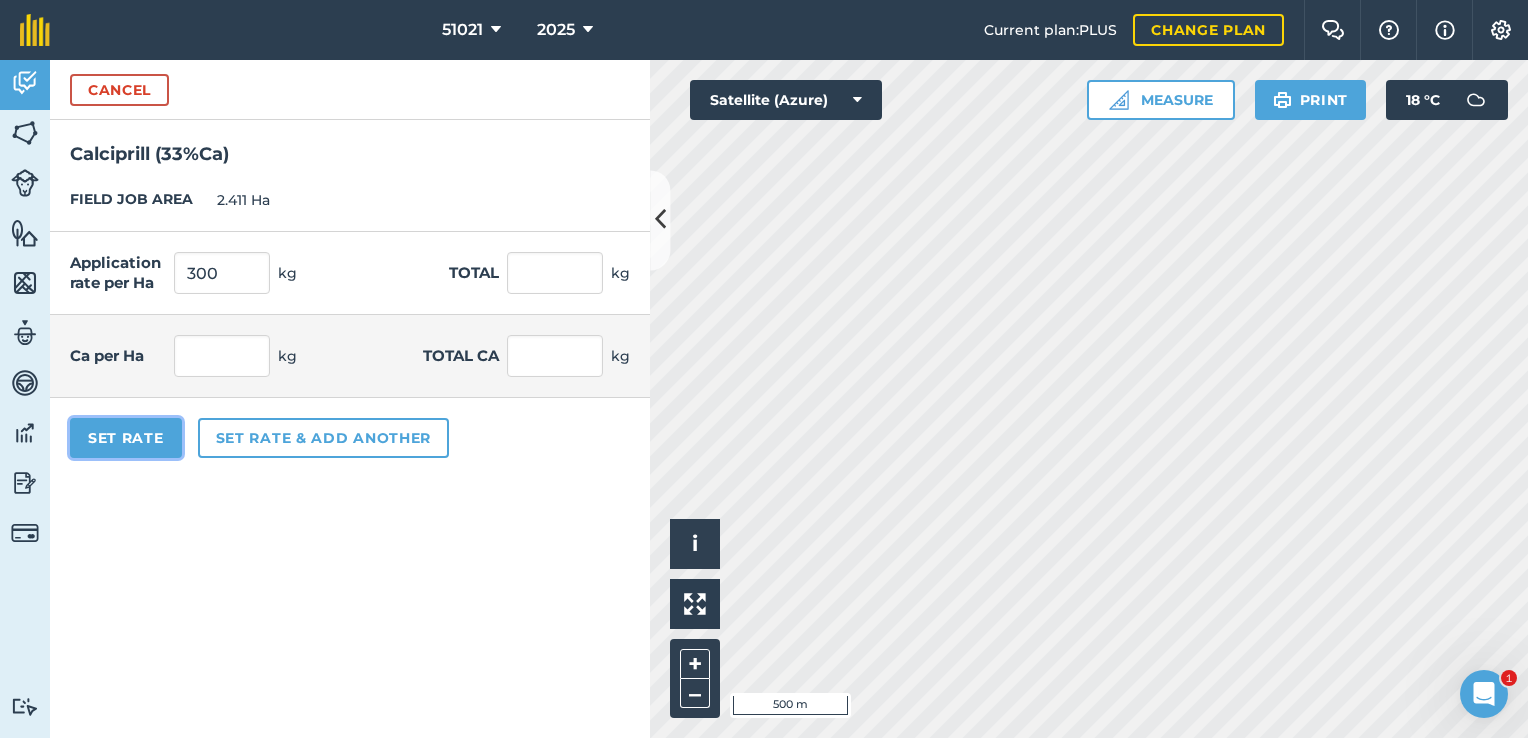 type on "723.3" 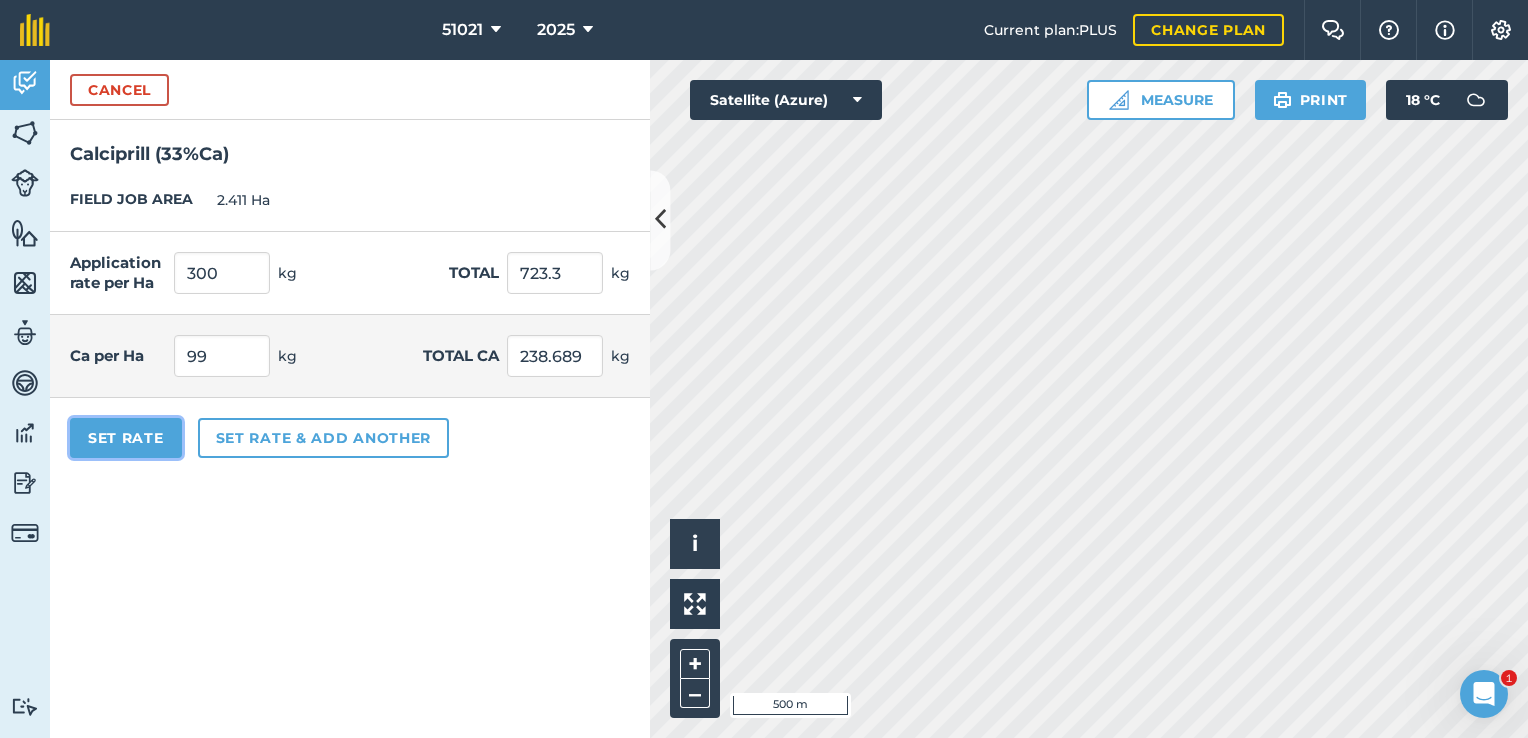 click on "Set Rate" at bounding box center (126, 438) 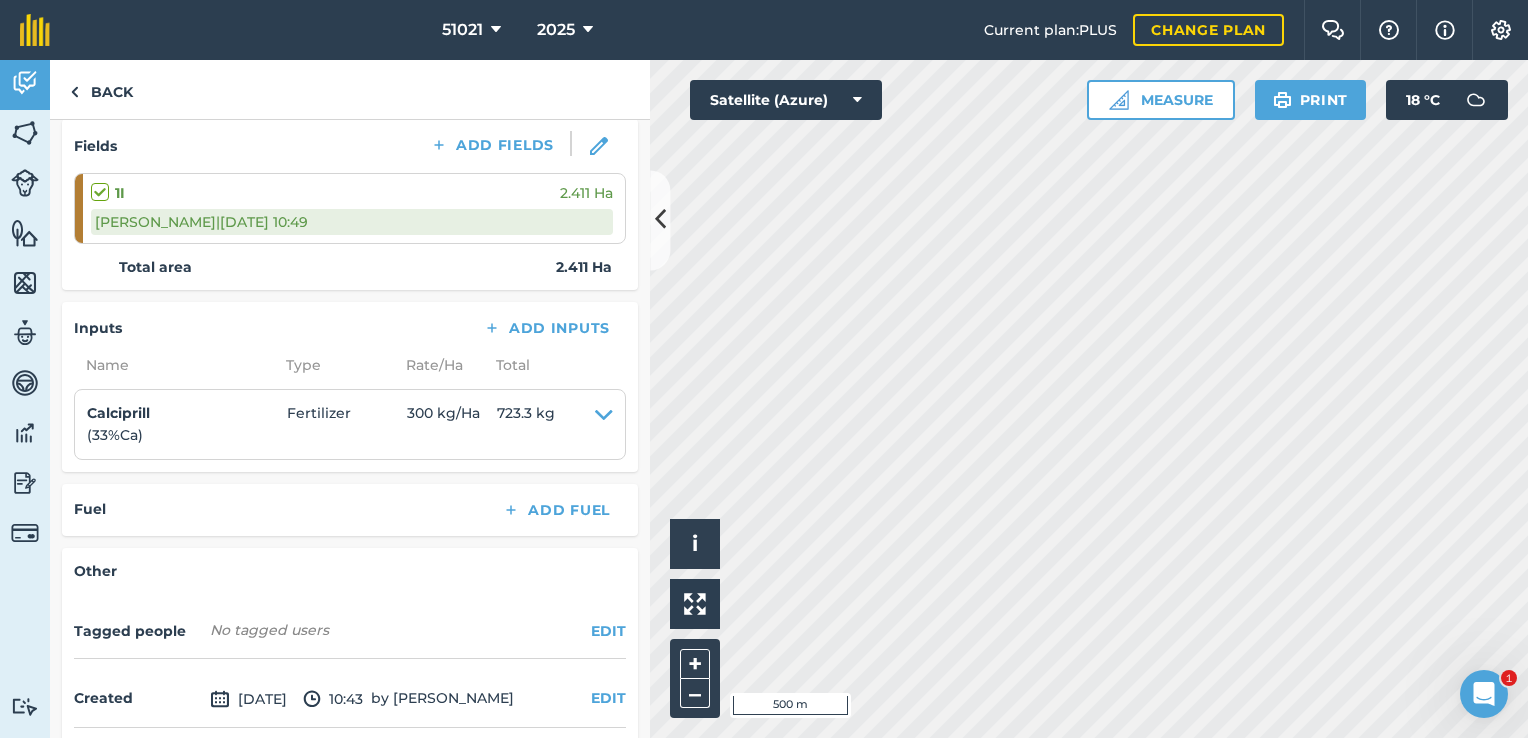 scroll, scrollTop: 345, scrollLeft: 0, axis: vertical 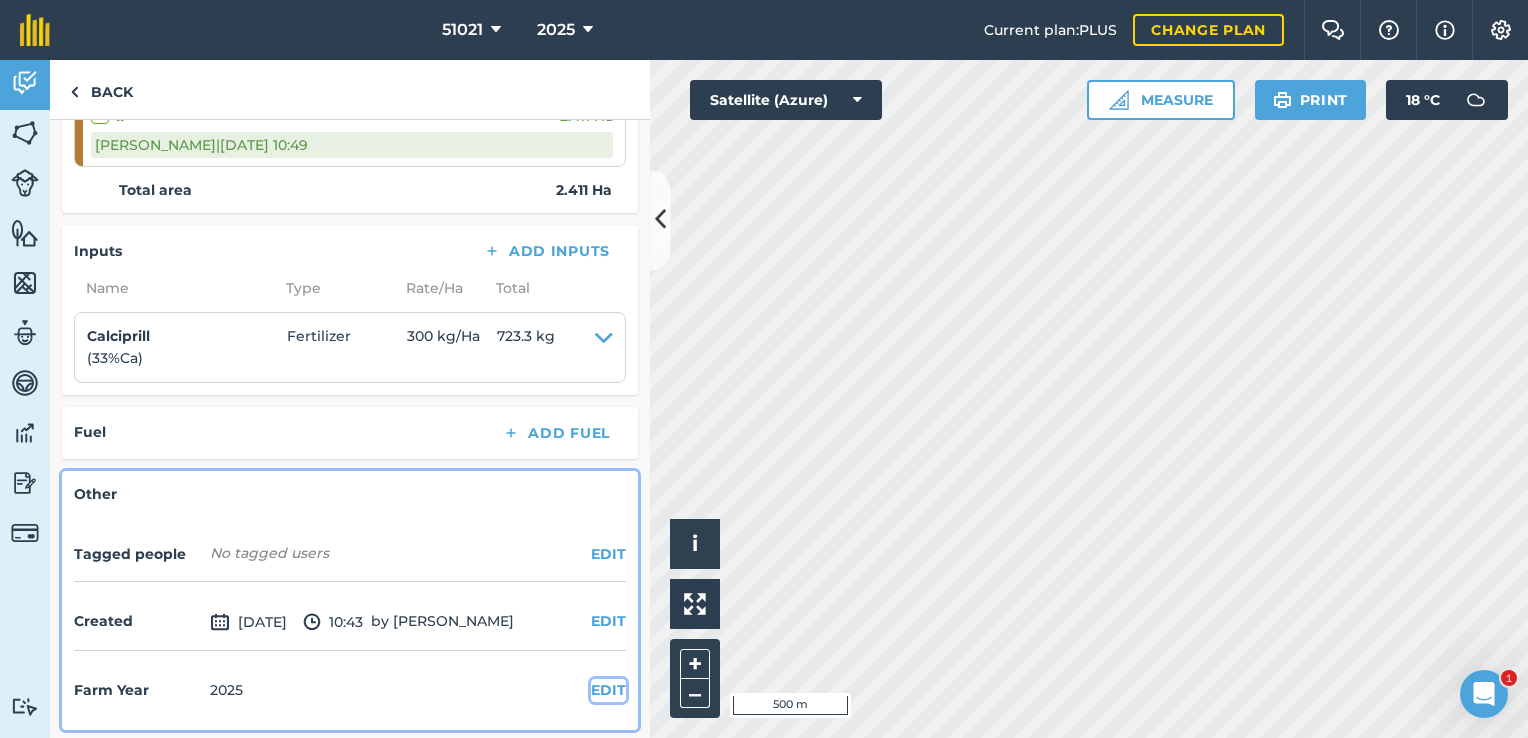 click on "EDIT" at bounding box center (608, 690) 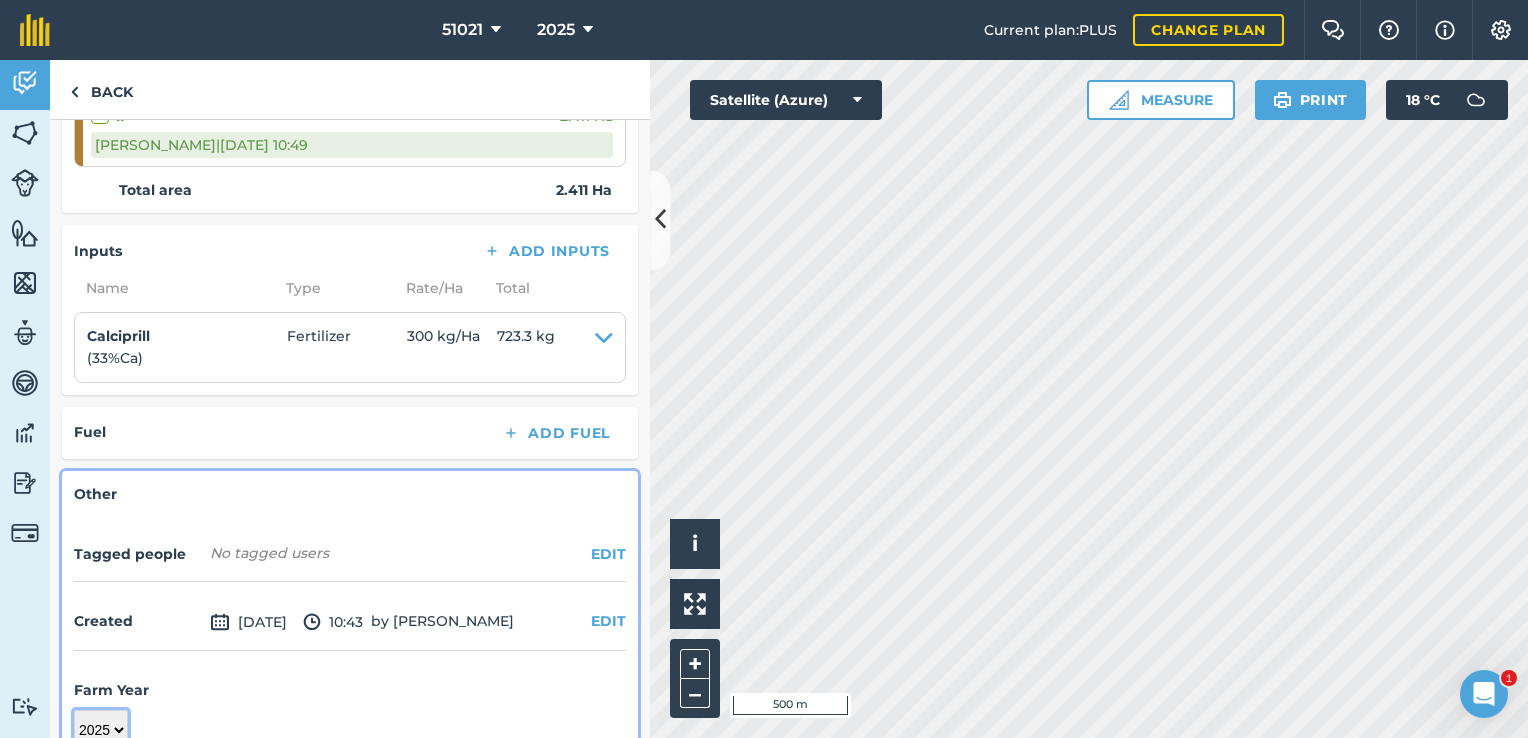 click on "2017 2018 2019 2020 2021 2022 2023 2024 2025 2026 2027" at bounding box center [101, 730] 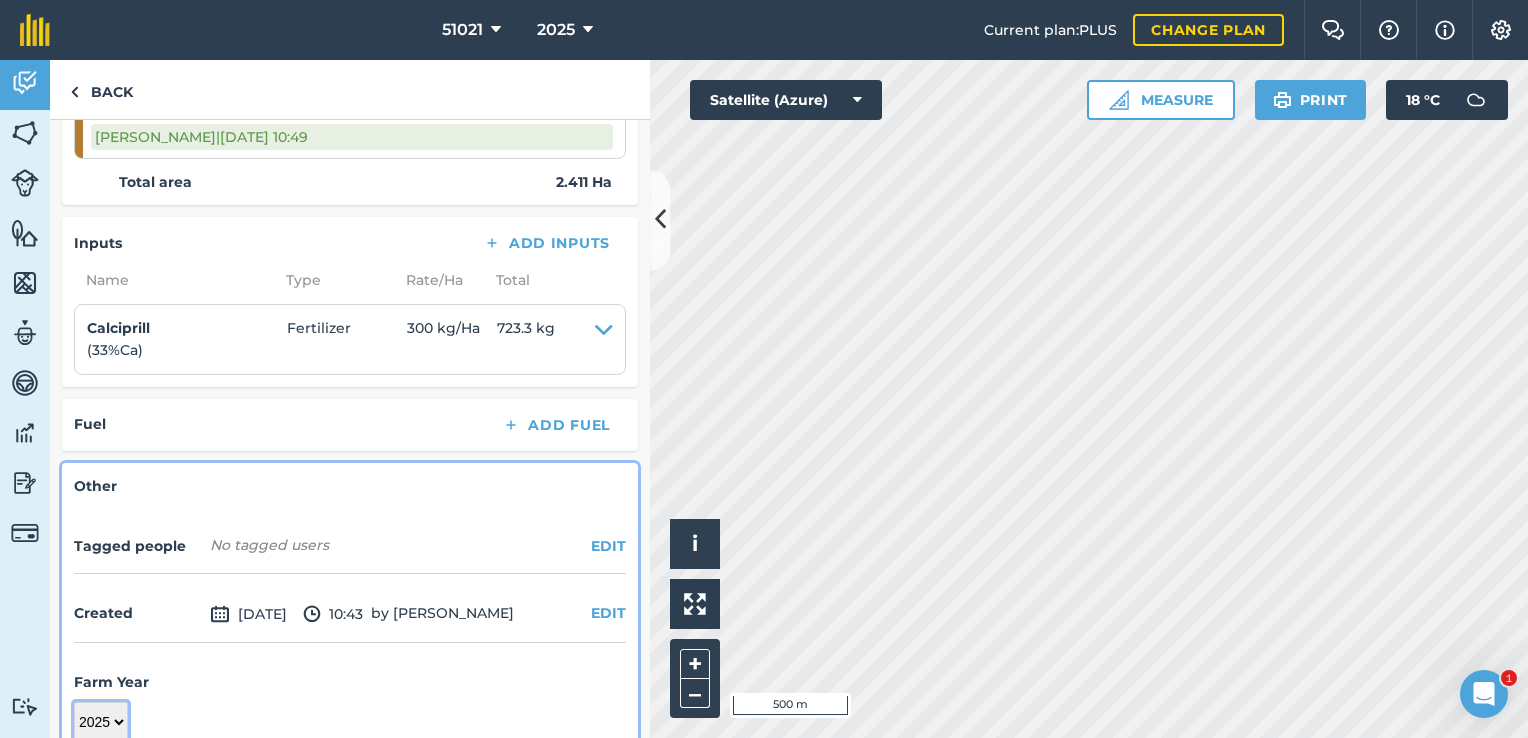 scroll, scrollTop: 448, scrollLeft: 0, axis: vertical 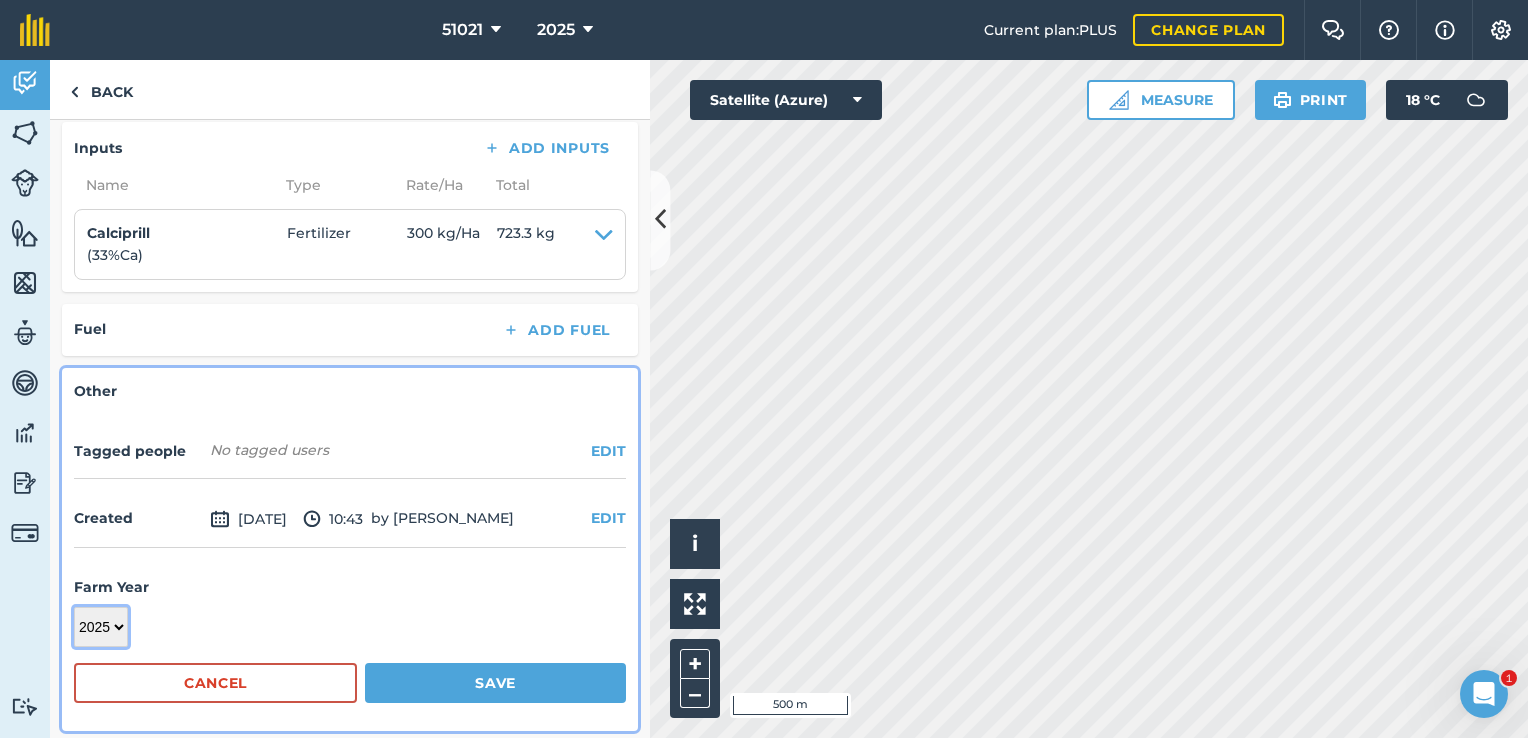 click on "2017 2018 2019 2020 2021 2022 2023 2024 2025 2026 2027" at bounding box center [101, 627] 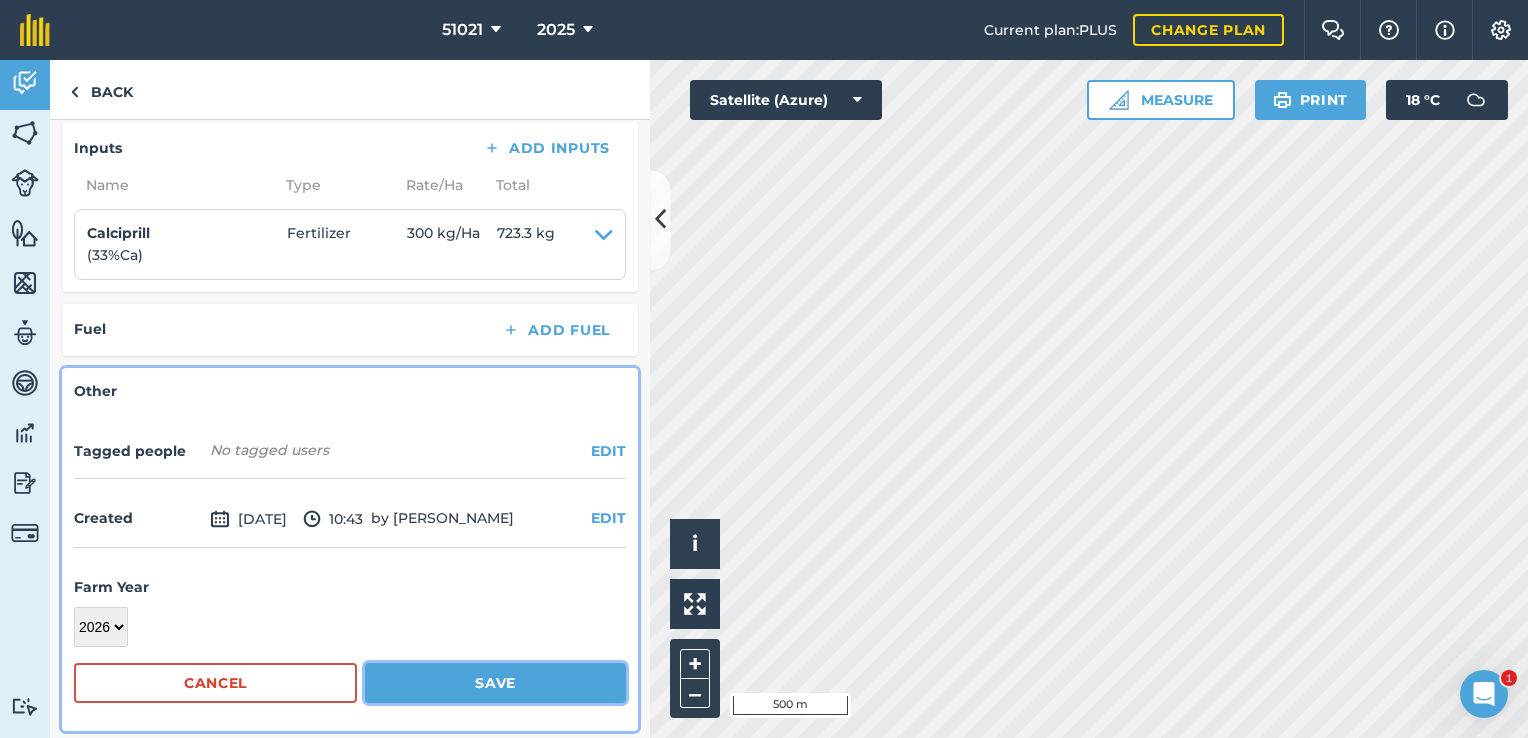 click on "Save" at bounding box center [495, 683] 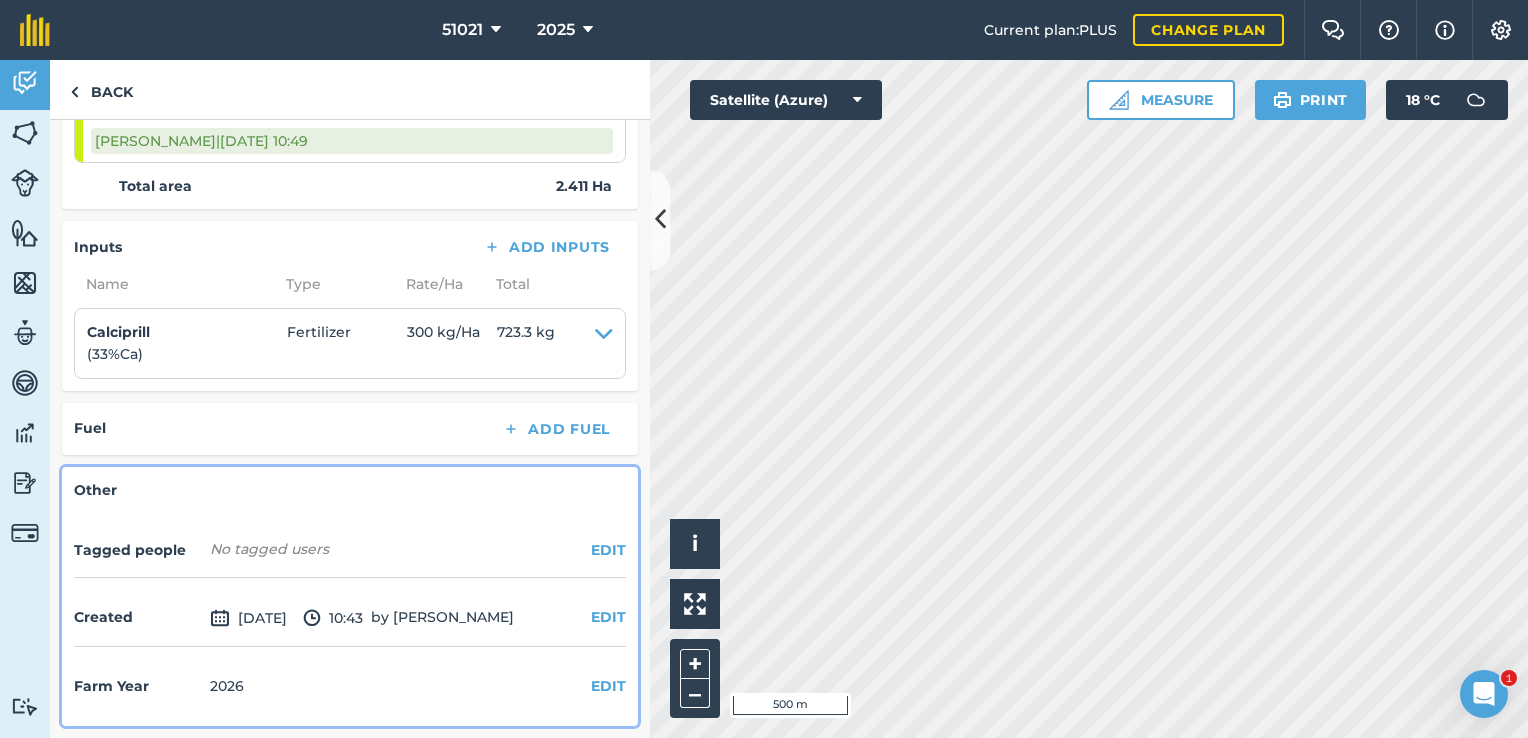 scroll, scrollTop: 345, scrollLeft: 0, axis: vertical 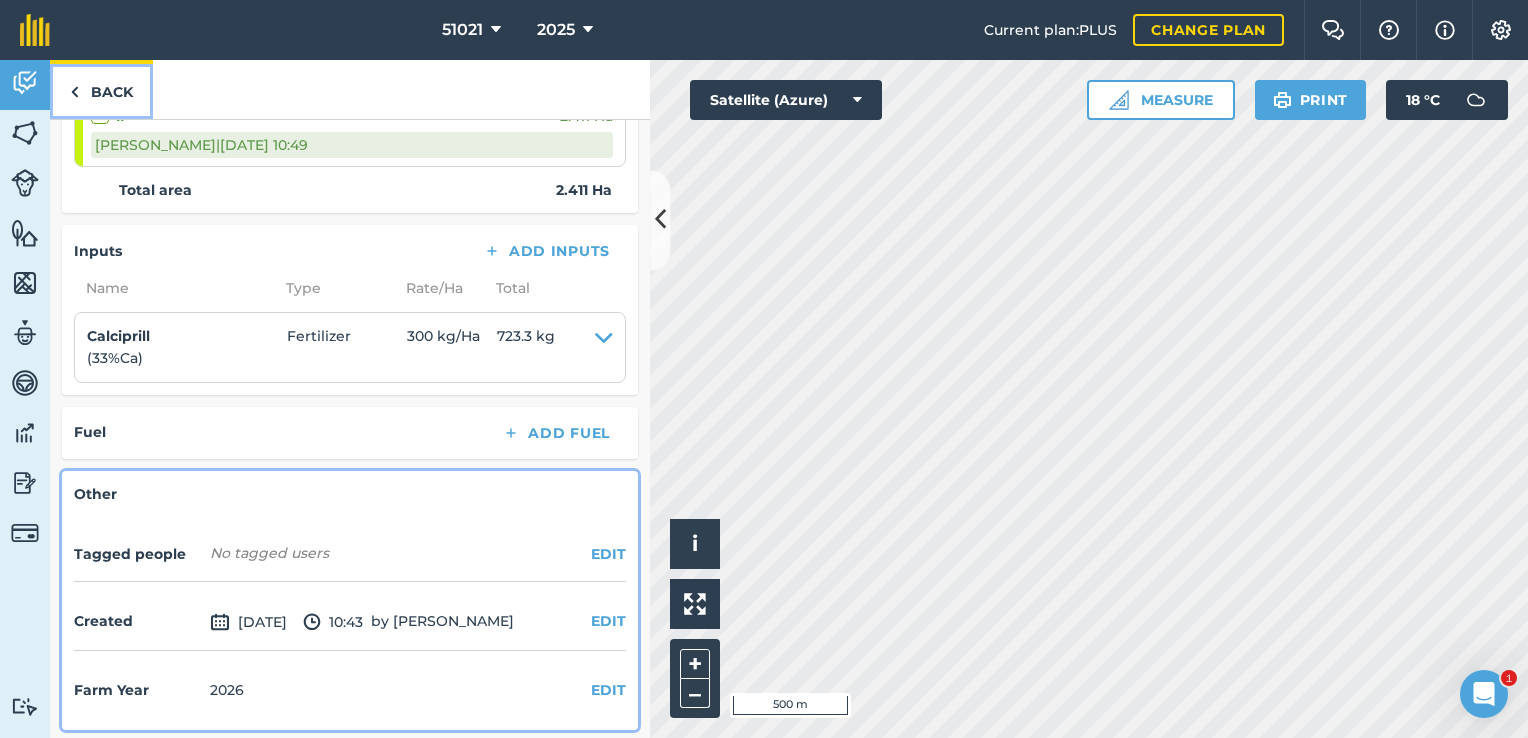 click on "Back" at bounding box center (101, 89) 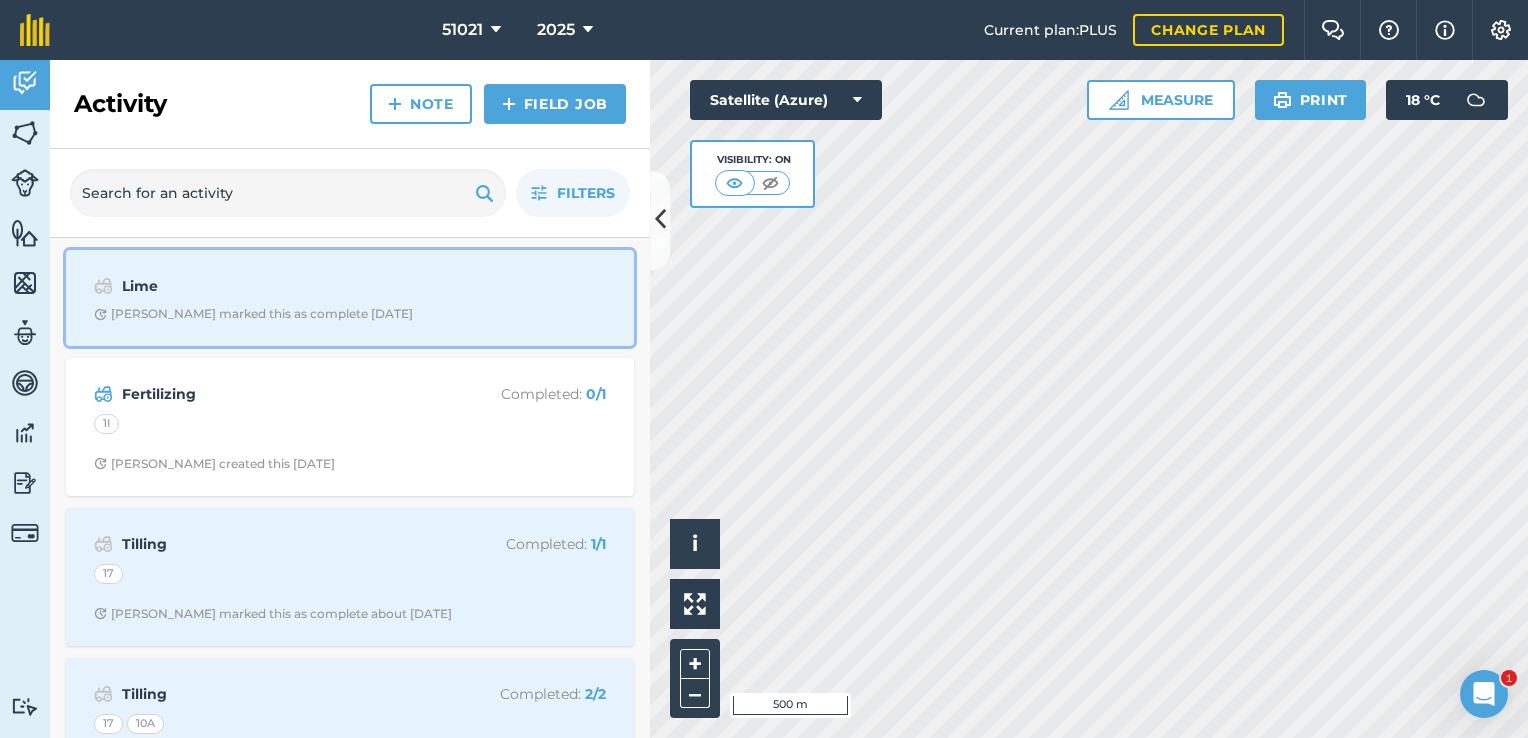 click on "Lime" at bounding box center [280, 286] 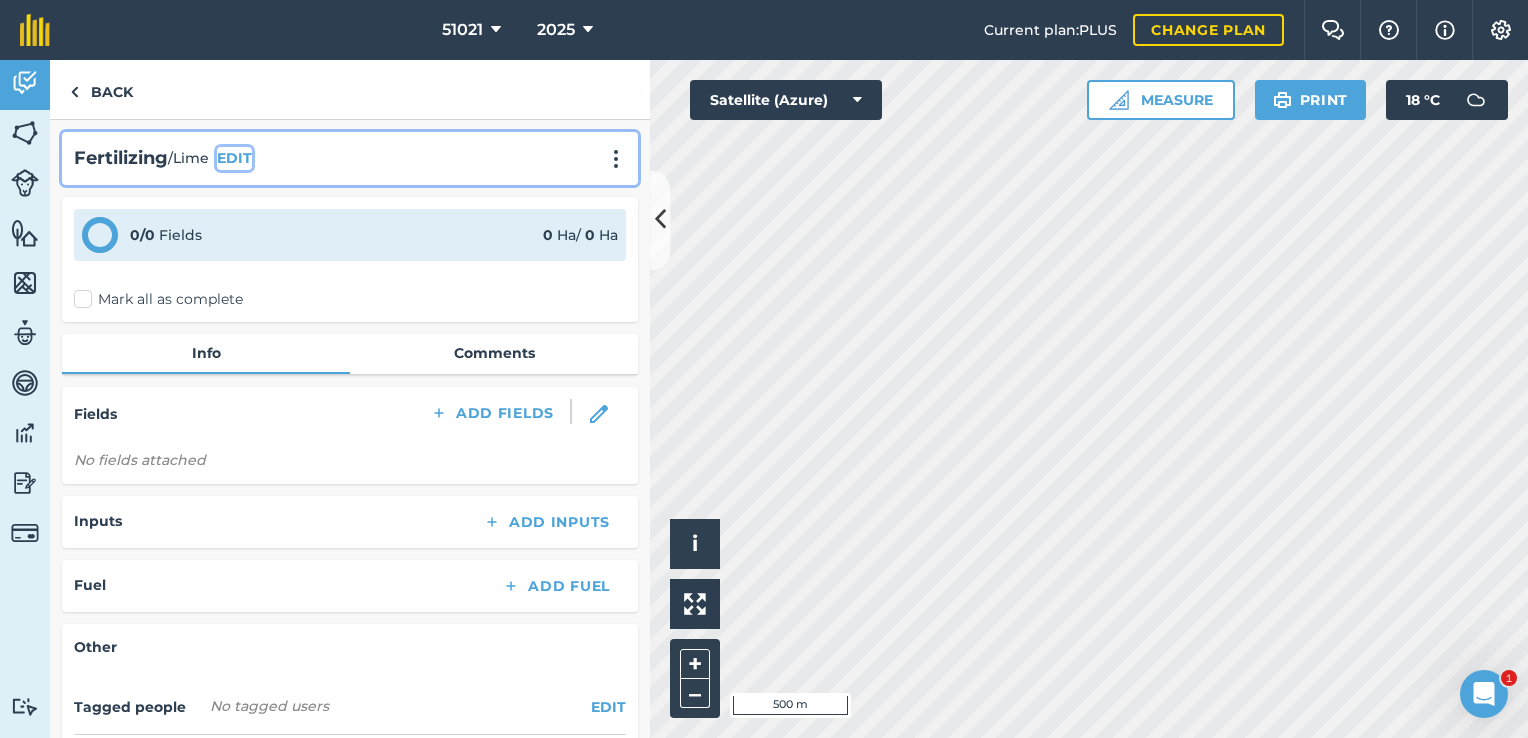 click on "EDIT" at bounding box center (234, 158) 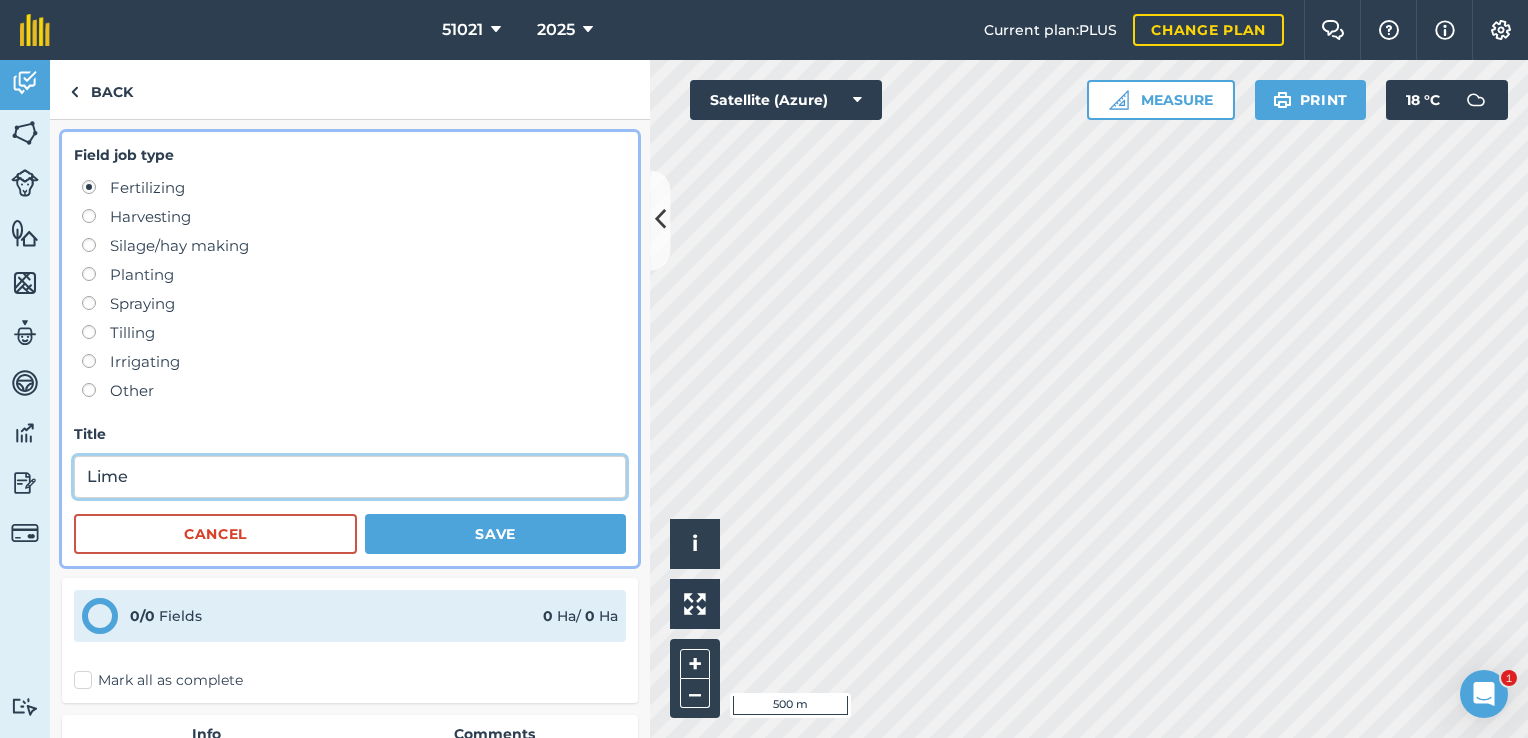 drag, startPoint x: 135, startPoint y: 478, endPoint x: 72, endPoint y: 478, distance: 63 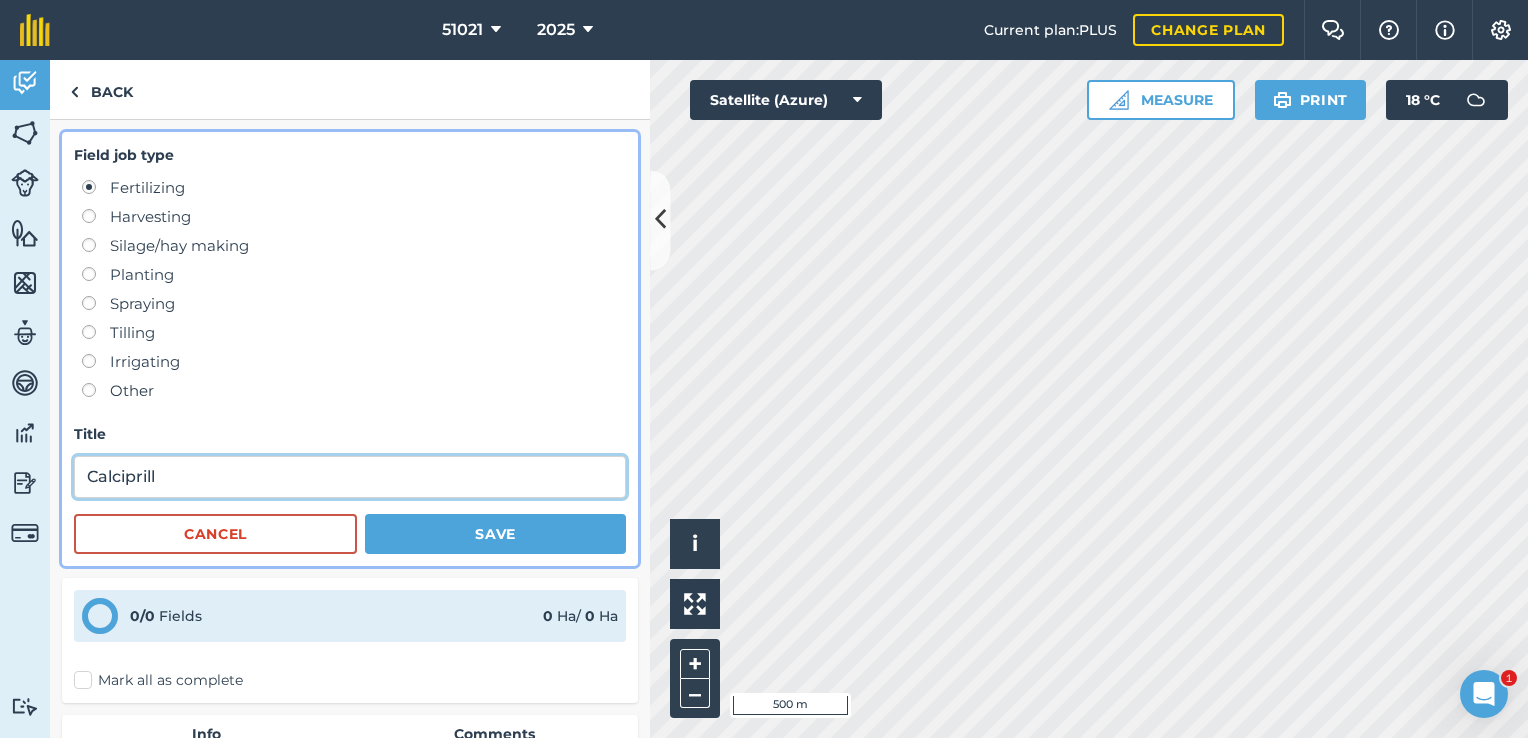 type on "Calciprill" 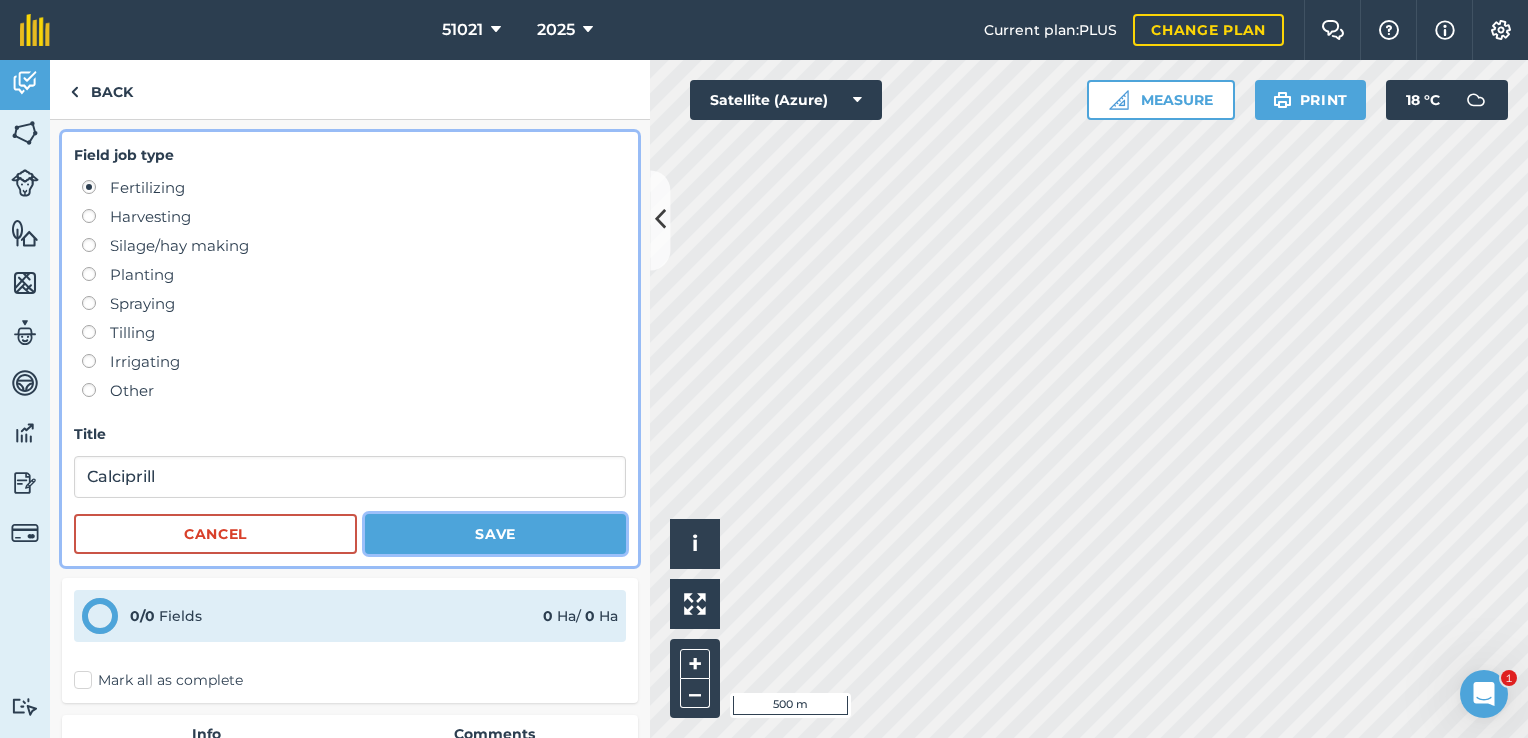 click on "Save" at bounding box center (495, 534) 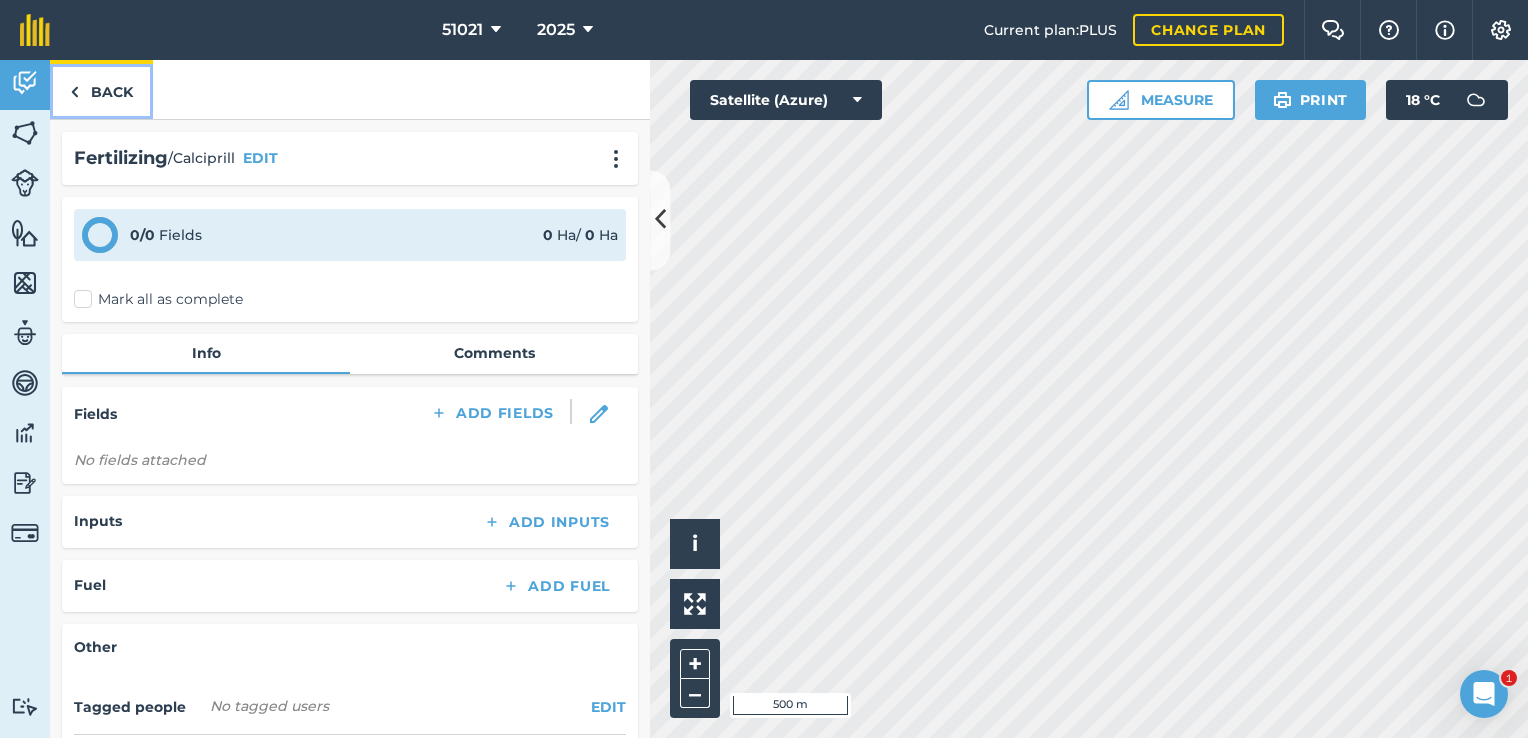 click on "Back" at bounding box center (101, 89) 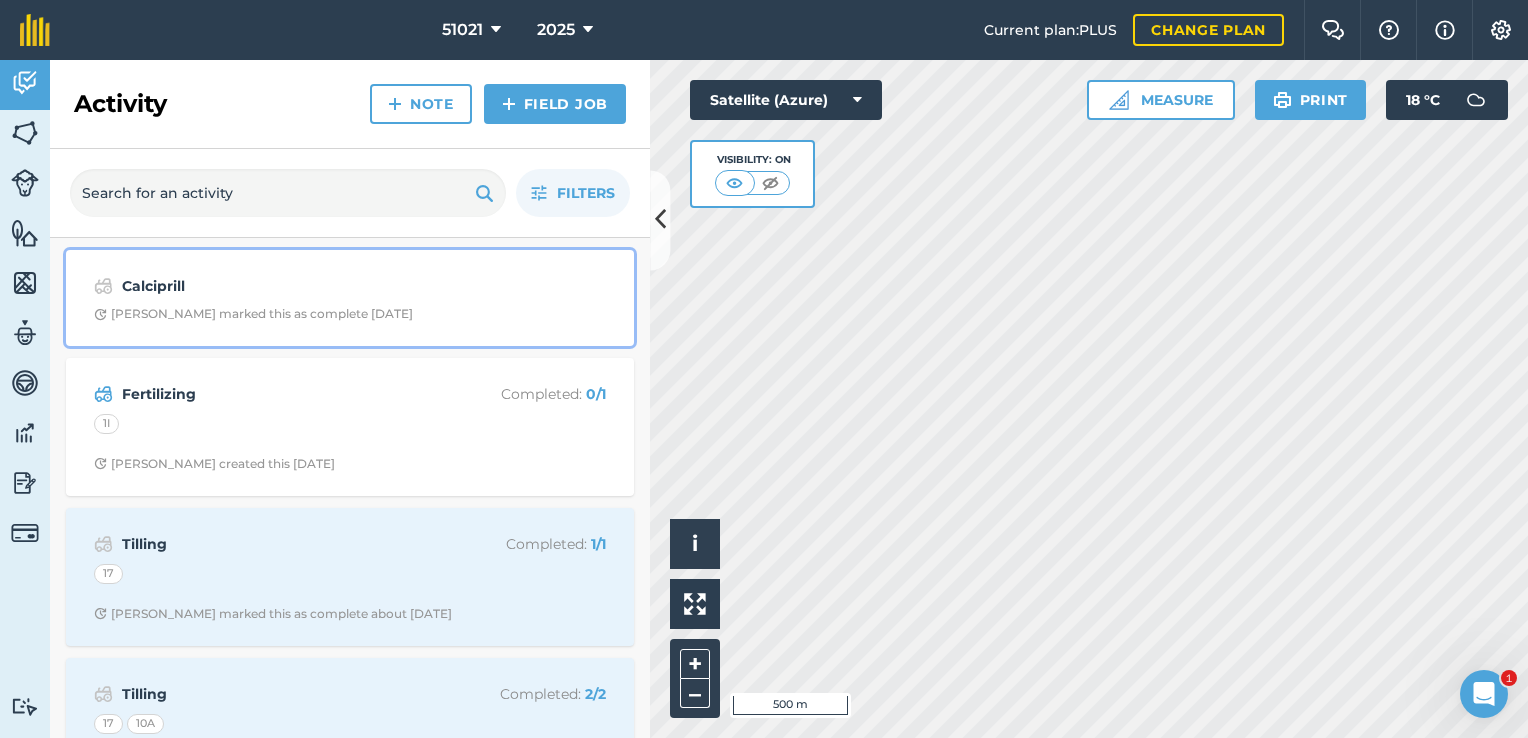 click on "Calciprill" at bounding box center (280, 286) 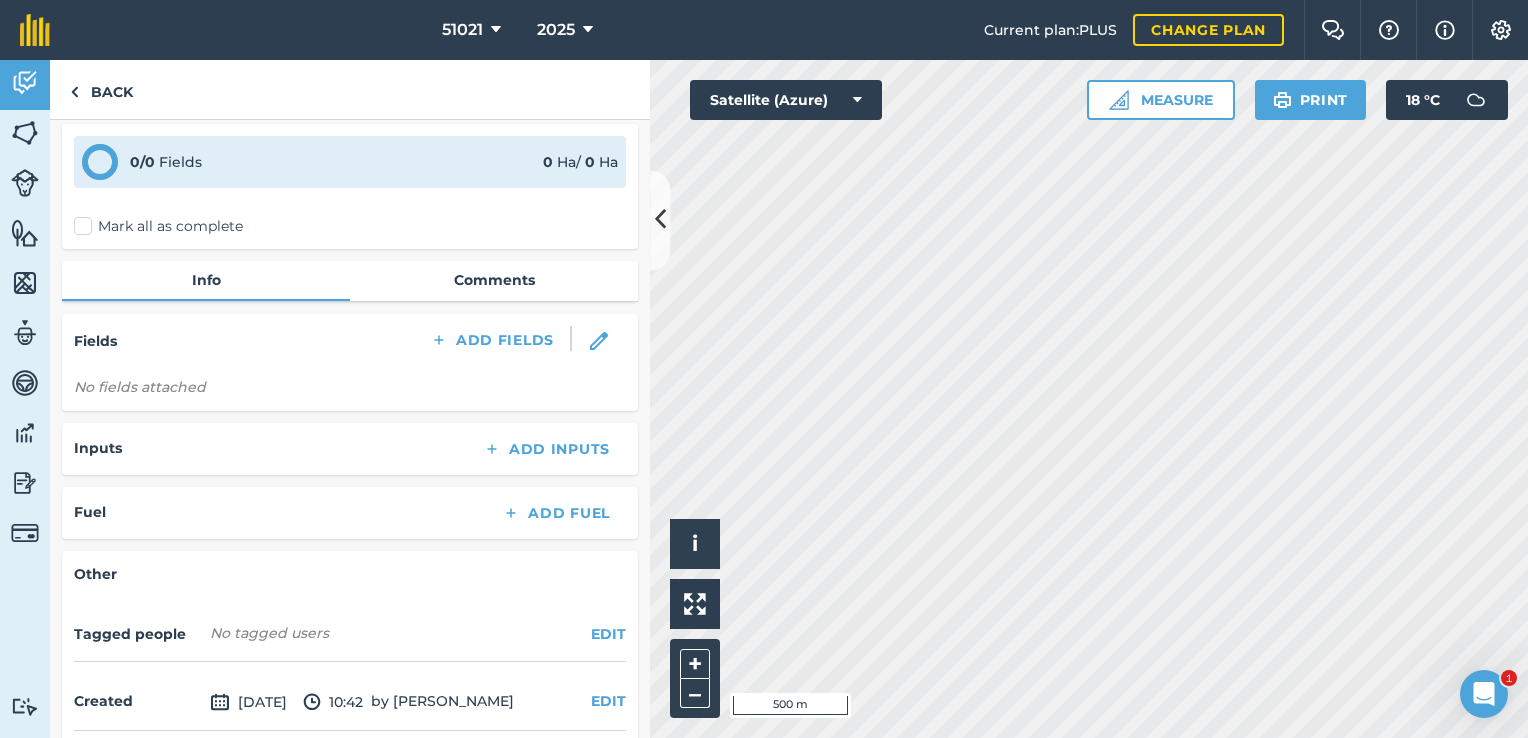 scroll, scrollTop: 154, scrollLeft: 0, axis: vertical 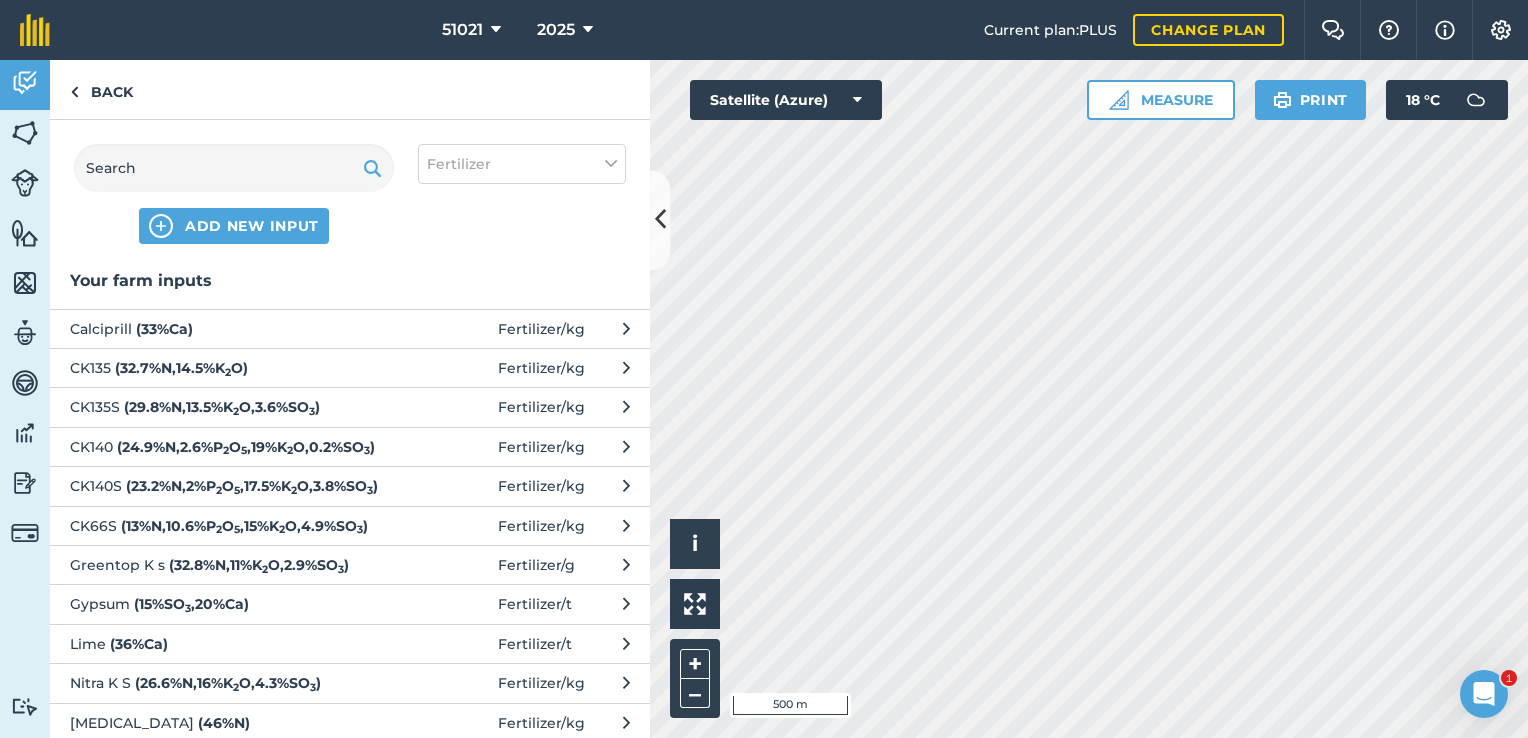 click on "( 33 %  Ca )" at bounding box center [164, 329] 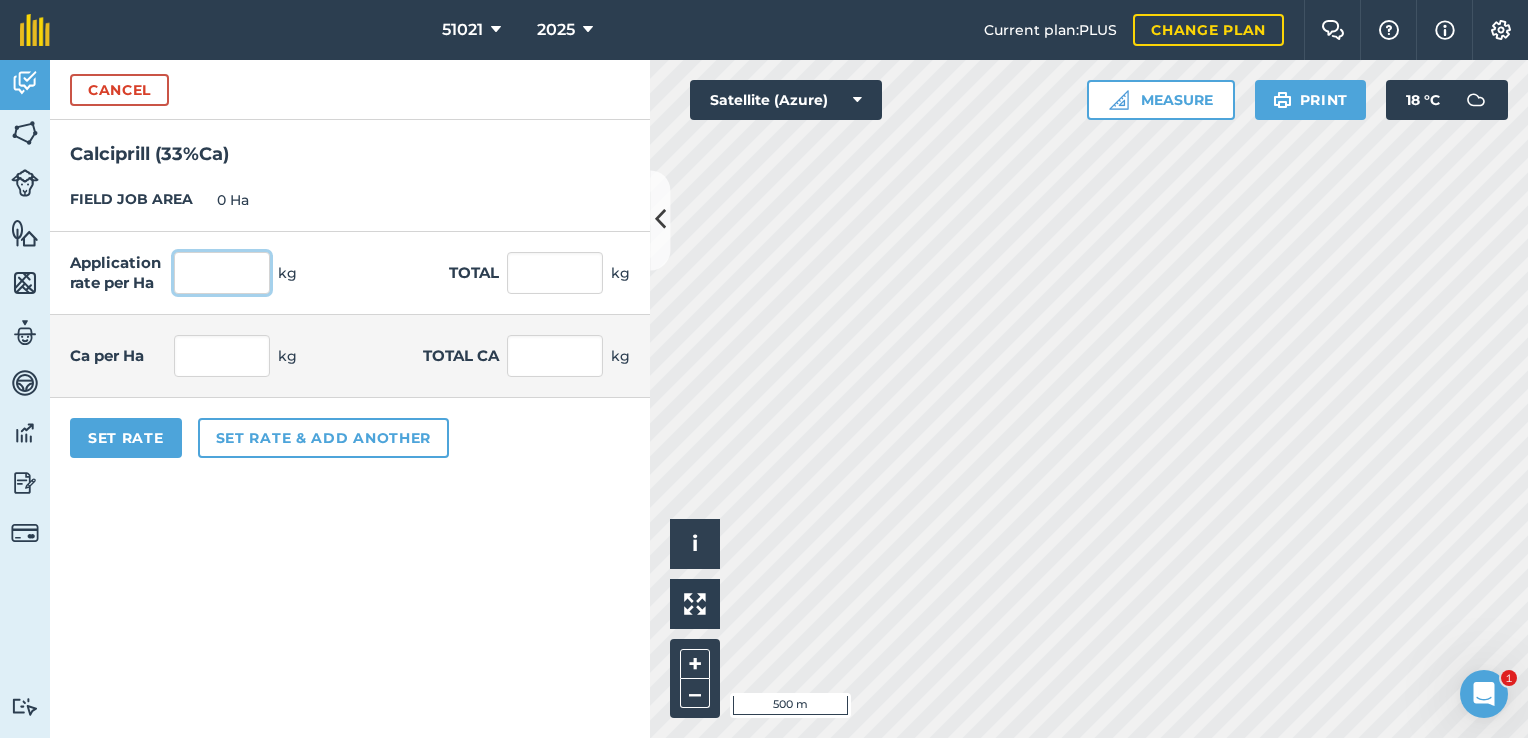 click at bounding box center [222, 273] 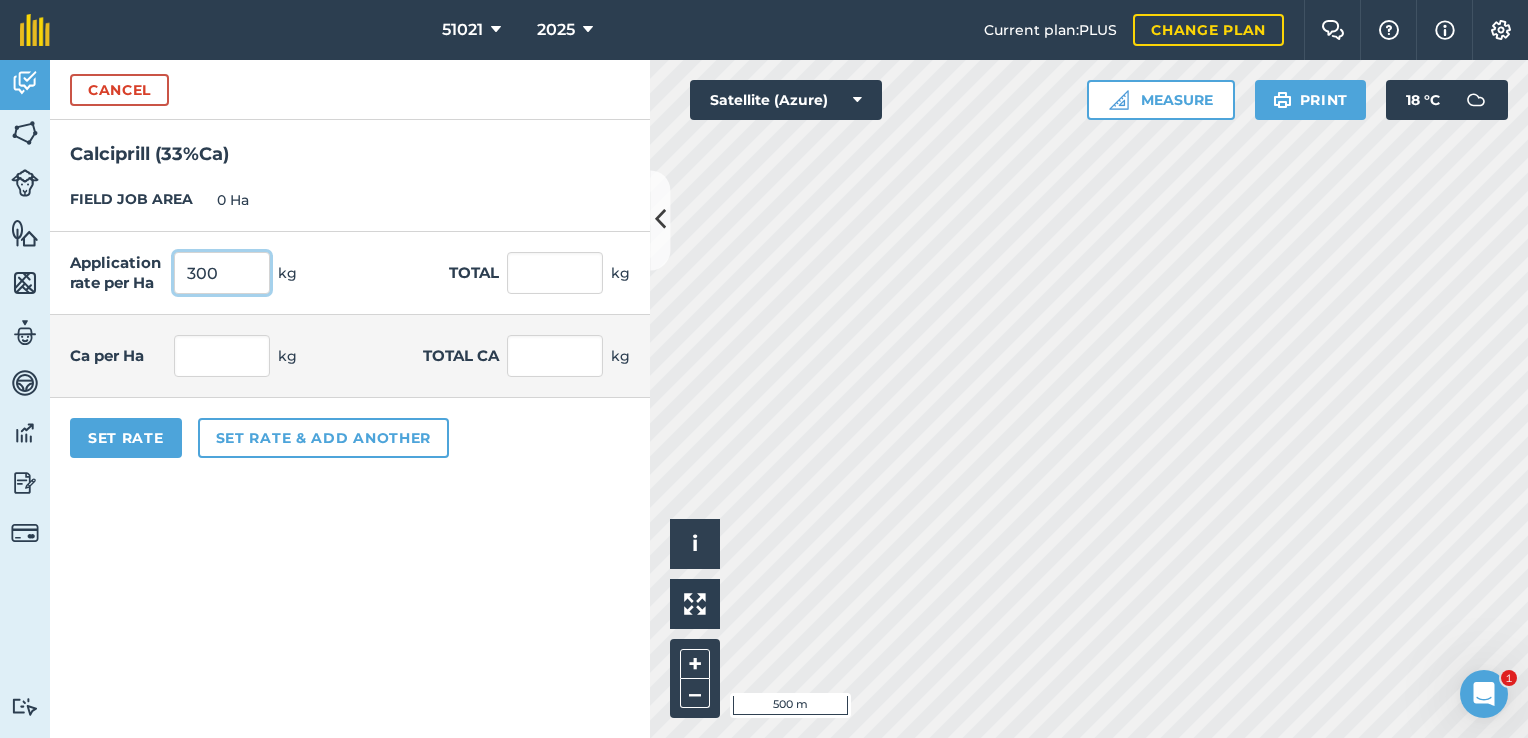 type on "300" 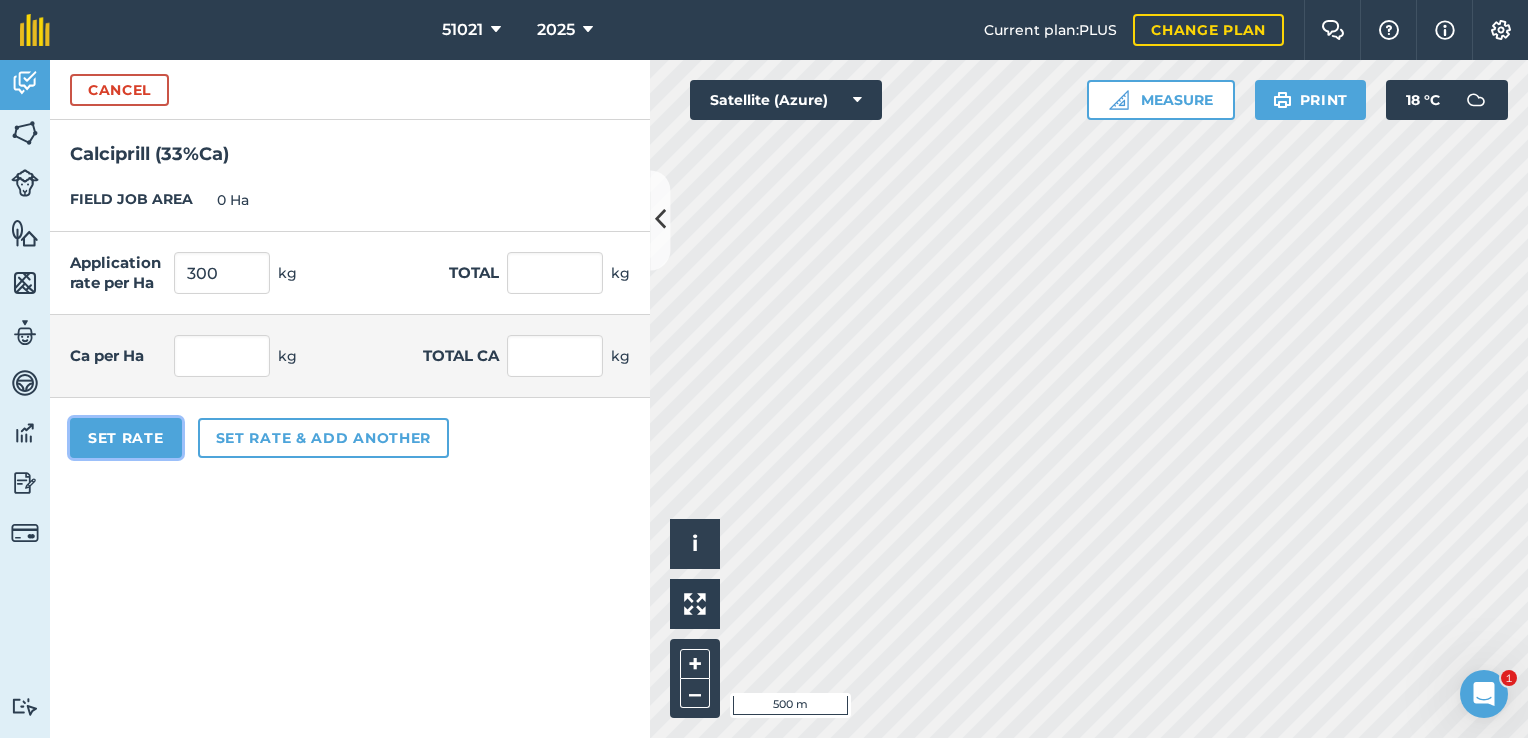 type on "99" 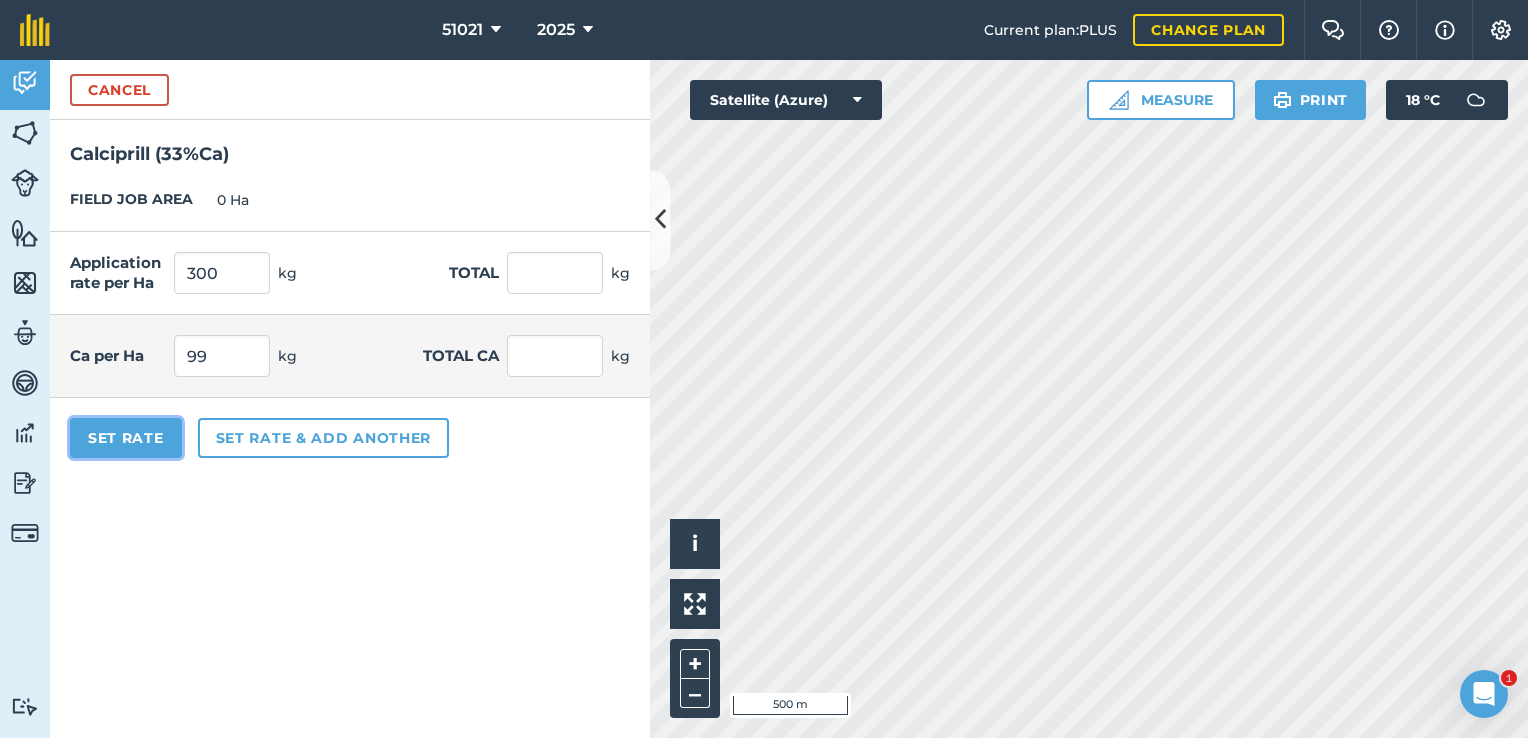 click on "Set Rate" at bounding box center [126, 438] 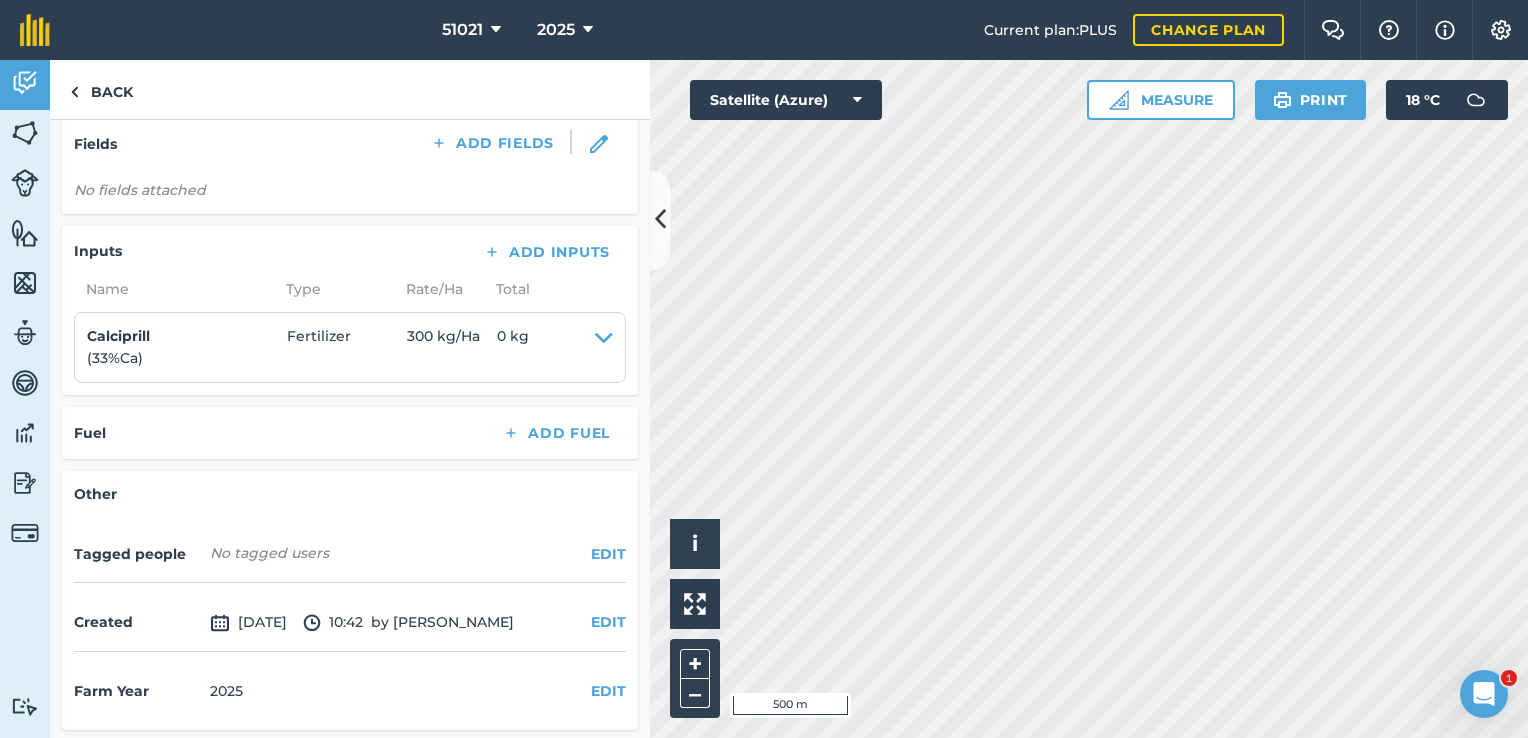 scroll, scrollTop: 271, scrollLeft: 0, axis: vertical 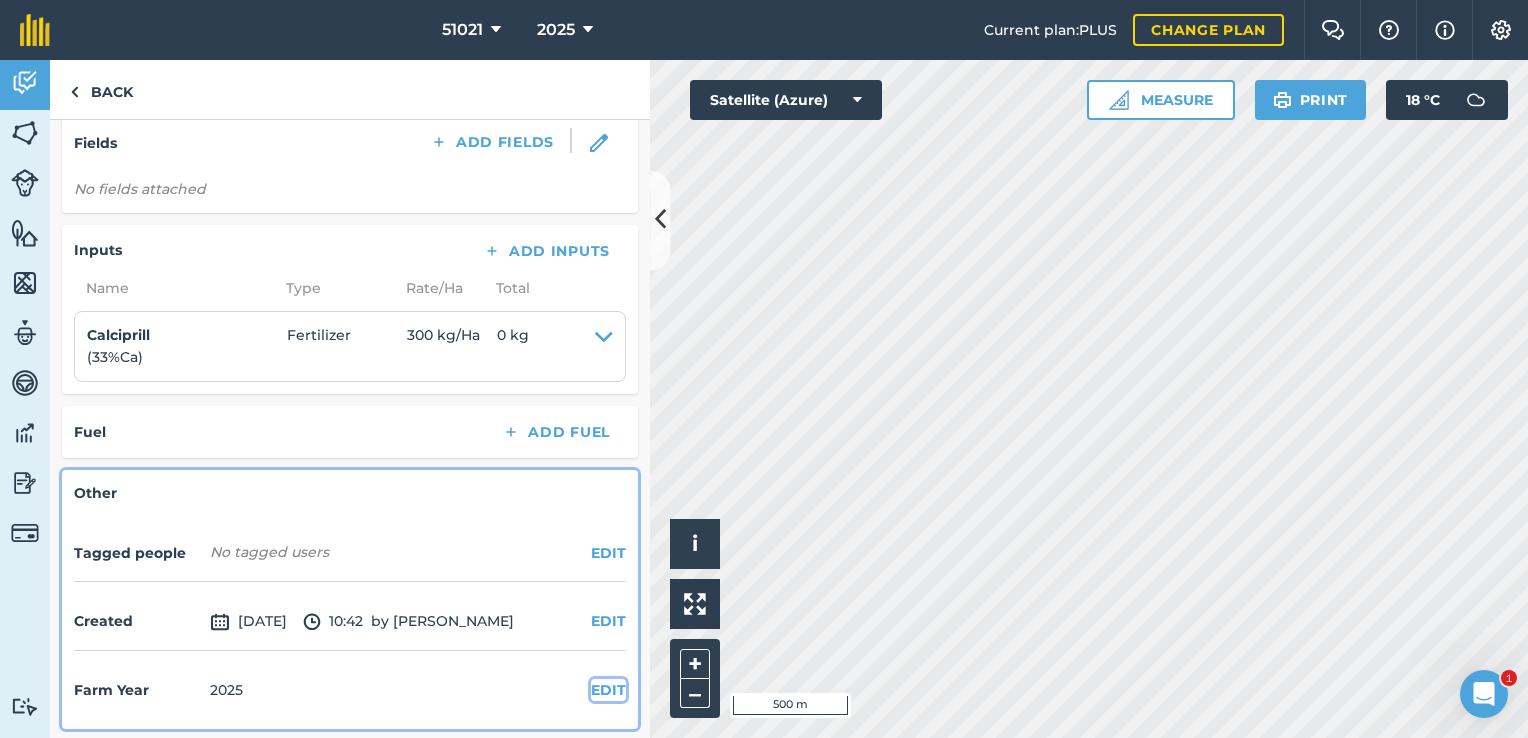 click on "EDIT" at bounding box center (608, 690) 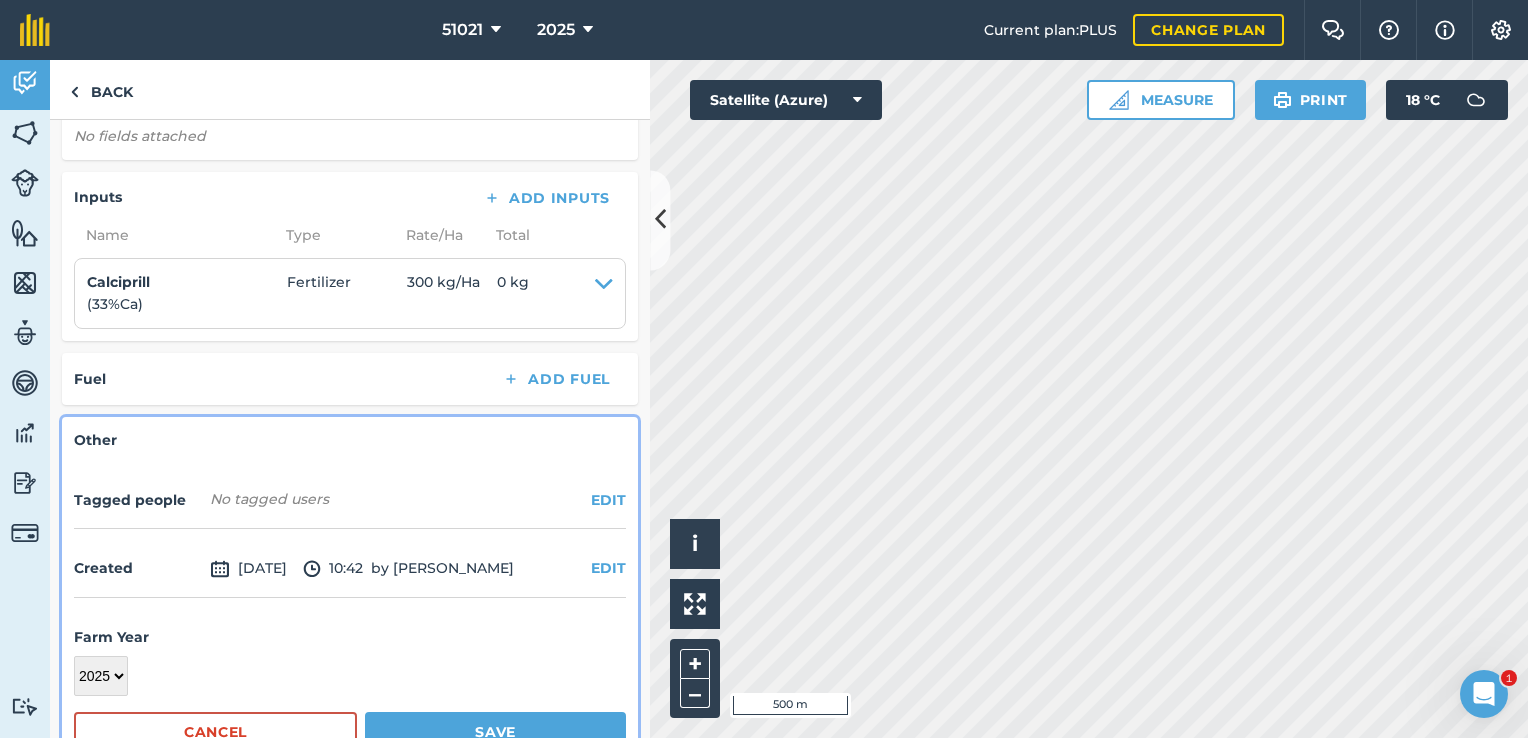 scroll, scrollTop: 374, scrollLeft: 0, axis: vertical 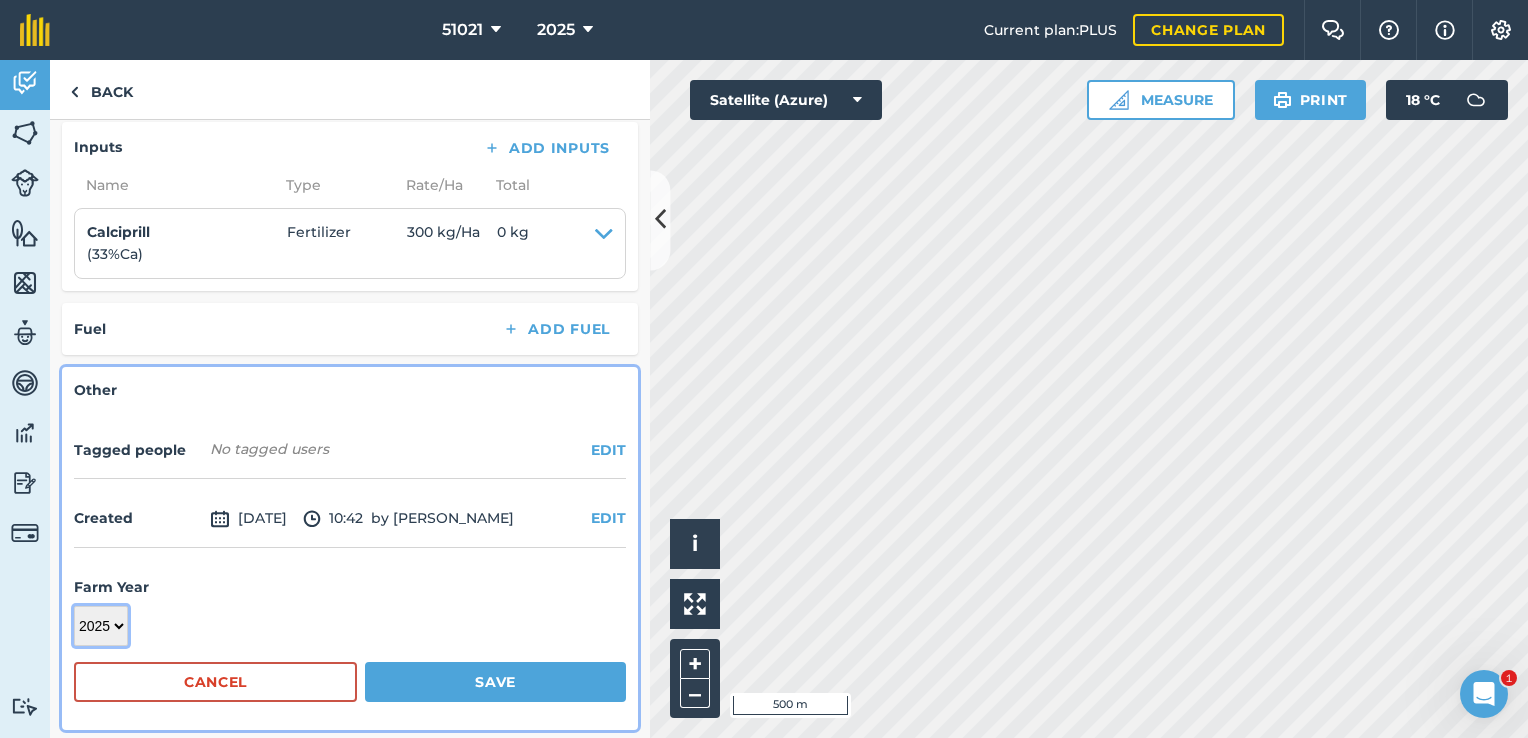click on "2017 2018 2019 2020 2021 2022 2023 2024 2025 2026 2027" at bounding box center (101, 626) 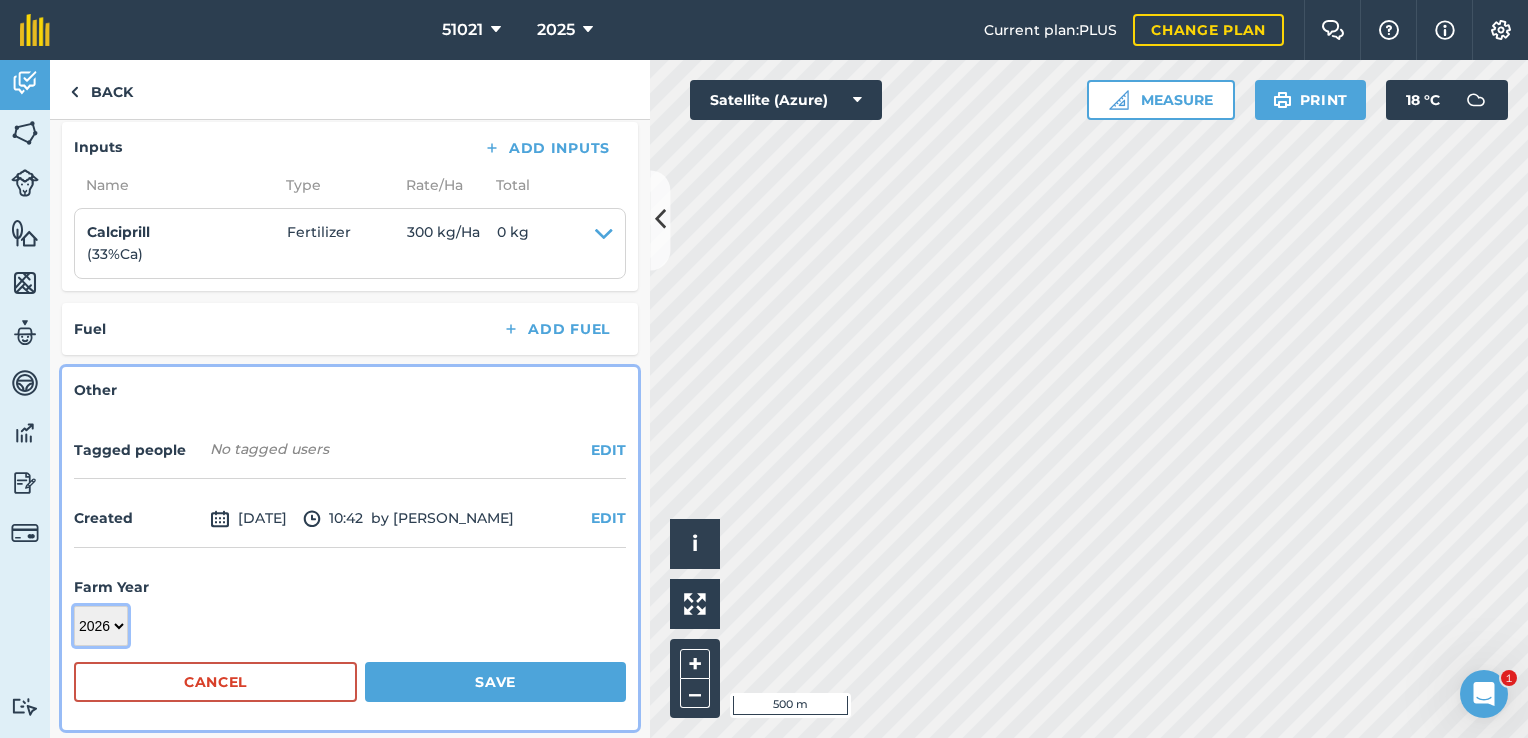 click on "2017 2018 2019 2020 2021 2022 2023 2024 2025 2026 2027" at bounding box center [101, 626] 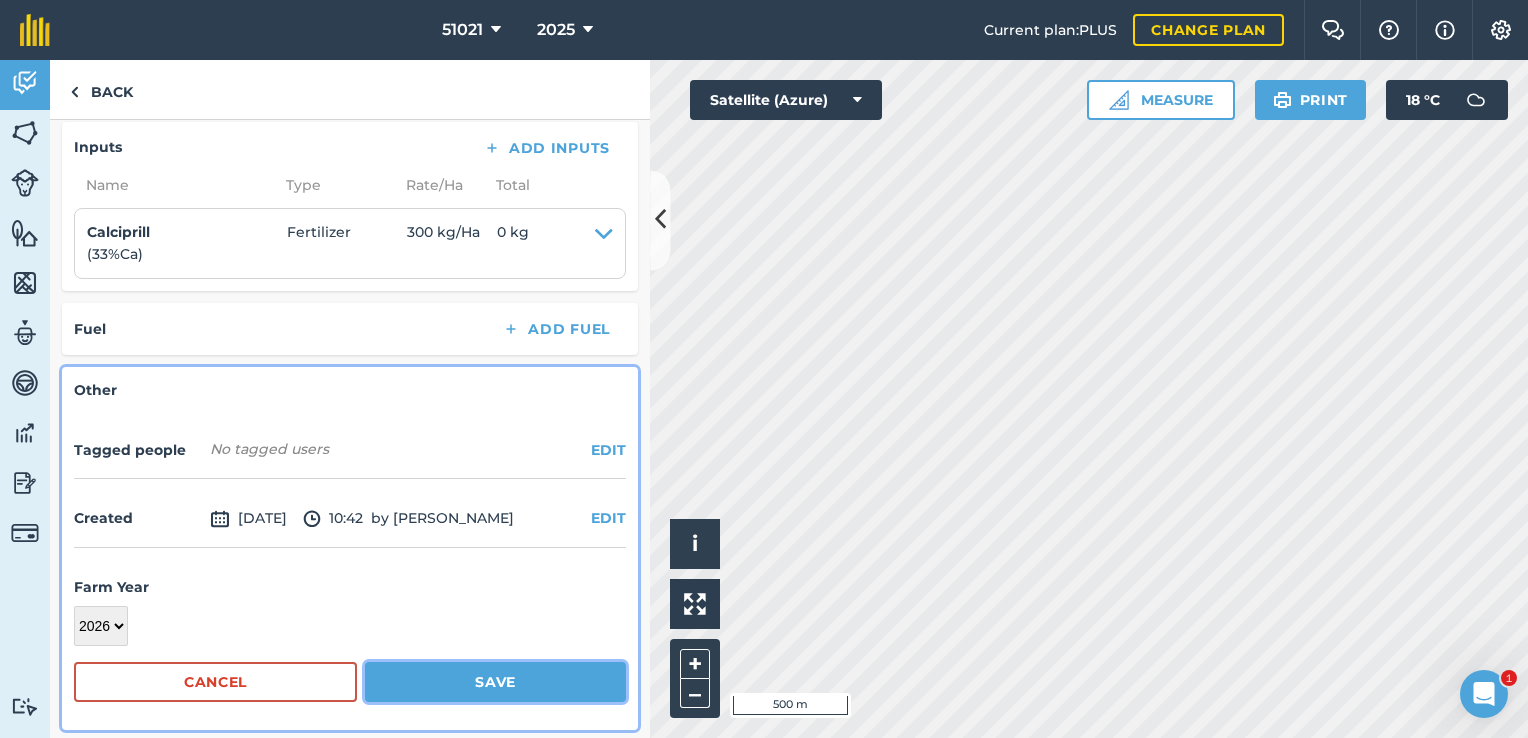 click on "Save" at bounding box center [495, 682] 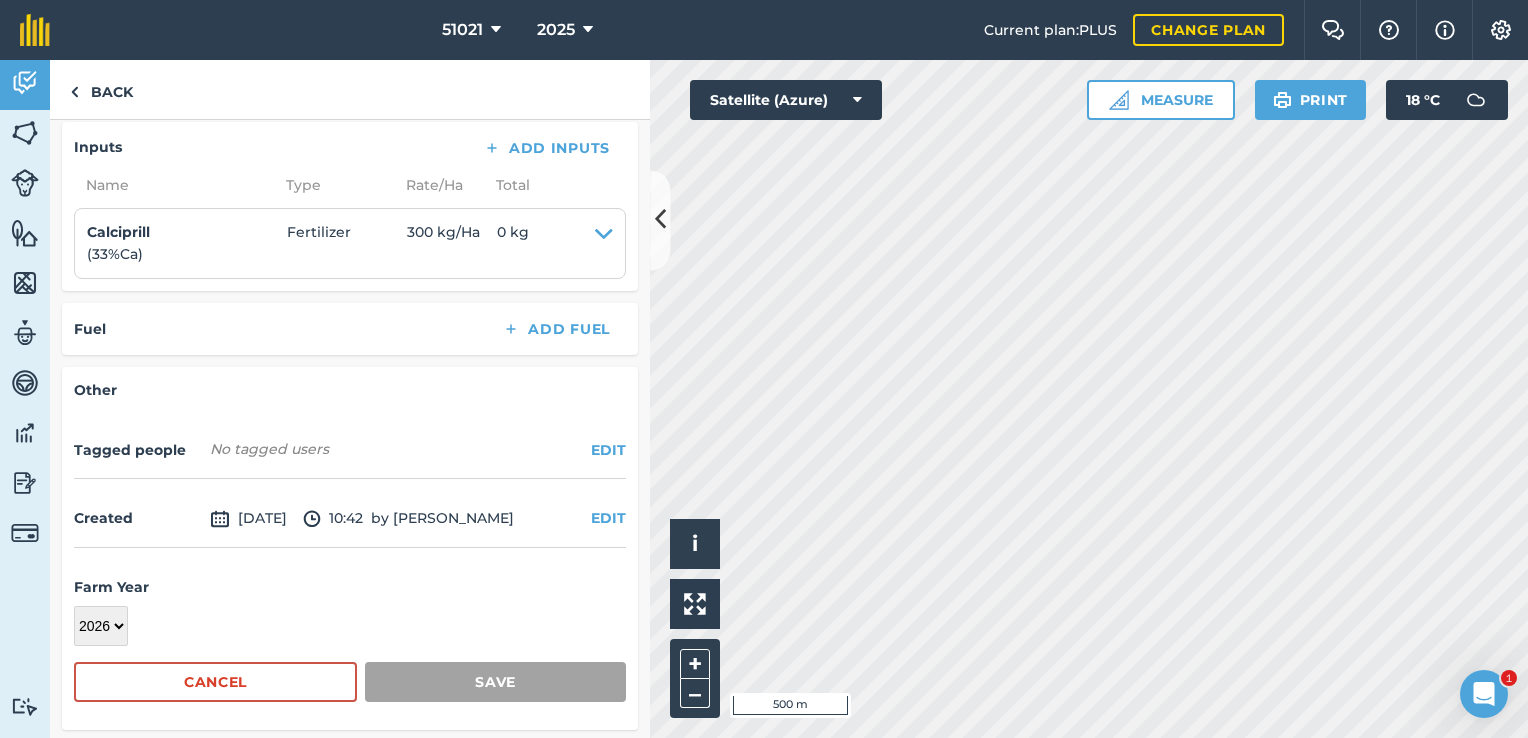 scroll, scrollTop: 271, scrollLeft: 0, axis: vertical 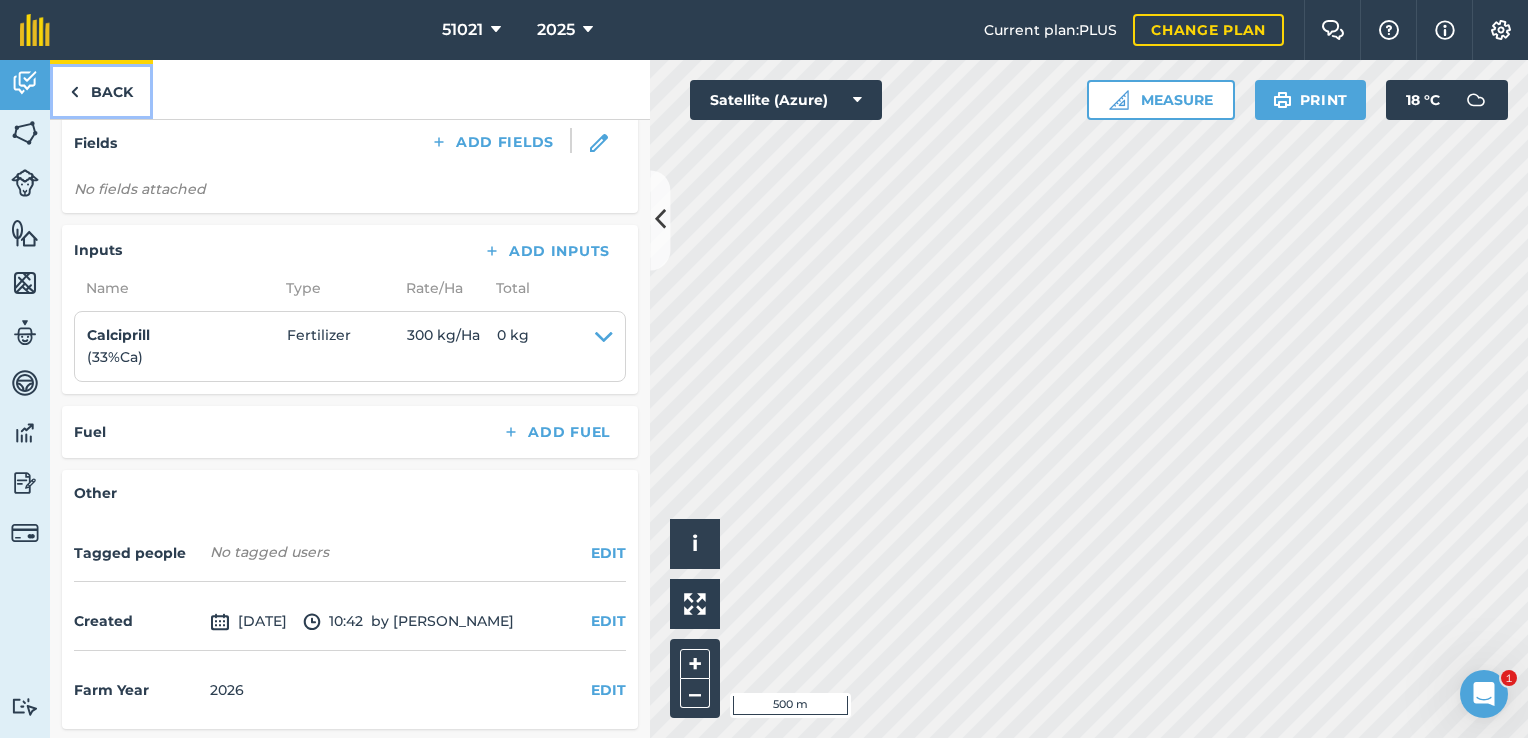click on "Back" at bounding box center (101, 89) 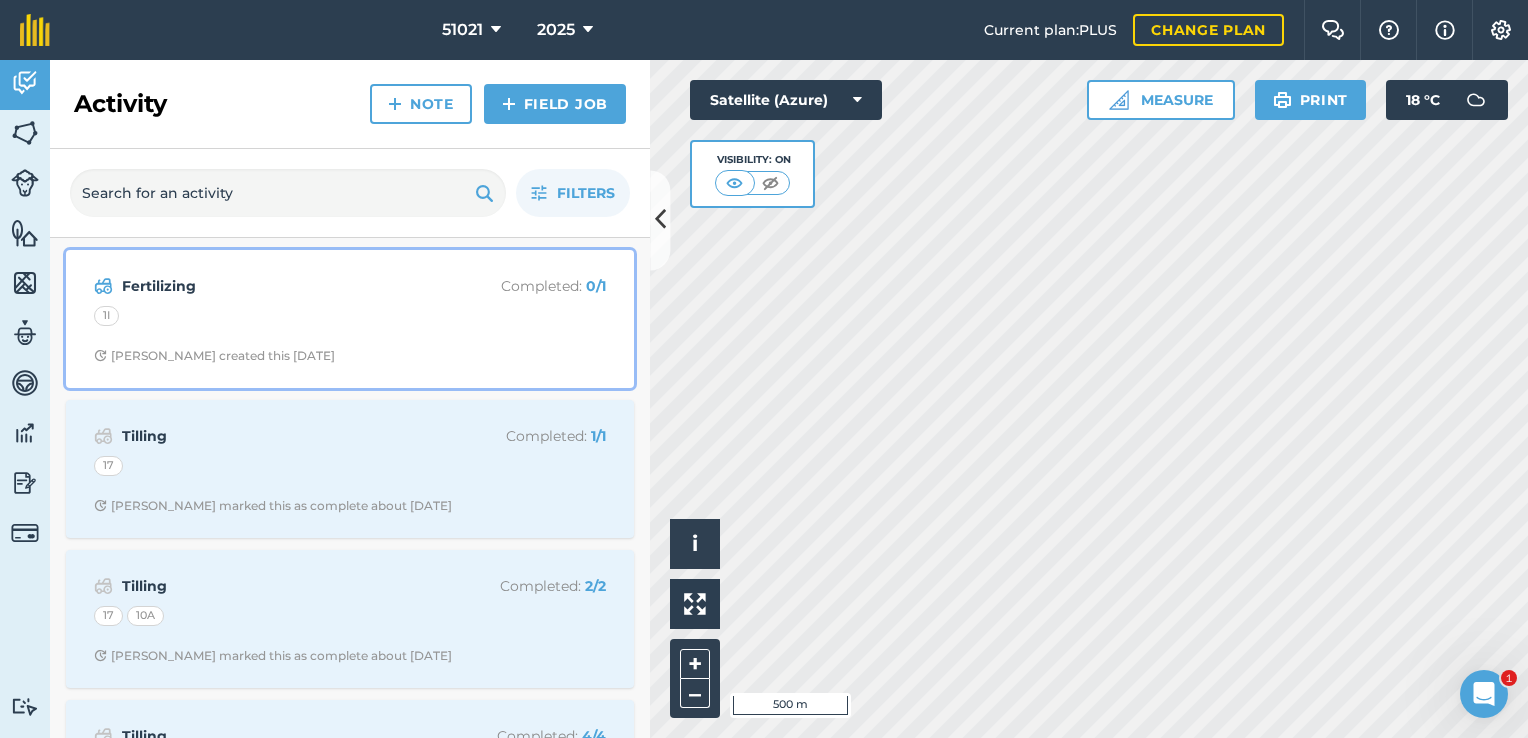 click on "Fertilizing" at bounding box center (280, 286) 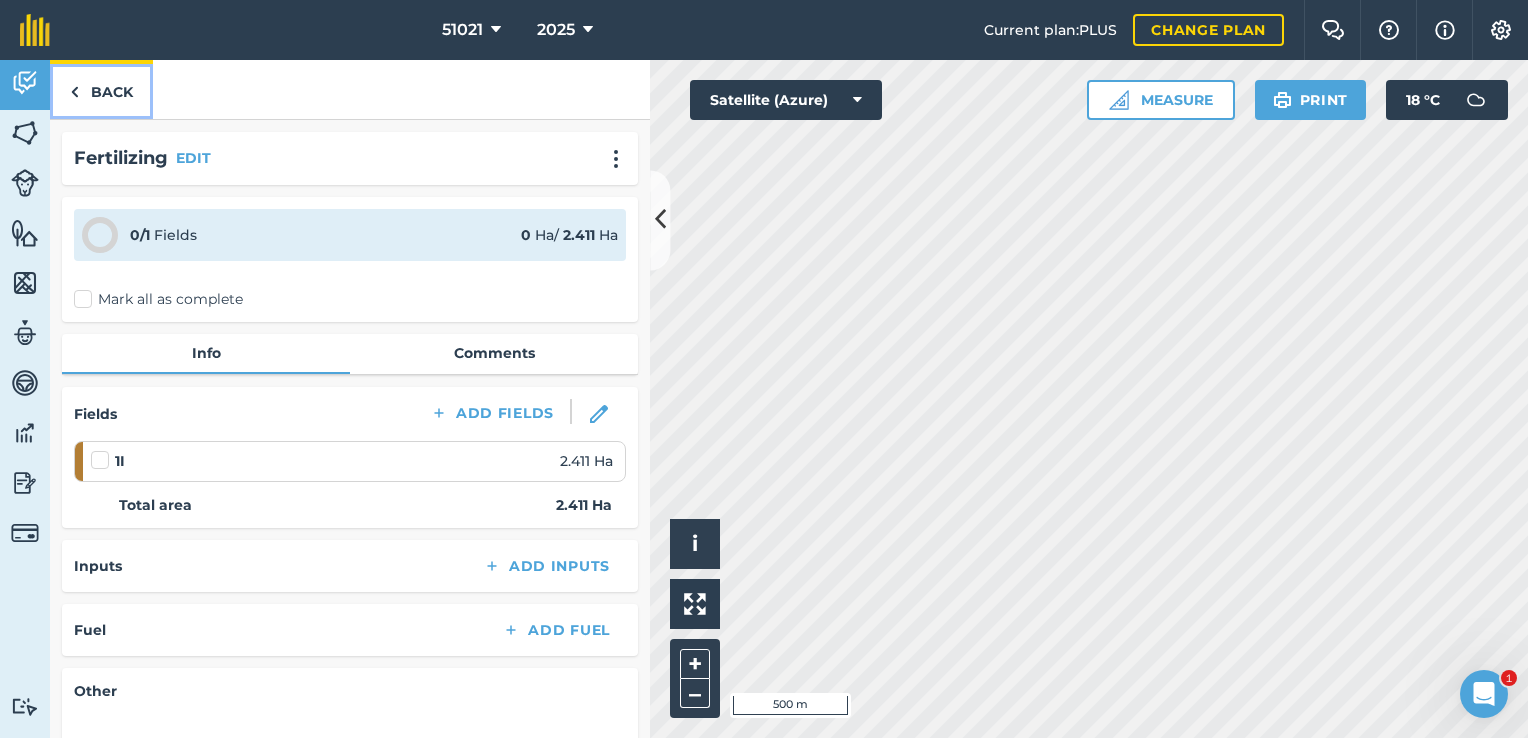 click at bounding box center (74, 92) 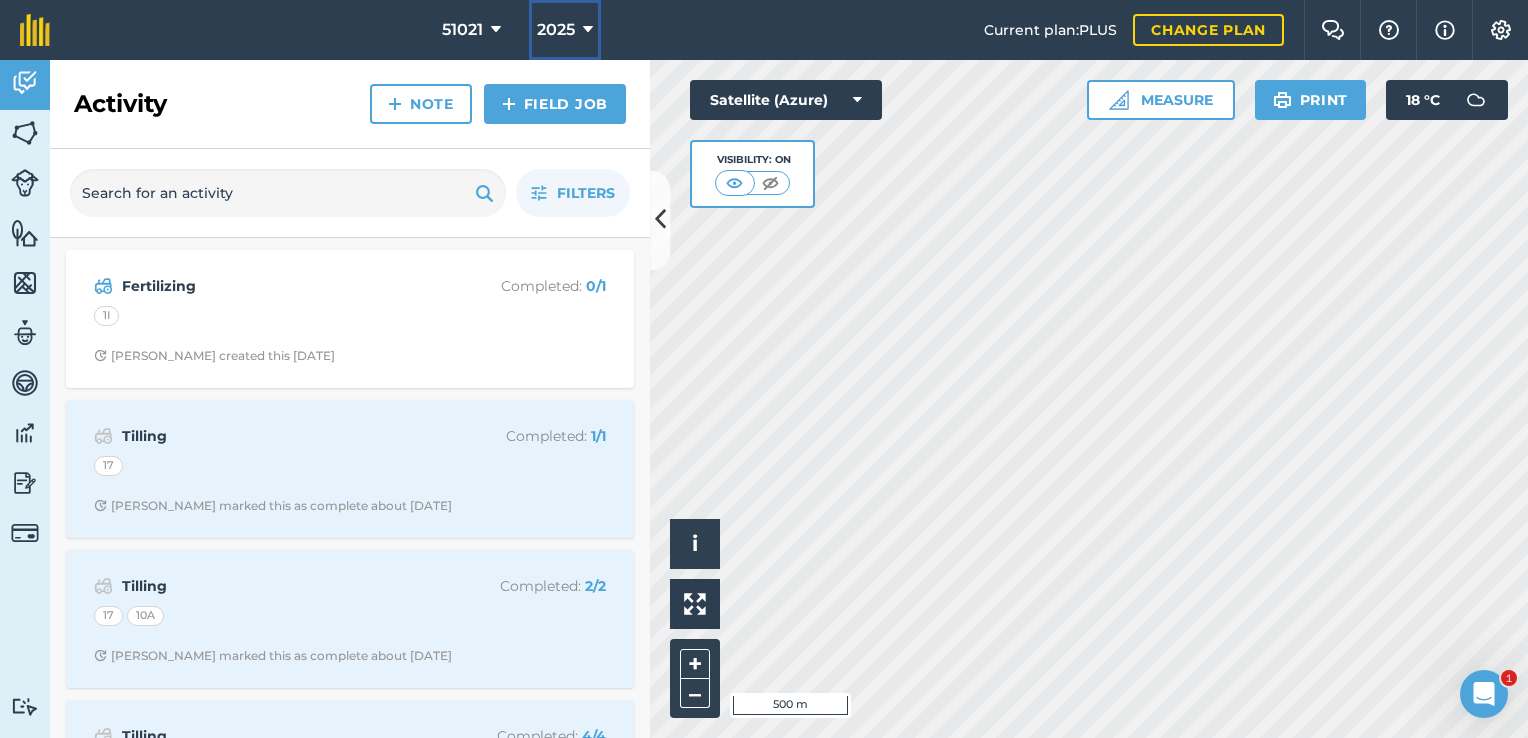 click at bounding box center [588, 30] 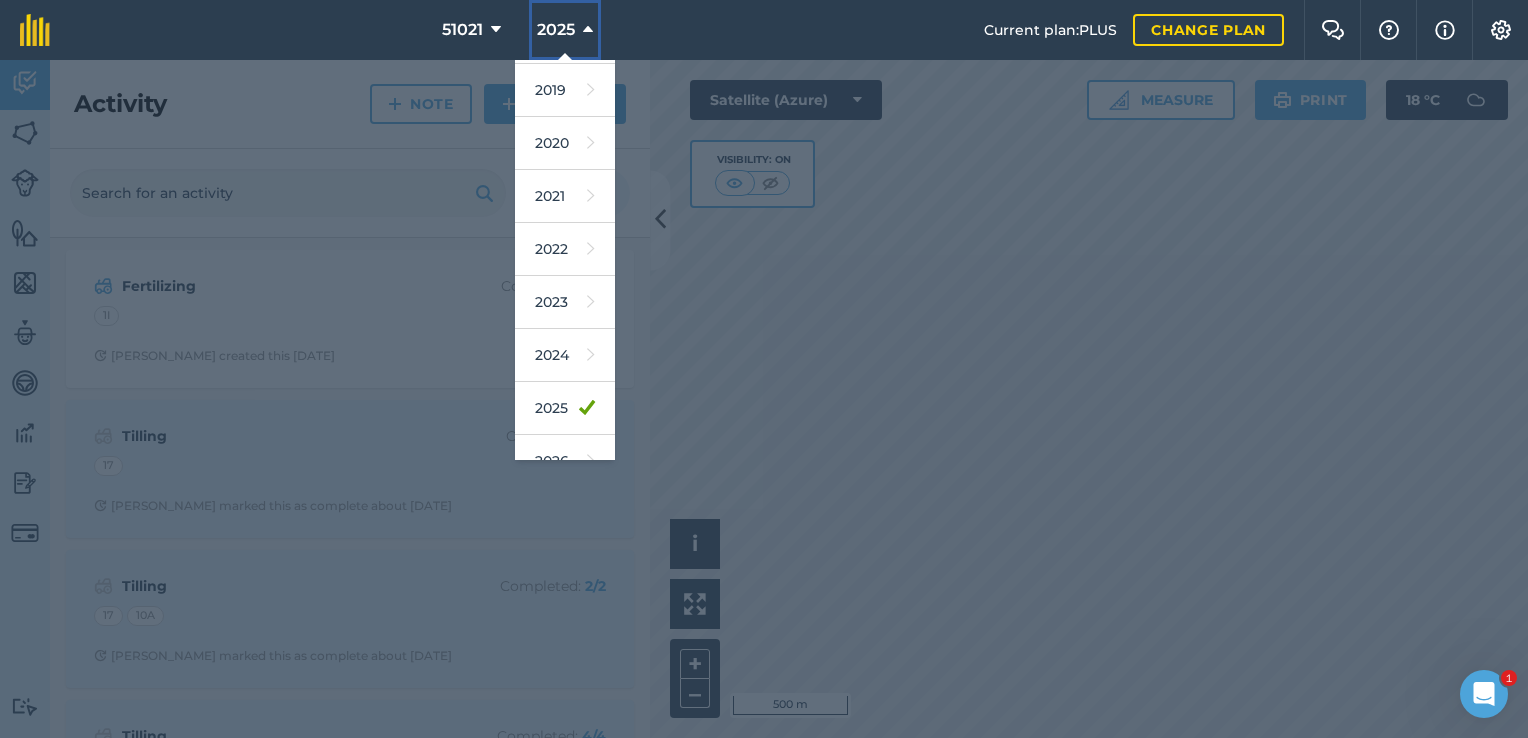 scroll, scrollTop: 120, scrollLeft: 0, axis: vertical 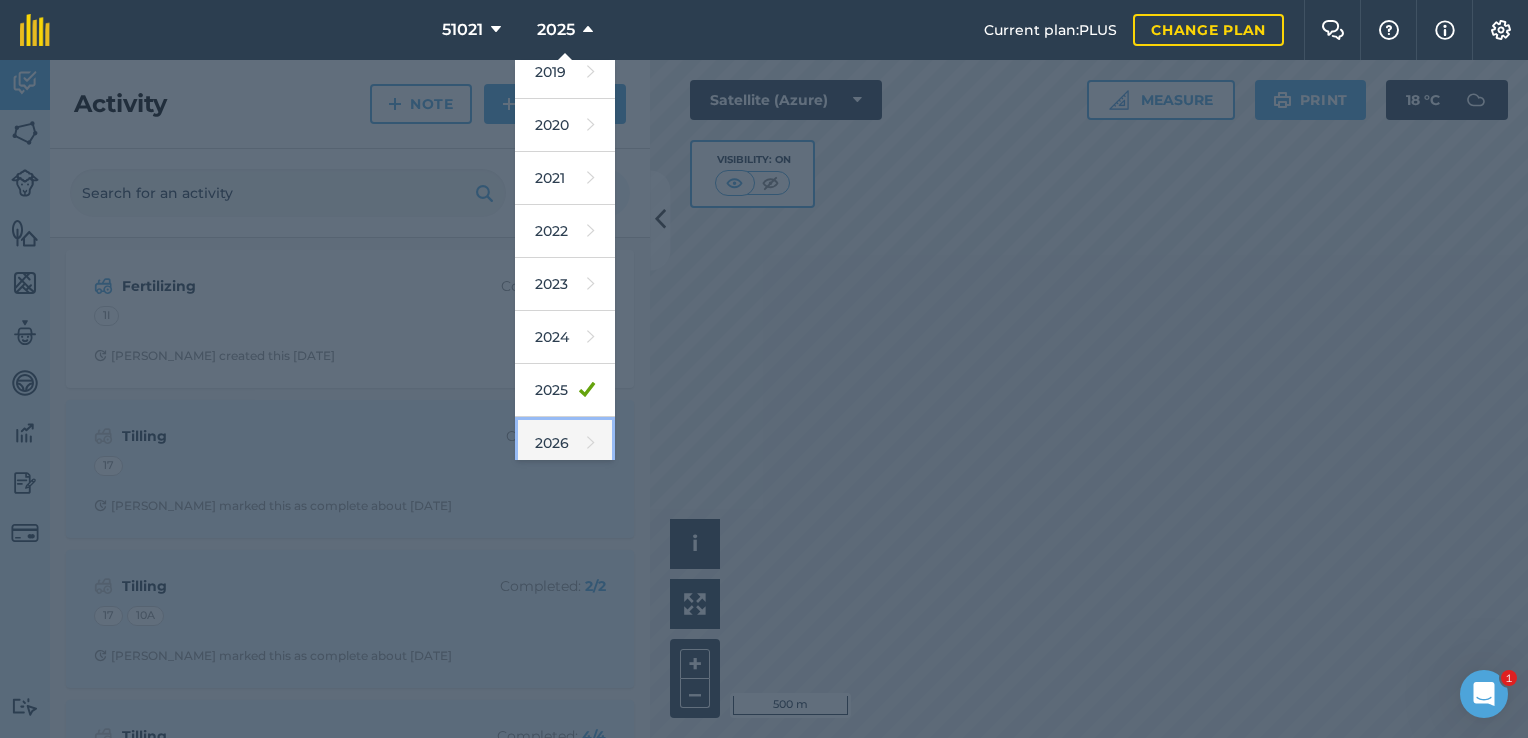 click on "2026" at bounding box center (565, 443) 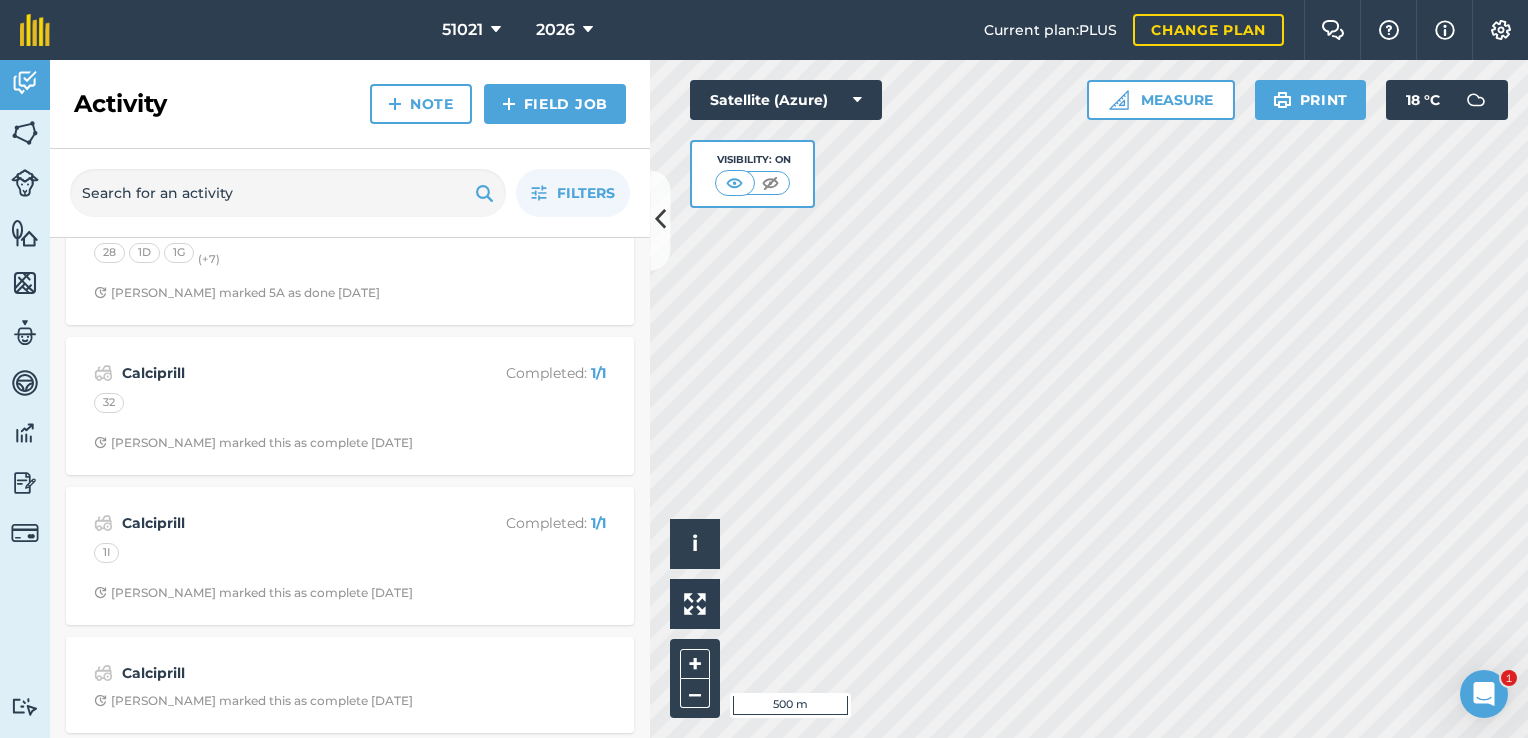 scroll, scrollTop: 516, scrollLeft: 0, axis: vertical 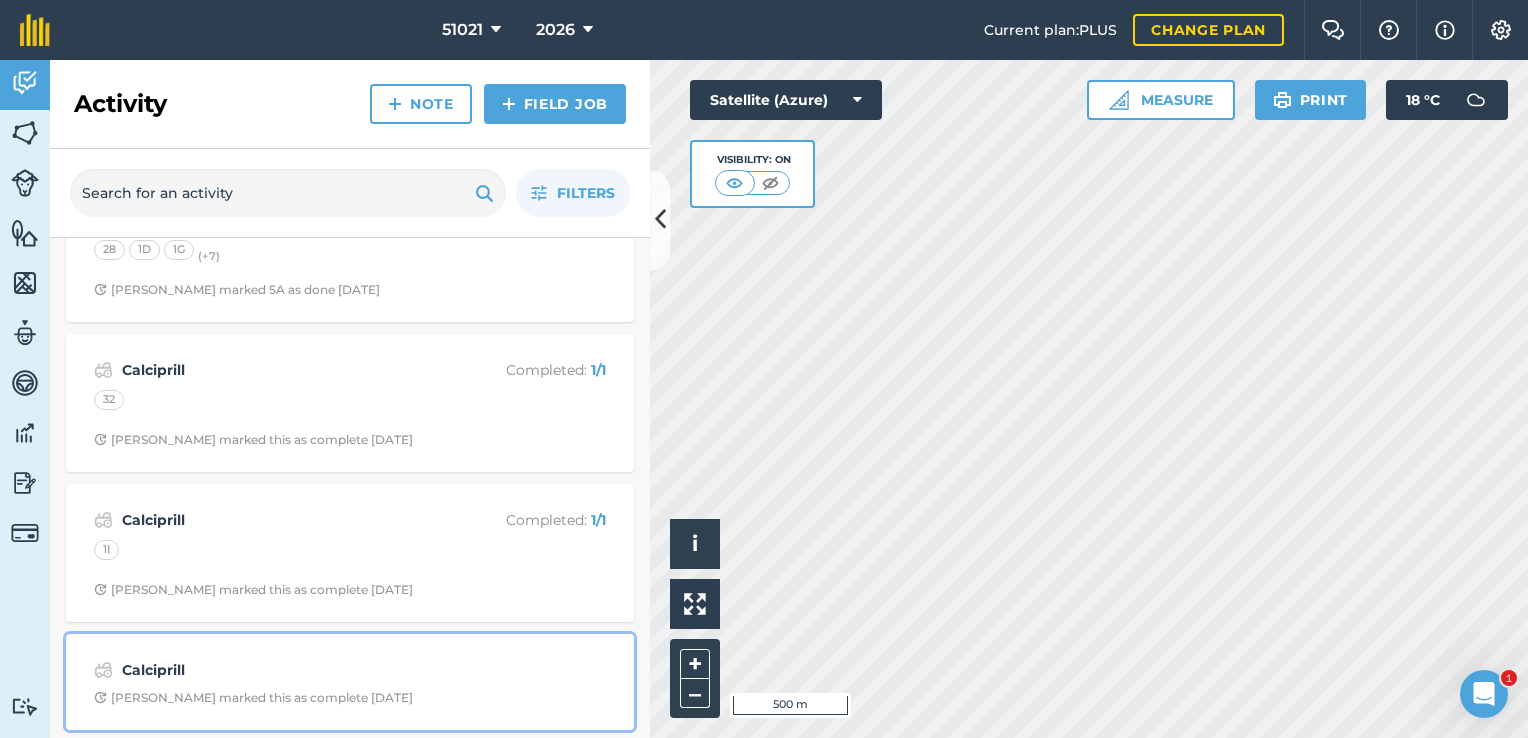 click on "[PERSON_NAME] marked this as complete [DATE]" at bounding box center [253, 698] 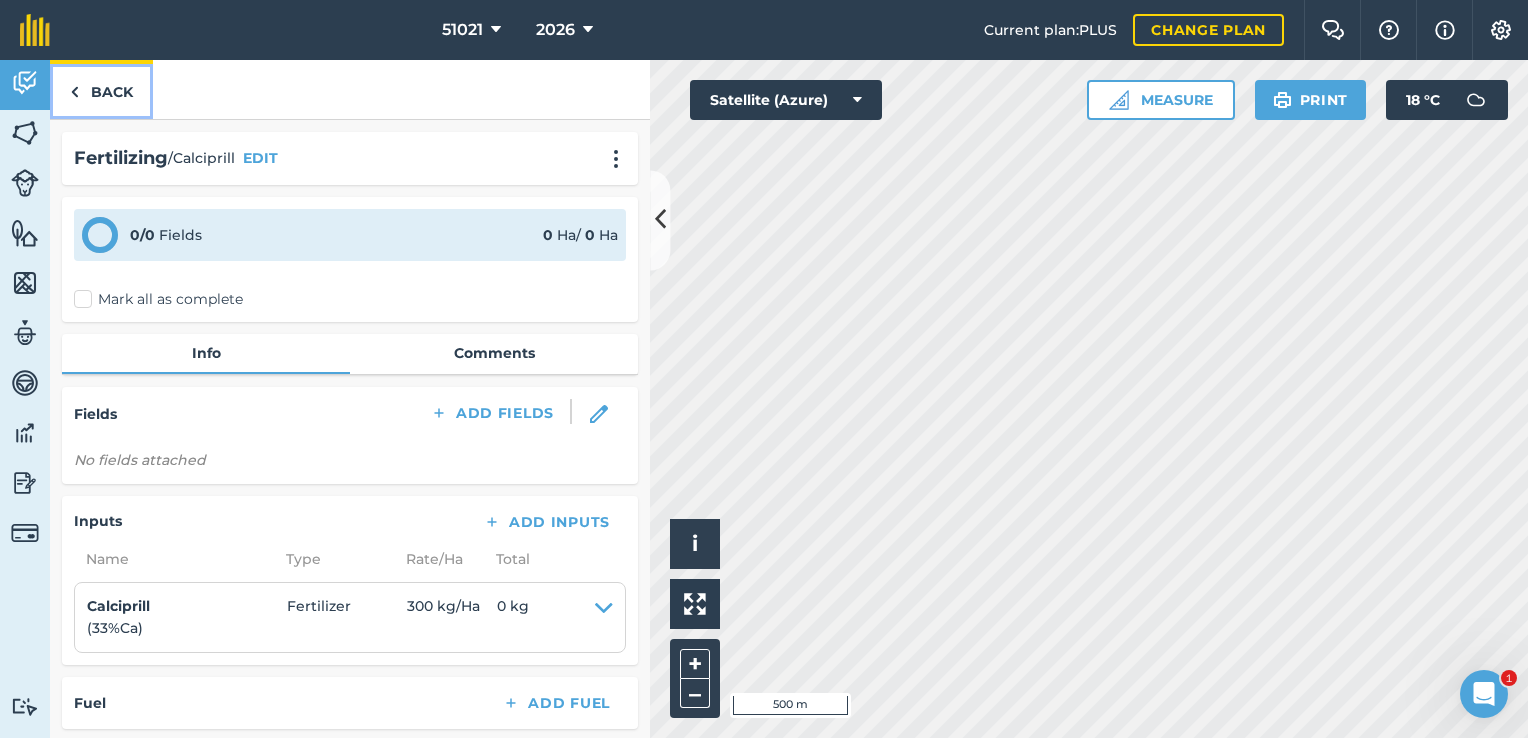 click on "Back" at bounding box center [101, 89] 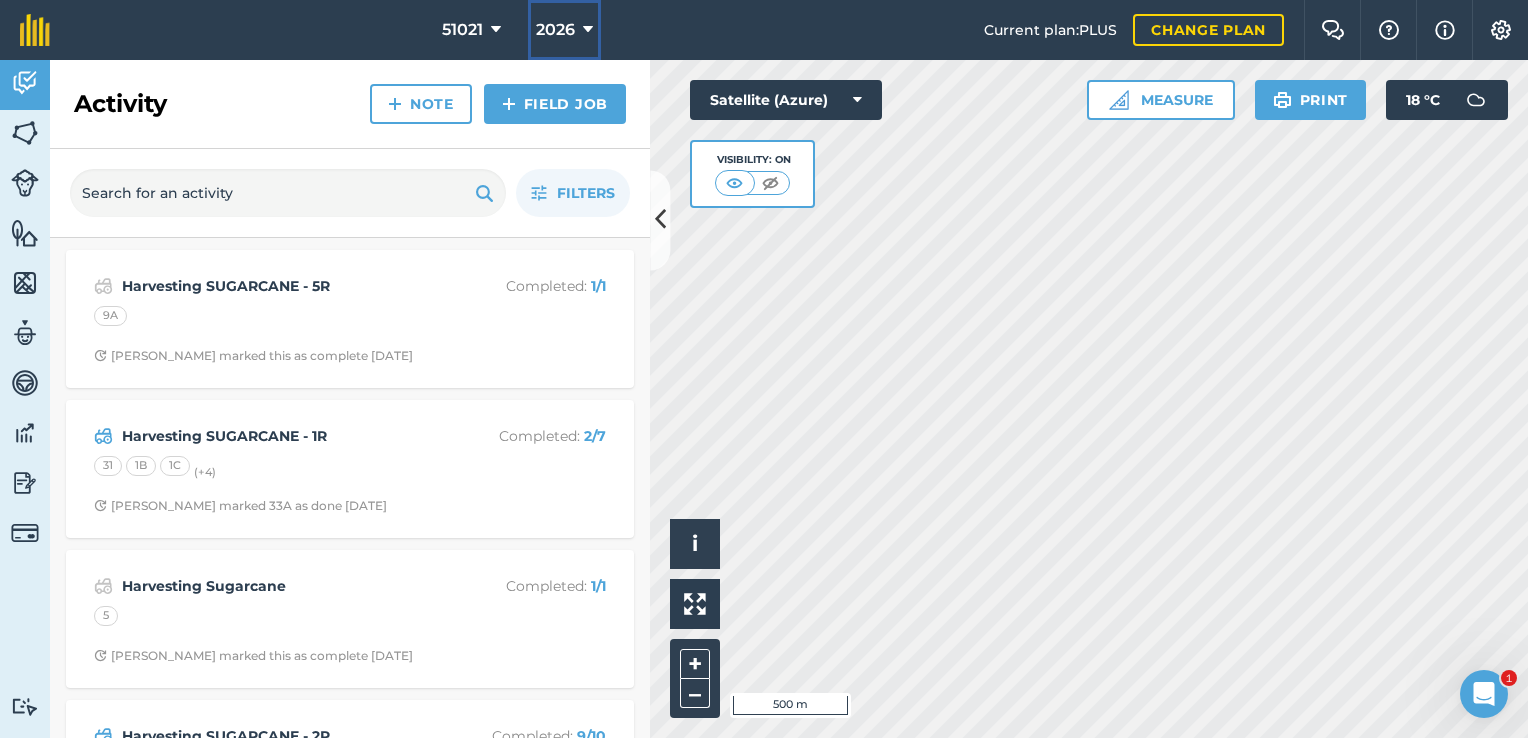 click at bounding box center [588, 30] 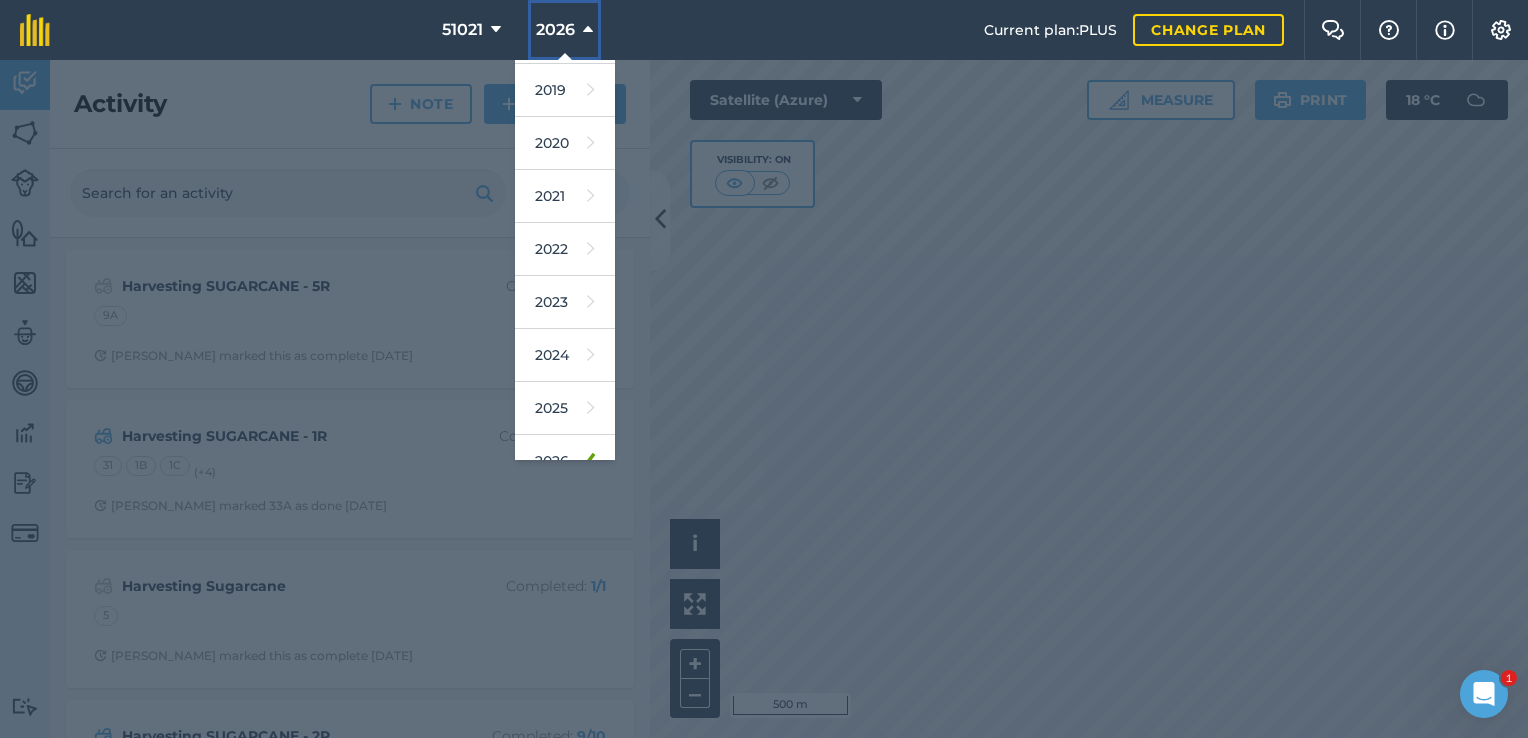 scroll, scrollTop: 120, scrollLeft: 0, axis: vertical 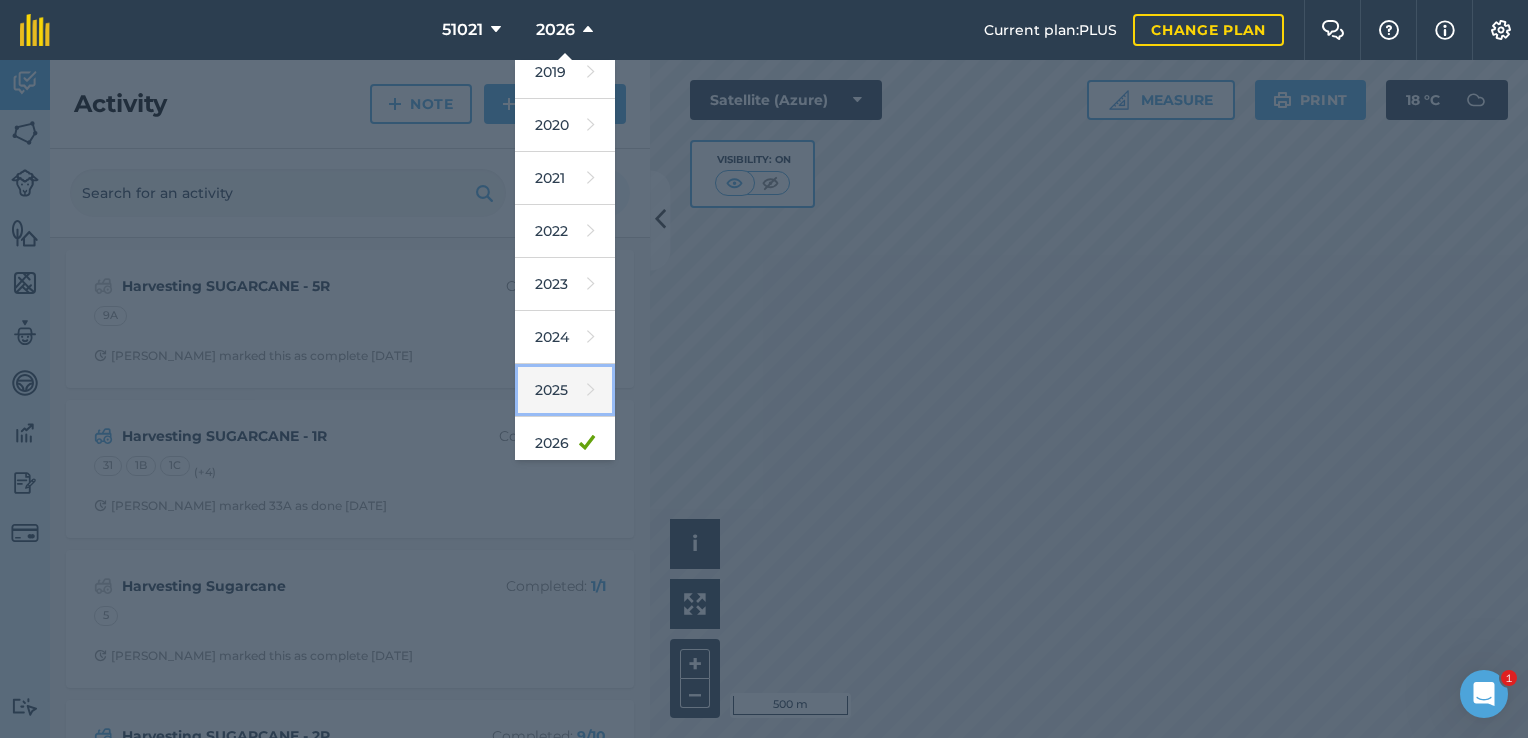 click on "2025" at bounding box center (565, 390) 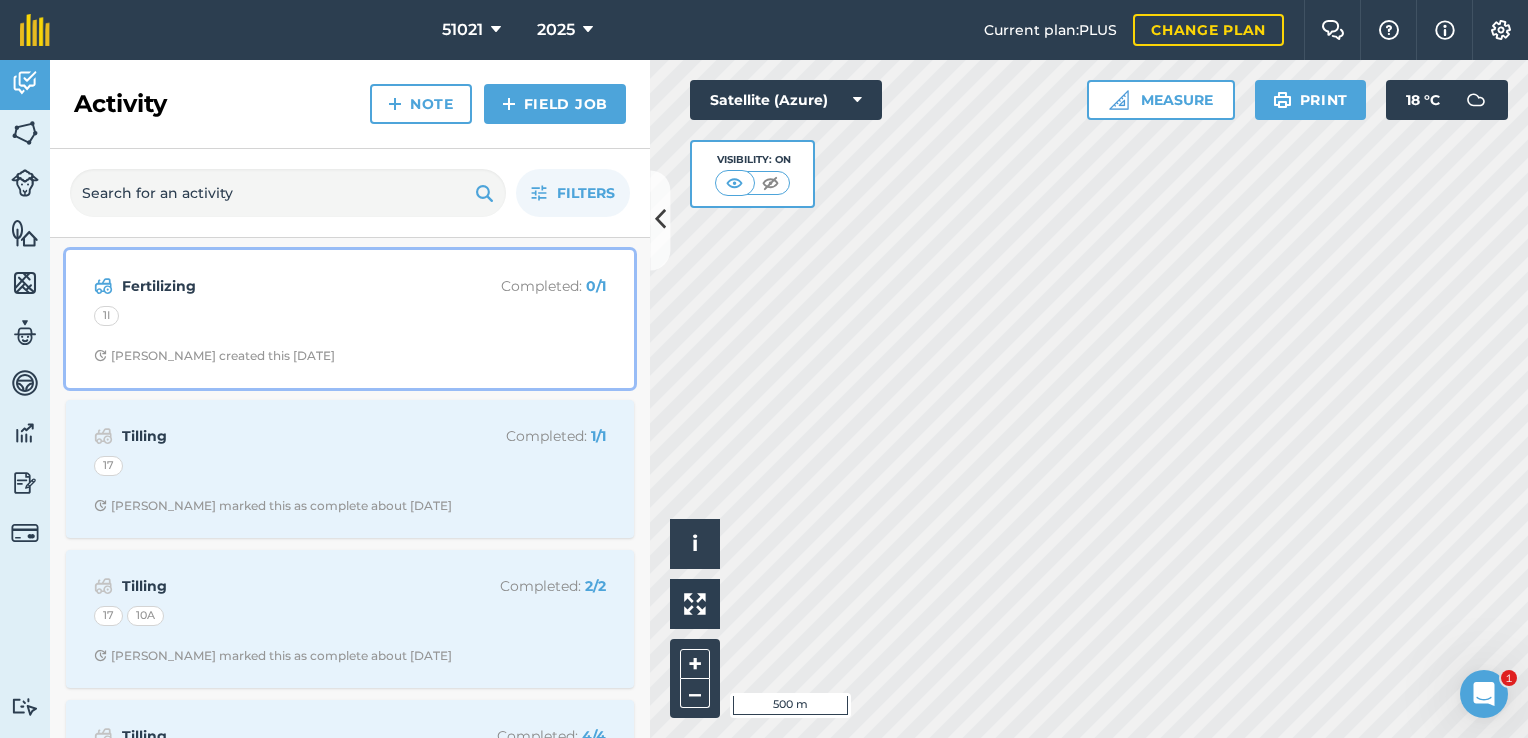 click on "Fertilizing" at bounding box center (280, 286) 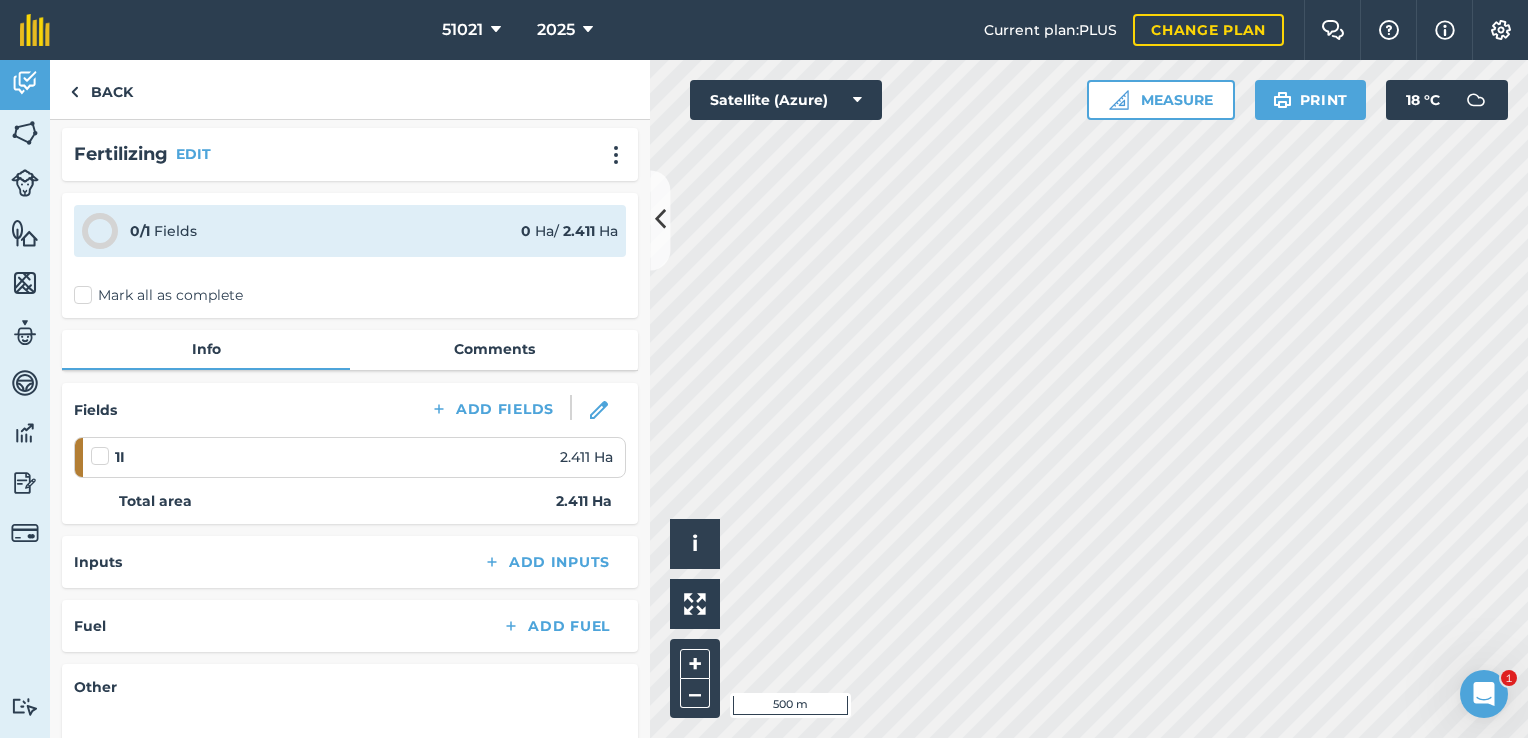 scroll, scrollTop: 0, scrollLeft: 0, axis: both 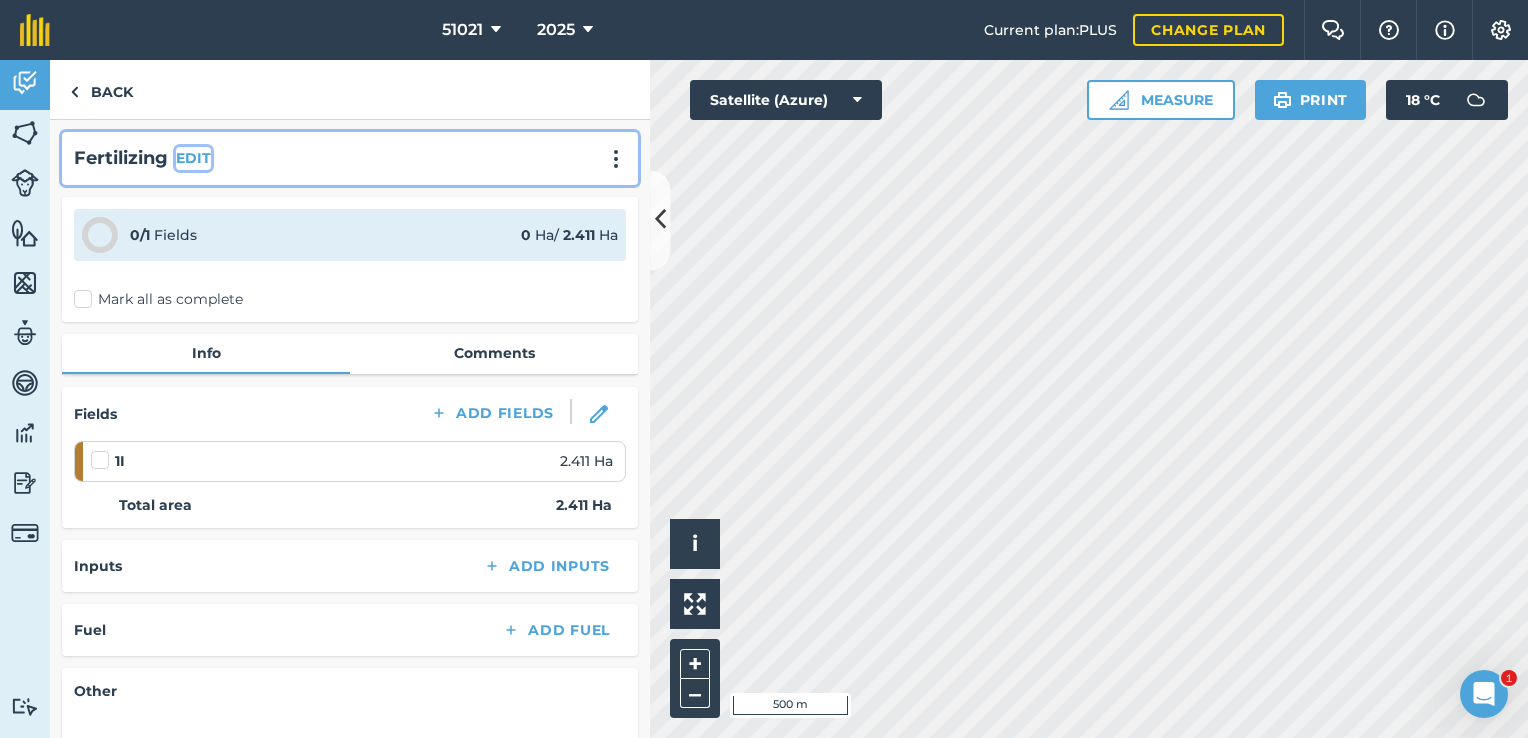 click on "EDIT" at bounding box center (193, 158) 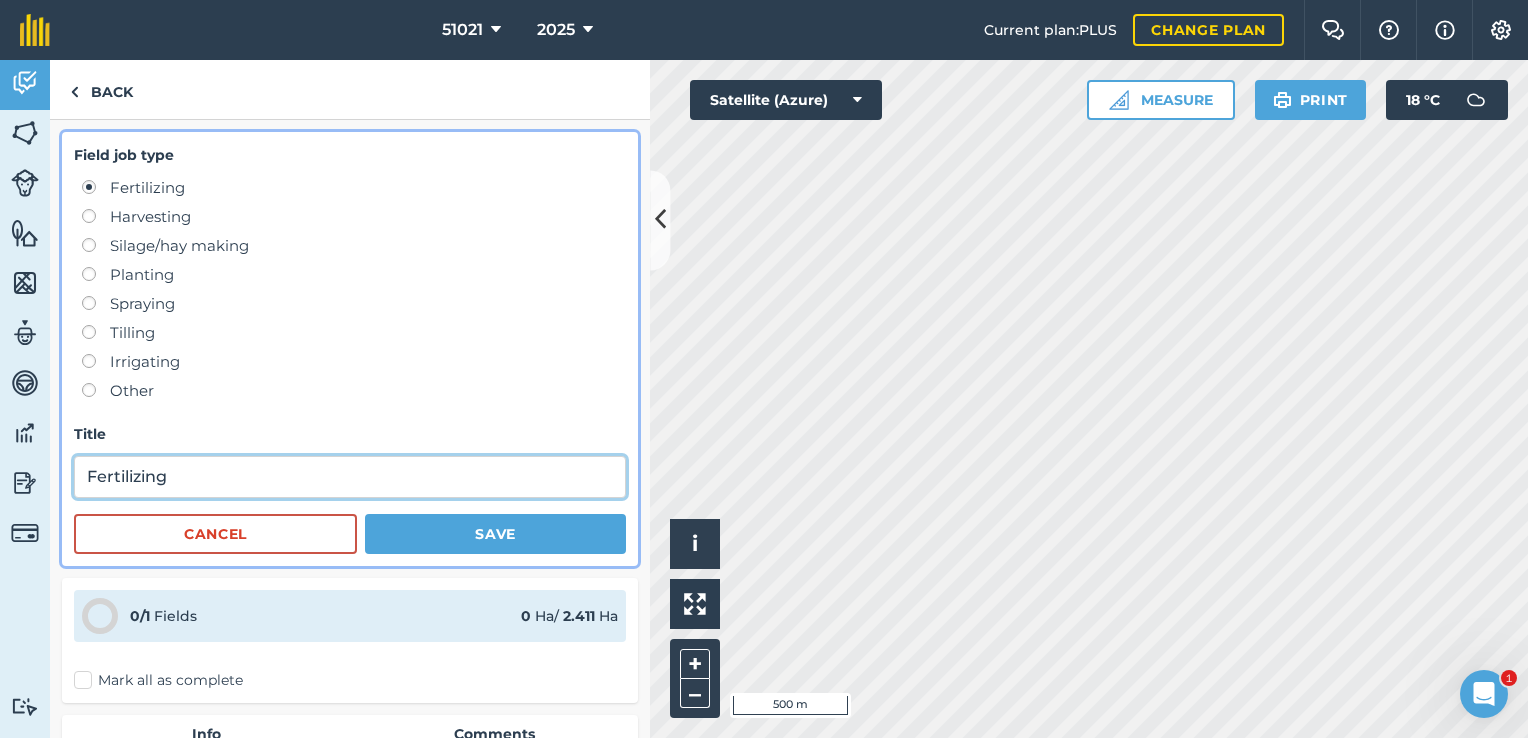 click on "Fertilizing" at bounding box center (350, 477) 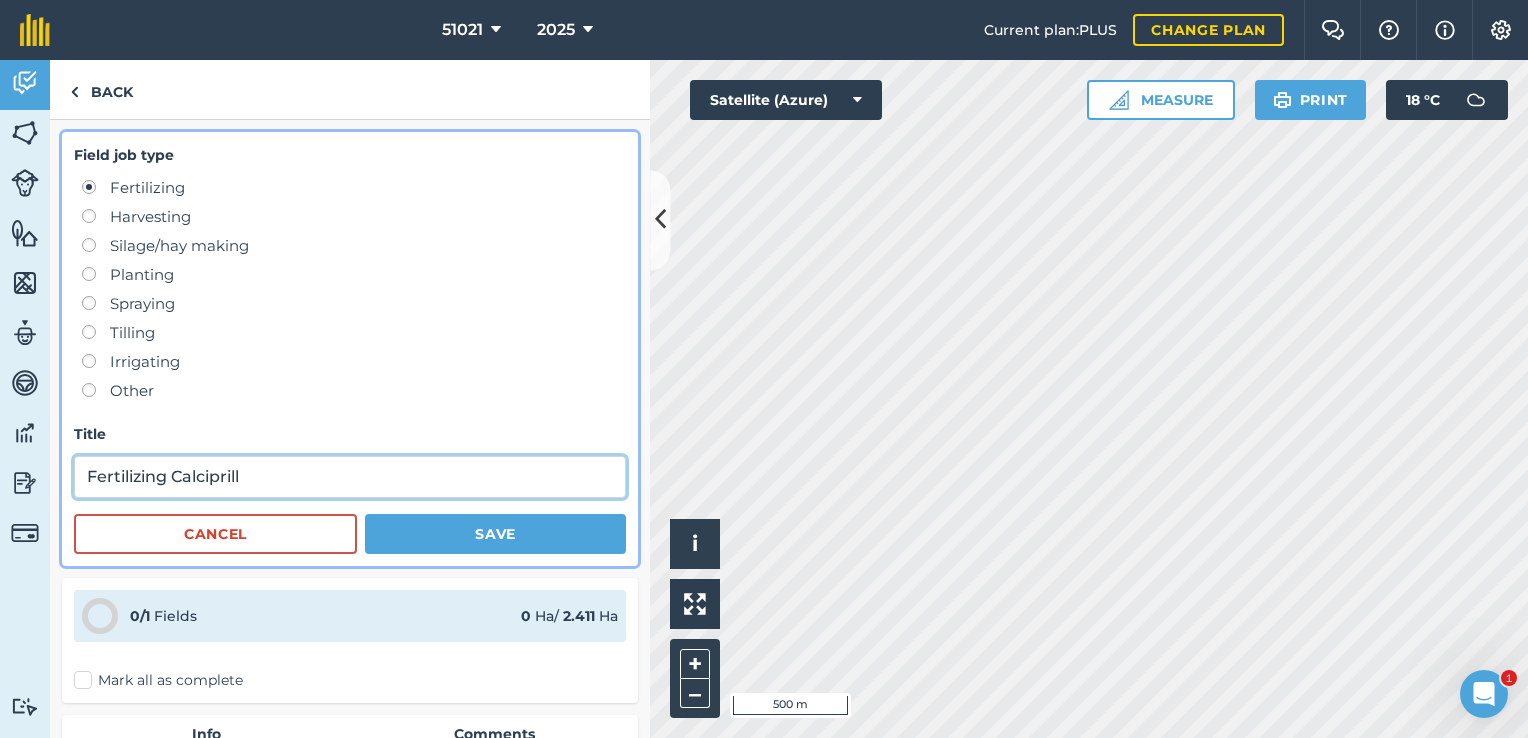 type on "Fertilizing Calciprill" 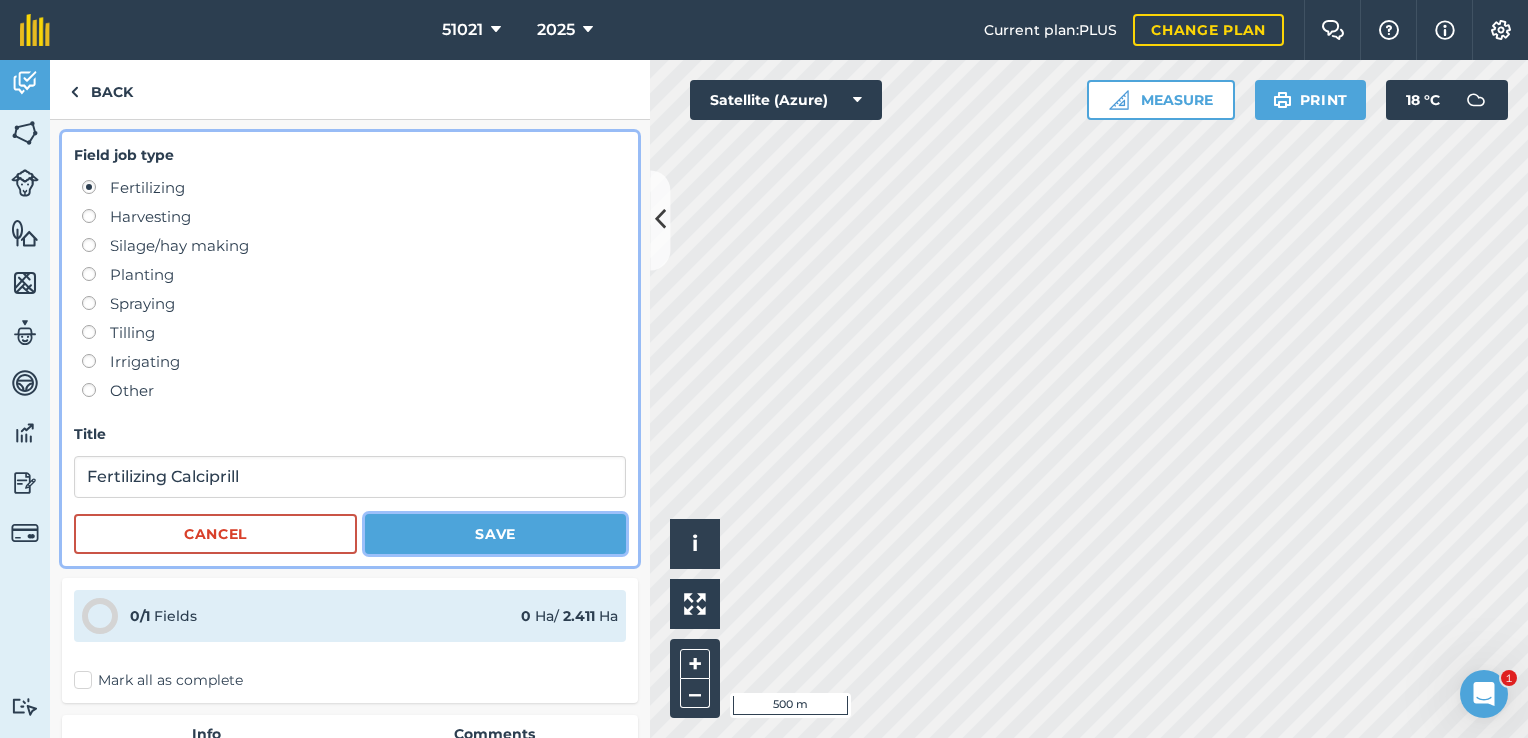 click on "Save" at bounding box center (495, 534) 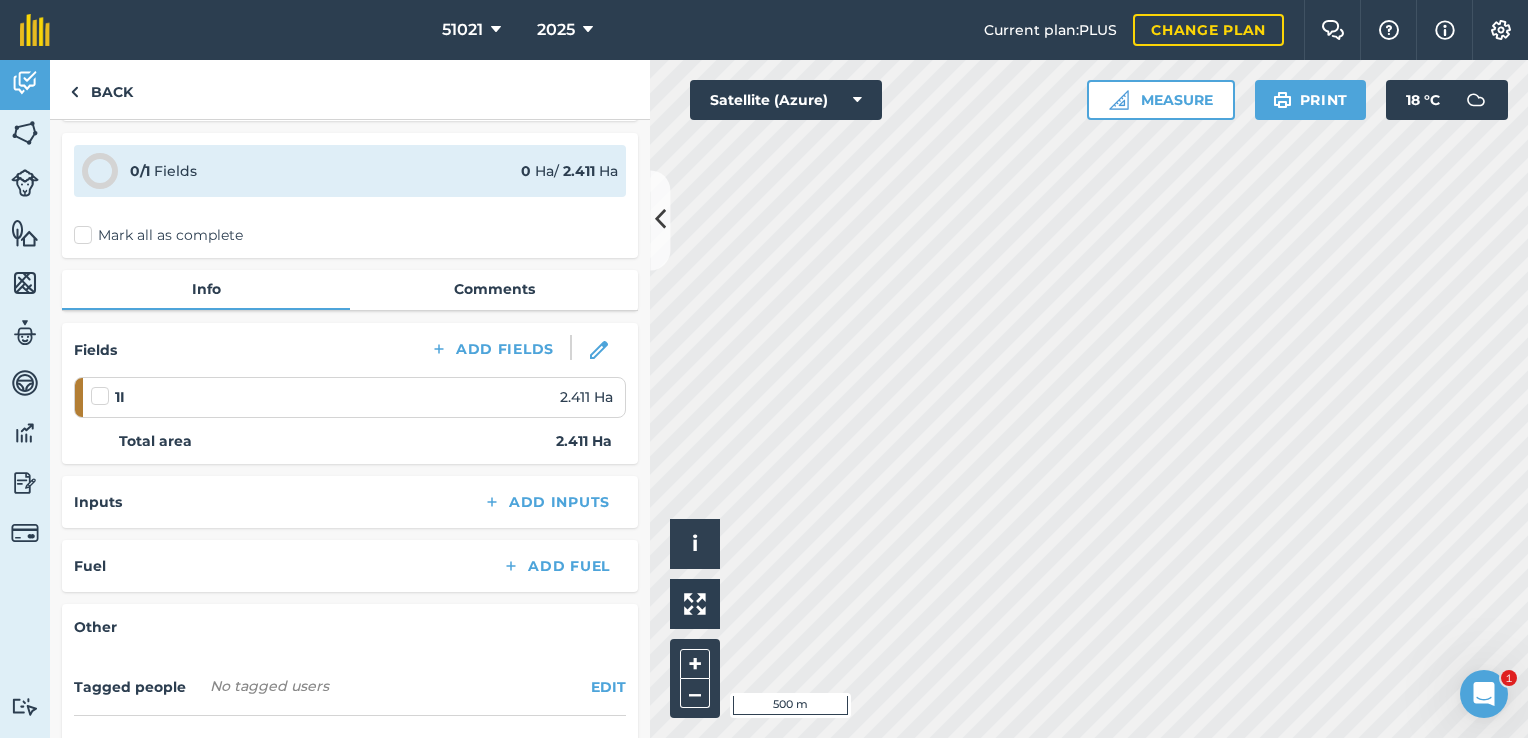 scroll, scrollTop: 100, scrollLeft: 0, axis: vertical 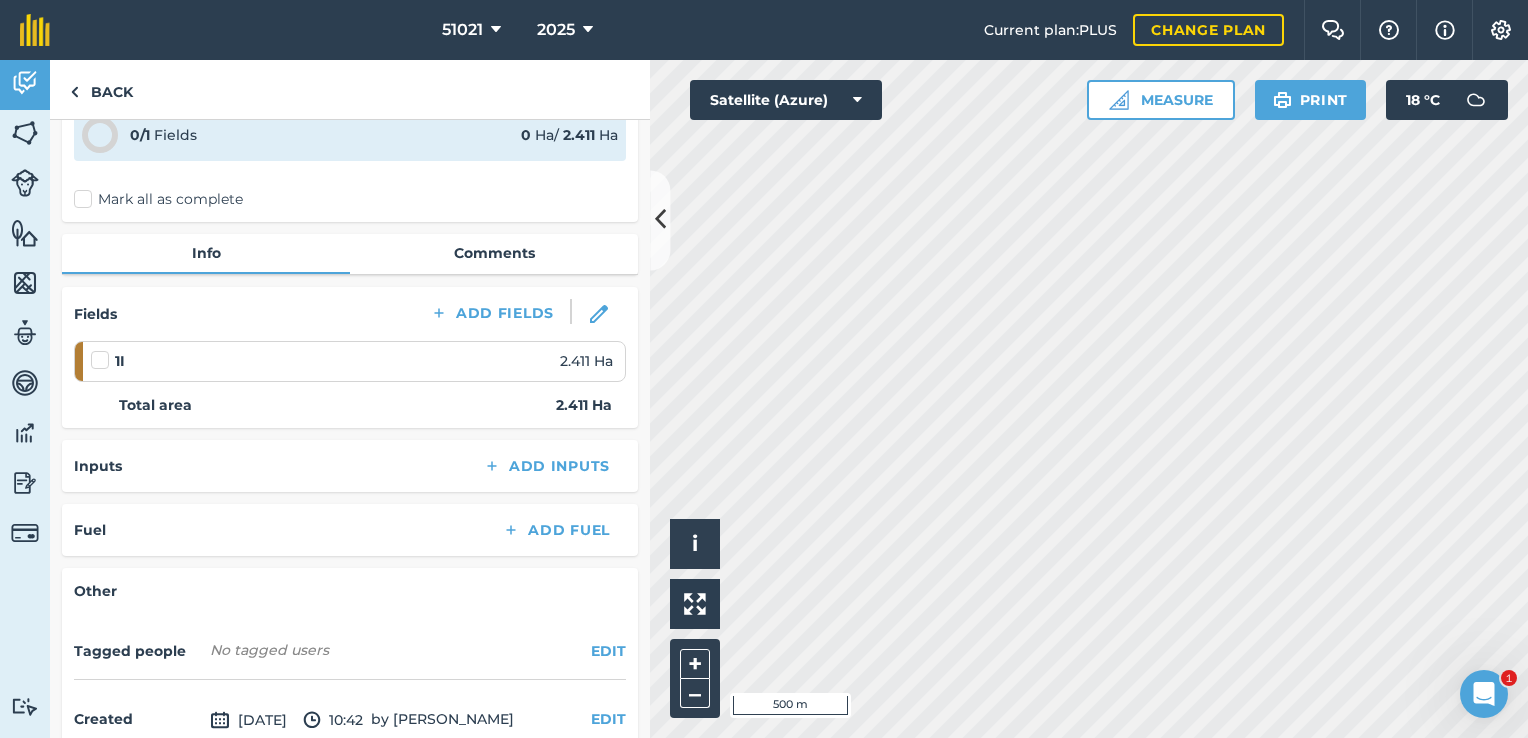 click on "Mark all as complete" at bounding box center [158, 199] 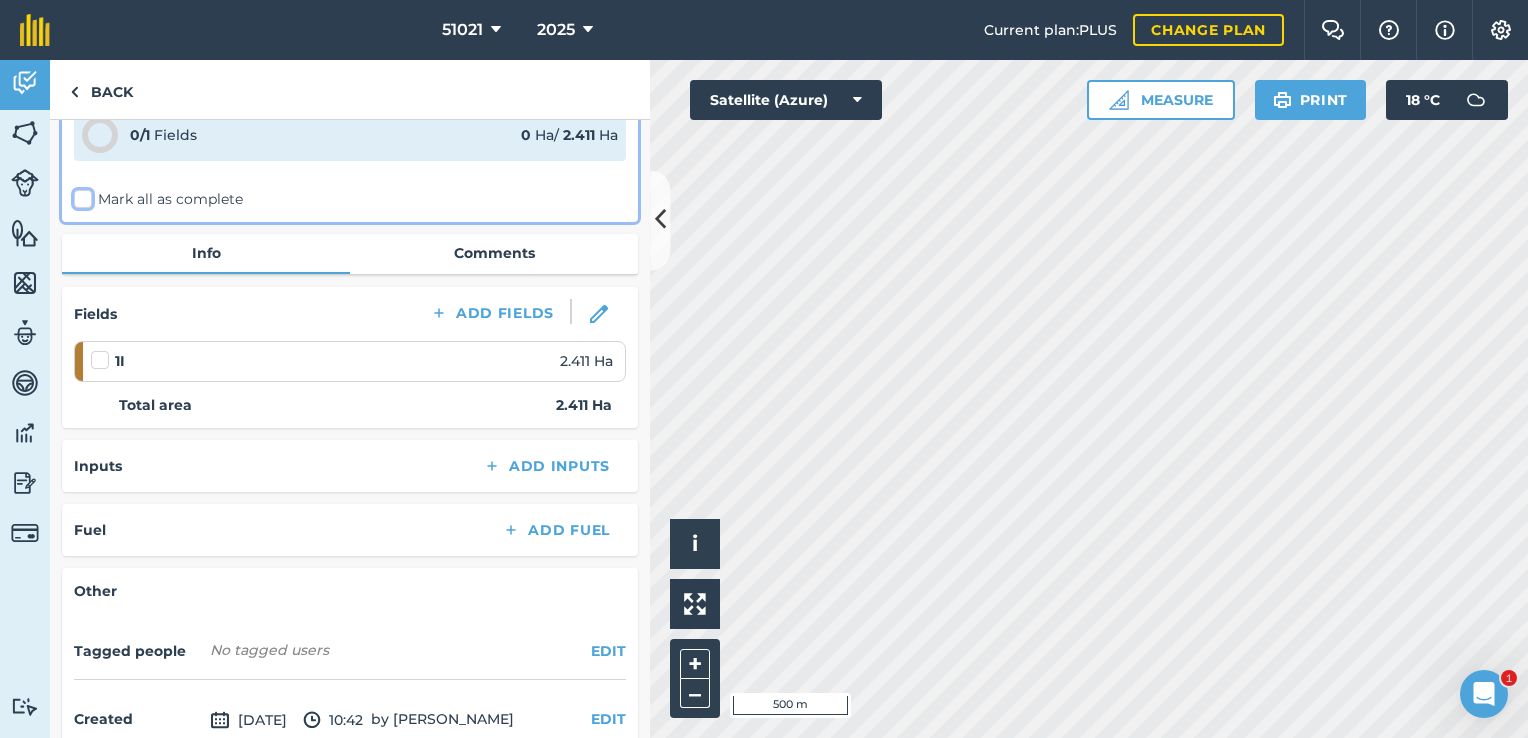 click on "Mark all as complete" at bounding box center (80, 295) 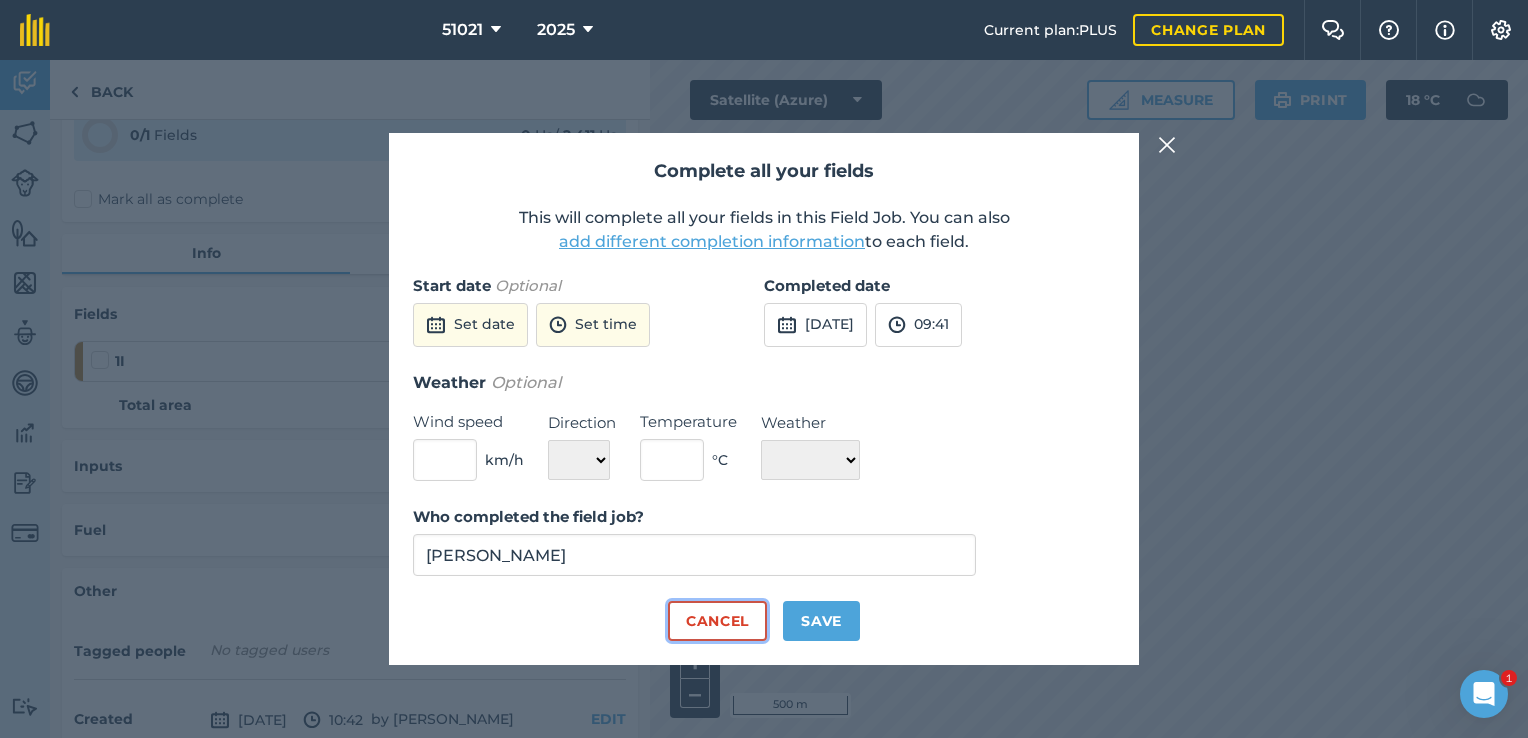 click on "Cancel" at bounding box center (717, 621) 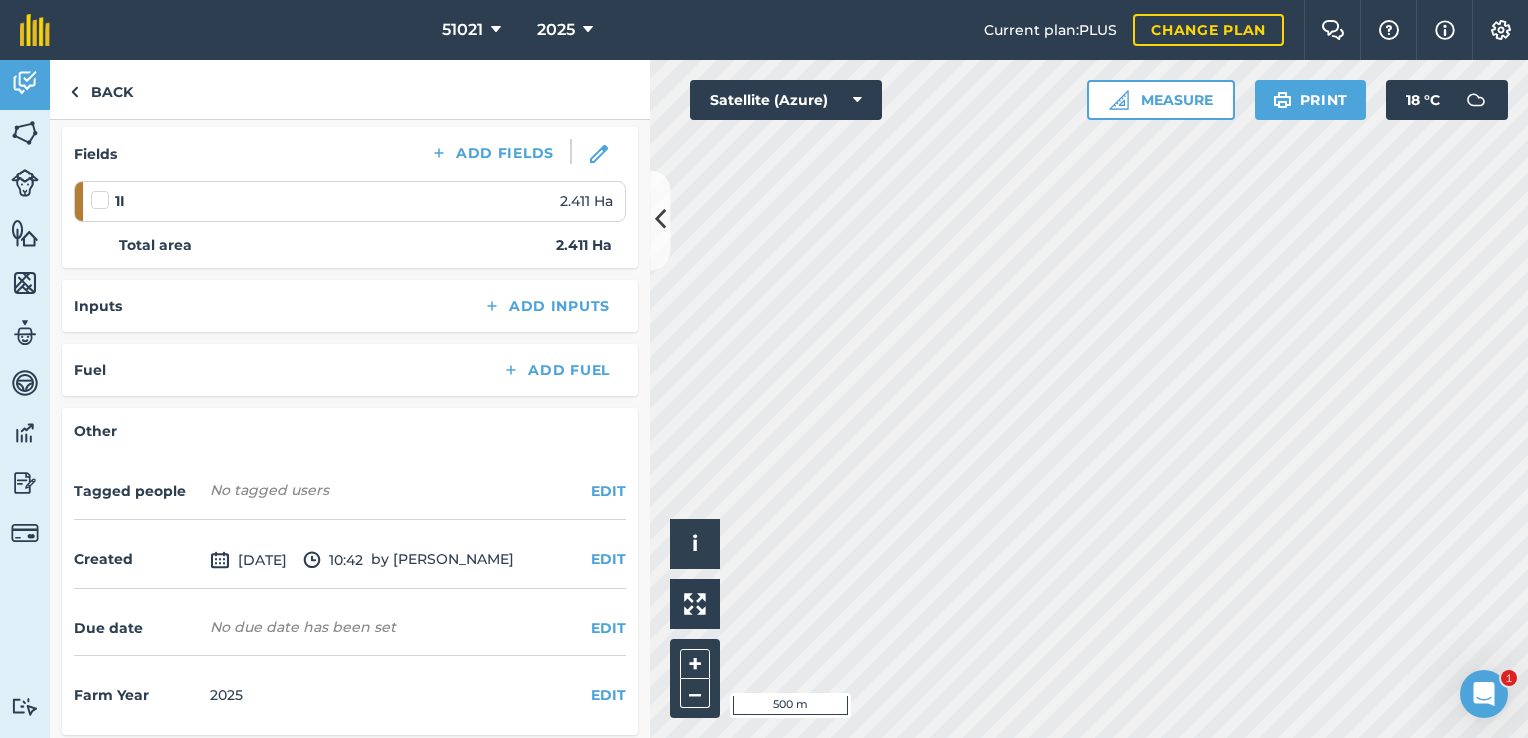 scroll, scrollTop: 265, scrollLeft: 0, axis: vertical 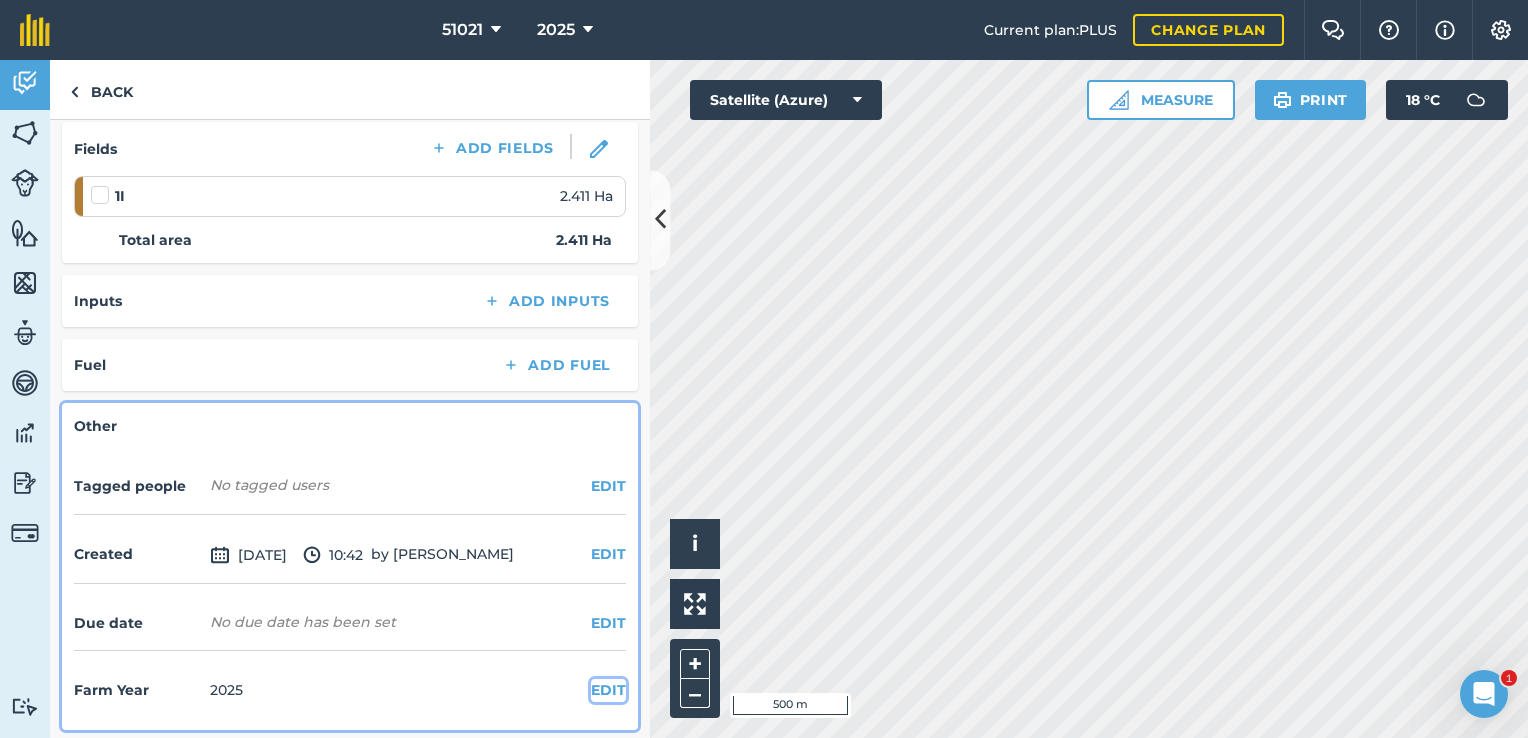 click on "EDIT" at bounding box center [608, 690] 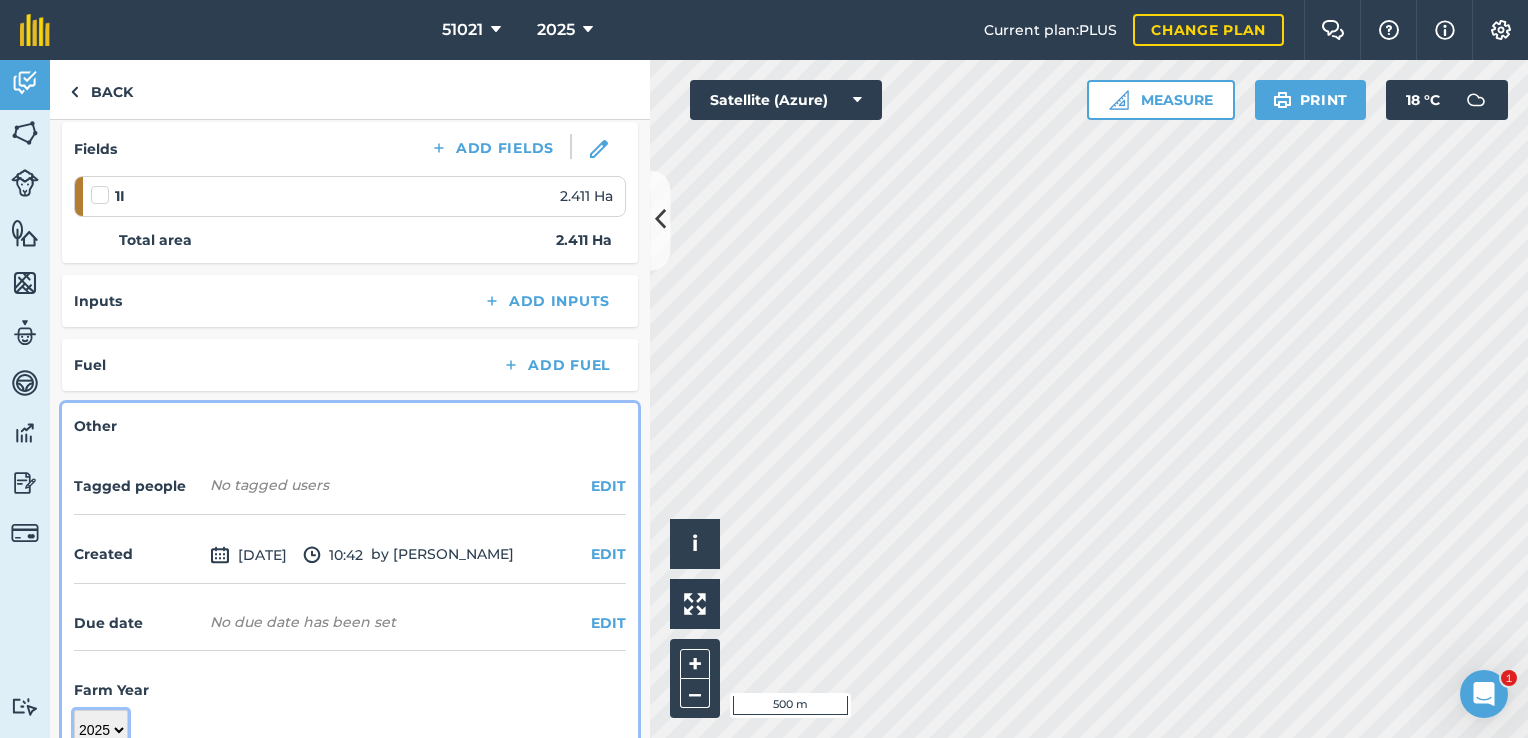 scroll, scrollTop: 273, scrollLeft: 0, axis: vertical 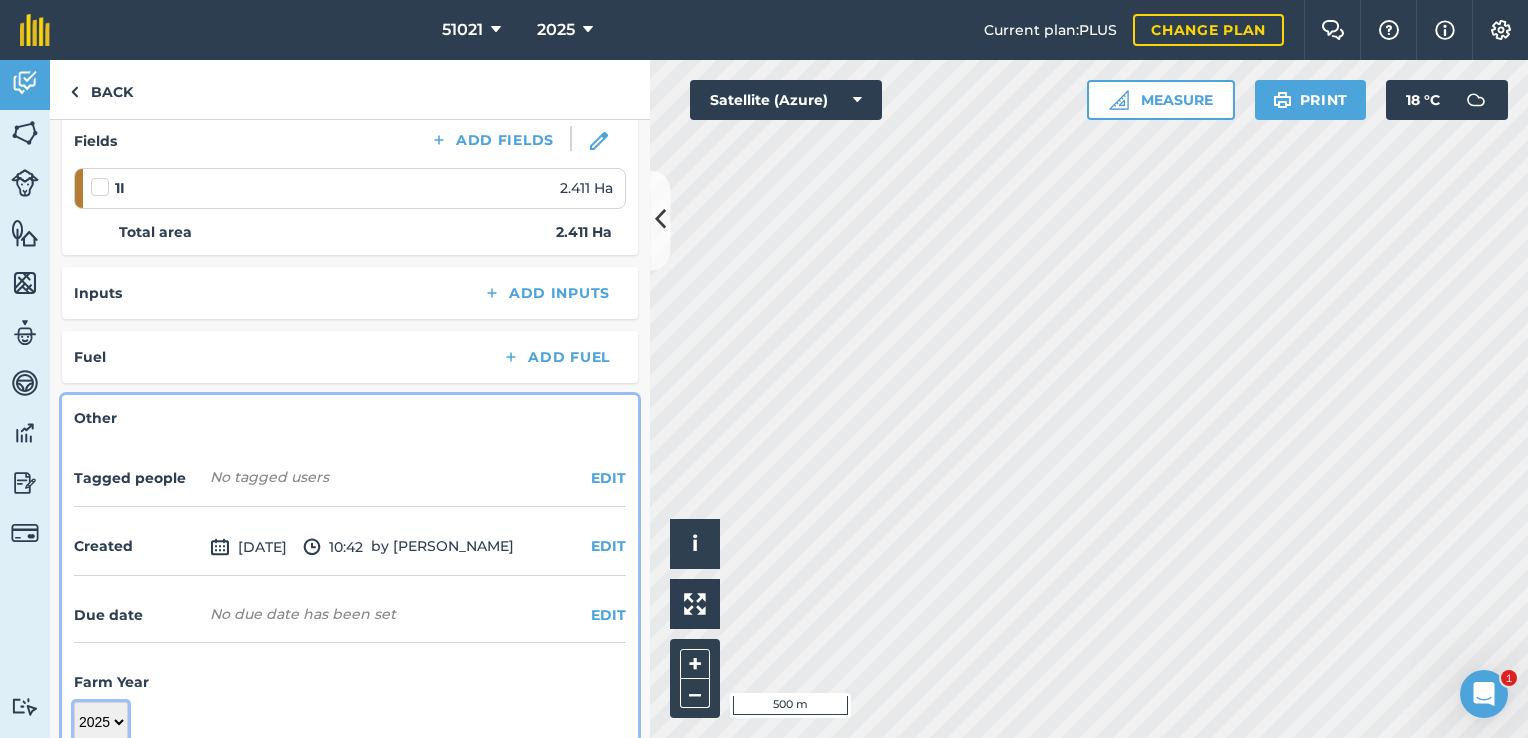 click on "2017 2018 2019 2020 2021 2022 2023 2024 2025 2026 2027" at bounding box center (101, 722) 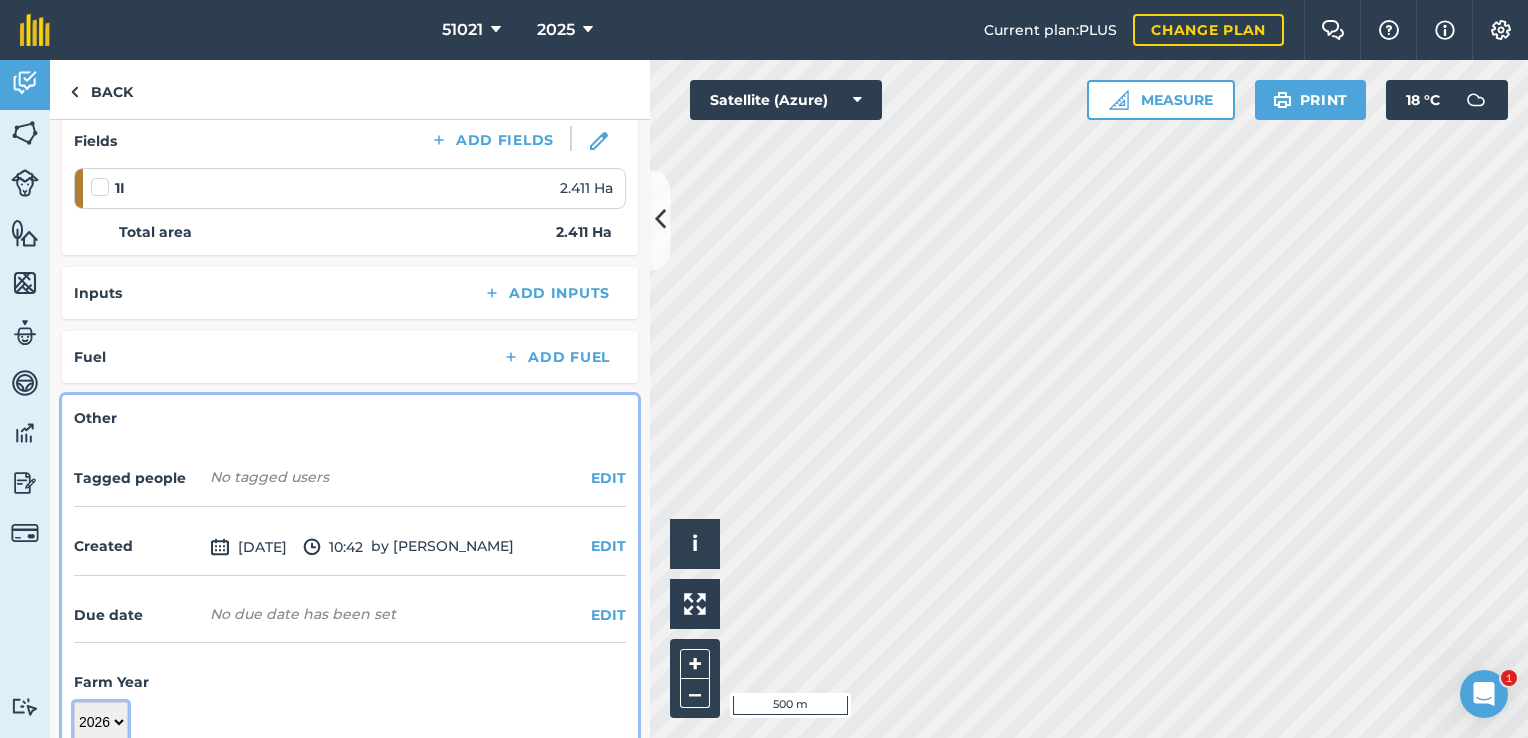 click on "2017 2018 2019 2020 2021 2022 2023 2024 2025 2026 2027" at bounding box center (101, 722) 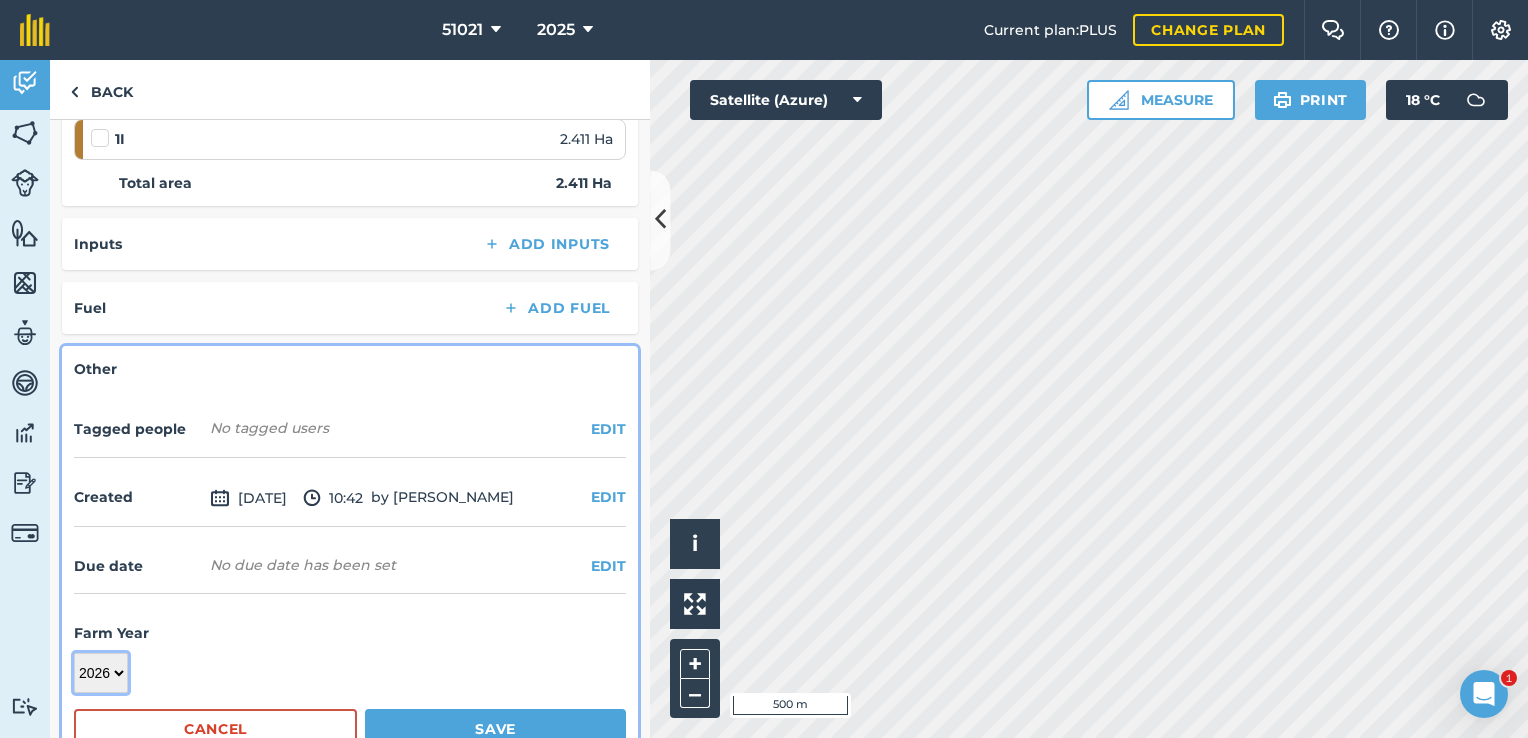 scroll, scrollTop: 368, scrollLeft: 0, axis: vertical 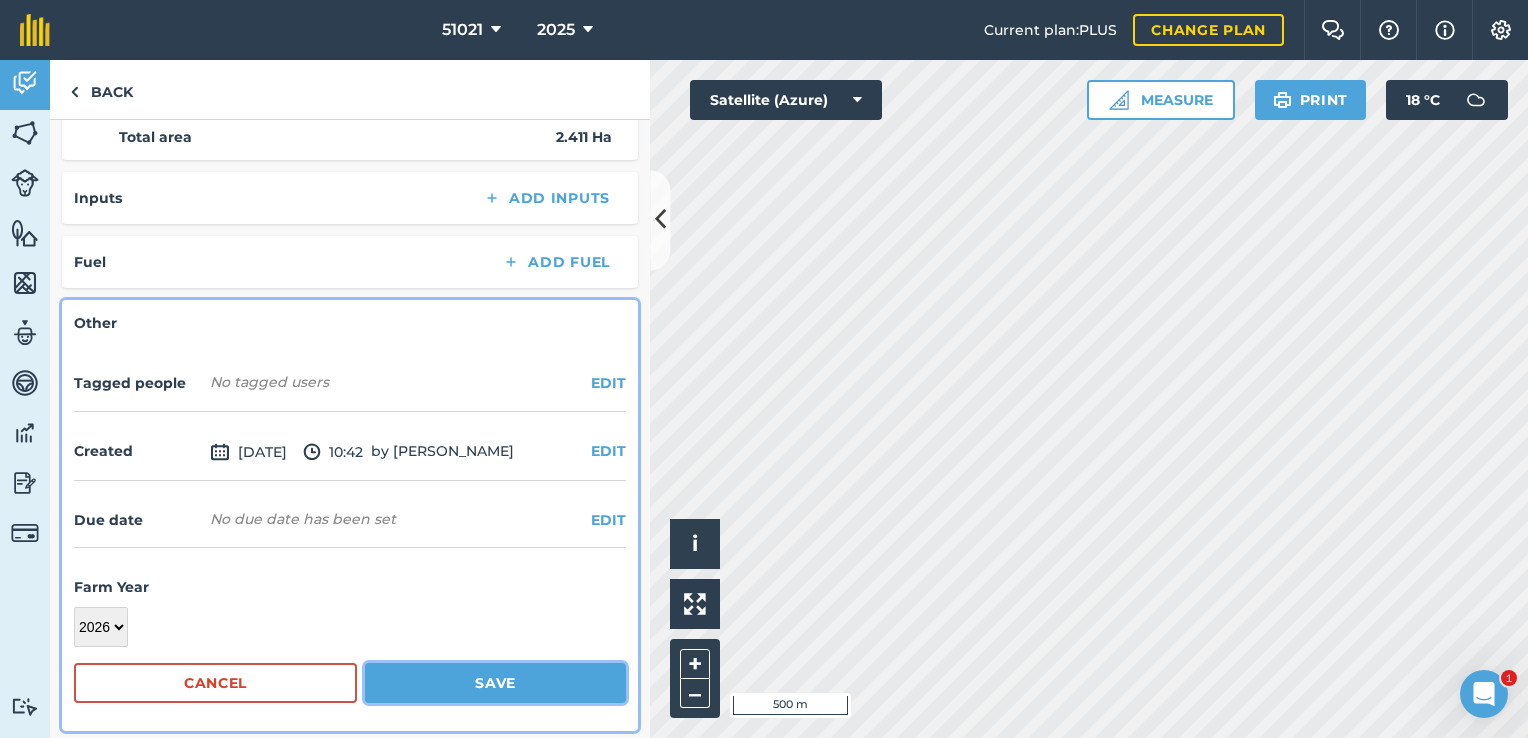 click on "Save" at bounding box center (495, 683) 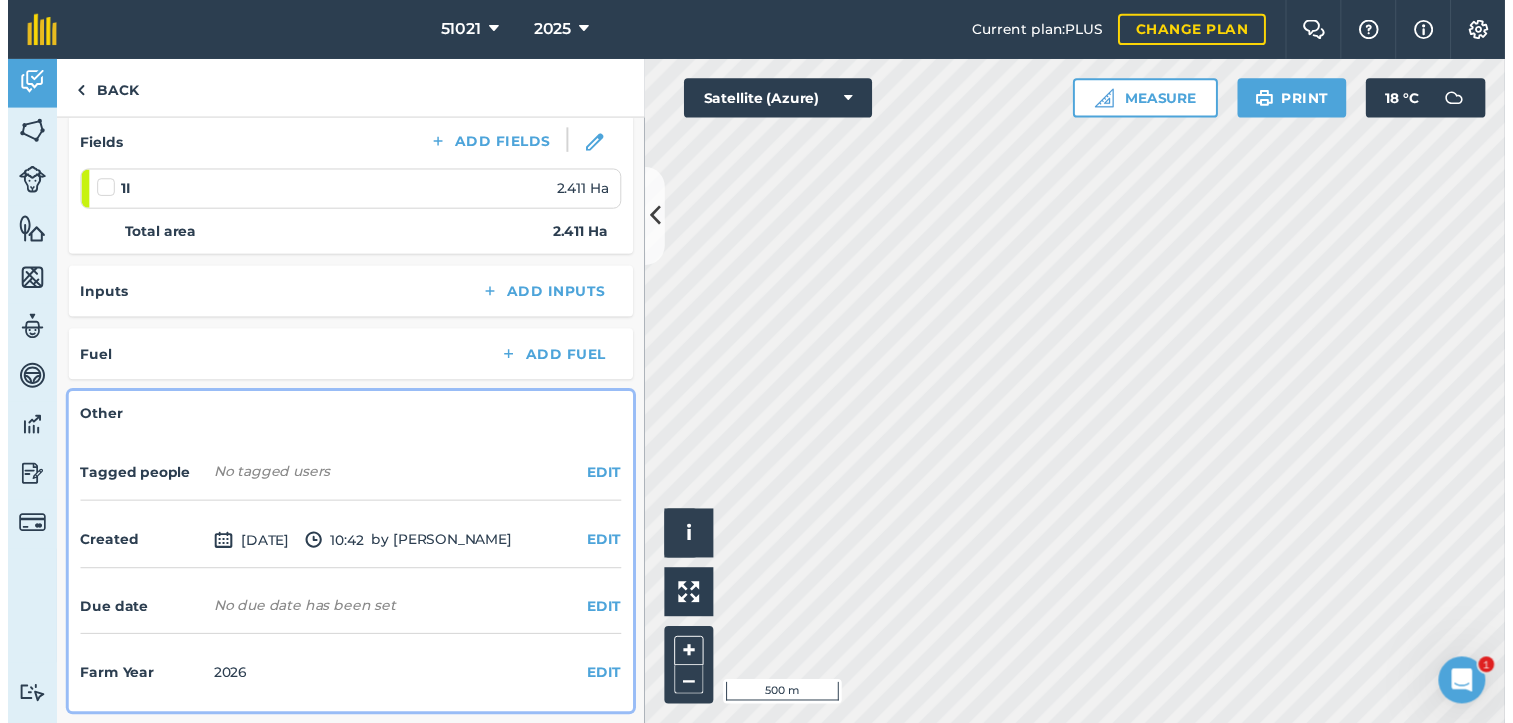 scroll, scrollTop: 265, scrollLeft: 0, axis: vertical 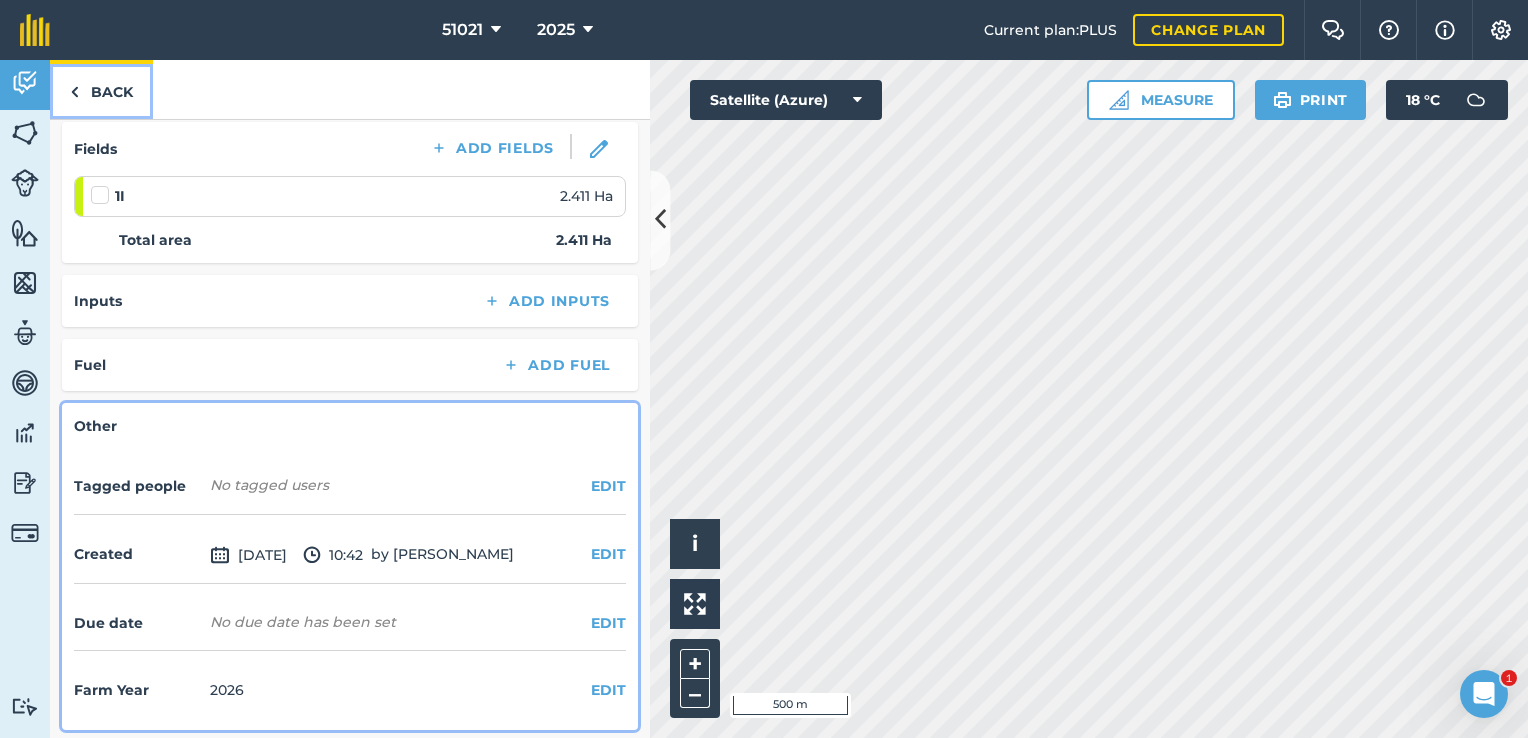 click on "Back" at bounding box center [101, 89] 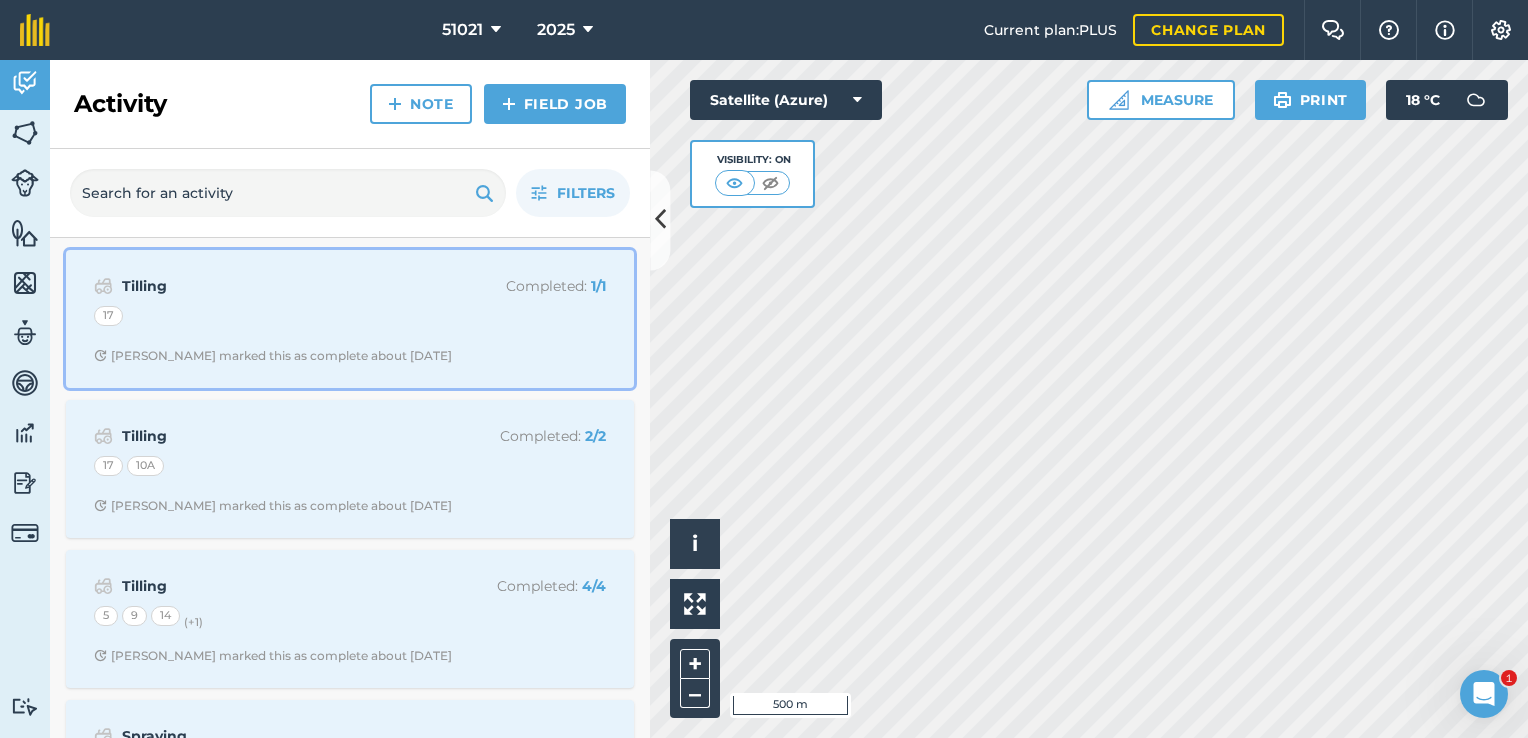 click on "Tilling" at bounding box center [280, 286] 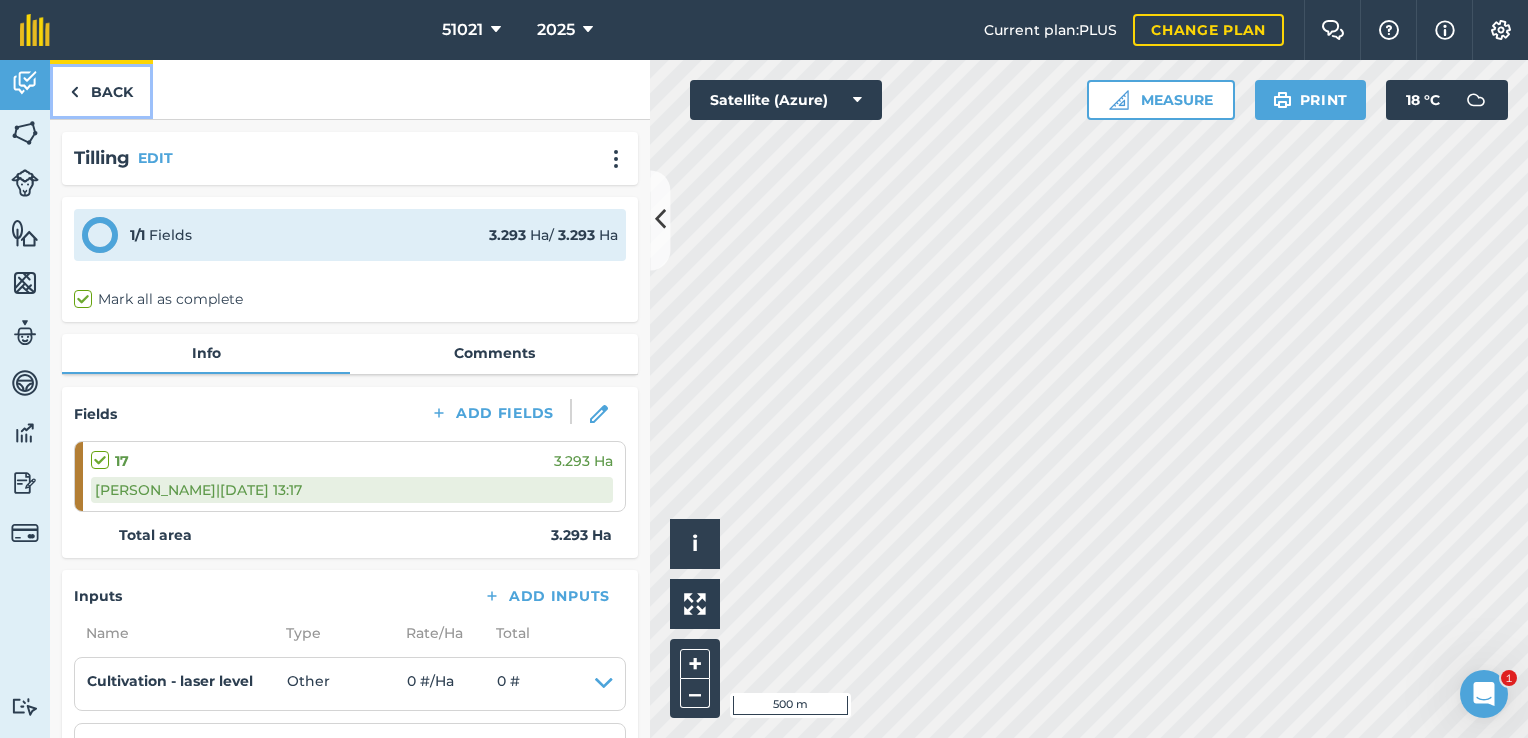 click on "Back" at bounding box center [101, 89] 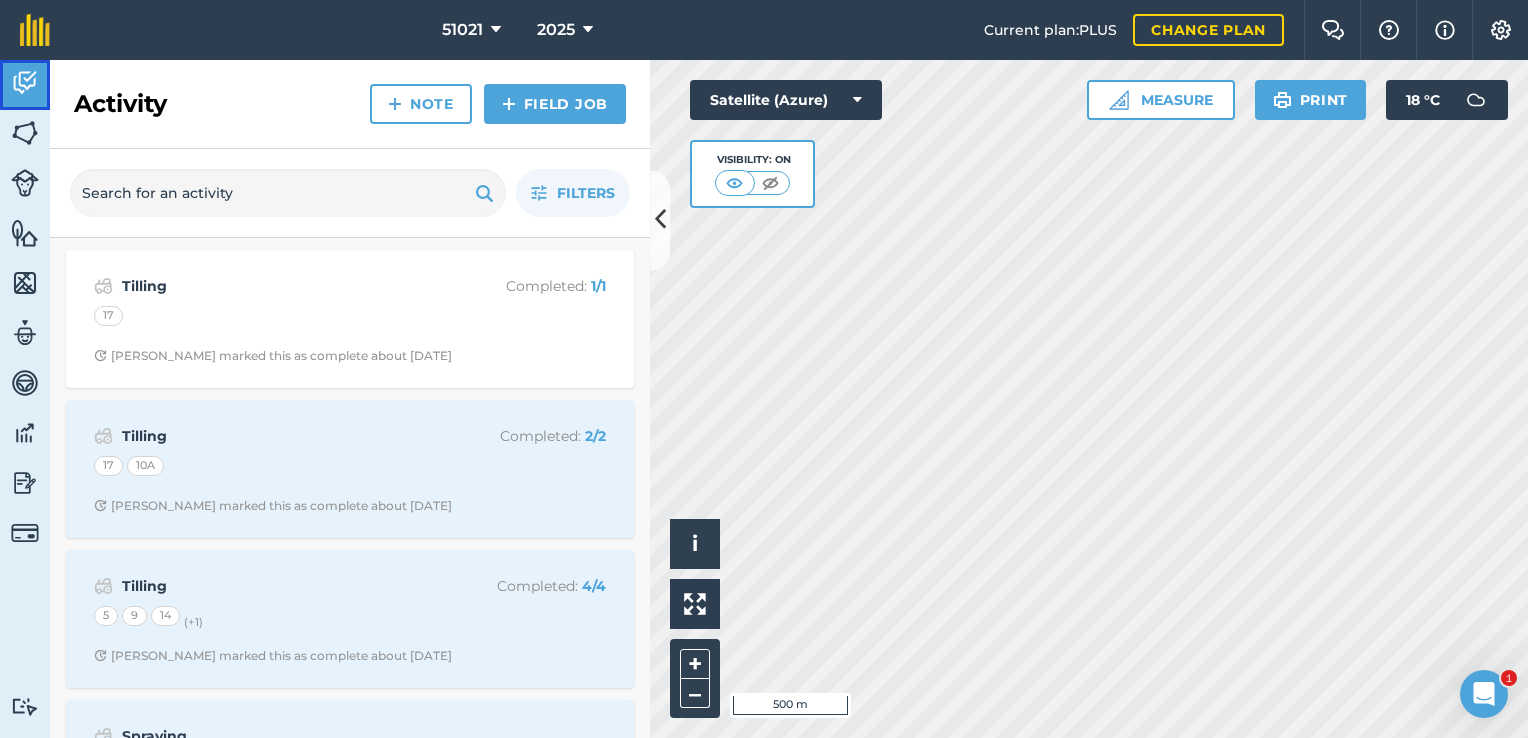 click at bounding box center (25, 83) 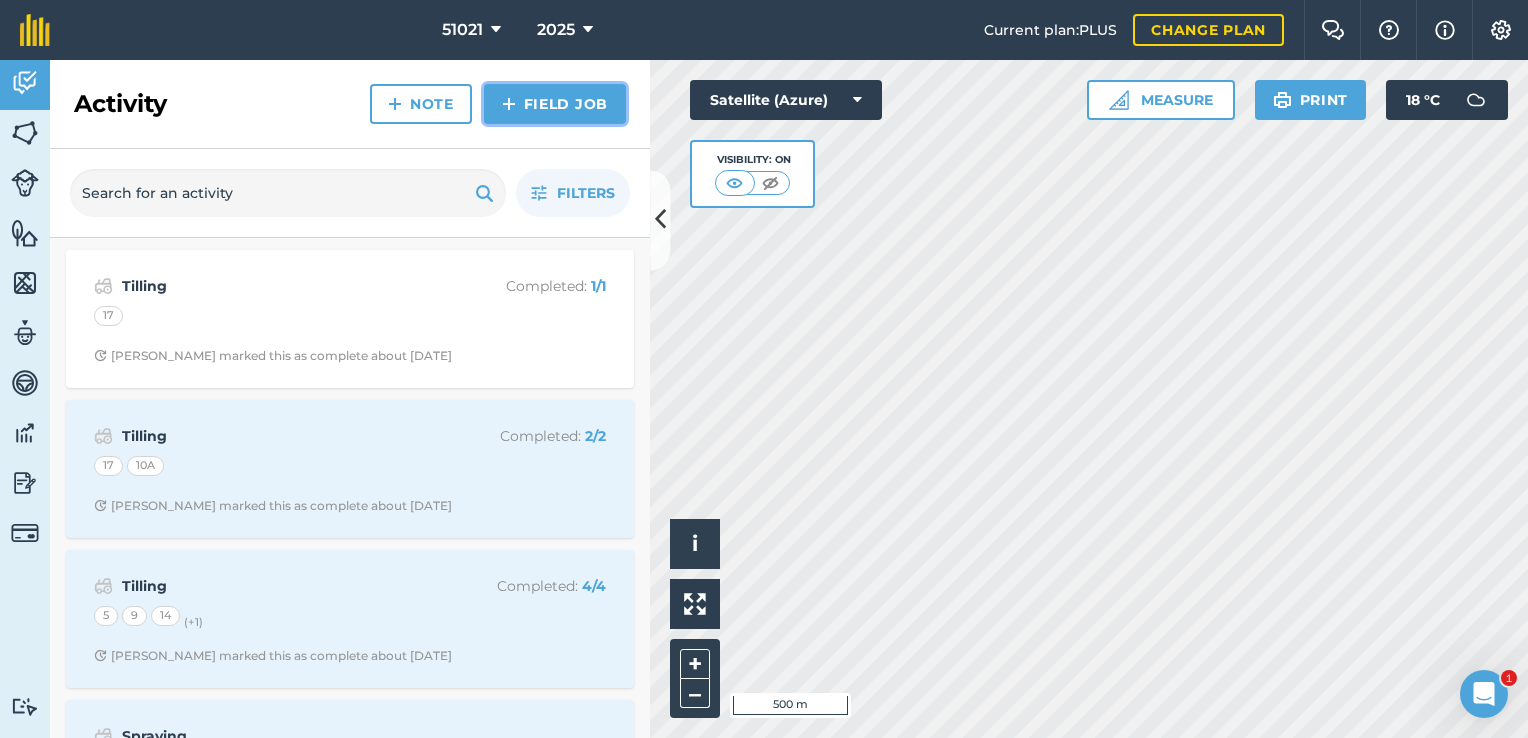 click on "Field Job" at bounding box center (555, 104) 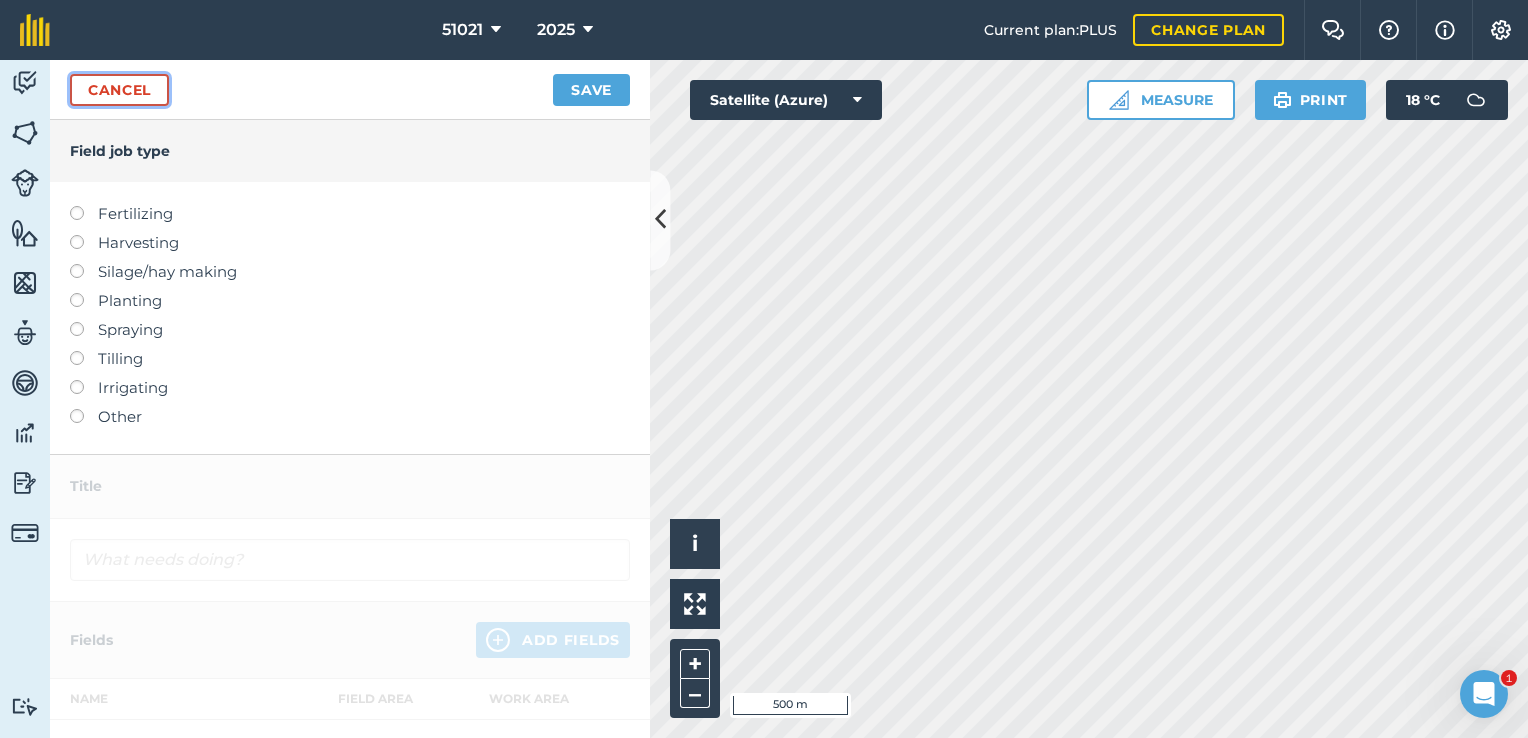 click on "Cancel" at bounding box center (119, 90) 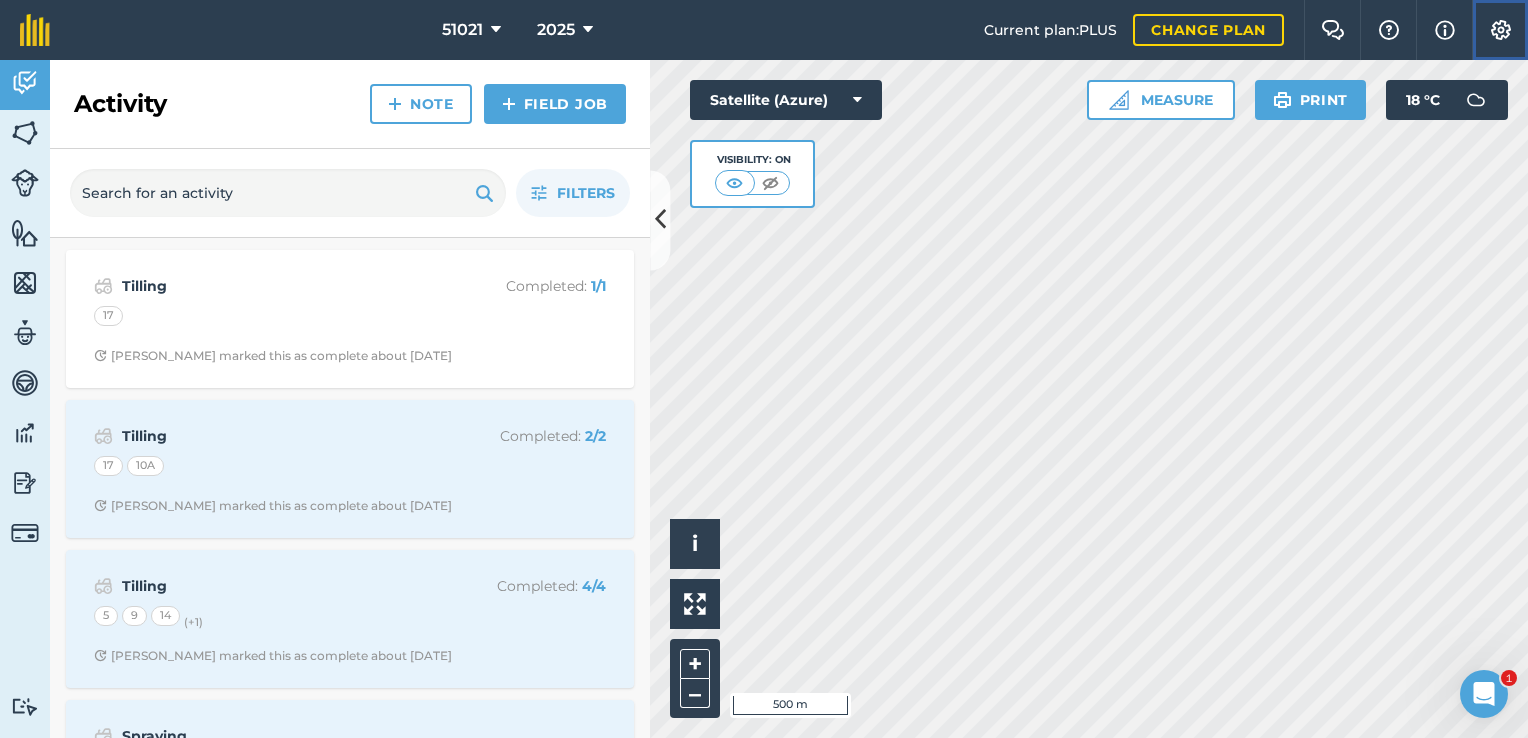 click at bounding box center [1501, 30] 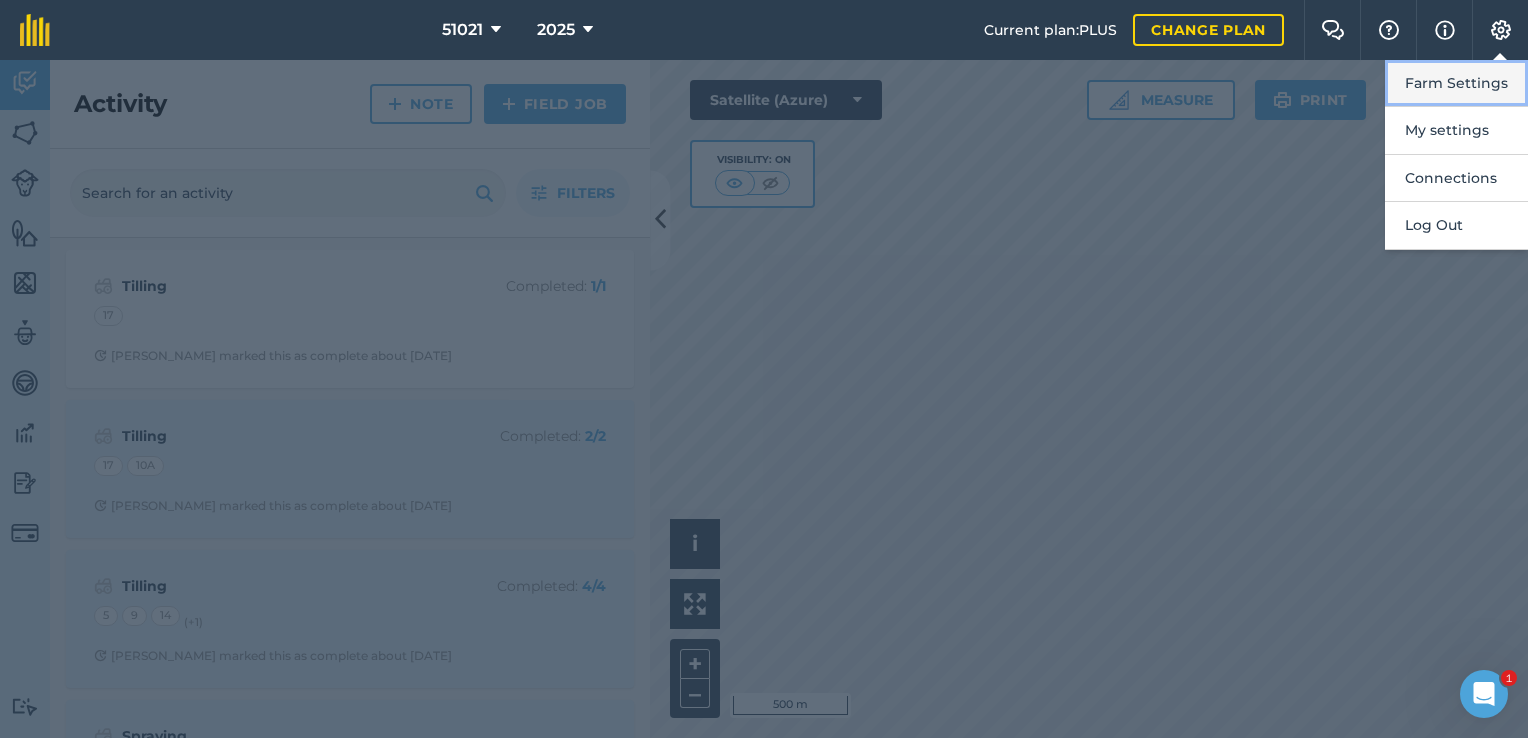 click on "Farm Settings" at bounding box center (1456, 83) 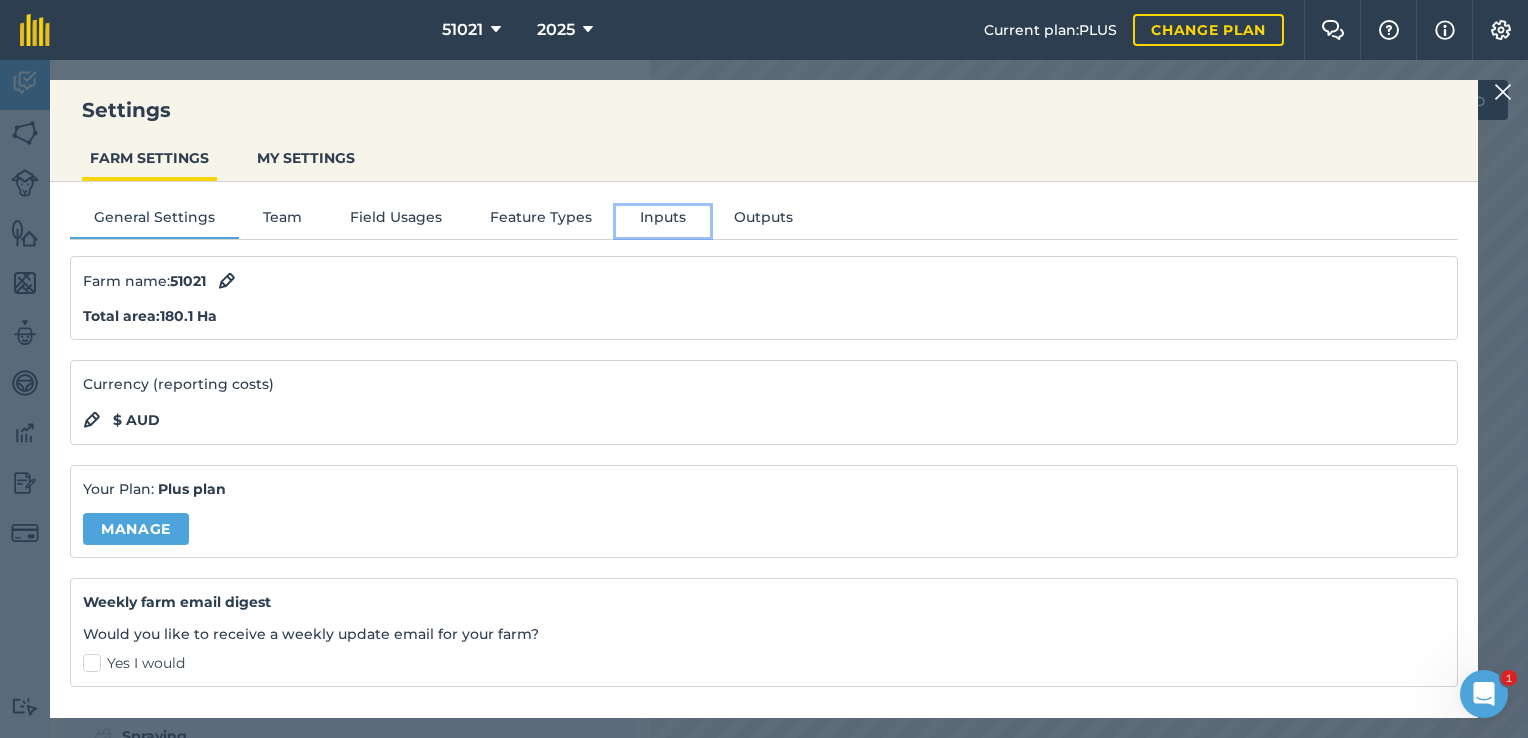 click on "Inputs" at bounding box center (663, 221) 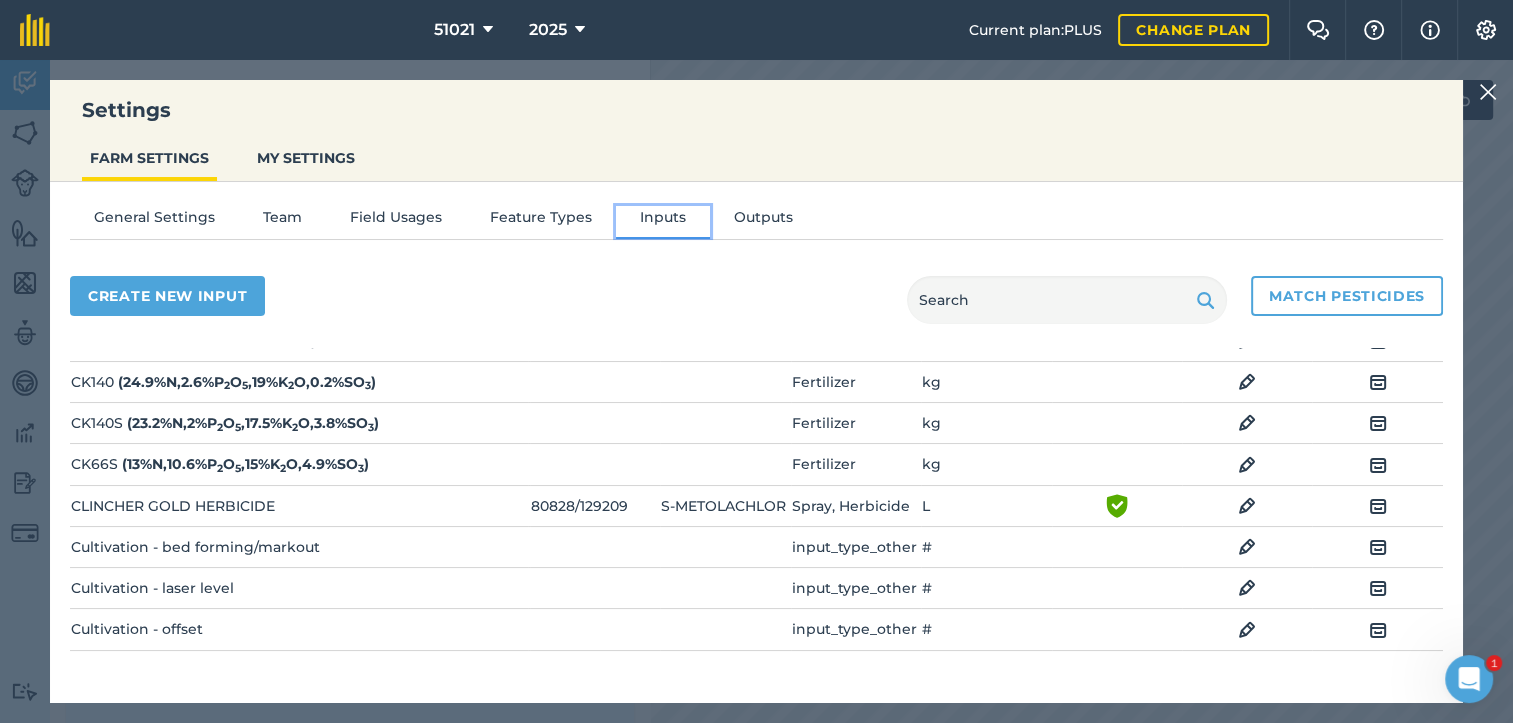 scroll, scrollTop: 300, scrollLeft: 0, axis: vertical 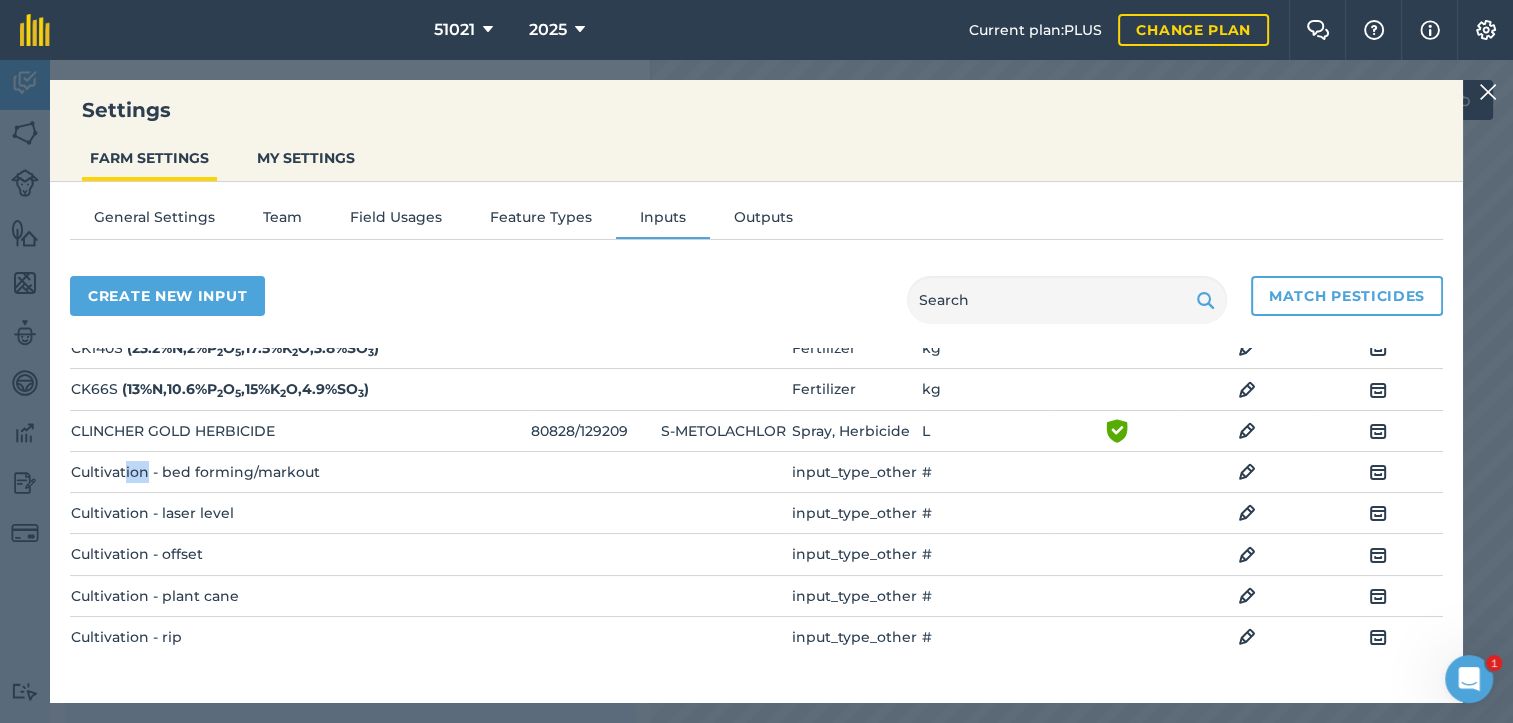 drag, startPoint x: 148, startPoint y: 466, endPoint x: 252, endPoint y: 494, distance: 107.70329 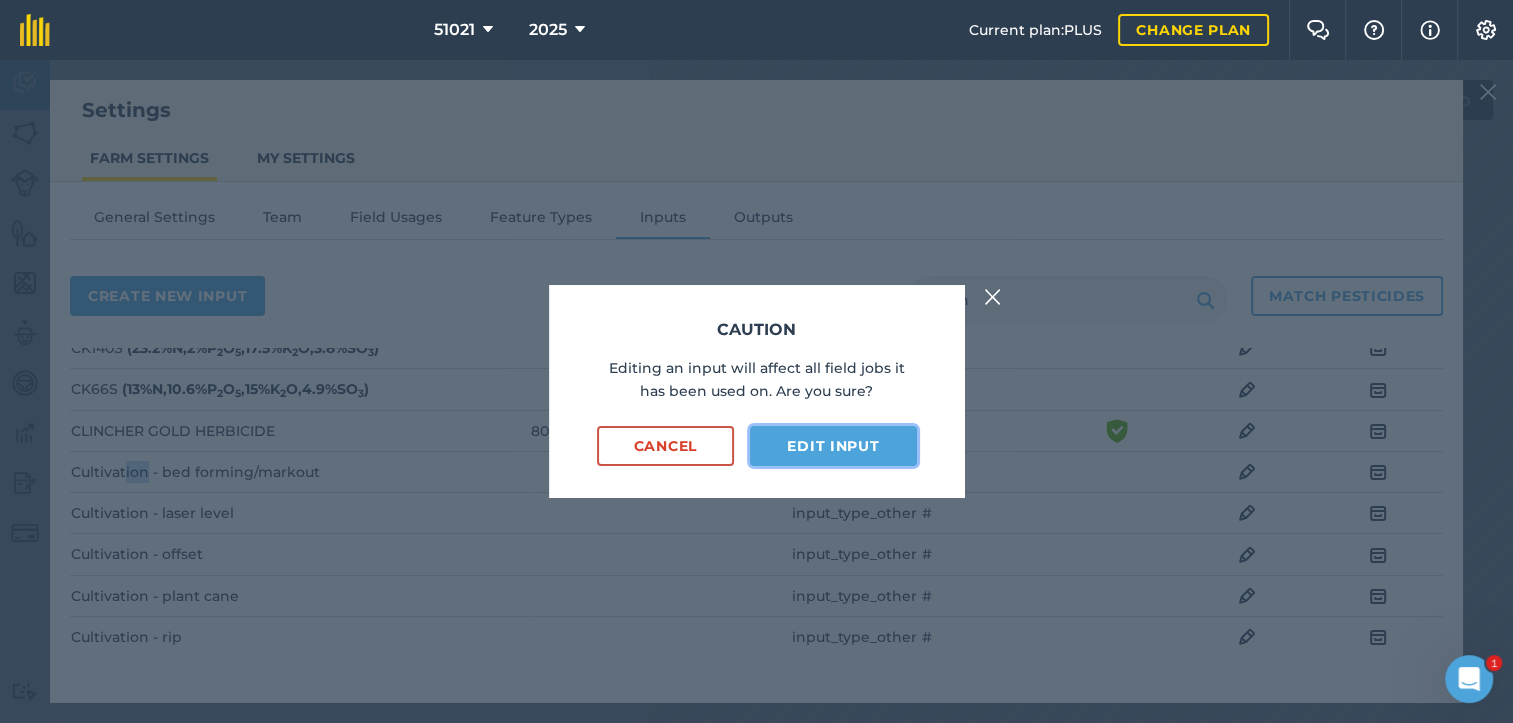 click on "Edit input" at bounding box center [833, 446] 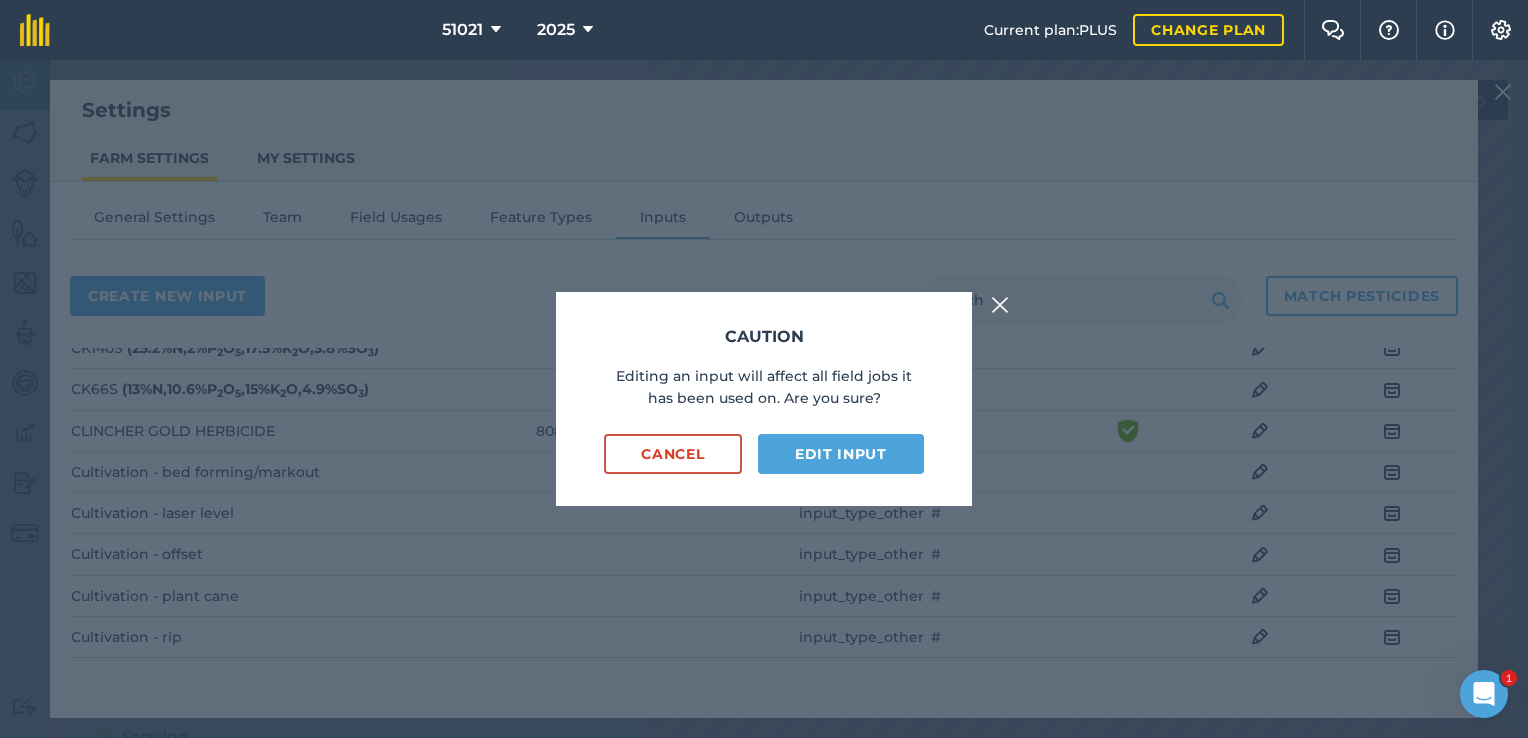 select on "COUNT" 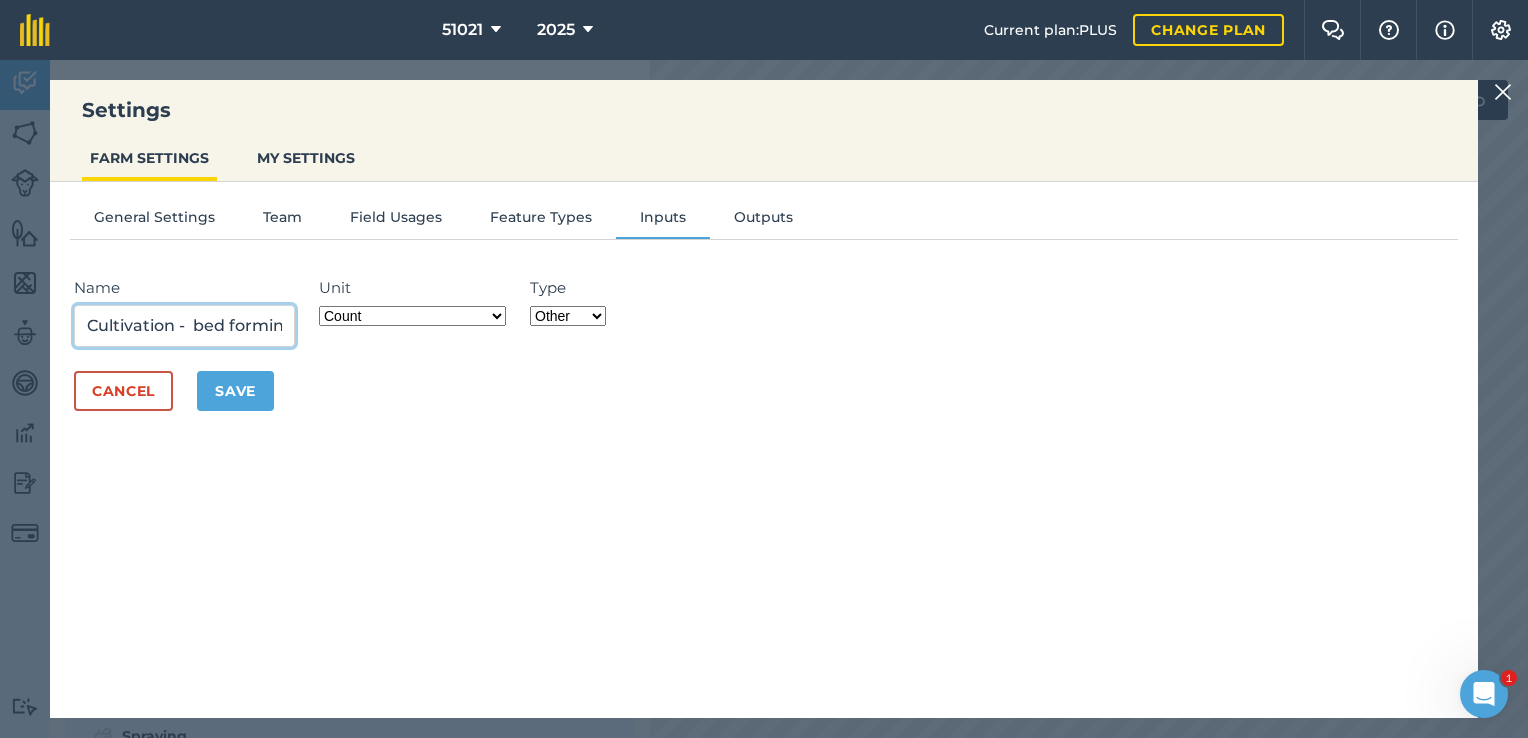 drag, startPoint x: 175, startPoint y: 322, endPoint x: 77, endPoint y: 334, distance: 98.731964 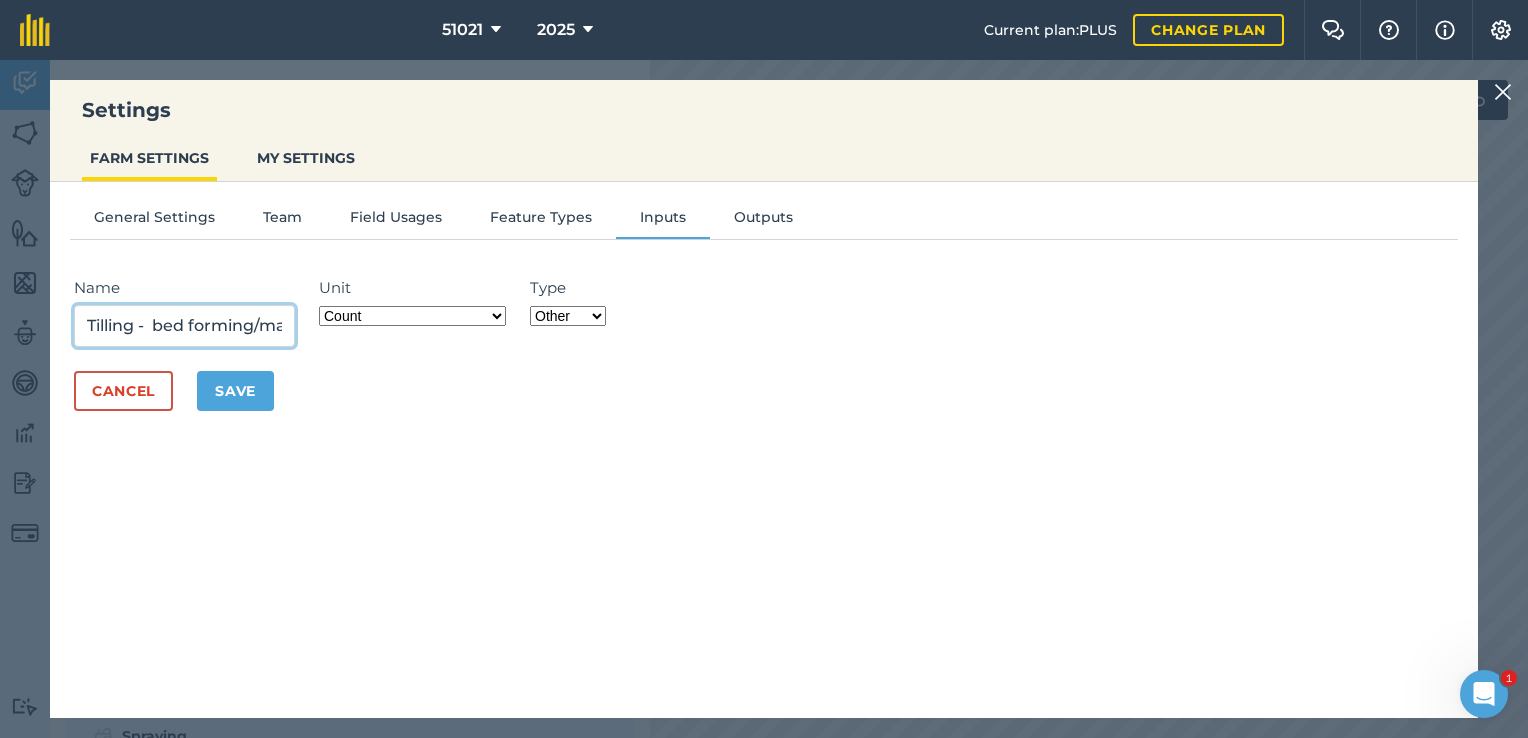type on "Tilling -  bed forming/markout" 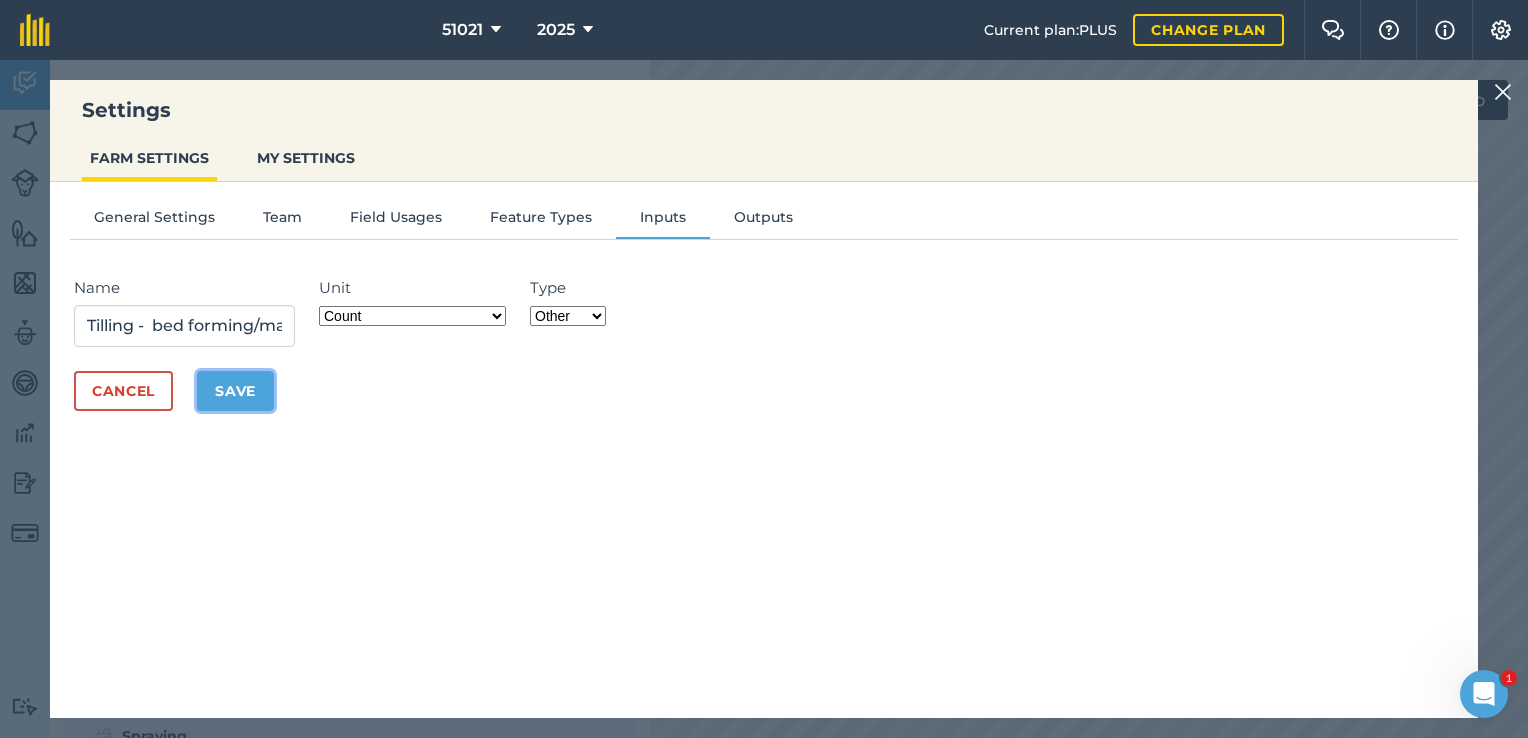 click on "Save" at bounding box center [235, 391] 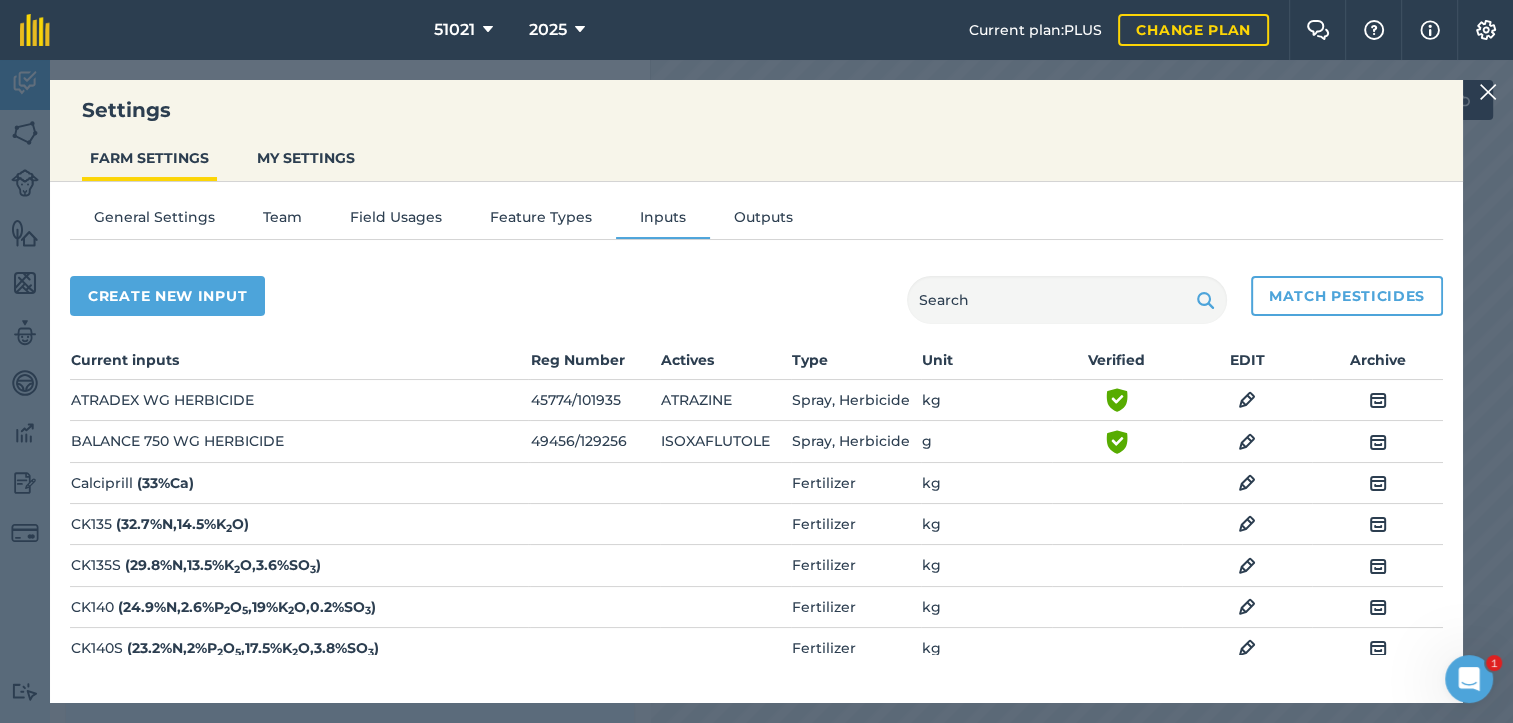 scroll, scrollTop: 300, scrollLeft: 0, axis: vertical 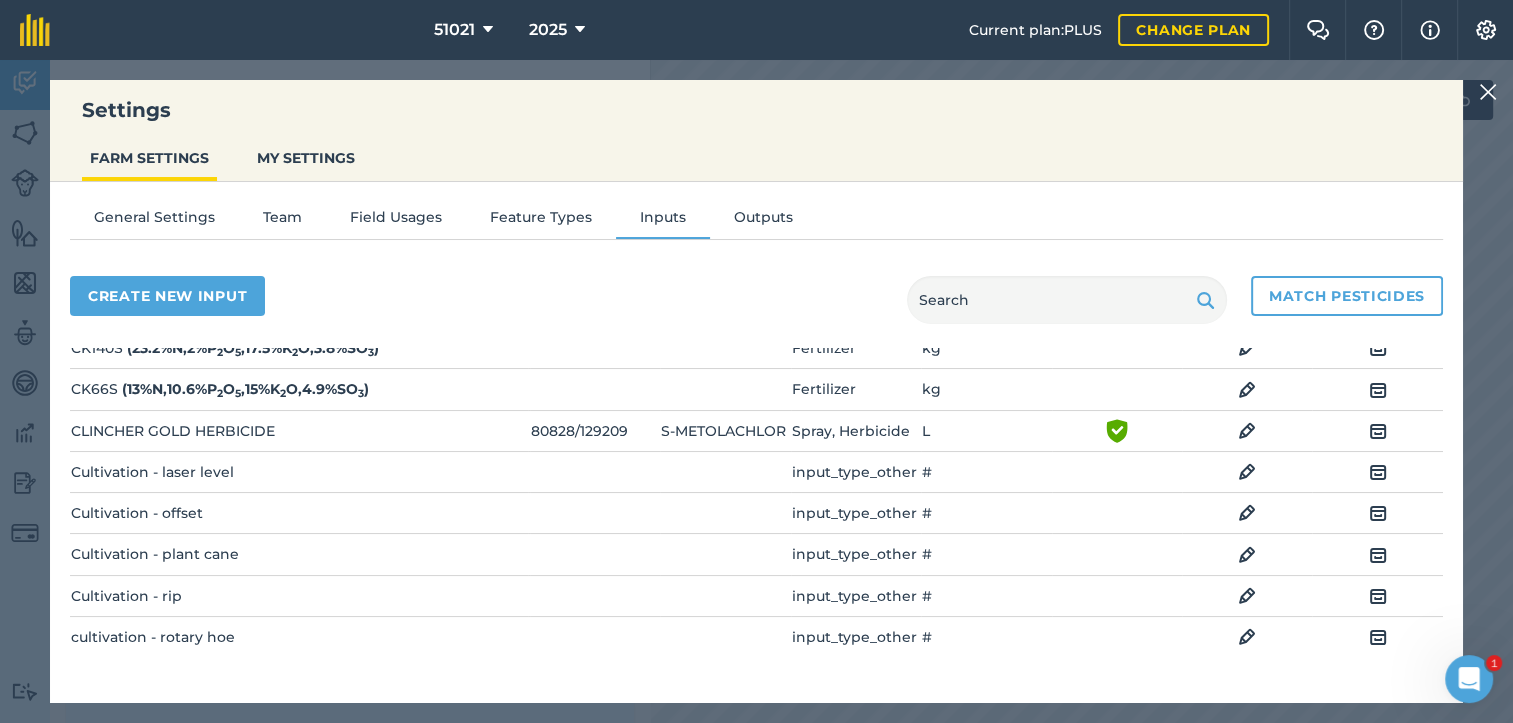 click at bounding box center (1247, 472) 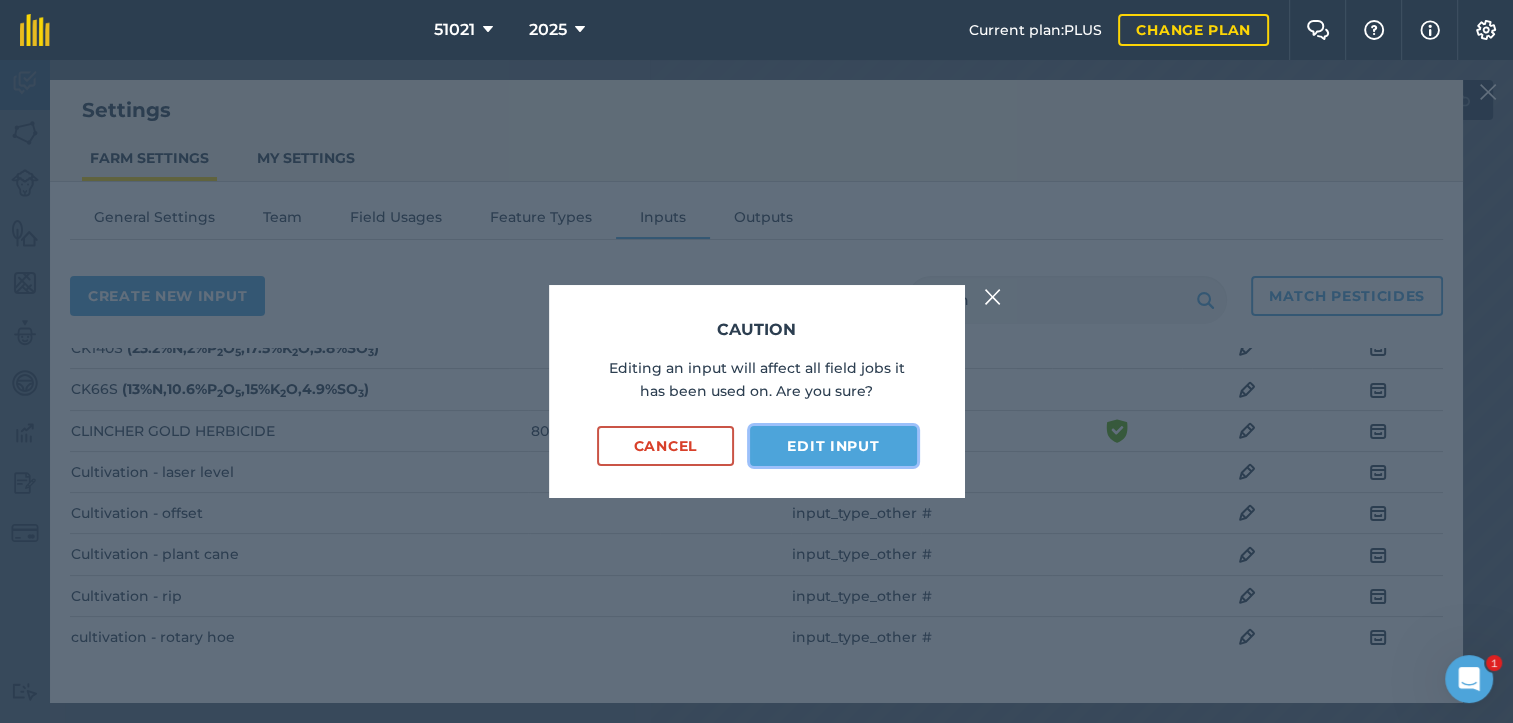 click on "Edit input" at bounding box center (833, 446) 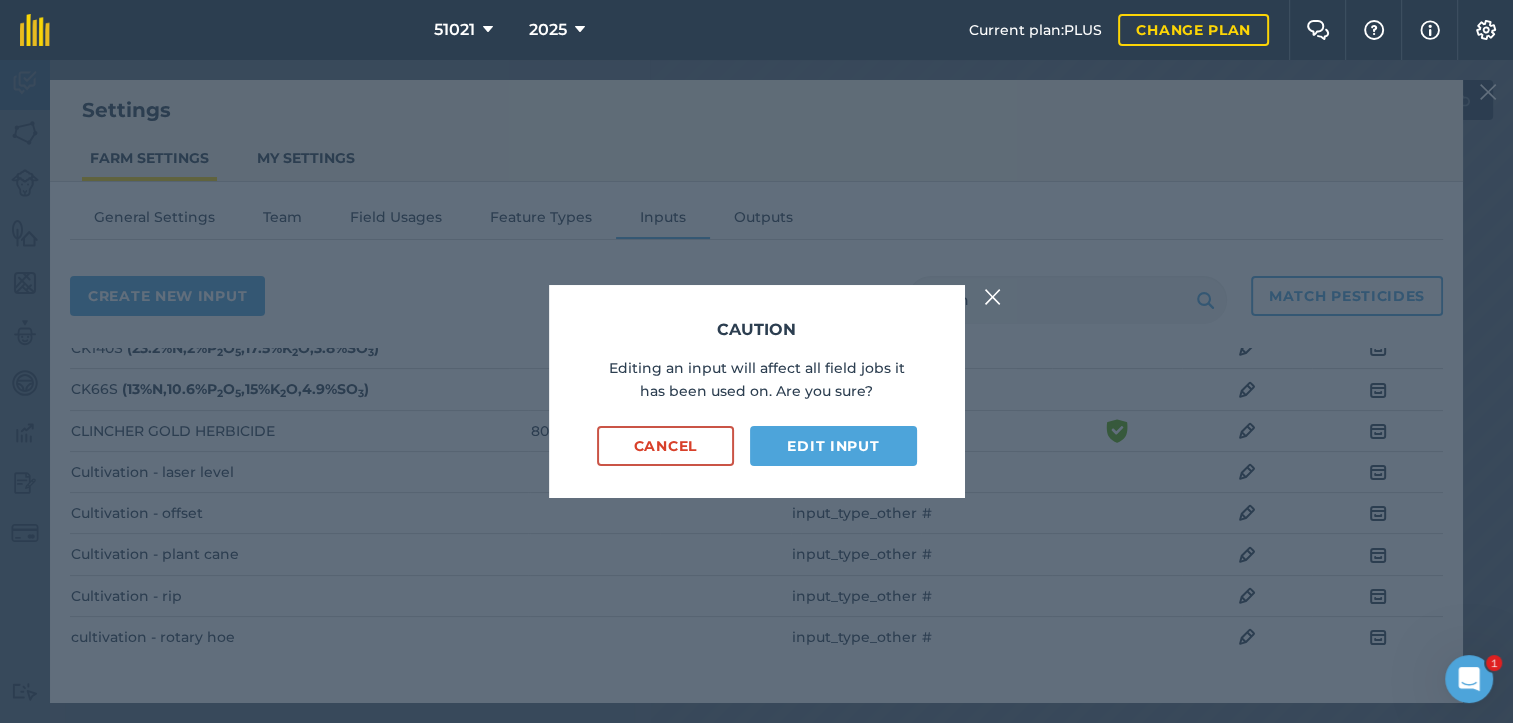 select on "COUNT" 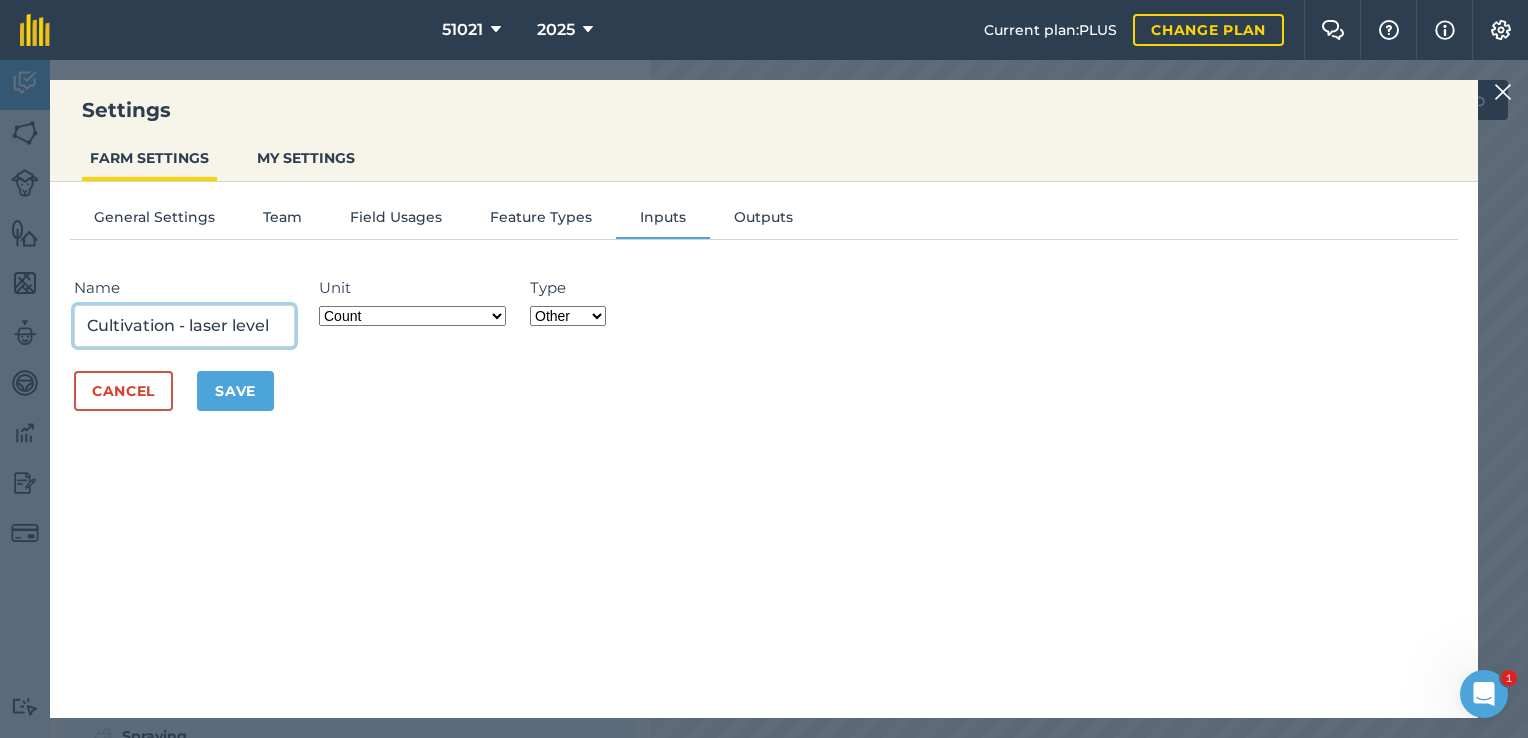 drag, startPoint x: 172, startPoint y: 322, endPoint x: 7, endPoint y: 343, distance: 166.331 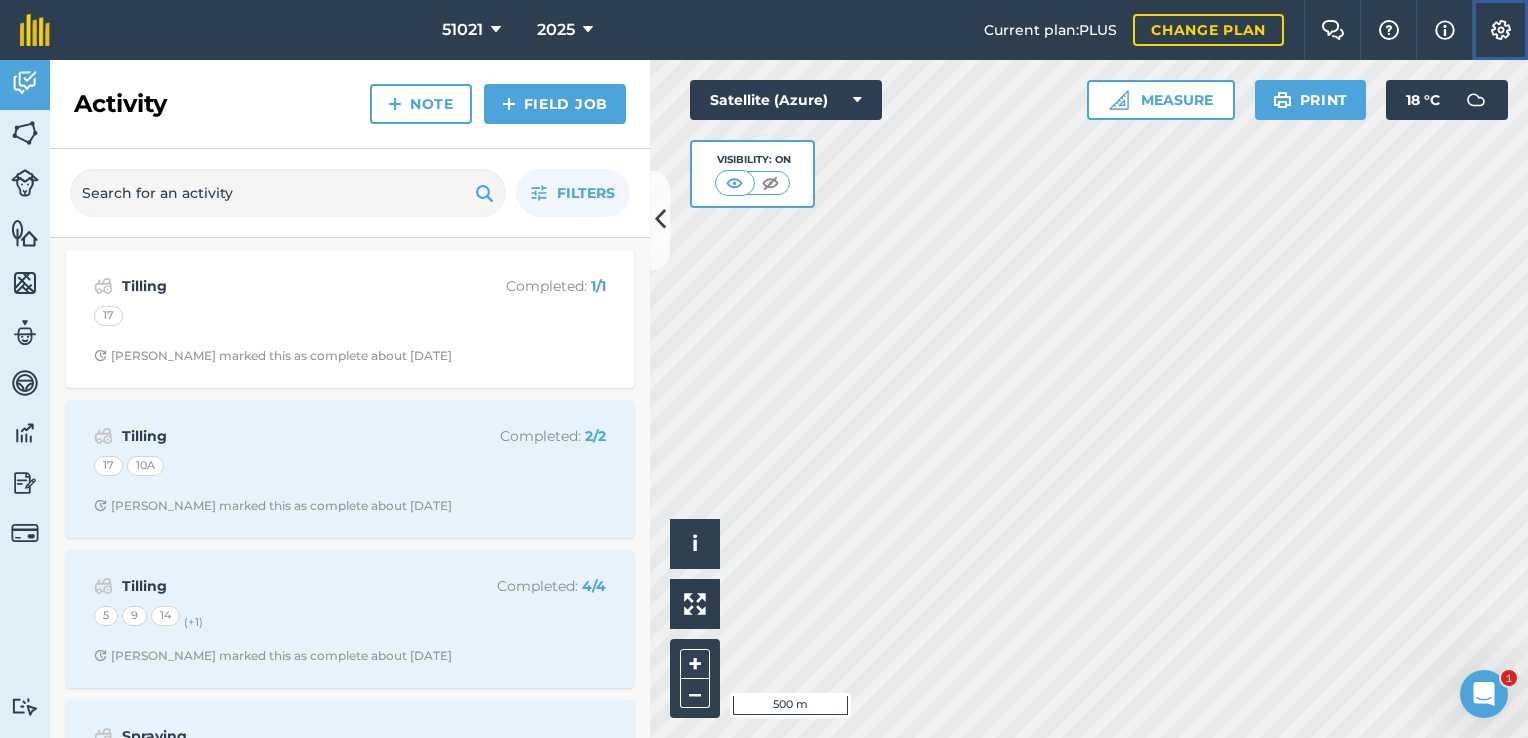 click at bounding box center (1501, 30) 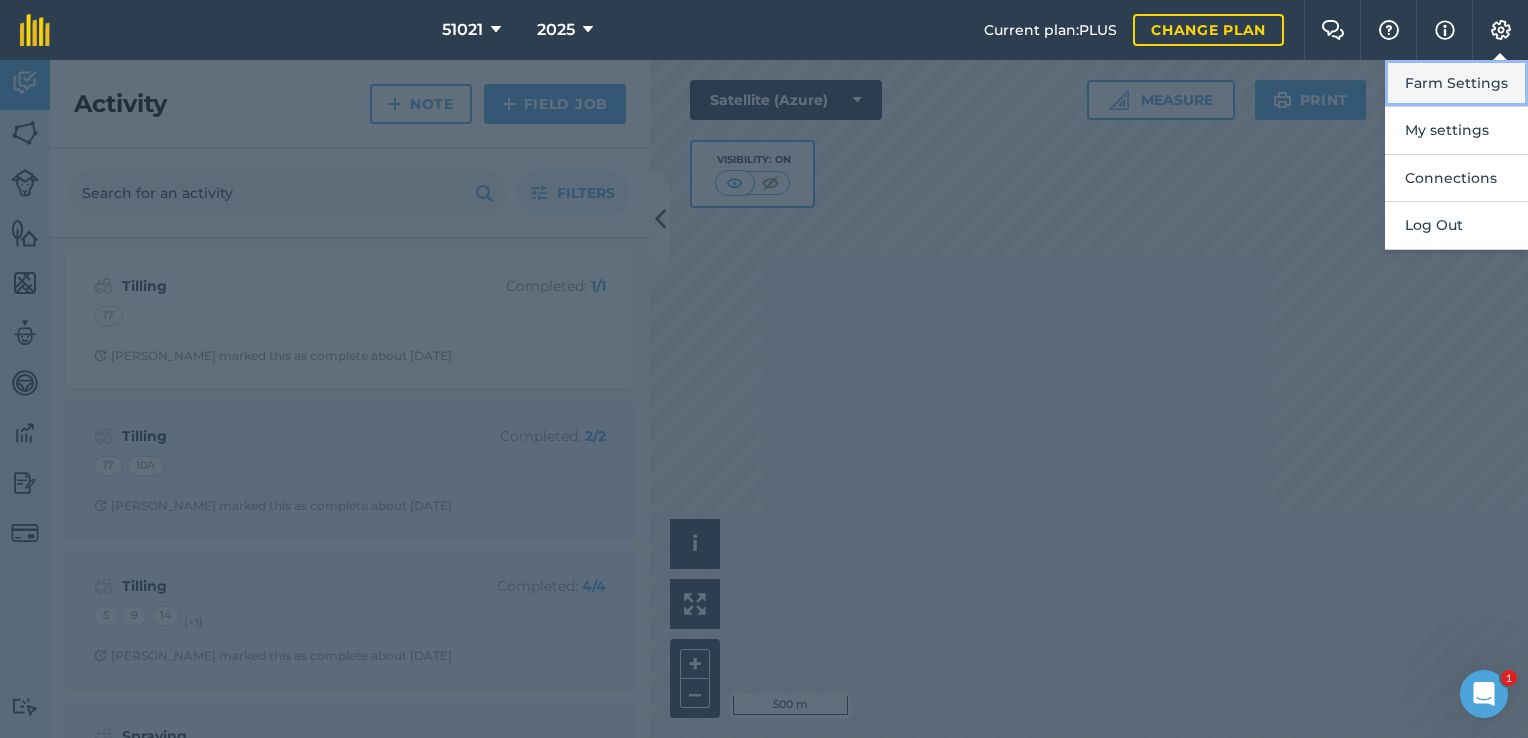 click on "Farm Settings" at bounding box center (1456, 83) 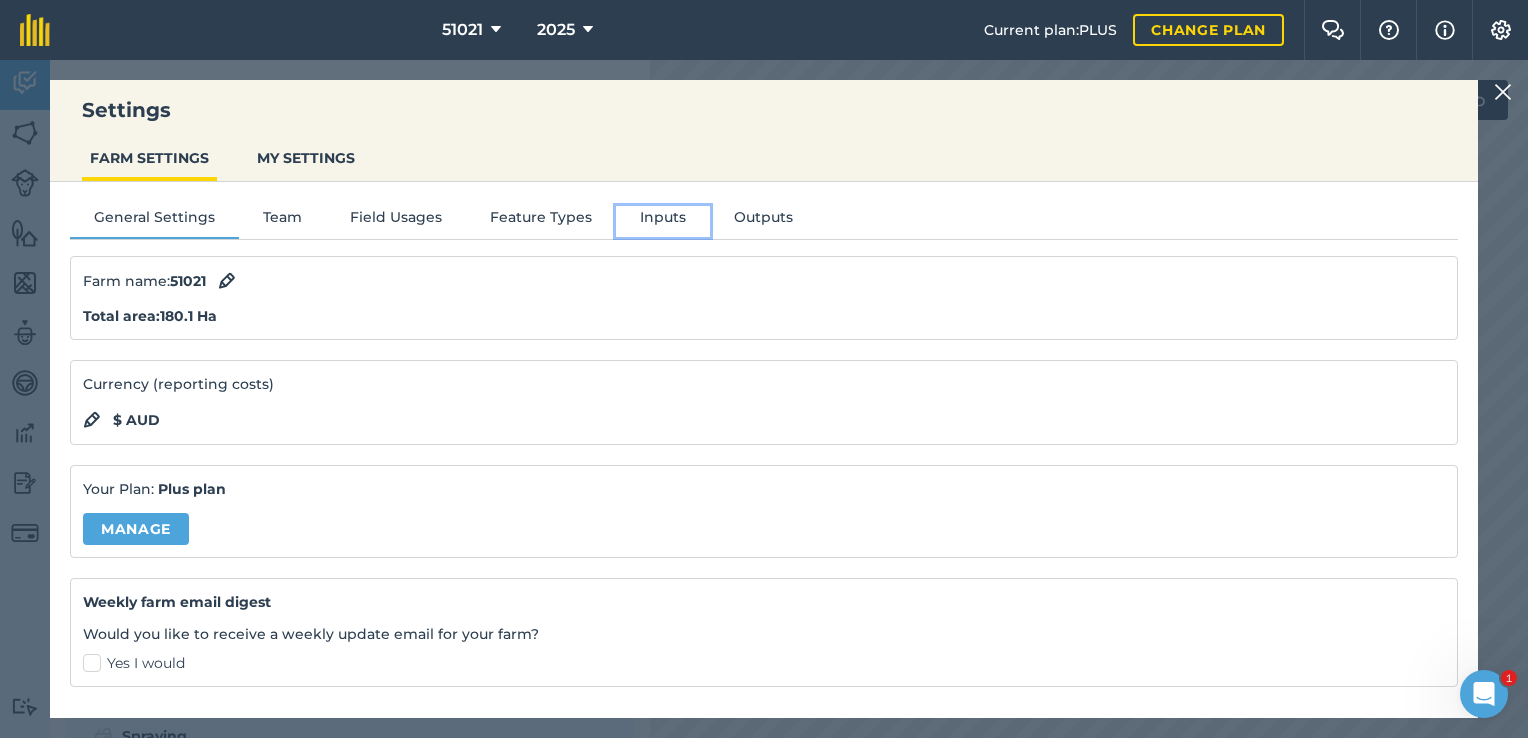 click on "Inputs" at bounding box center [663, 221] 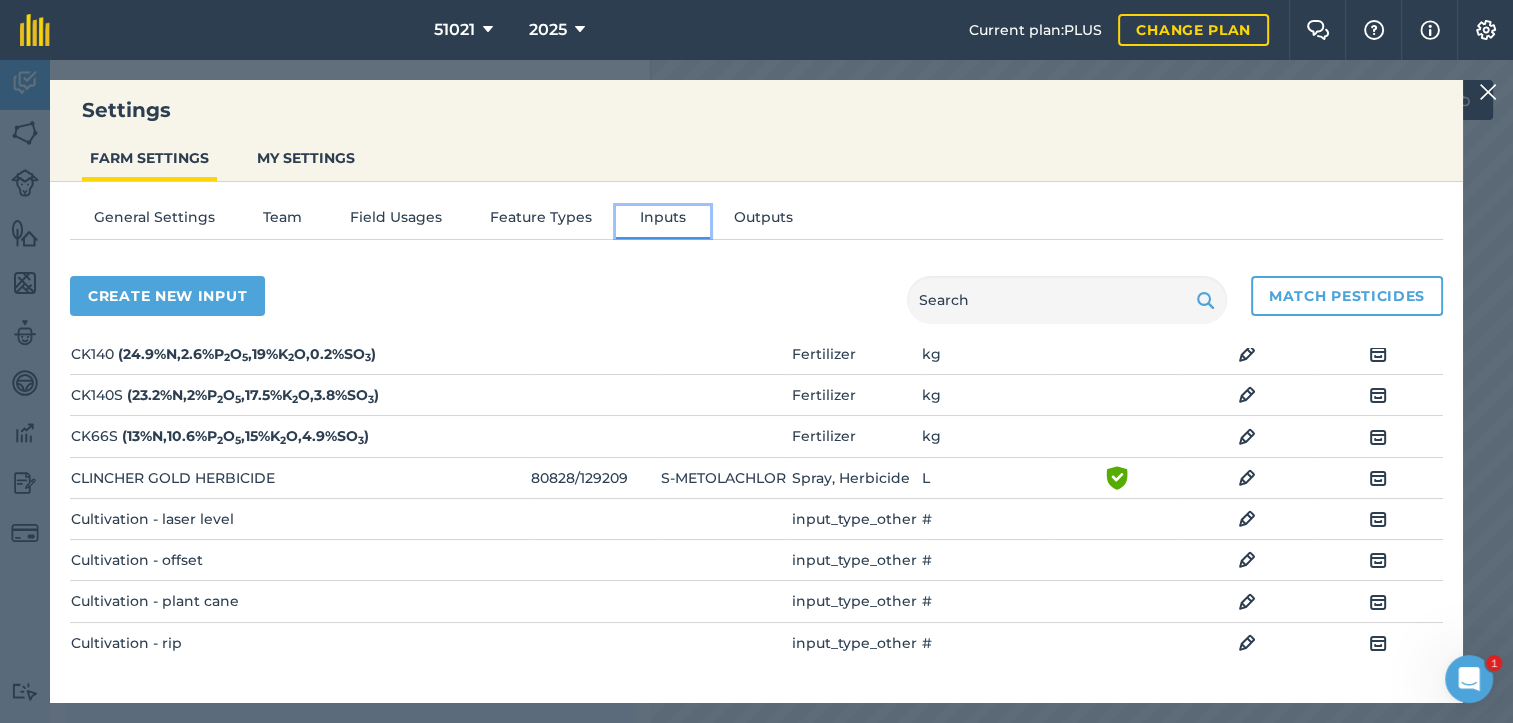 scroll, scrollTop: 300, scrollLeft: 0, axis: vertical 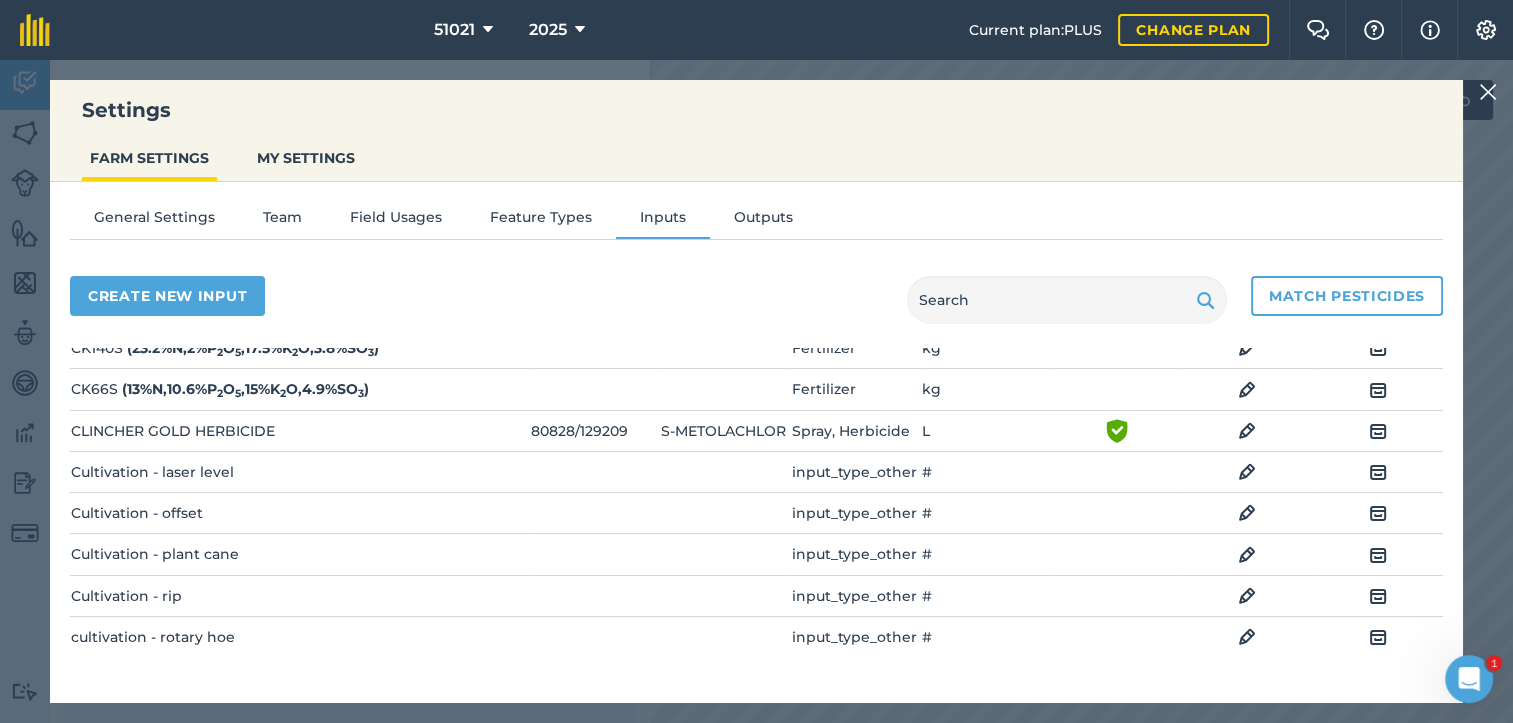 click at bounding box center (1247, 472) 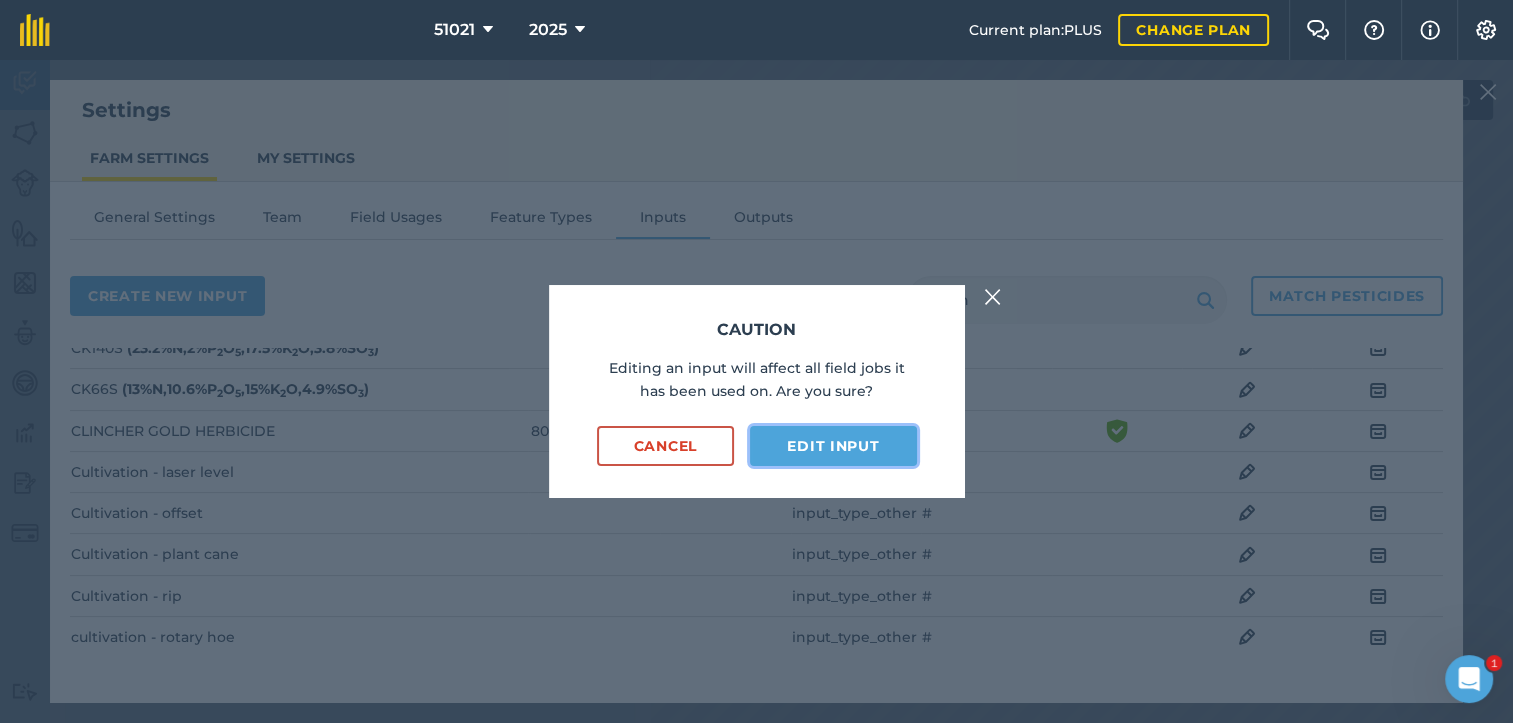 click on "Edit input" at bounding box center (833, 446) 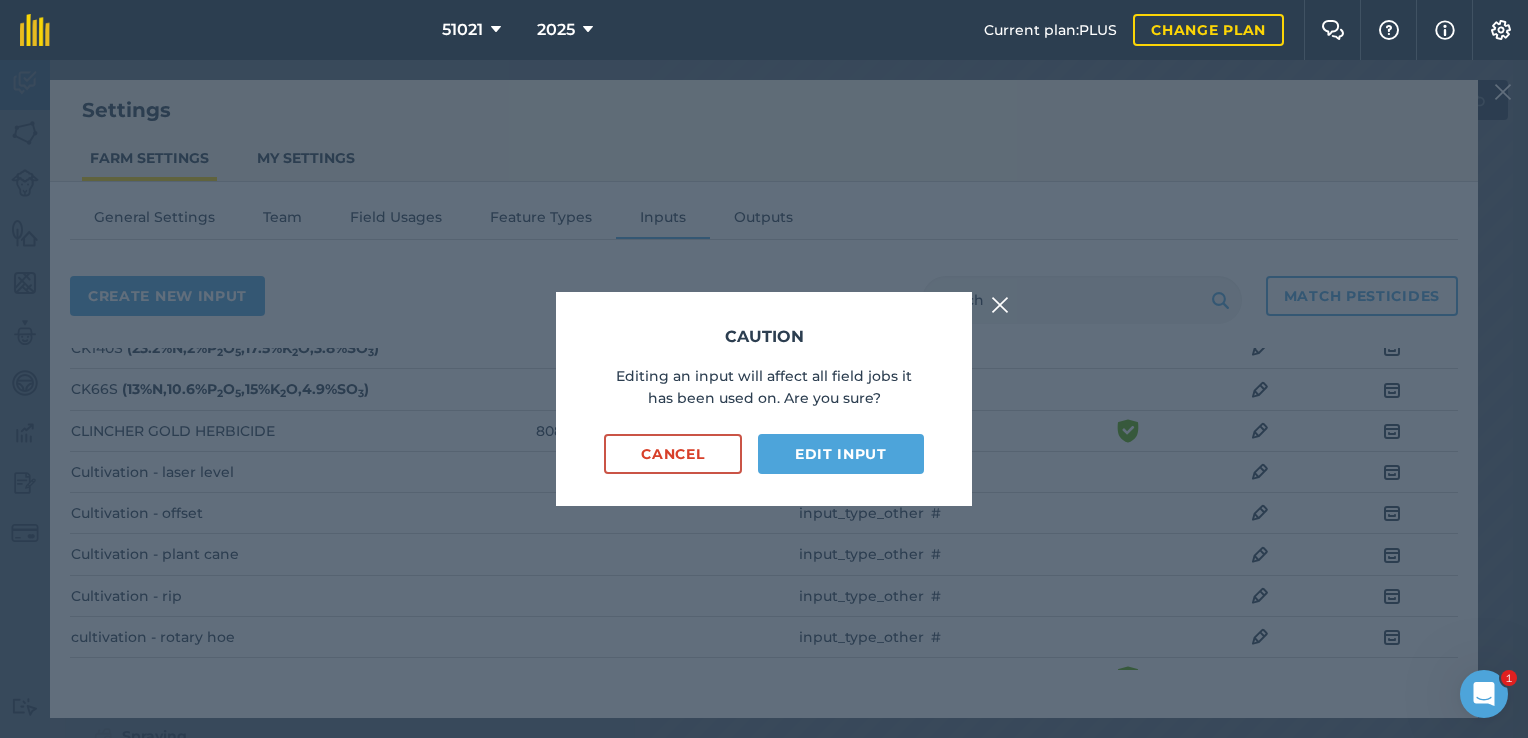 select on "COUNT" 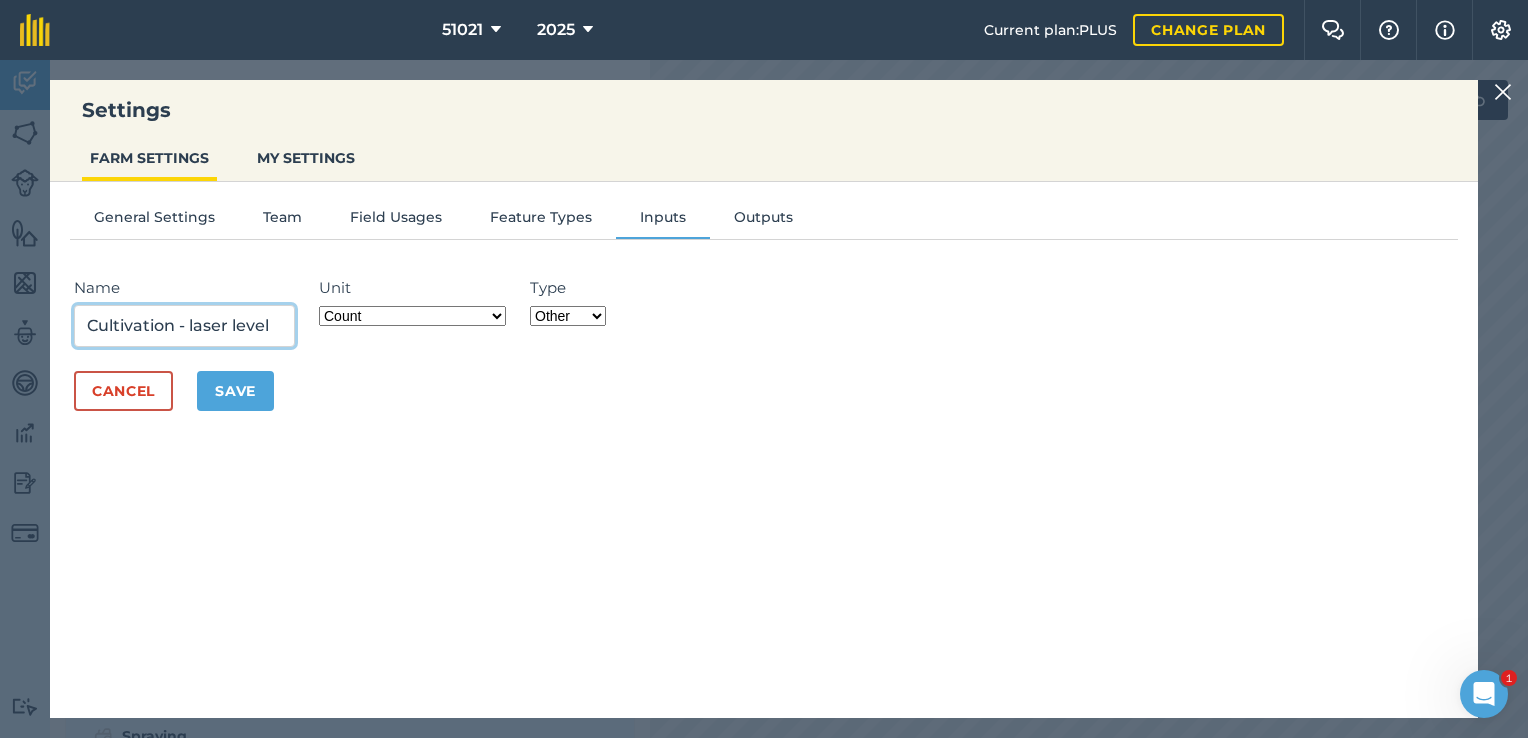 drag, startPoint x: 173, startPoint y: 324, endPoint x: 82, endPoint y: 322, distance: 91.02197 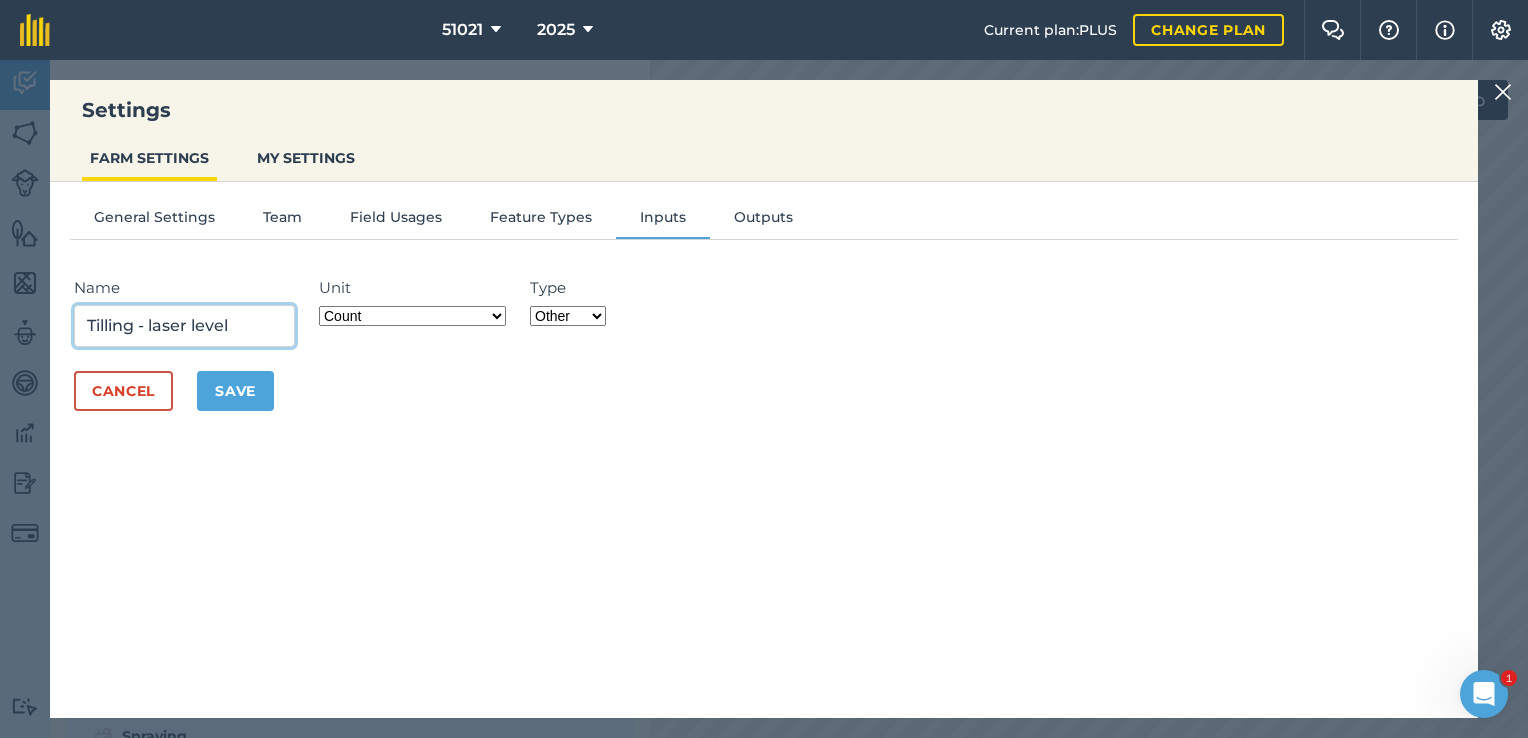 type on "Tilling - laser level" 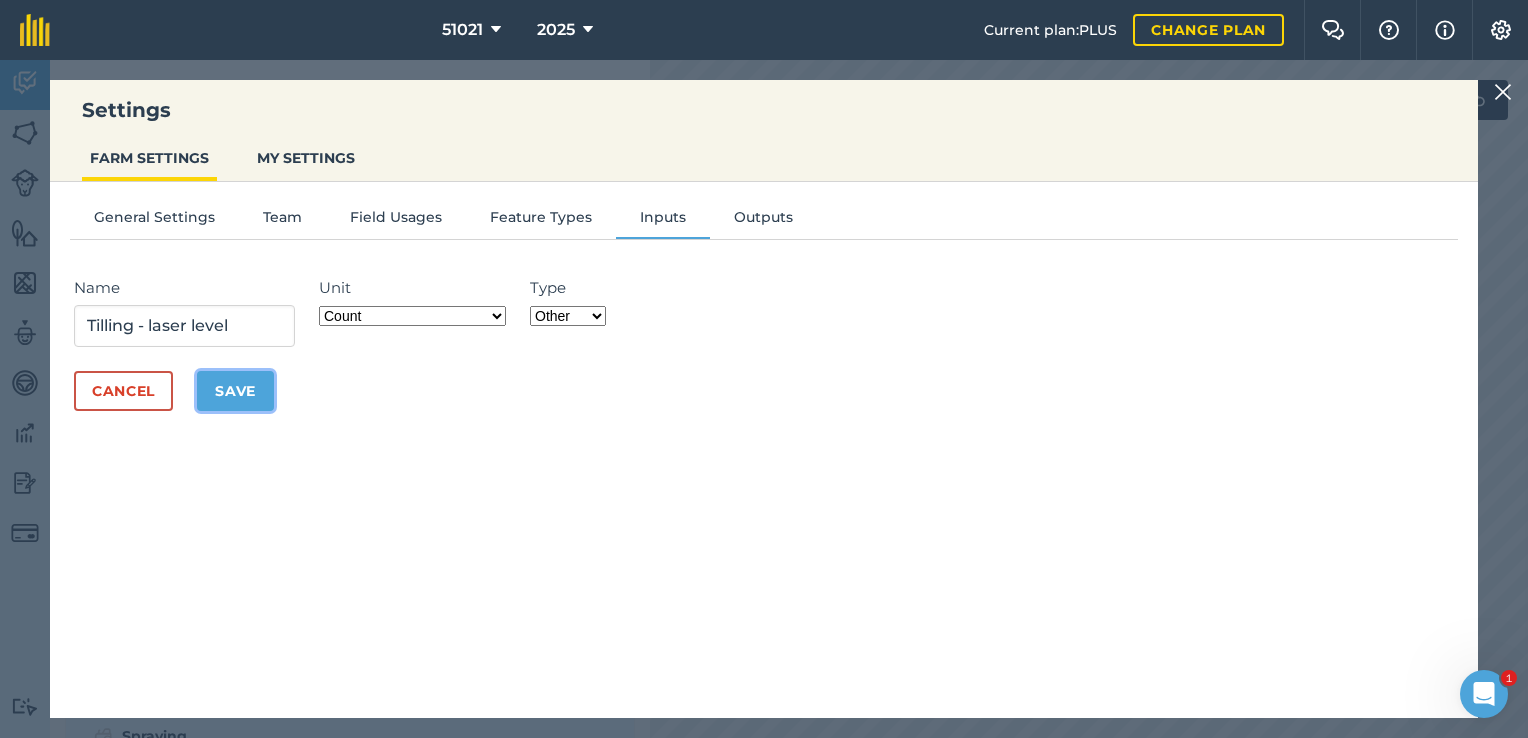 click on "Save" at bounding box center [235, 391] 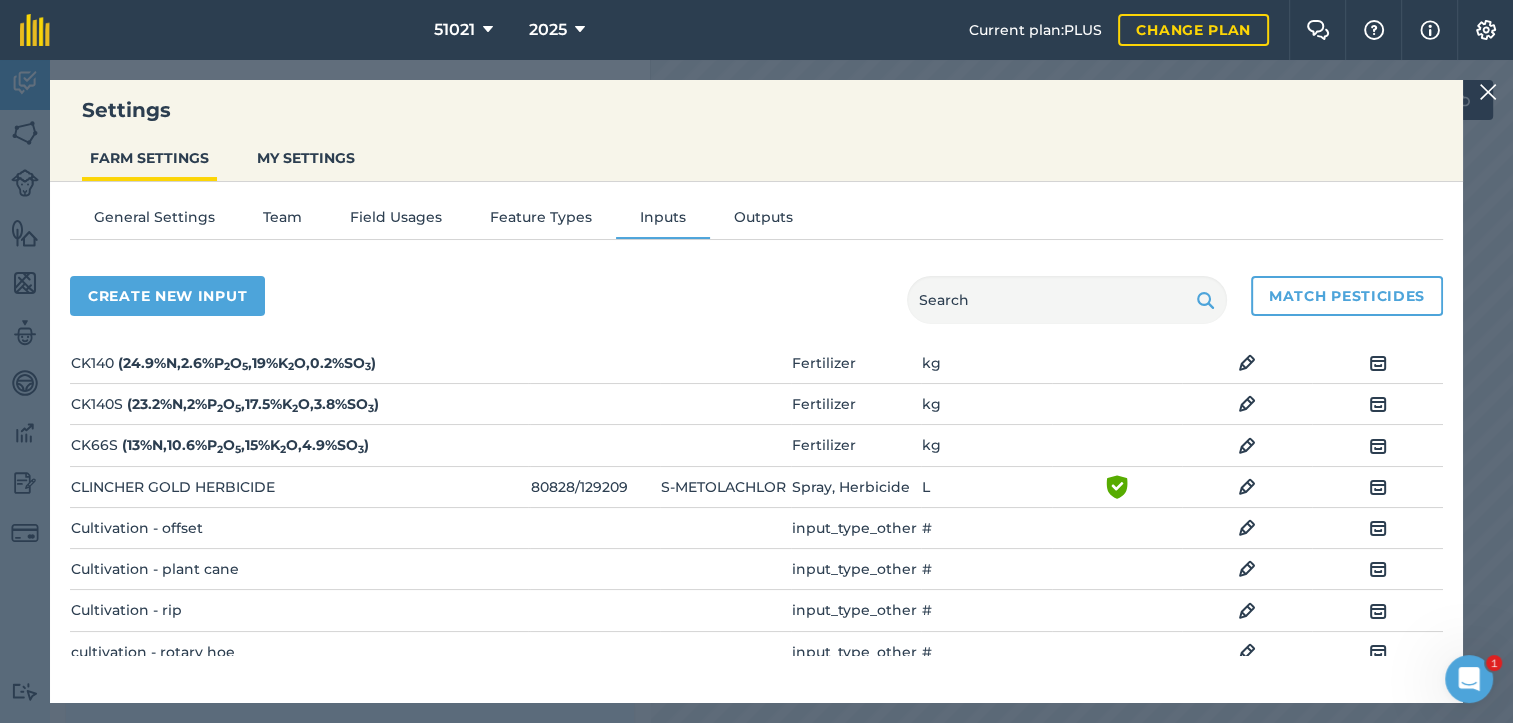 scroll, scrollTop: 300, scrollLeft: 0, axis: vertical 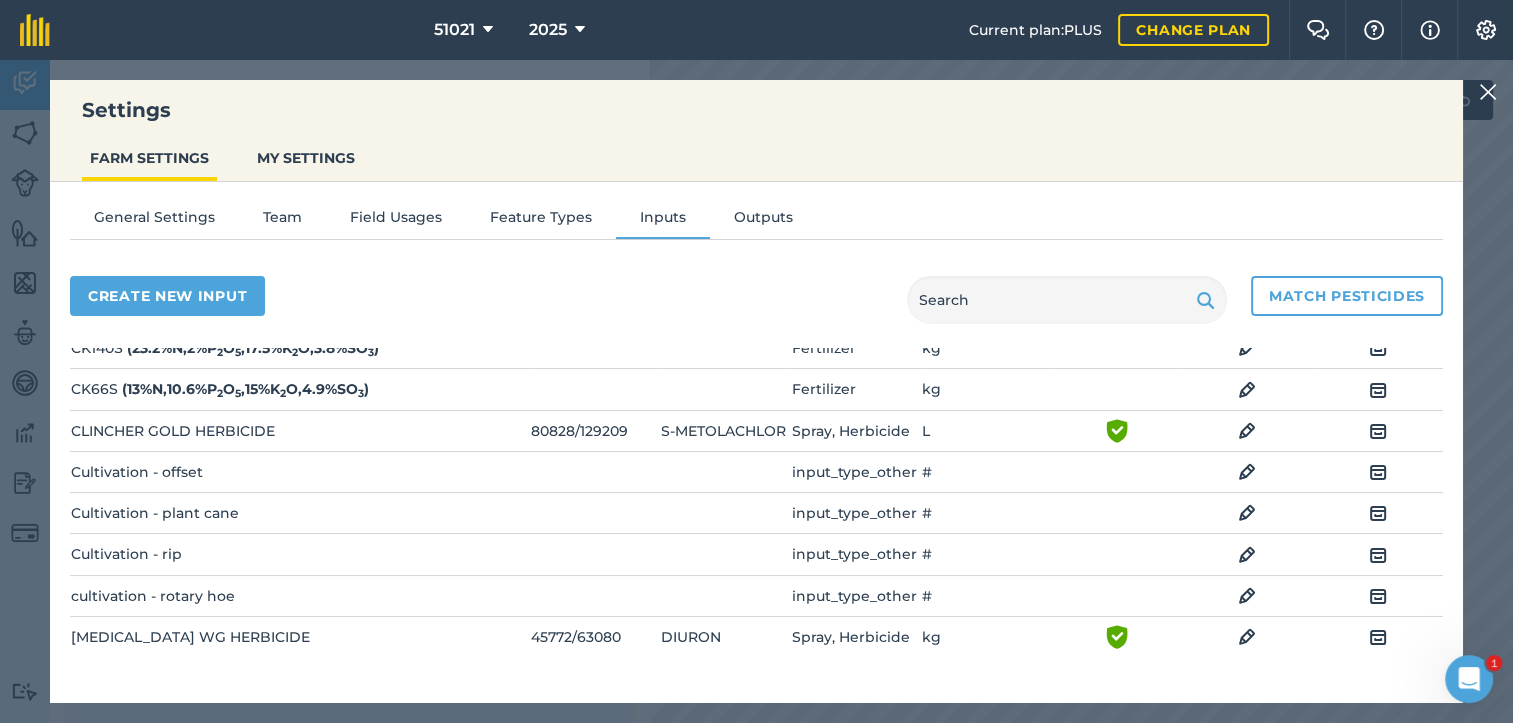 click at bounding box center (1247, 472) 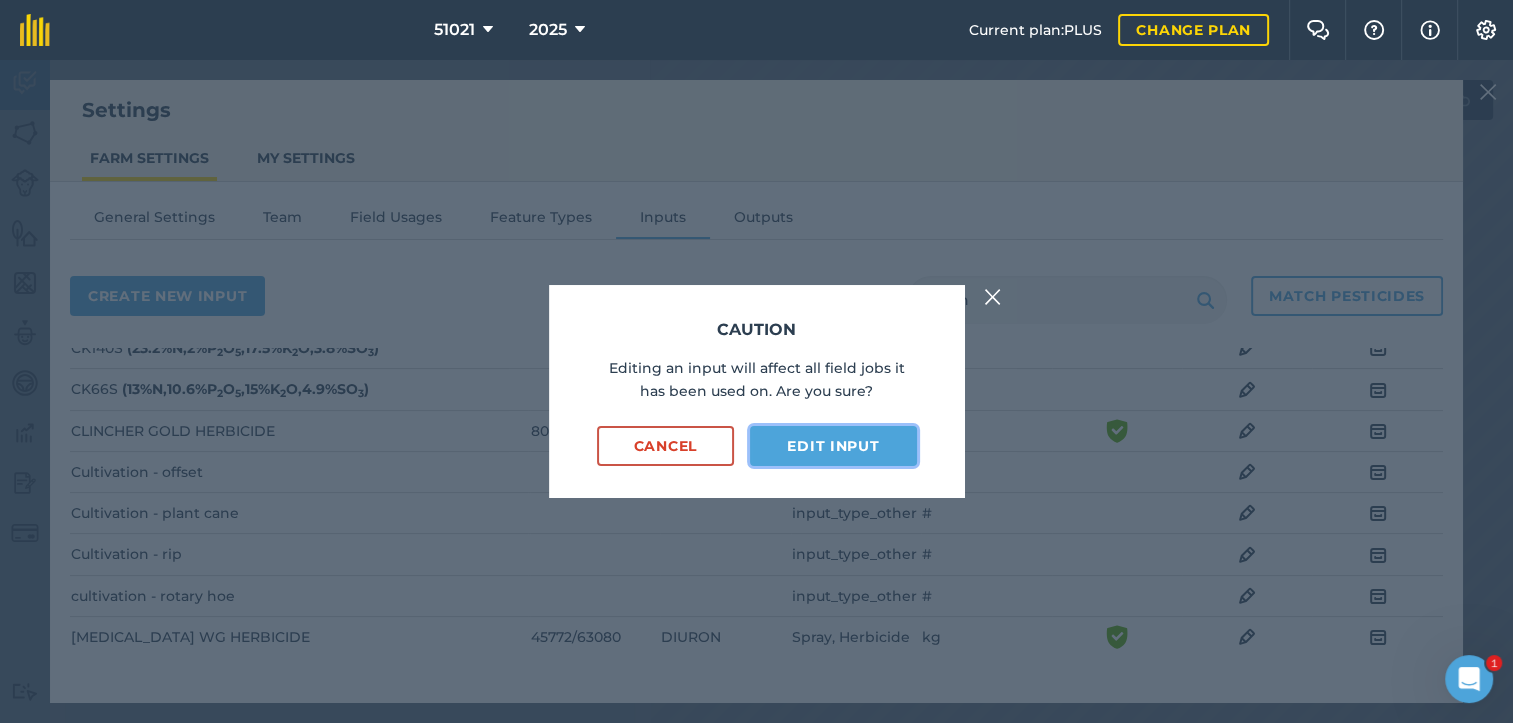 click on "Edit input" at bounding box center [833, 446] 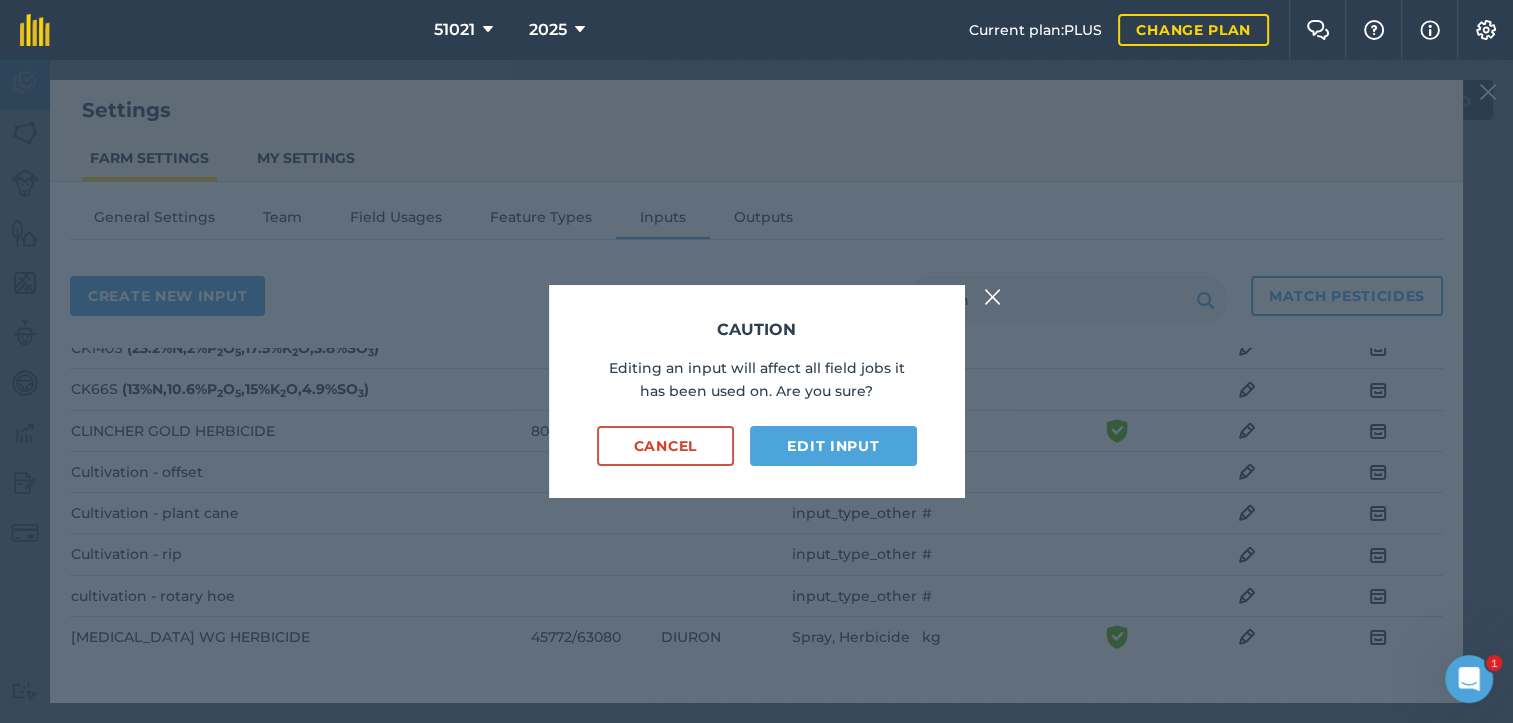 select on "COUNT" 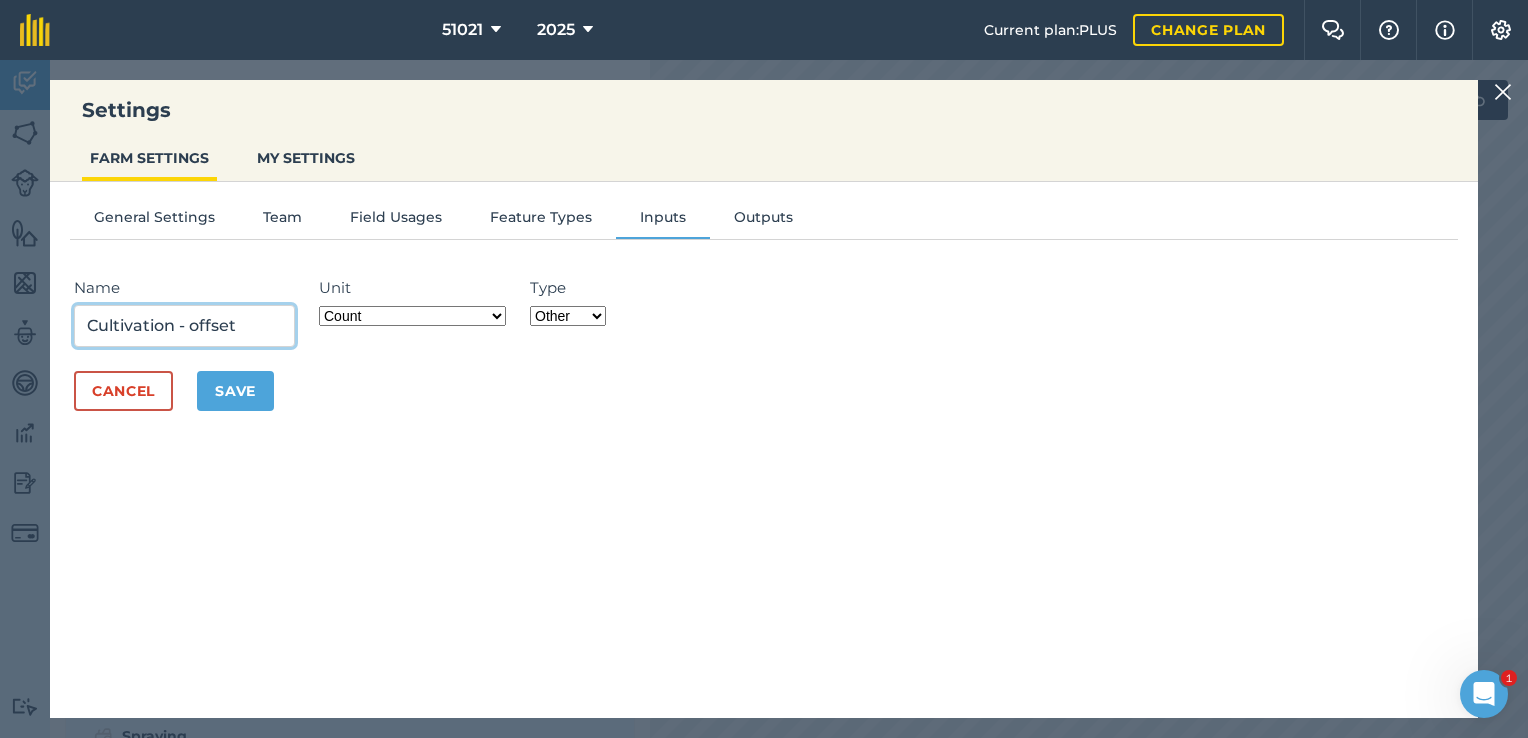 drag, startPoint x: 174, startPoint y: 323, endPoint x: 71, endPoint y: 327, distance: 103.077644 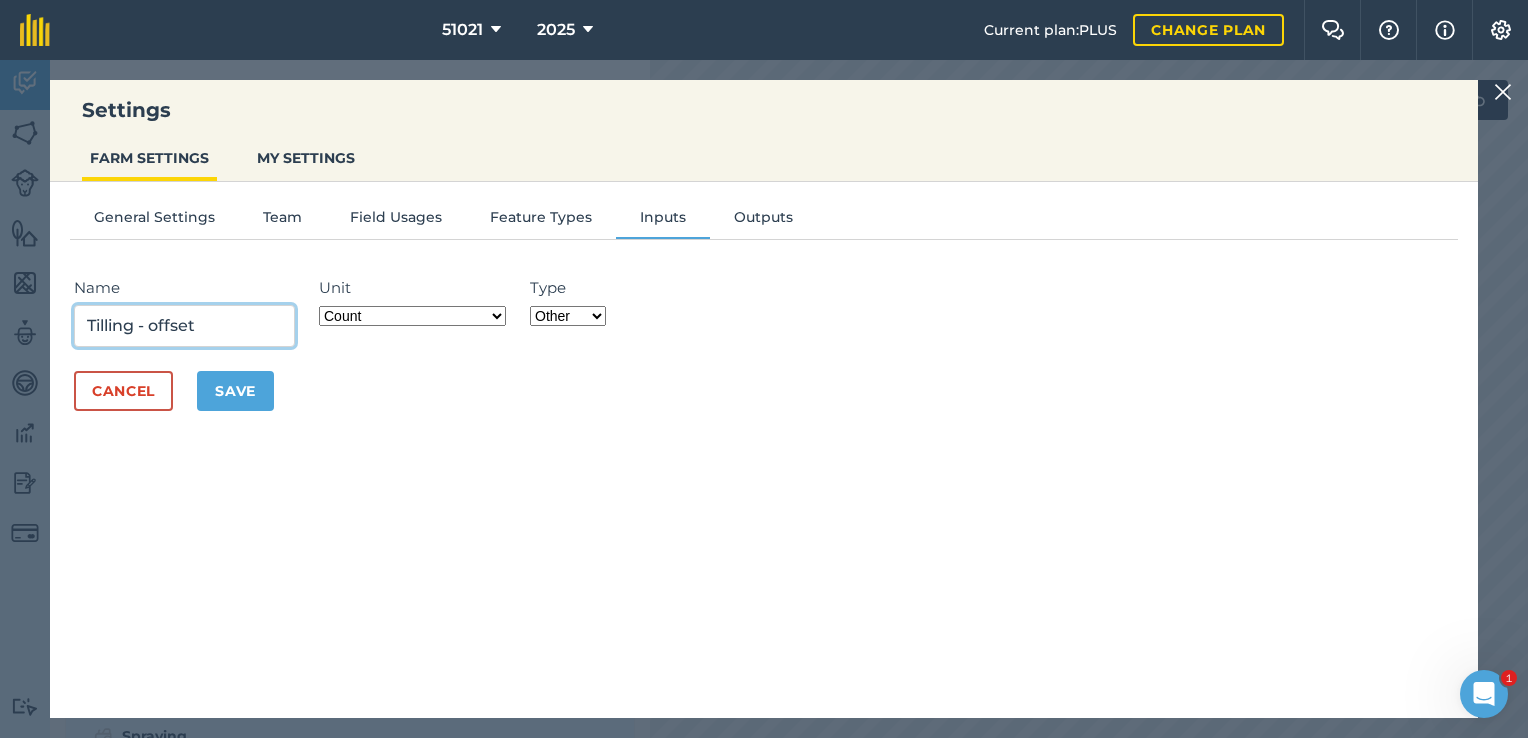 type on "Tilling - offset" 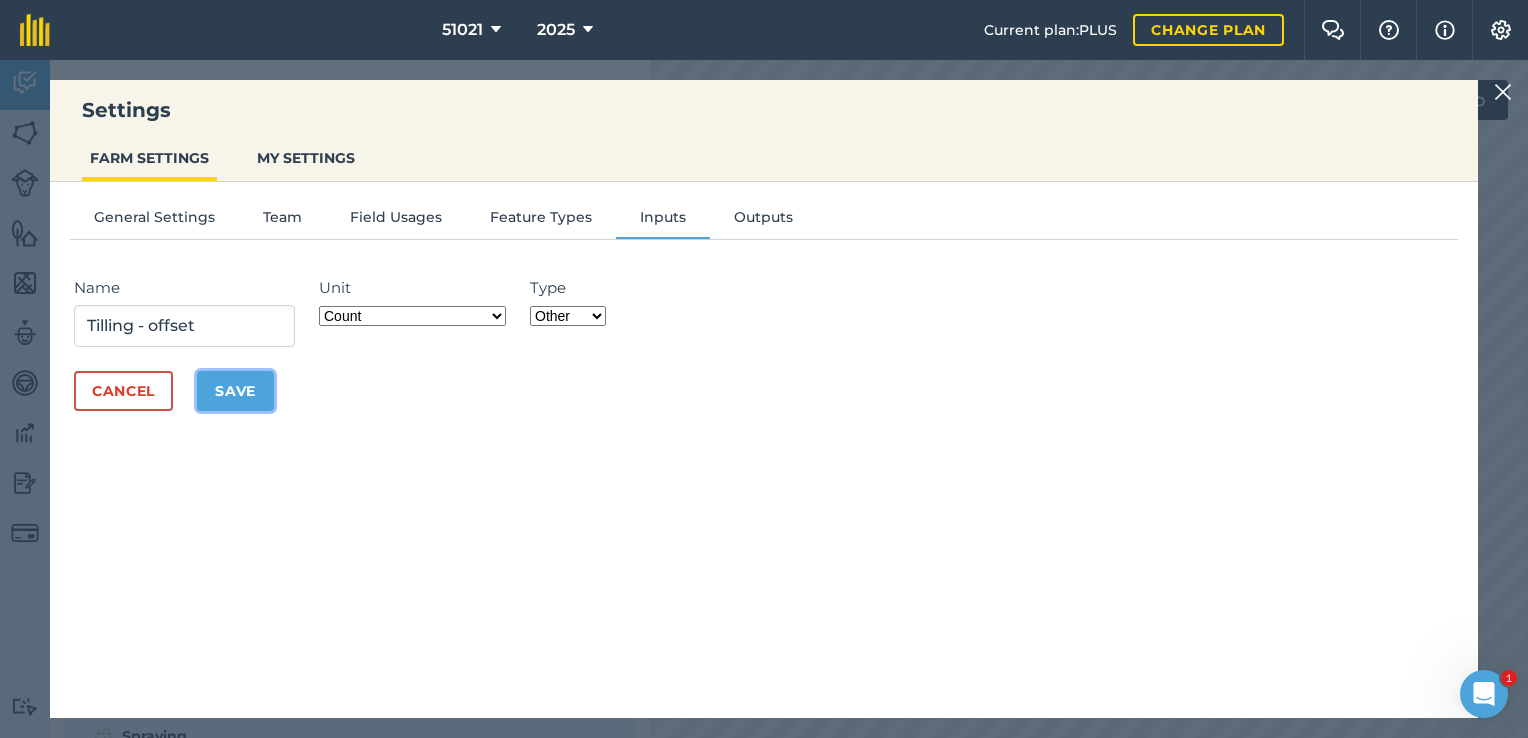click on "Save" at bounding box center (235, 391) 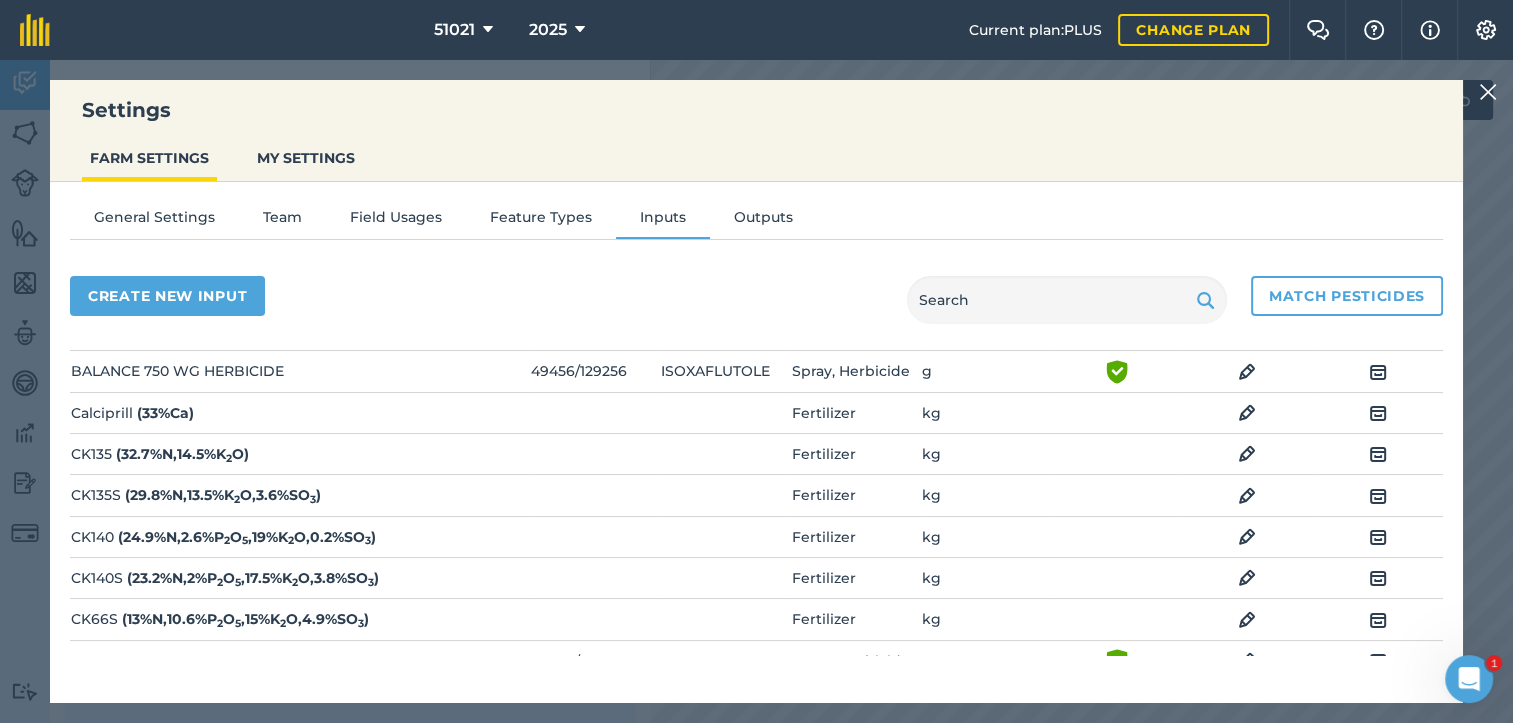 scroll, scrollTop: 300, scrollLeft: 0, axis: vertical 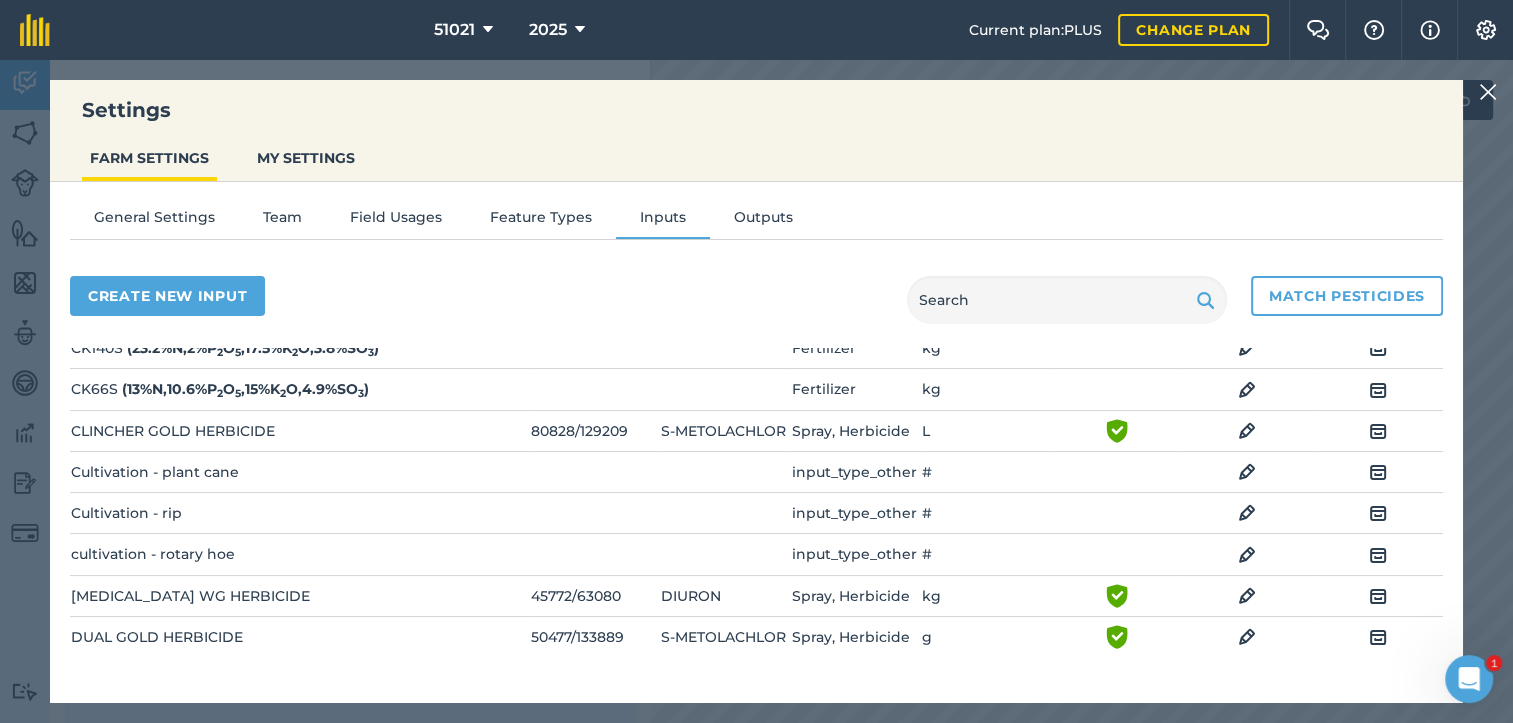 click at bounding box center [1247, 472] 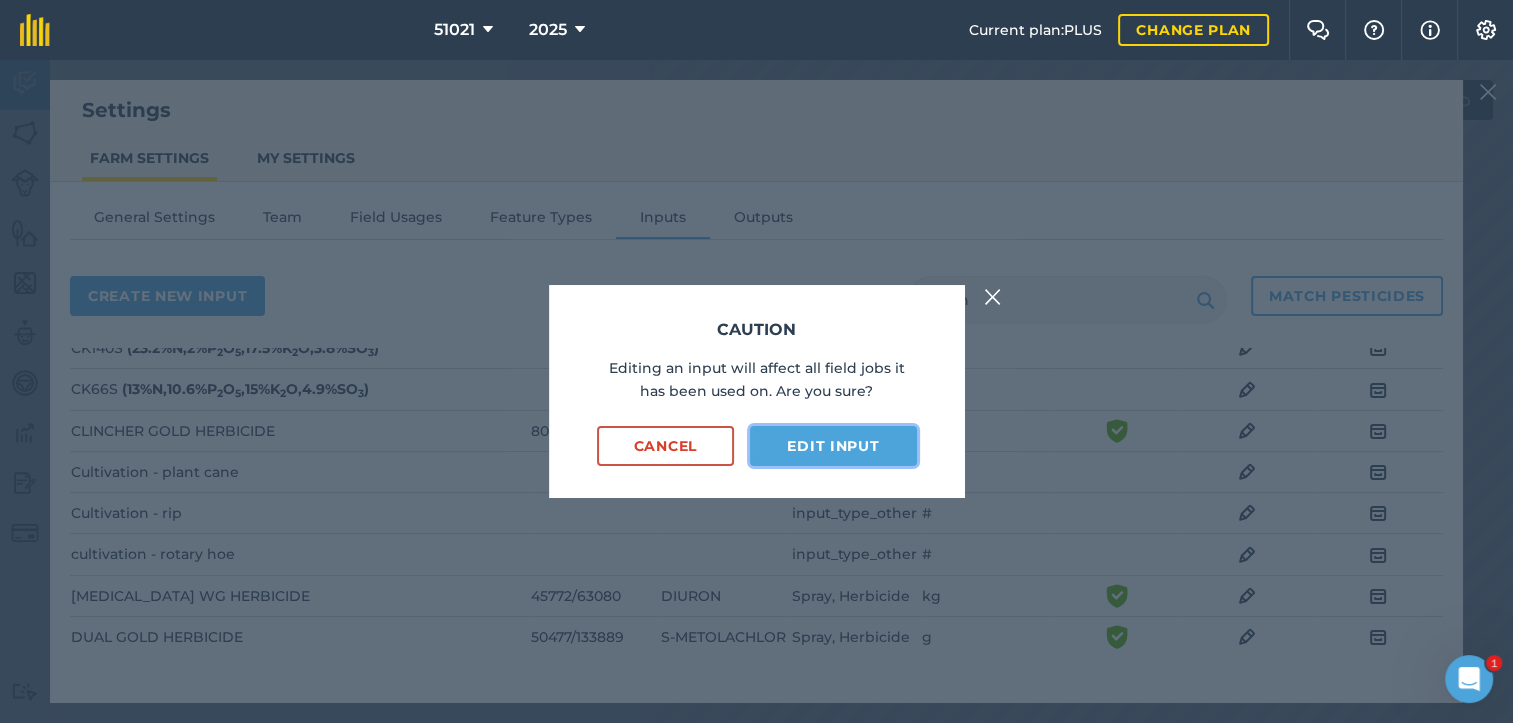 click on "Edit input" at bounding box center [833, 446] 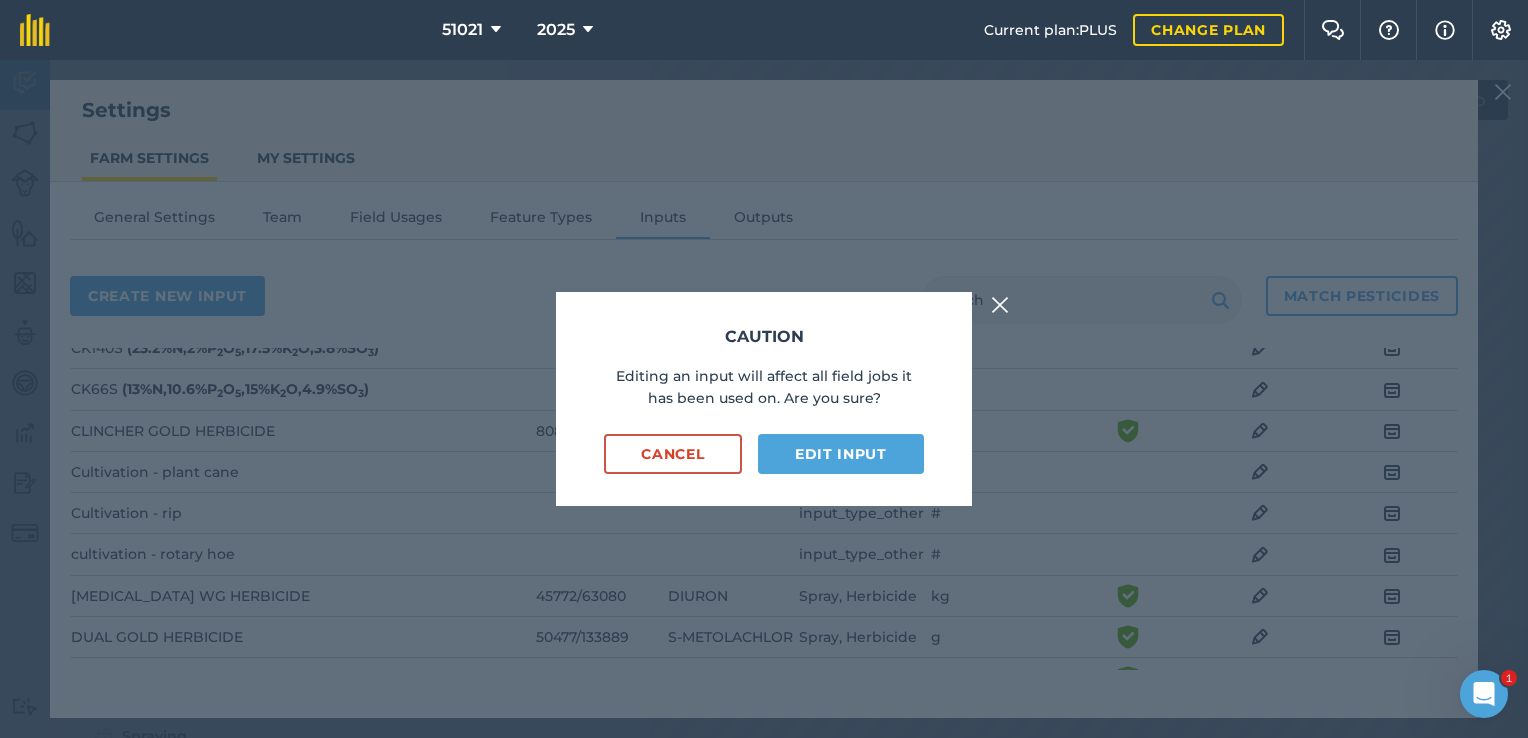 select on "COUNT" 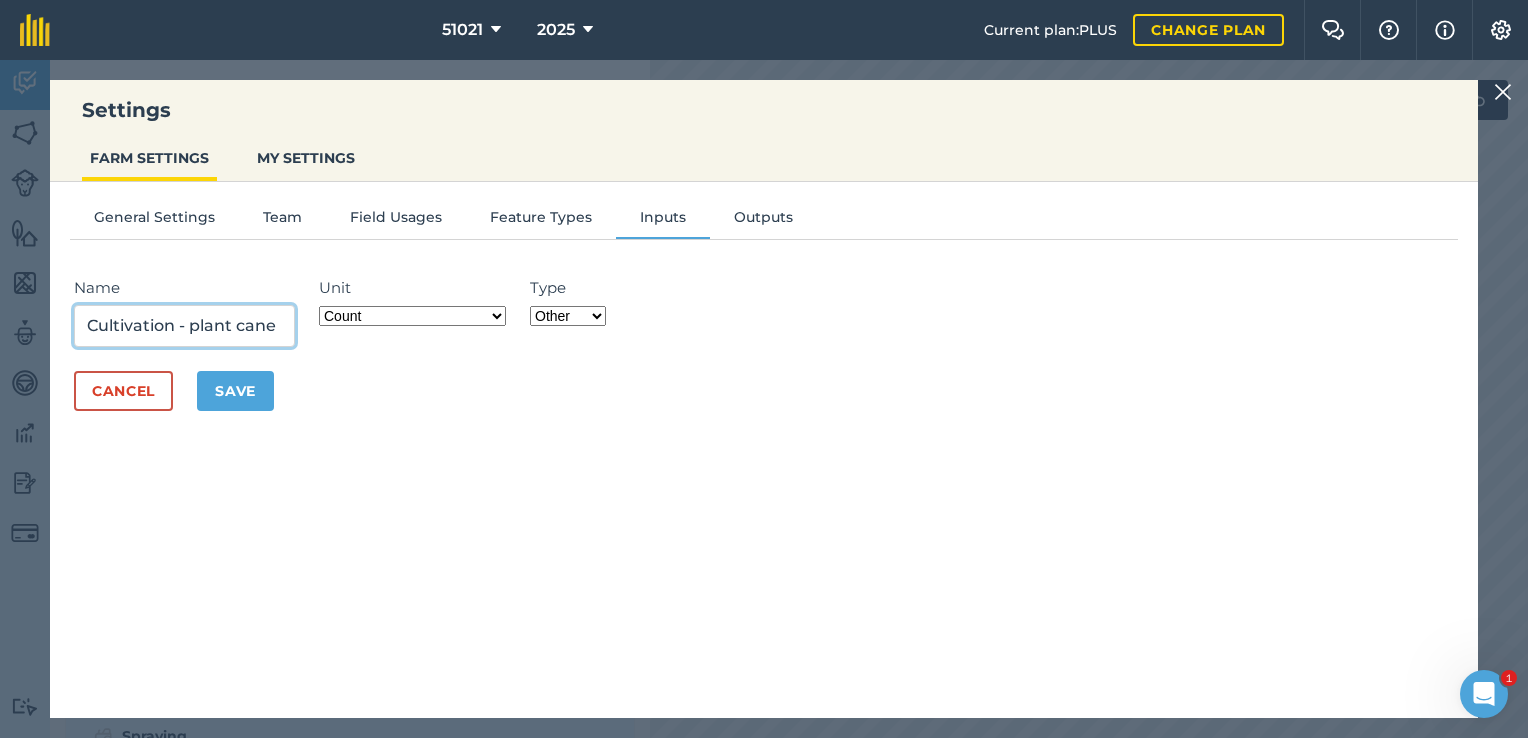drag, startPoint x: 172, startPoint y: 326, endPoint x: 78, endPoint y: 336, distance: 94.53042 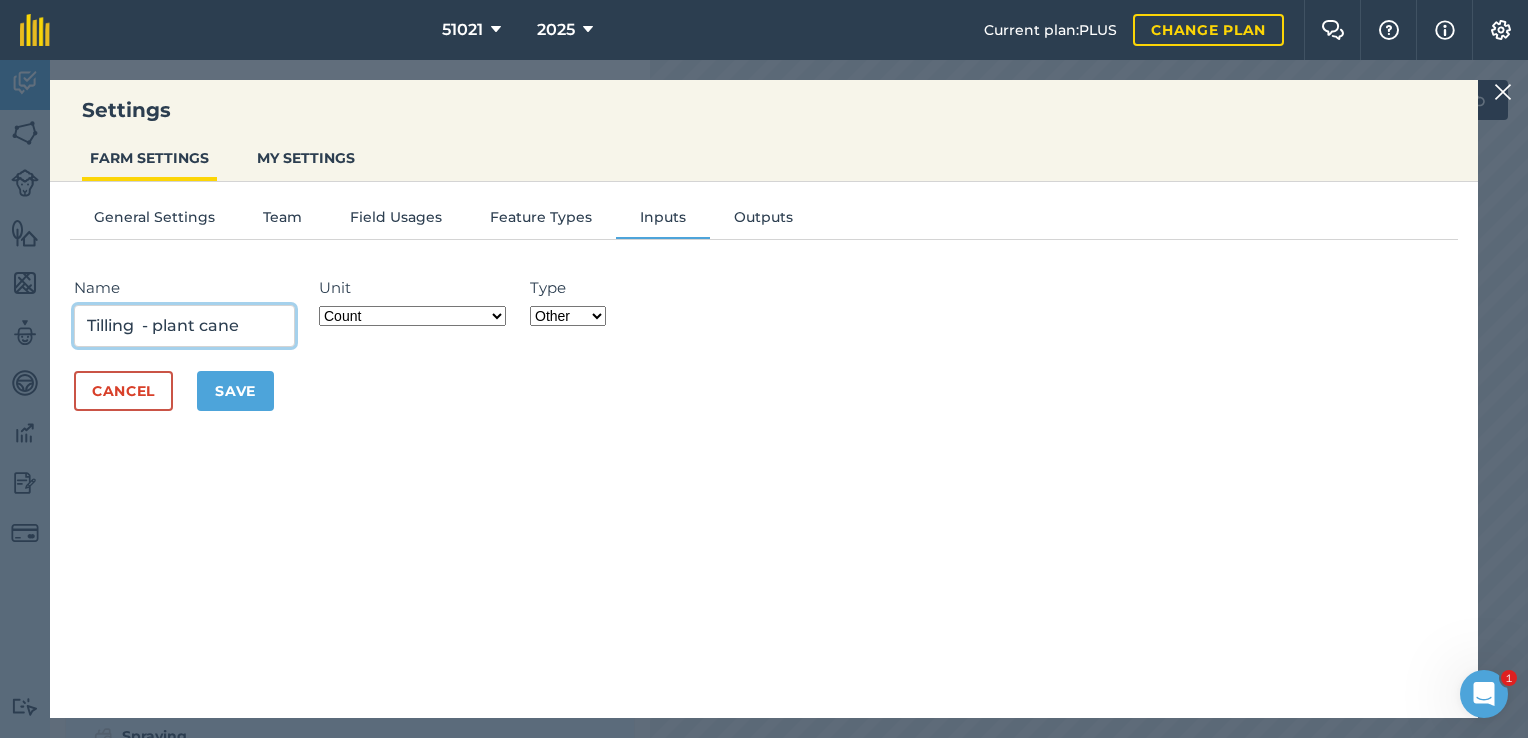 click on "Tilling  - plant cane" at bounding box center (184, 326) 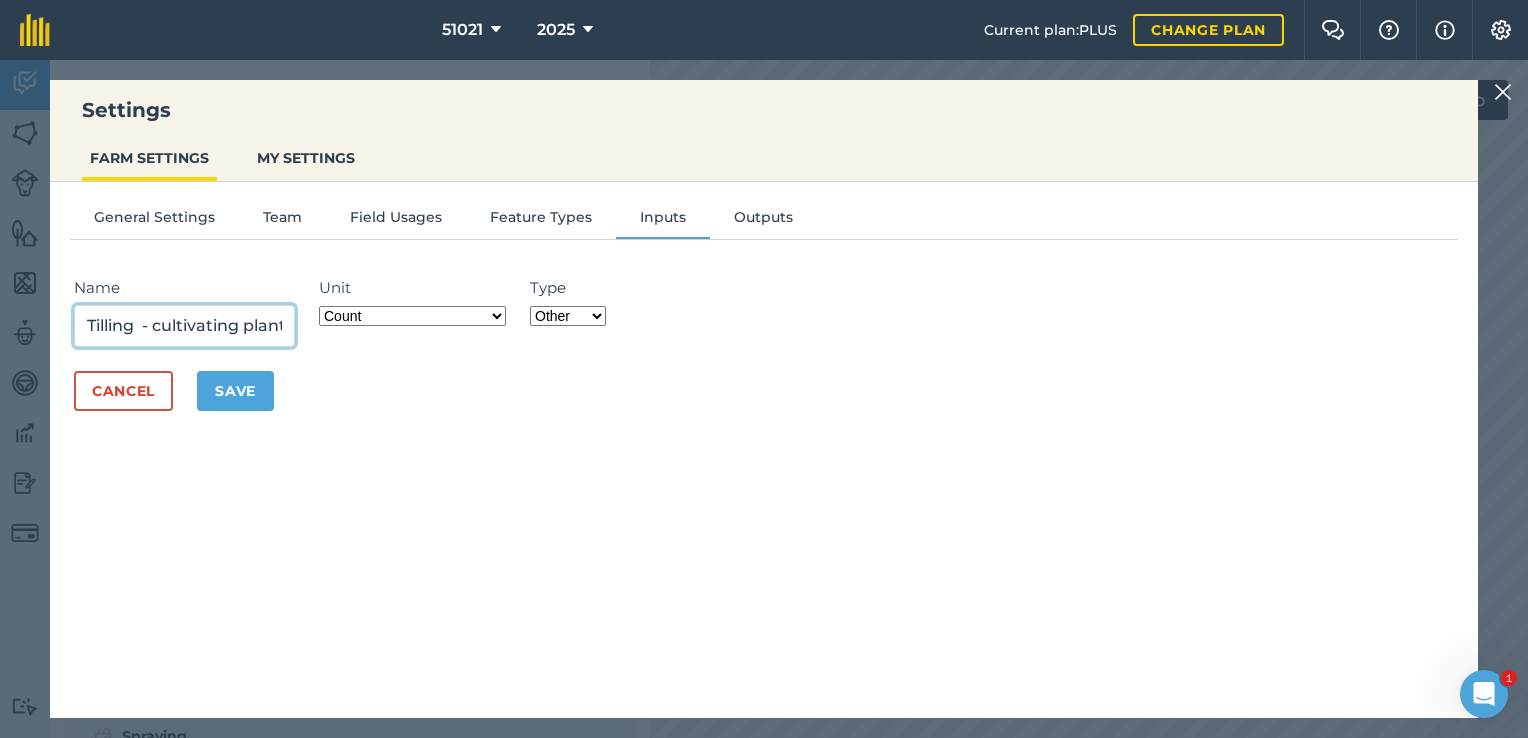 type on "Tilling  - cultivating plant cane" 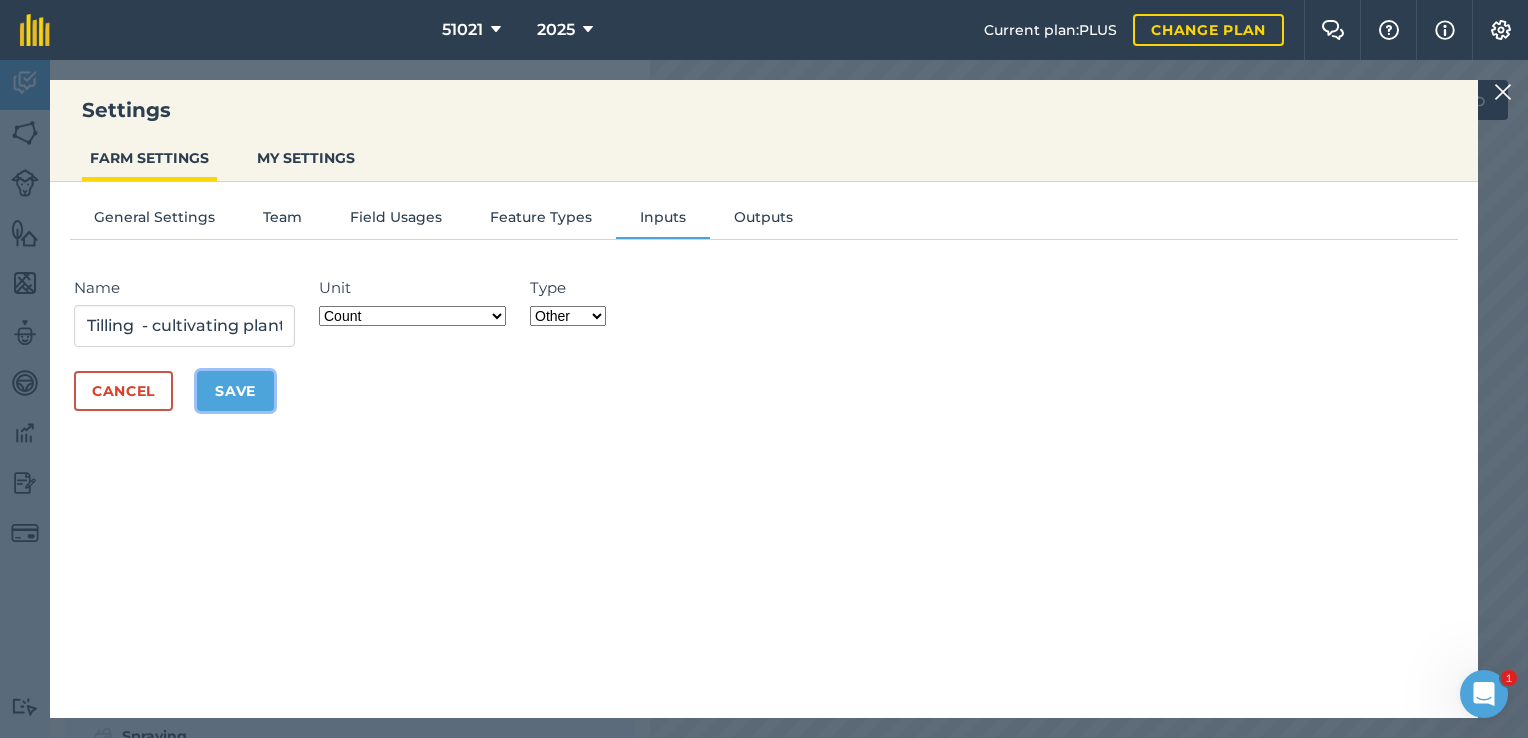 click on "Save" at bounding box center [235, 391] 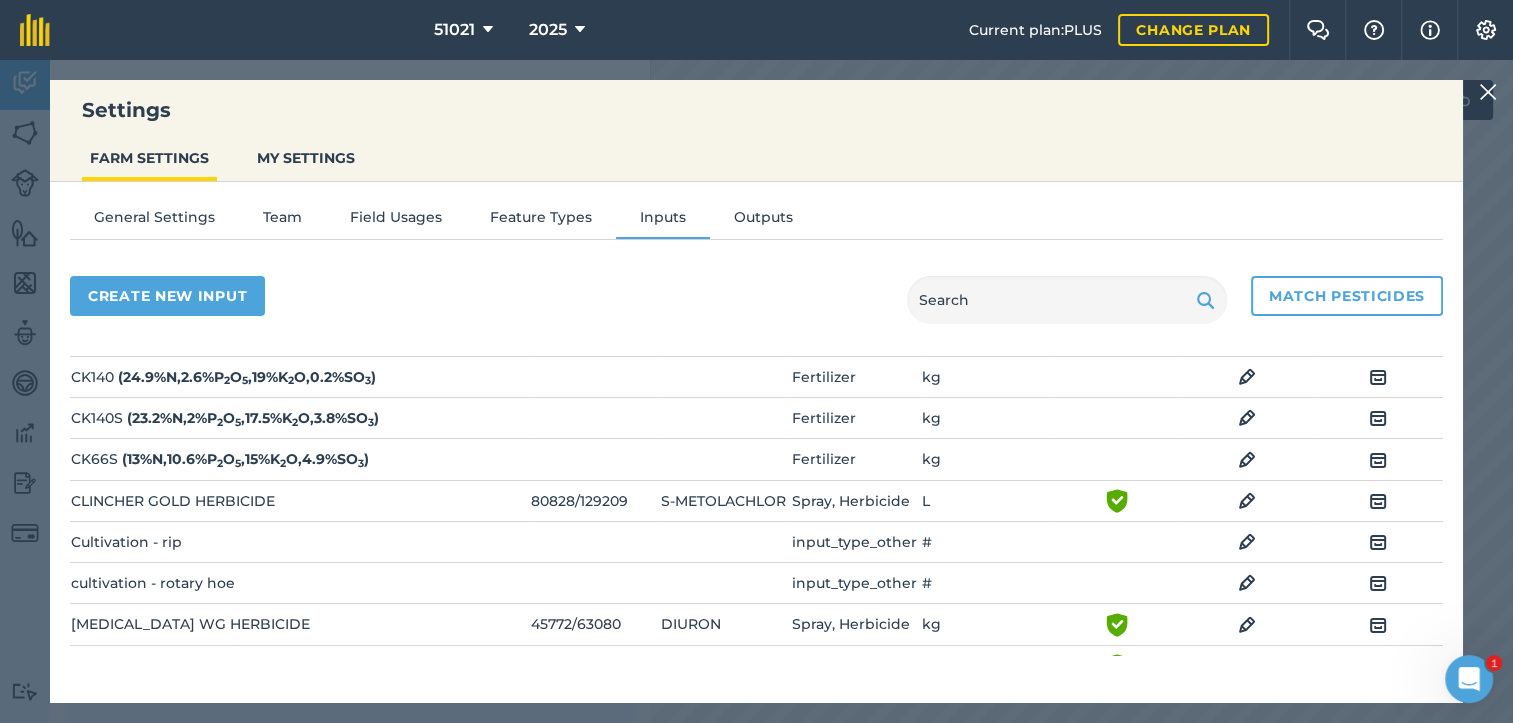 scroll, scrollTop: 200, scrollLeft: 0, axis: vertical 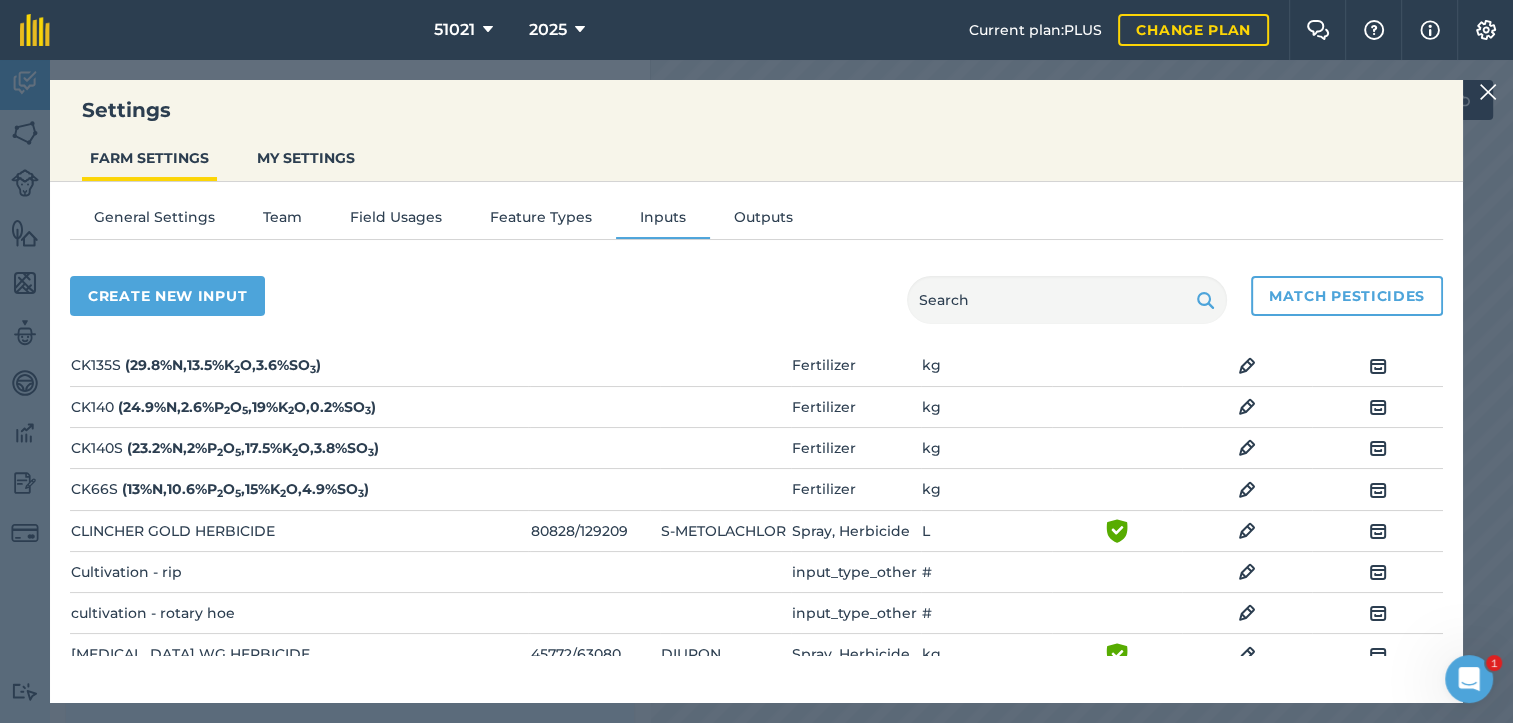 click at bounding box center [1247, 572] 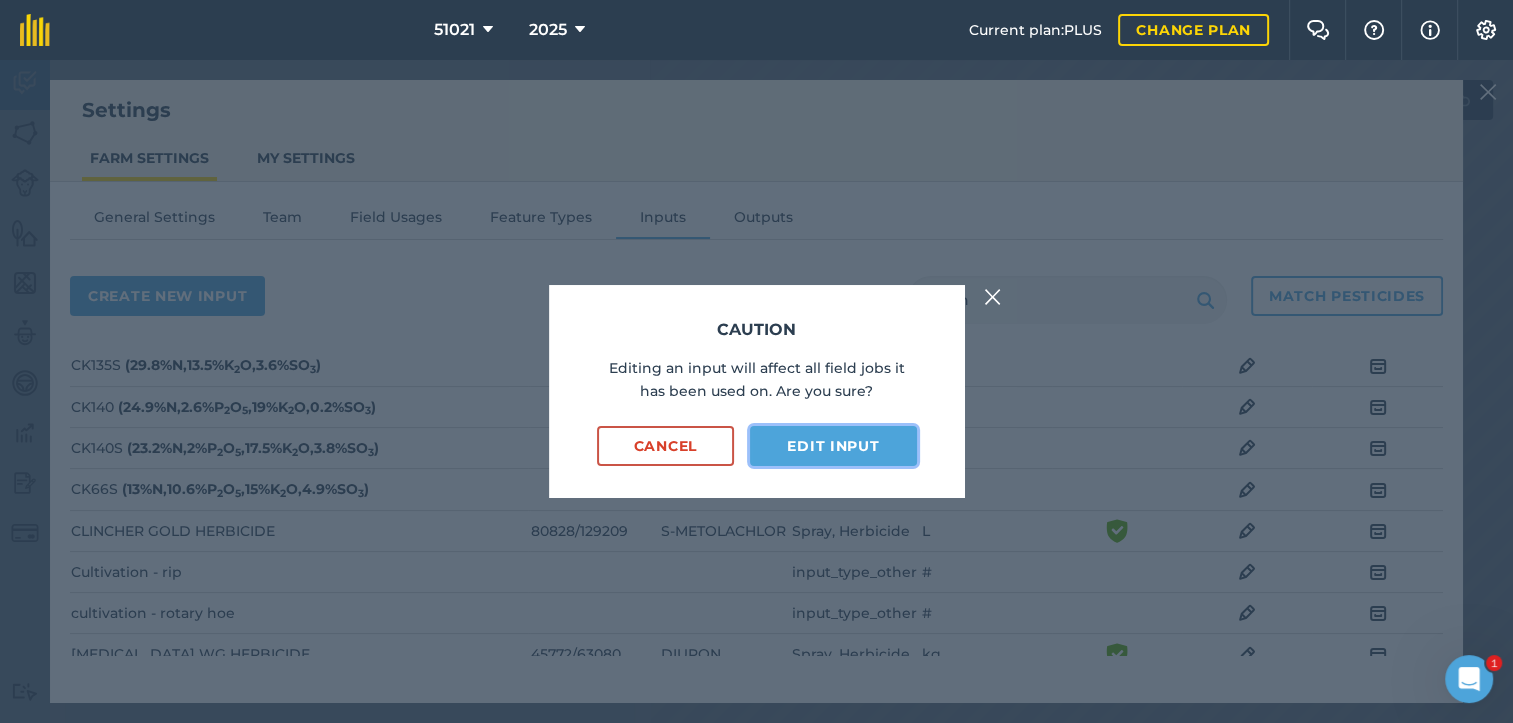 click on "Edit input" at bounding box center (833, 446) 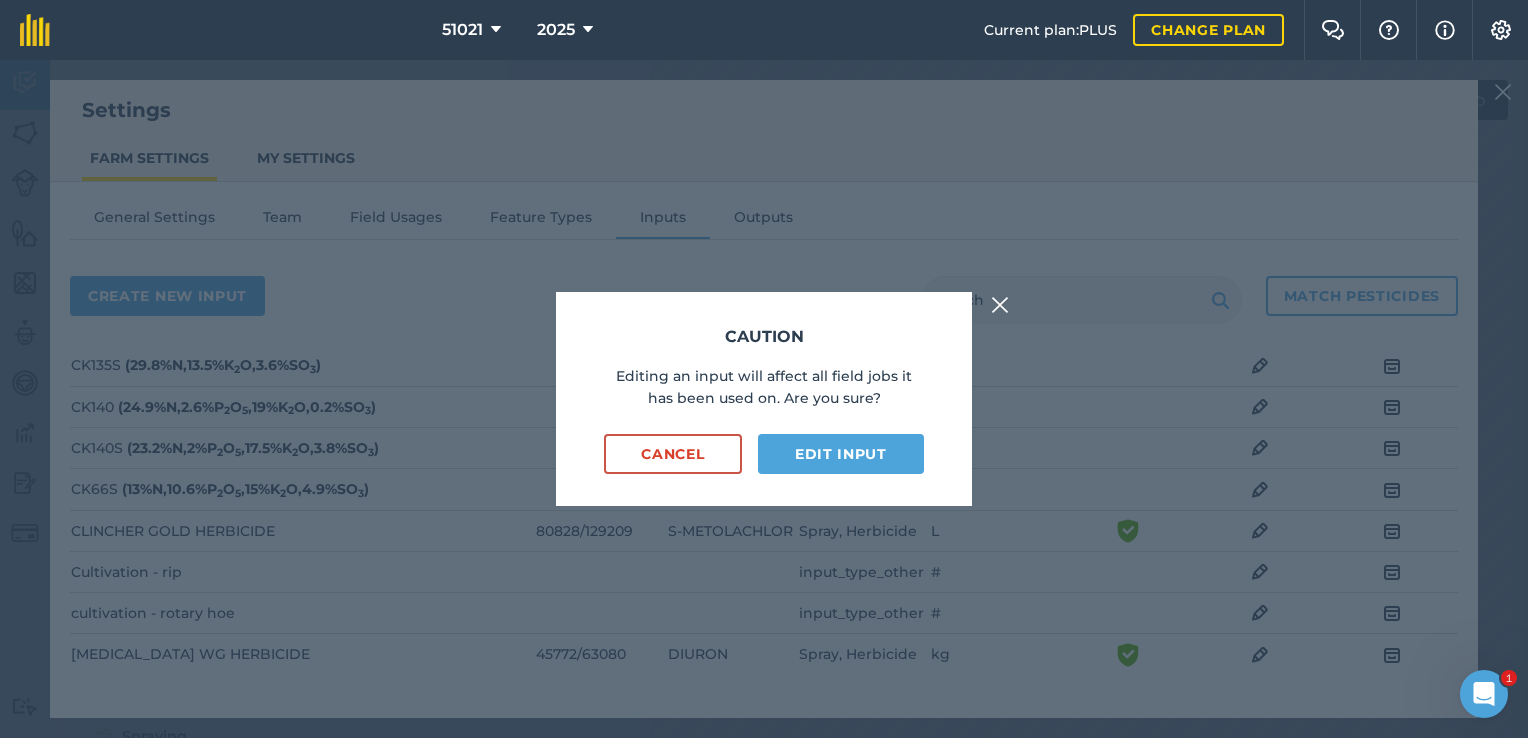 select on "COUNT" 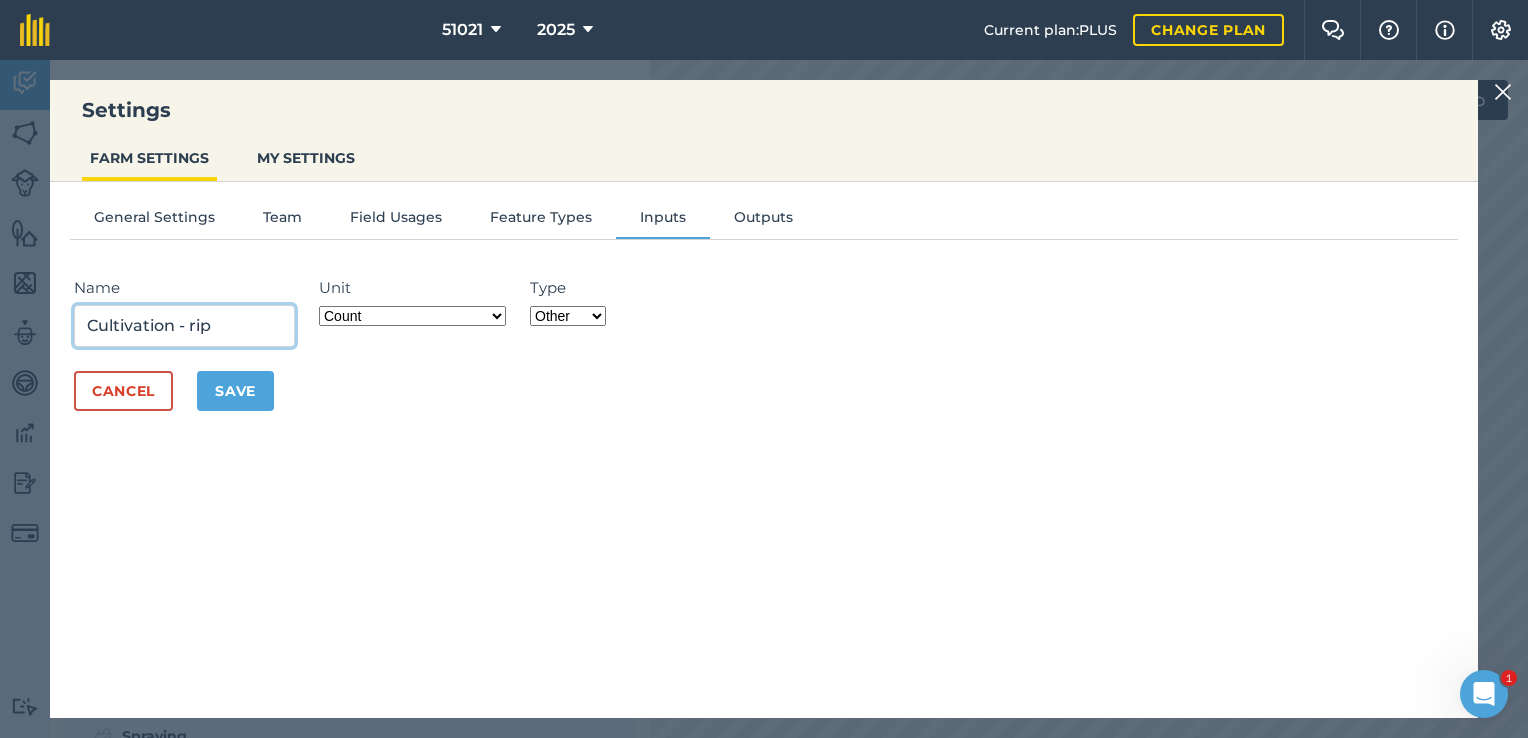 drag, startPoint x: 172, startPoint y: 322, endPoint x: 29, endPoint y: 305, distance: 144.00694 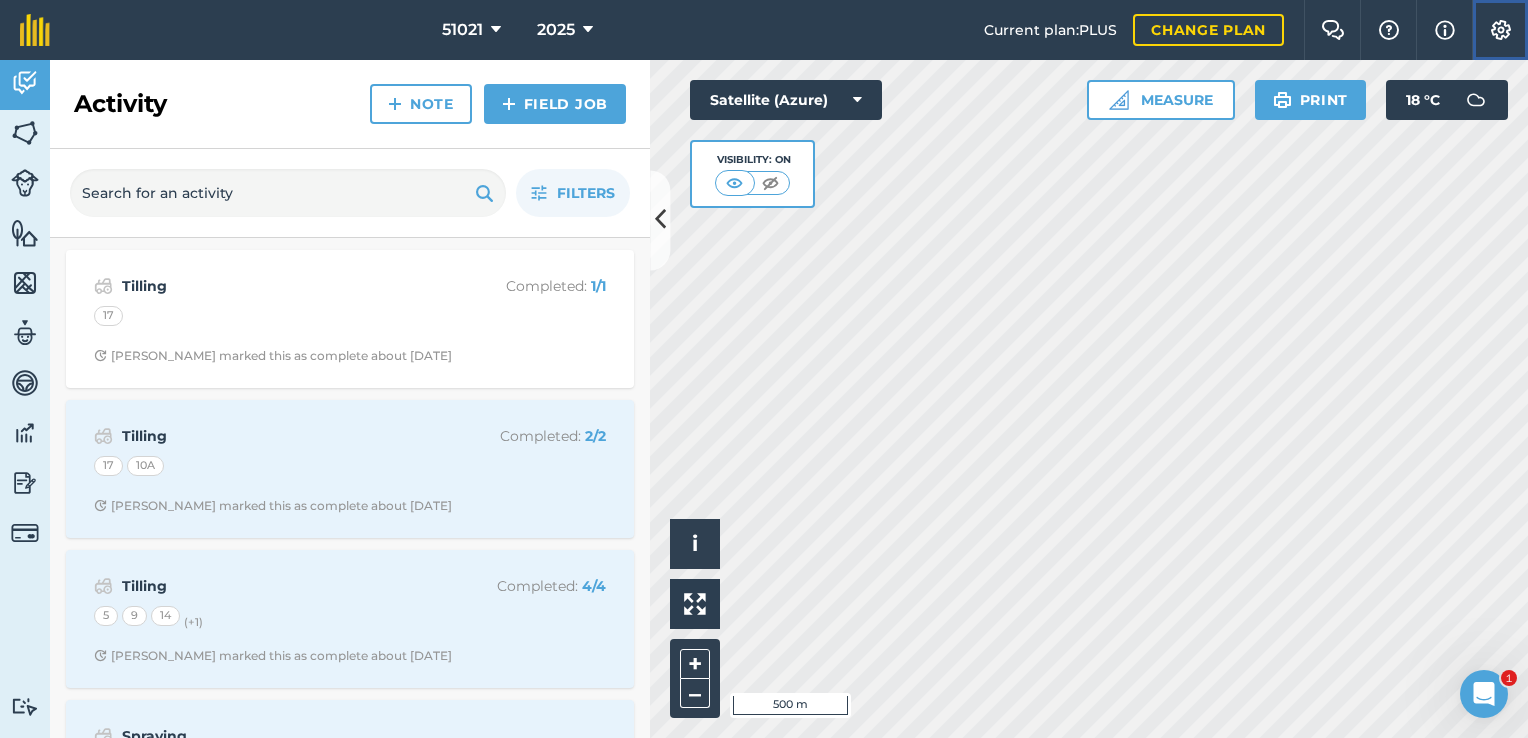 click at bounding box center [1501, 30] 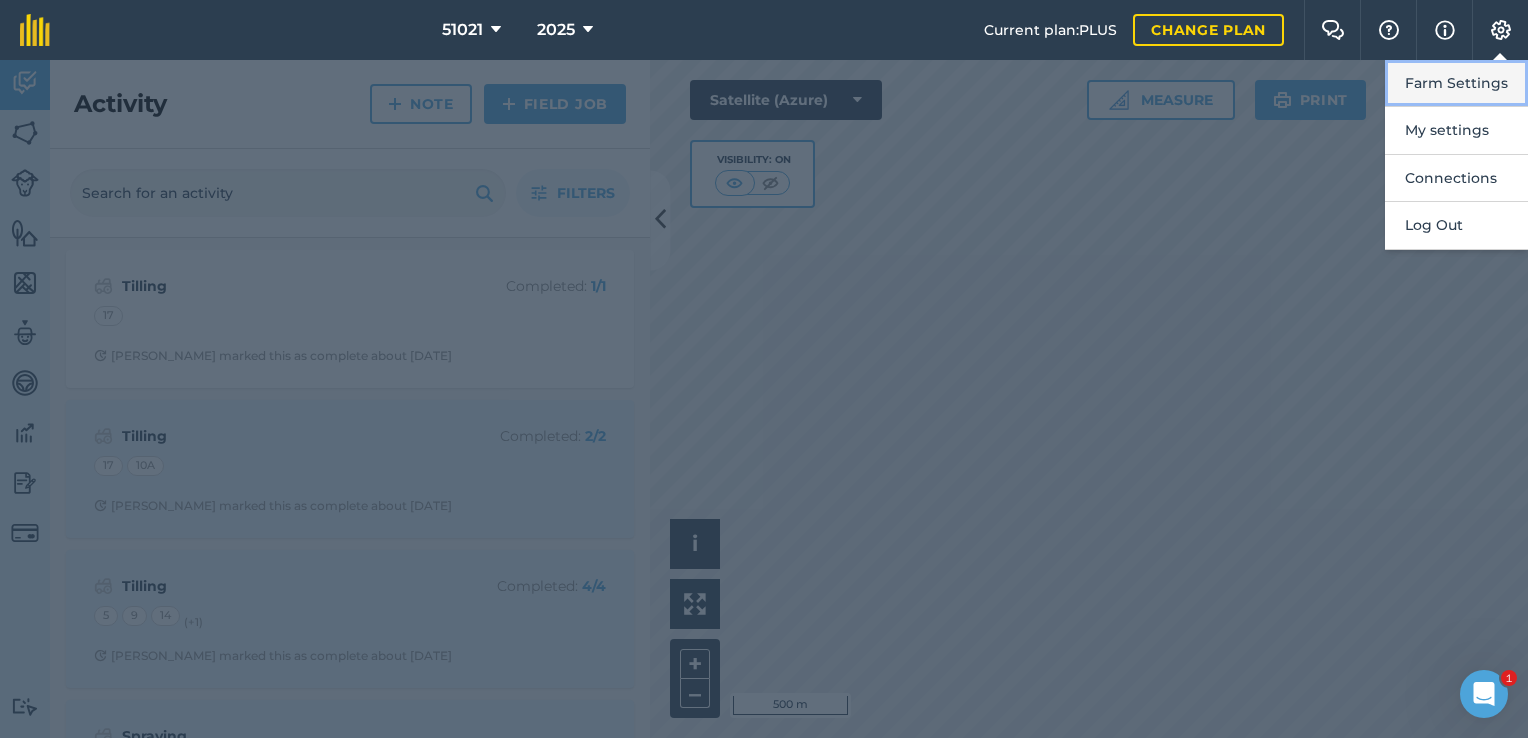 click on "Farm Settings" at bounding box center (1456, 83) 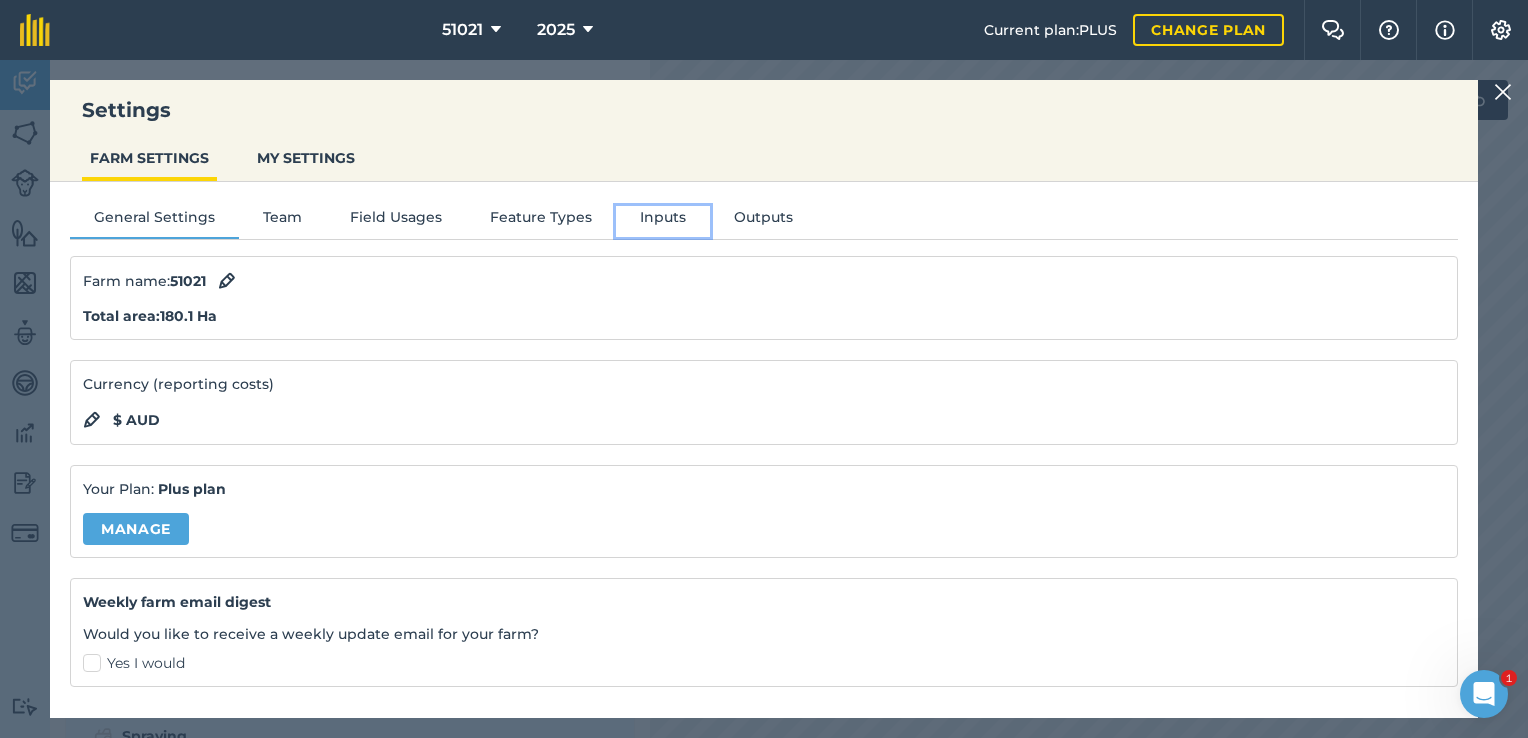 click on "Inputs" at bounding box center (663, 221) 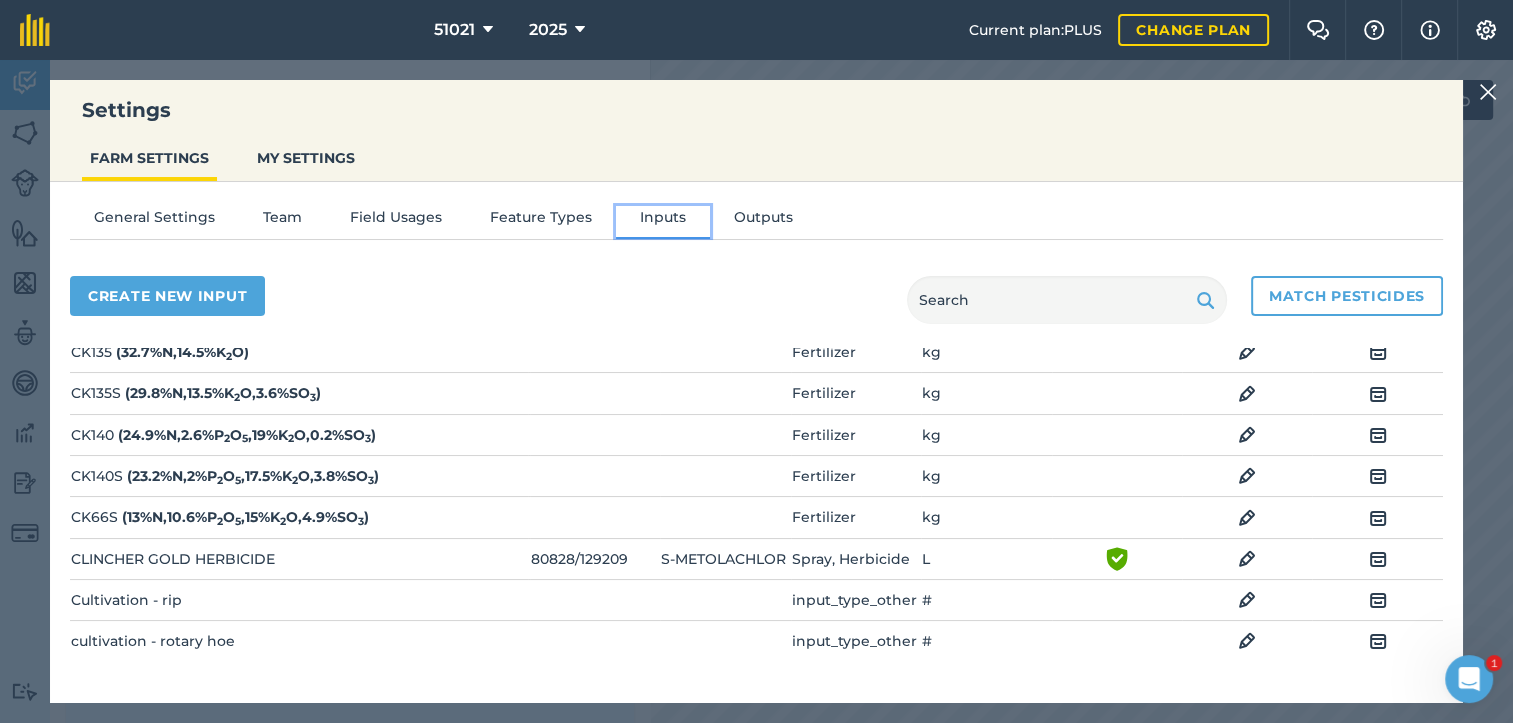 scroll, scrollTop: 300, scrollLeft: 0, axis: vertical 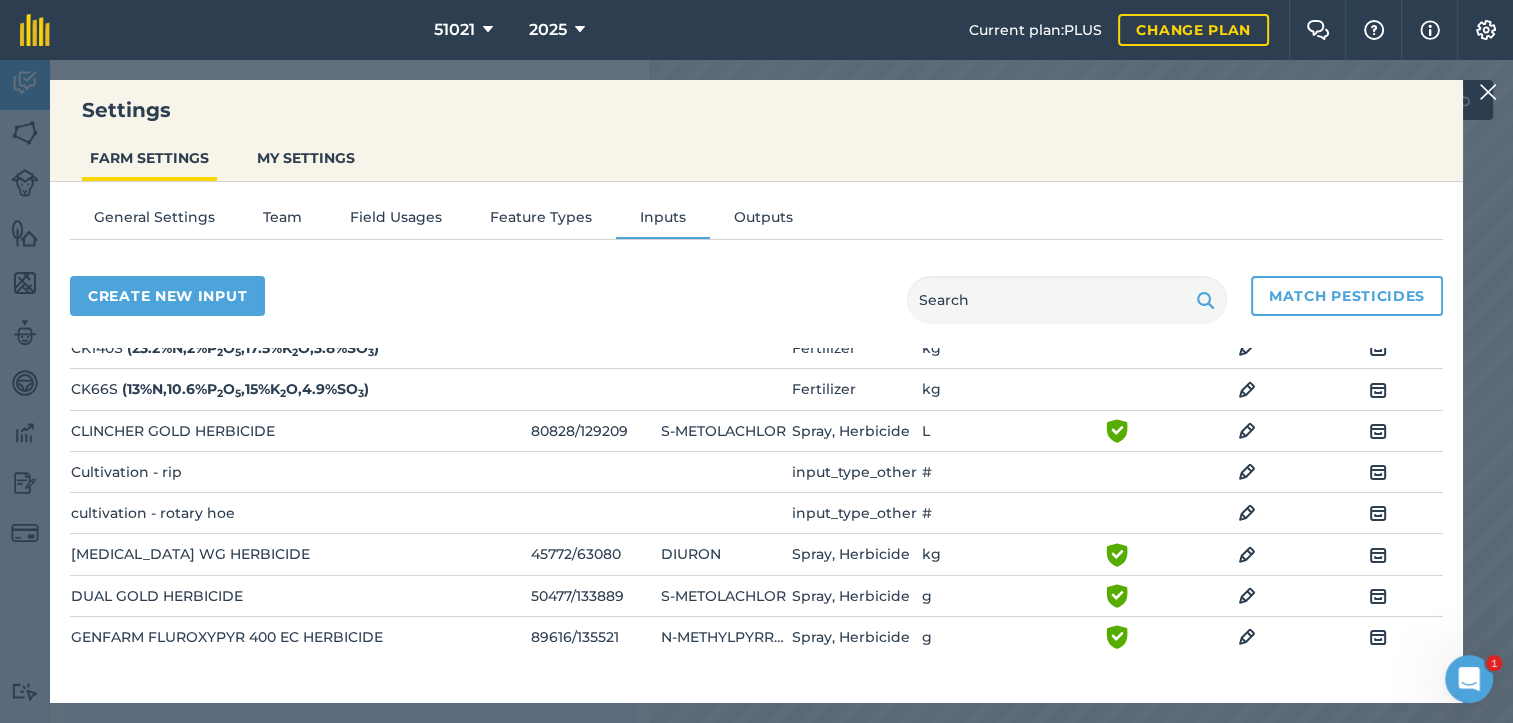 click at bounding box center (1247, 472) 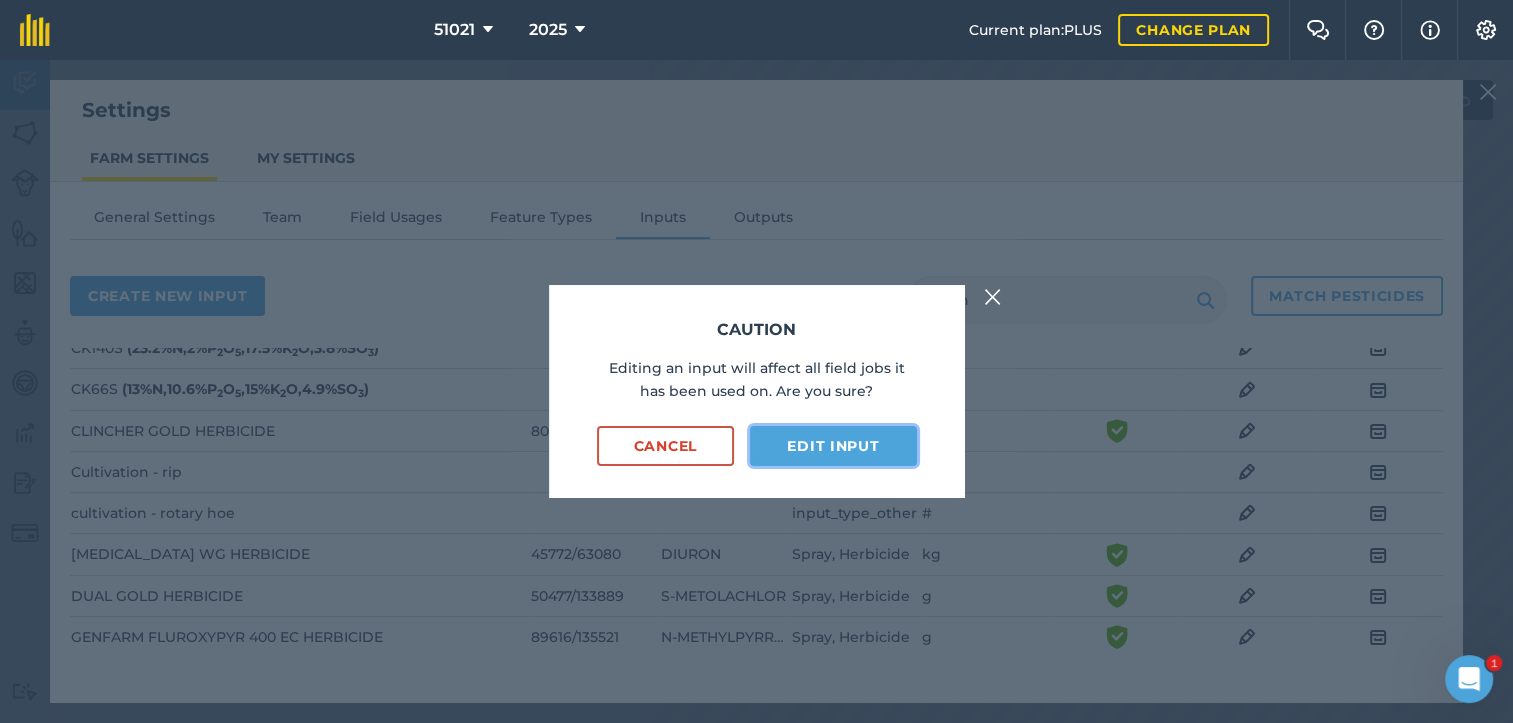 click on "Edit input" at bounding box center [833, 446] 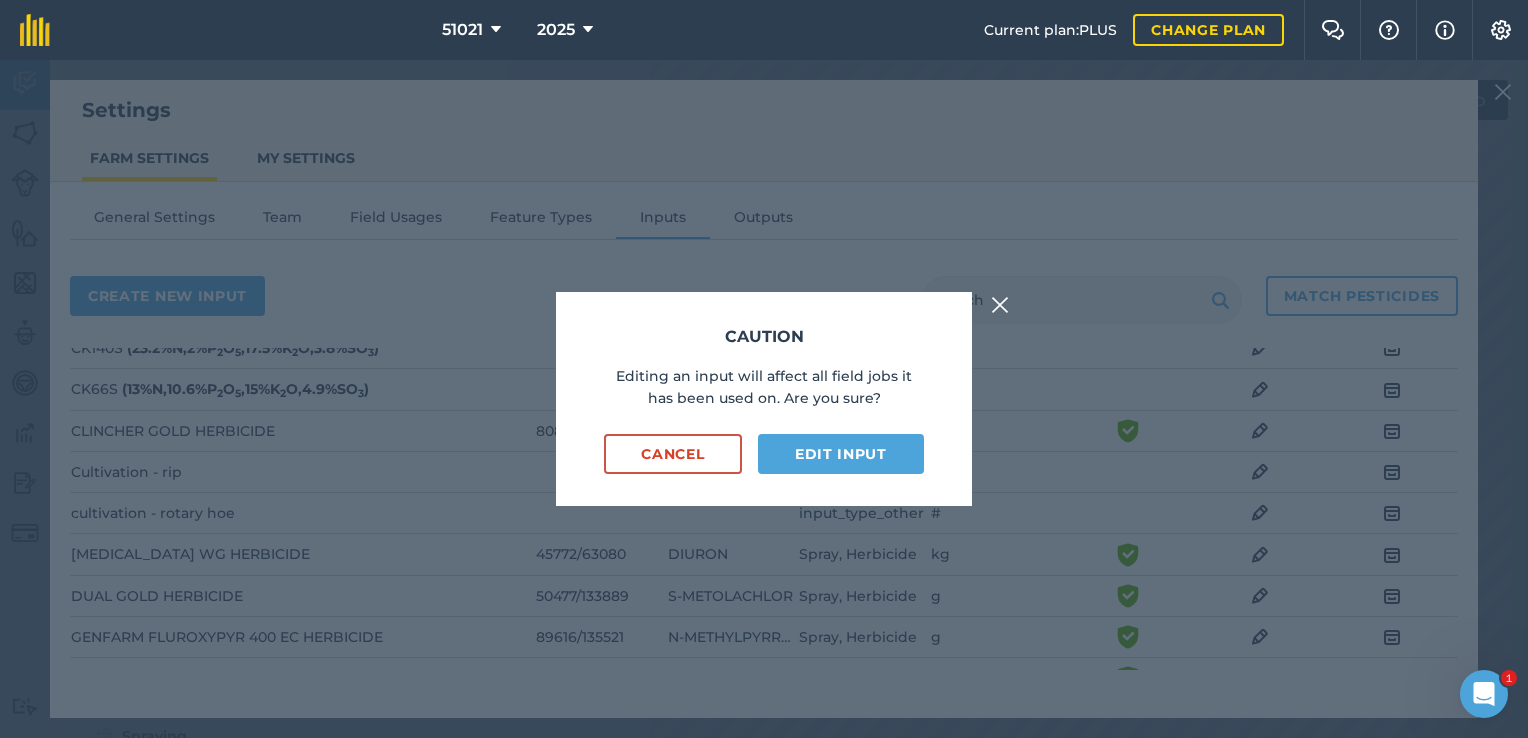 select on "COUNT" 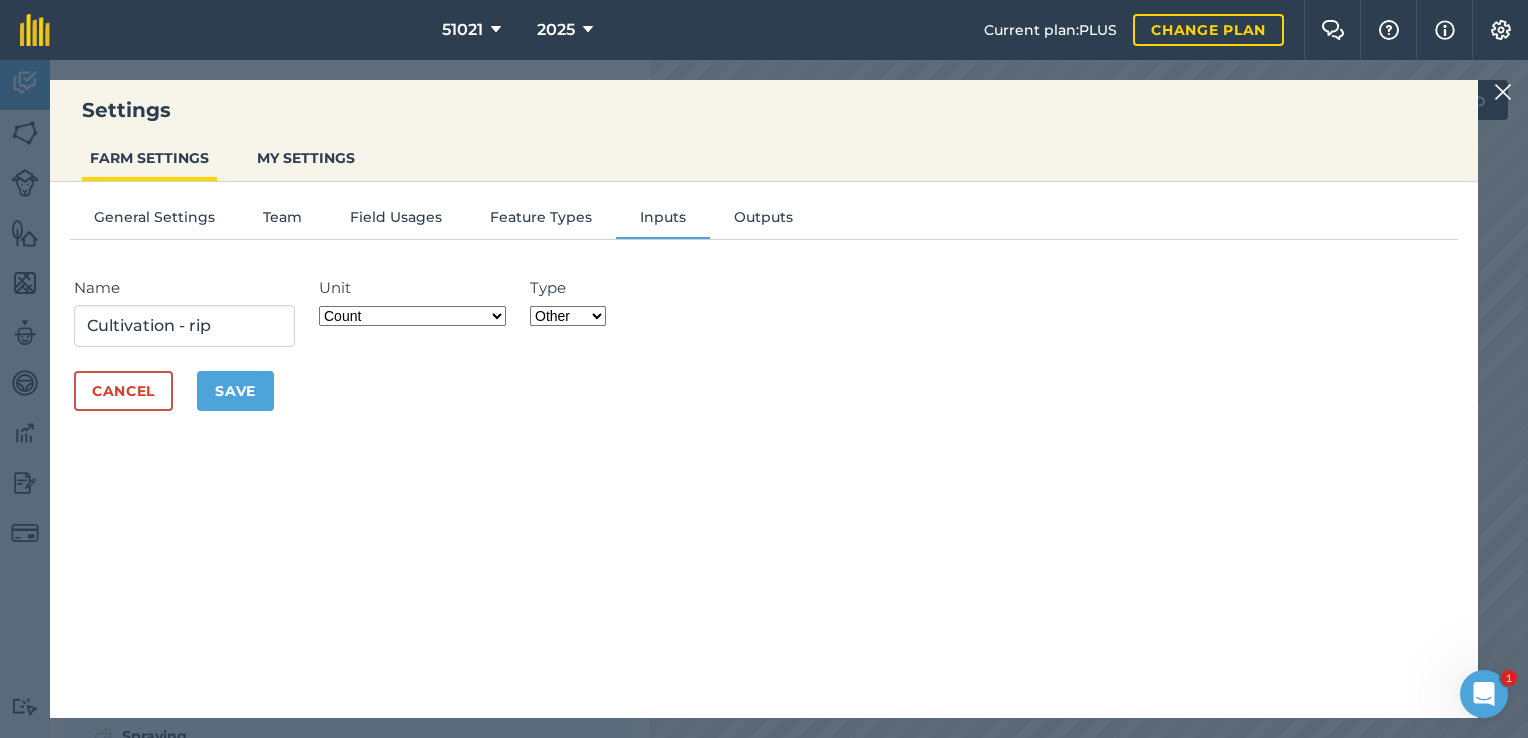 click on "Fertilizer Seed Spray Fuel Other" at bounding box center [568, 316] 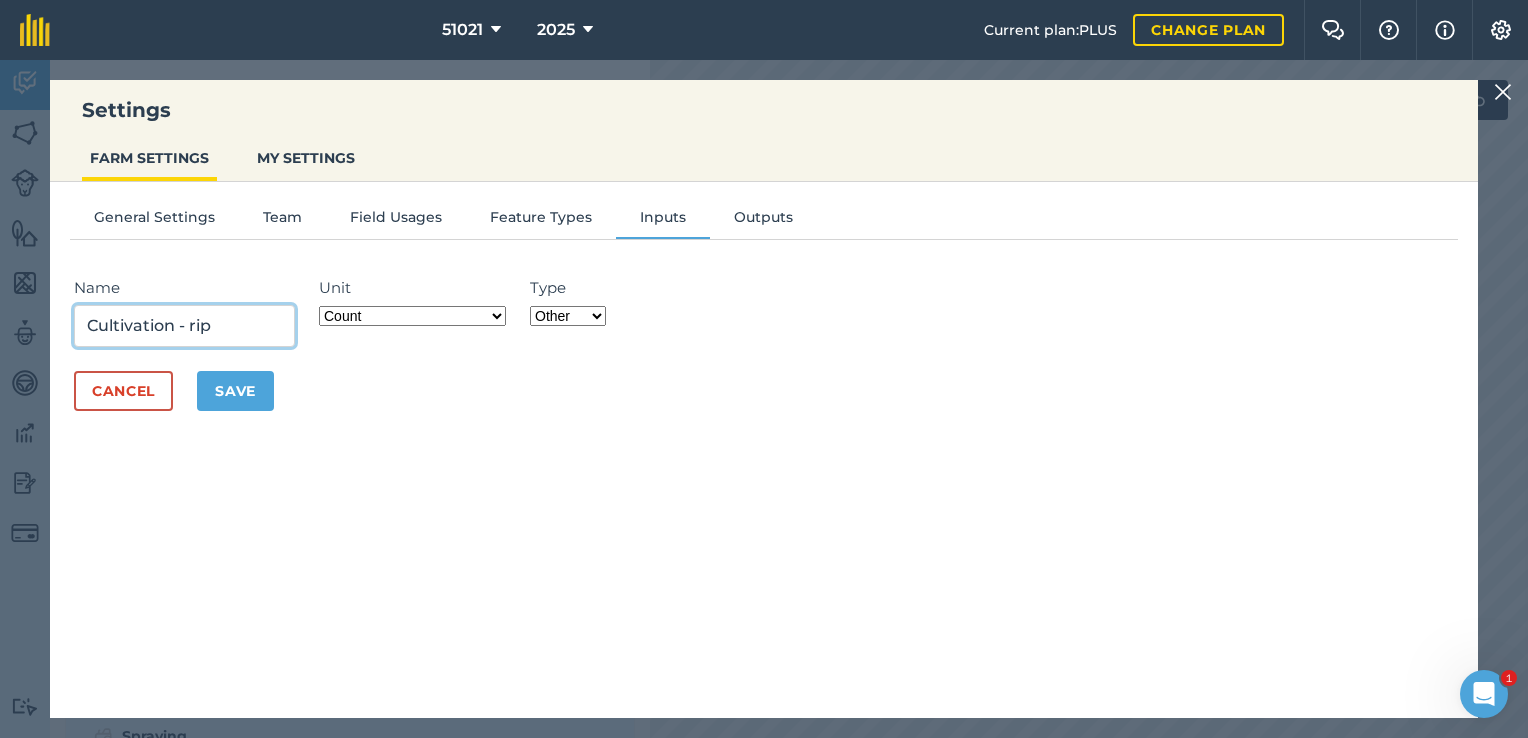 drag, startPoint x: 173, startPoint y: 327, endPoint x: 58, endPoint y: 309, distance: 116.40017 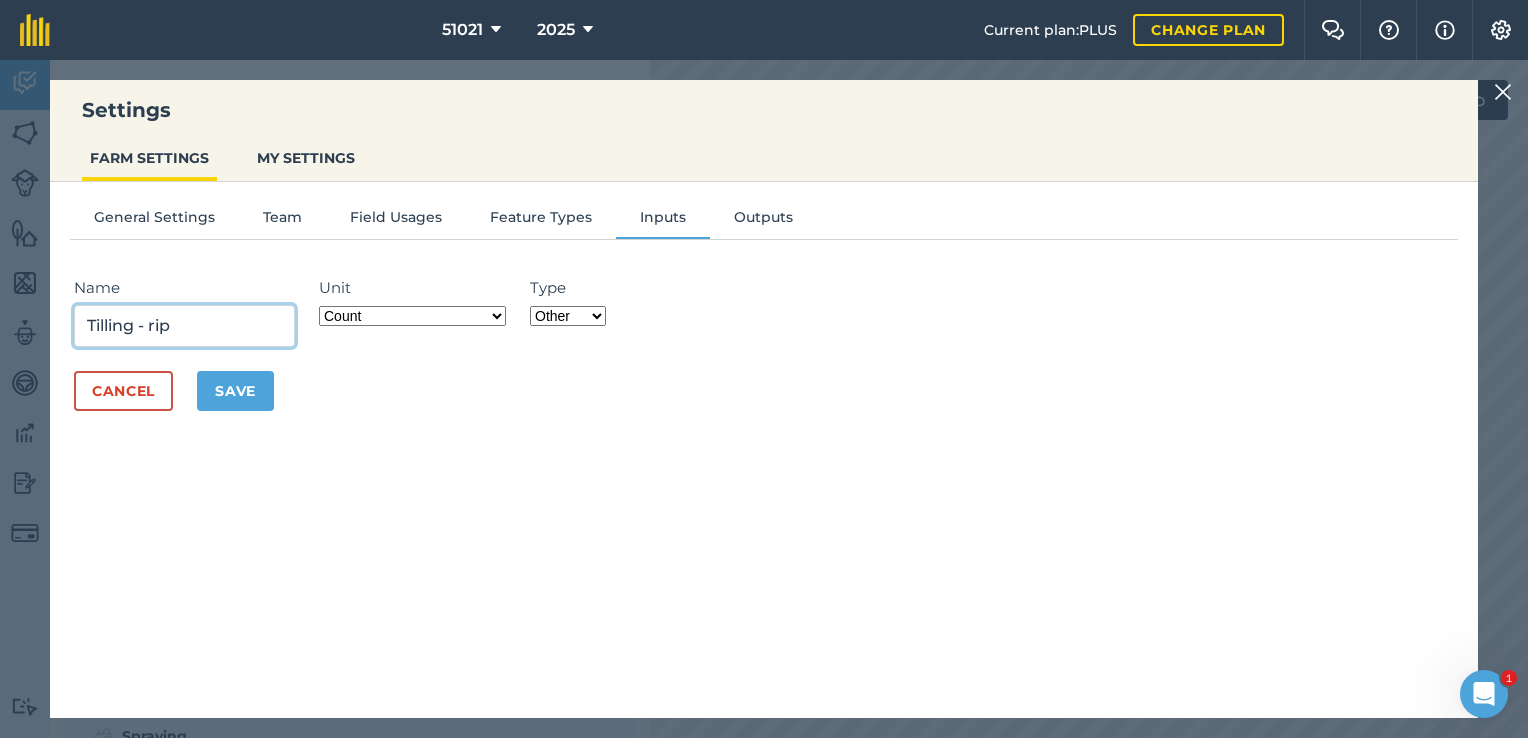 click on "Tilling - rip" at bounding box center (184, 326) 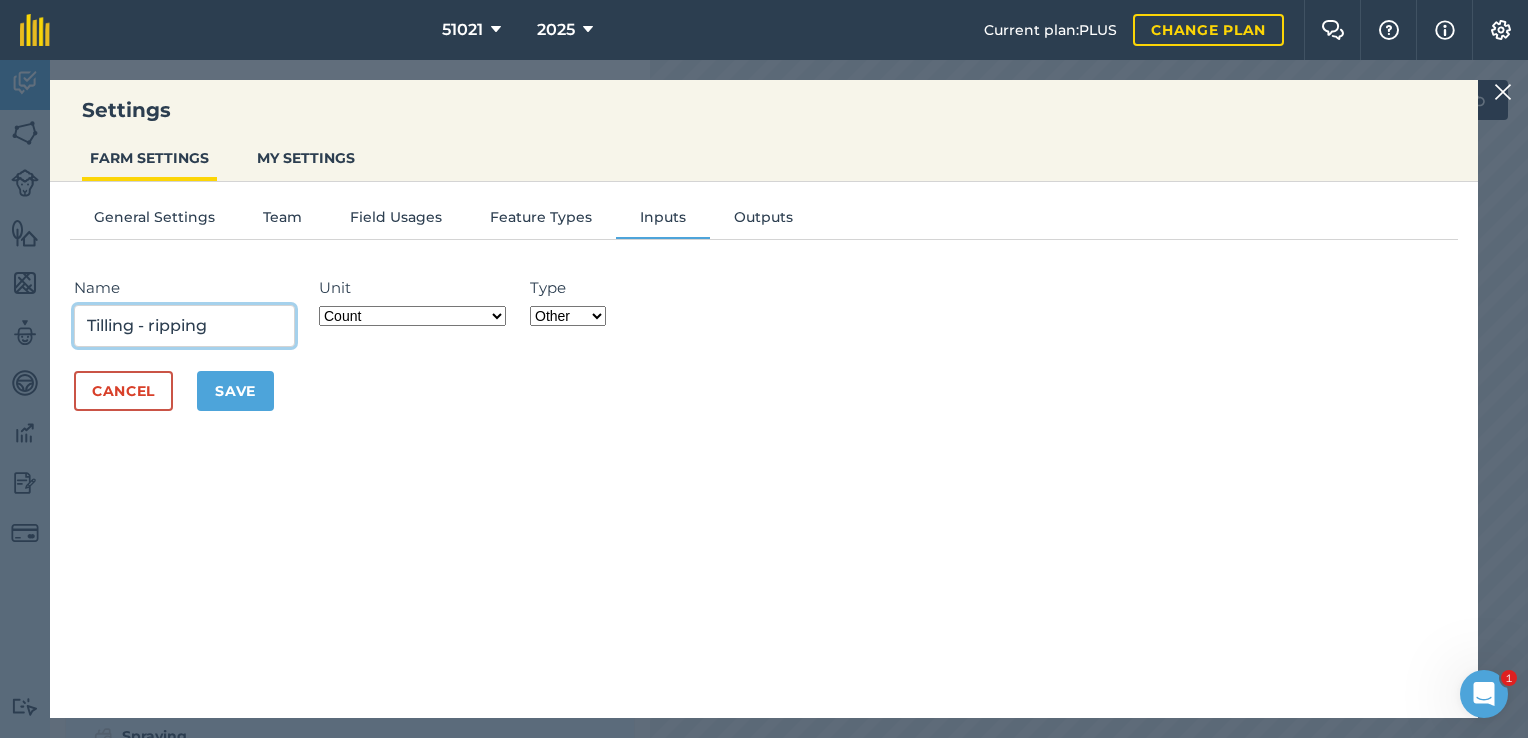 type on "Tilling - ripping" 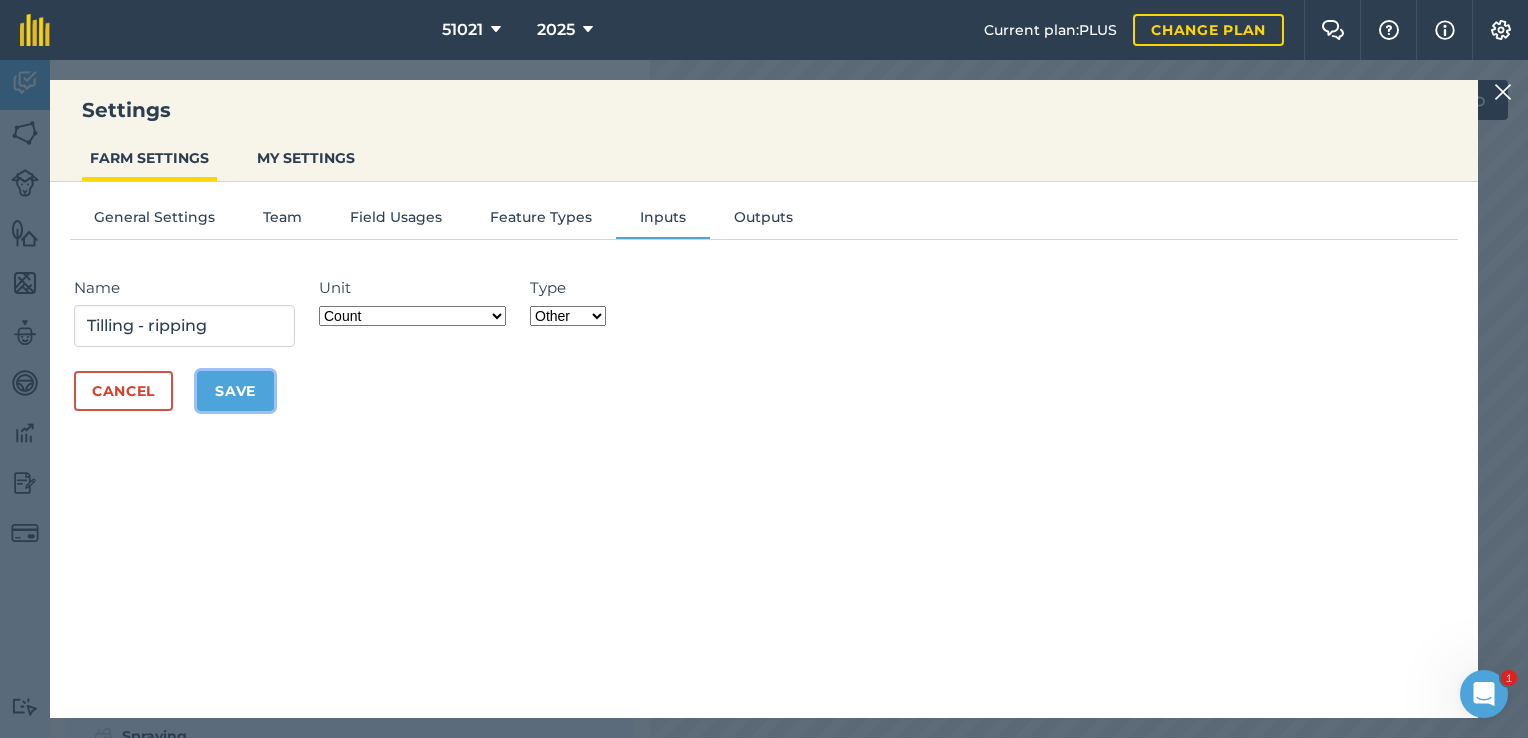 click on "Save" at bounding box center [235, 391] 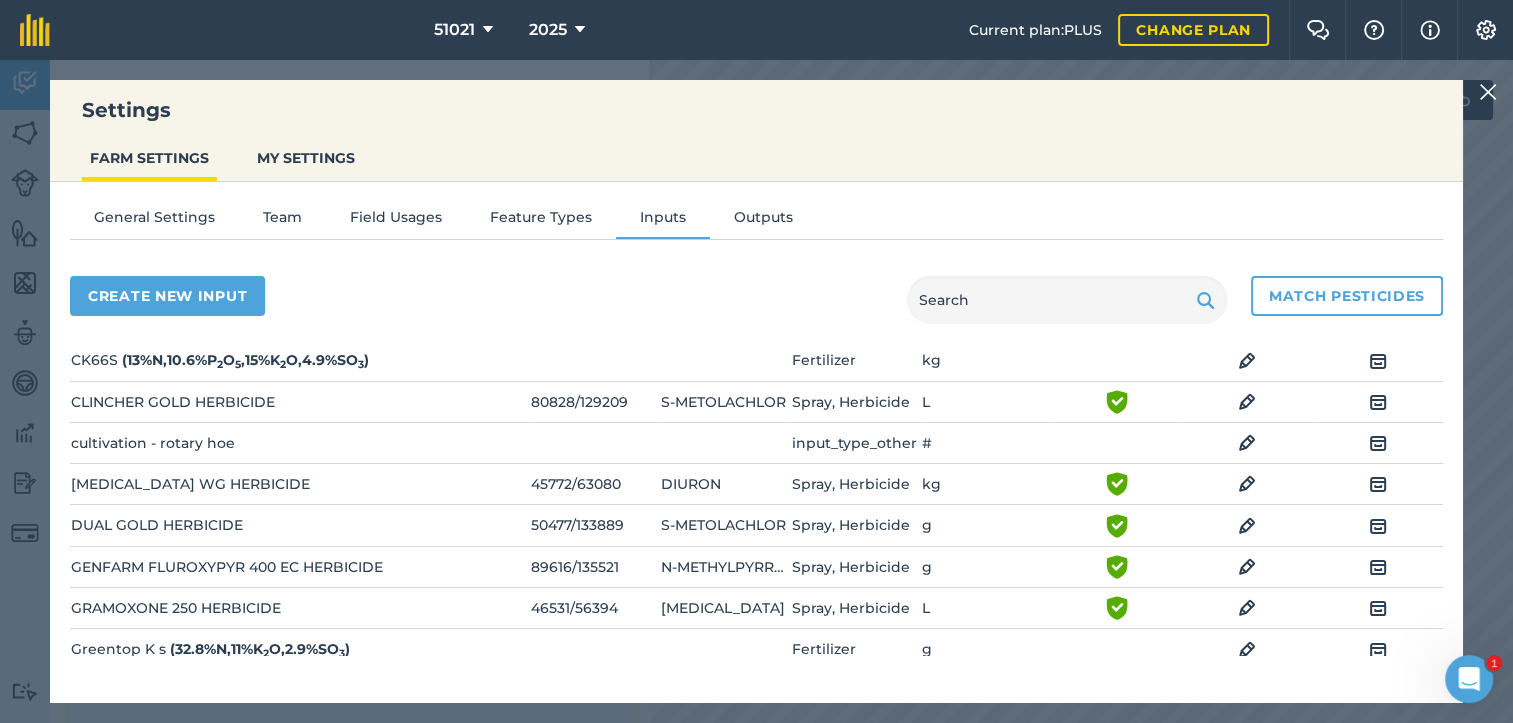 scroll, scrollTop: 300, scrollLeft: 0, axis: vertical 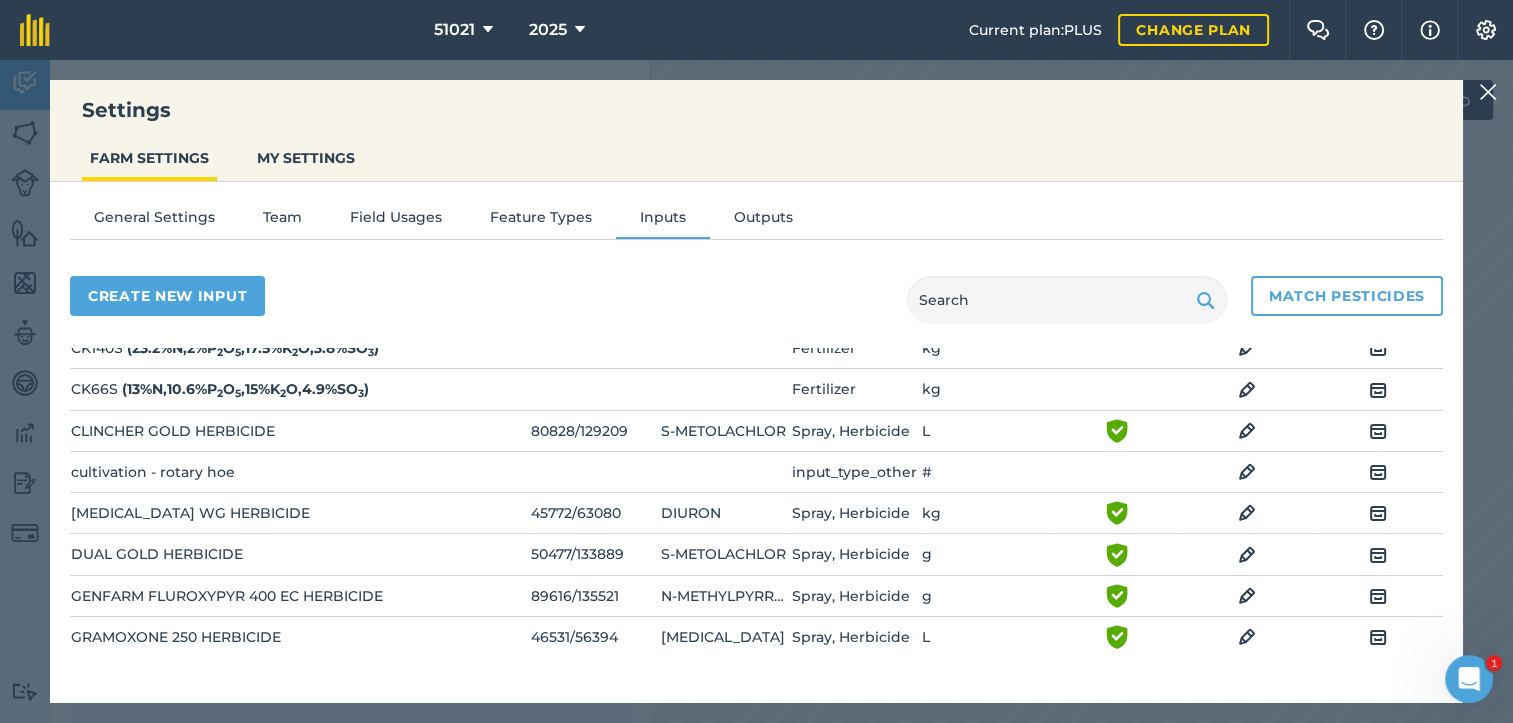 click at bounding box center [1247, 472] 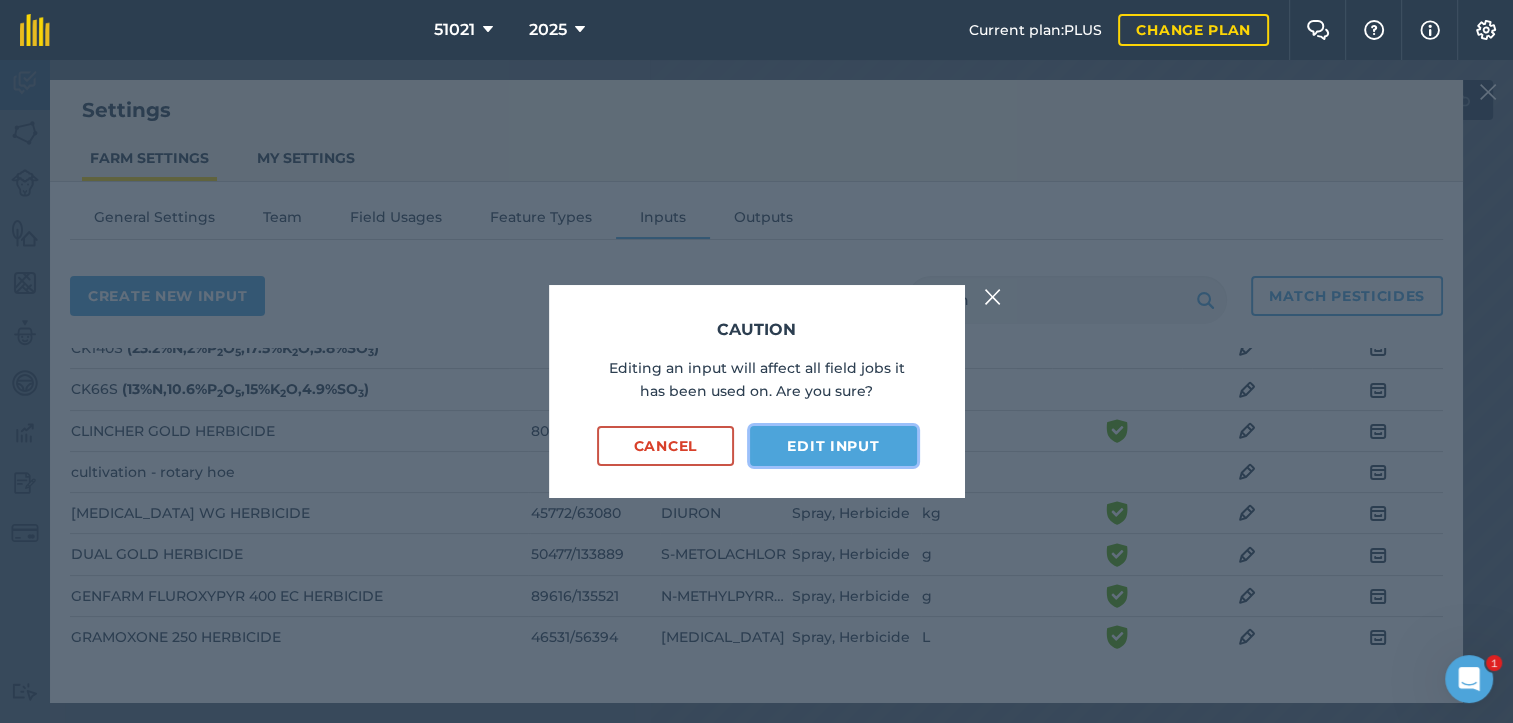 click on "Edit input" at bounding box center [833, 446] 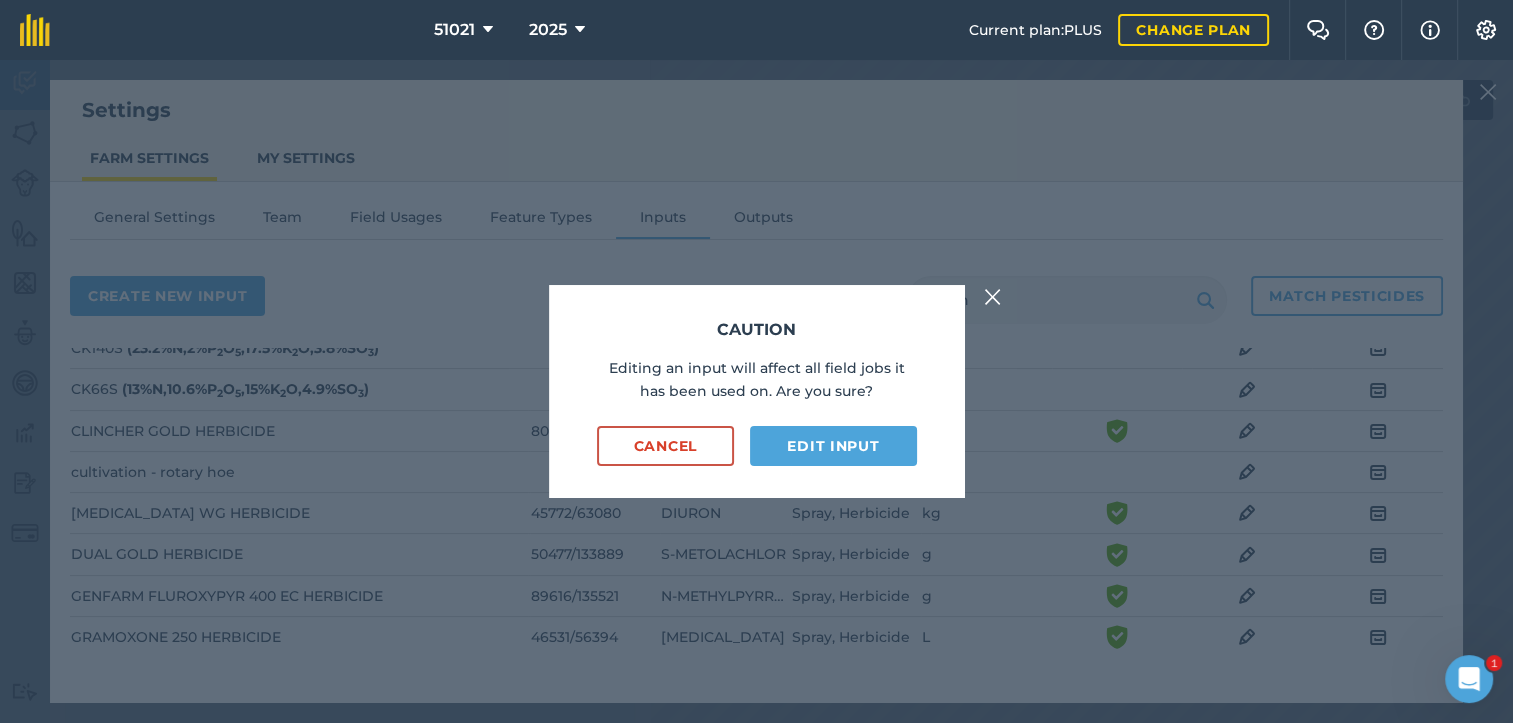 select on "COUNT" 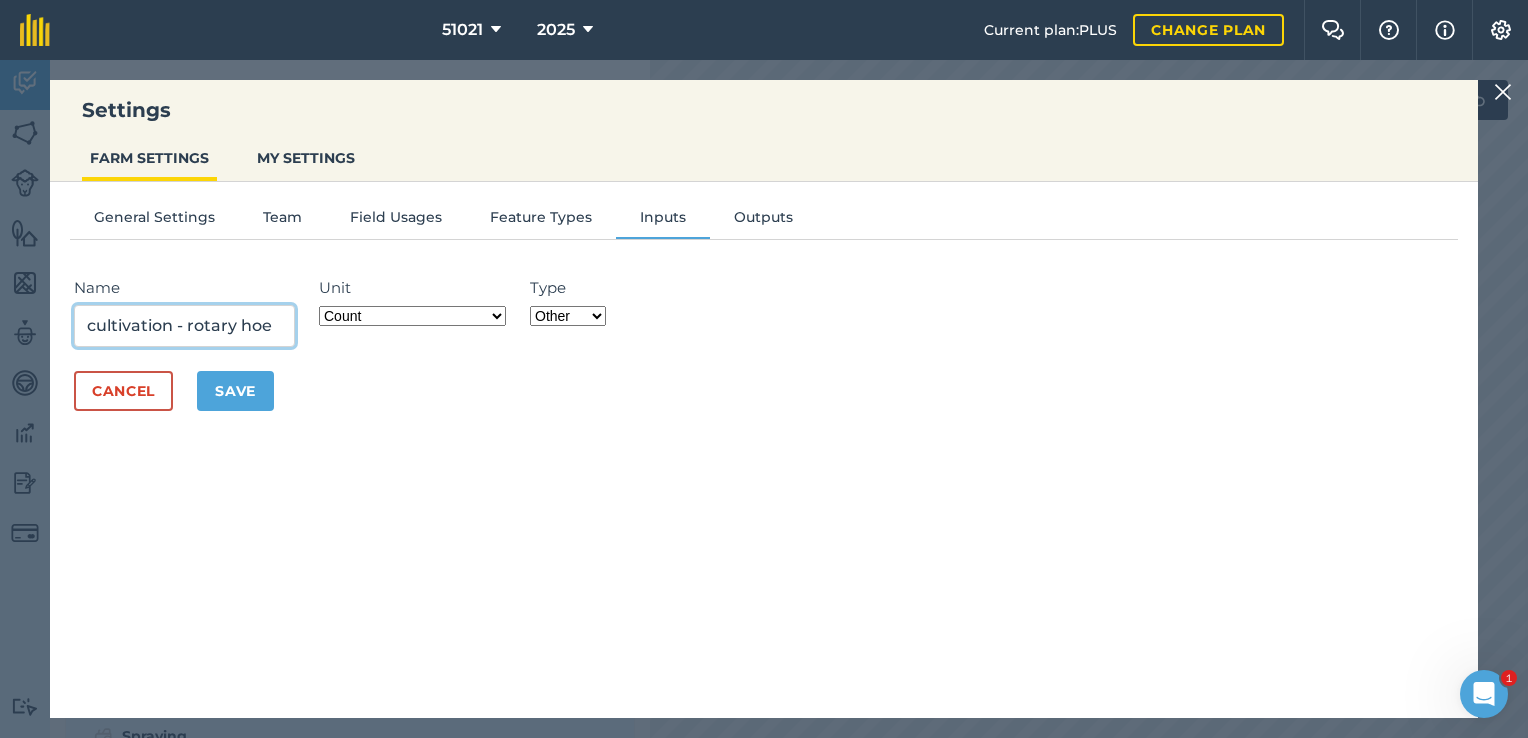 drag, startPoint x: 169, startPoint y: 324, endPoint x: 72, endPoint y: 299, distance: 100.16985 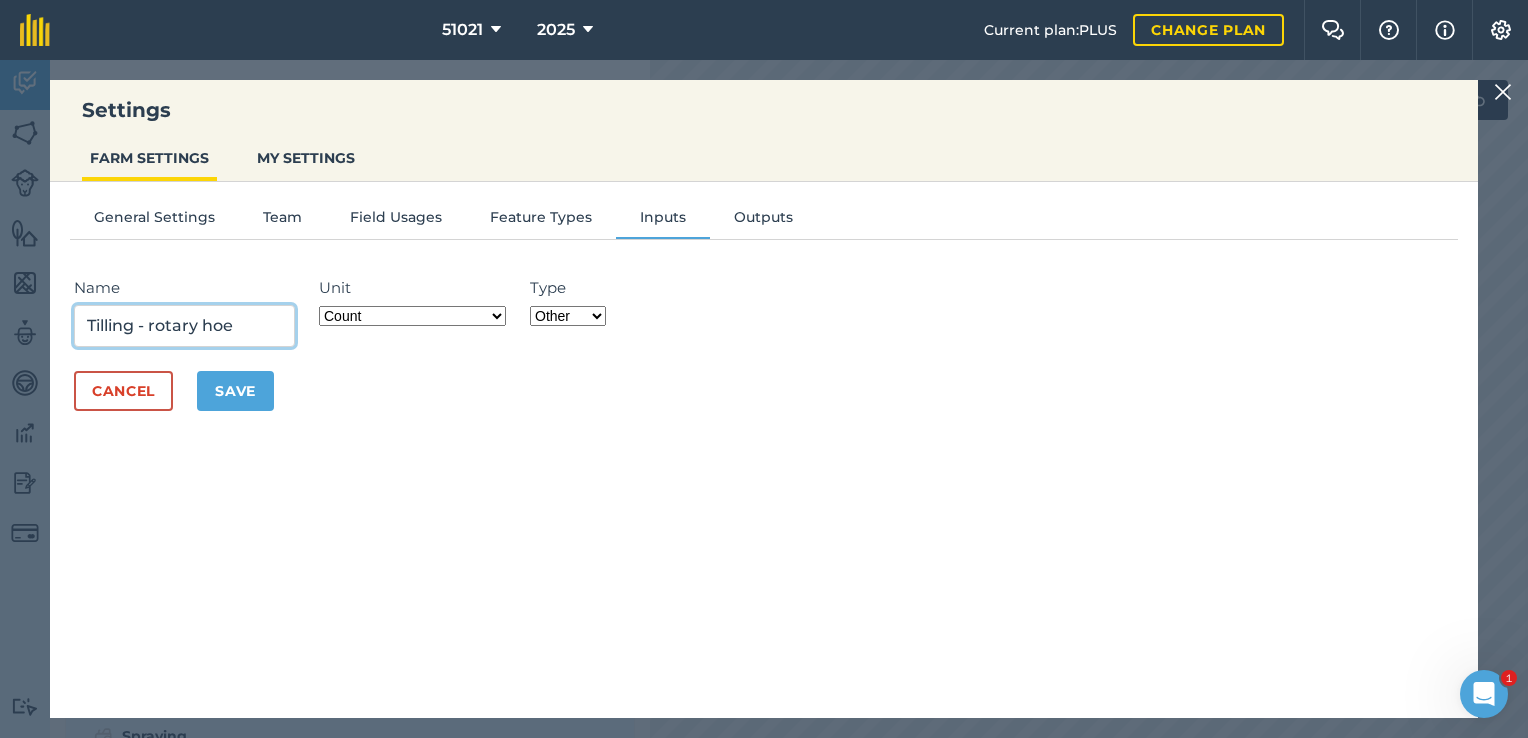 drag, startPoint x: 243, startPoint y: 330, endPoint x: 199, endPoint y: 326, distance: 44.181442 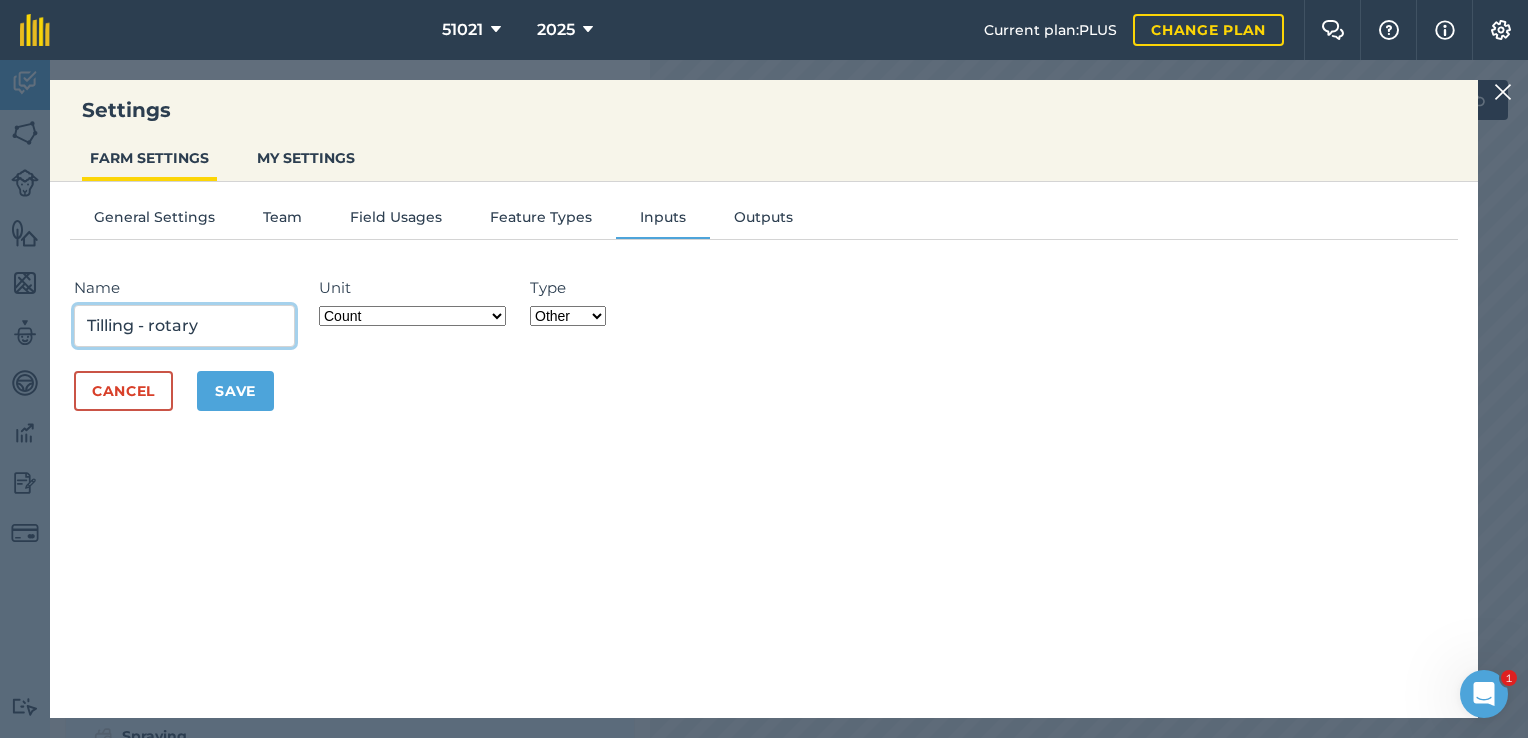 type on "Tilling - rotary" 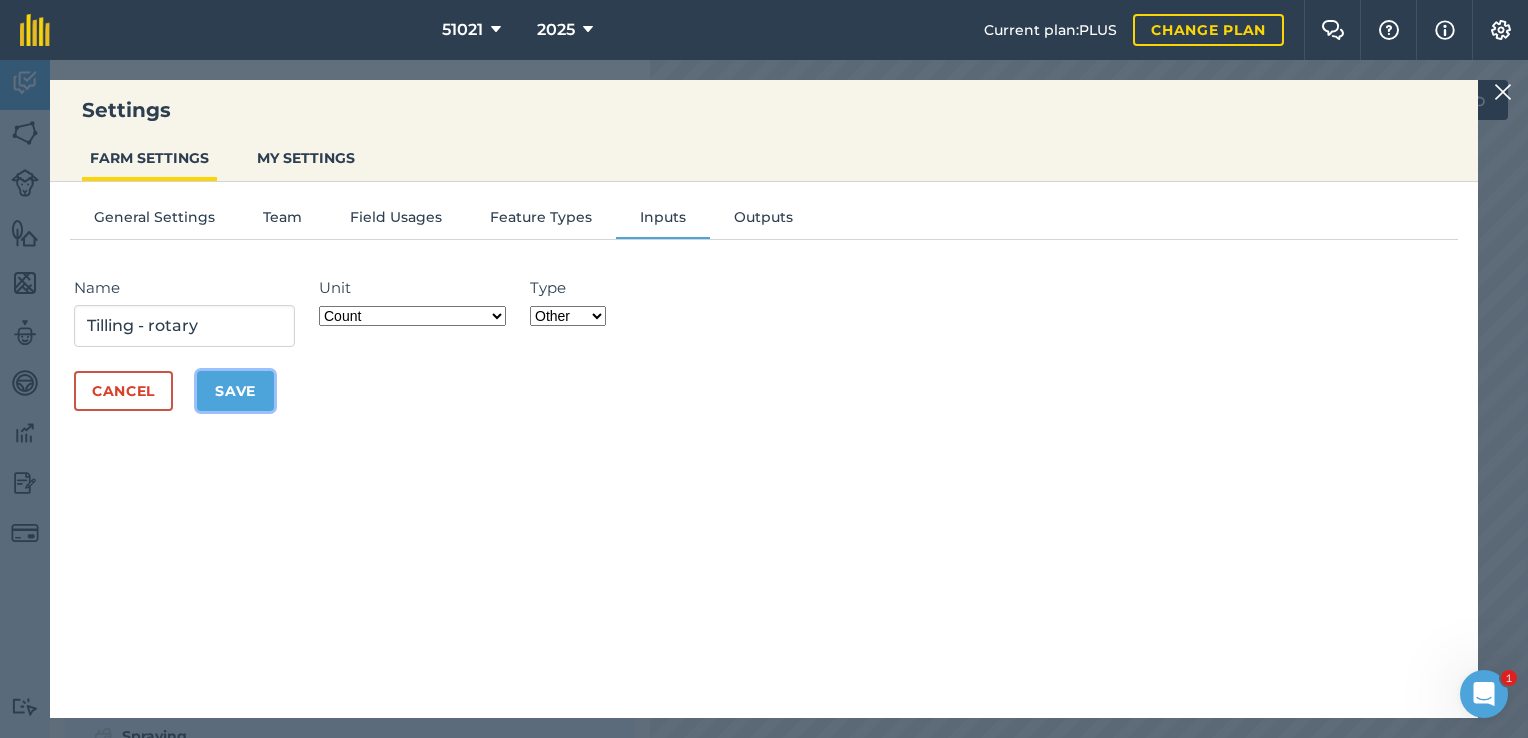 click on "Save" at bounding box center (235, 391) 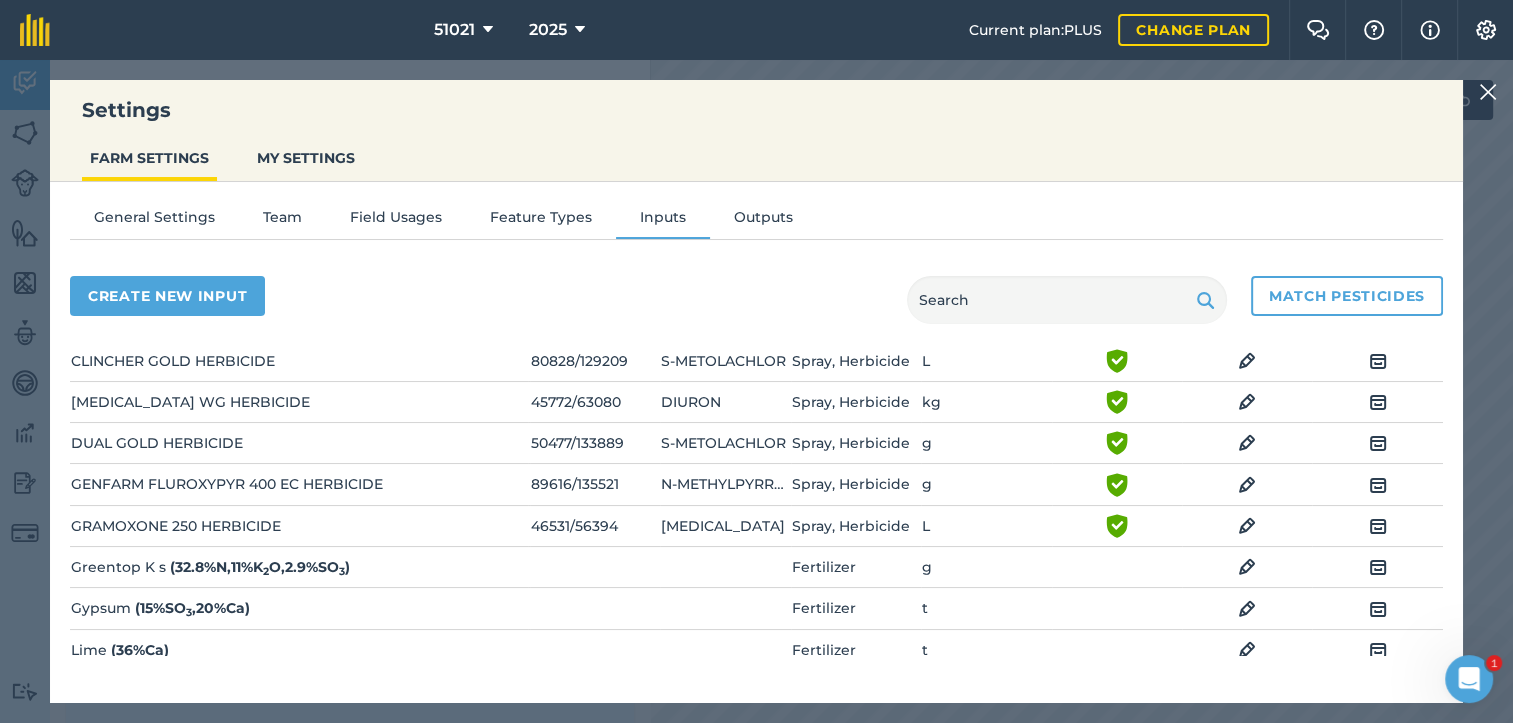 scroll, scrollTop: 400, scrollLeft: 0, axis: vertical 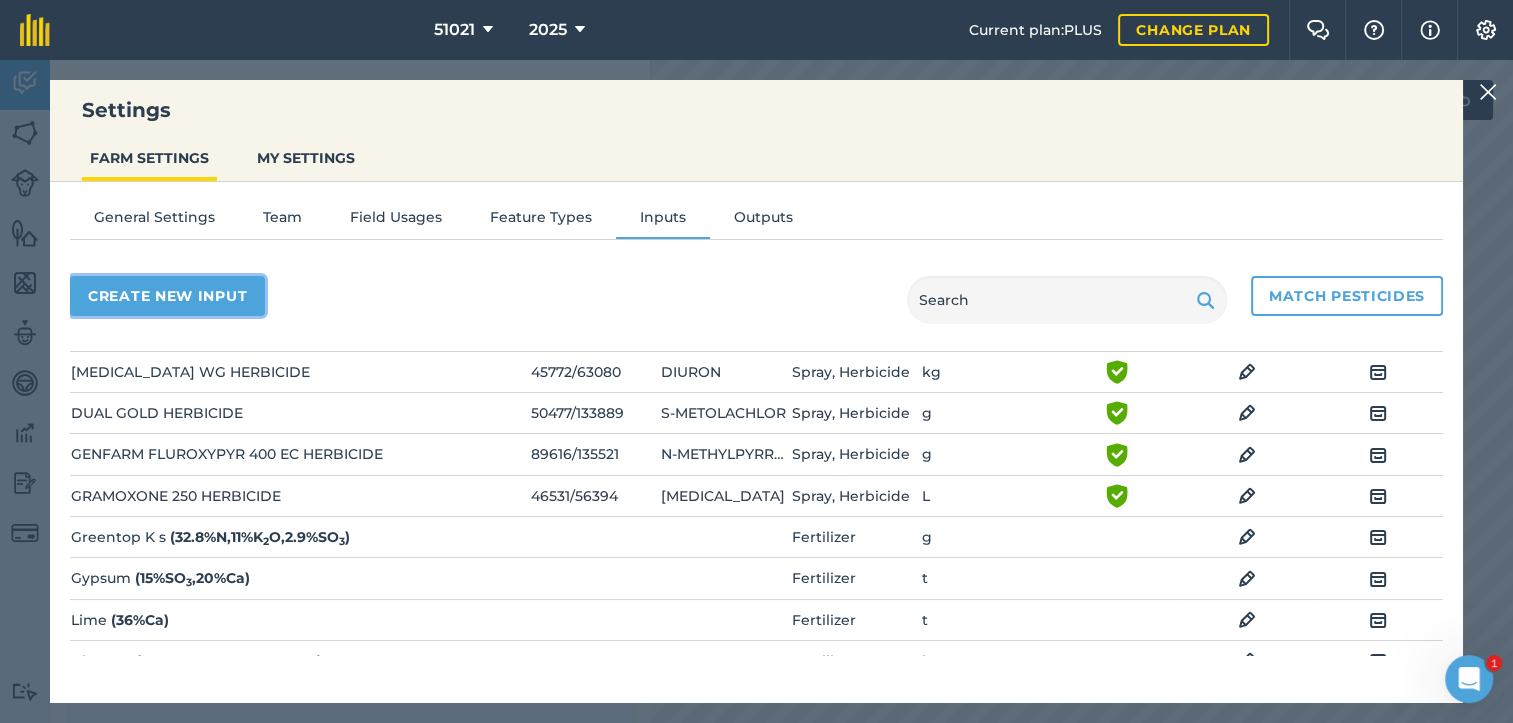 click on "Create new input" at bounding box center [167, 296] 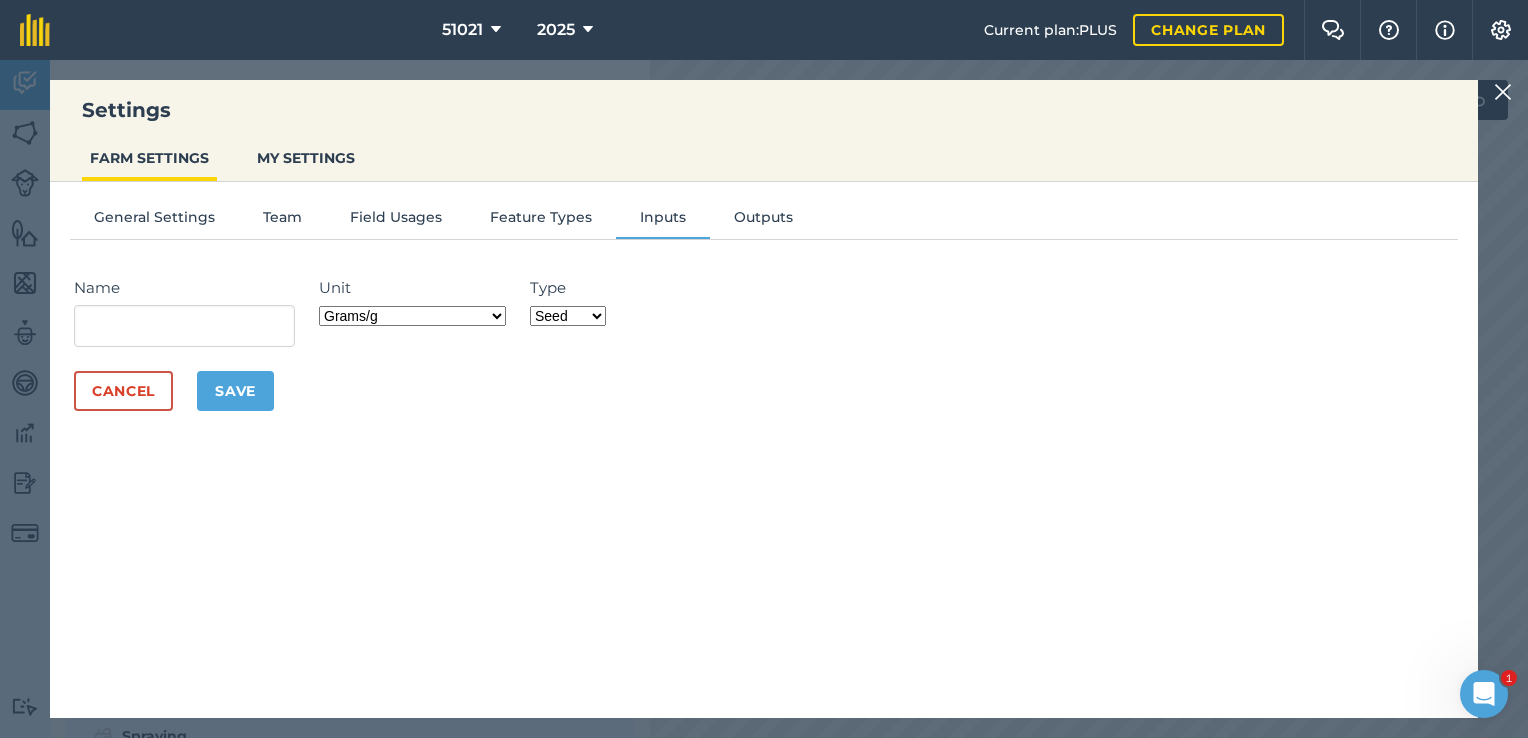 click on "Fertilizer Seed Spray Fuel Other" at bounding box center [568, 316] 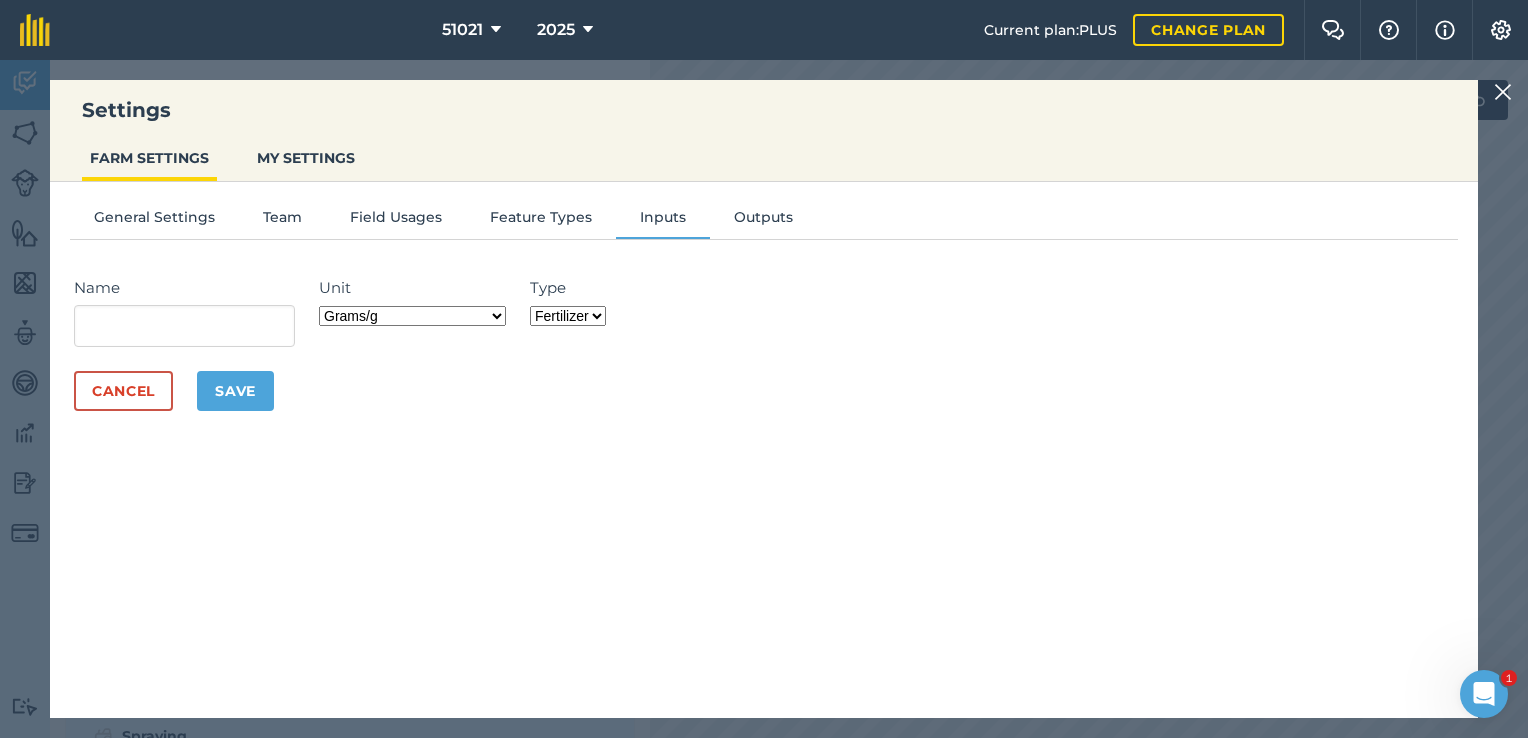 click on "Fertilizer Seed Spray Fuel Other" at bounding box center (568, 316) 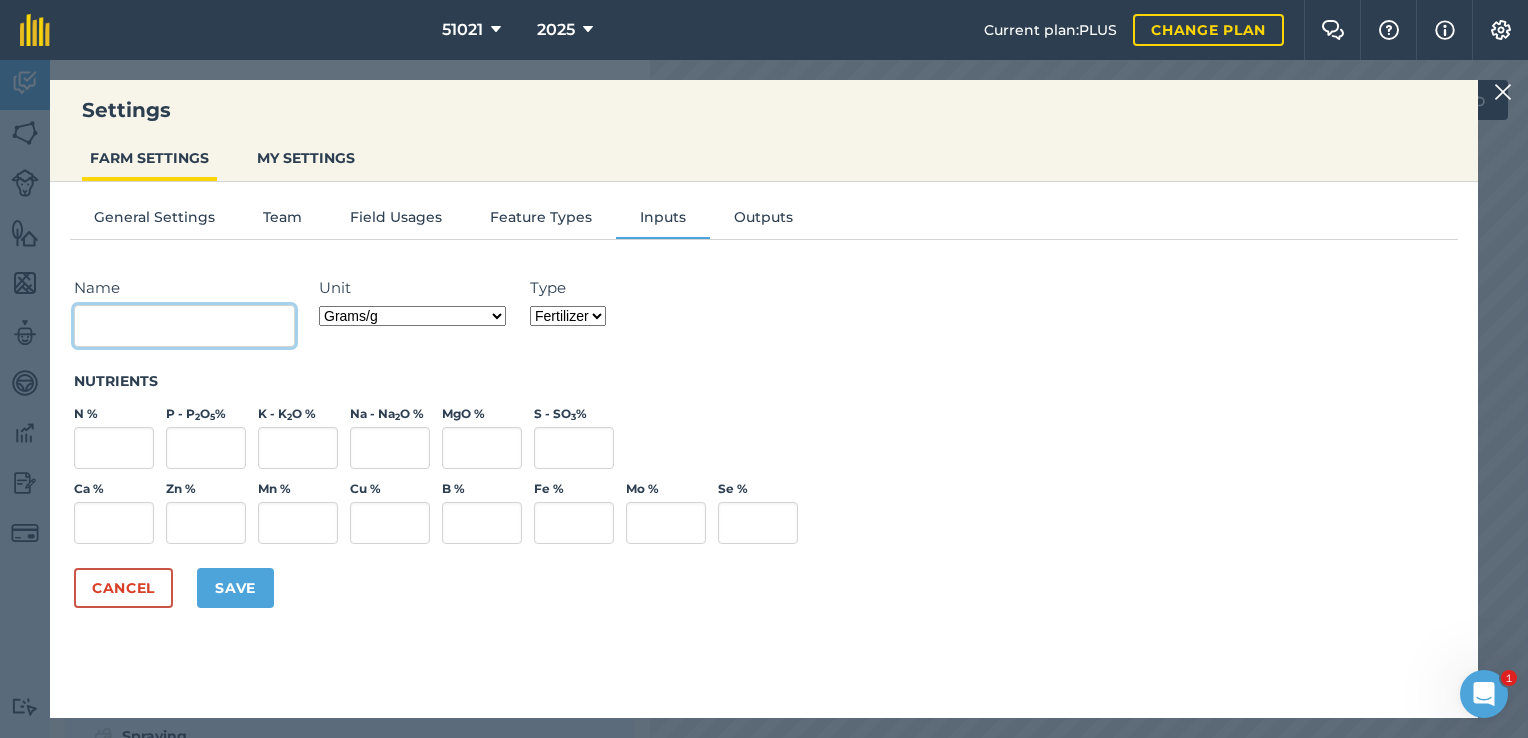 click on "Name" at bounding box center (184, 326) 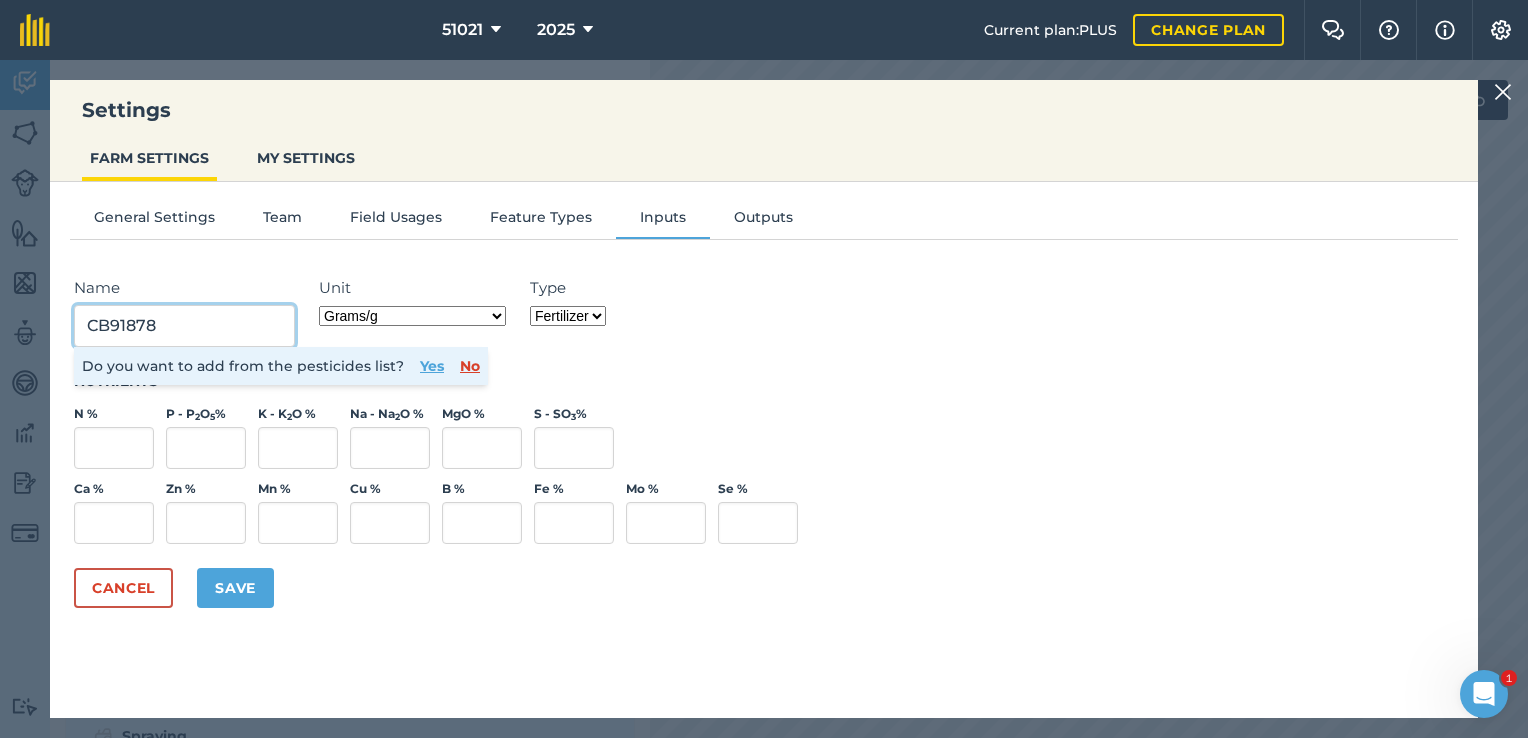 type on "CB91878" 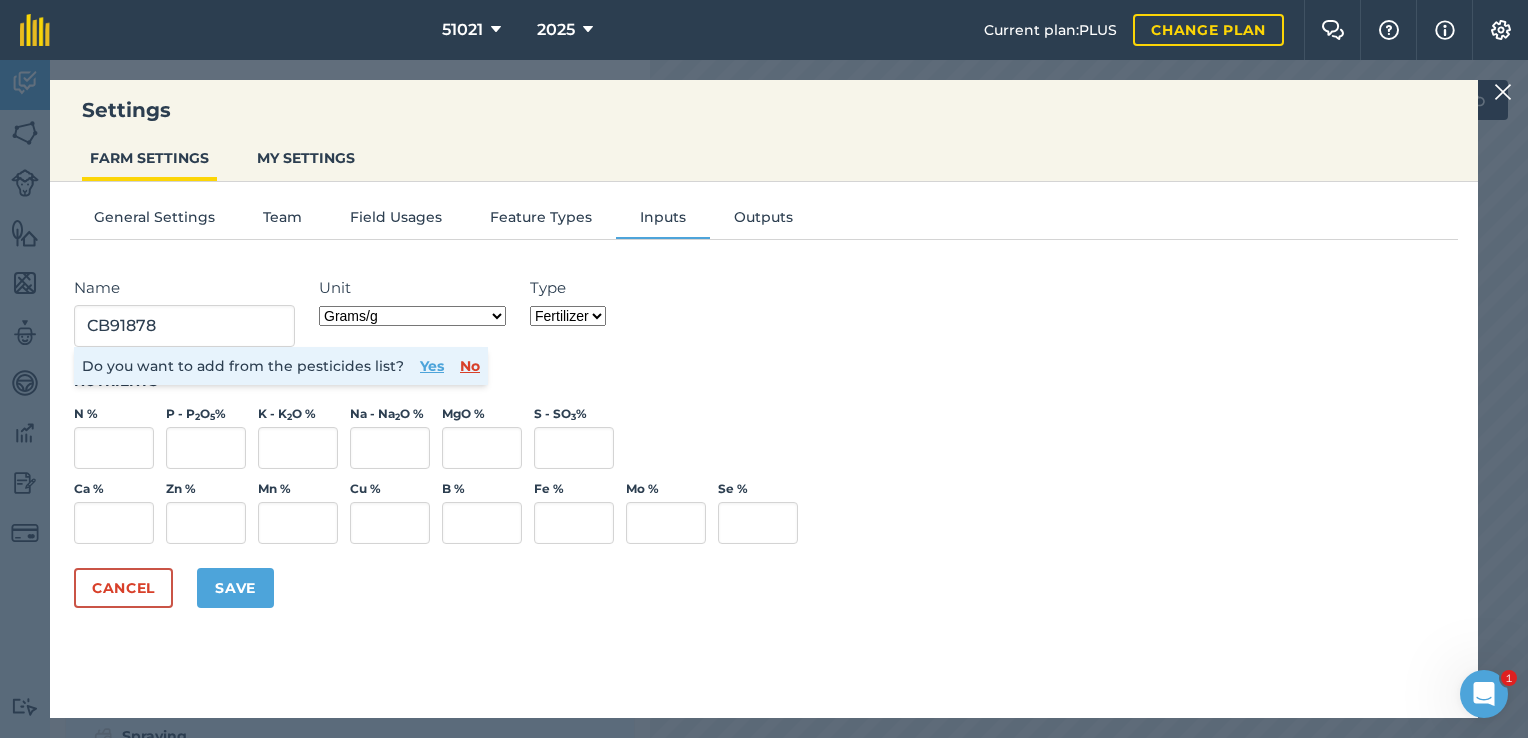 click on "Grams/g Kilograms/kg Metric tonnes/t Millilitres/ml Litres/L Ounces/oz Pounds/lb Imperial tons/t Fluid ounces/fl oz Gallons/gal Count Cubic Meter/m3 Pint/pt Quart/qt Megalitre/ML unit_type_hundred_weight" at bounding box center (412, 316) 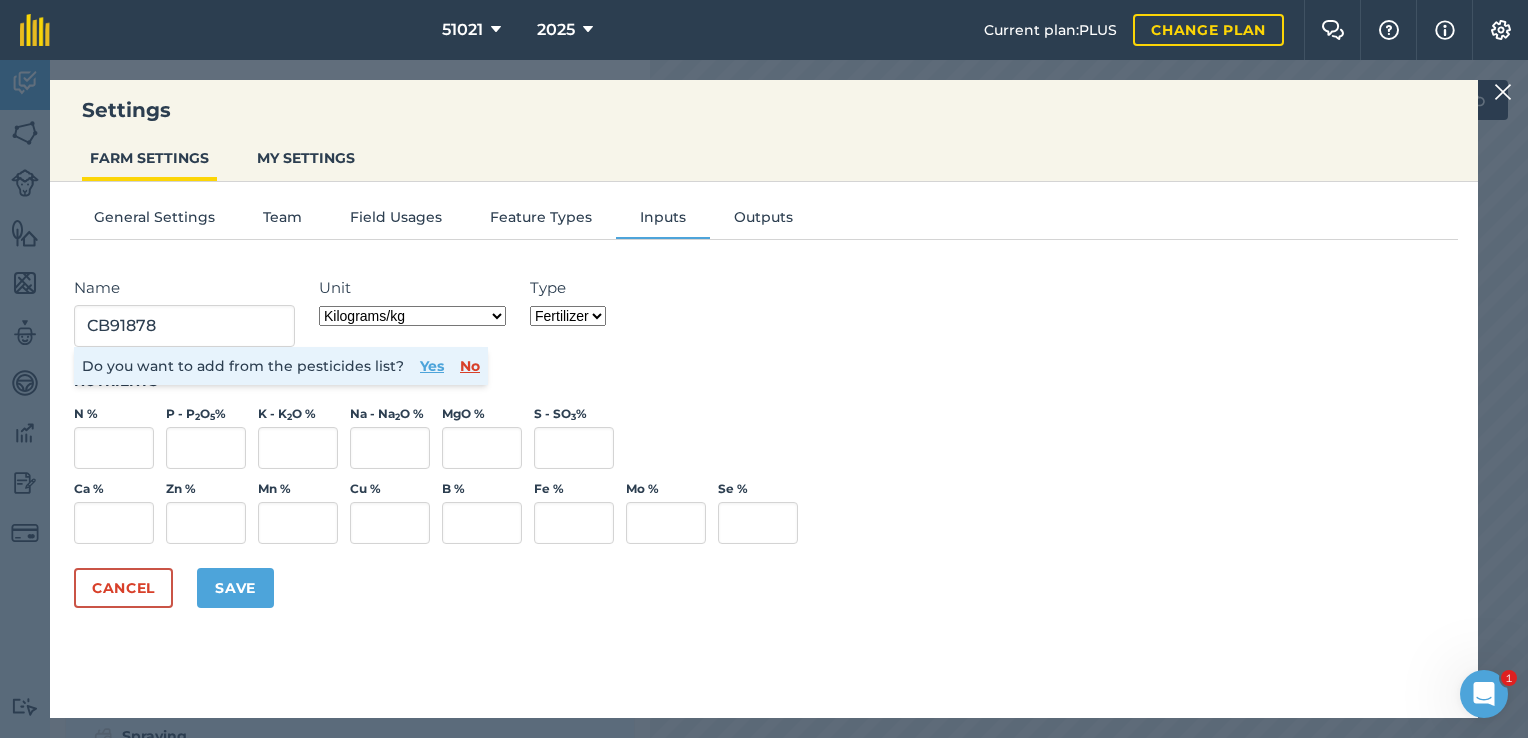 click on "Grams/g Kilograms/kg Metric tonnes/t Millilitres/ml Litres/L Ounces/oz Pounds/lb Imperial tons/t Fluid ounces/fl oz Gallons/gal Count Cubic Meter/m3 Pint/pt Quart/qt Megalitre/ML unit_type_hundred_weight" at bounding box center (412, 316) 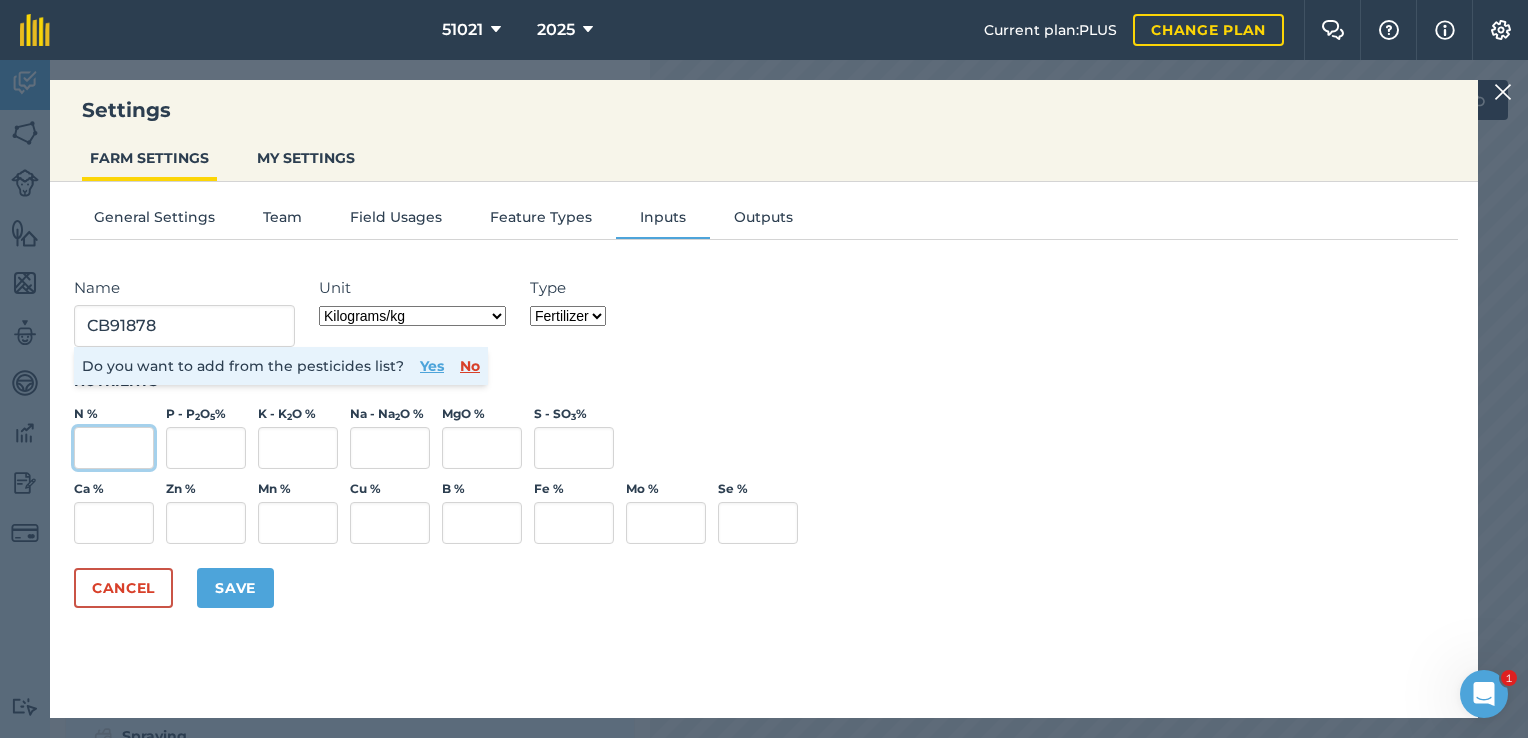 click on "N %" at bounding box center (114, 448) 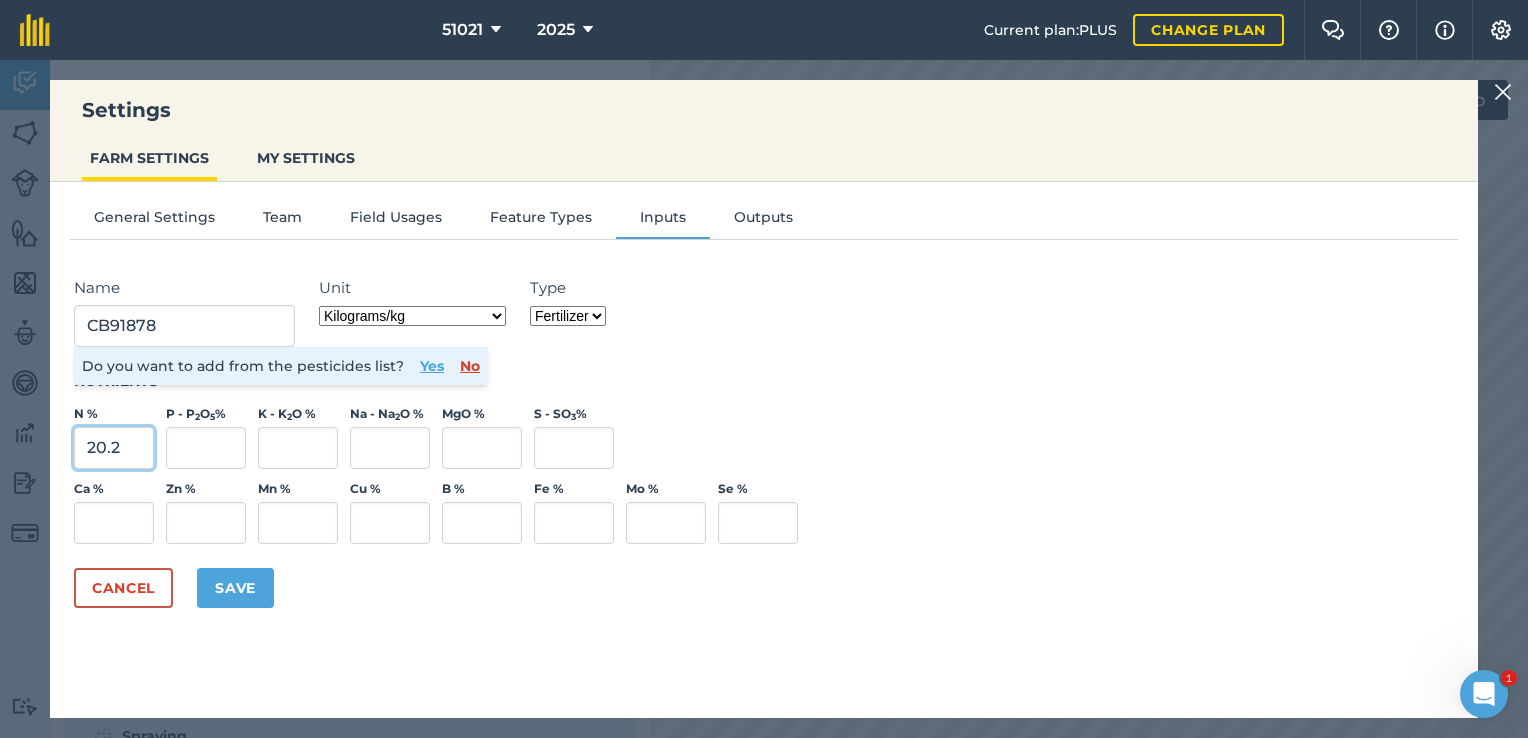 type on "20.2" 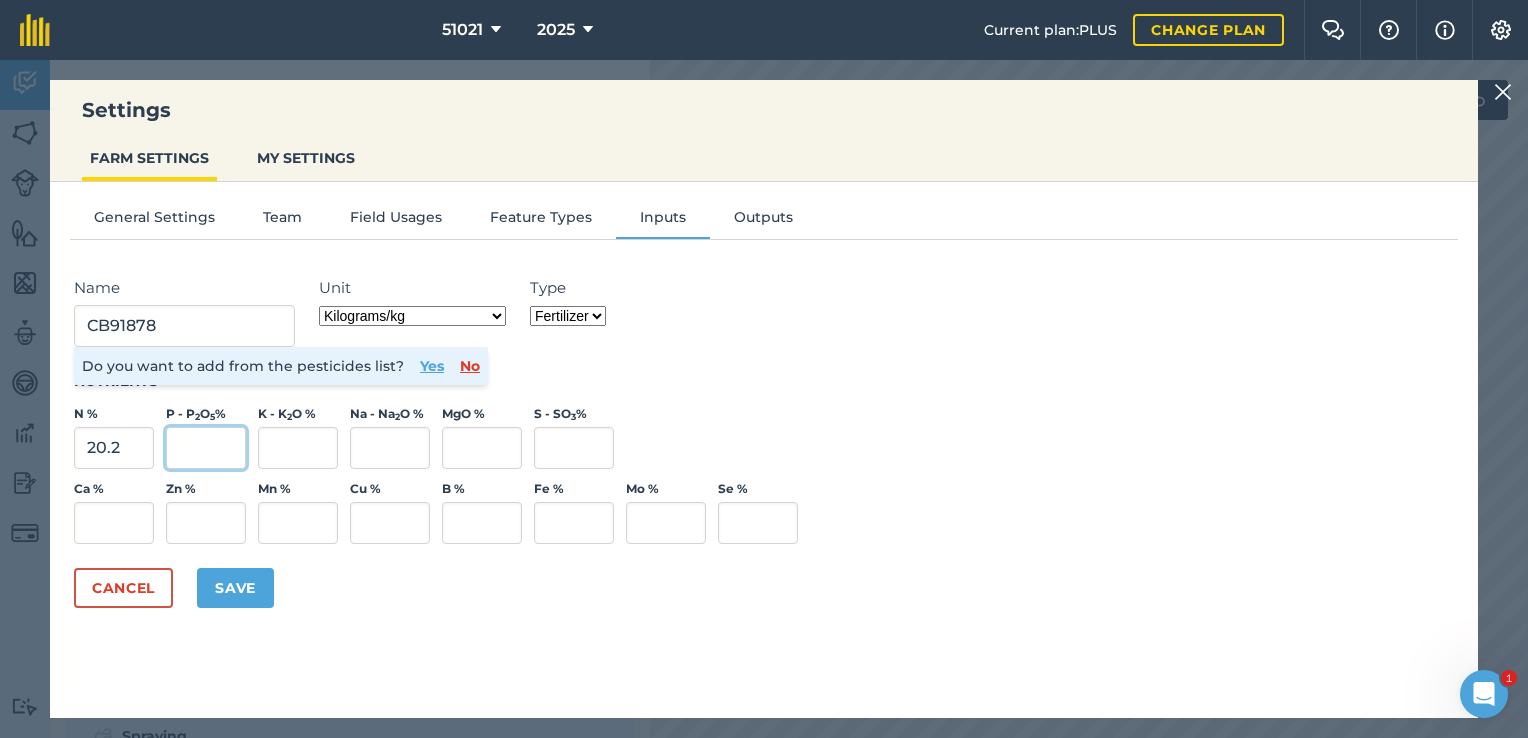 click on "P - P 2 O 5  %" at bounding box center [206, 448] 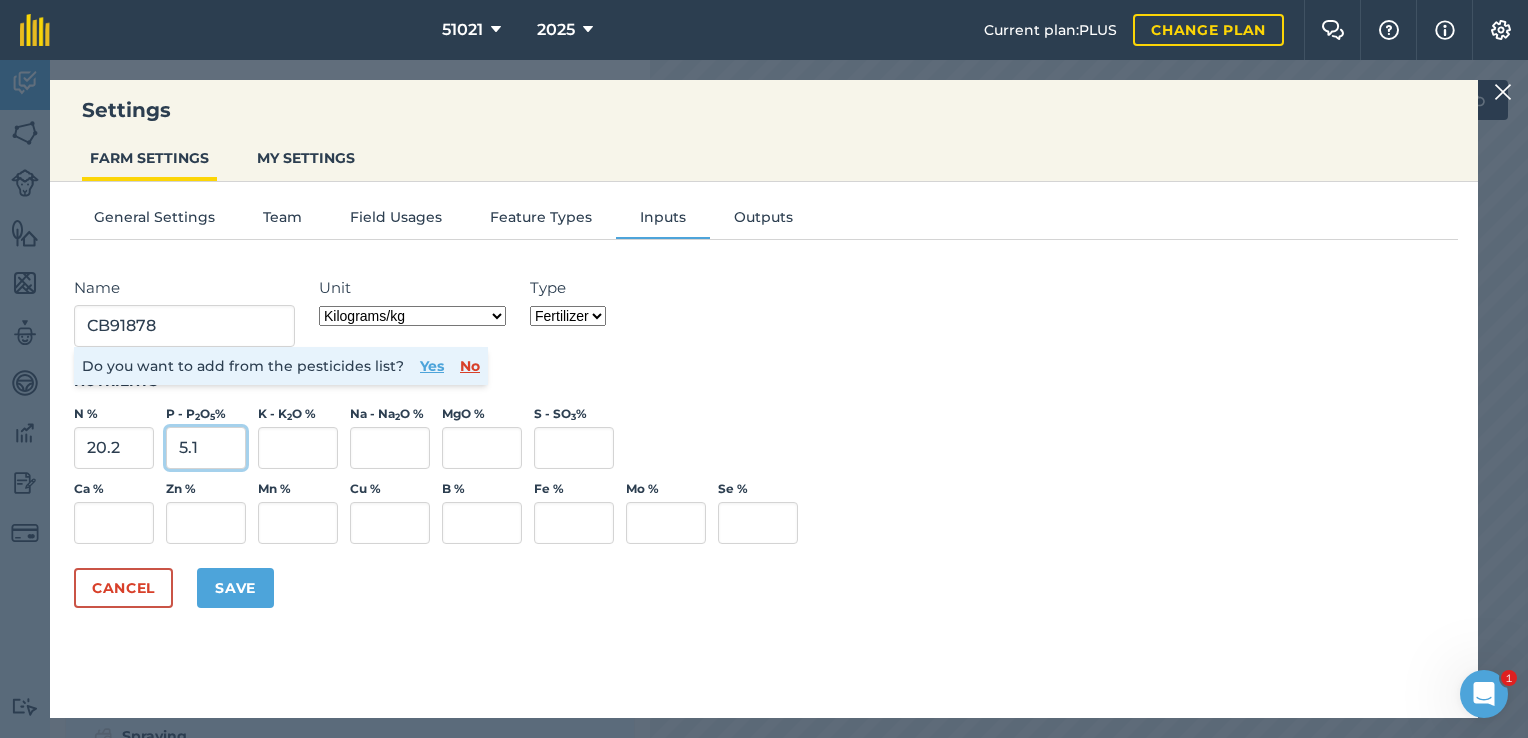type on "5.1" 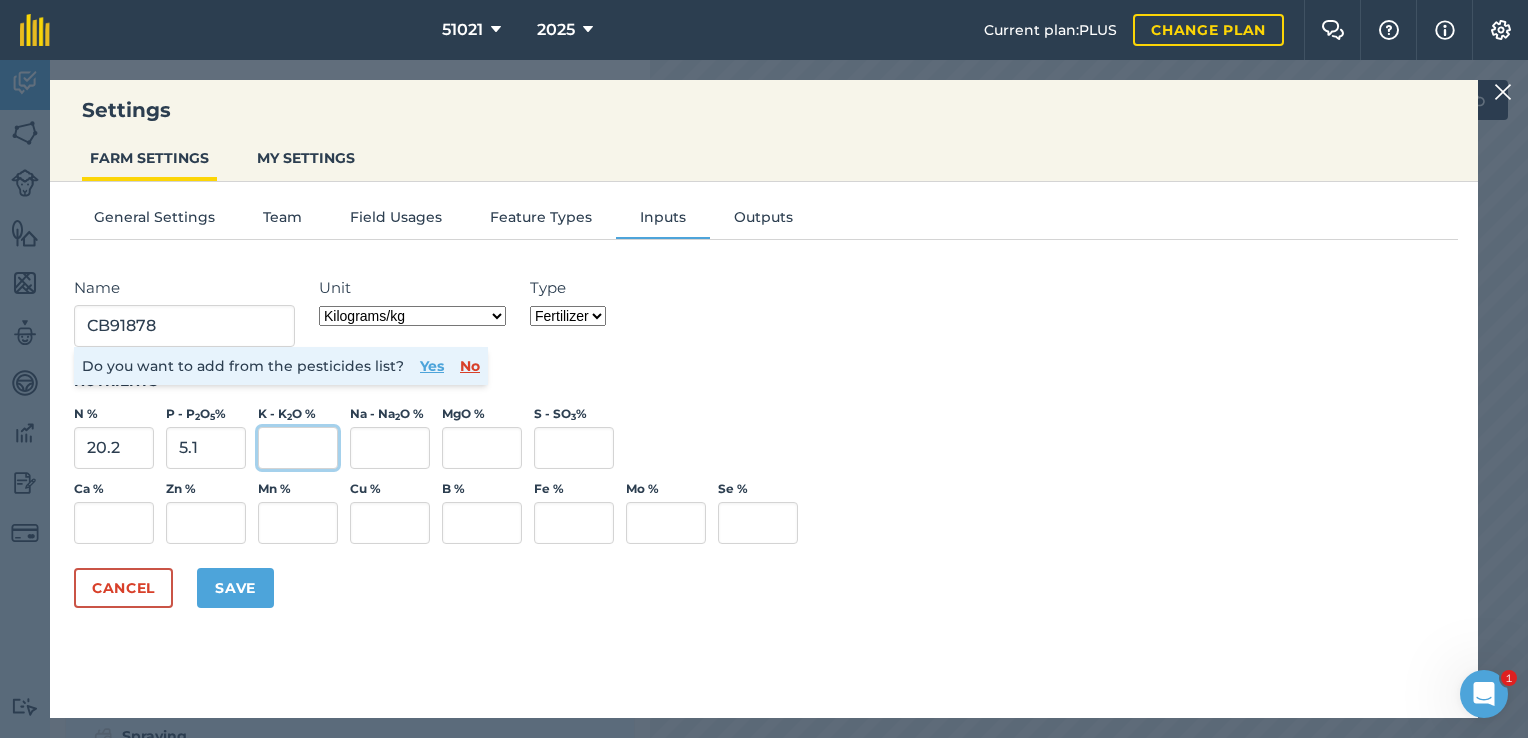 click on "K - K 2 O %" at bounding box center (298, 448) 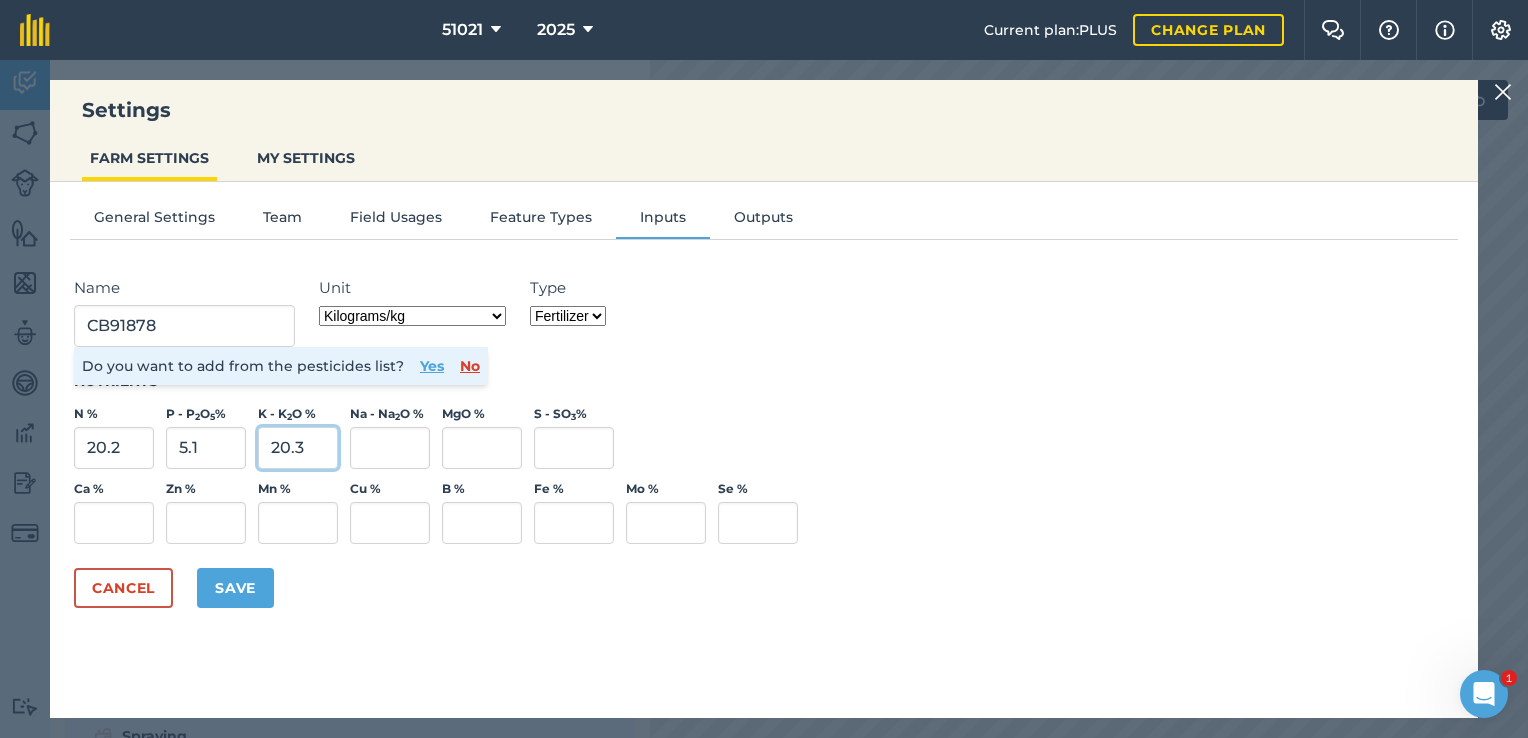 type on "20.3" 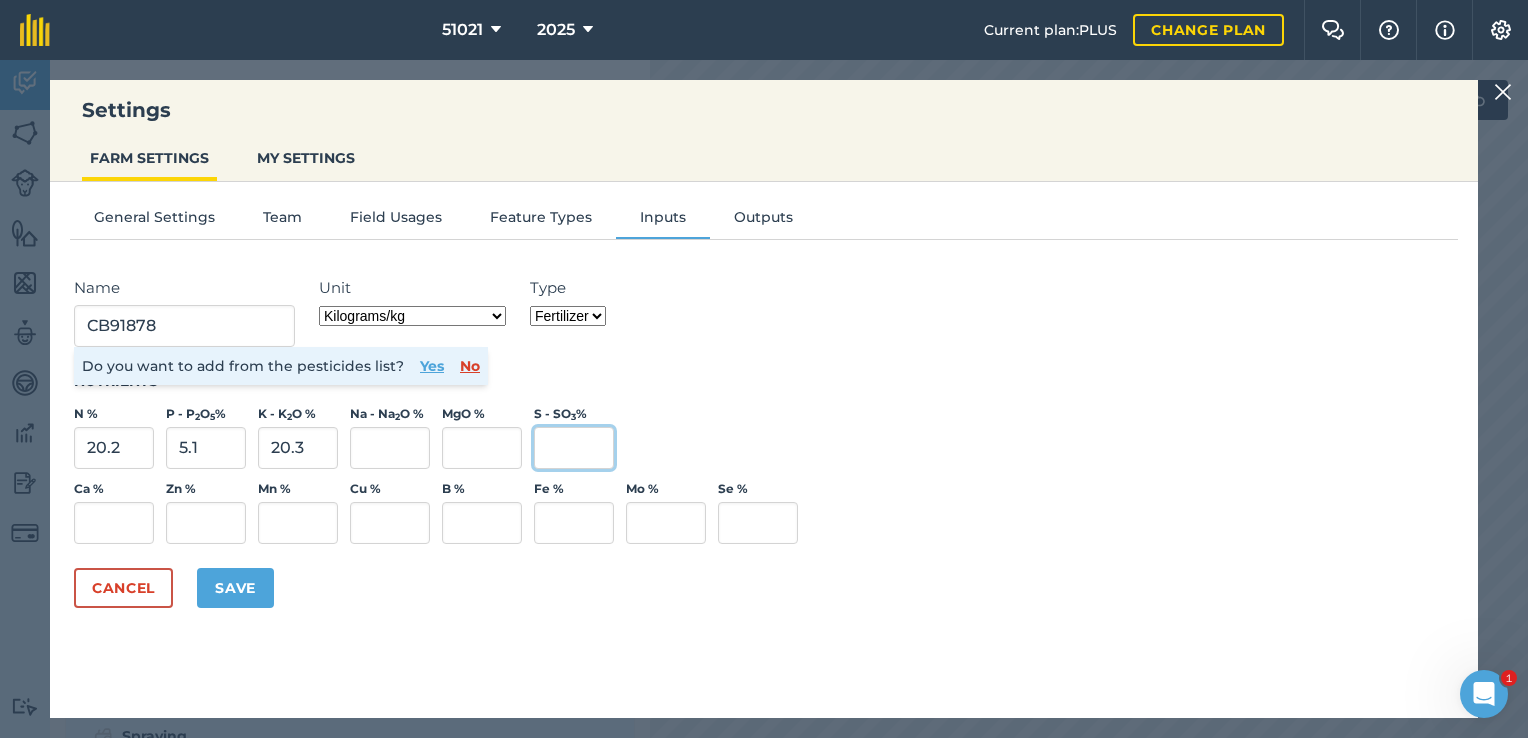 click on "S - SO 3  %" at bounding box center [574, 448] 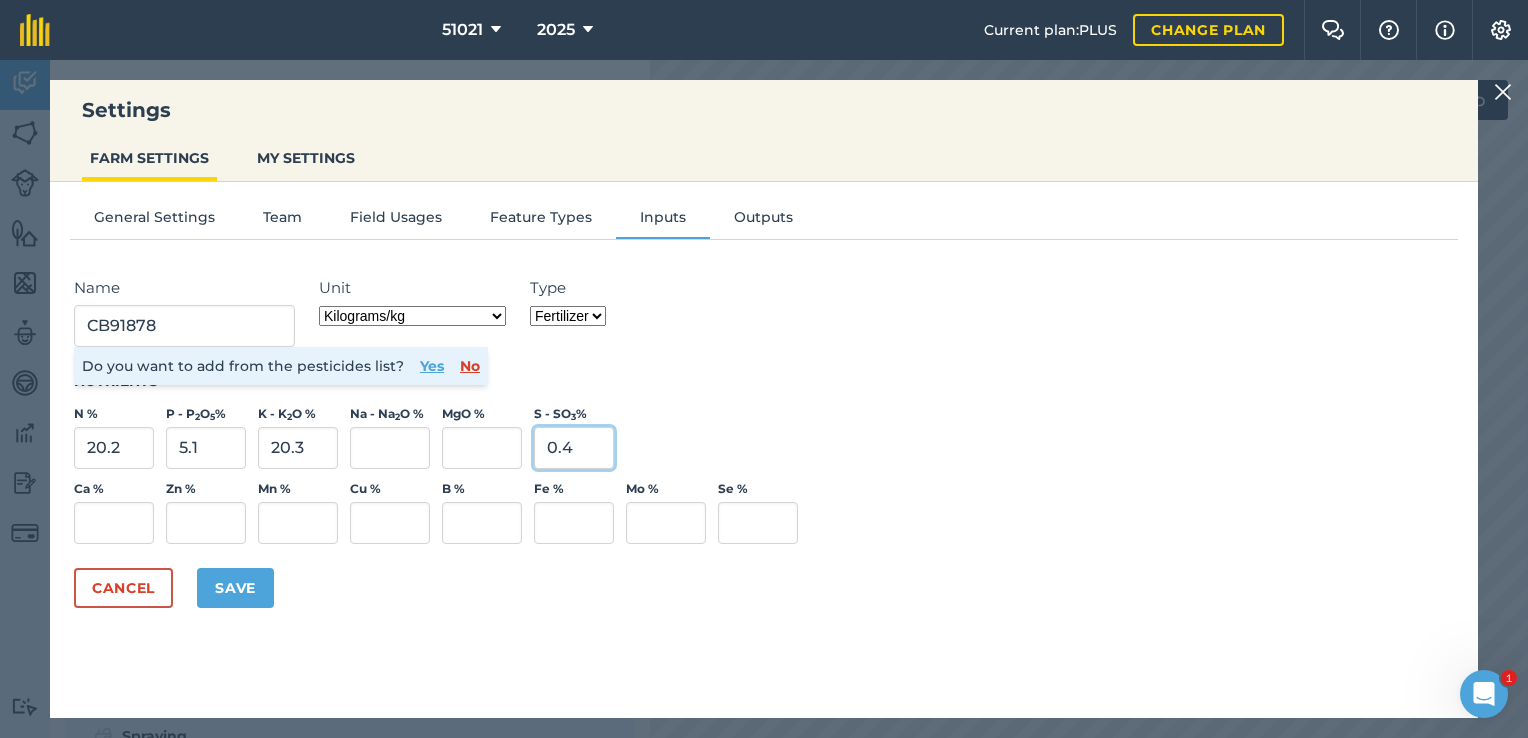 type on "0.4" 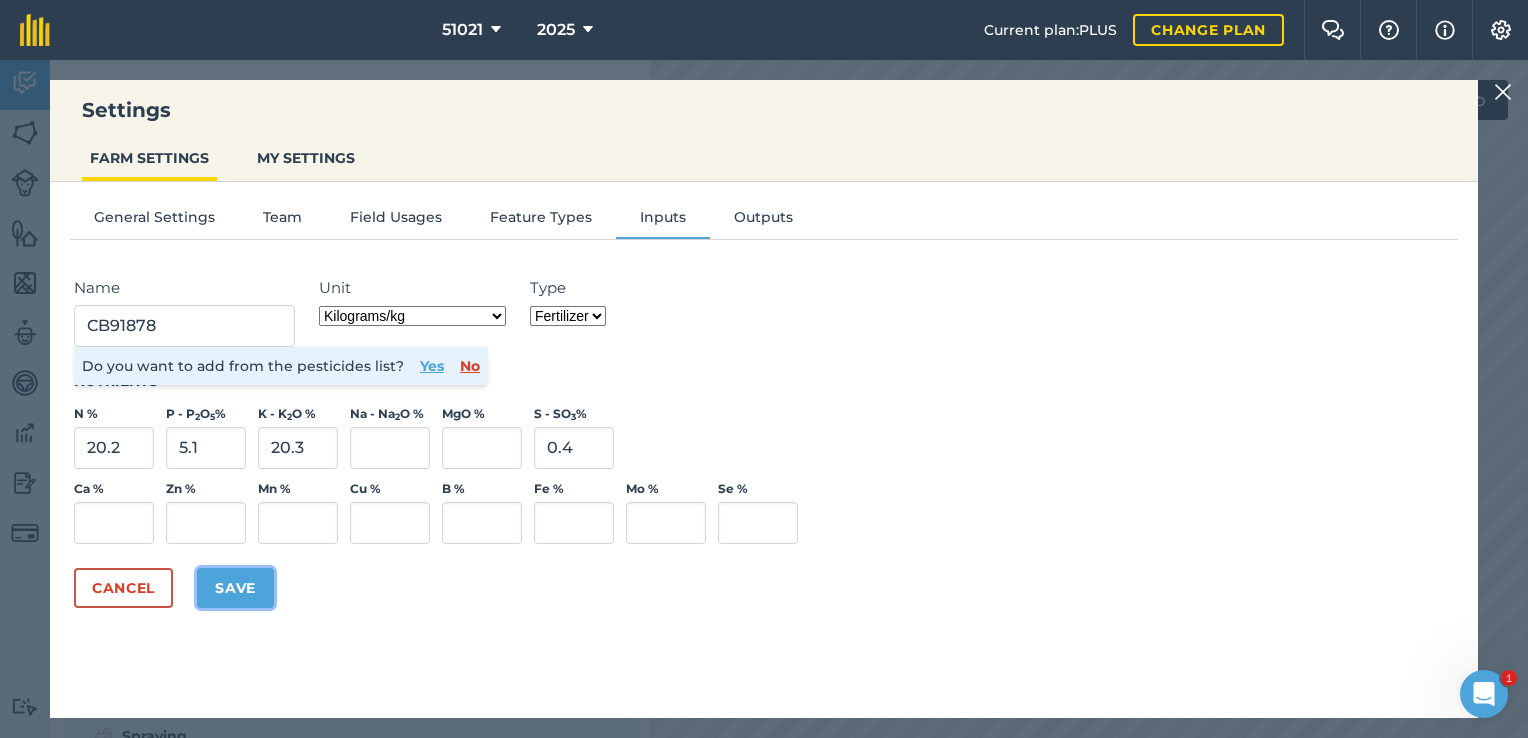click on "Save" at bounding box center (235, 588) 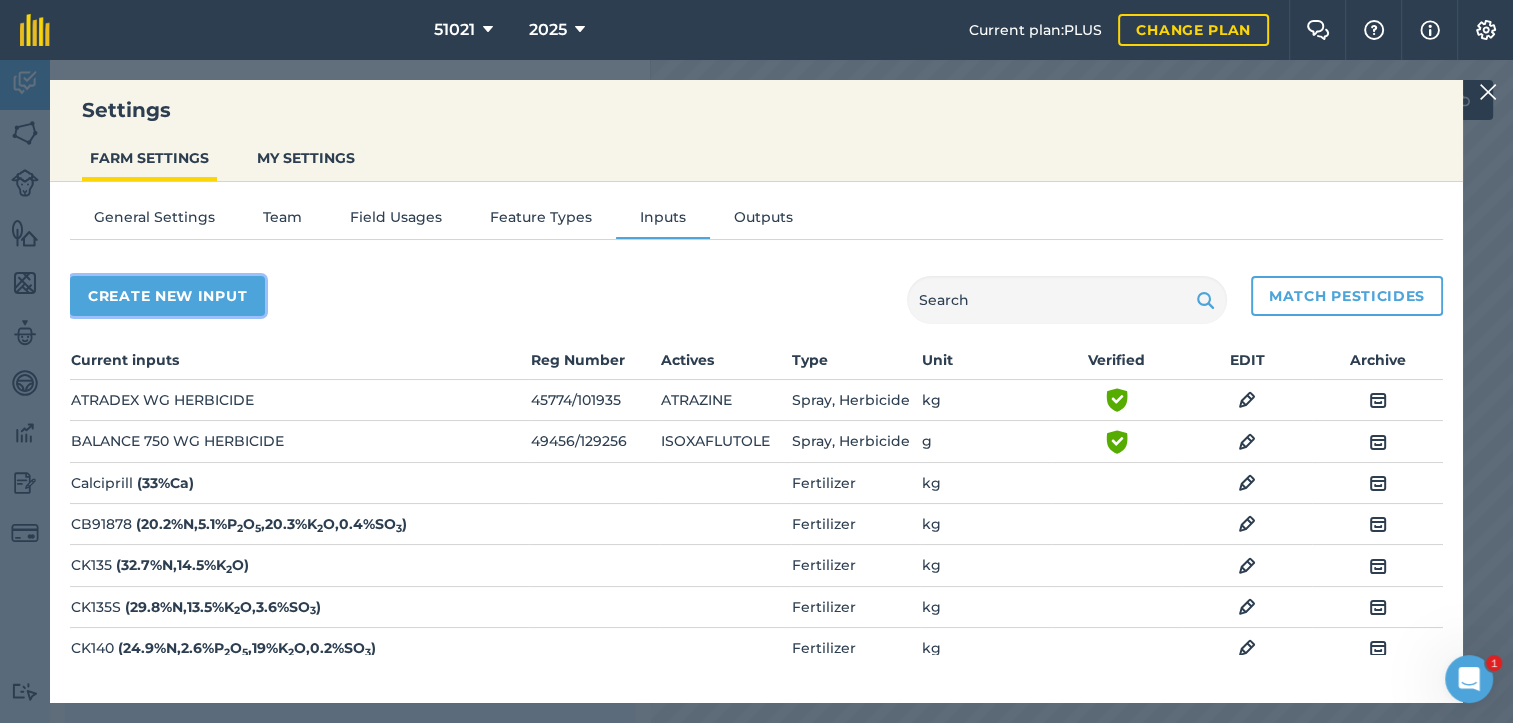click on "Create new input" at bounding box center (167, 296) 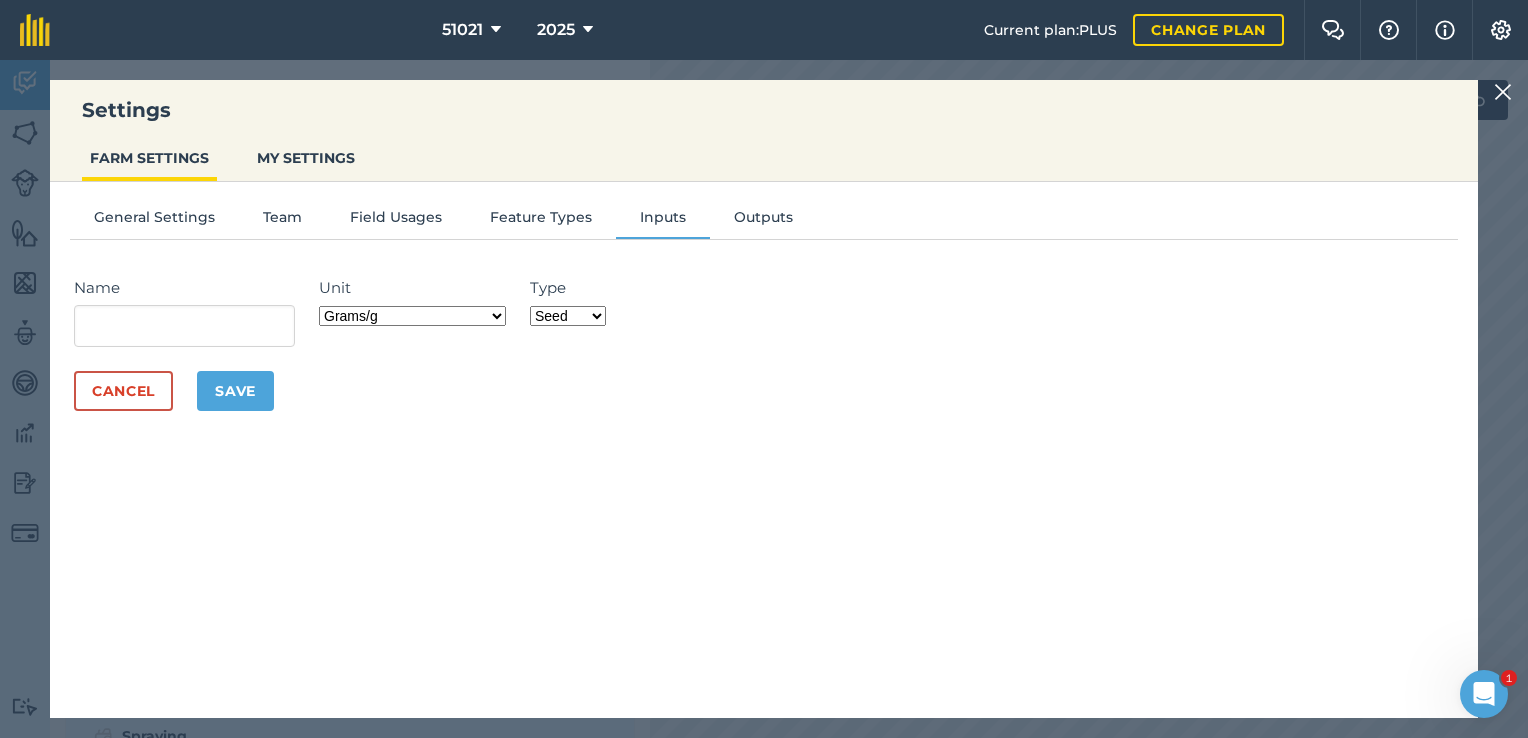 click on "Fertilizer Seed Spray Fuel Other" at bounding box center (568, 316) 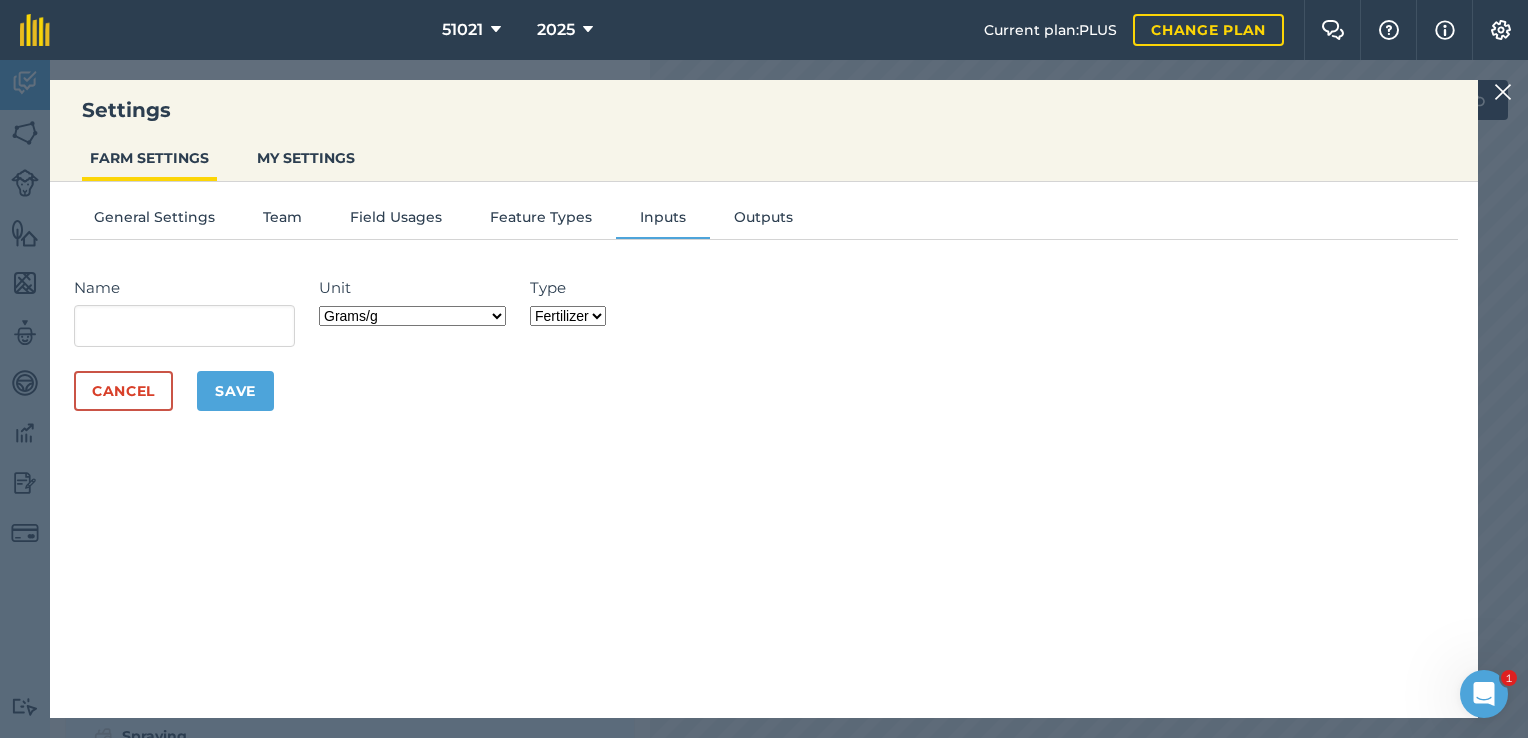 click on "Fertilizer Seed Spray Fuel Other" at bounding box center [568, 316] 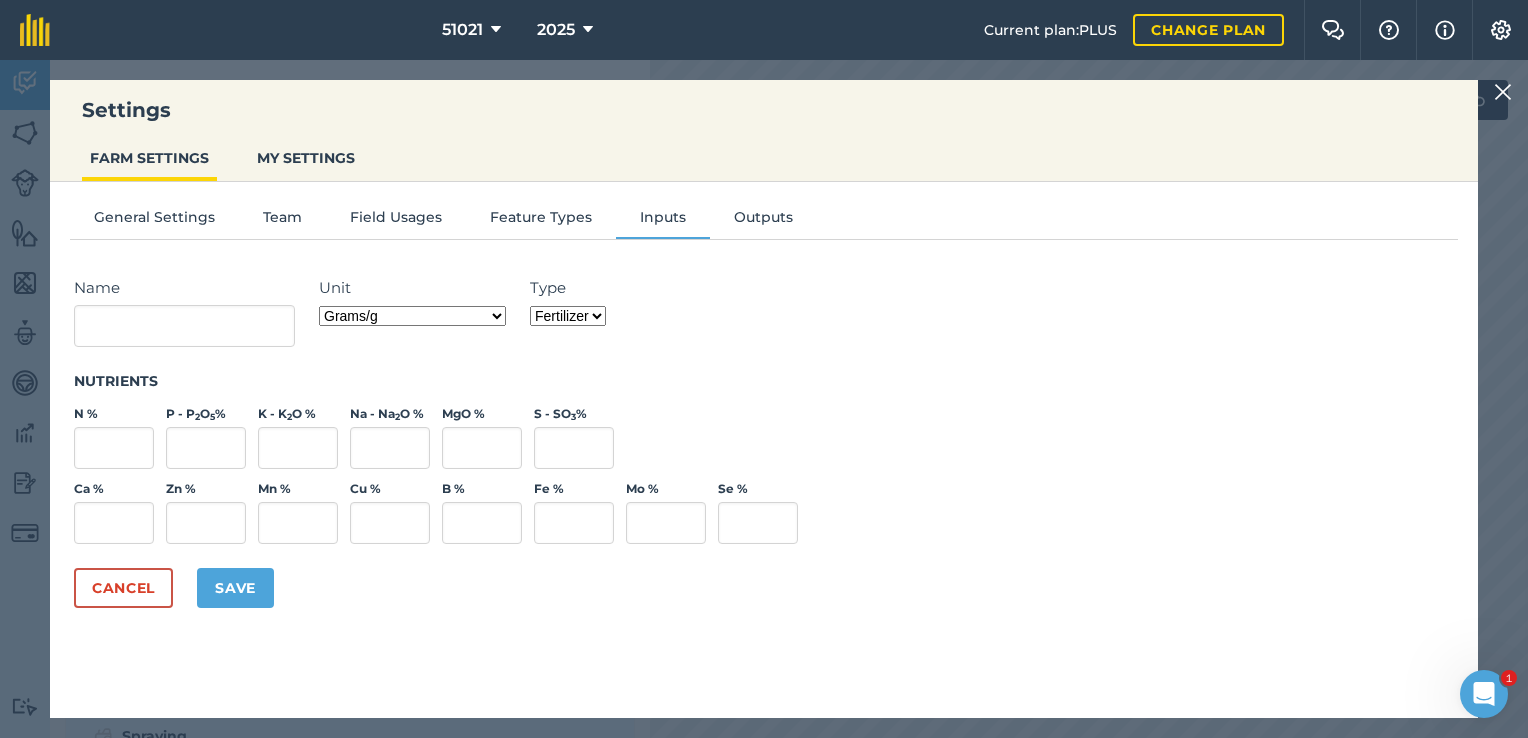click on "Grams/g Kilograms/kg Metric tonnes/t Millilitres/ml Litres/L Ounces/oz Pounds/lb Imperial tons/t Fluid ounces/fl oz Gallons/gal Count Cubic Meter/m3 Pint/pt Quart/qt Megalitre/ML unit_type_hundred_weight" at bounding box center (412, 316) 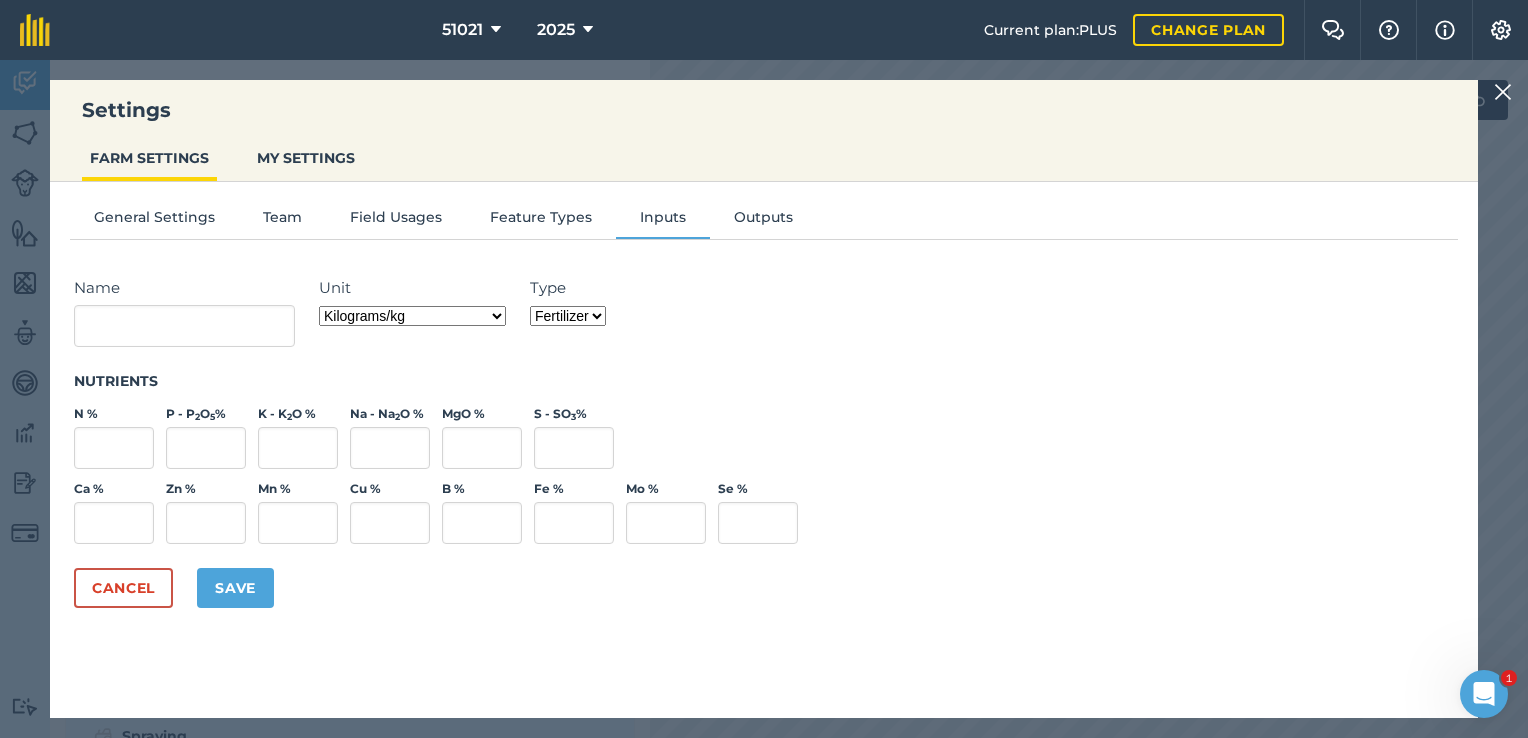 click on "Grams/g Kilograms/kg Metric tonnes/t Millilitres/ml Litres/L Ounces/oz Pounds/lb Imperial tons/t Fluid ounces/fl oz Gallons/gal Count Cubic Meter/m3 Pint/pt Quart/qt Megalitre/ML unit_type_hundred_weight" at bounding box center [412, 316] 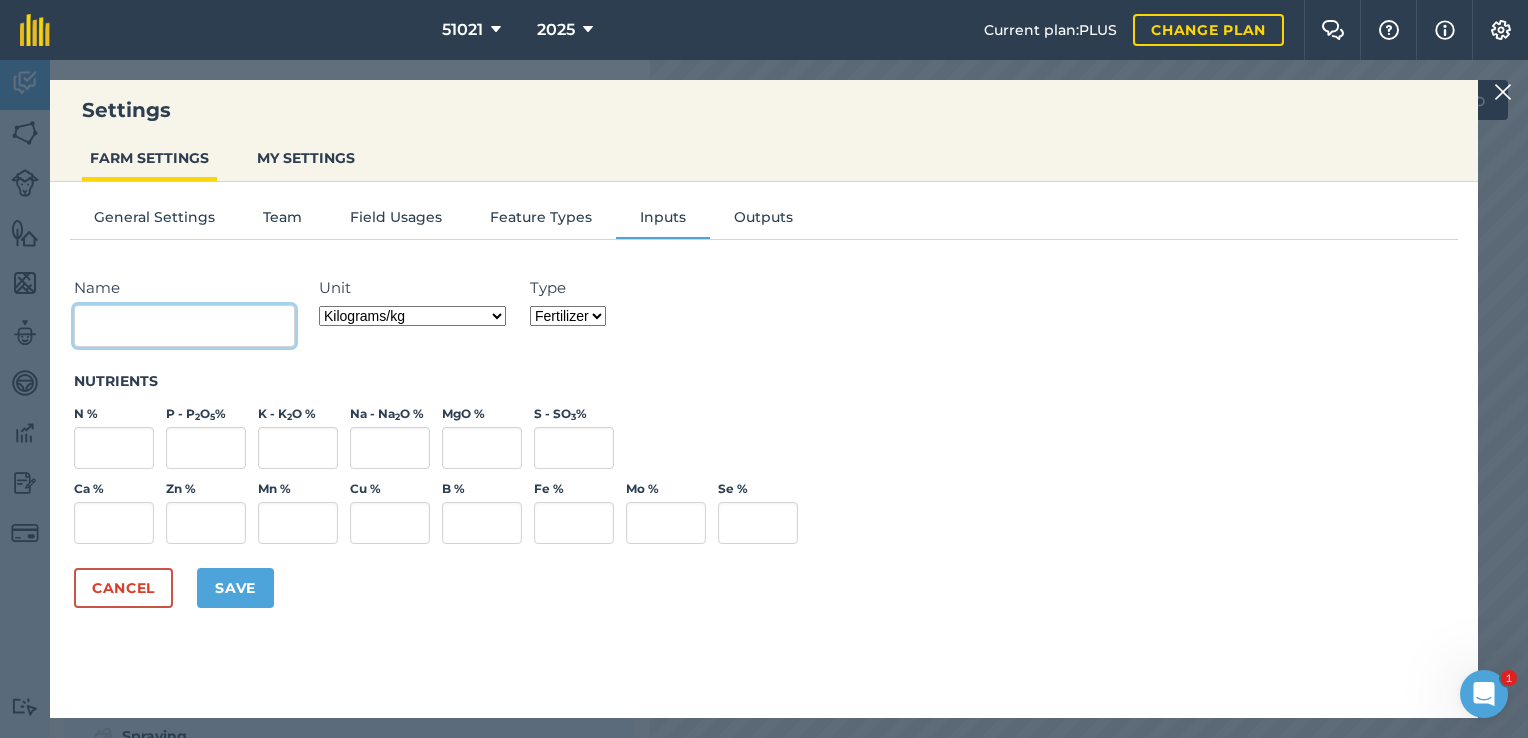click on "Name" at bounding box center [184, 326] 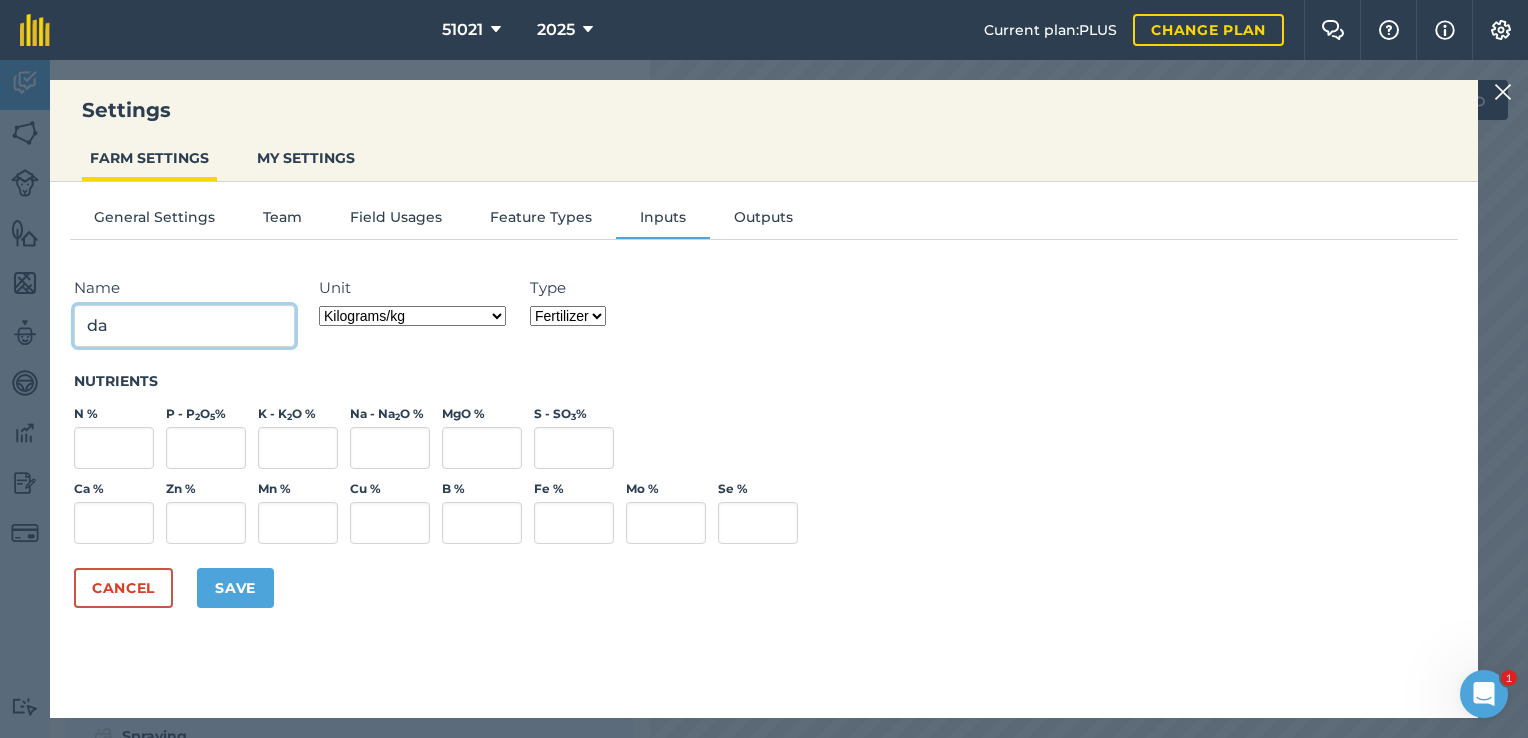 type on "d" 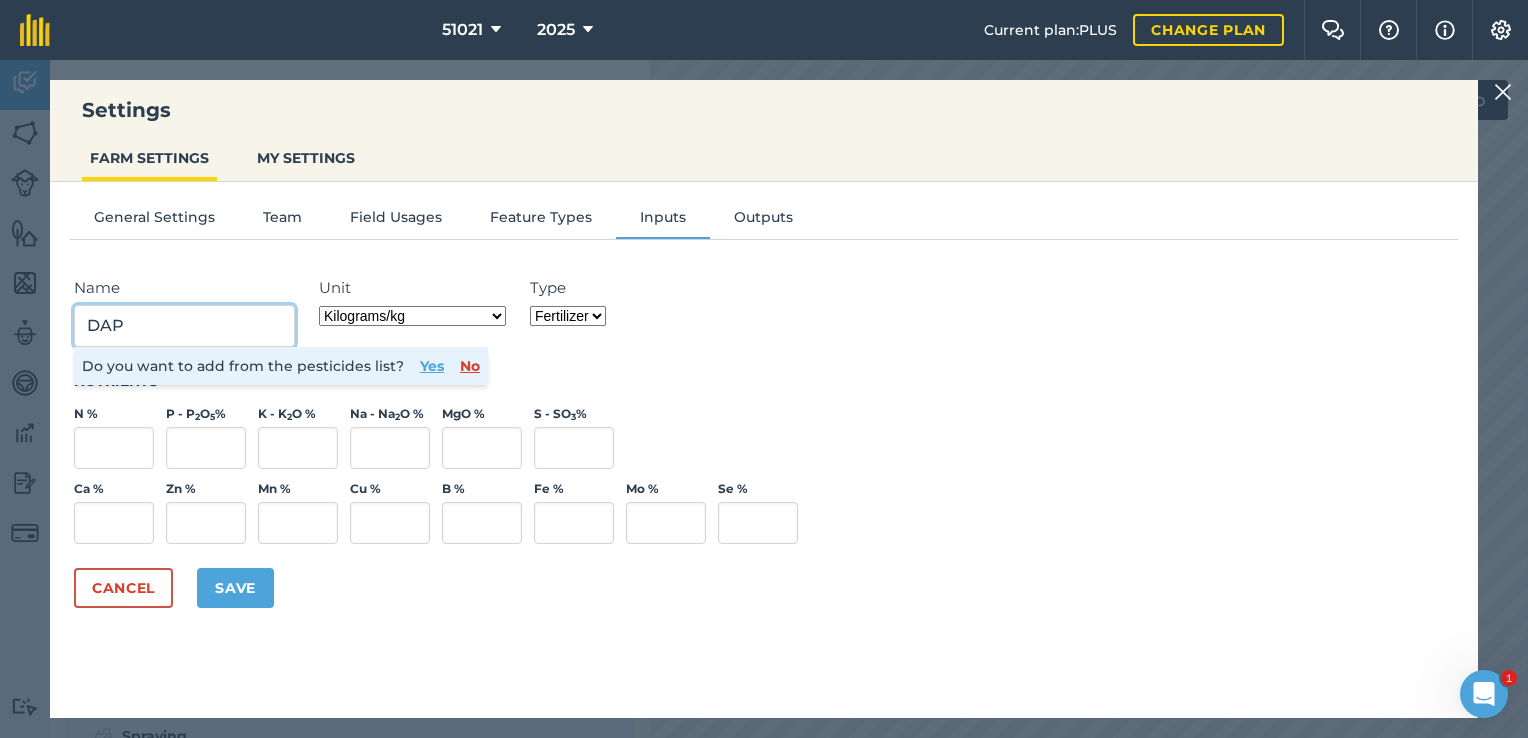 type on "DAP" 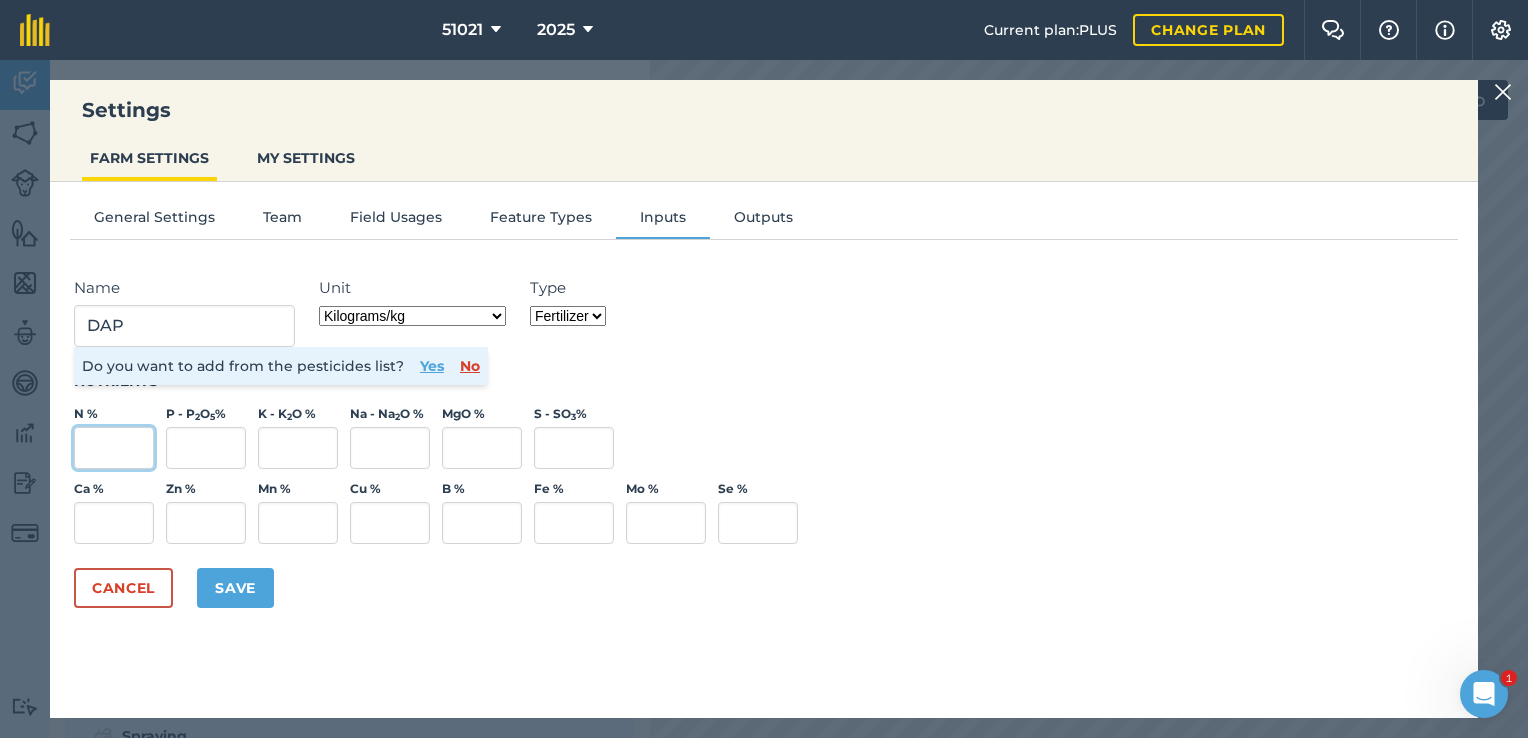 click on "N %" at bounding box center [114, 448] 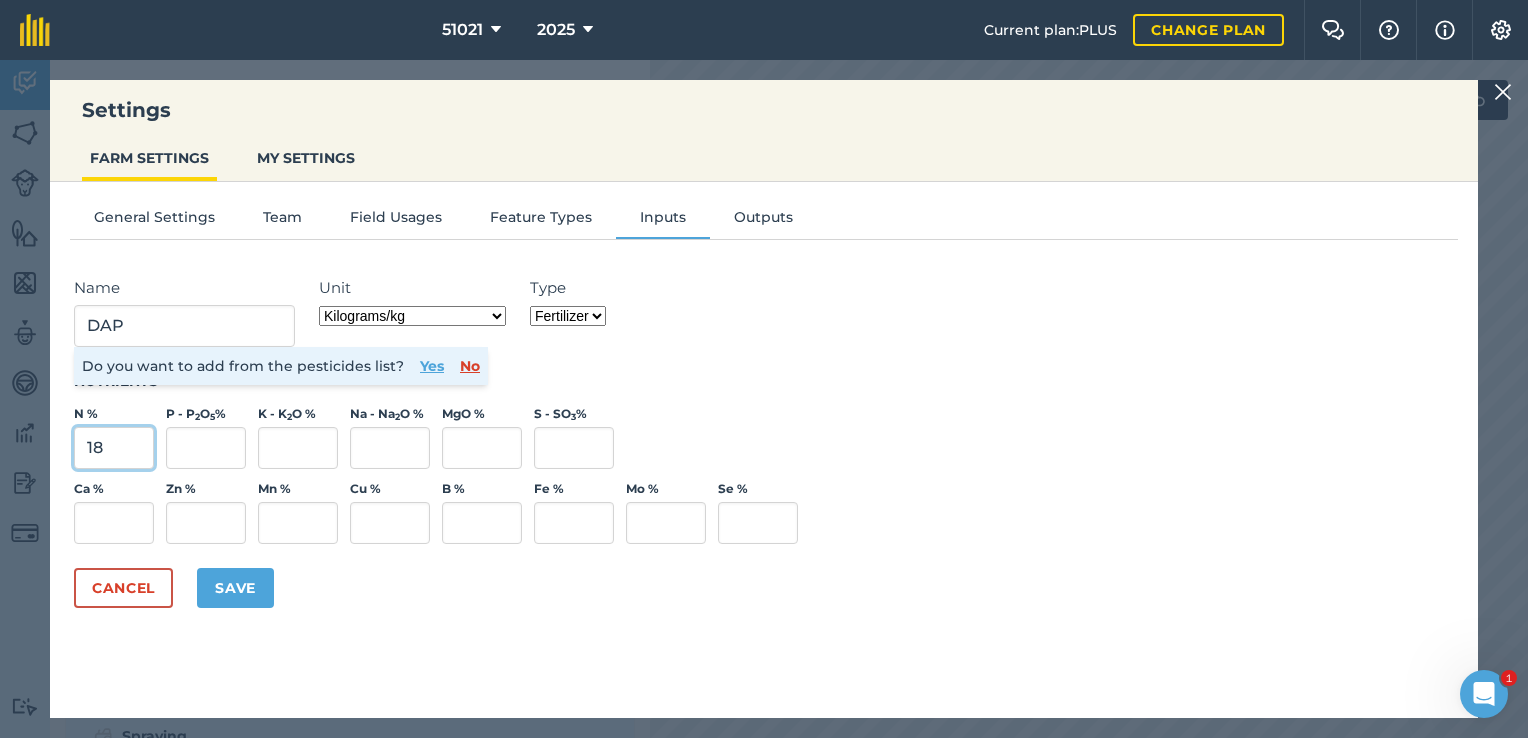 type on "18" 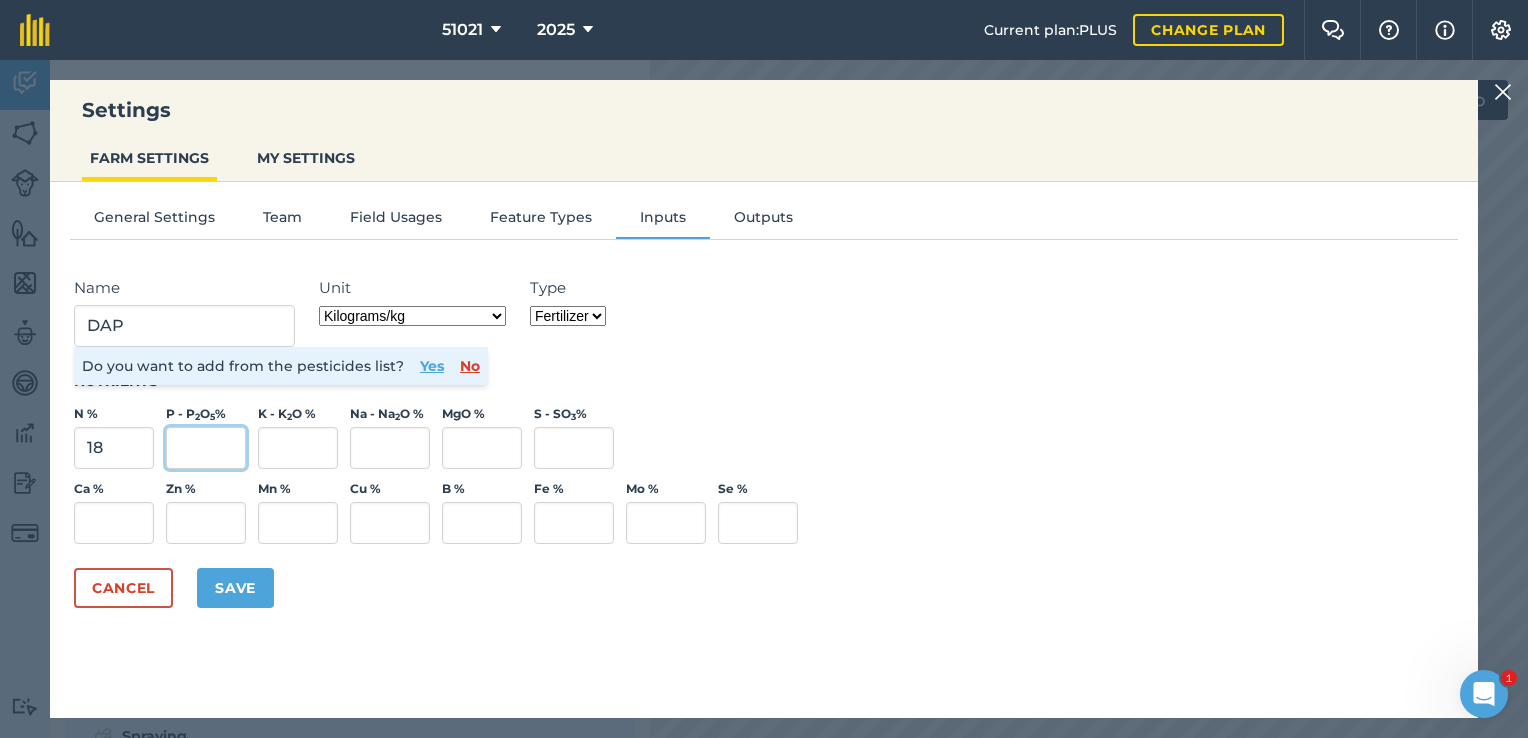click on "P - P 2 O 5  %" at bounding box center (206, 448) 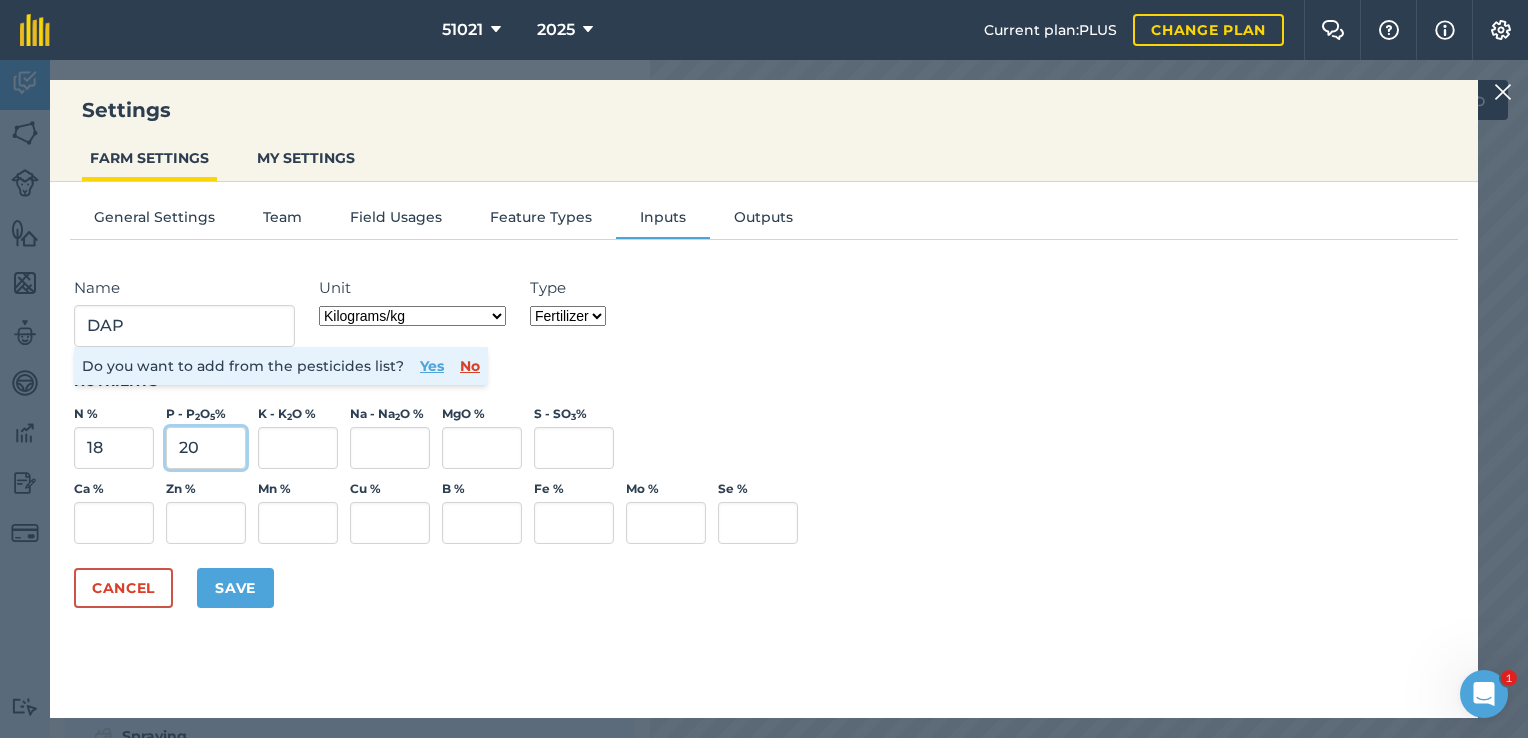 type on "20" 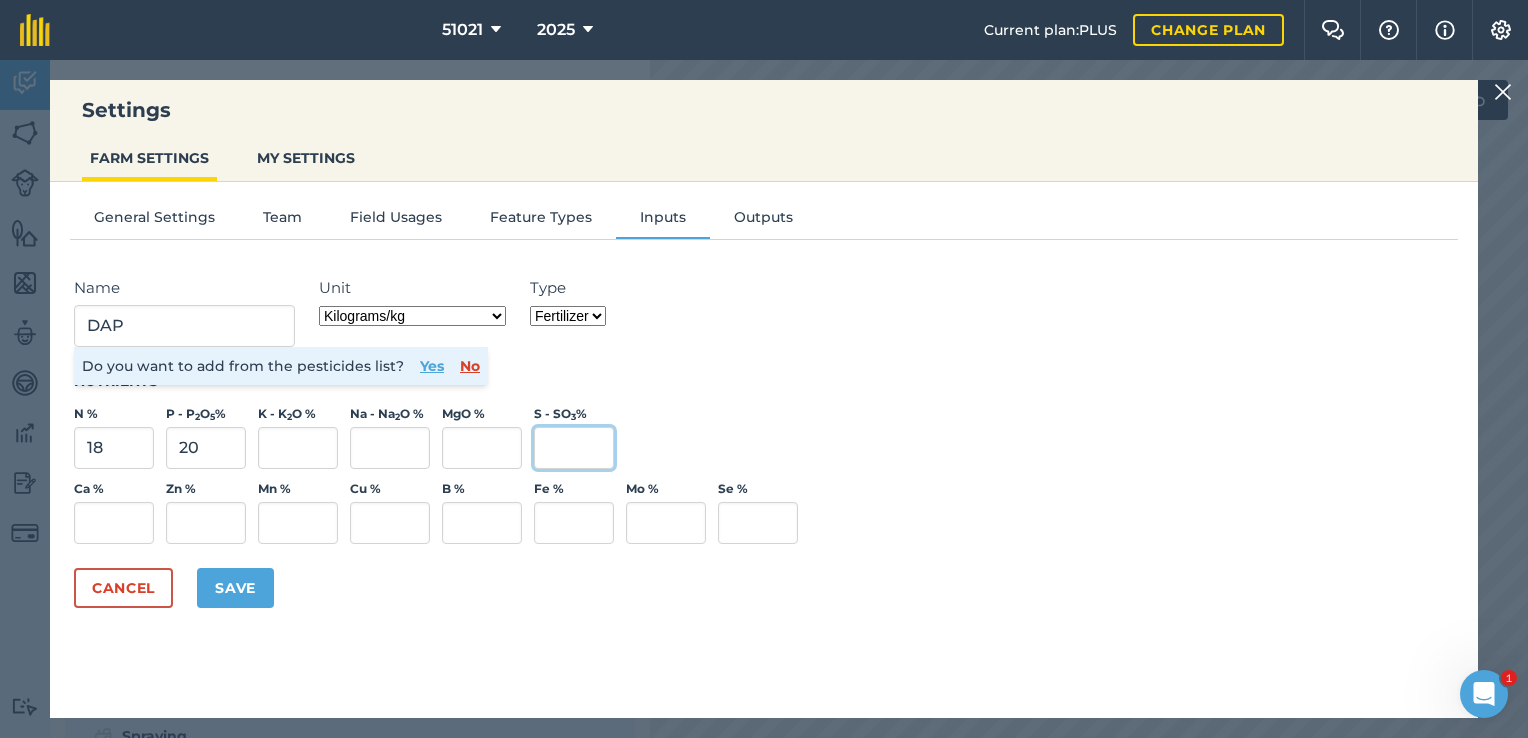 click on "S - SO 3  %" at bounding box center (574, 448) 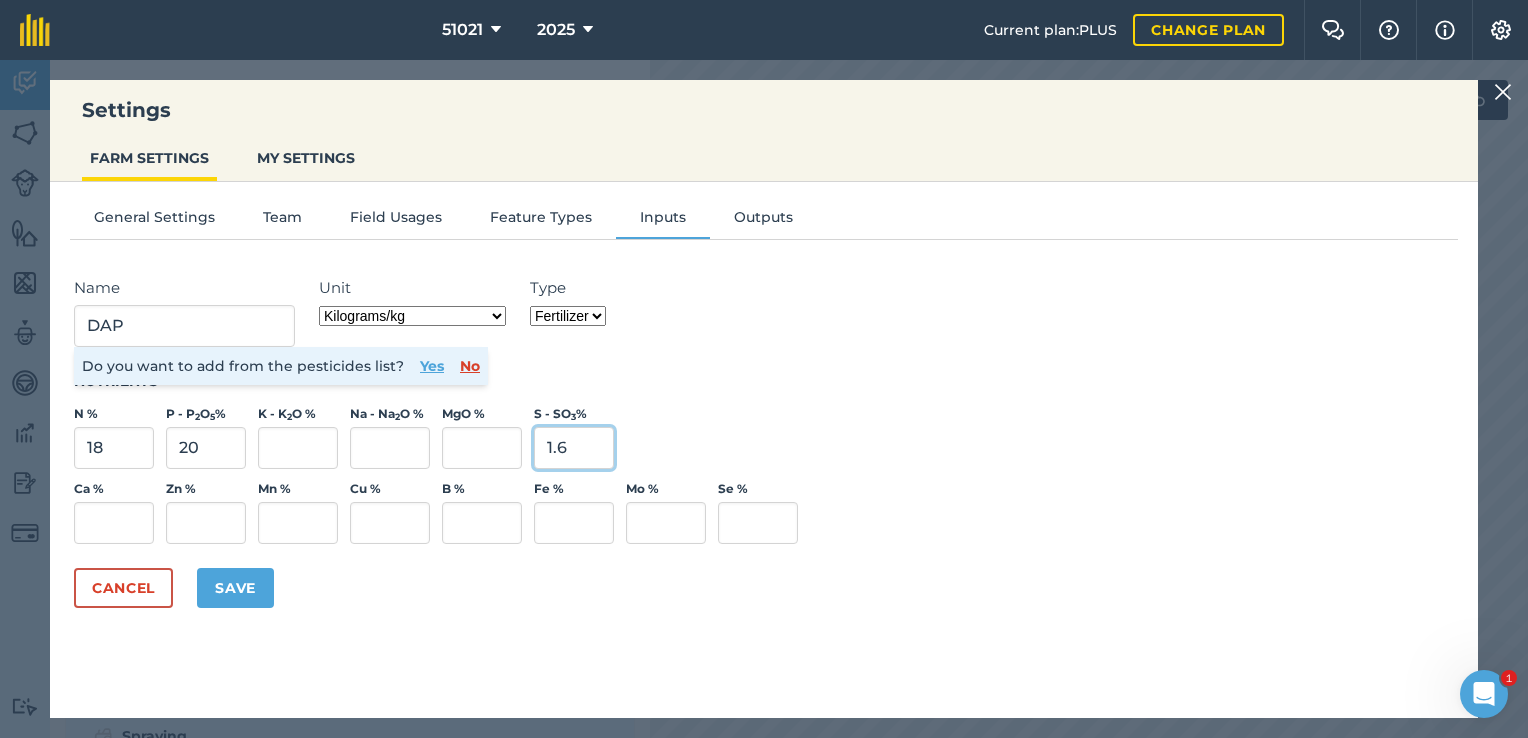 type on "1.6" 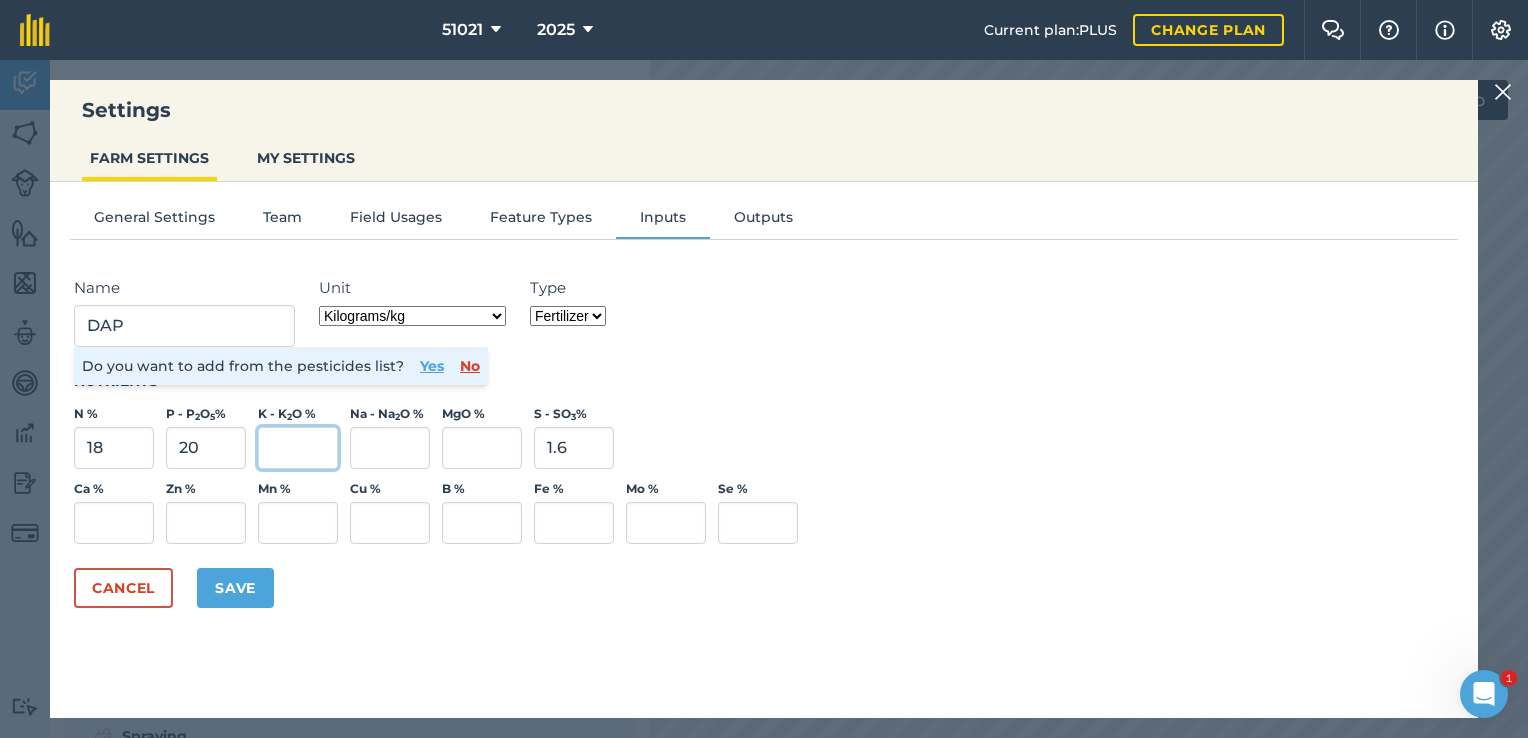 click on "K - K 2 O %" at bounding box center [298, 448] 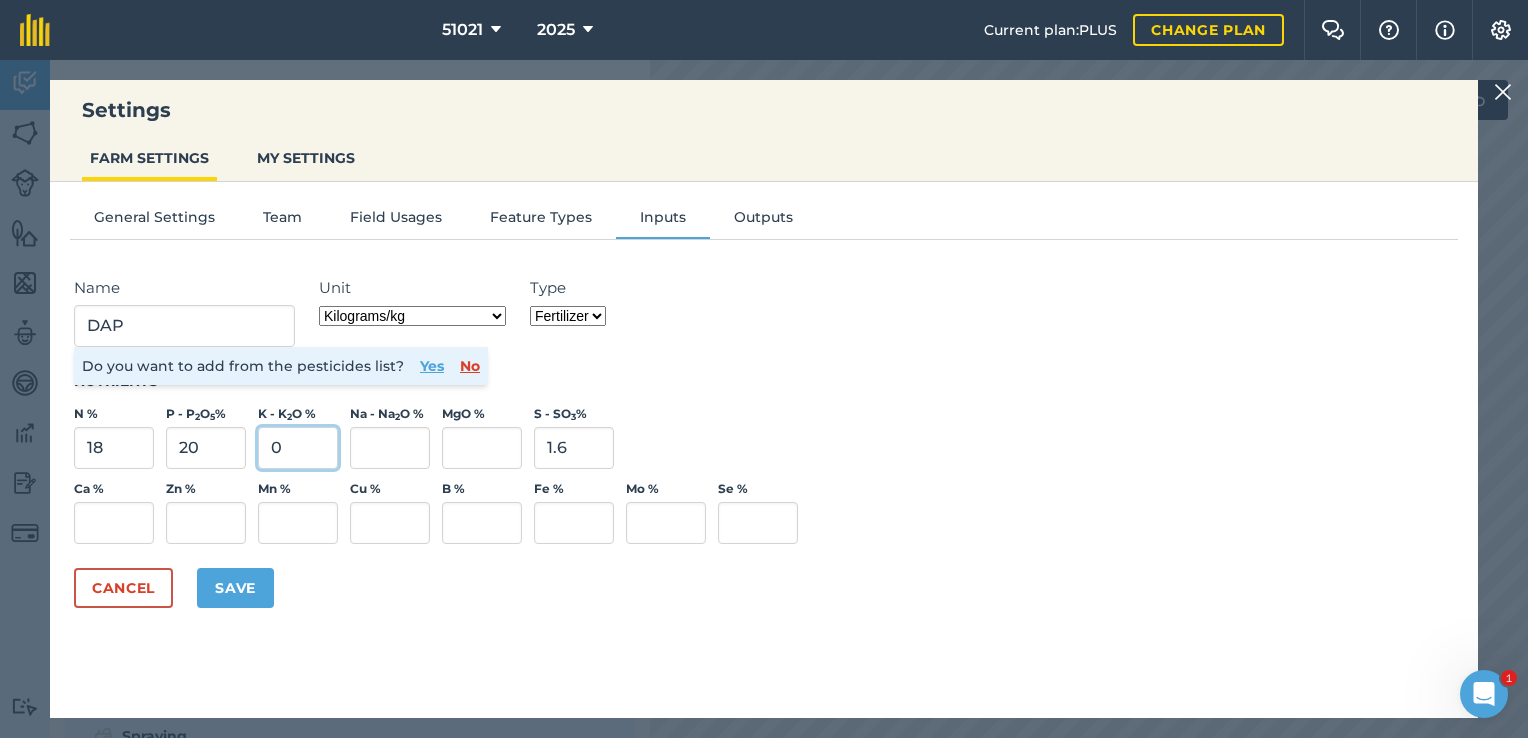 type on "0" 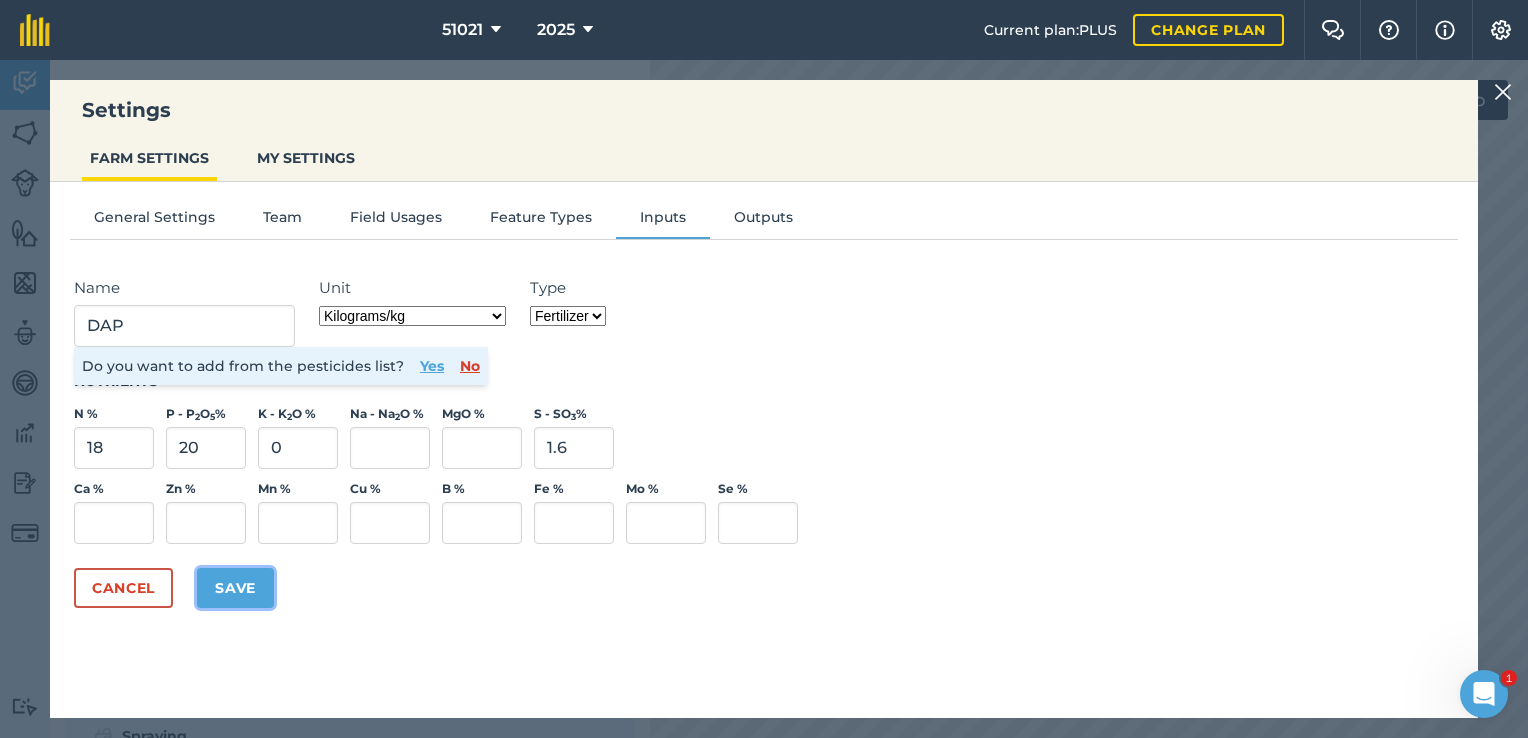 click on "Save" at bounding box center [235, 588] 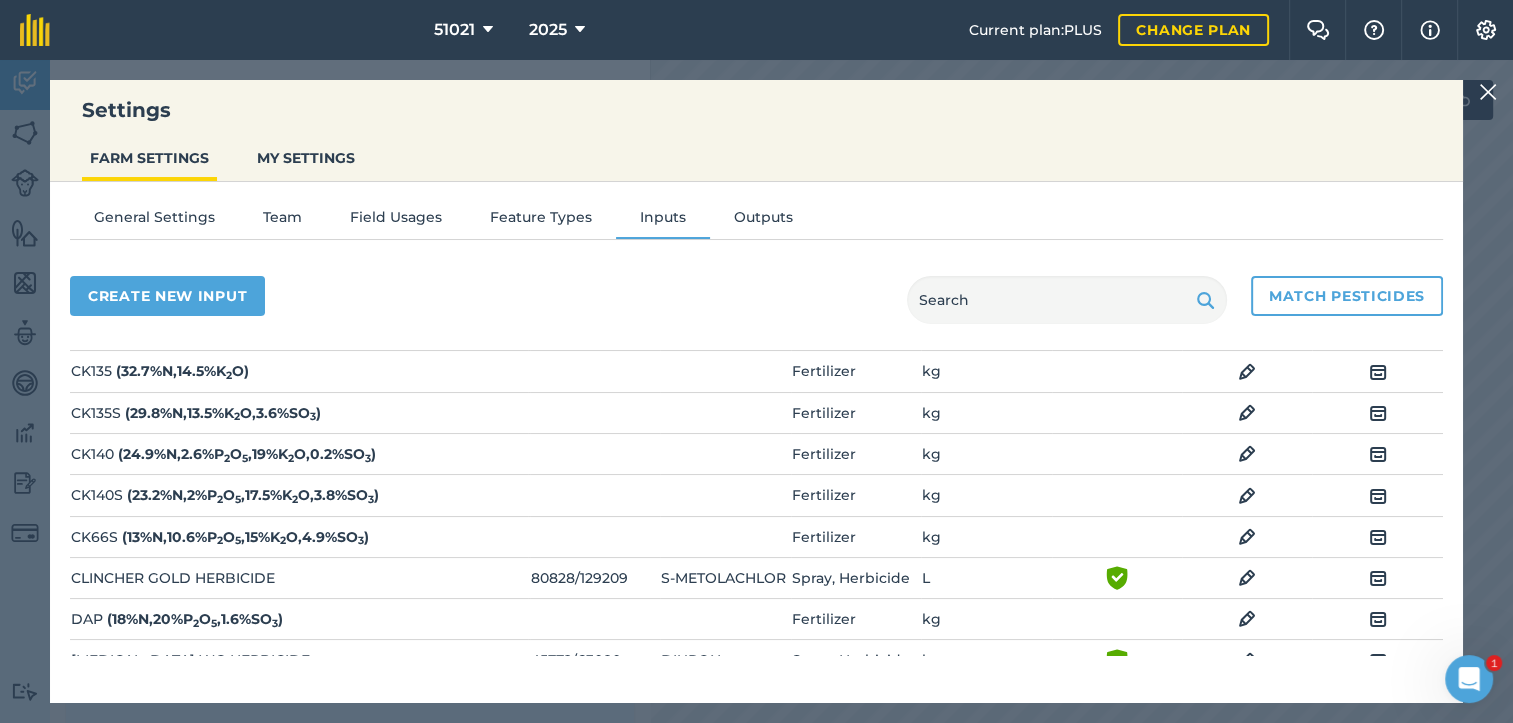 scroll, scrollTop: 200, scrollLeft: 0, axis: vertical 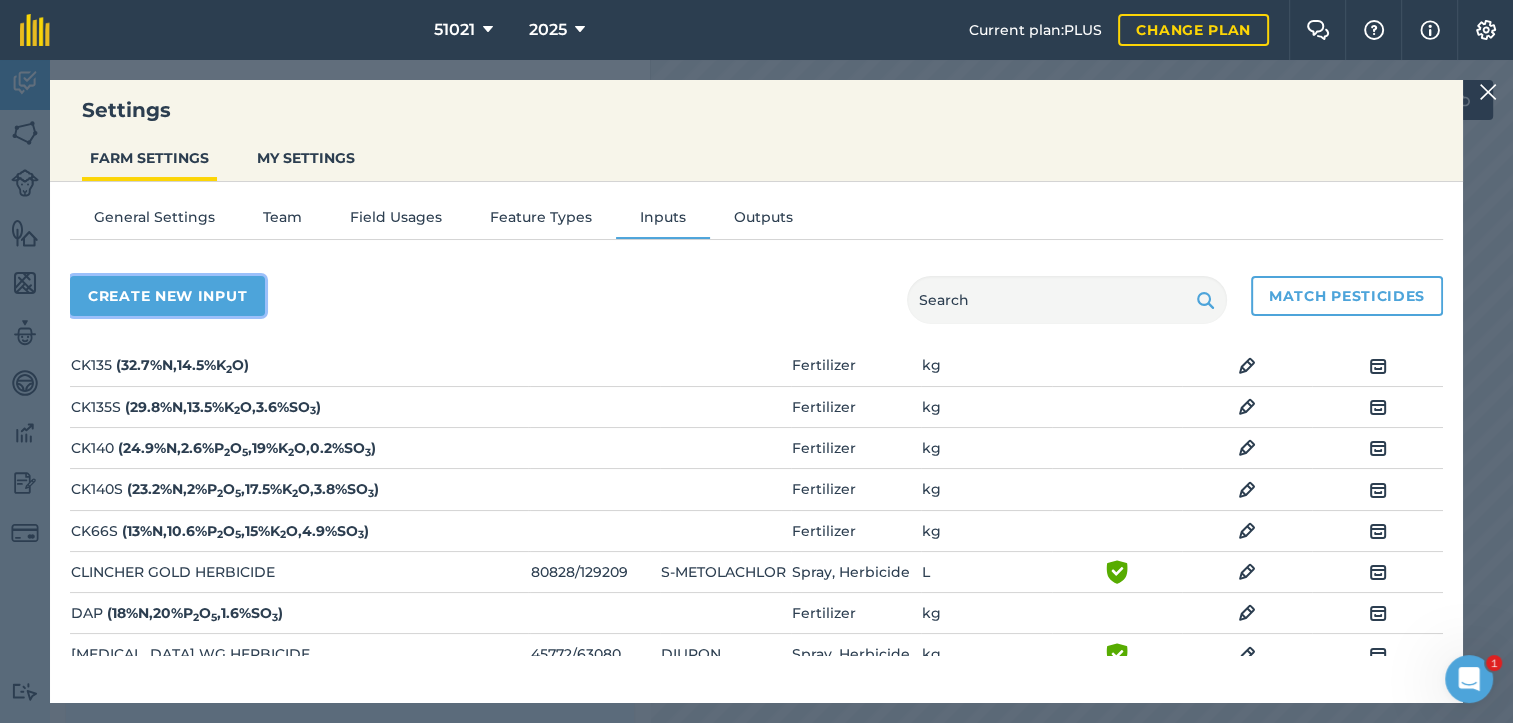 click on "Create new input" at bounding box center [167, 296] 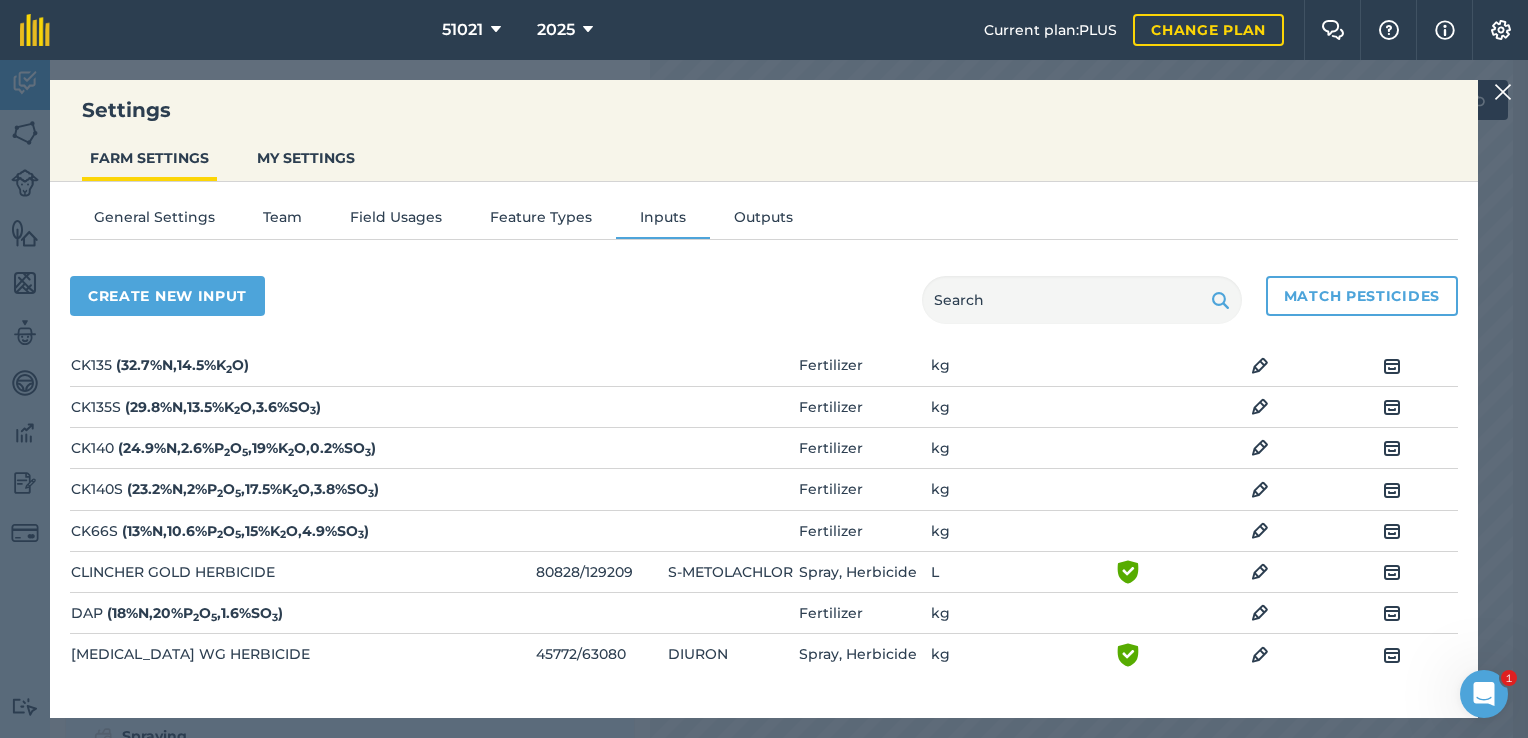 select on "SEED" 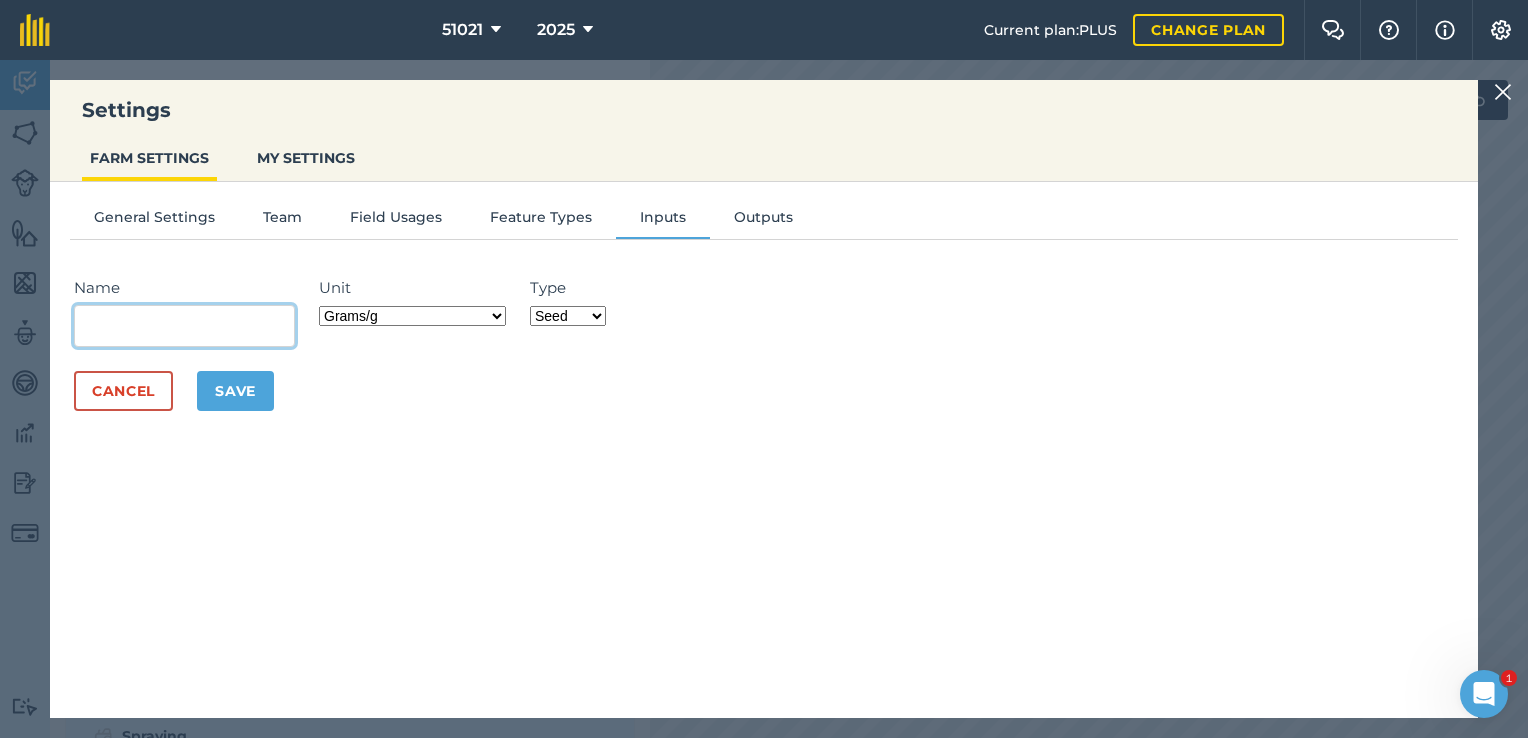 click on "Name" at bounding box center (184, 326) 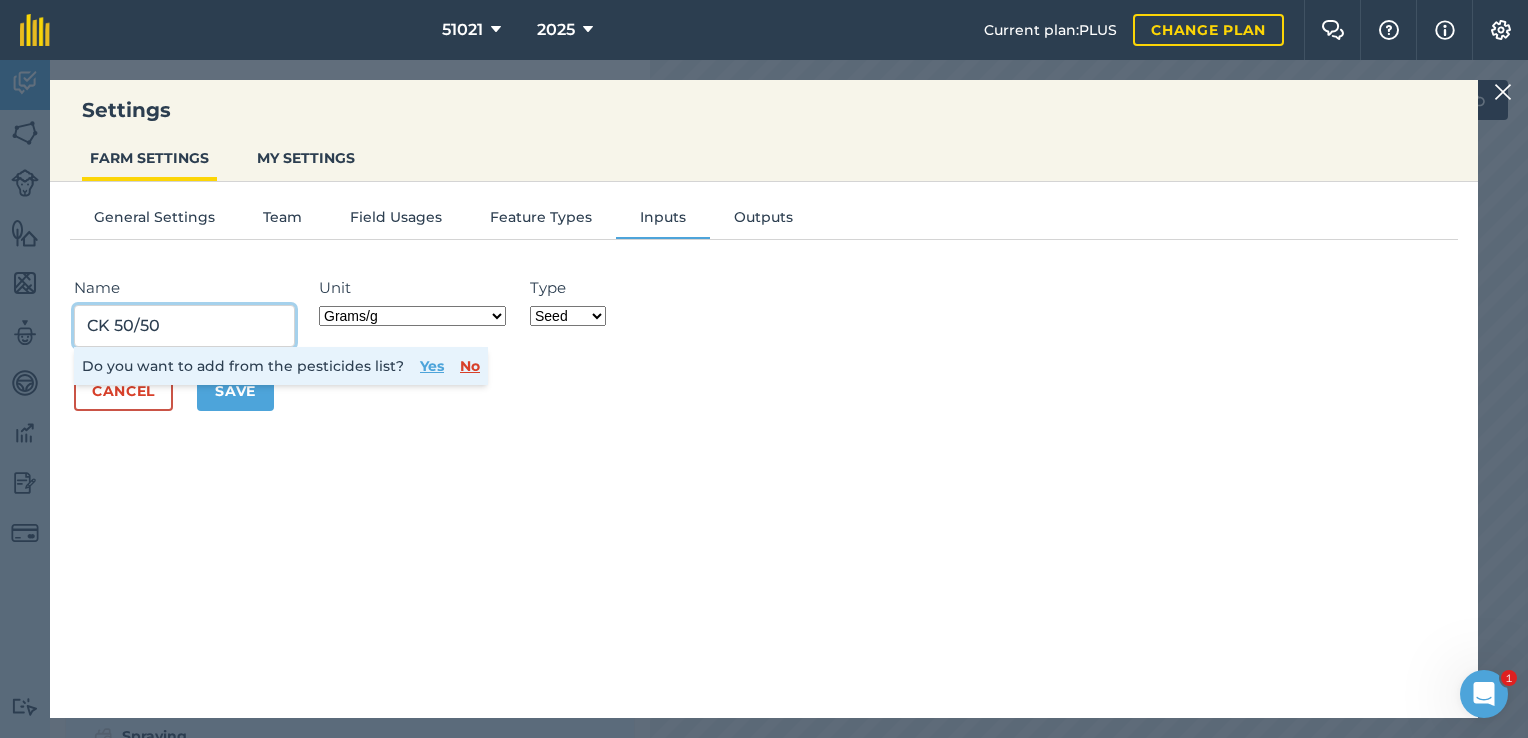 type on "CK 50/50" 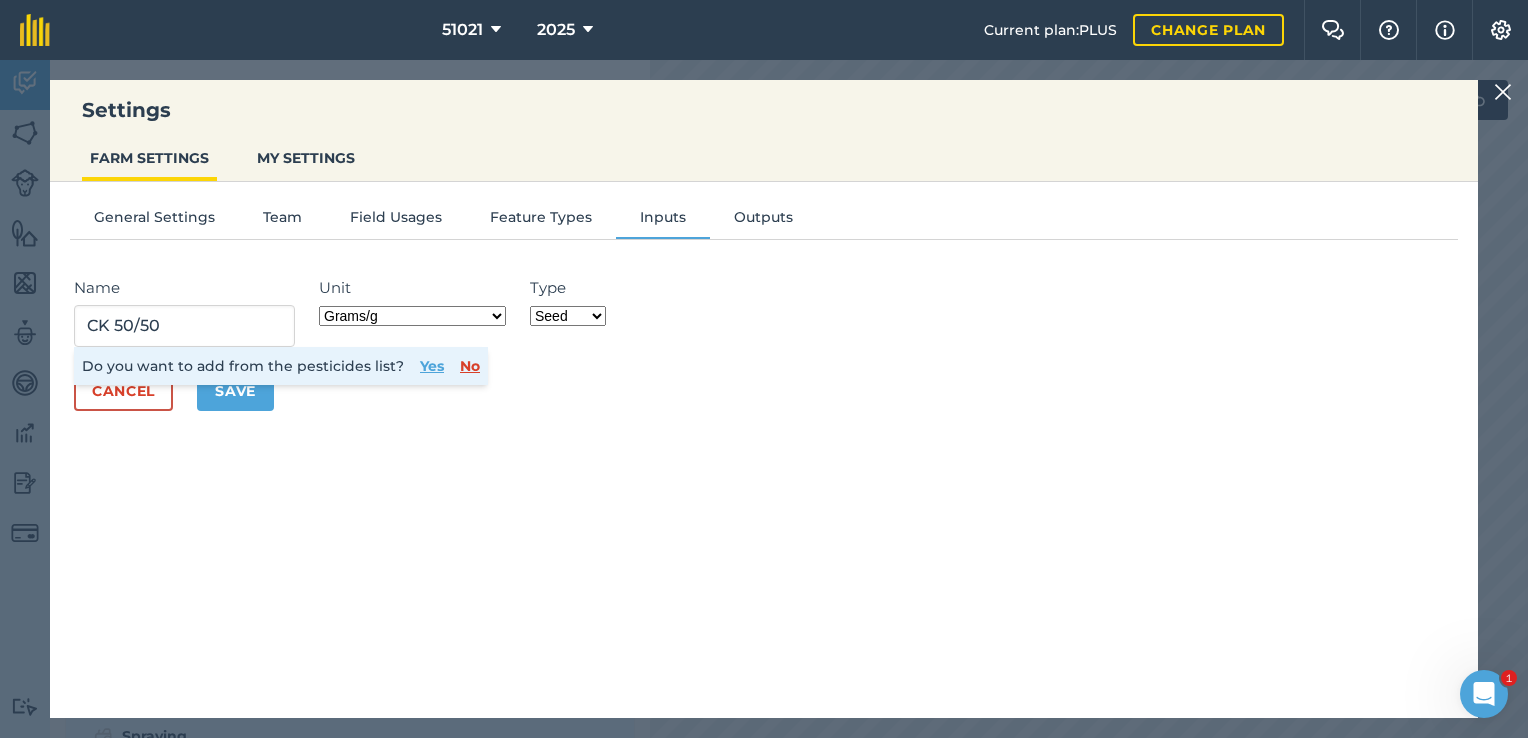 click on "Grams/g Kilograms/kg Metric tonnes/t Millilitres/ml Litres/L Ounces/oz Pounds/lb Imperial tons/t Fluid ounces/fl oz Gallons/gal Count Cubic Meter/m3 Pint/pt Quart/qt Megalitre/ML unit_type_hundred_weight" at bounding box center (412, 316) 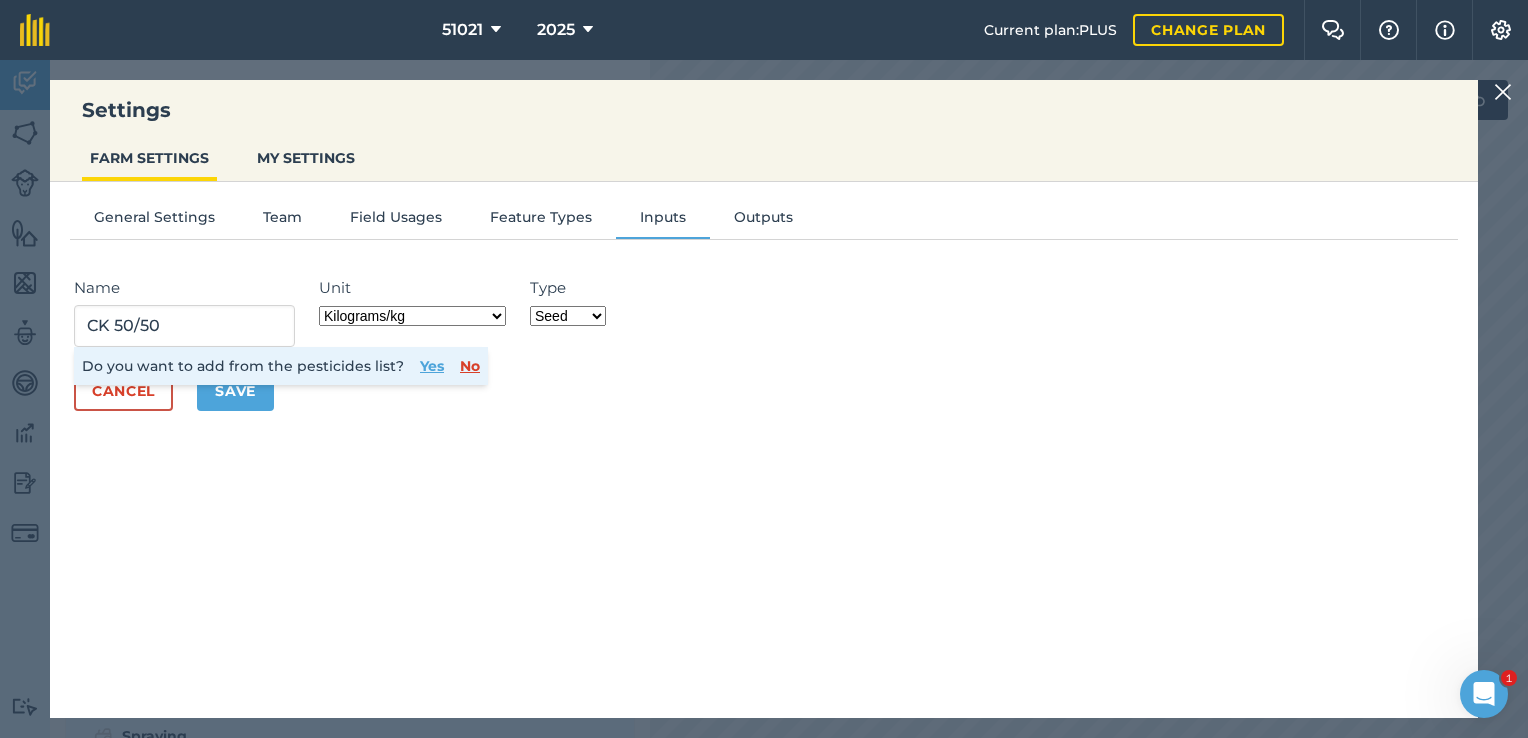 click on "Grams/g Kilograms/kg Metric tonnes/t Millilitres/ml Litres/L Ounces/oz Pounds/lb Imperial tons/t Fluid ounces/fl oz Gallons/gal Count Cubic Meter/m3 Pint/pt Quart/qt Megalitre/ML unit_type_hundred_weight" at bounding box center (412, 316) 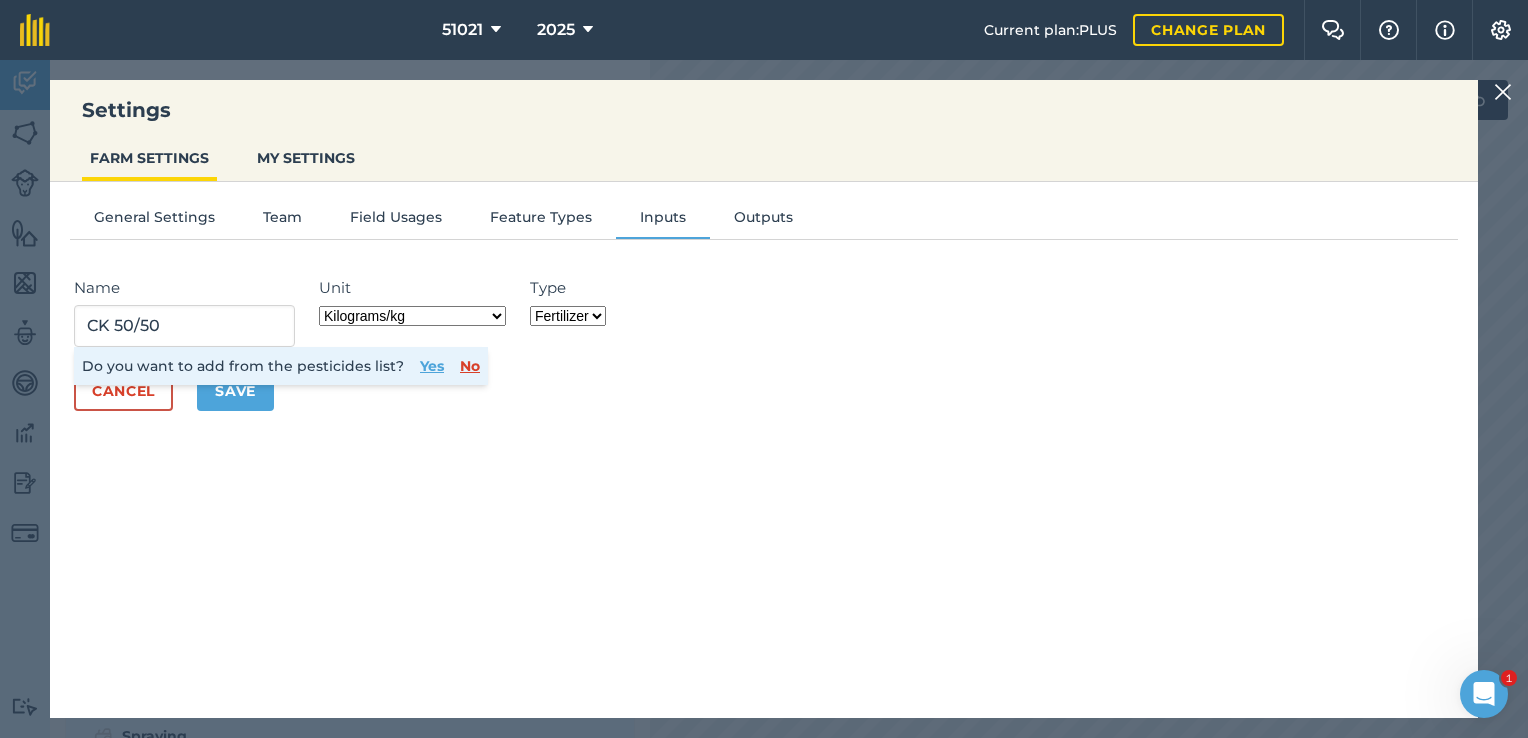 click on "Fertilizer Seed Spray Fuel Other" at bounding box center (568, 316) 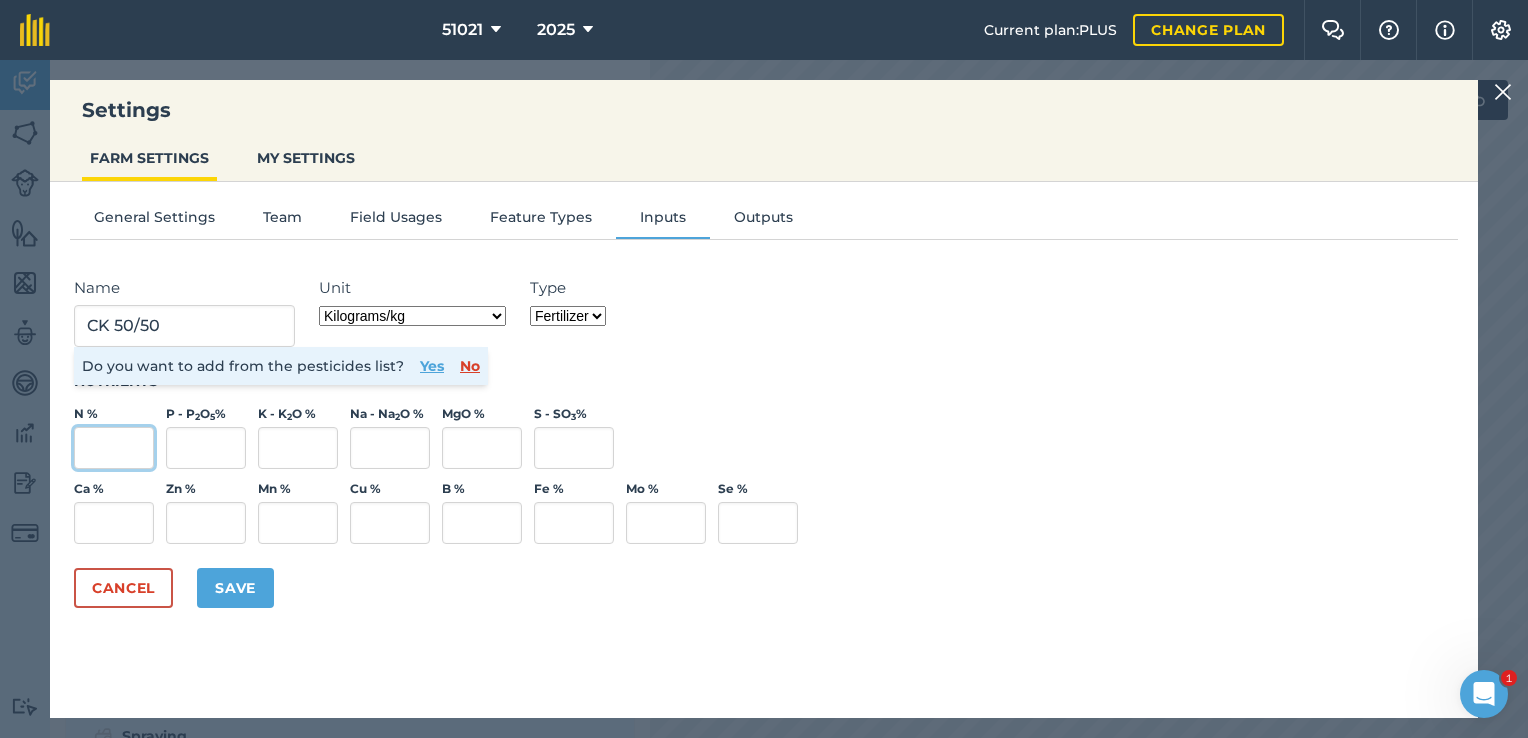 click on "N %" at bounding box center [114, 448] 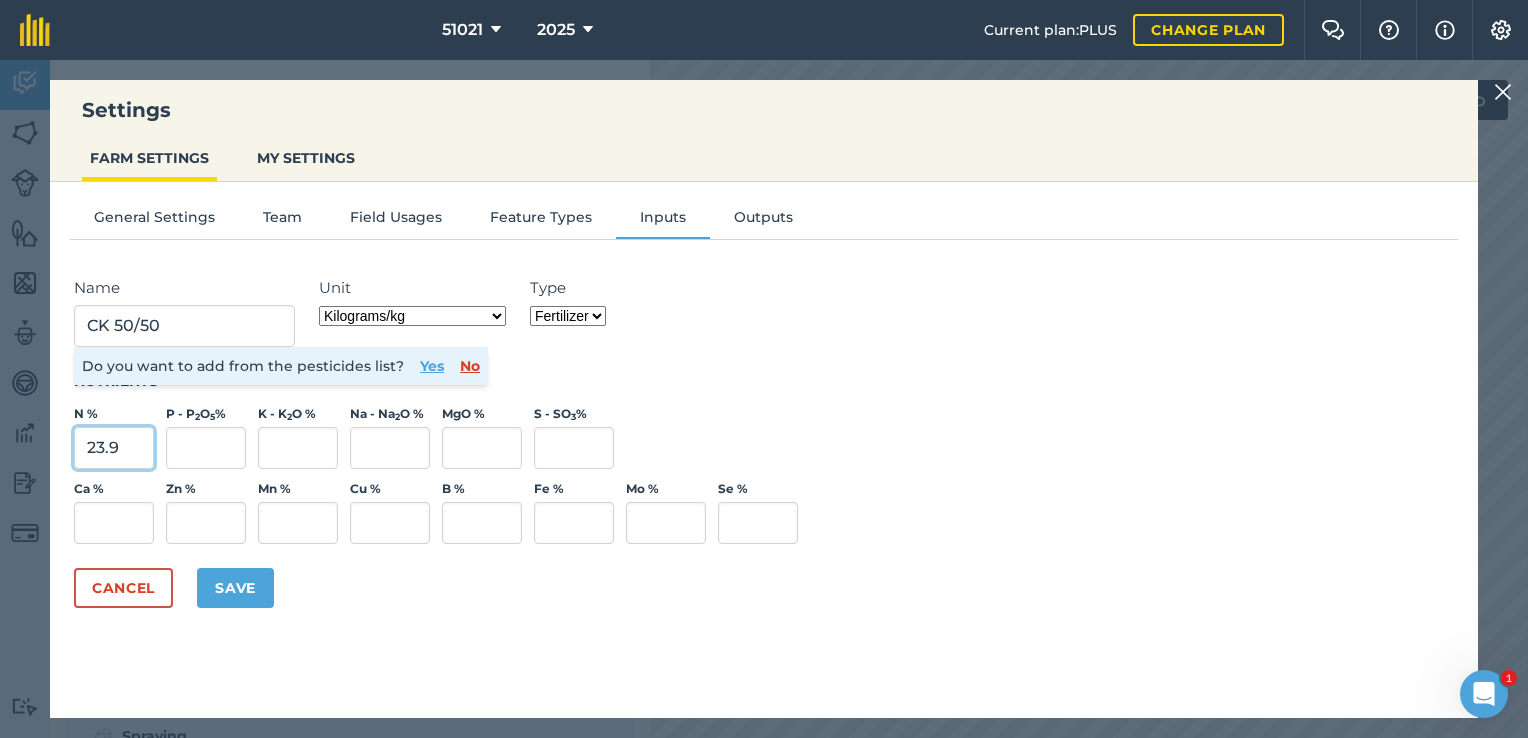 type on "23.9" 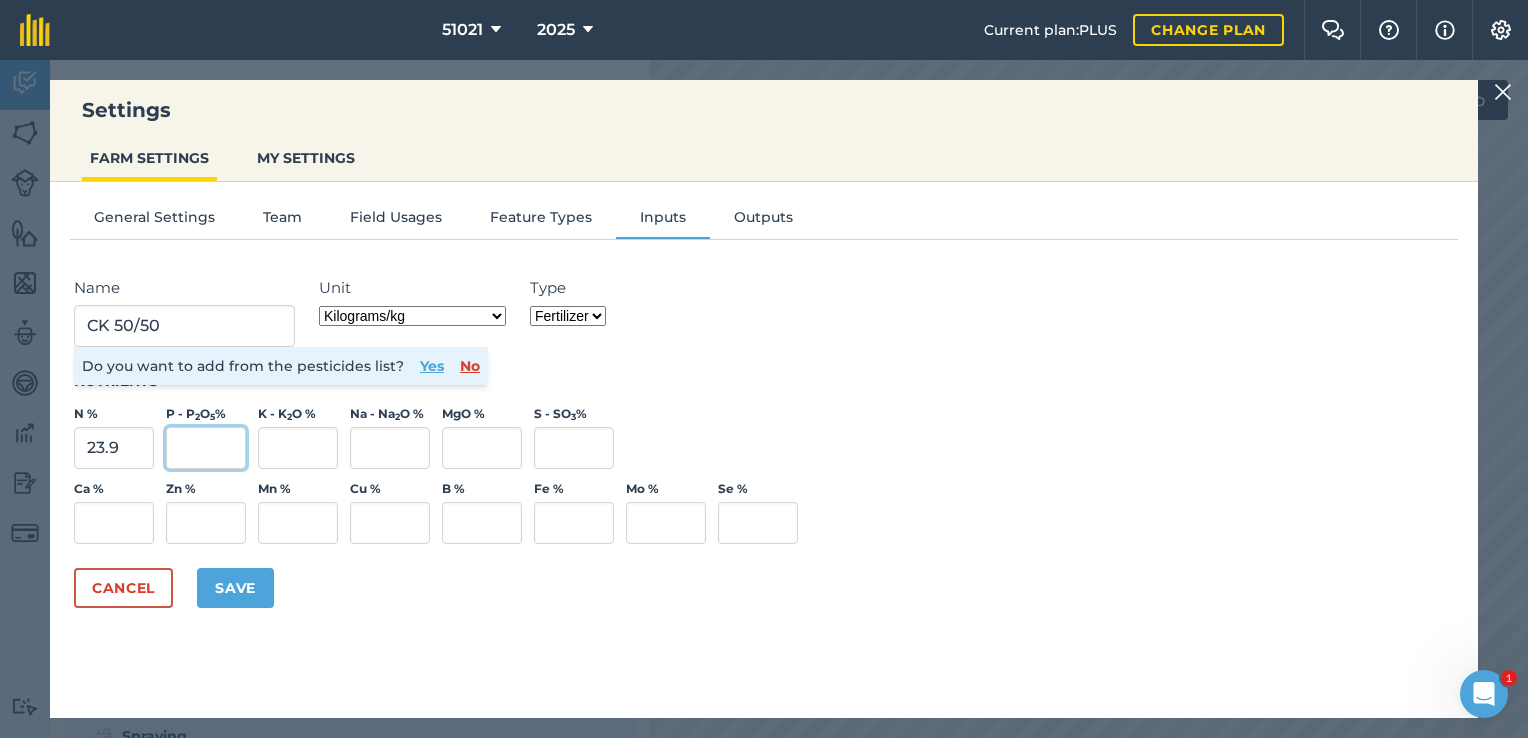 click on "P - P 2 O 5  %" at bounding box center [206, 448] 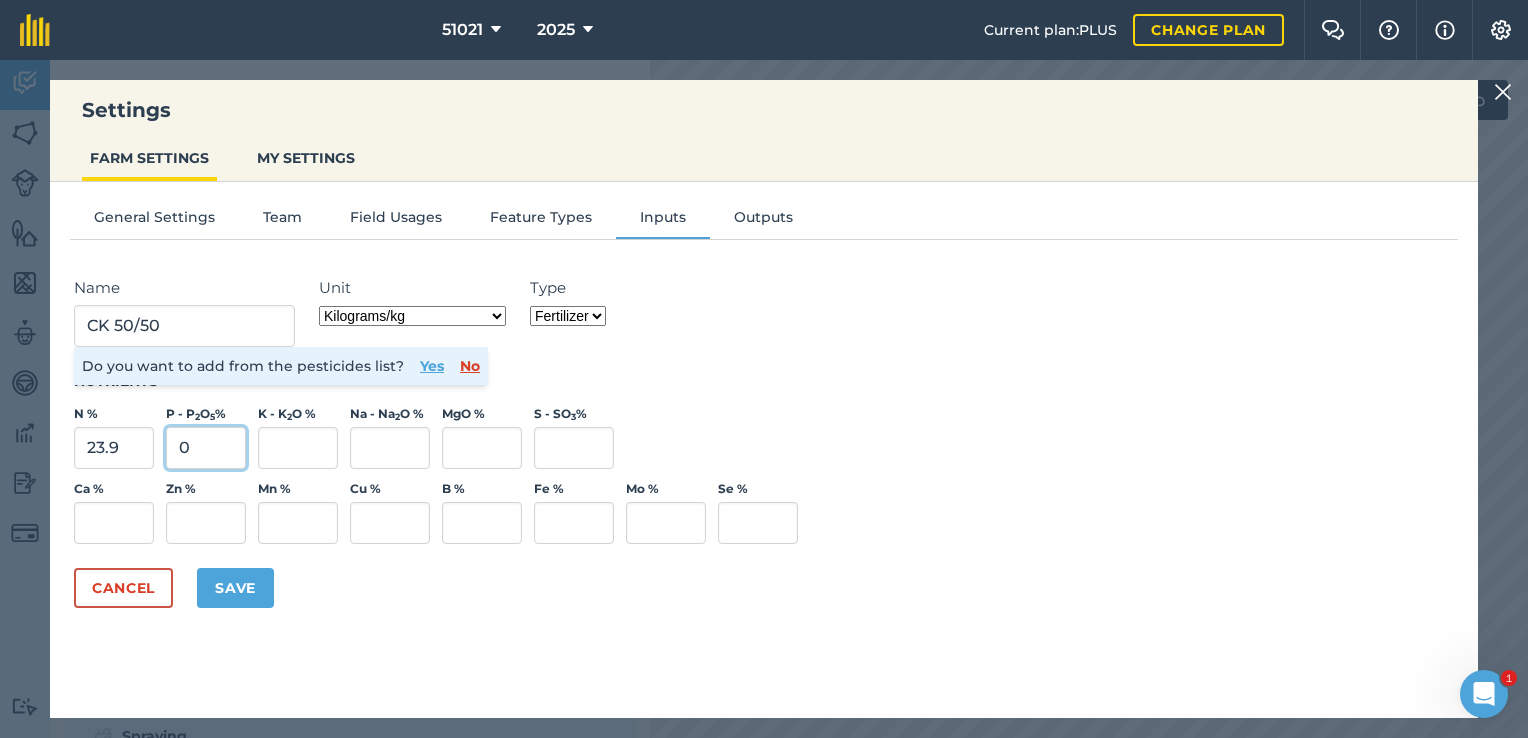 type on "0" 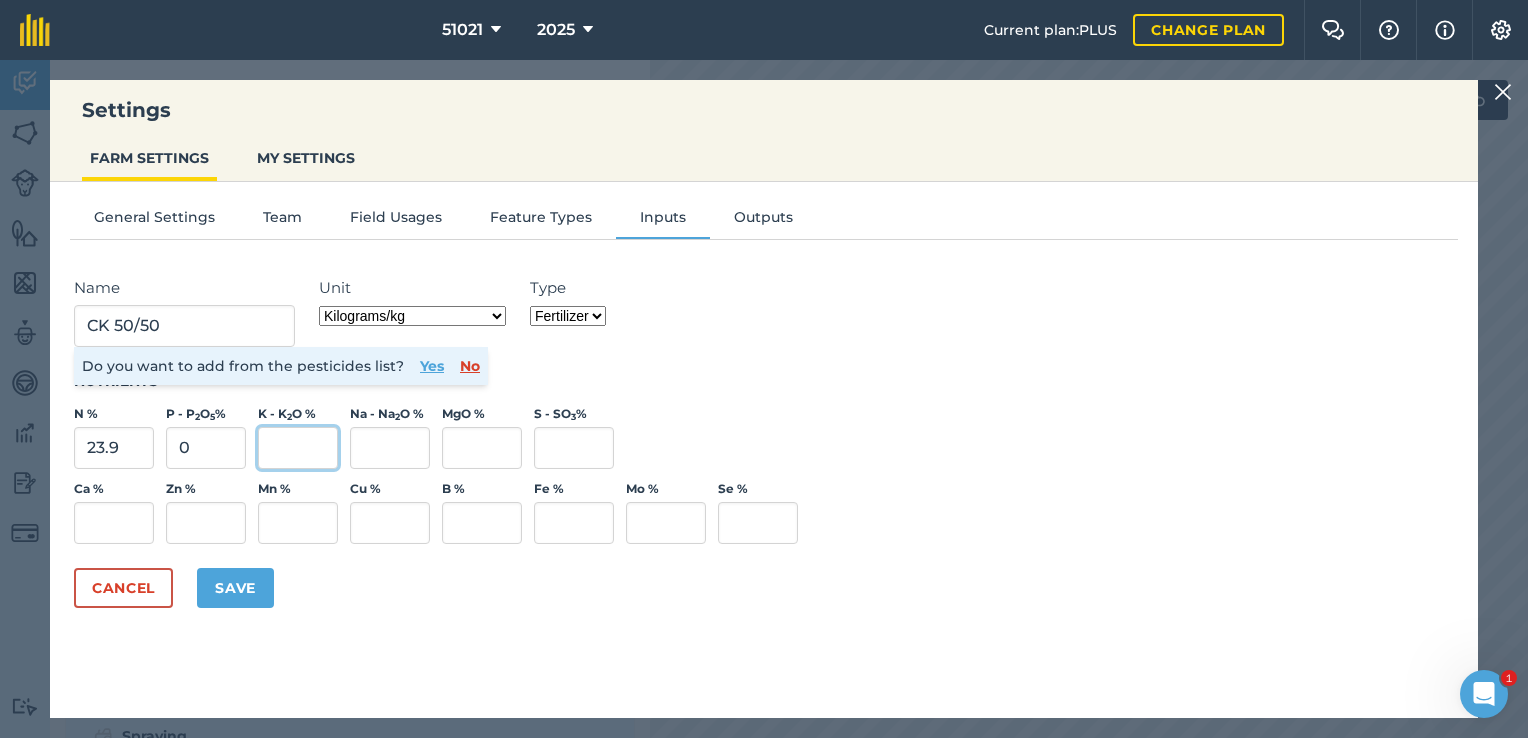 click on "K - K 2 O %" at bounding box center [298, 448] 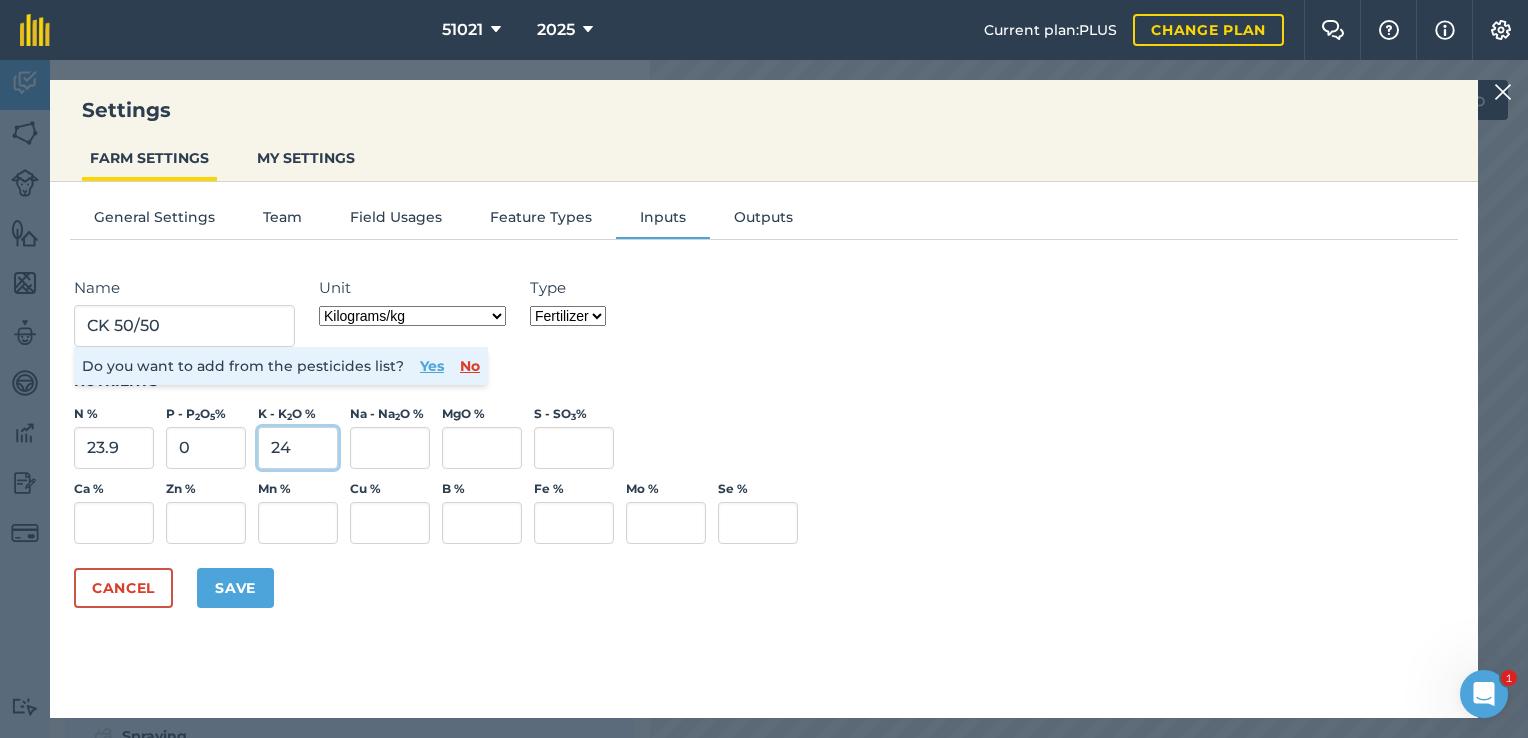 type on "24" 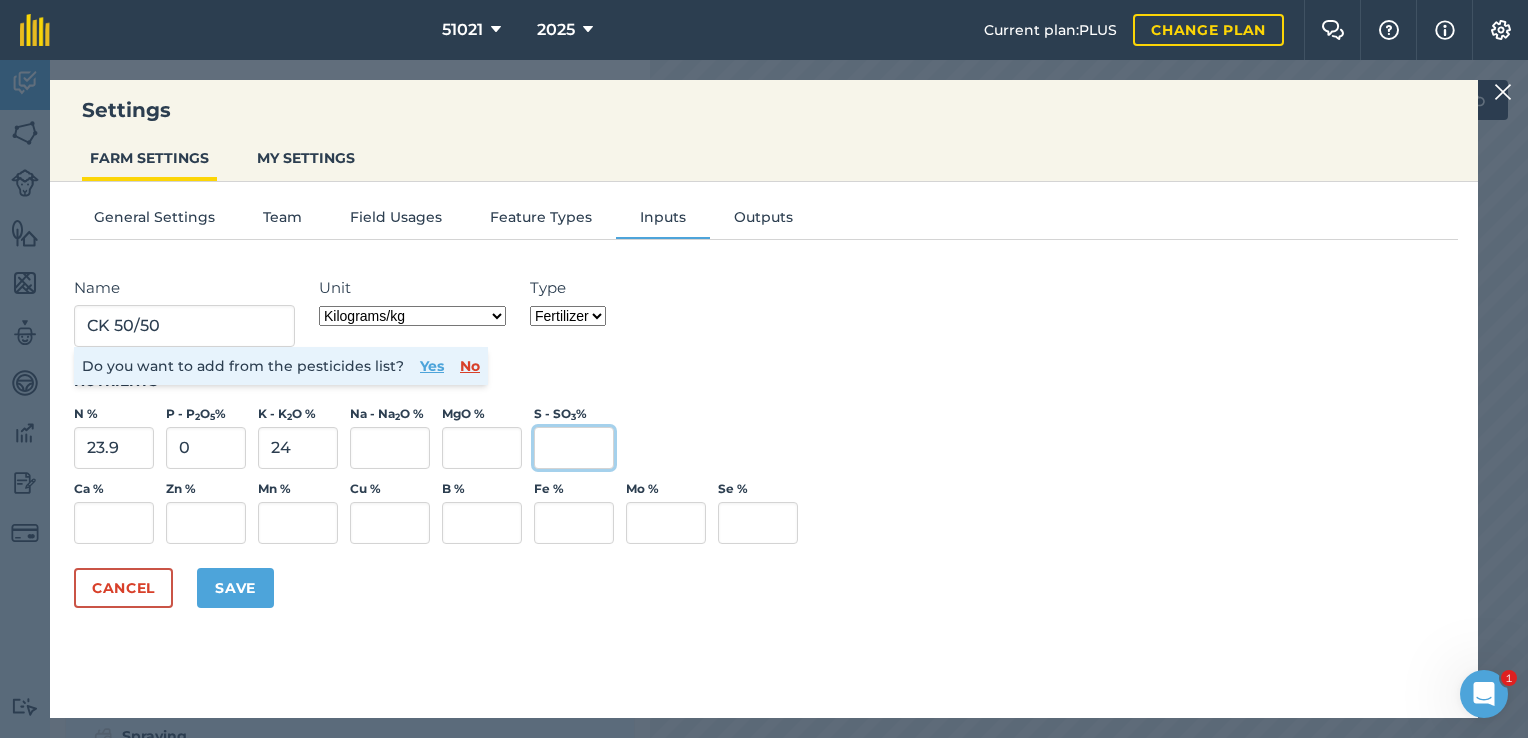 click on "S - SO 3  %" at bounding box center (574, 448) 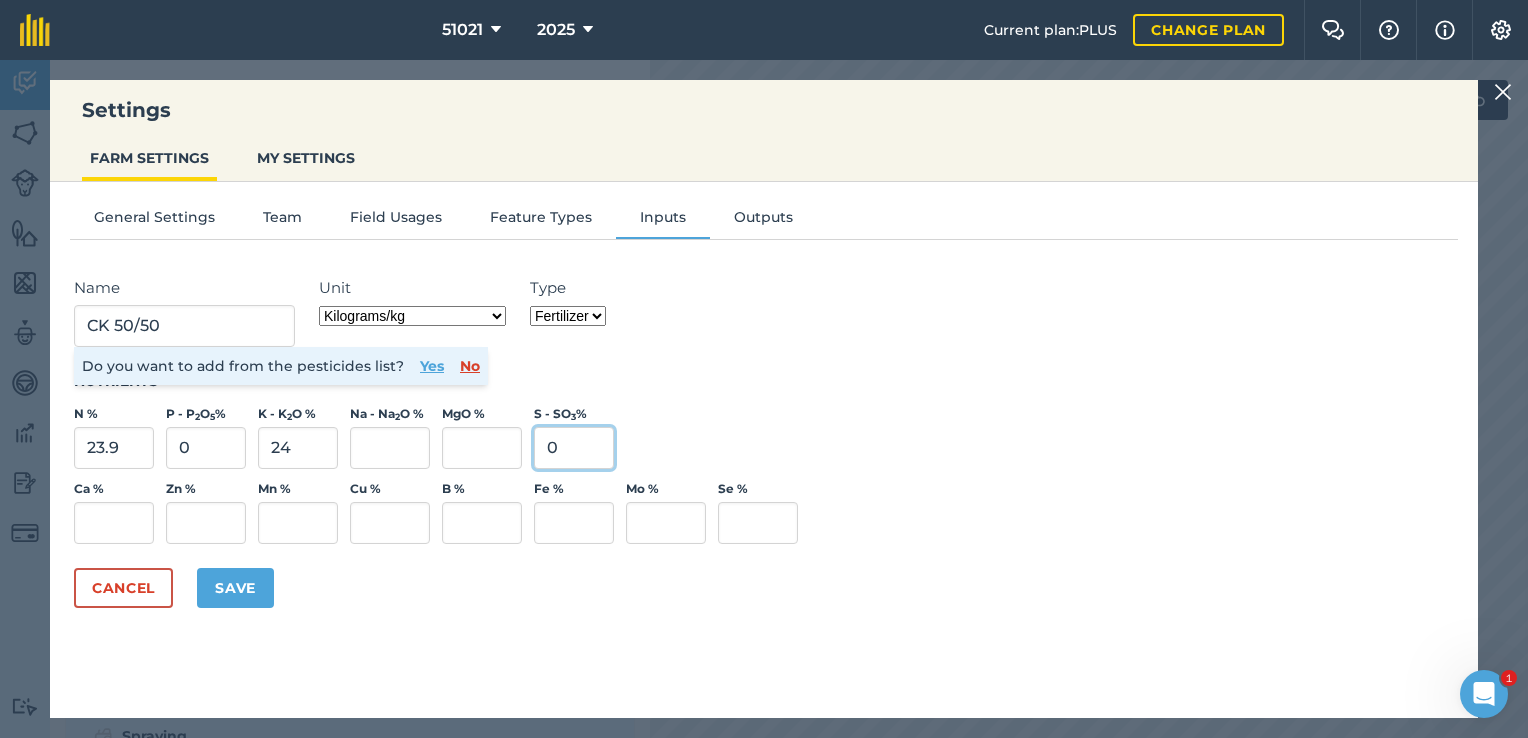 type on "0" 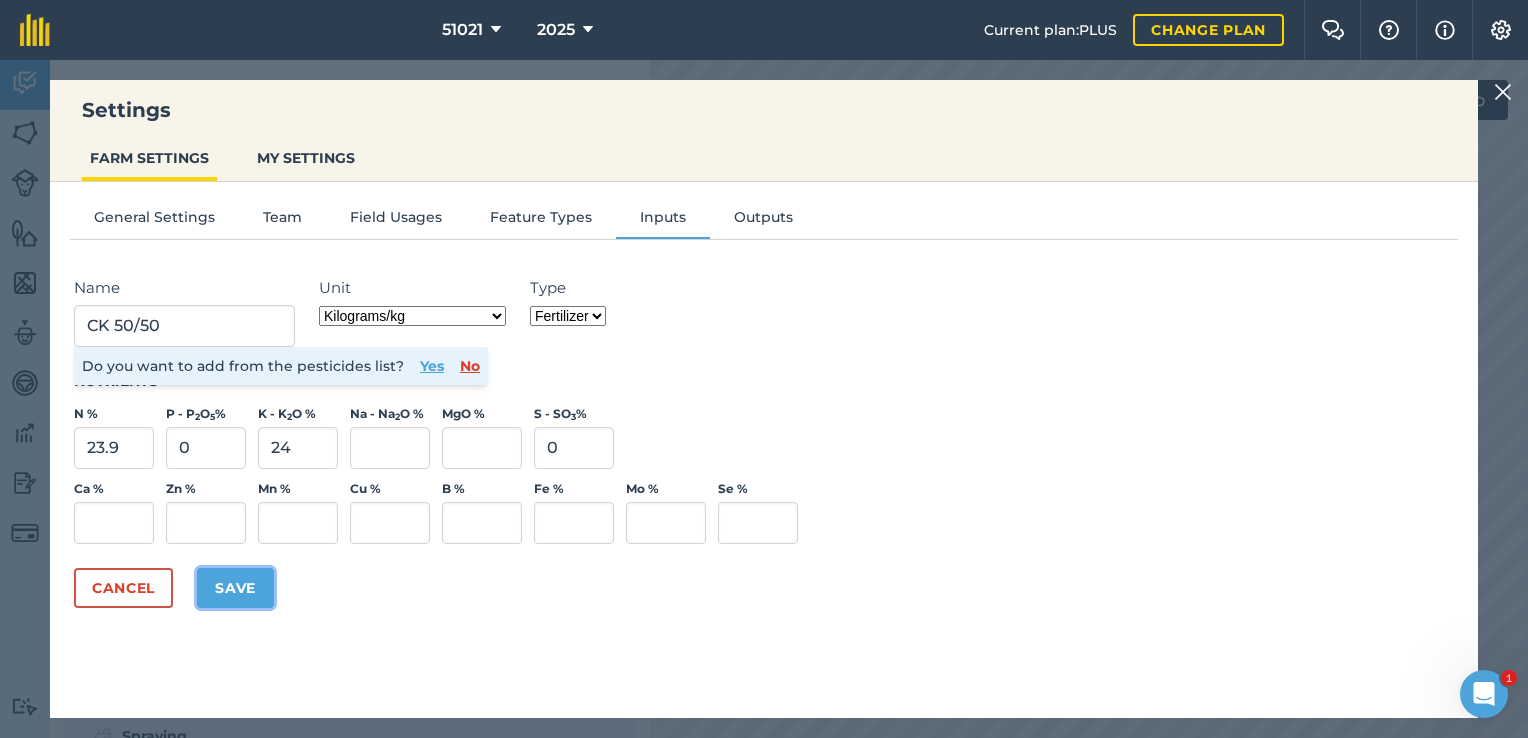 click on "Save" at bounding box center (235, 588) 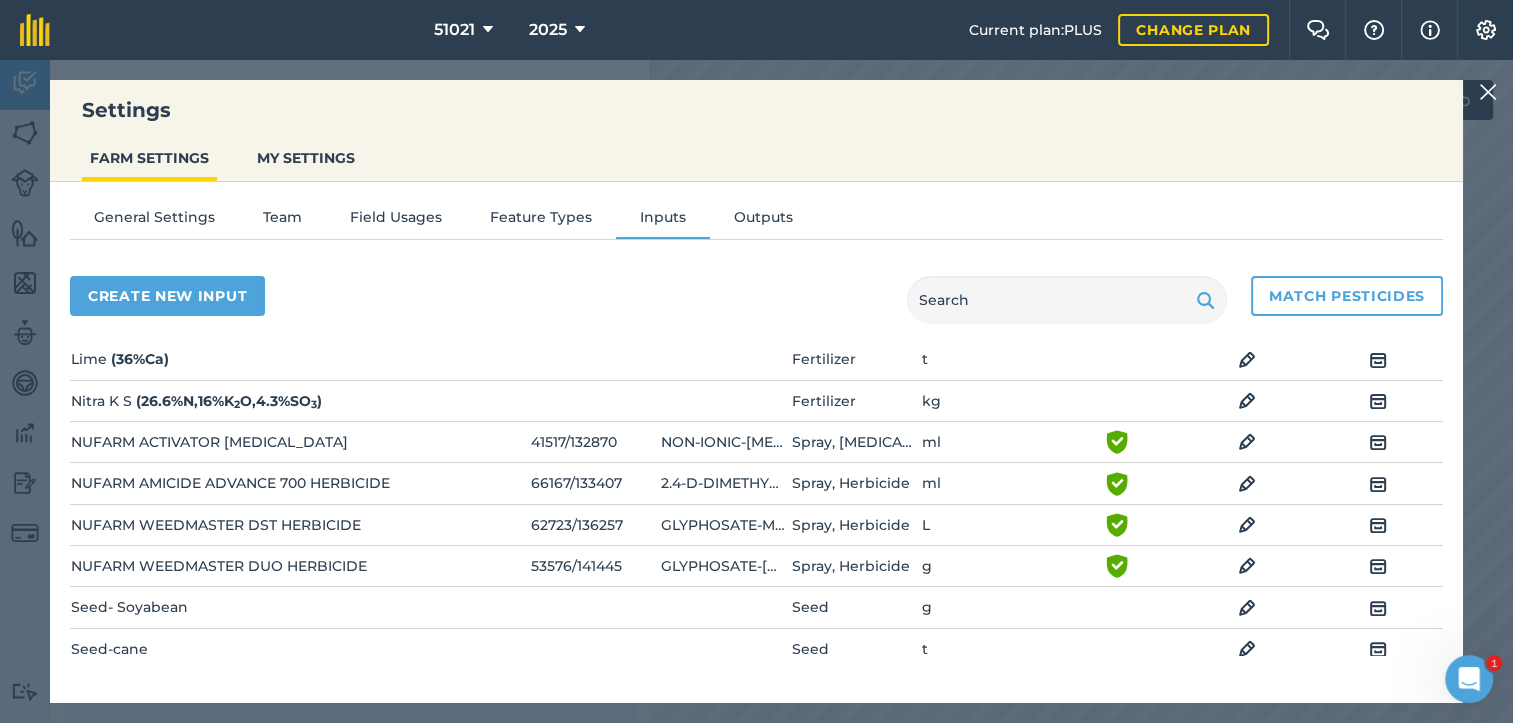 scroll, scrollTop: 600, scrollLeft: 0, axis: vertical 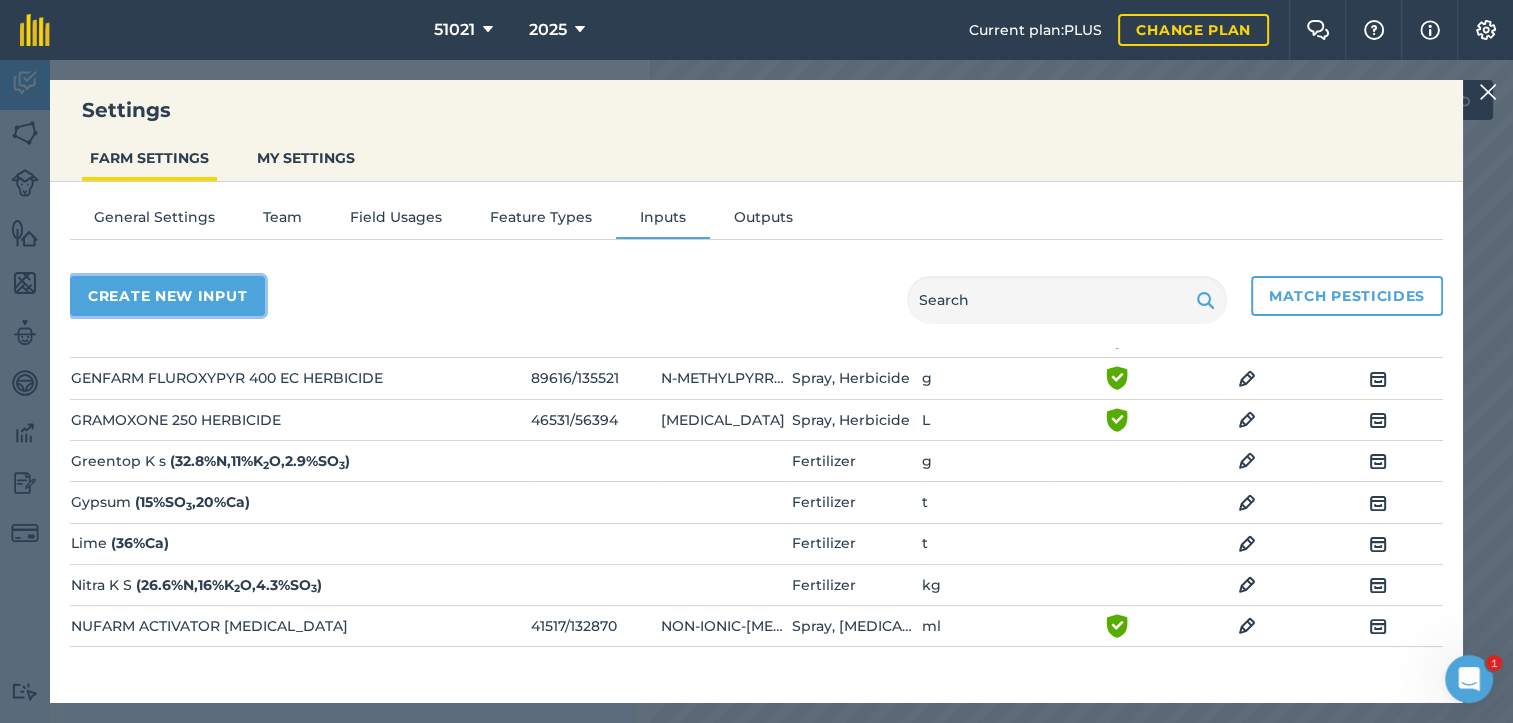 click on "Create new input" at bounding box center (167, 296) 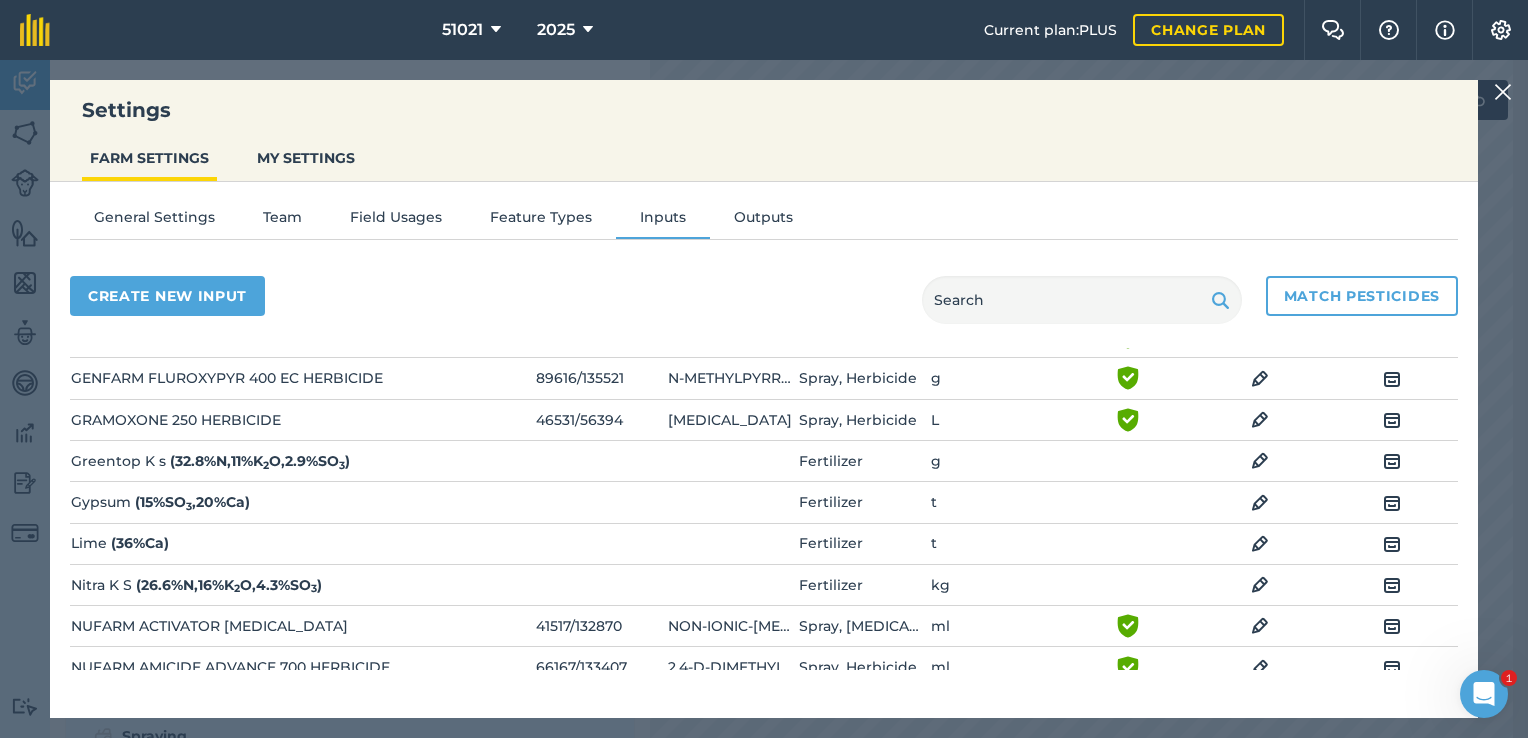 select on "SEED" 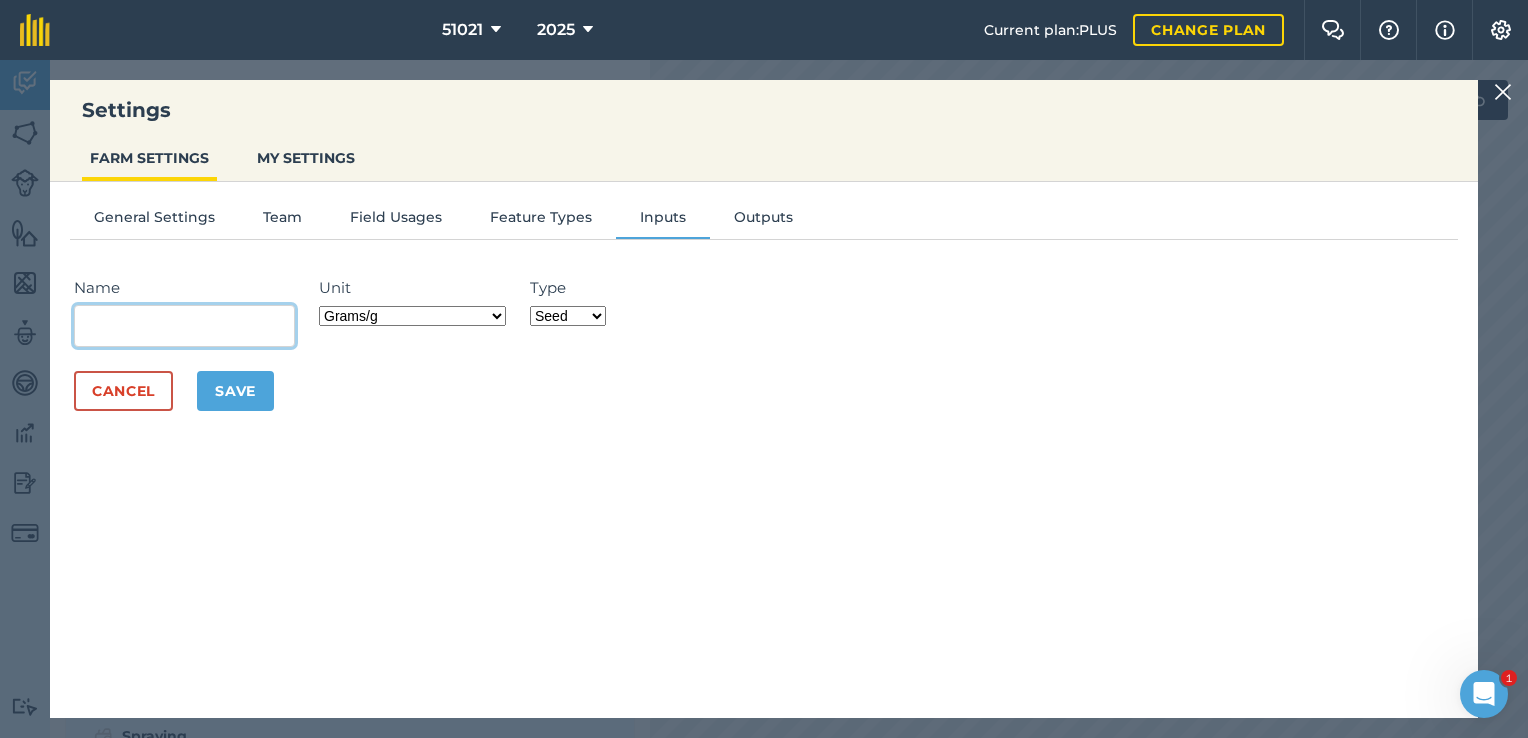 click on "Name" at bounding box center (184, 326) 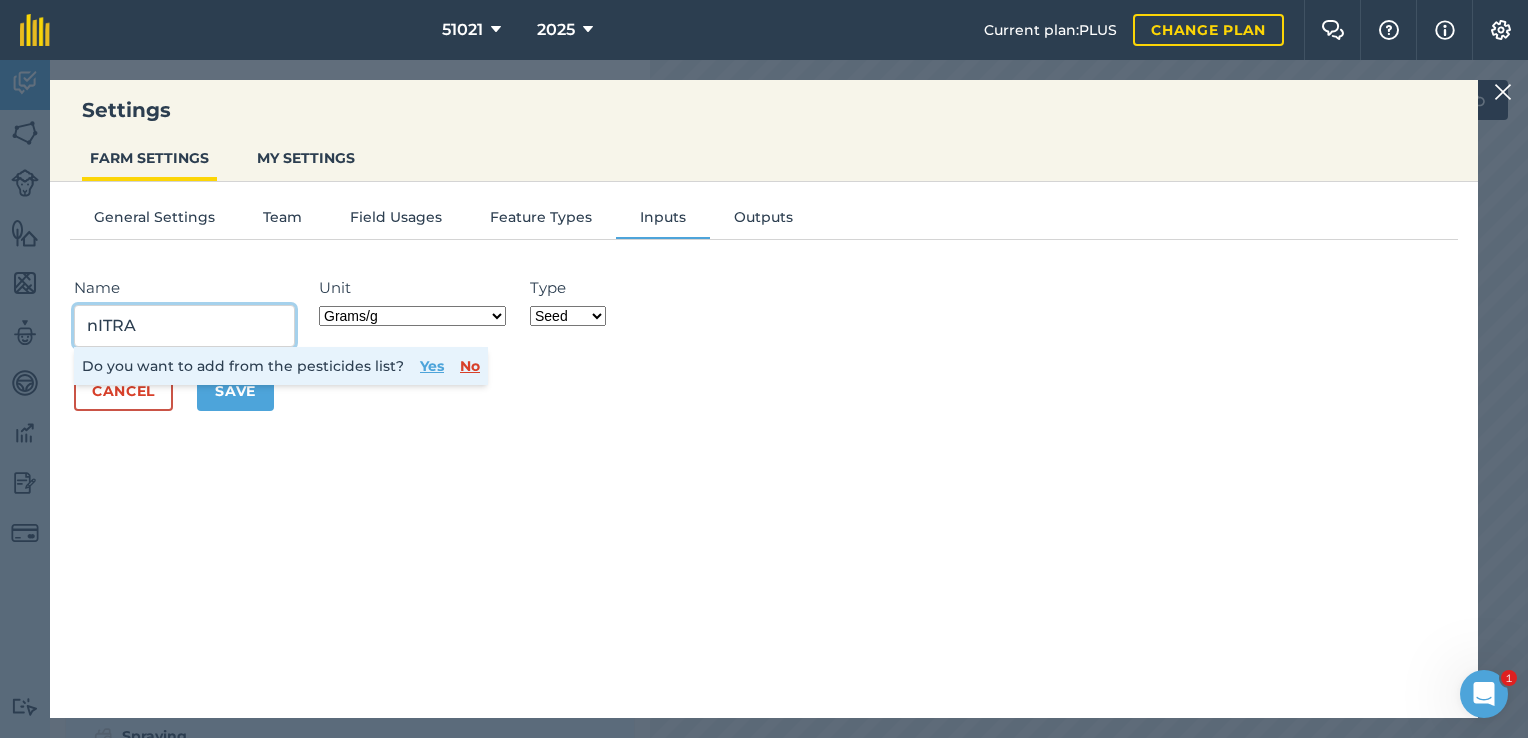 type on "nITRA k" 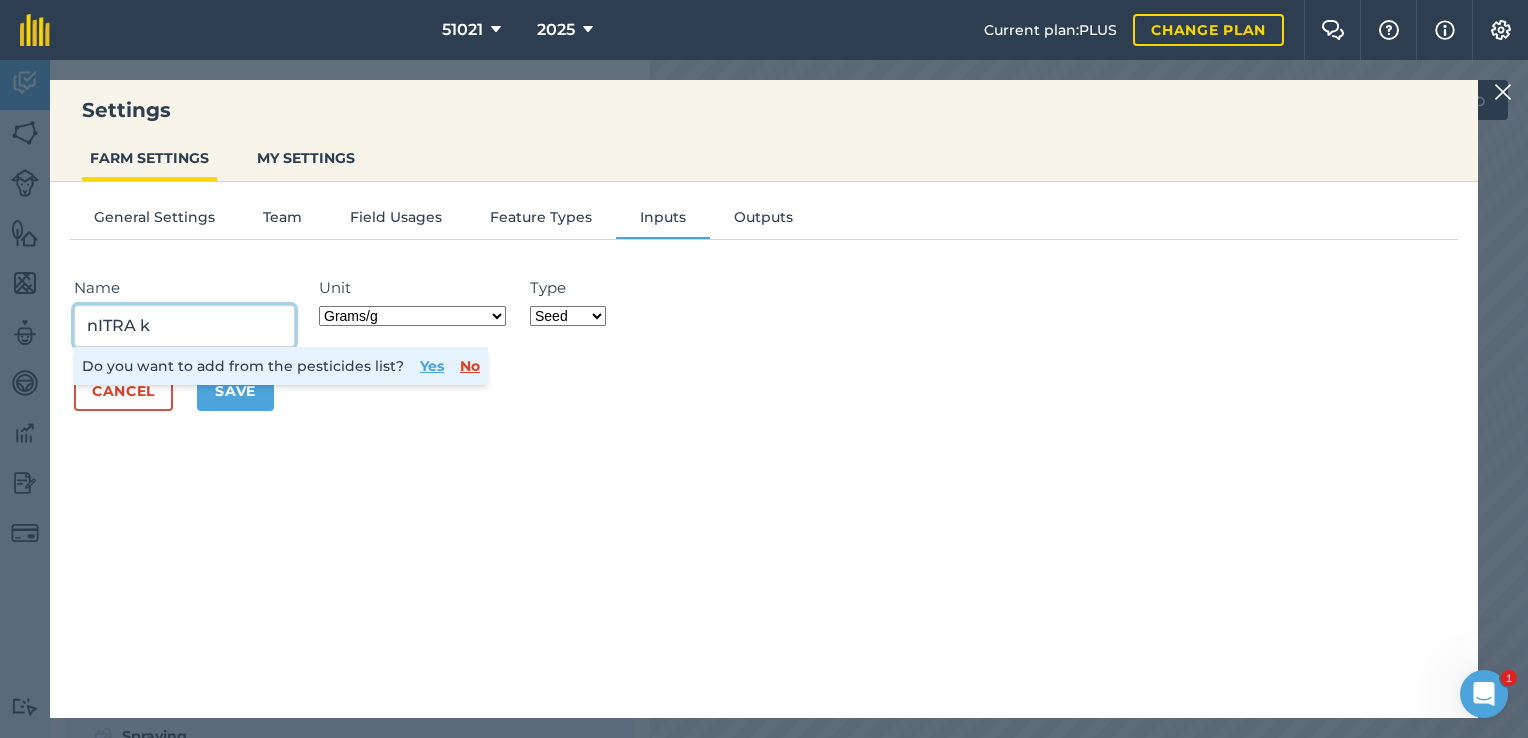drag, startPoint x: 188, startPoint y: 318, endPoint x: 9, endPoint y: 328, distance: 179.27911 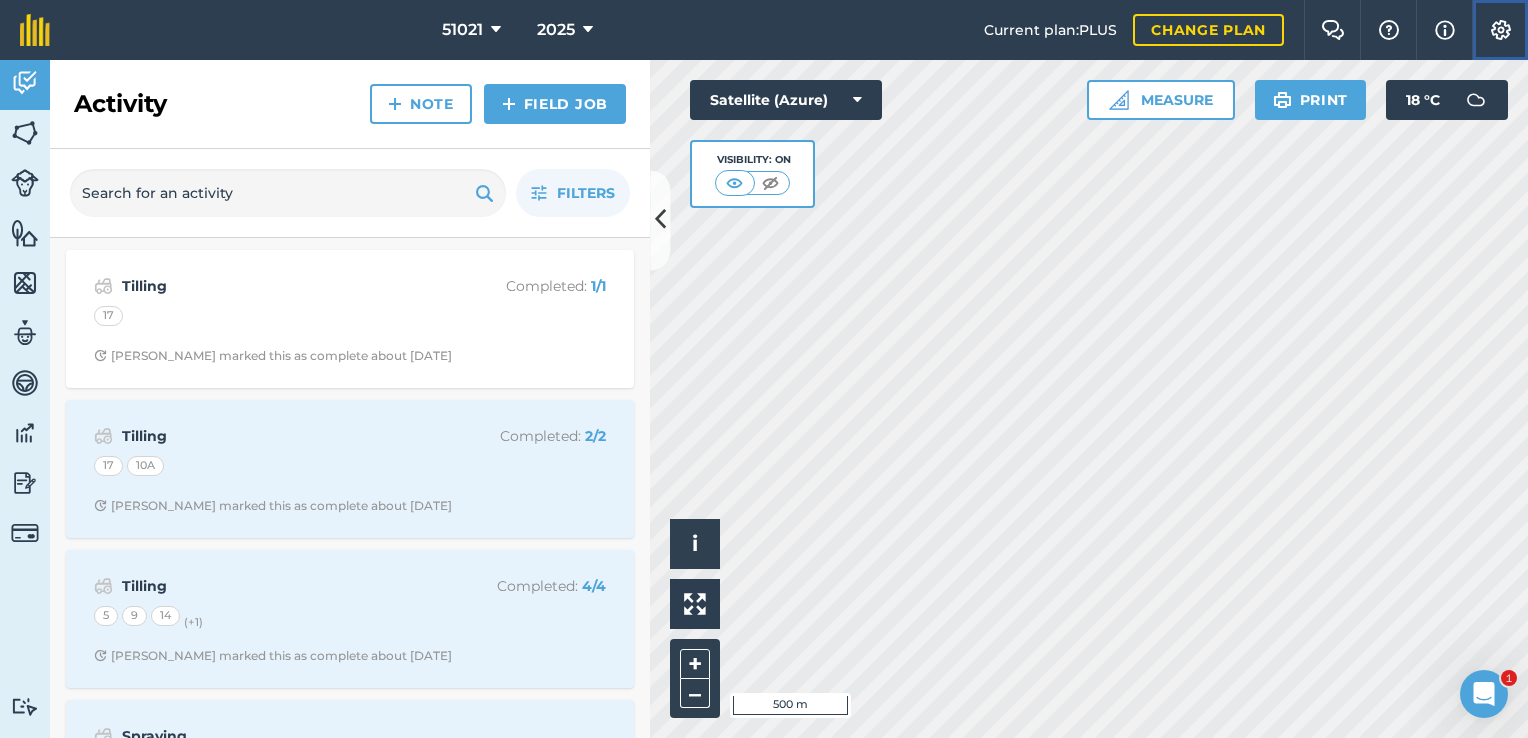 click at bounding box center [1501, 30] 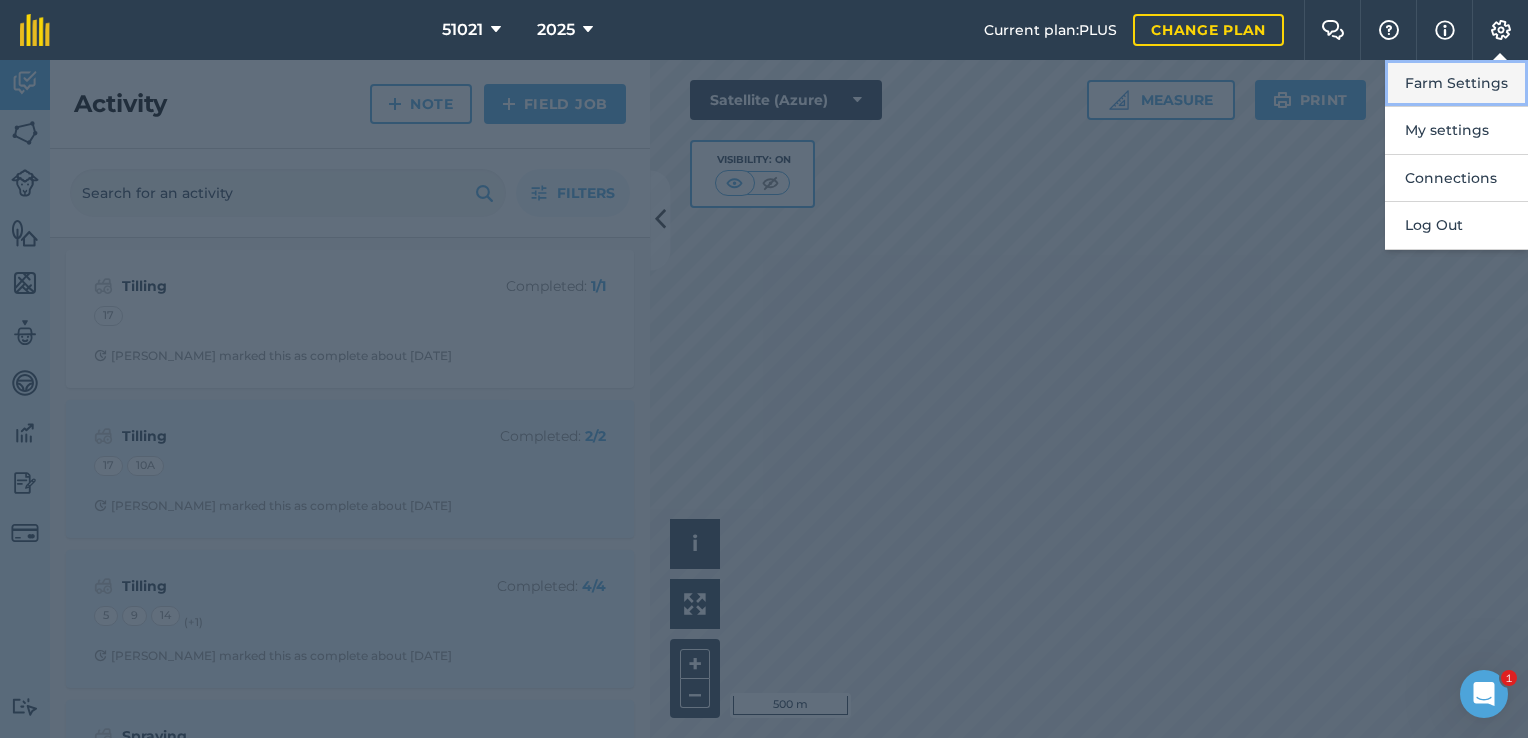 click on "Farm Settings" at bounding box center [1456, 83] 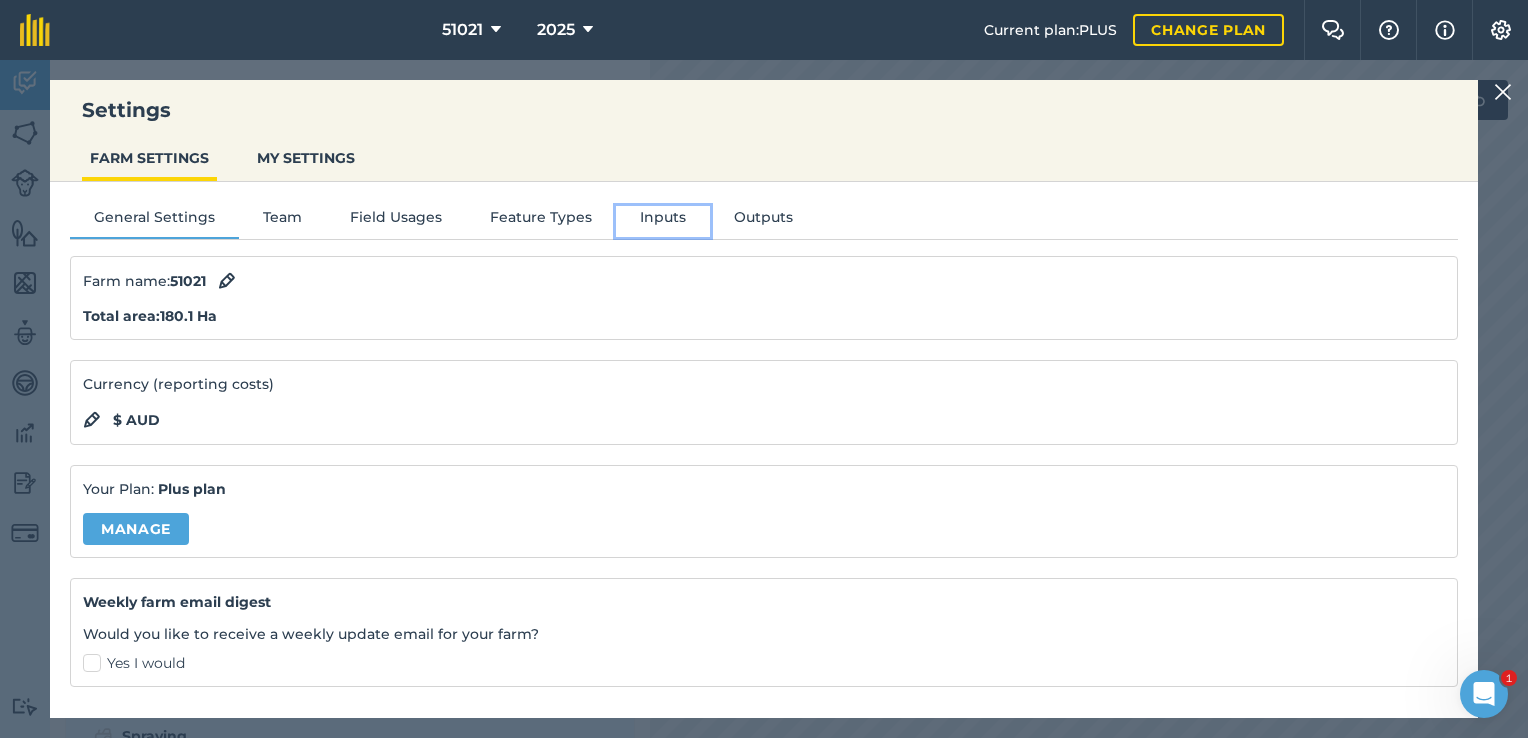 click on "Inputs" at bounding box center (663, 221) 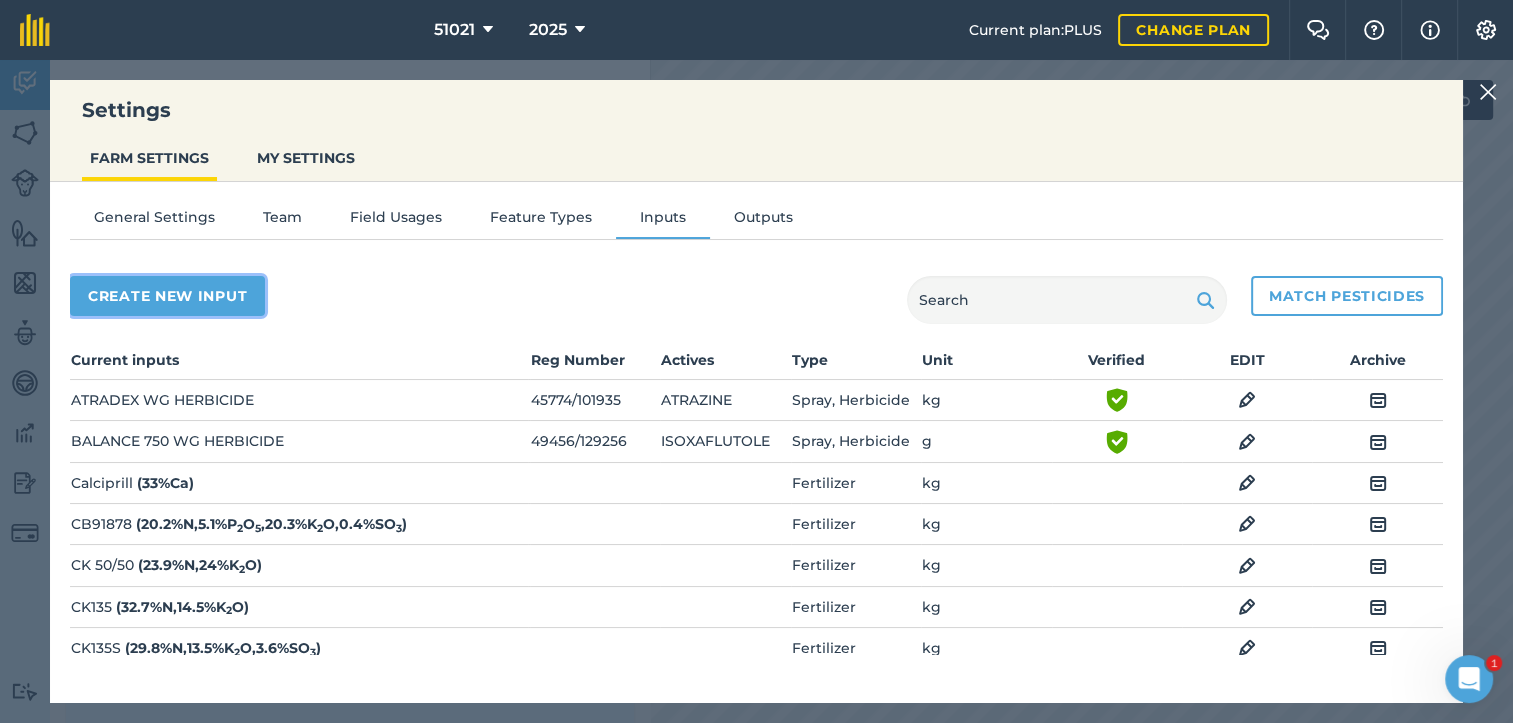 click on "Create new input" at bounding box center (167, 296) 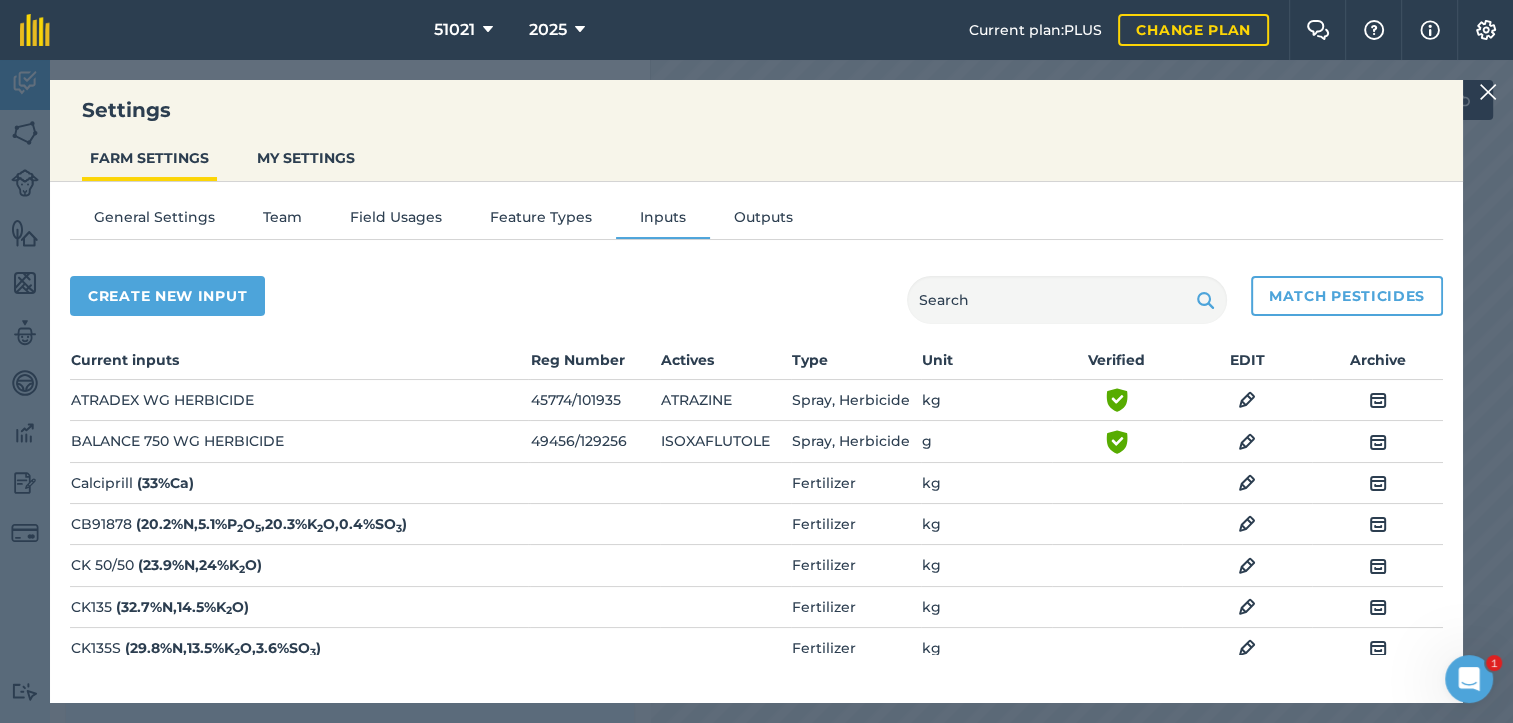 select on "SEED" 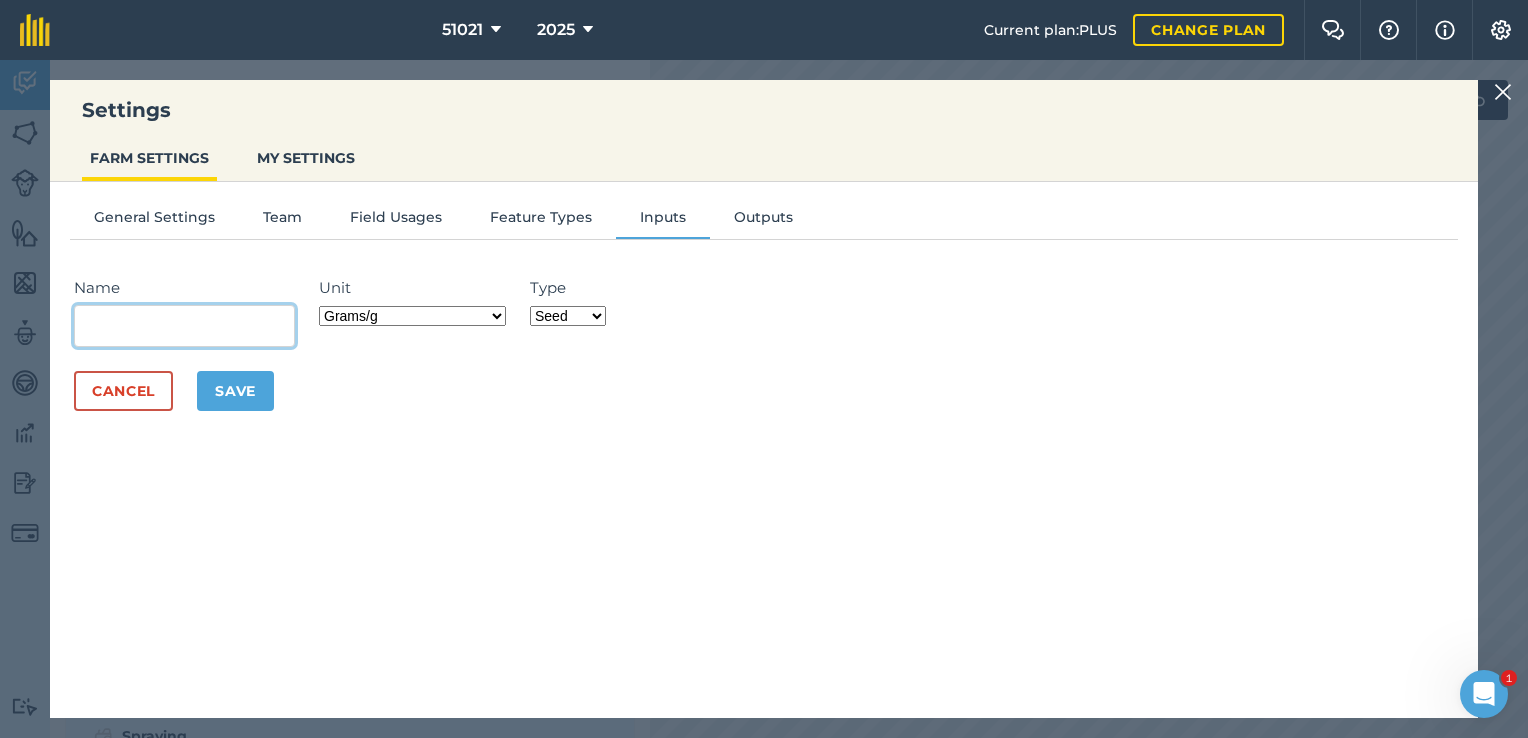 click on "Name" at bounding box center [184, 326] 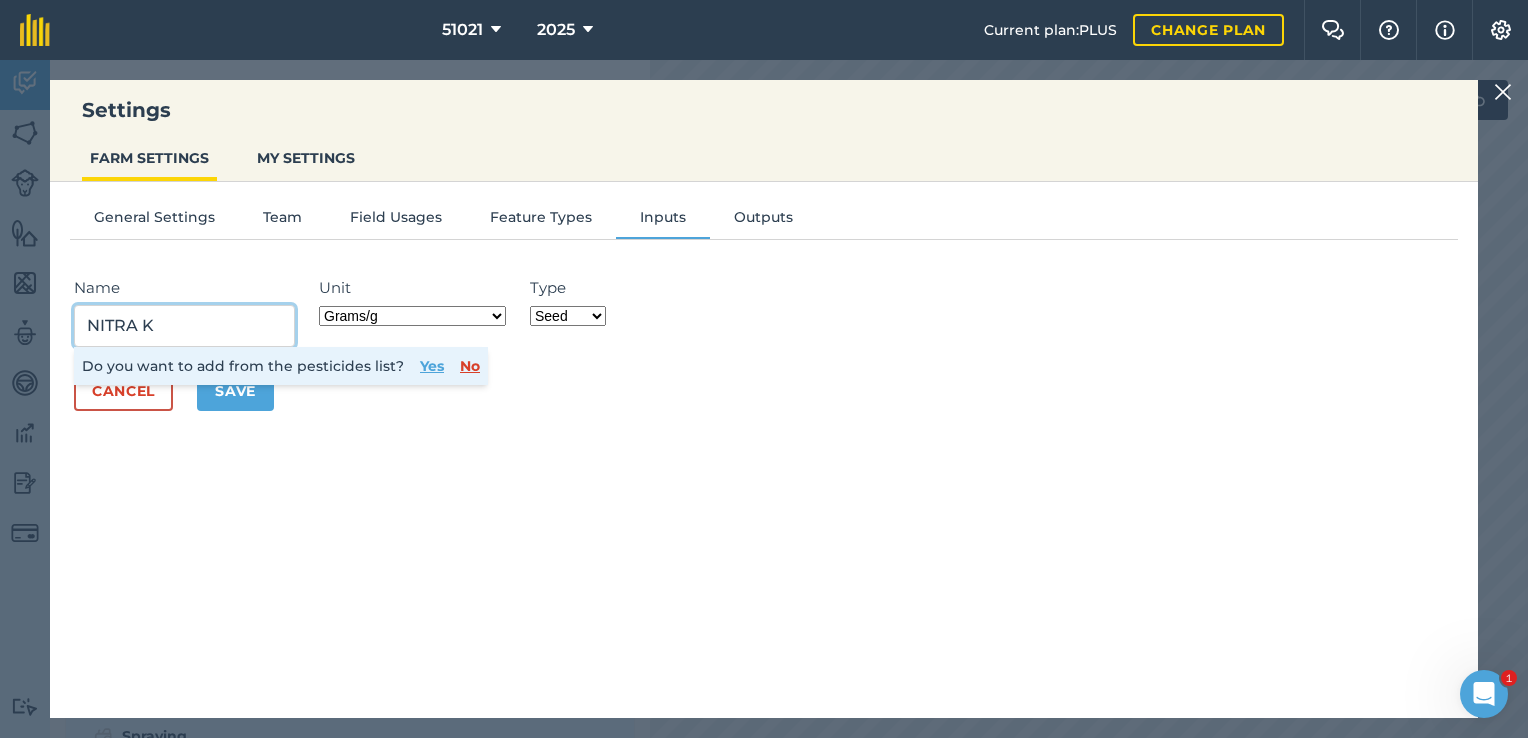 type on "NITRA K" 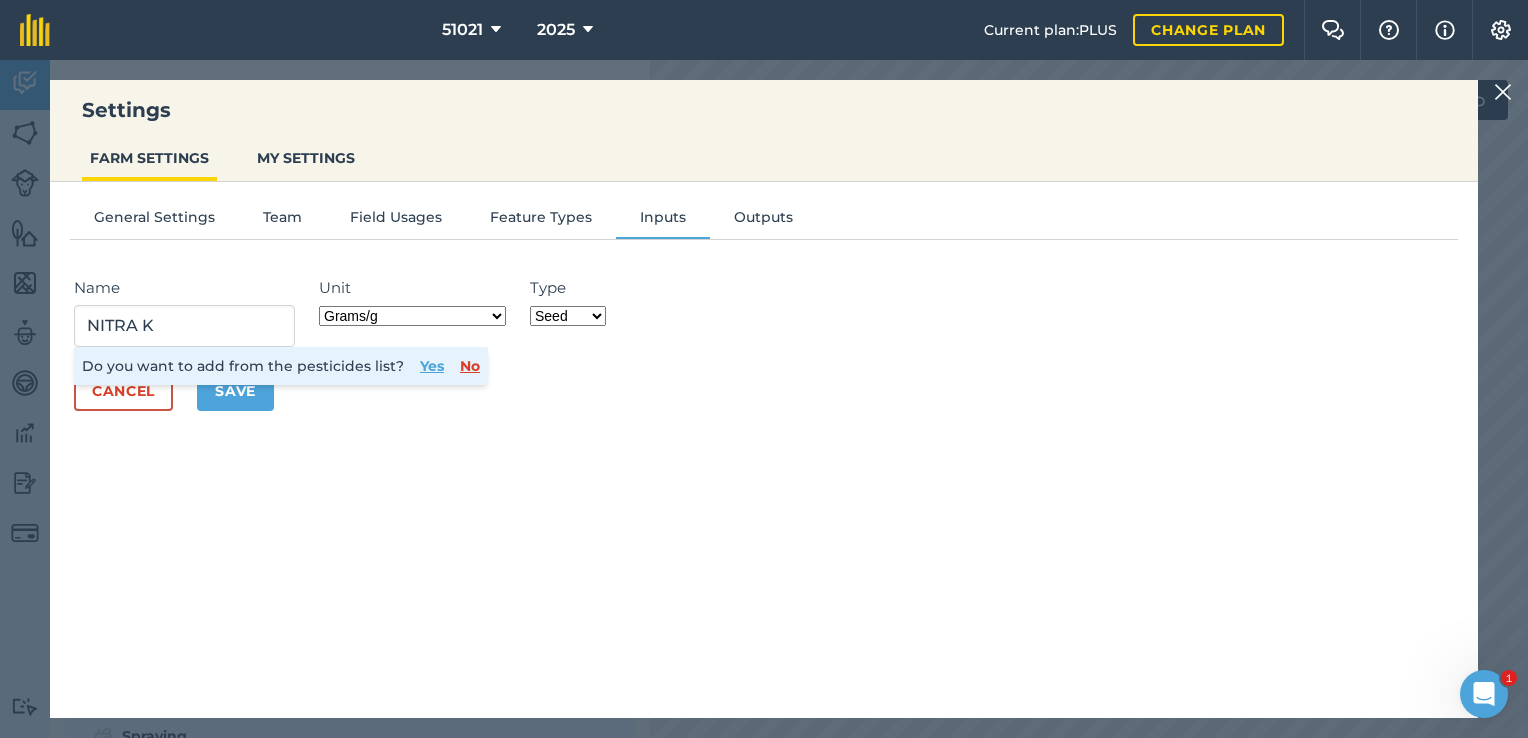 click on "Grams/g Kilograms/kg Metric tonnes/t Millilitres/ml Litres/L Ounces/oz Pounds/lb Imperial tons/t Fluid ounces/fl oz Gallons/gal Count Cubic Meter/m3 Pint/pt Quart/qt Megalitre/ML unit_type_hundred_weight" at bounding box center (412, 316) 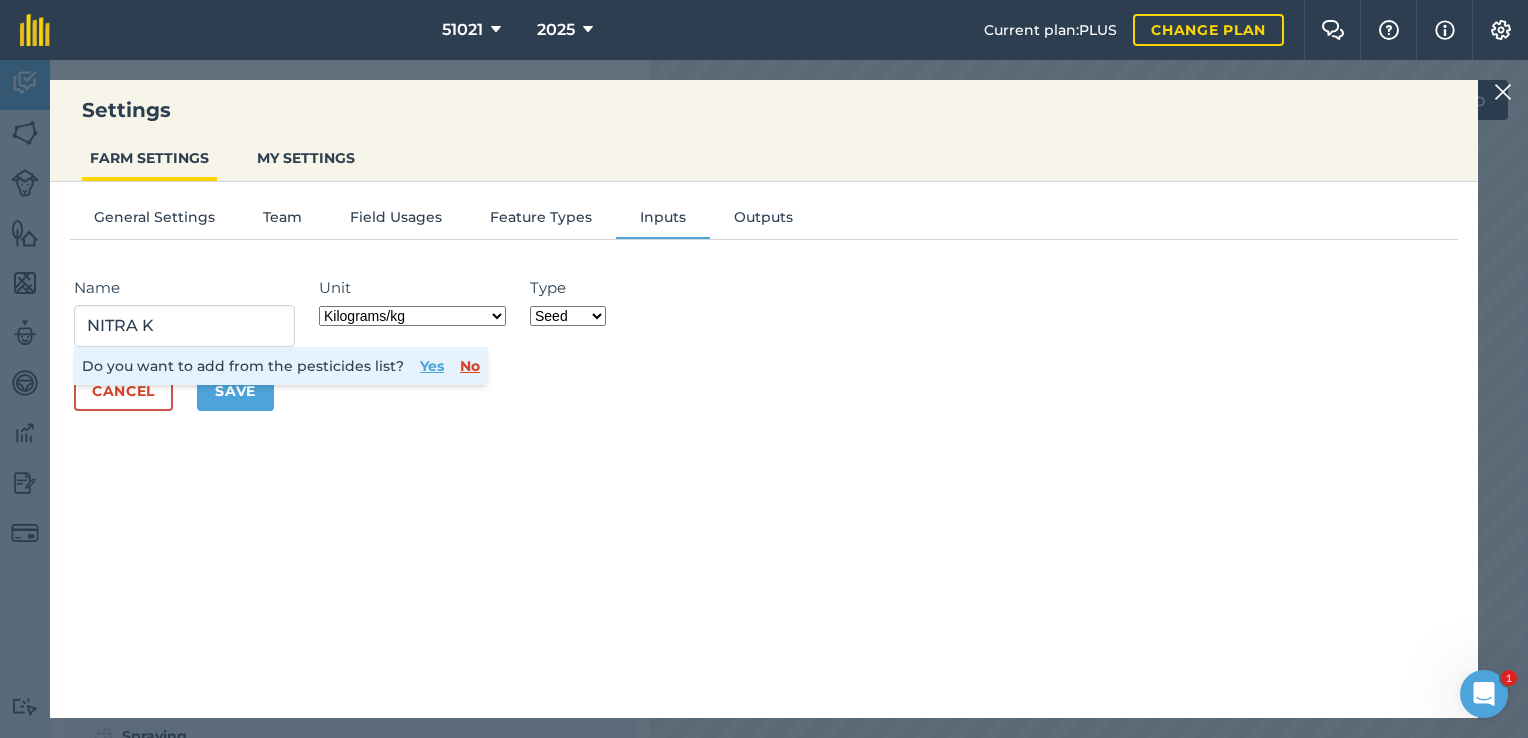 click on "Grams/g Kilograms/kg Metric tonnes/t Millilitres/ml Litres/L Ounces/oz Pounds/lb Imperial tons/t Fluid ounces/fl oz Gallons/gal Count Cubic Meter/m3 Pint/pt Quart/qt Megalitre/ML unit_type_hundred_weight" at bounding box center (412, 316) 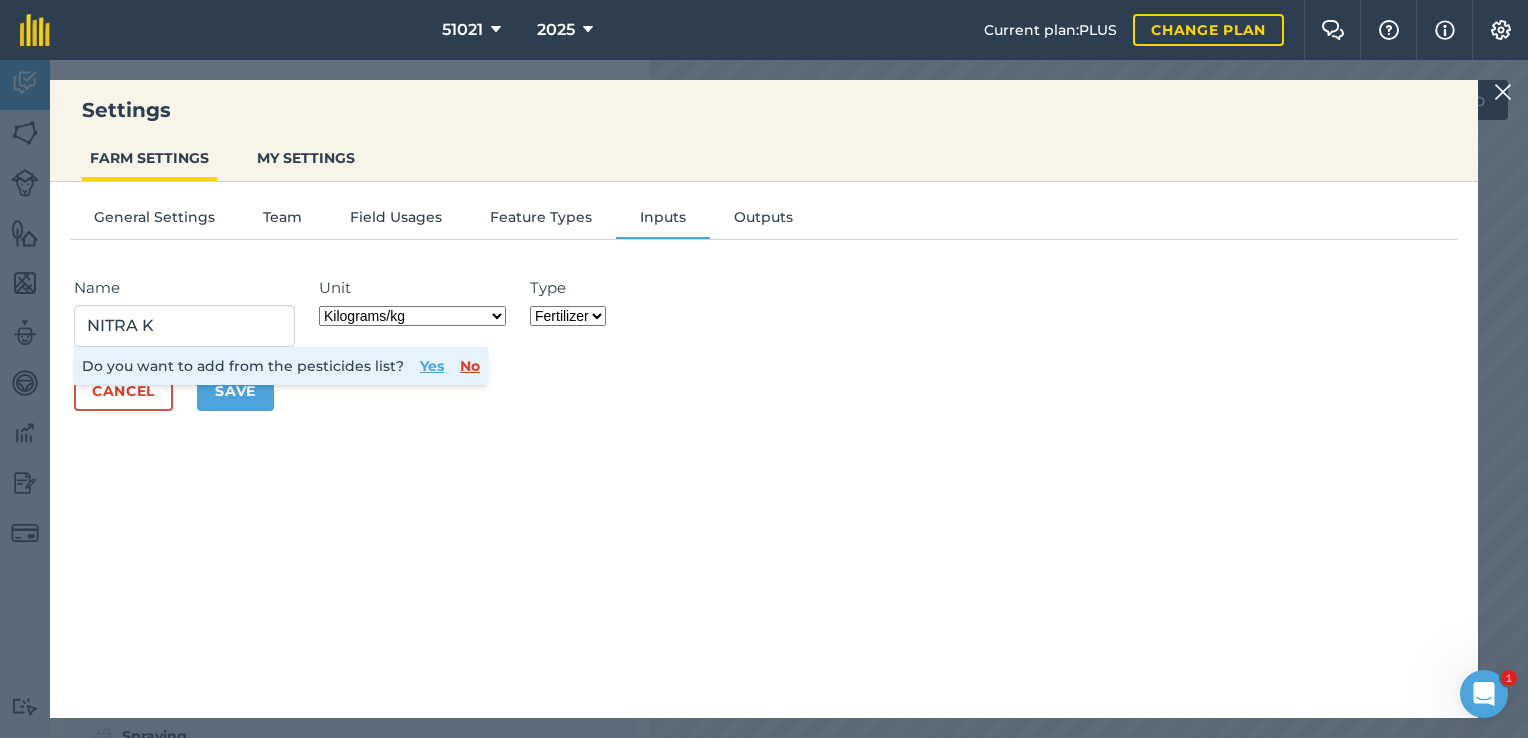 click on "Fertilizer Seed Spray Fuel Other" at bounding box center (568, 316) 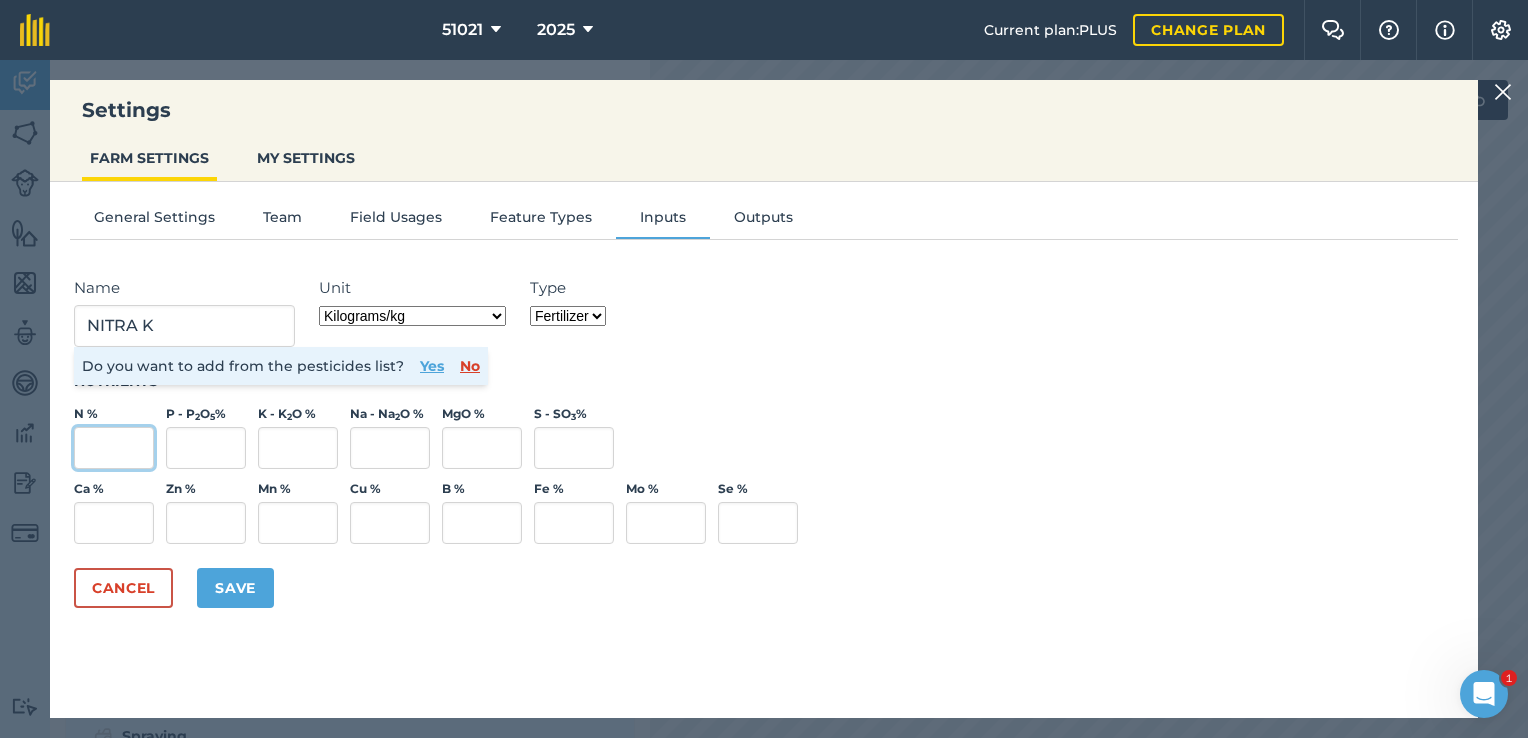 click on "N %" at bounding box center (114, 448) 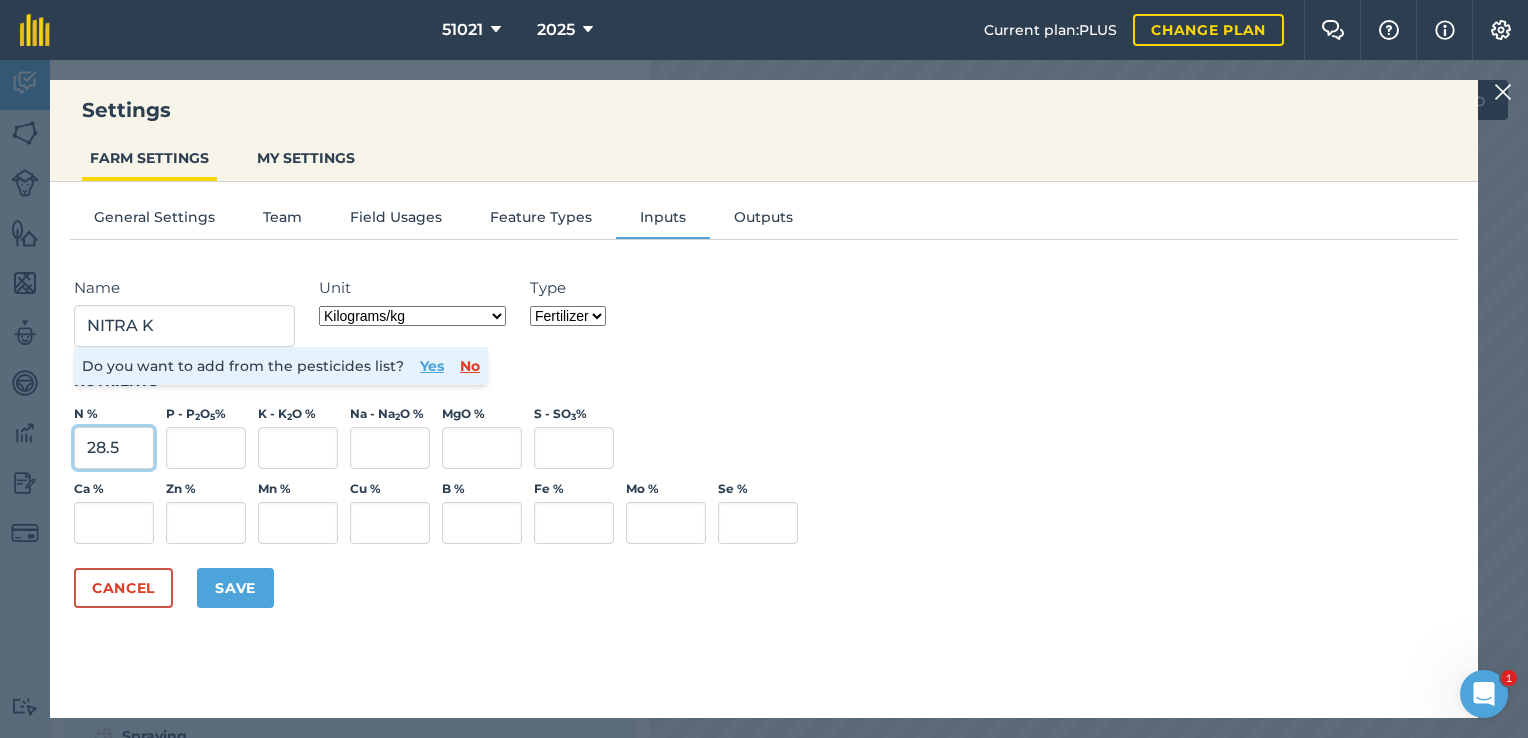 type on "28.5" 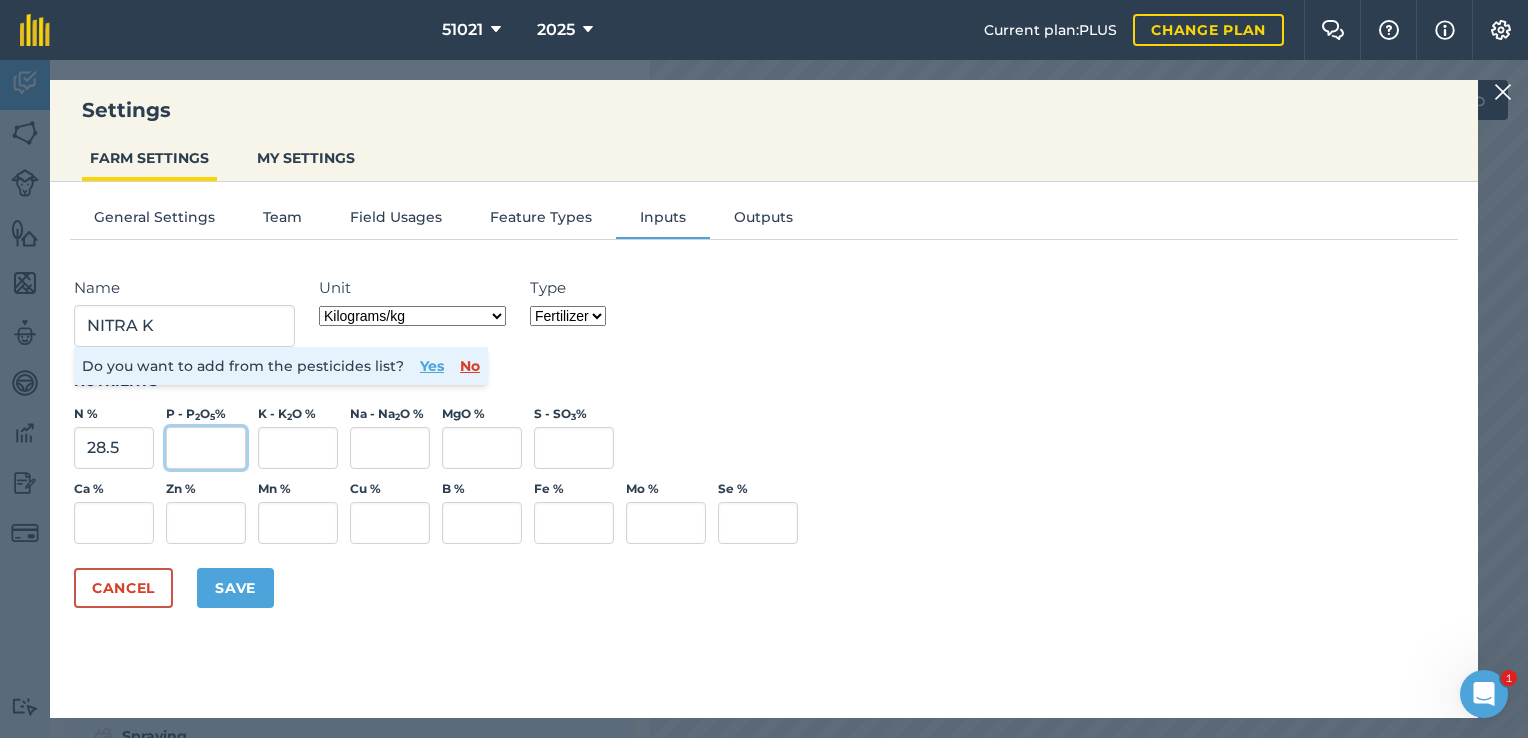 click on "P - P 2 O 5  %" at bounding box center [206, 448] 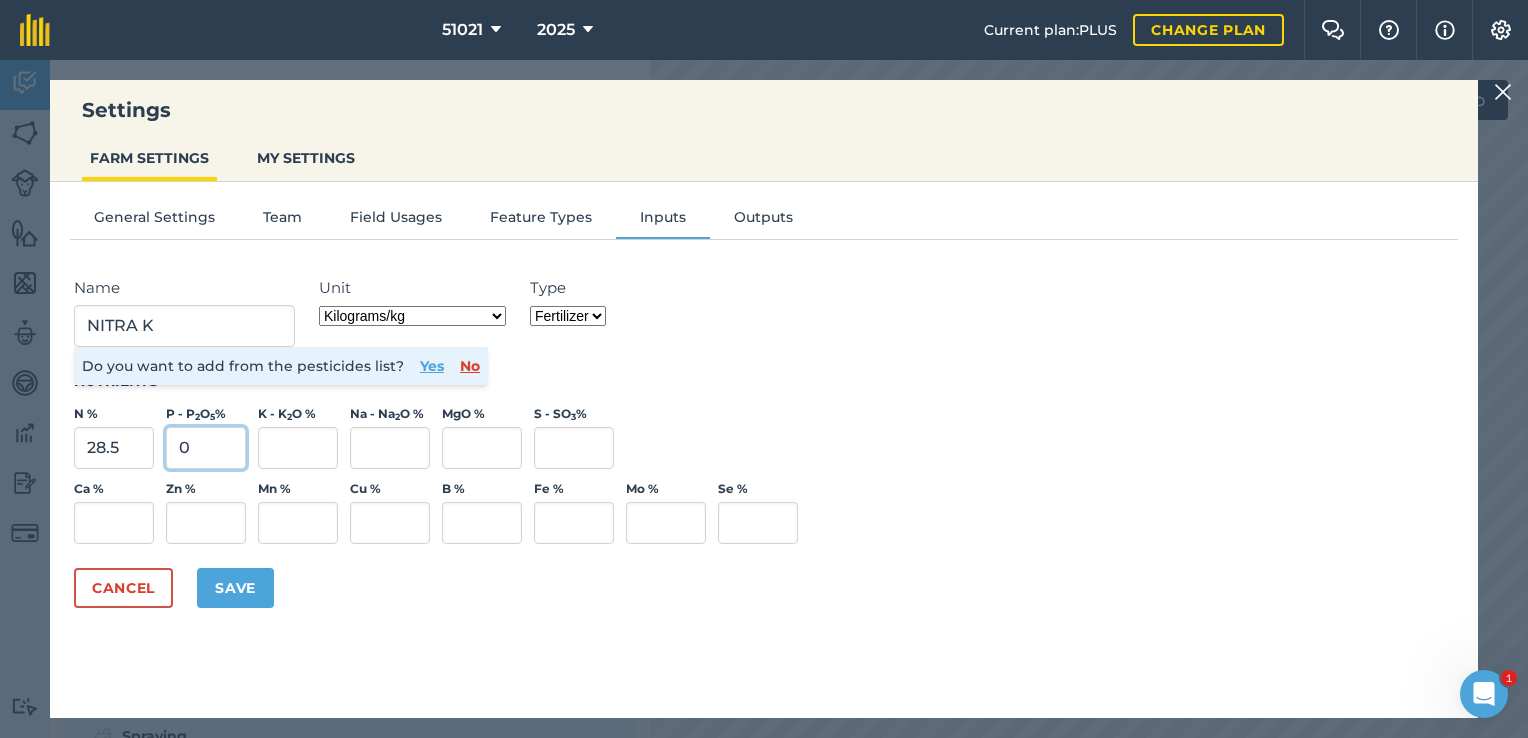type on "0" 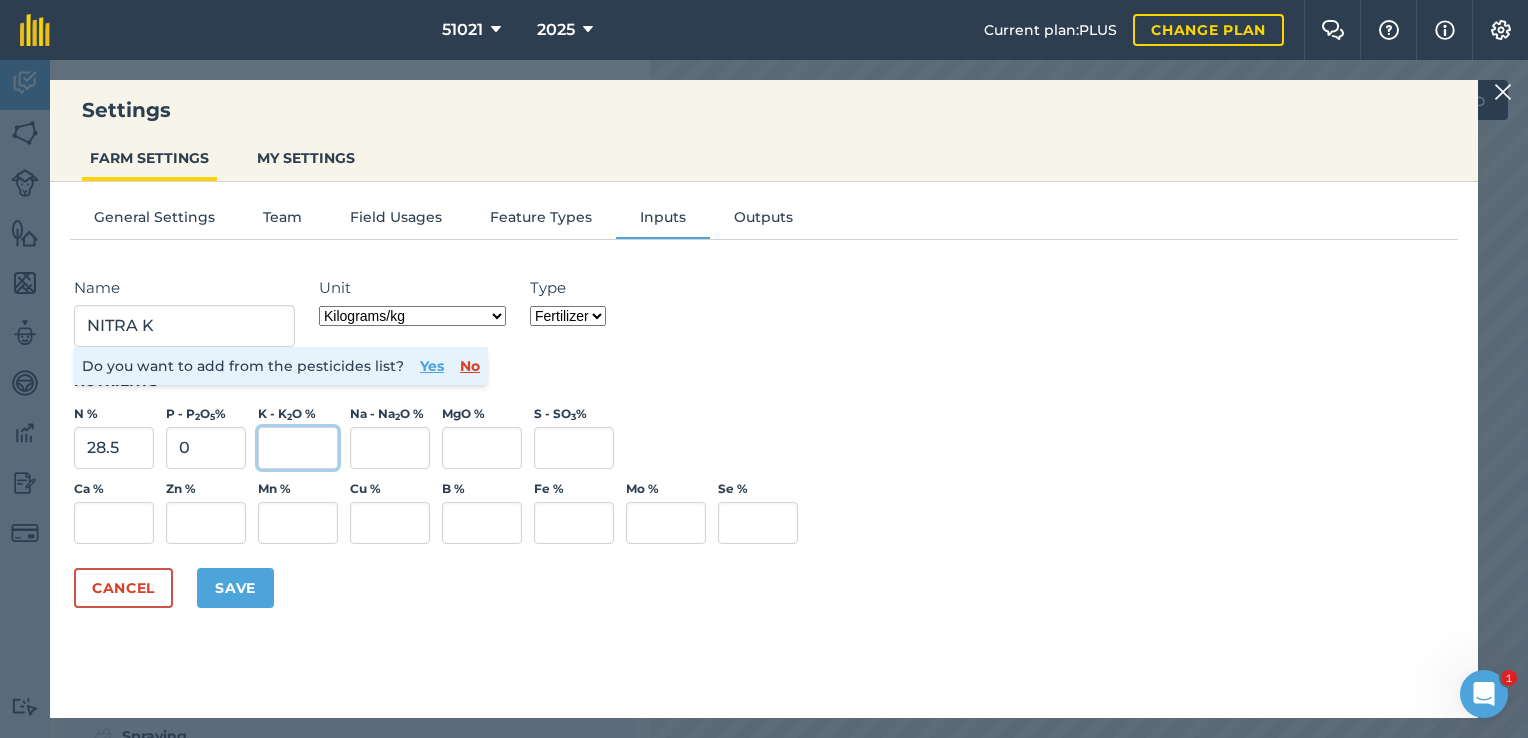 click on "K - K 2 O %" at bounding box center (298, 448) 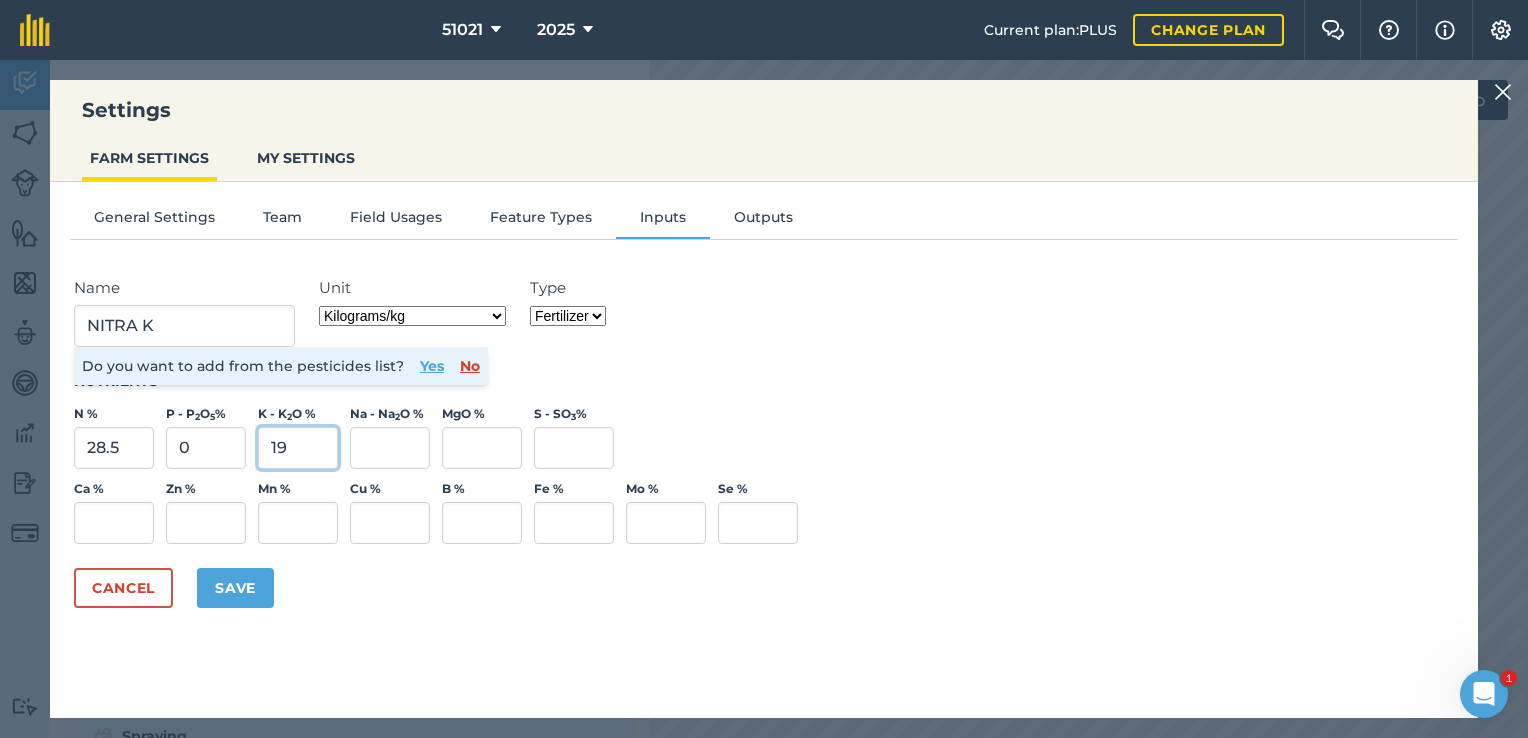 type on "19" 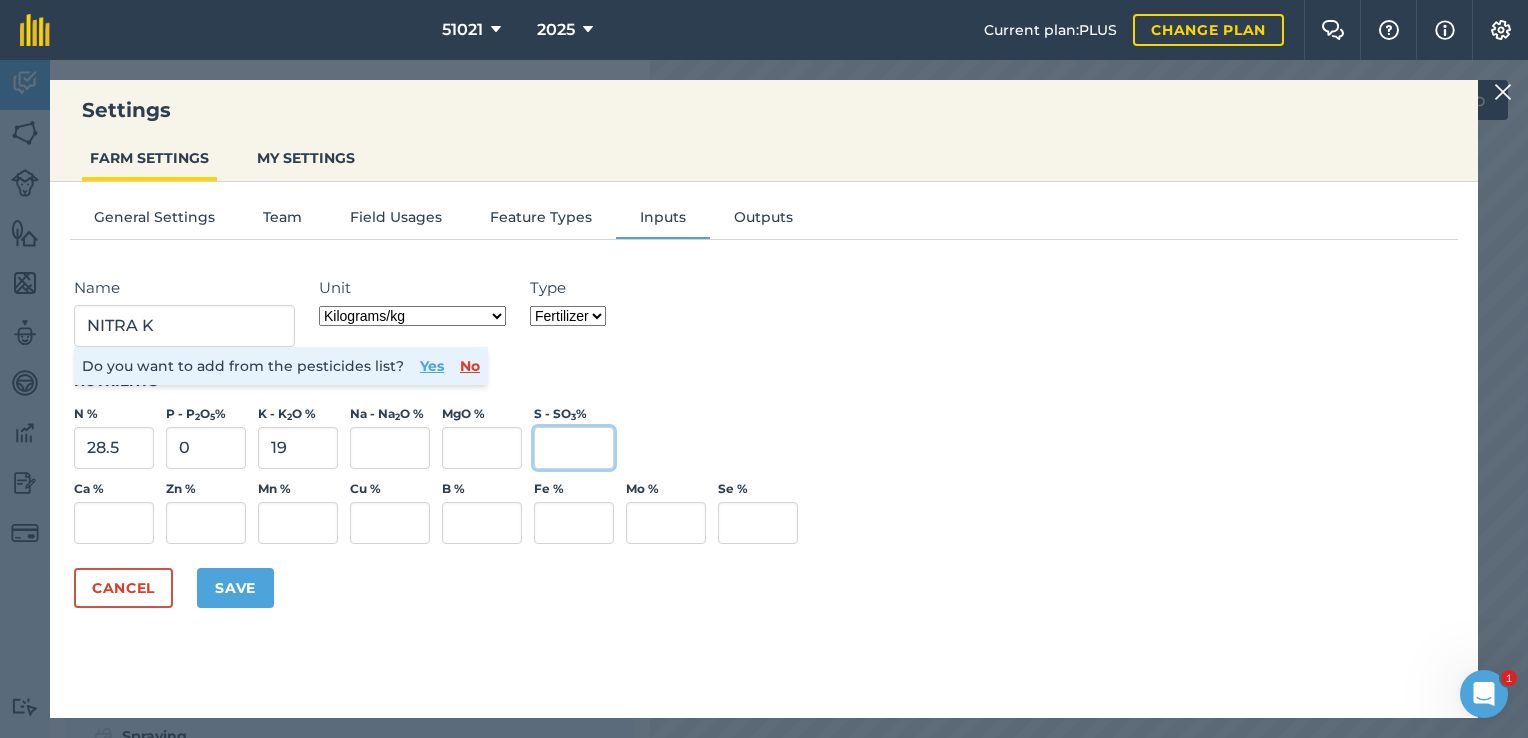 click on "S - SO 3  %" at bounding box center [574, 448] 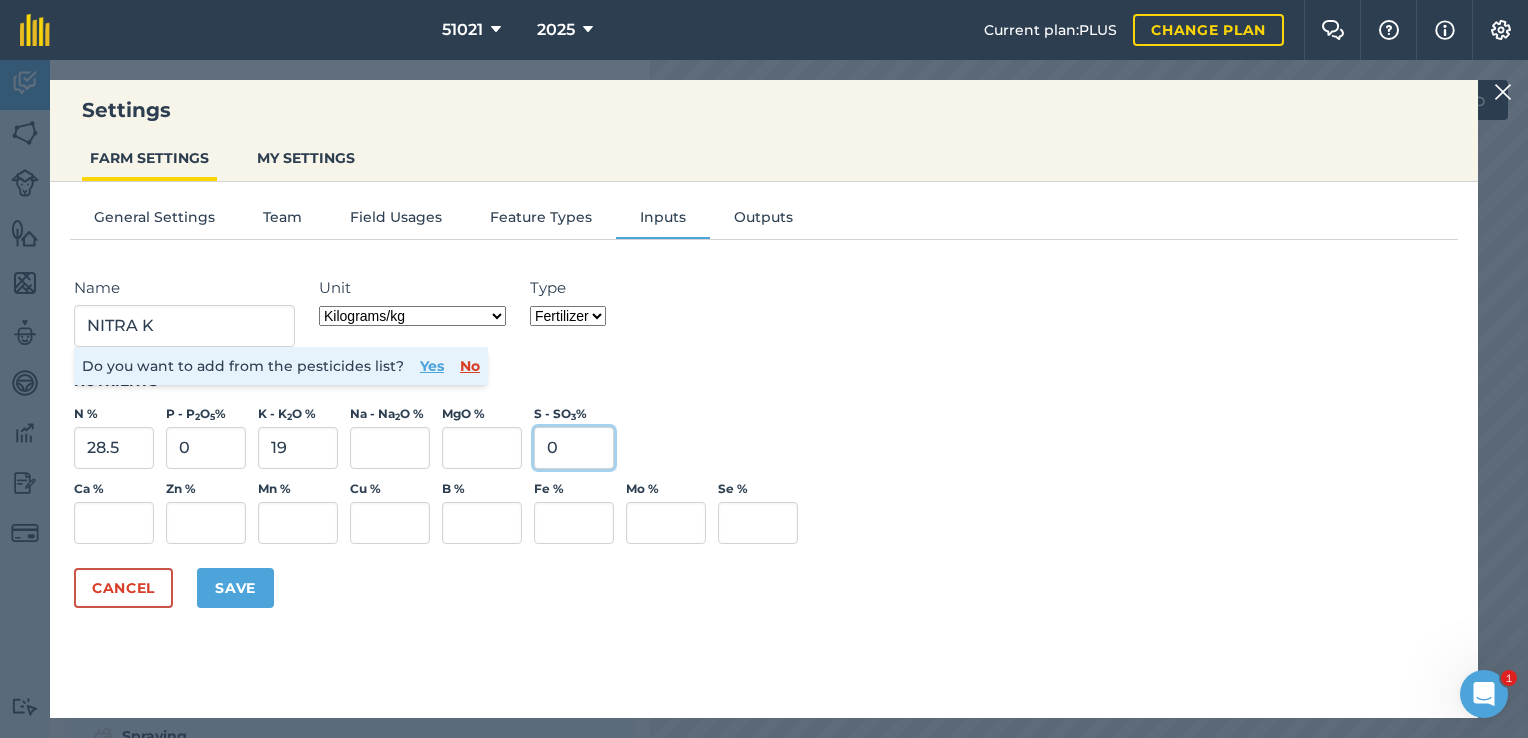 type on "0" 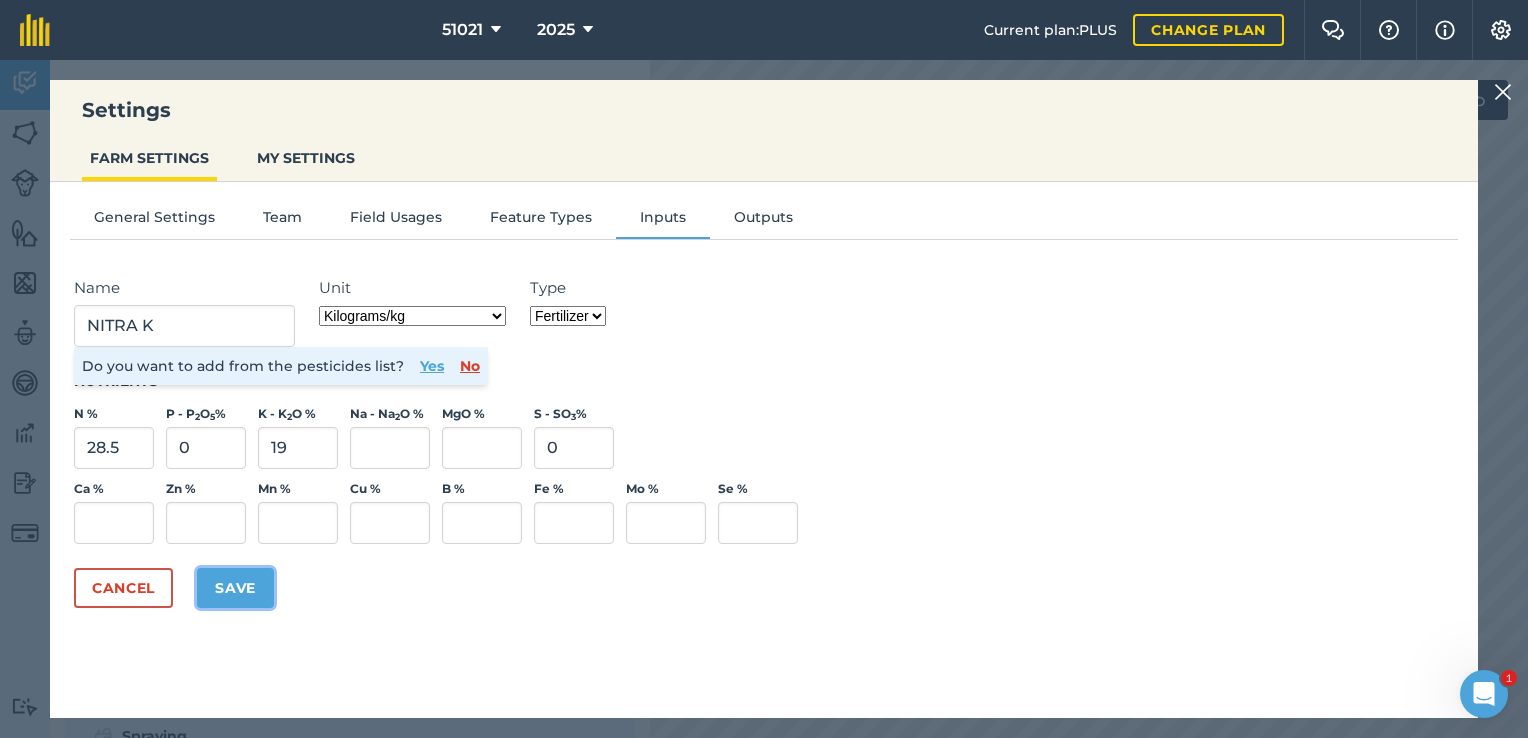 click on "Save" at bounding box center [235, 588] 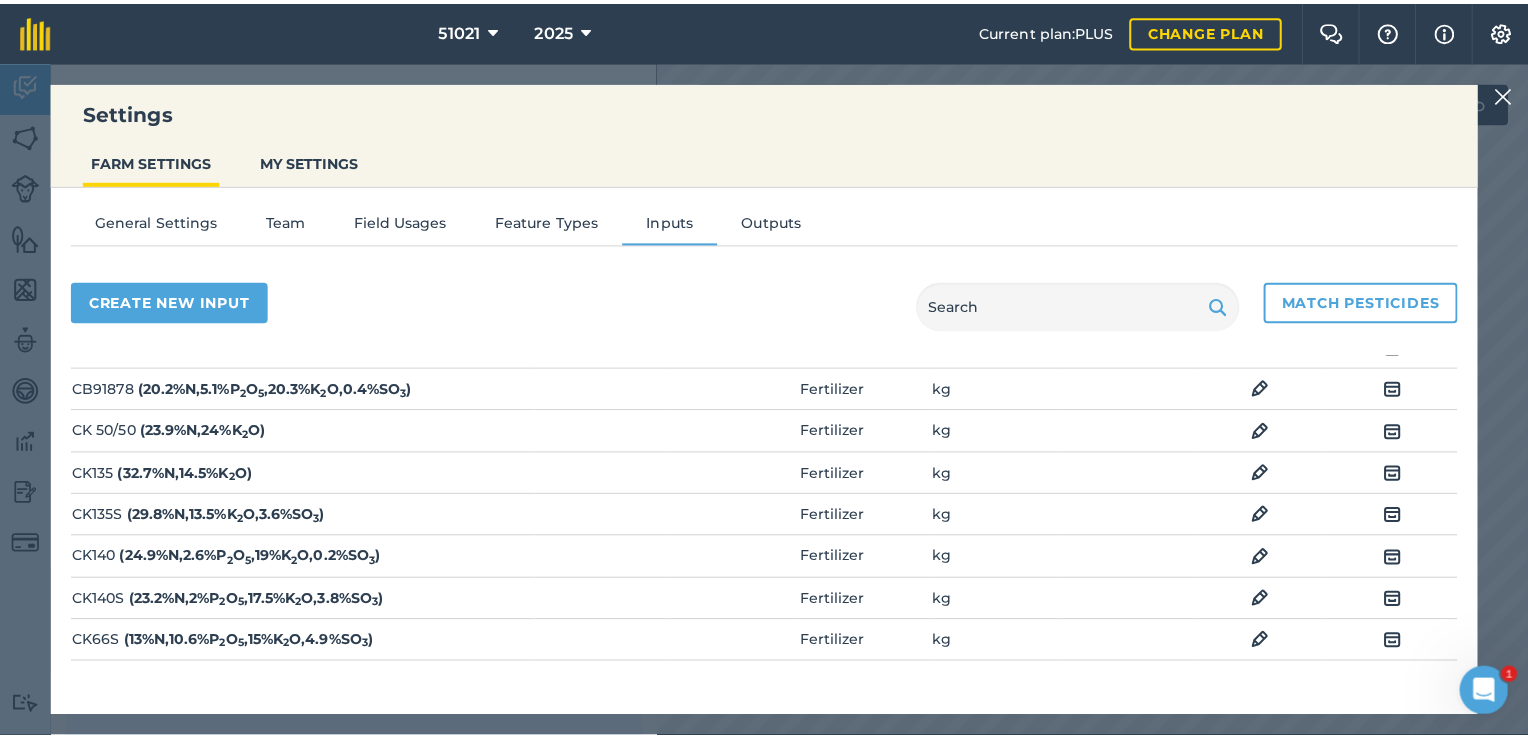 scroll, scrollTop: 300, scrollLeft: 0, axis: vertical 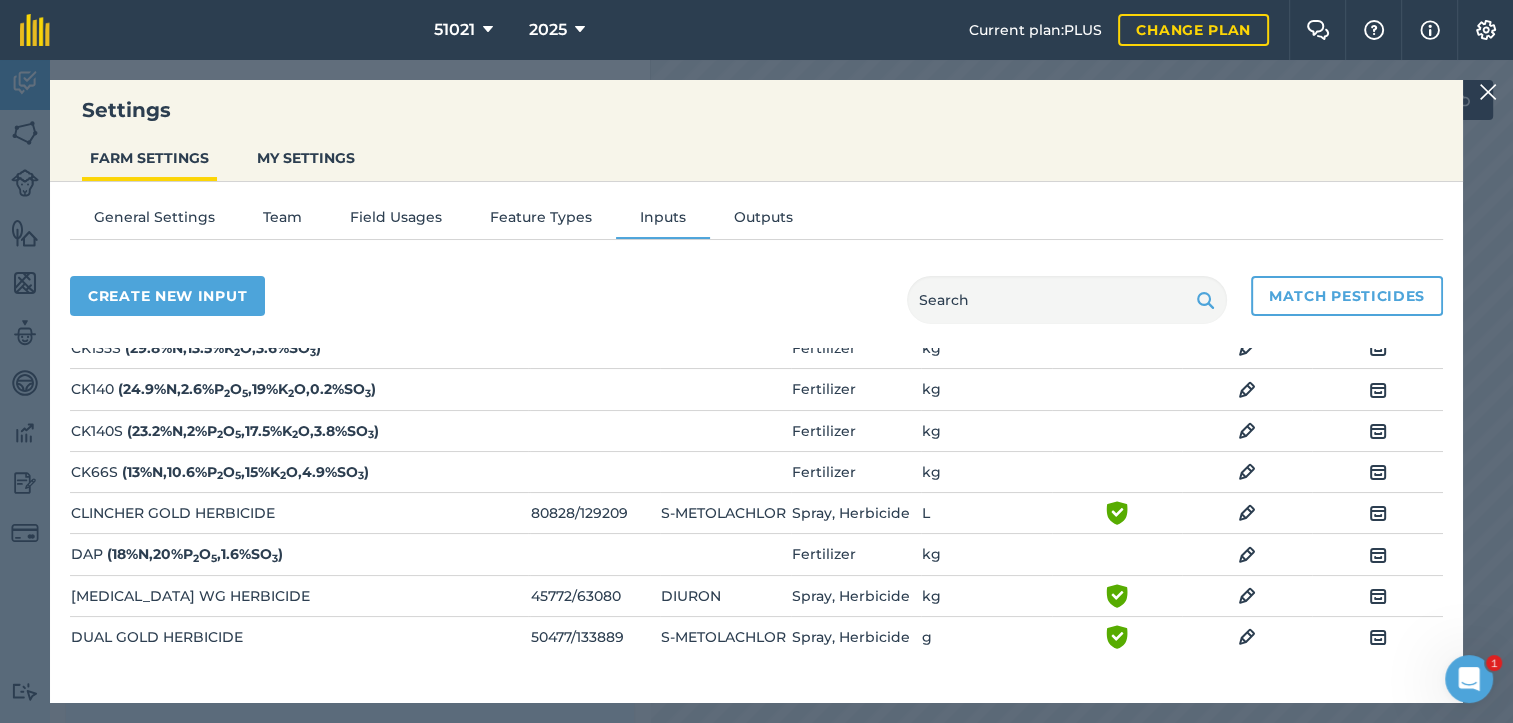 click at bounding box center (1488, 92) 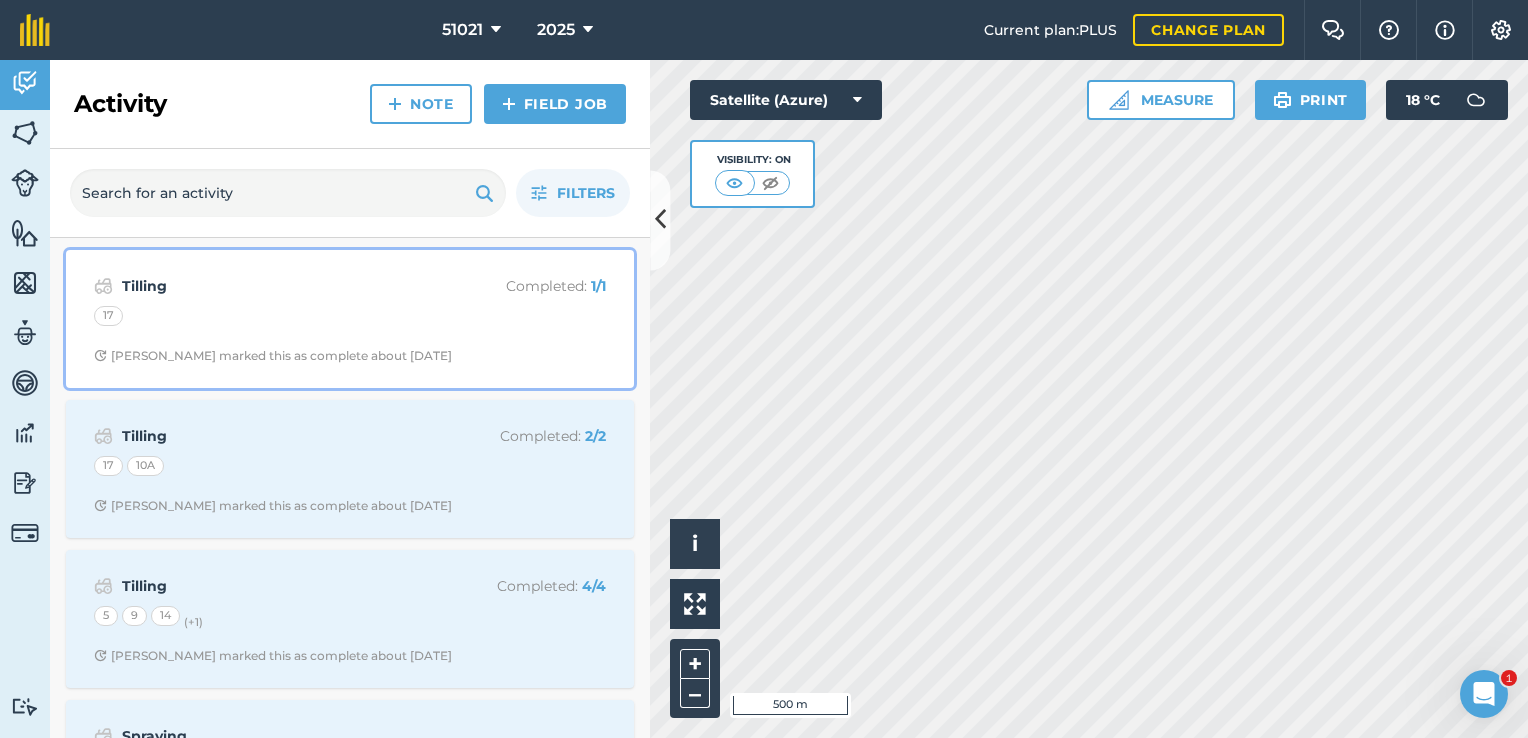 click on "Tilling" at bounding box center [280, 286] 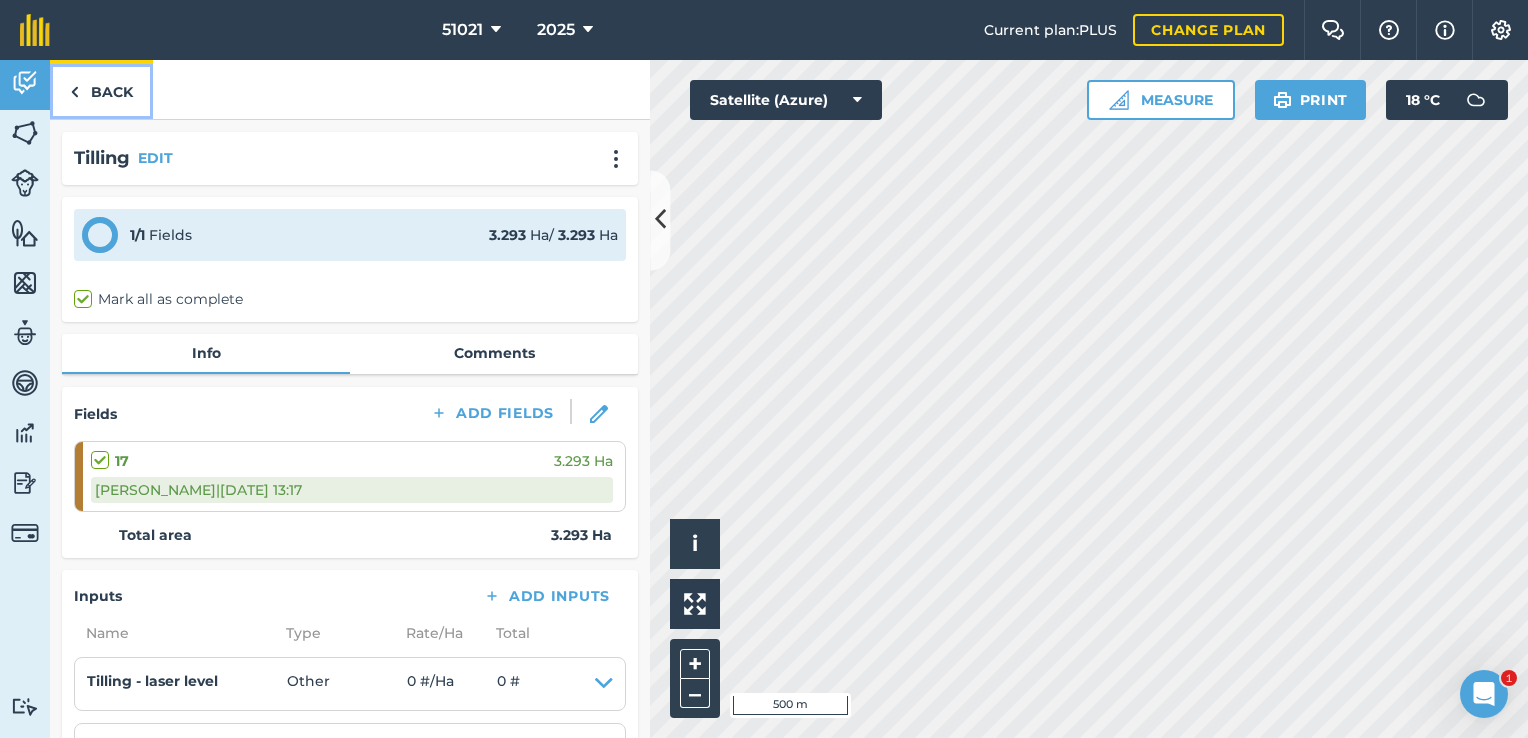 click on "Back" at bounding box center (101, 89) 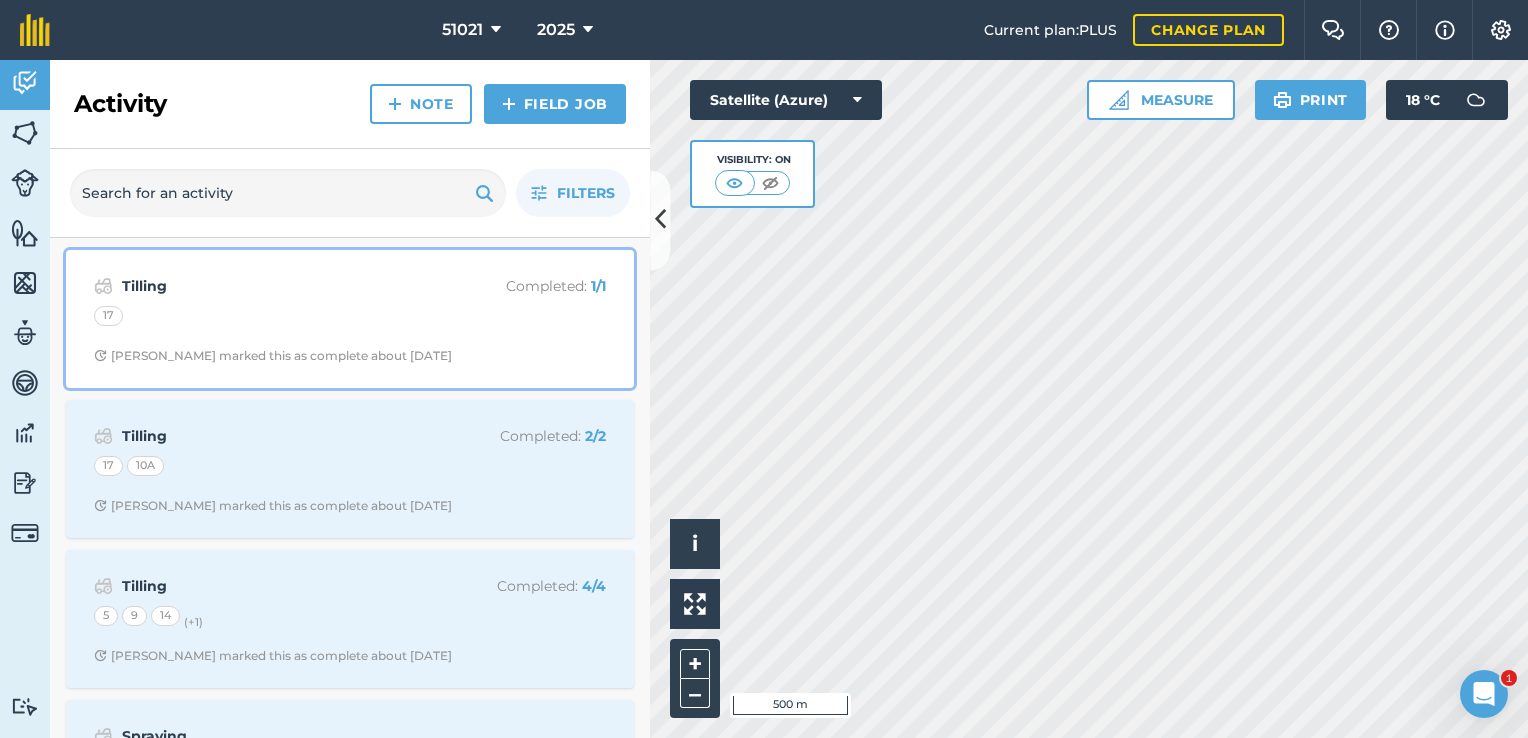 click on "Tilling" at bounding box center [280, 286] 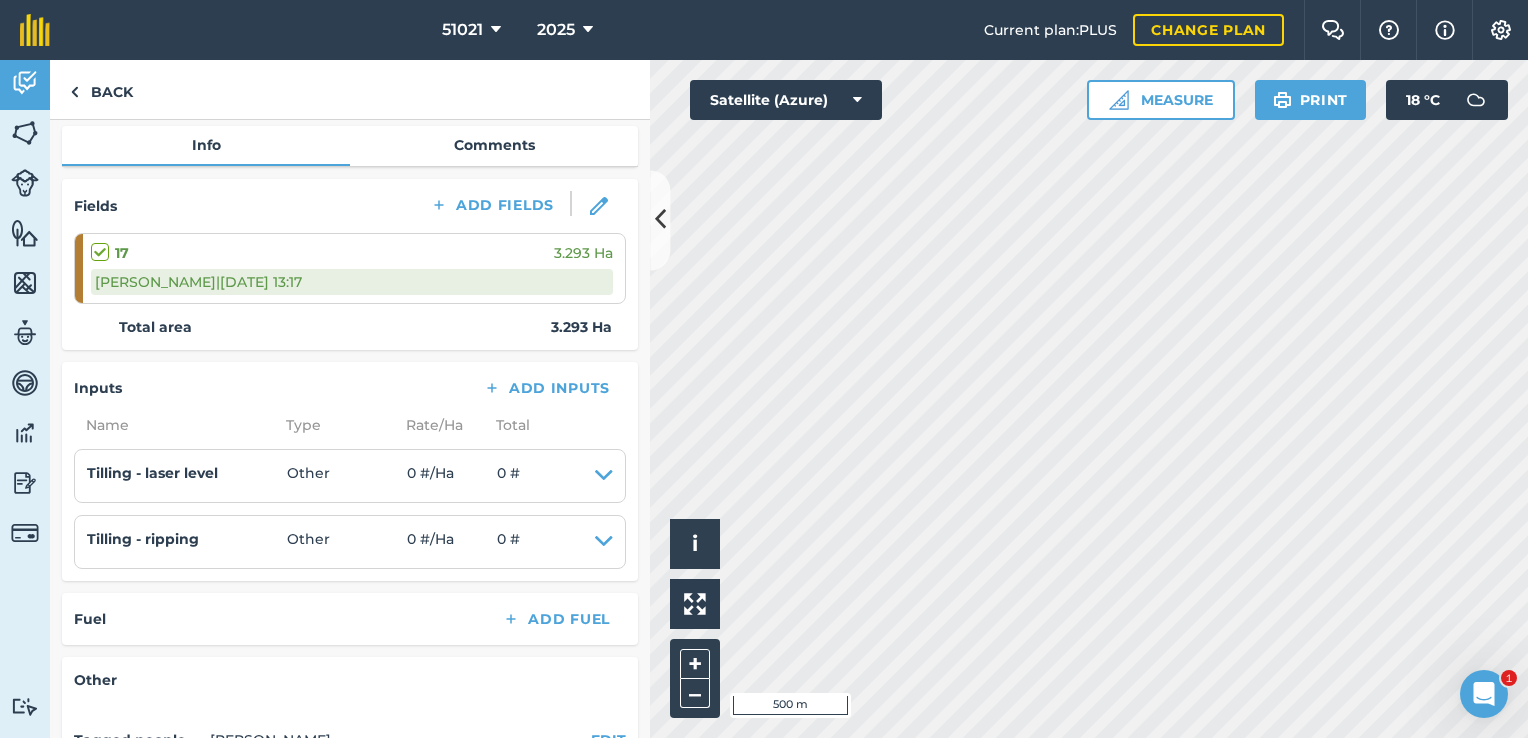 scroll, scrollTop: 394, scrollLeft: 0, axis: vertical 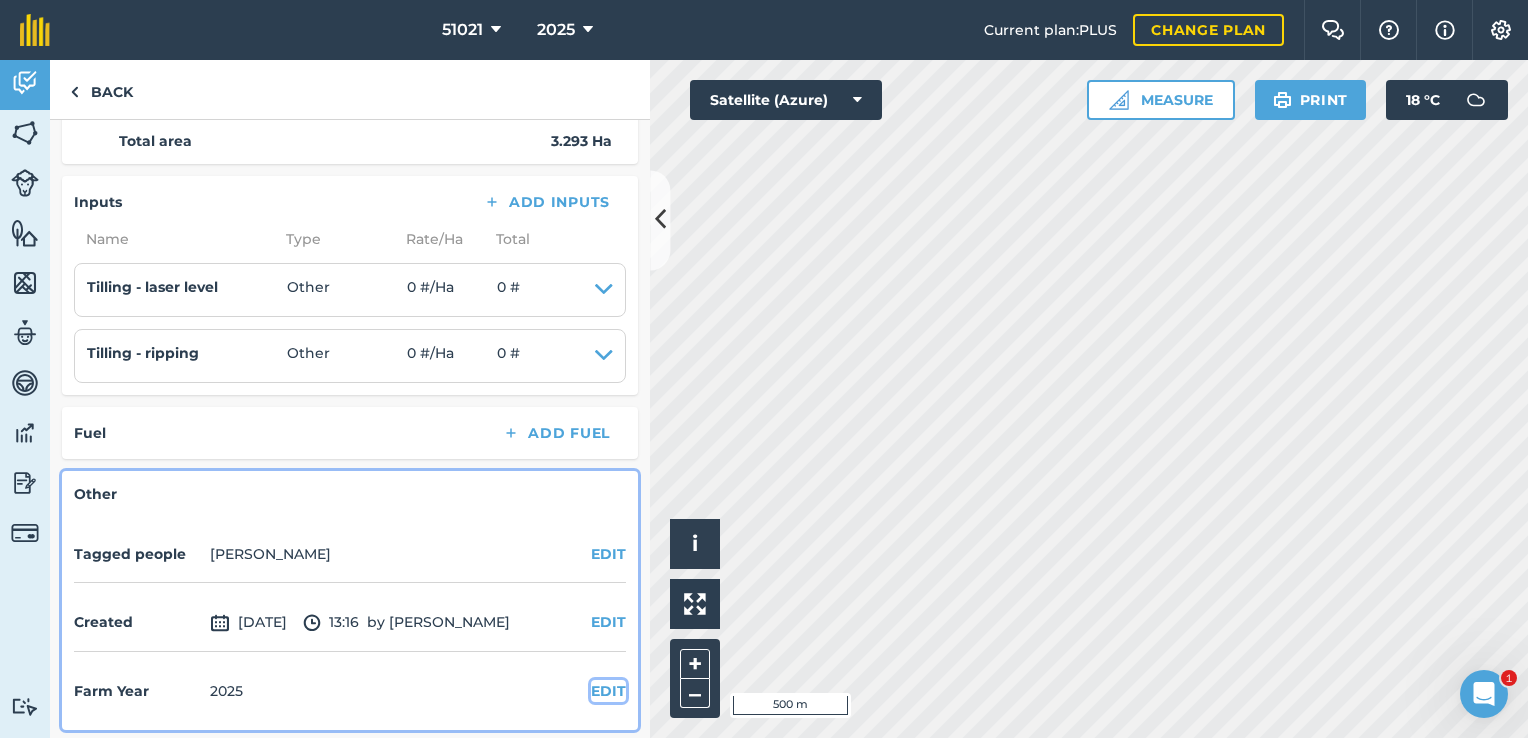 click on "EDIT" at bounding box center [608, 691] 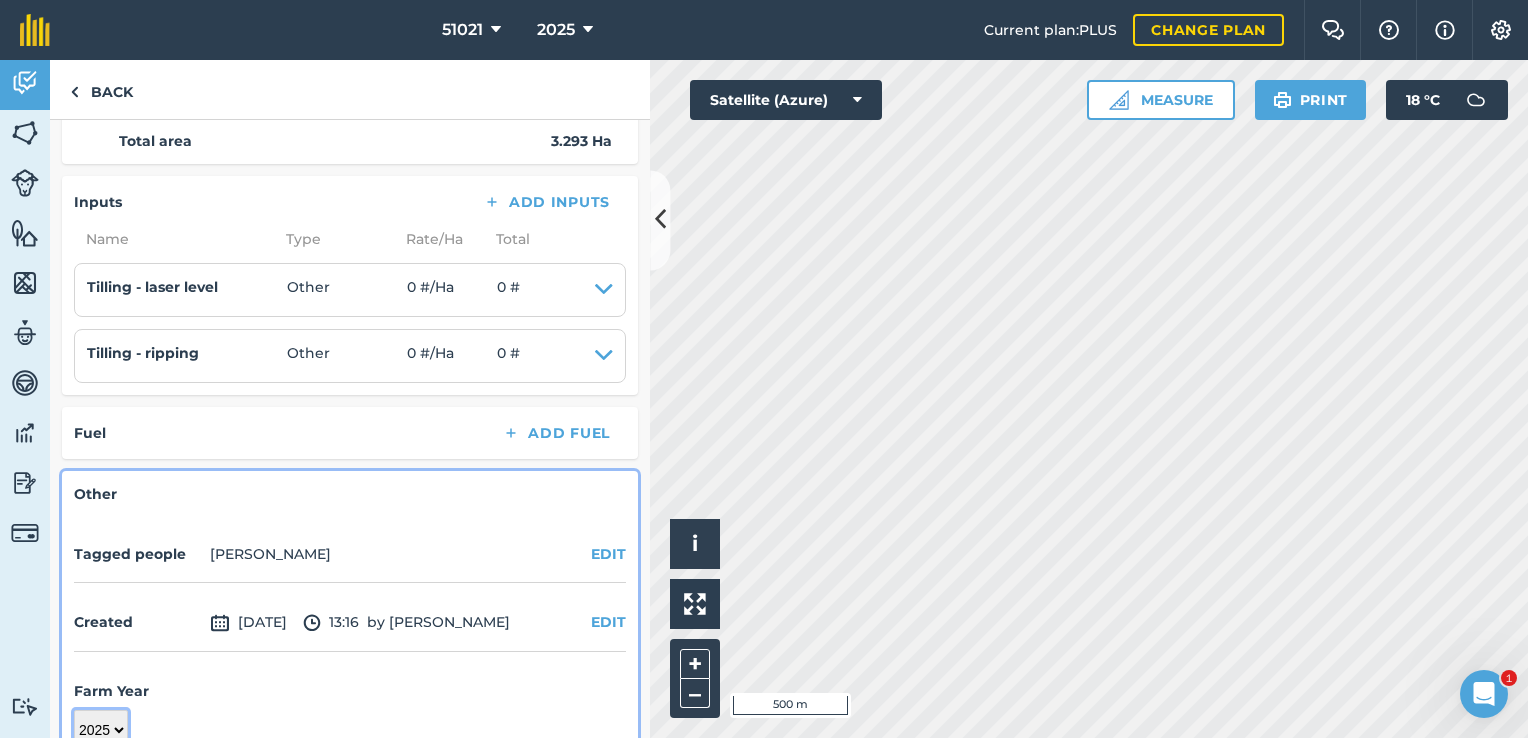 scroll, scrollTop: 402, scrollLeft: 0, axis: vertical 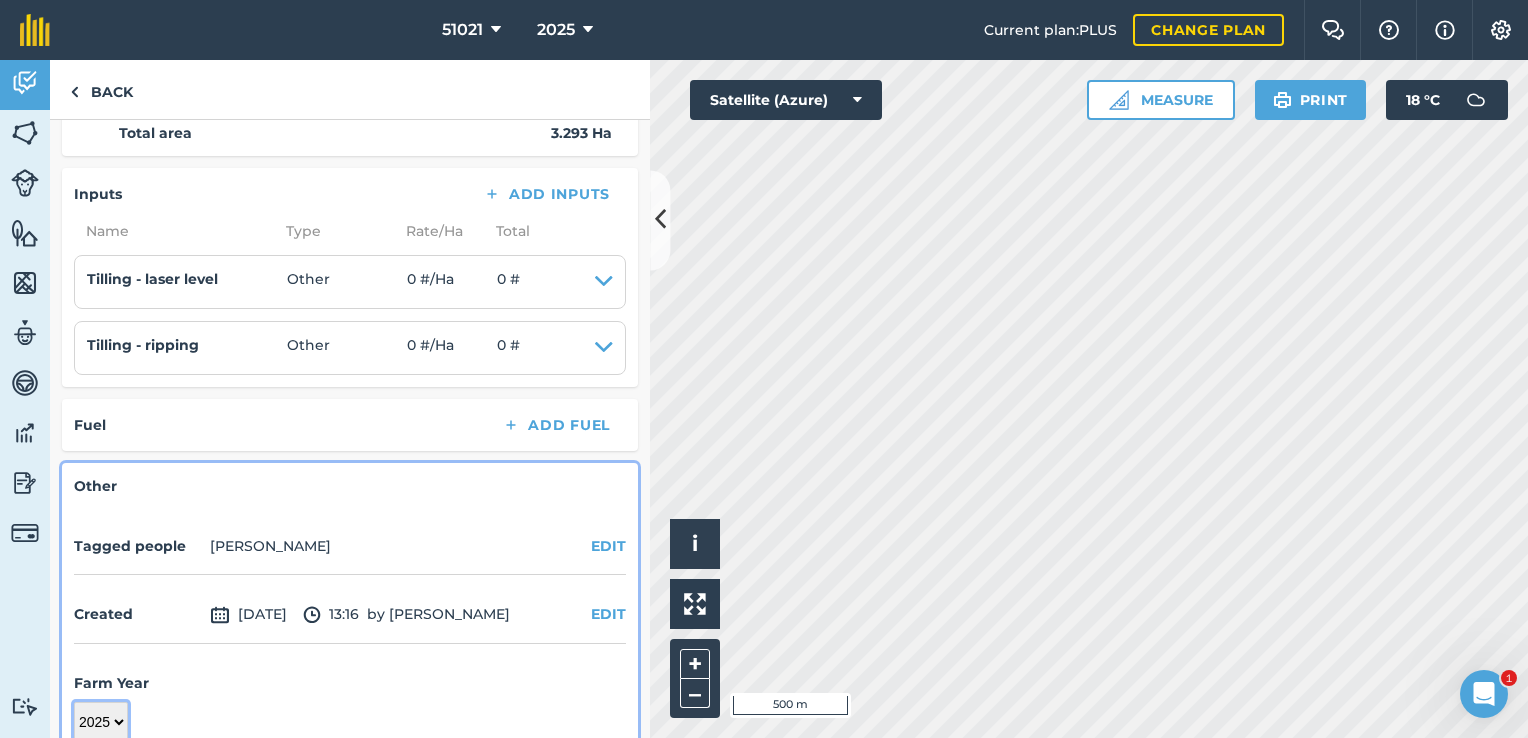 click on "2017 2018 2019 2020 2021 2022 2023 2024 2025 2026 2027" at bounding box center [101, 722] 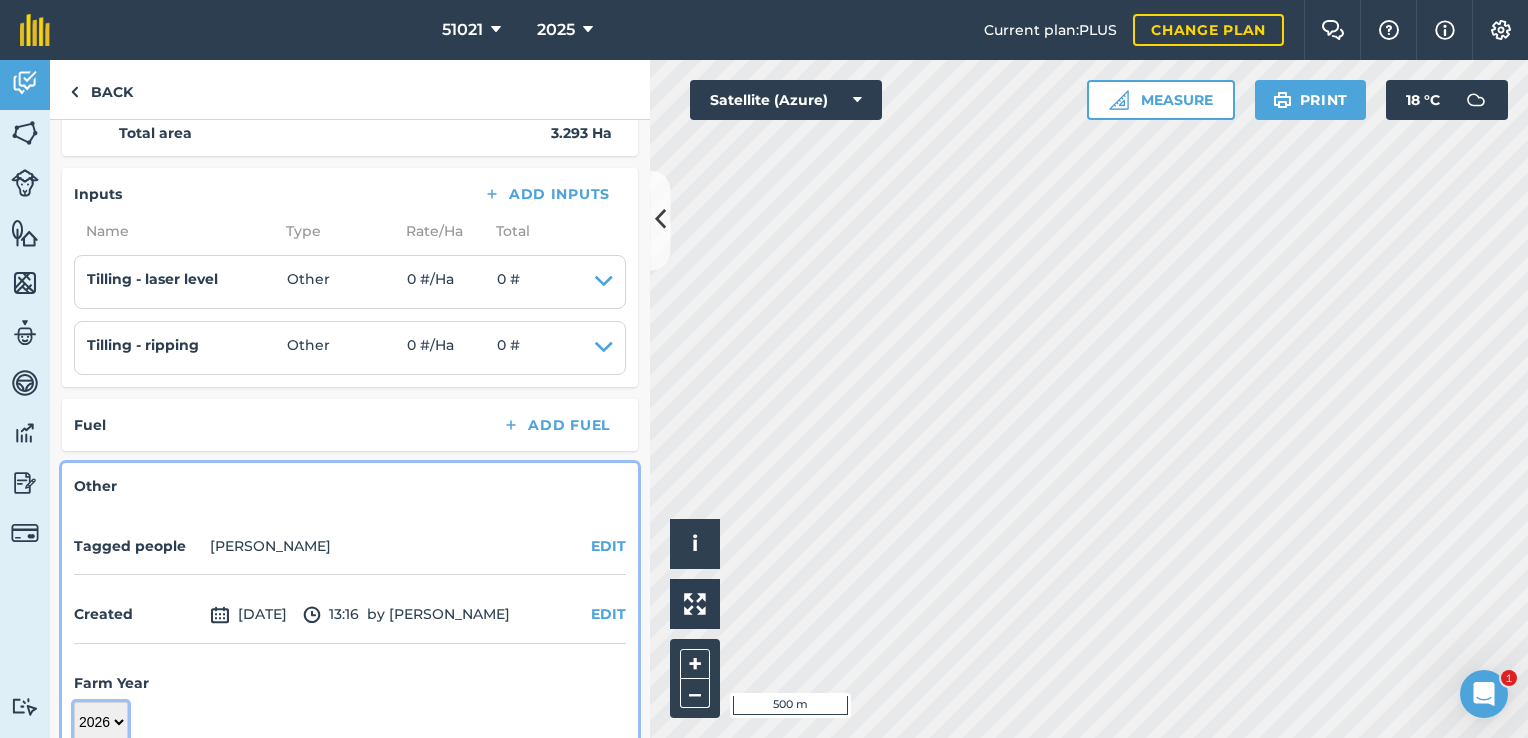 click on "2017 2018 2019 2020 2021 2022 2023 2024 2025 2026 2027" at bounding box center (101, 722) 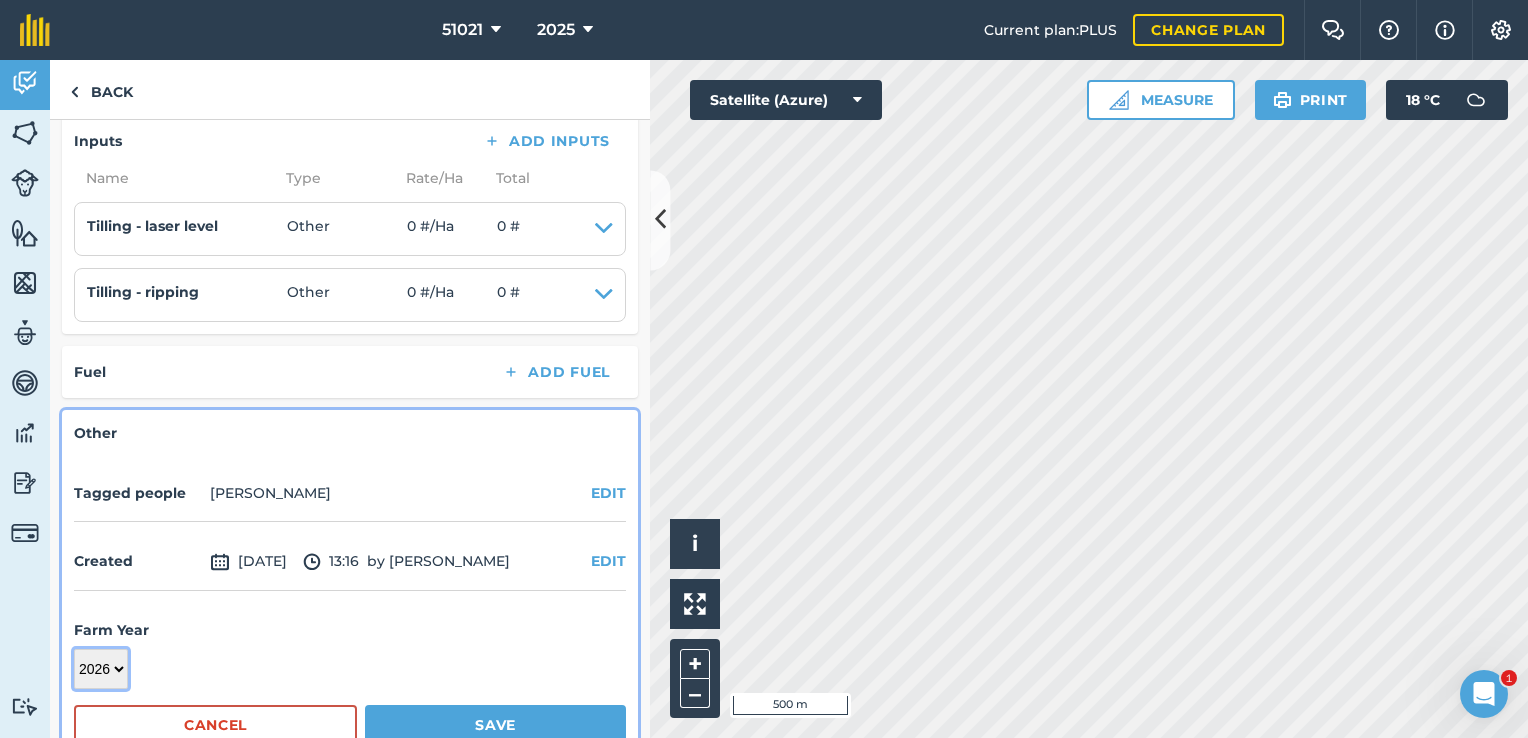 scroll, scrollTop: 497, scrollLeft: 0, axis: vertical 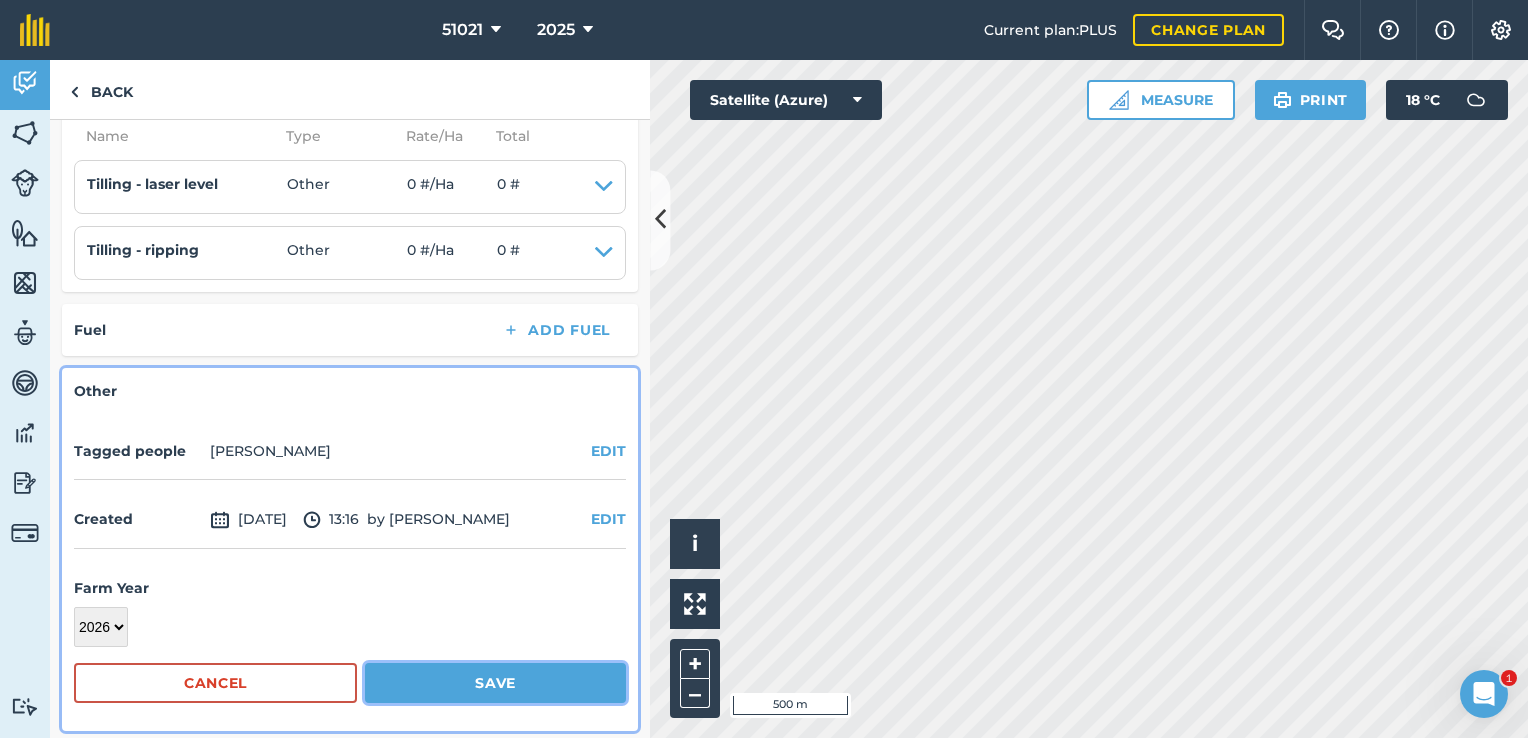 click on "Save" at bounding box center [495, 683] 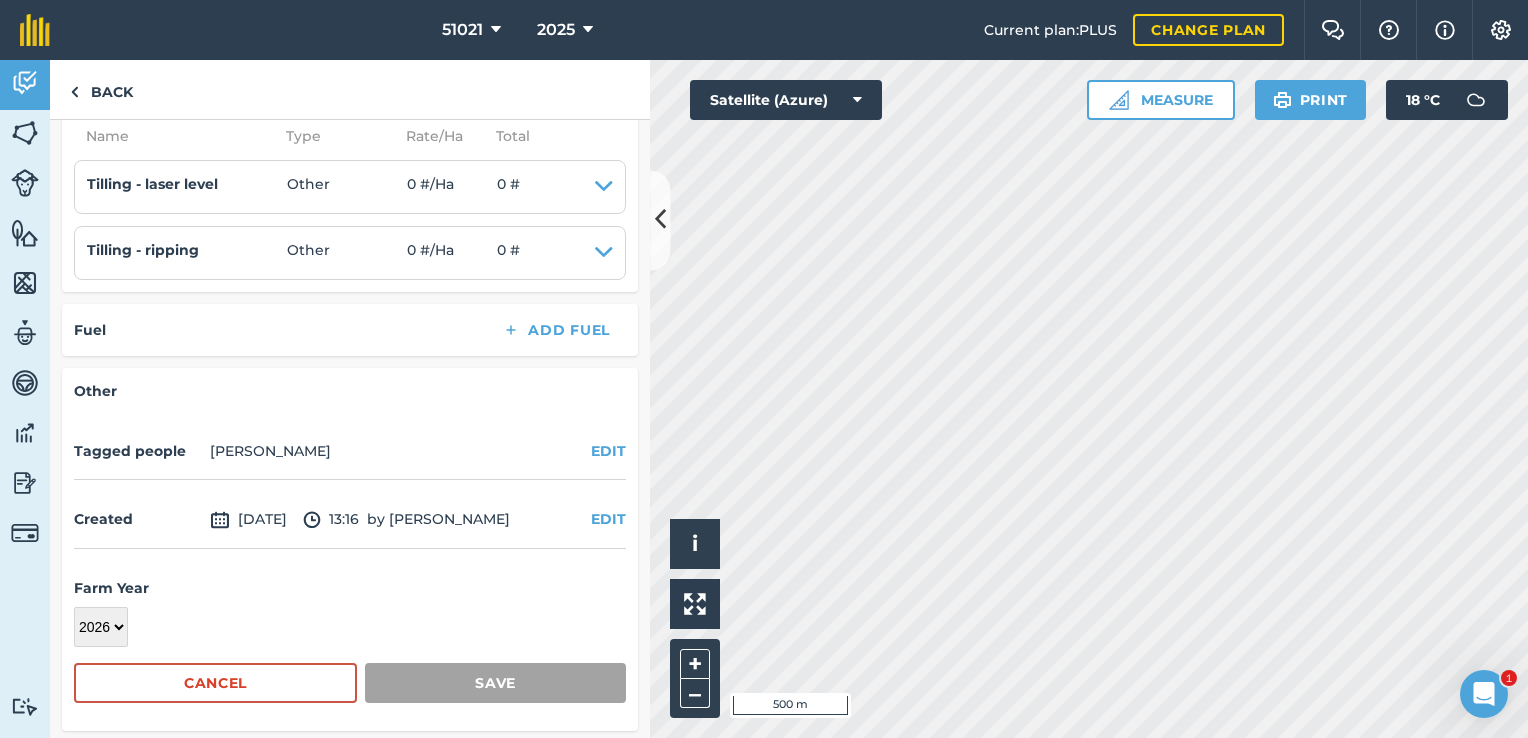 scroll, scrollTop: 394, scrollLeft: 0, axis: vertical 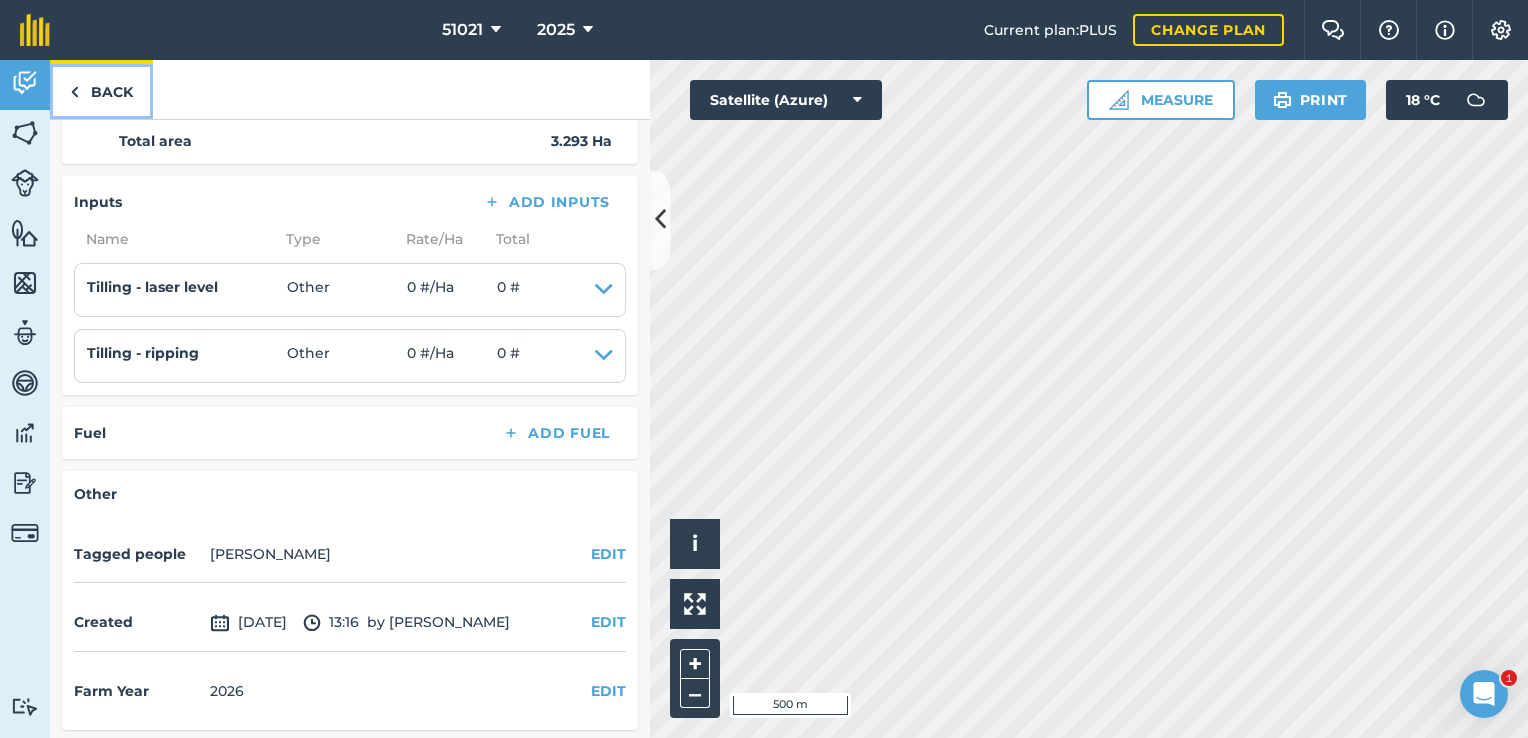 click at bounding box center (74, 92) 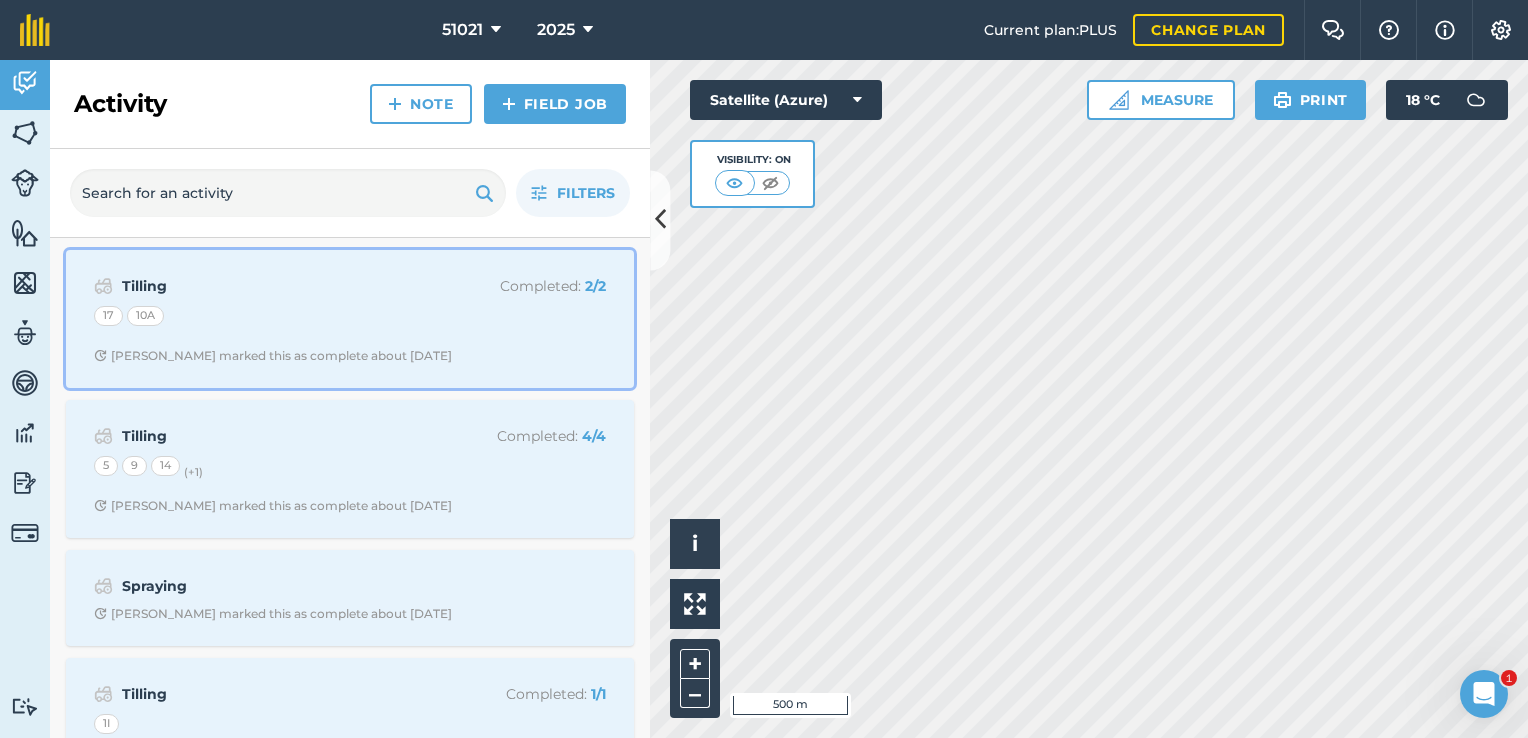 click on "Tilling" at bounding box center [280, 286] 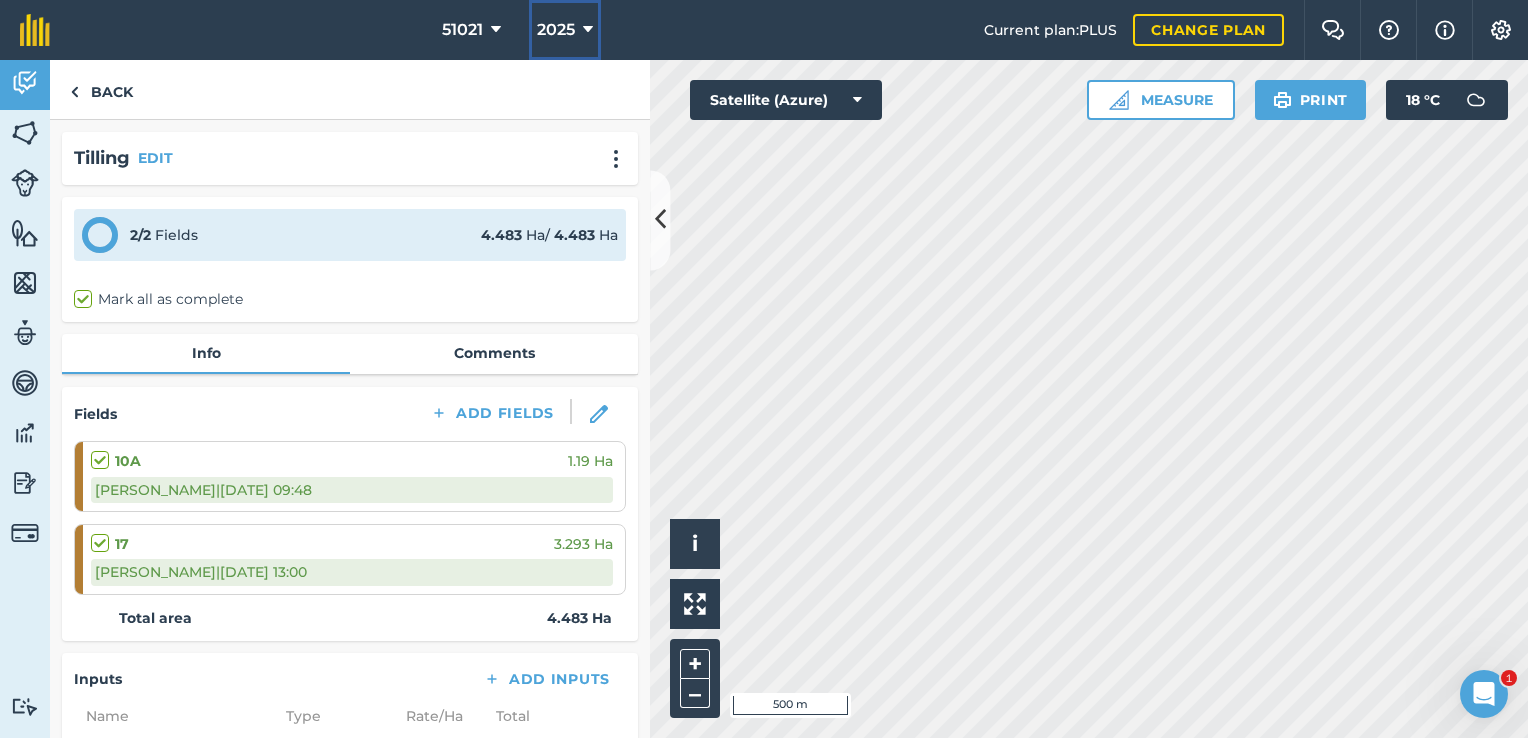 click at bounding box center (588, 30) 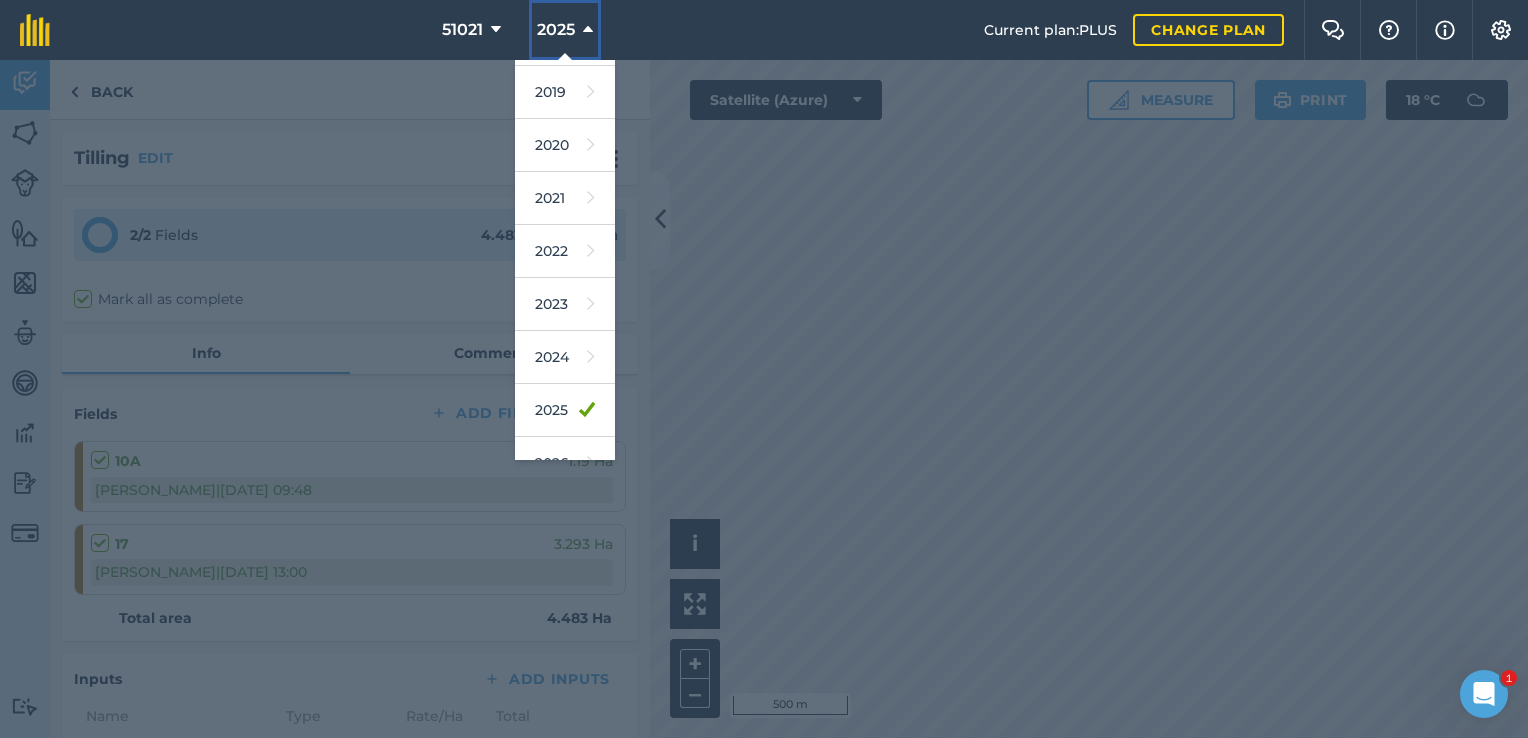 scroll, scrollTop: 120, scrollLeft: 0, axis: vertical 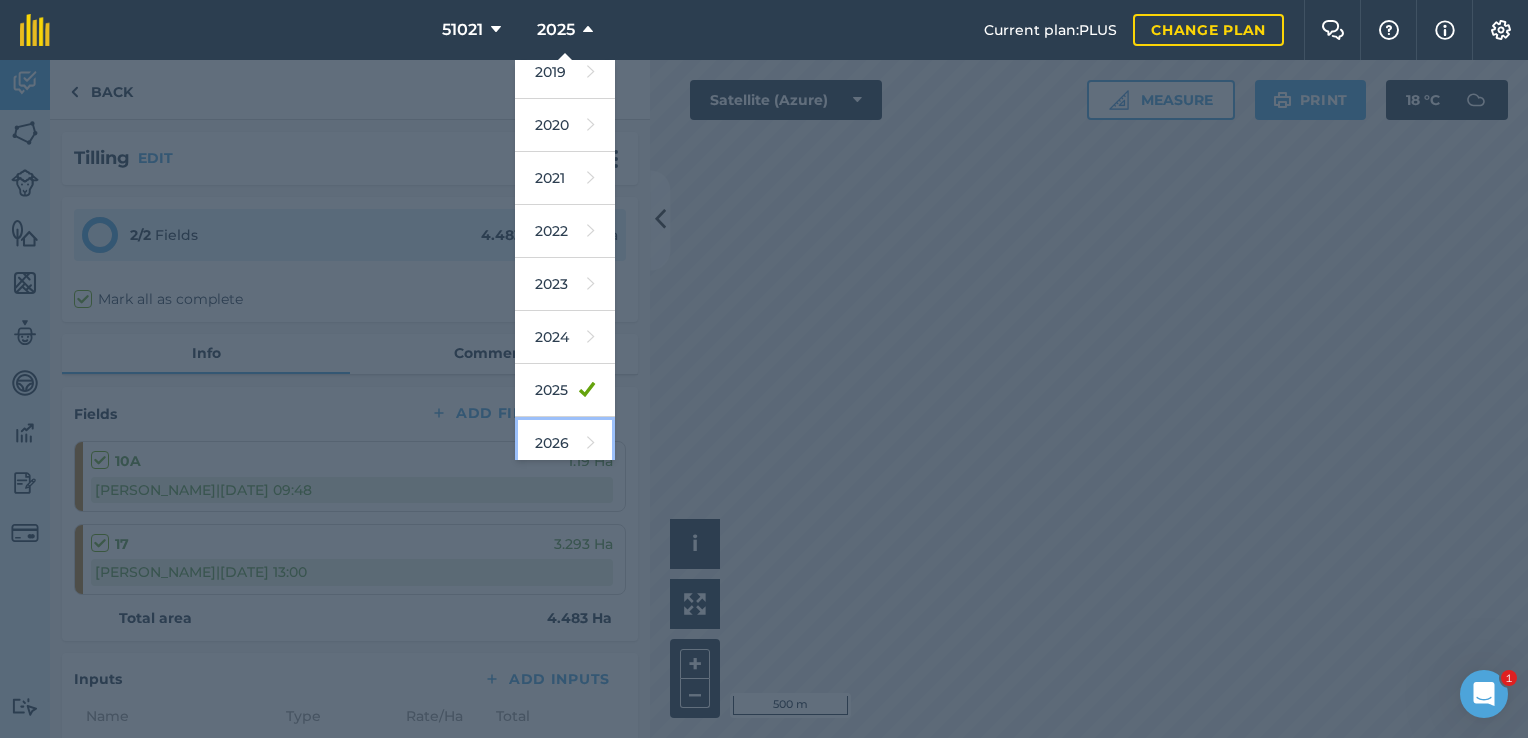 click on "2026" at bounding box center (565, 443) 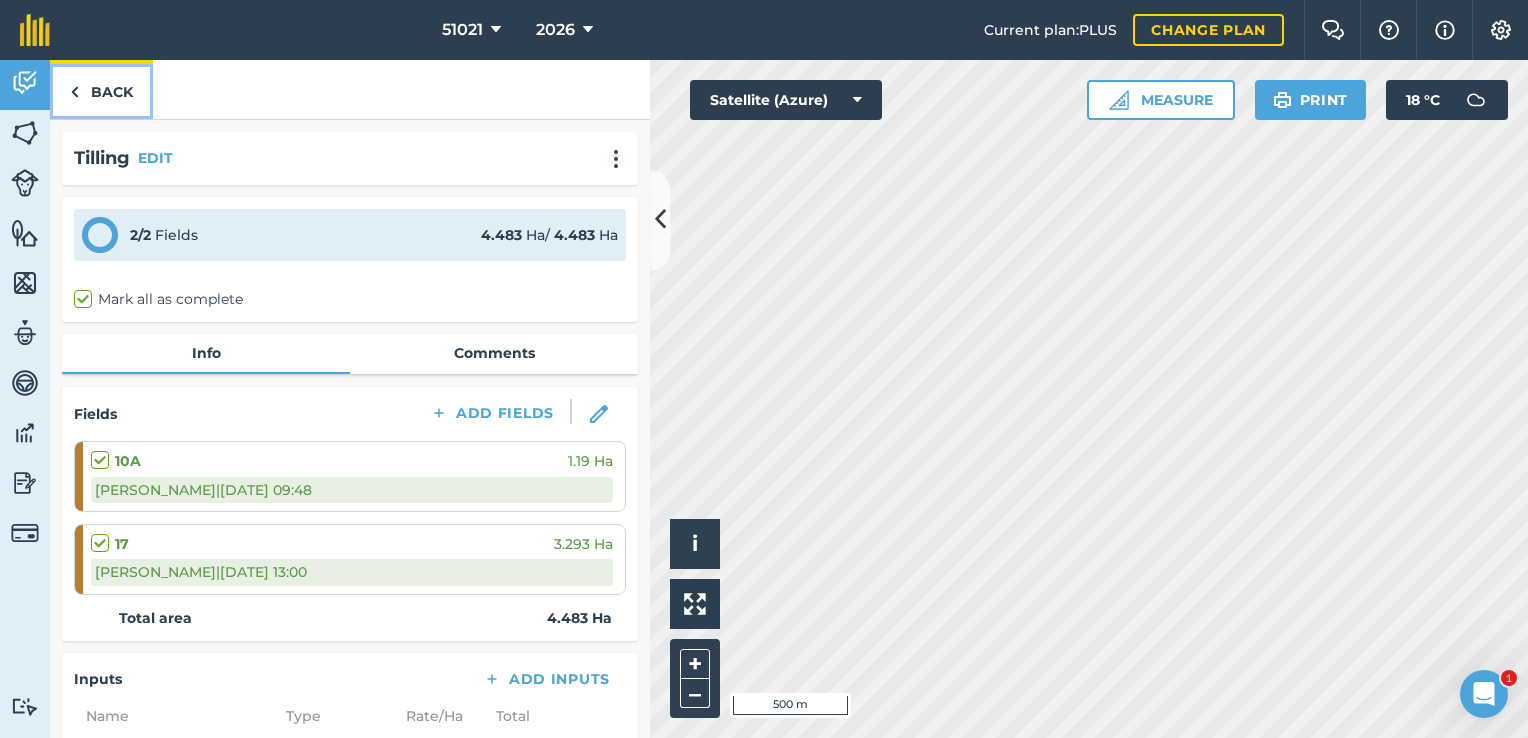 click at bounding box center (74, 92) 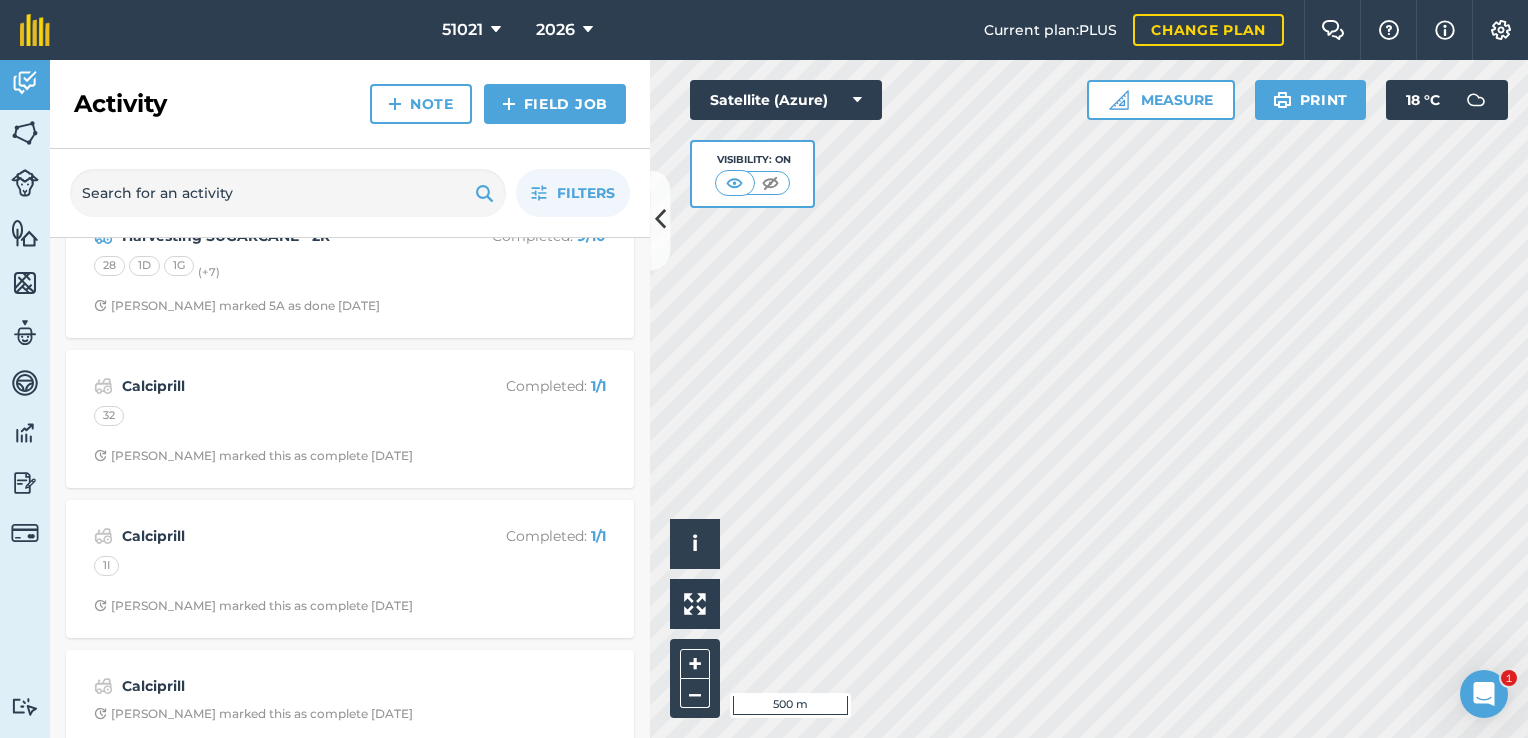scroll, scrollTop: 400, scrollLeft: 0, axis: vertical 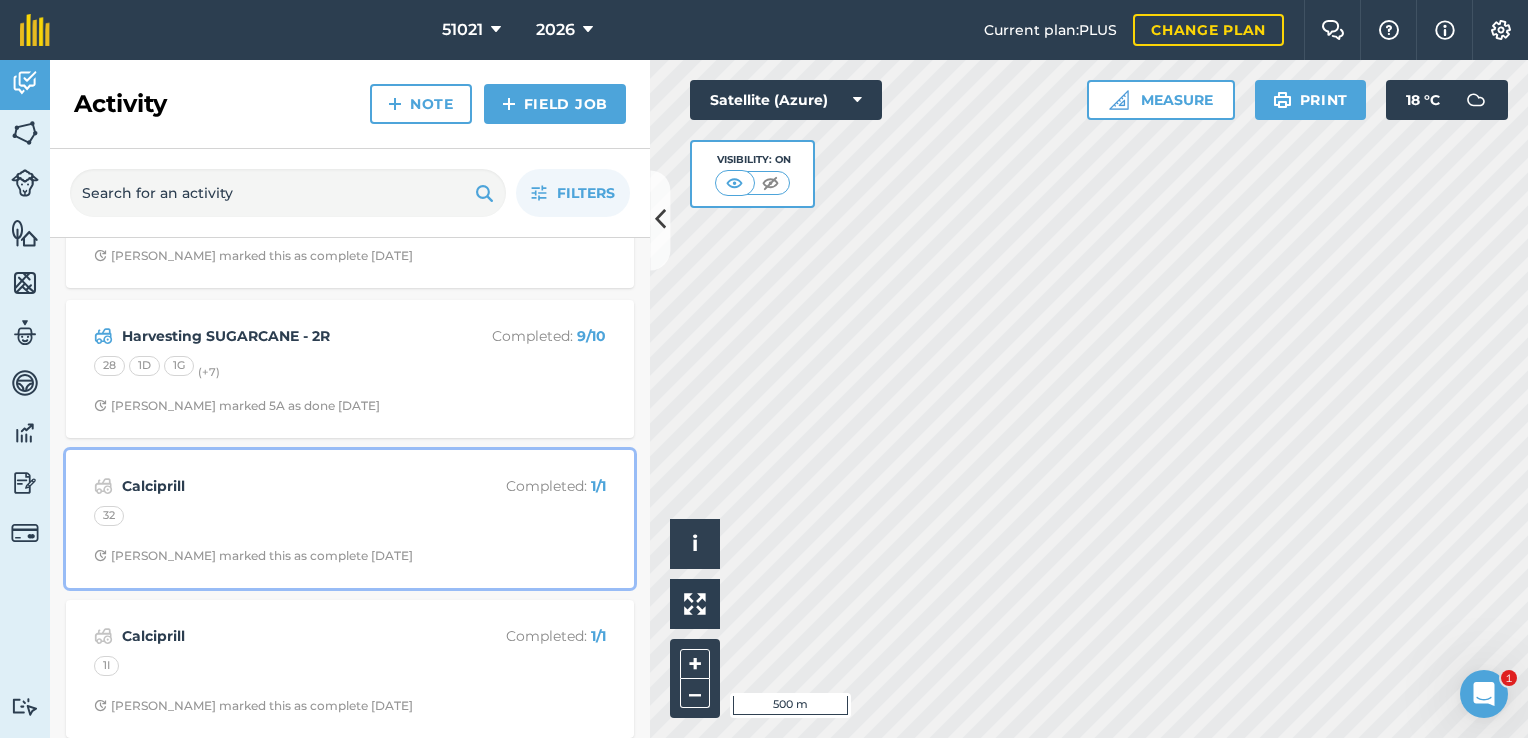 click on "Calciprill" at bounding box center [280, 486] 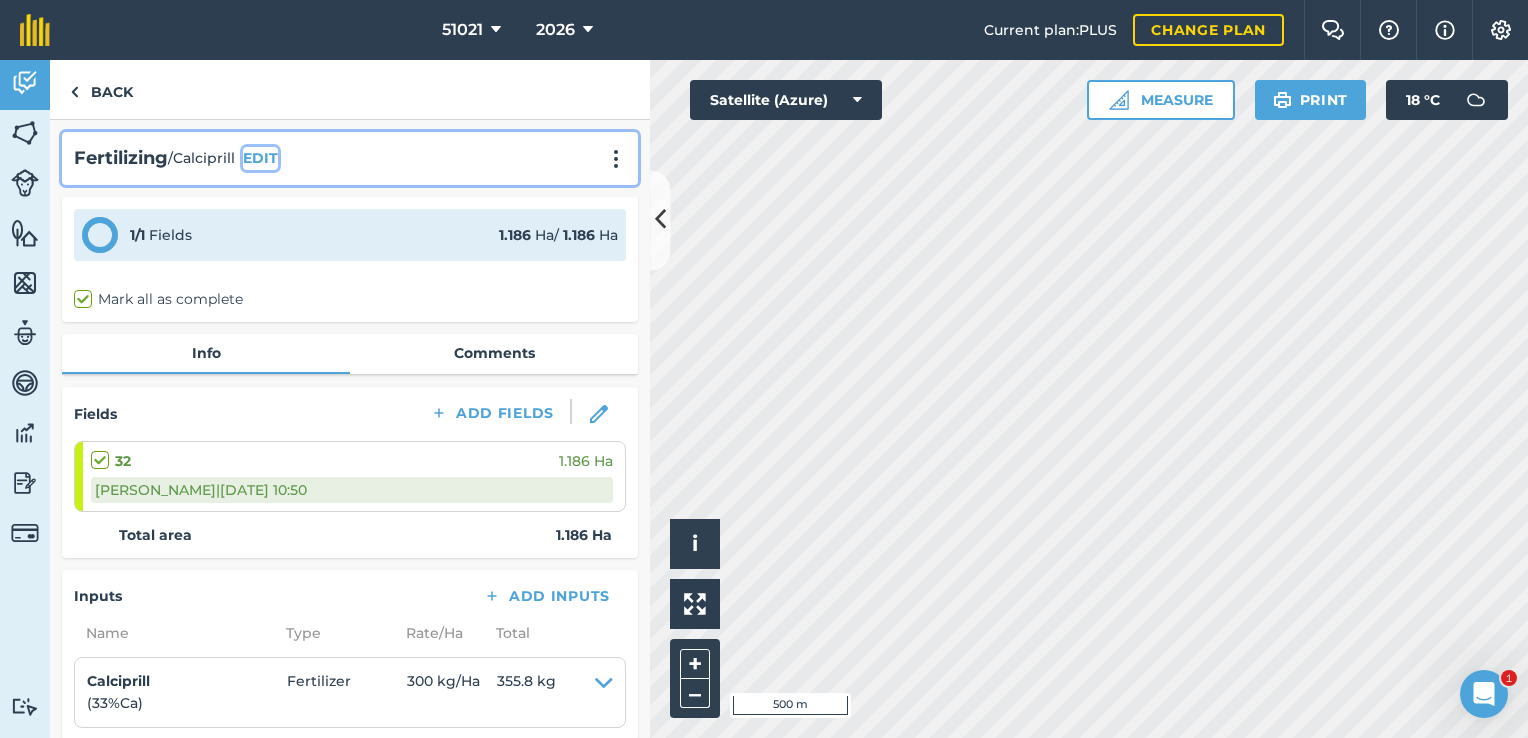 click on "EDIT" at bounding box center [260, 158] 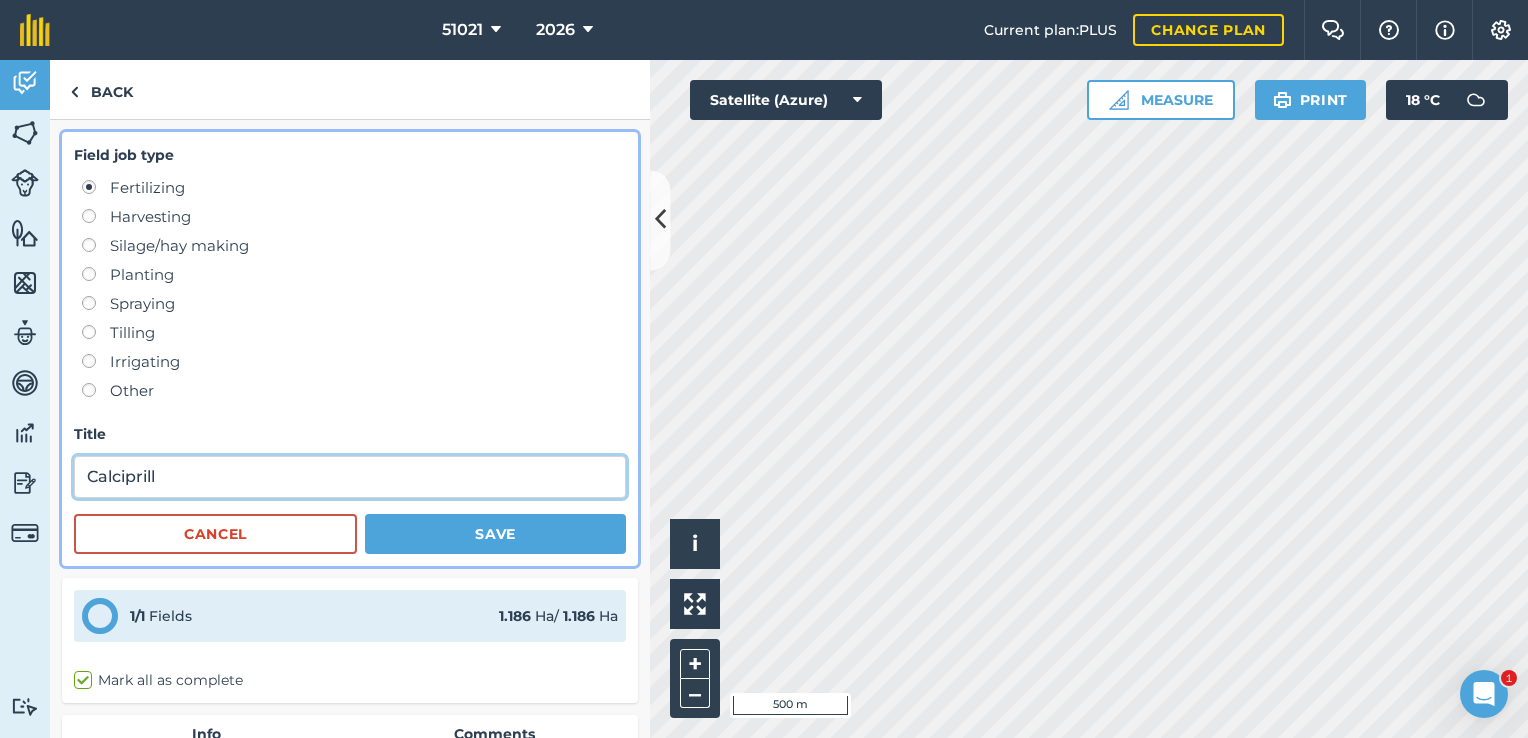 click on "Calciprill" at bounding box center [350, 477] 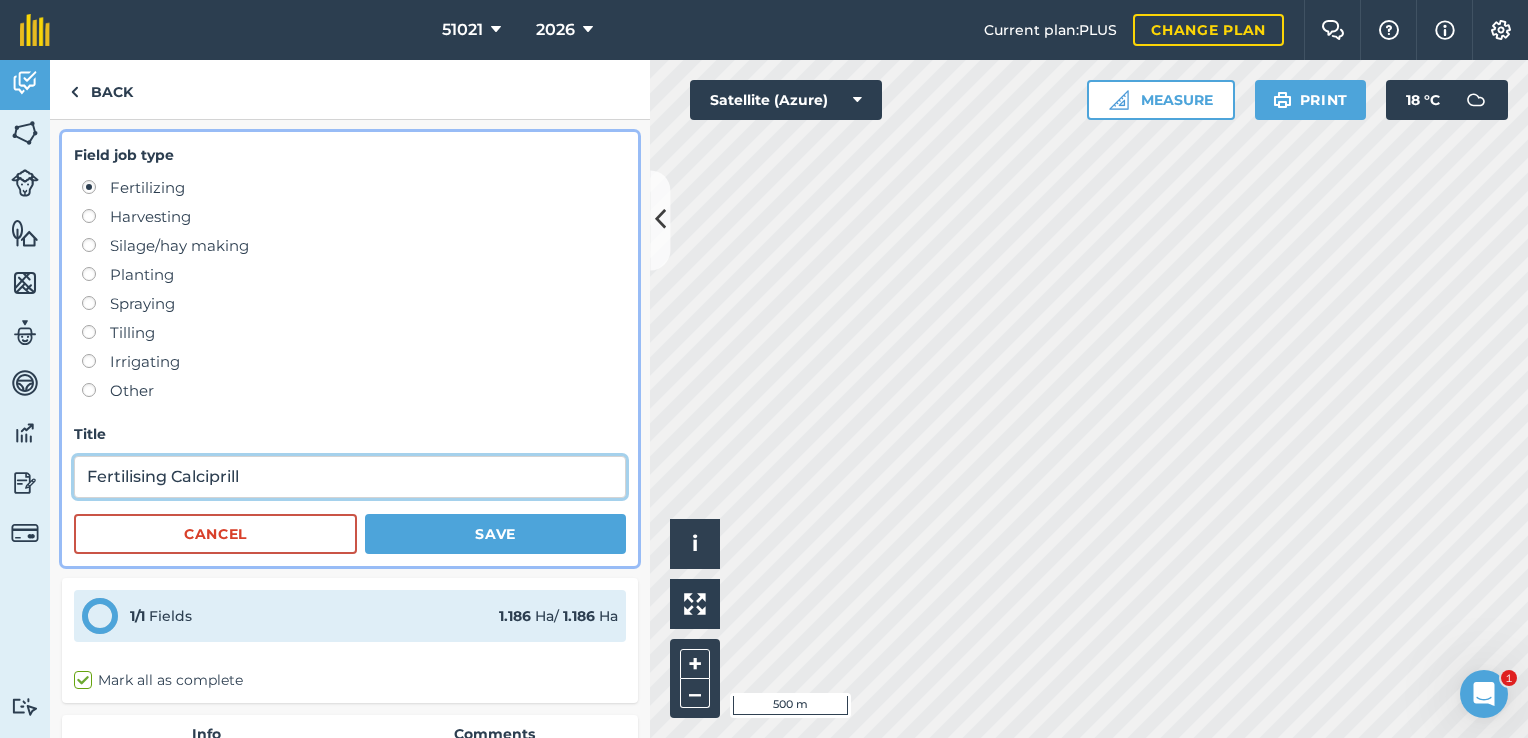 type on "Fertilising Calciprill" 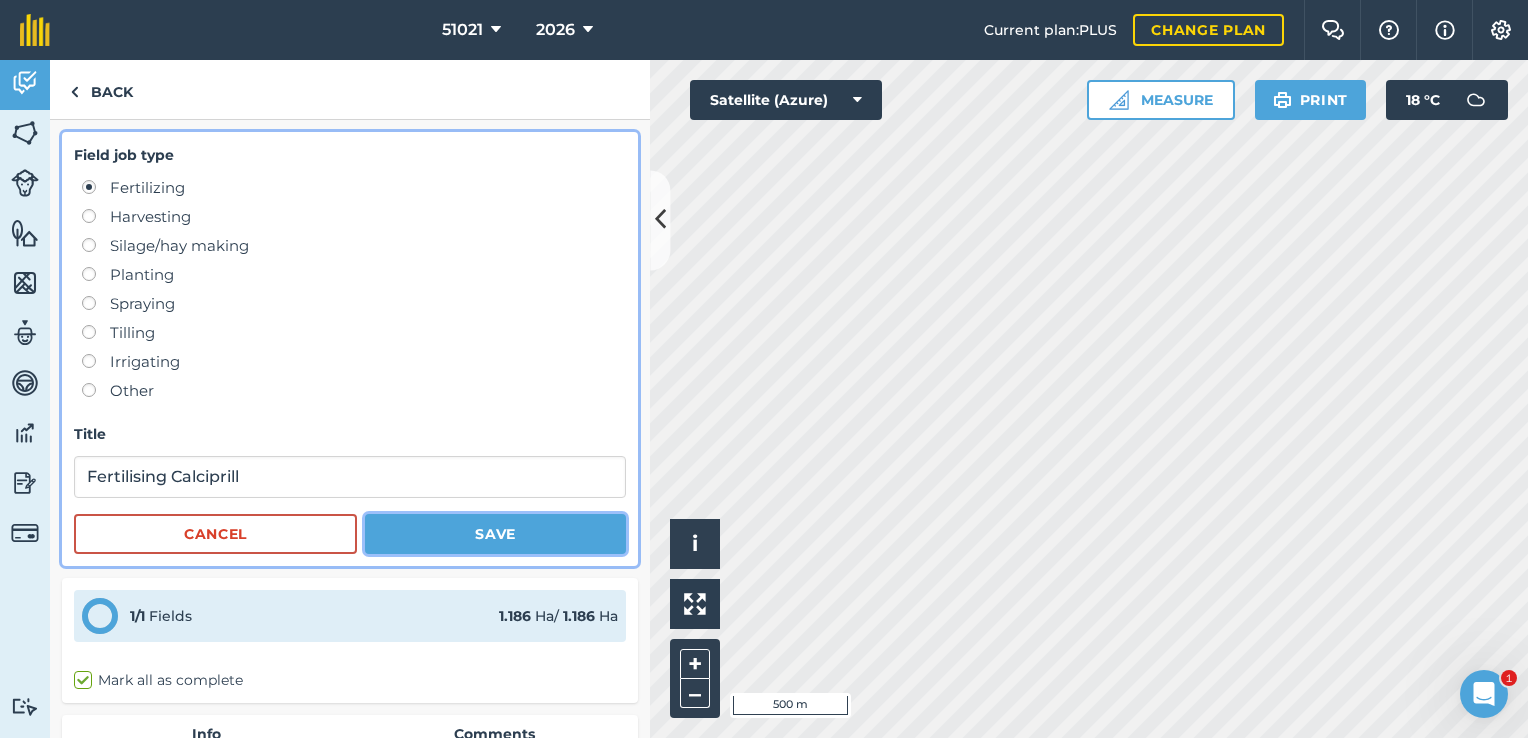 click on "Save" at bounding box center (495, 534) 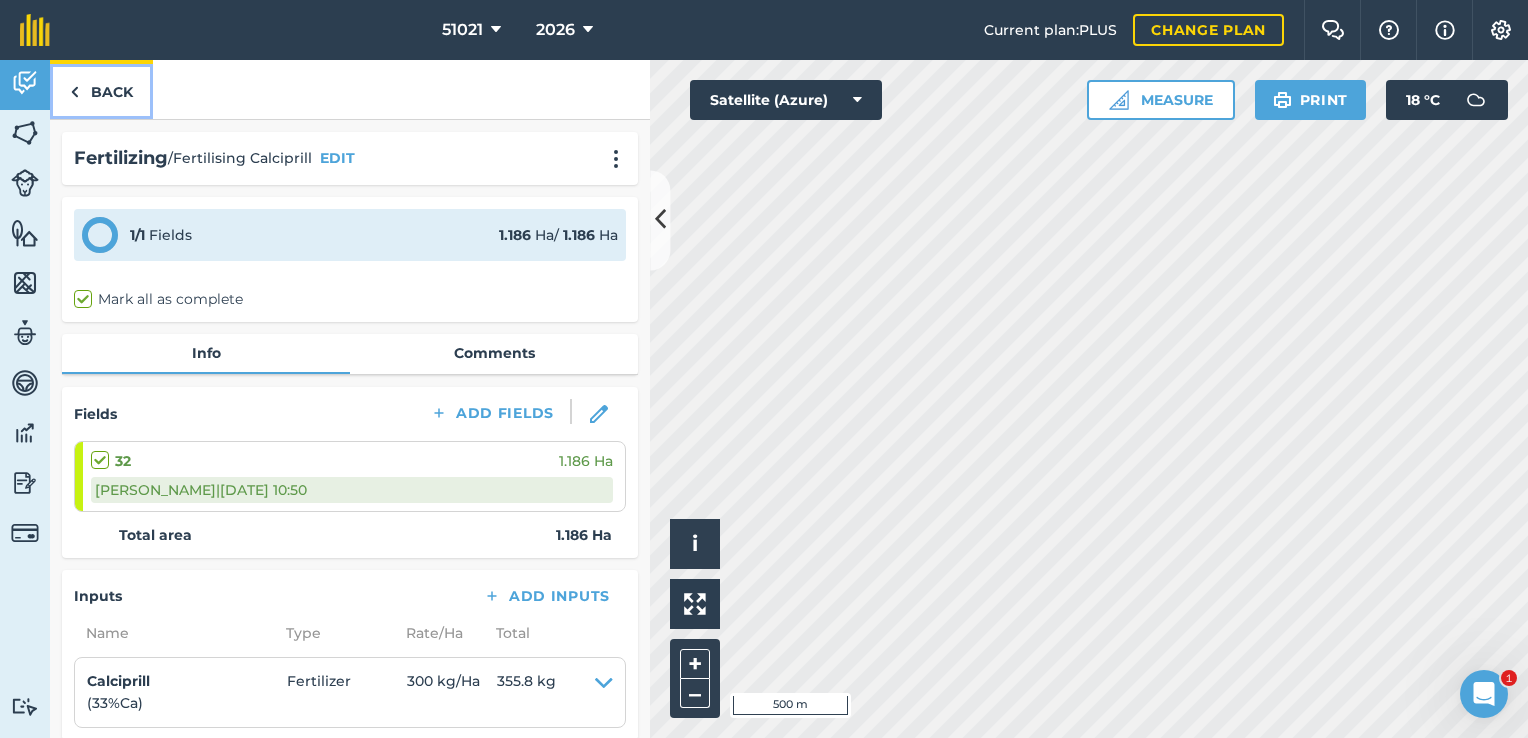 click at bounding box center [74, 92] 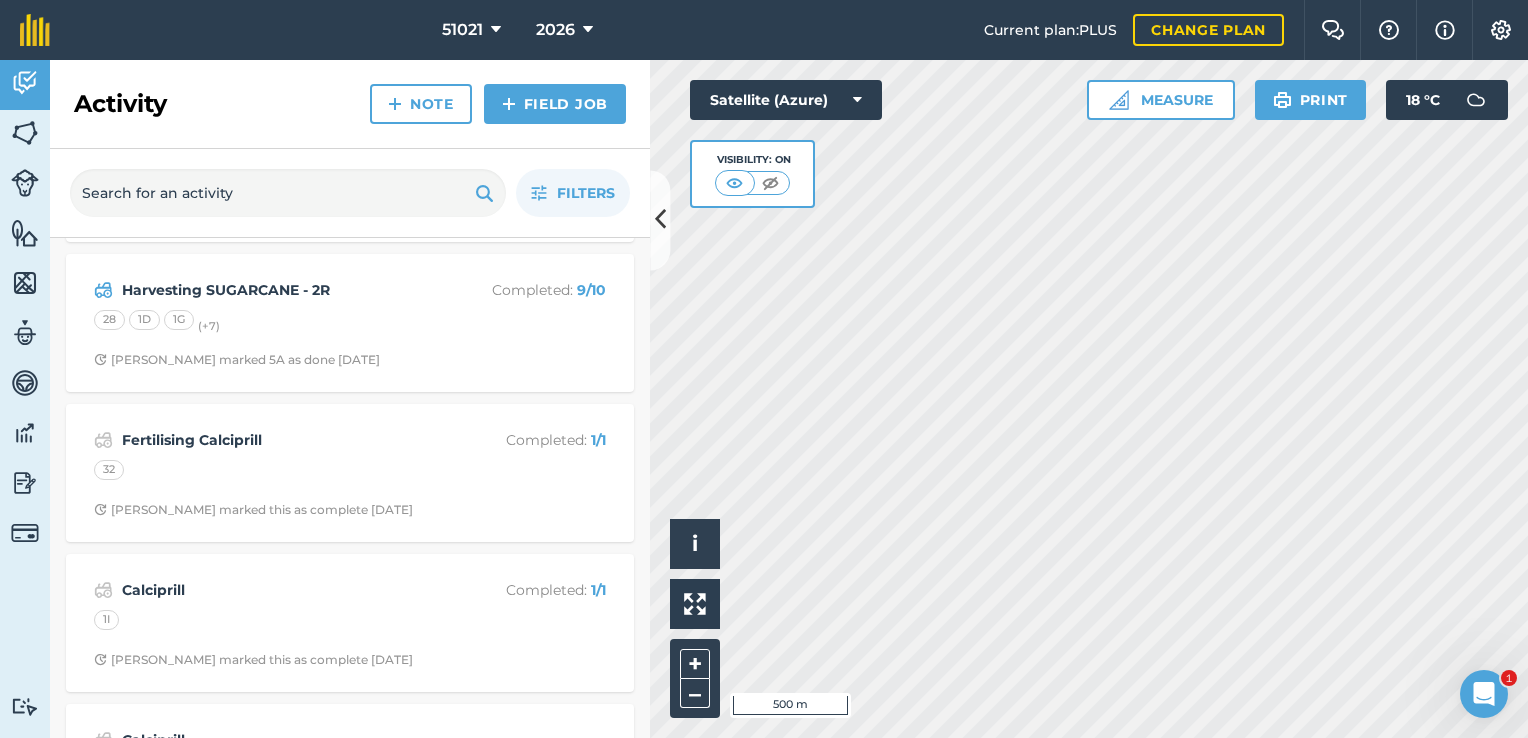 scroll, scrollTop: 500, scrollLeft: 0, axis: vertical 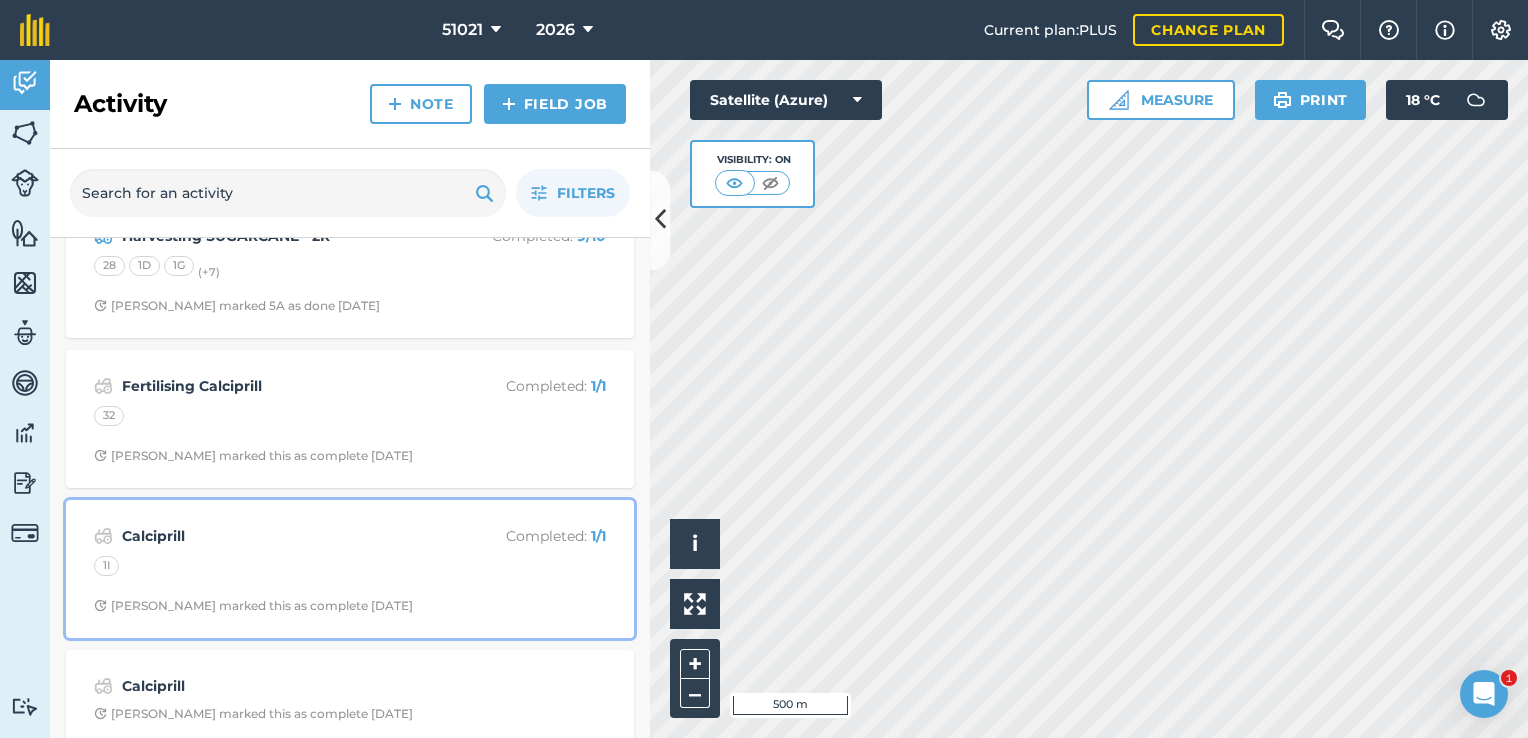click on "Calciprill" at bounding box center [280, 536] 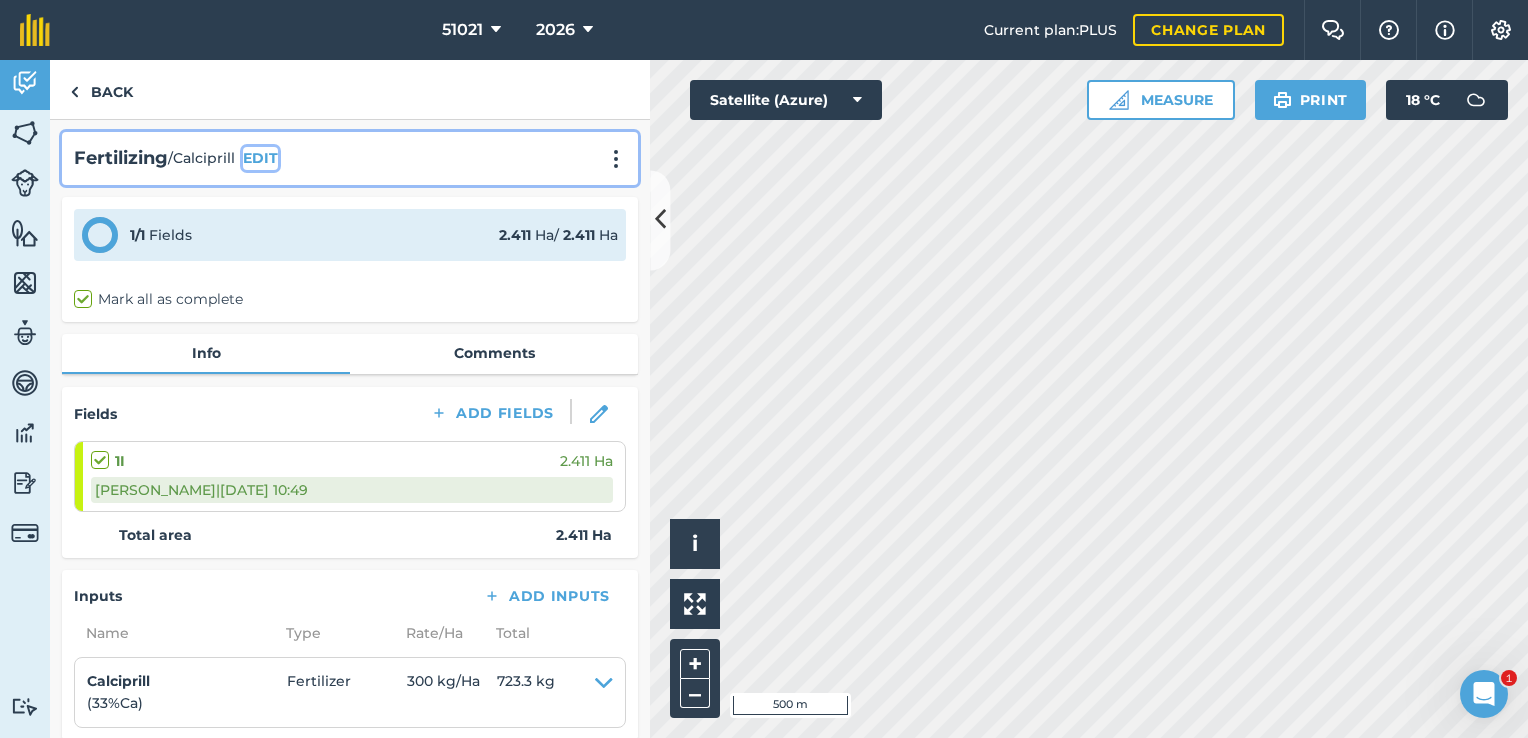 click on "EDIT" at bounding box center (260, 158) 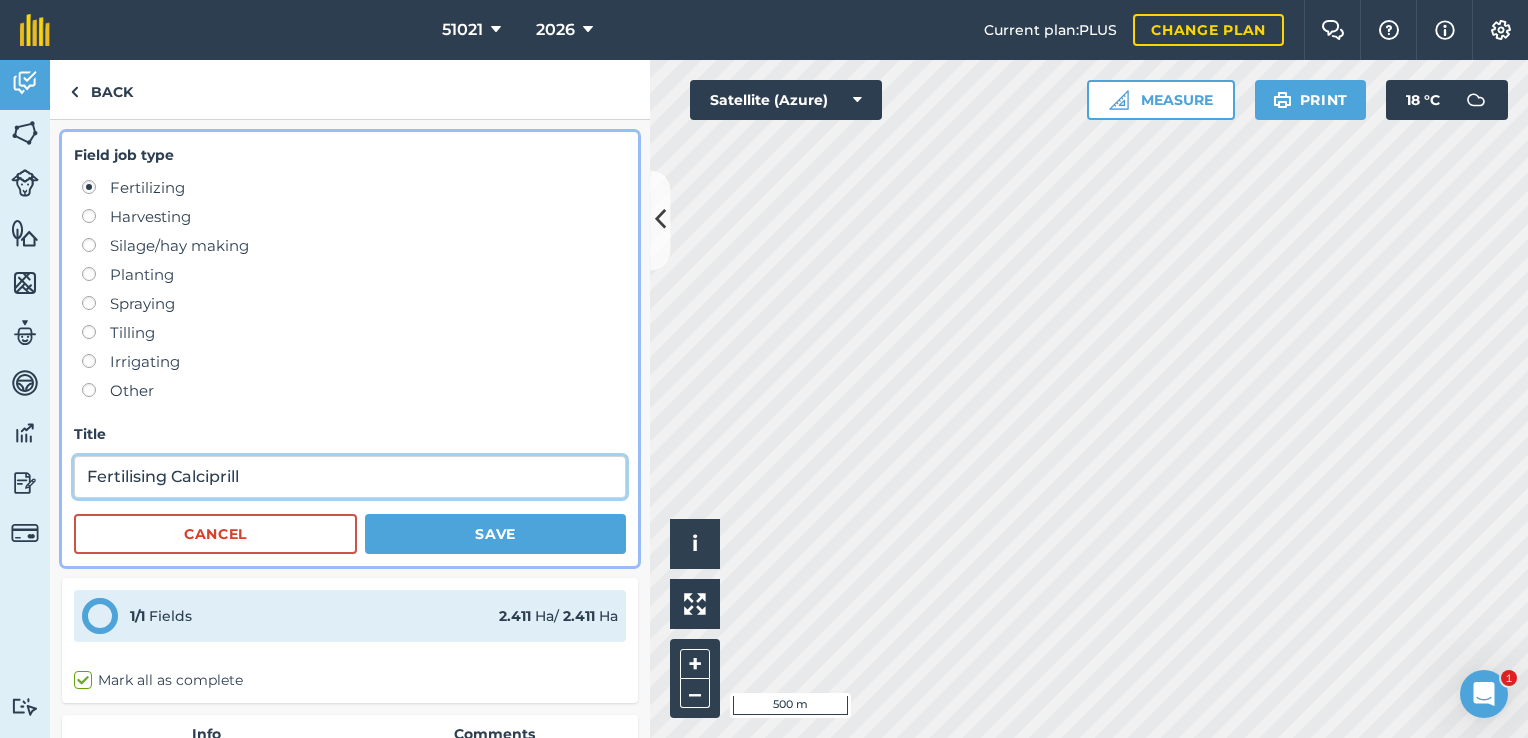 type on "Fertilising Calciprill" 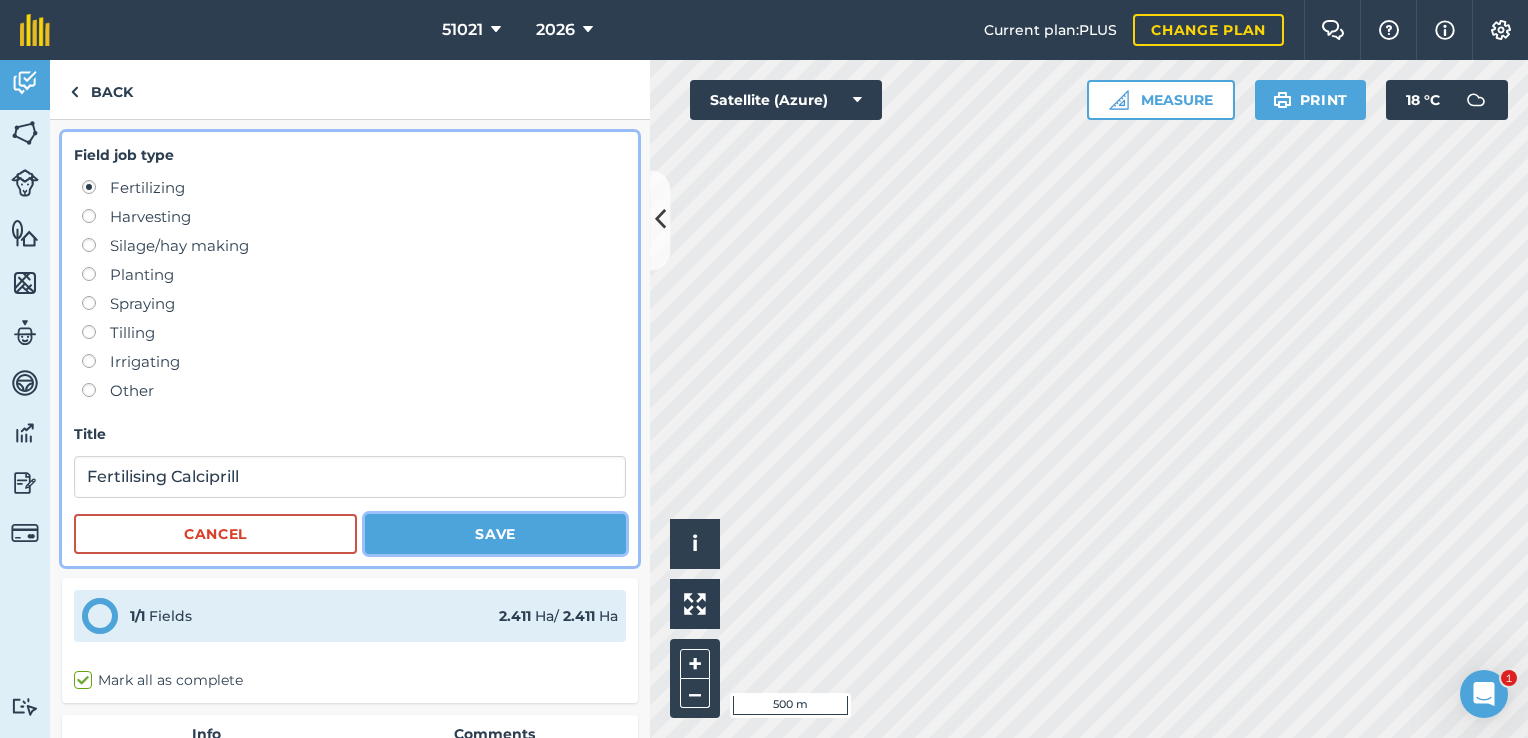 click on "Save" at bounding box center (495, 534) 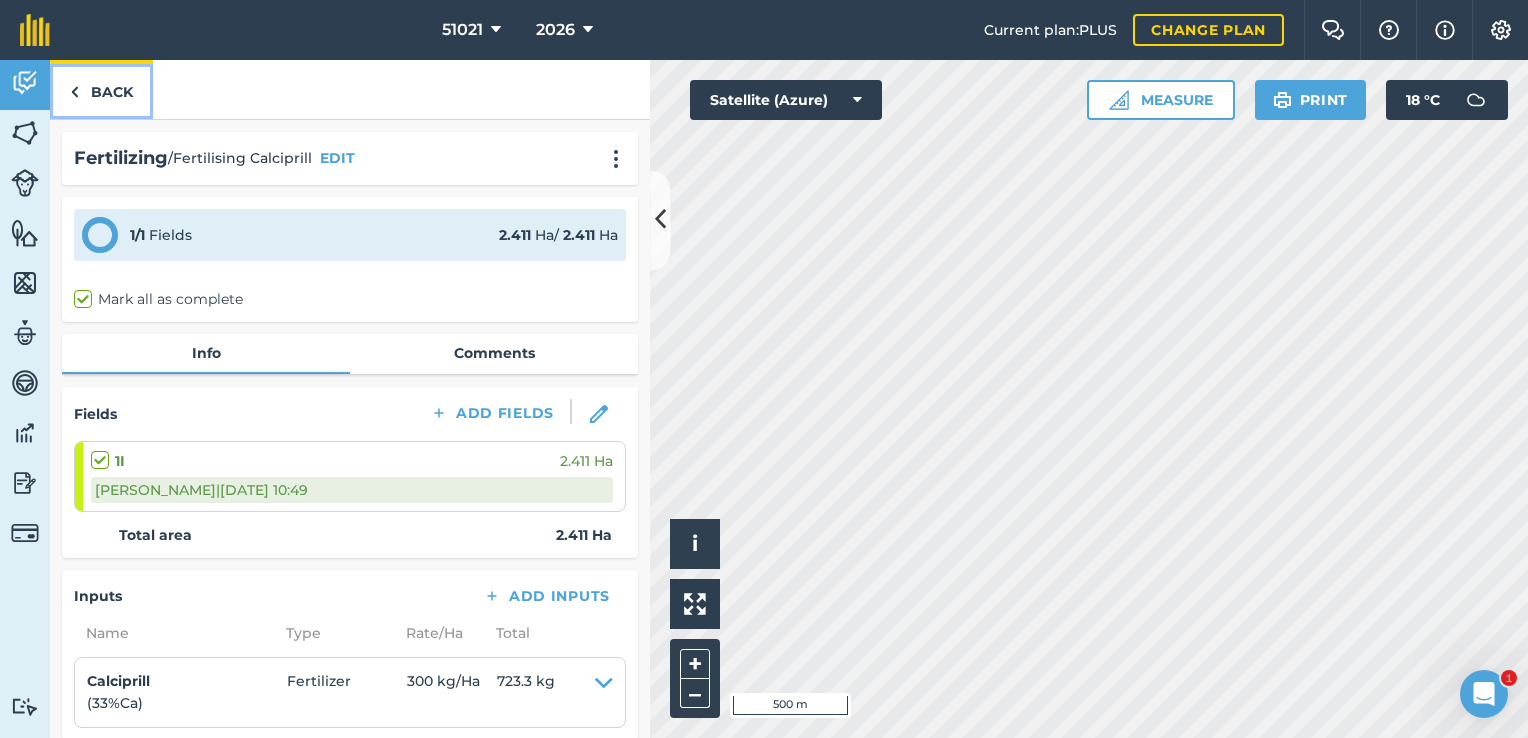 click on "Back" at bounding box center [101, 89] 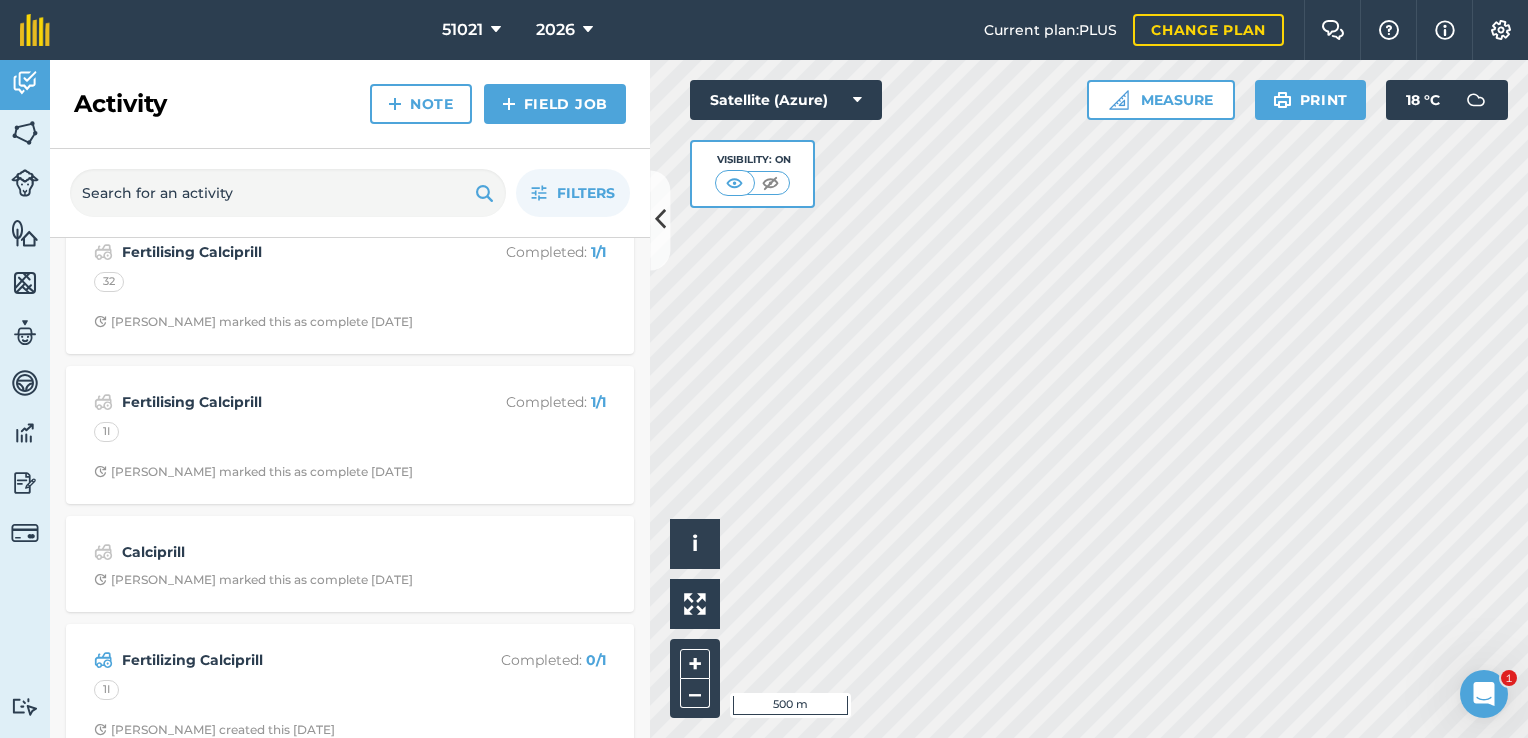 scroll, scrollTop: 700, scrollLeft: 0, axis: vertical 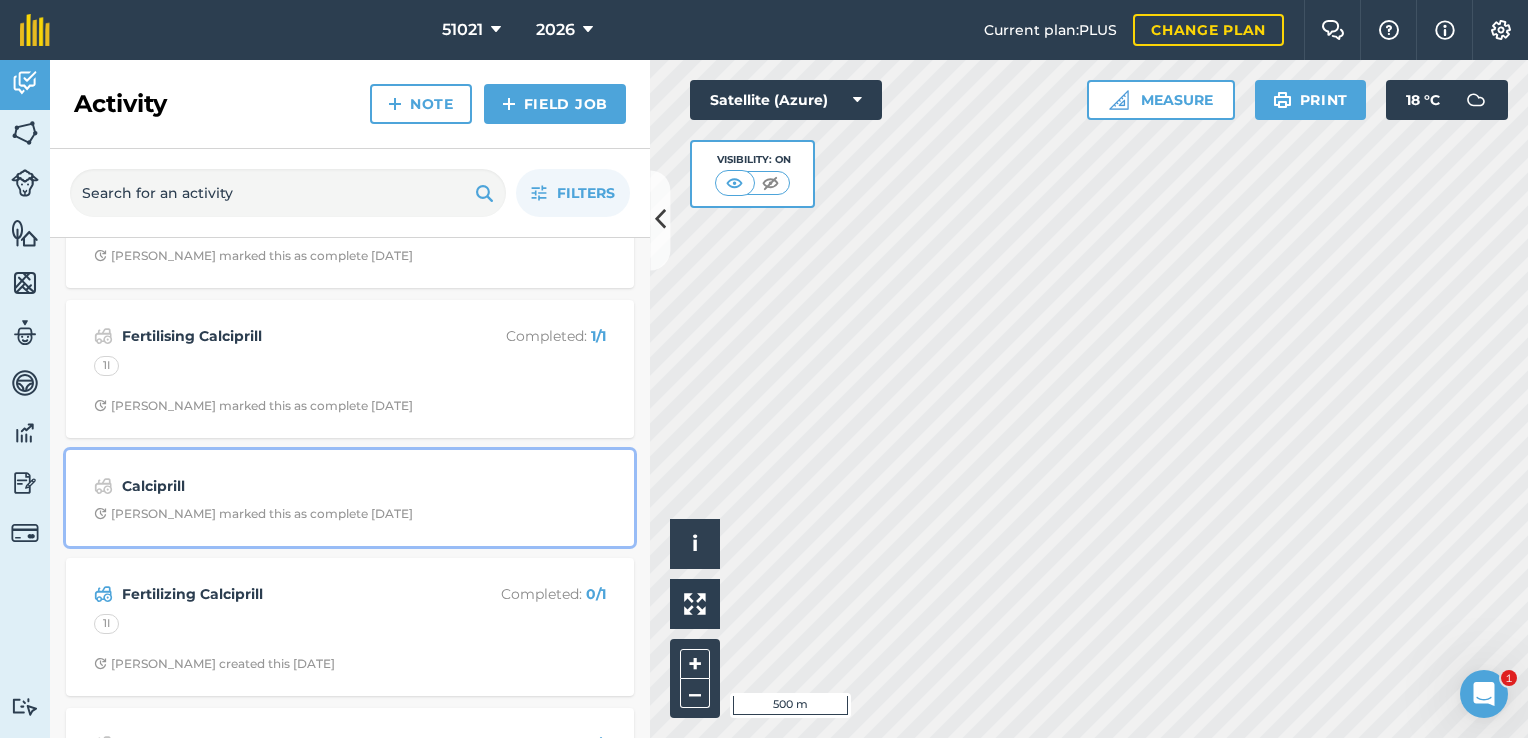 click on "Calciprill" at bounding box center [280, 486] 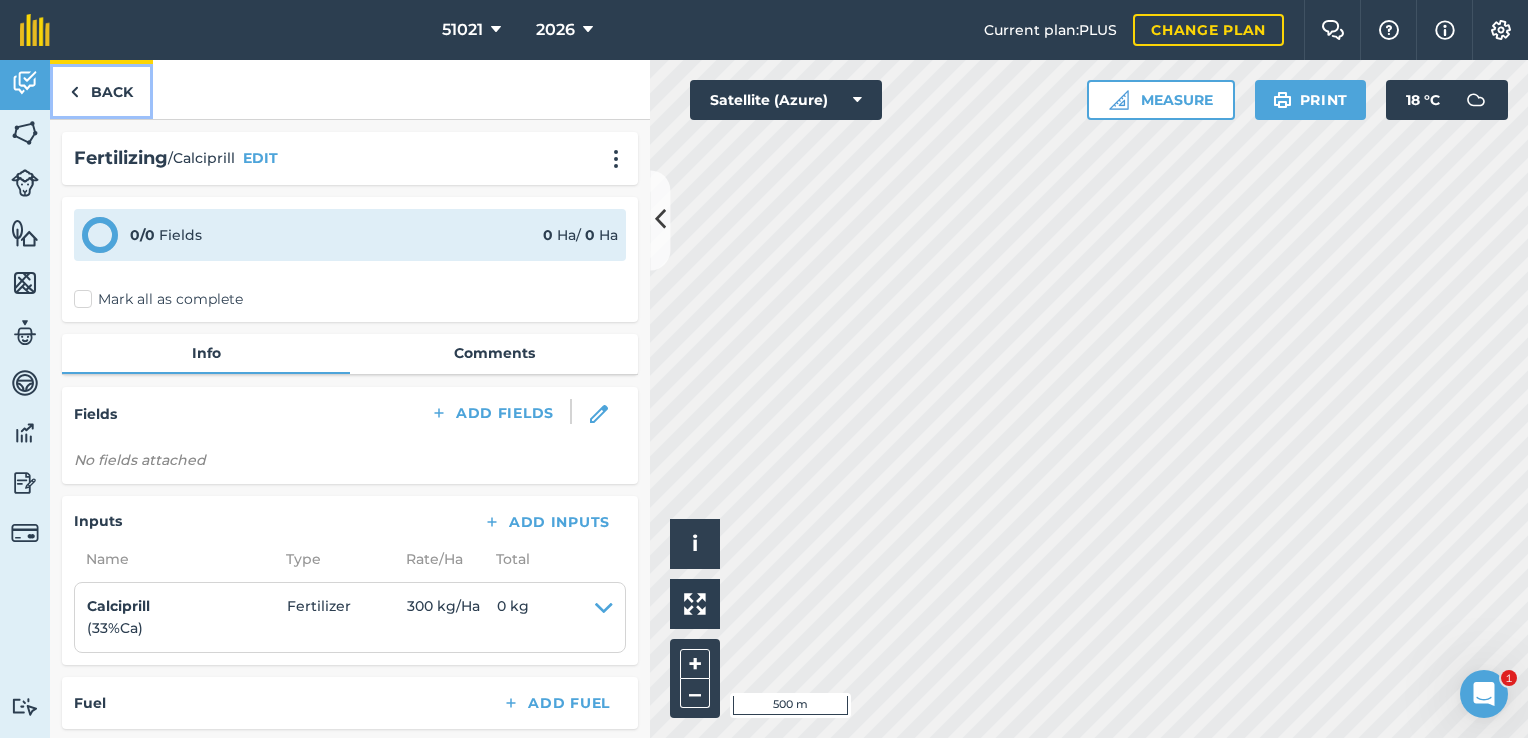 click at bounding box center [74, 92] 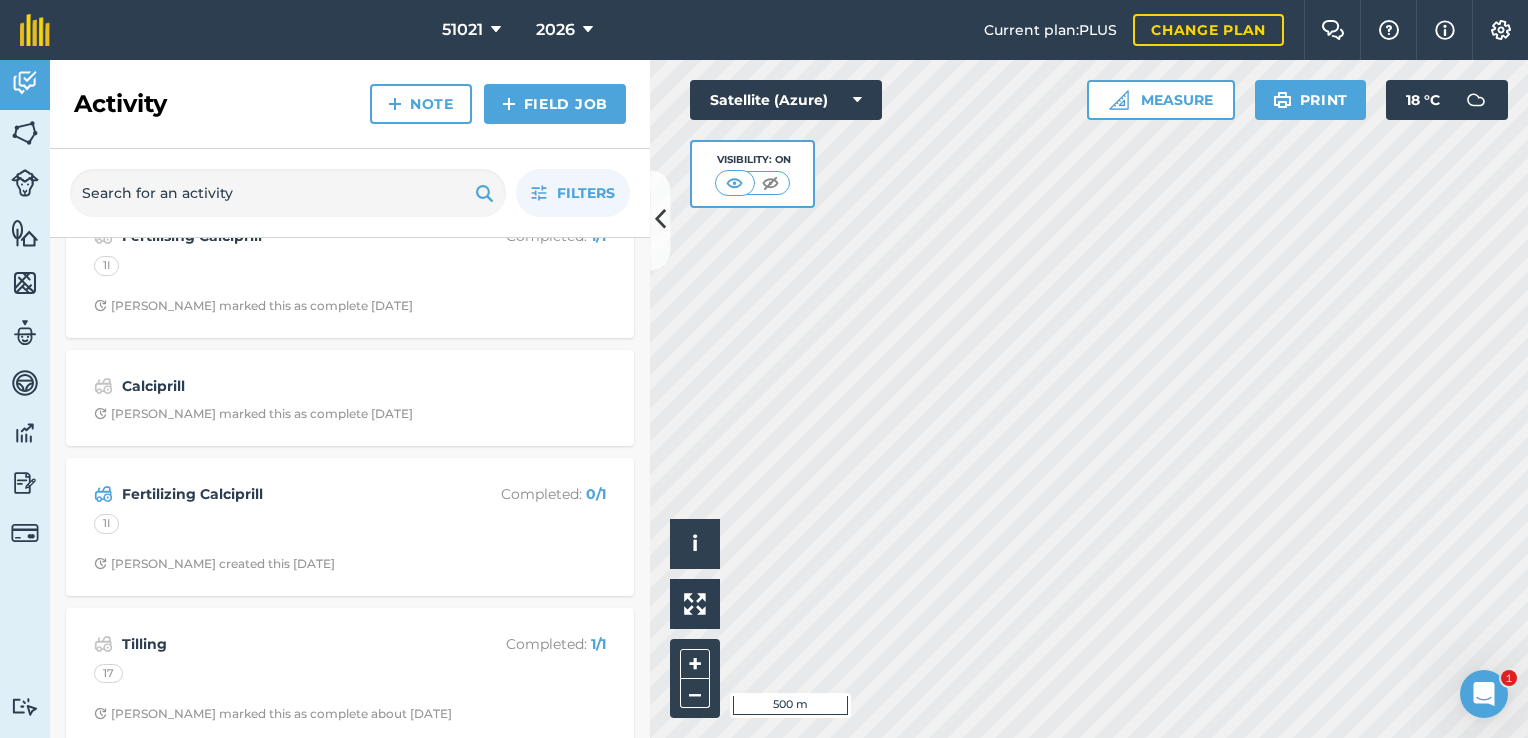 scroll, scrollTop: 816, scrollLeft: 0, axis: vertical 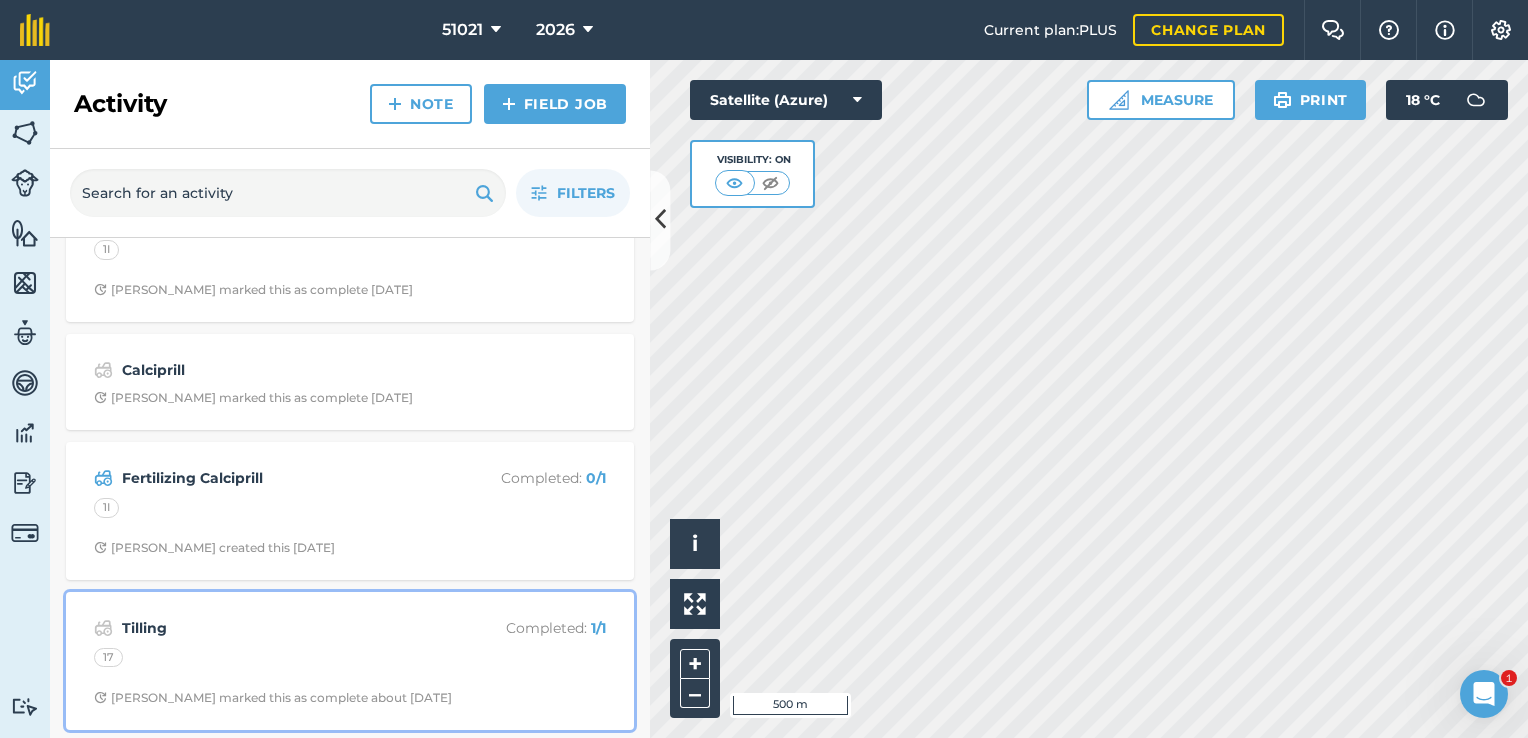 click on "Tilling" at bounding box center (280, 628) 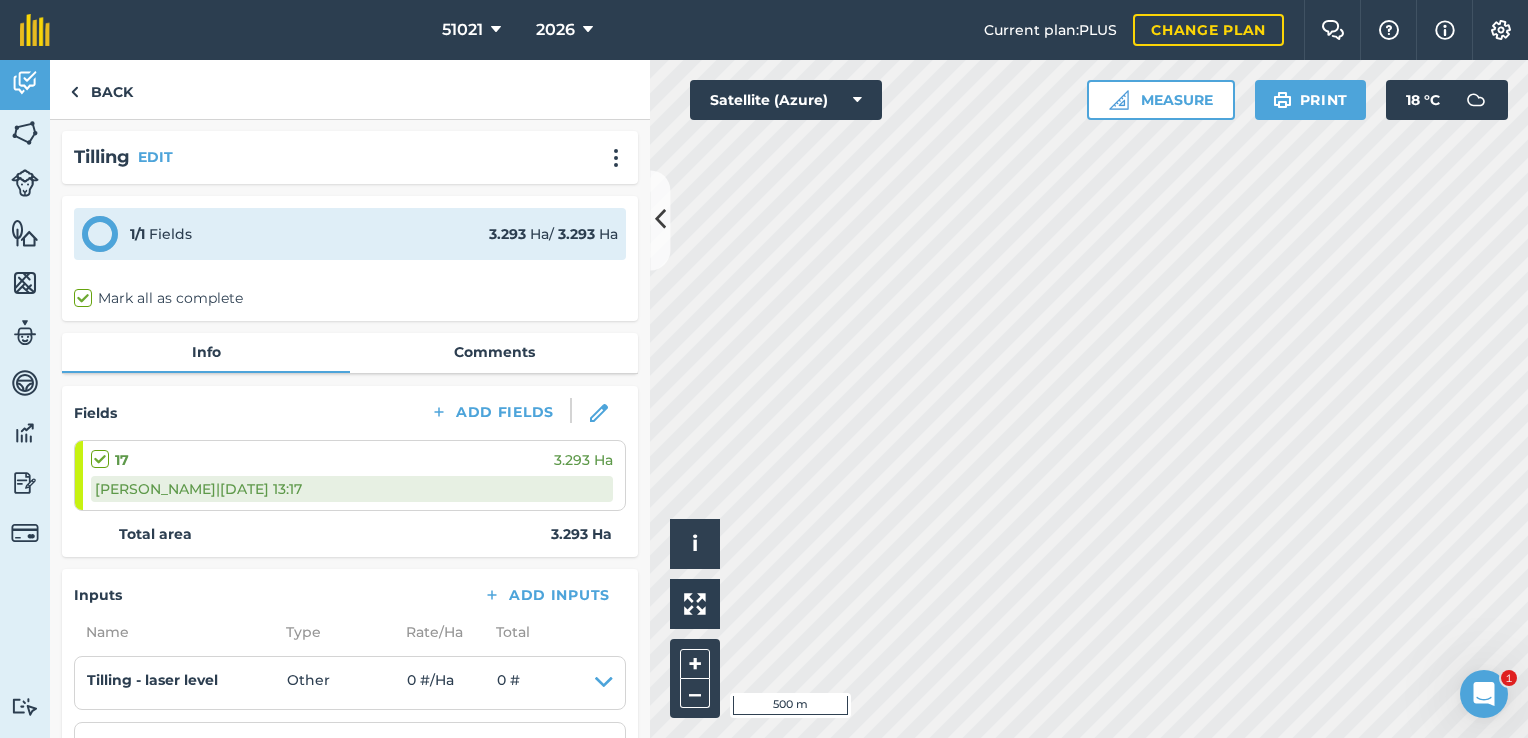 scroll, scrollTop: 0, scrollLeft: 0, axis: both 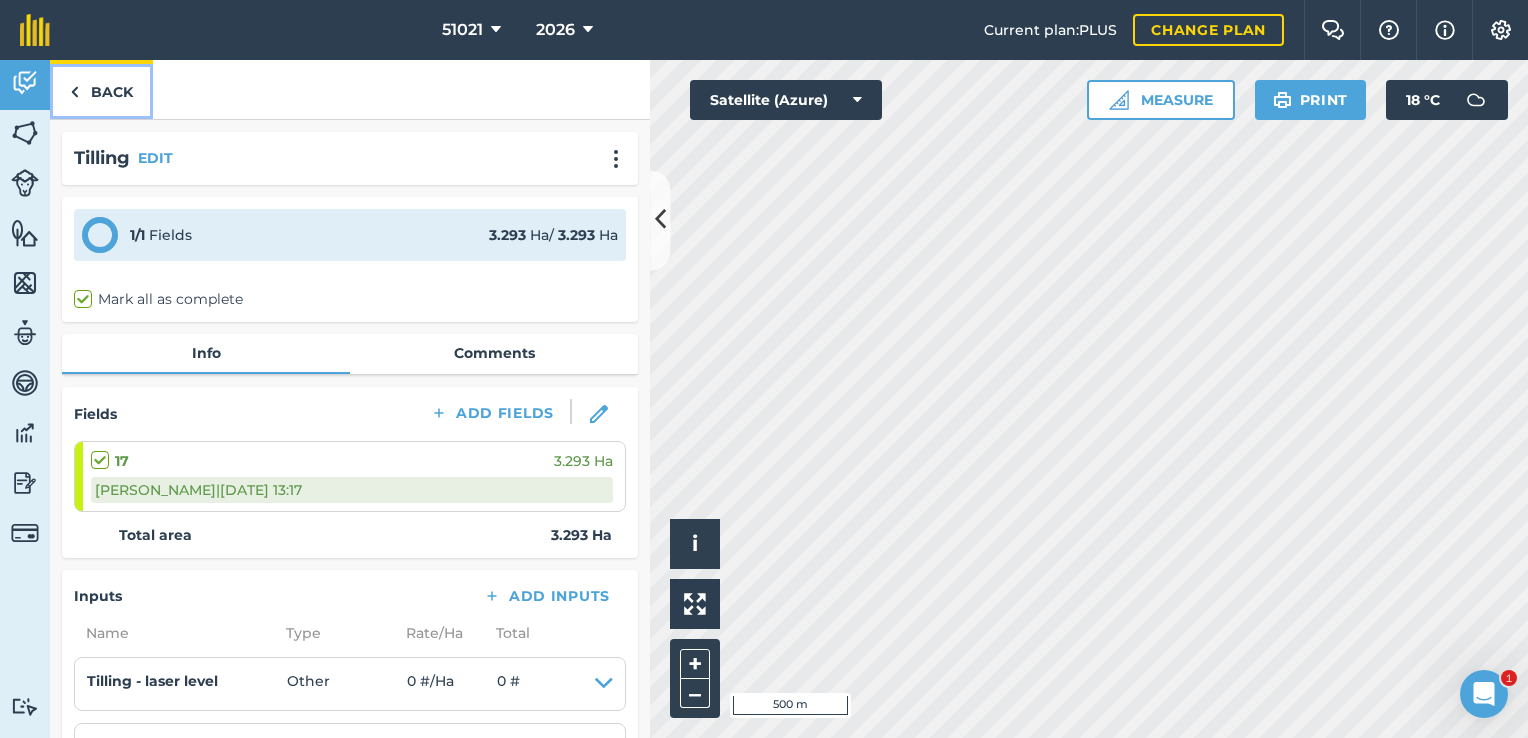 click at bounding box center (74, 92) 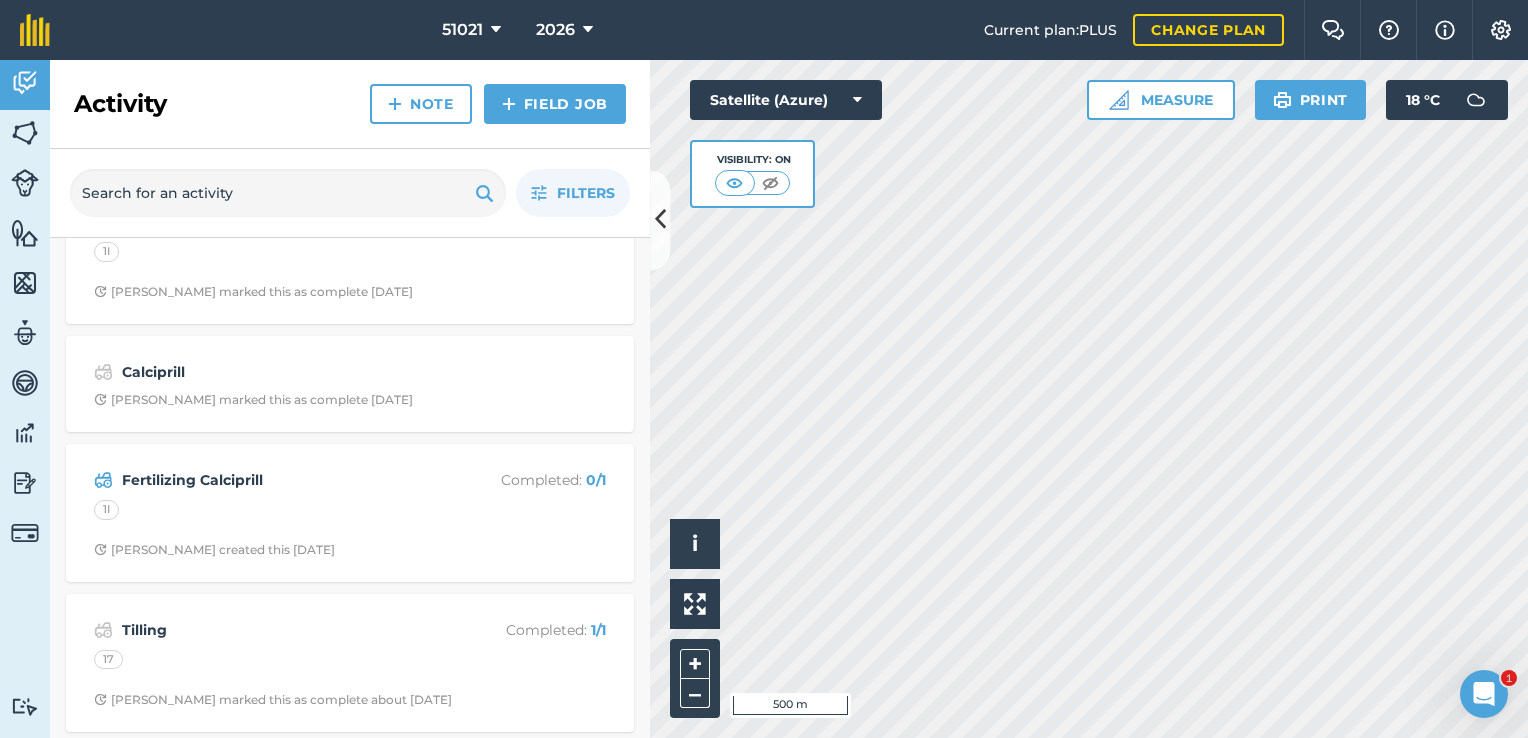 scroll, scrollTop: 816, scrollLeft: 0, axis: vertical 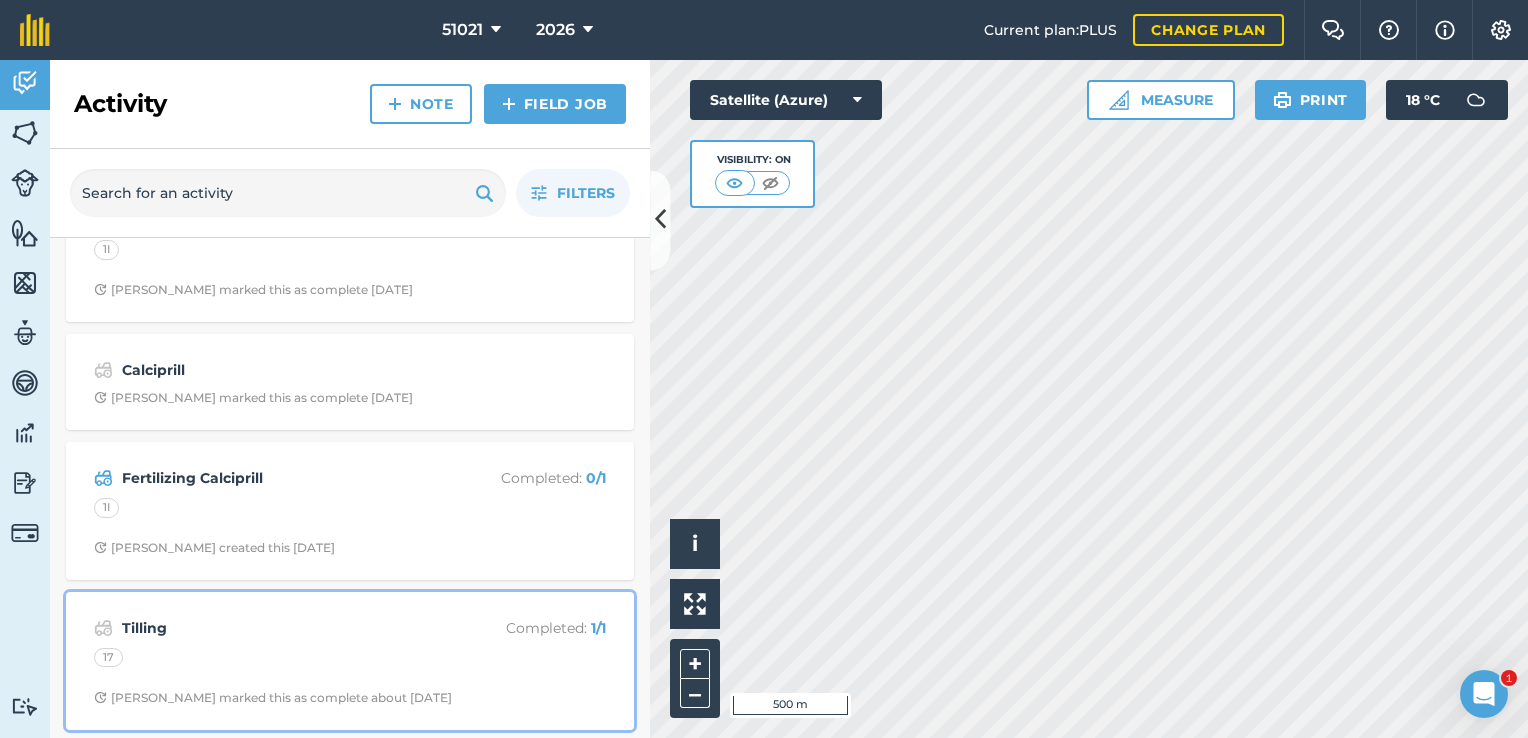 click on "Tilling" at bounding box center [280, 628] 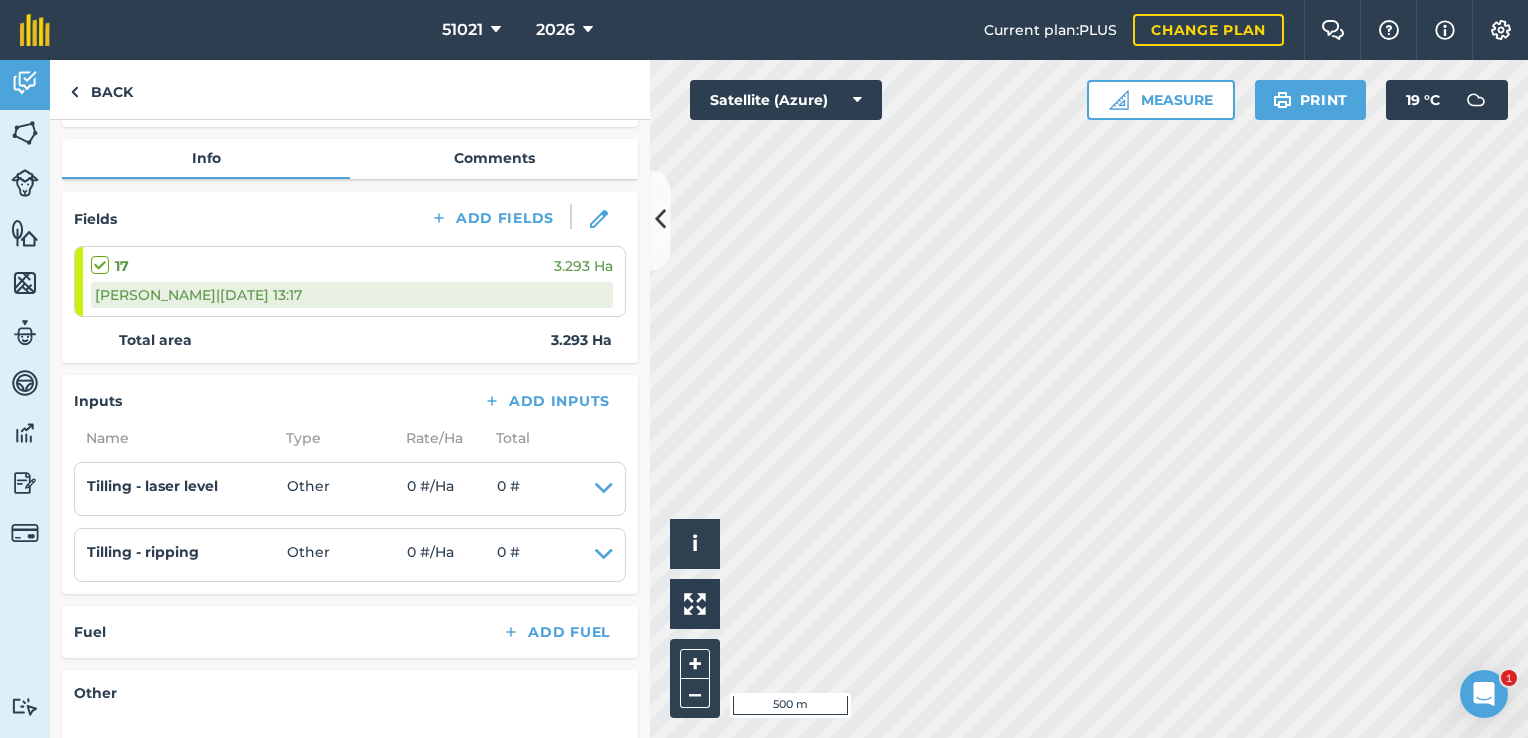 scroll, scrollTop: 200, scrollLeft: 0, axis: vertical 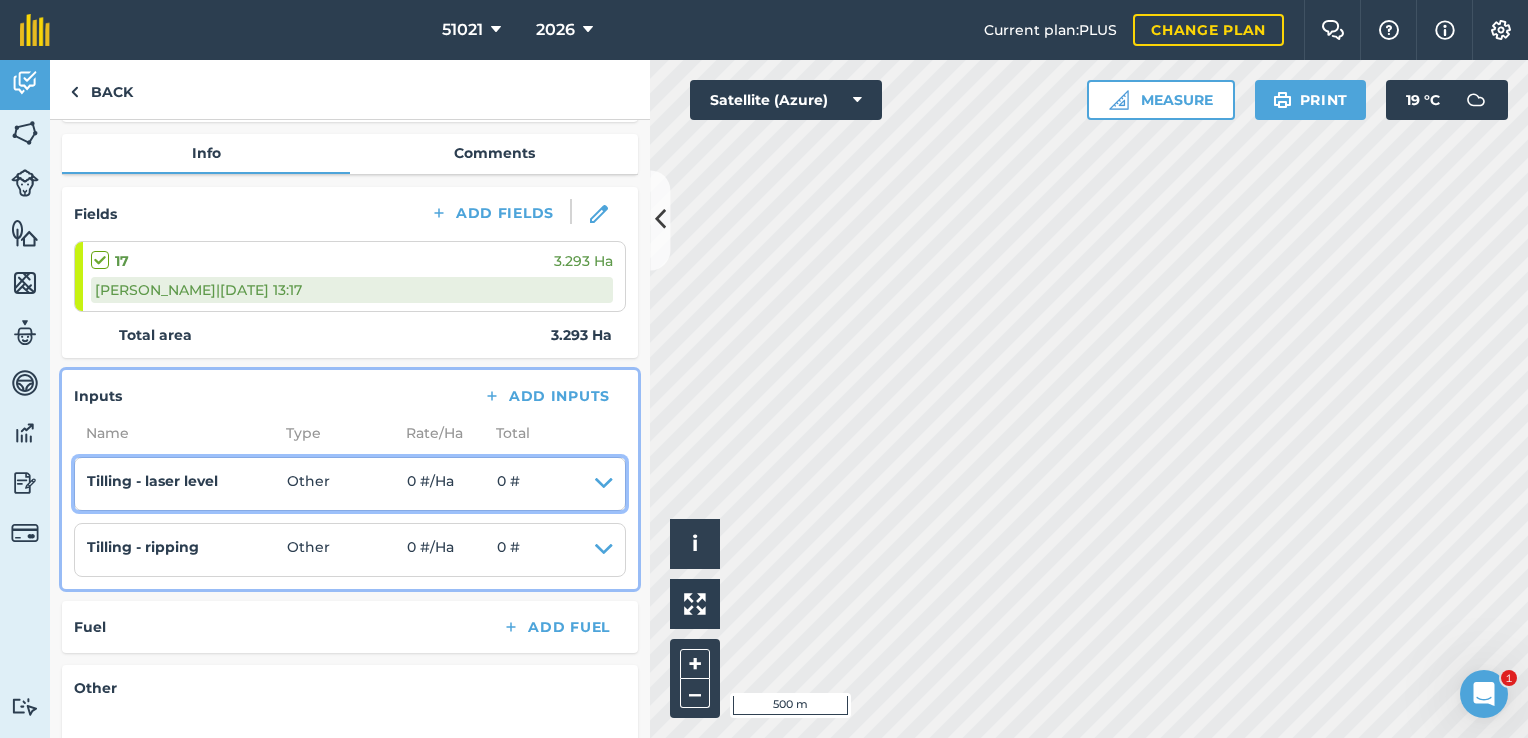 click at bounding box center (604, 484) 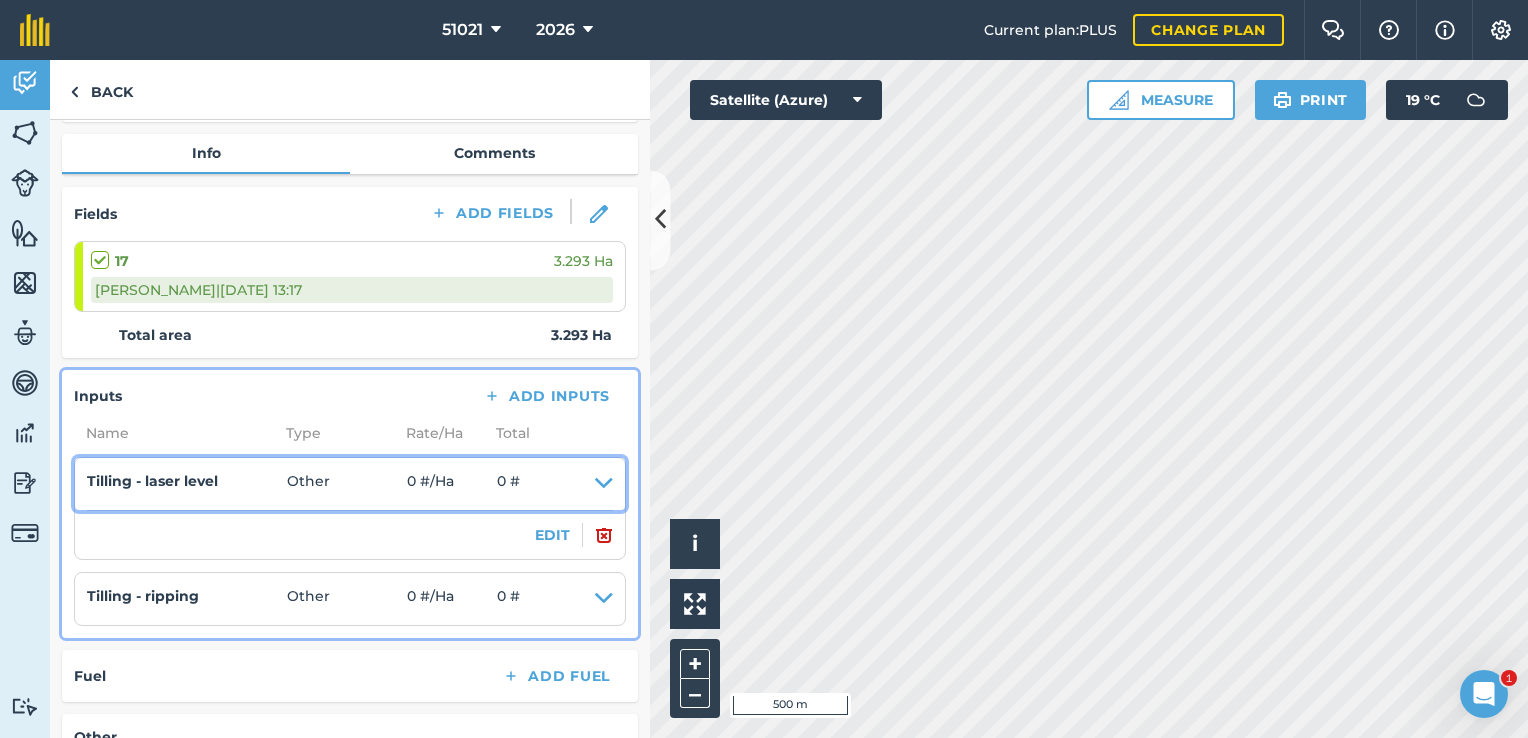 click at bounding box center (604, 484) 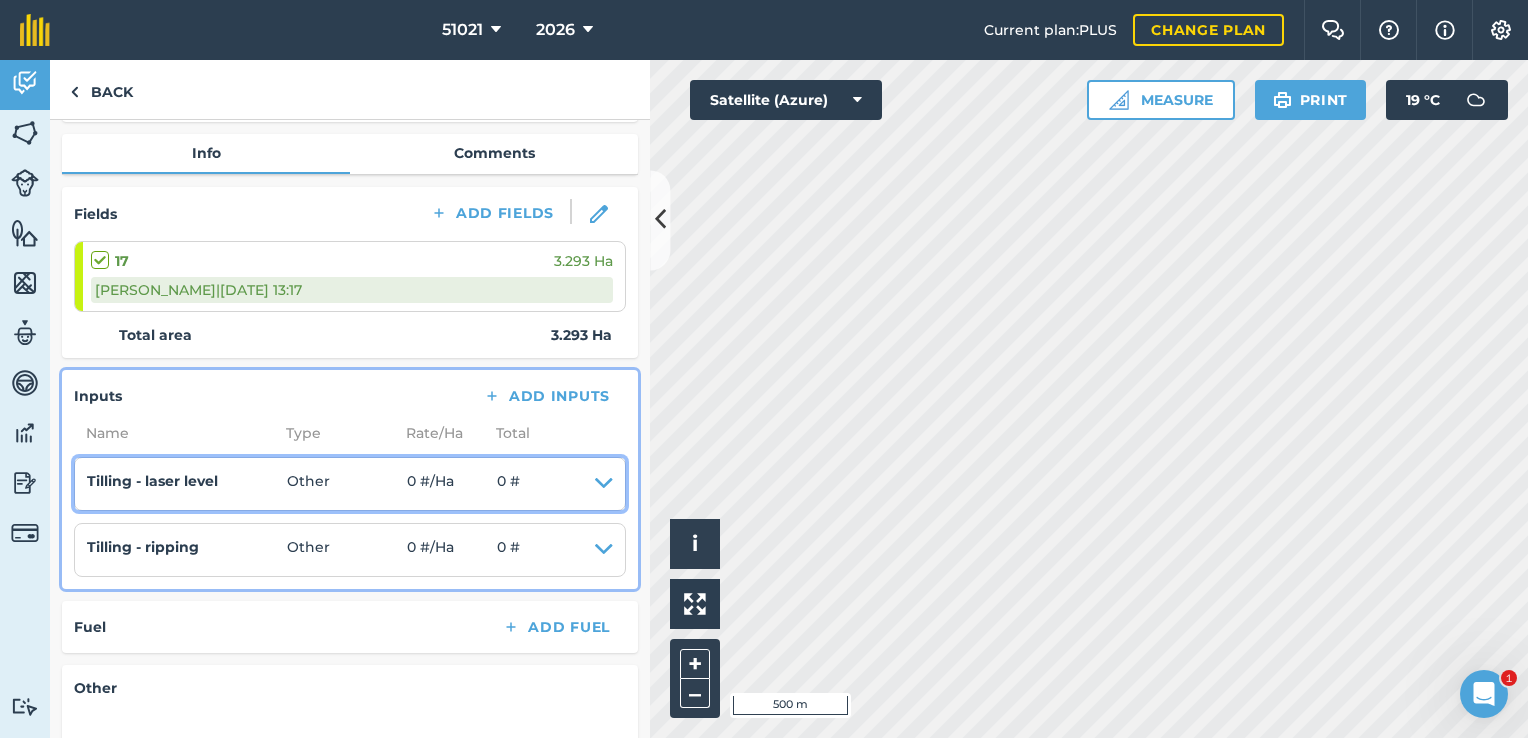 click on "0   # / Ha" at bounding box center [452, 484] 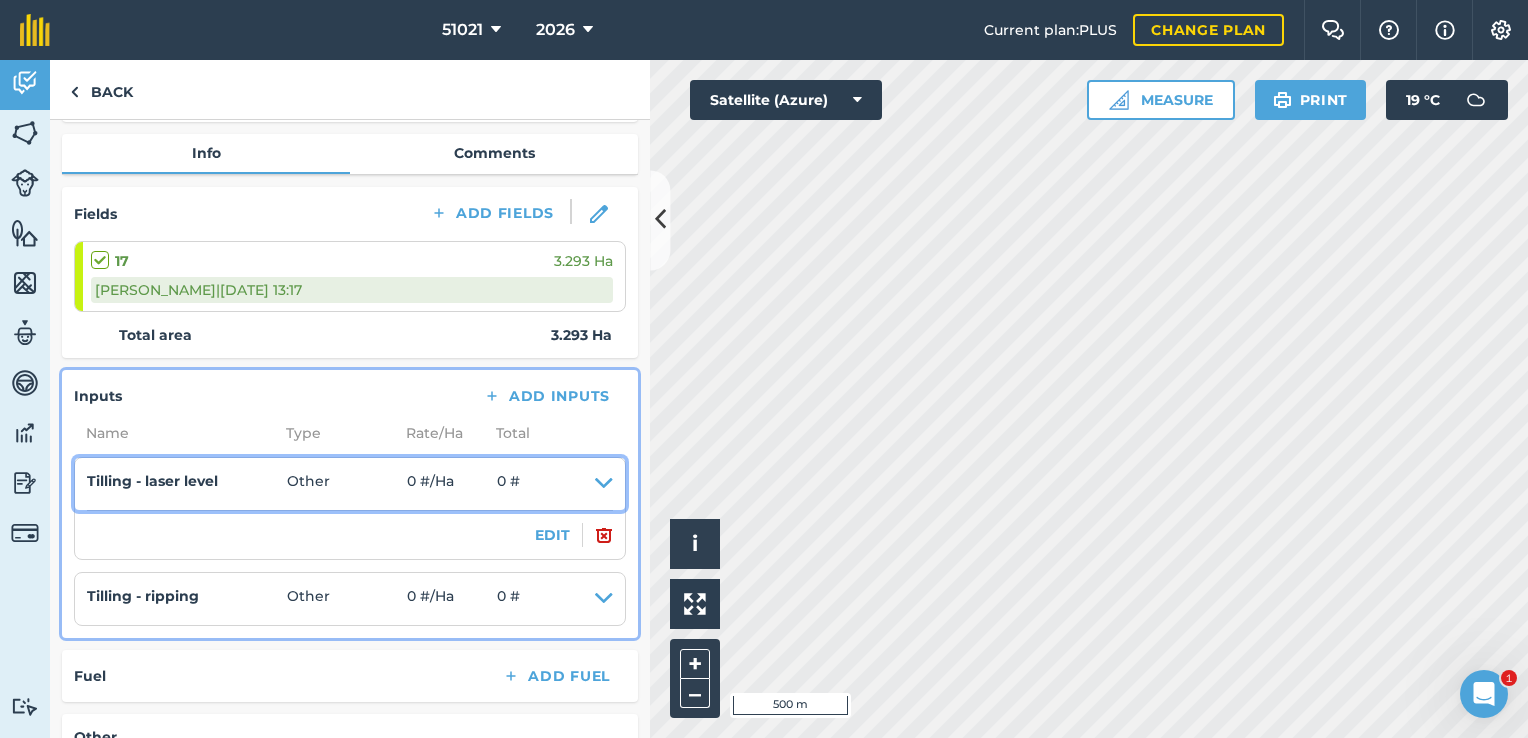click on "0   # / Ha" at bounding box center [452, 484] 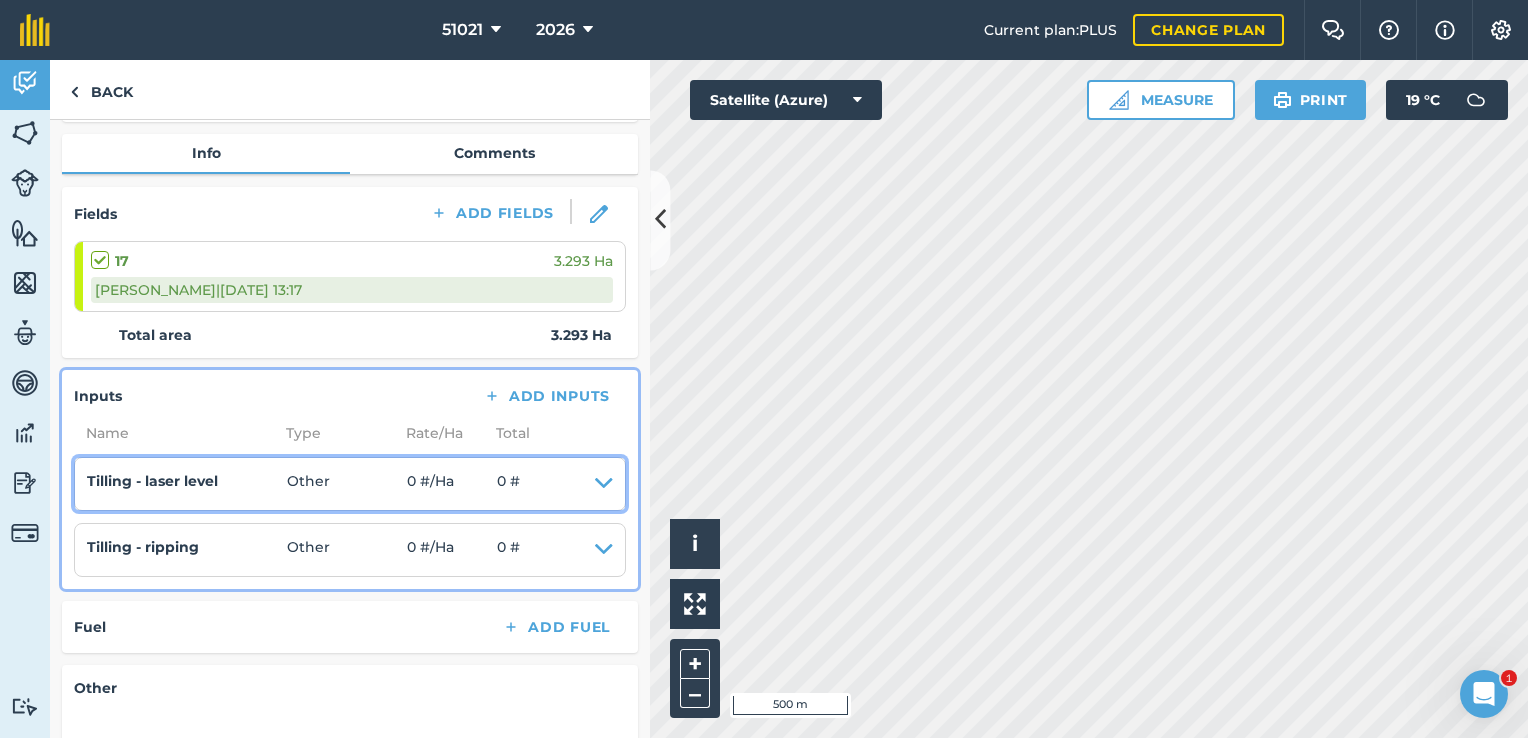 click on "0   # / Ha" at bounding box center [452, 484] 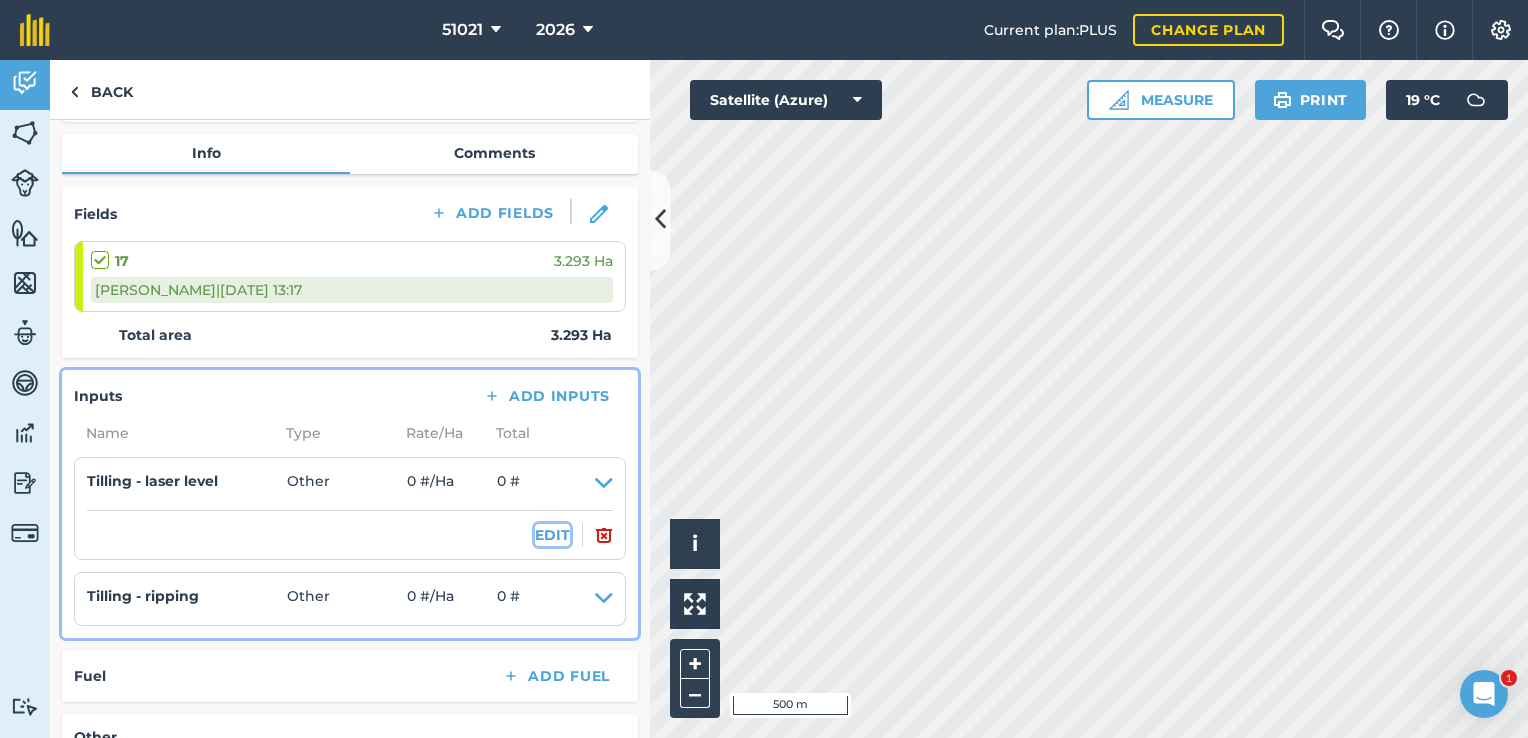 click on "EDIT" at bounding box center (552, 535) 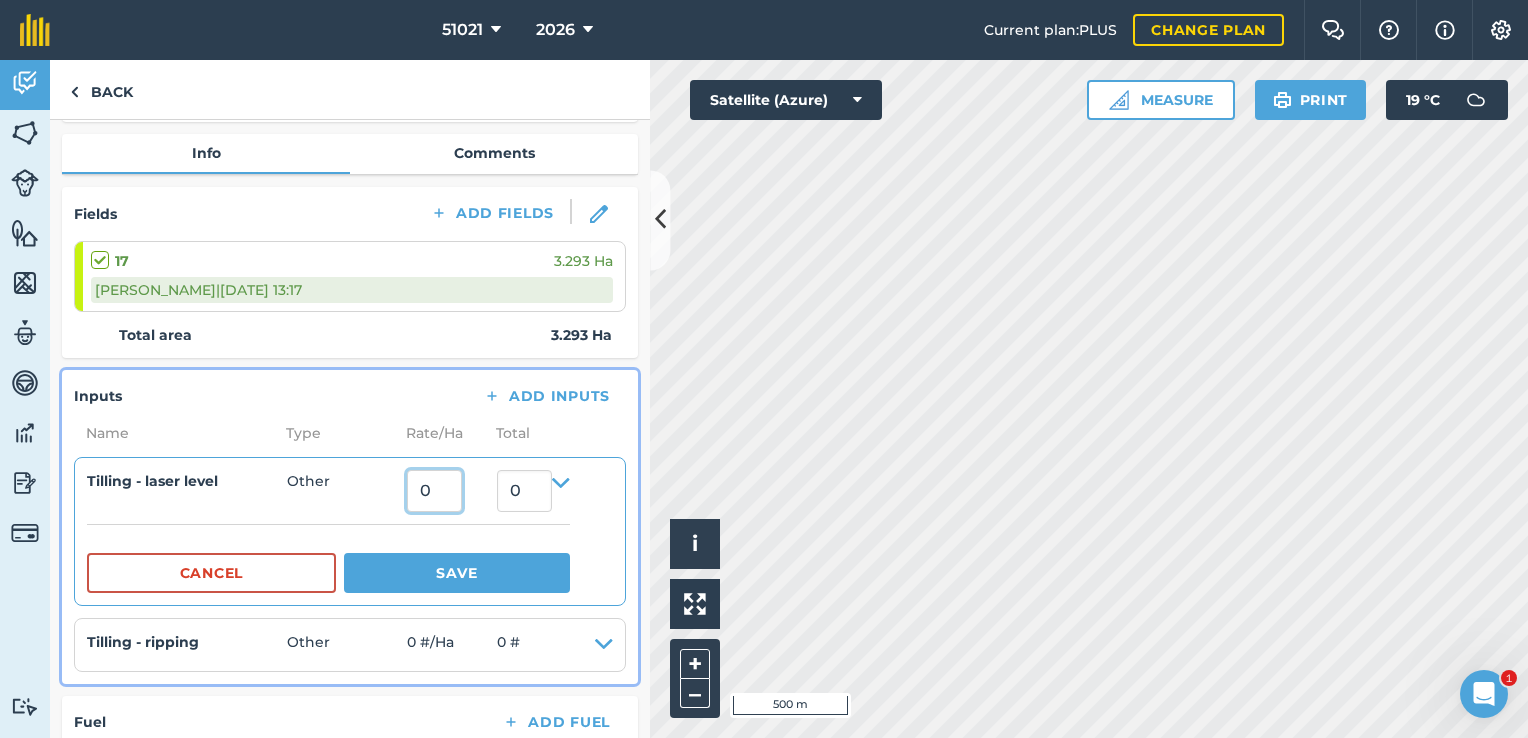 click on "0" at bounding box center (434, 491) 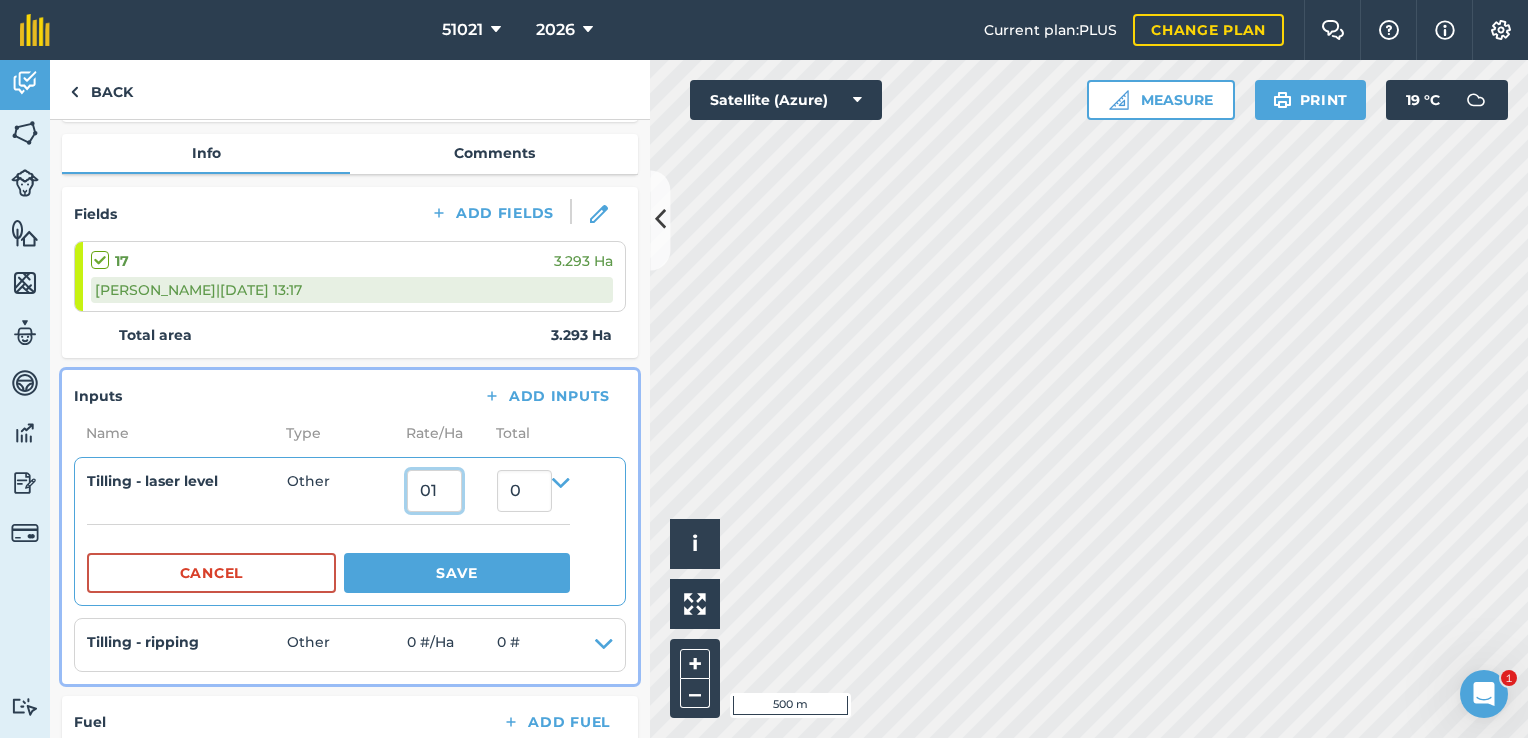 type on "0" 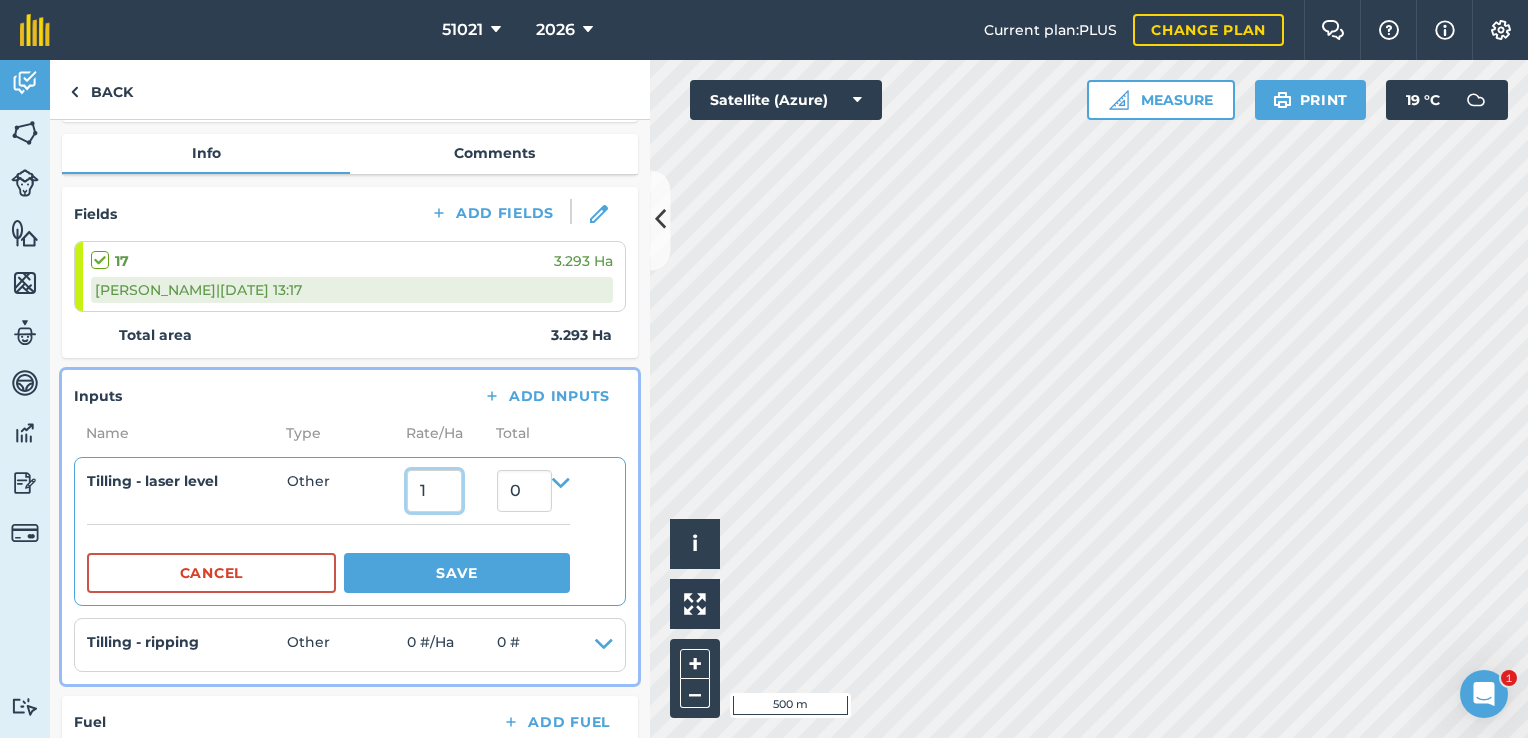 type on "1" 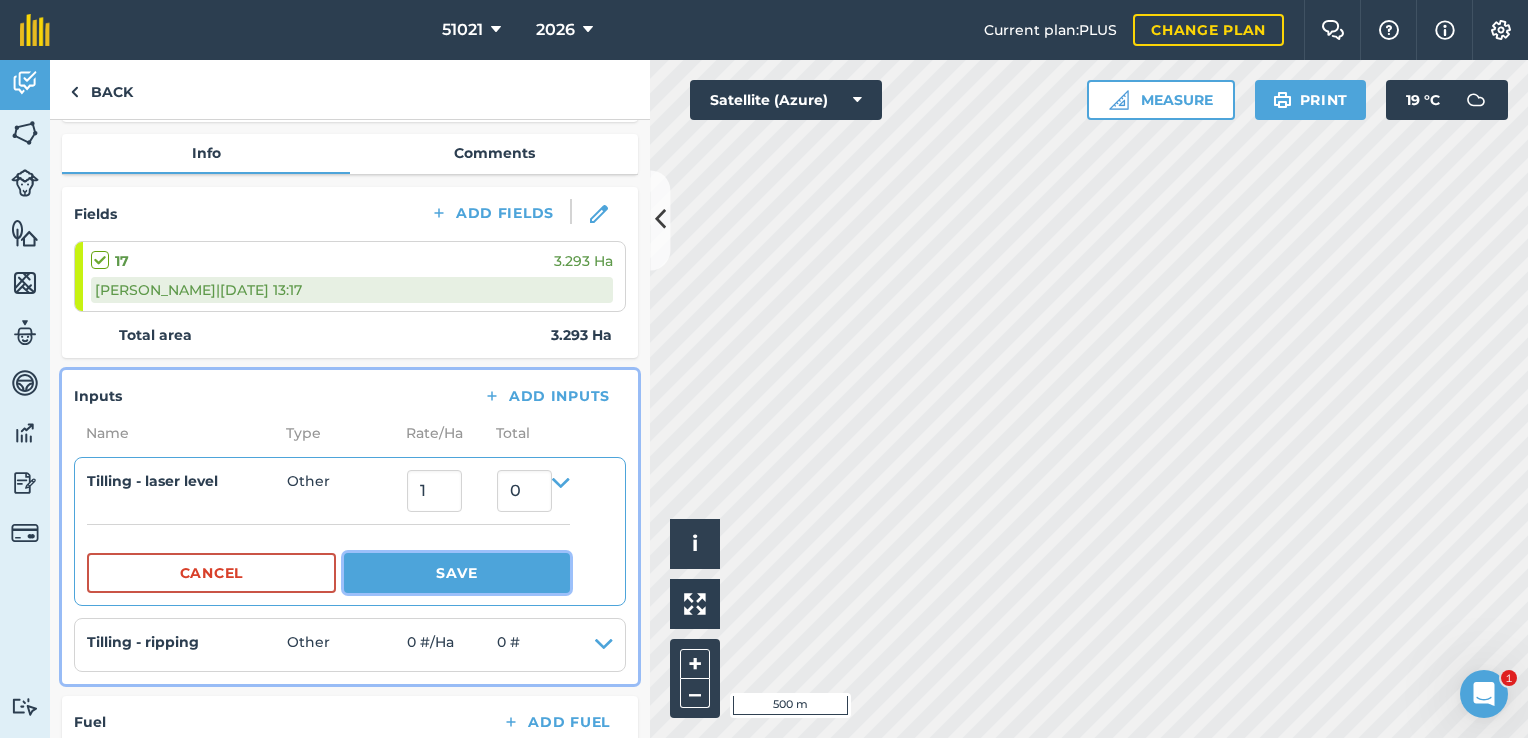 type on "3.293" 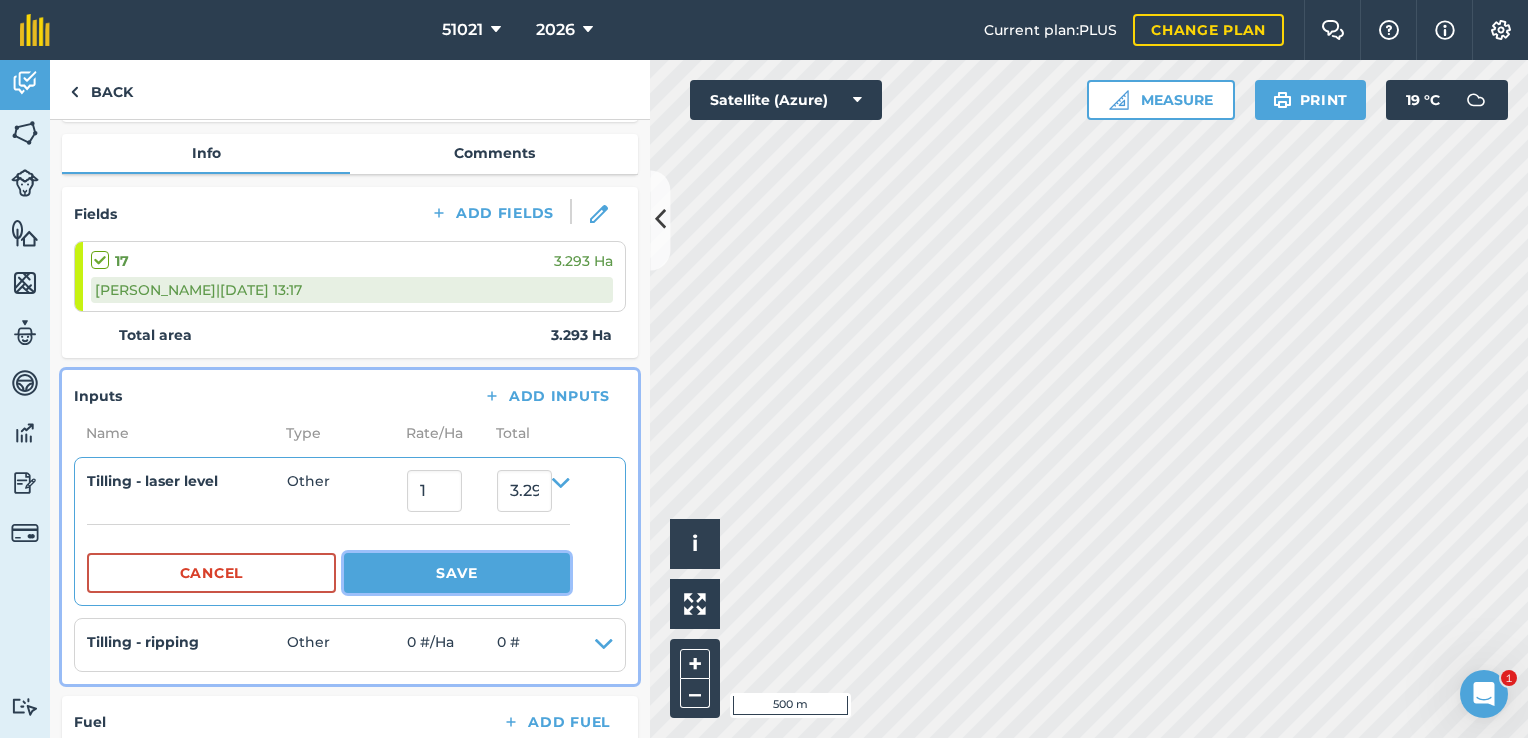 click on "Save" at bounding box center [457, 573] 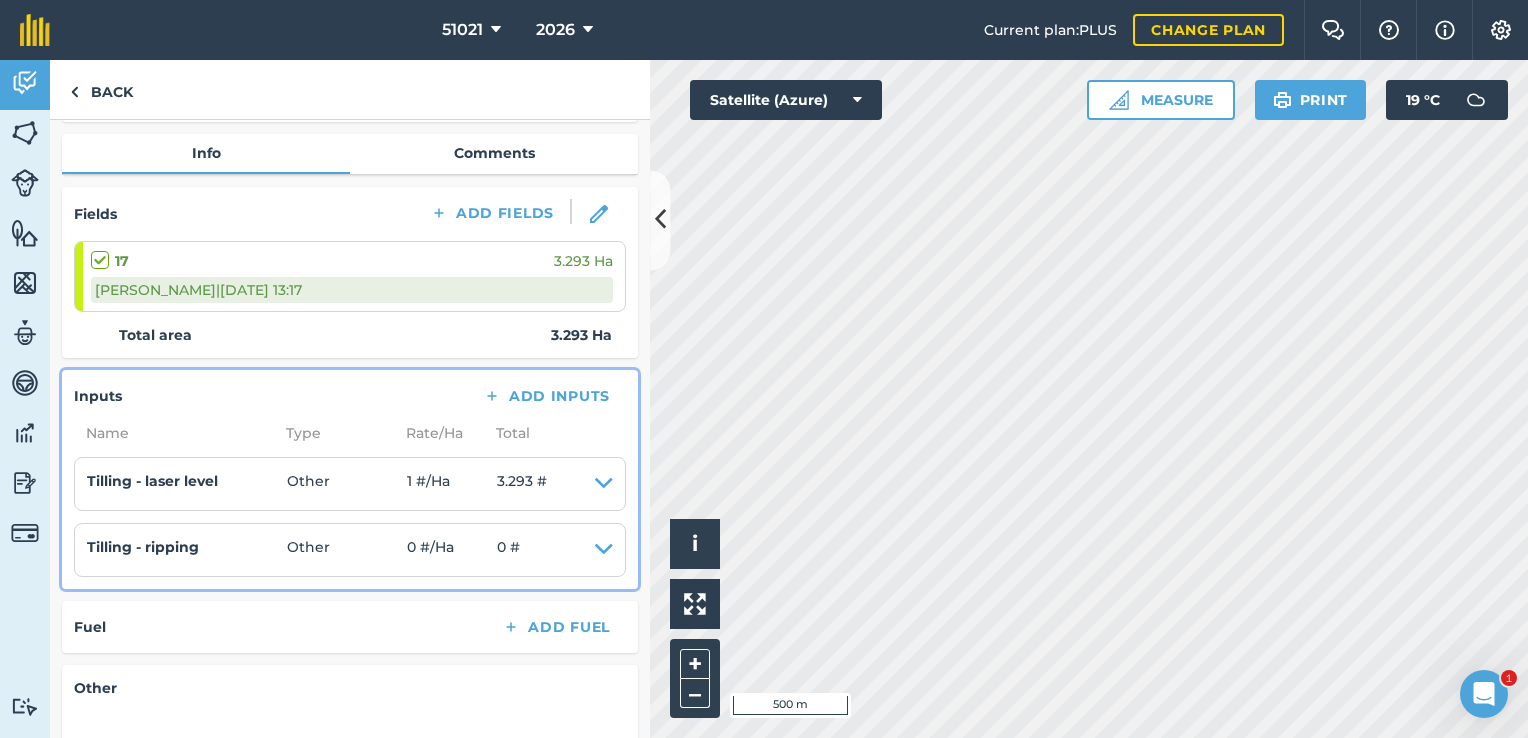 click on "Fuel Add Fuel" at bounding box center (350, 627) 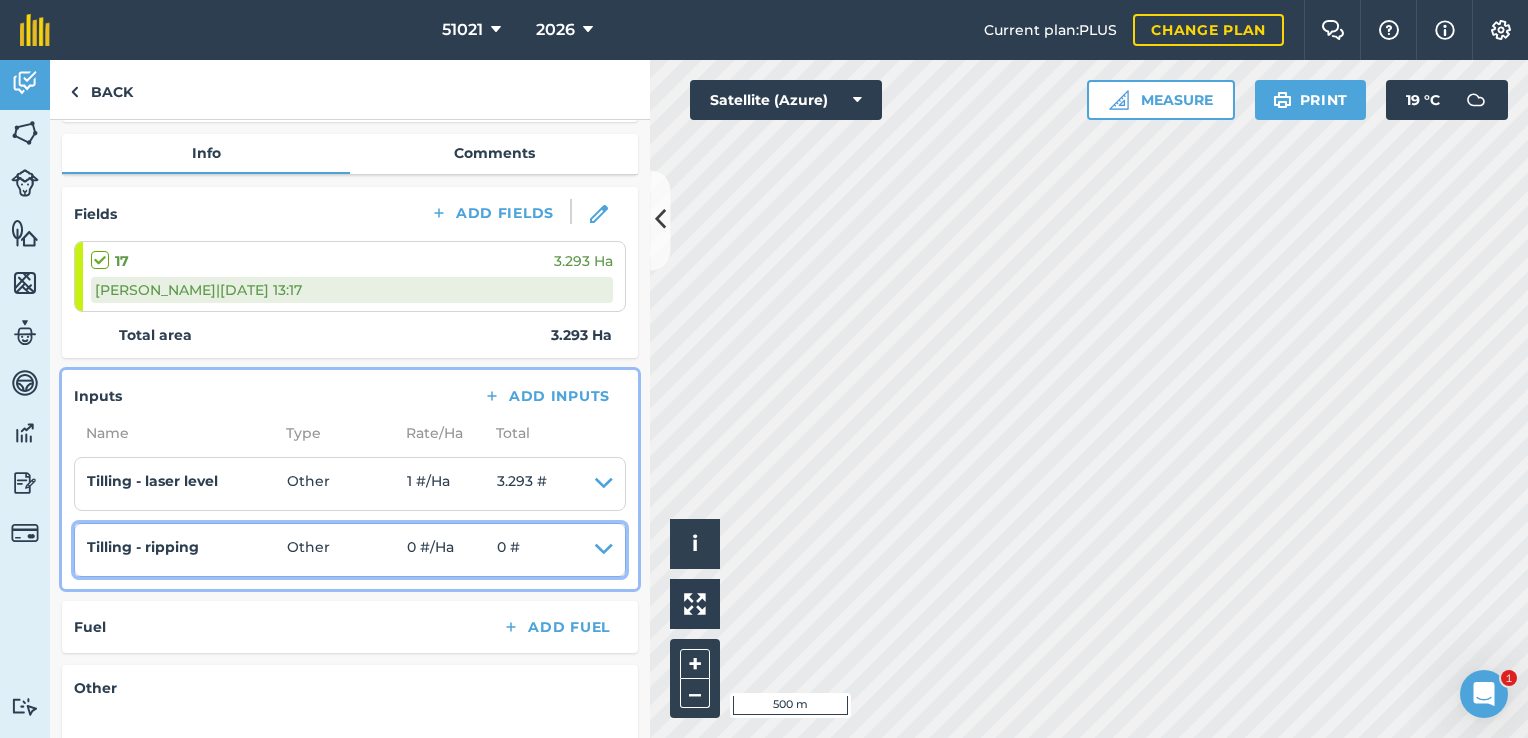 click at bounding box center [604, 550] 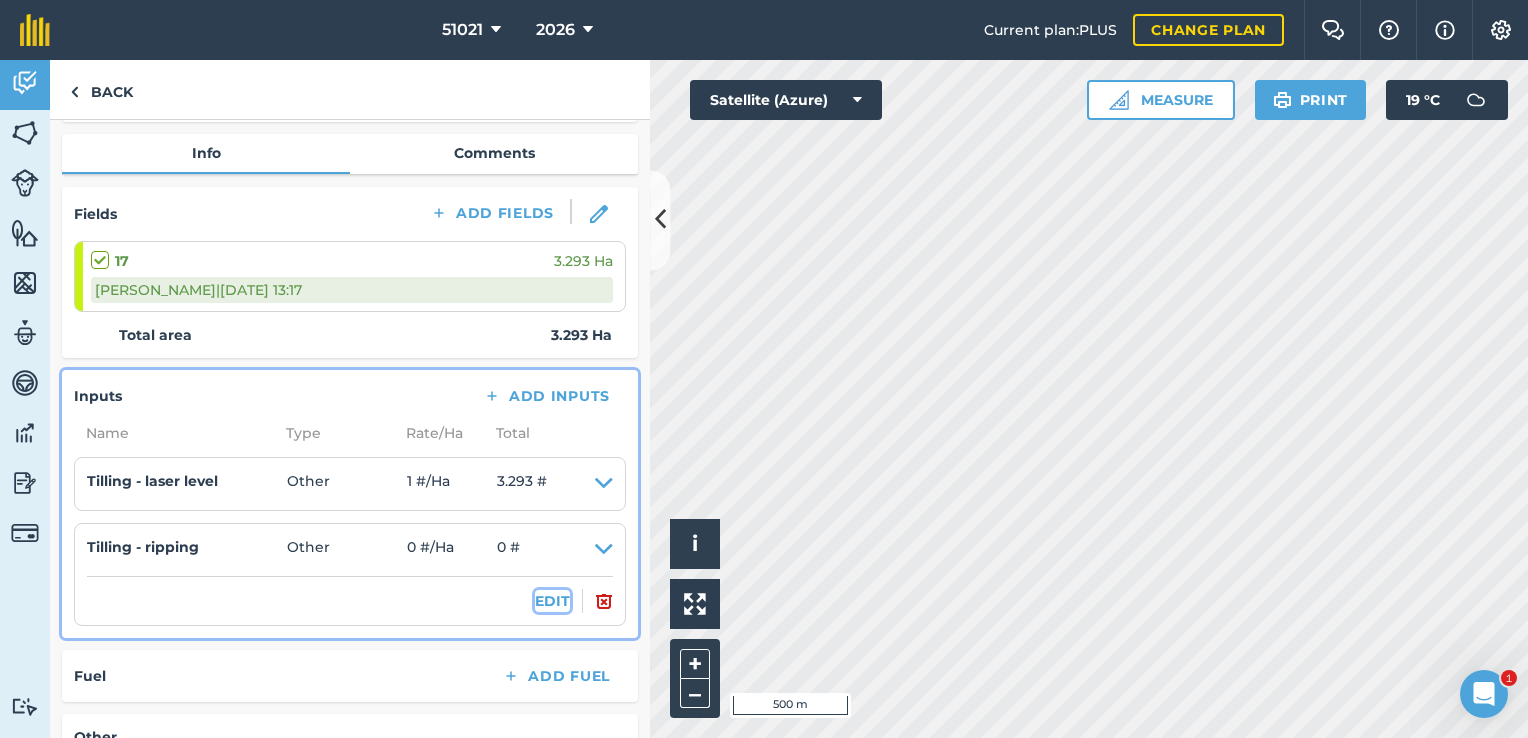 click on "EDIT" at bounding box center (552, 601) 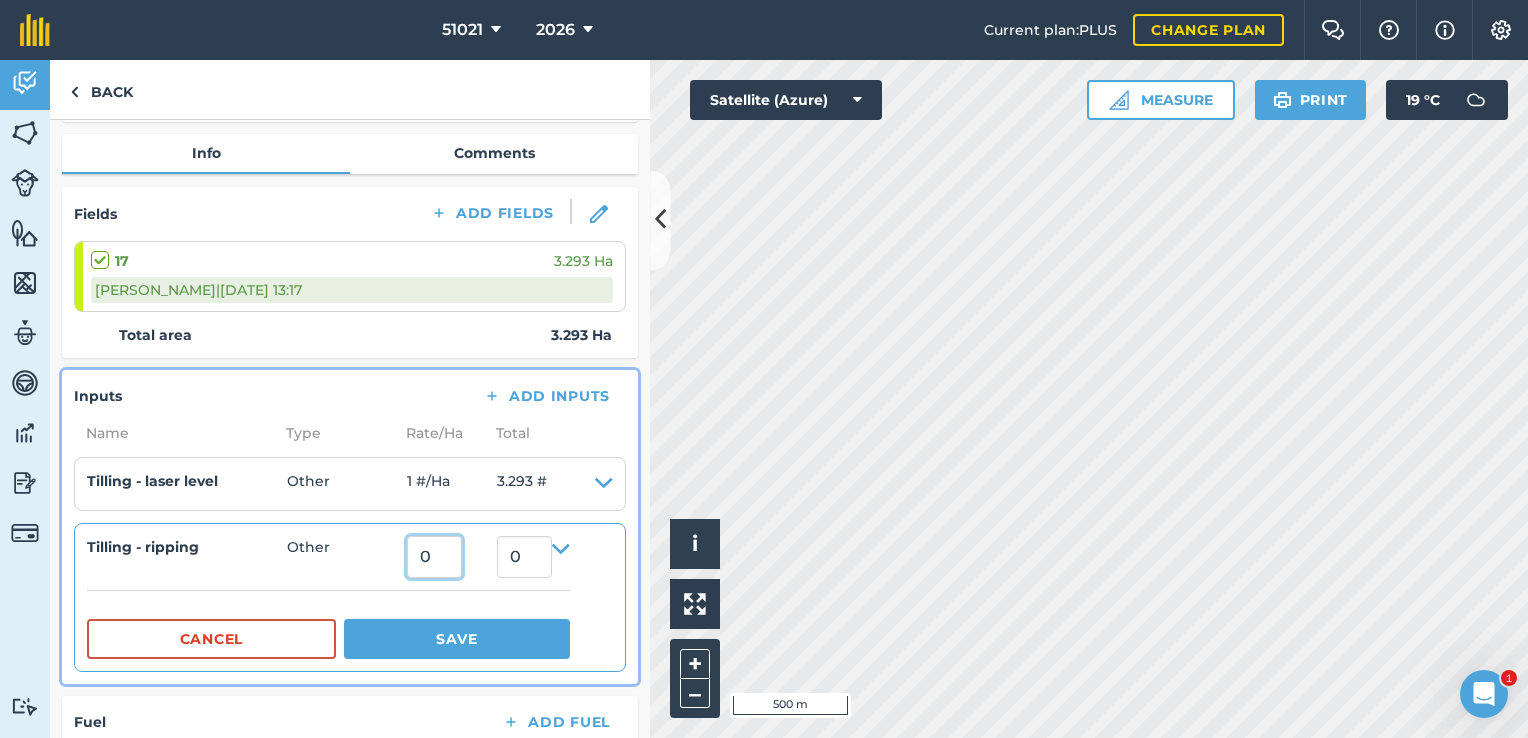 click on "0" at bounding box center [434, 557] 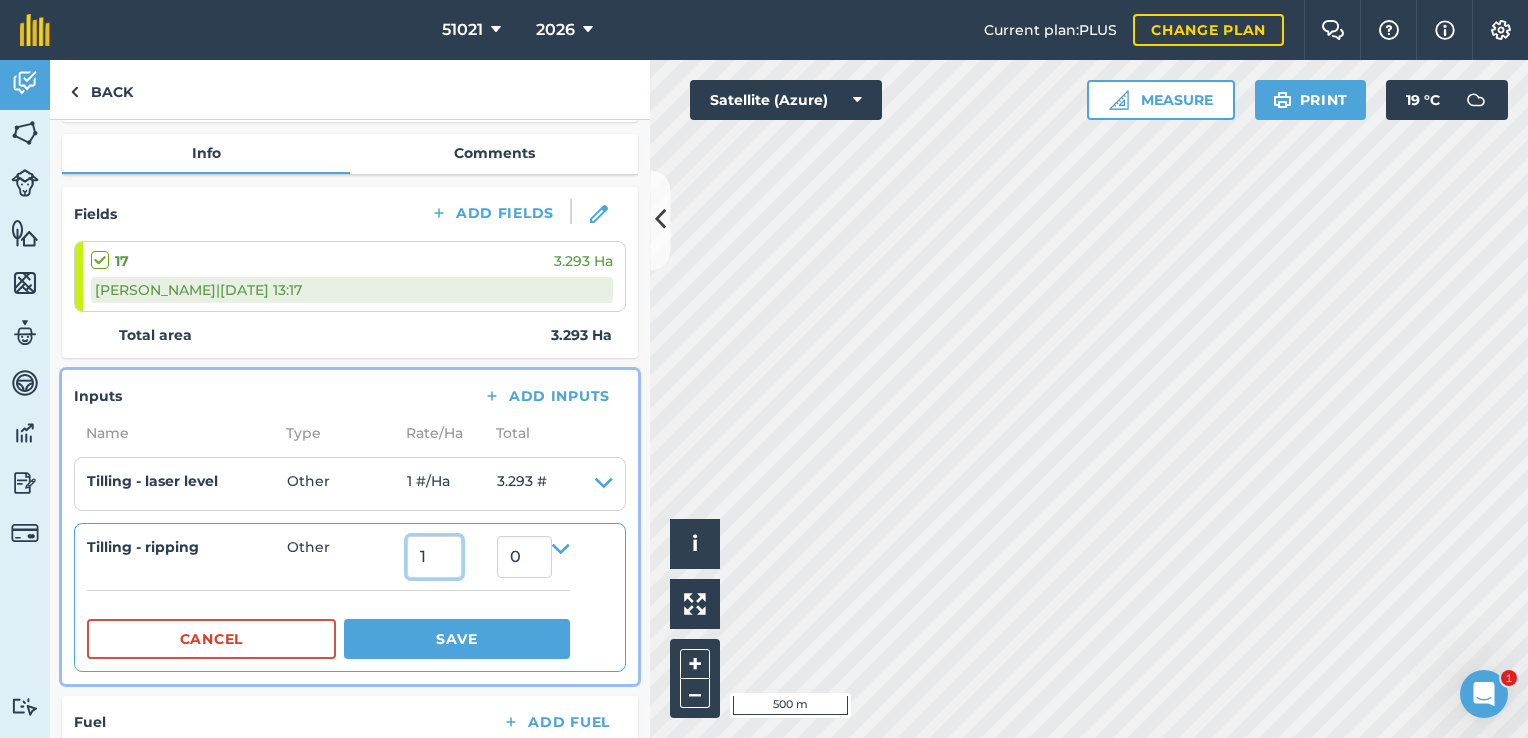type on "1" 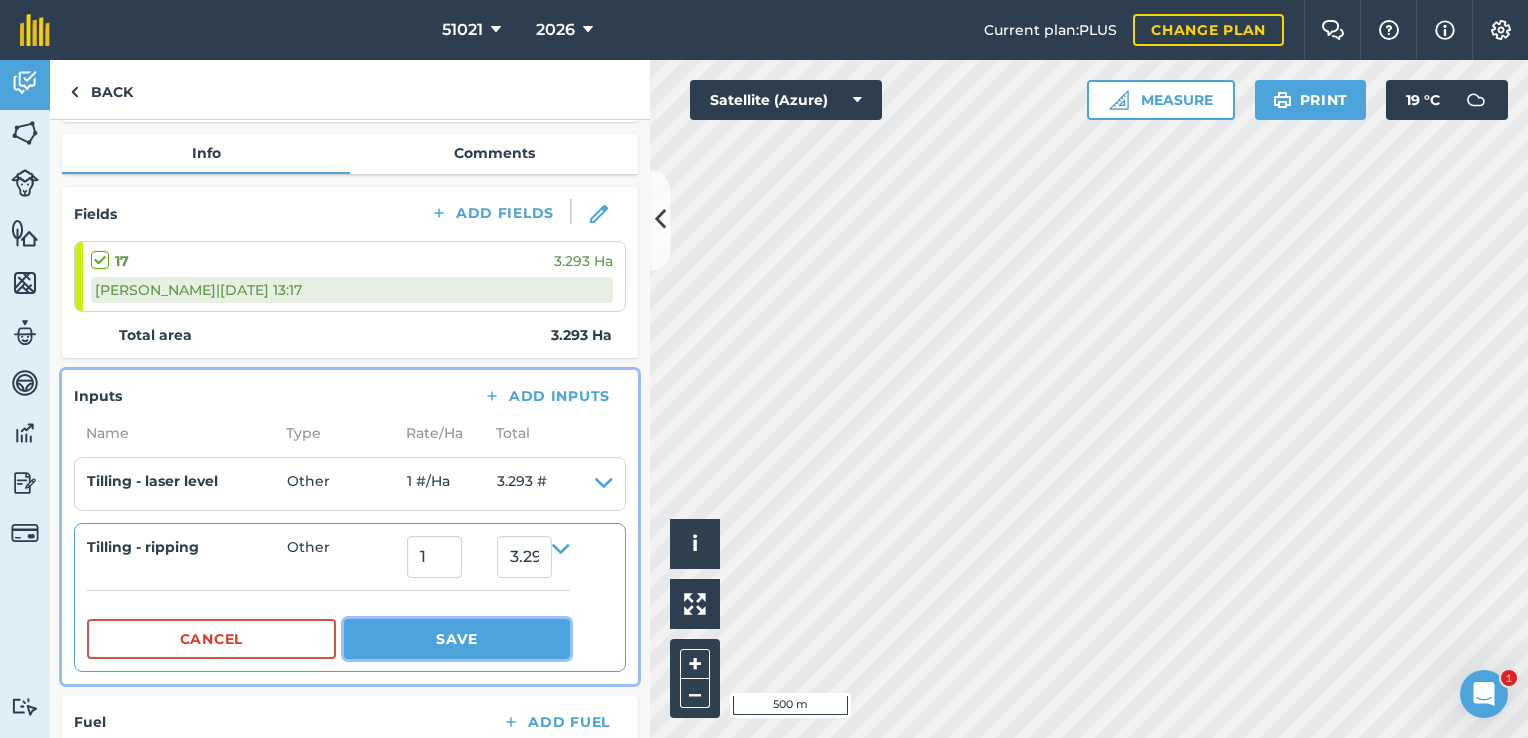 type on "3.293" 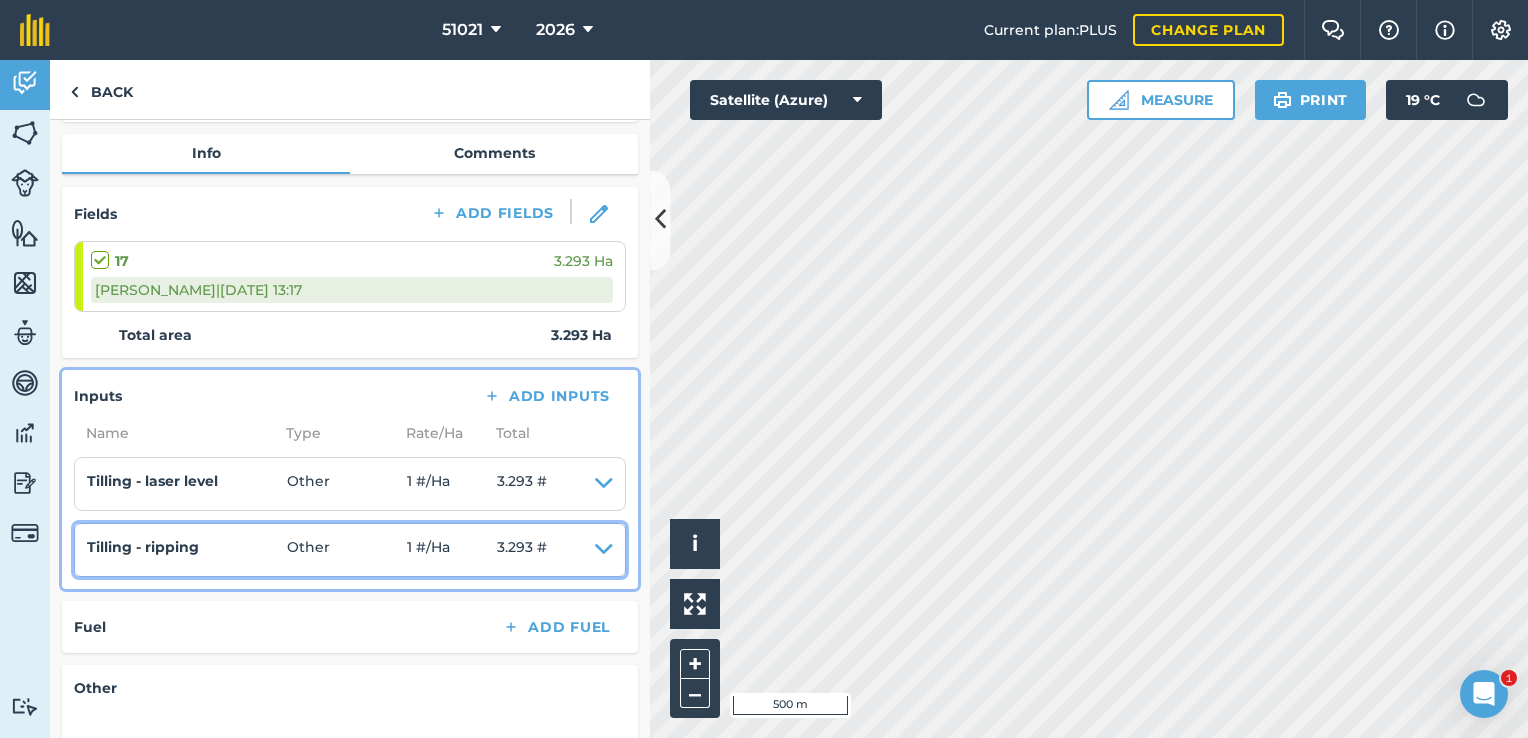 click at bounding box center (604, 550) 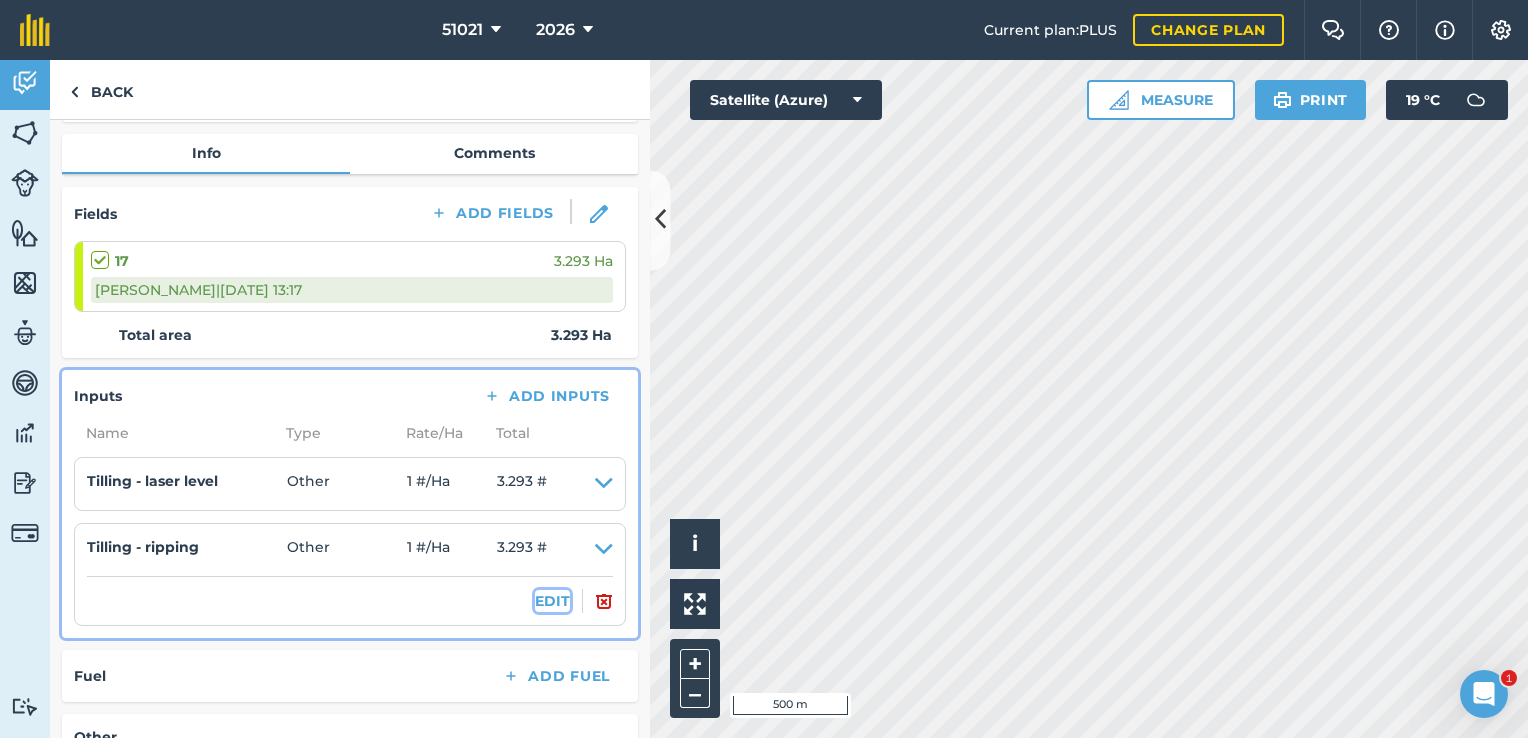 click on "EDIT" at bounding box center (552, 601) 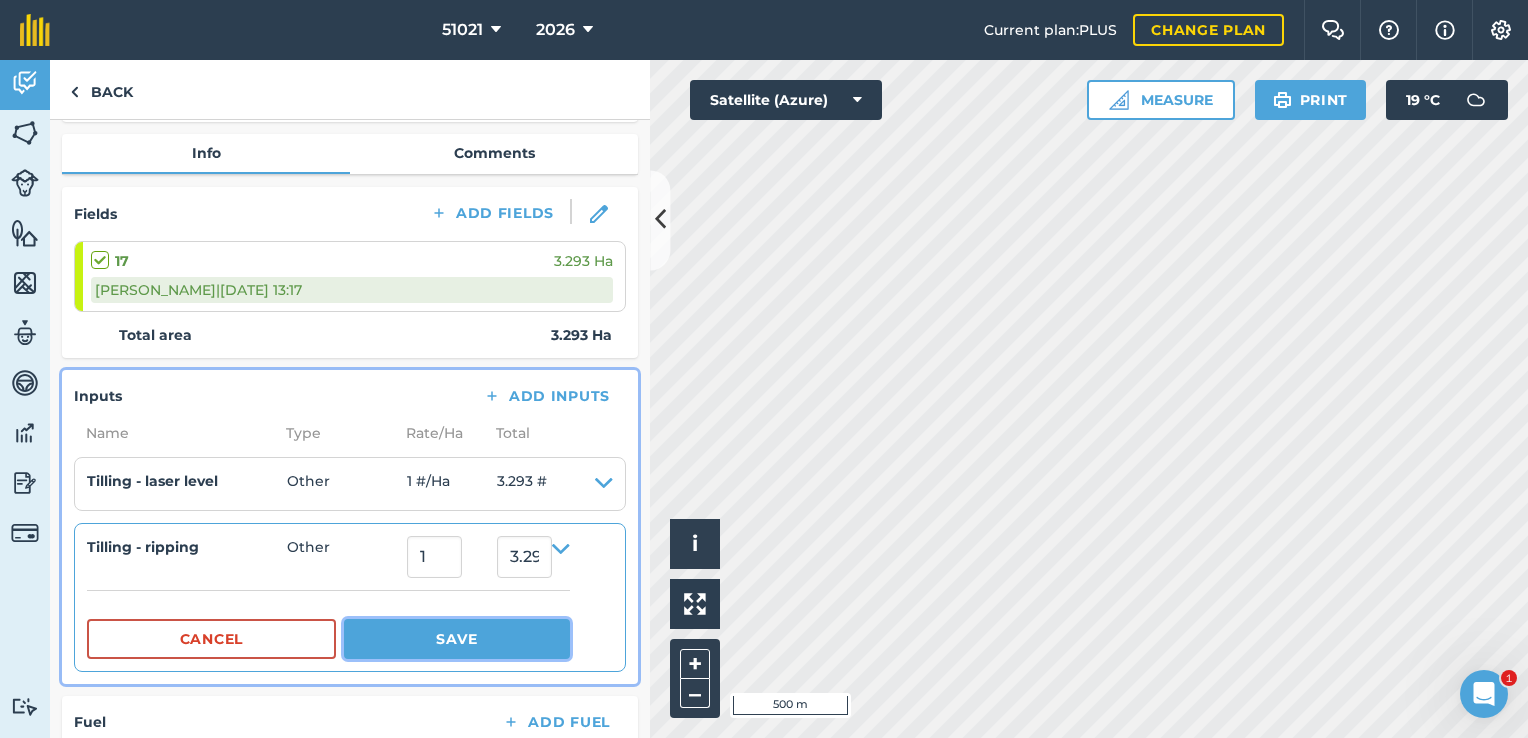 click on "Save" at bounding box center [457, 639] 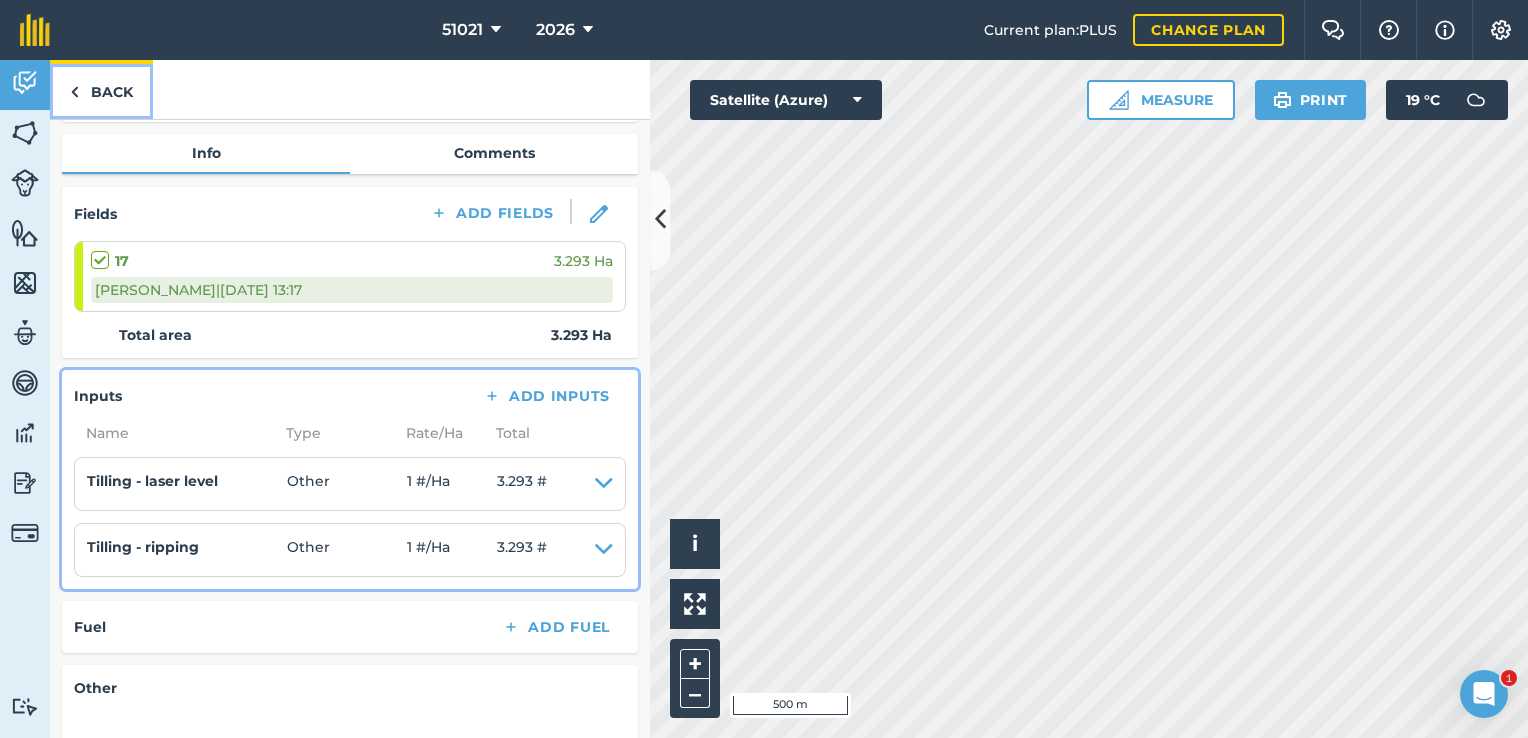 click on "Back" at bounding box center [101, 89] 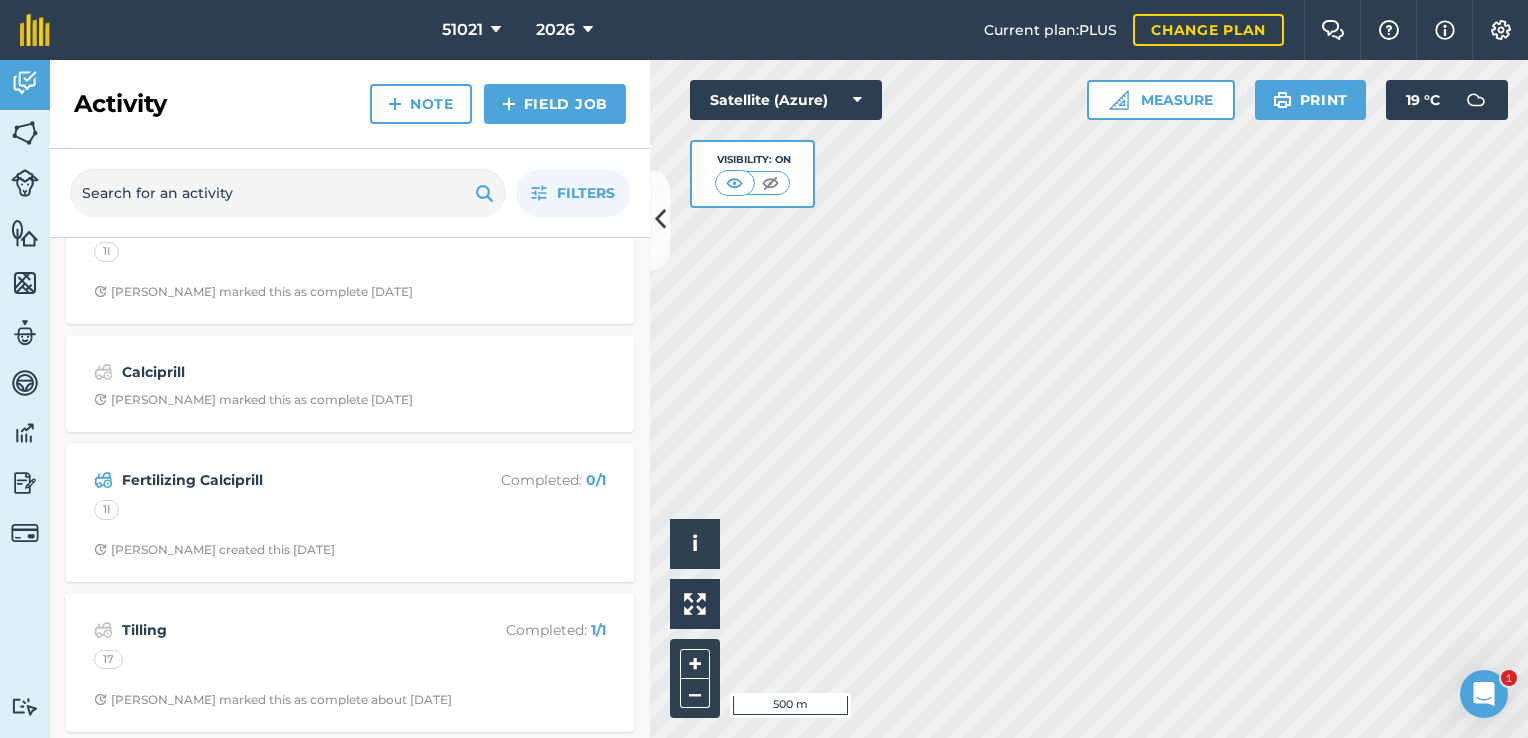 scroll, scrollTop: 816, scrollLeft: 0, axis: vertical 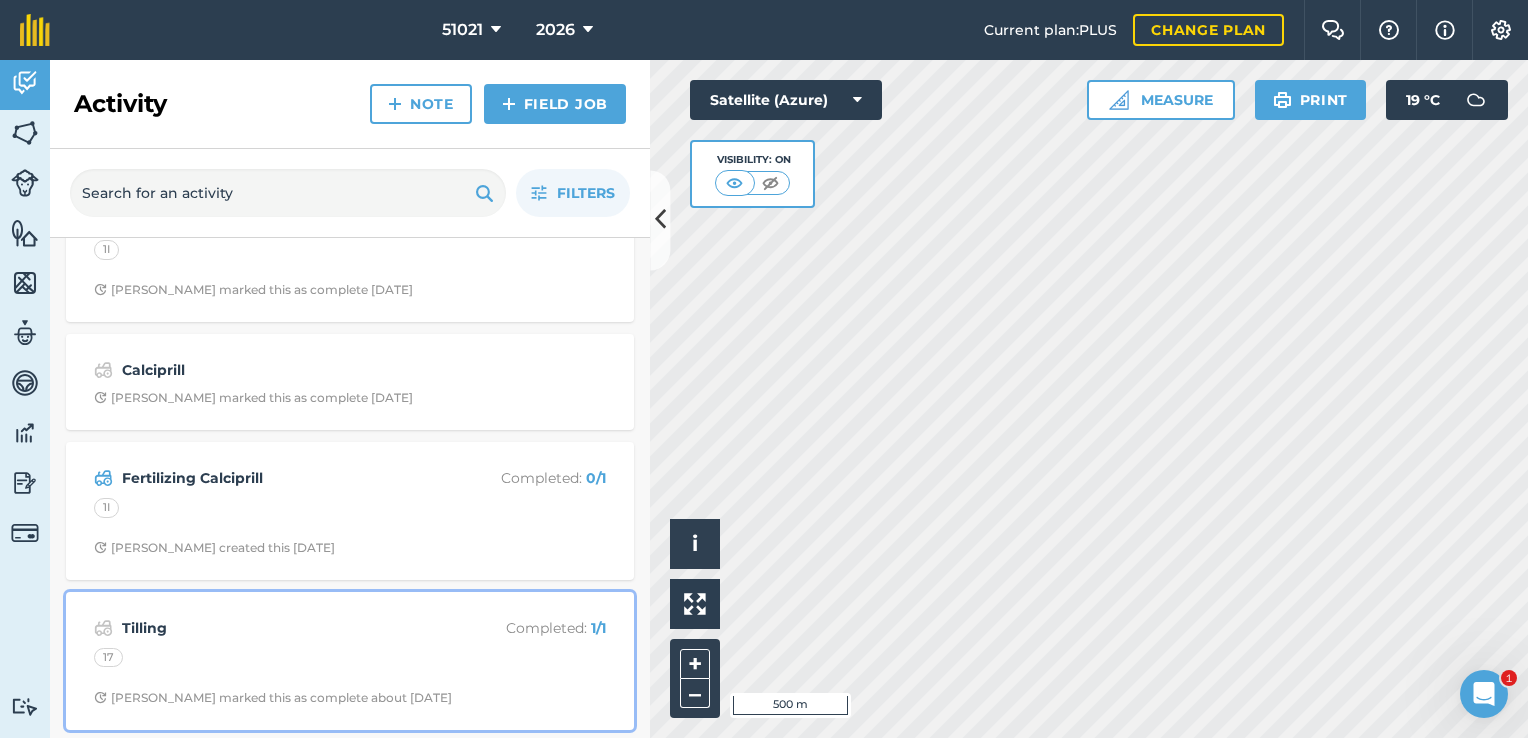 click on "Tilling" at bounding box center [280, 628] 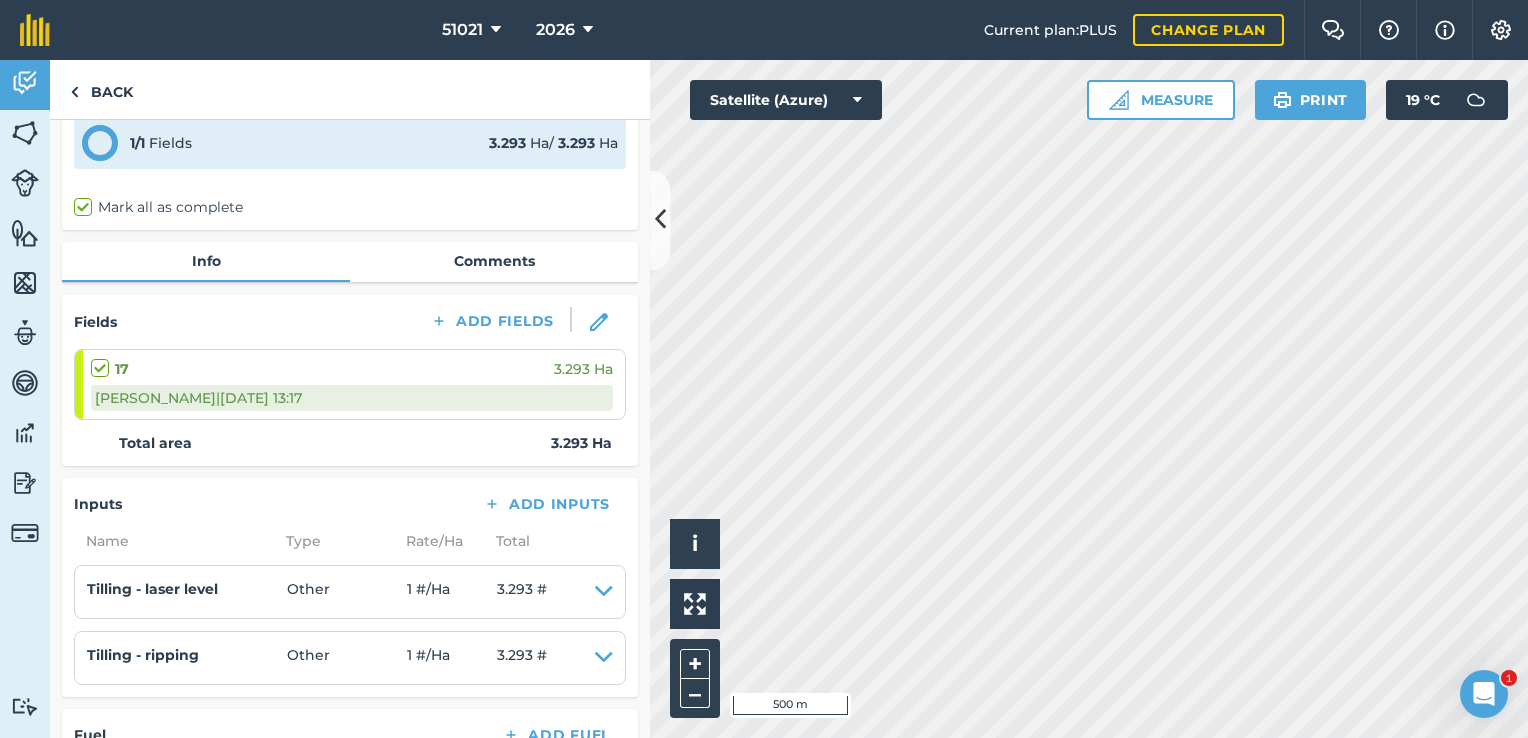 scroll, scrollTop: 200, scrollLeft: 0, axis: vertical 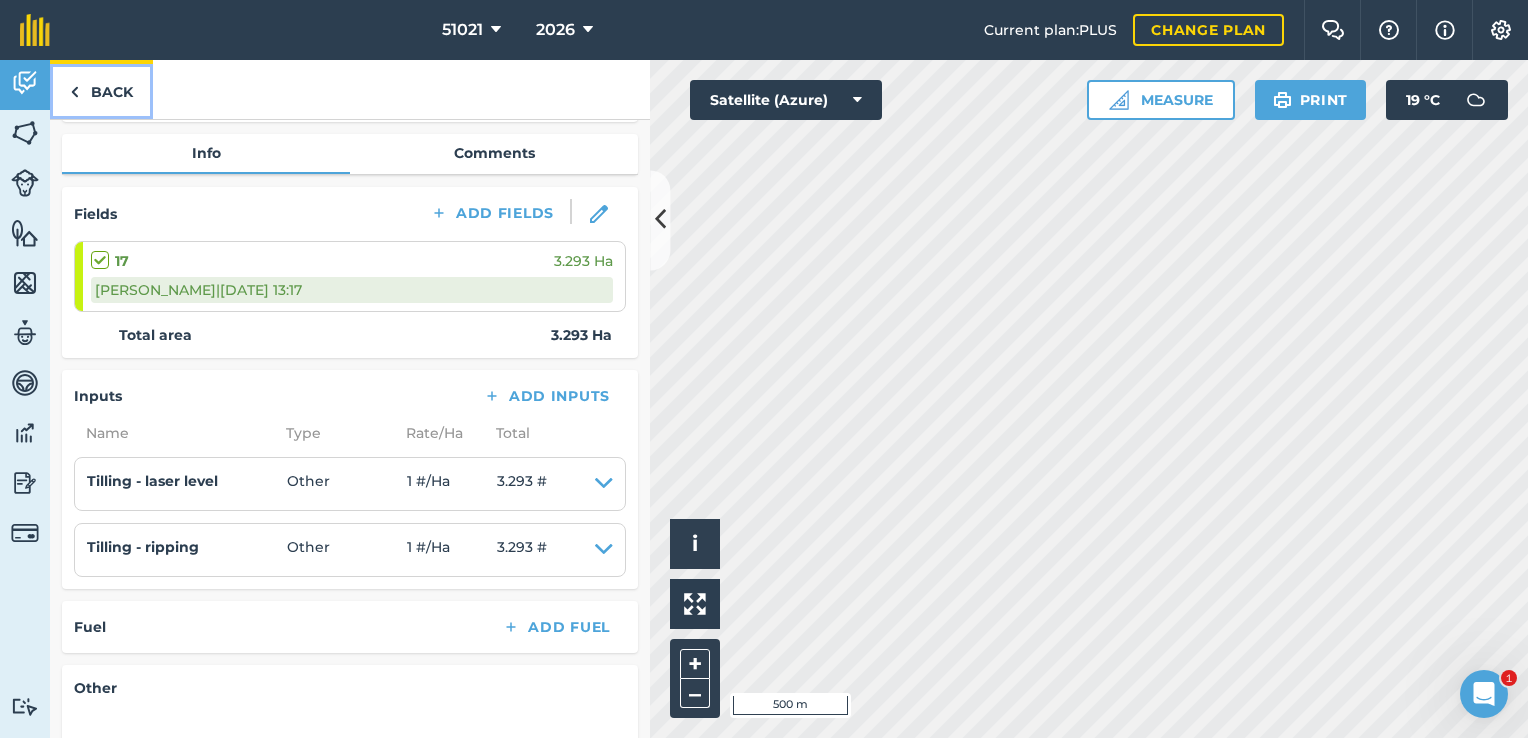 click at bounding box center [74, 92] 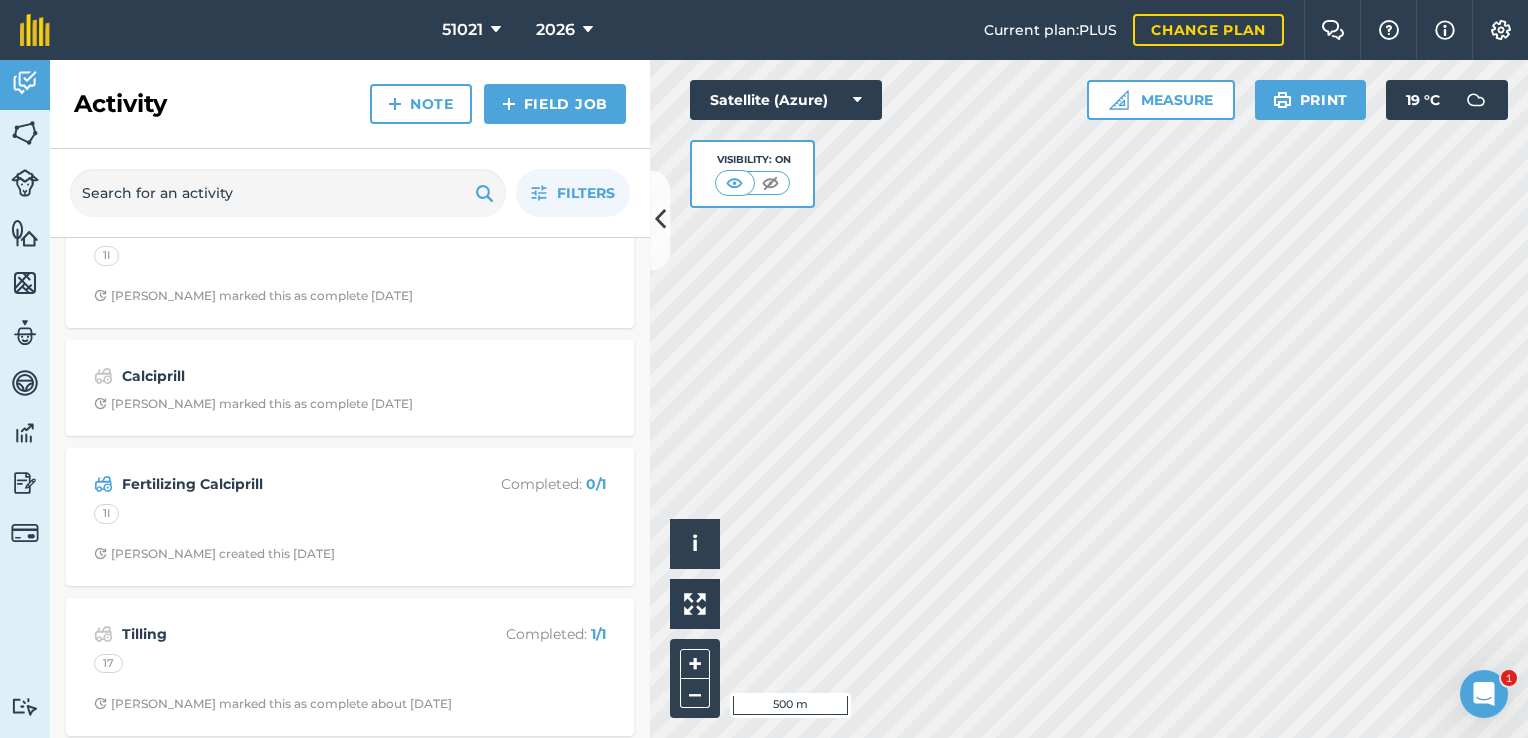 scroll, scrollTop: 816, scrollLeft: 0, axis: vertical 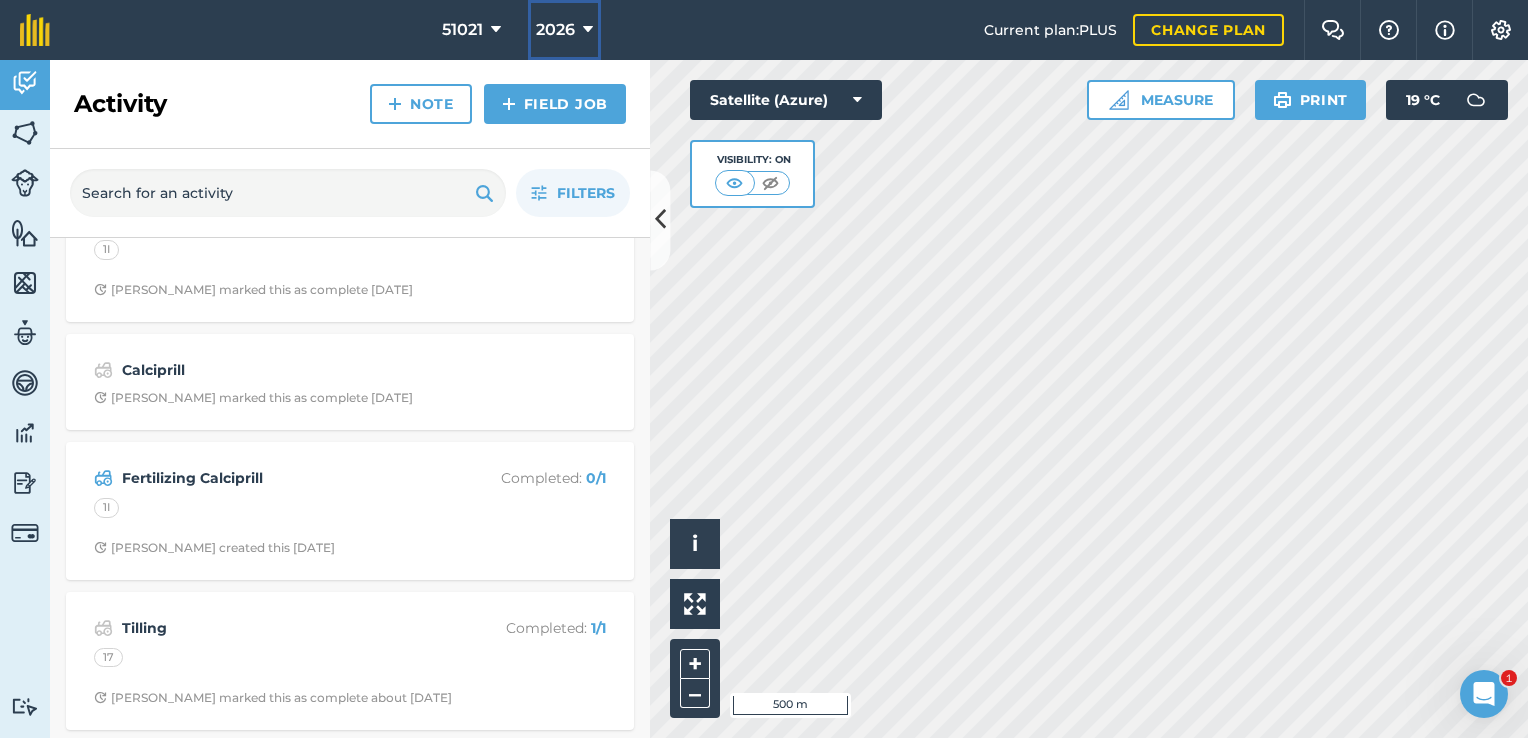 click at bounding box center [588, 30] 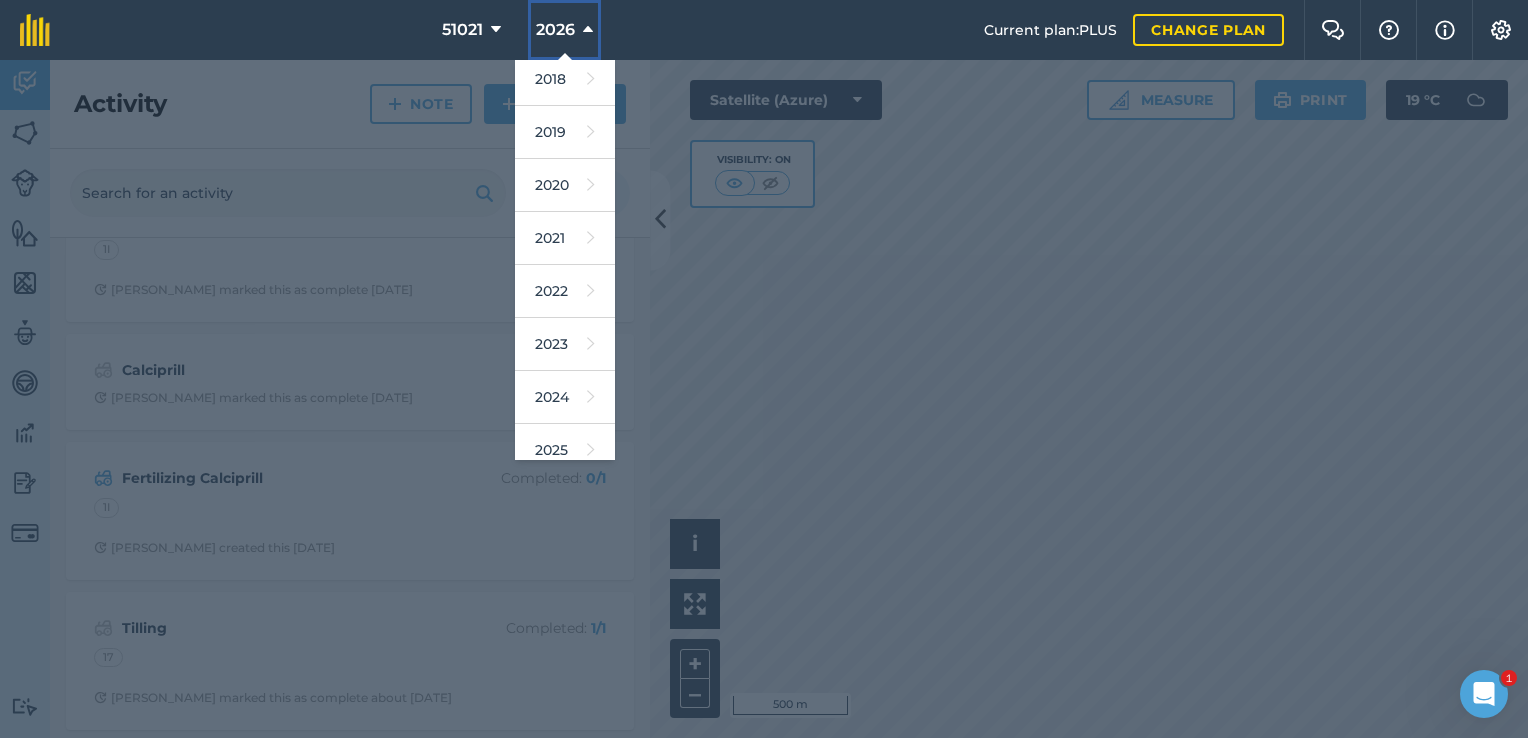 scroll, scrollTop: 80, scrollLeft: 0, axis: vertical 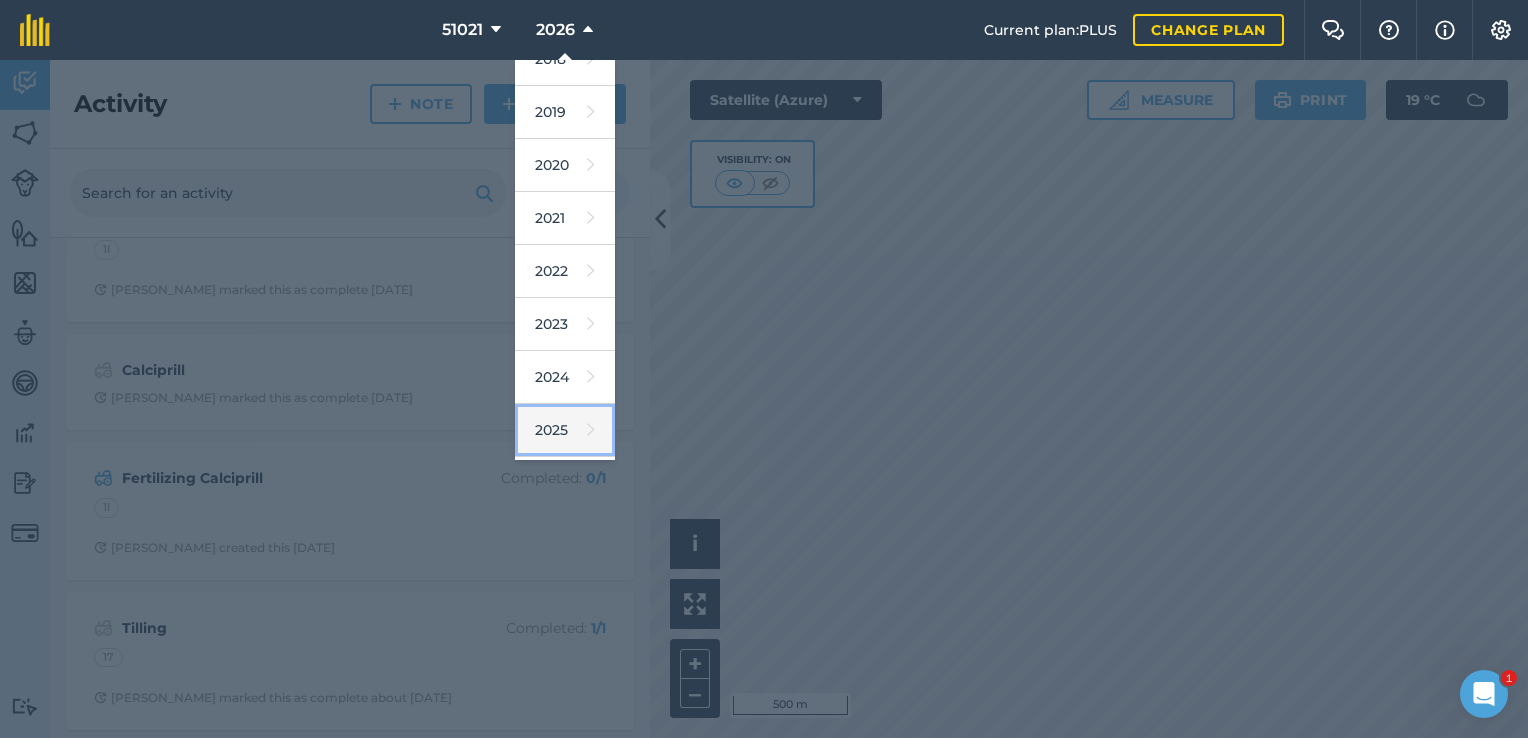 click on "2025" at bounding box center (565, 430) 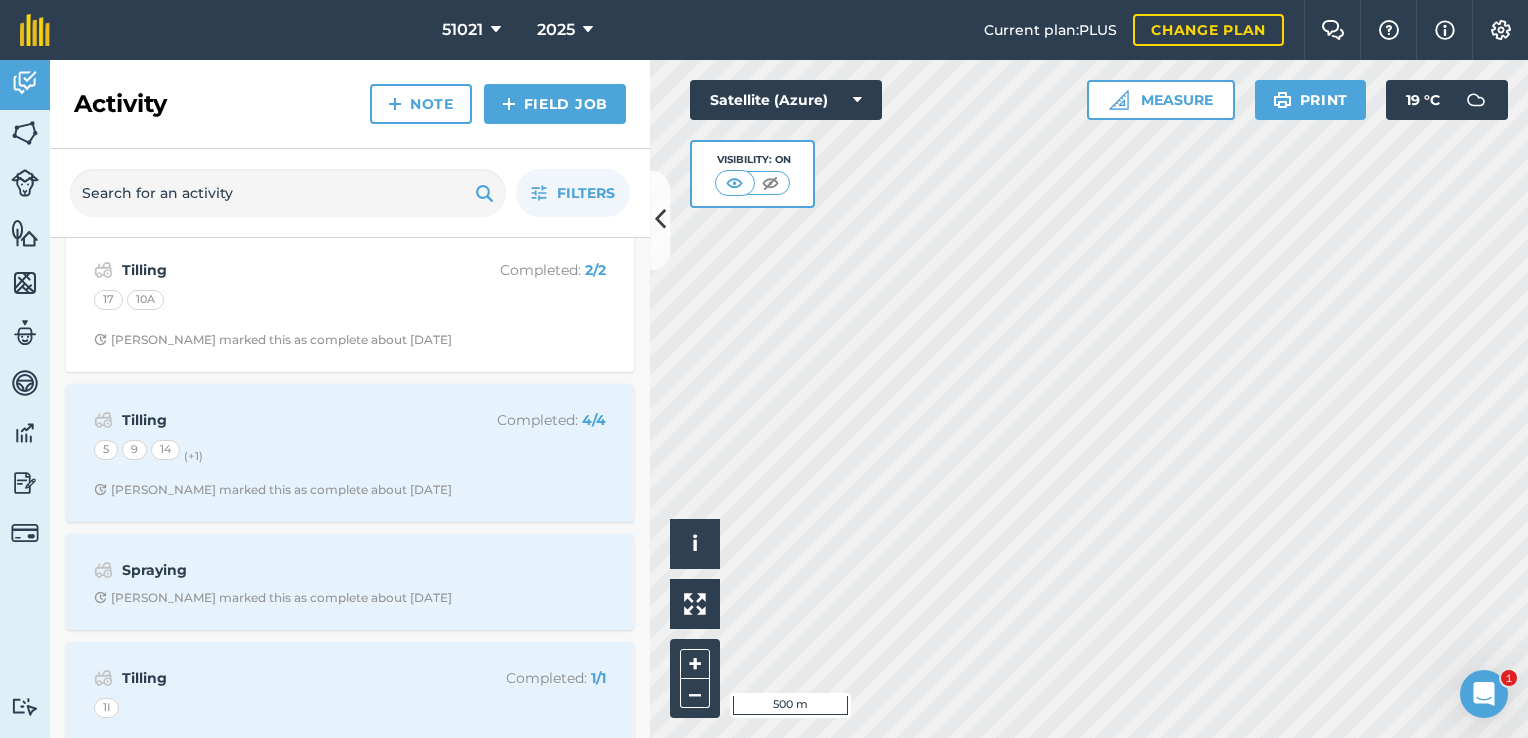 scroll, scrollTop: 0, scrollLeft: 0, axis: both 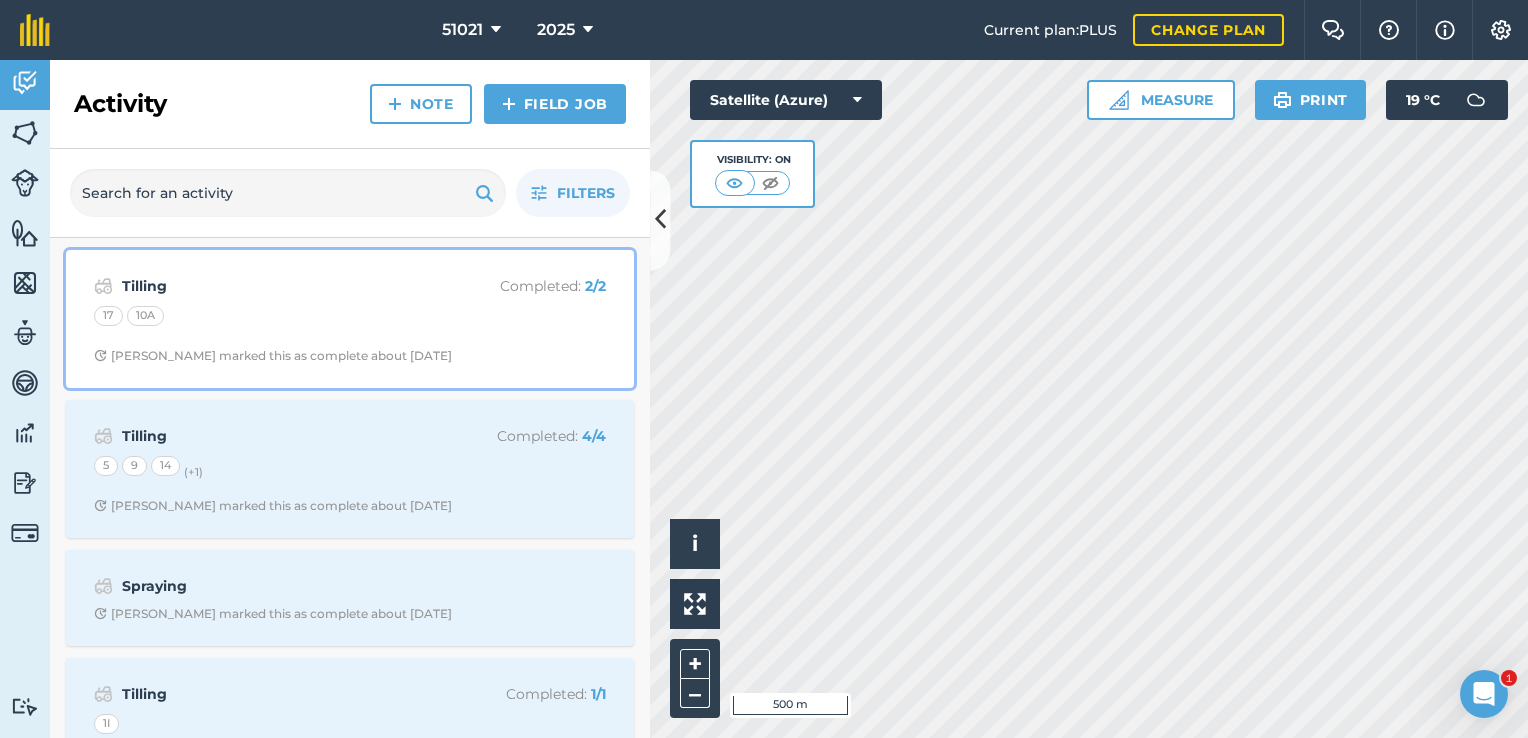 click on "Tilling" at bounding box center (280, 286) 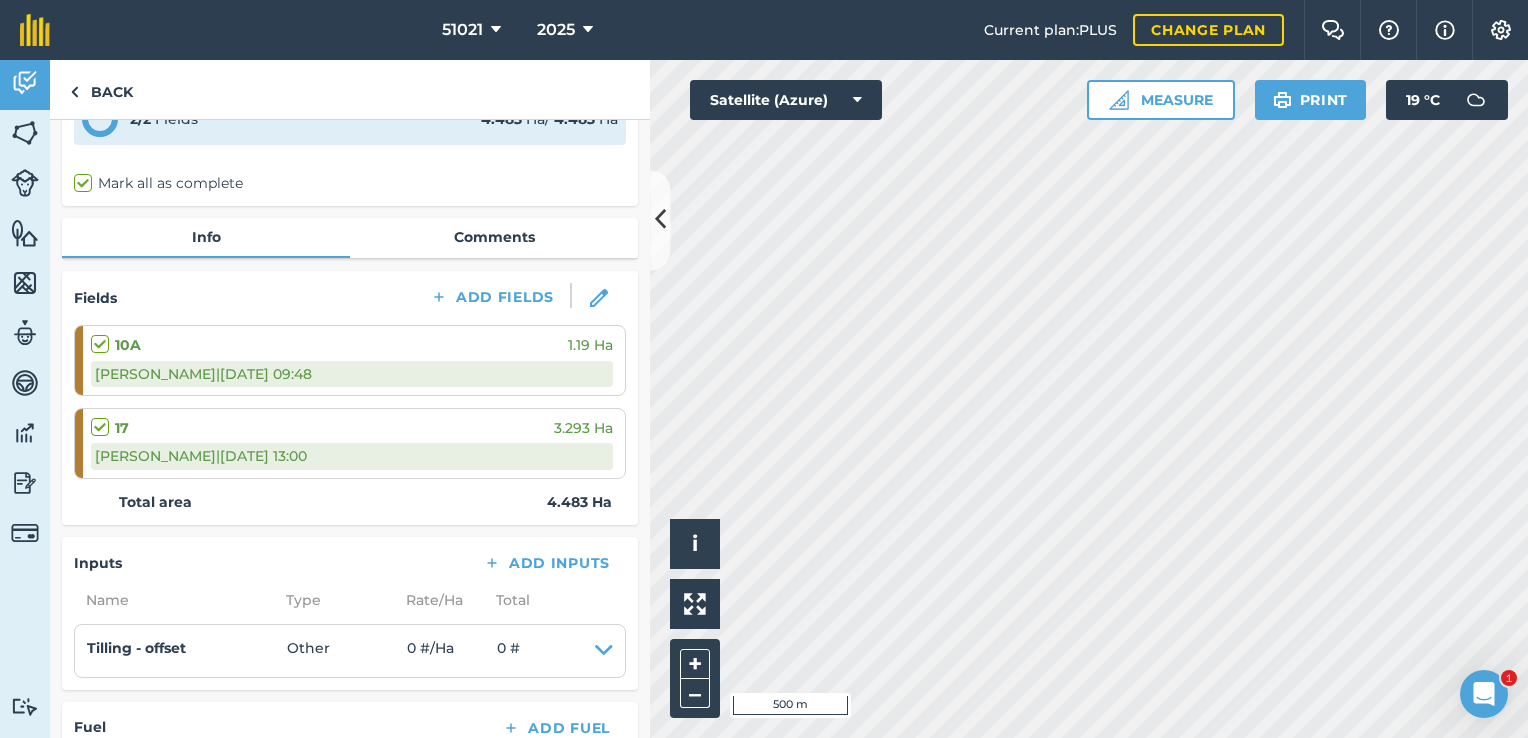 scroll, scrollTop: 0, scrollLeft: 0, axis: both 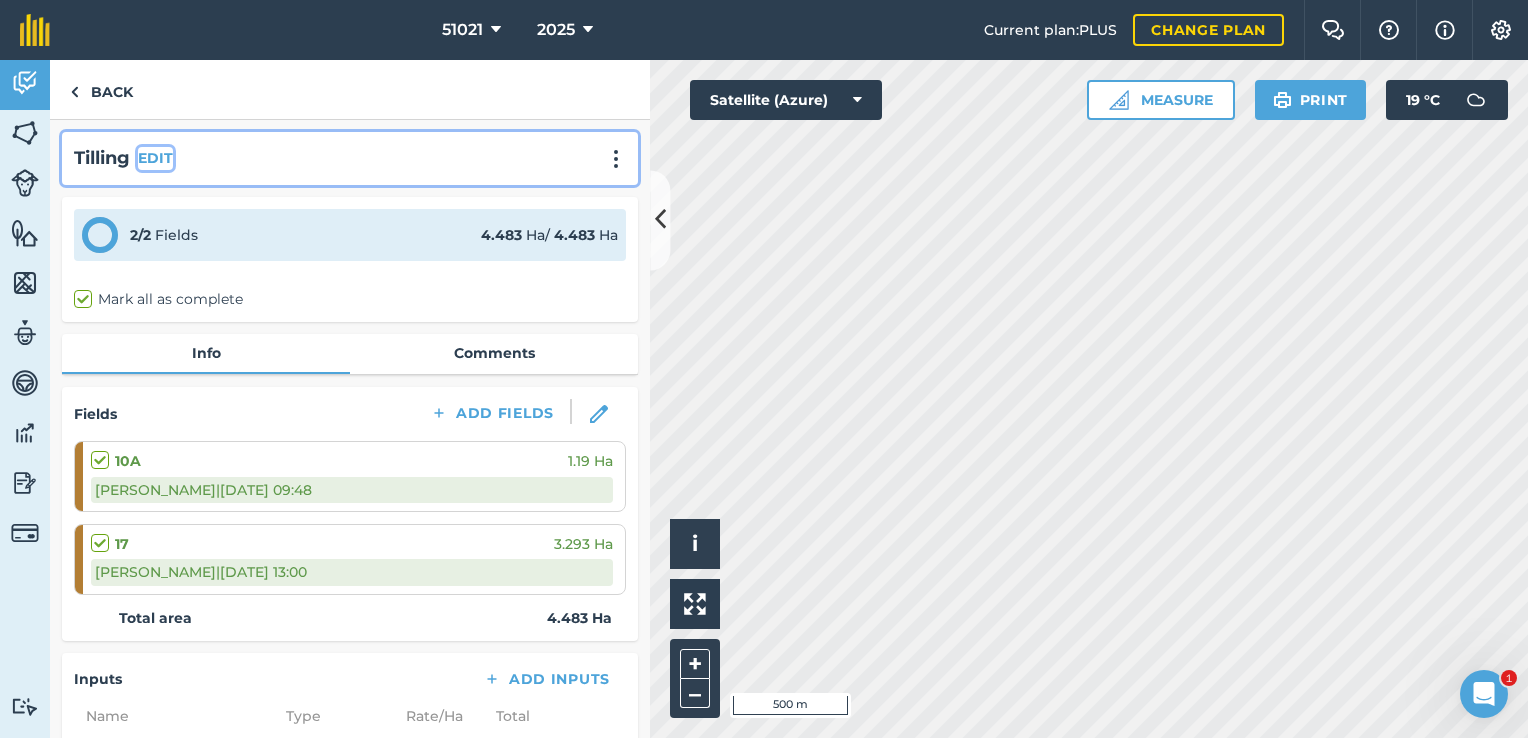 click on "EDIT" at bounding box center (155, 158) 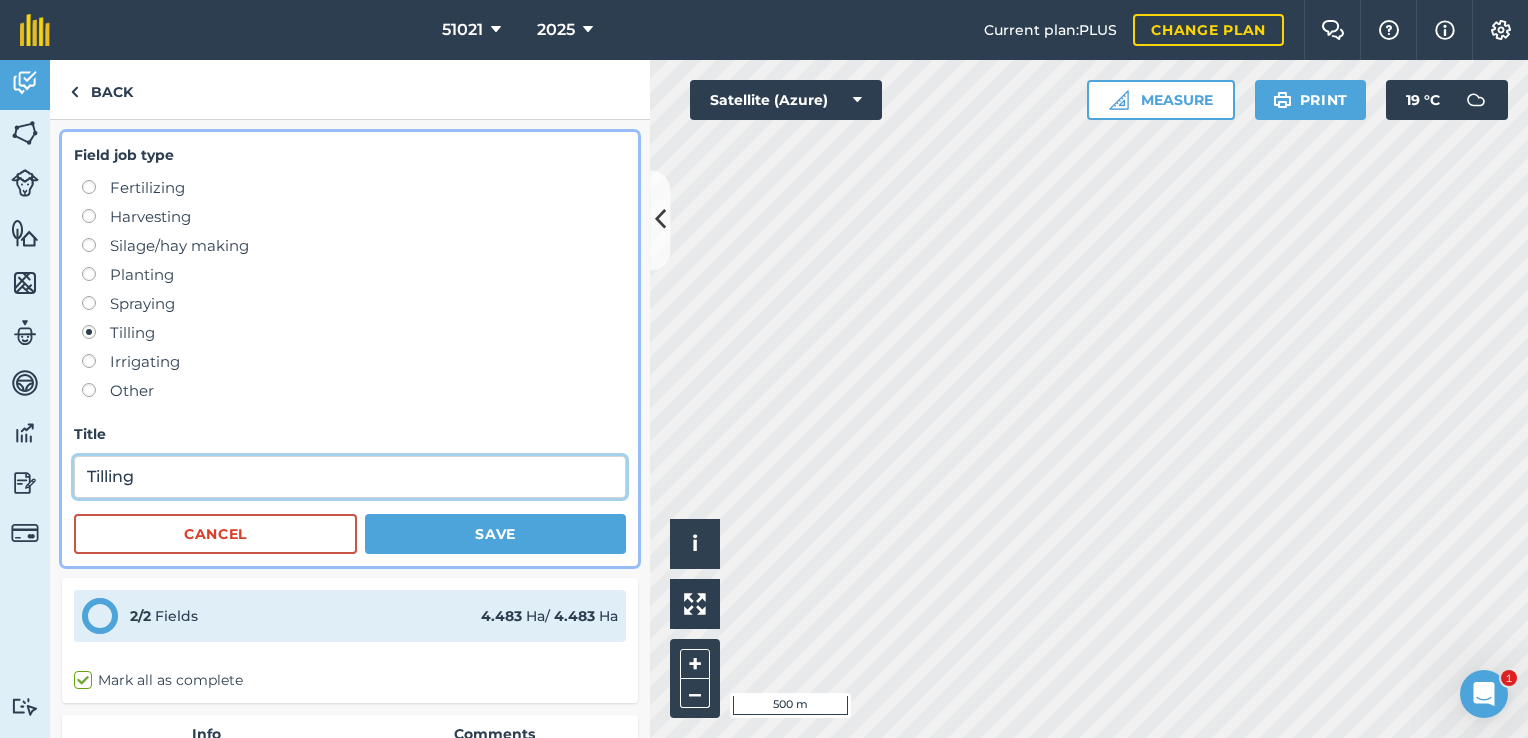 click on "Tilling" at bounding box center [350, 477] 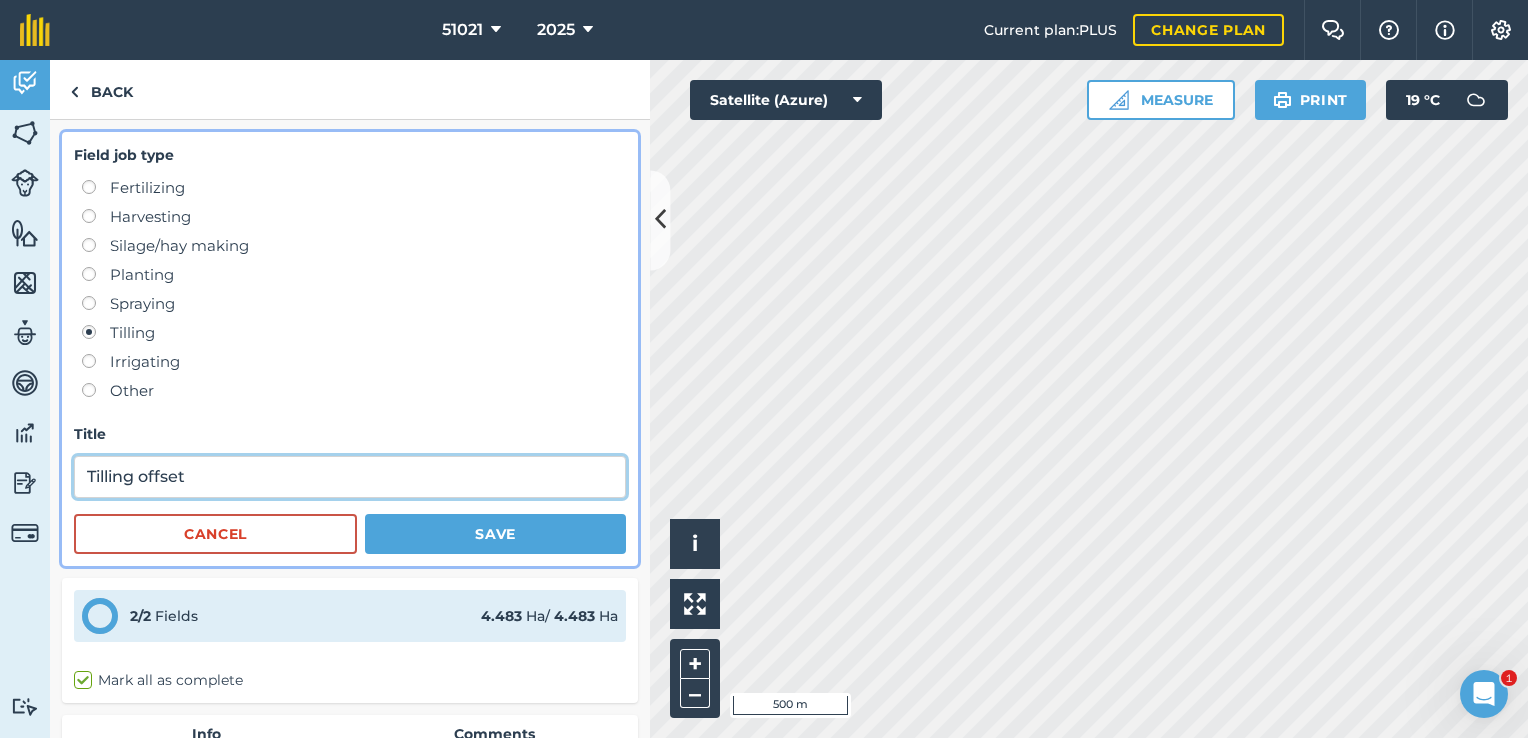 click on "Tilling offset" at bounding box center [350, 477] 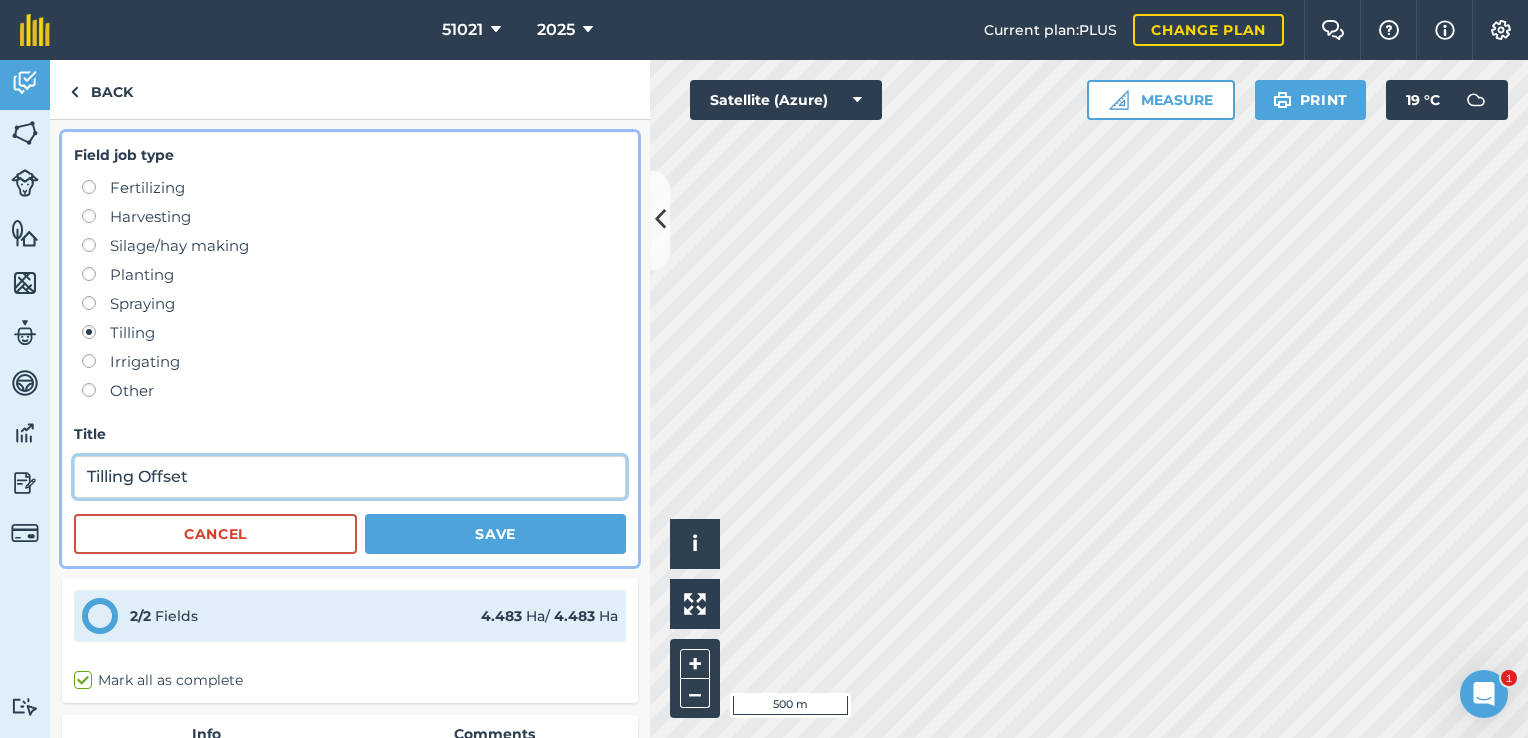 type on "Tilling Offset" 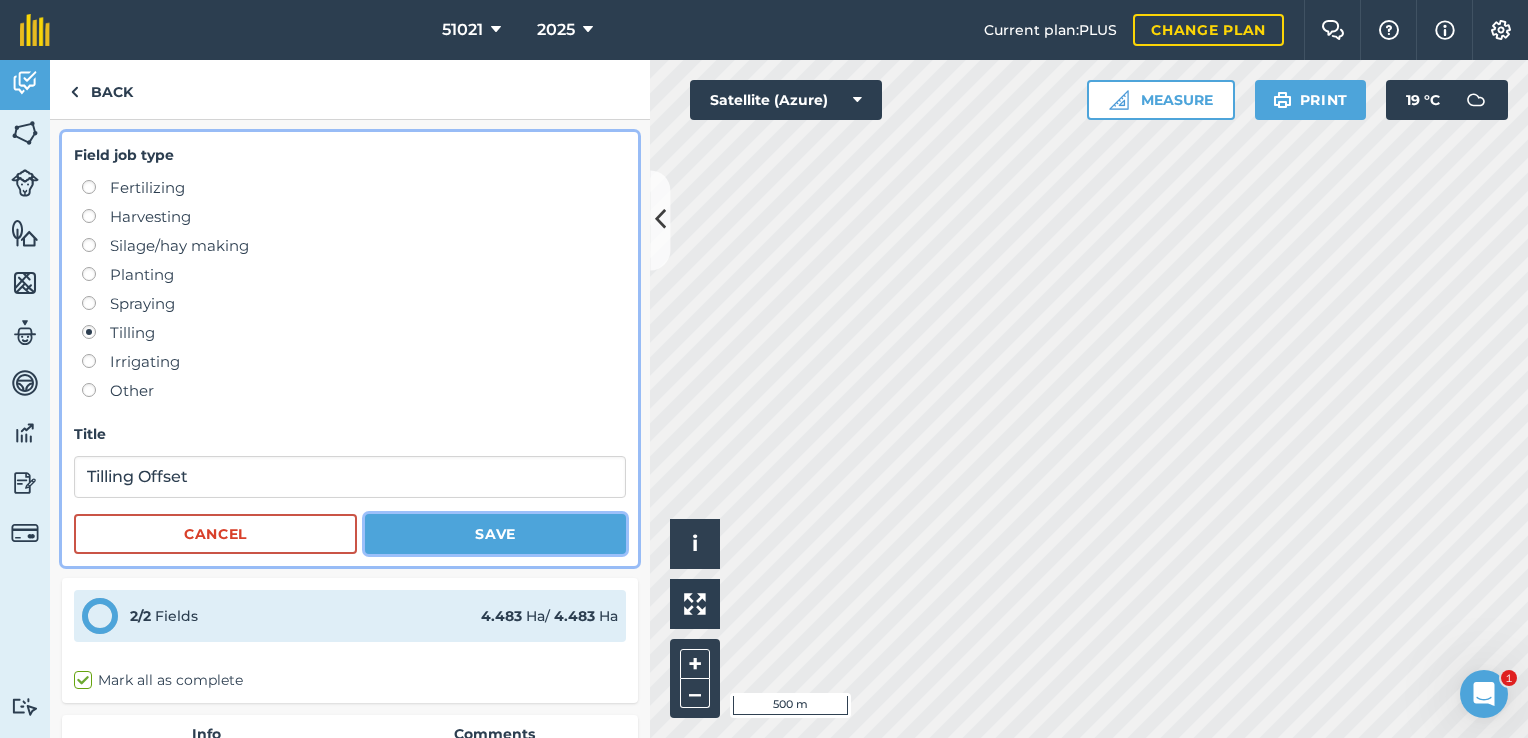 click on "Save" at bounding box center (495, 534) 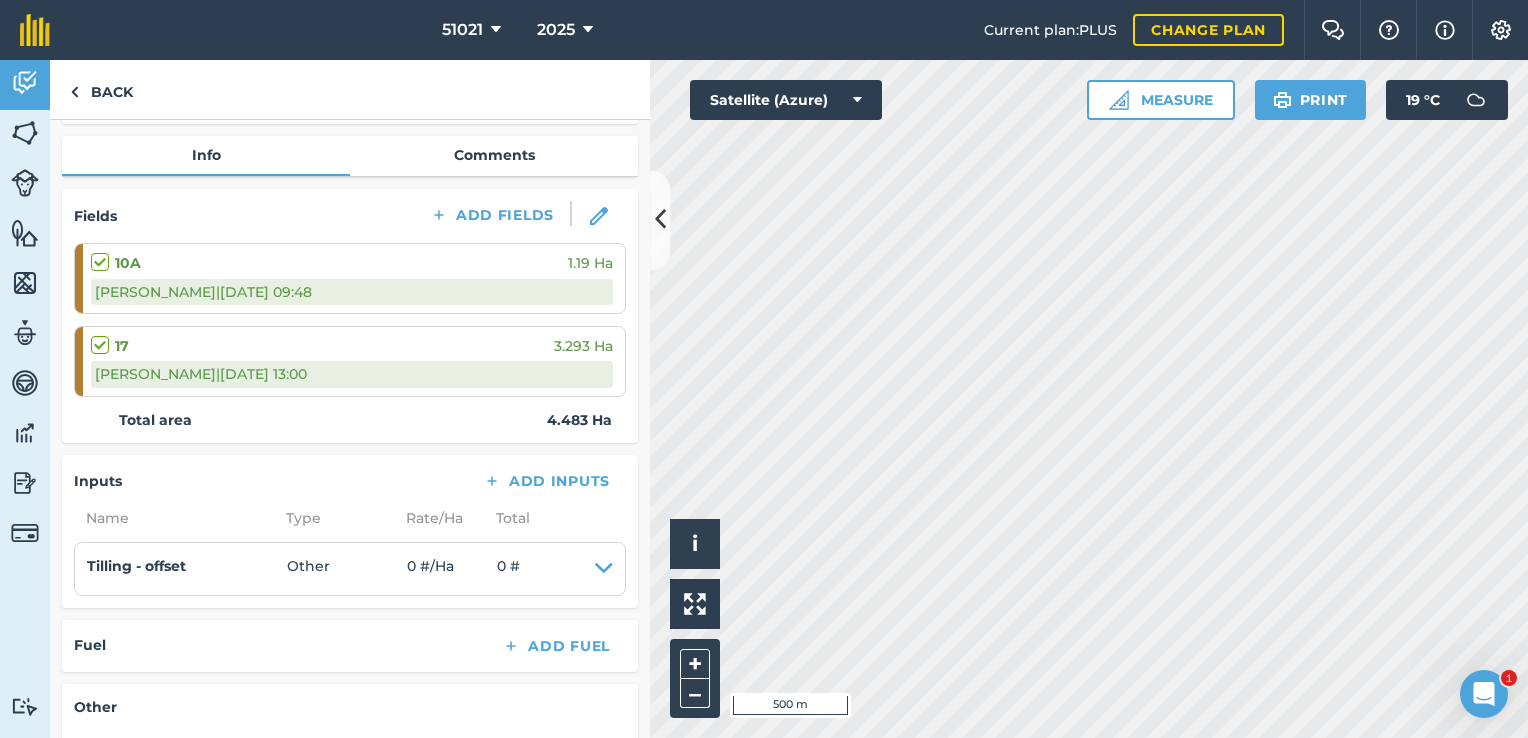 scroll, scrollTop: 200, scrollLeft: 0, axis: vertical 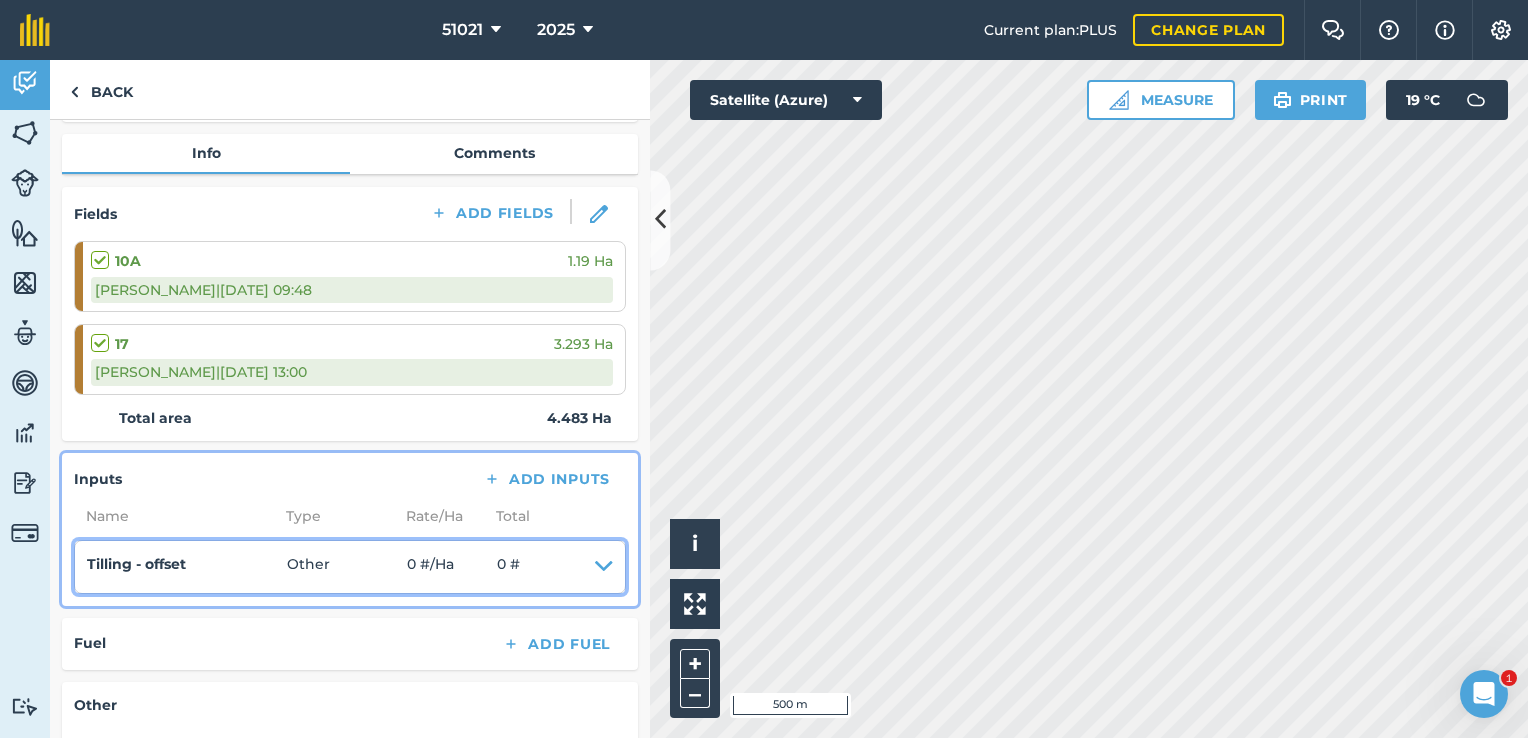 click at bounding box center [604, 567] 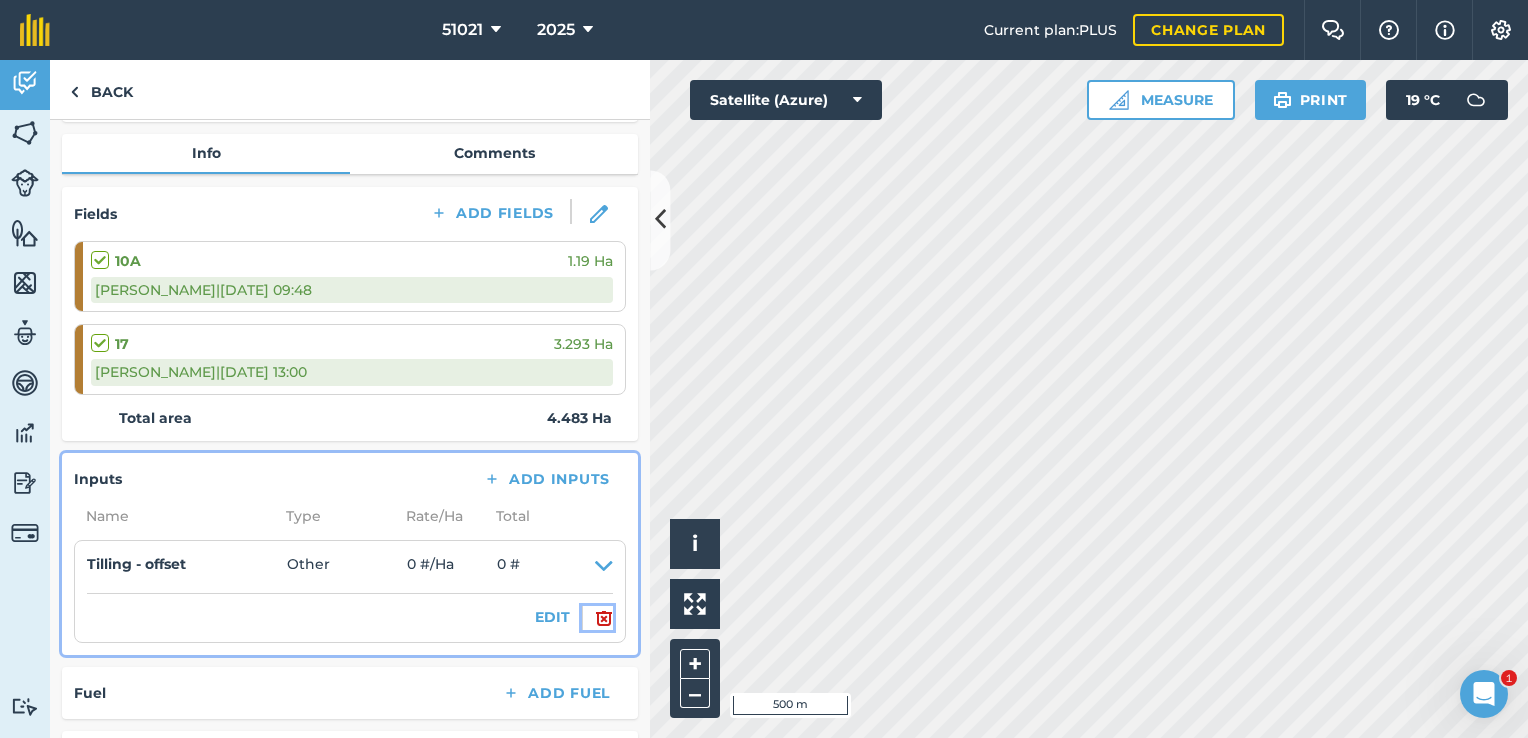 click at bounding box center [604, 618] 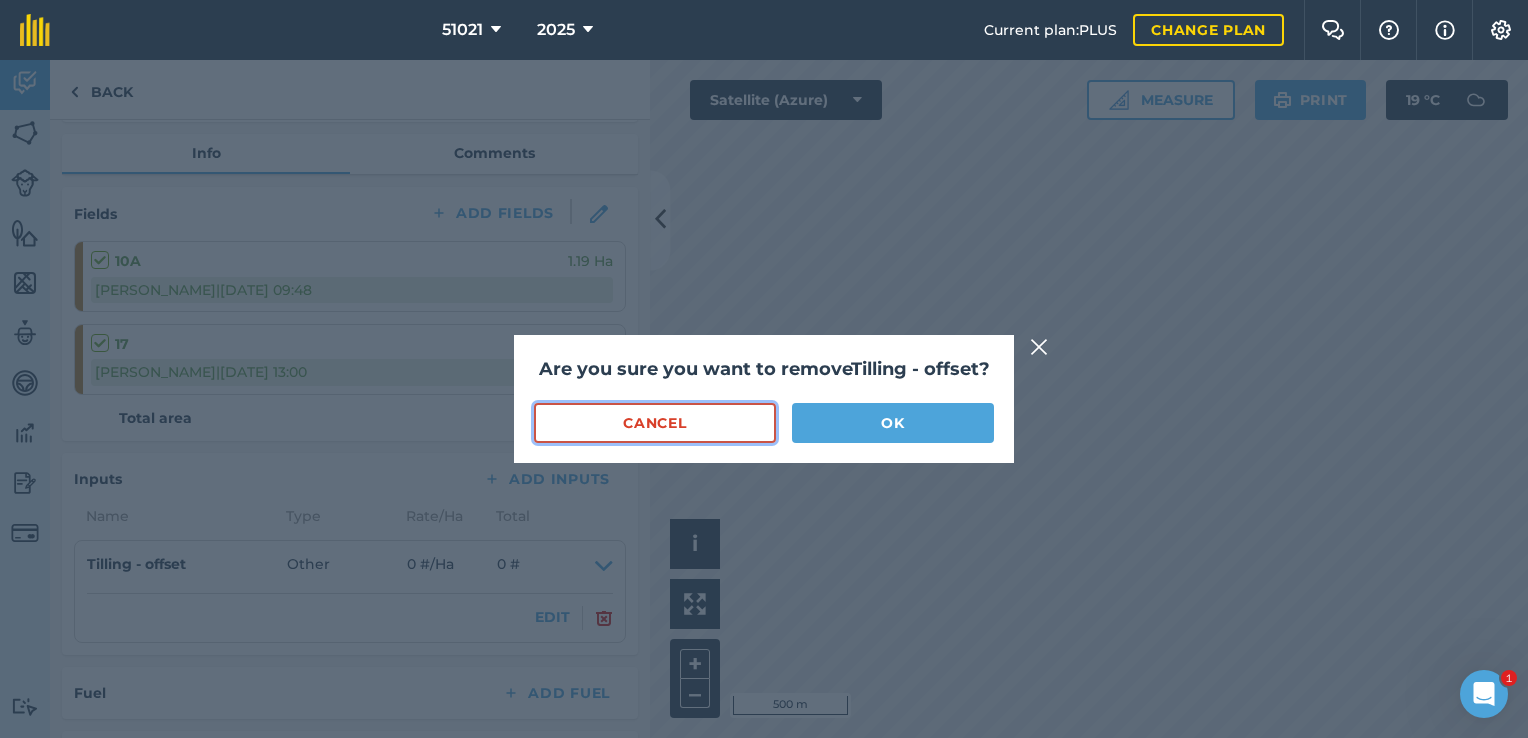 click on "Cancel" at bounding box center (655, 423) 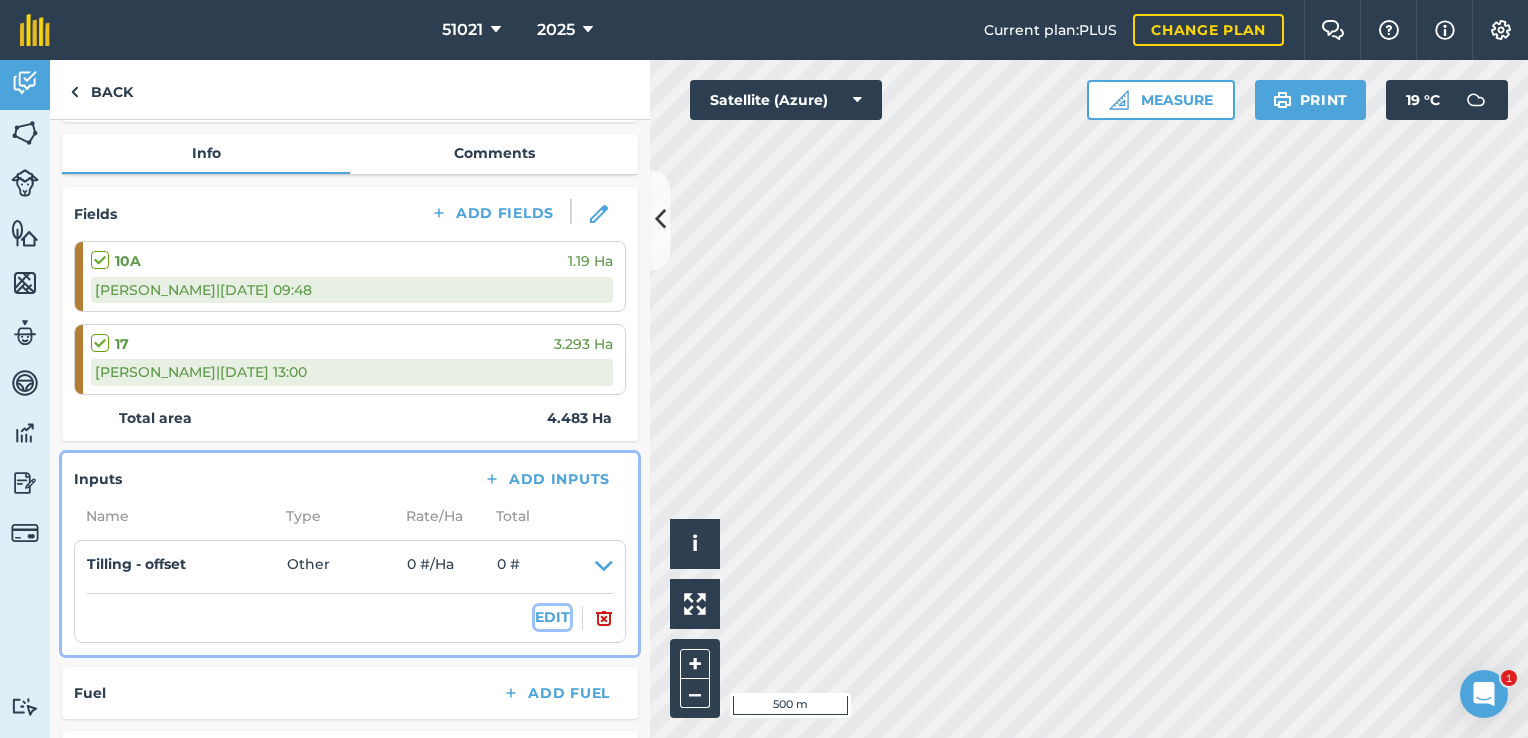 click on "EDIT" at bounding box center [552, 617] 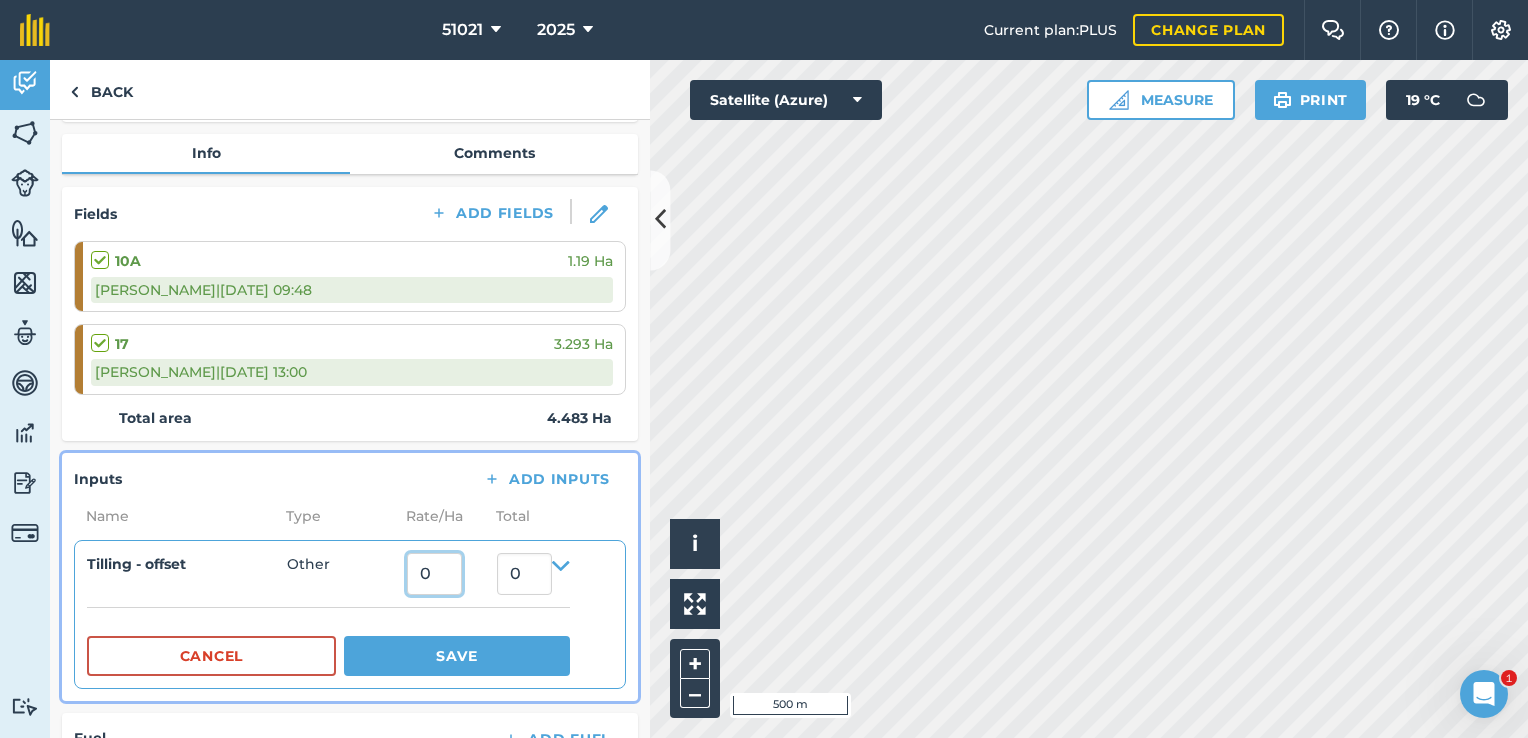 click on "0" at bounding box center [434, 574] 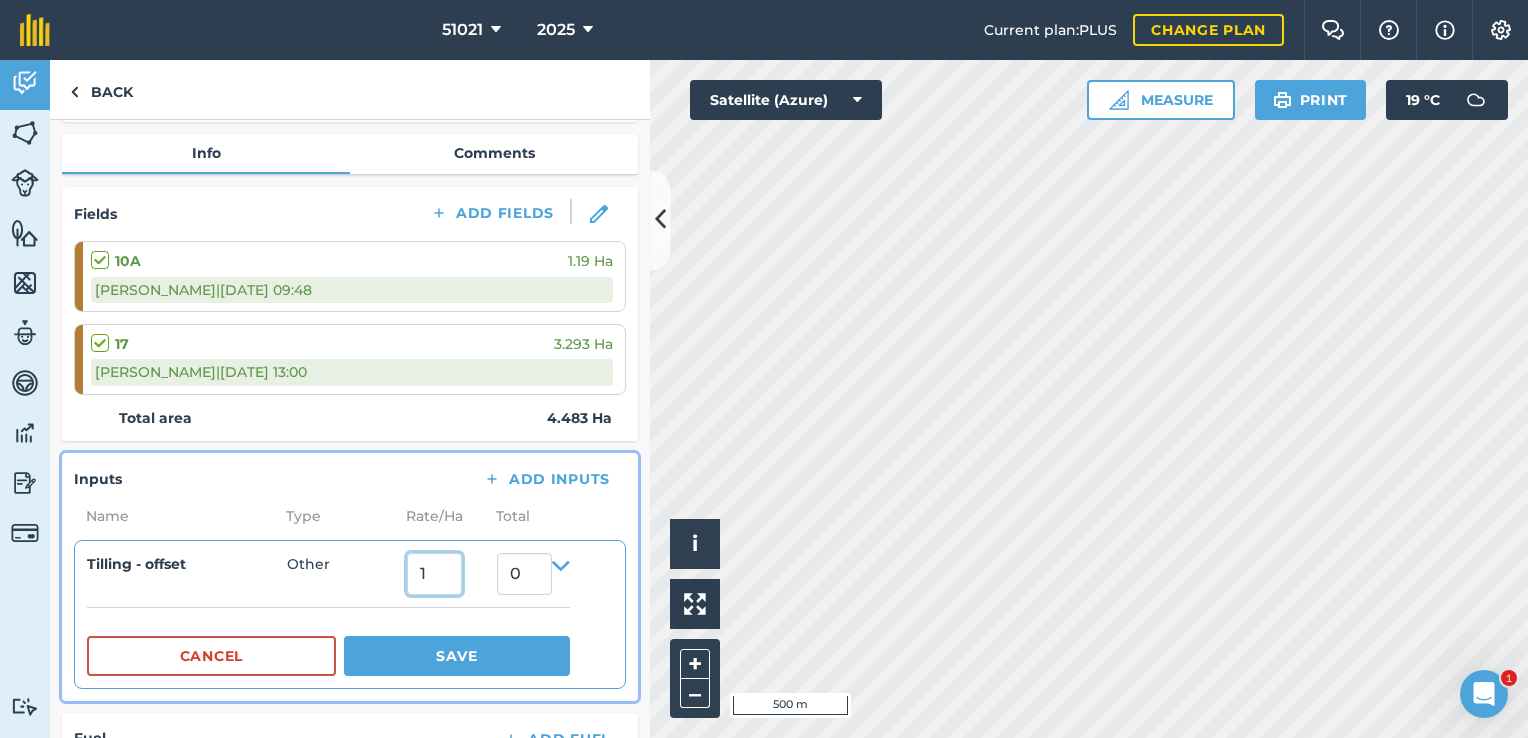 type on "1" 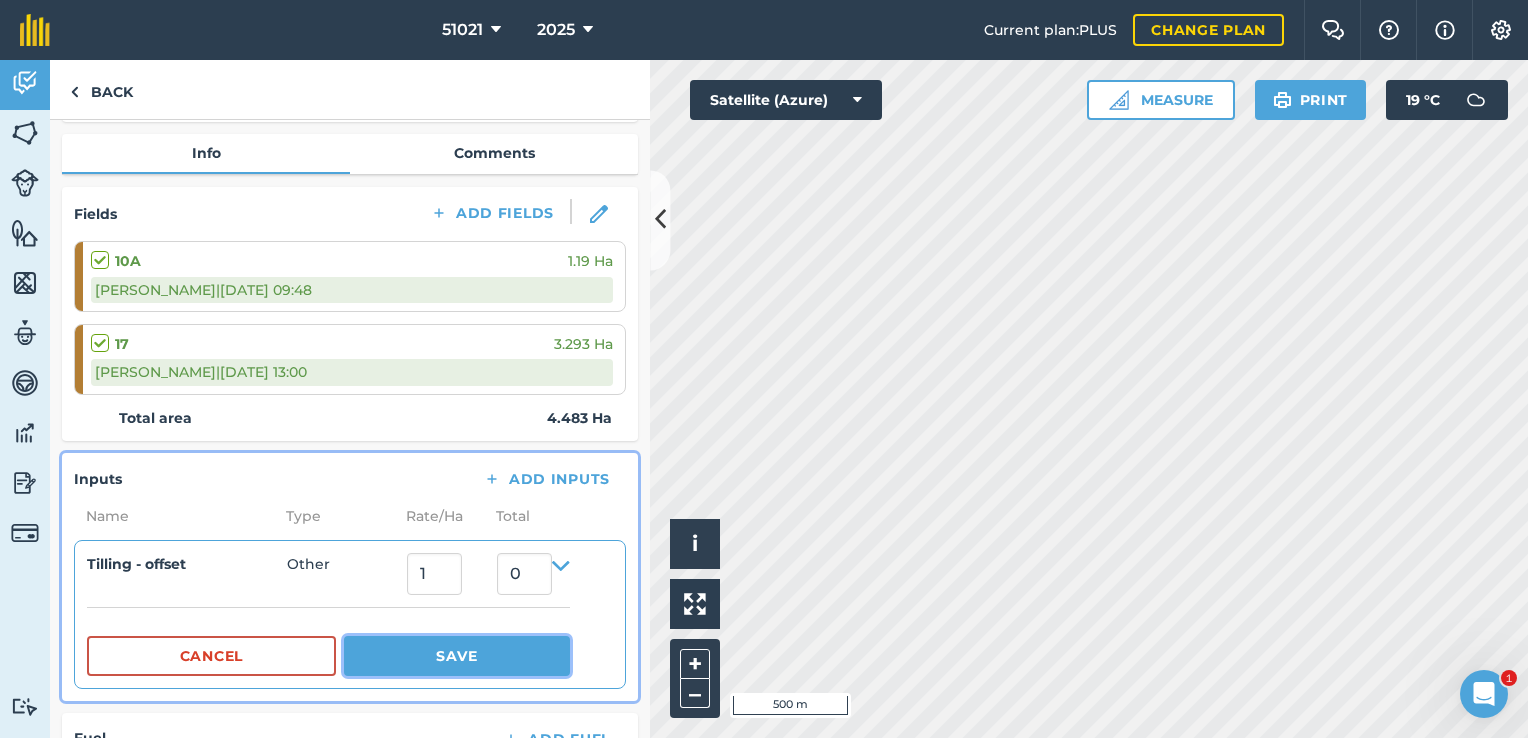 type on "4.483" 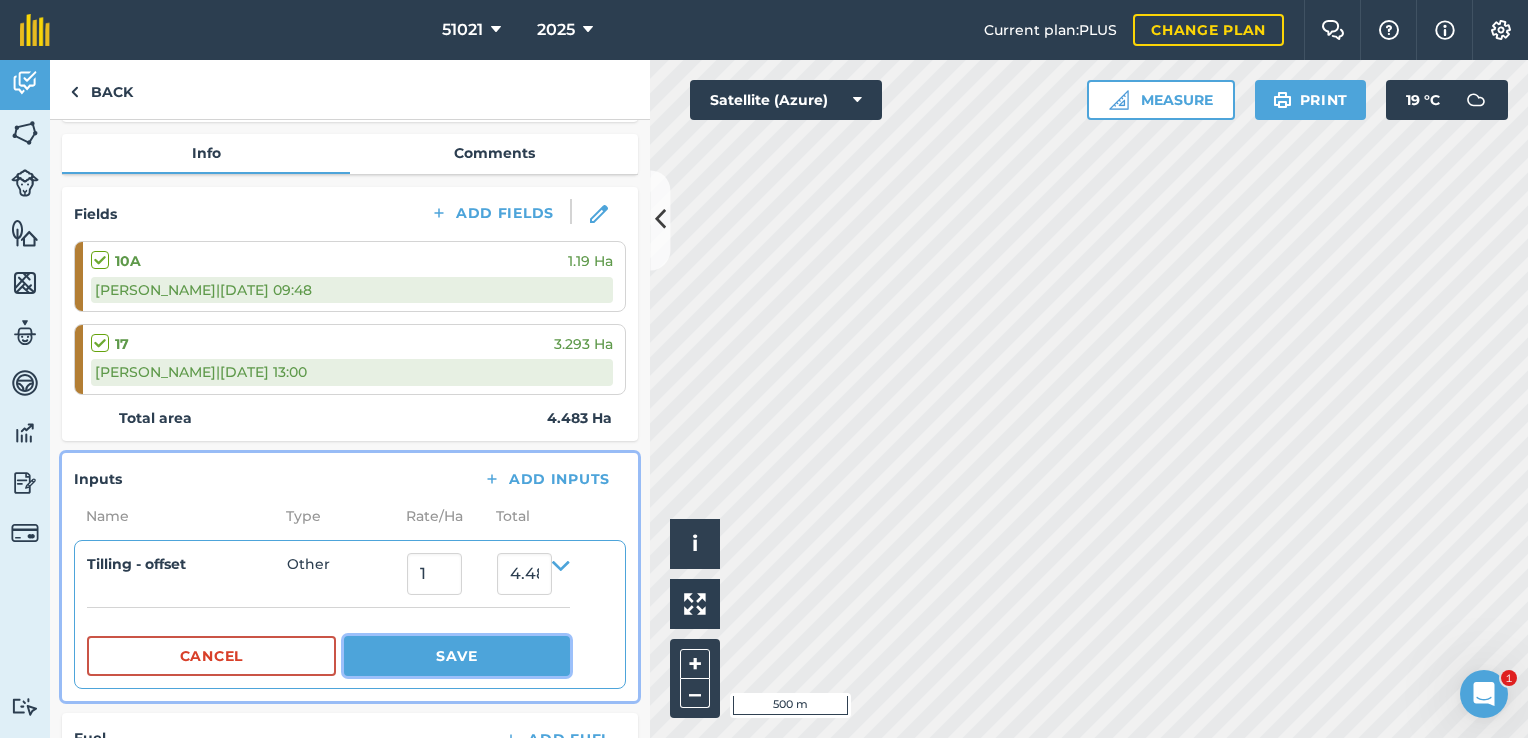 click on "Save" at bounding box center [457, 656] 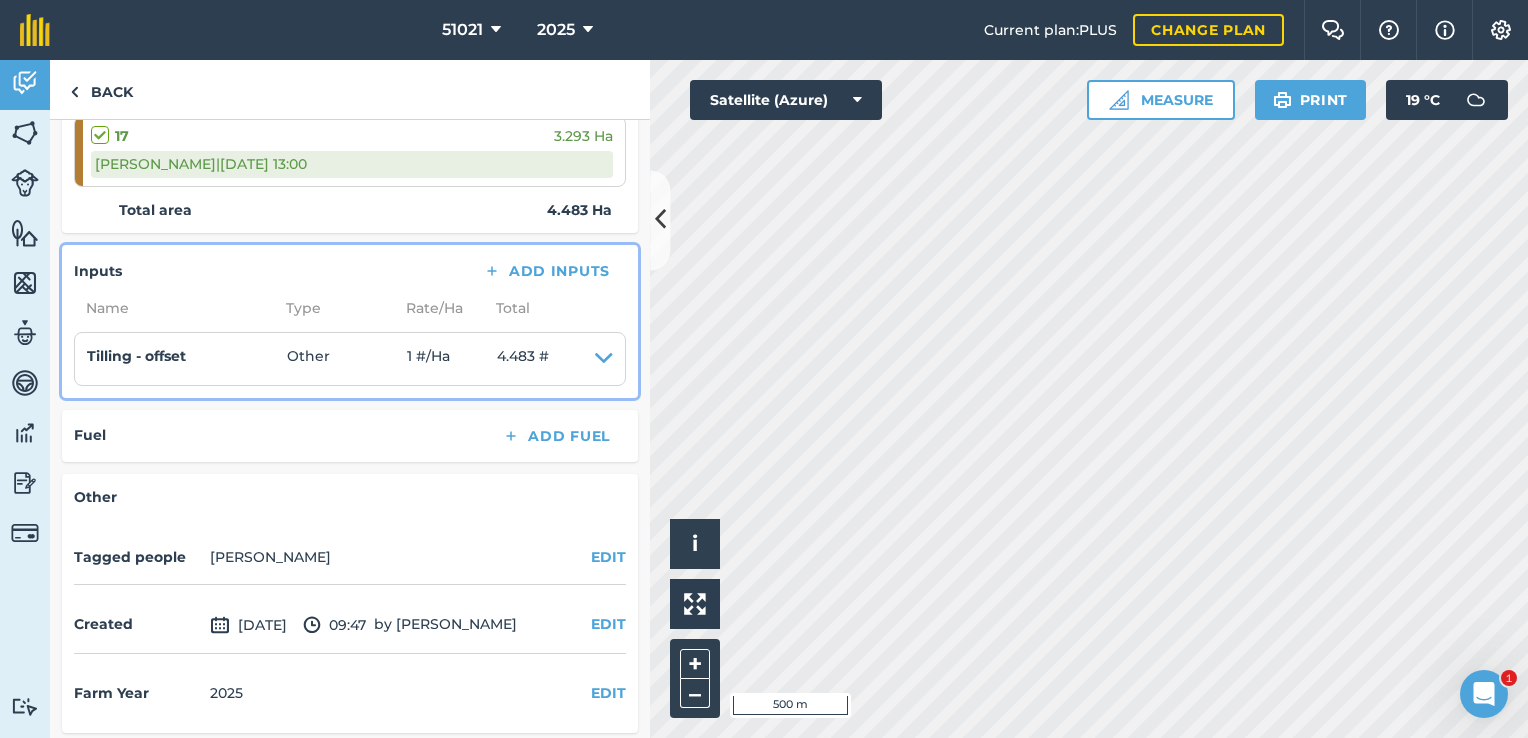 scroll, scrollTop: 411, scrollLeft: 0, axis: vertical 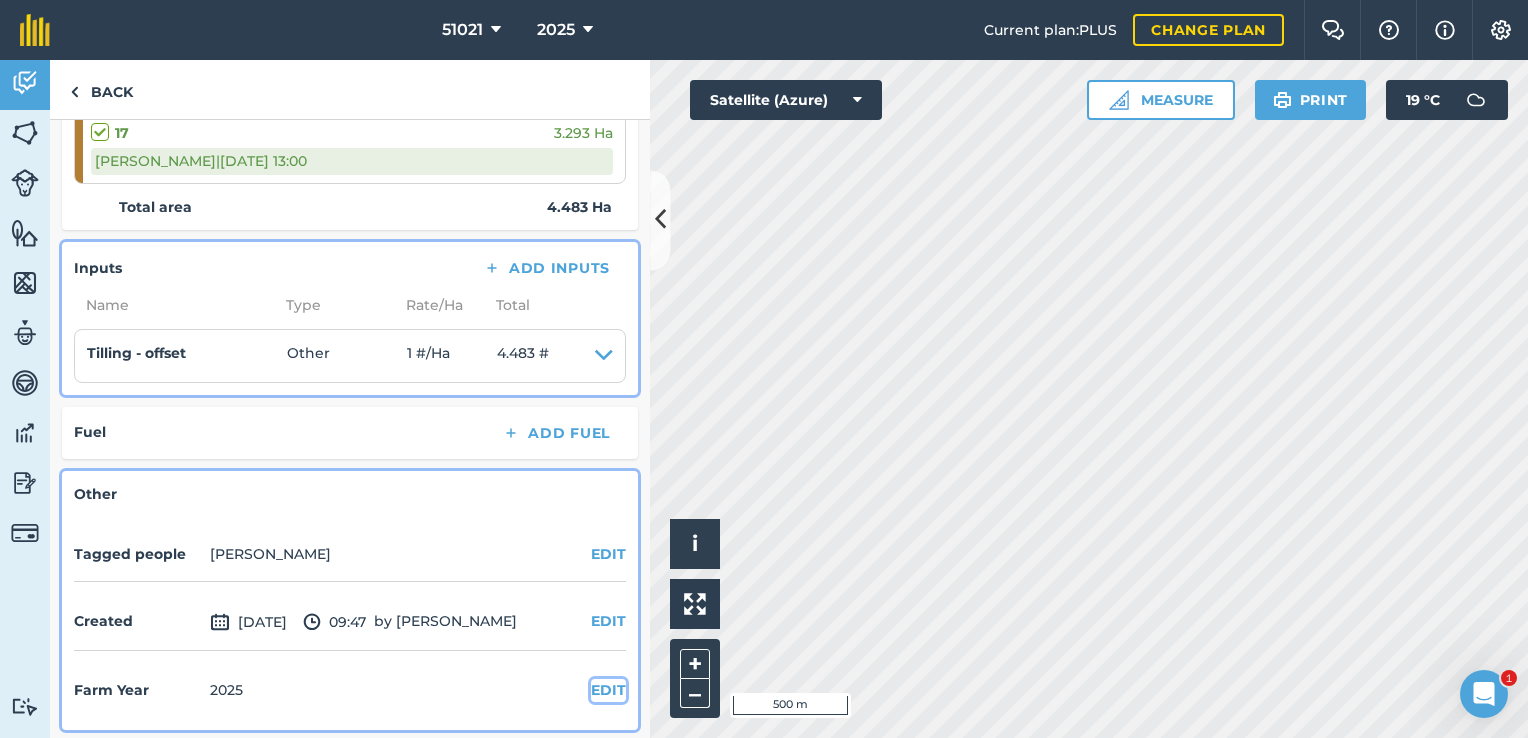 click on "EDIT" at bounding box center (608, 690) 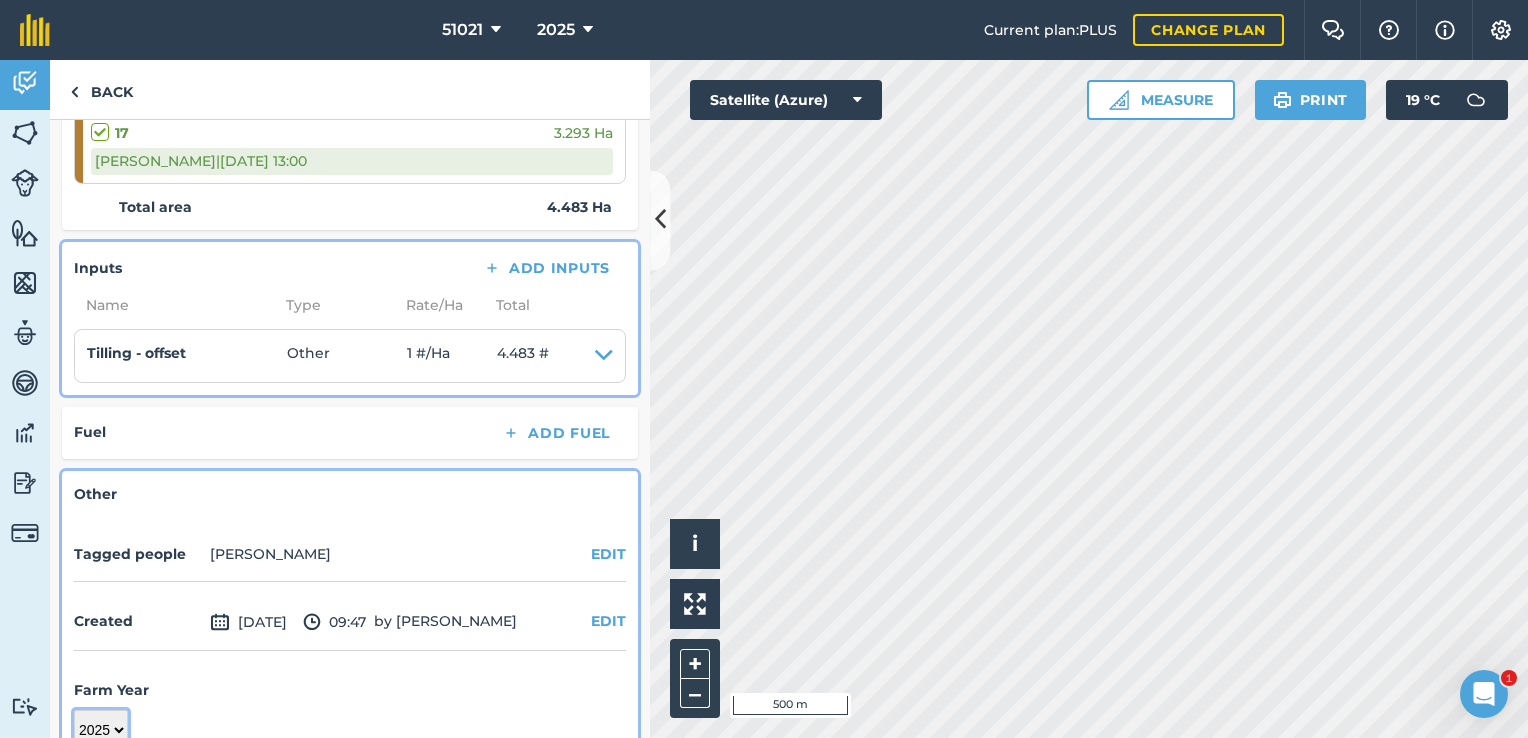scroll, scrollTop: 419, scrollLeft: 0, axis: vertical 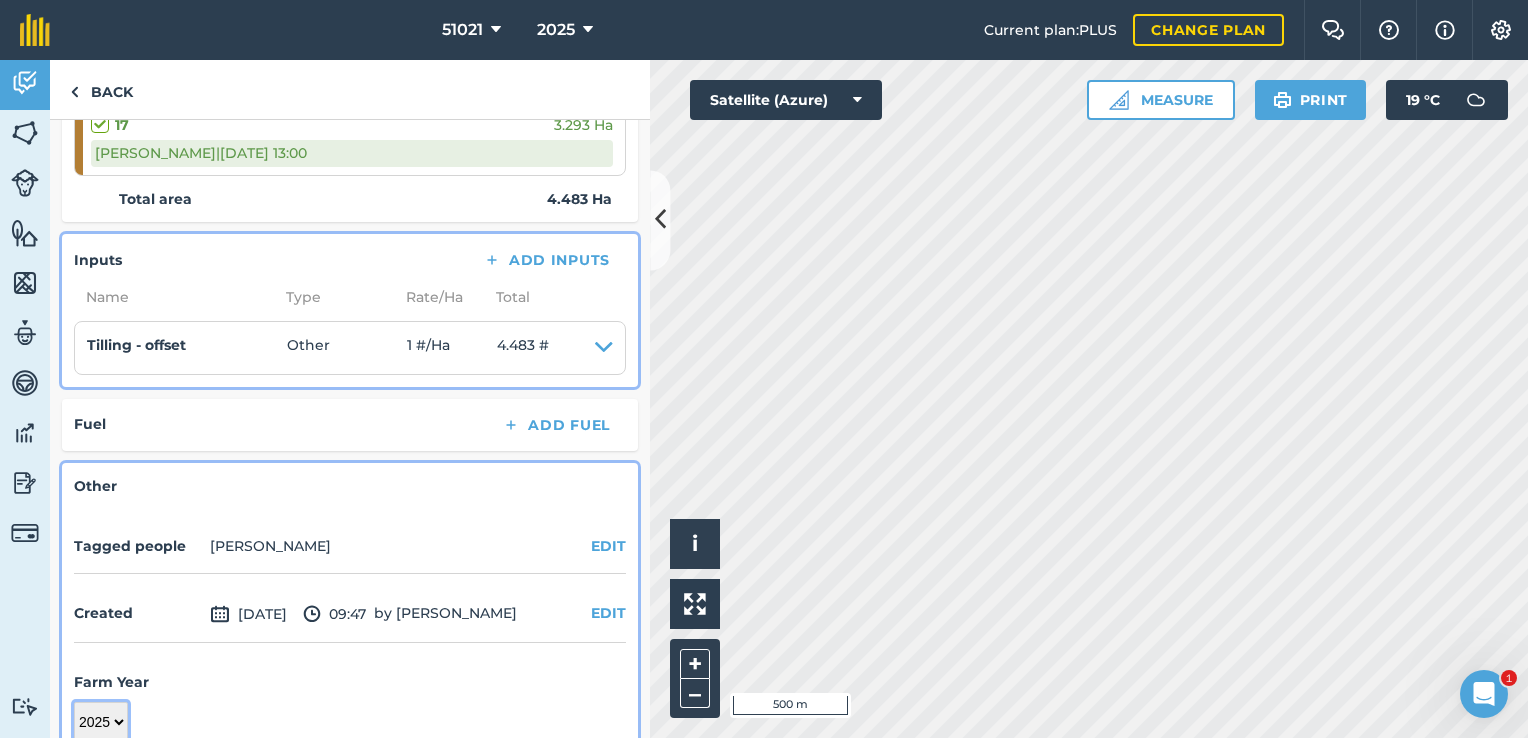 click on "2017 2018 2019 2020 2021 2022 2023 2024 2025 2026 2027" at bounding box center [101, 722] 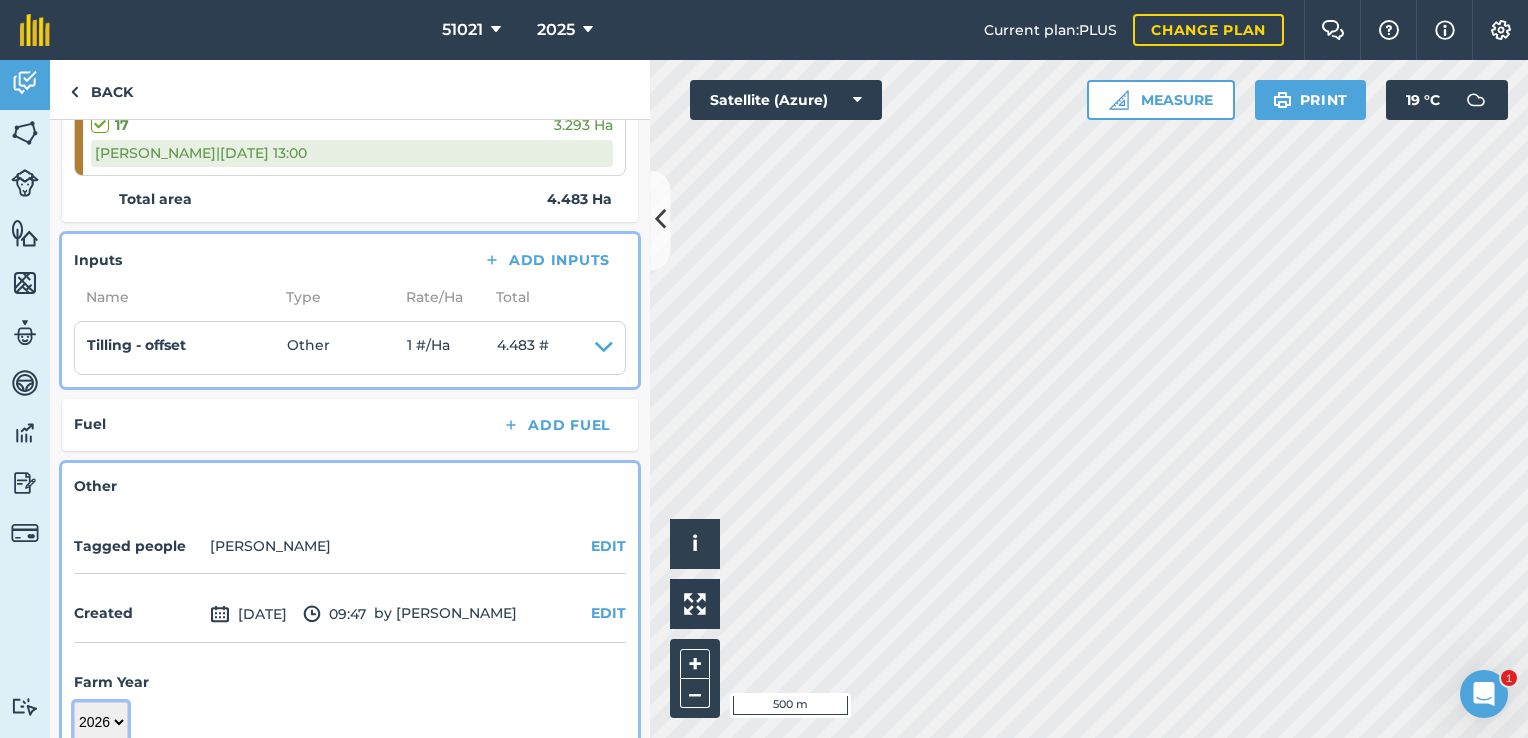 click on "2017 2018 2019 2020 2021 2022 2023 2024 2025 2026 2027" at bounding box center [101, 722] 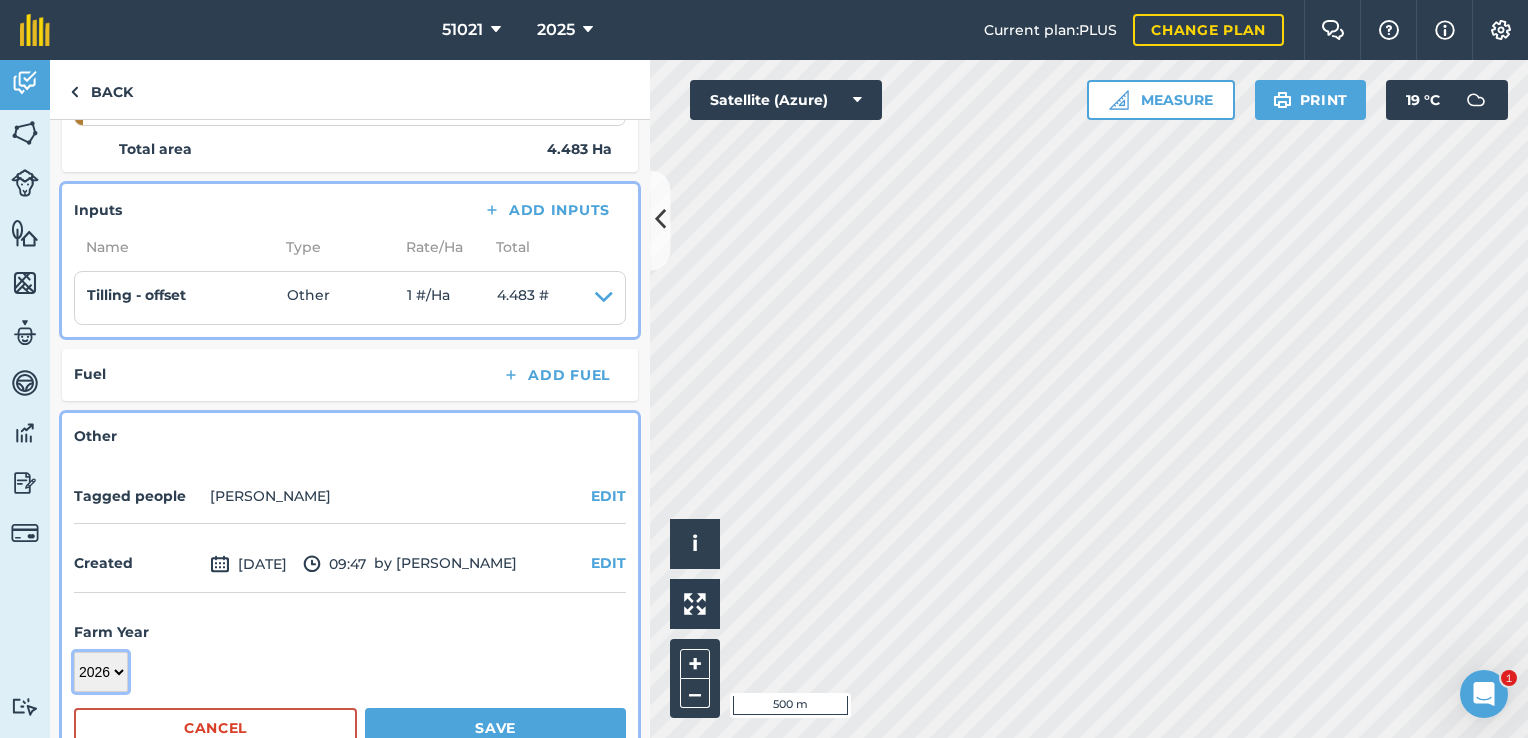 scroll, scrollTop: 514, scrollLeft: 0, axis: vertical 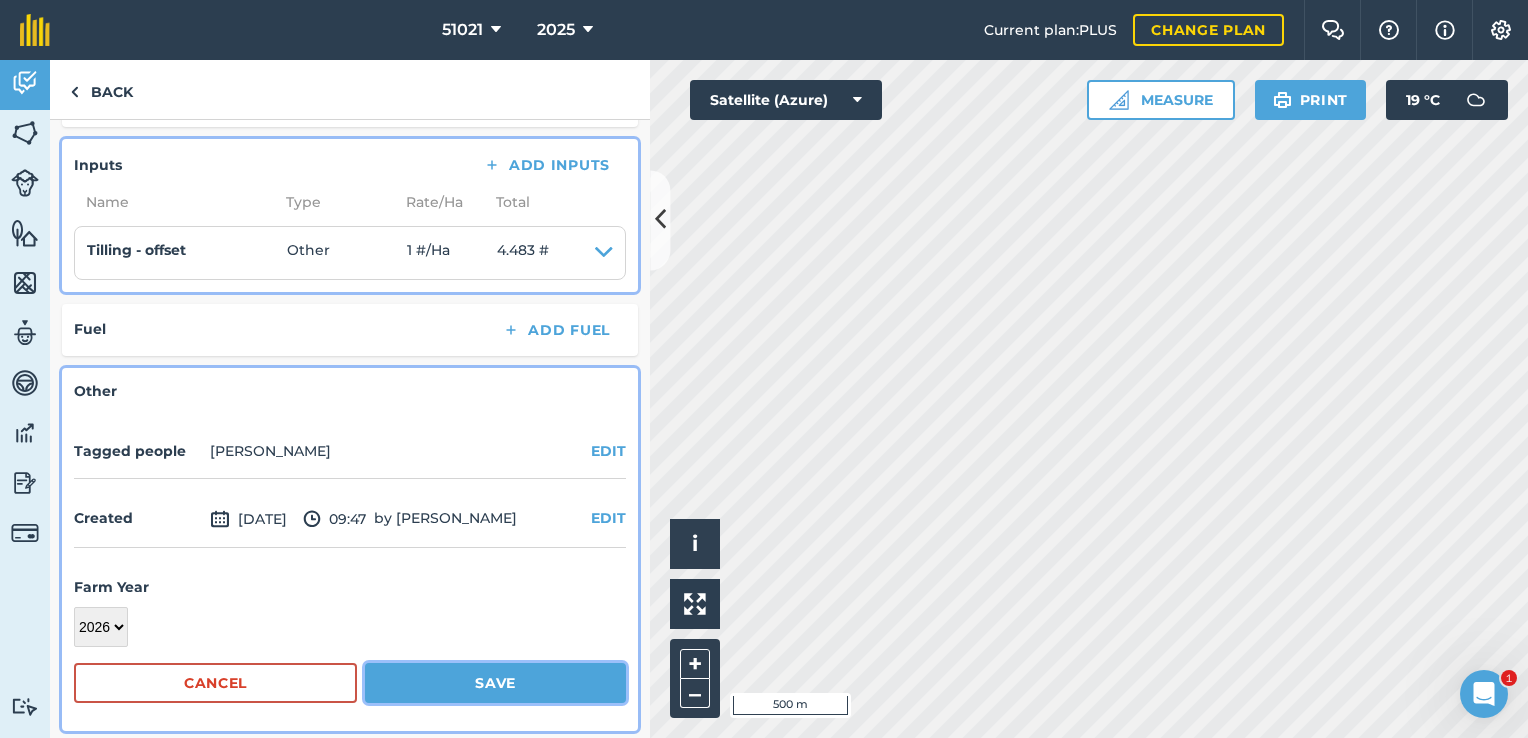 click on "Save" at bounding box center (495, 683) 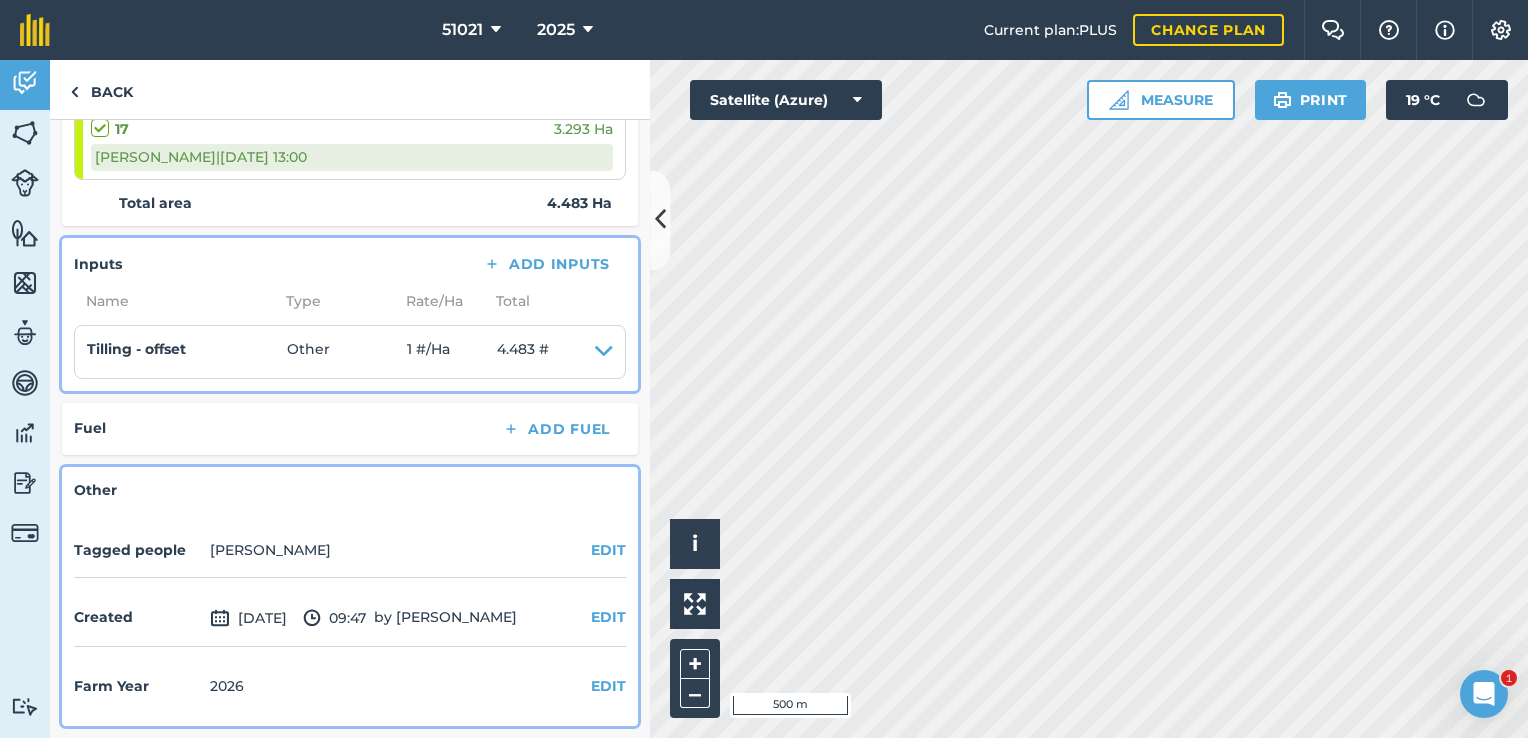 scroll, scrollTop: 411, scrollLeft: 0, axis: vertical 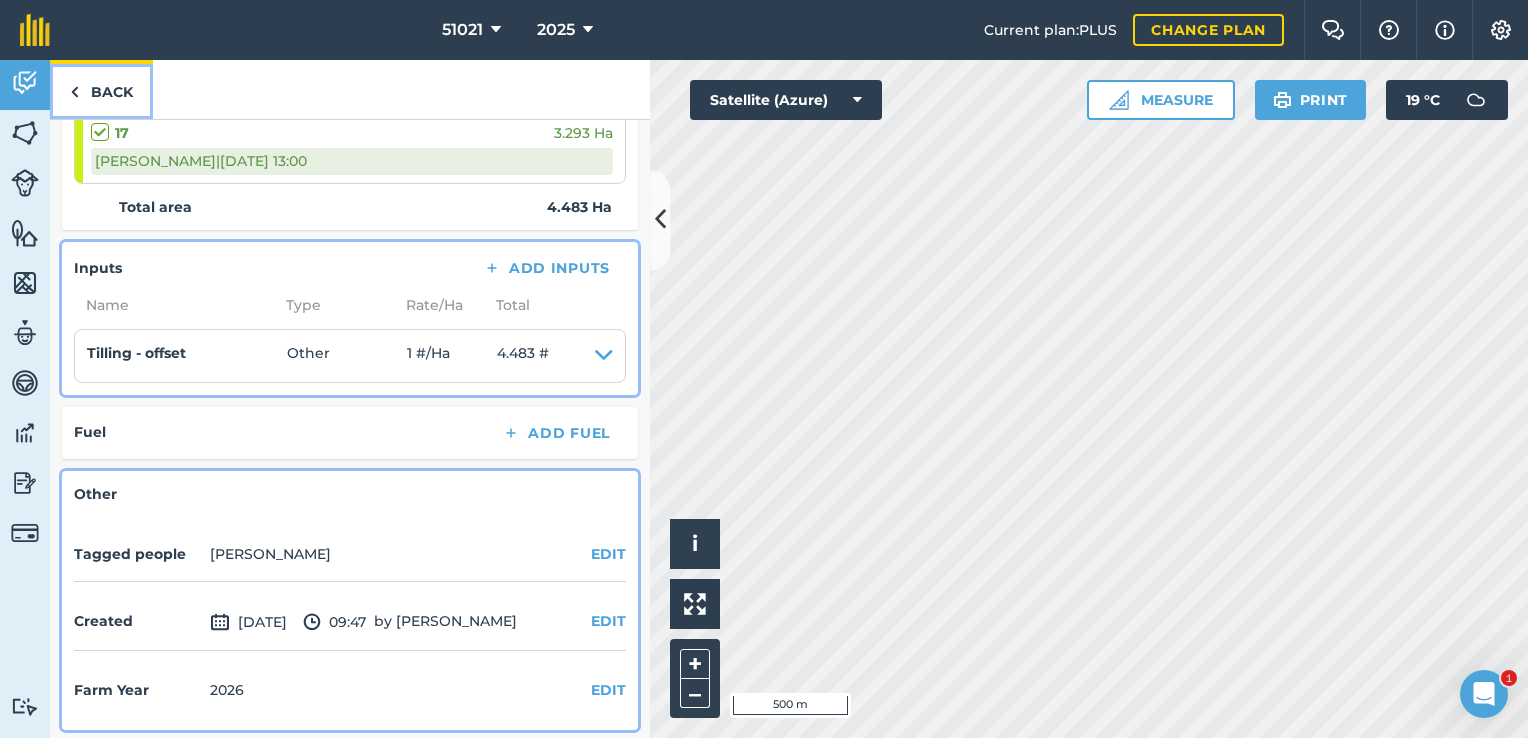 click on "Back" at bounding box center (101, 89) 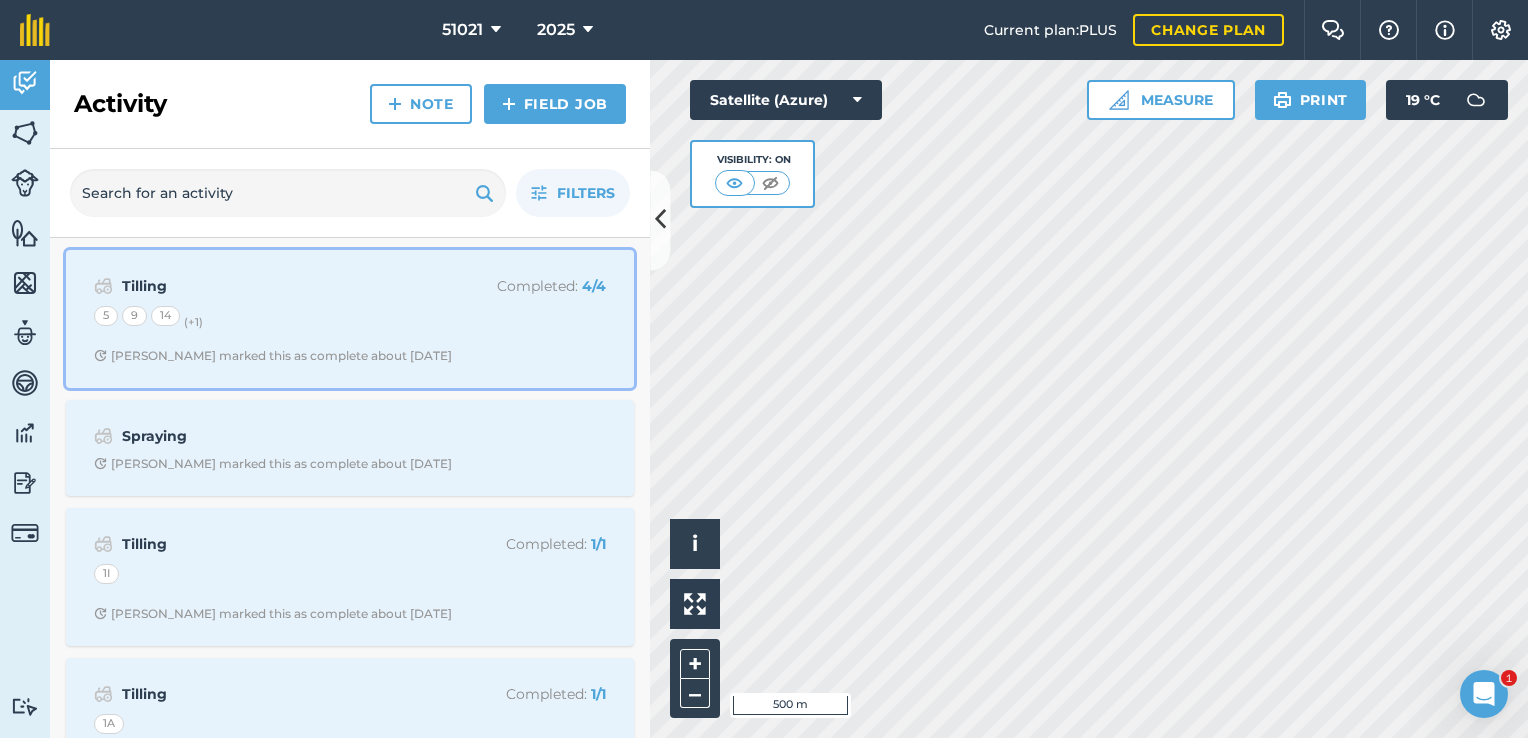 click on "Tilling" at bounding box center (280, 286) 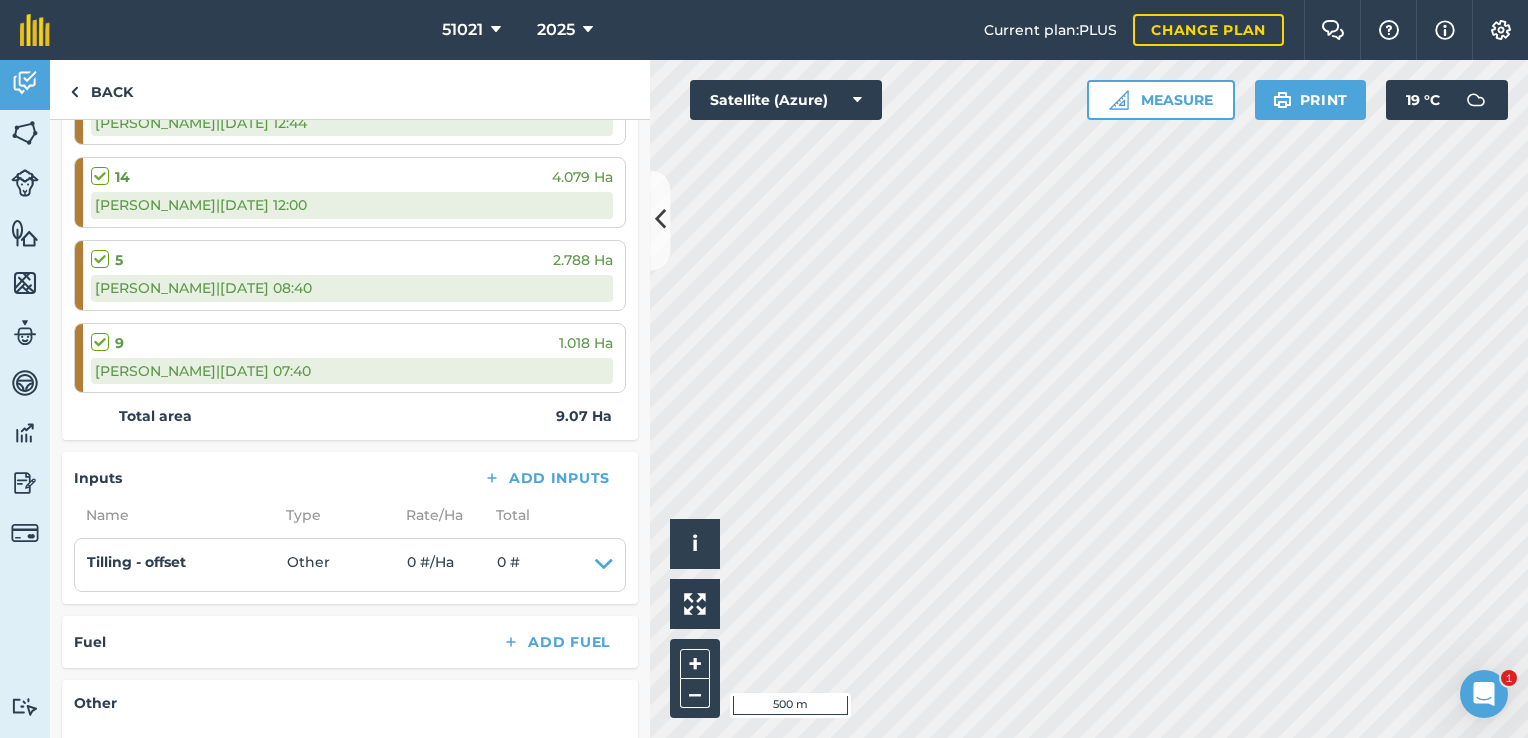 scroll, scrollTop: 0, scrollLeft: 0, axis: both 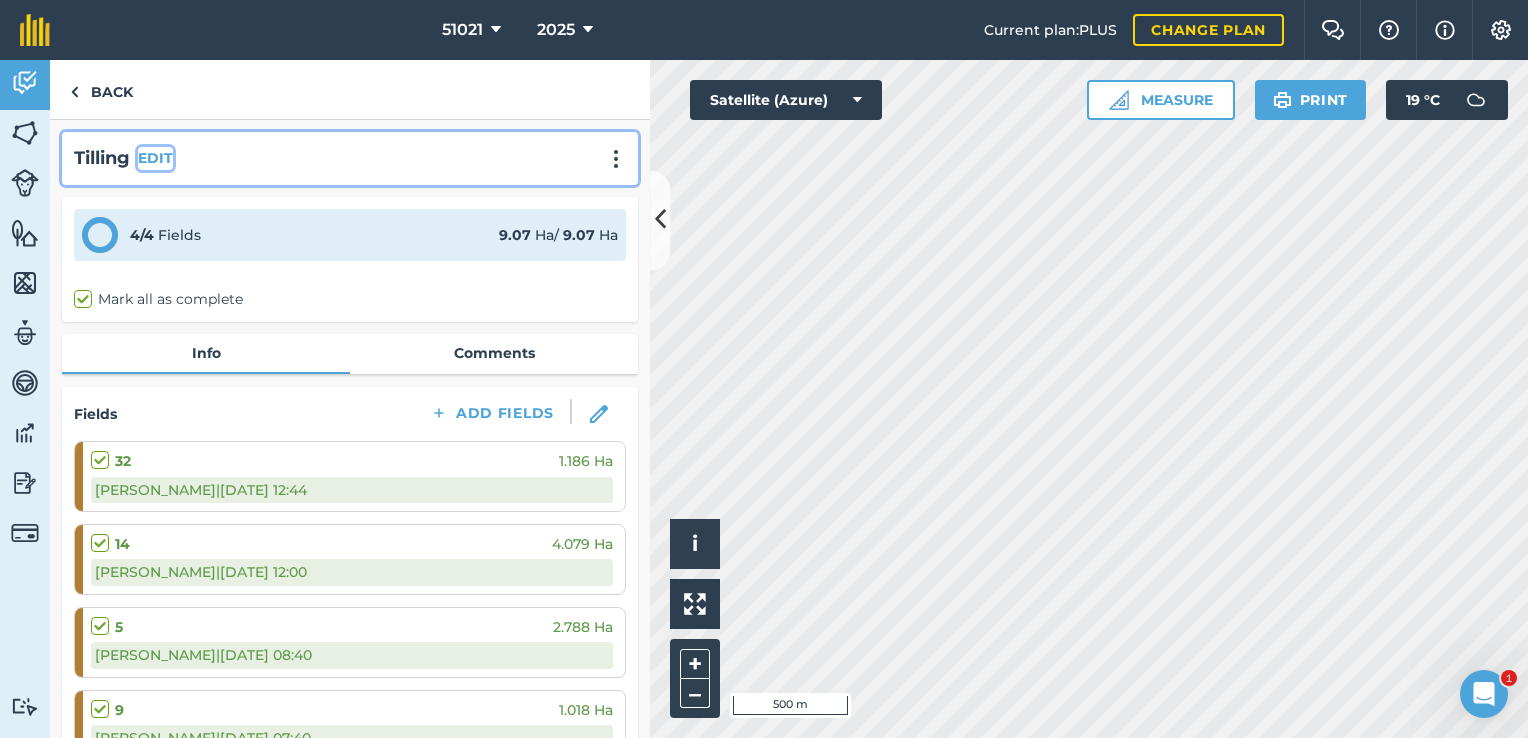 click on "EDIT" at bounding box center [155, 158] 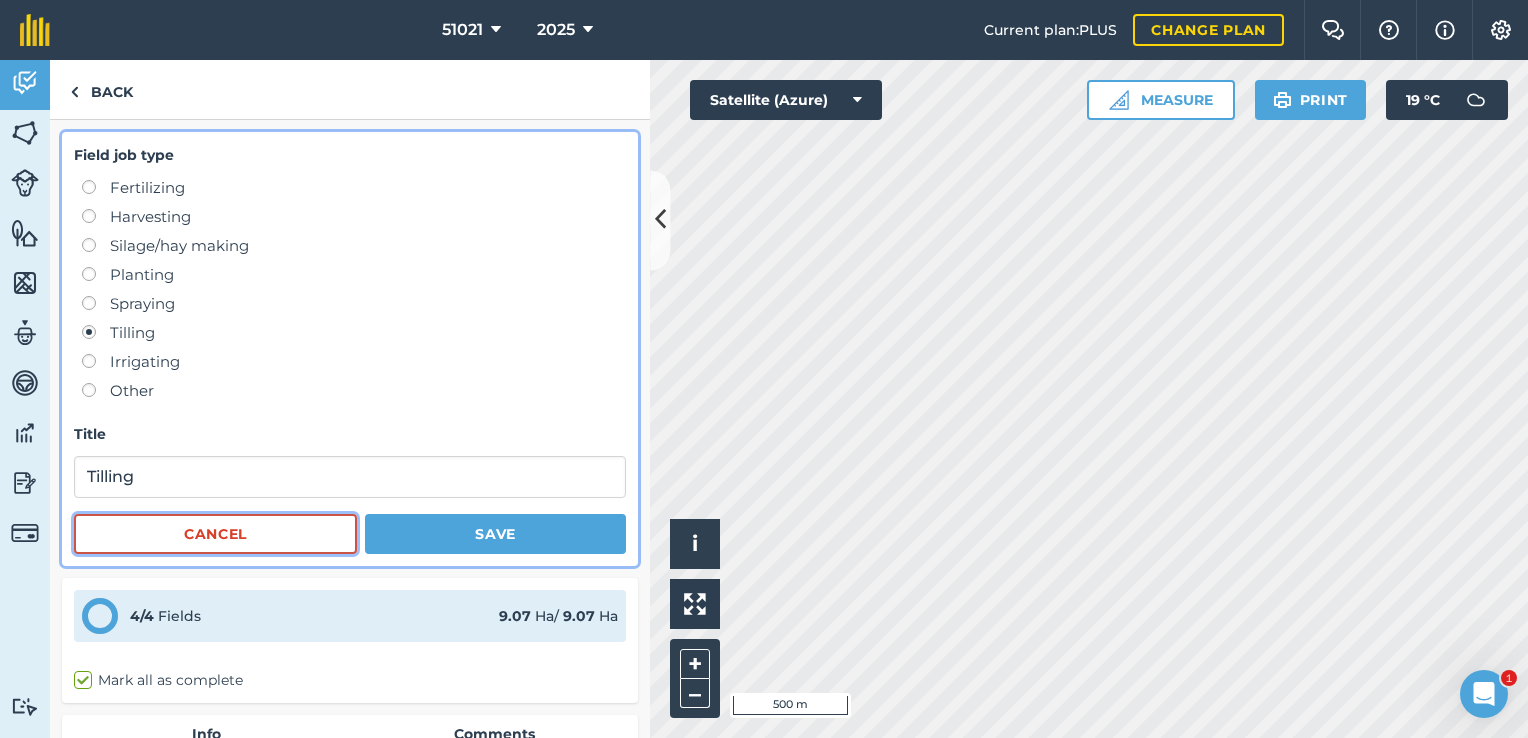 click on "Cancel" at bounding box center [215, 534] 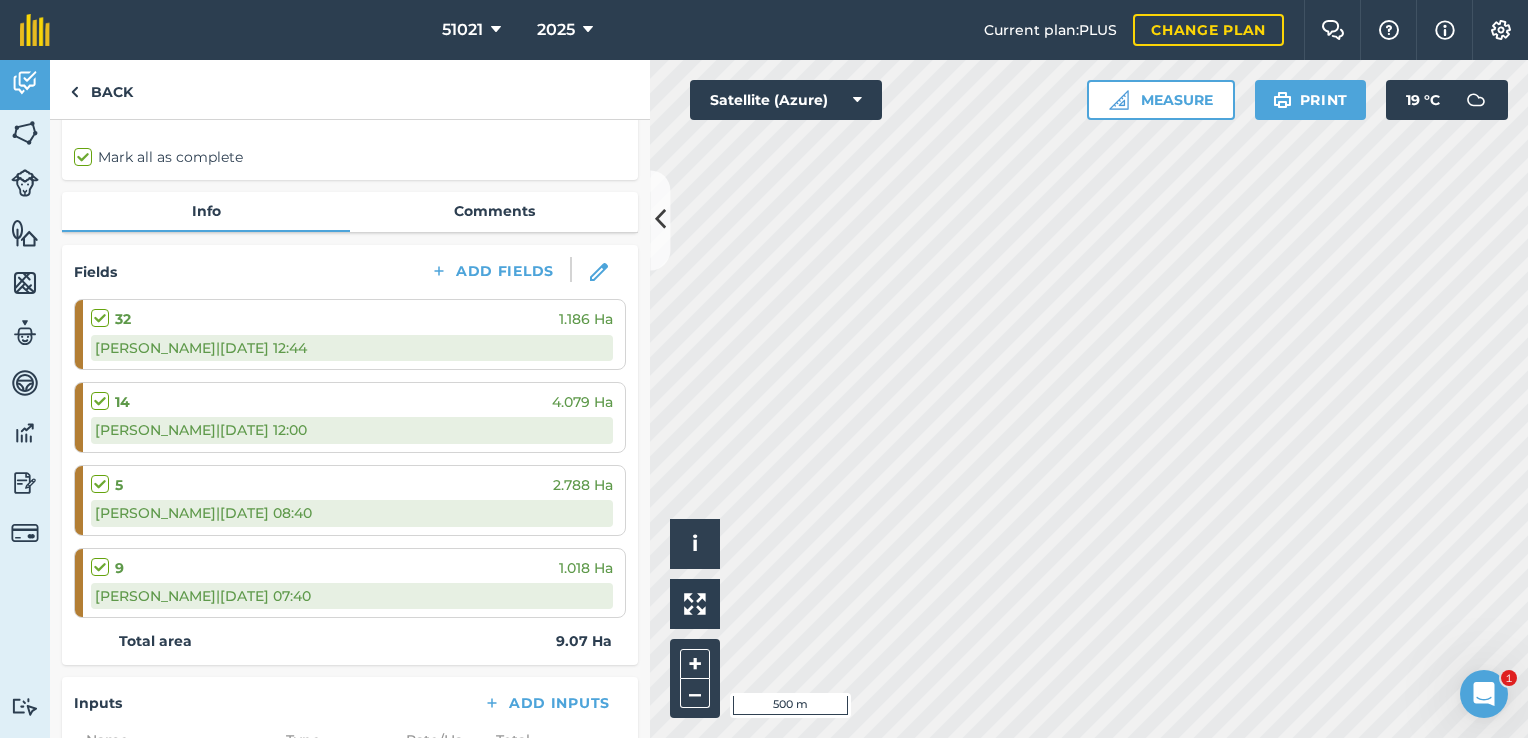 scroll, scrollTop: 300, scrollLeft: 0, axis: vertical 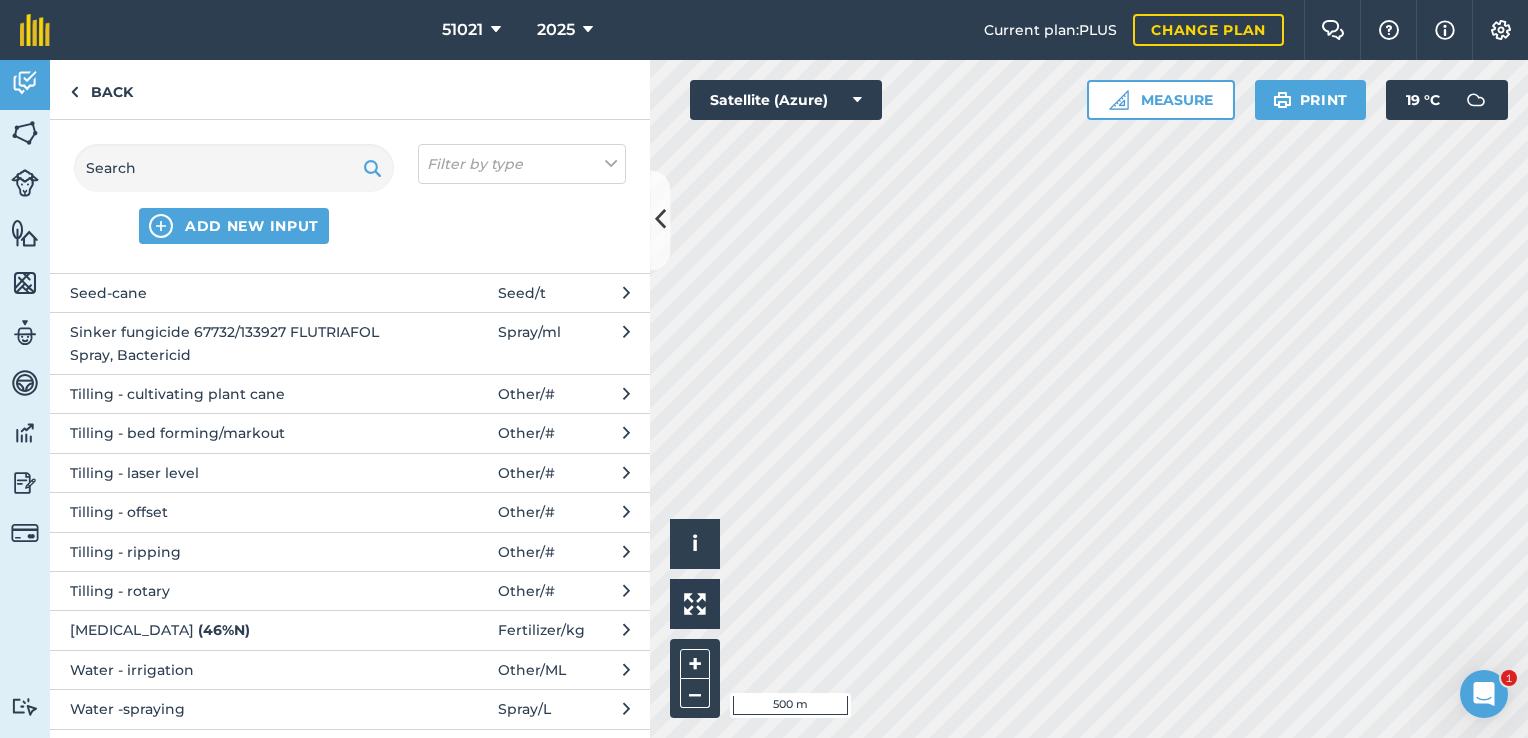 click on "Tilling - offset" at bounding box center (233, 512) 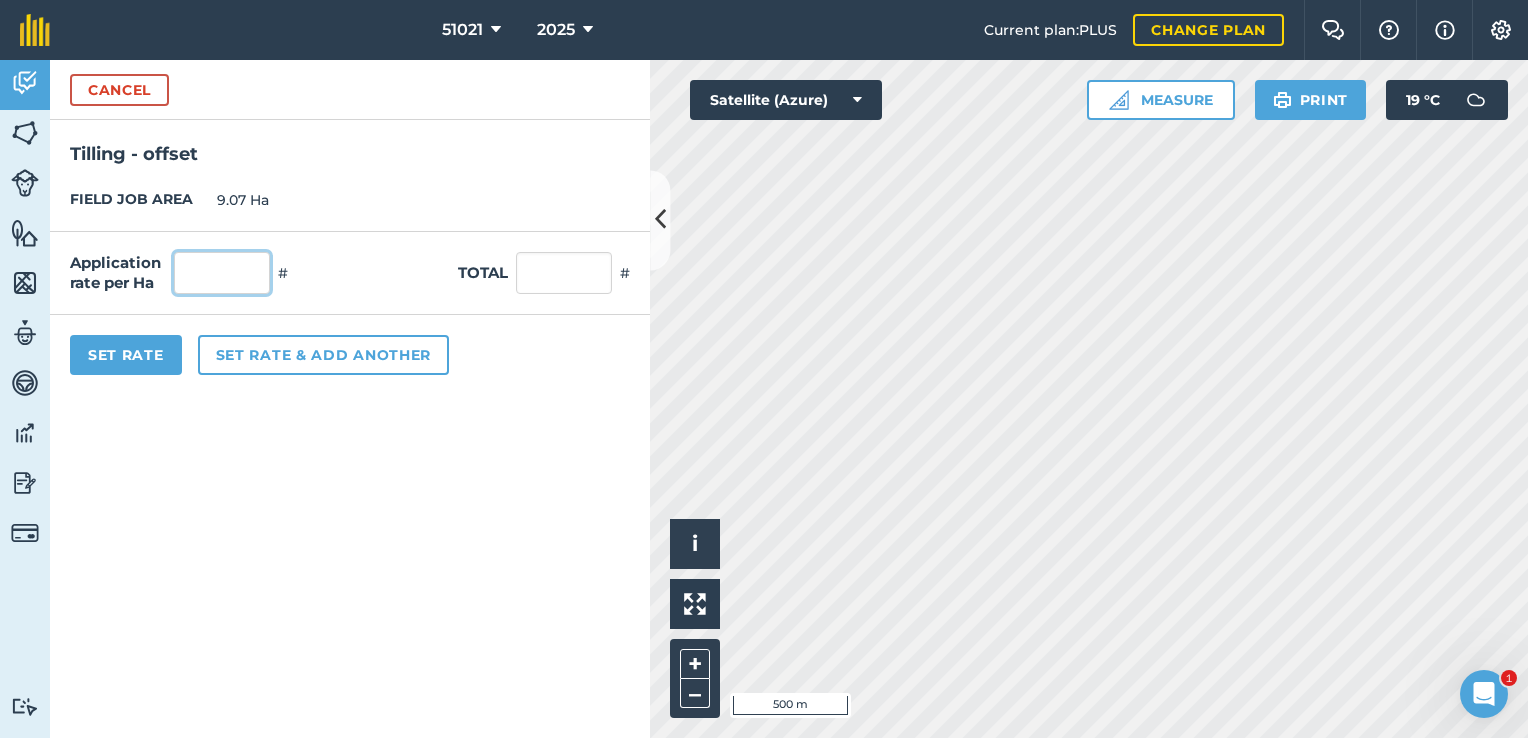 click at bounding box center [222, 273] 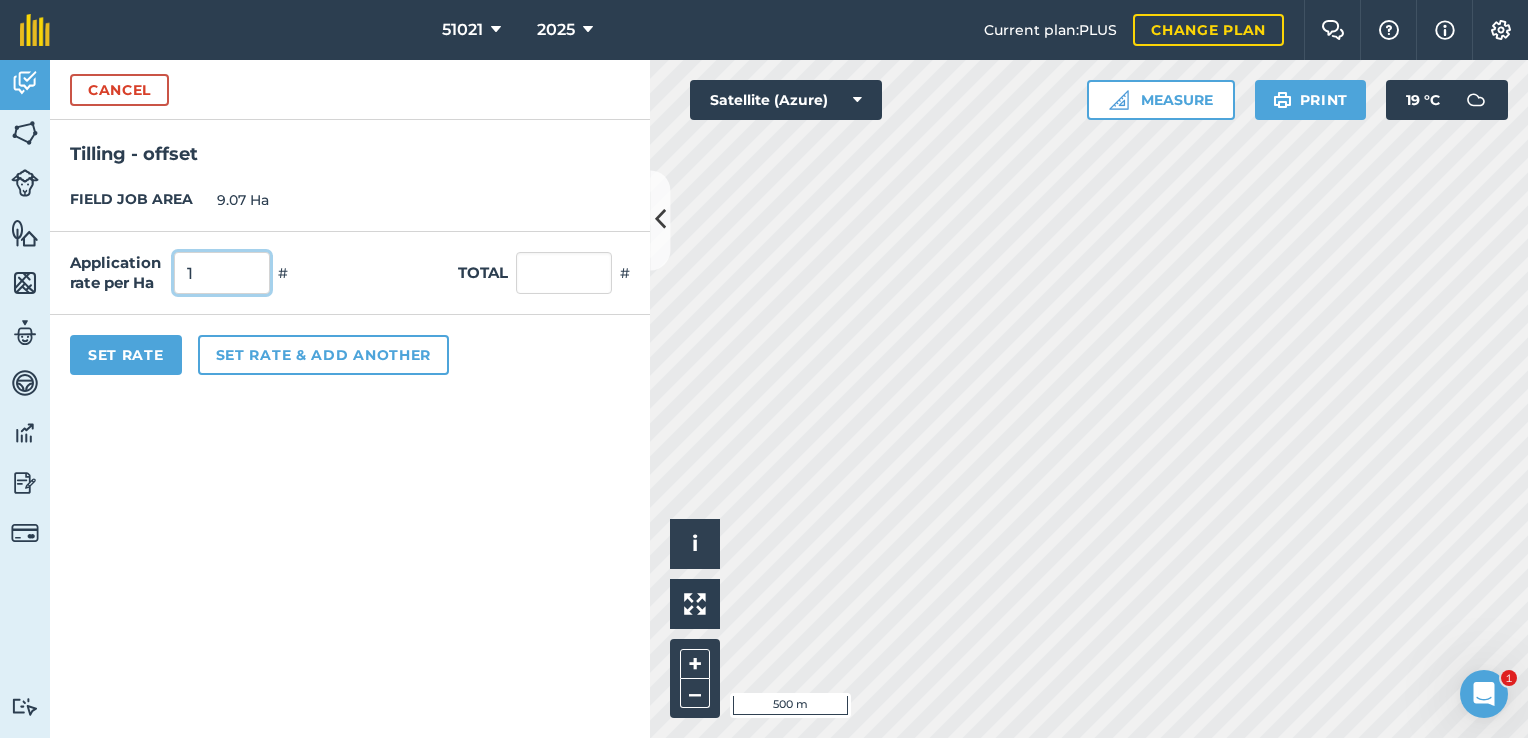 type on "1" 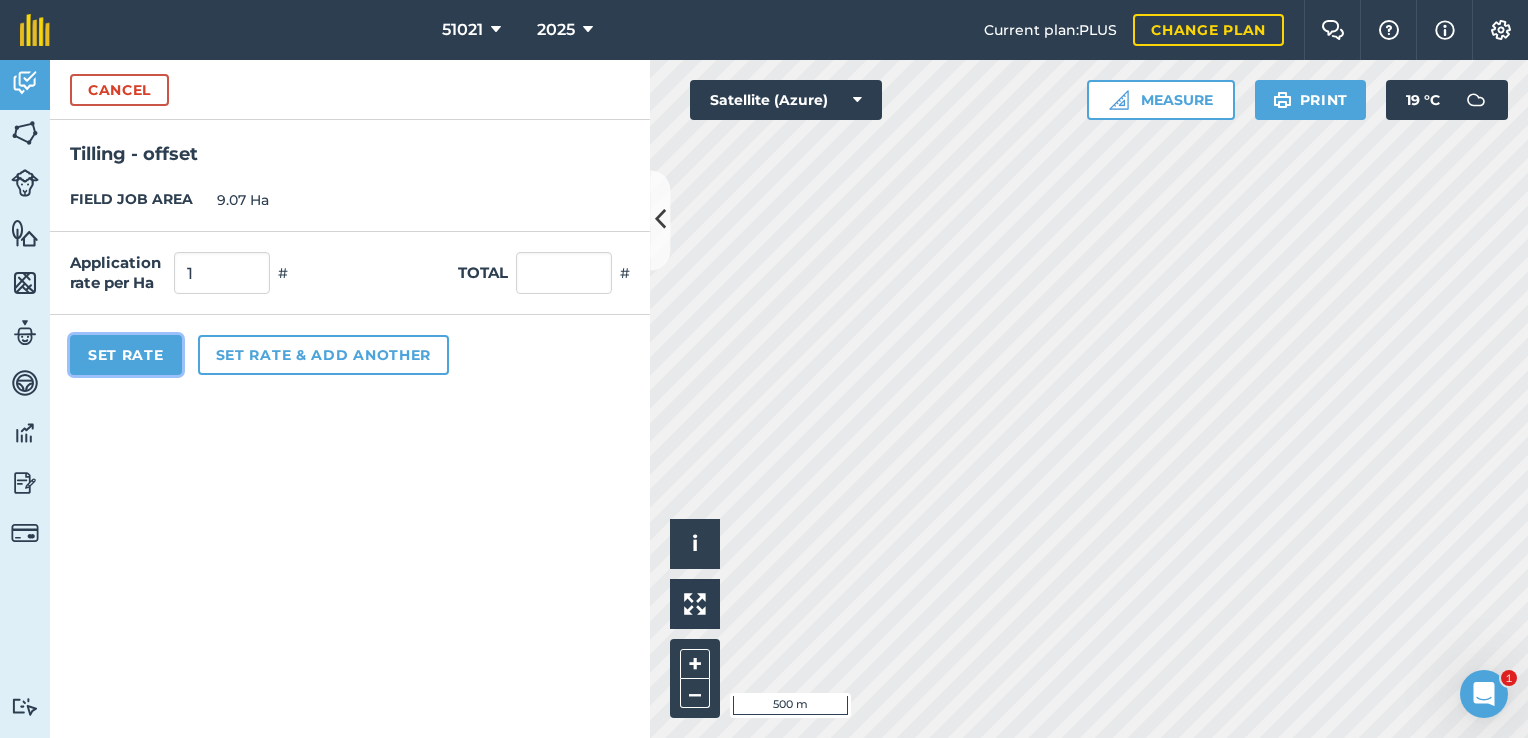 type on "9.07" 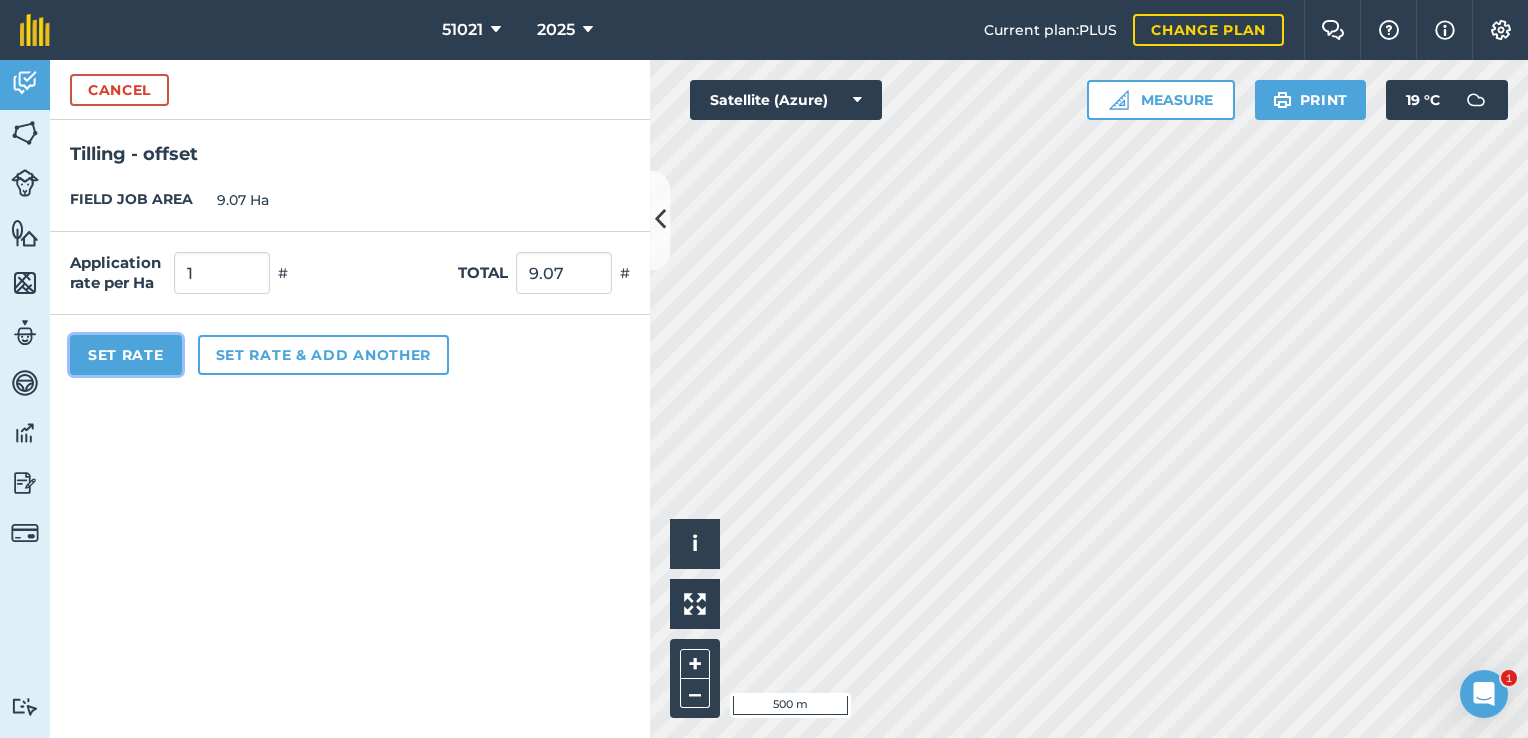 click on "Set Rate" at bounding box center (126, 355) 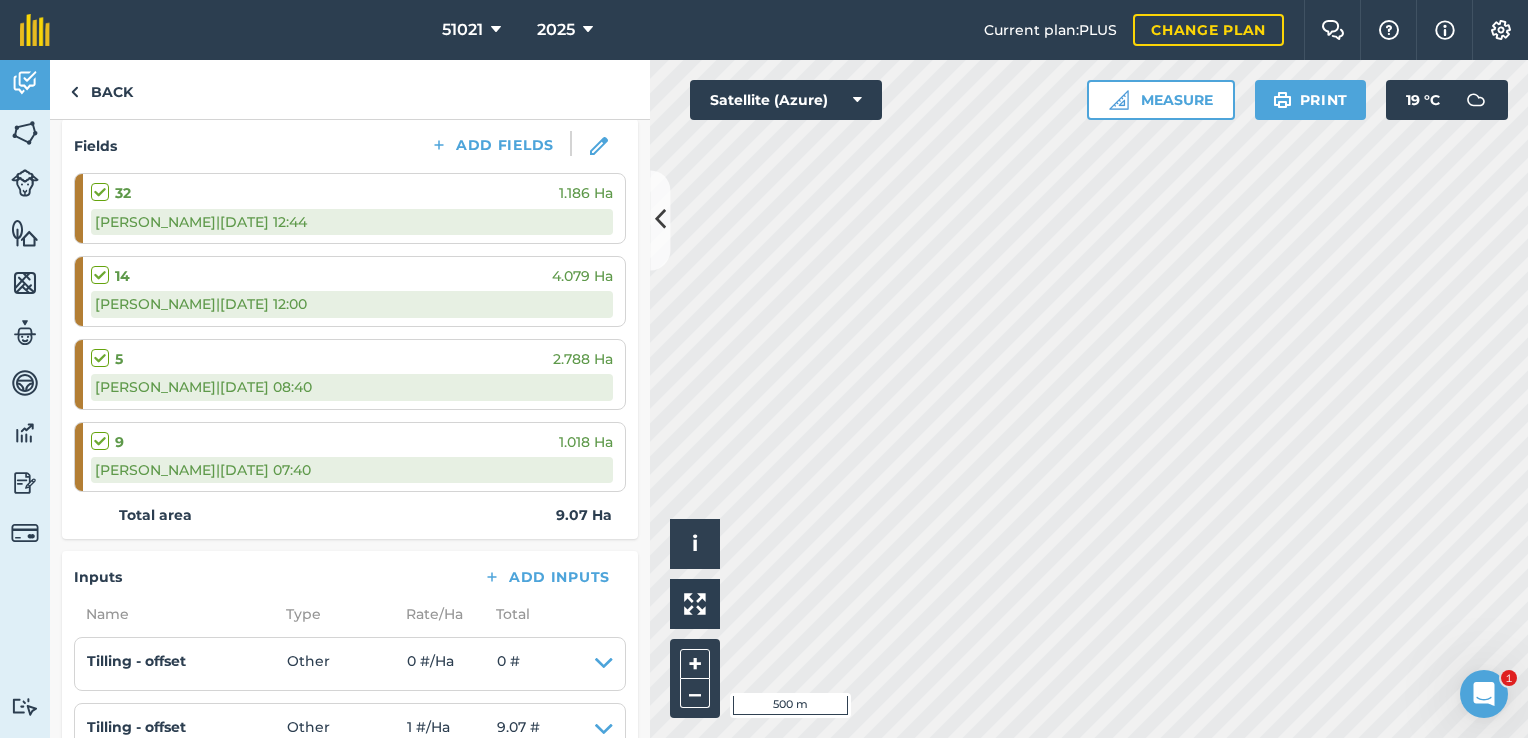 scroll, scrollTop: 500, scrollLeft: 0, axis: vertical 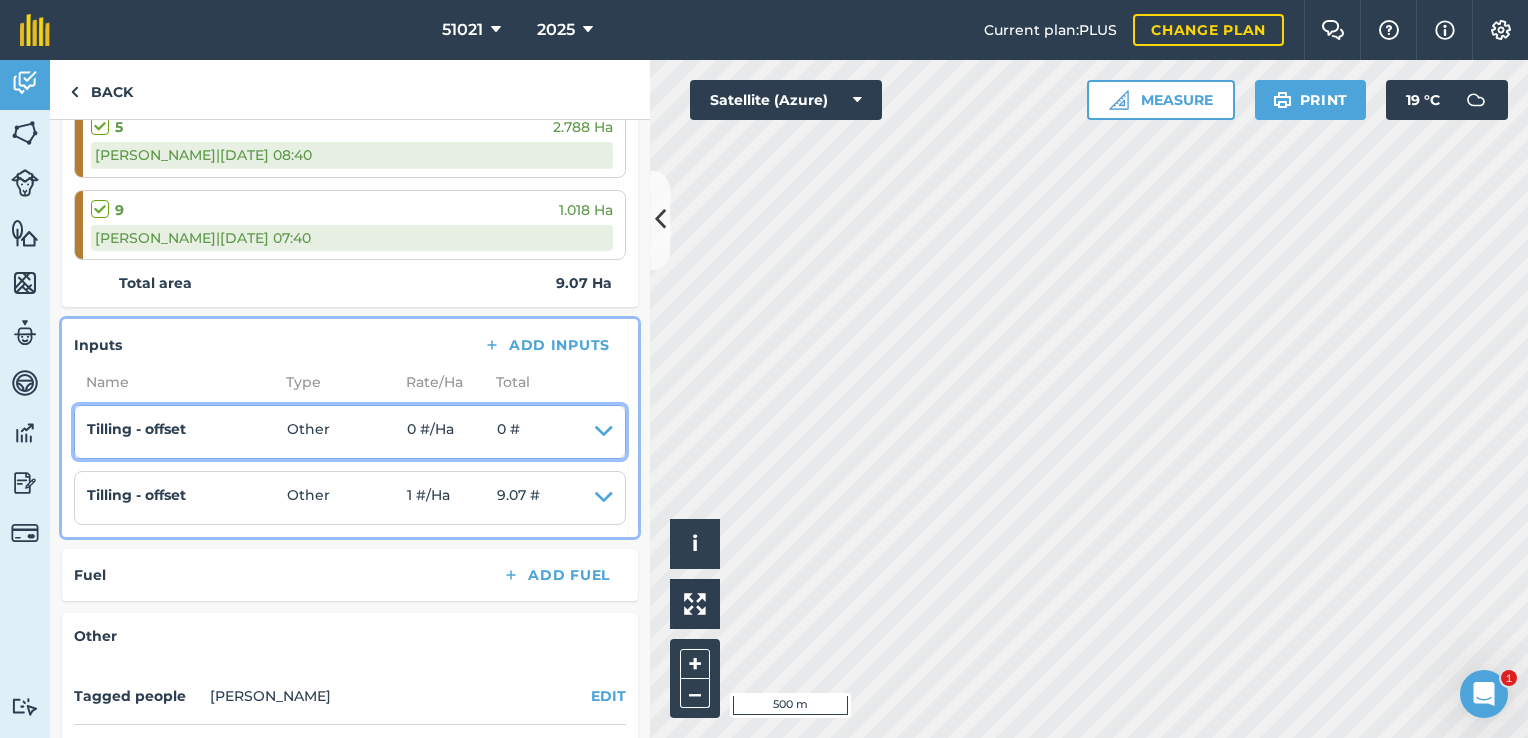 click at bounding box center [604, 432] 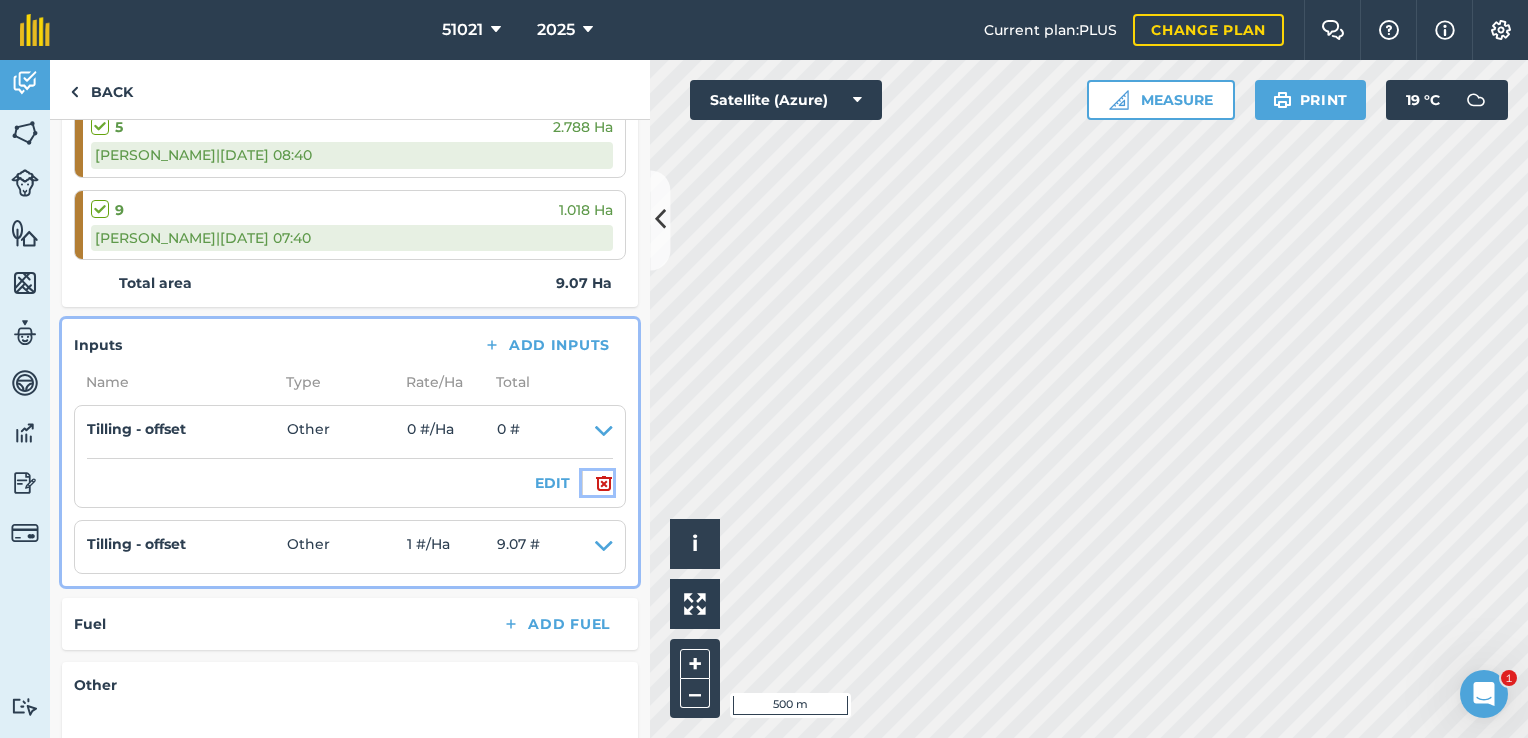 click at bounding box center [604, 483] 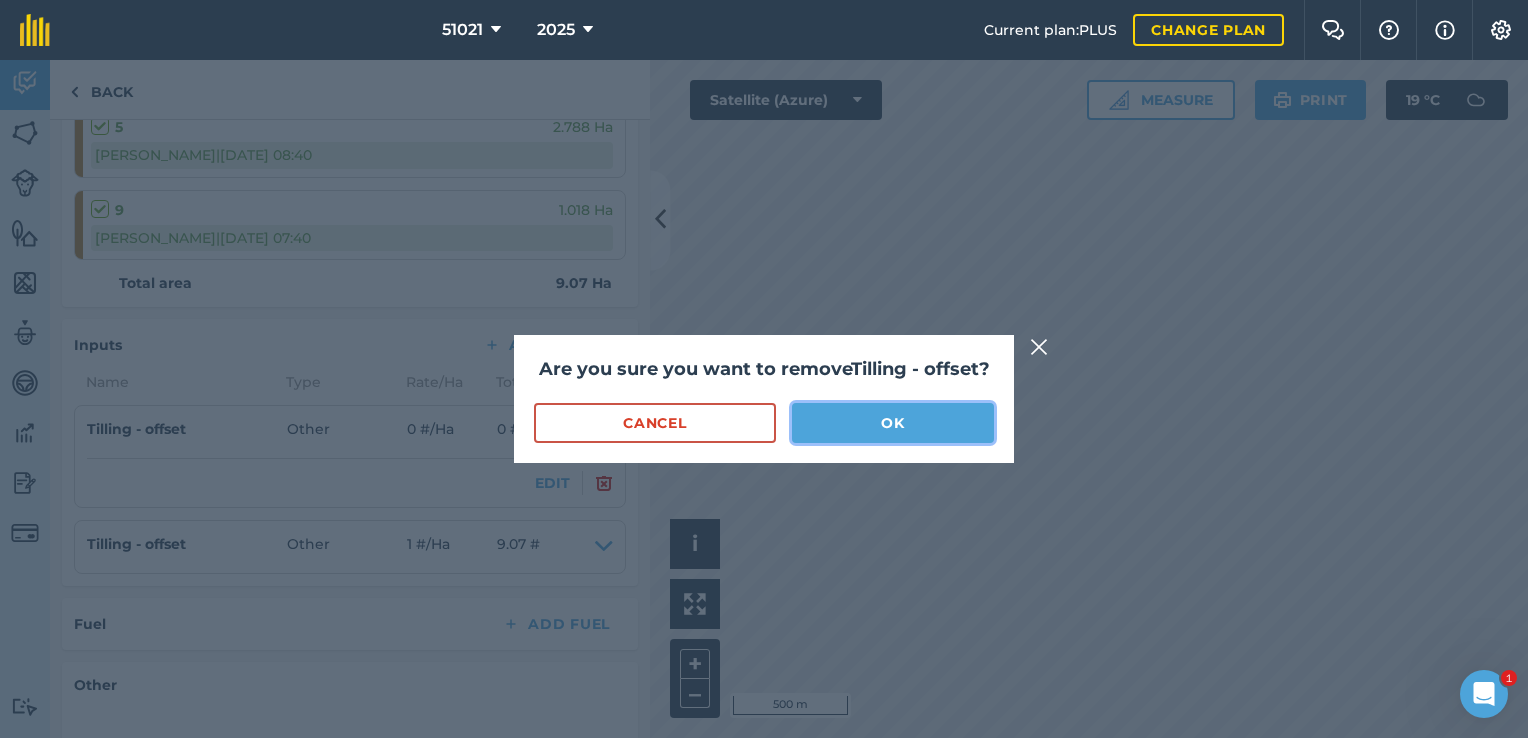 click on "OK" at bounding box center [893, 423] 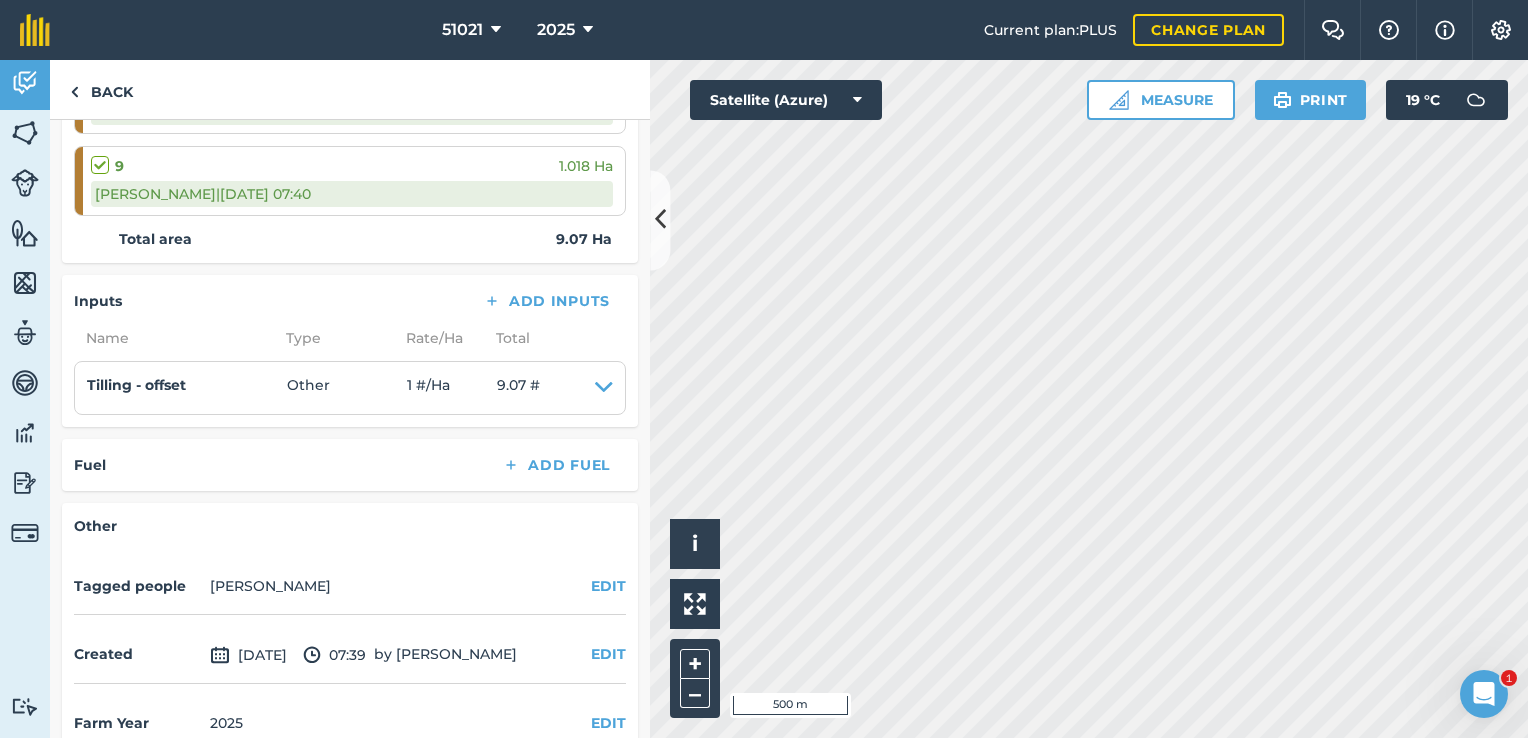 scroll, scrollTop: 576, scrollLeft: 0, axis: vertical 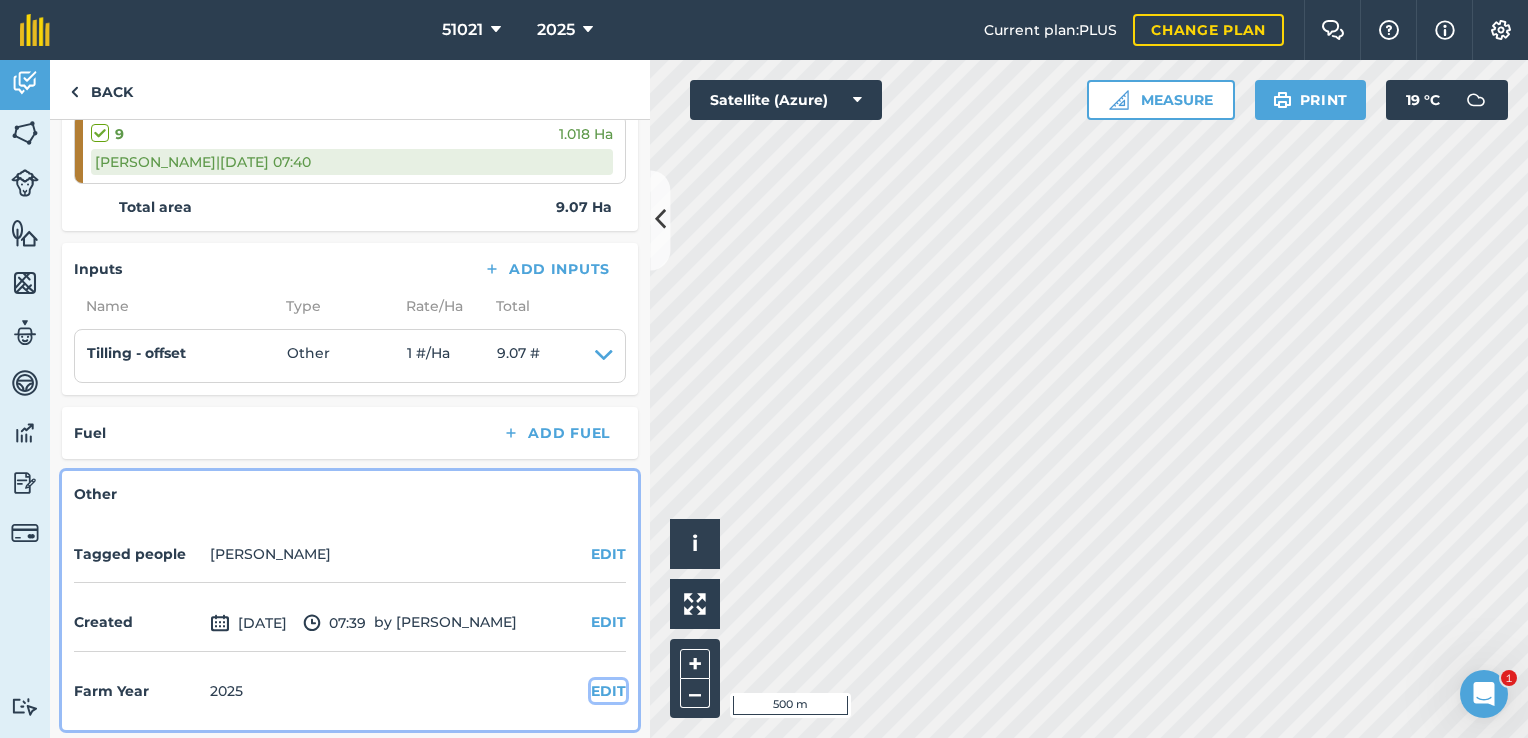 click on "EDIT" at bounding box center [608, 691] 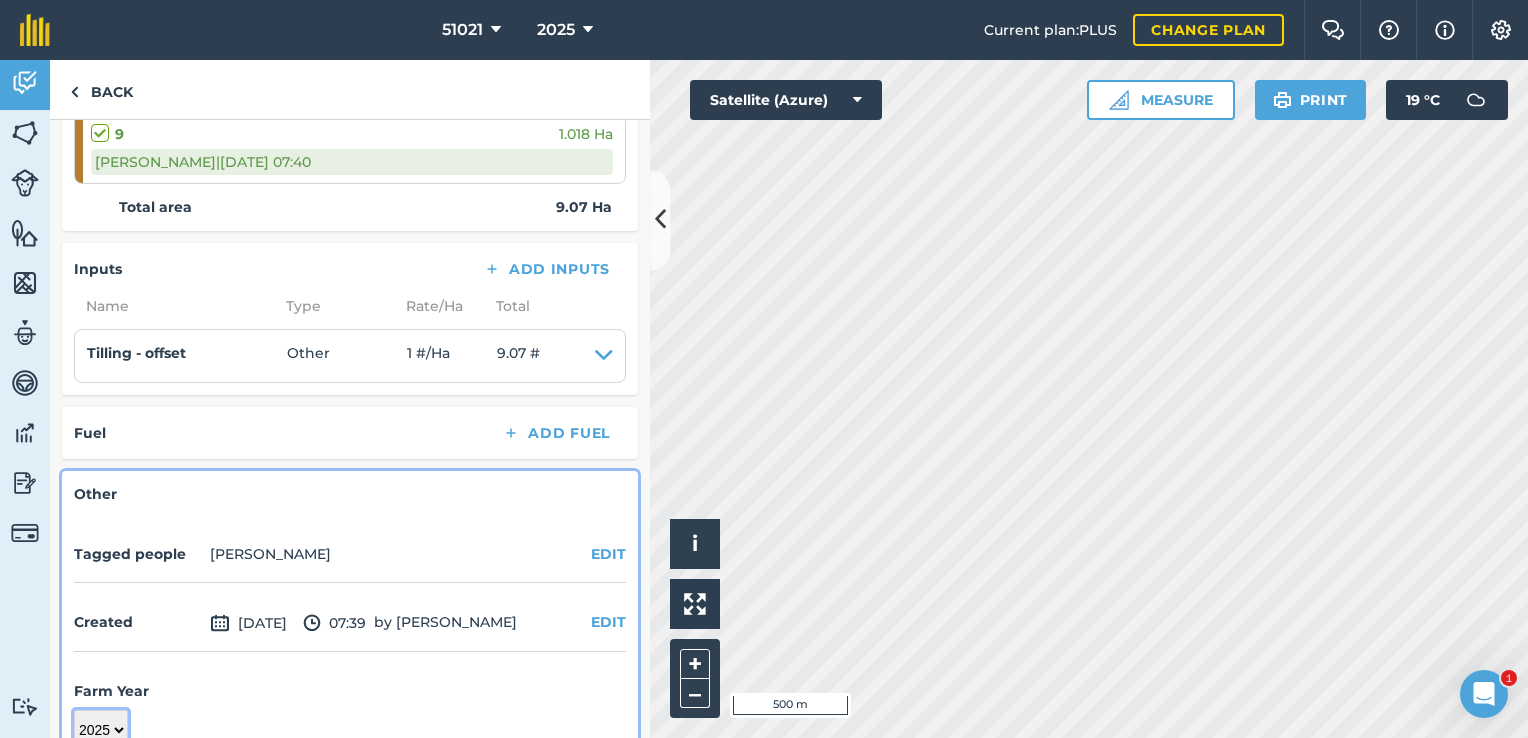 scroll, scrollTop: 584, scrollLeft: 0, axis: vertical 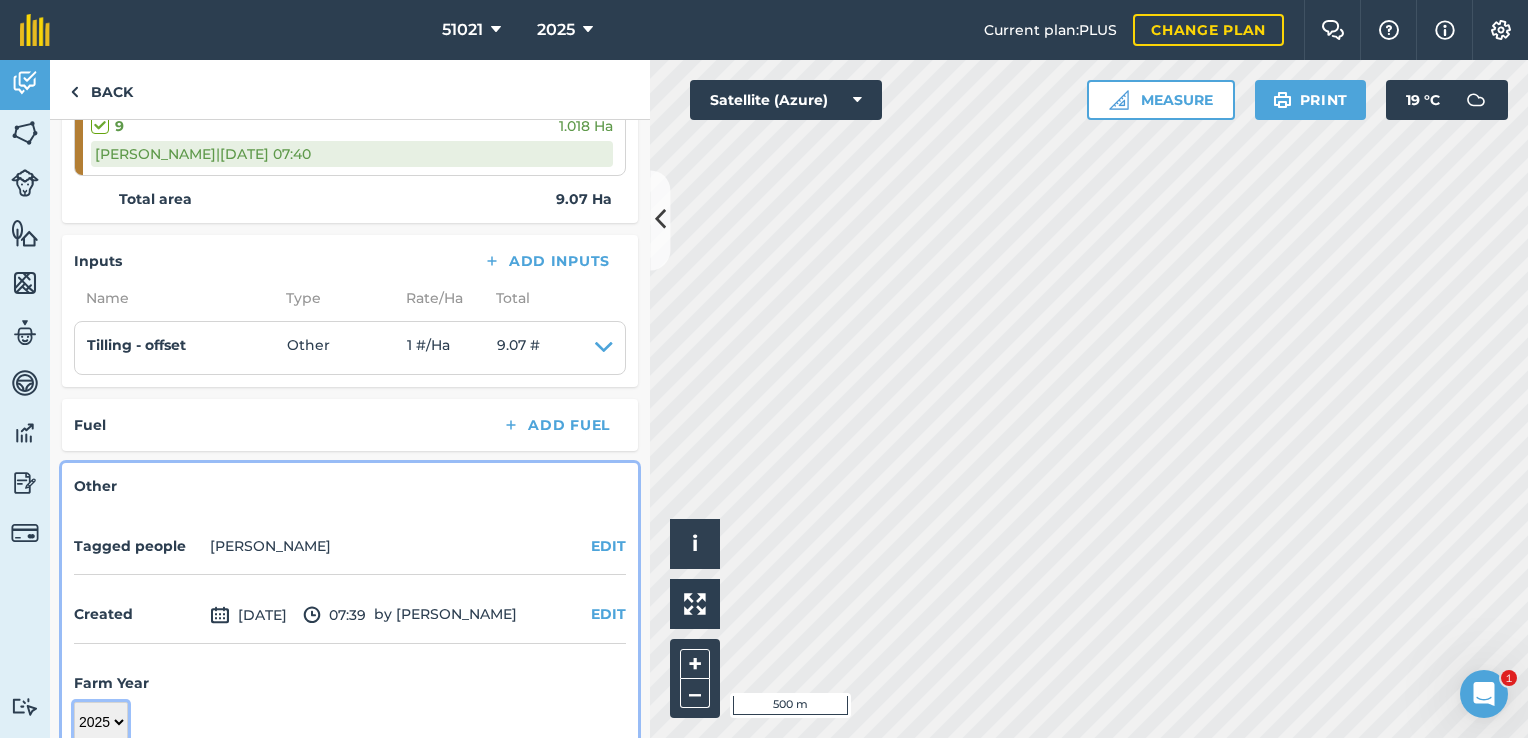 click on "2017 2018 2019 2020 2021 2022 2023 2024 2025 2026 2027" at bounding box center [101, 722] 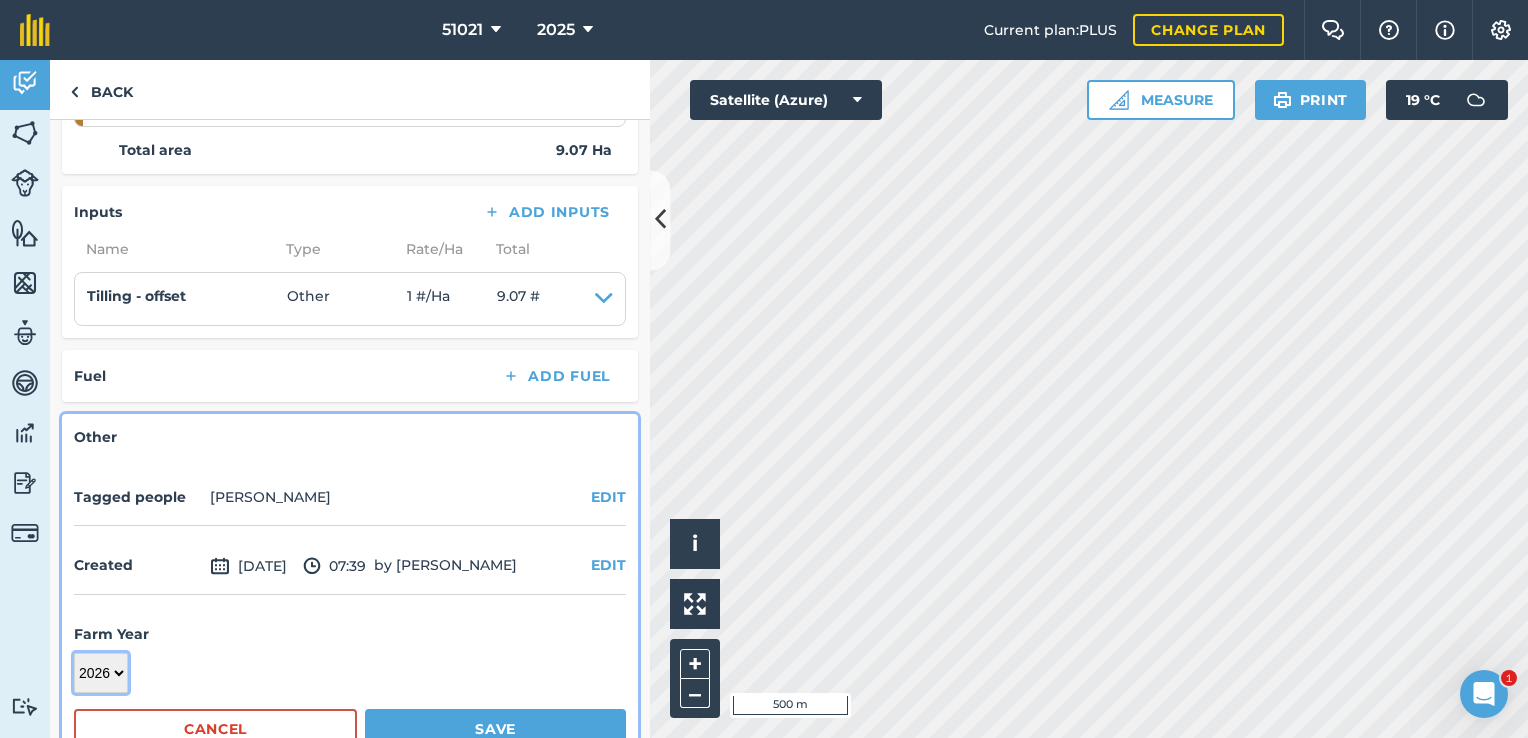 scroll, scrollTop: 679, scrollLeft: 0, axis: vertical 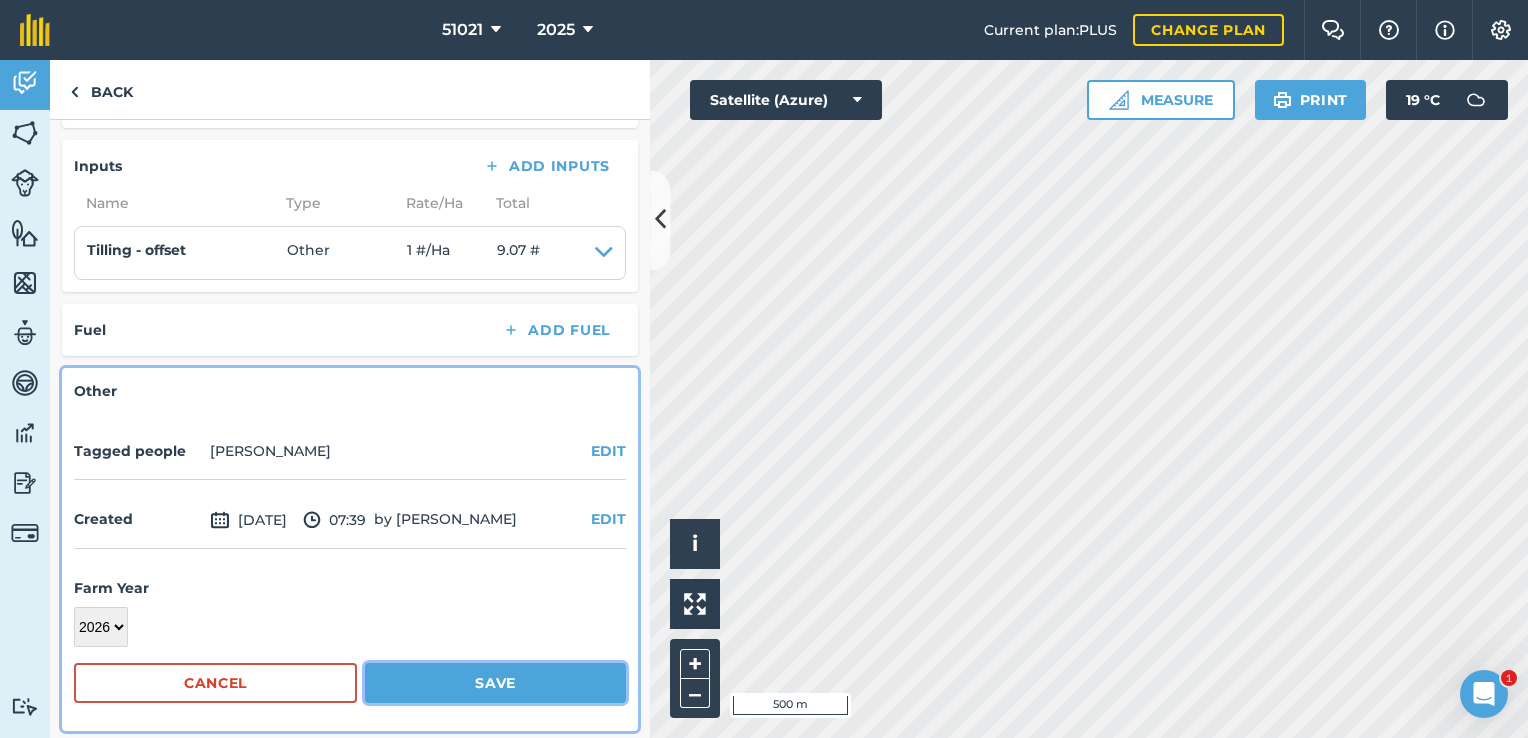 click on "Save" at bounding box center (495, 683) 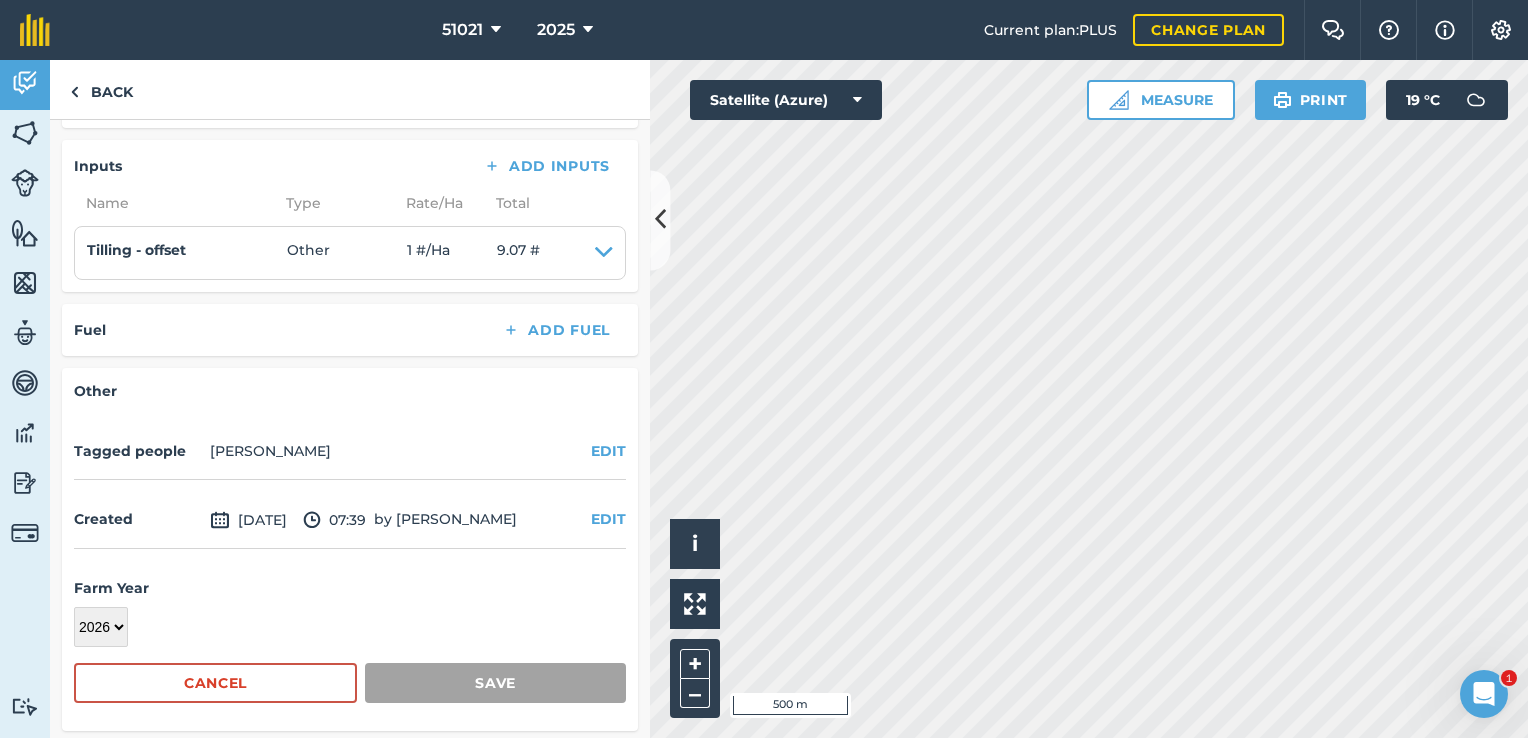 scroll, scrollTop: 576, scrollLeft: 0, axis: vertical 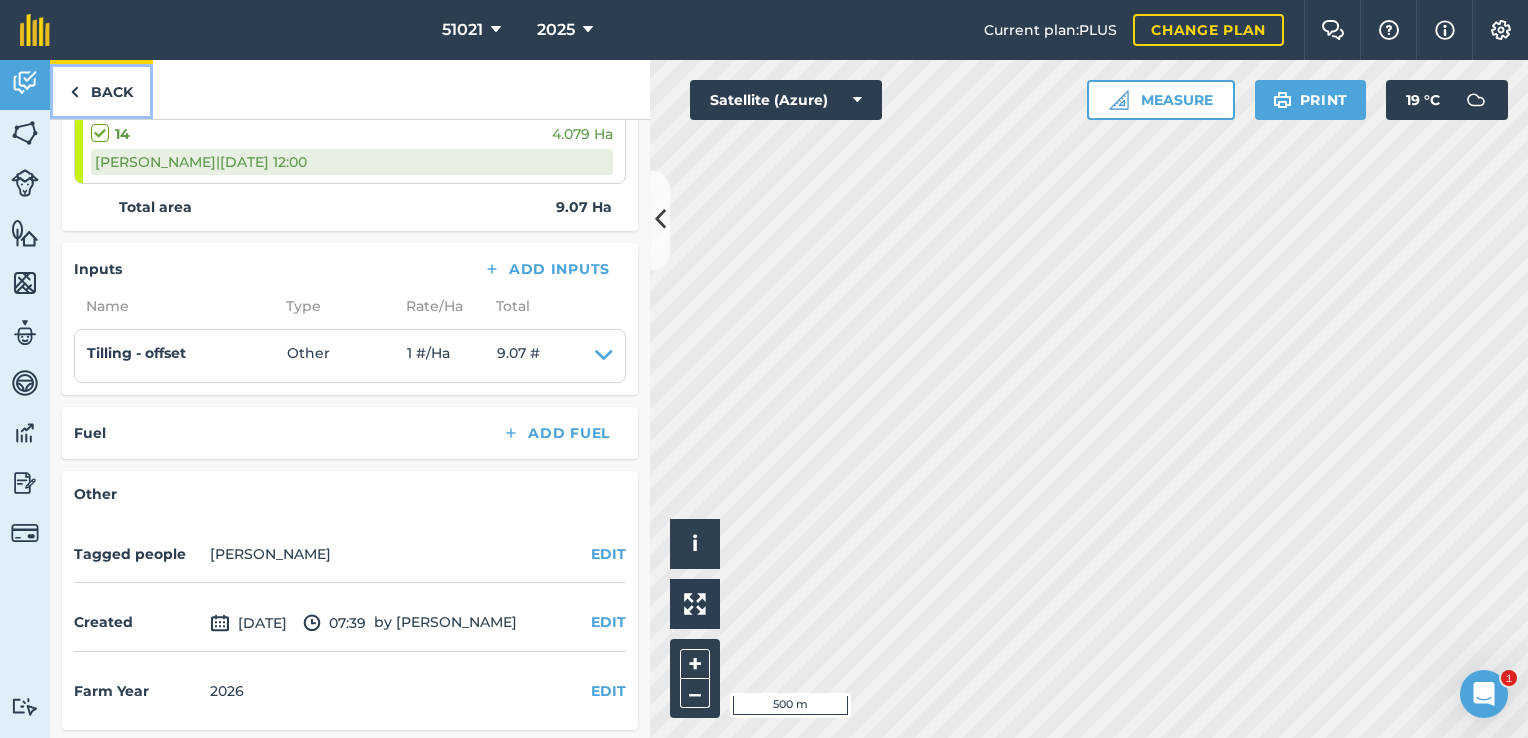 click on "Back" at bounding box center [101, 89] 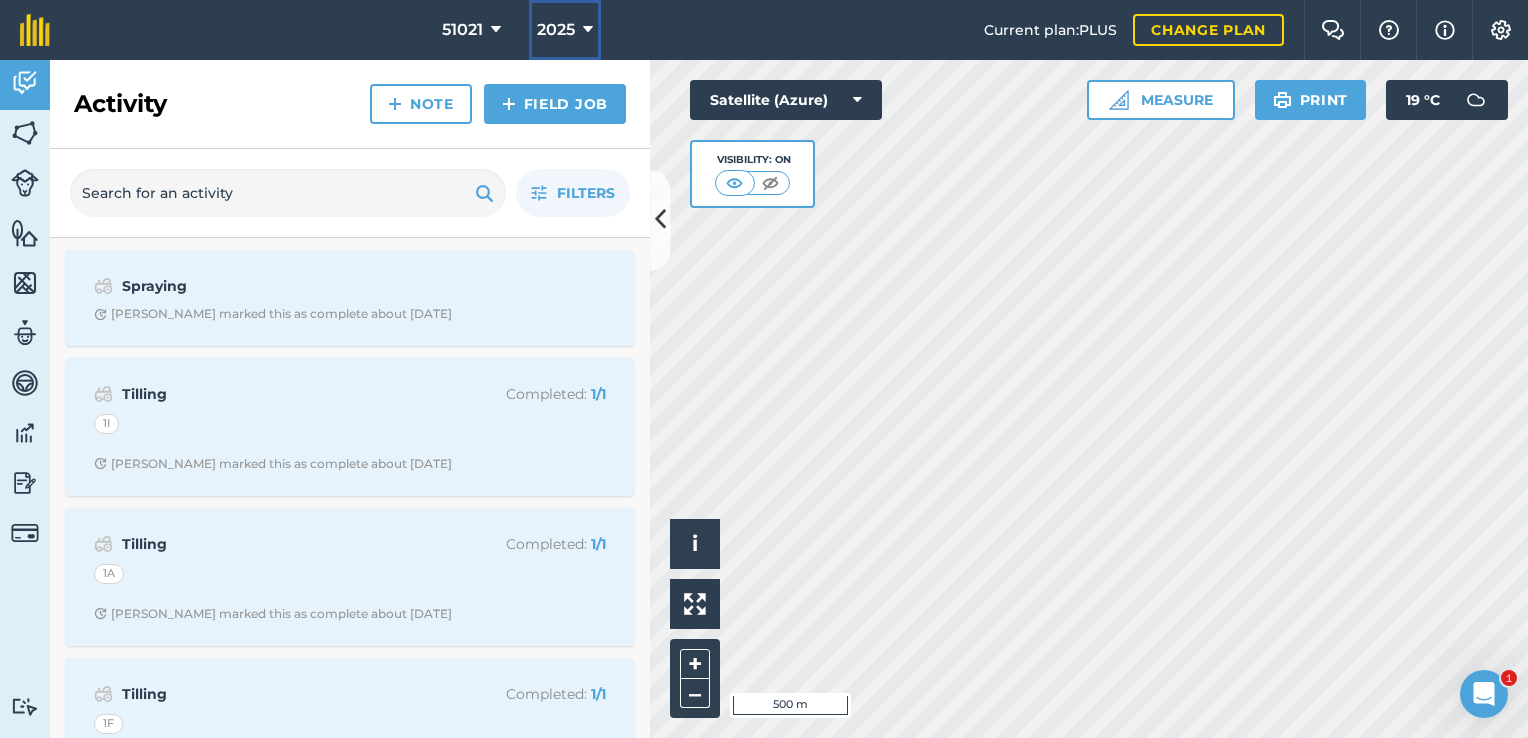 click at bounding box center [588, 30] 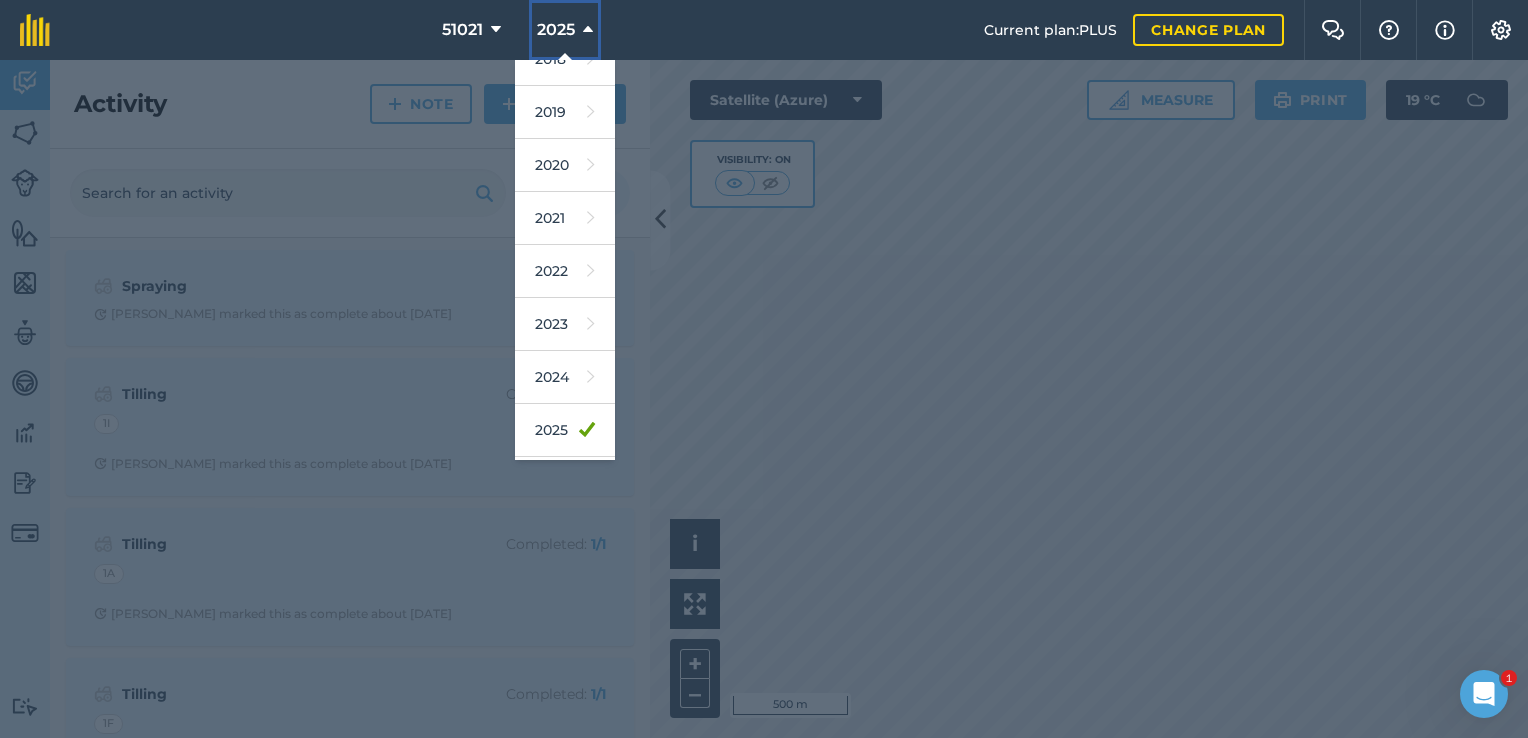 scroll, scrollTop: 120, scrollLeft: 0, axis: vertical 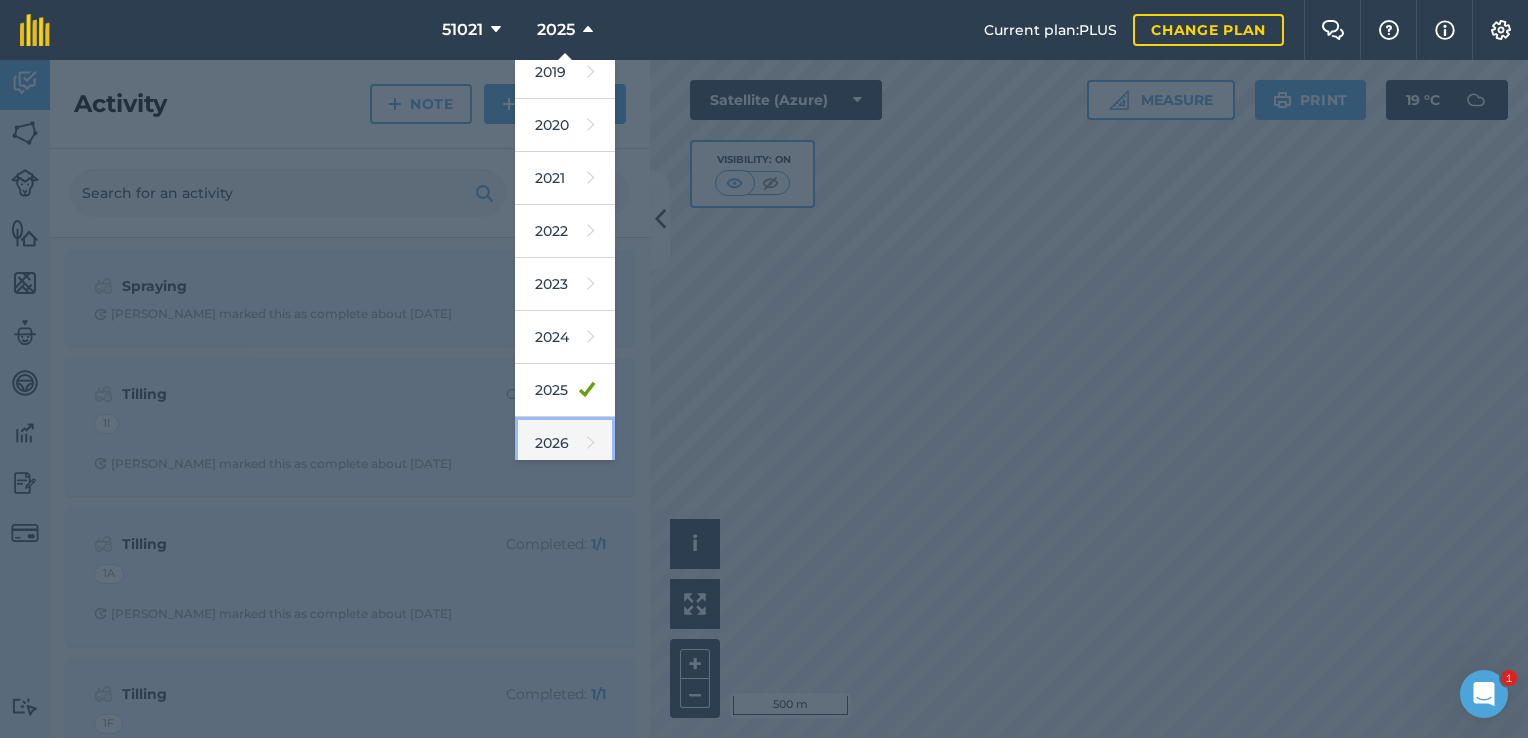 click on "2026" at bounding box center [565, 443] 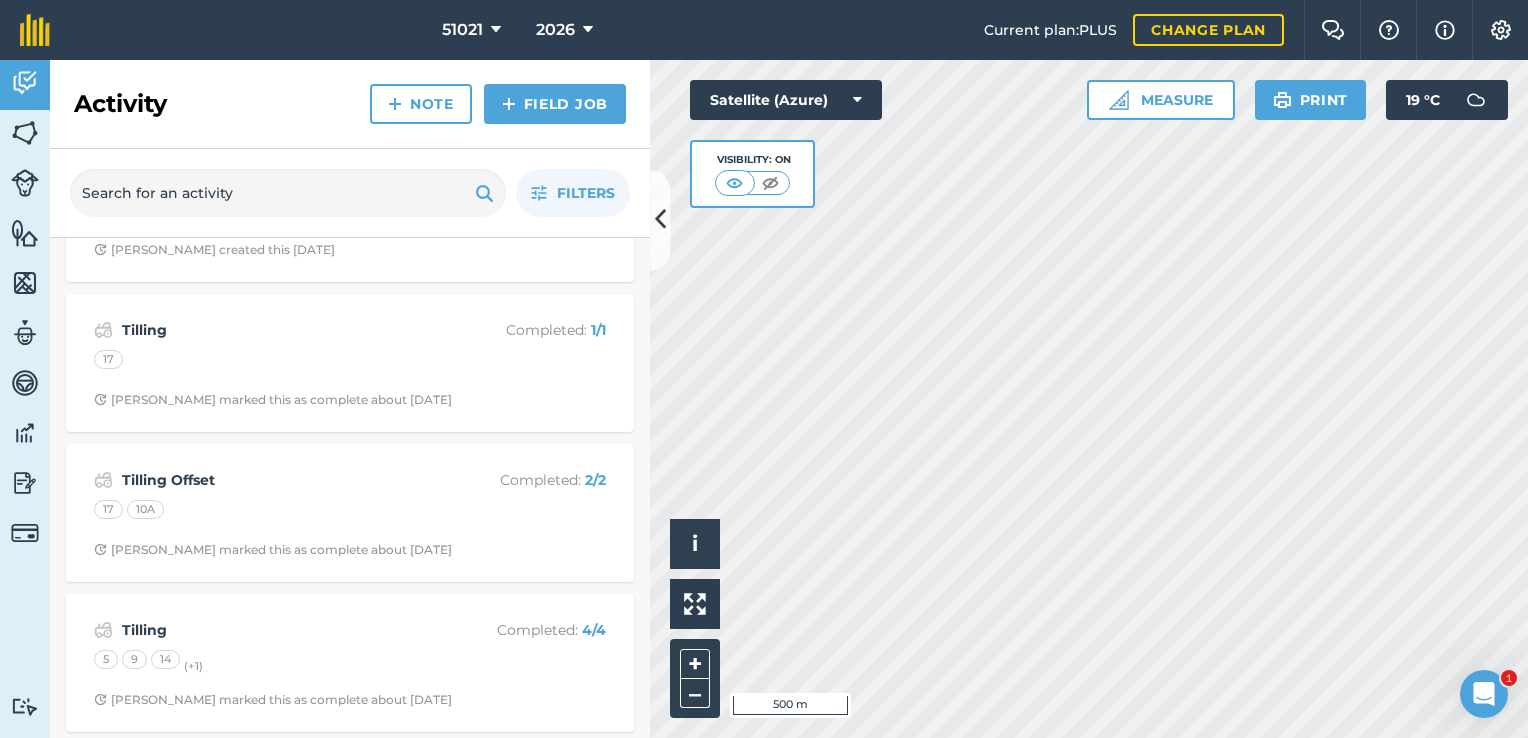 scroll, scrollTop: 1115, scrollLeft: 0, axis: vertical 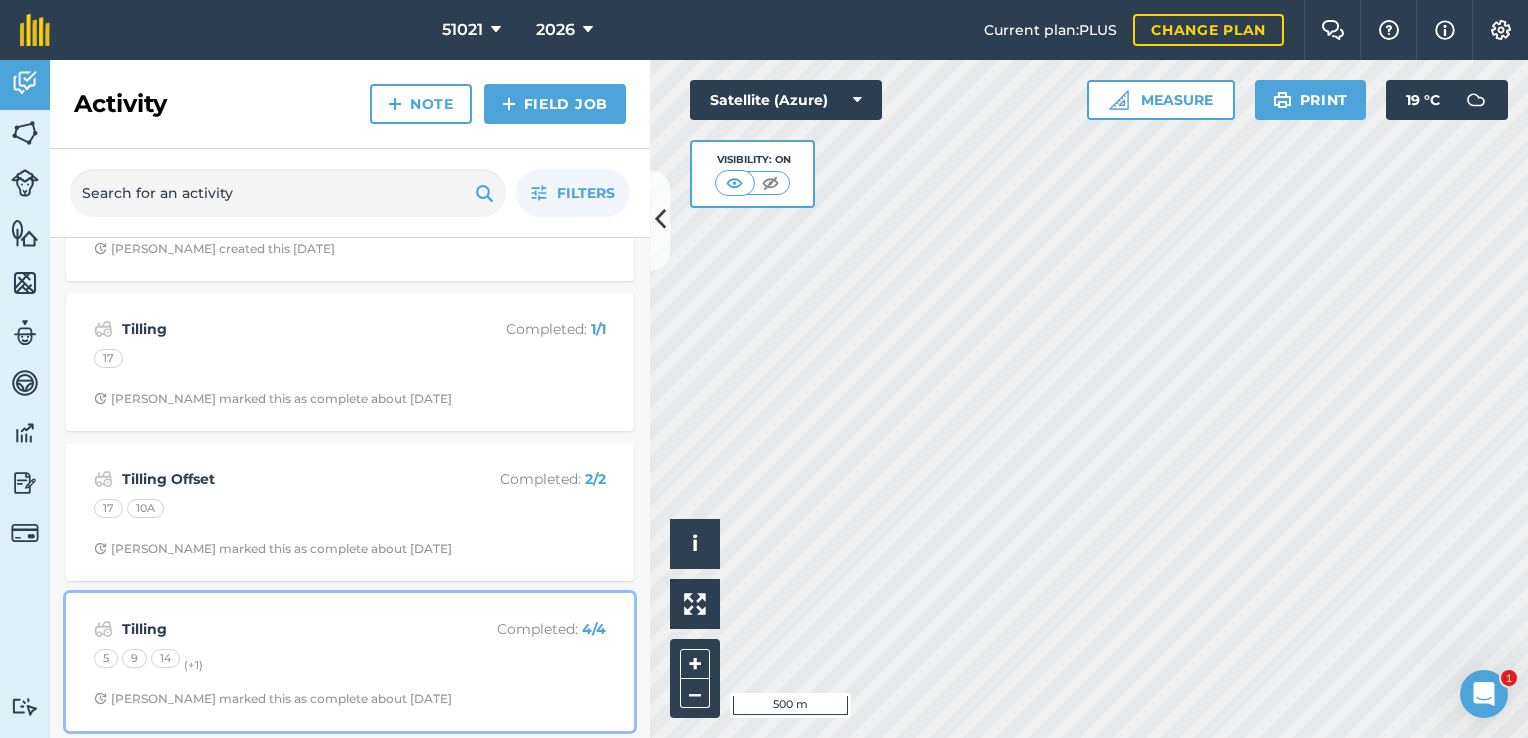 click on "Tilling" at bounding box center (280, 629) 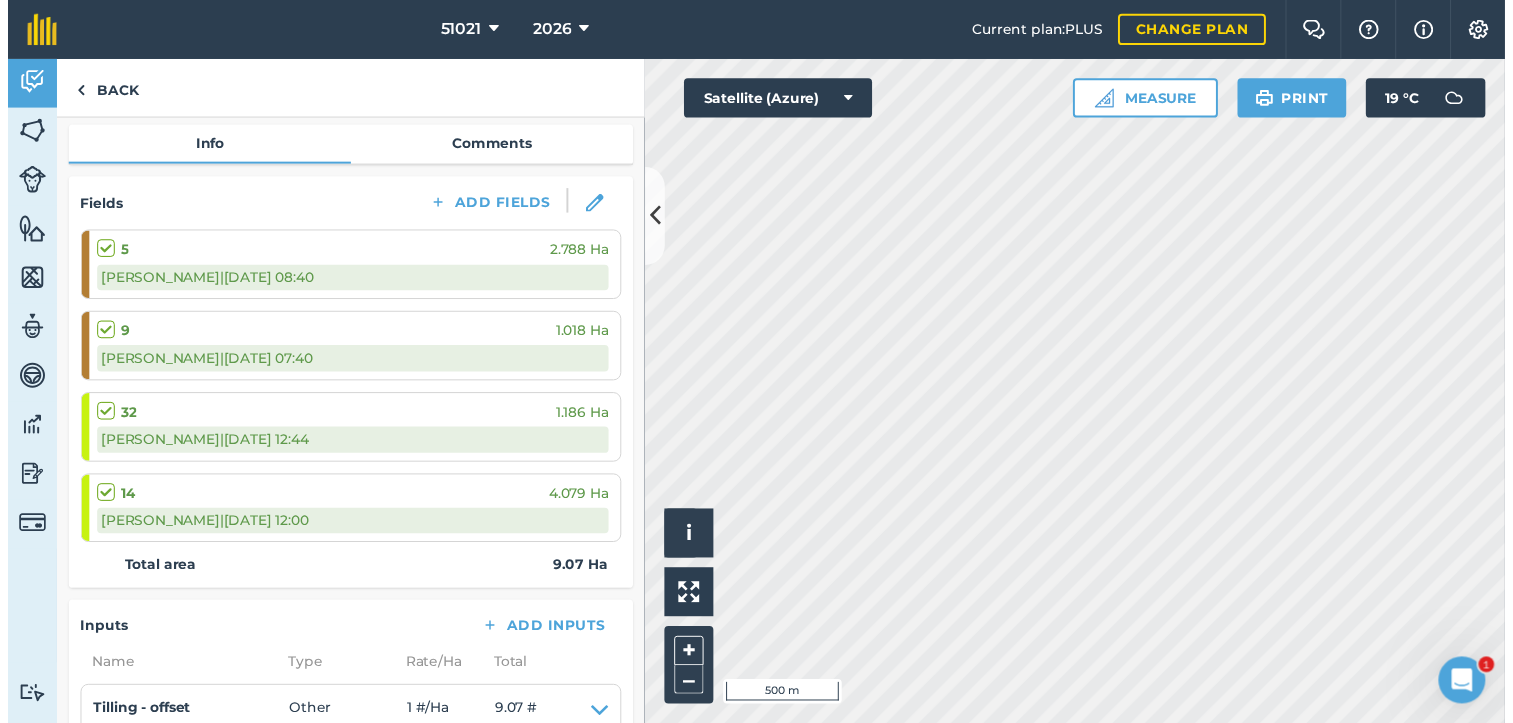 scroll, scrollTop: 0, scrollLeft: 0, axis: both 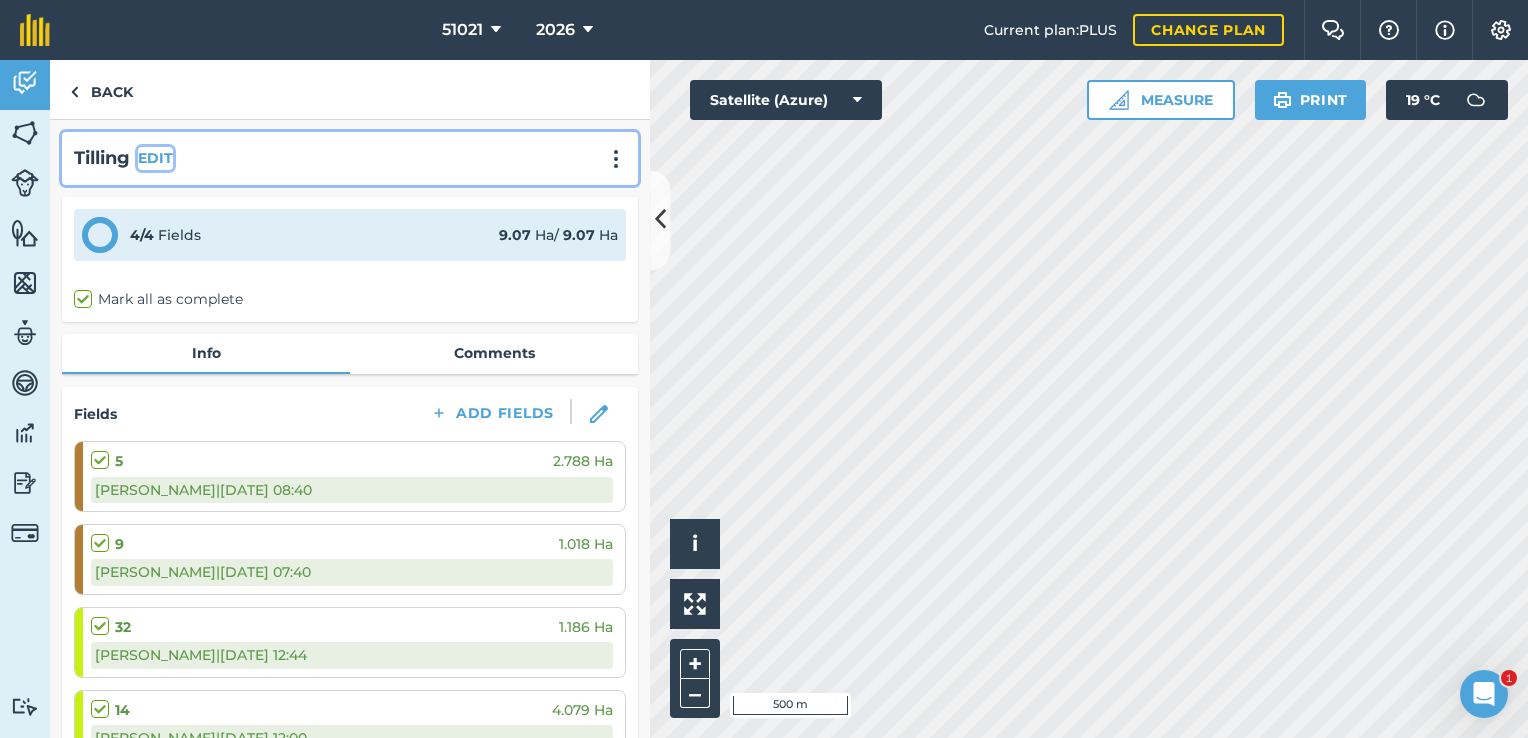 click on "EDIT" at bounding box center (155, 158) 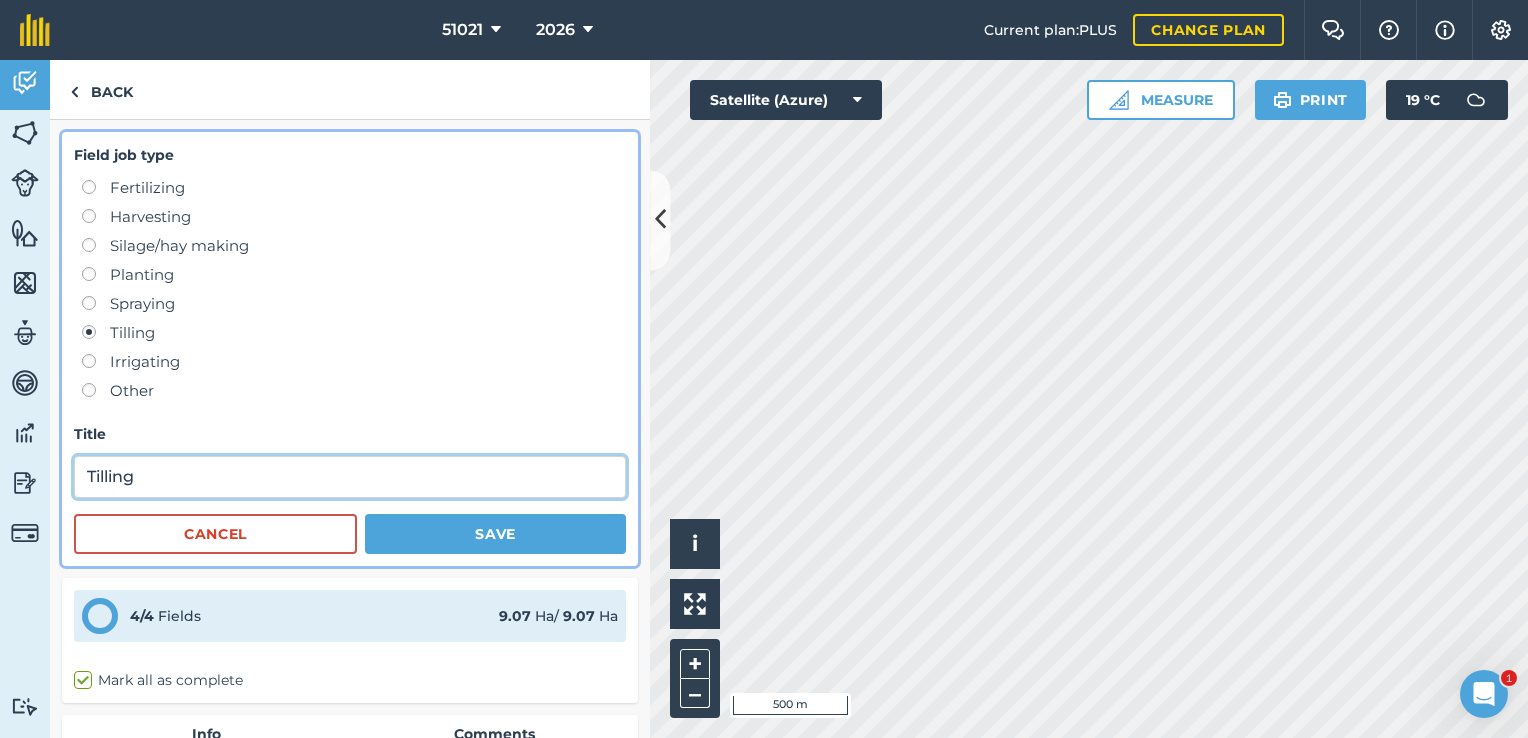 click on "Tilling" at bounding box center [350, 477] 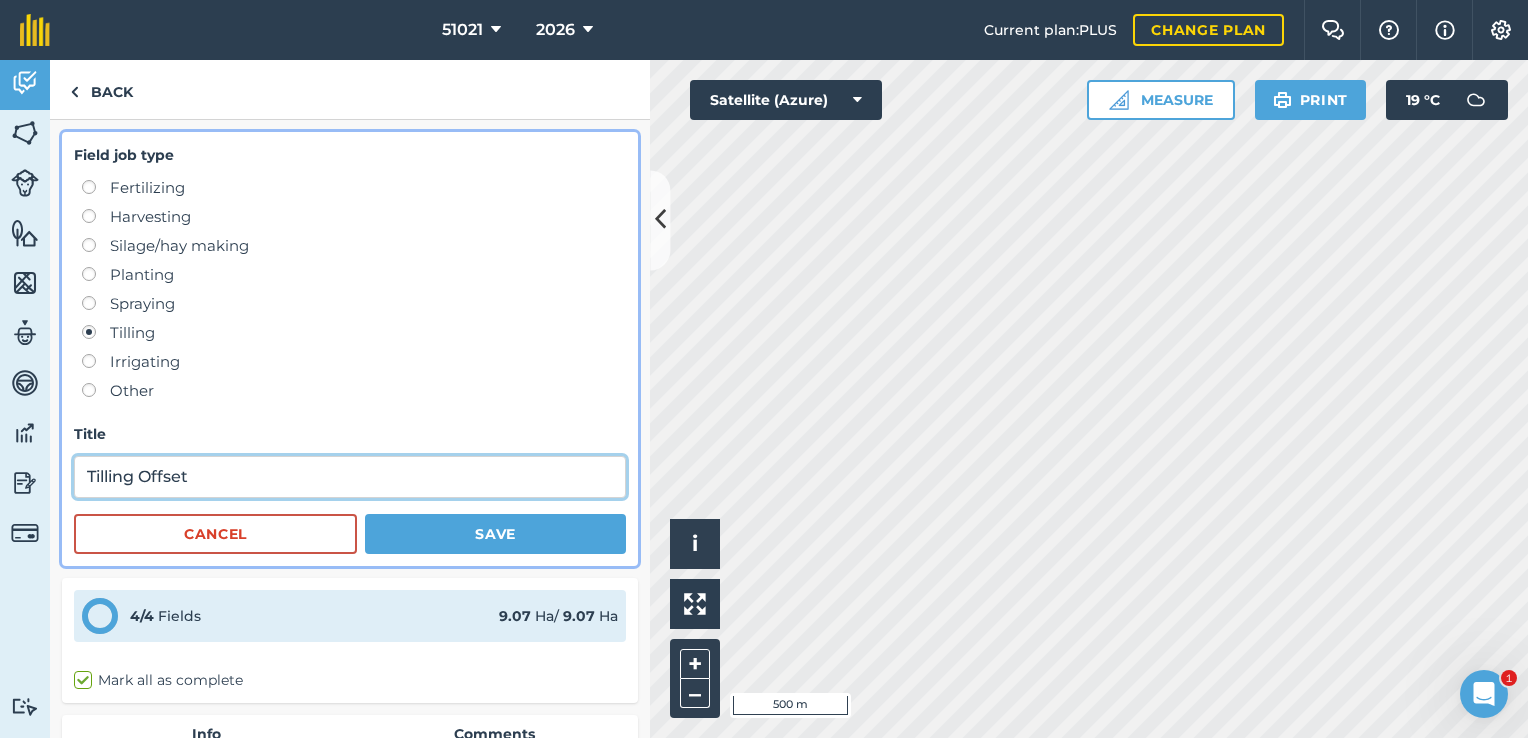 type on "Tilling Offset" 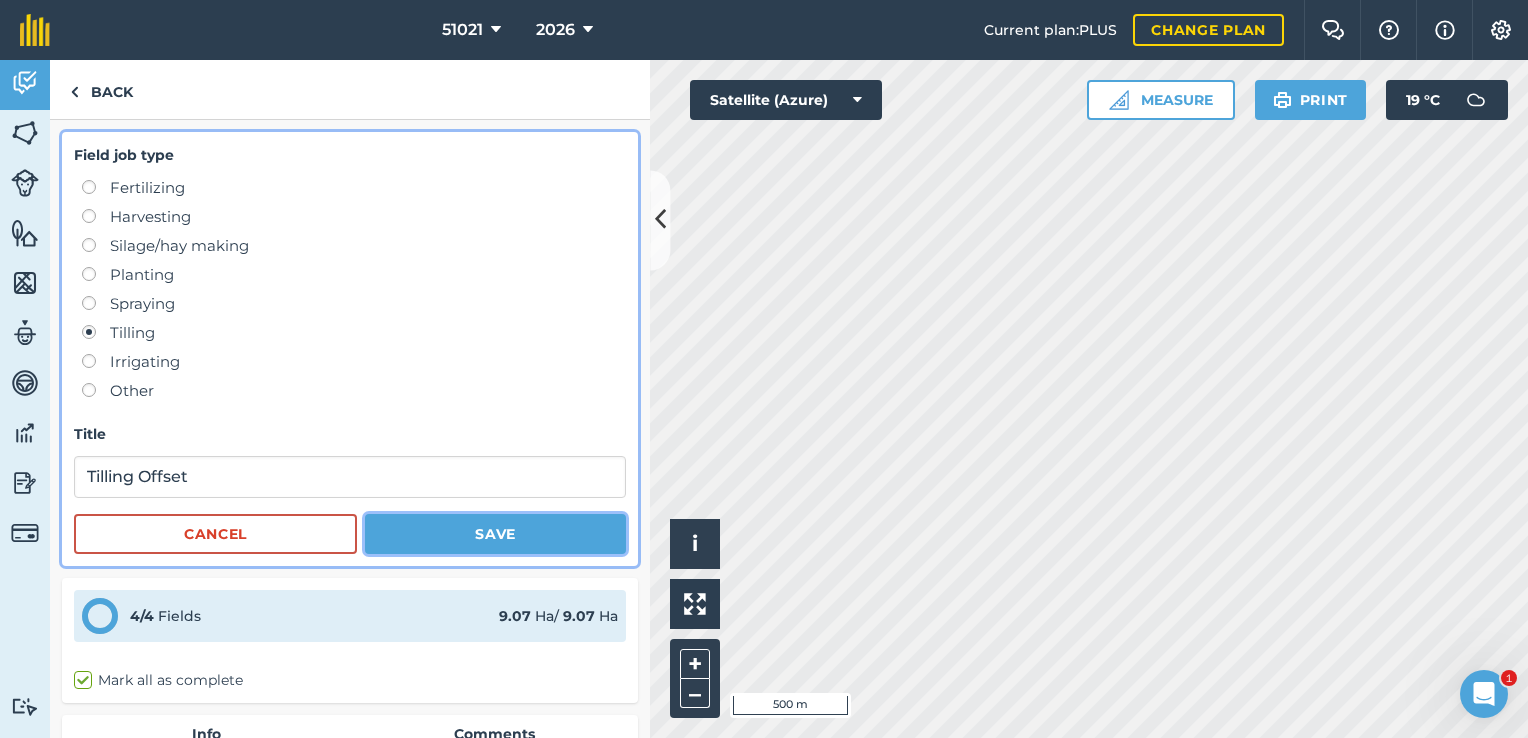 click on "Save" at bounding box center [495, 534] 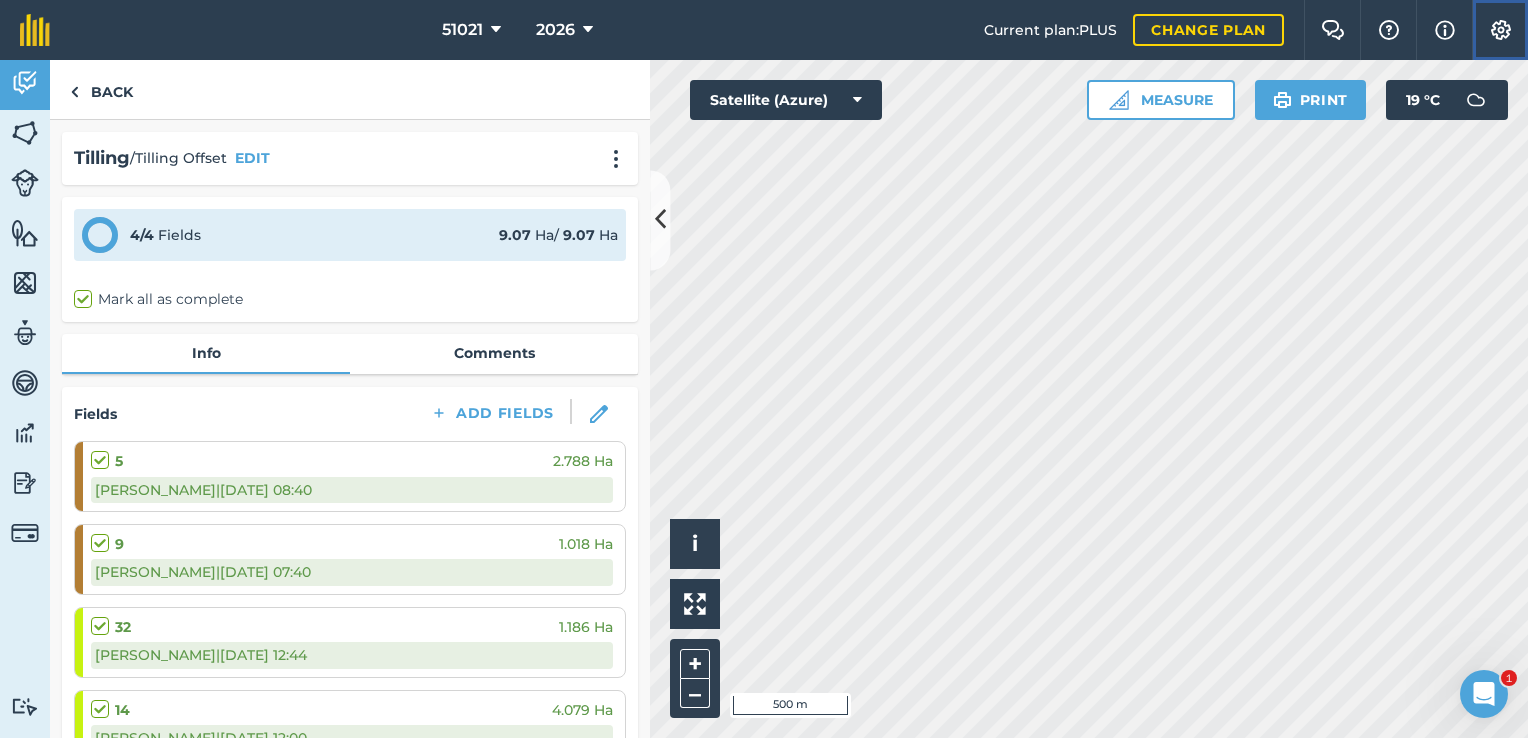 click at bounding box center (1501, 30) 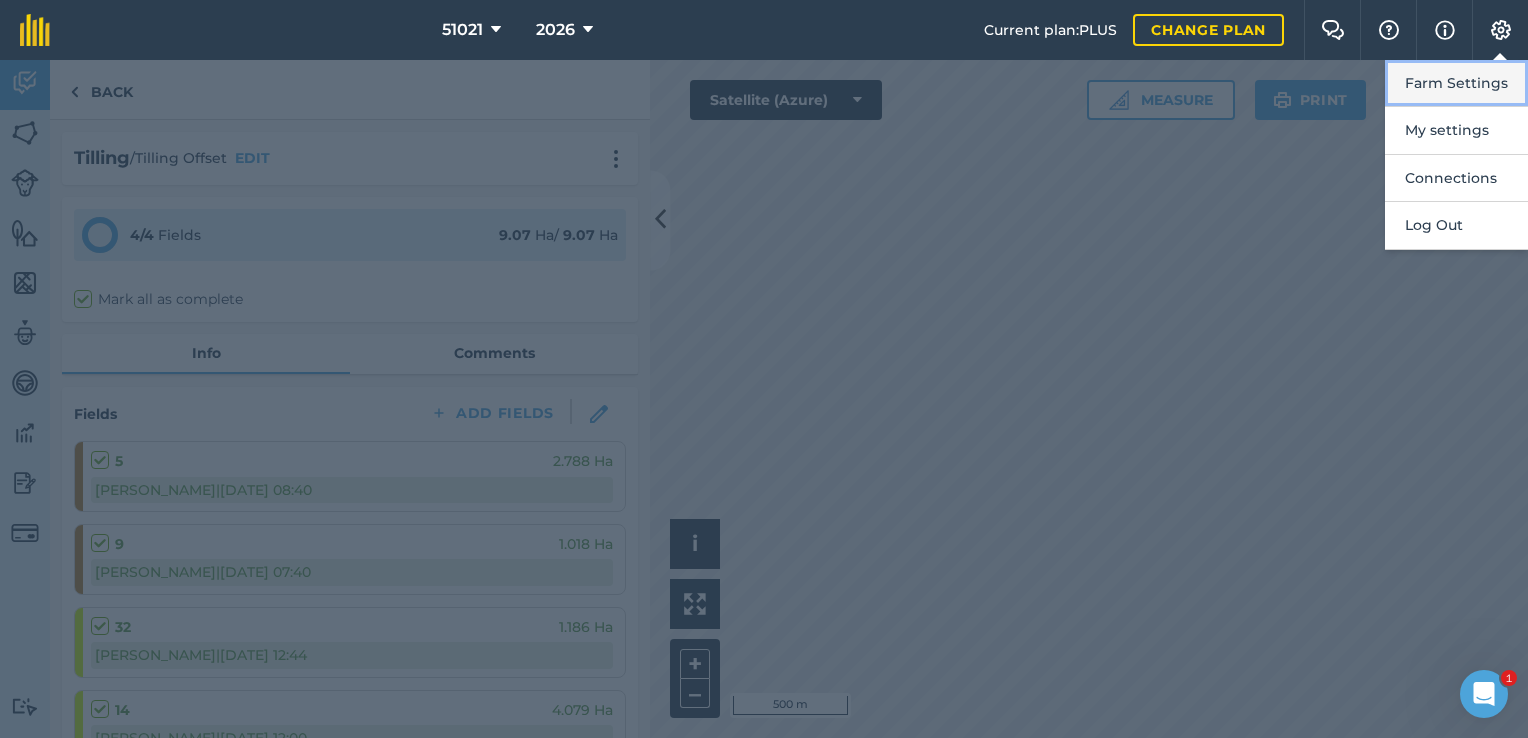 click on "Farm Settings" at bounding box center [1456, 83] 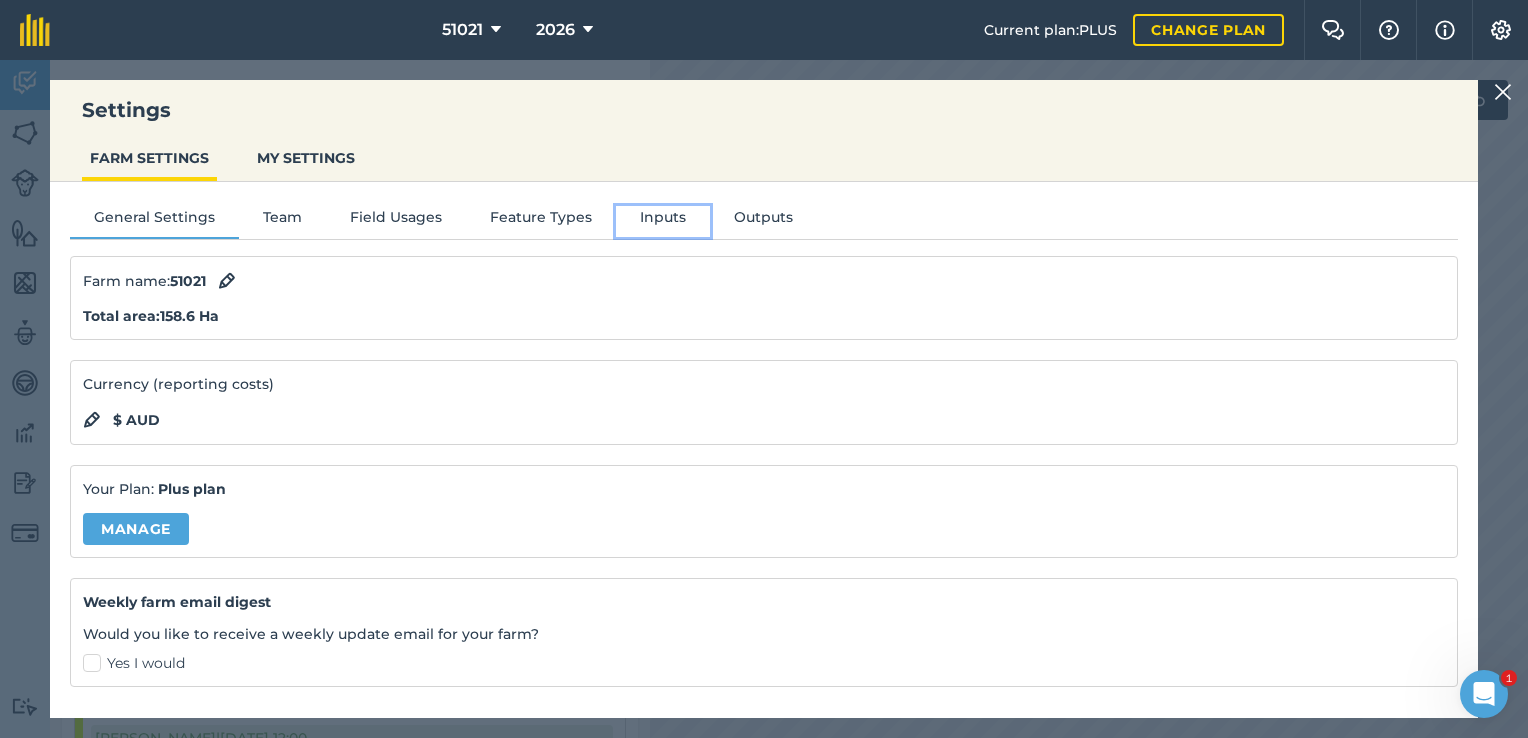 click on "Inputs" at bounding box center [663, 221] 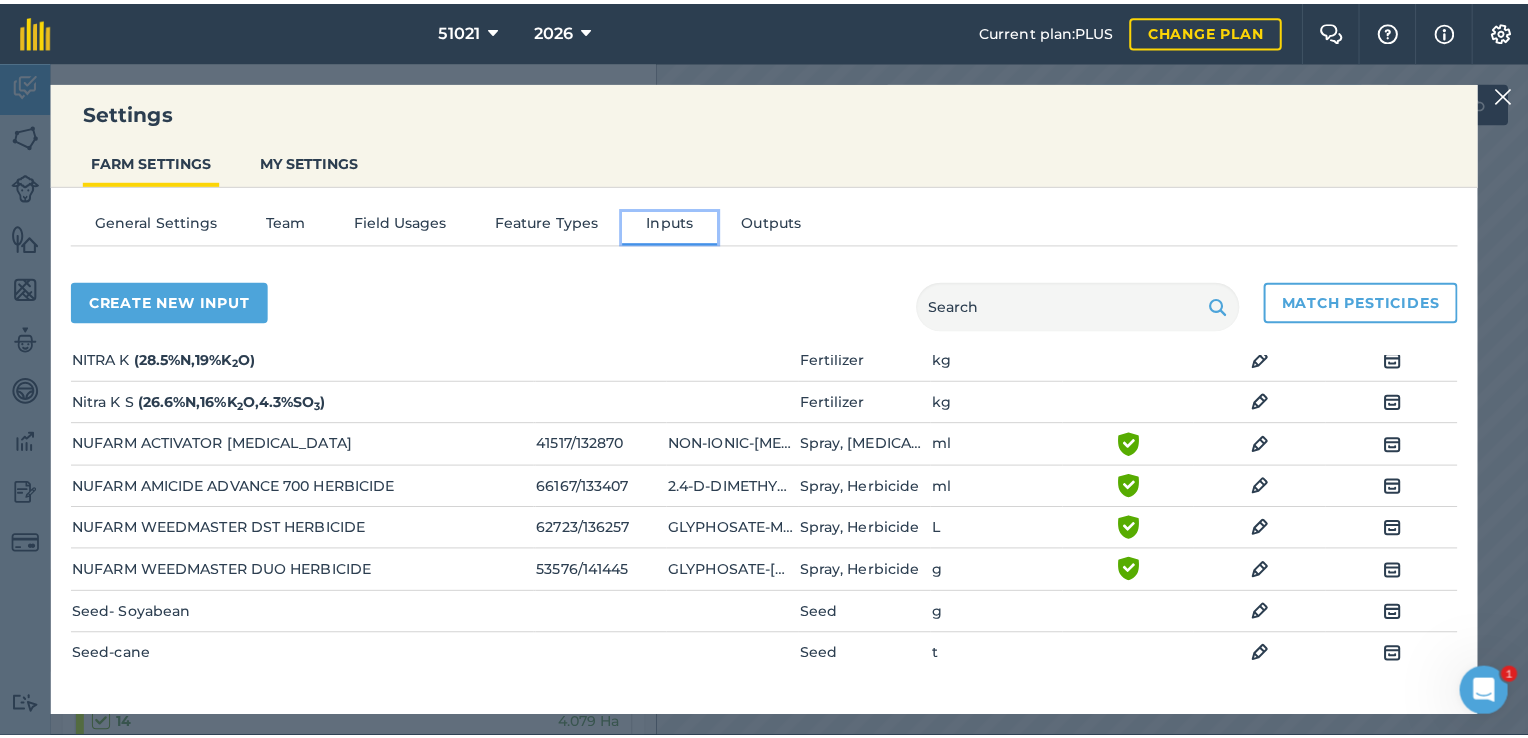 scroll, scrollTop: 800, scrollLeft: 0, axis: vertical 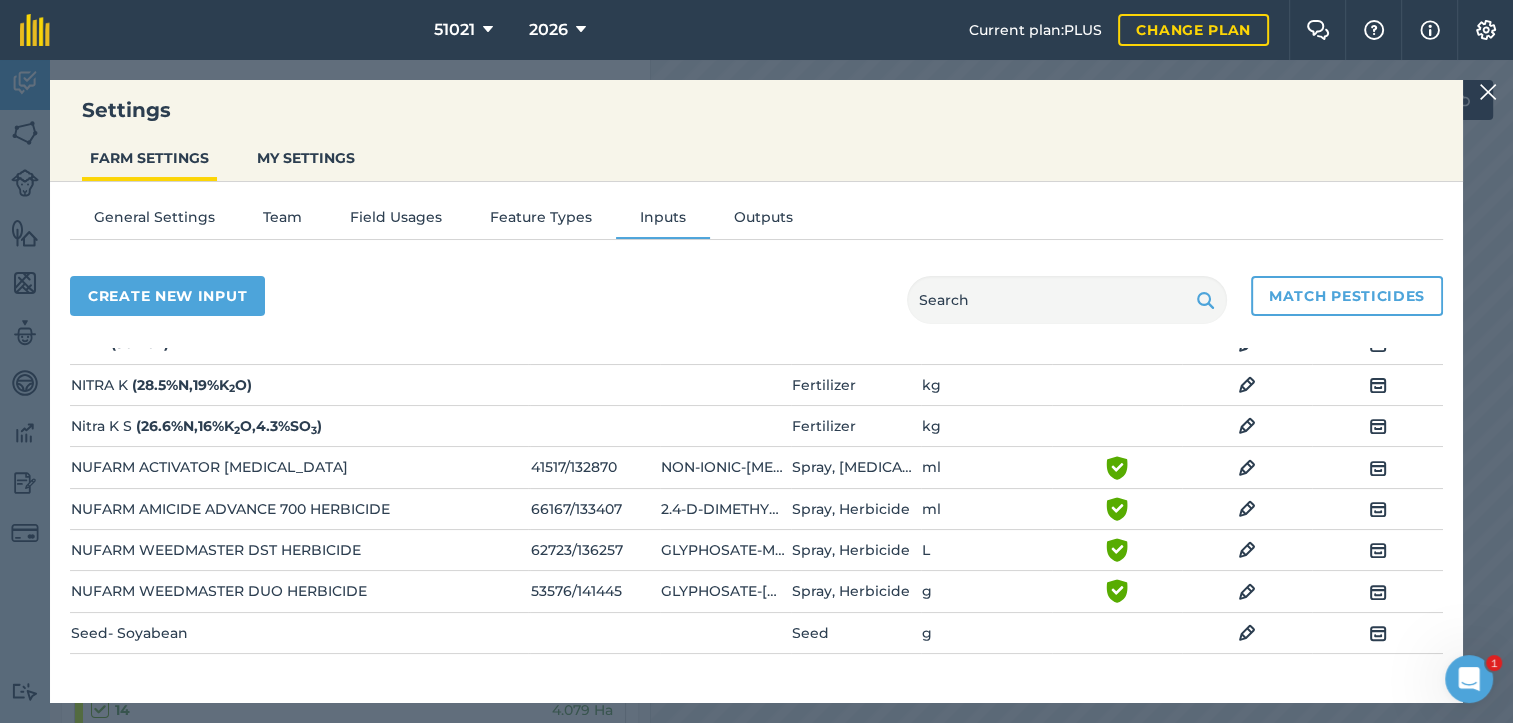 click at bounding box center [1488, 92] 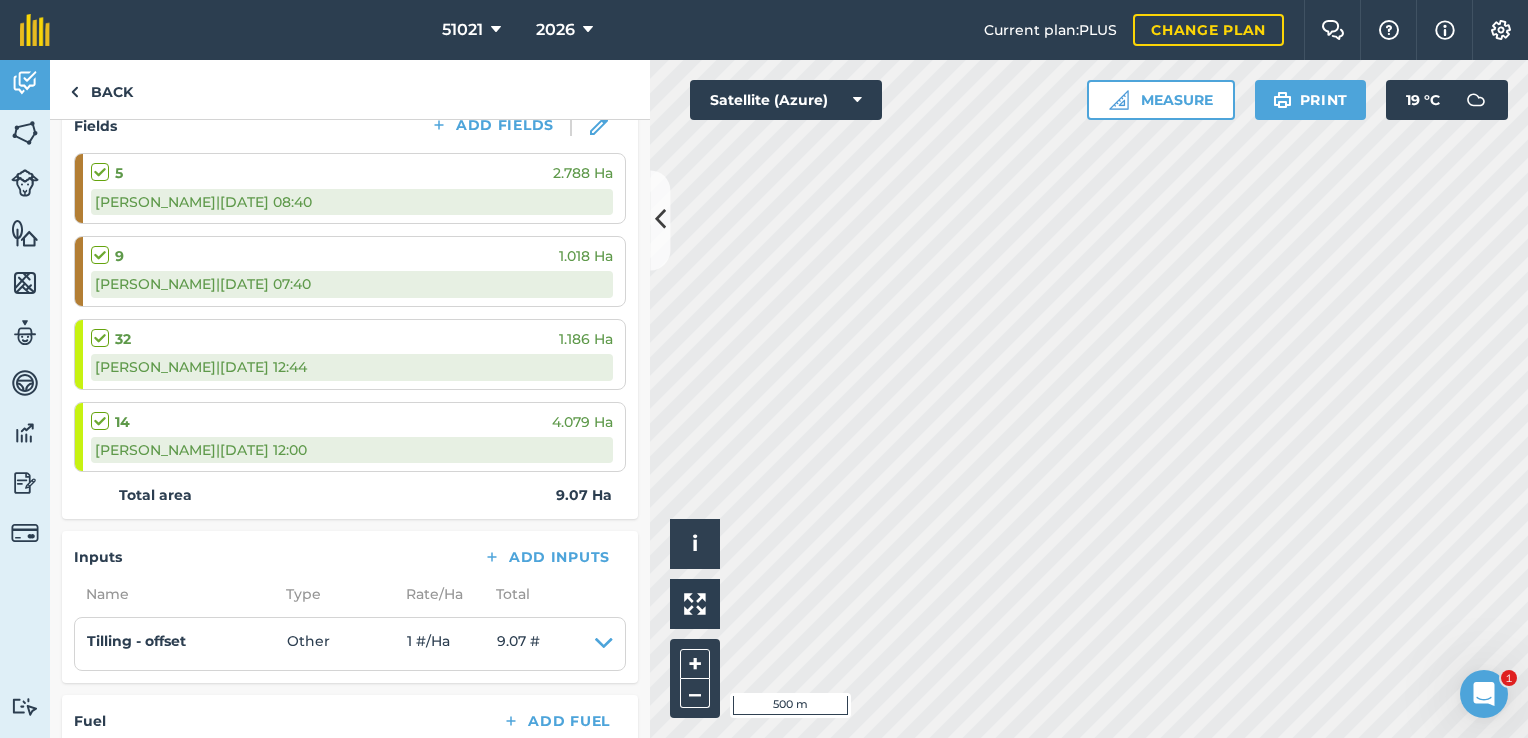 scroll, scrollTop: 400, scrollLeft: 0, axis: vertical 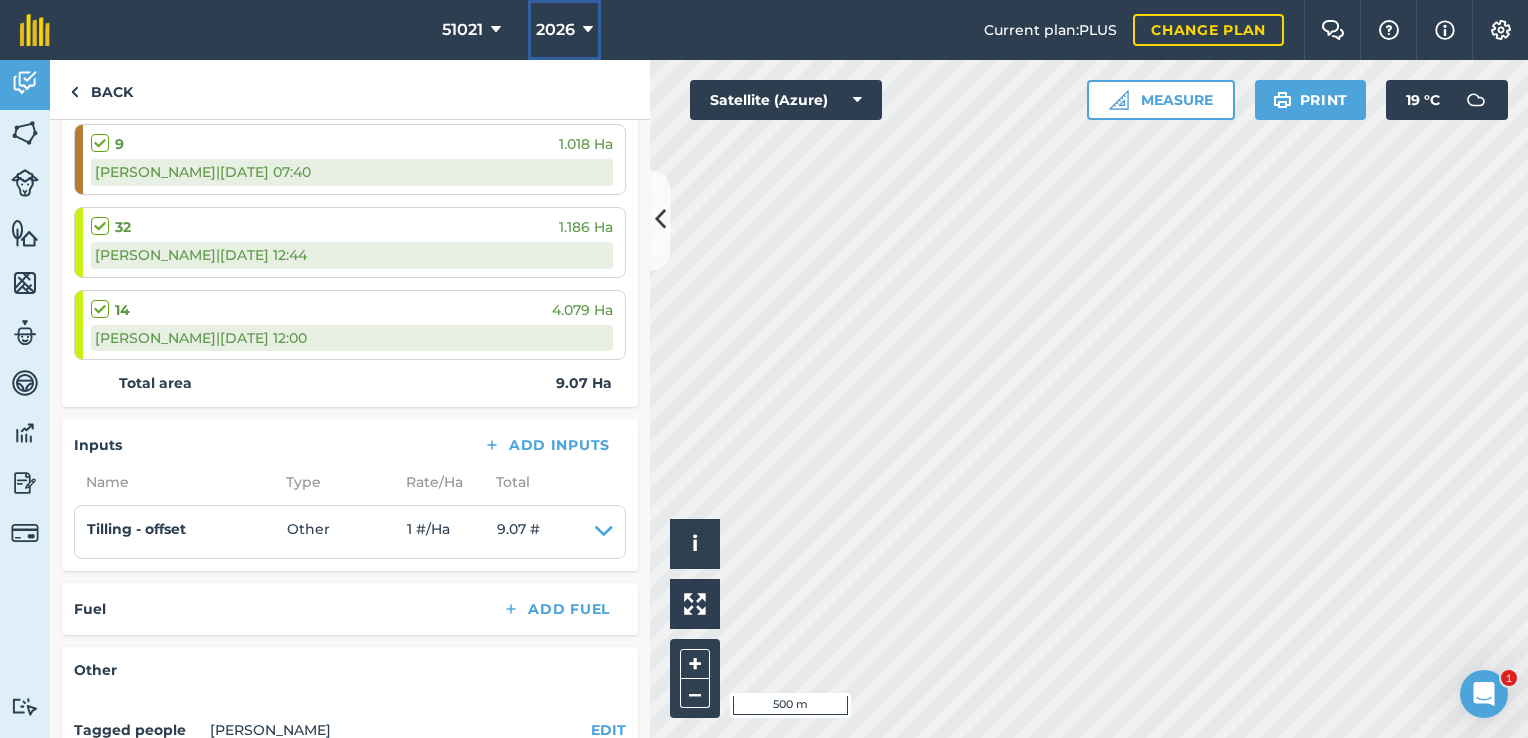 click on "2026" at bounding box center (564, 30) 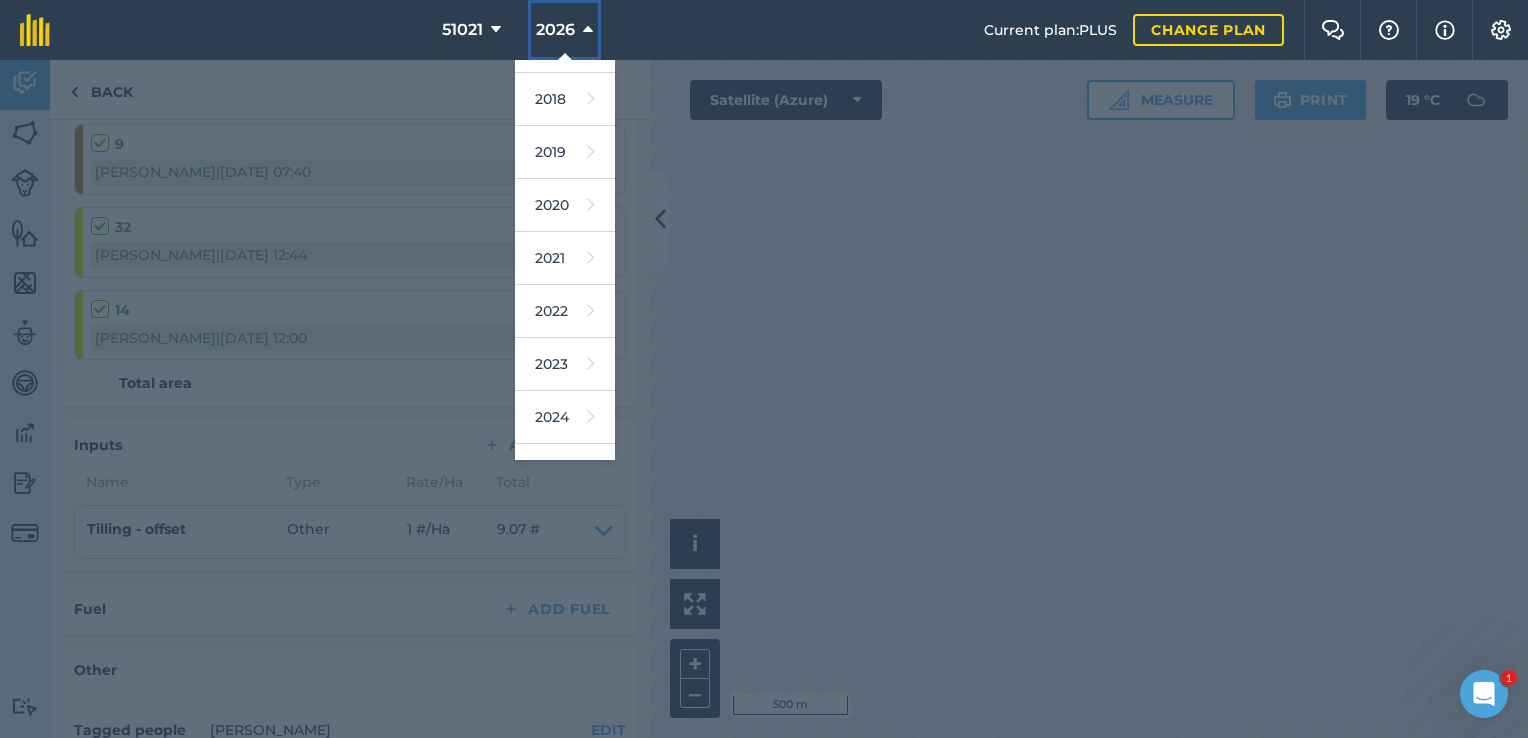 scroll, scrollTop: 80, scrollLeft: 0, axis: vertical 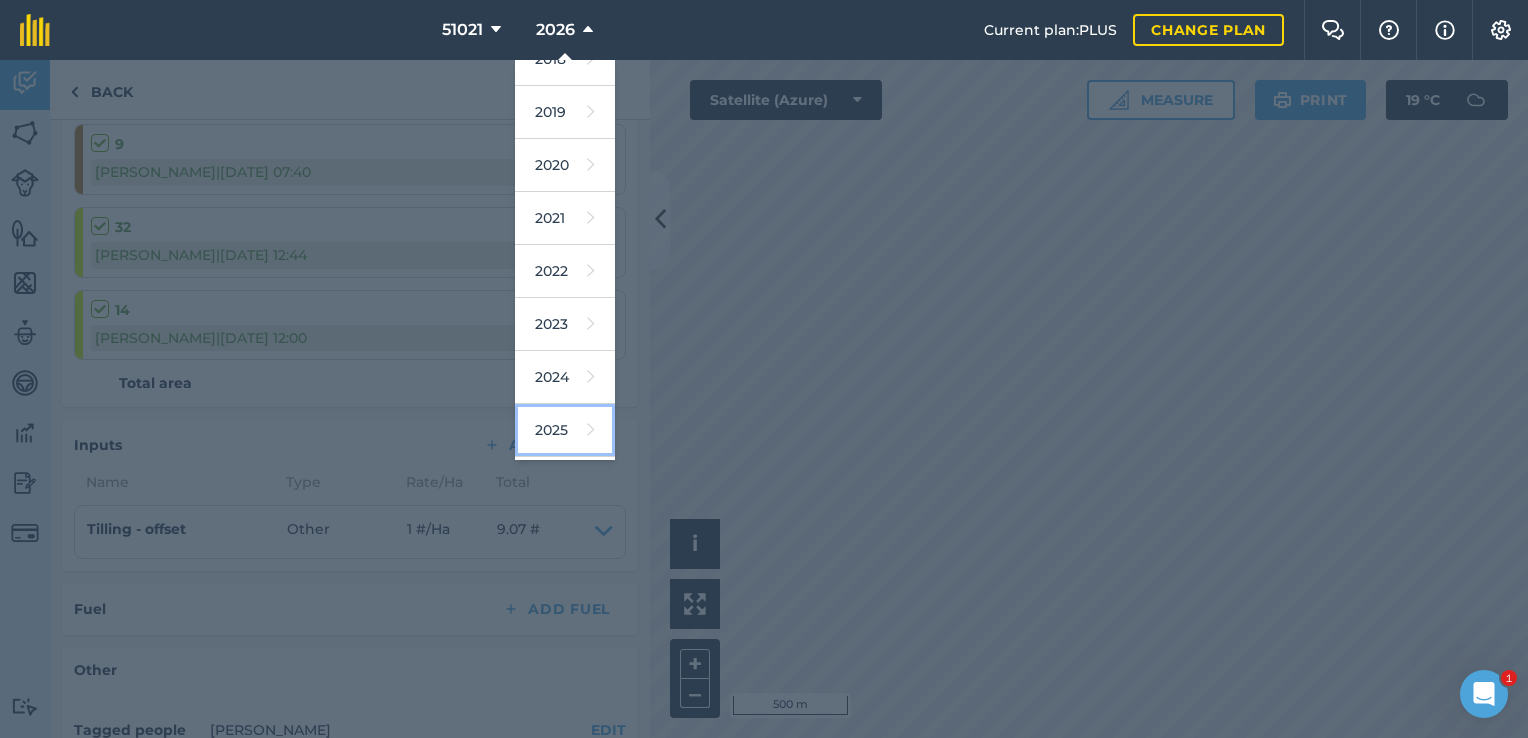 click on "2025" at bounding box center [565, 430] 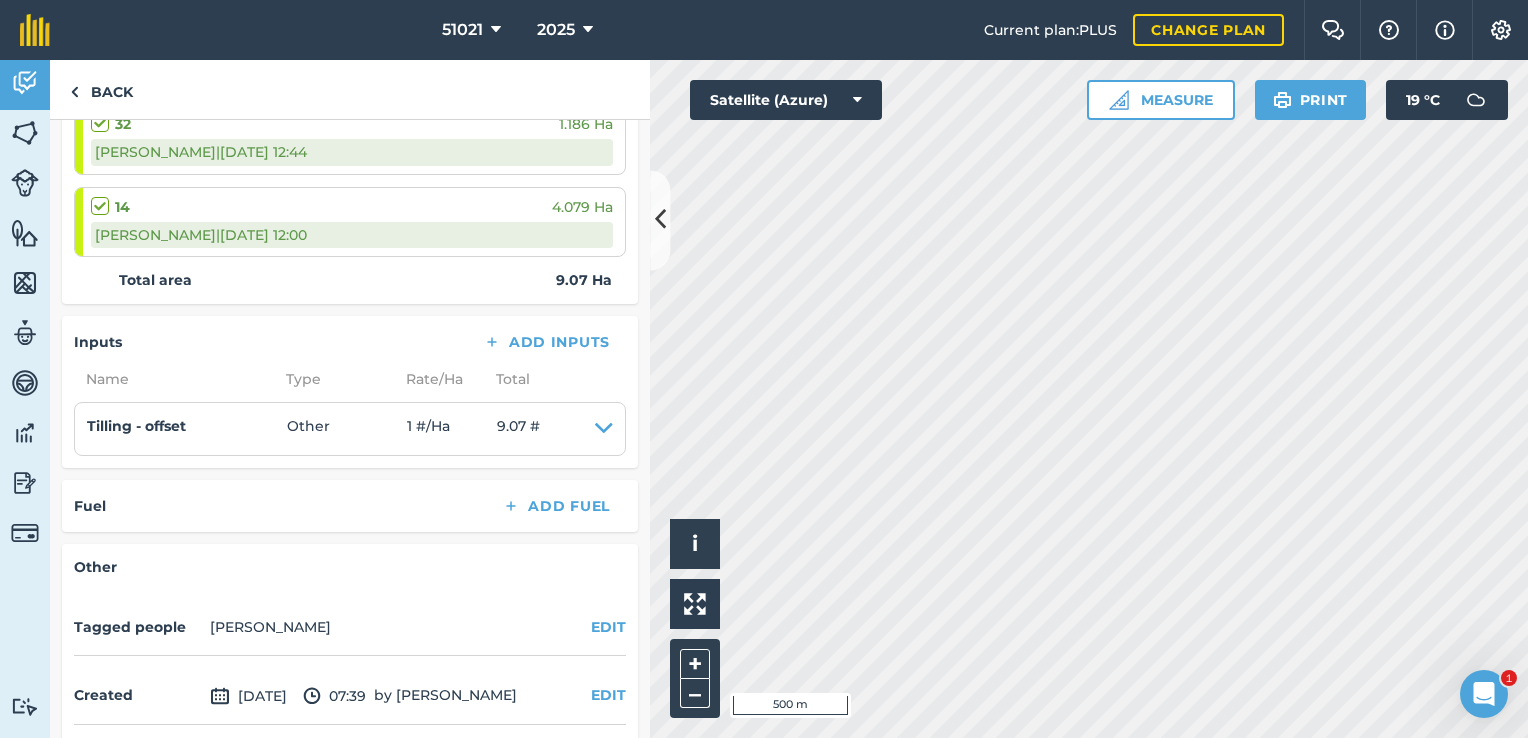 scroll, scrollTop: 576, scrollLeft: 0, axis: vertical 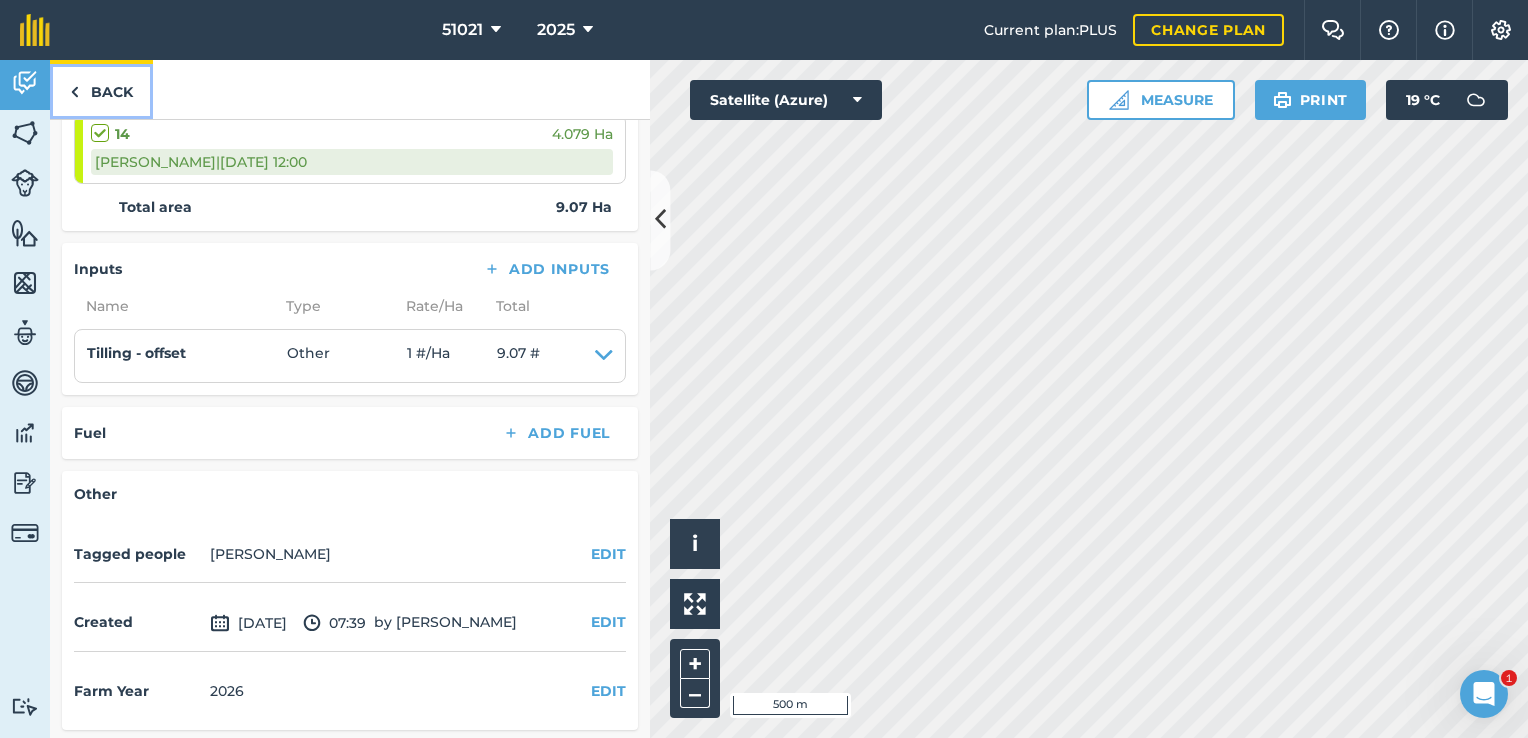 click on "Back" at bounding box center (101, 89) 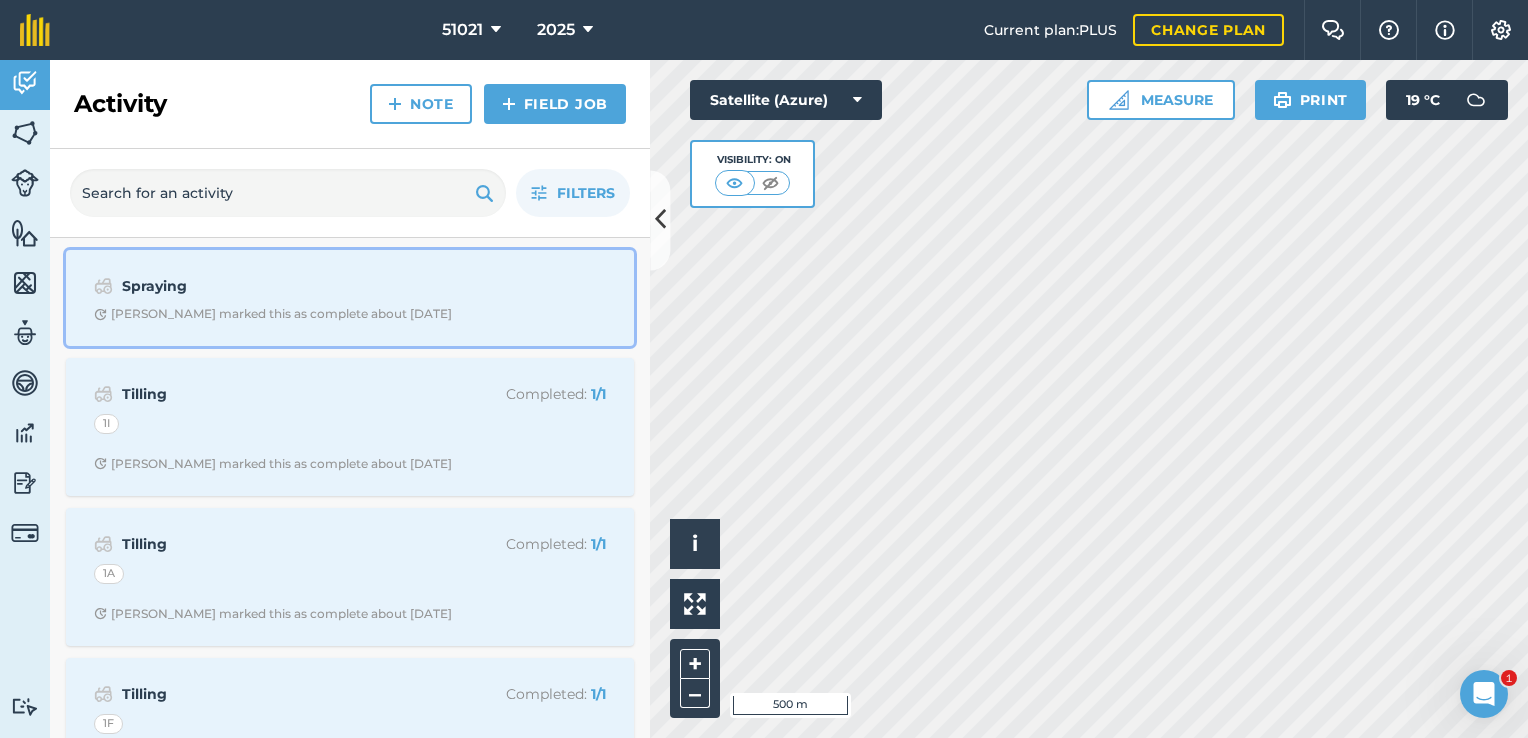 click on "Spraying" at bounding box center (280, 286) 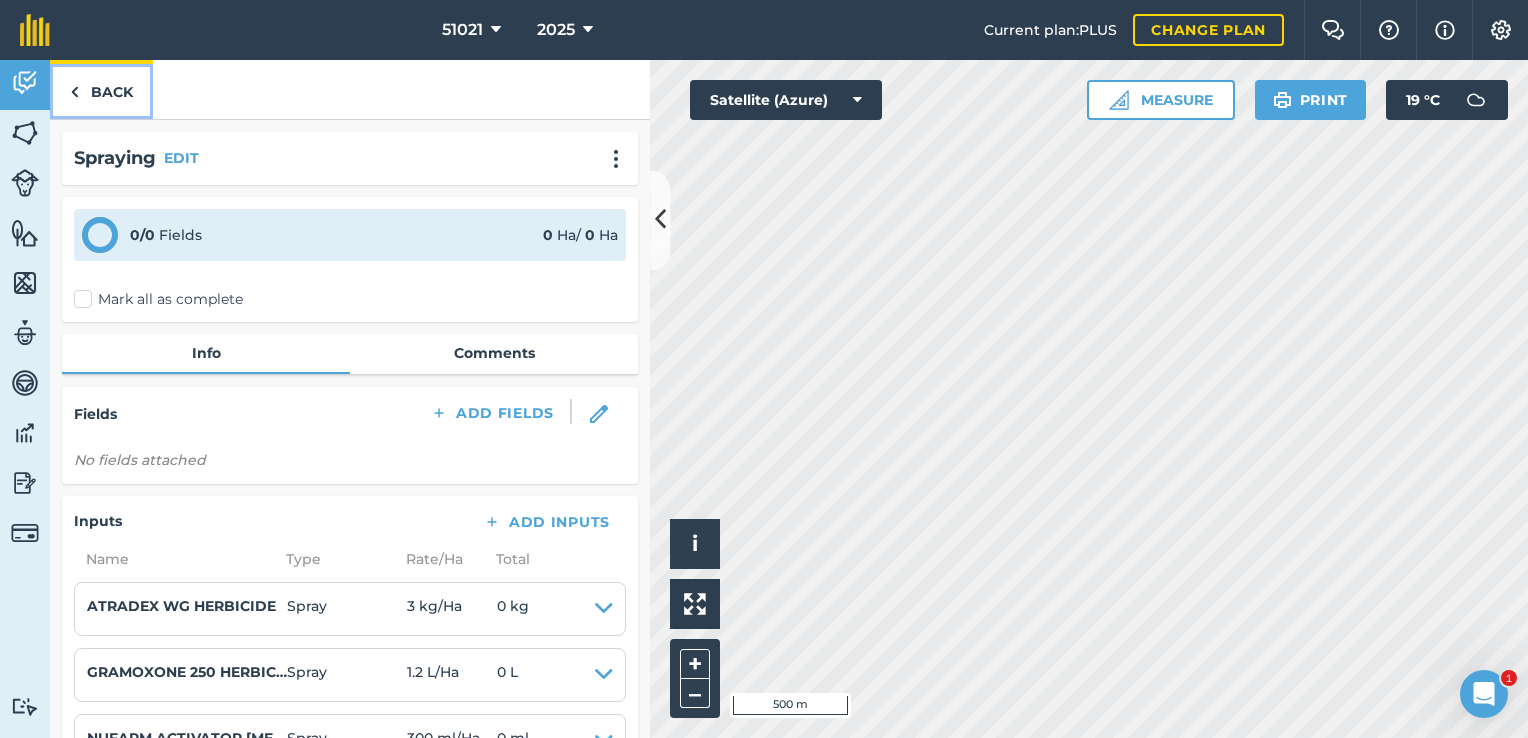 click at bounding box center [74, 92] 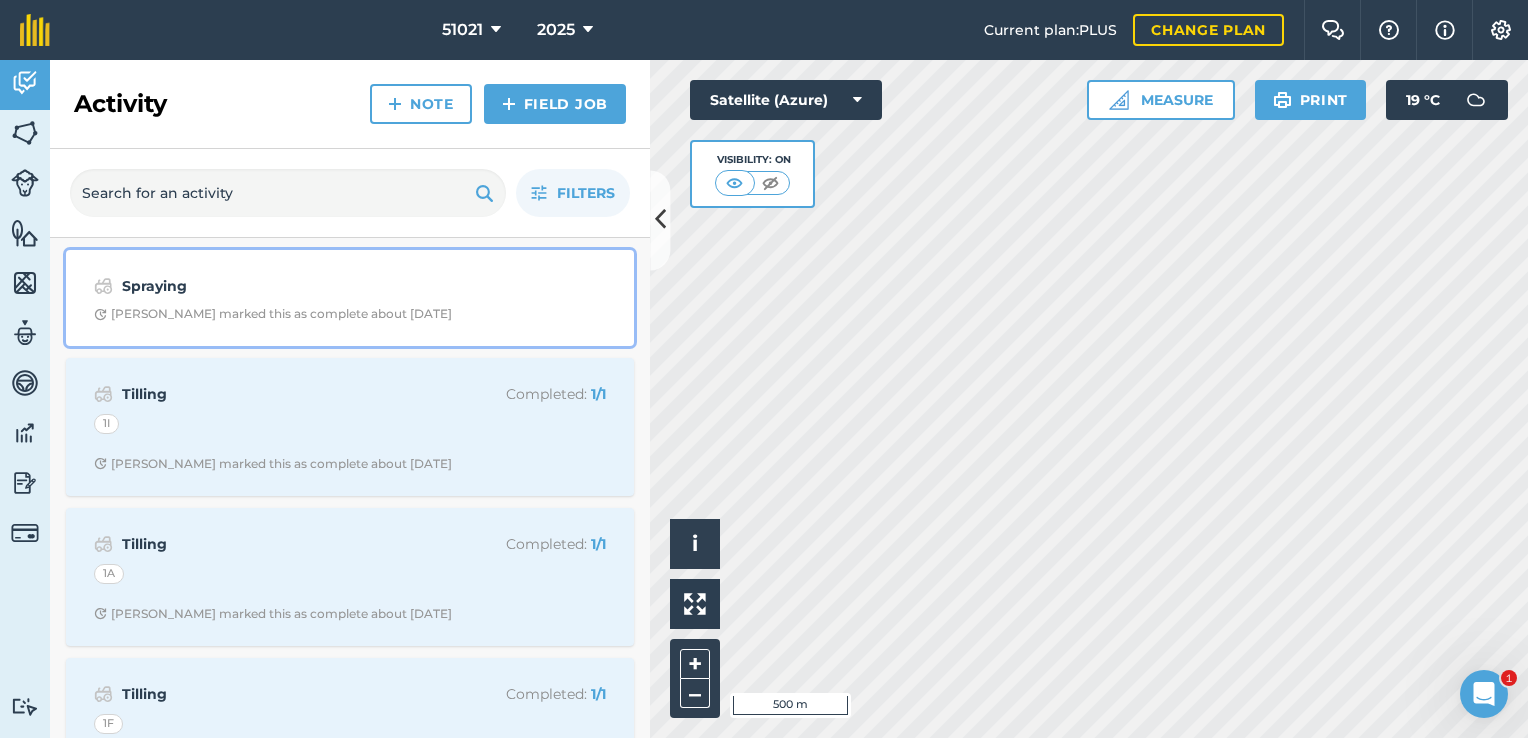 click on "Spraying" at bounding box center (280, 286) 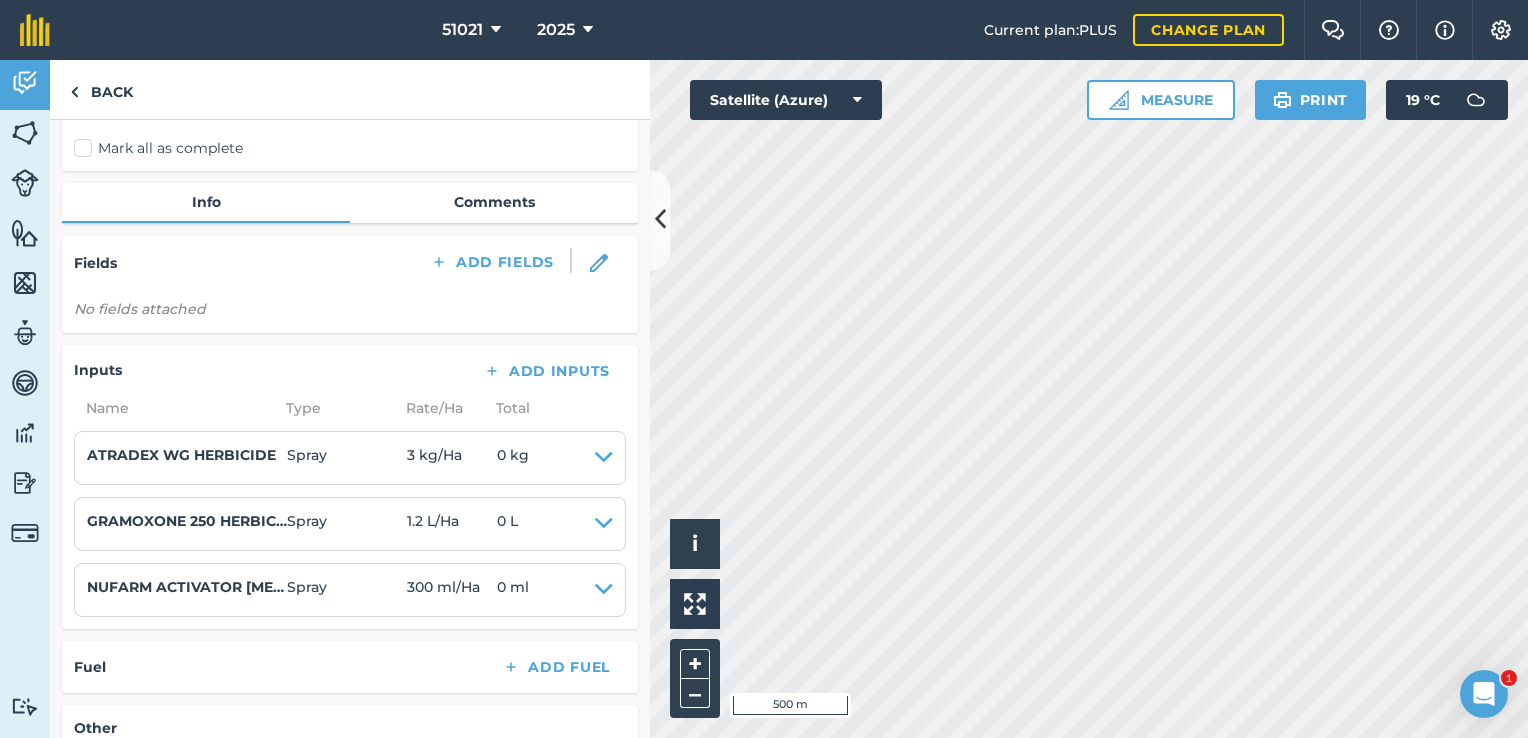 scroll, scrollTop: 0, scrollLeft: 0, axis: both 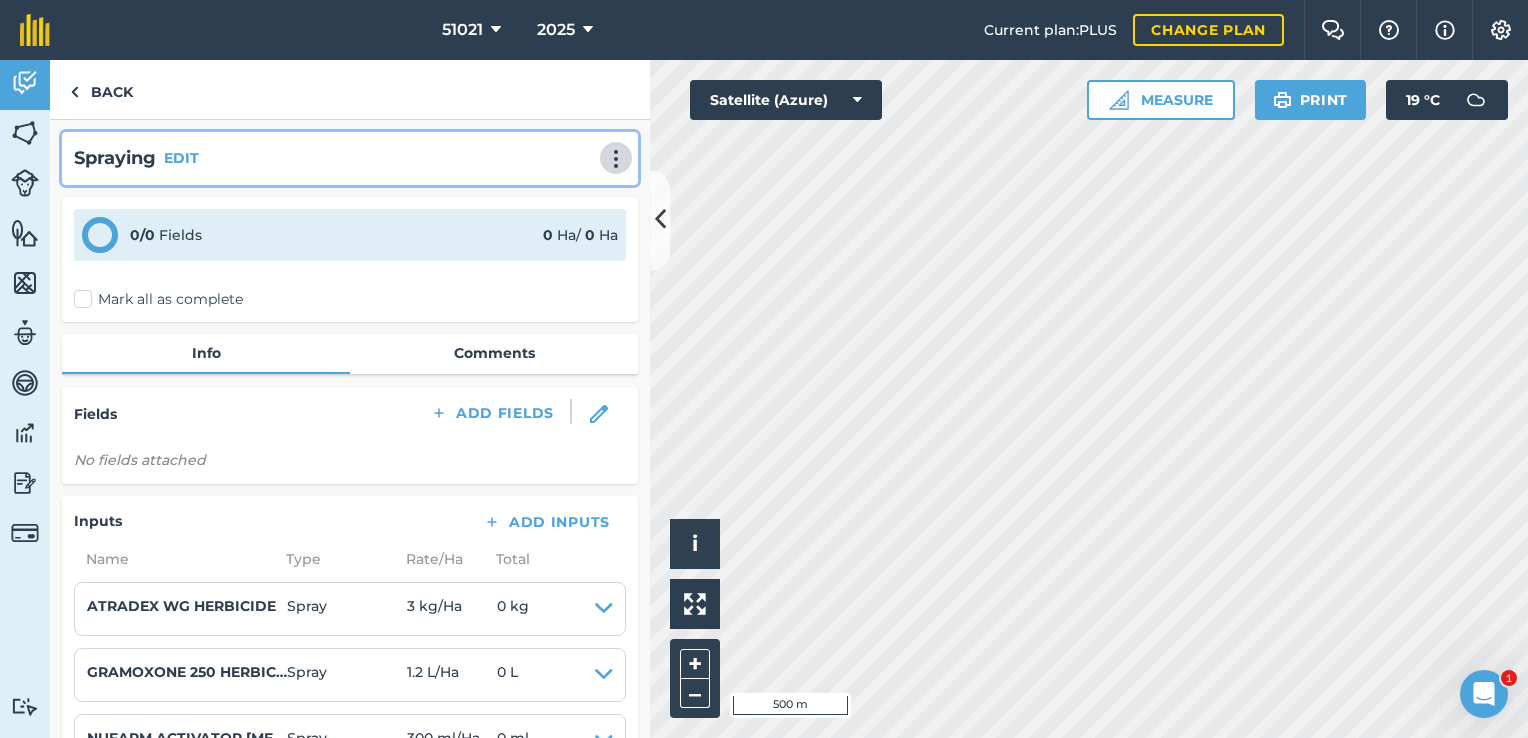 click at bounding box center [616, 159] 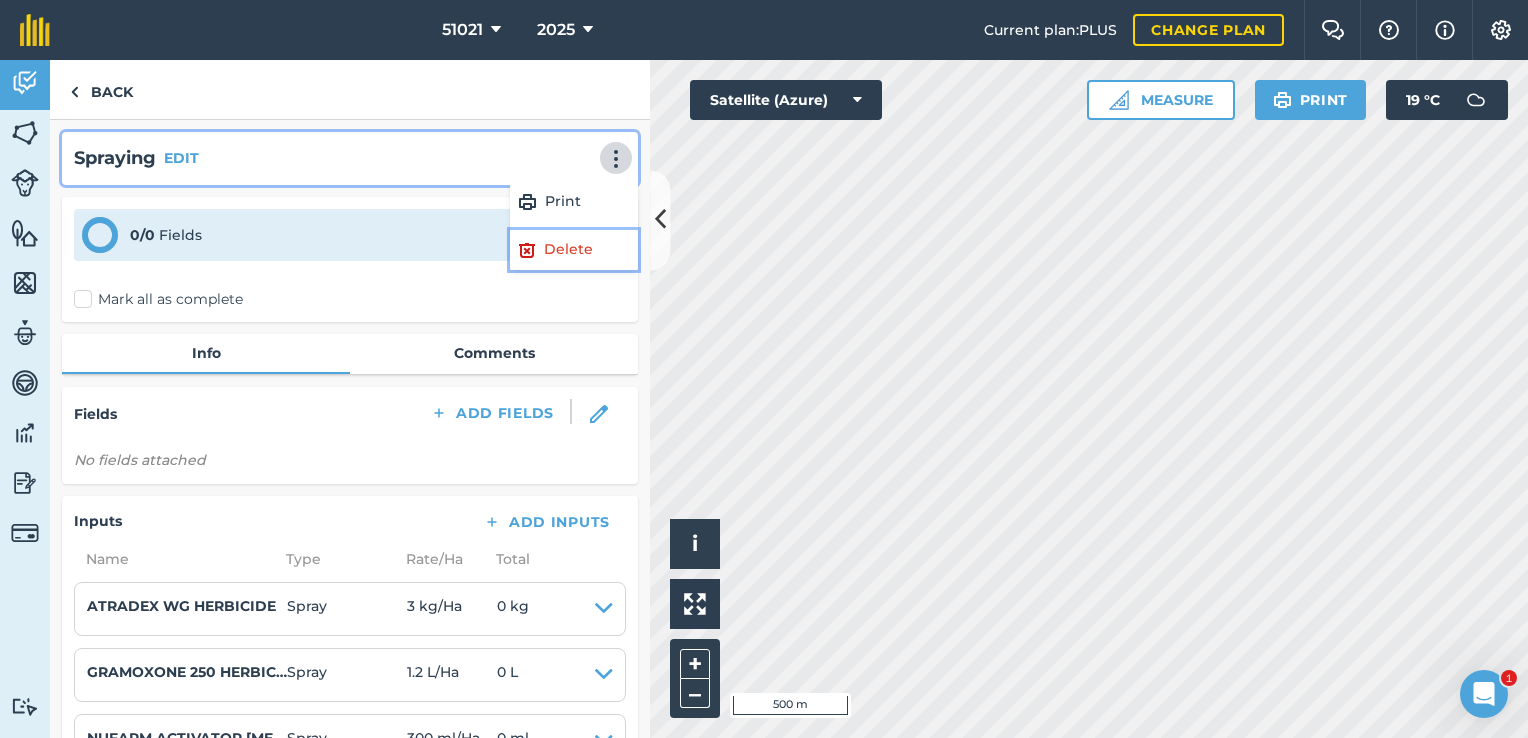 click on "Delete" at bounding box center [574, 250] 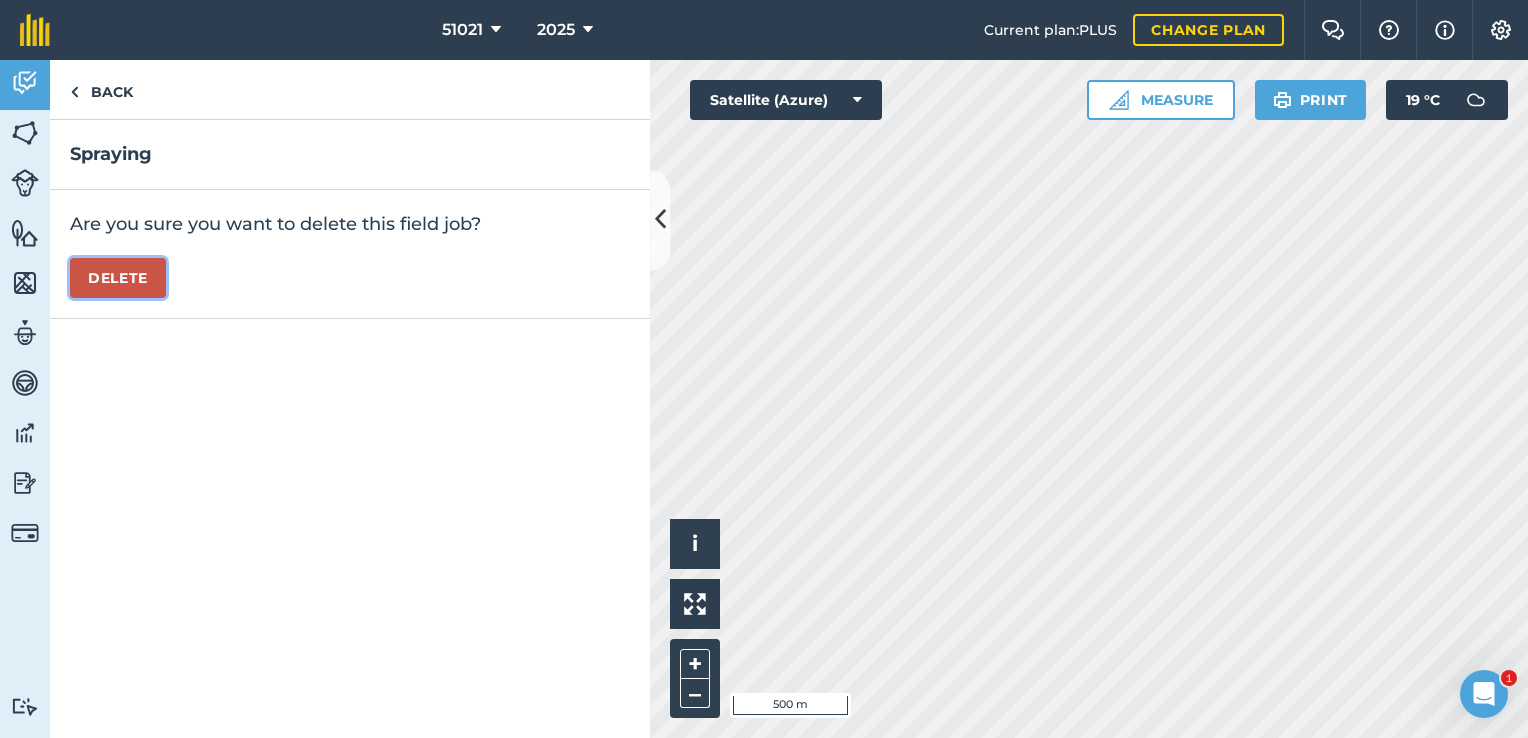 click on "Delete" at bounding box center [118, 278] 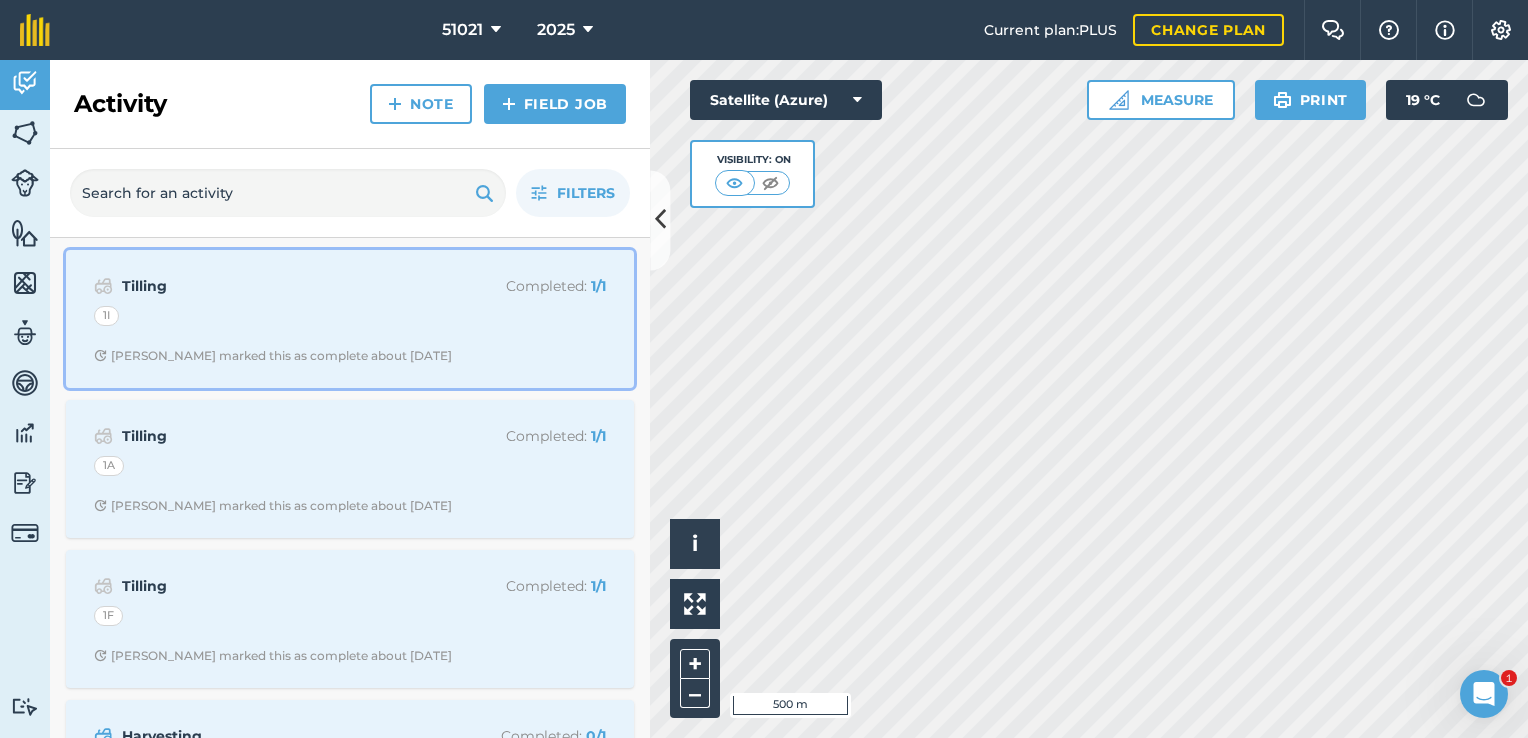 click on "Tilling" at bounding box center (280, 286) 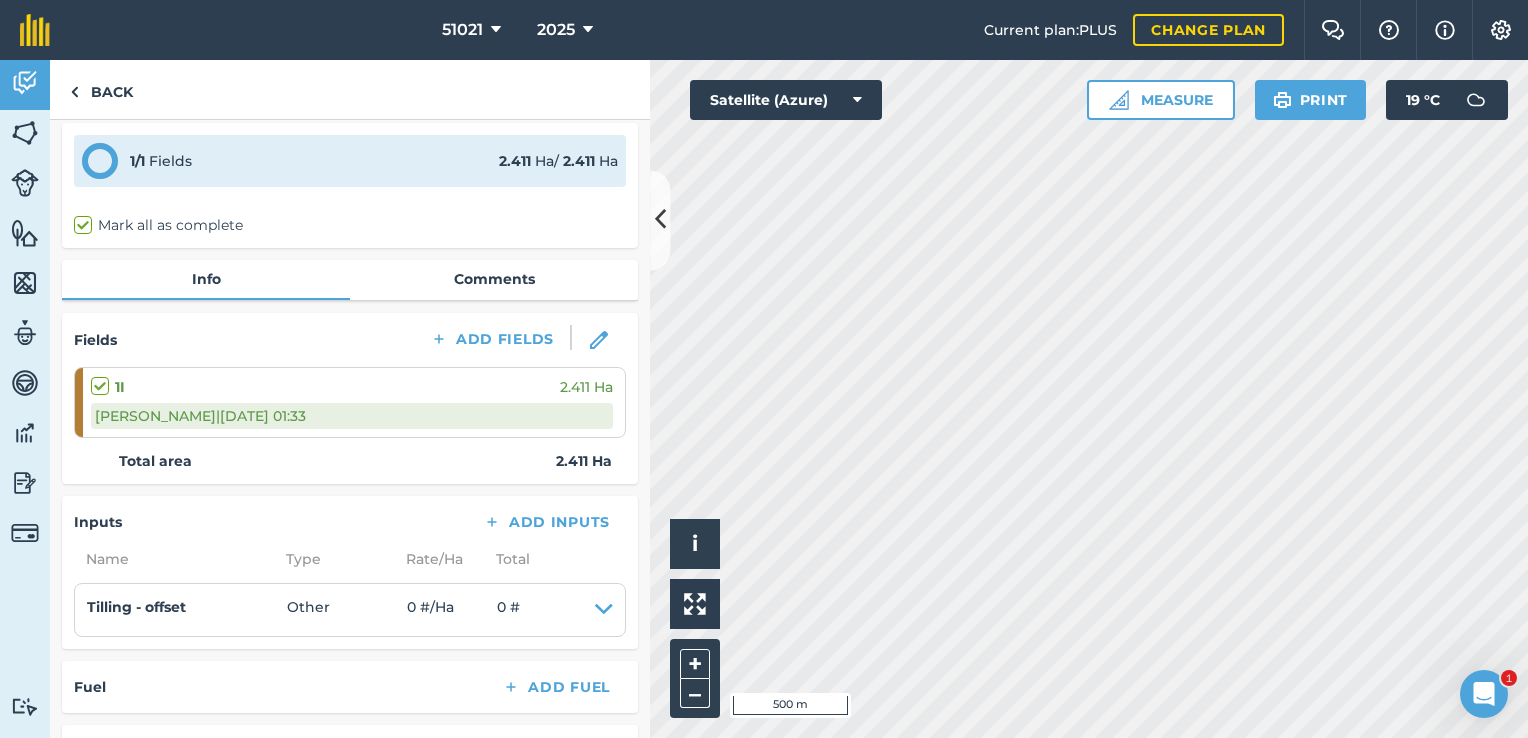 scroll, scrollTop: 0, scrollLeft: 0, axis: both 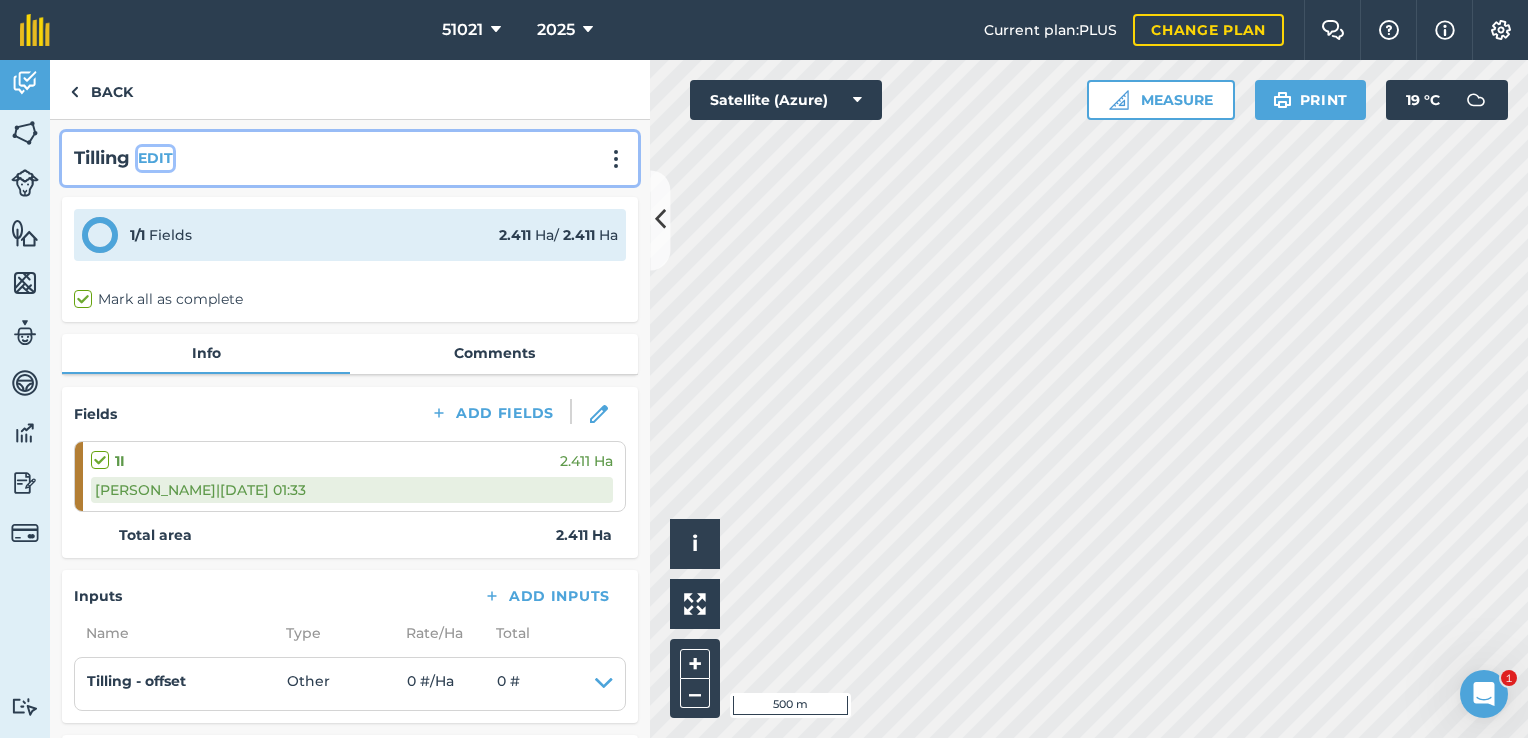 click on "EDIT" at bounding box center (155, 158) 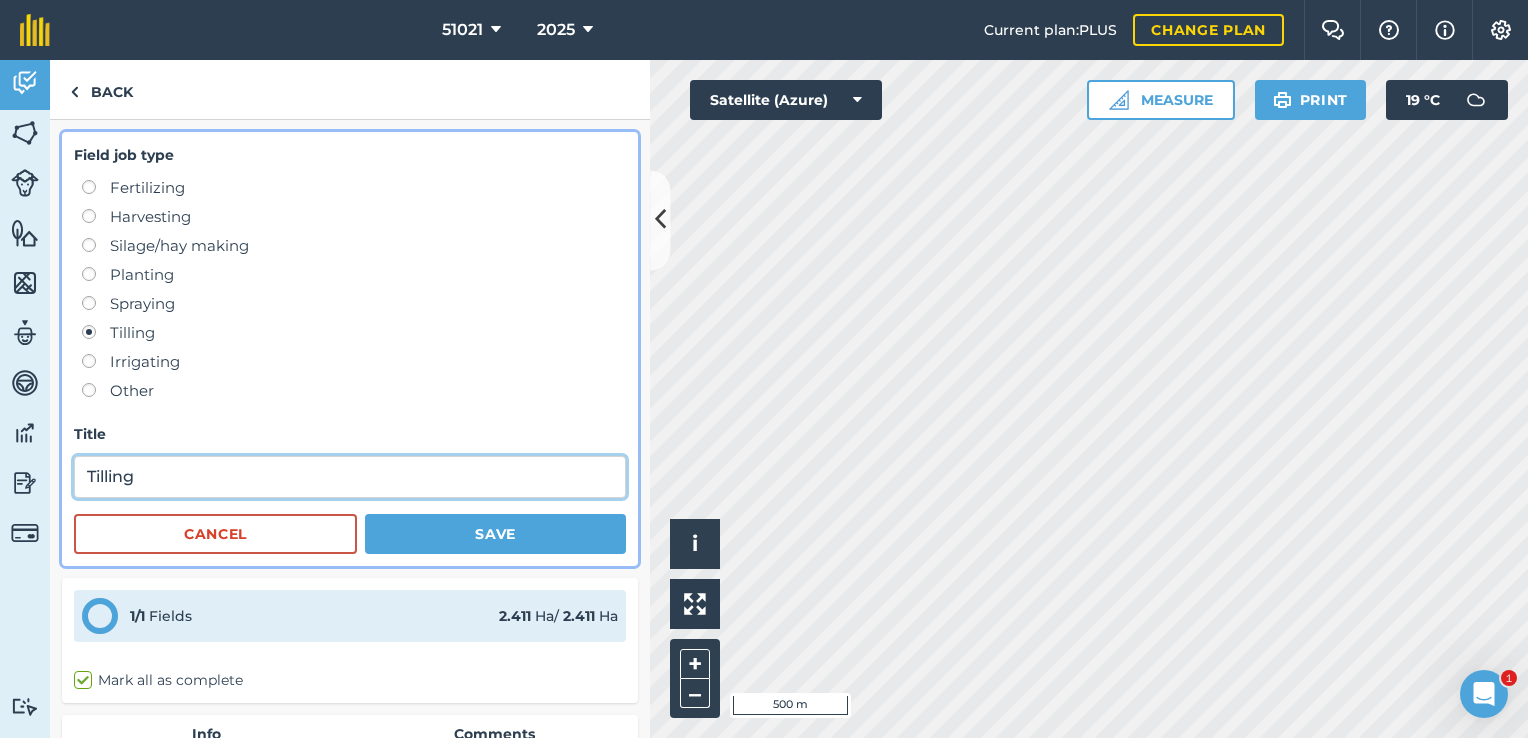 click on "Tilling" at bounding box center (350, 477) 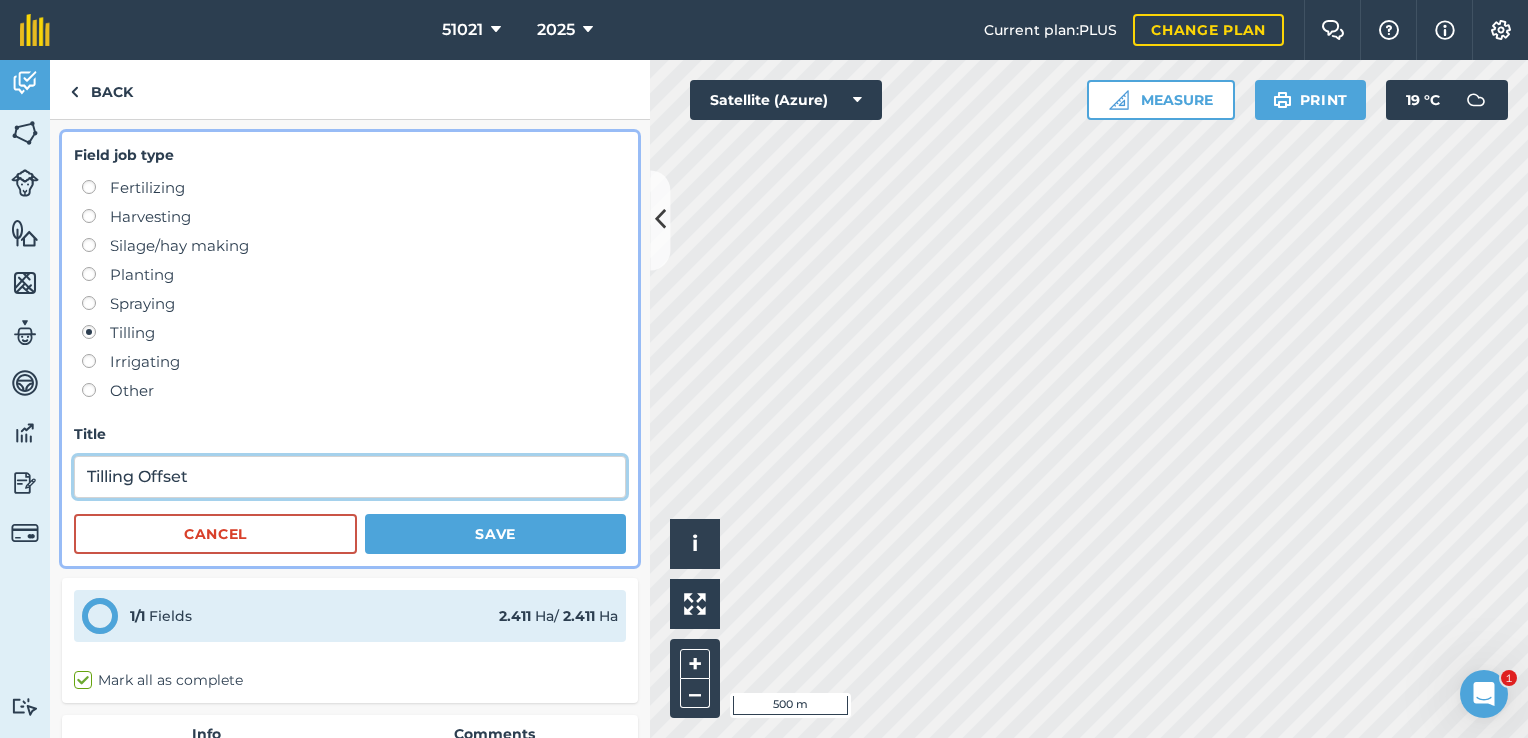 type on "Tilling Offset" 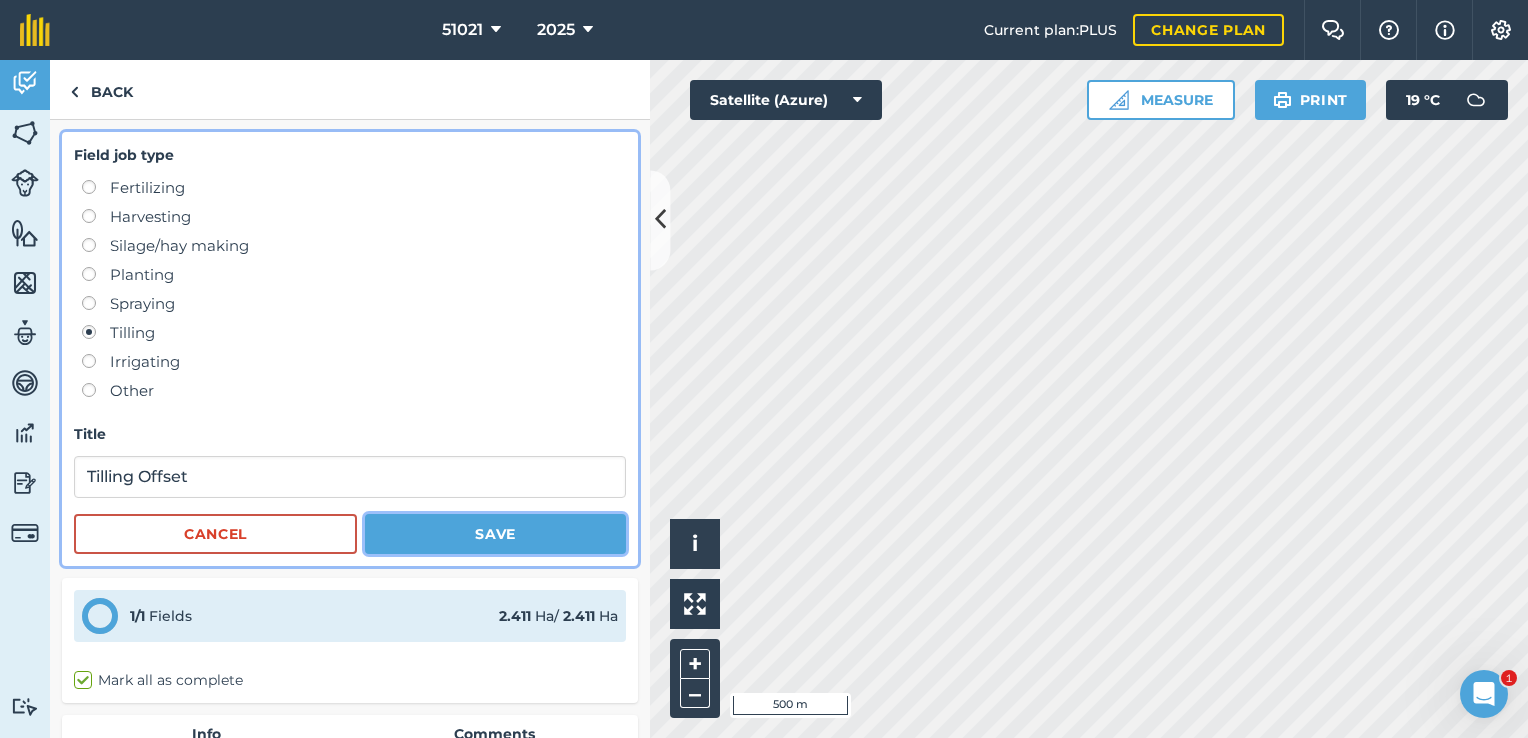 click on "Save" at bounding box center [495, 534] 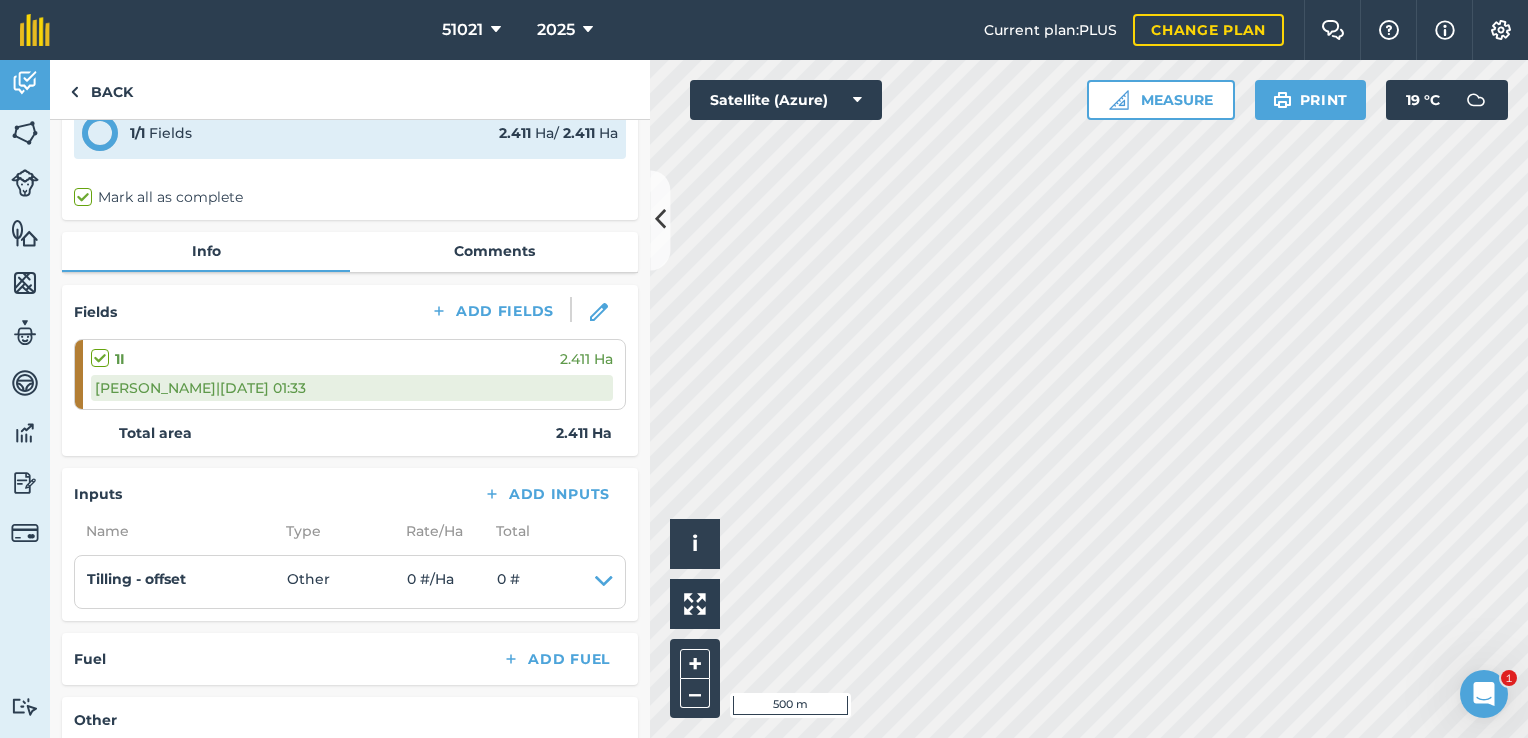 scroll, scrollTop: 200, scrollLeft: 0, axis: vertical 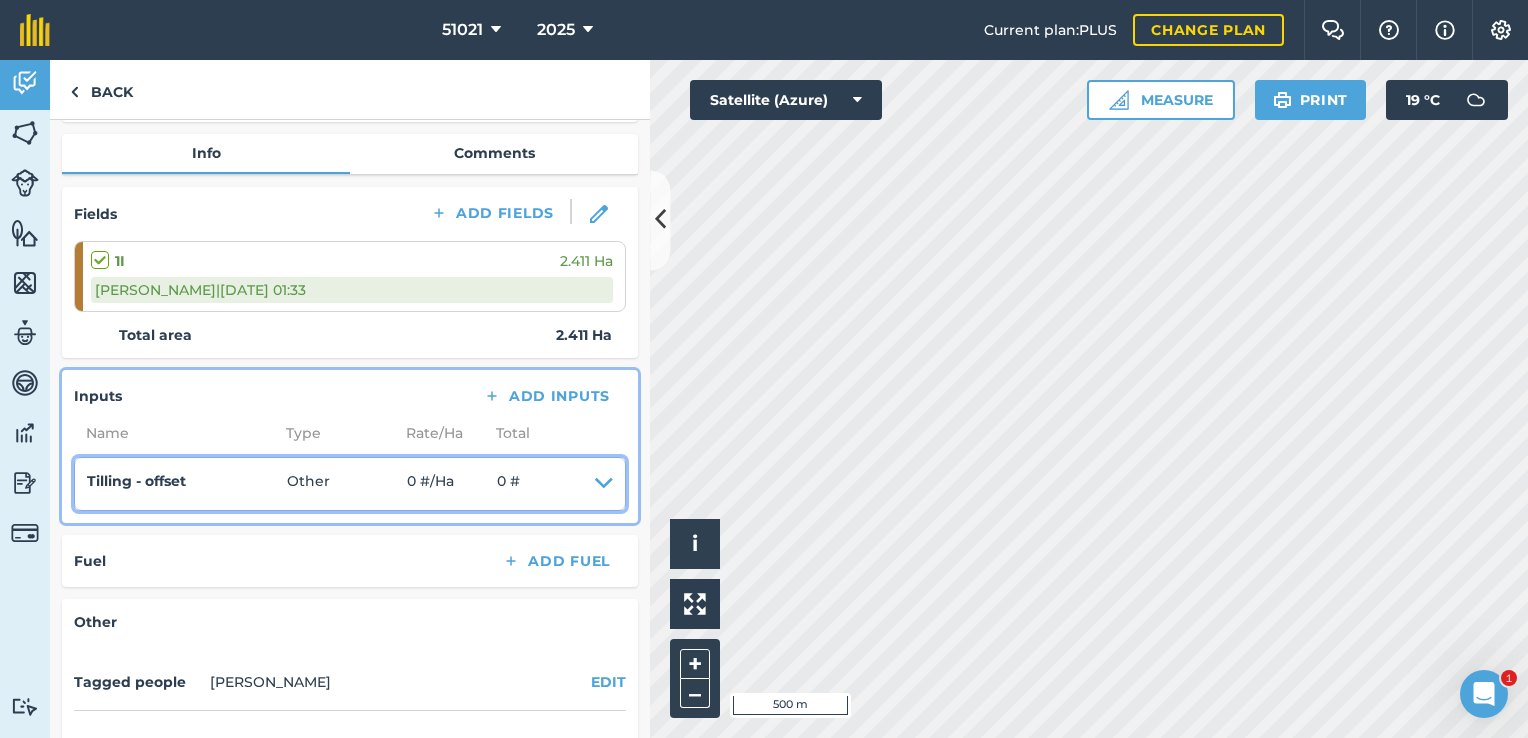 click at bounding box center [604, 484] 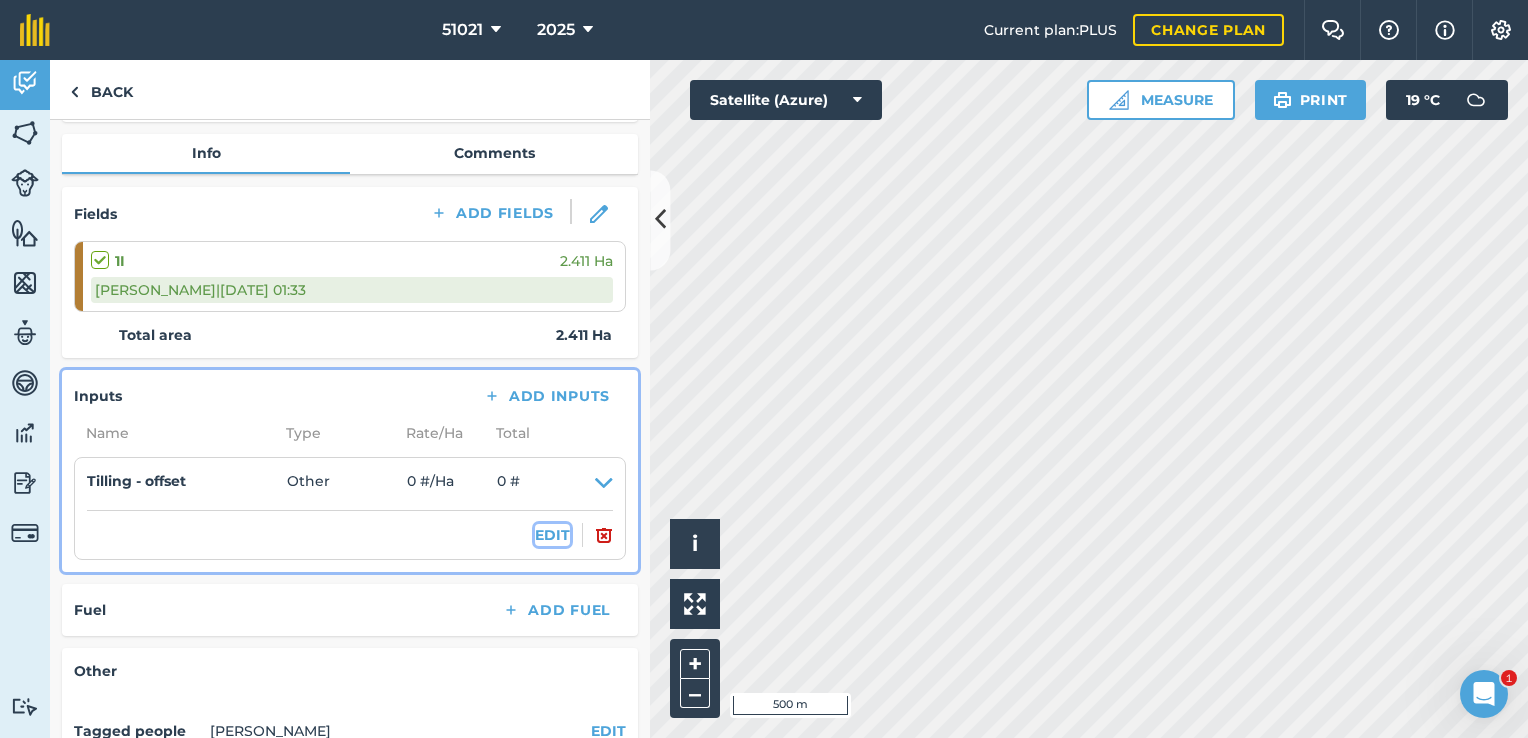 click on "EDIT" at bounding box center (552, 535) 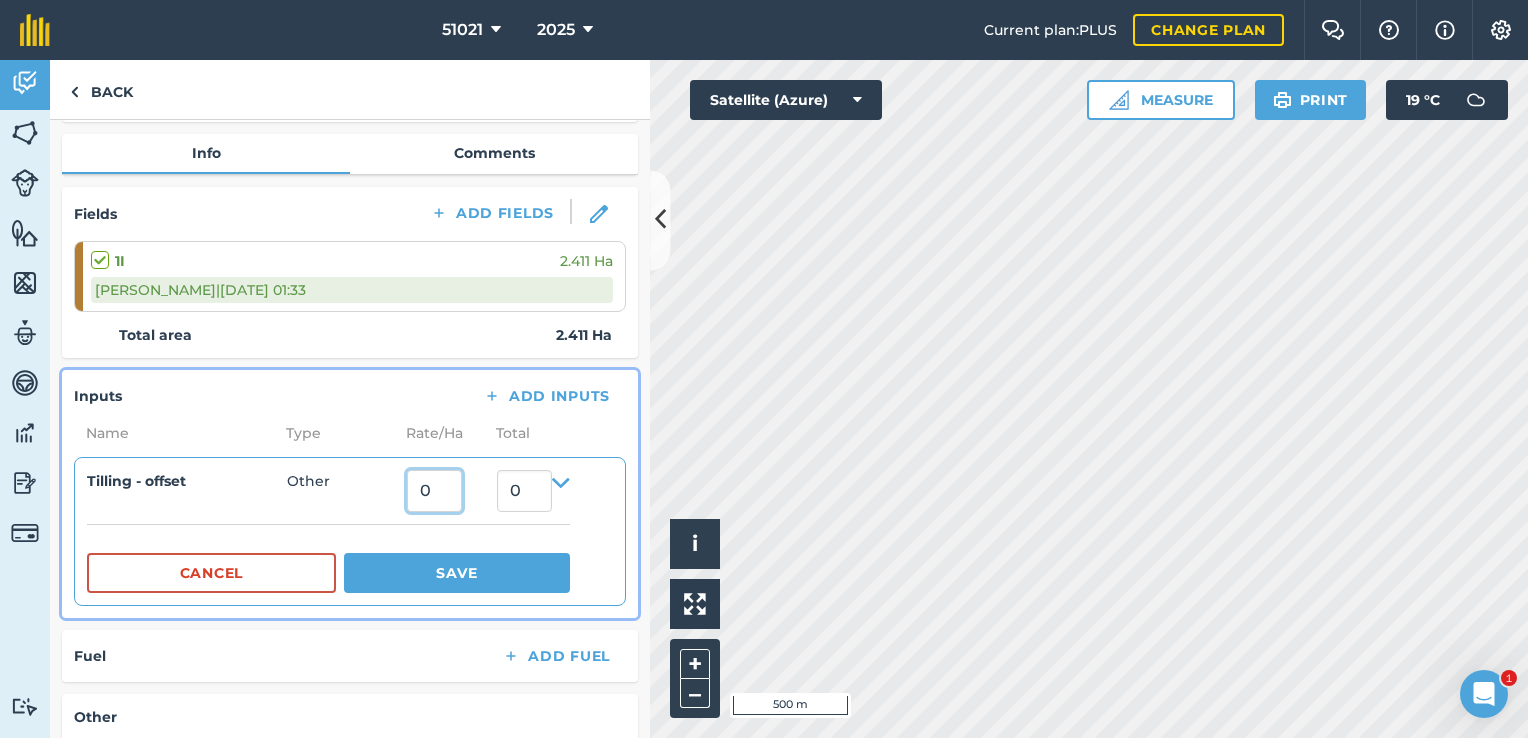 click on "0" at bounding box center (434, 491) 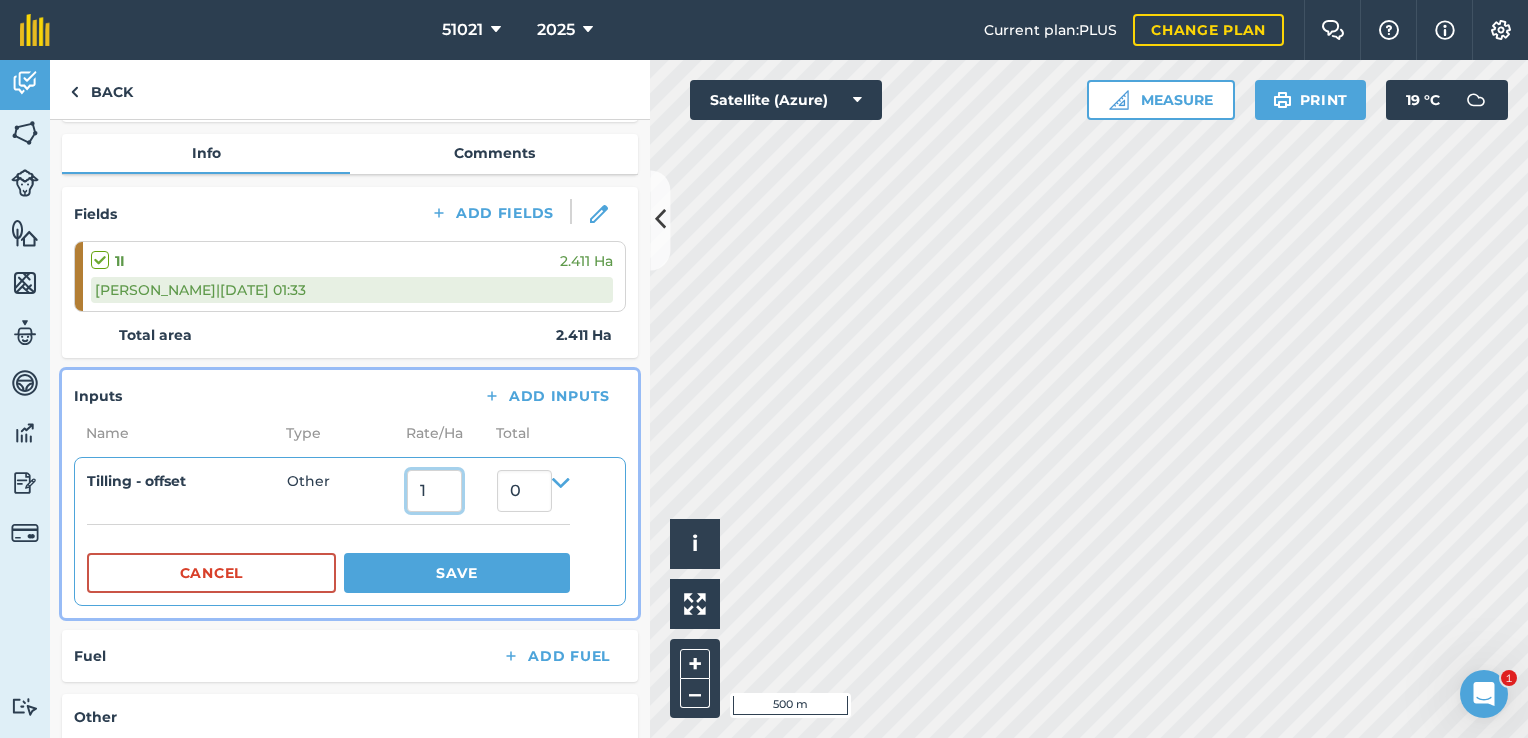 type on "1" 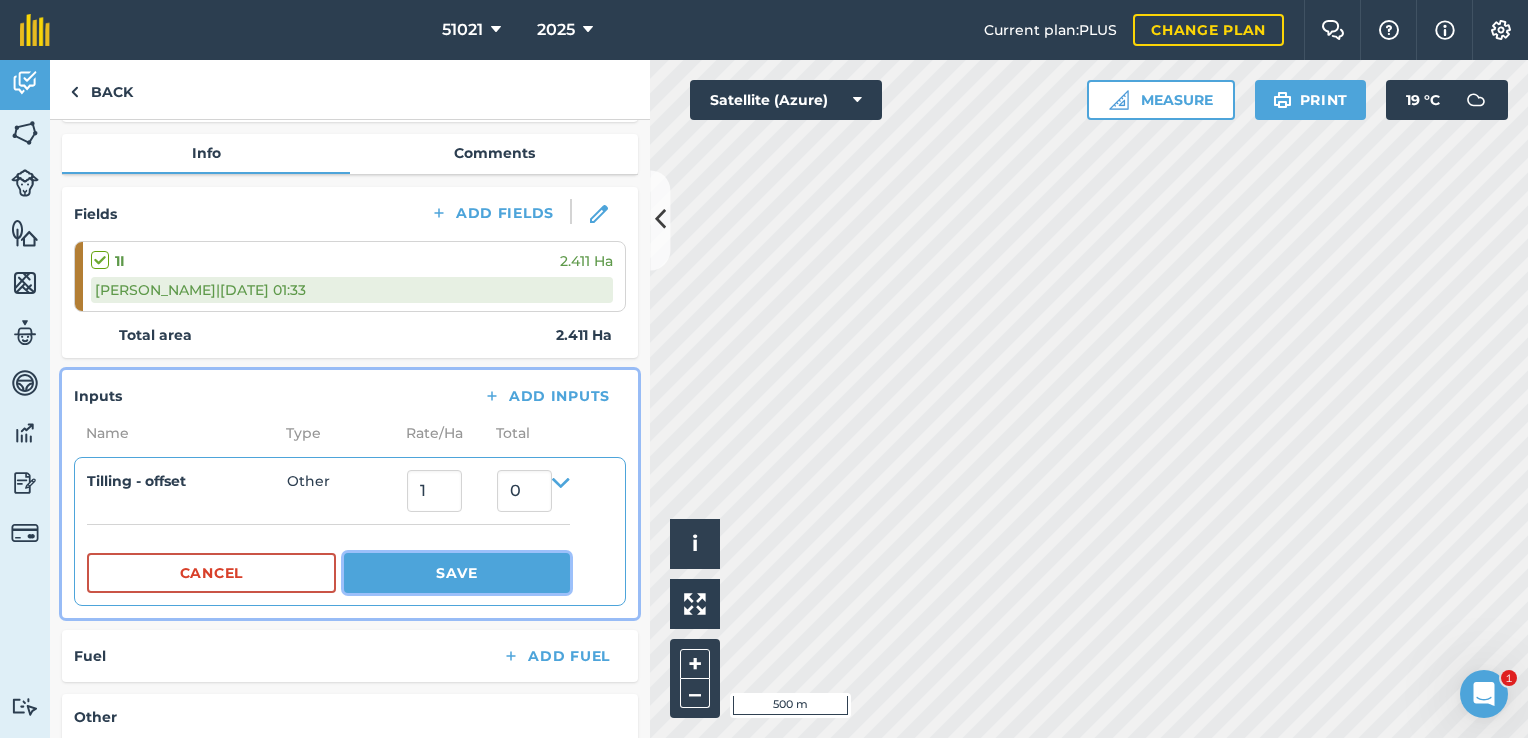 type on "2.411" 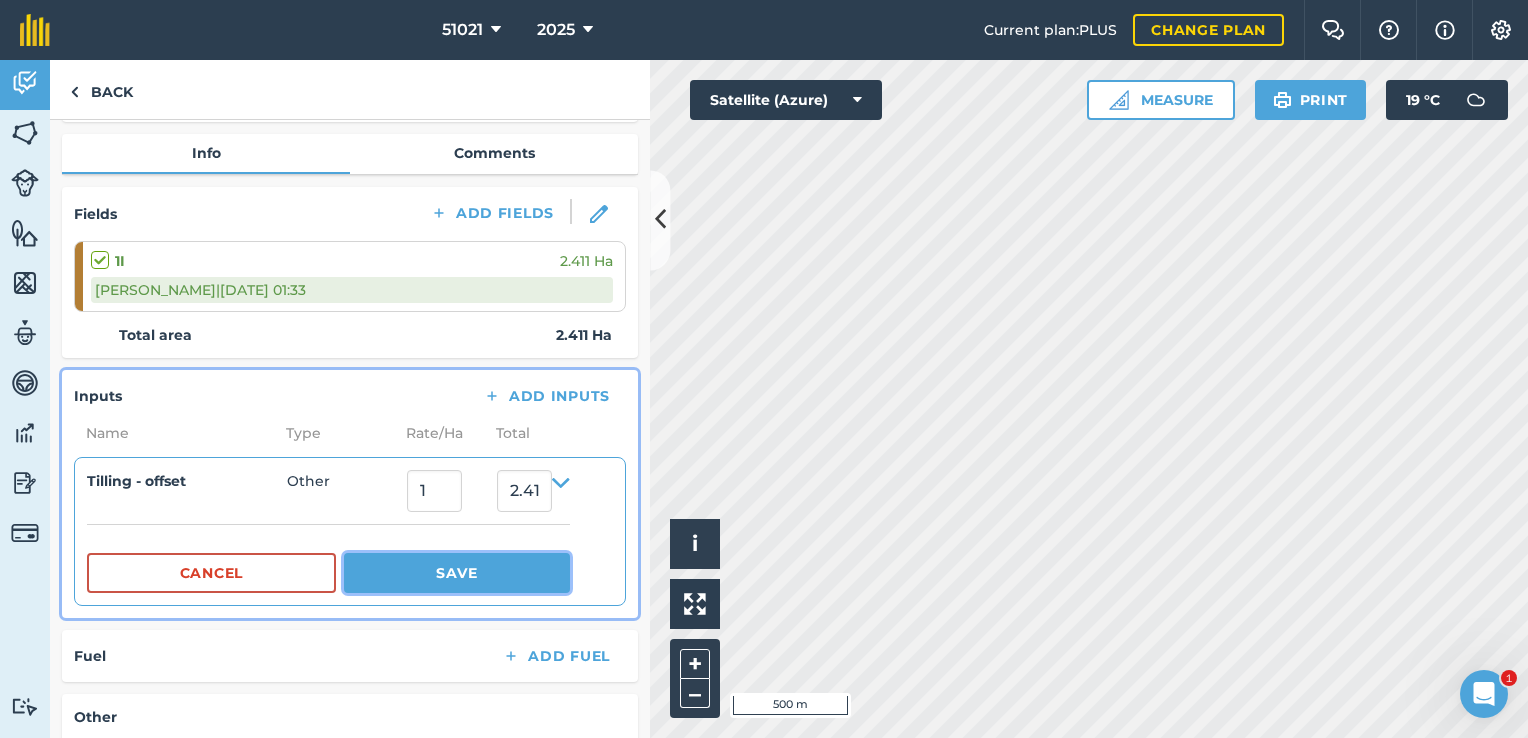 click on "Save" at bounding box center (457, 573) 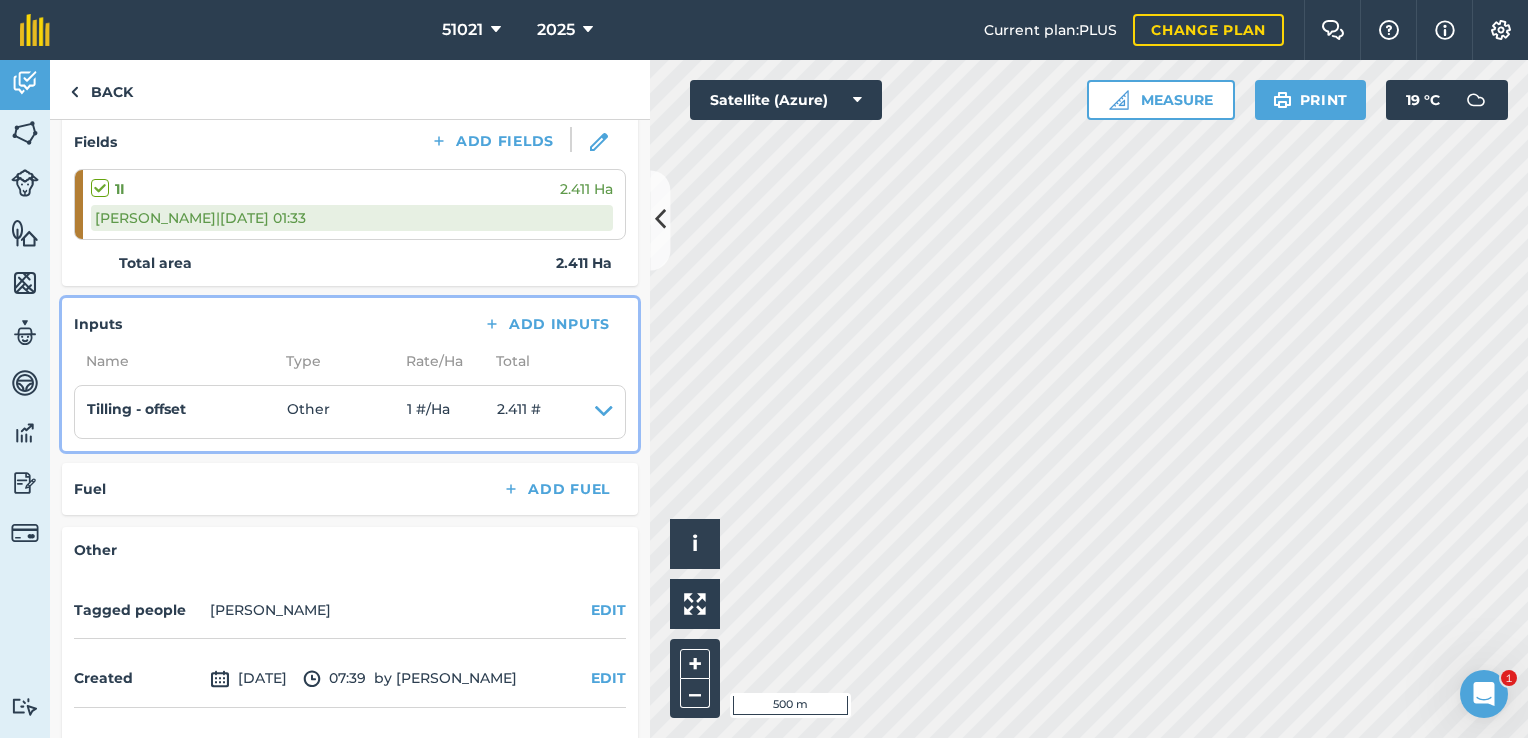 scroll, scrollTop: 328, scrollLeft: 0, axis: vertical 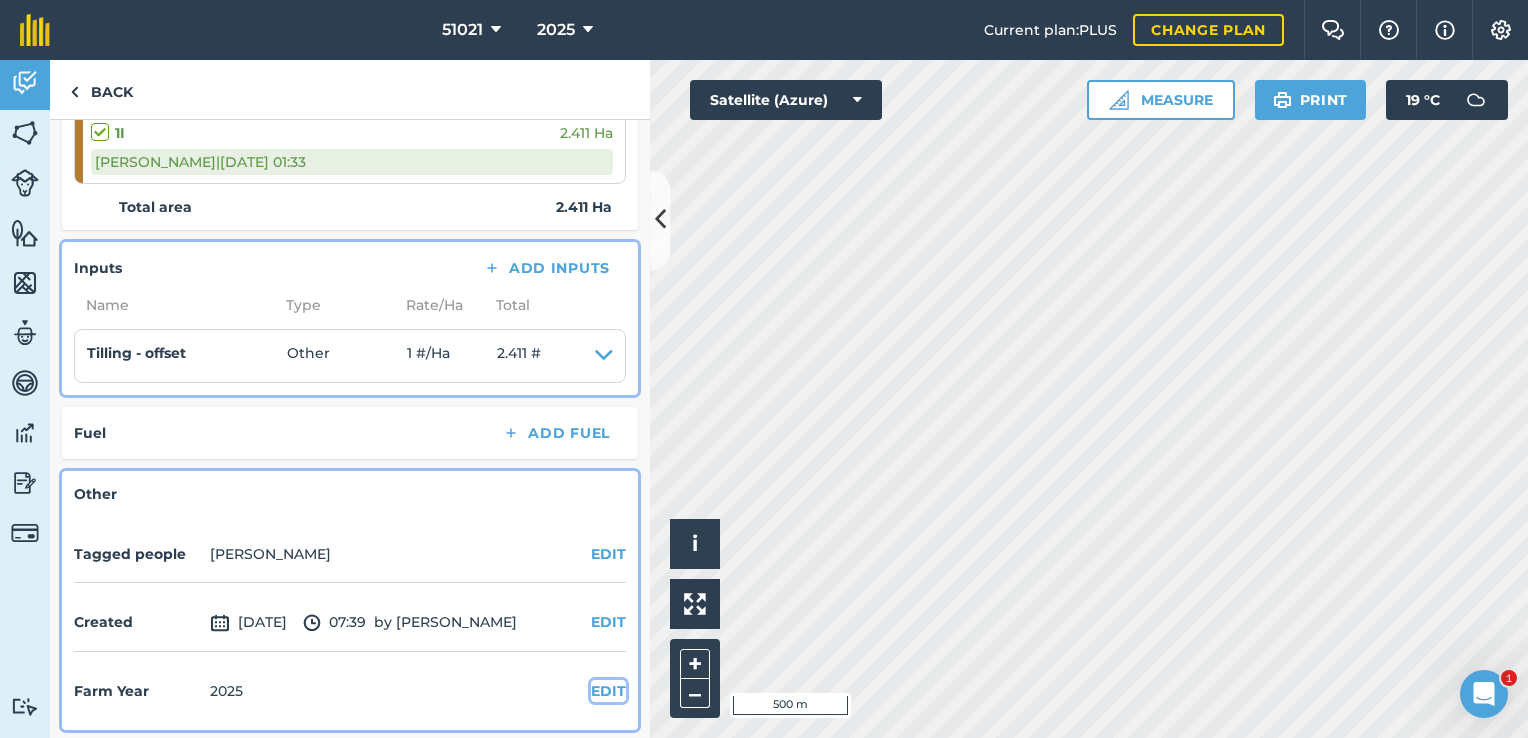 click on "EDIT" at bounding box center (608, 691) 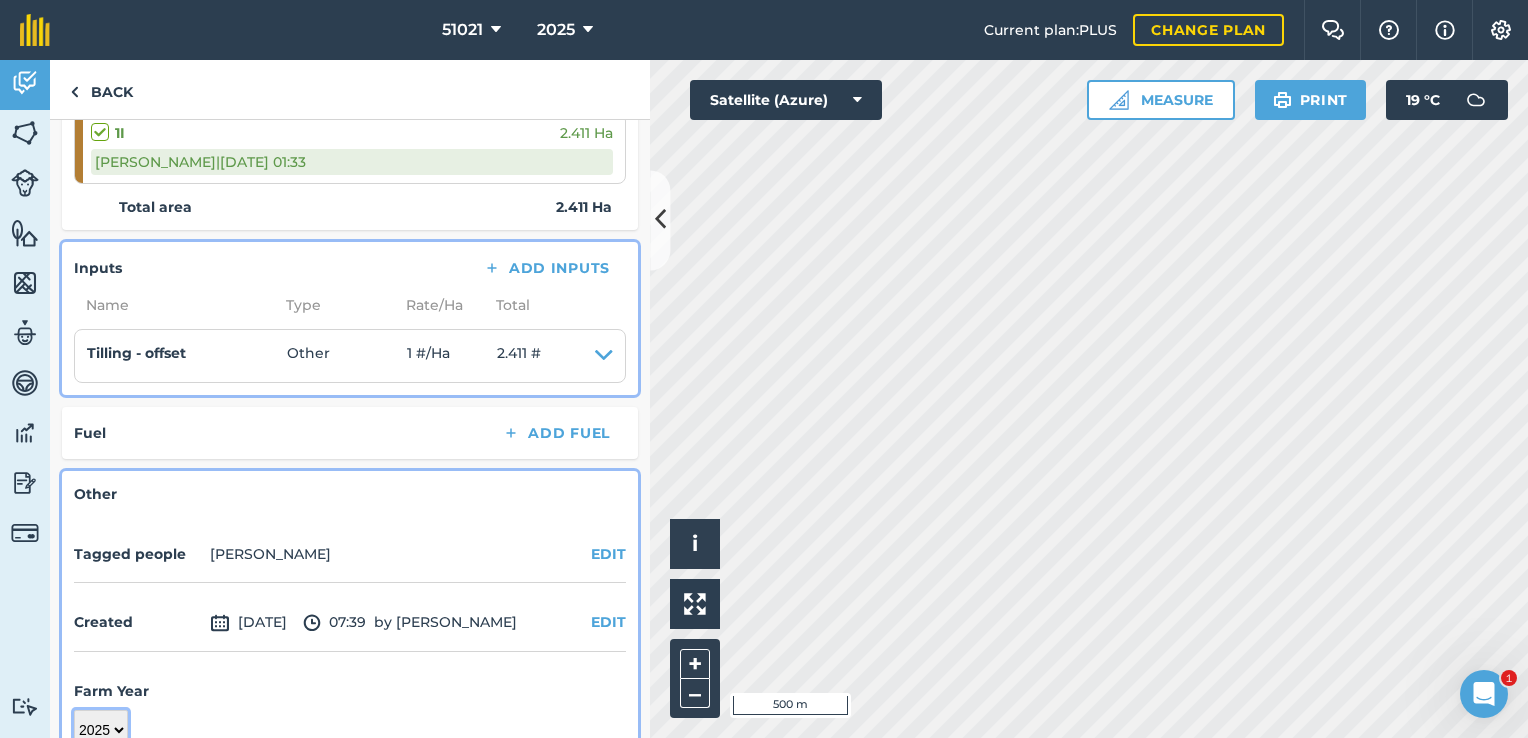 scroll, scrollTop: 336, scrollLeft: 0, axis: vertical 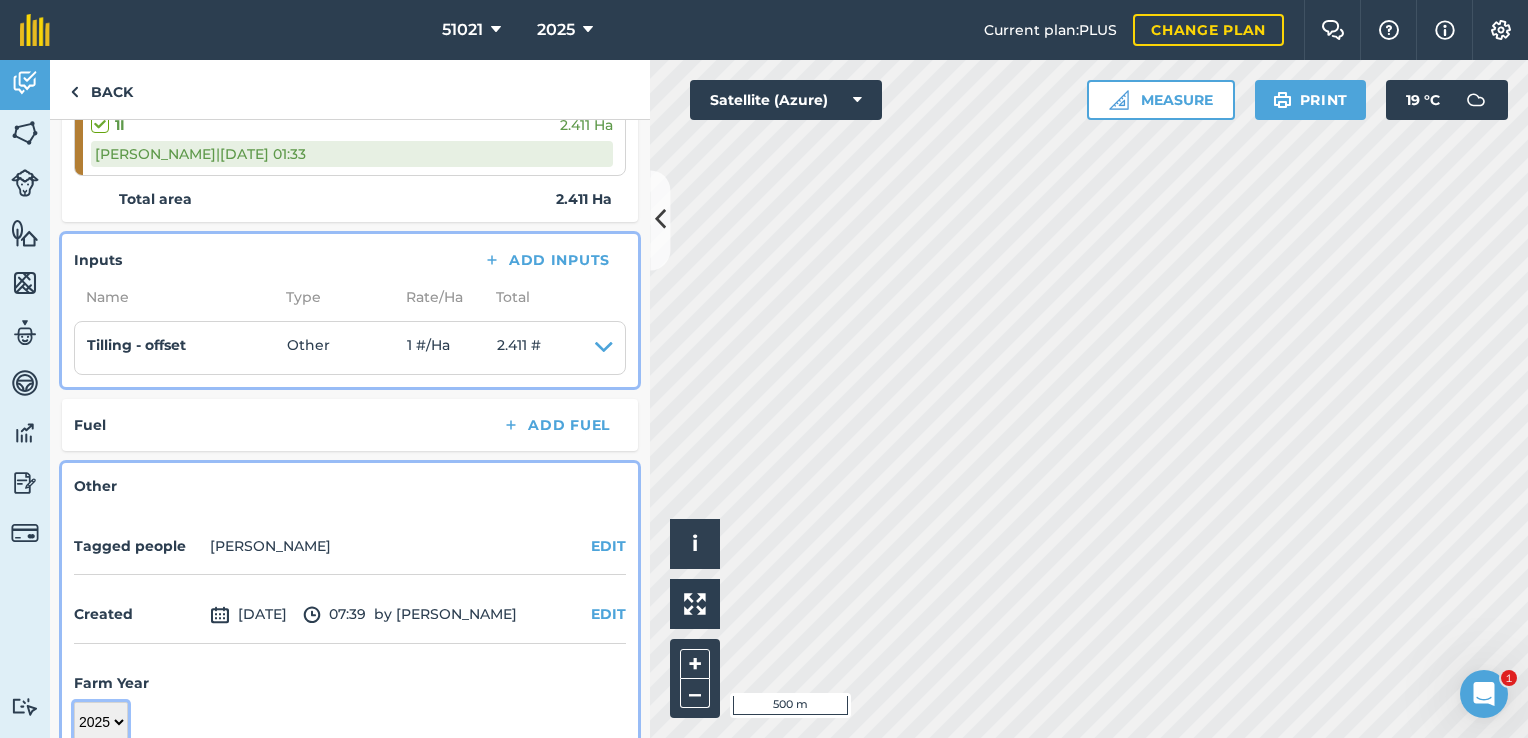 click on "2017 2018 2019 2020 2021 2022 2023 2024 2025 2026 2027" at bounding box center [101, 722] 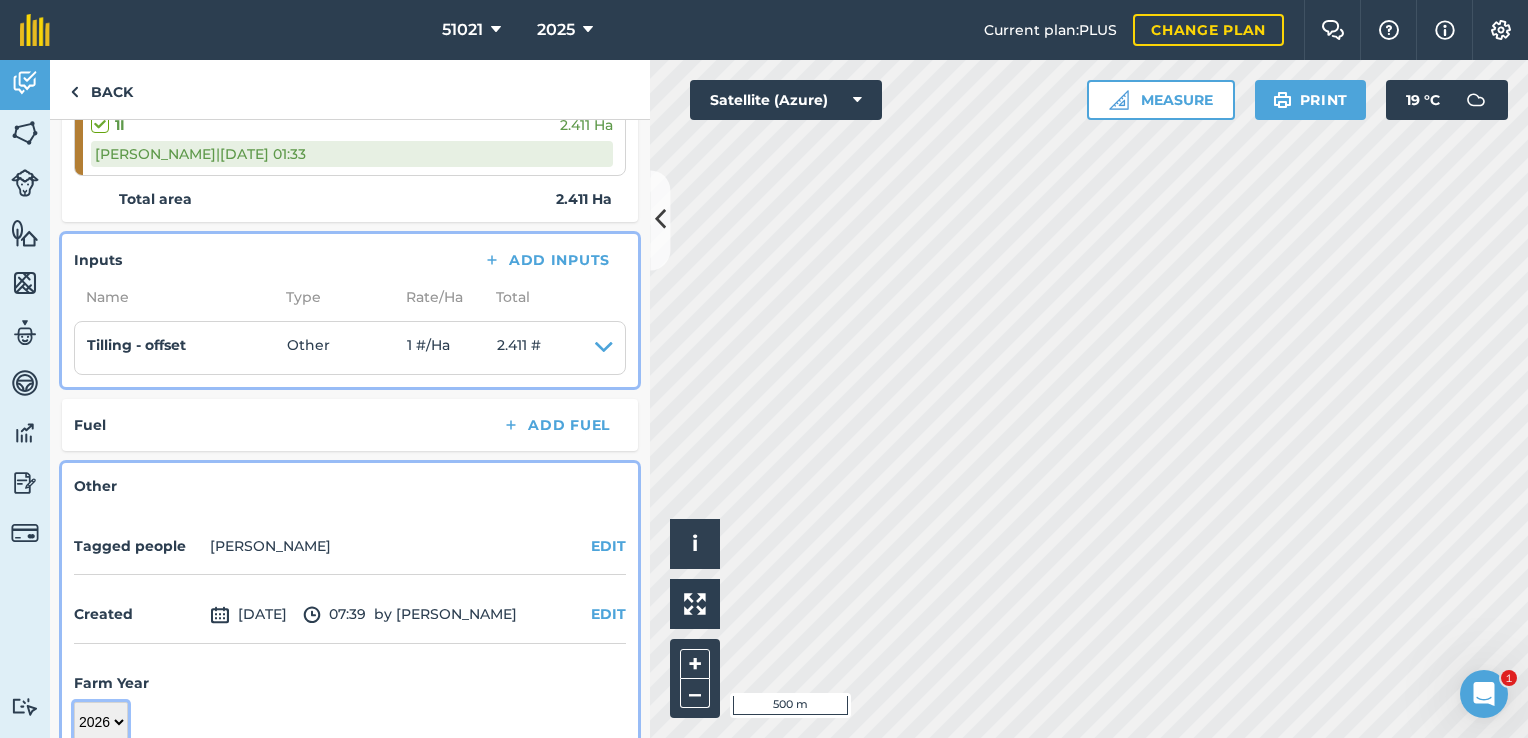 click on "2017 2018 2019 2020 2021 2022 2023 2024 2025 2026 2027" at bounding box center (101, 722) 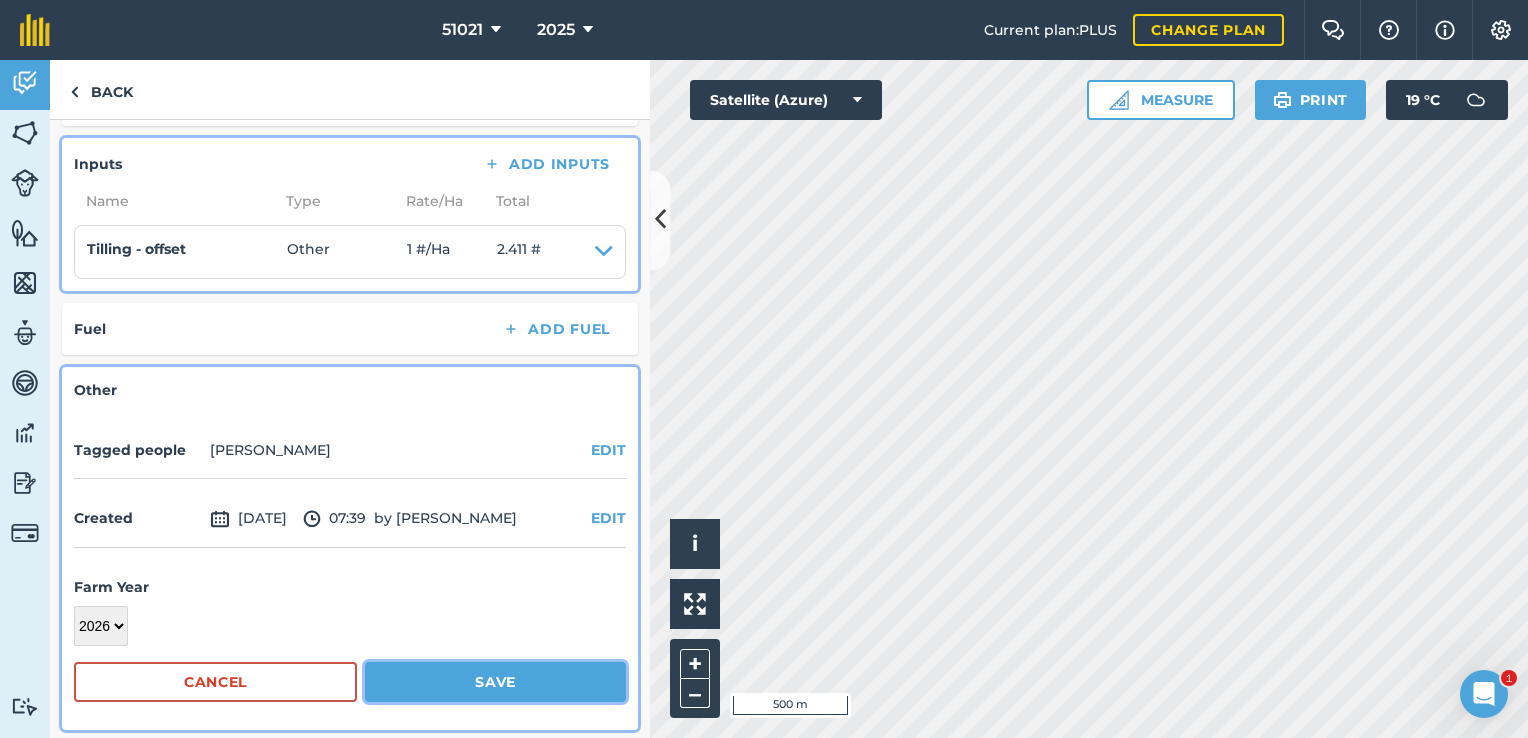 click on "Save" at bounding box center [495, 682] 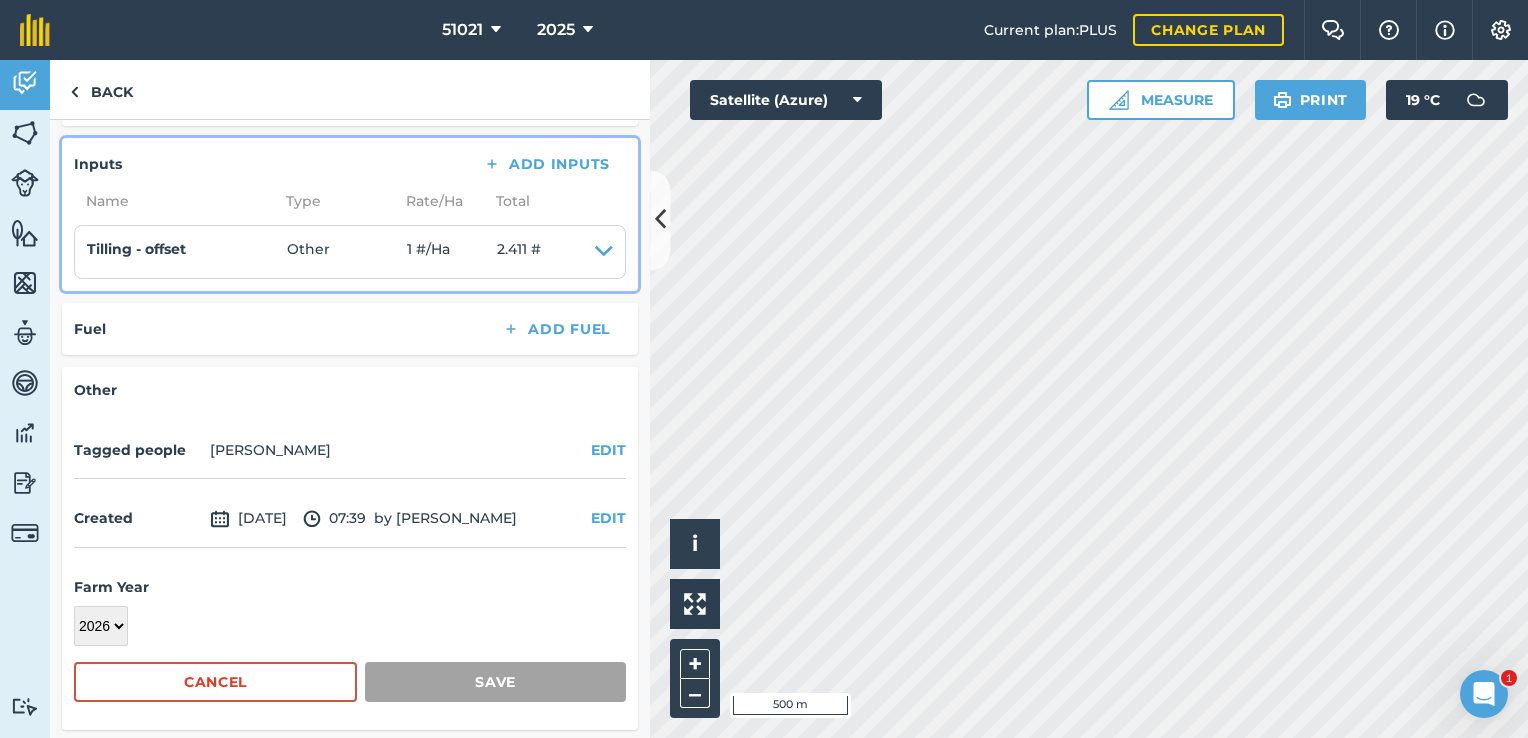 scroll, scrollTop: 328, scrollLeft: 0, axis: vertical 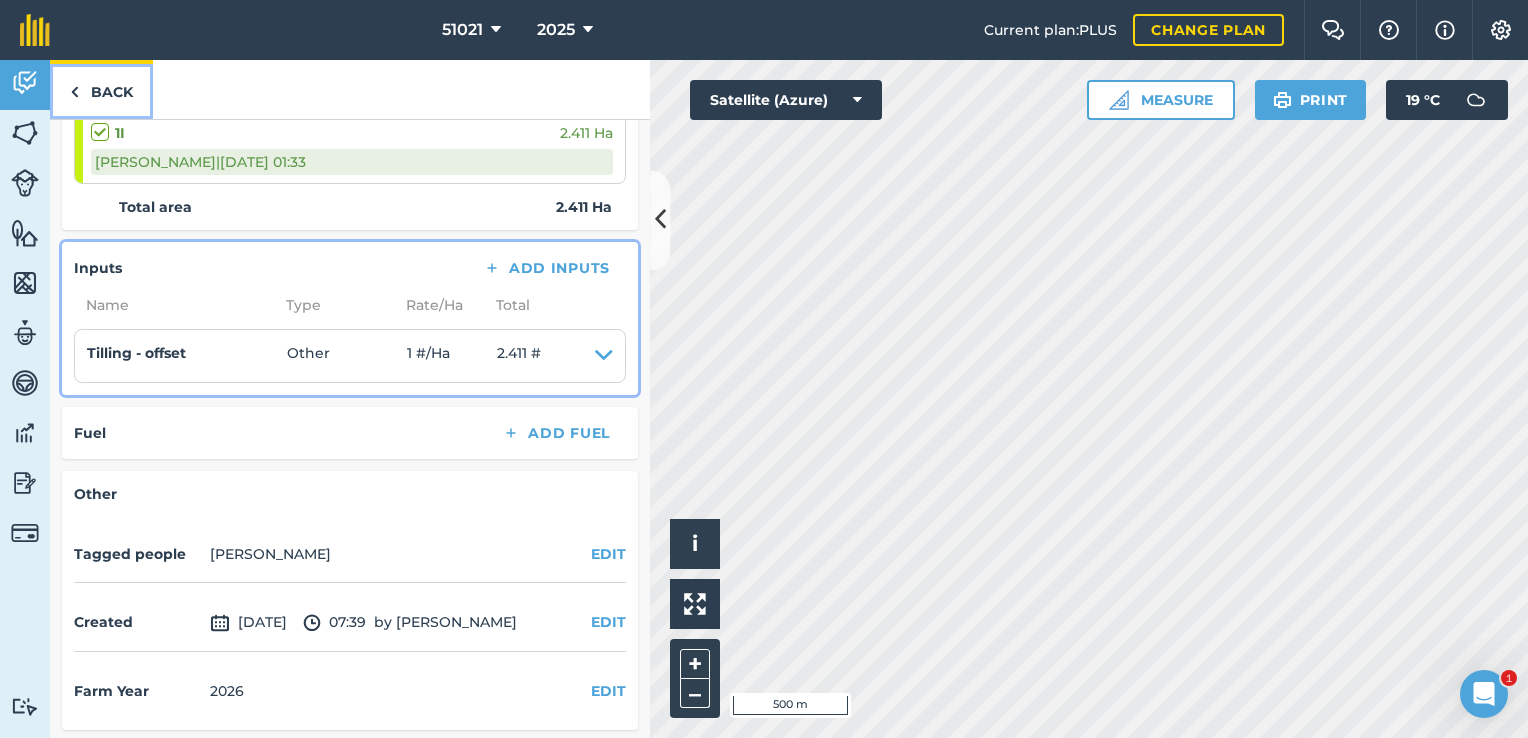 click on "Back" at bounding box center (101, 89) 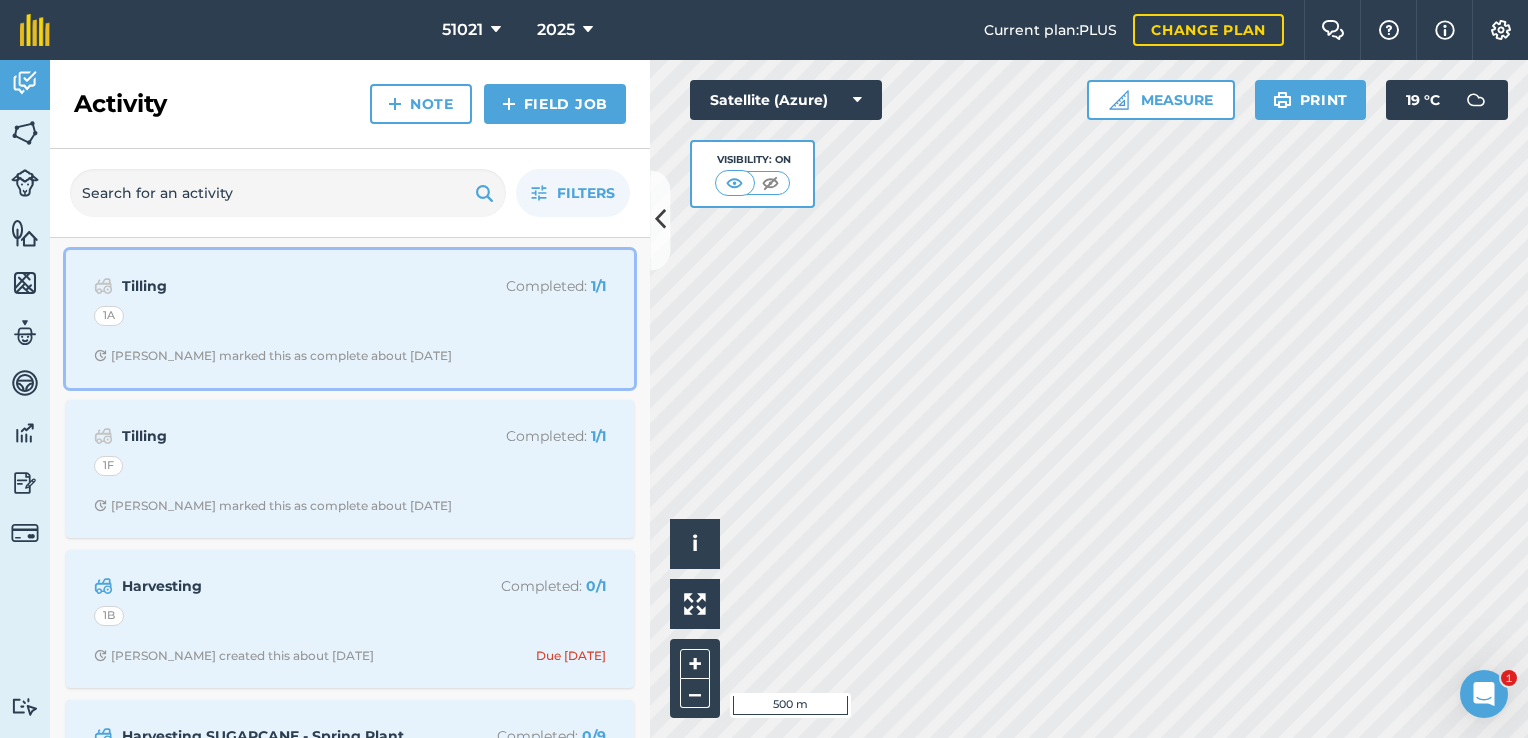 click on "Tilling" at bounding box center [280, 286] 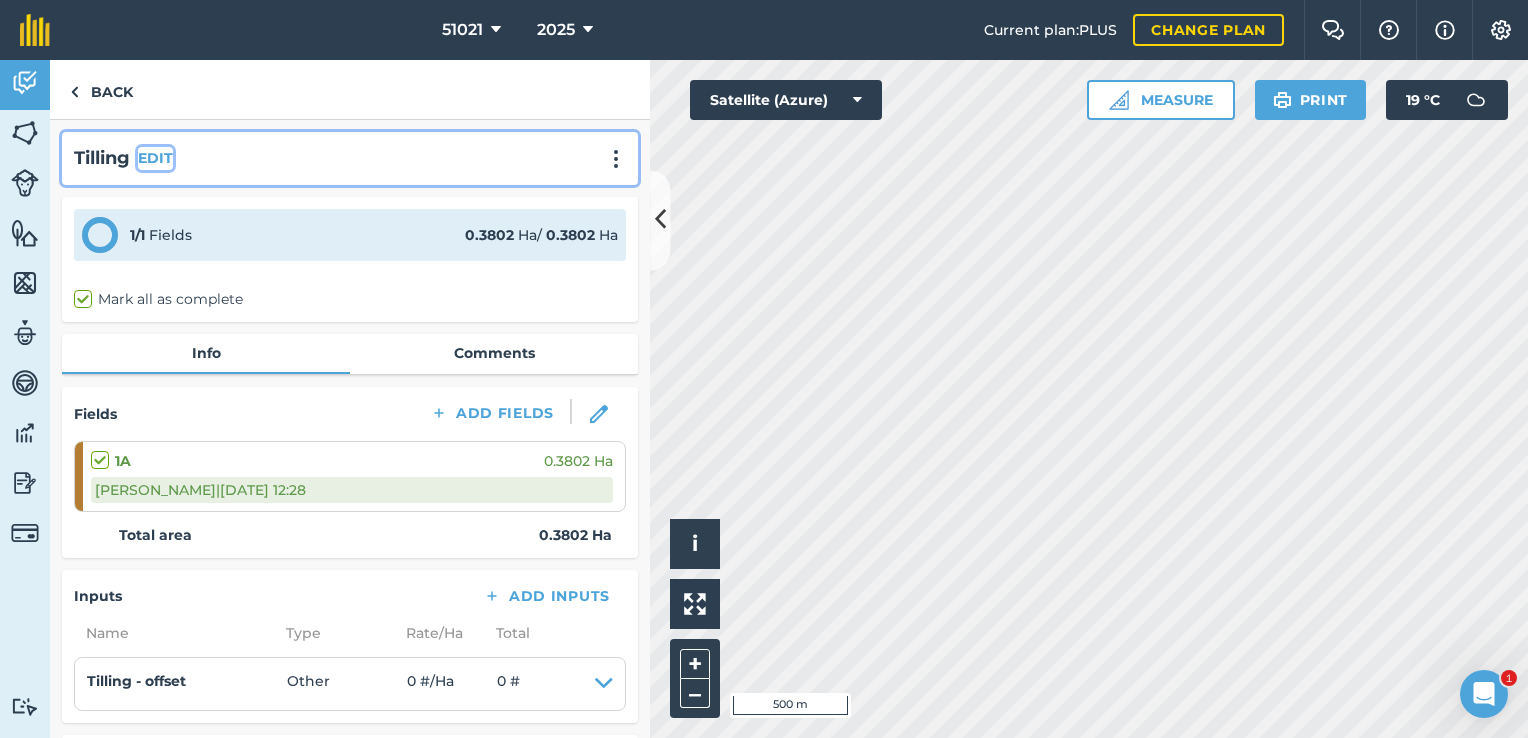 click on "EDIT" at bounding box center (155, 158) 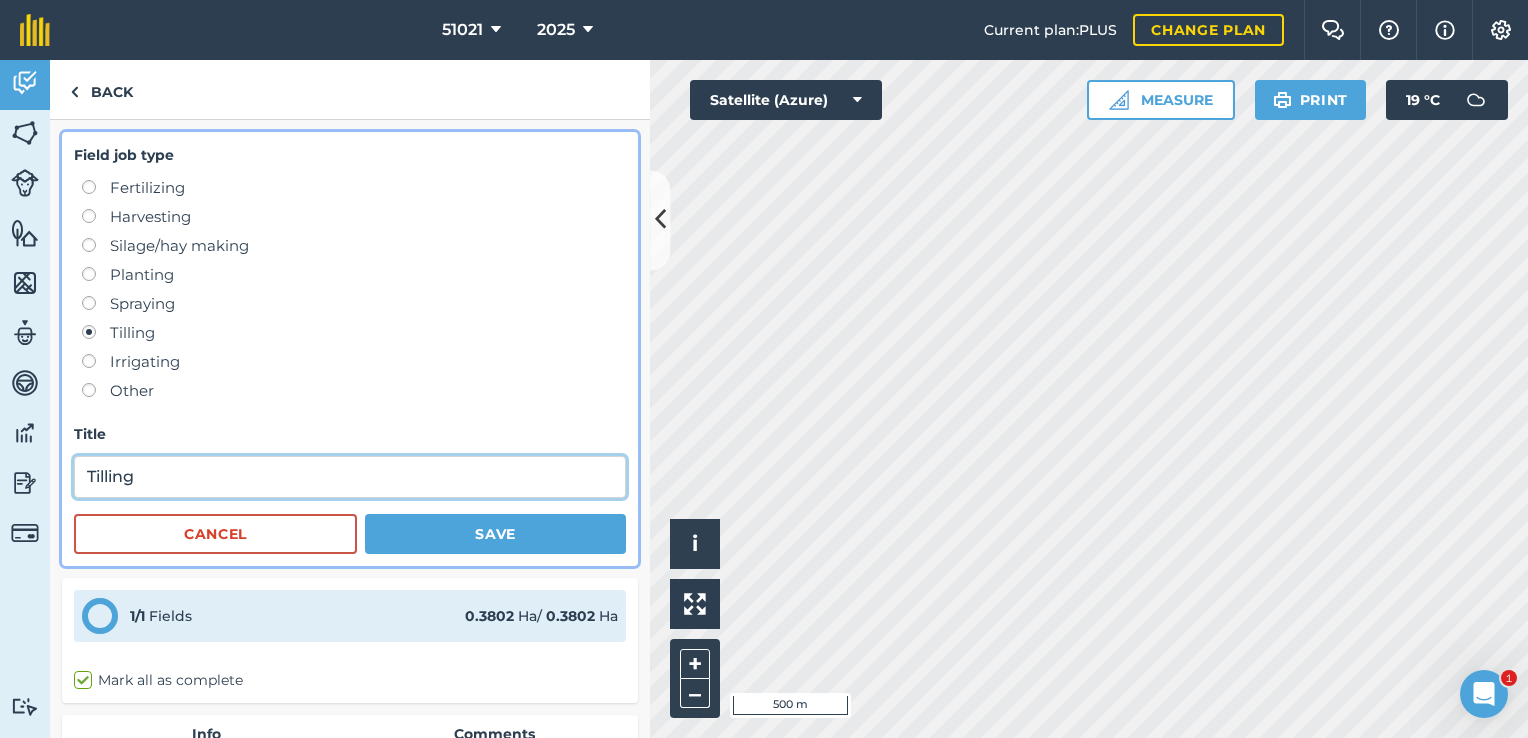 click on "Tilling" at bounding box center [350, 477] 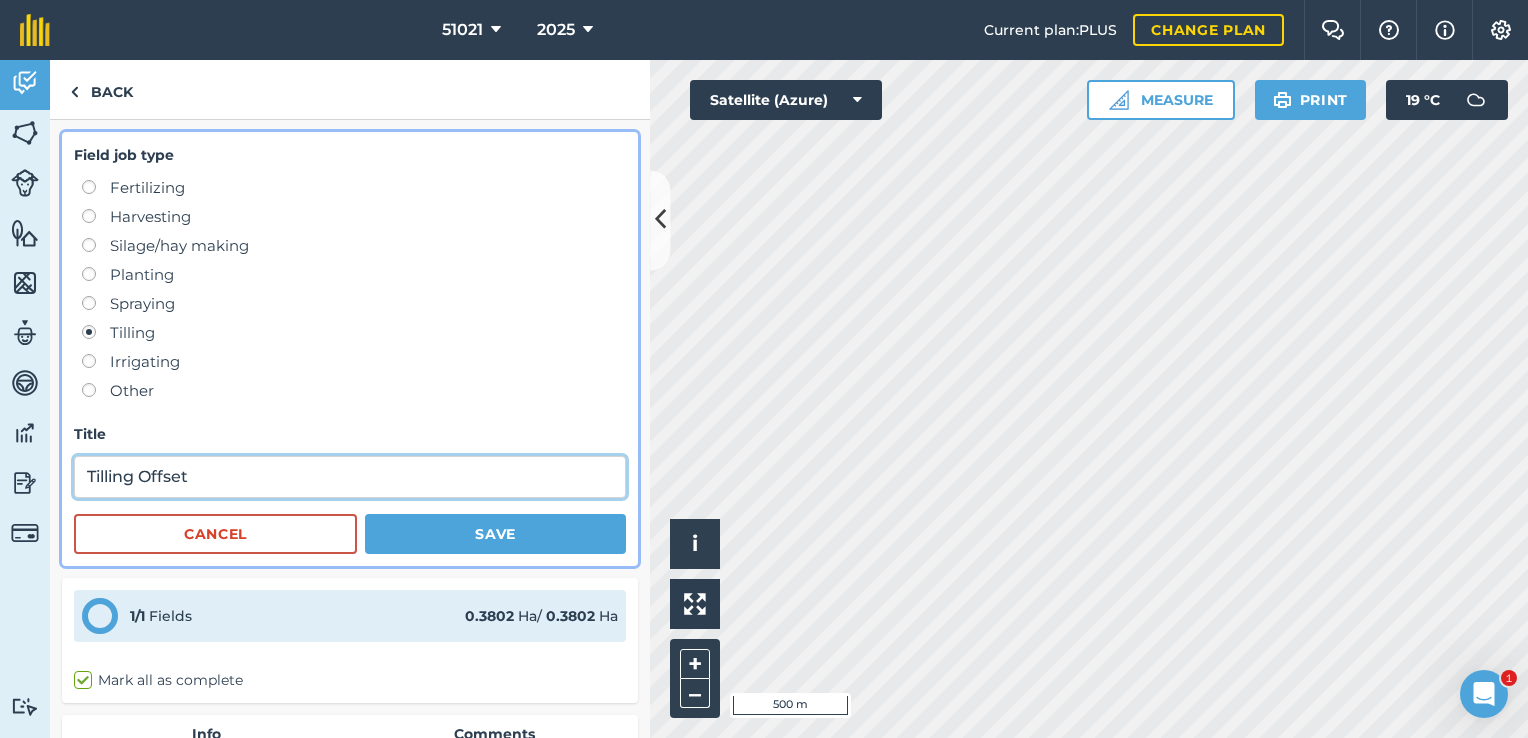 type on "Tilling Offset" 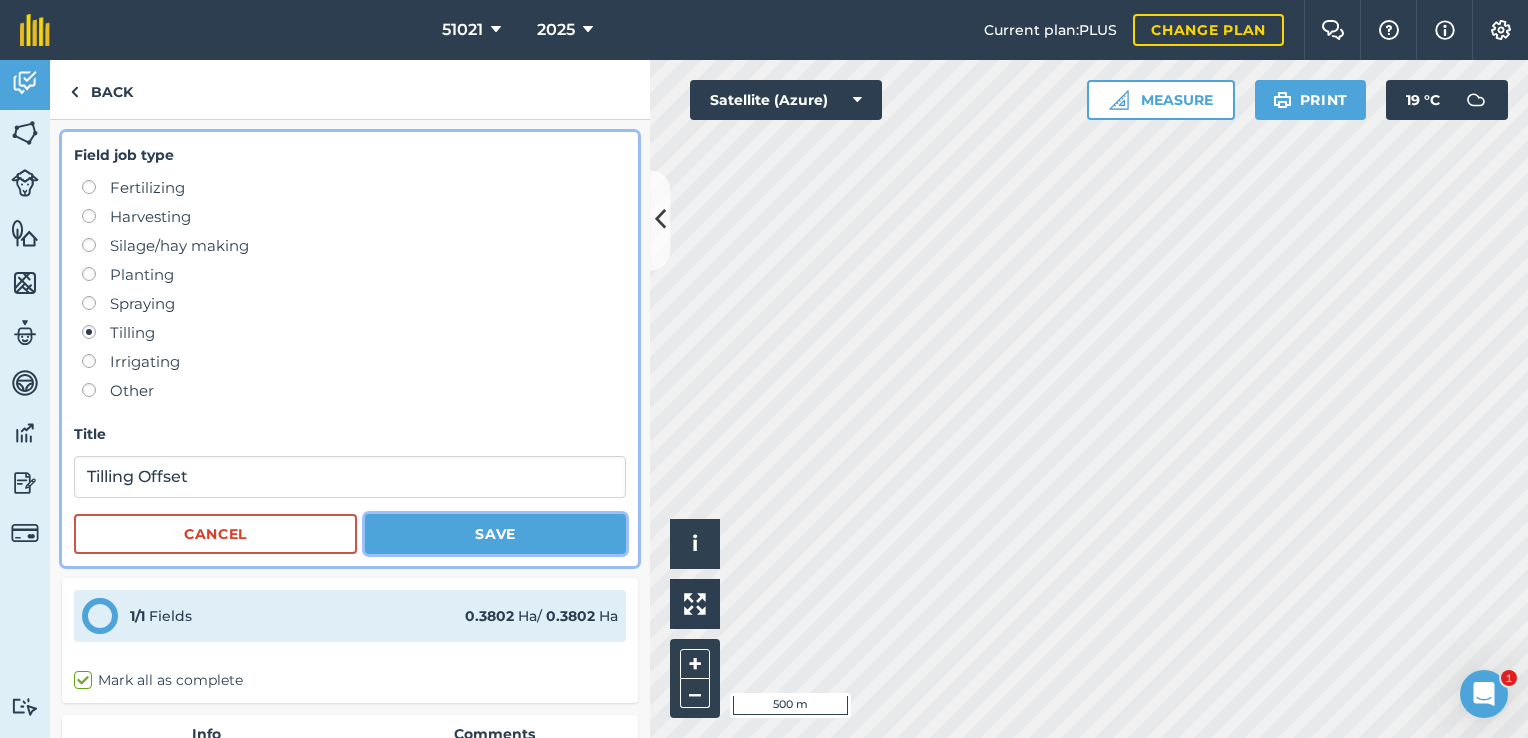 click on "Save" at bounding box center (495, 534) 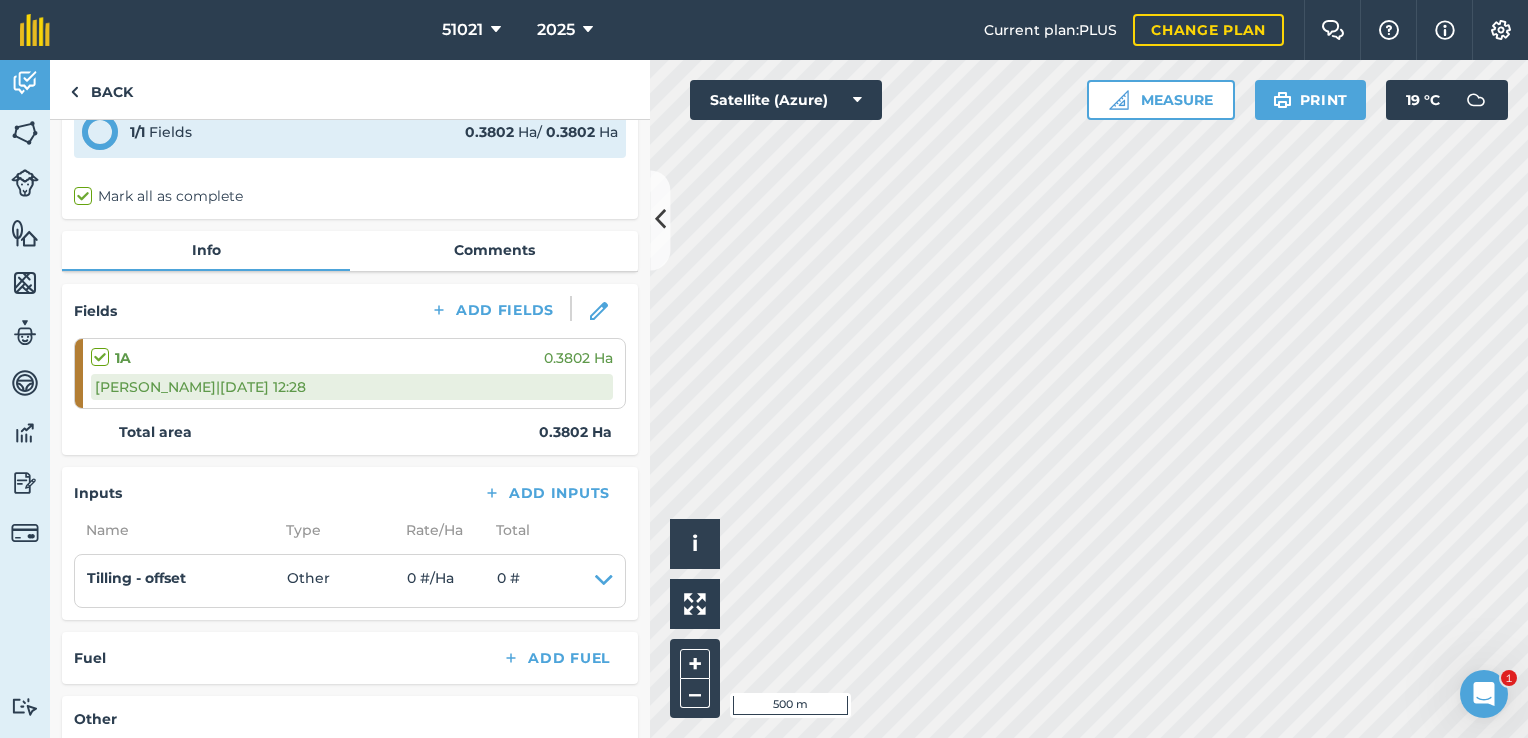 scroll, scrollTop: 200, scrollLeft: 0, axis: vertical 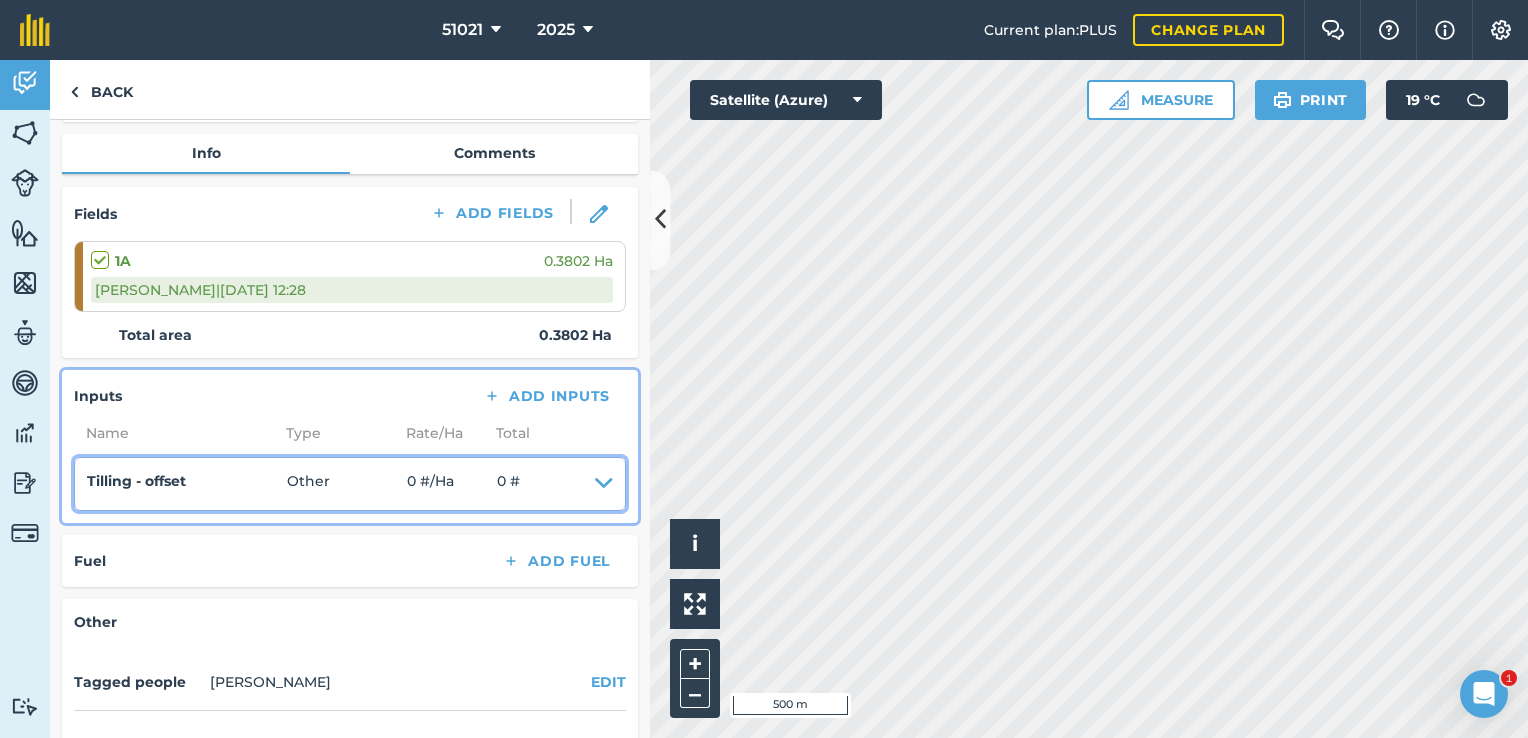 click at bounding box center (604, 484) 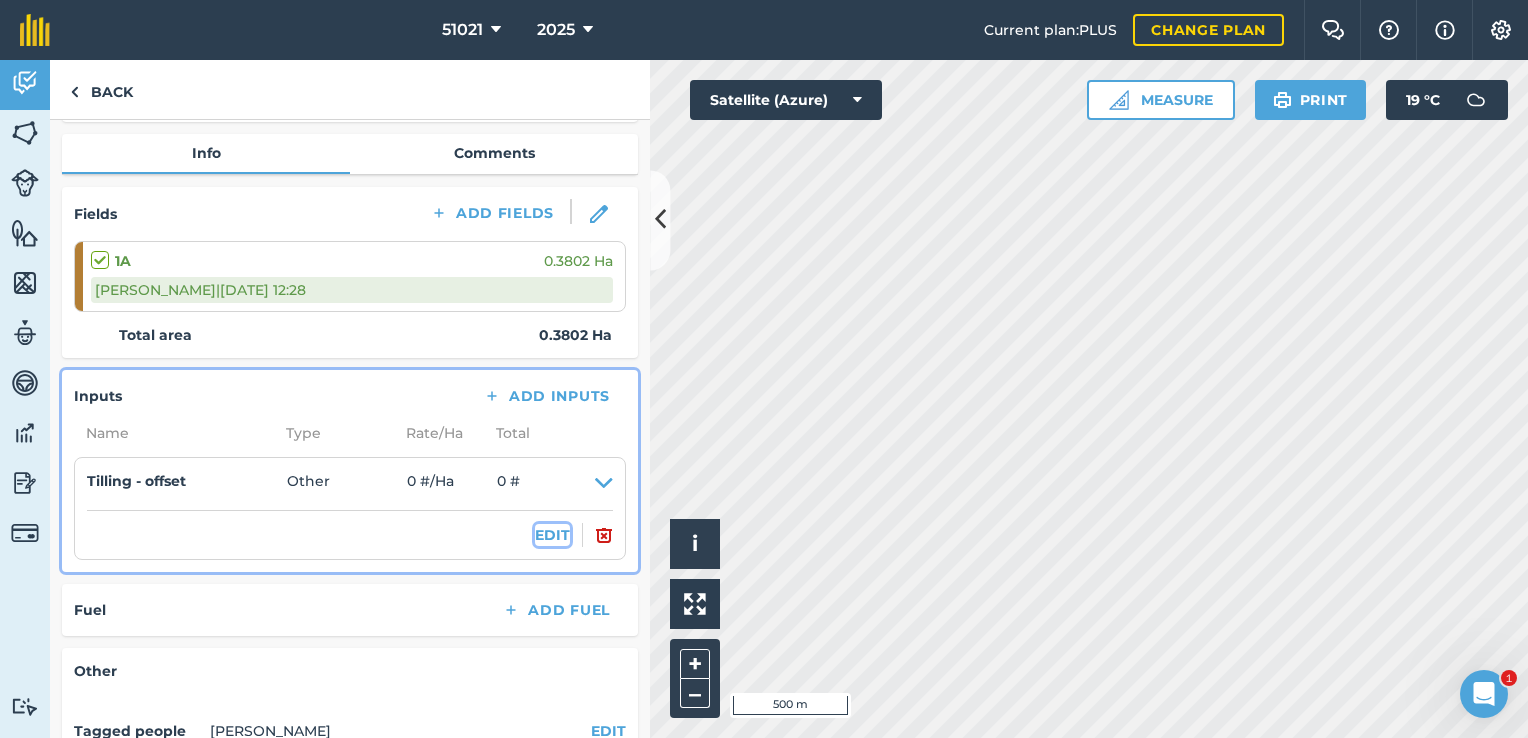 click on "EDIT" at bounding box center [552, 535] 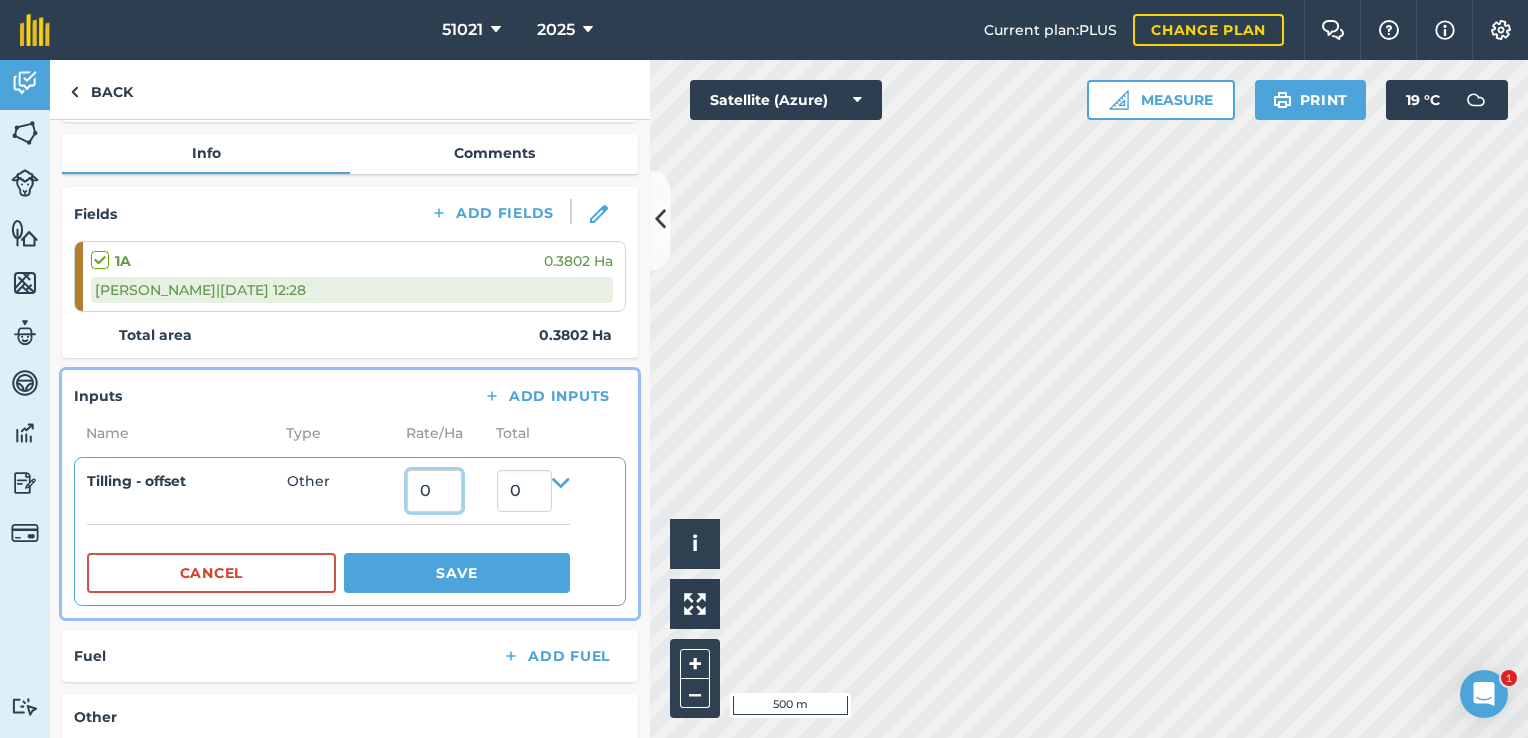 click on "0" at bounding box center [434, 491] 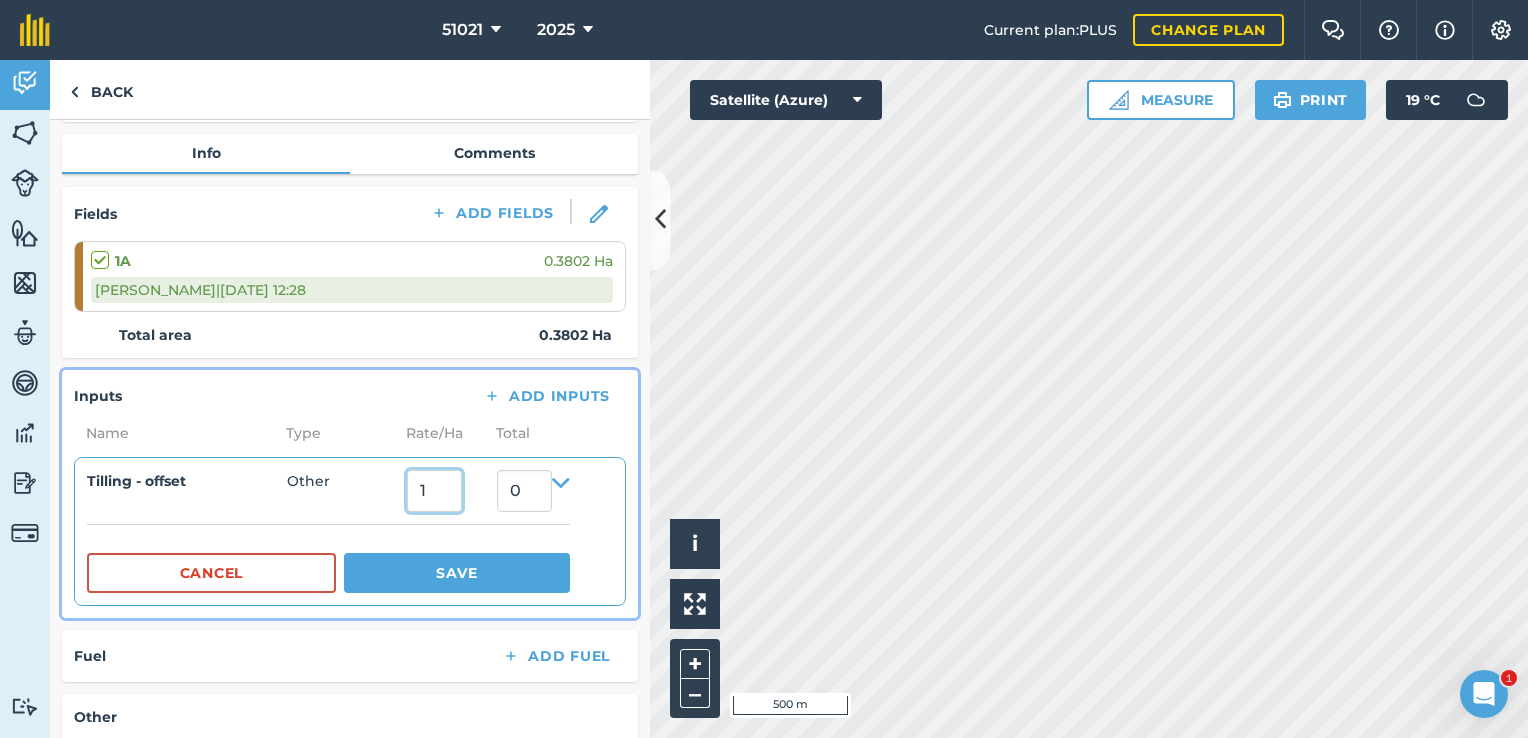 type on "1" 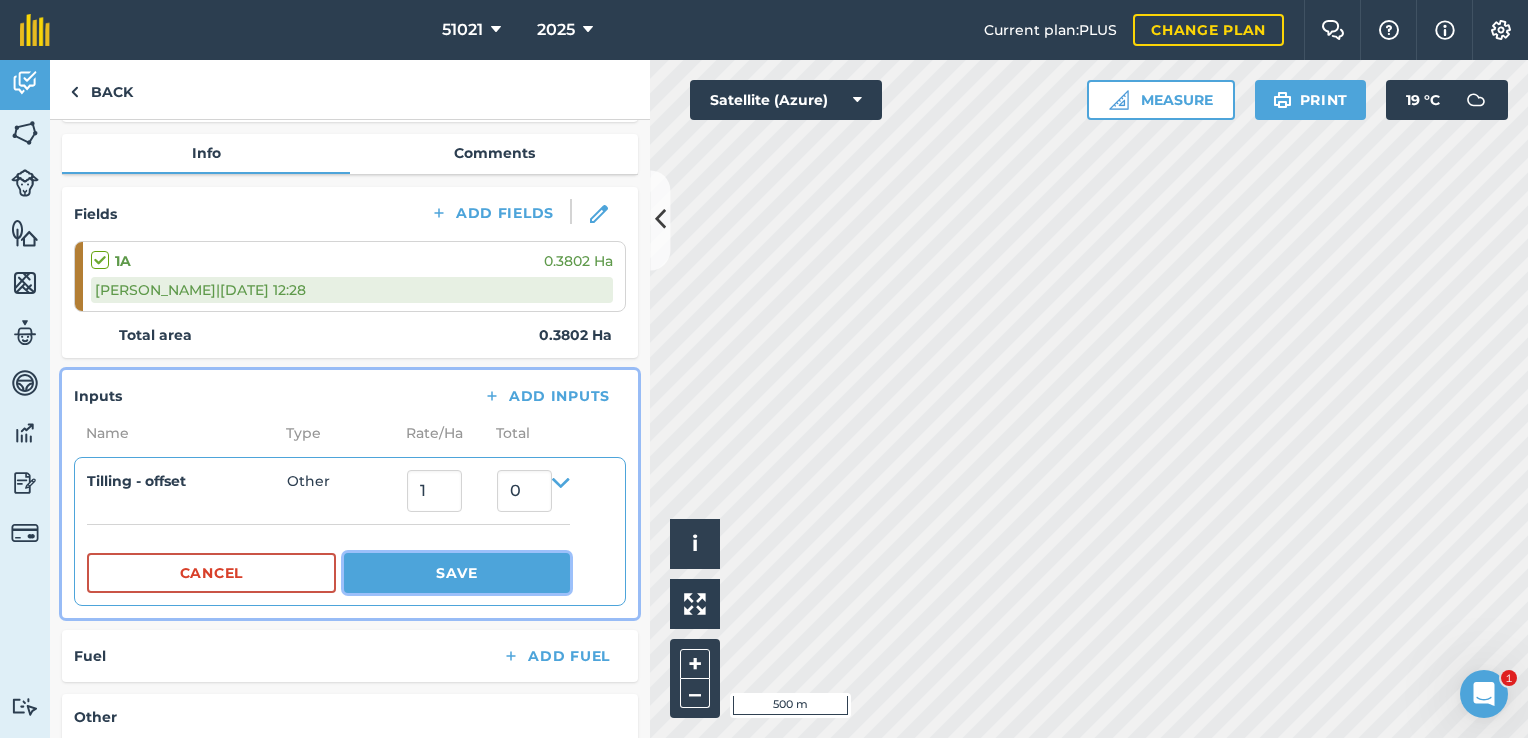 type on "0.3802" 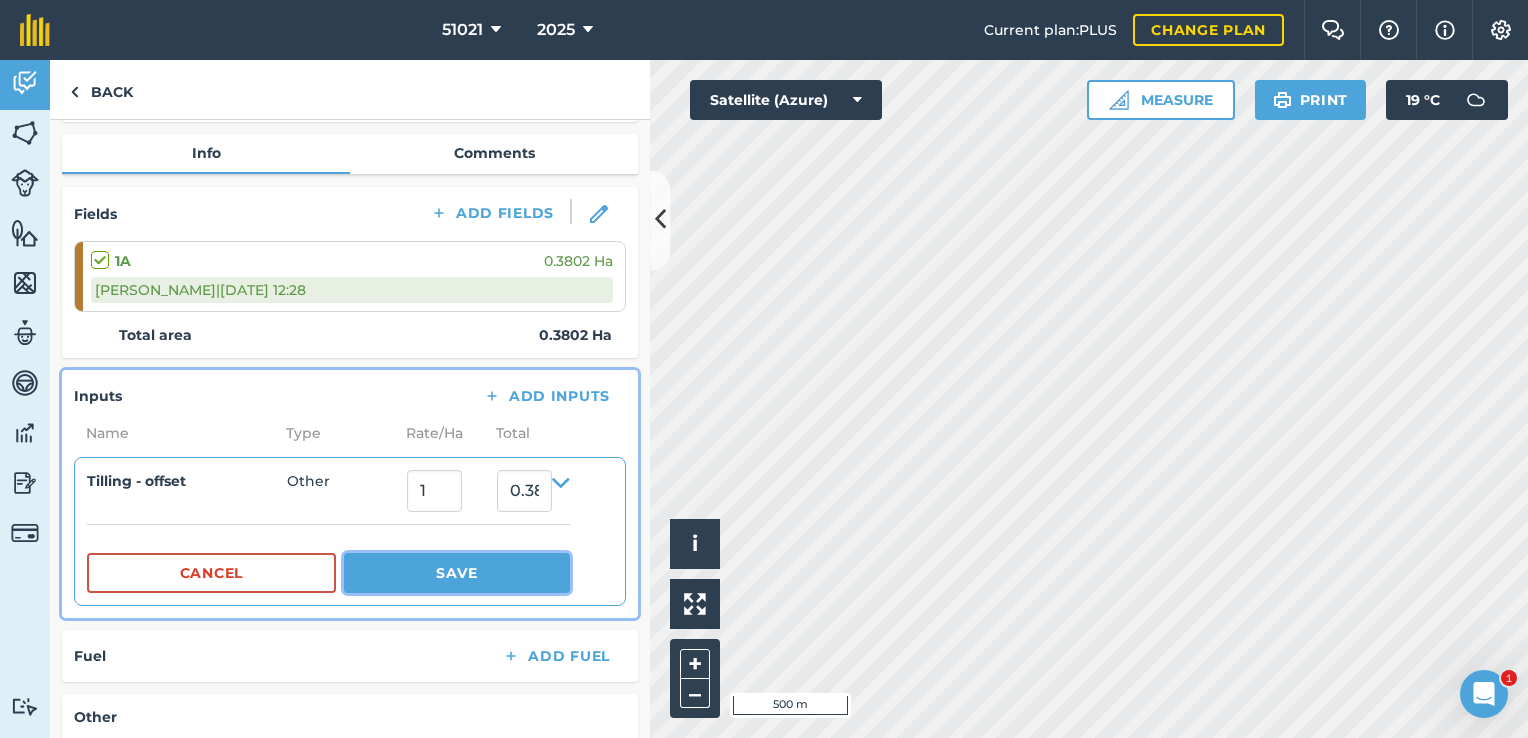 click on "Save" at bounding box center (457, 573) 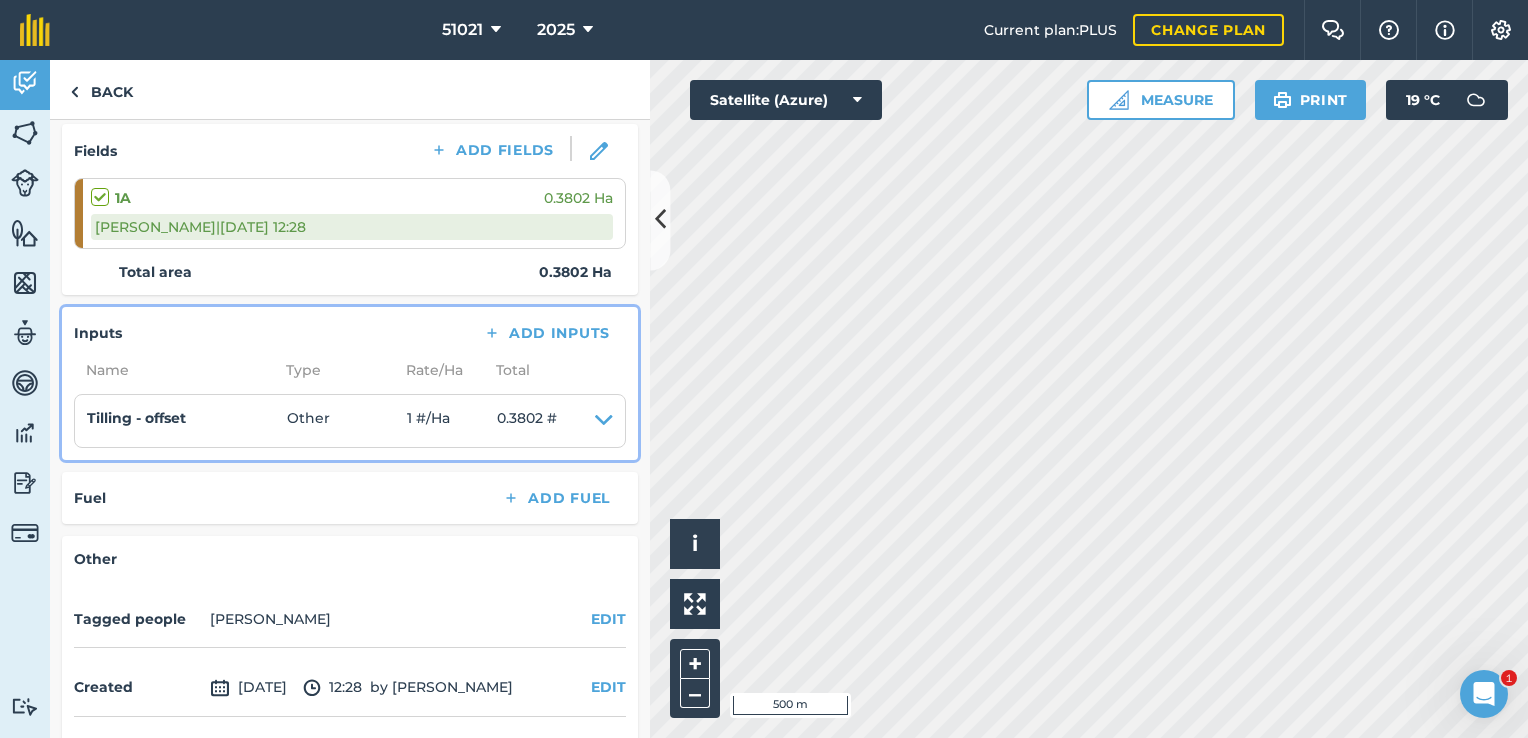 scroll, scrollTop: 328, scrollLeft: 0, axis: vertical 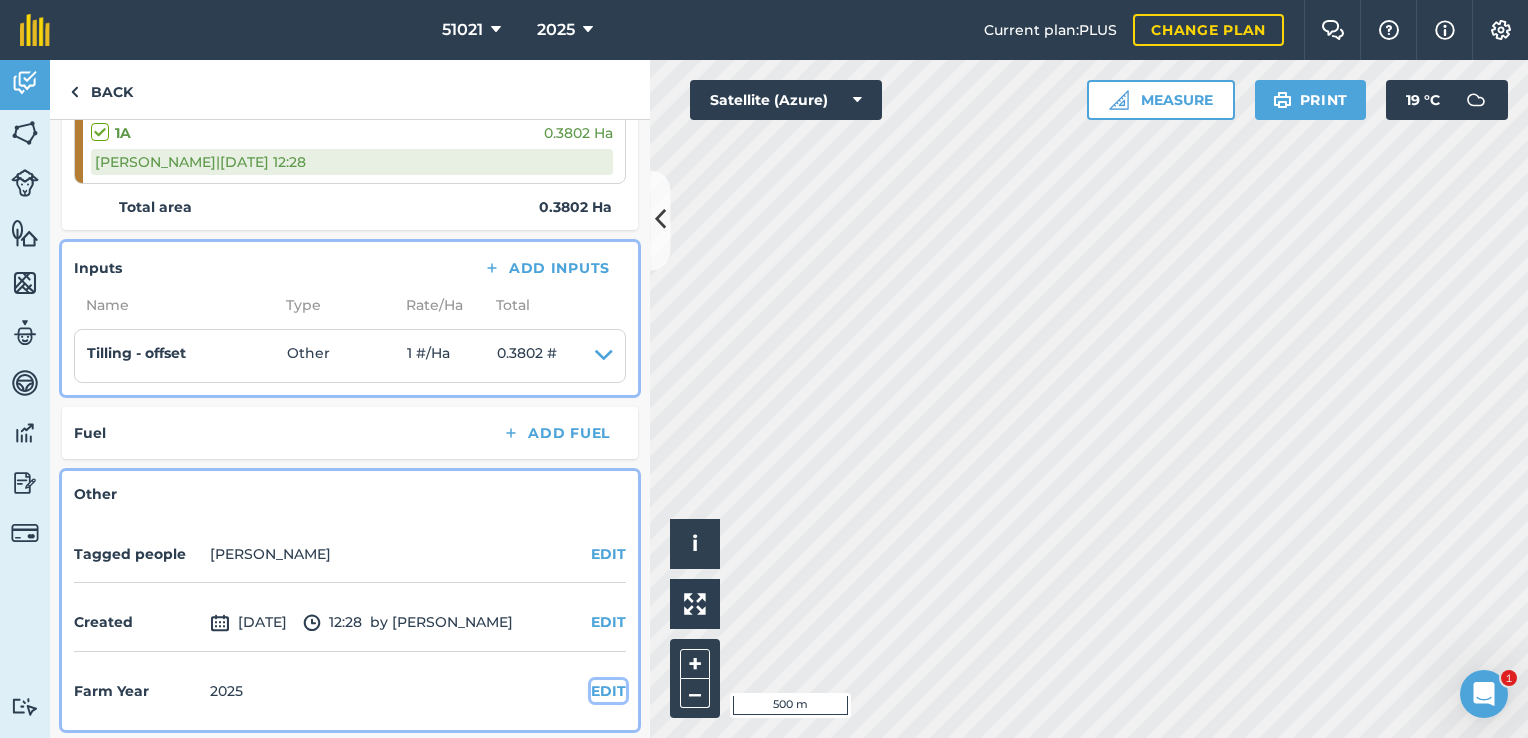 click on "EDIT" at bounding box center [608, 691] 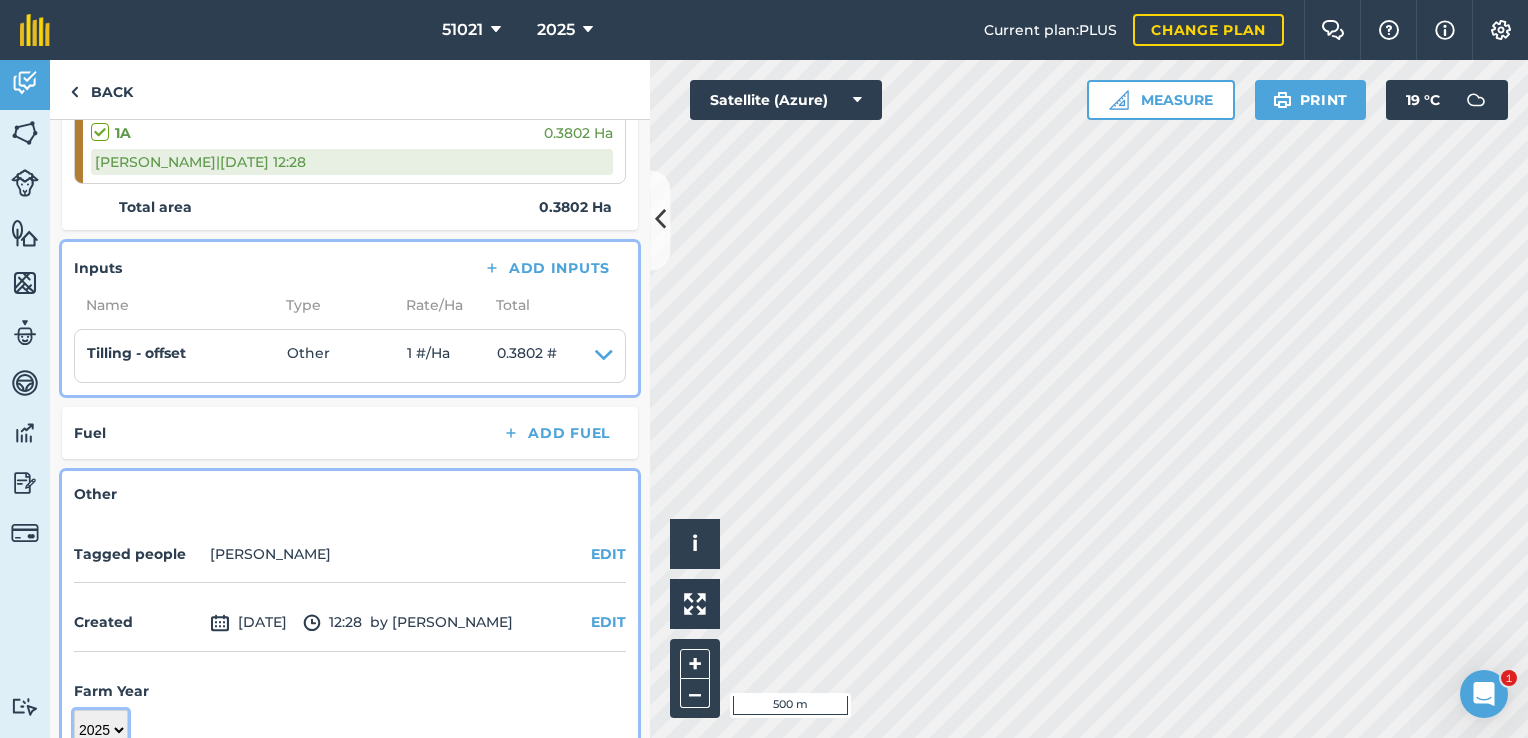 scroll, scrollTop: 336, scrollLeft: 0, axis: vertical 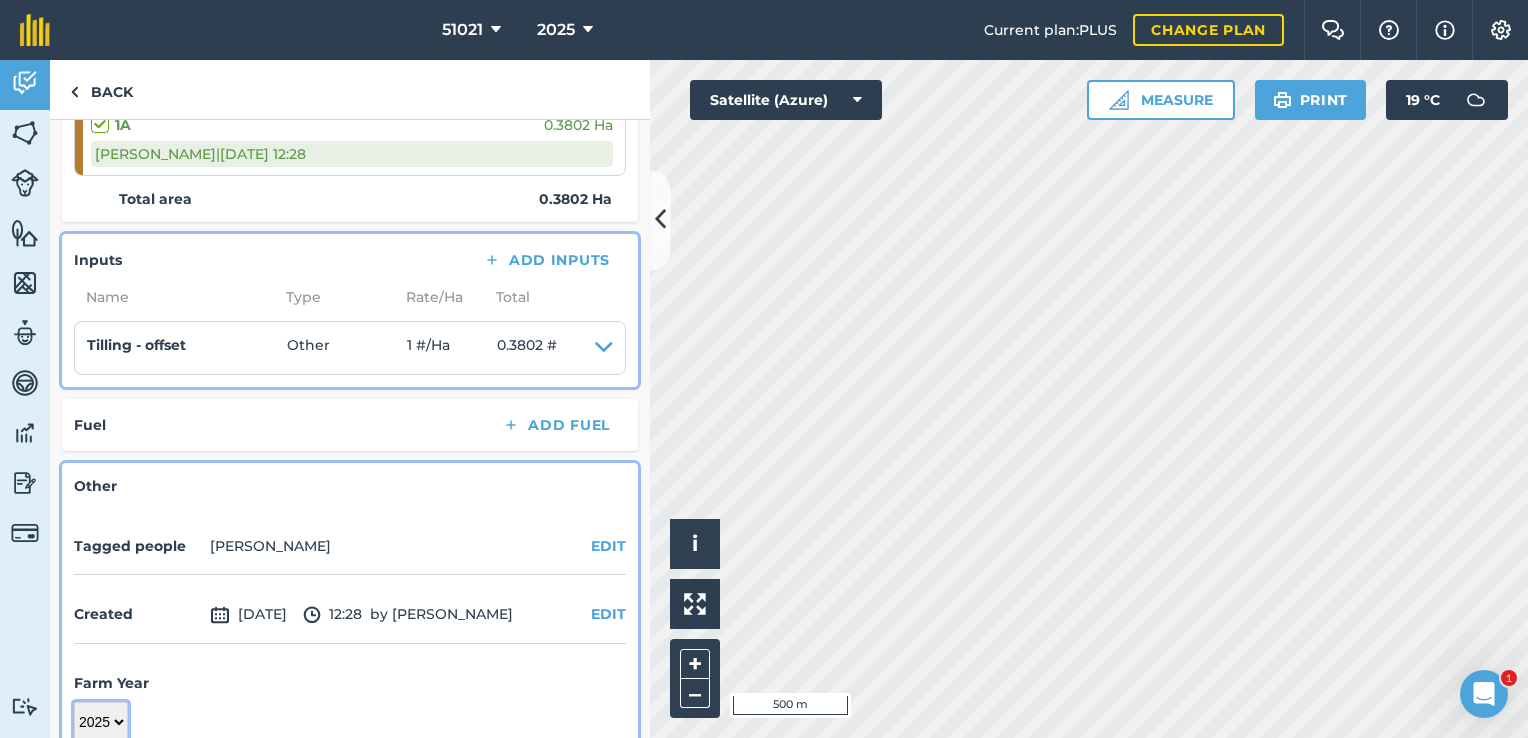 click on "2017 2018 2019 2020 2021 2022 2023 2024 2025 2026 2027" at bounding box center (101, 722) 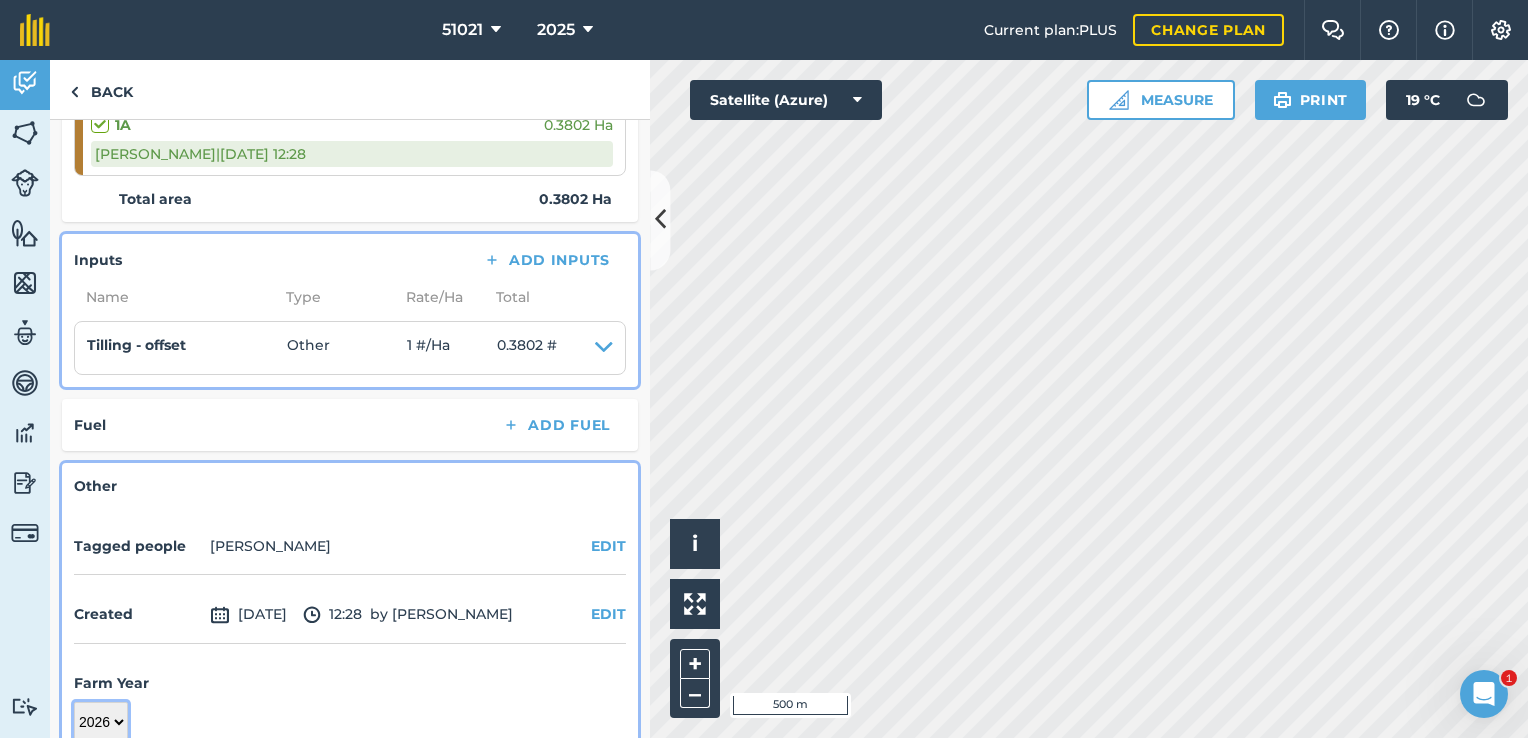 click on "2017 2018 2019 2020 2021 2022 2023 2024 2025 2026 2027" at bounding box center (101, 722) 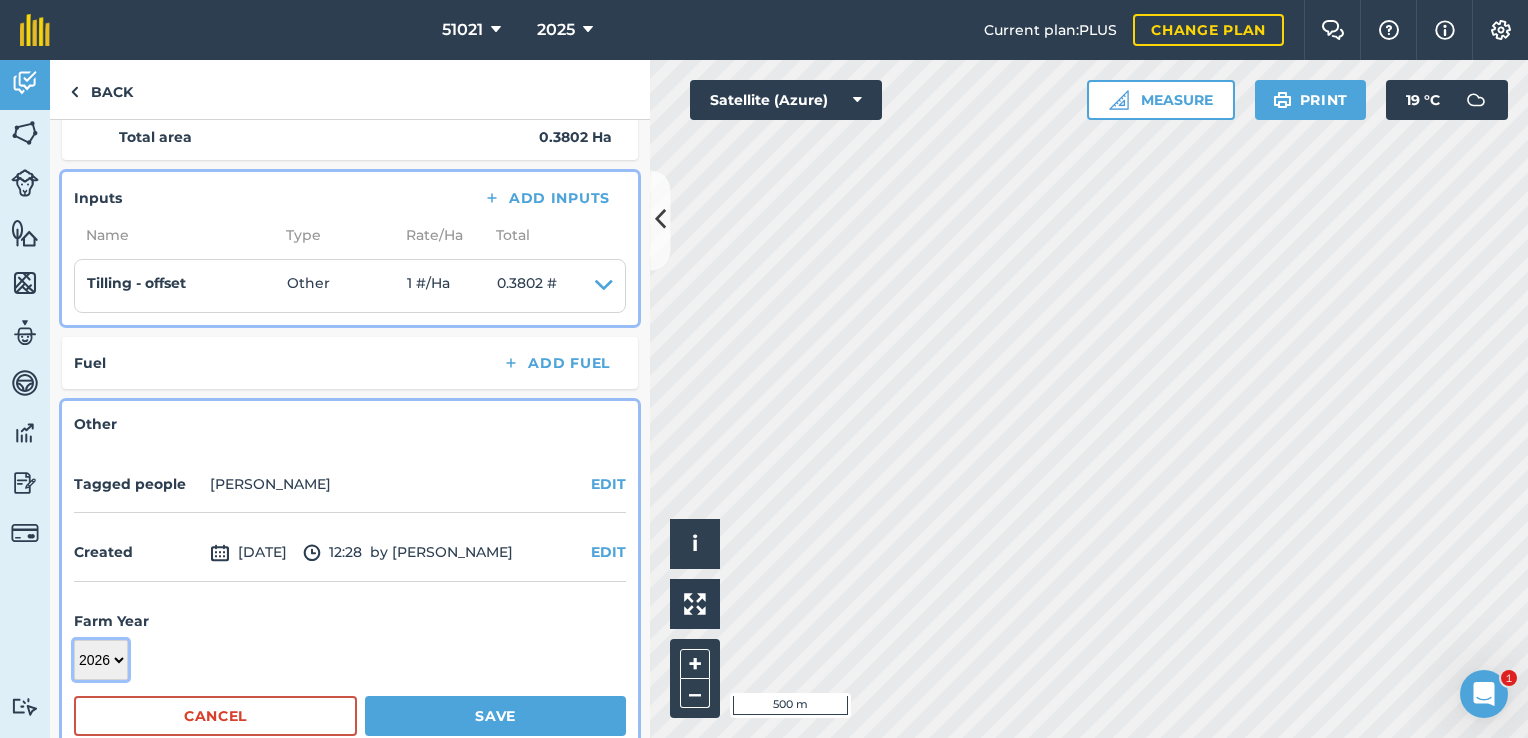 scroll, scrollTop: 432, scrollLeft: 0, axis: vertical 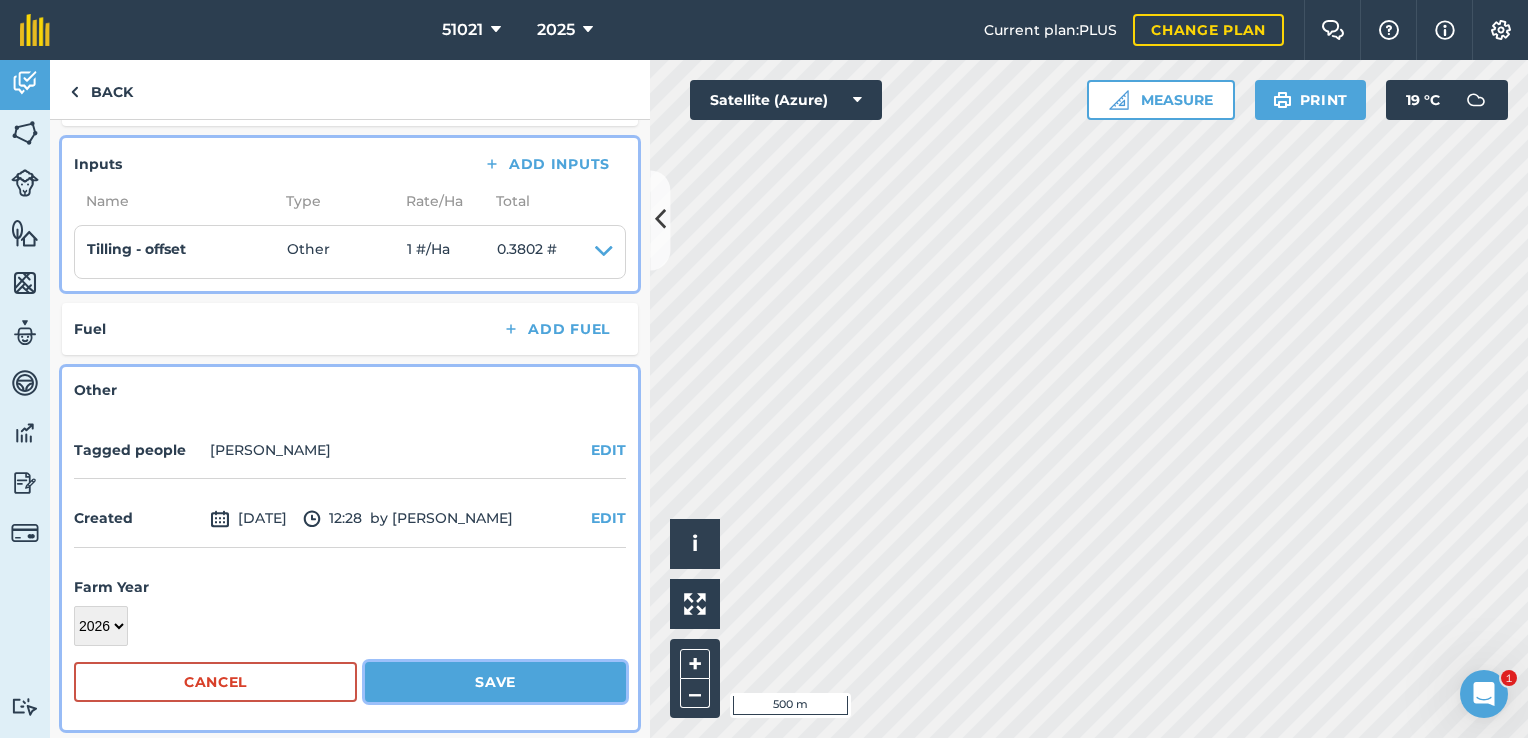 click on "Save" at bounding box center (495, 682) 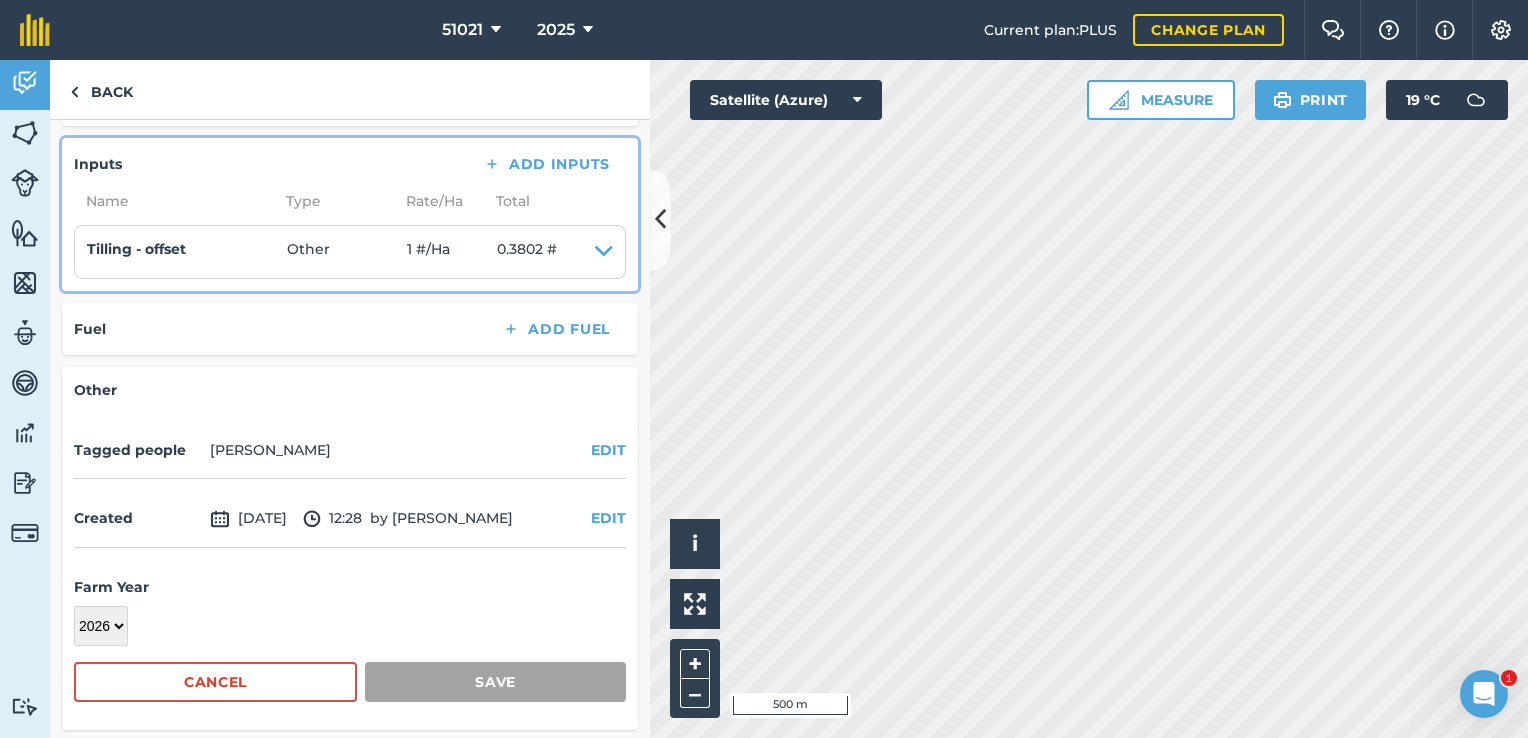 scroll, scrollTop: 328, scrollLeft: 0, axis: vertical 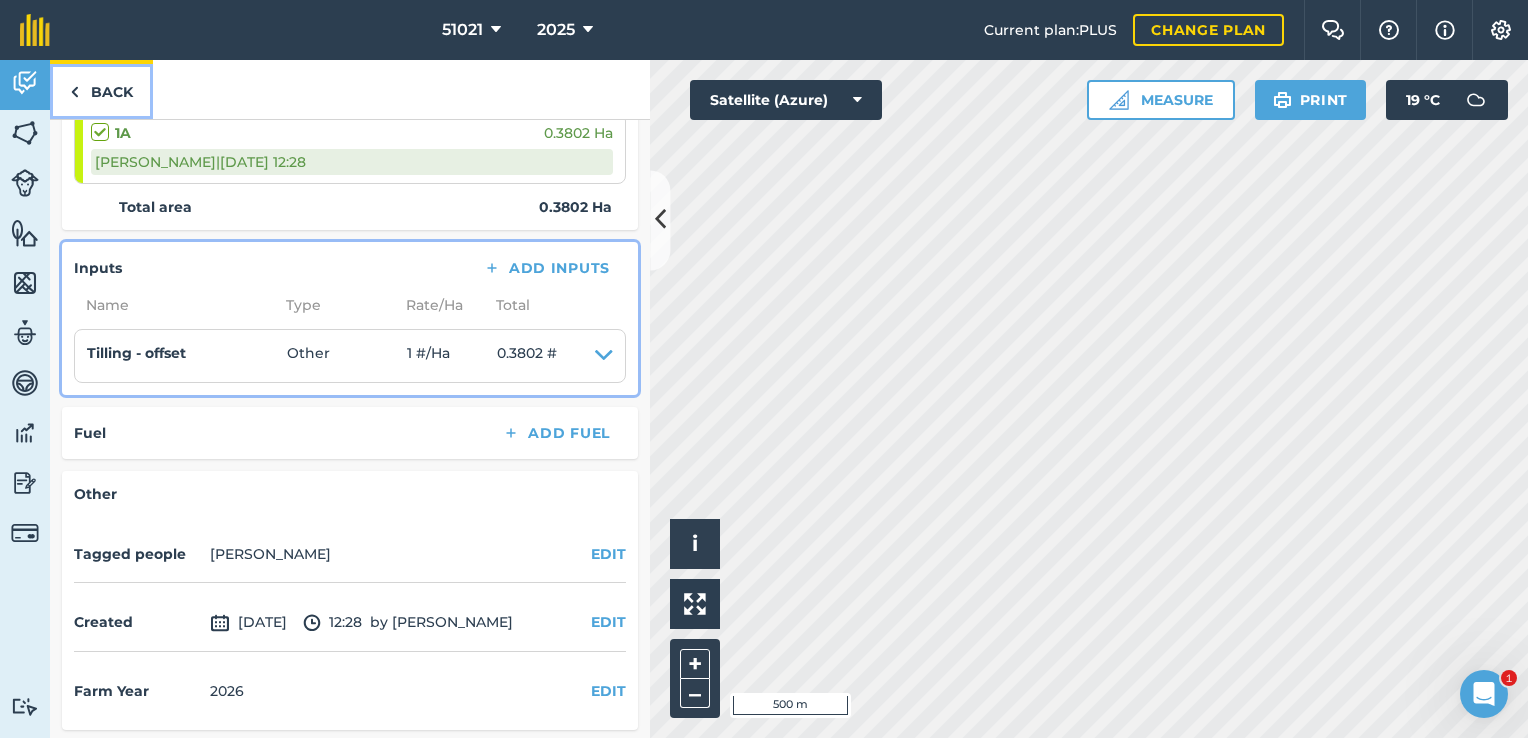 click on "Back" at bounding box center (101, 89) 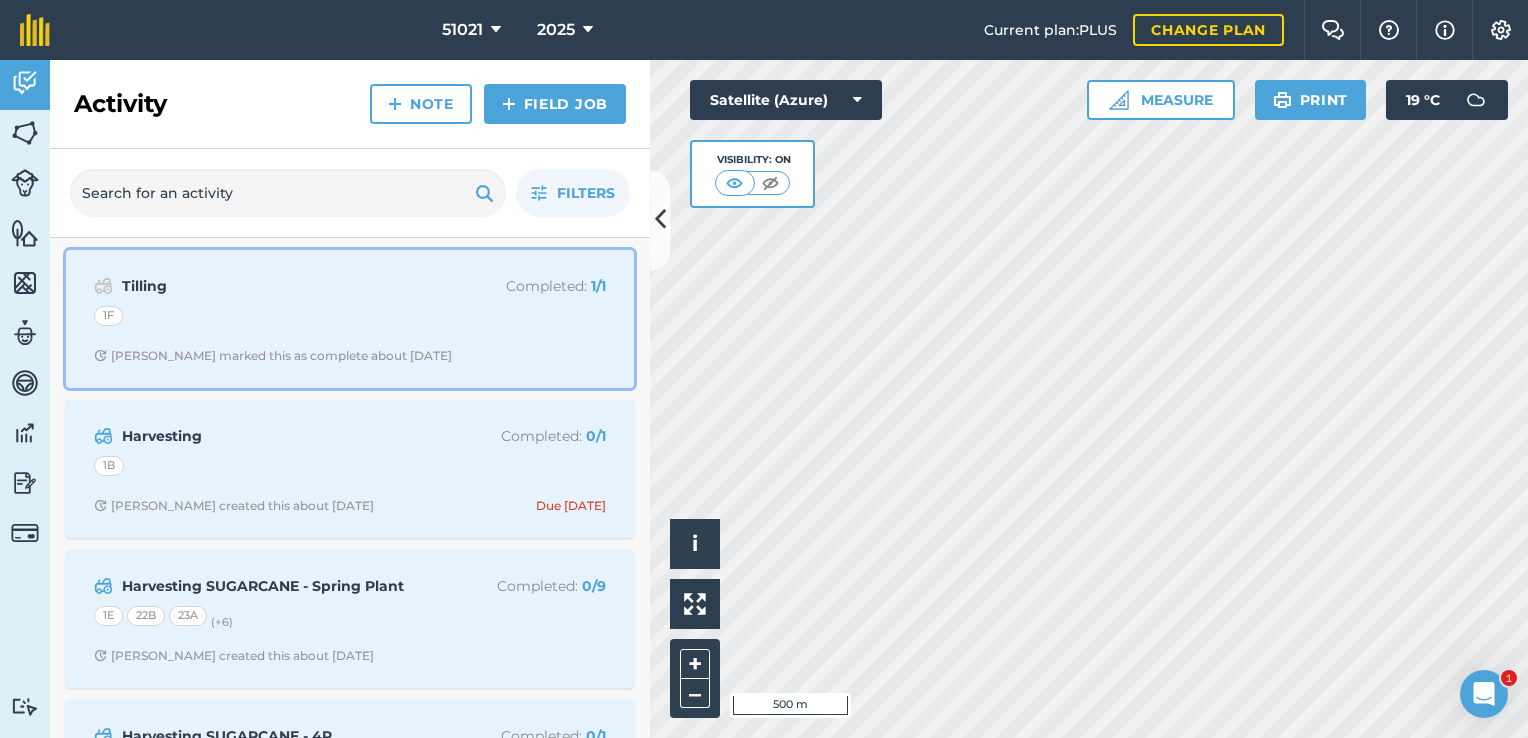 click on "Tilling" at bounding box center (280, 286) 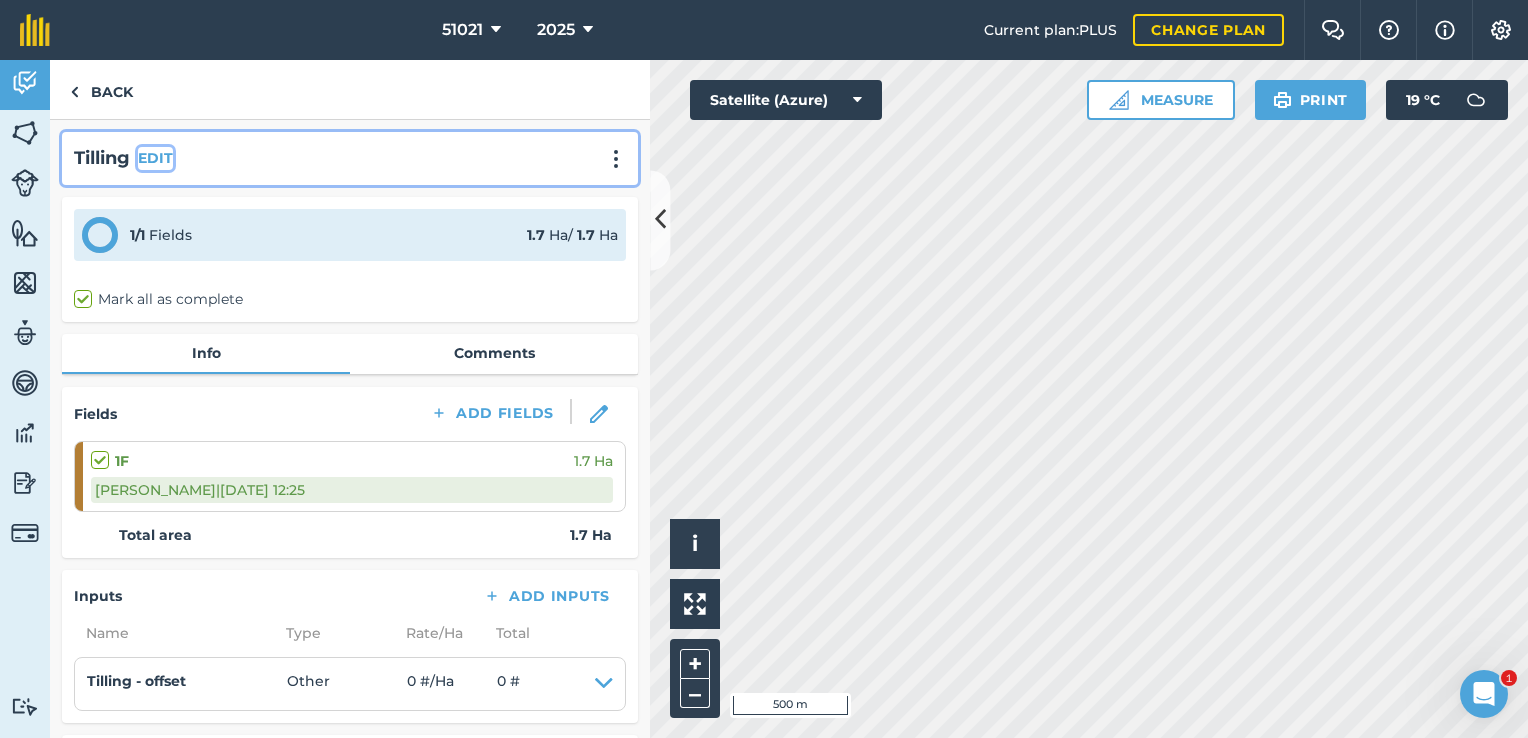 click on "EDIT" at bounding box center [155, 158] 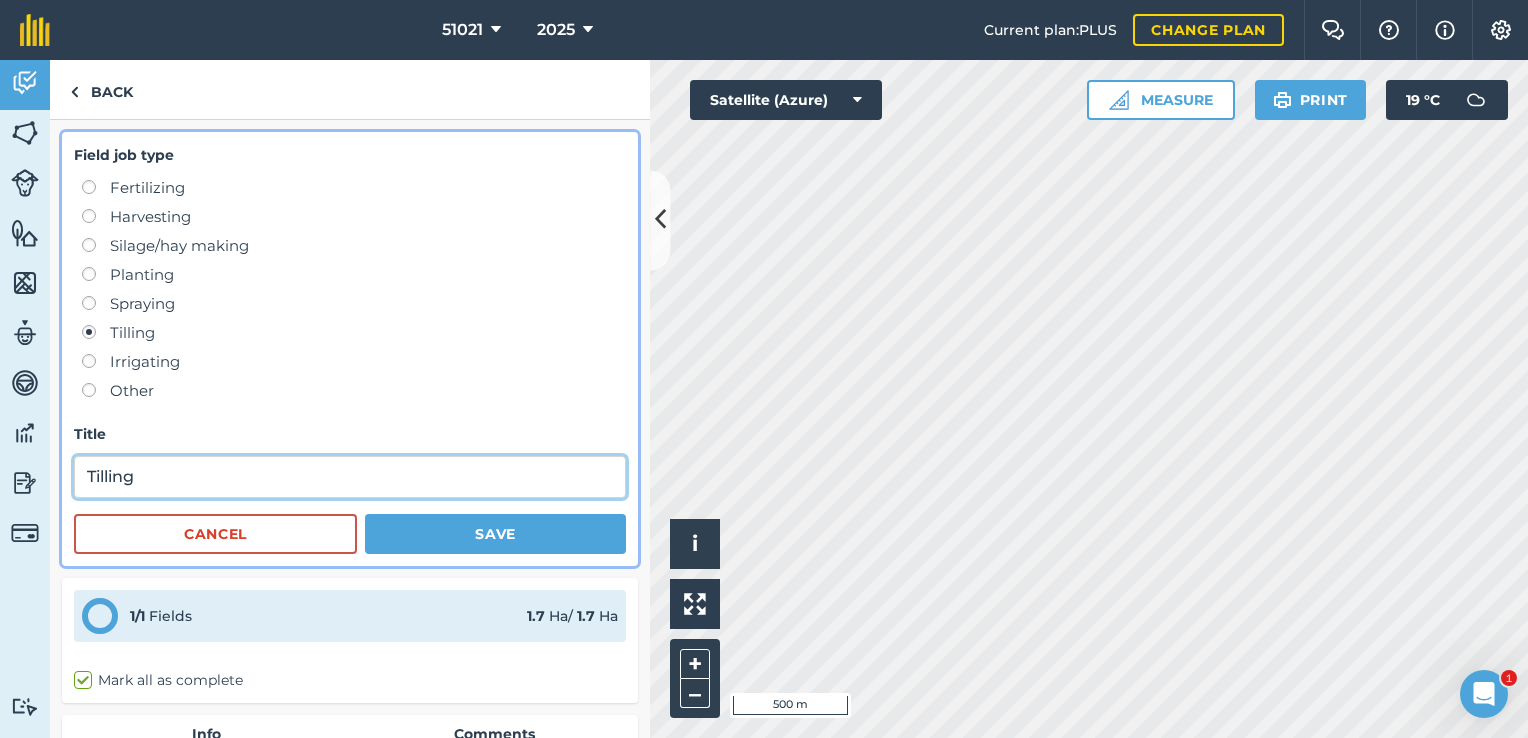 click on "Tilling" at bounding box center (350, 477) 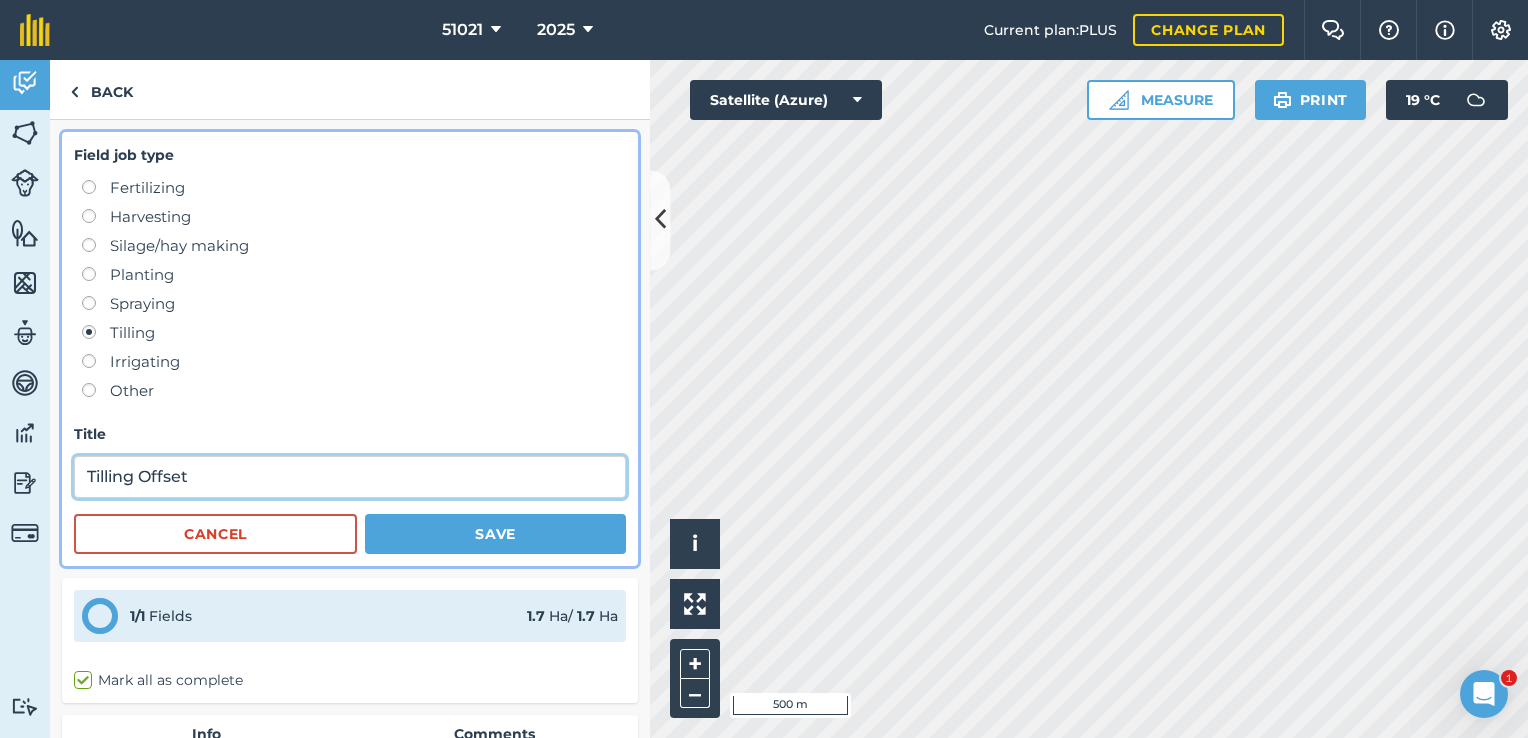 type on "Tilling Offset" 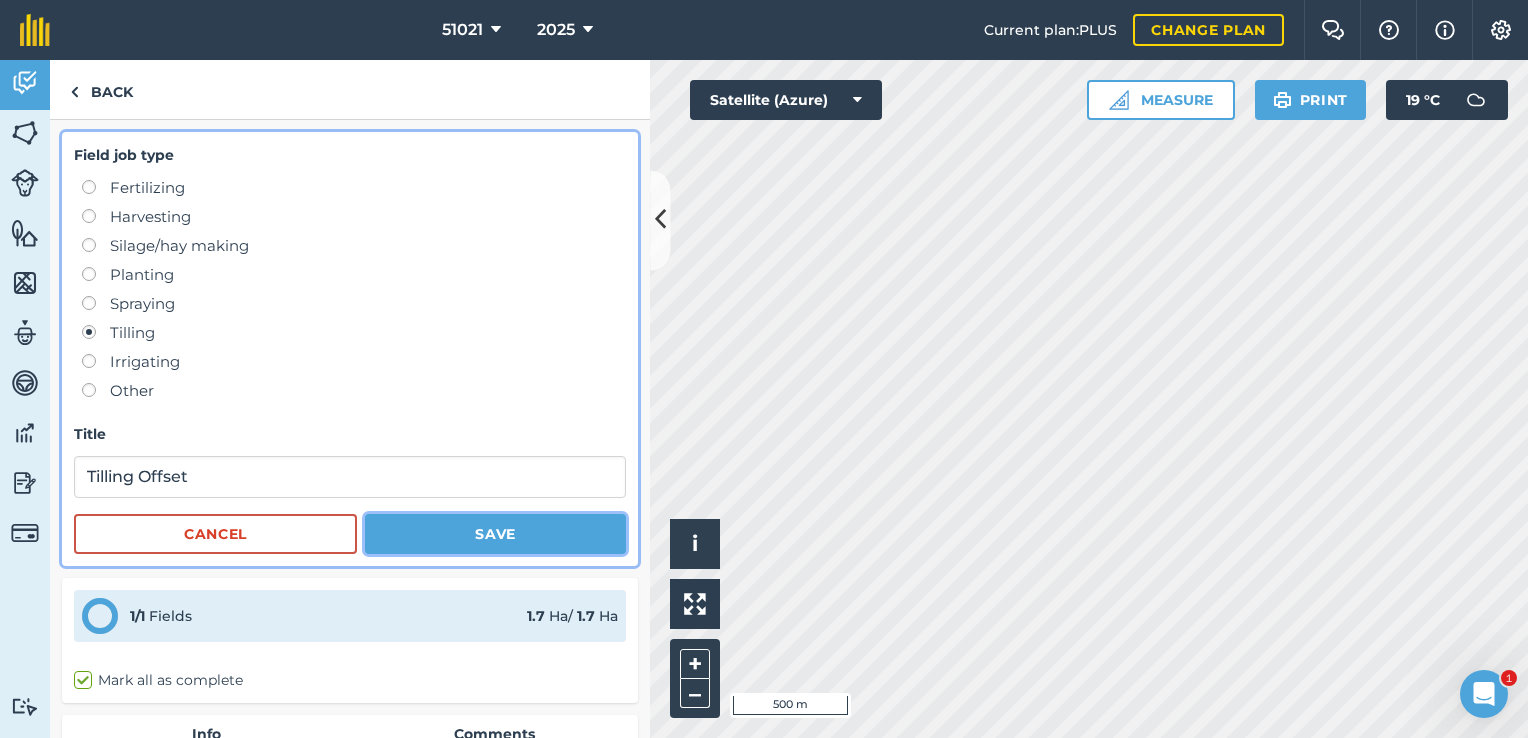 click on "Save" at bounding box center (495, 534) 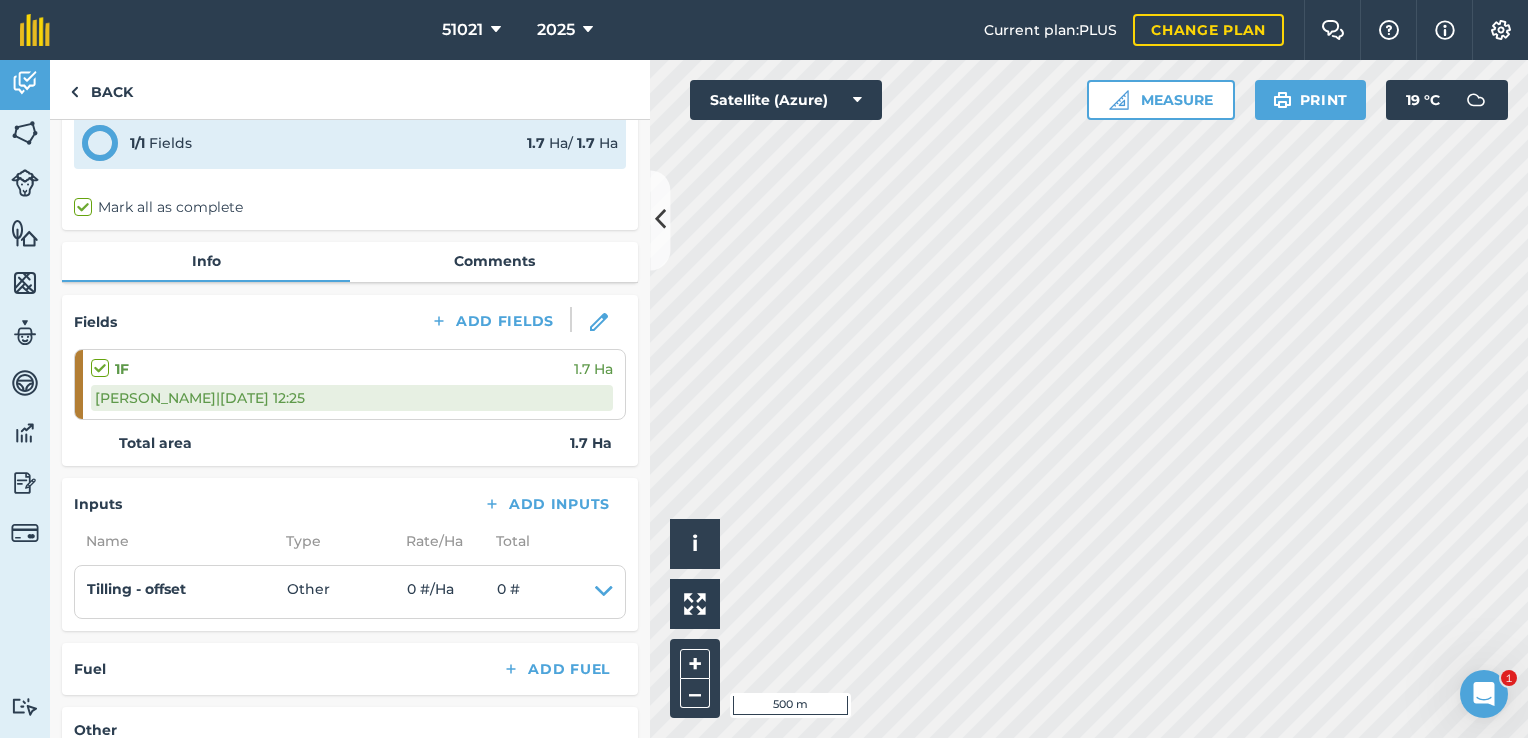 scroll, scrollTop: 200, scrollLeft: 0, axis: vertical 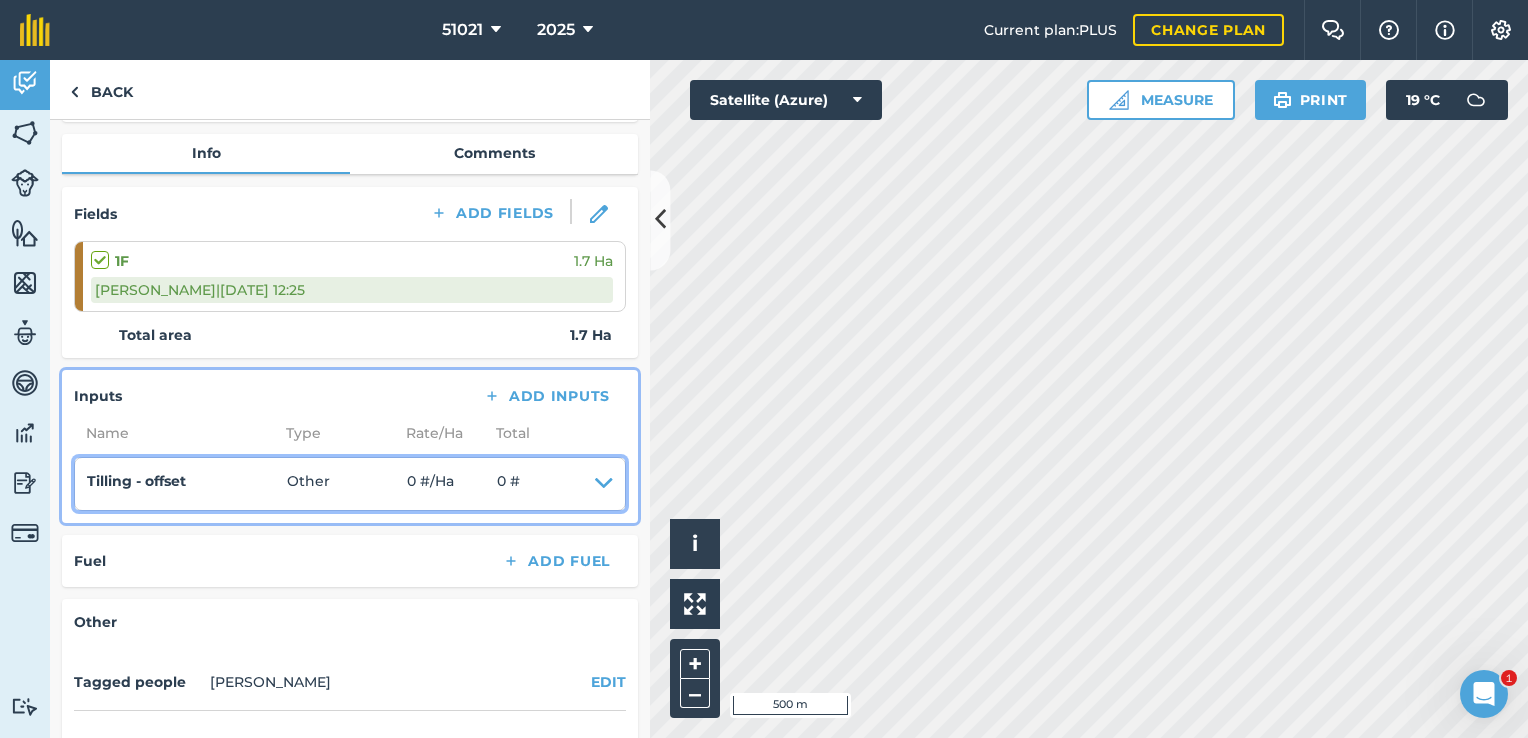 click at bounding box center (604, 484) 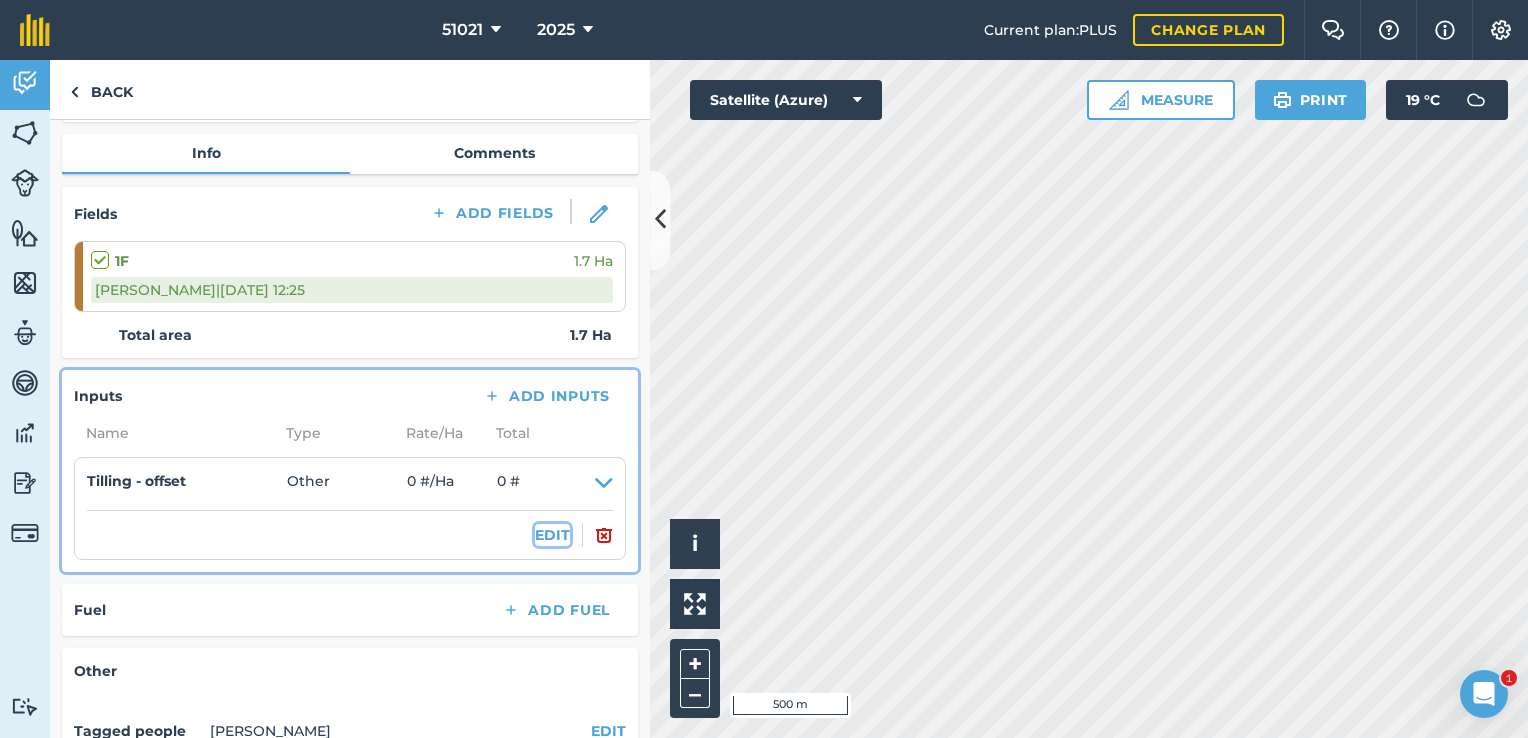 click on "EDIT" at bounding box center (552, 535) 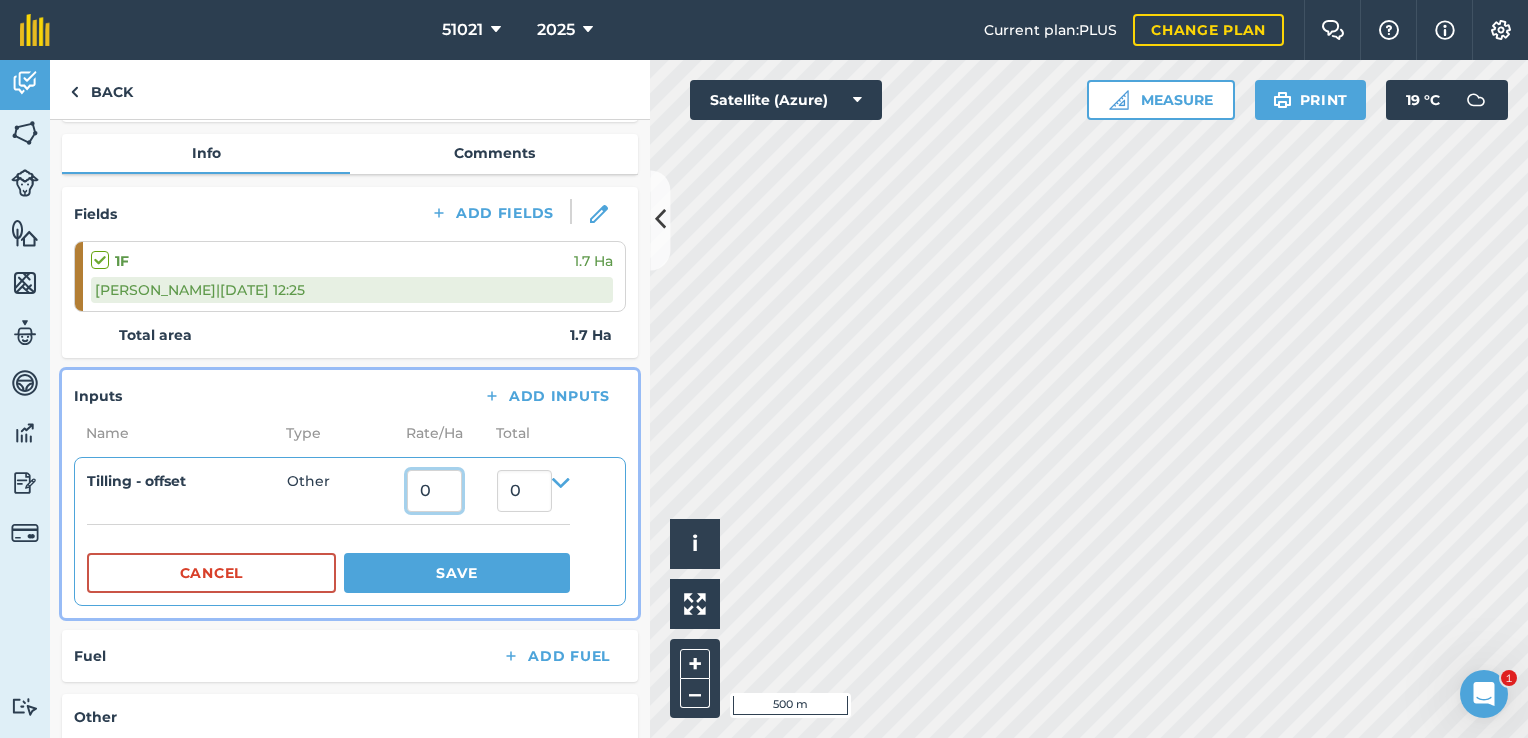 click on "0" at bounding box center [434, 491] 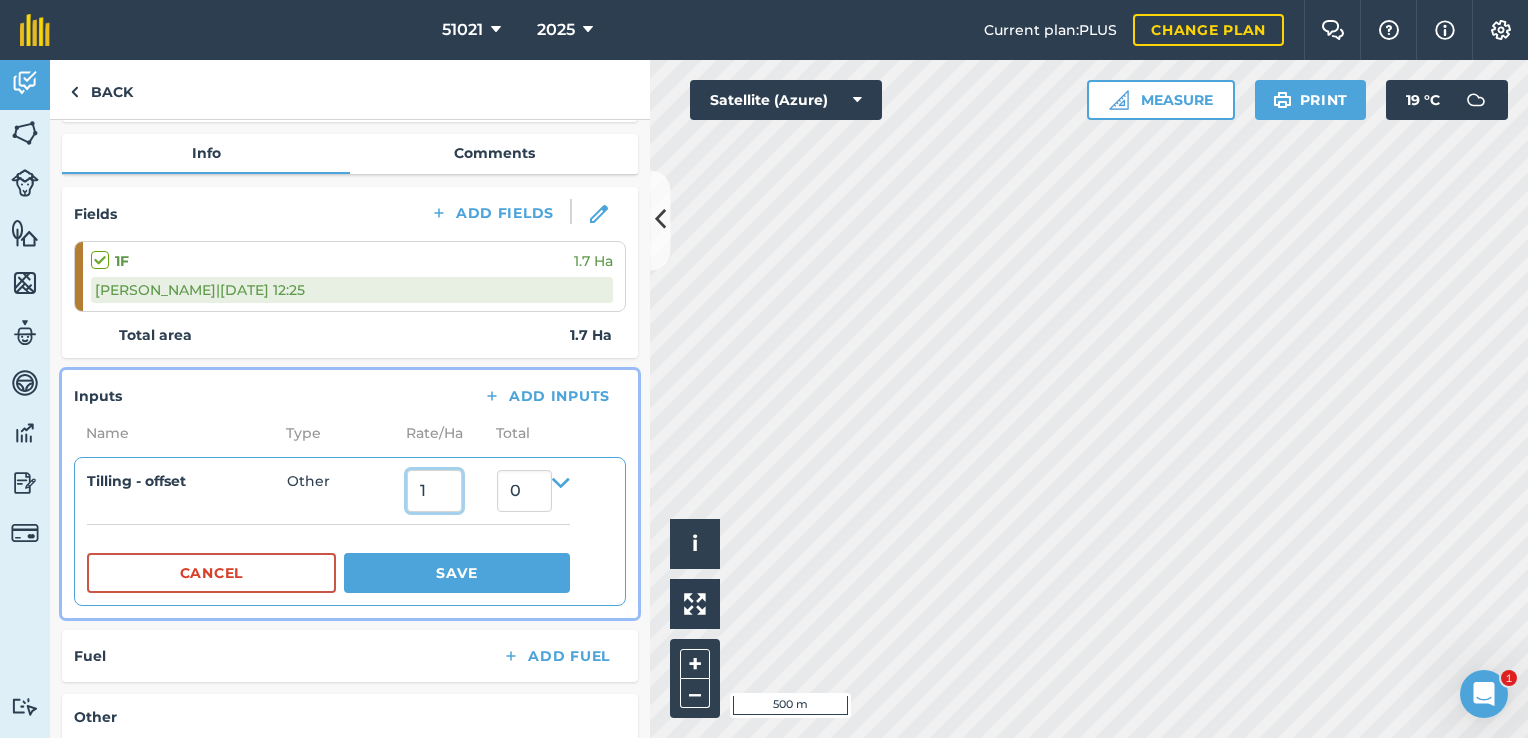 type on "1" 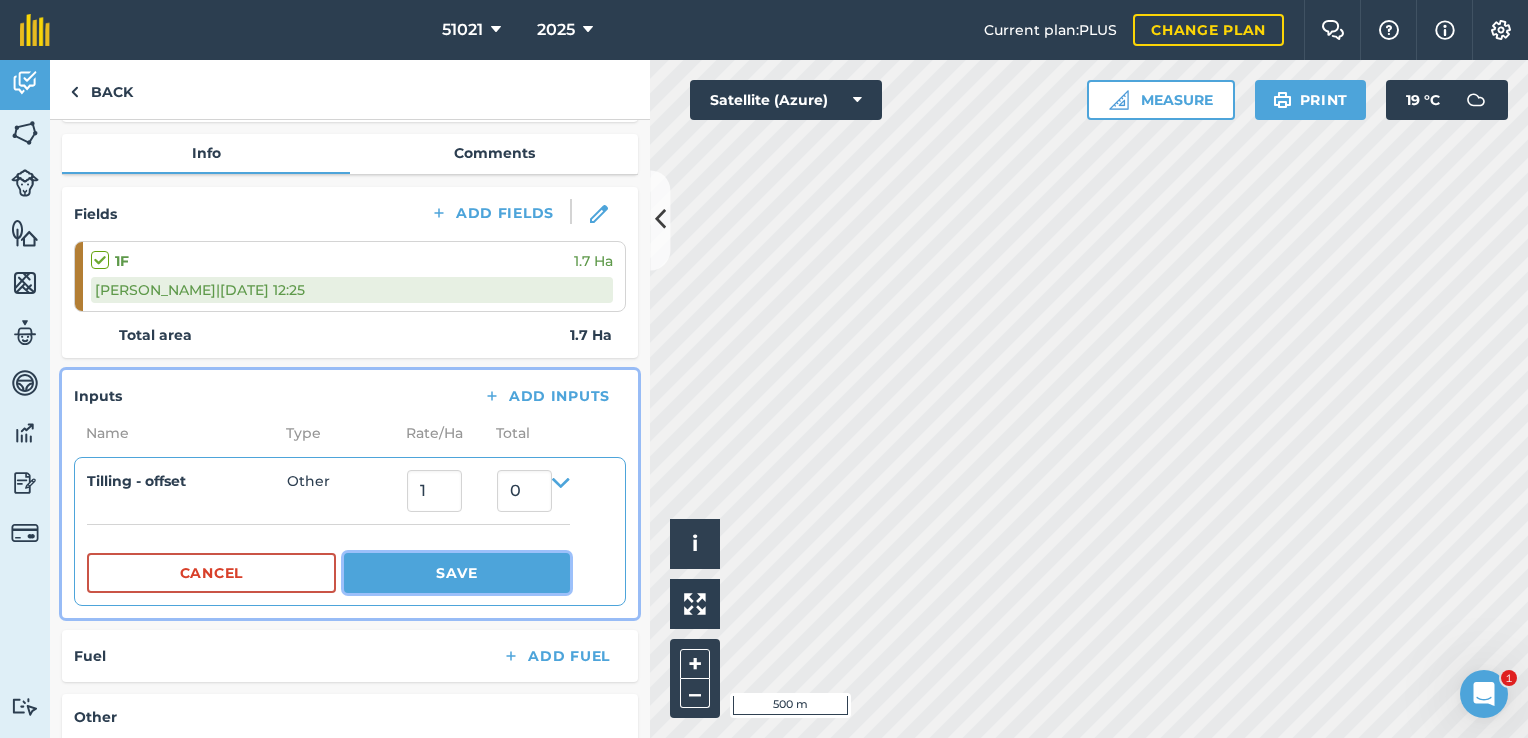 type on "1.7" 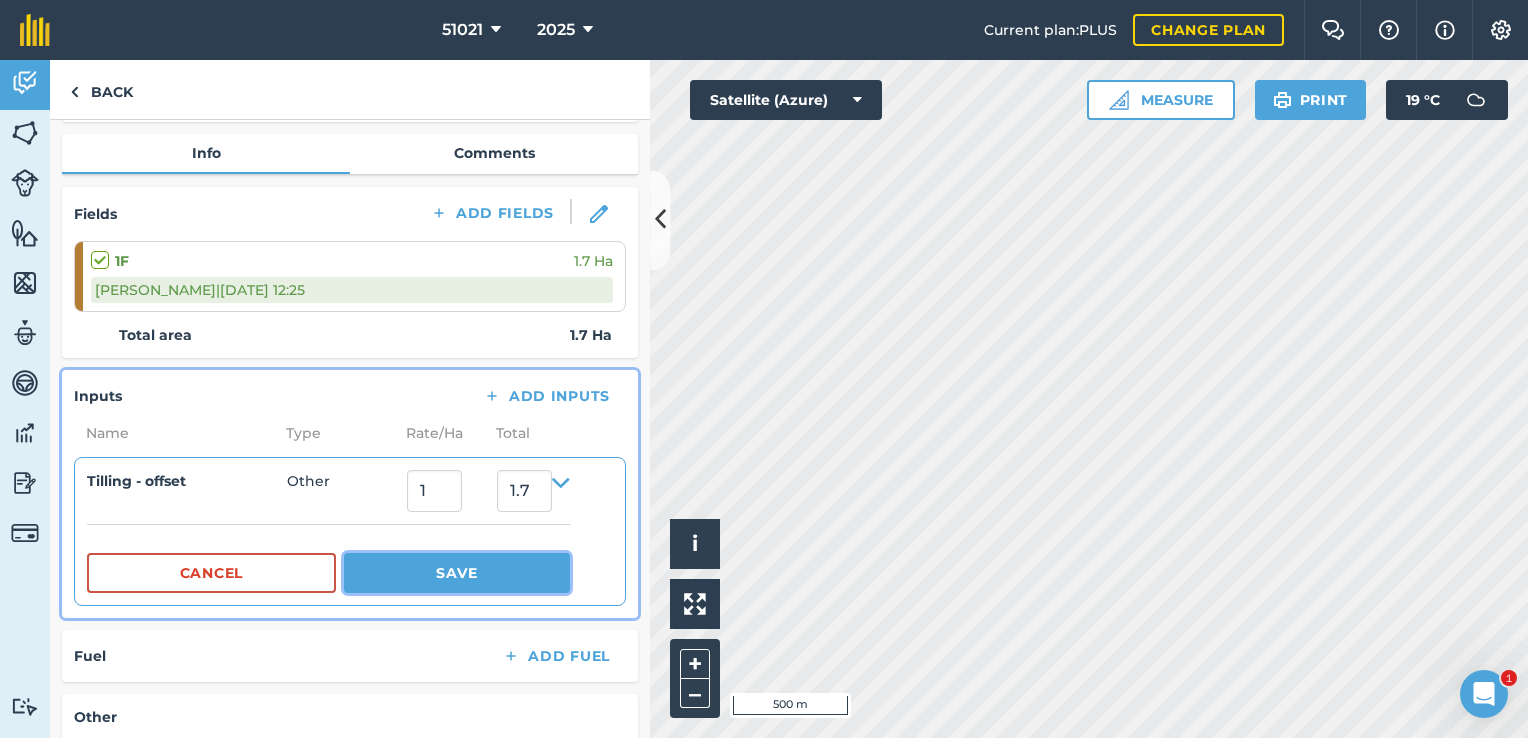 click on "Save" at bounding box center (457, 573) 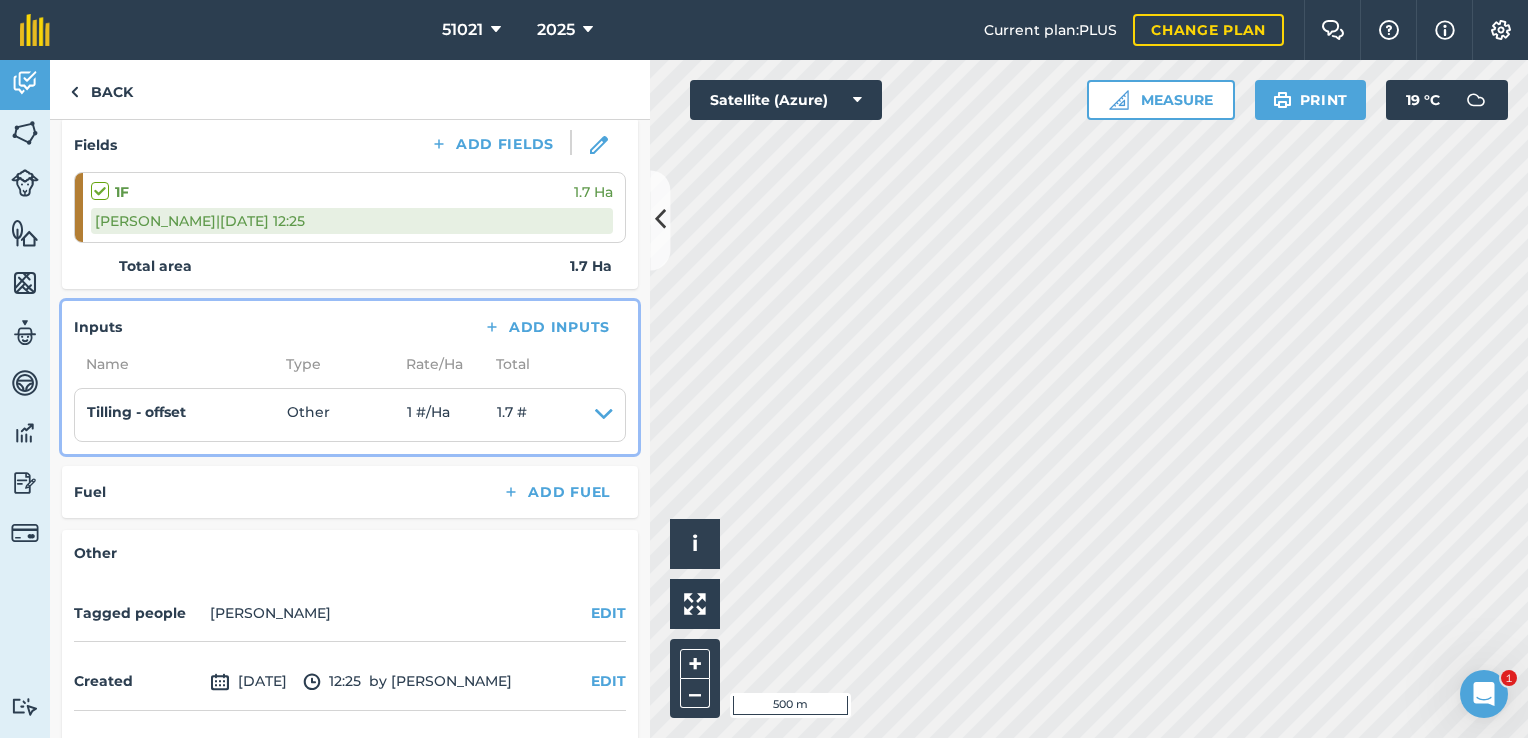 scroll, scrollTop: 328, scrollLeft: 0, axis: vertical 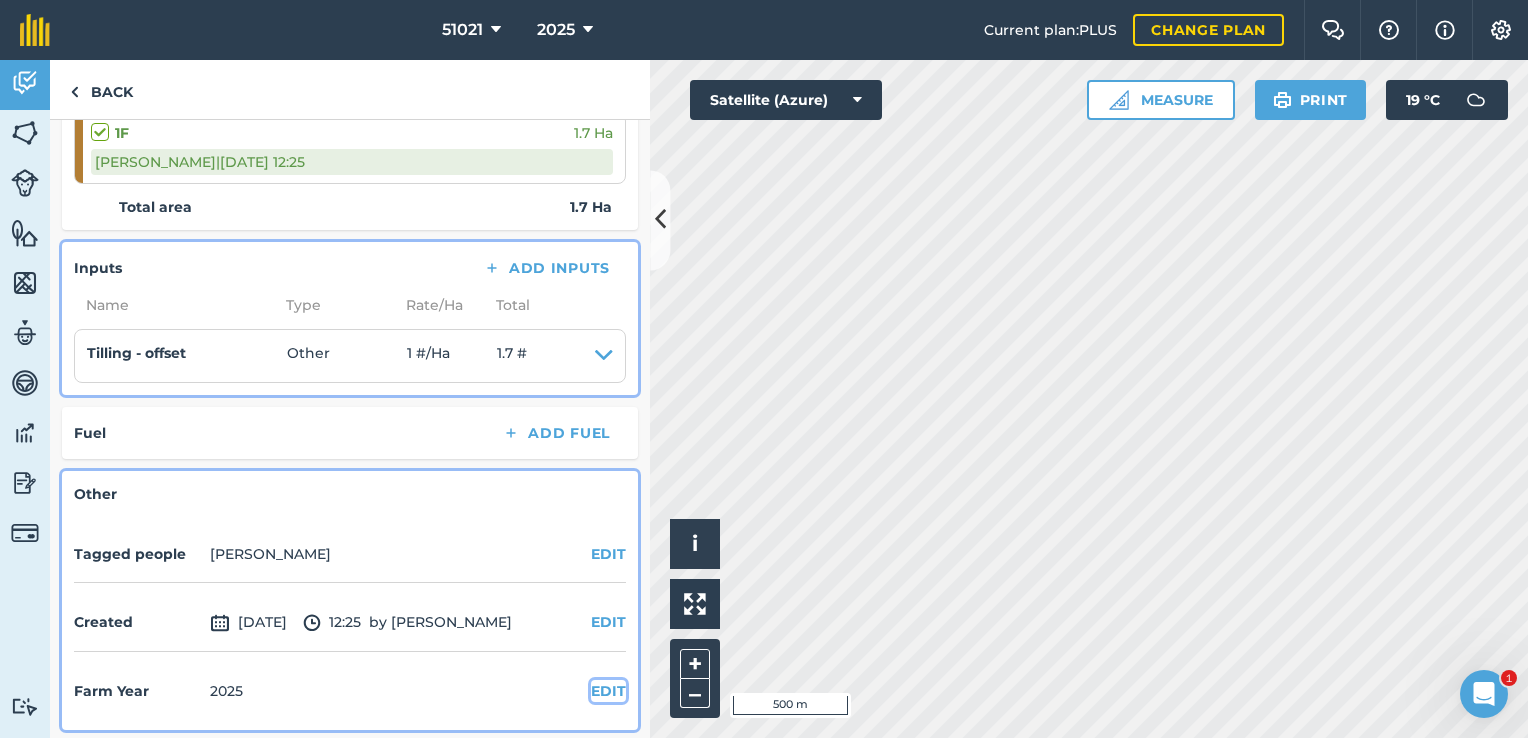 click on "EDIT" at bounding box center (608, 691) 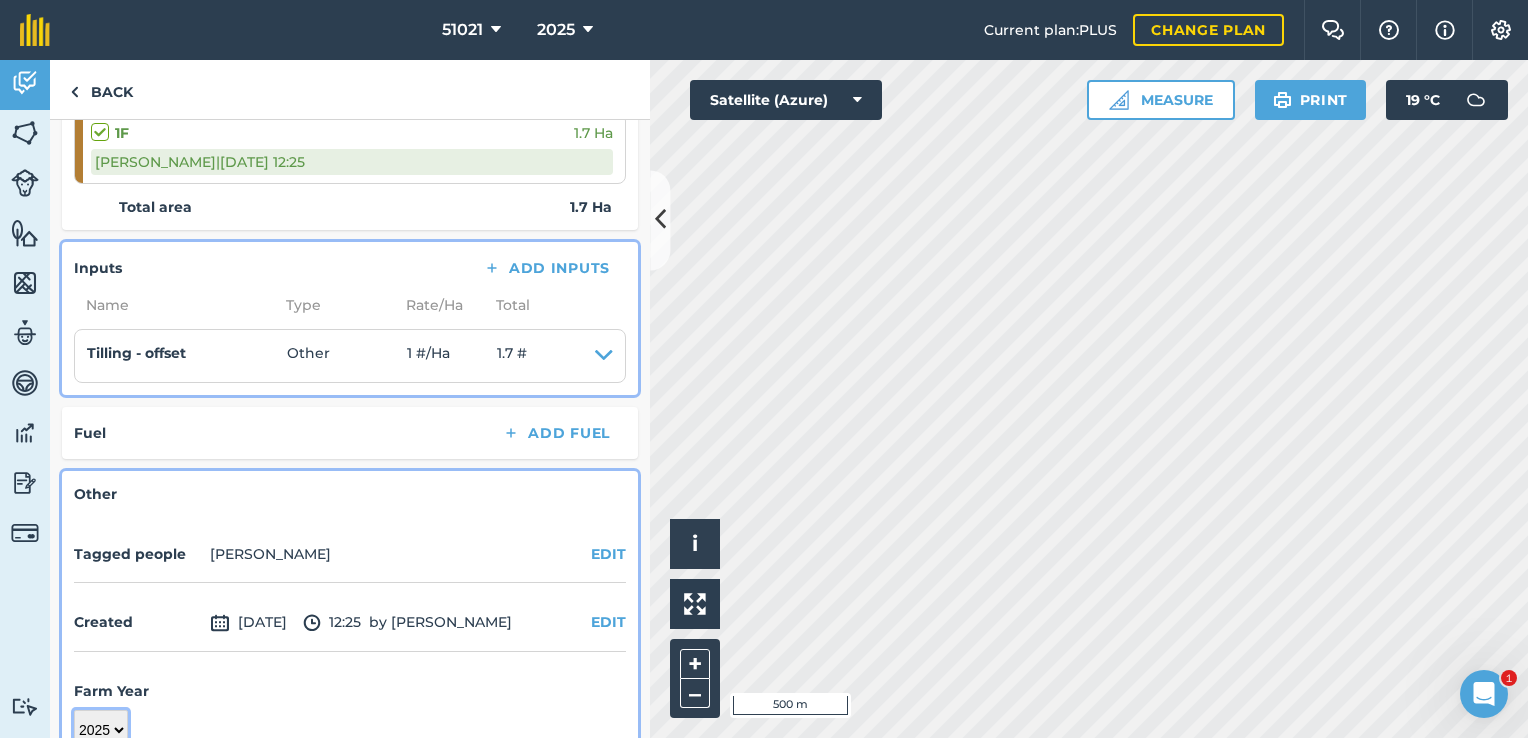 scroll, scrollTop: 336, scrollLeft: 0, axis: vertical 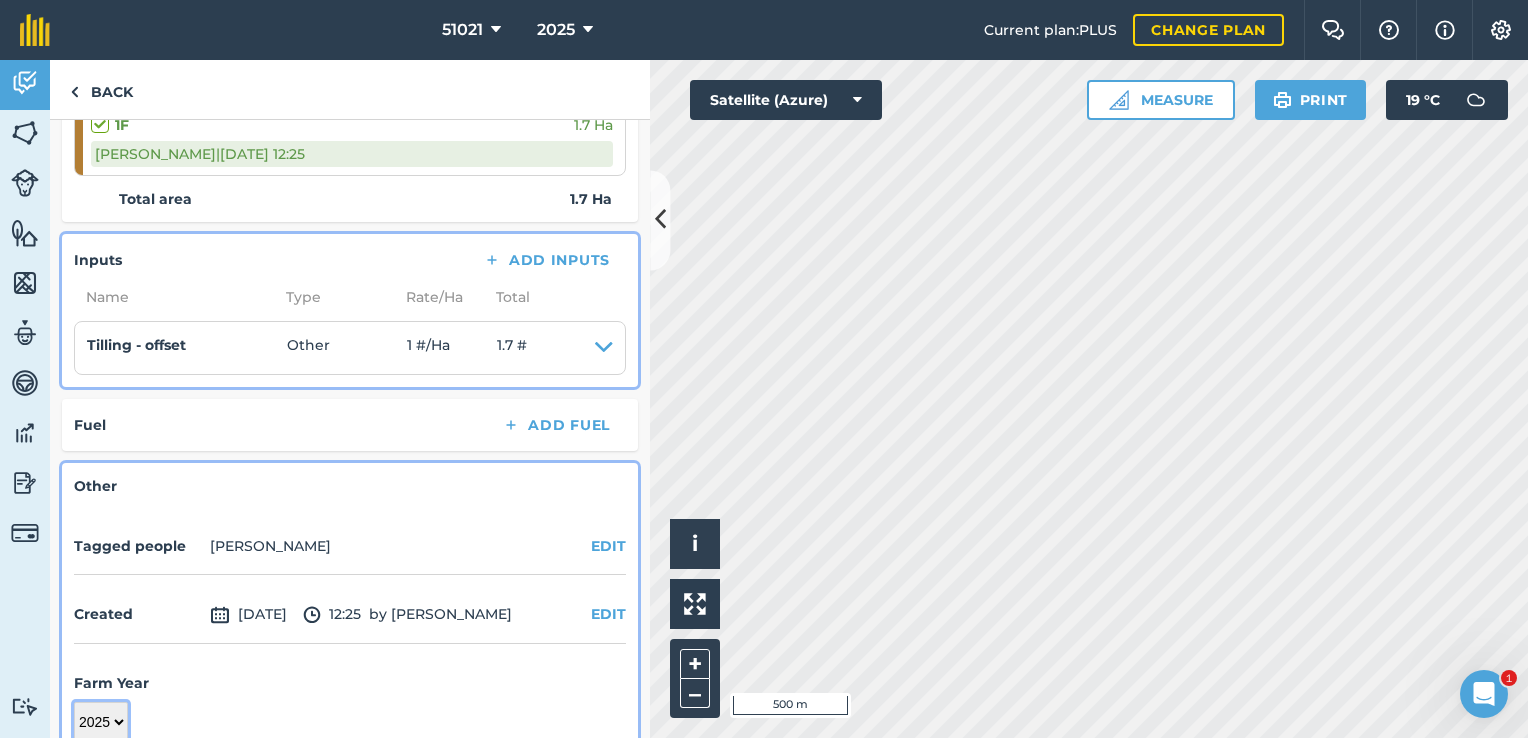 click on "2017 2018 2019 2020 2021 2022 2023 2024 2025 2026 2027" at bounding box center [101, 722] 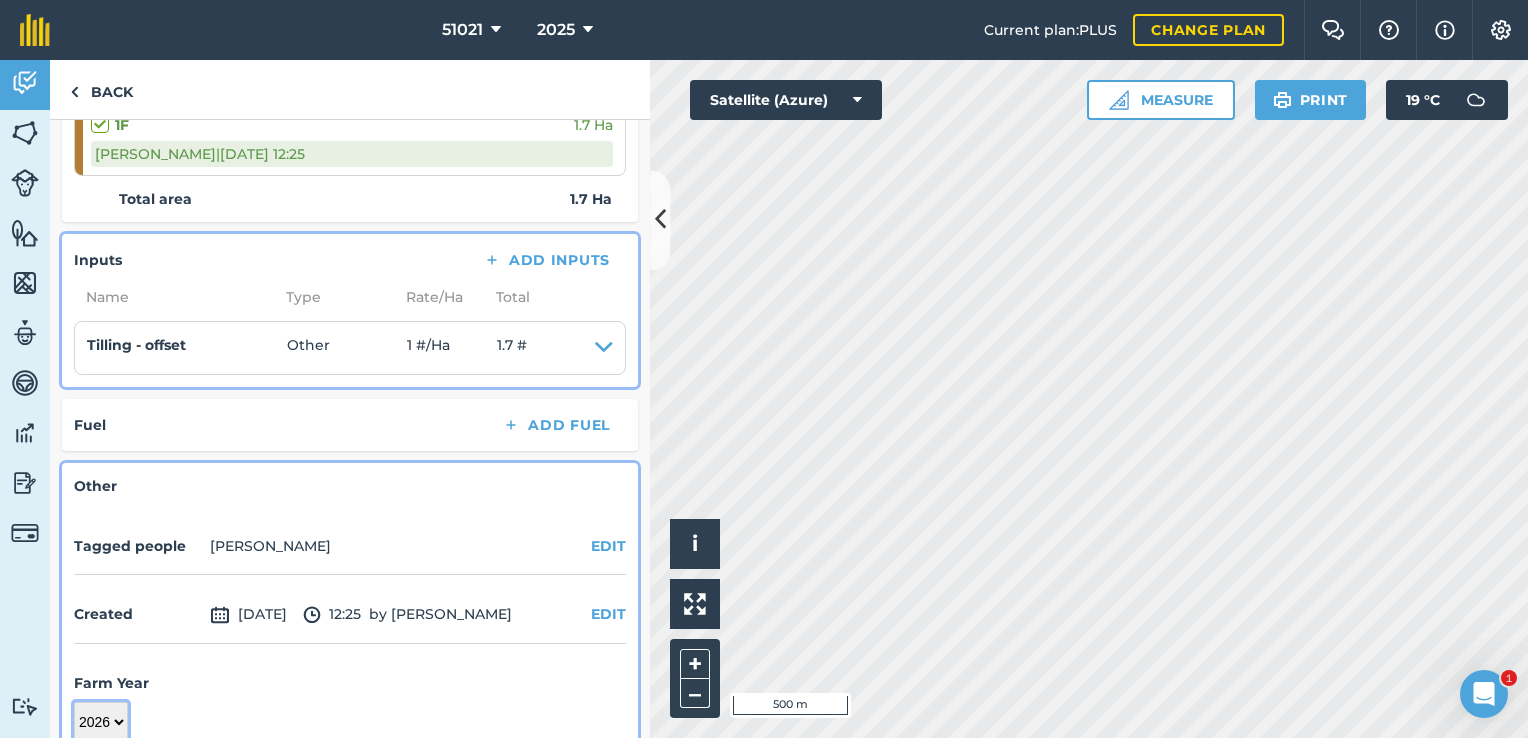 click on "2017 2018 2019 2020 2021 2022 2023 2024 2025 2026 2027" at bounding box center [101, 722] 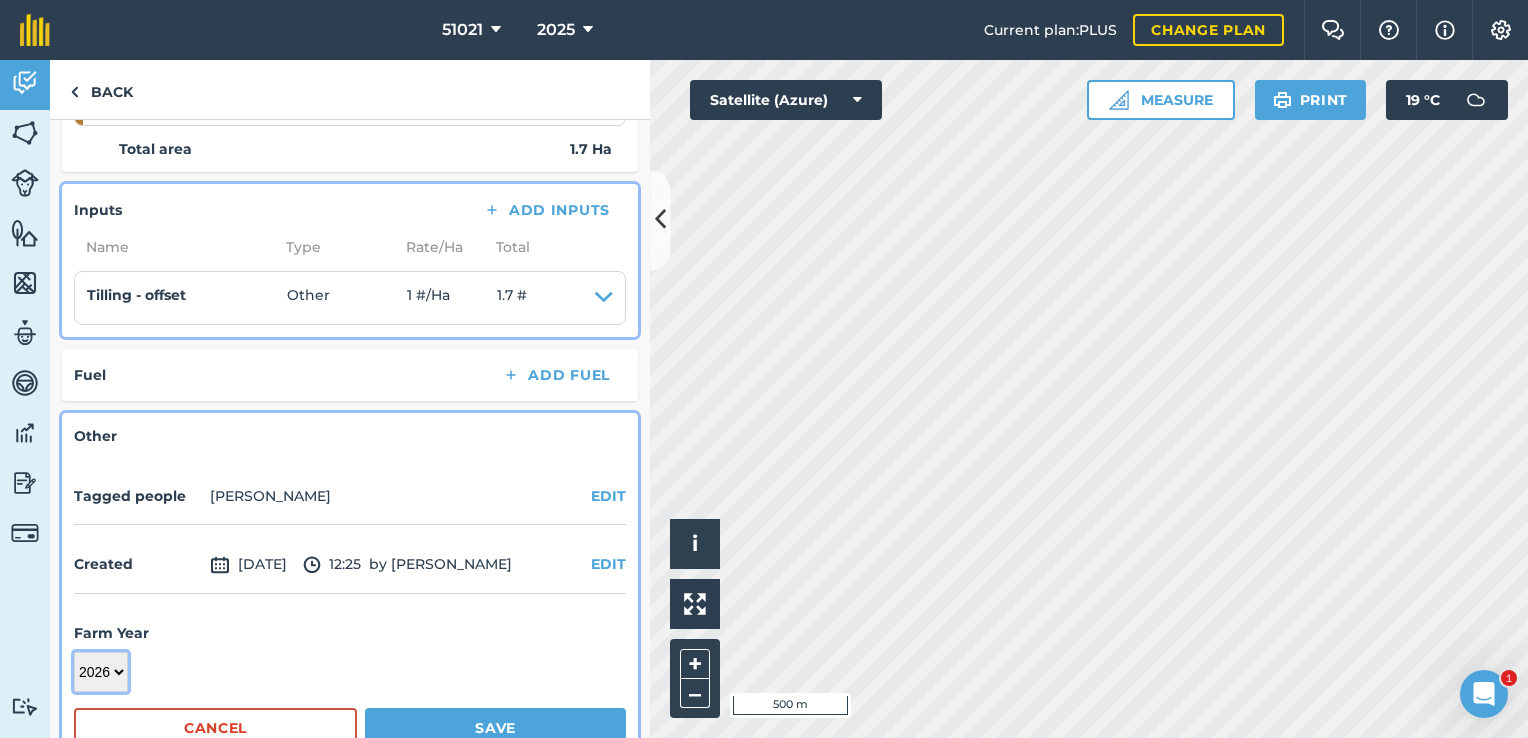 scroll, scrollTop: 432, scrollLeft: 0, axis: vertical 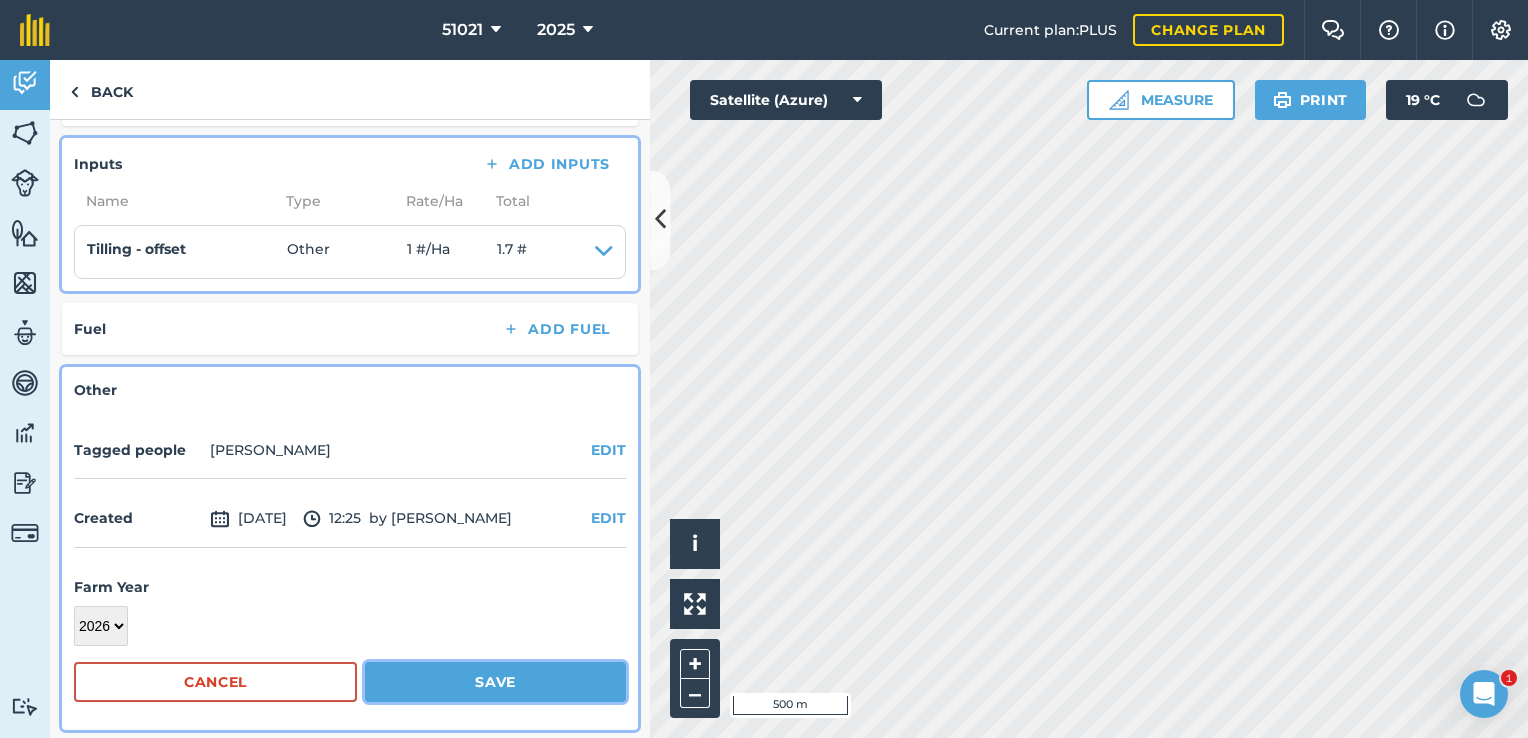 click on "Save" at bounding box center [495, 682] 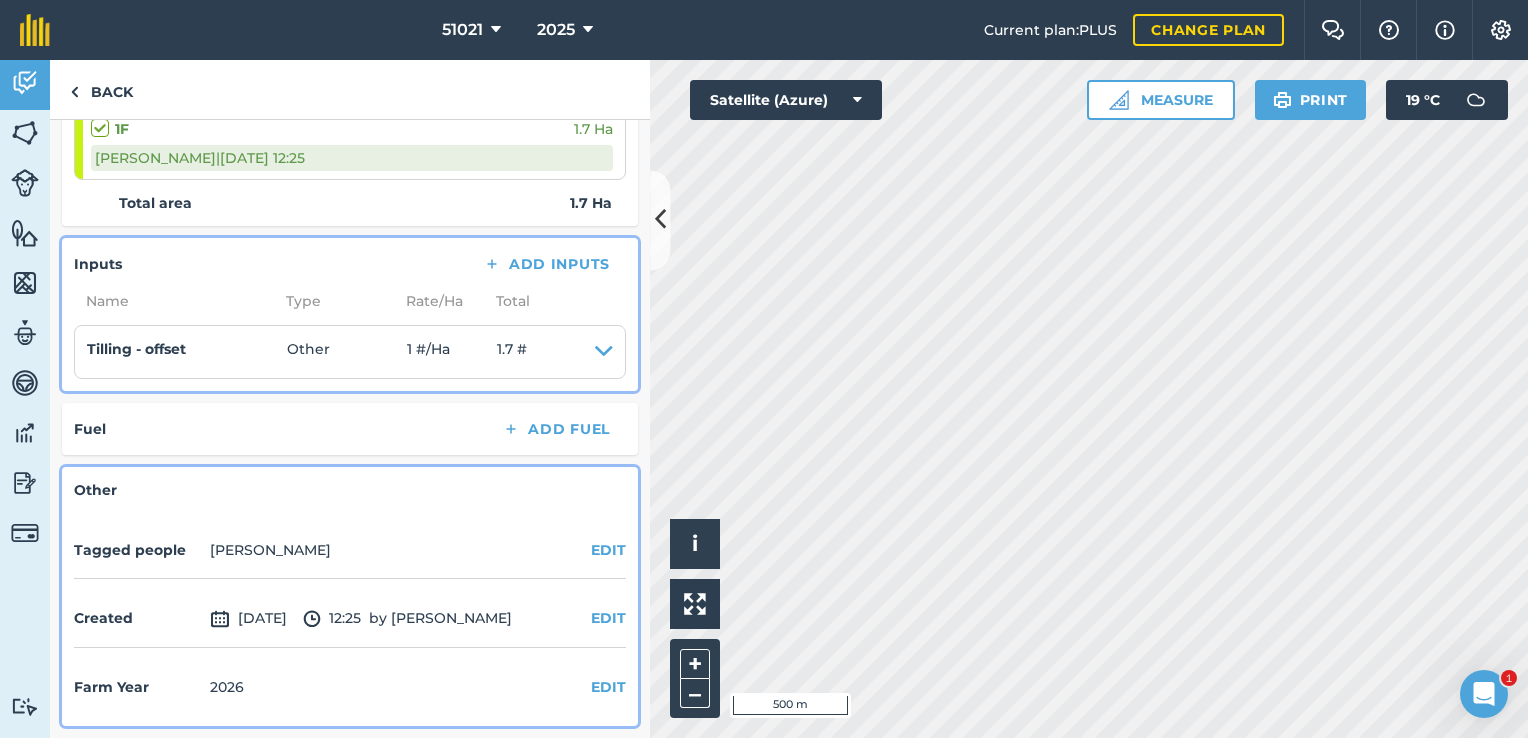 scroll, scrollTop: 328, scrollLeft: 0, axis: vertical 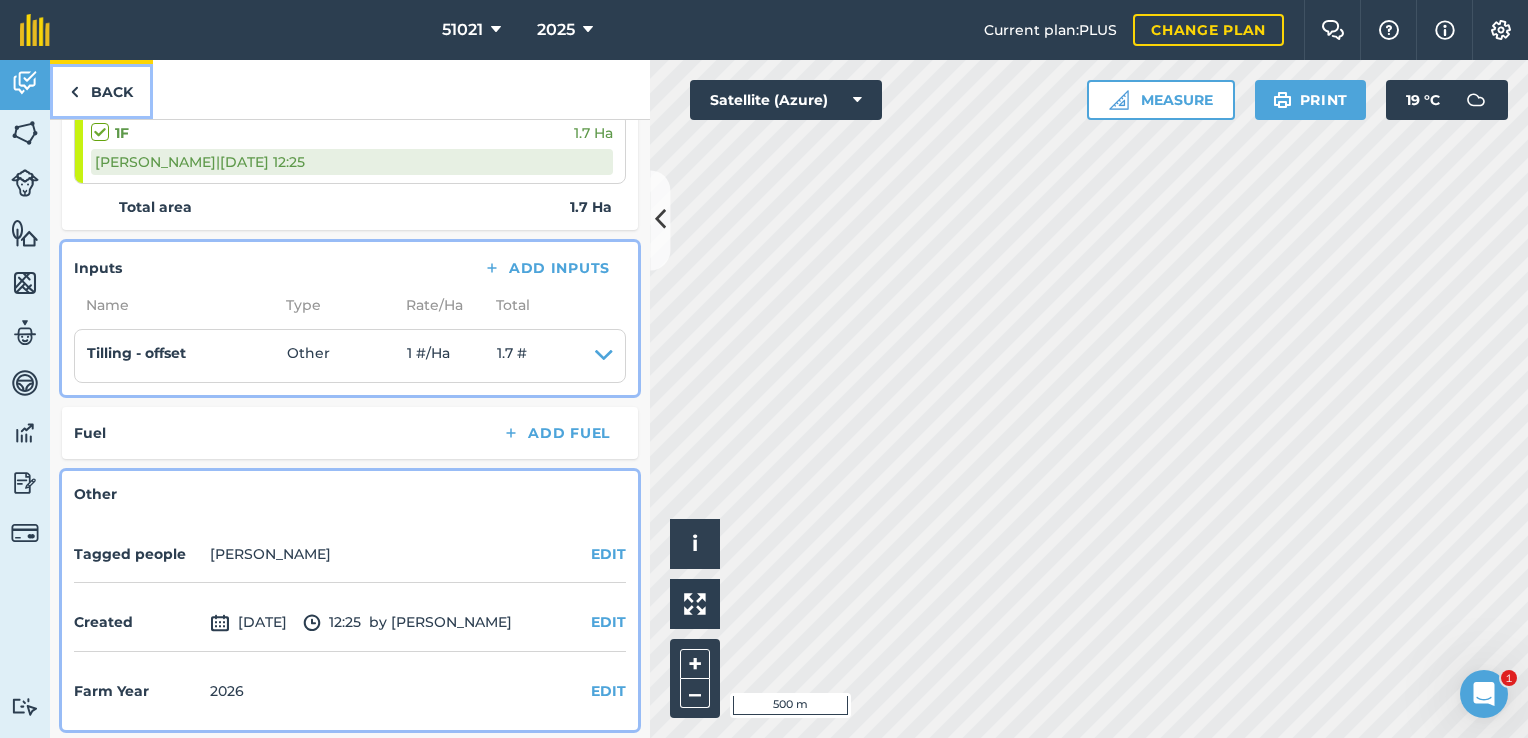 click on "Back" at bounding box center (101, 89) 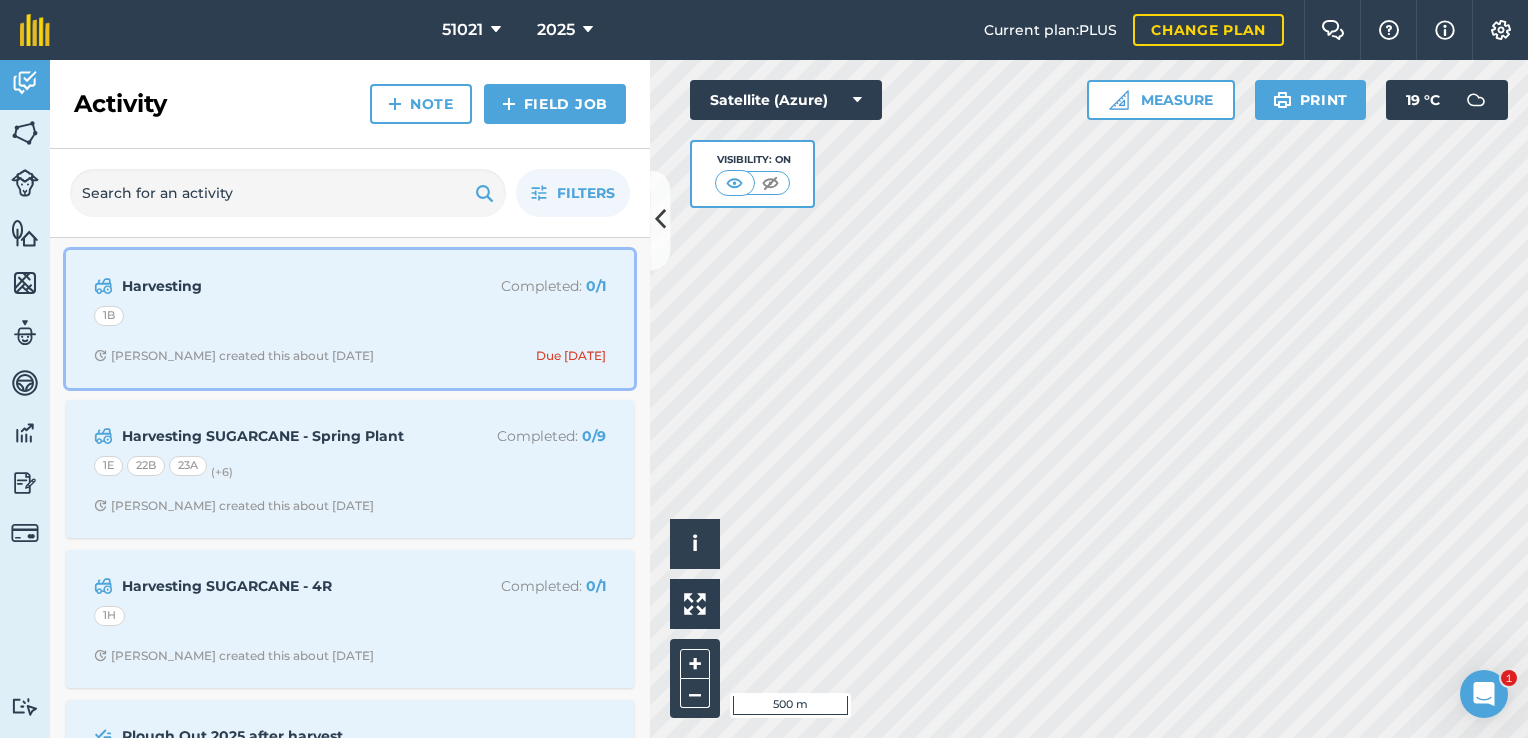 click on "Harvesting" at bounding box center (280, 286) 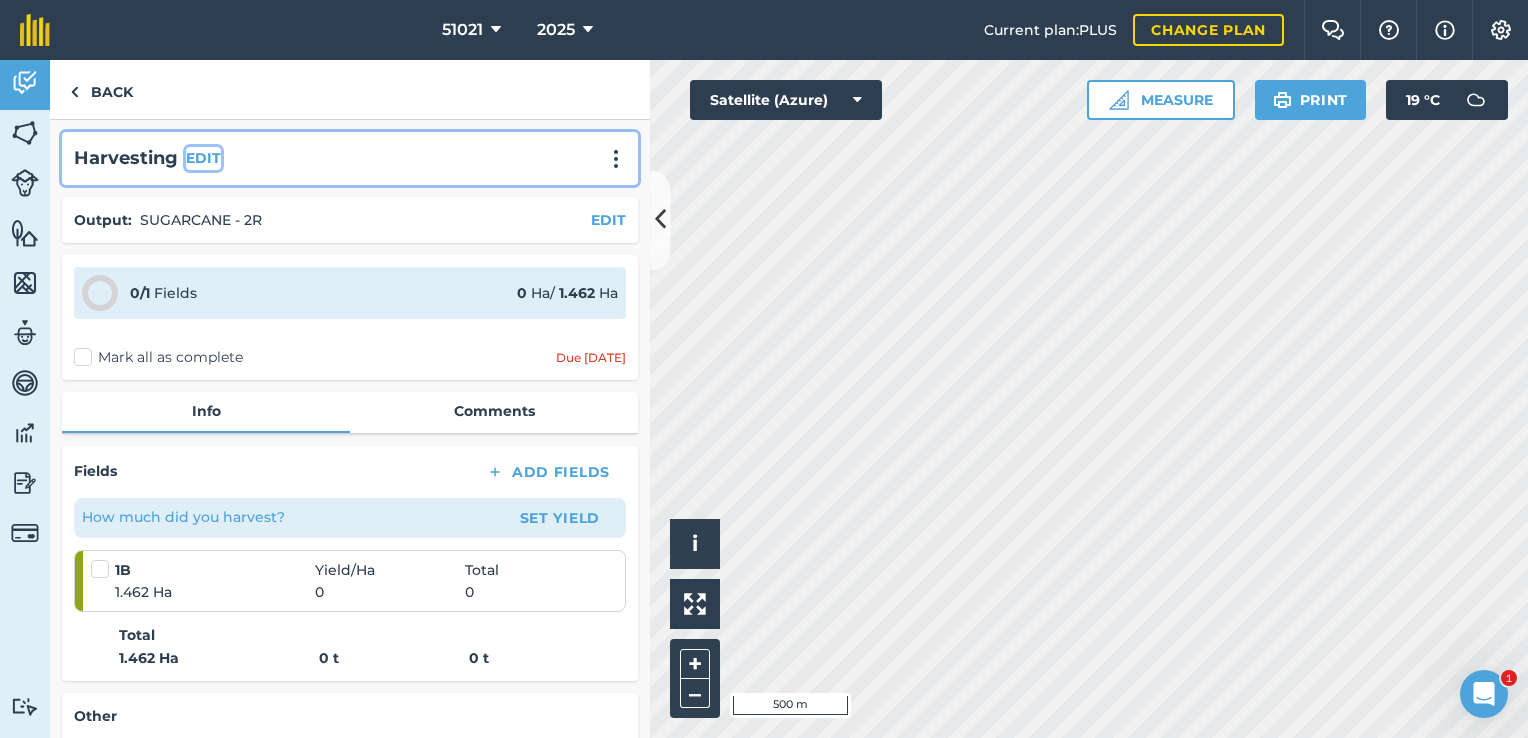 click on "EDIT" at bounding box center (203, 158) 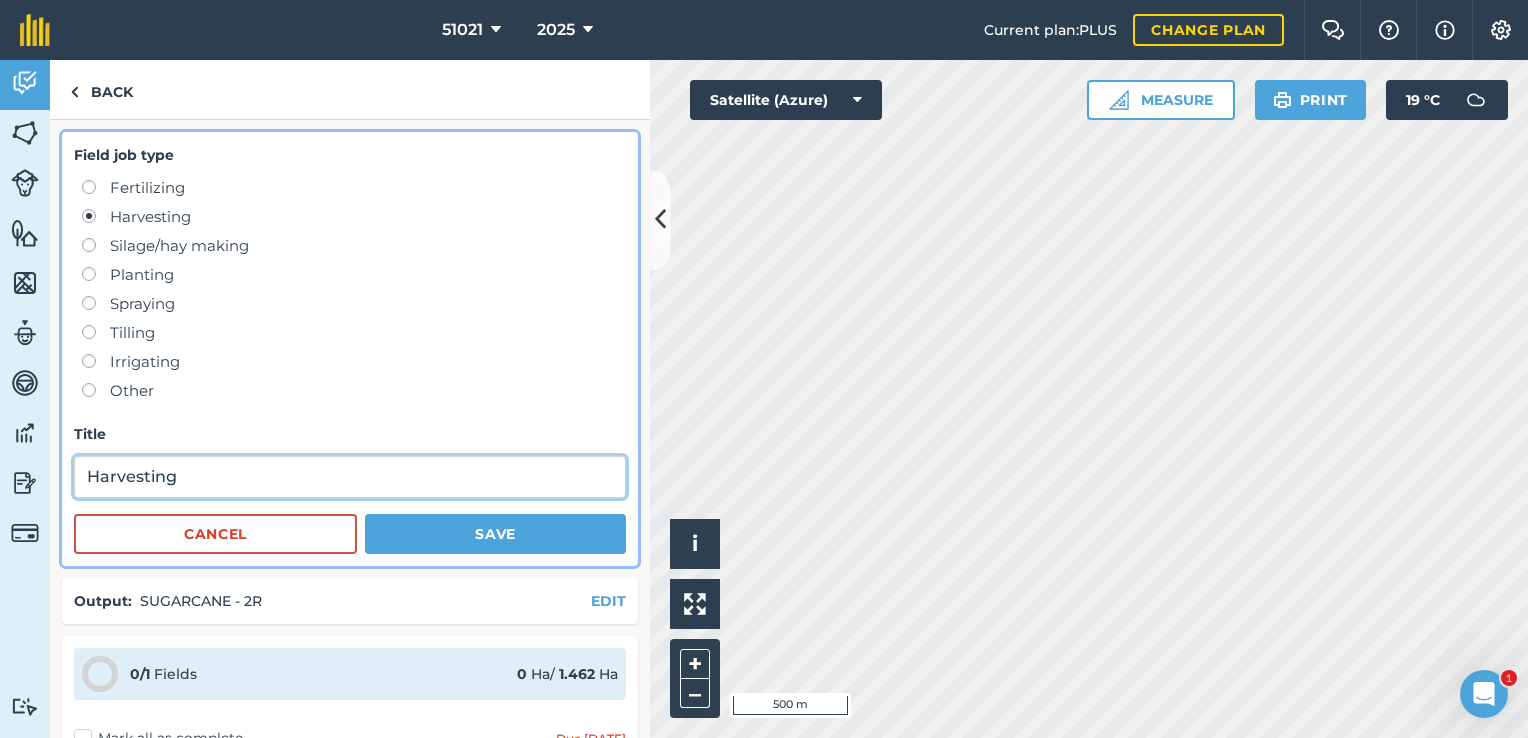 click on "Harvesting" at bounding box center [350, 477] 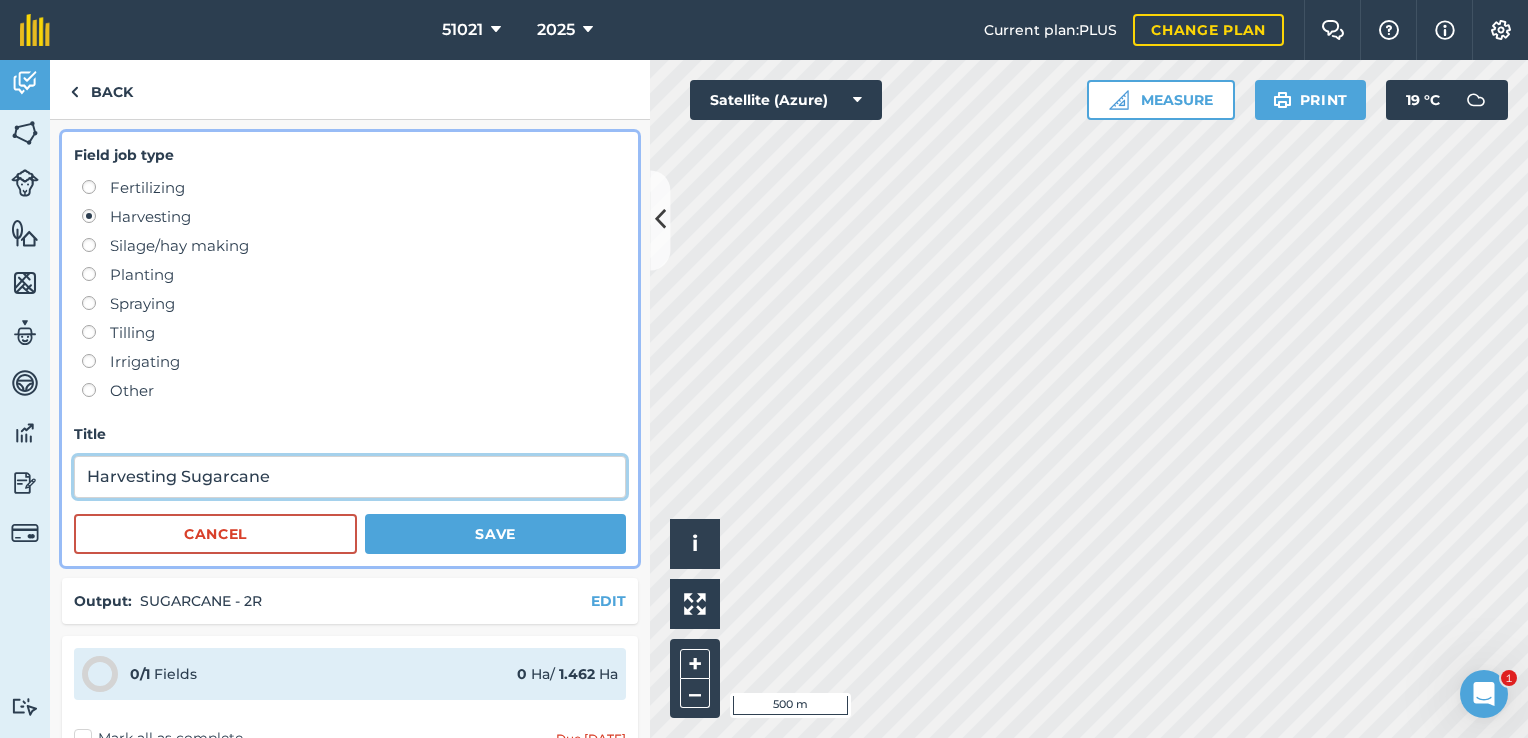 type on "Harvesting Sugarcane" 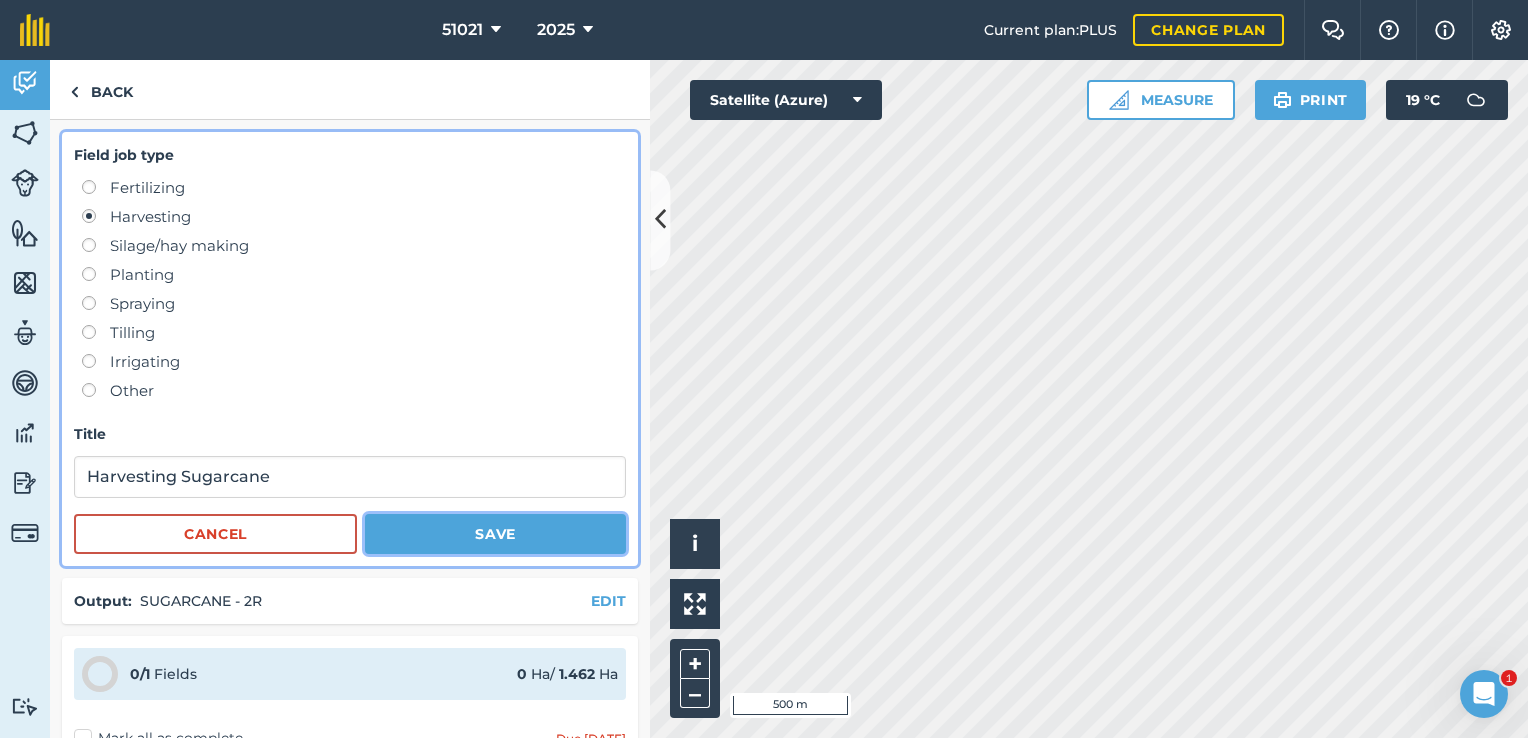 click on "Save" at bounding box center (495, 534) 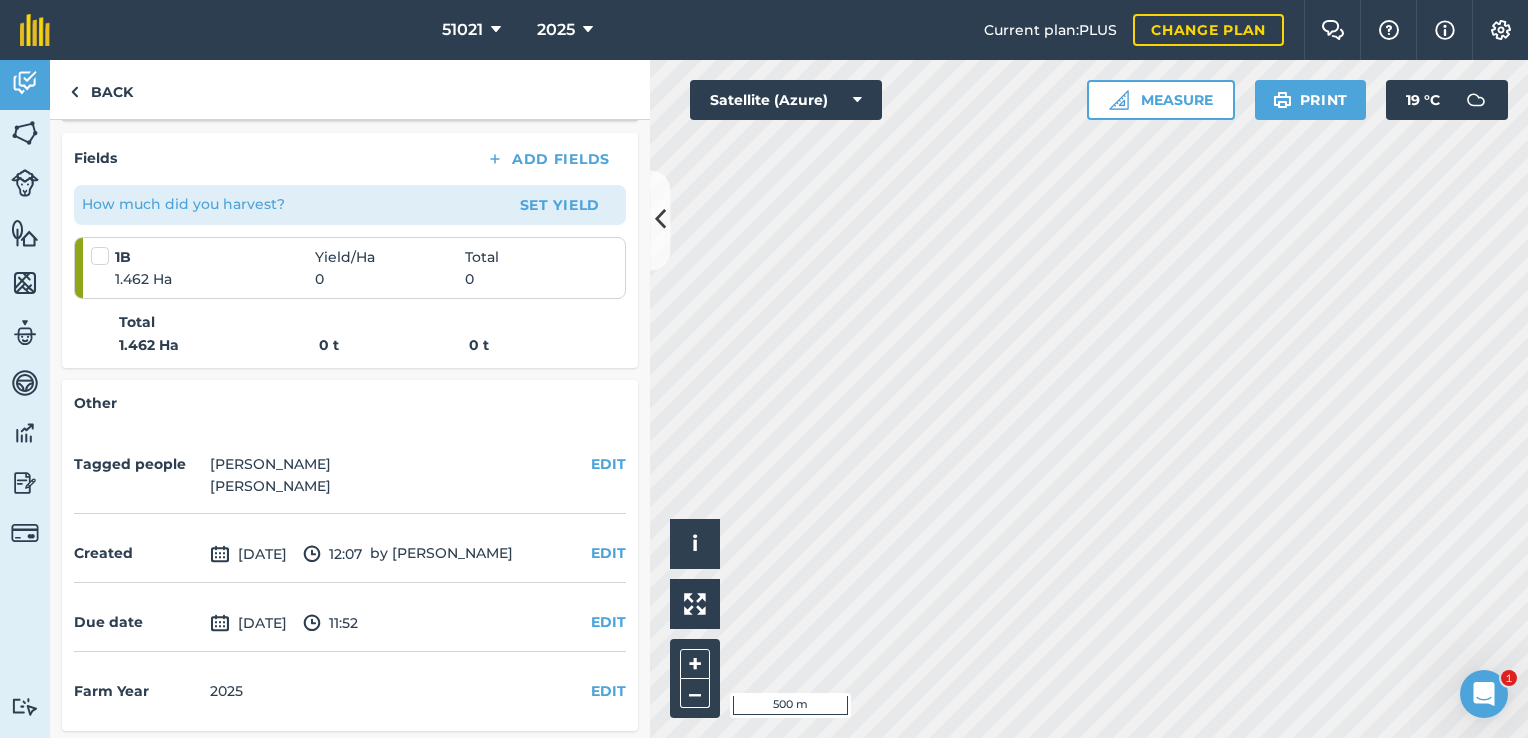 scroll, scrollTop: 315, scrollLeft: 0, axis: vertical 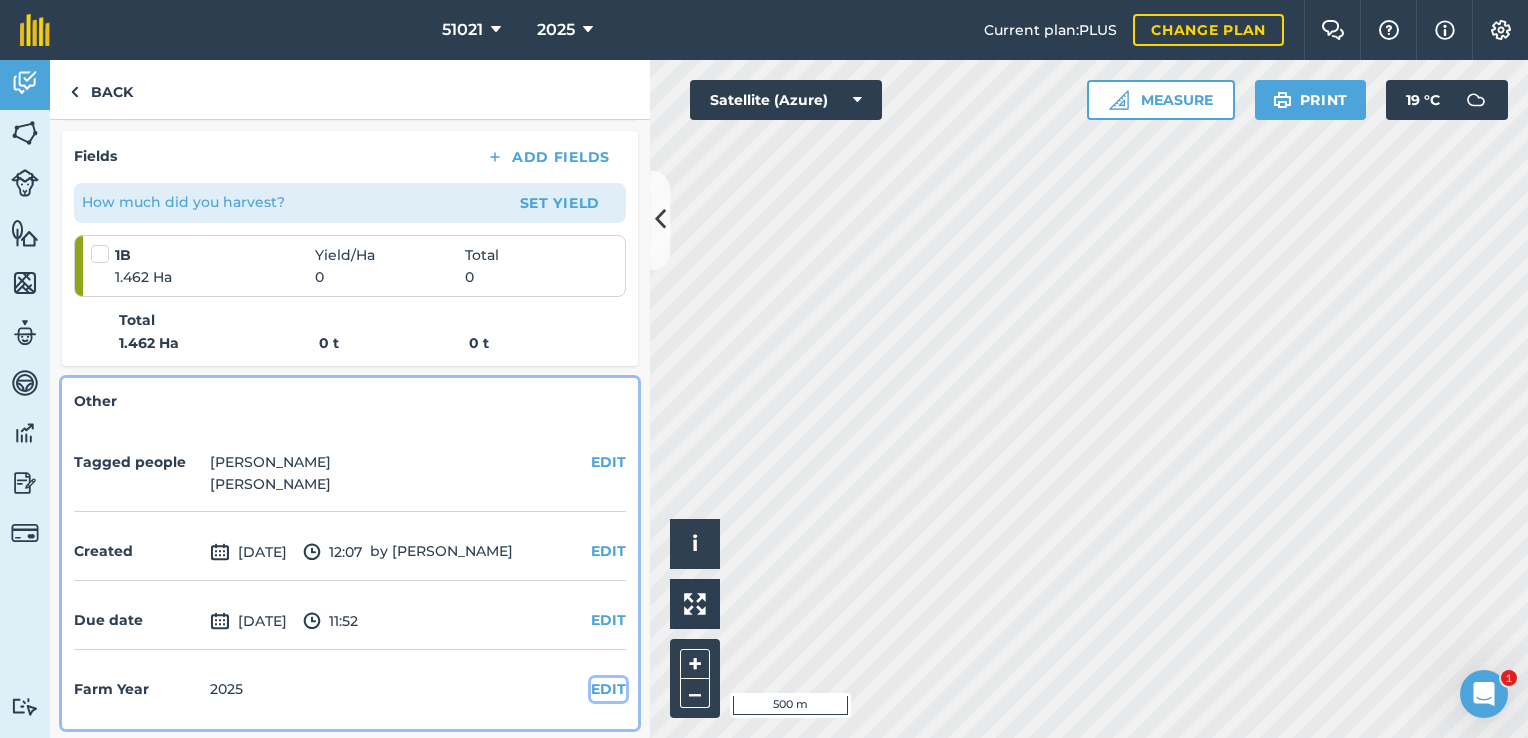 click on "EDIT" at bounding box center [608, 689] 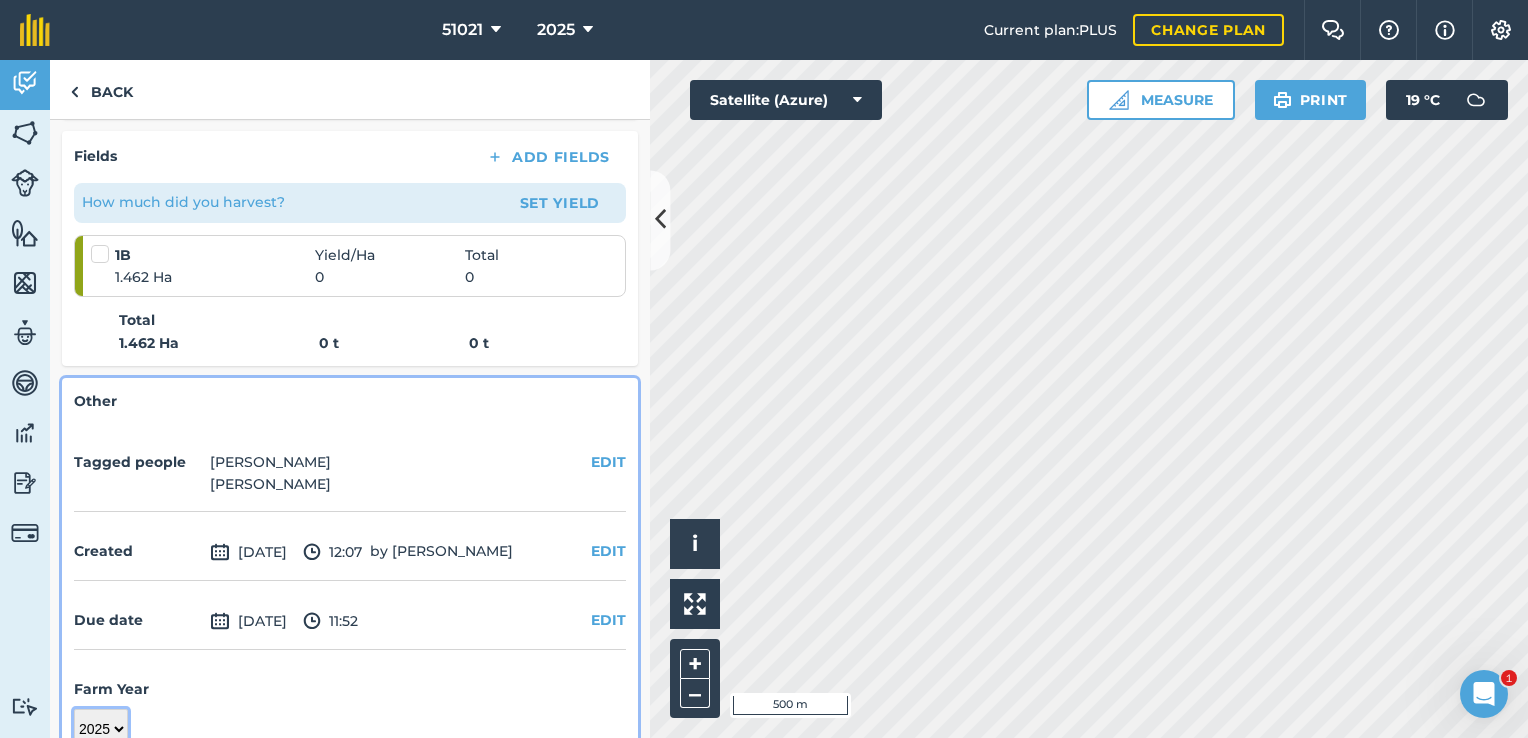scroll, scrollTop: 323, scrollLeft: 0, axis: vertical 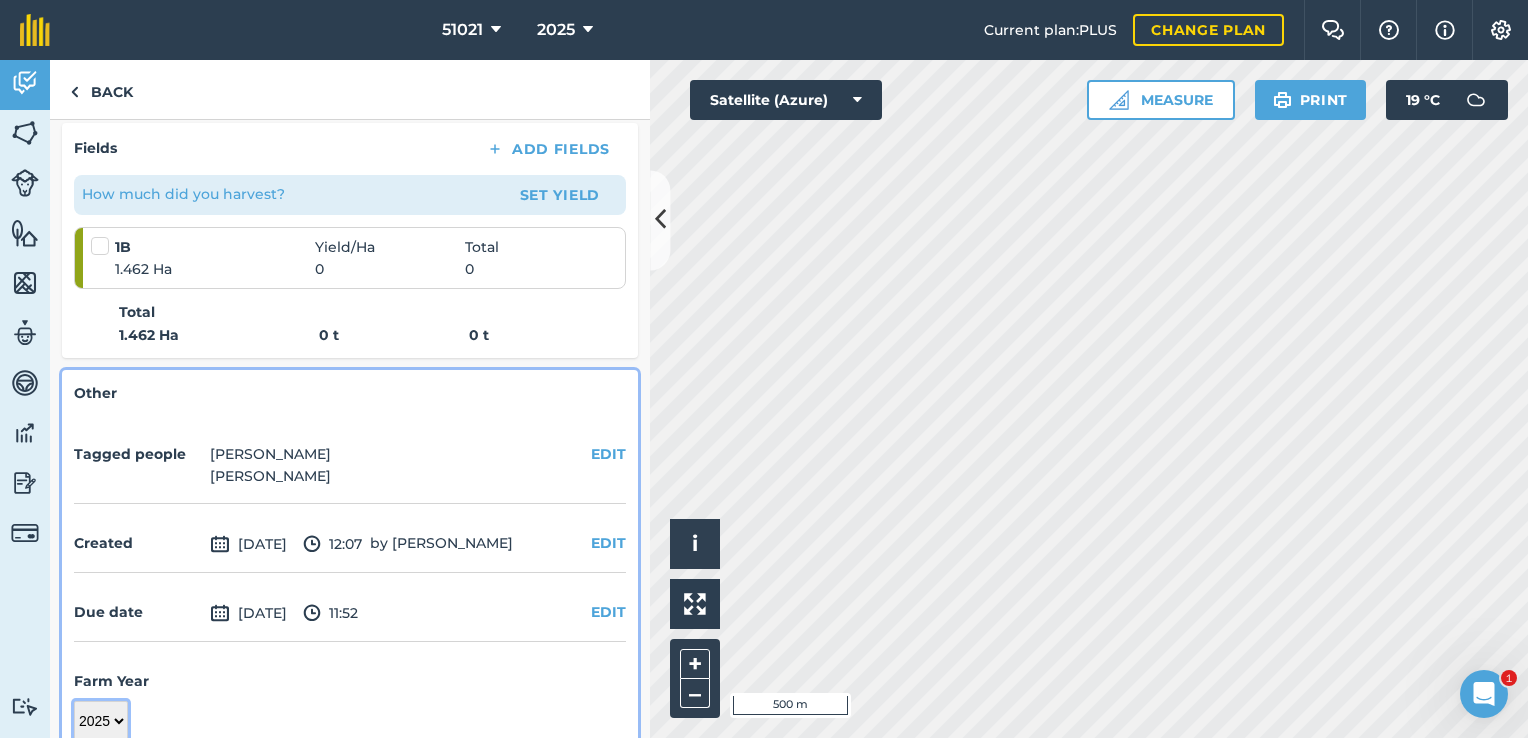 click on "2017 2018 2019 2020 2021 2022 2023 2024 2025 2026 2027" at bounding box center [101, 721] 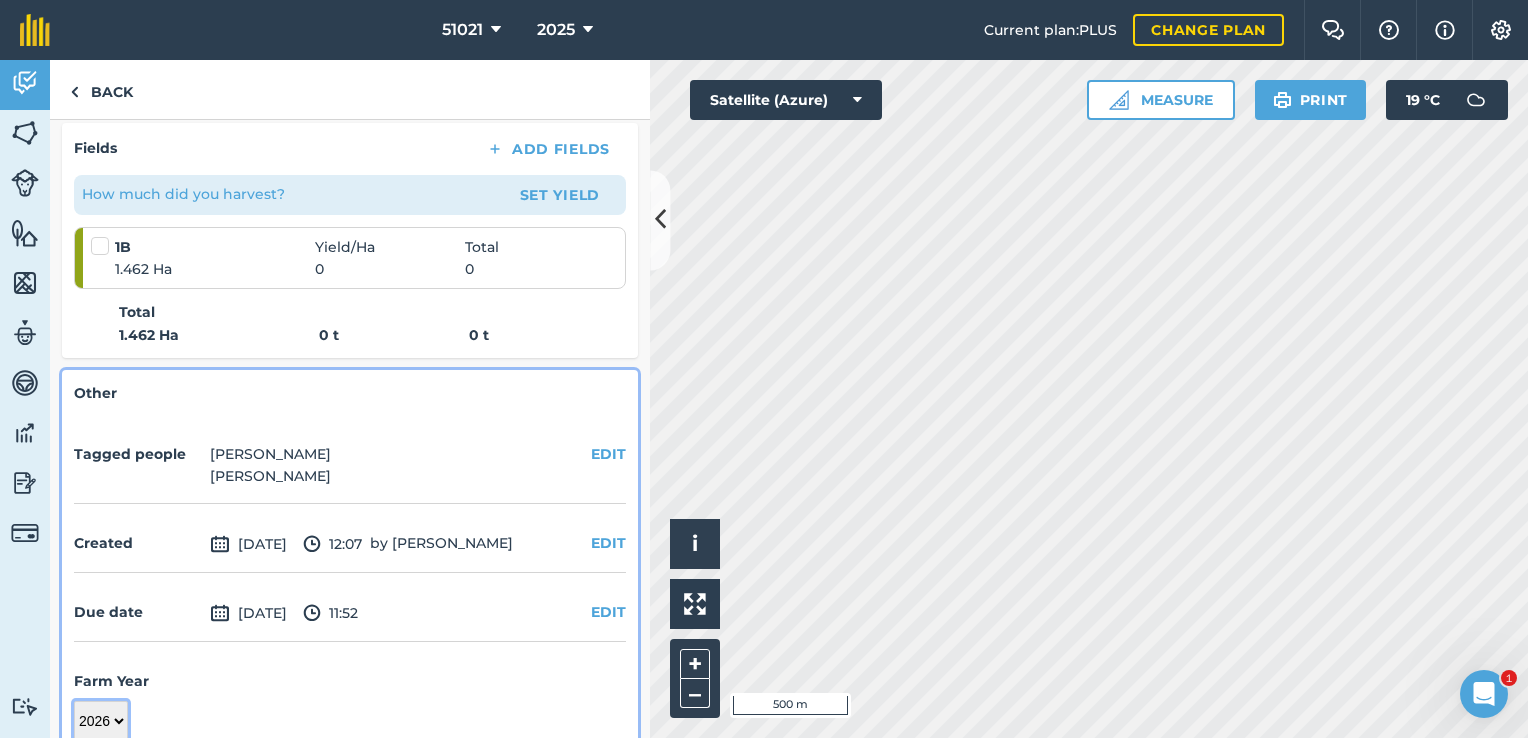 click on "2017 2018 2019 2020 2021 2022 2023 2024 2025 2026 2027" at bounding box center [101, 721] 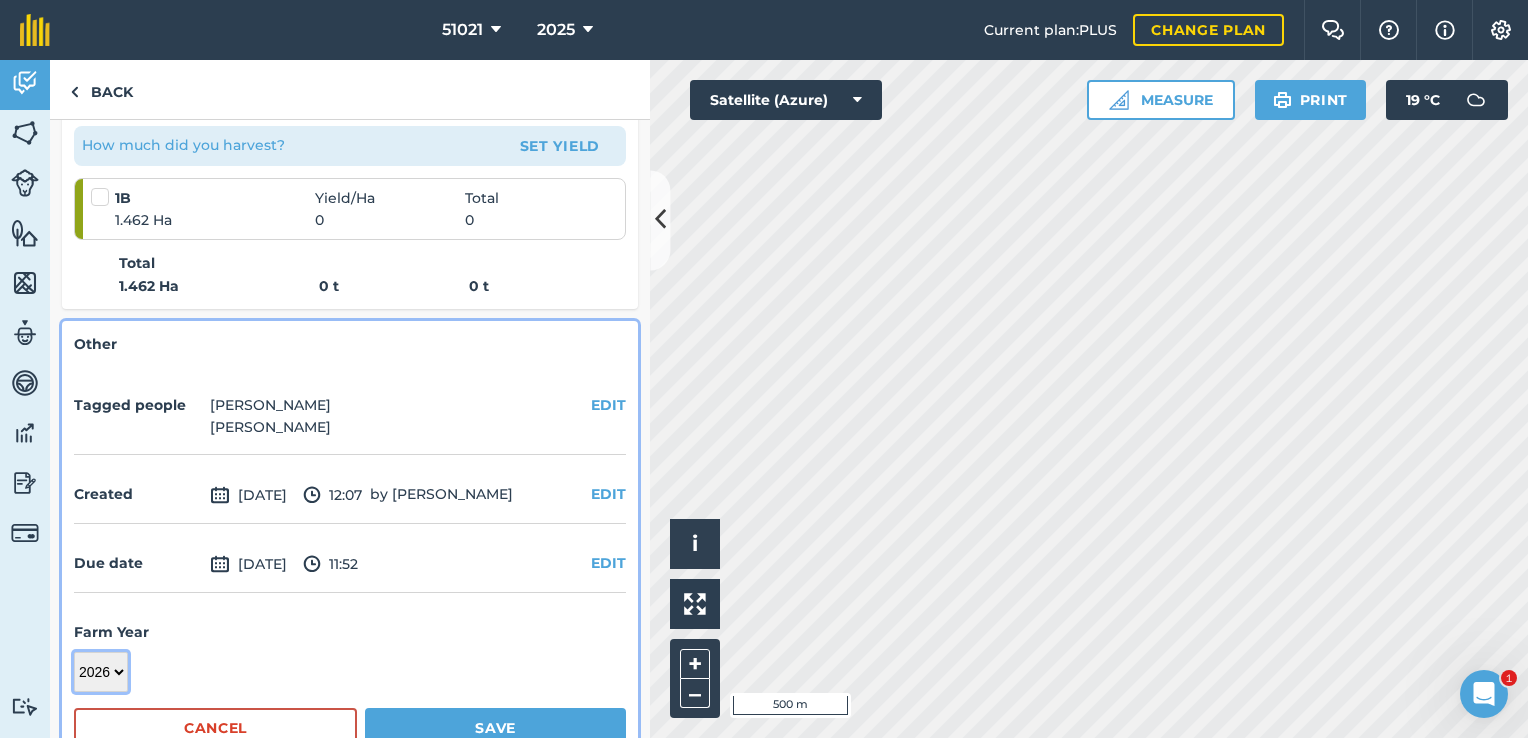 scroll, scrollTop: 418, scrollLeft: 0, axis: vertical 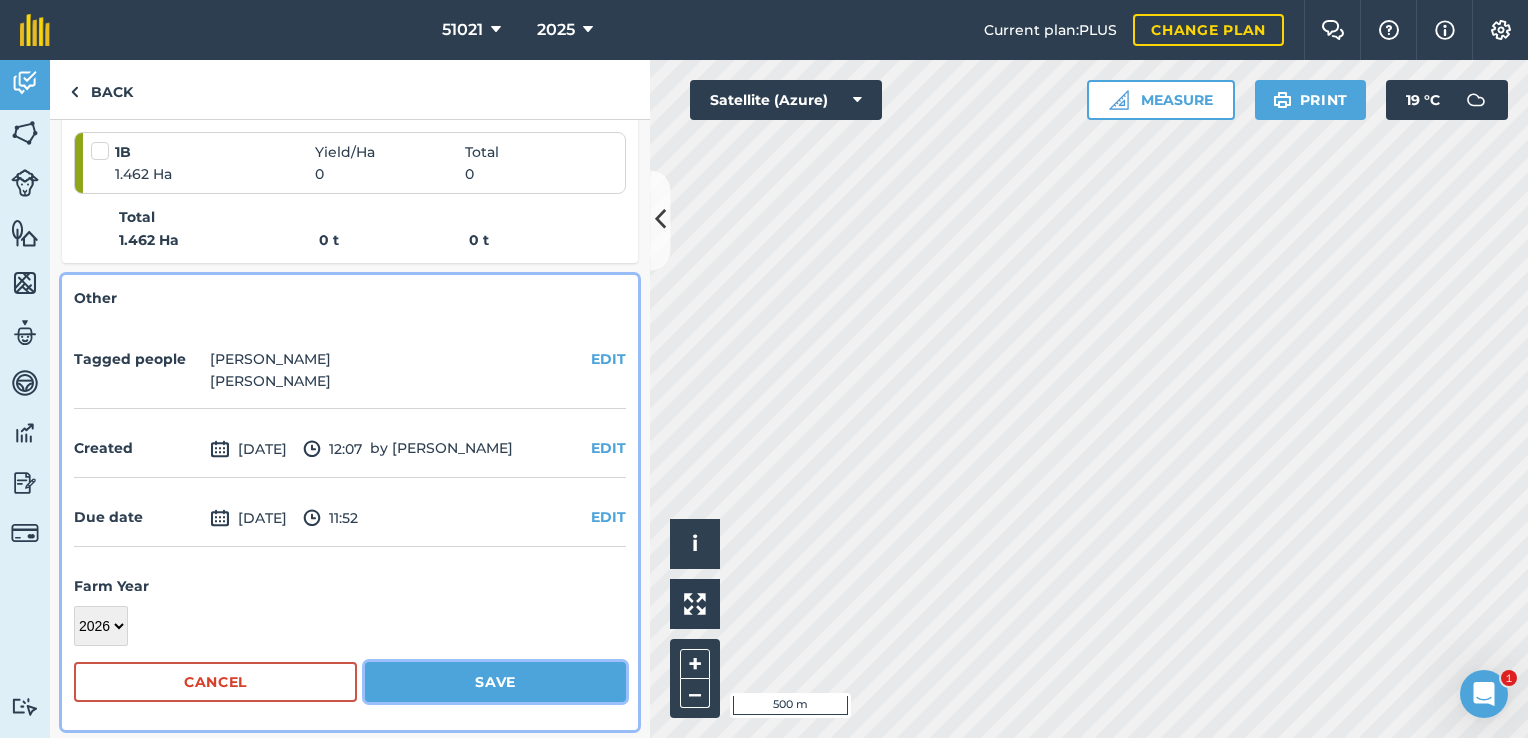 click on "Save" at bounding box center [495, 682] 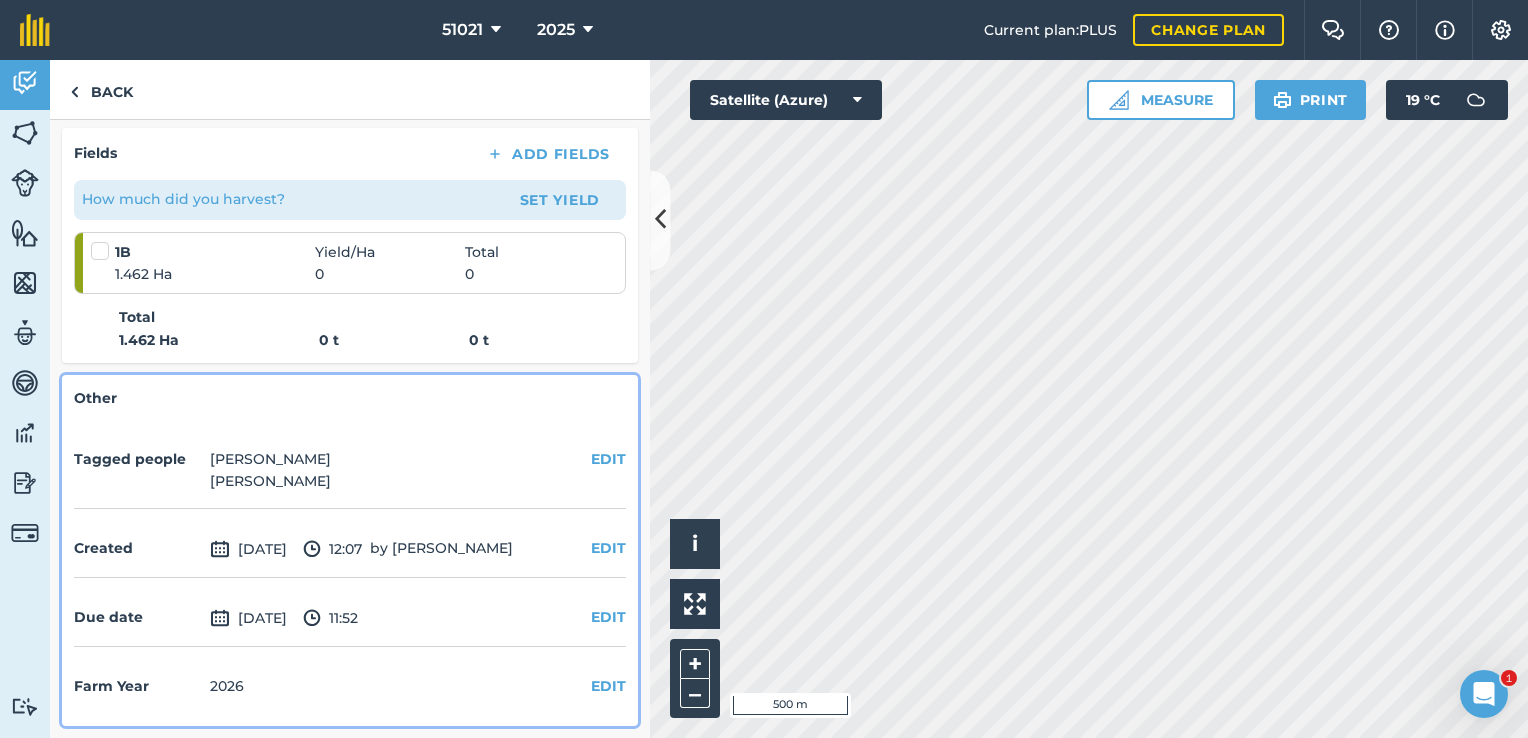 scroll, scrollTop: 315, scrollLeft: 0, axis: vertical 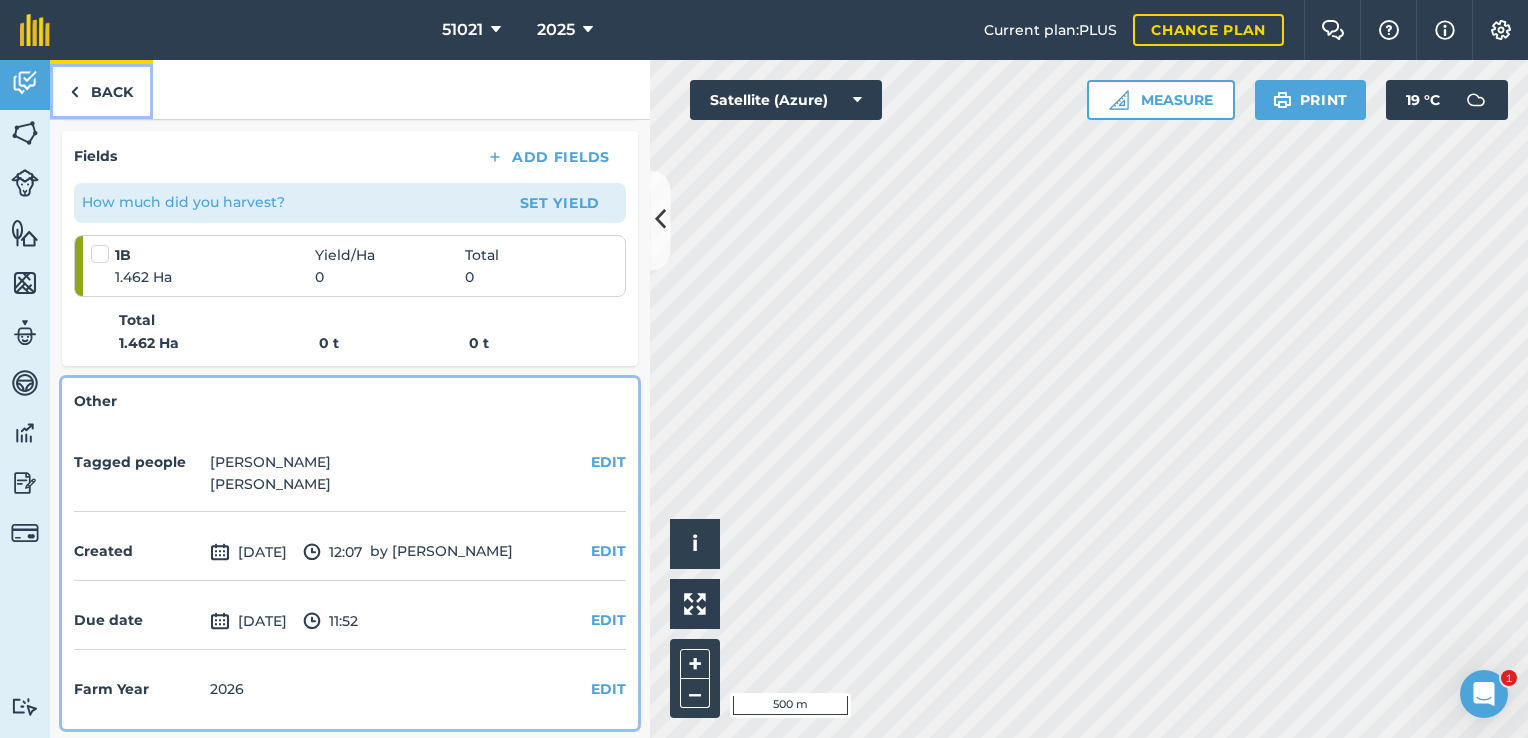 click on "Back" at bounding box center [101, 89] 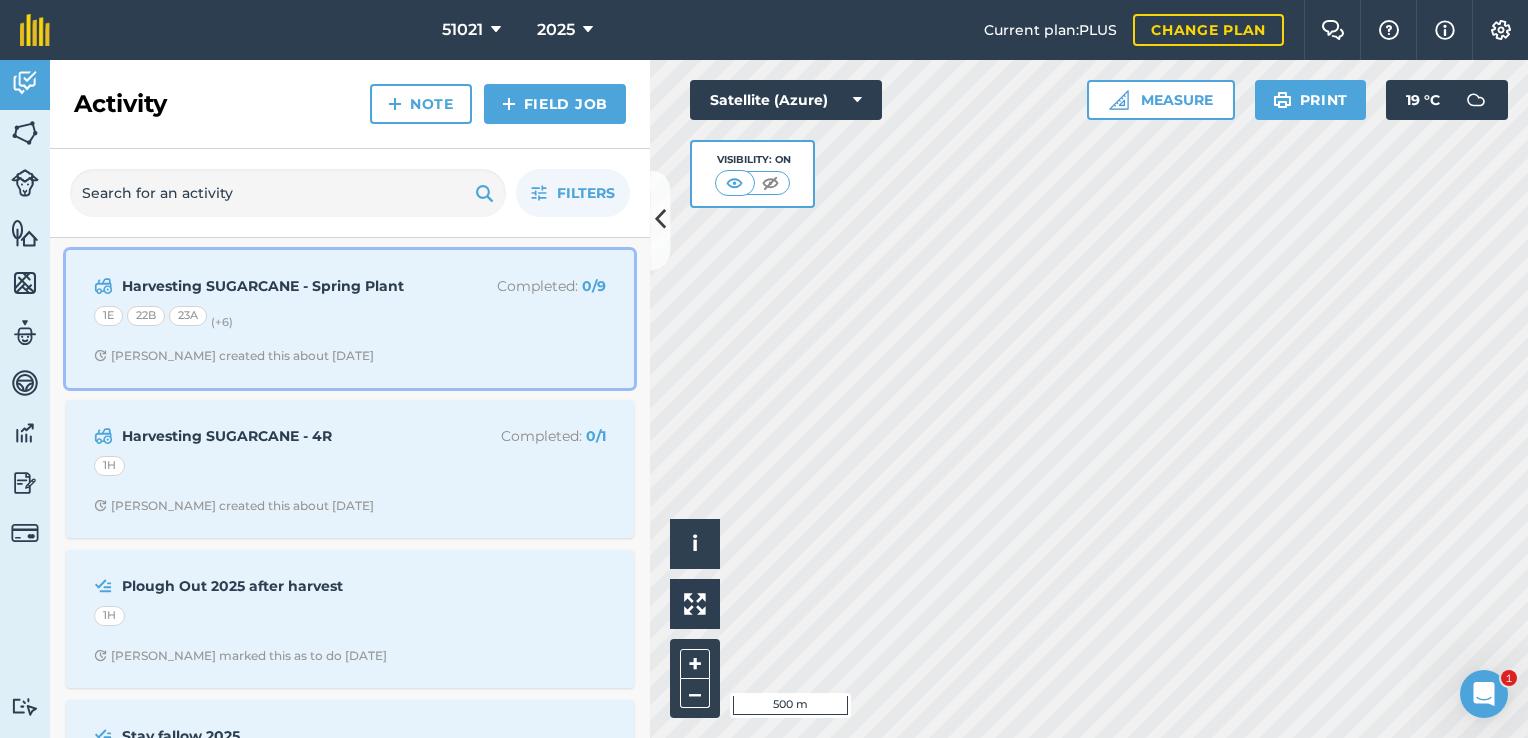 click on "Harvesting SUGARCANE - Spring Plant" at bounding box center (280, 286) 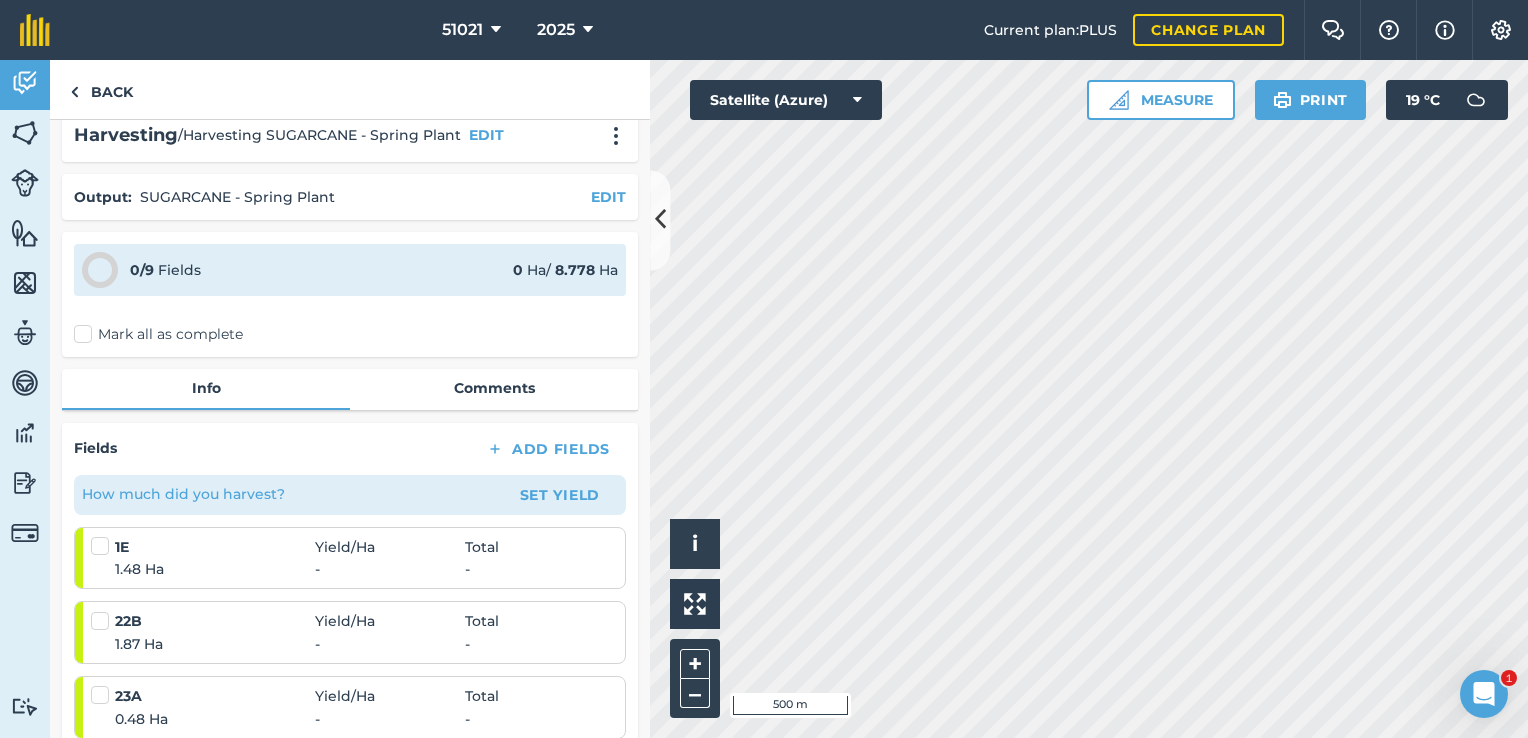 scroll, scrollTop: 0, scrollLeft: 0, axis: both 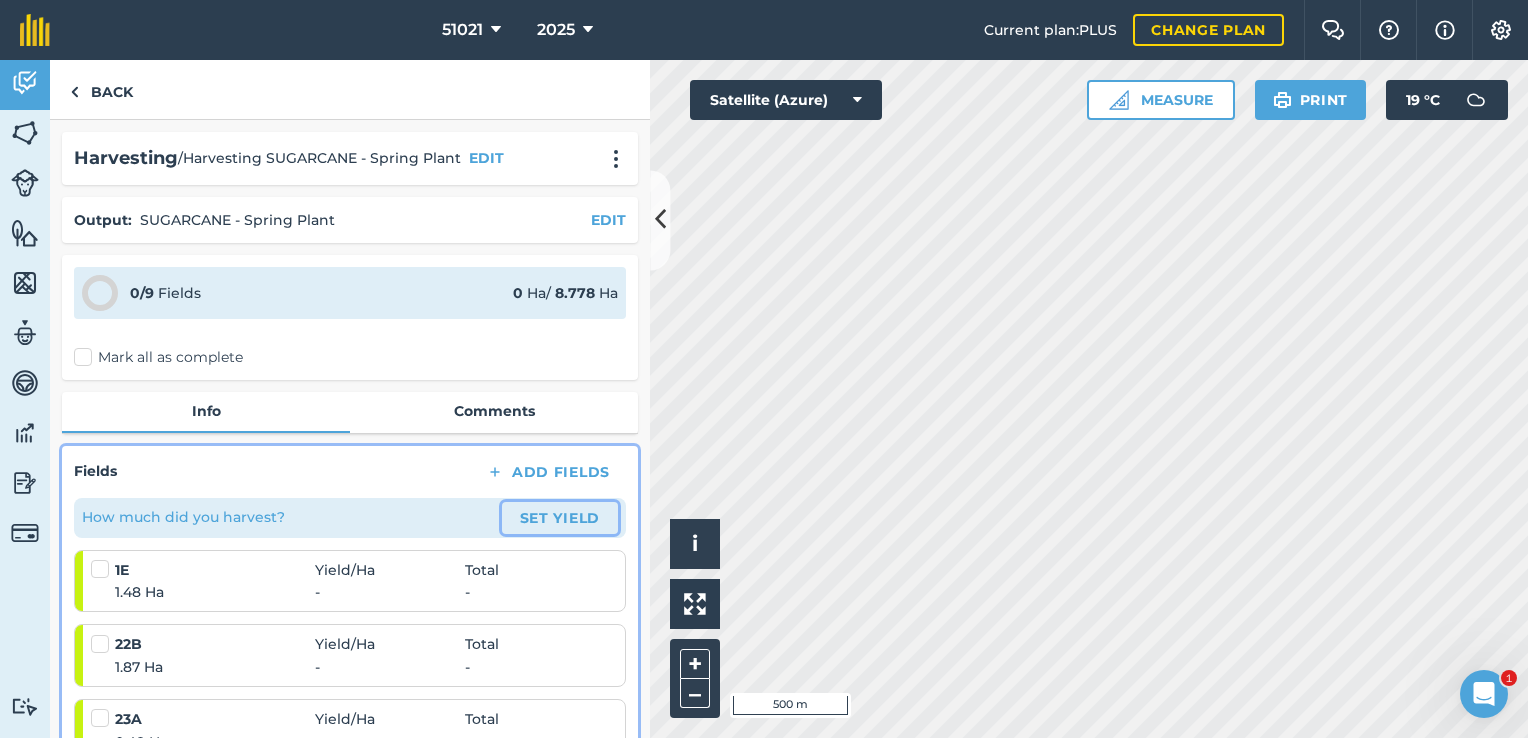 click on "Set Yield" at bounding box center [560, 518] 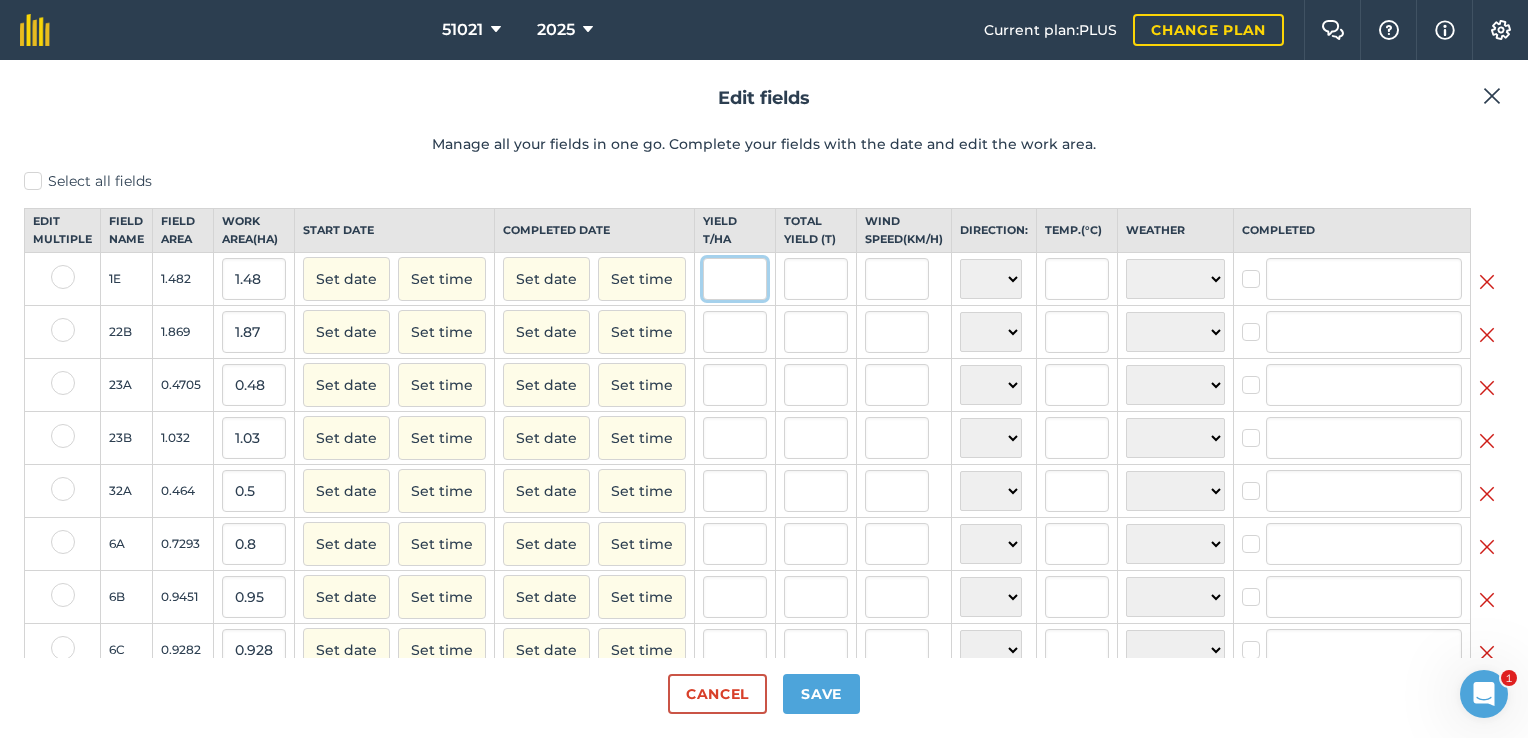 click at bounding box center (735, 279) 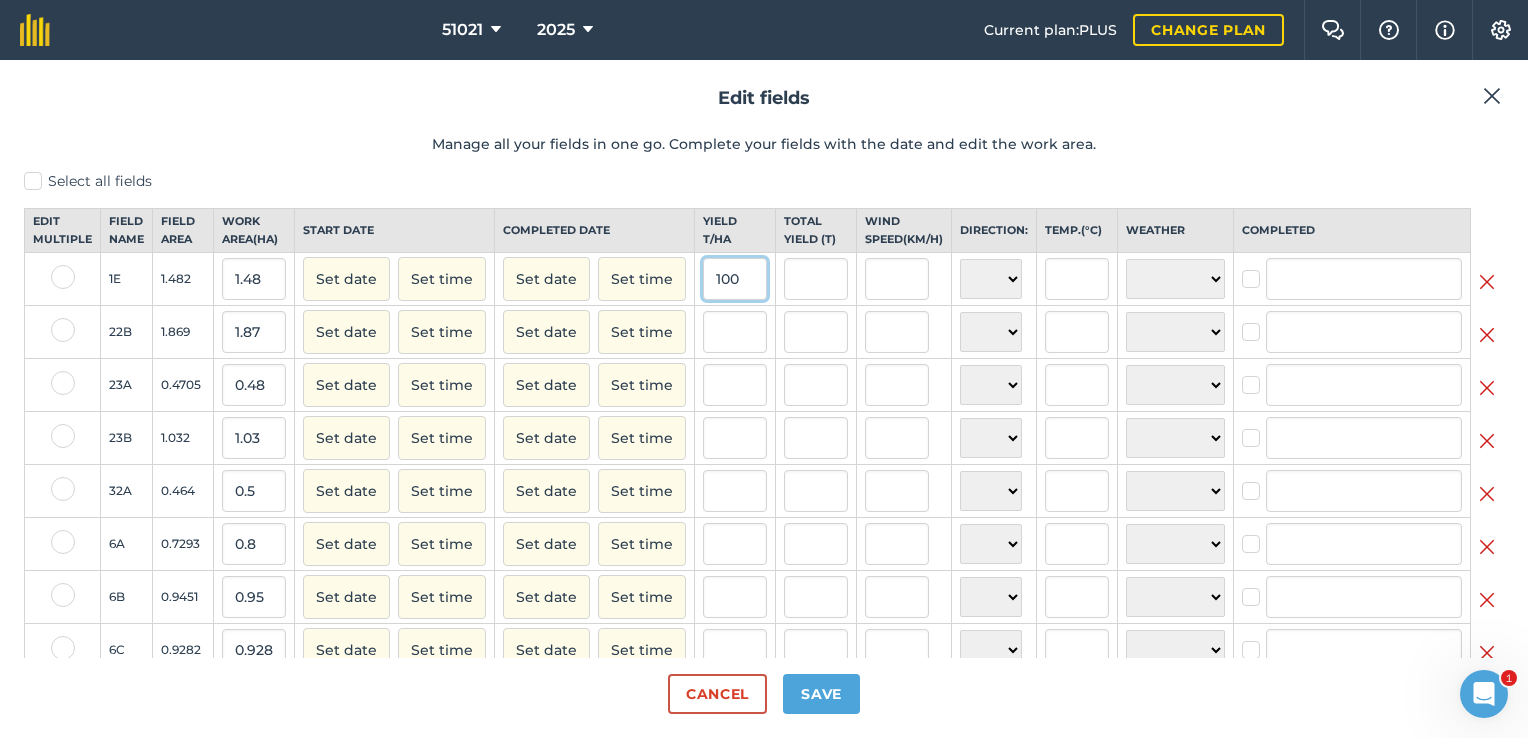 type on "100" 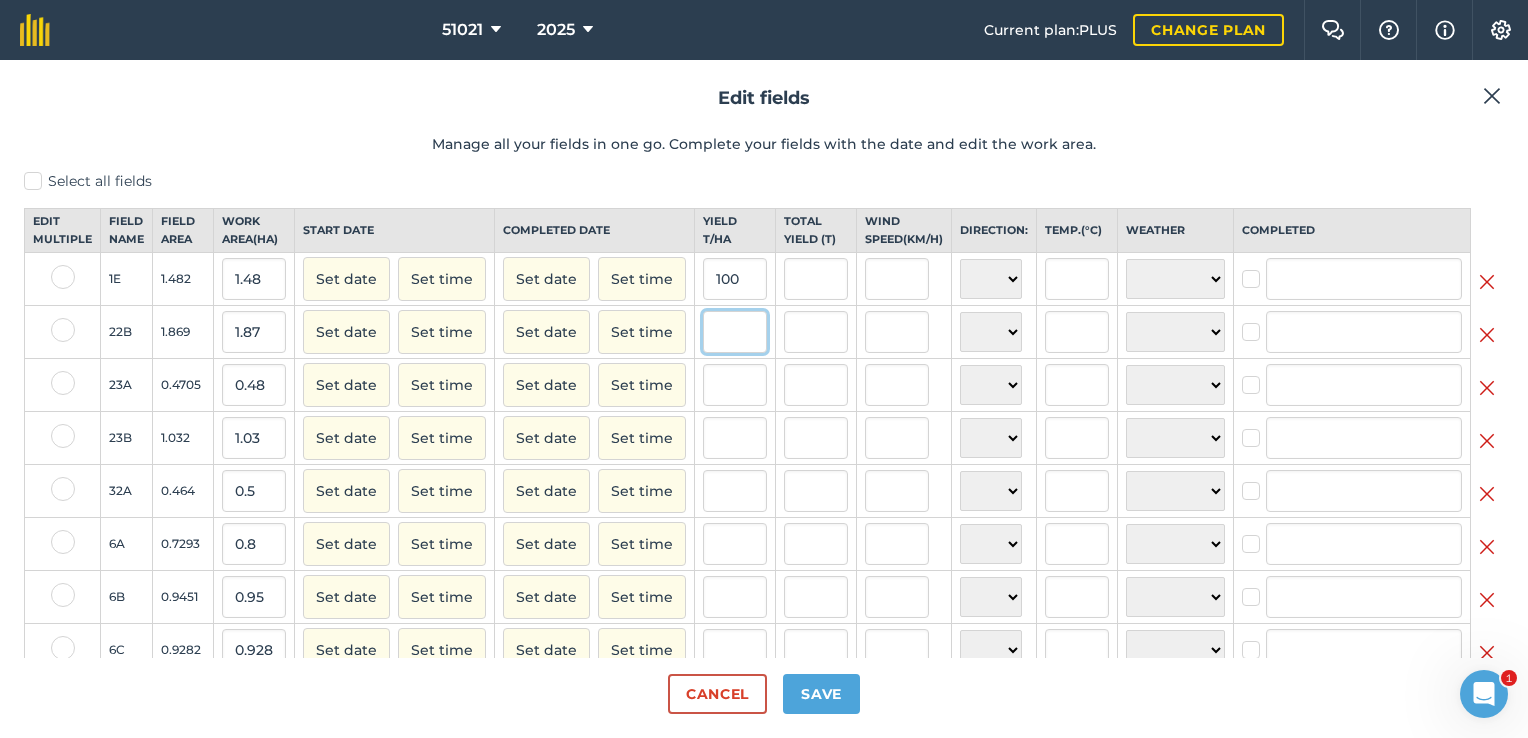 type on "148" 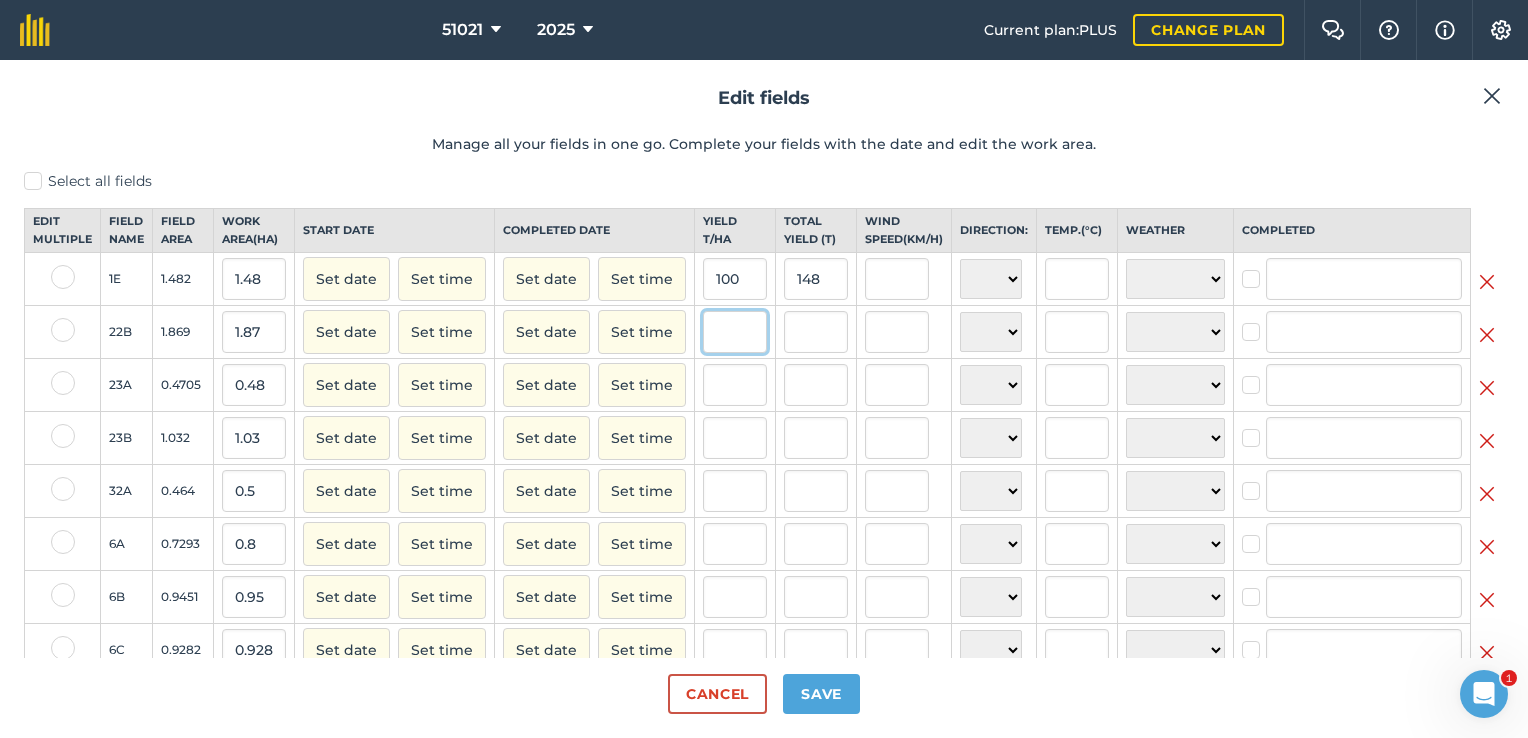click at bounding box center [735, 332] 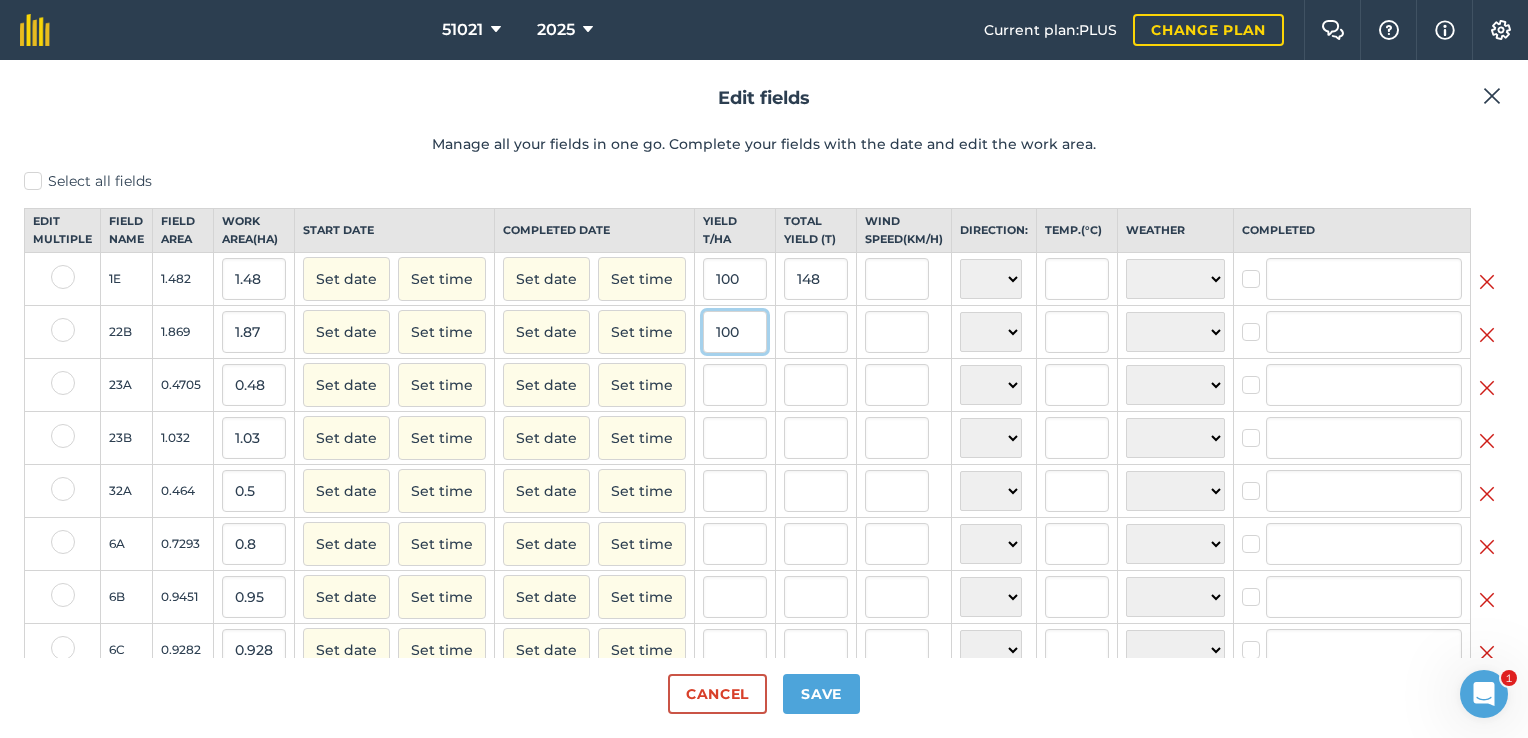 type on "100" 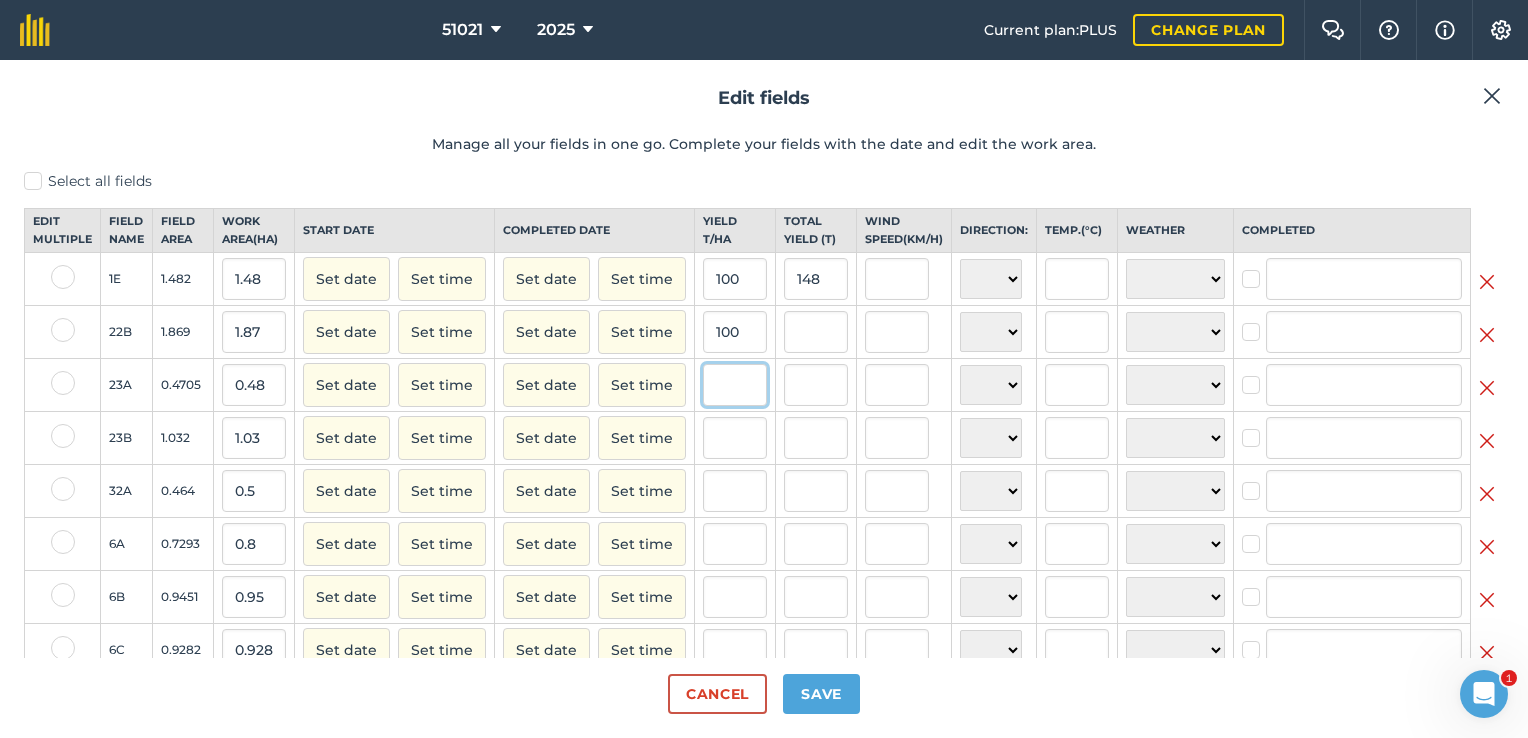 type on "187" 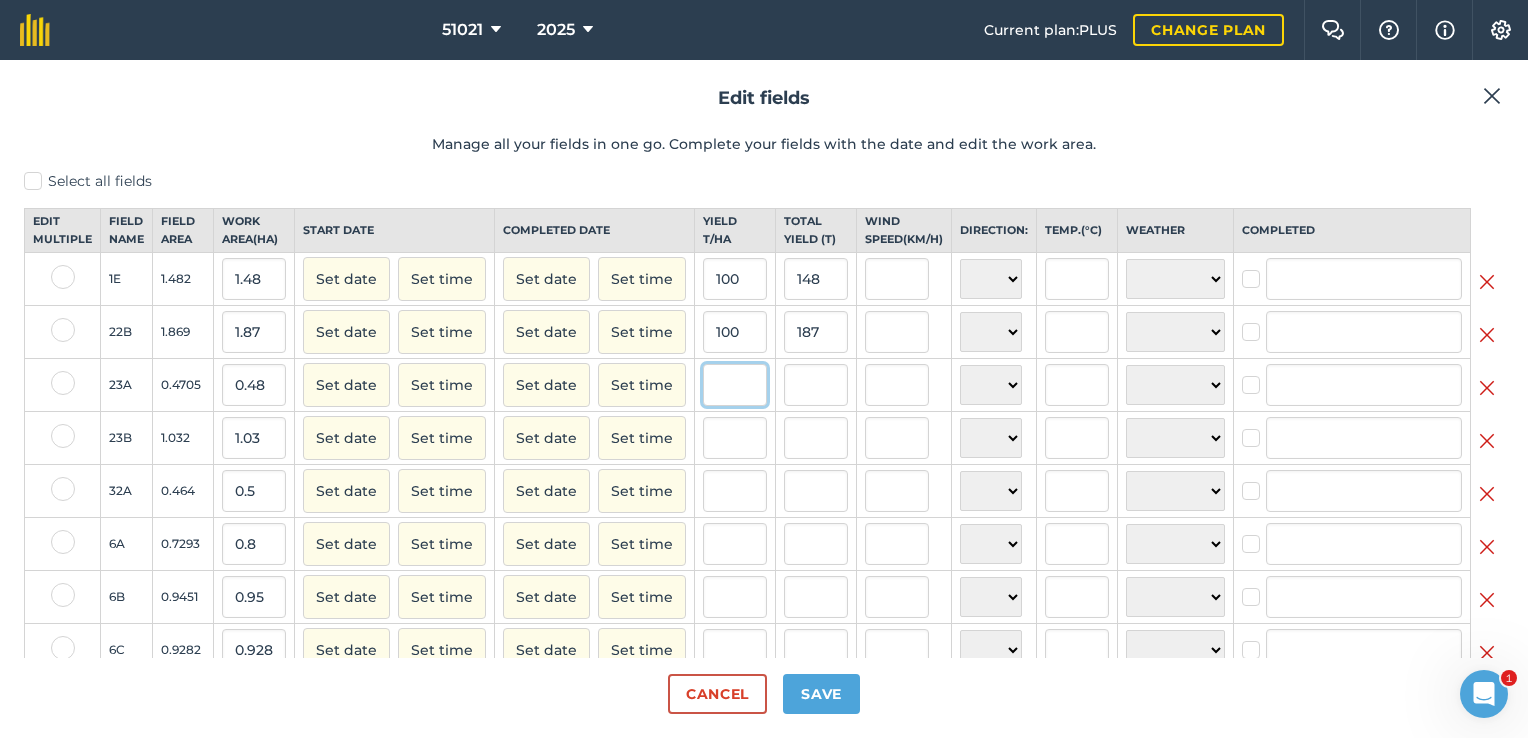 click at bounding box center (735, 385) 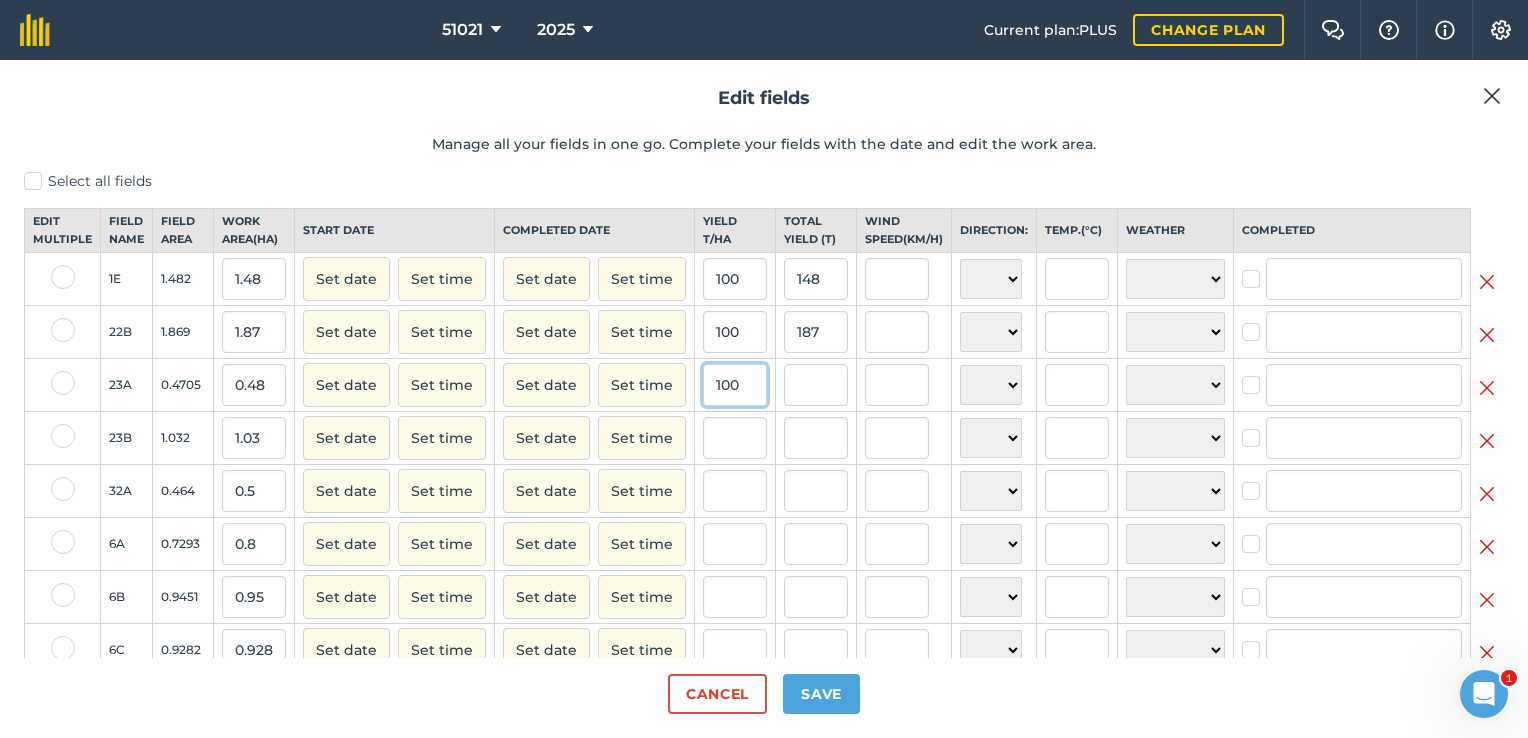 type on "100" 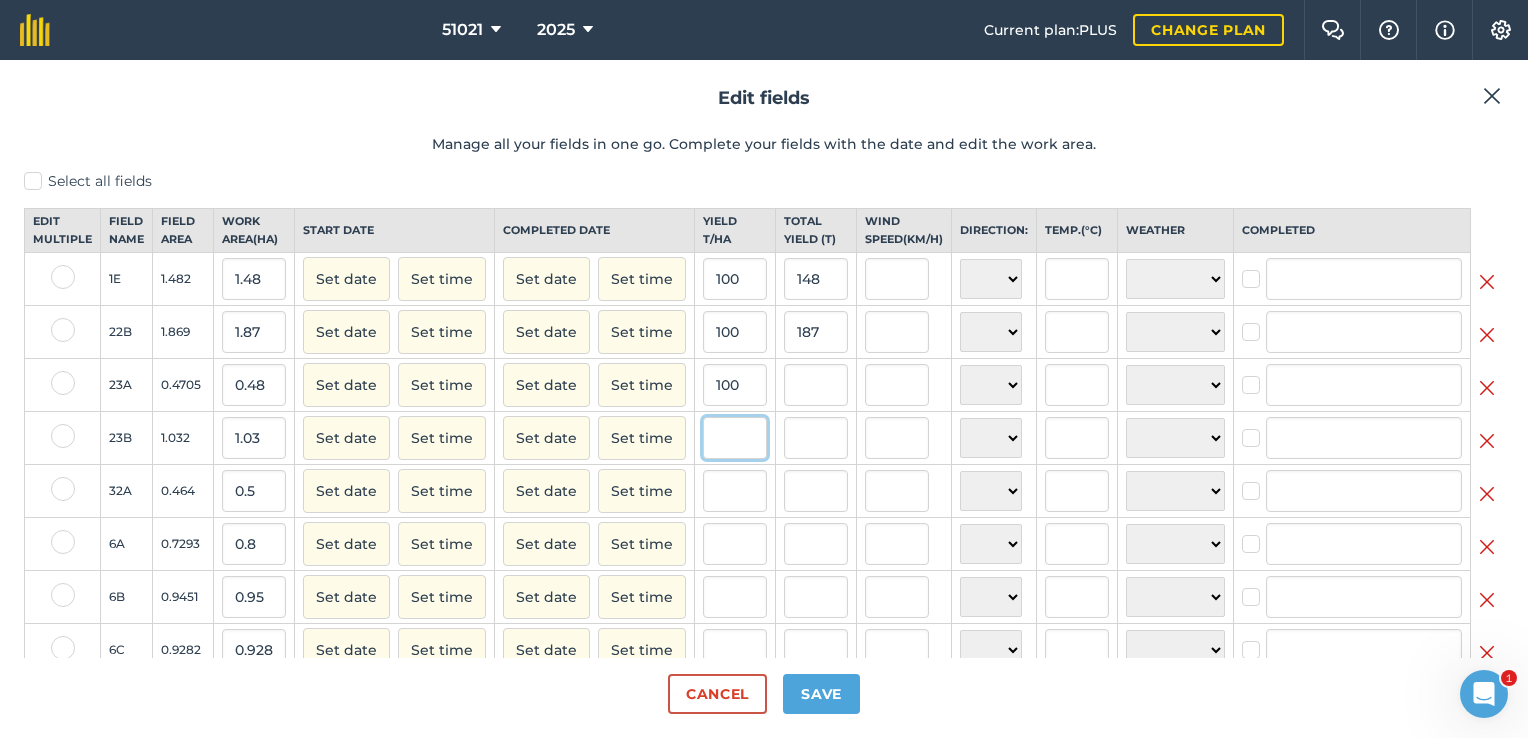 type on "48" 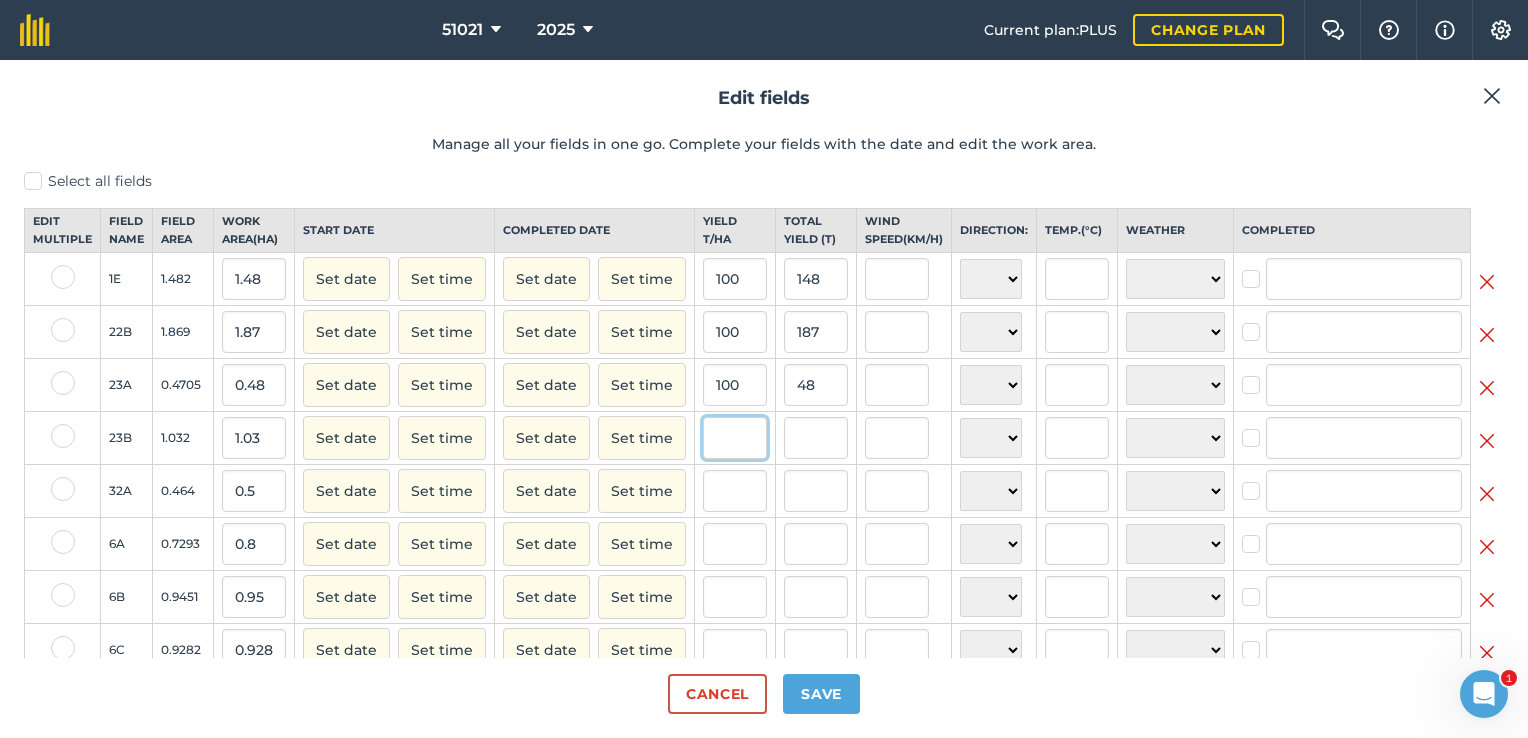 click at bounding box center [735, 438] 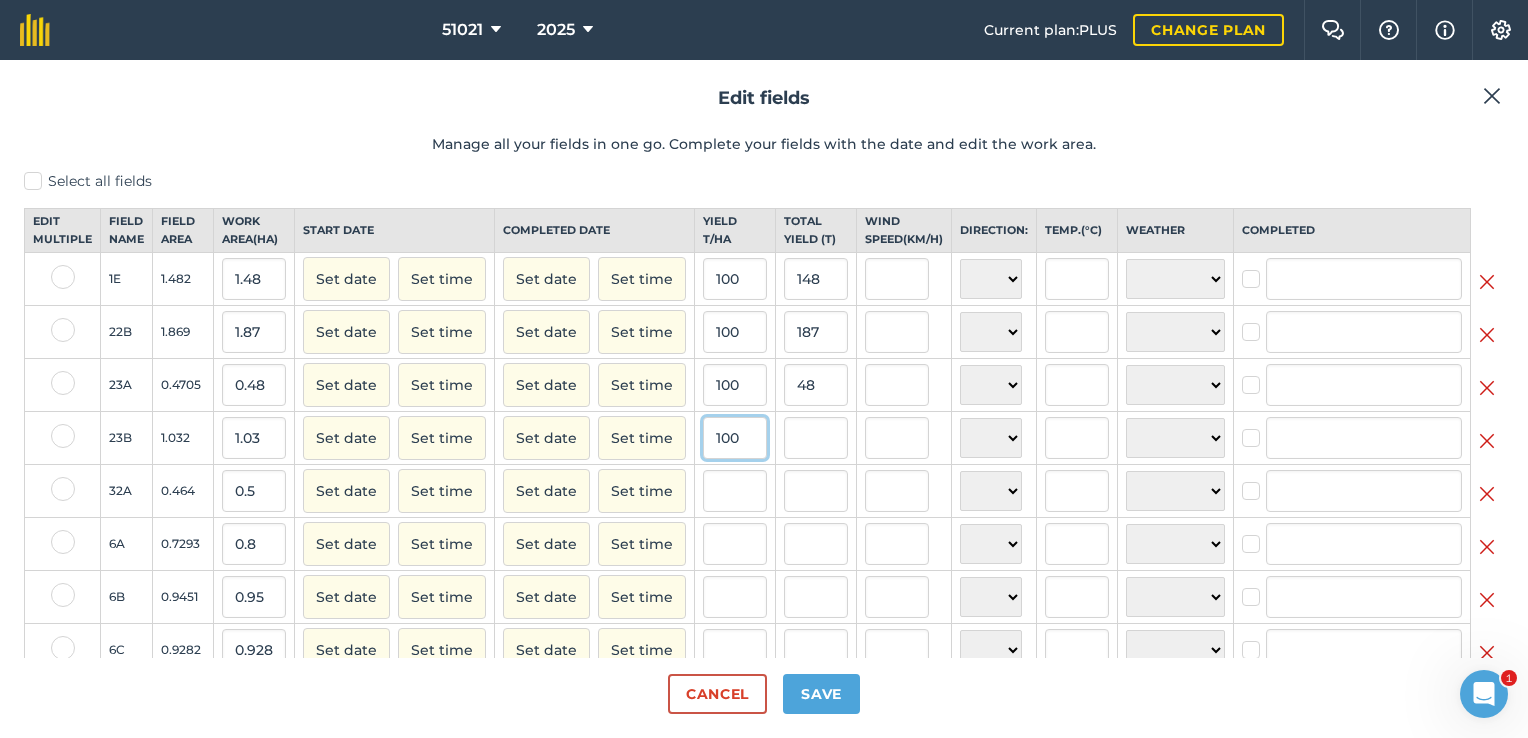 type on "100" 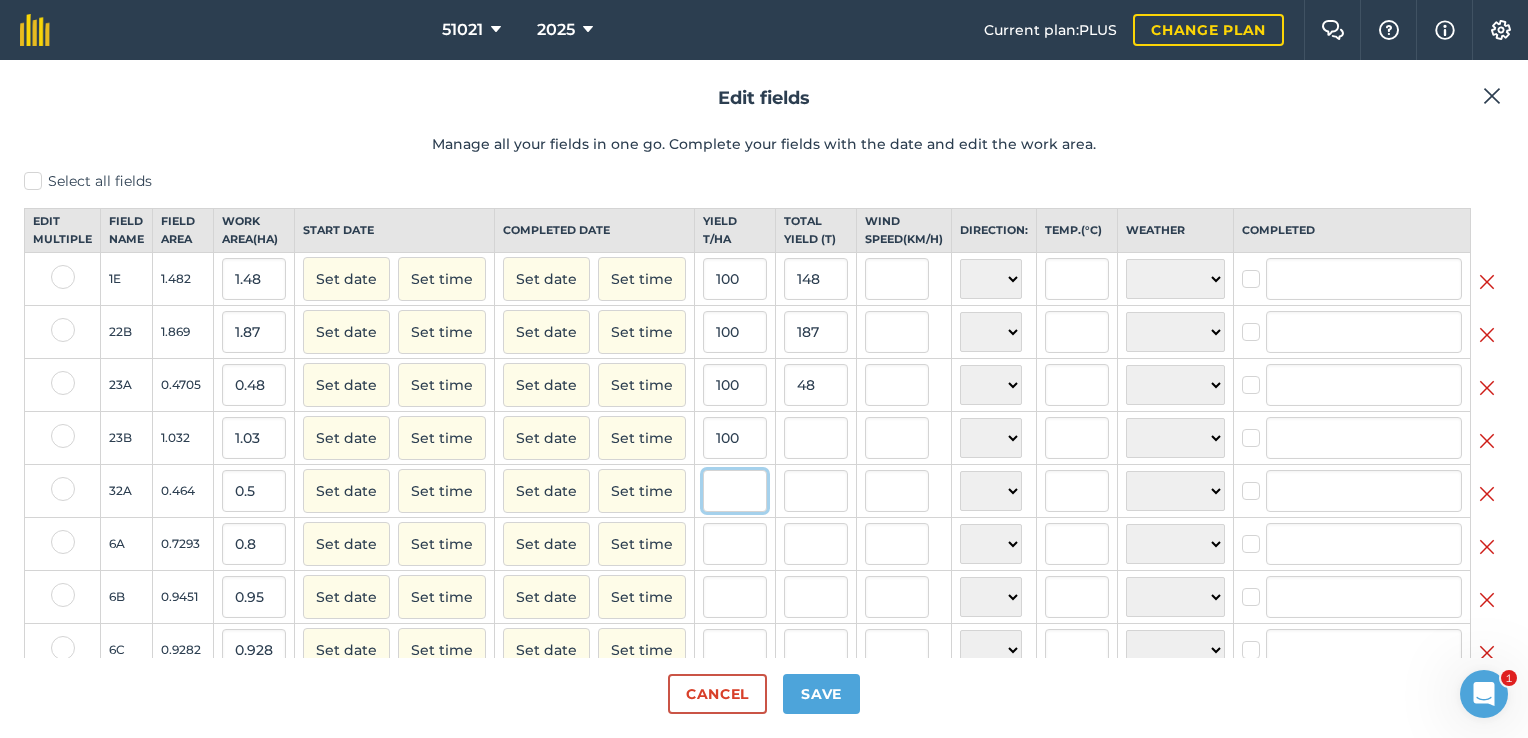 type on "103" 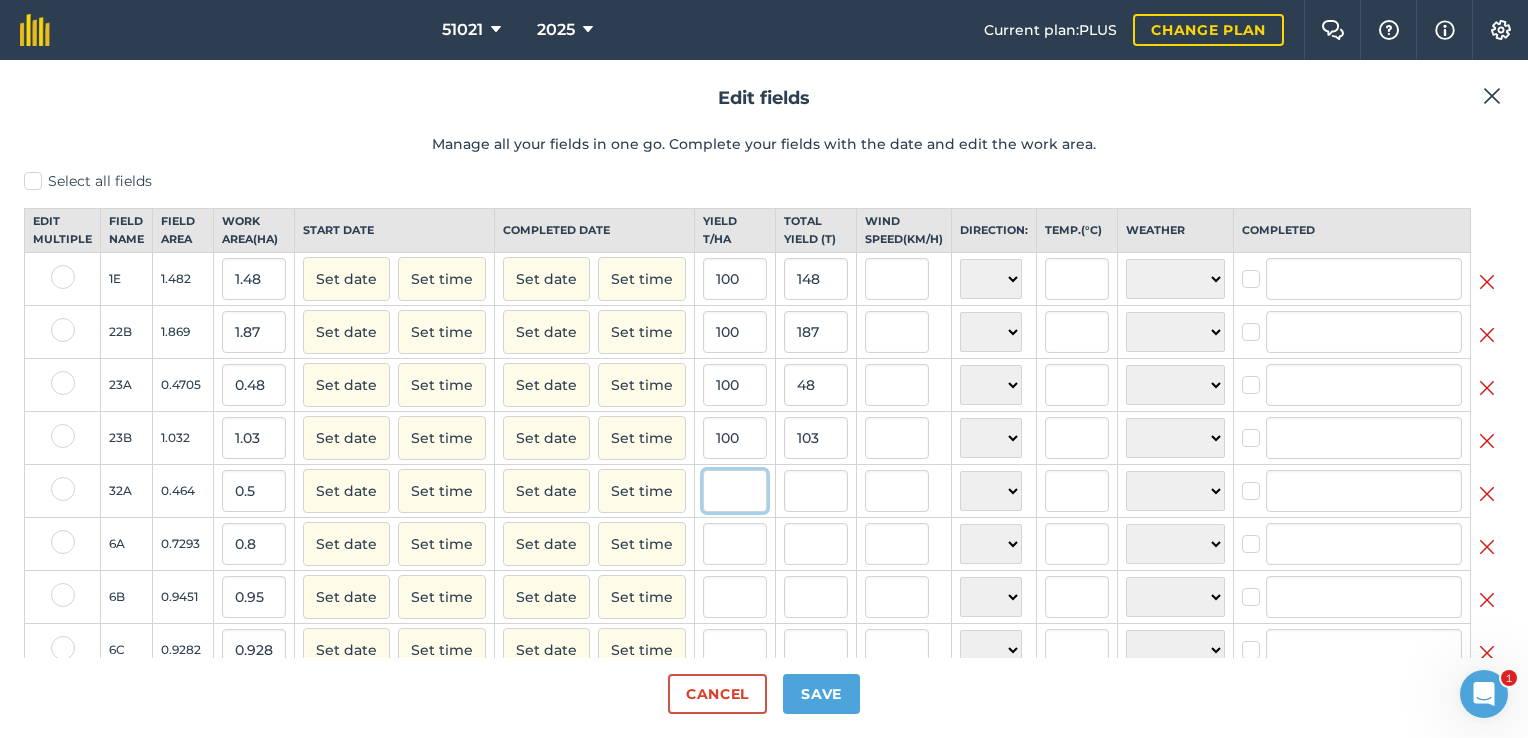 click at bounding box center (735, 491) 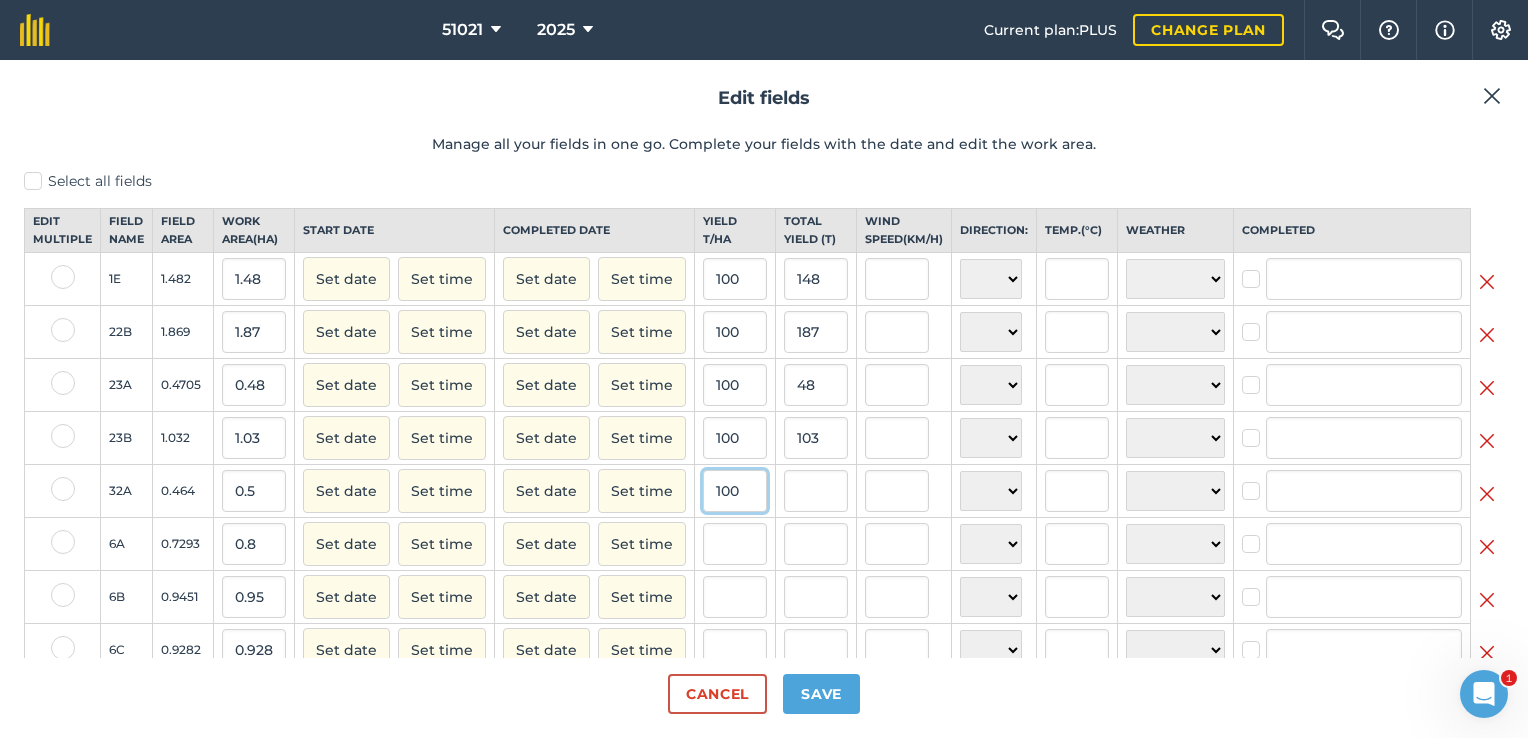 type on "100" 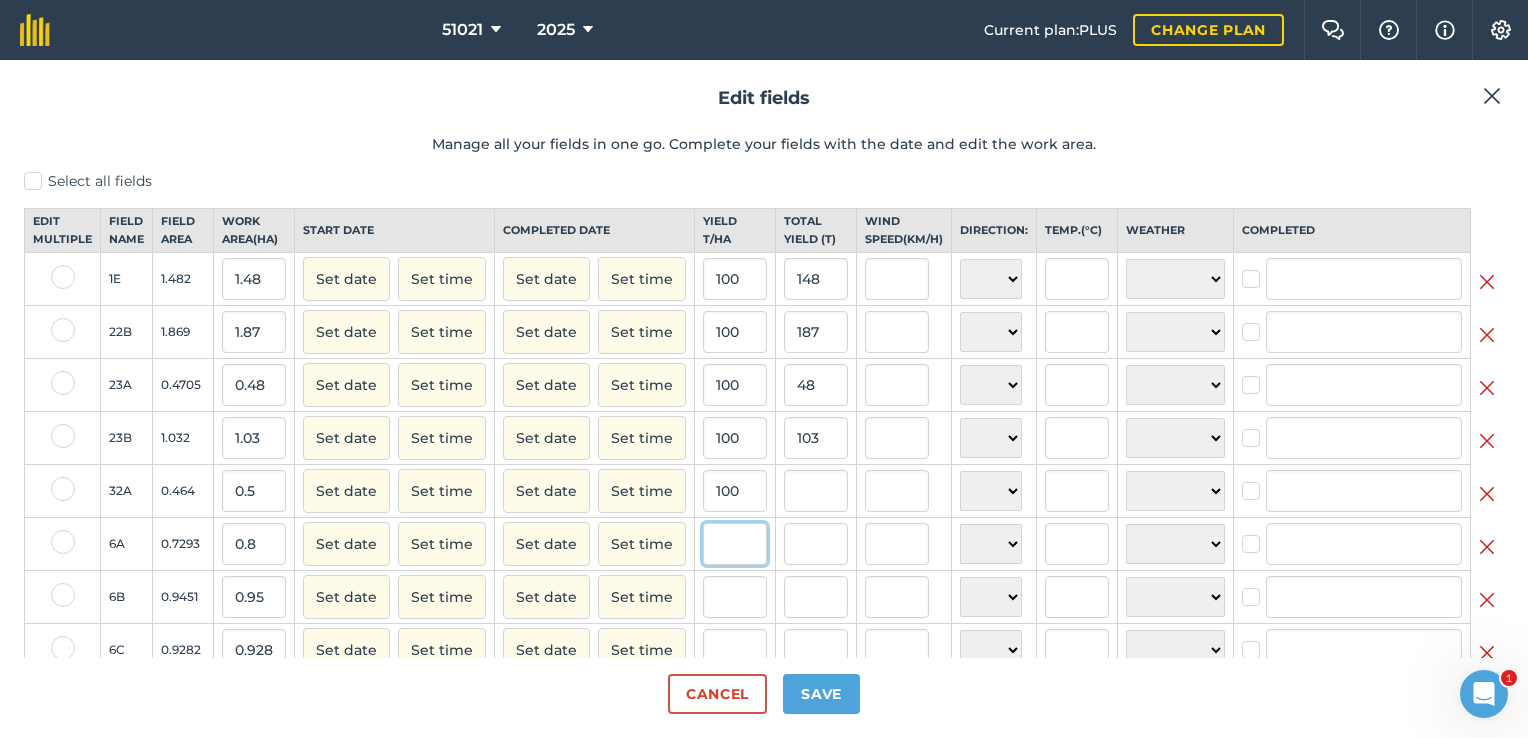 type on "50" 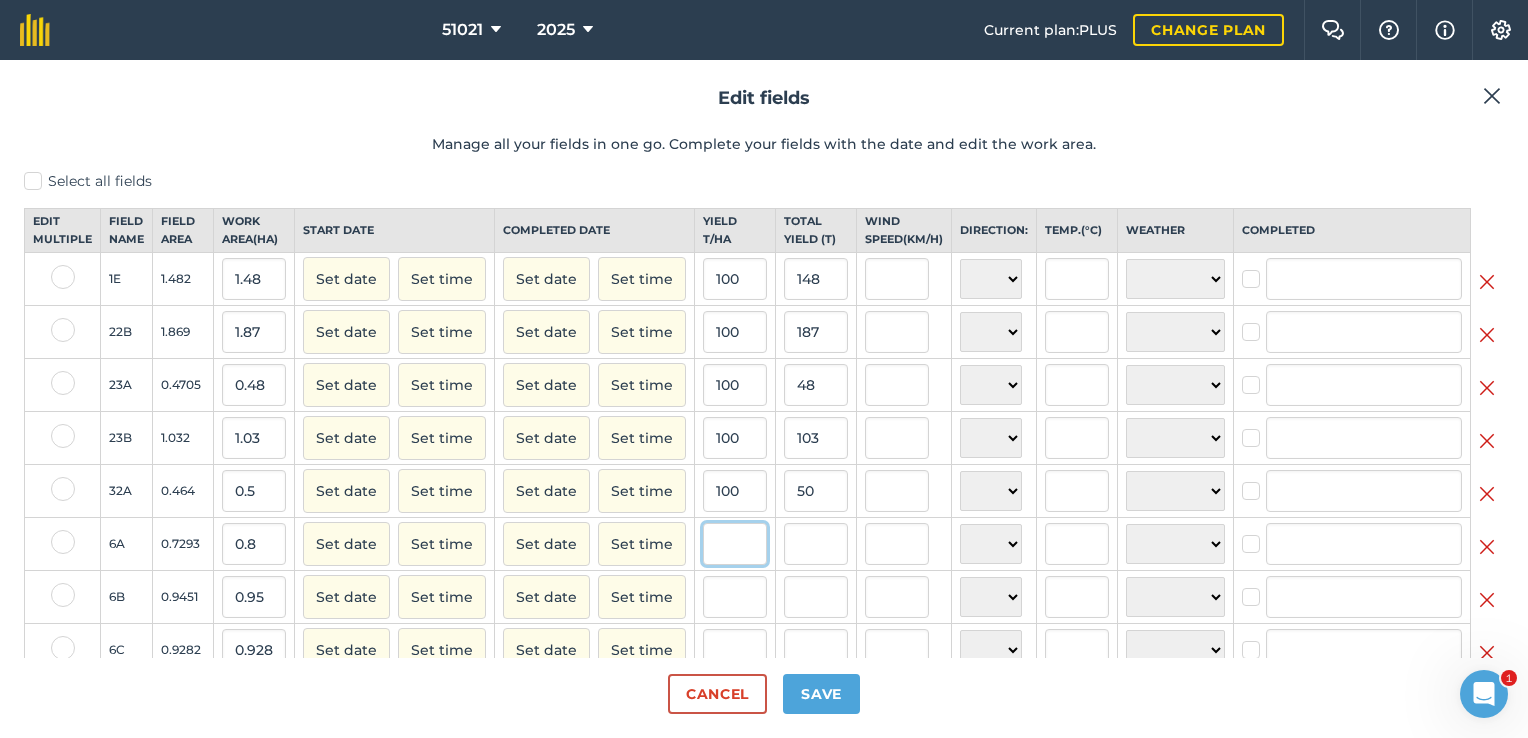 click at bounding box center [735, 544] 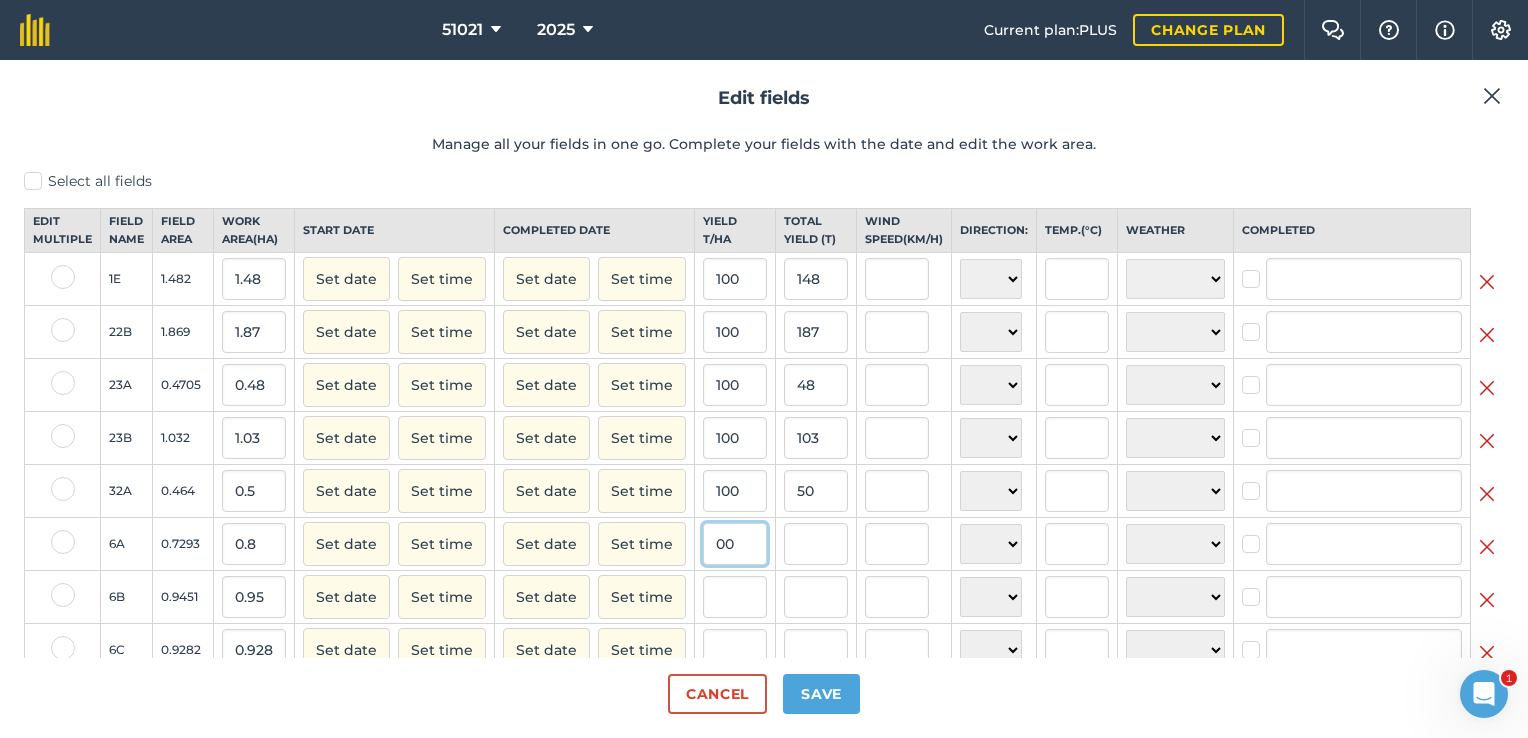 click on "00" at bounding box center [735, 544] 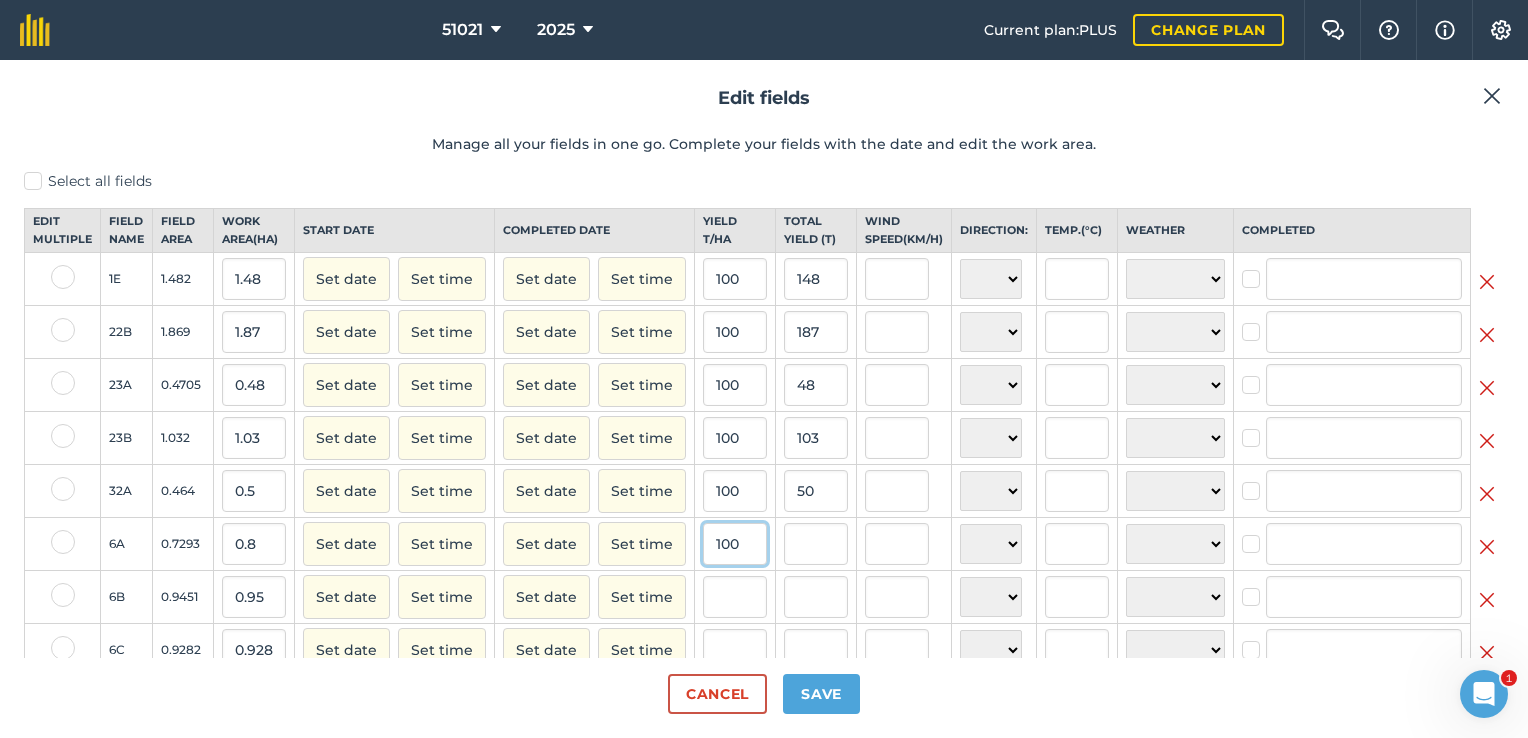 type on "100" 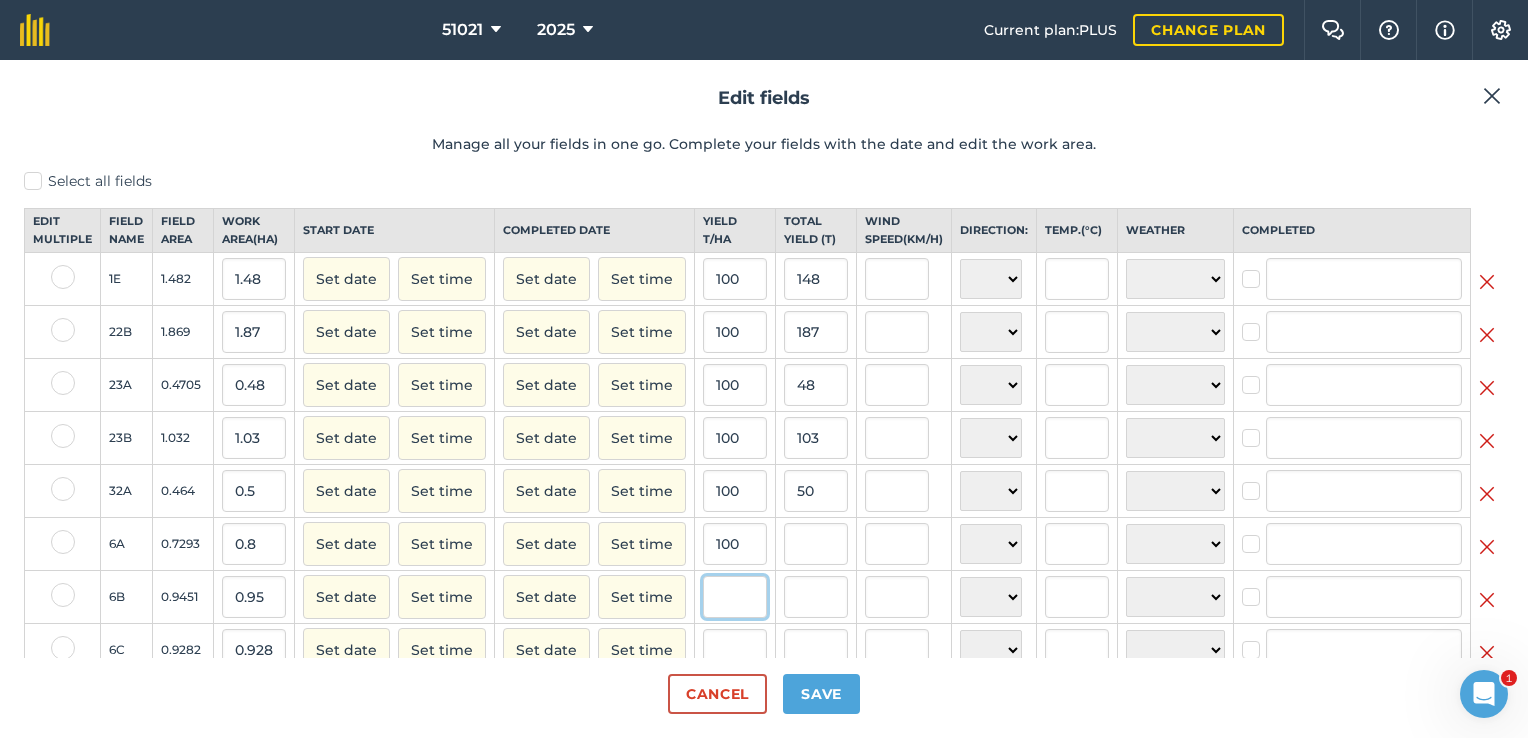 type on "80" 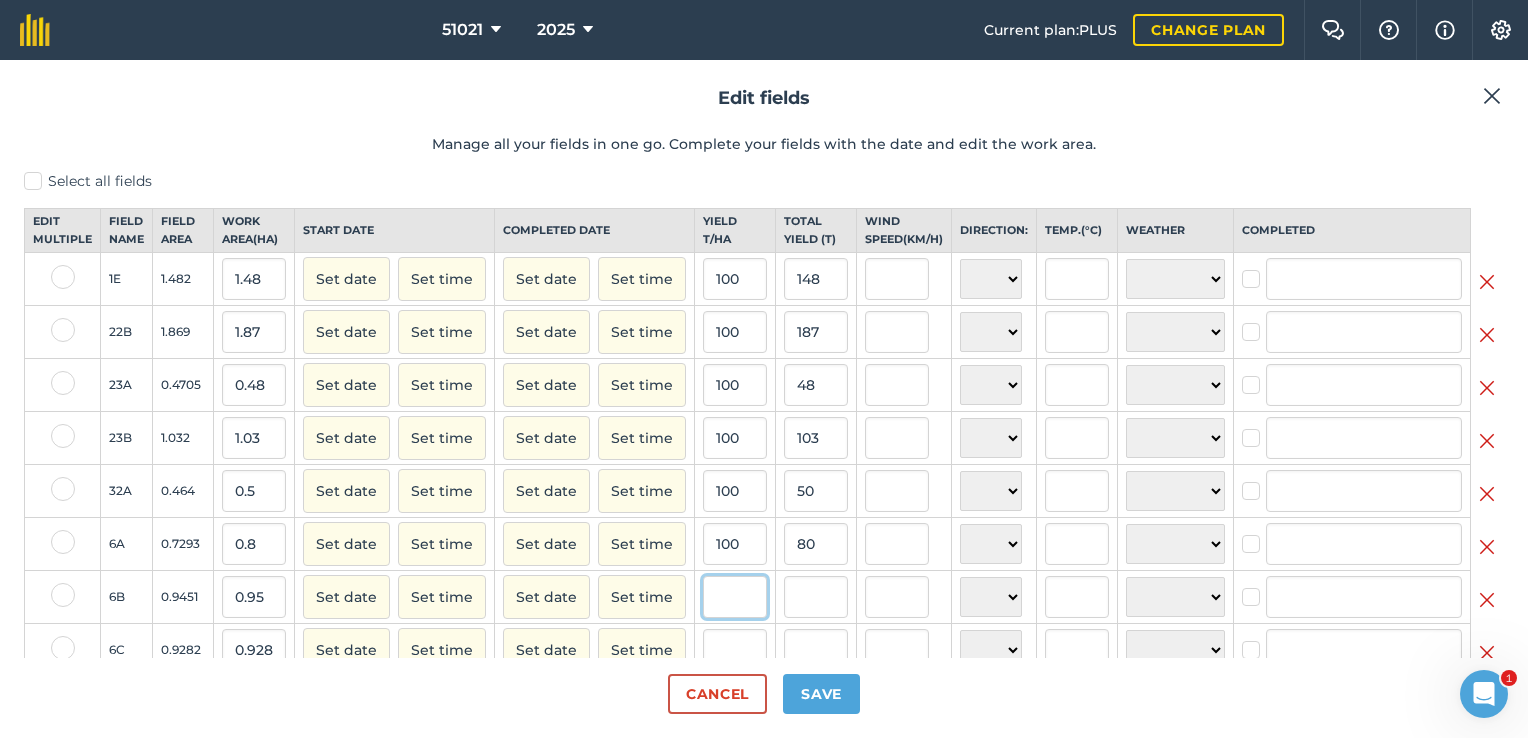 click at bounding box center (735, 597) 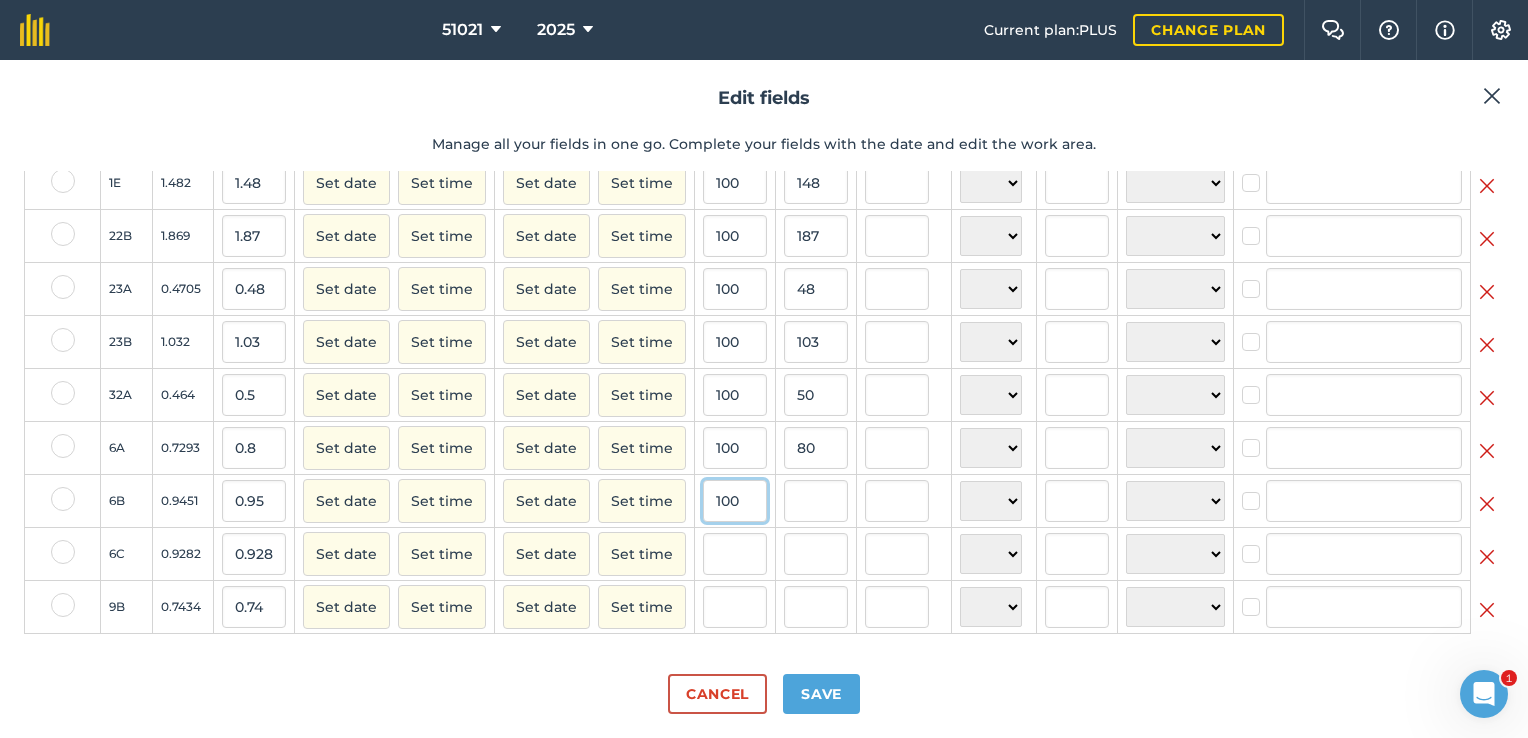scroll, scrollTop: 110, scrollLeft: 0, axis: vertical 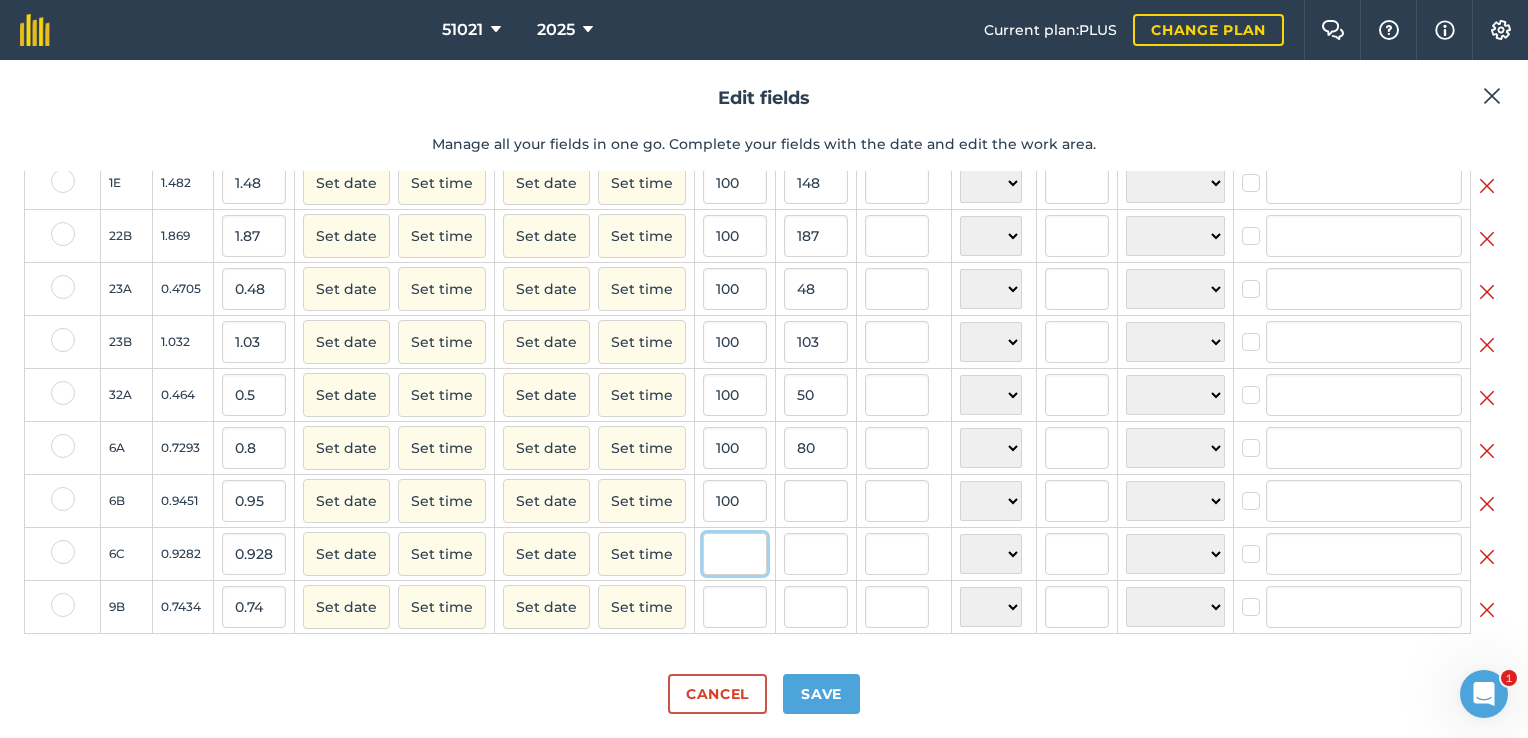 type on "95" 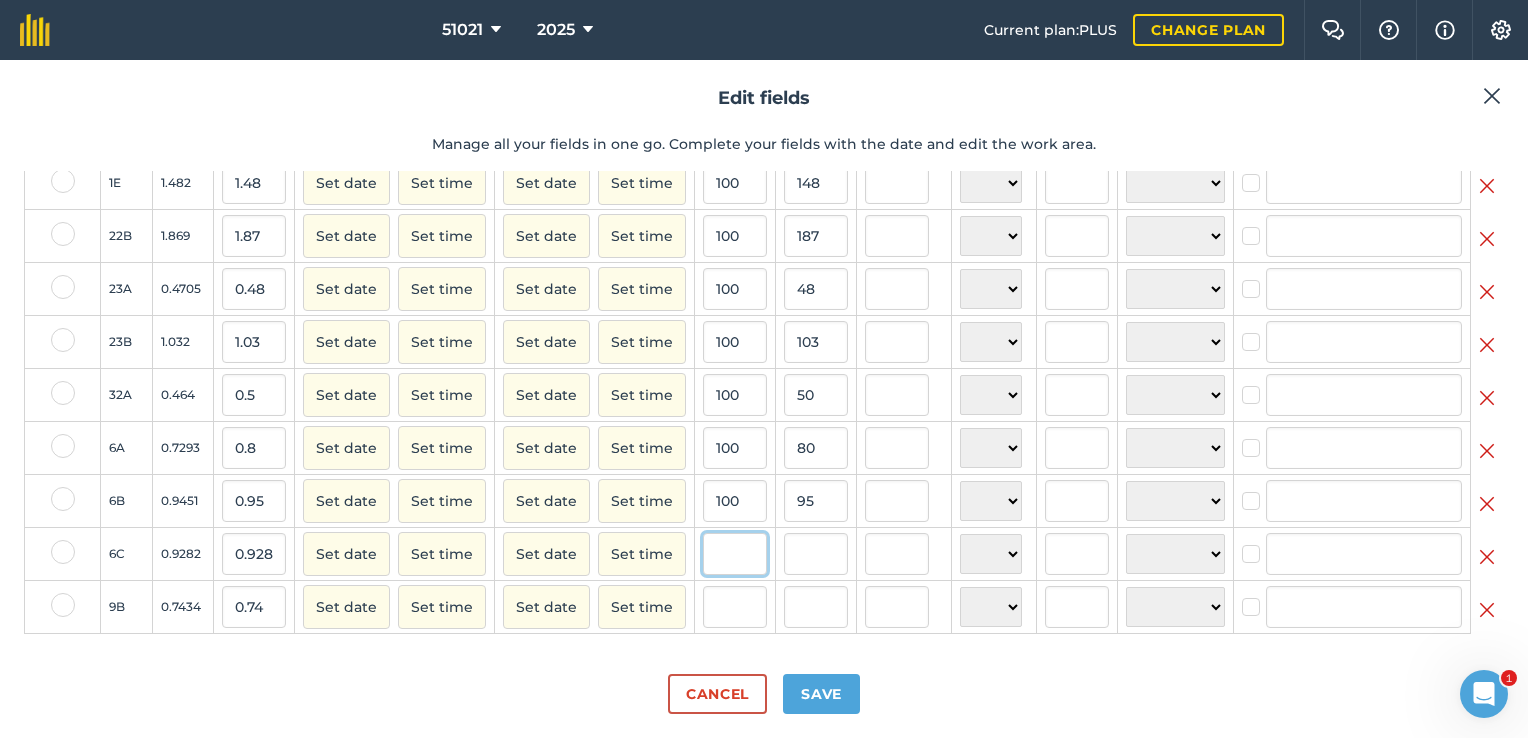 click at bounding box center [735, 554] 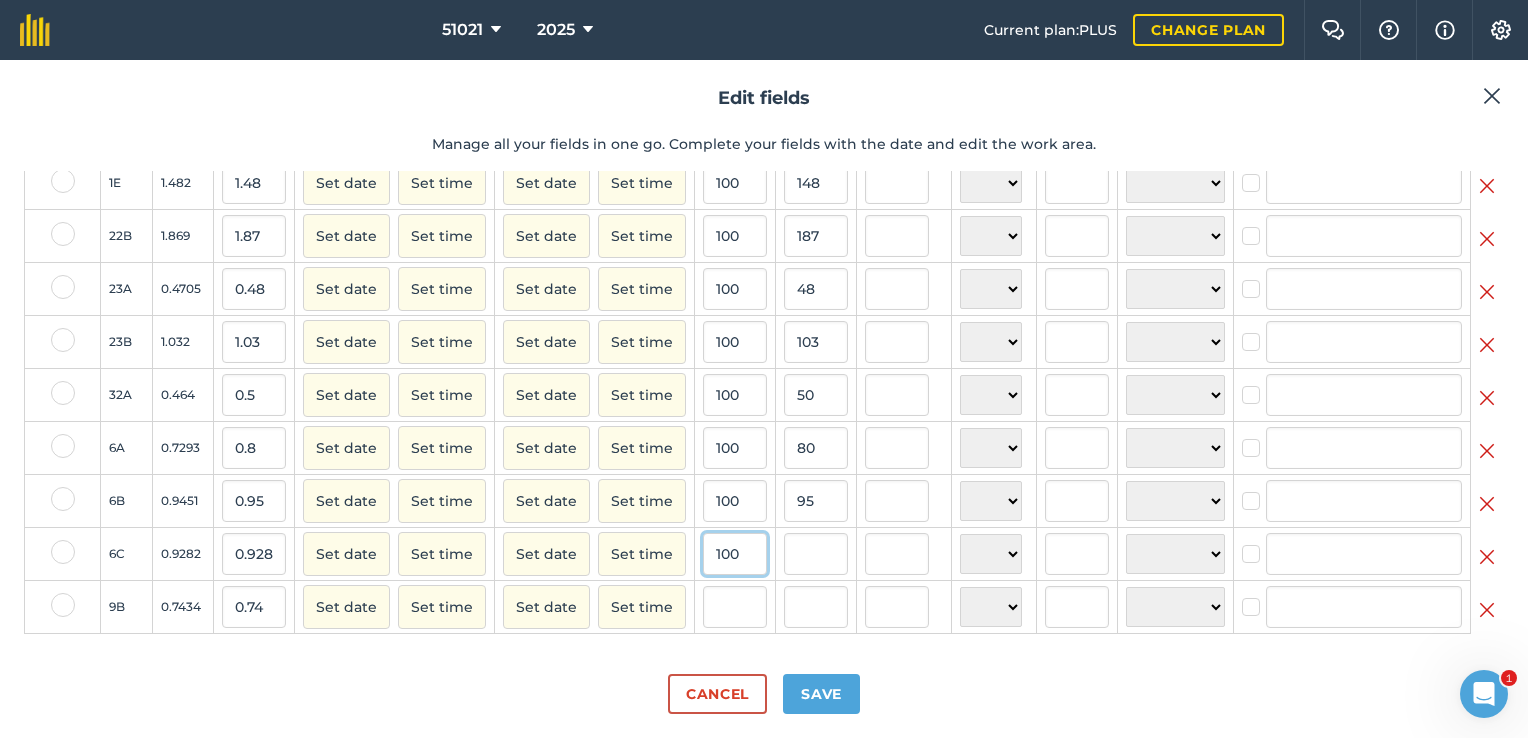 type on "100" 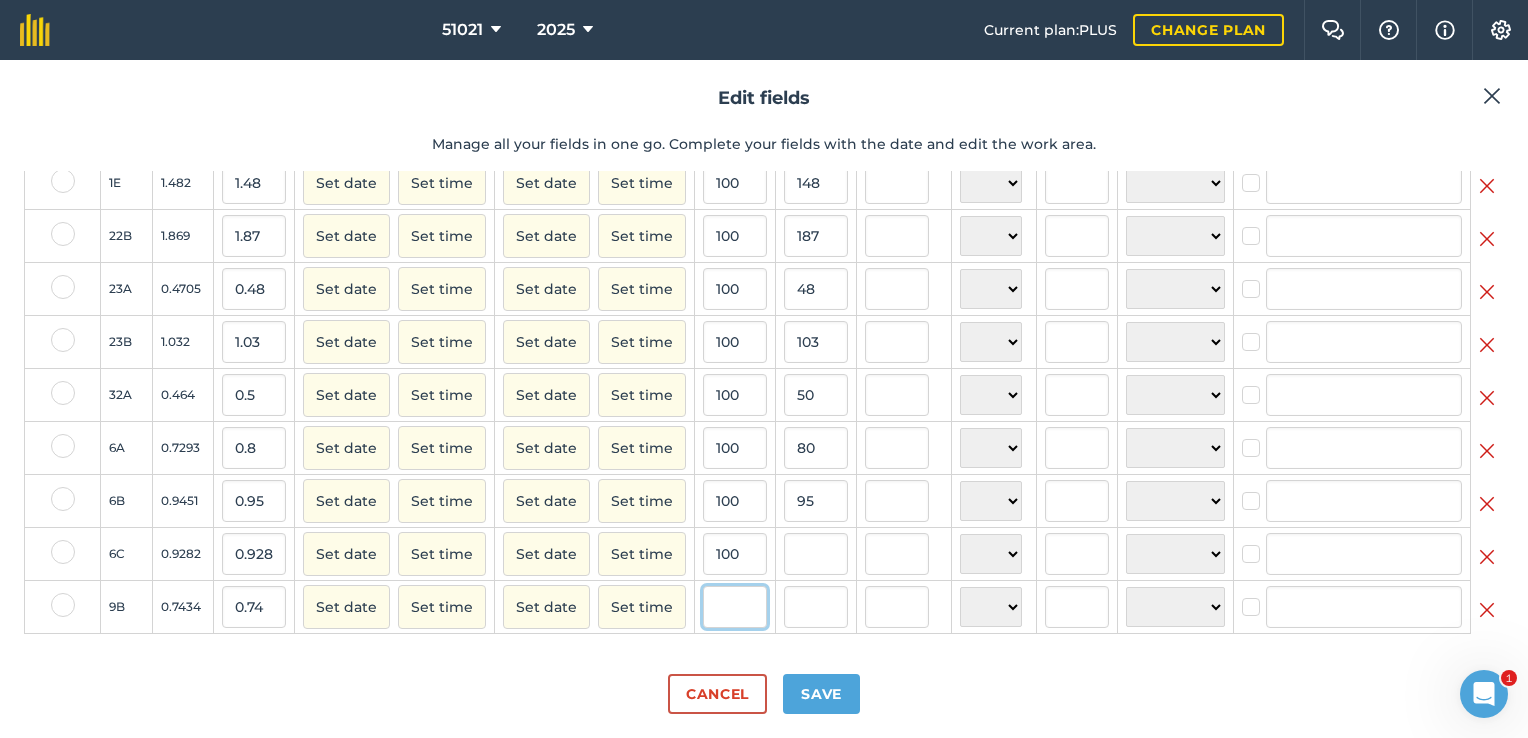 type on "92.82000000000001" 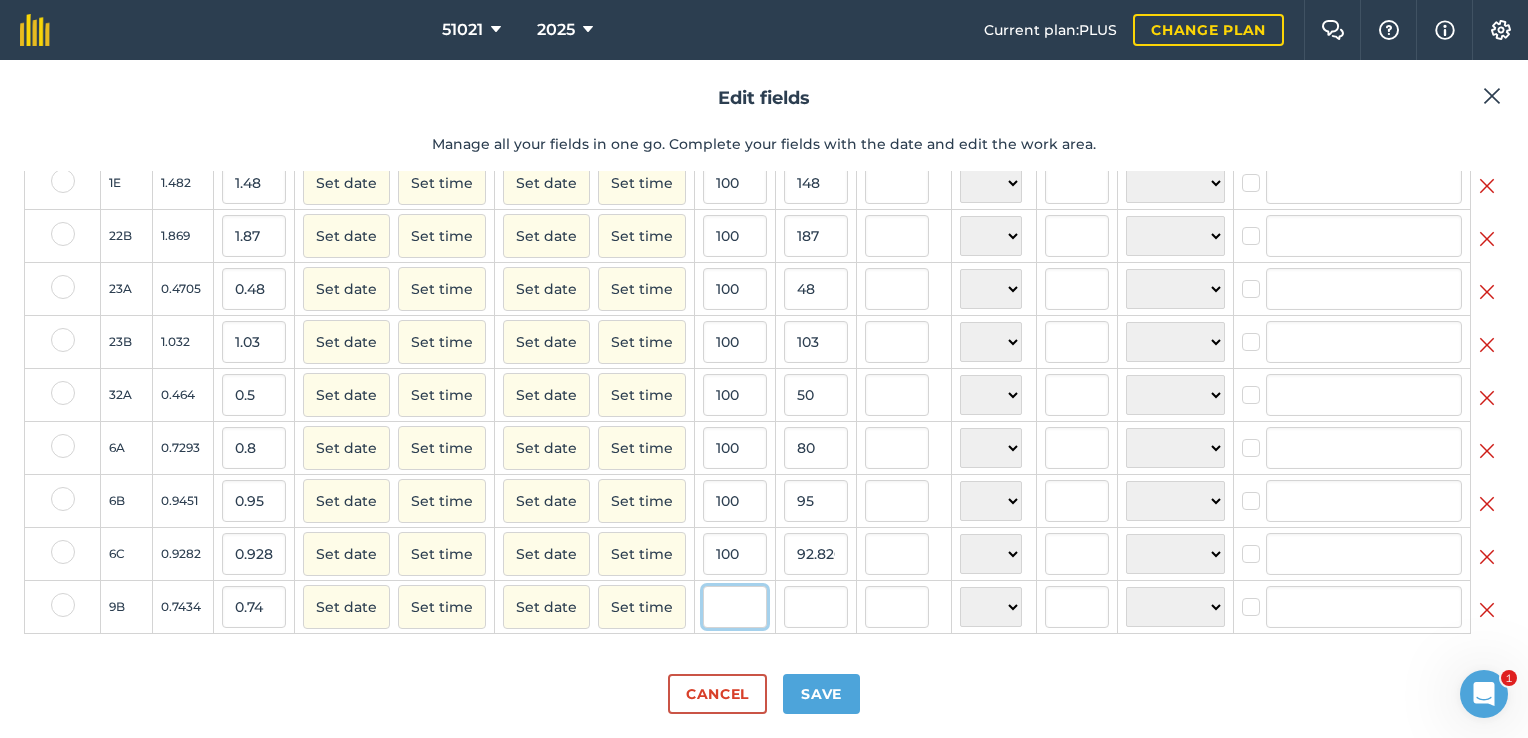 click at bounding box center [735, 607] 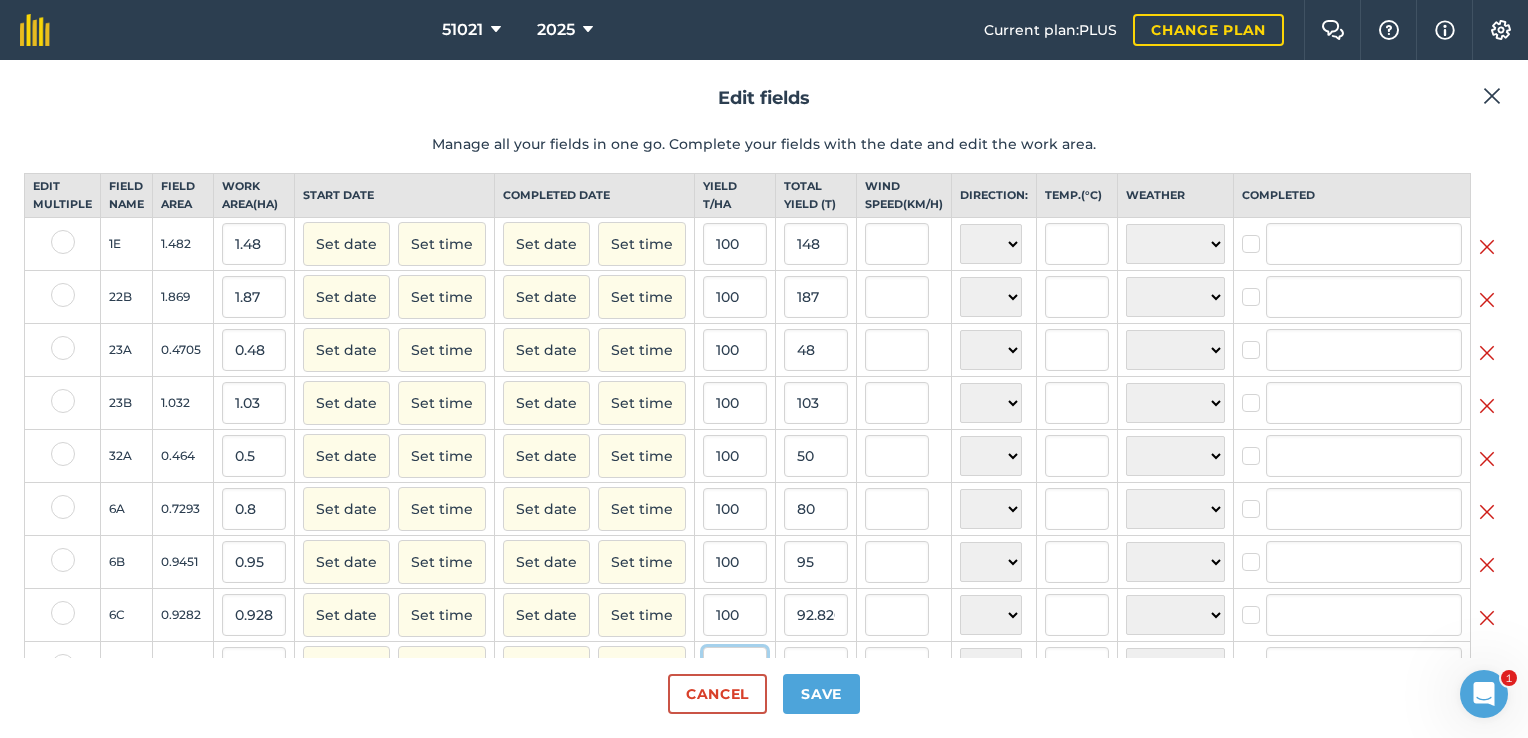 scroll, scrollTop: 0, scrollLeft: 0, axis: both 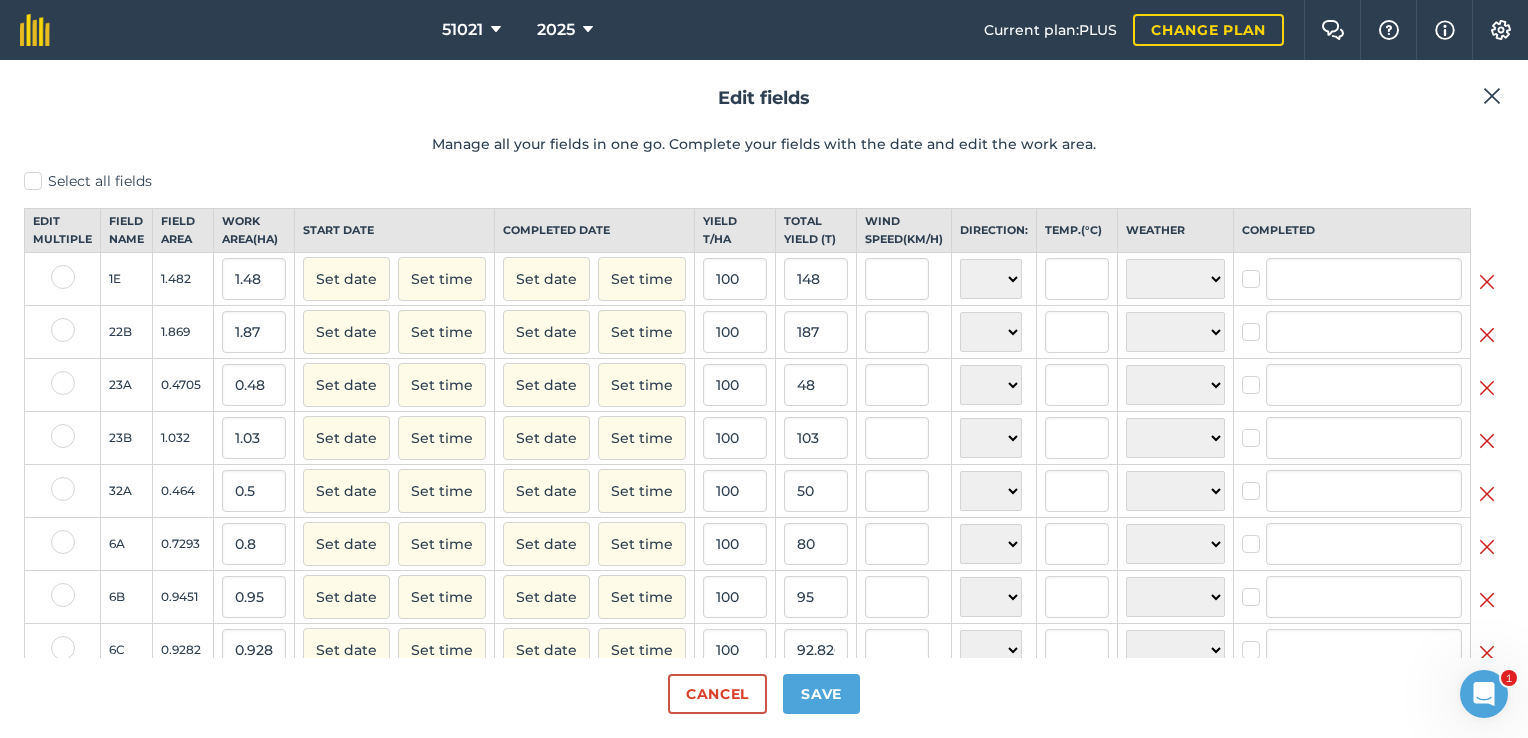 type on "100" 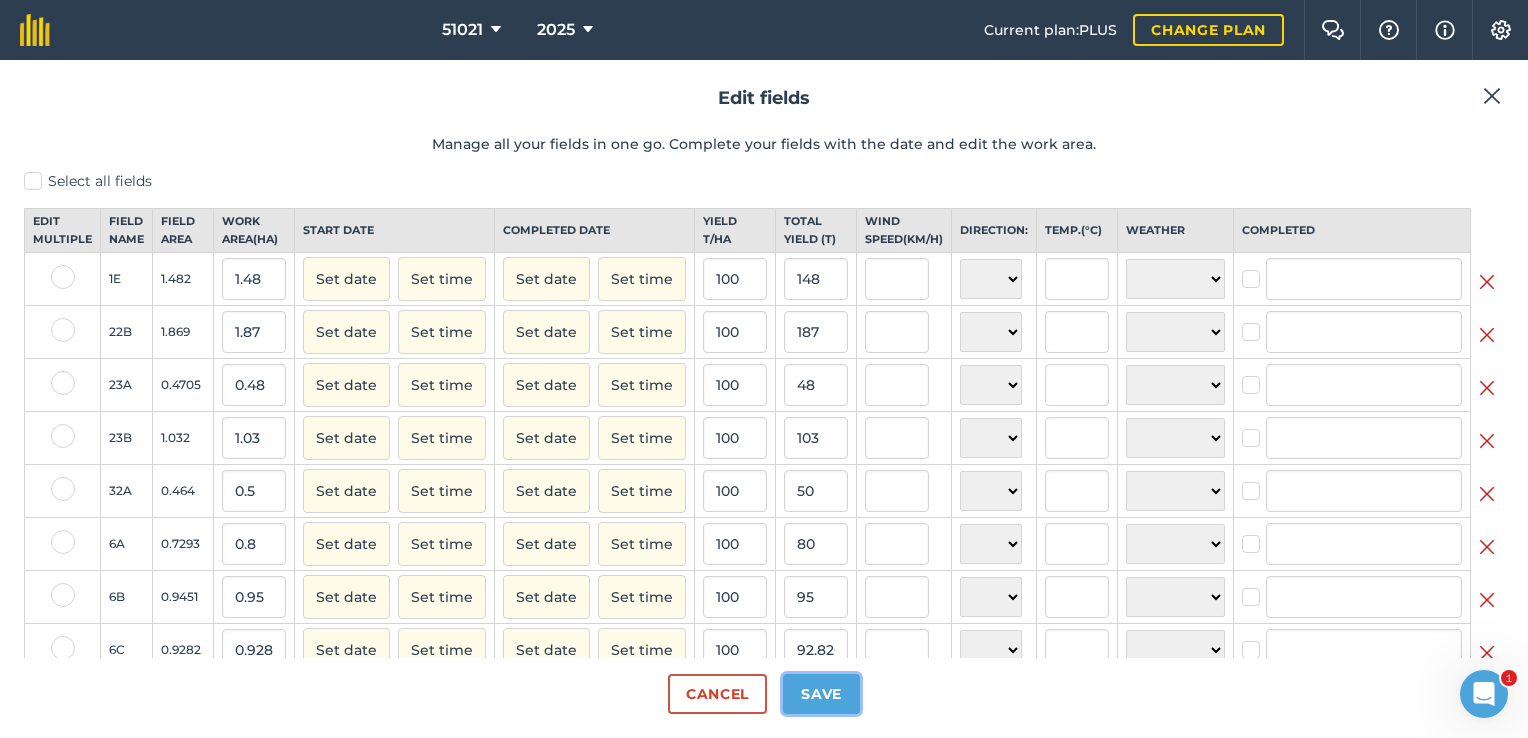 type on "74" 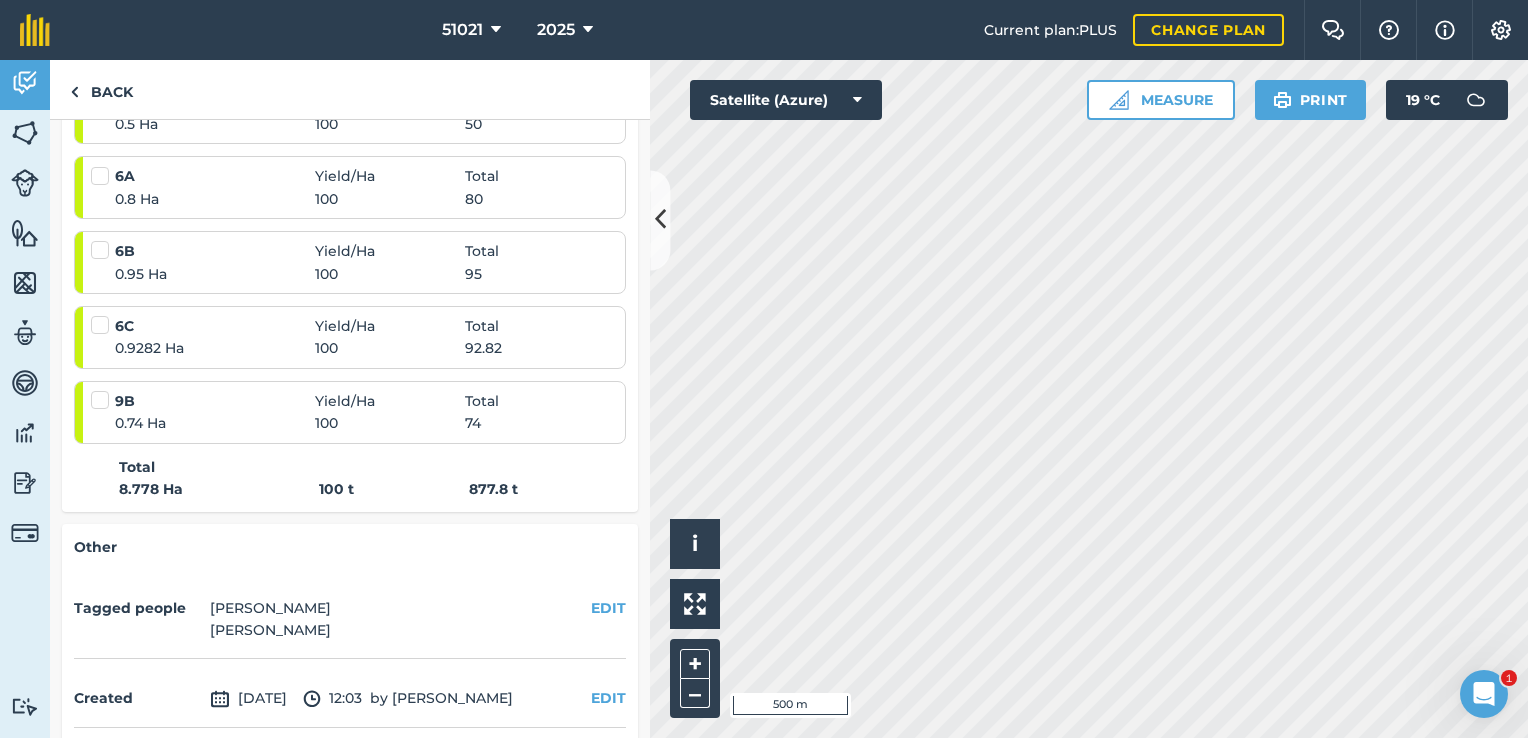 scroll, scrollTop: 908, scrollLeft: 0, axis: vertical 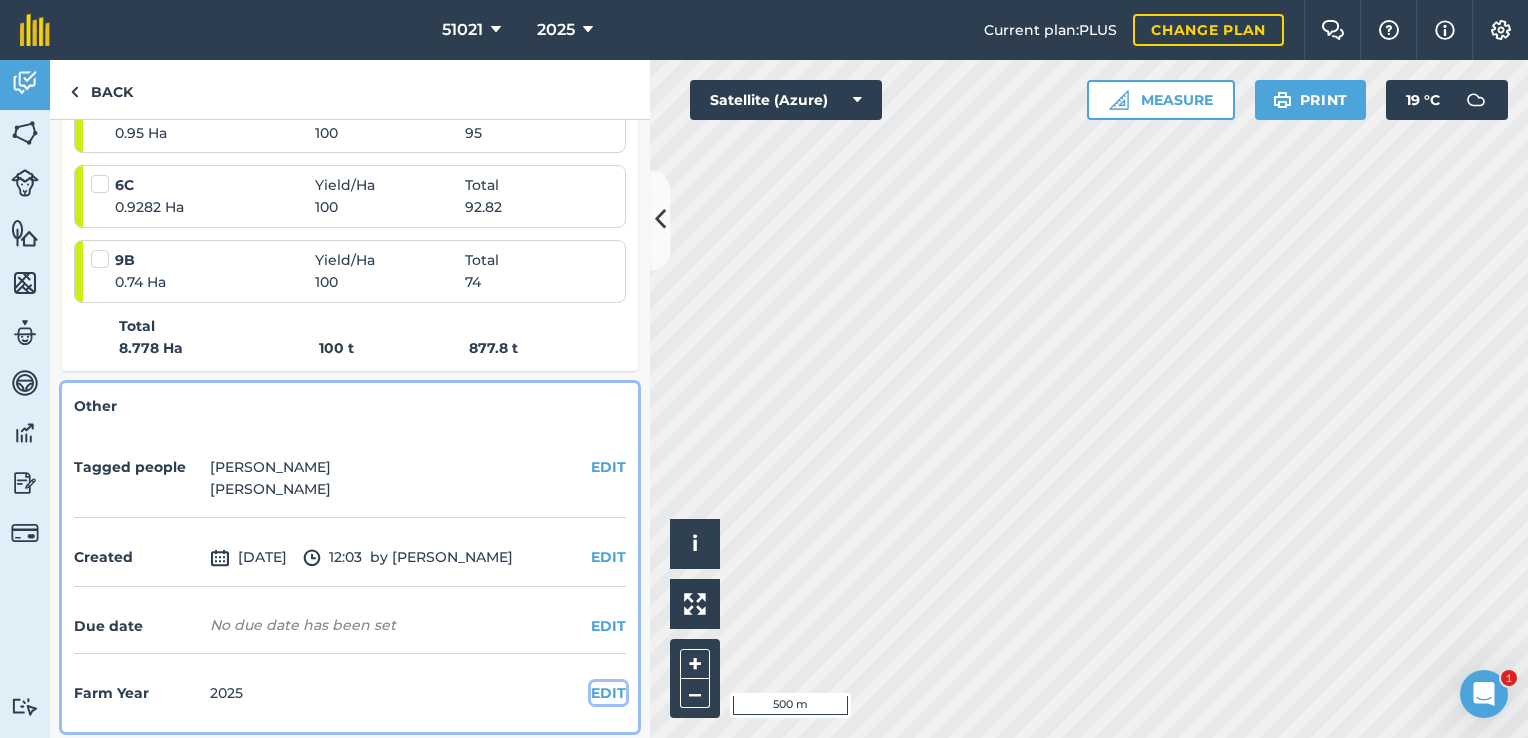 click on "EDIT" at bounding box center (608, 693) 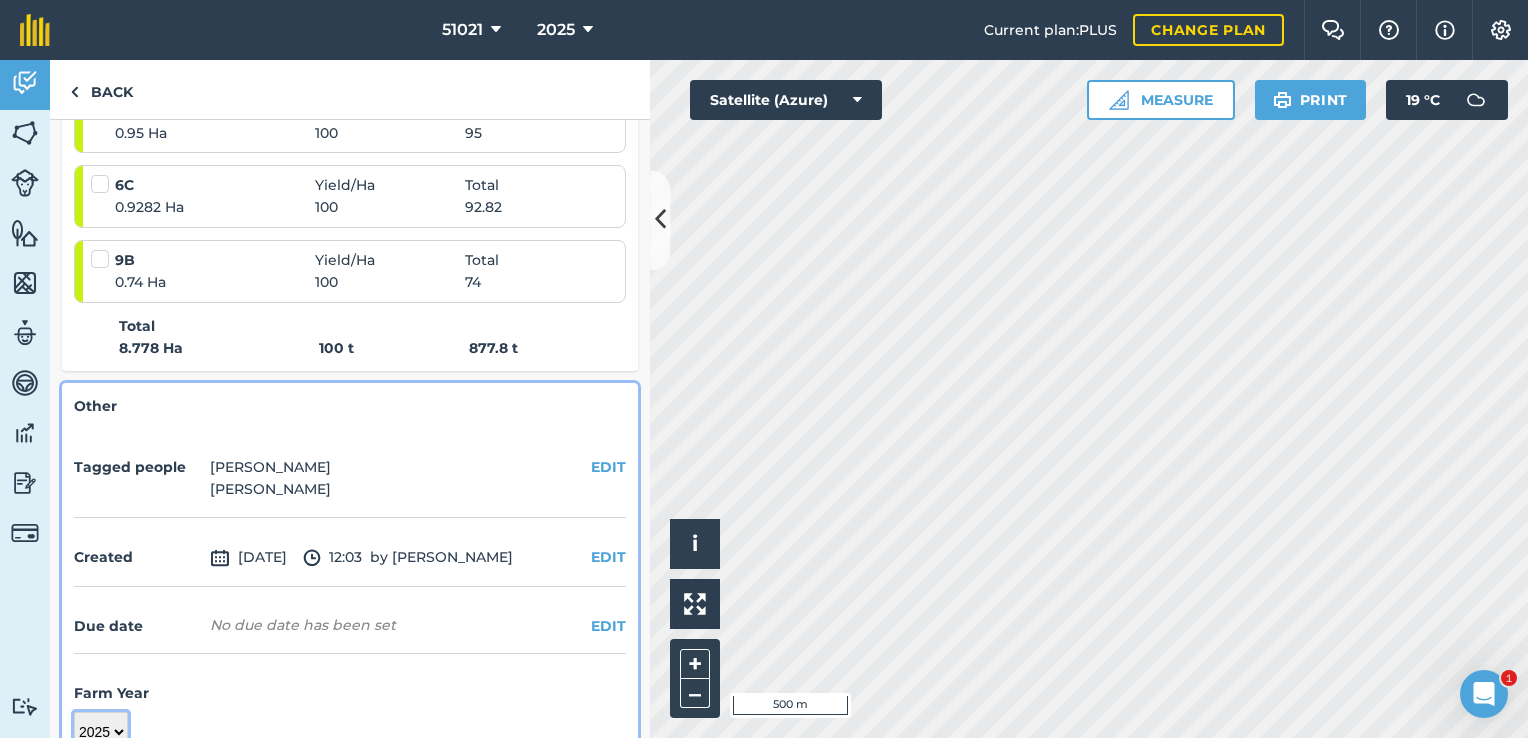 click on "2017 2018 2019 2020 2021 2022 2023 2024 2025 2026 2027" at bounding box center (101, 732) 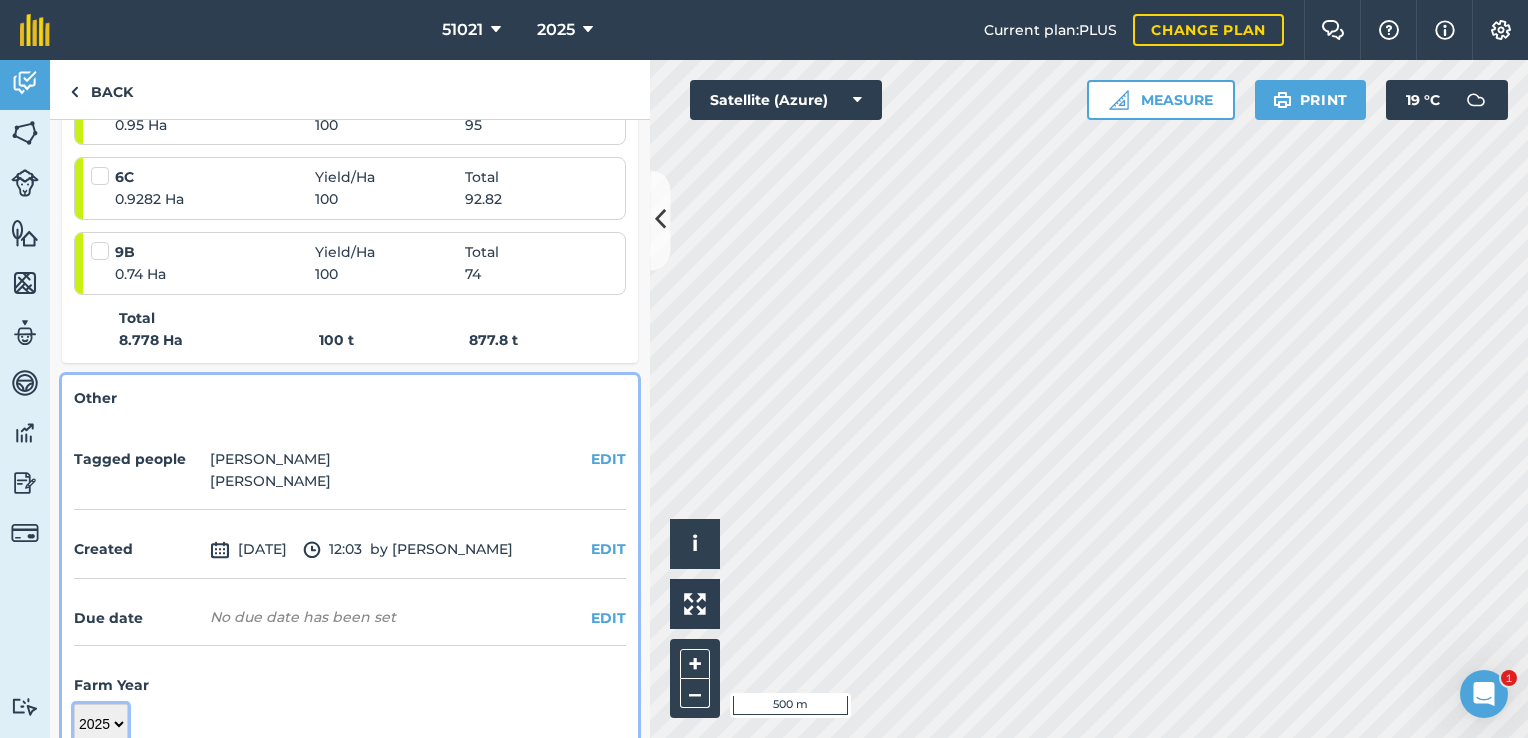 select on "2026" 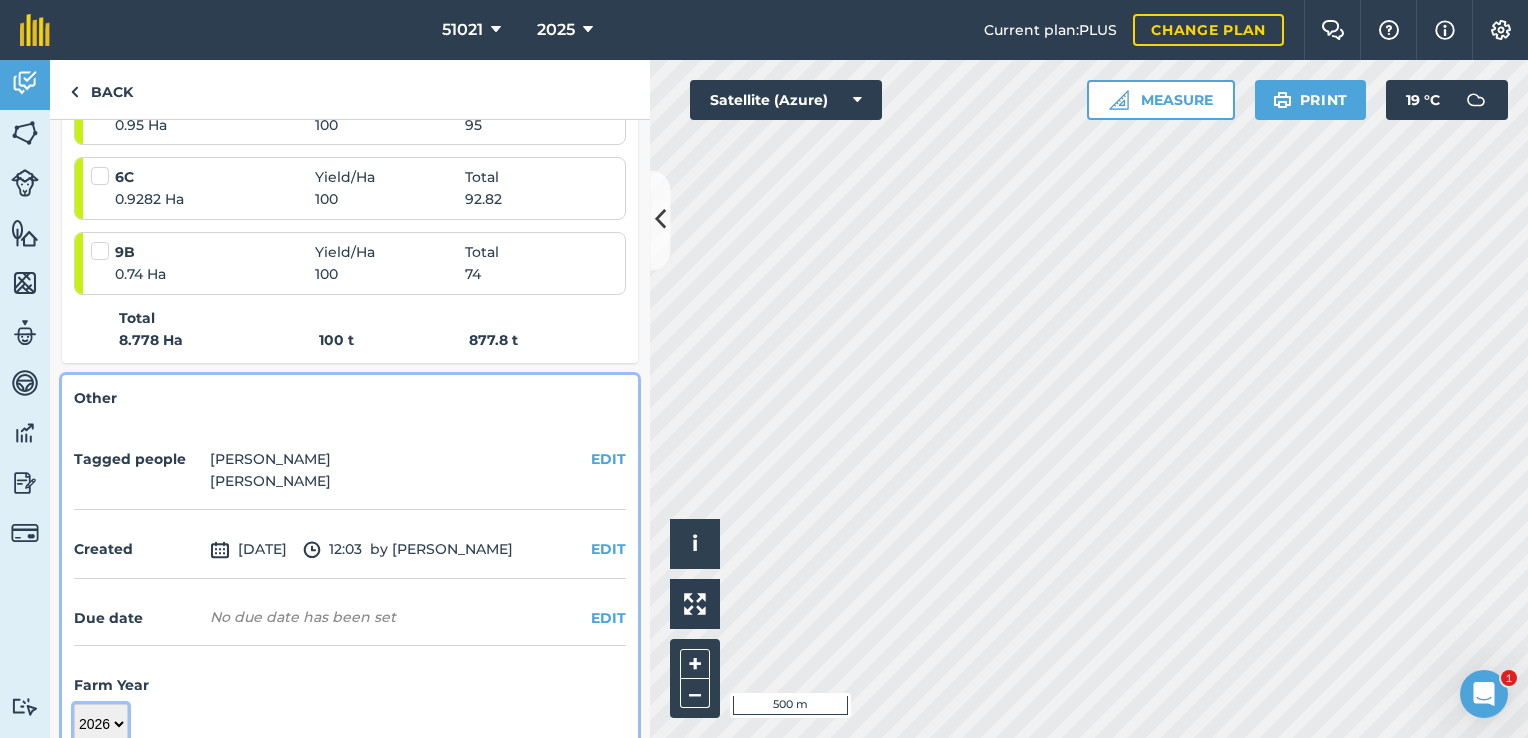 click on "2017 2018 2019 2020 2021 2022 2023 2024 2025 2026 2027" at bounding box center (101, 724) 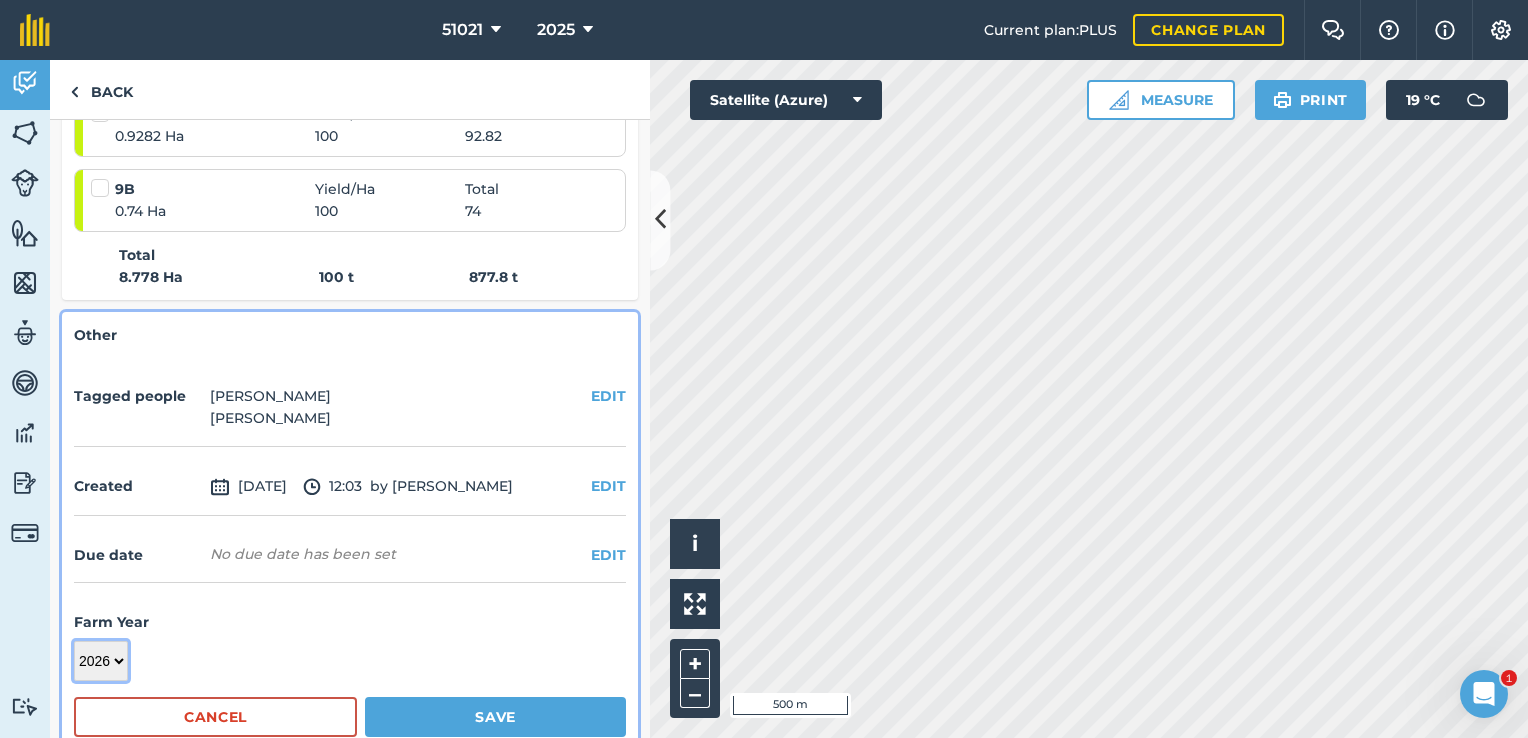 scroll, scrollTop: 1012, scrollLeft: 0, axis: vertical 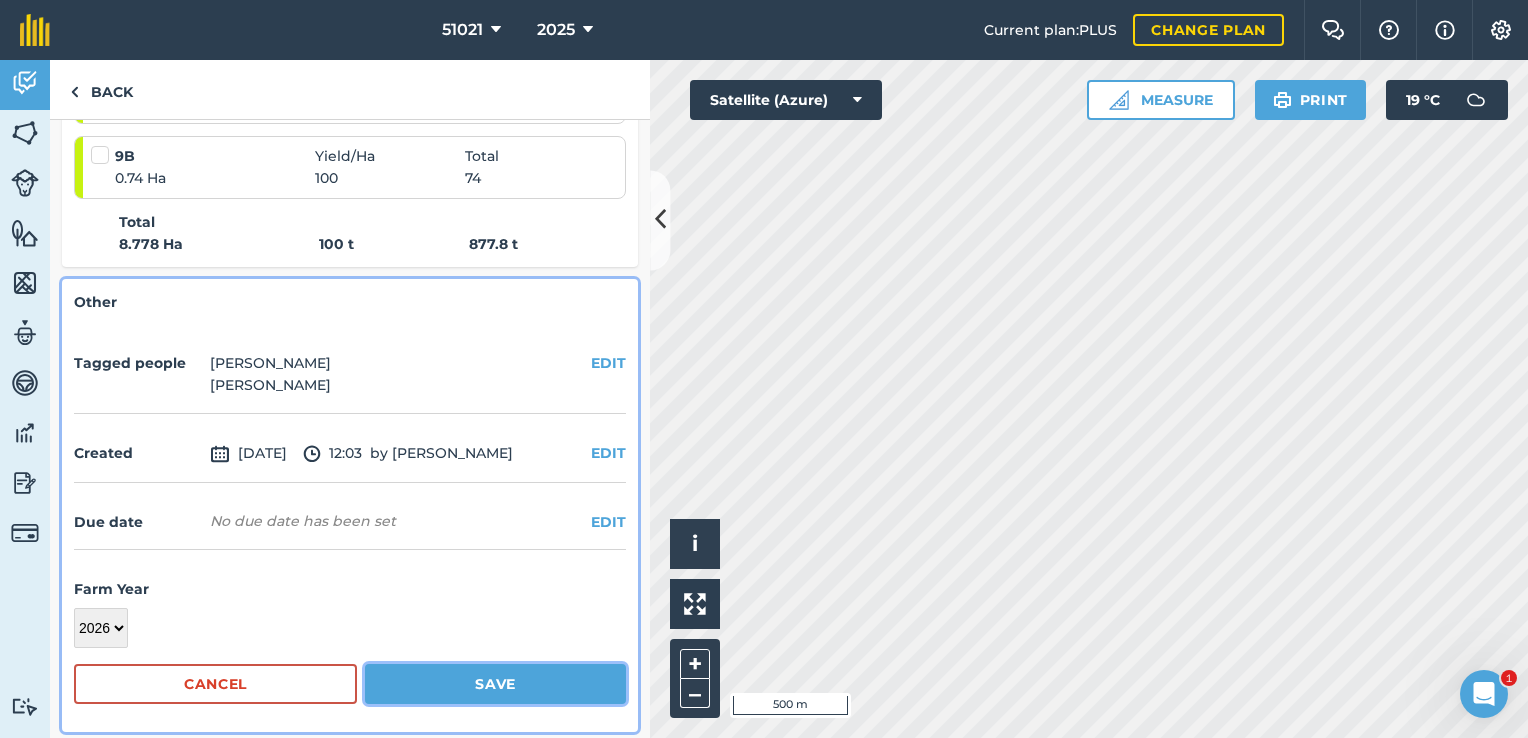 click on "Save" at bounding box center (495, 684) 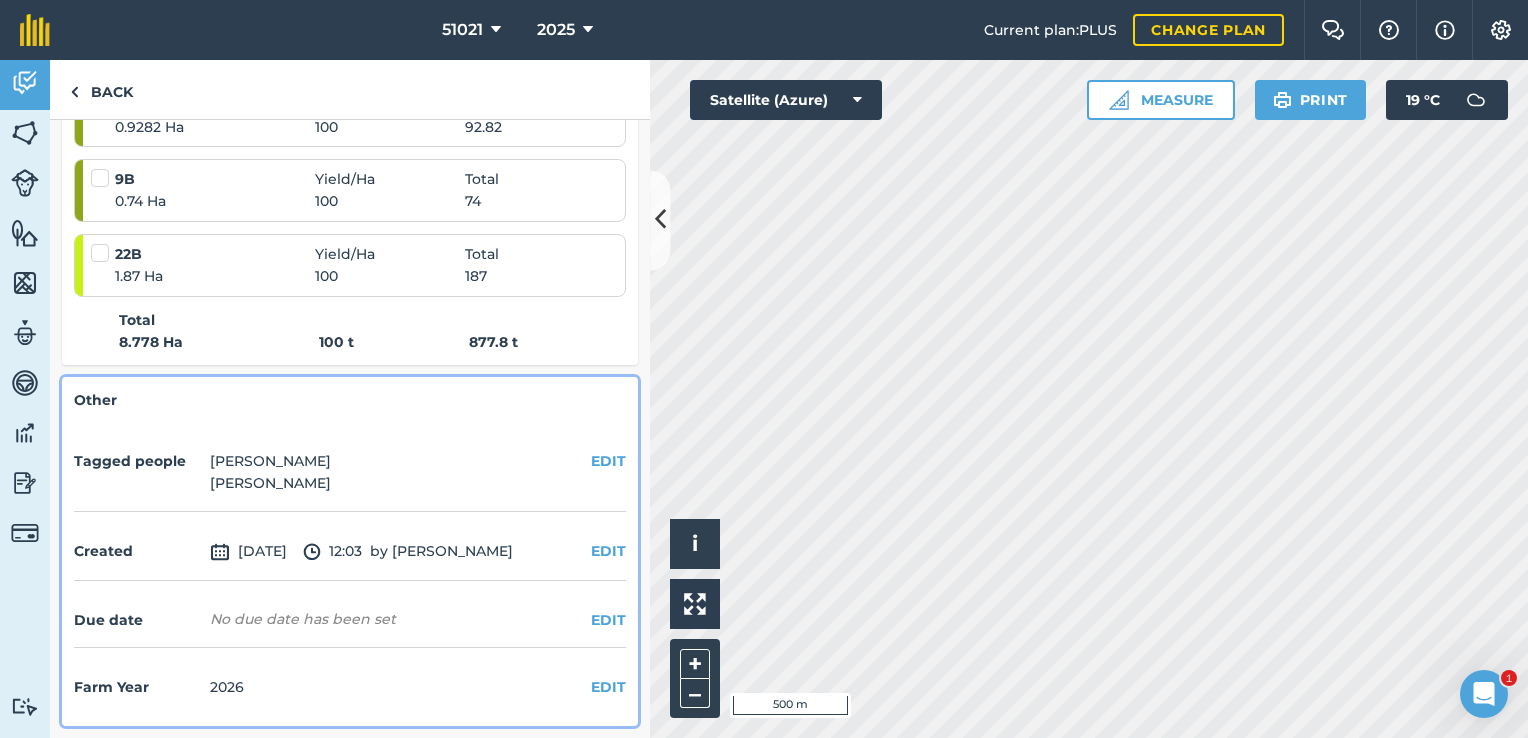 scroll, scrollTop: 908, scrollLeft: 0, axis: vertical 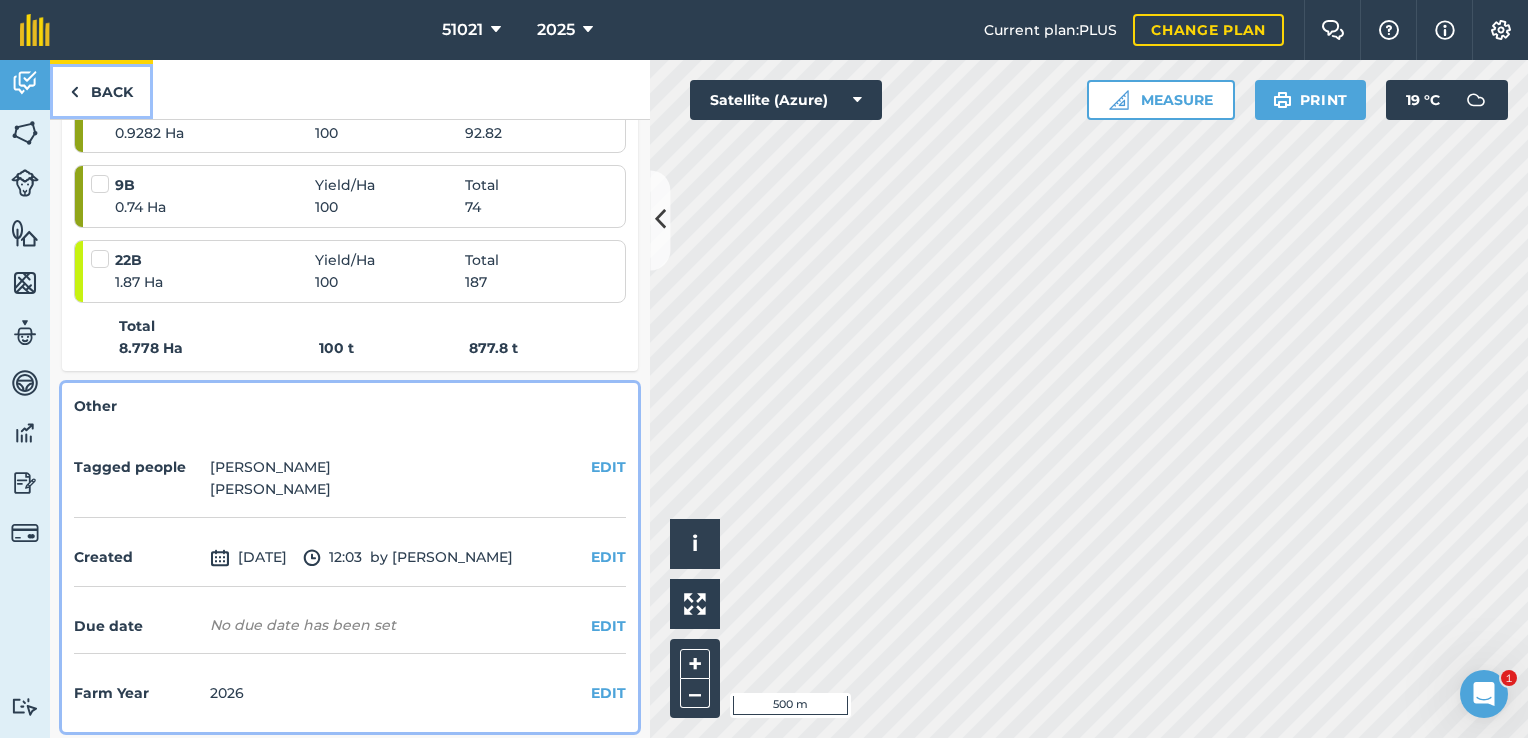 click on "Back" at bounding box center [101, 89] 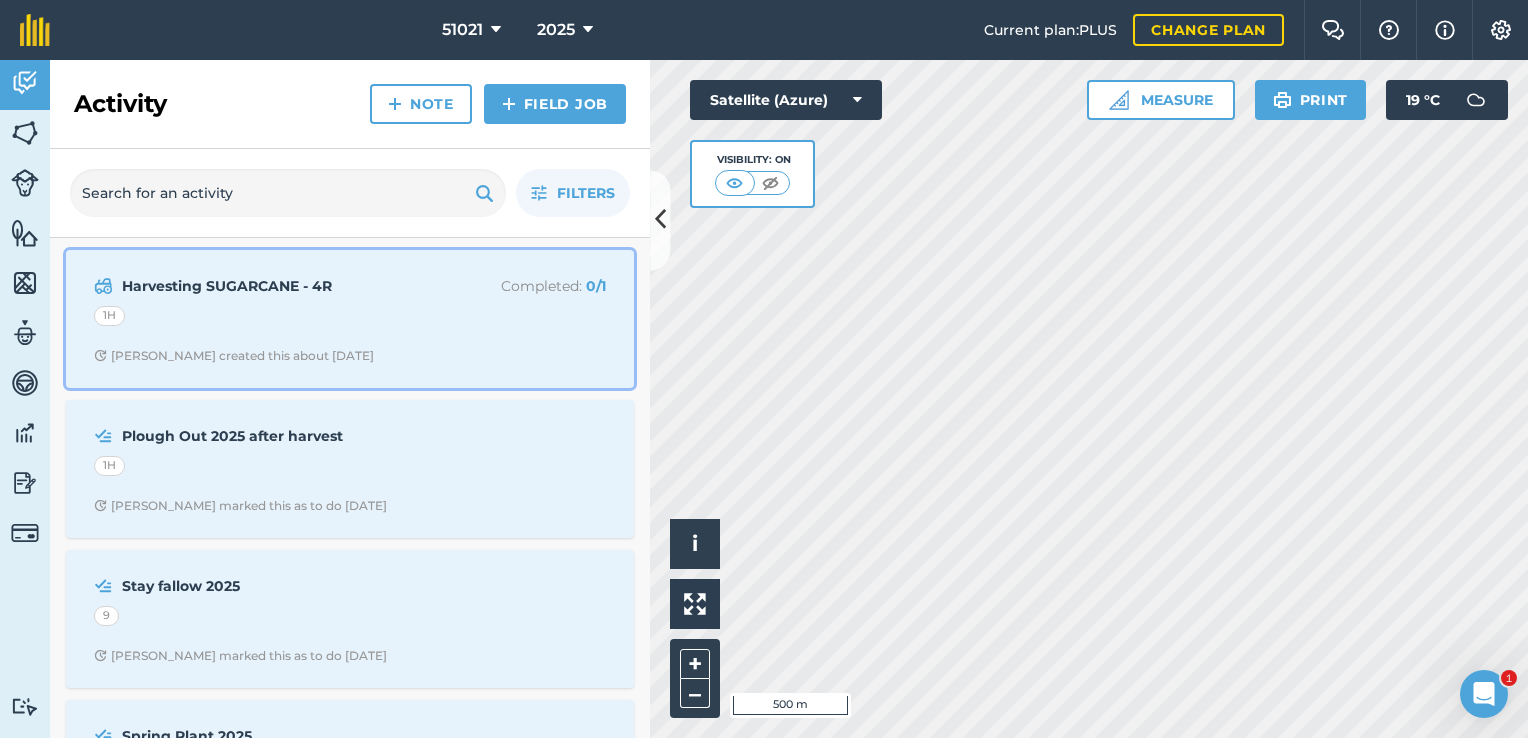click on "Harvesting SUGARCANE - 4R" at bounding box center (280, 286) 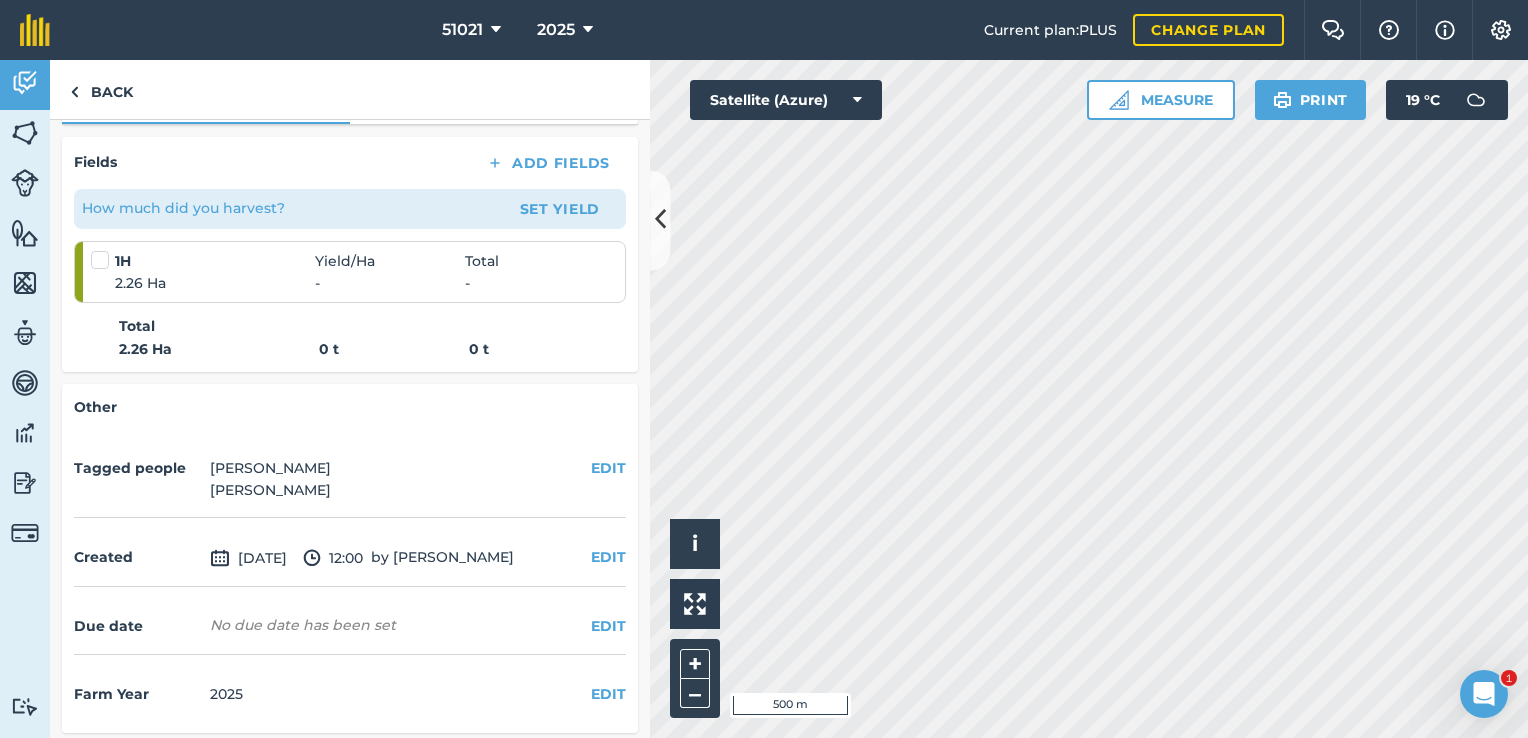 scroll, scrollTop: 313, scrollLeft: 0, axis: vertical 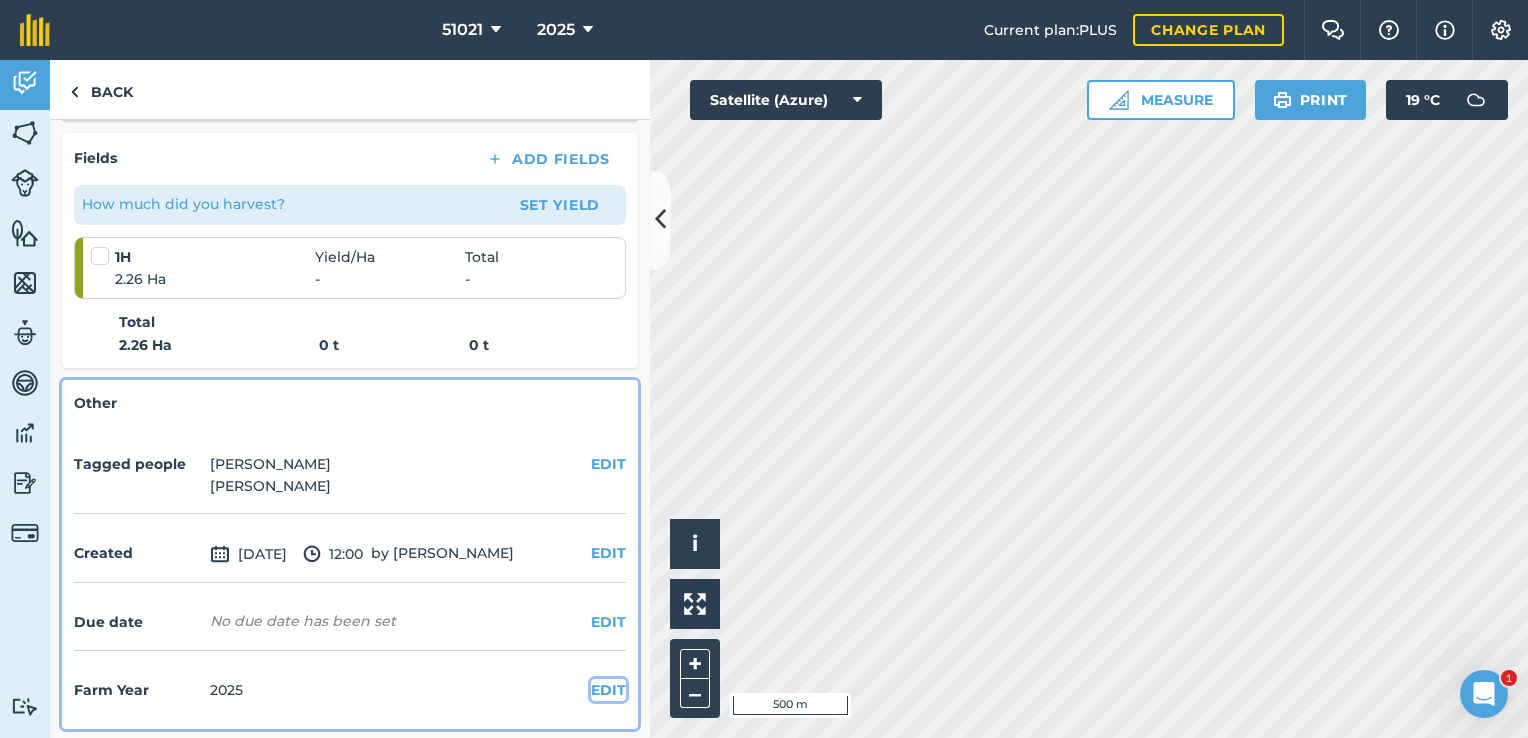 click on "EDIT" at bounding box center [608, 690] 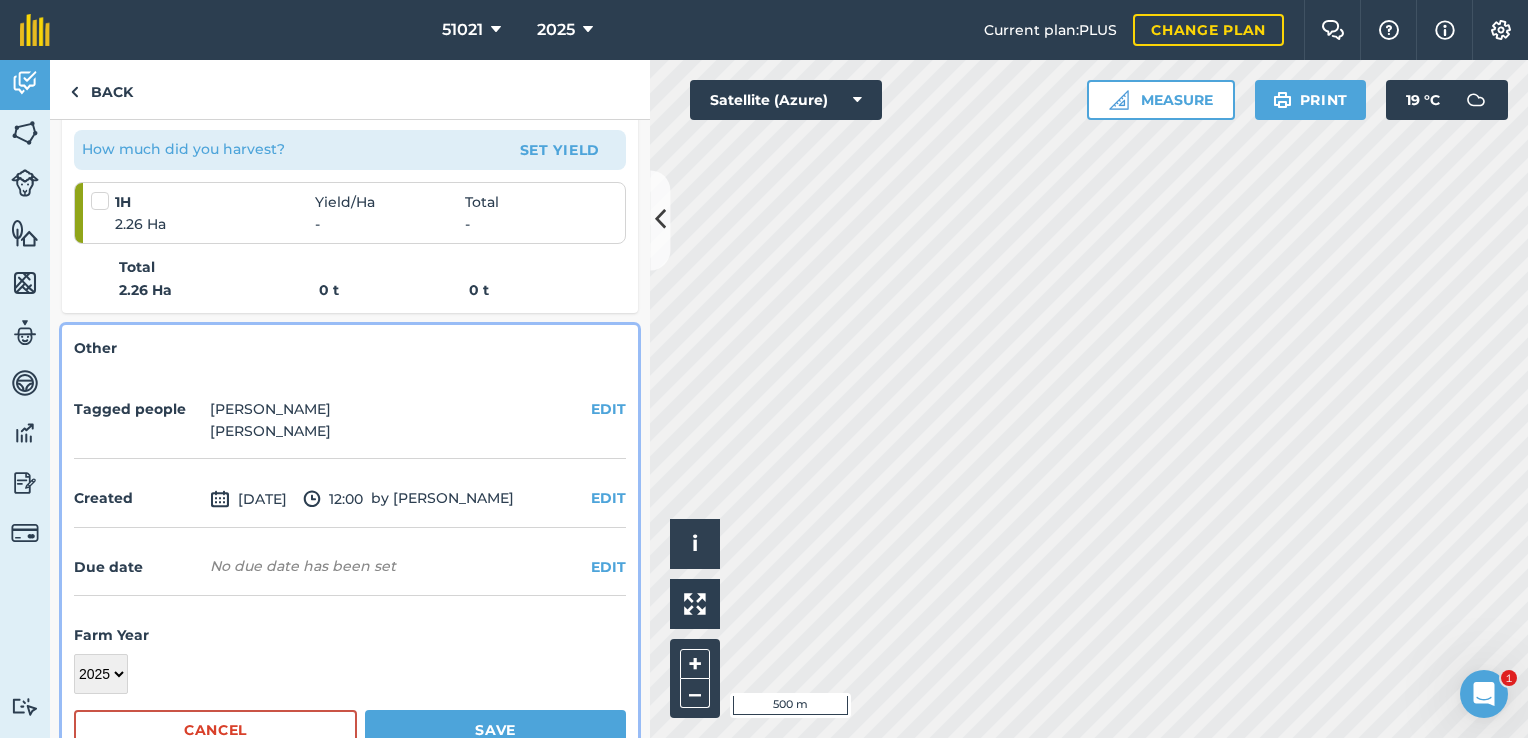 scroll, scrollTop: 416, scrollLeft: 0, axis: vertical 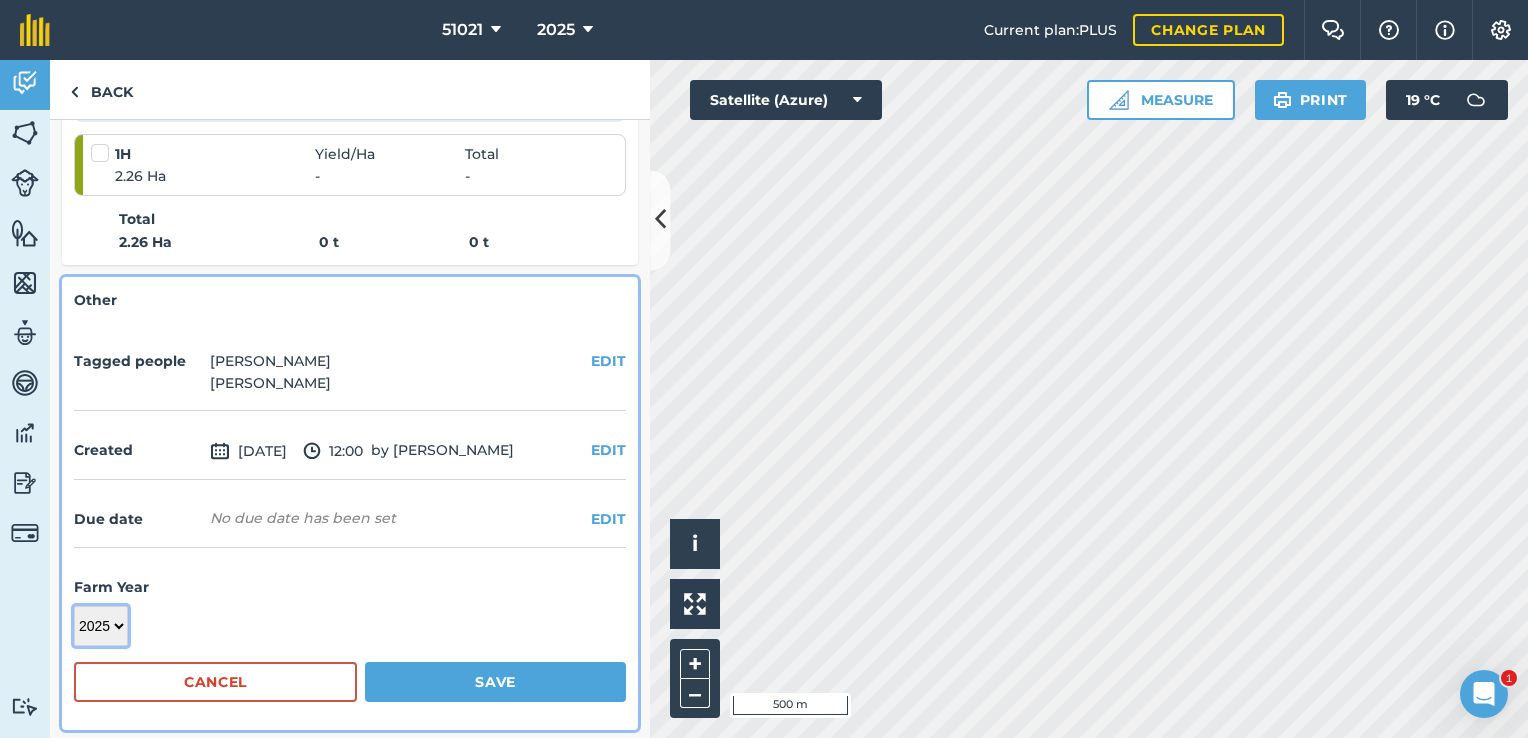 click on "2017 2018 2019 2020 2021 2022 2023 2024 2025 2026 2027" at bounding box center (101, 626) 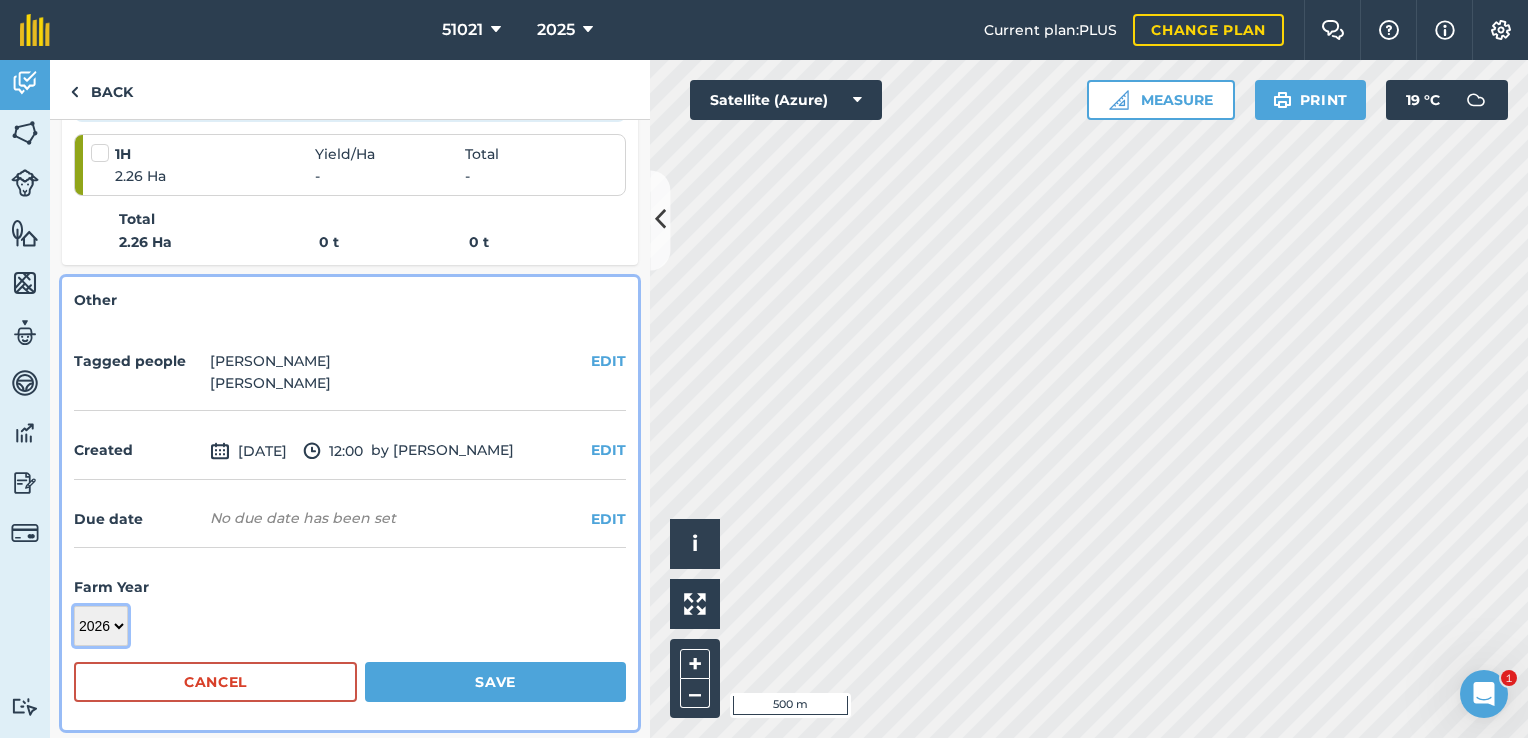 click on "2017 2018 2019 2020 2021 2022 2023 2024 2025 2026 2027" at bounding box center (101, 626) 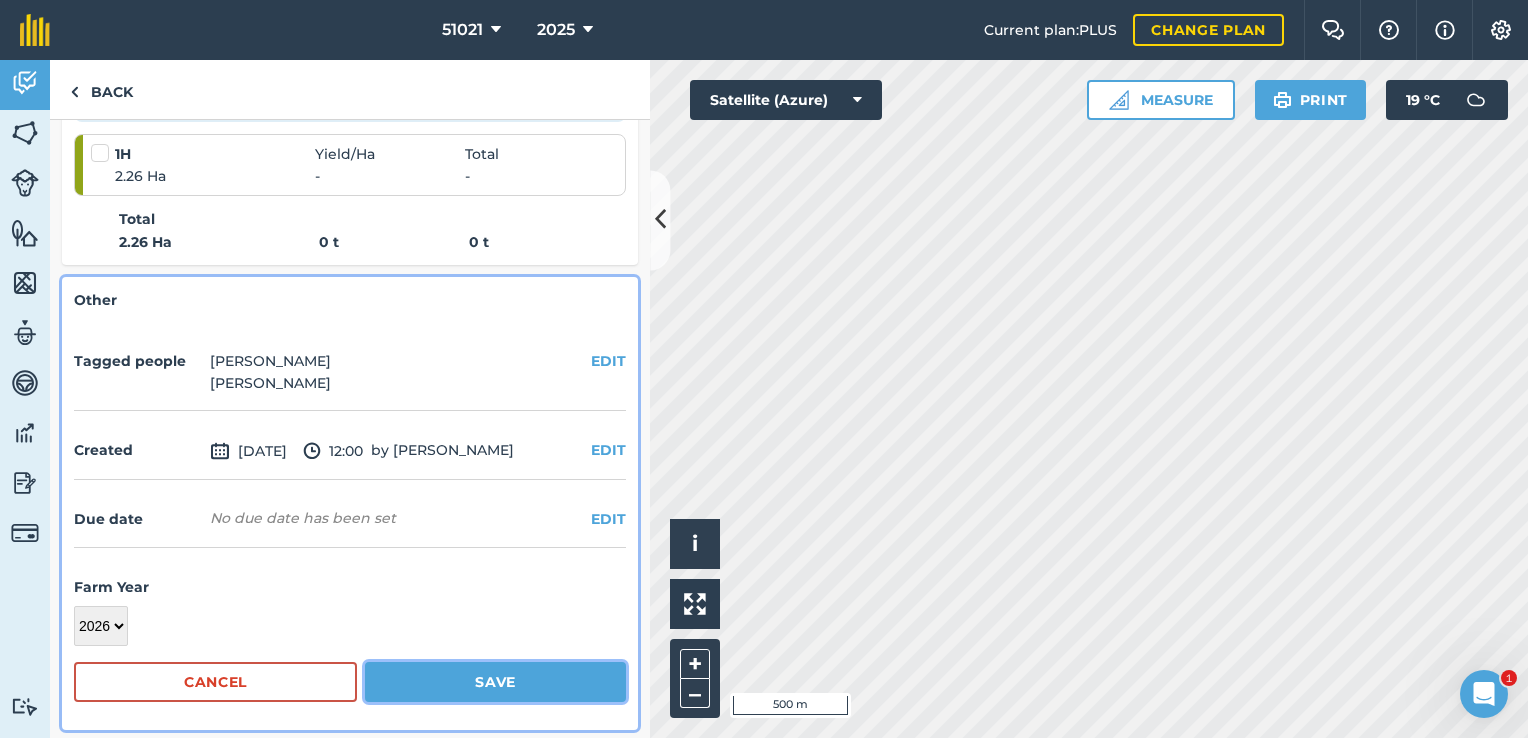 click on "Save" at bounding box center [495, 682] 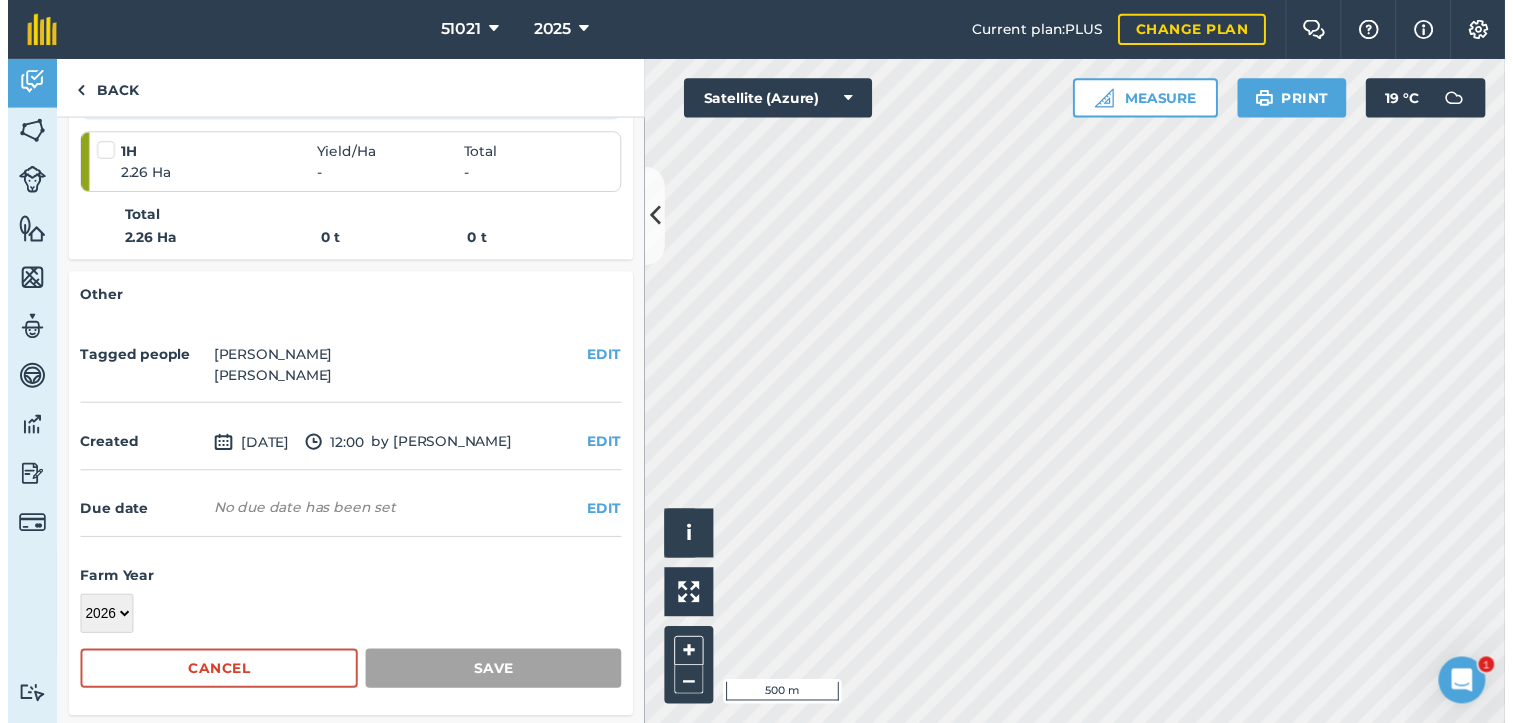 scroll, scrollTop: 313, scrollLeft: 0, axis: vertical 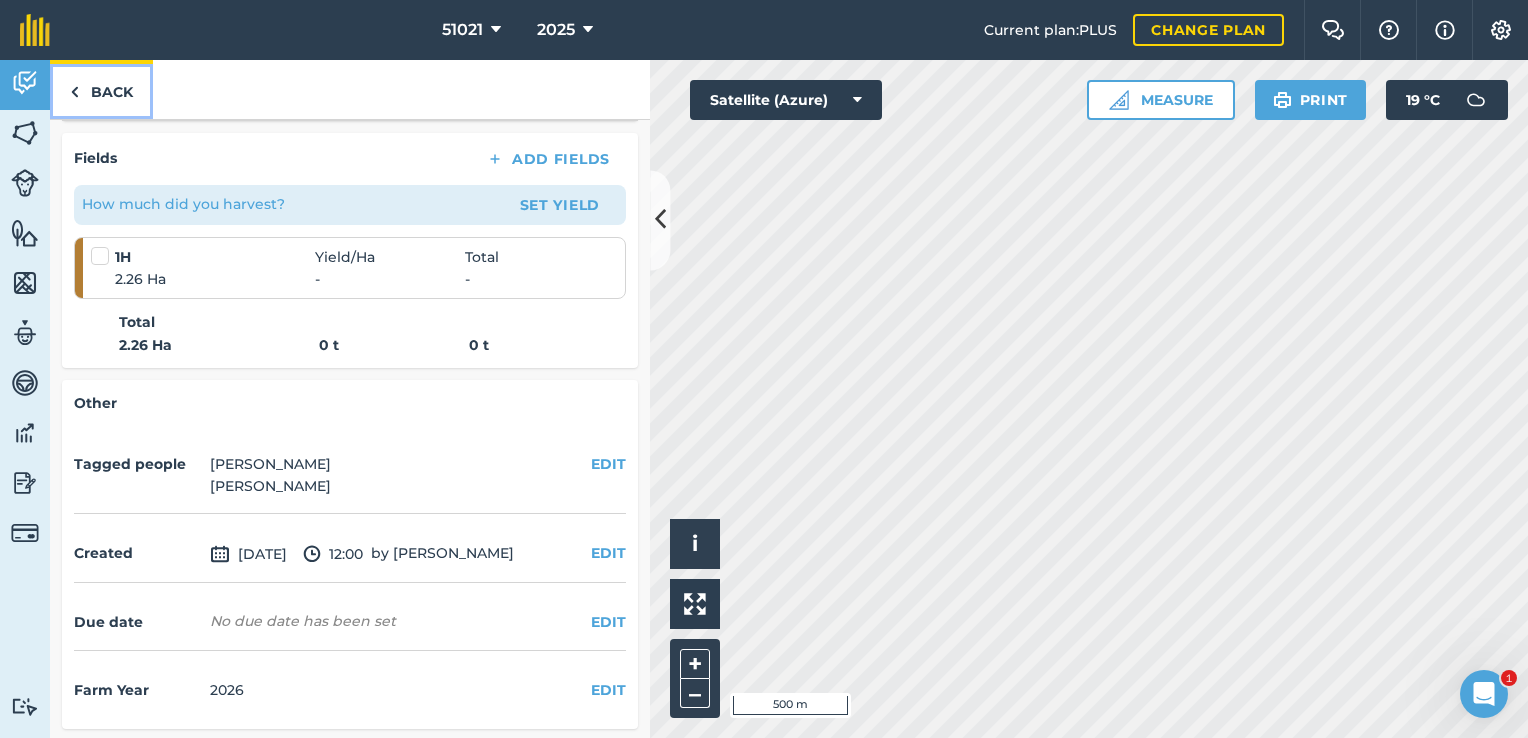 click on "Back" at bounding box center (101, 89) 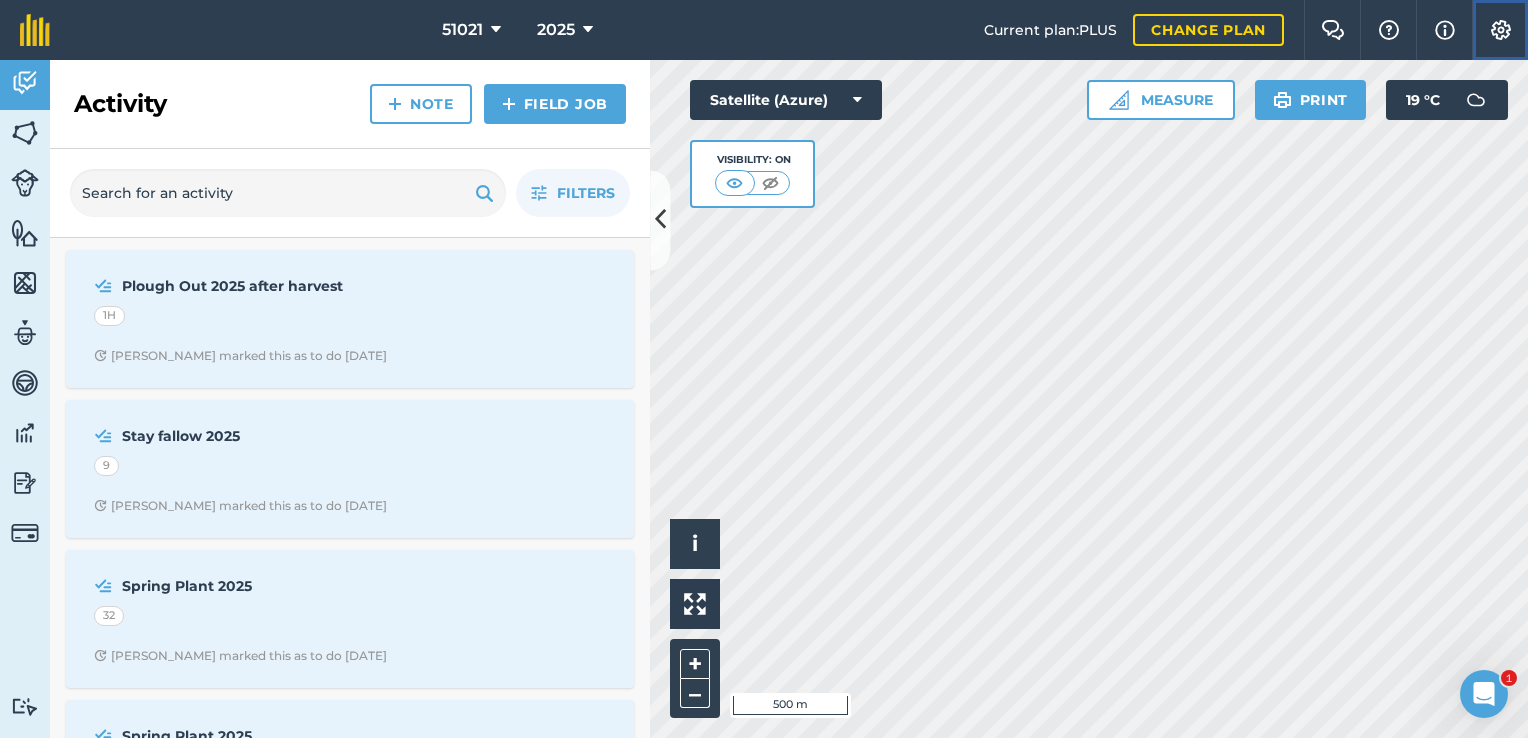 click at bounding box center (1501, 30) 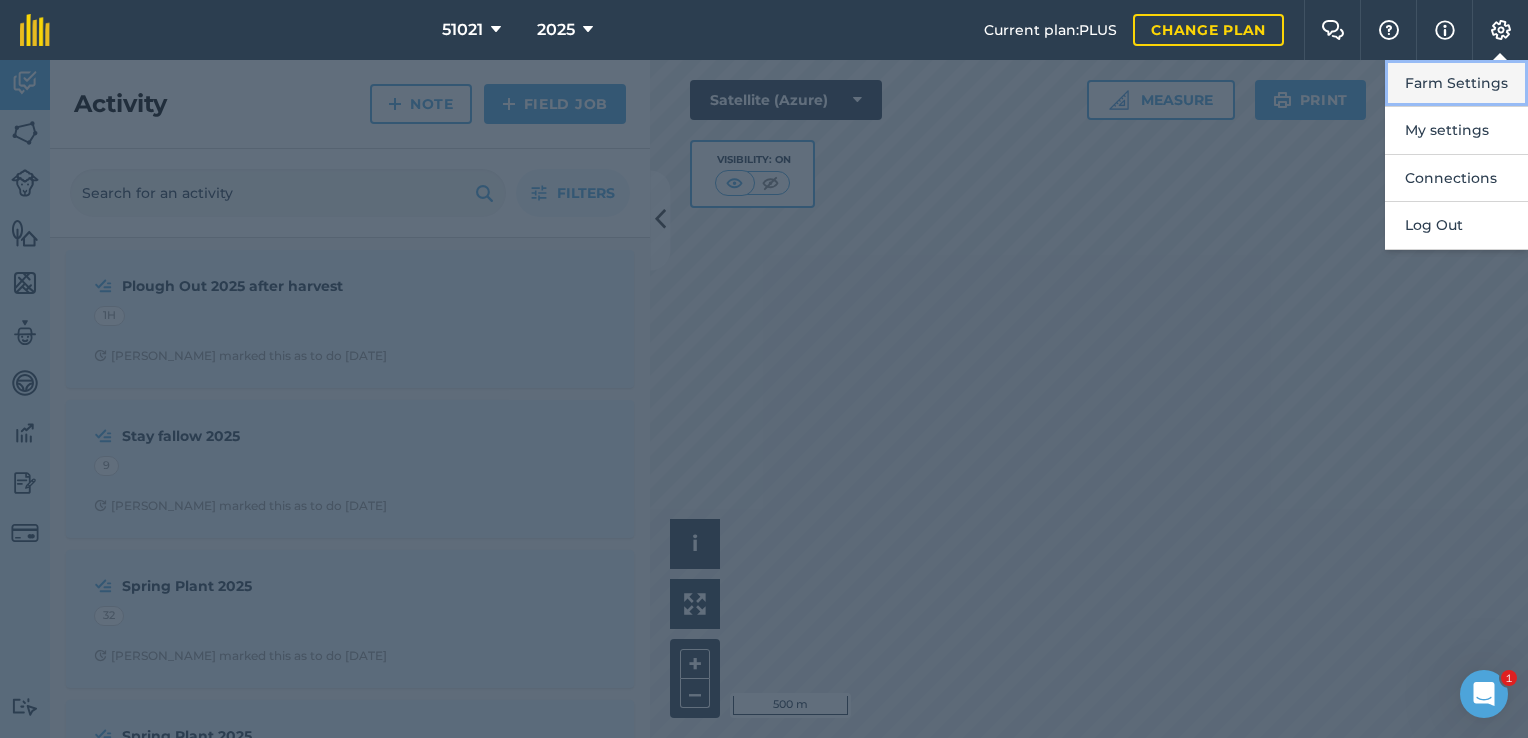 click on "Farm Settings" at bounding box center (1456, 83) 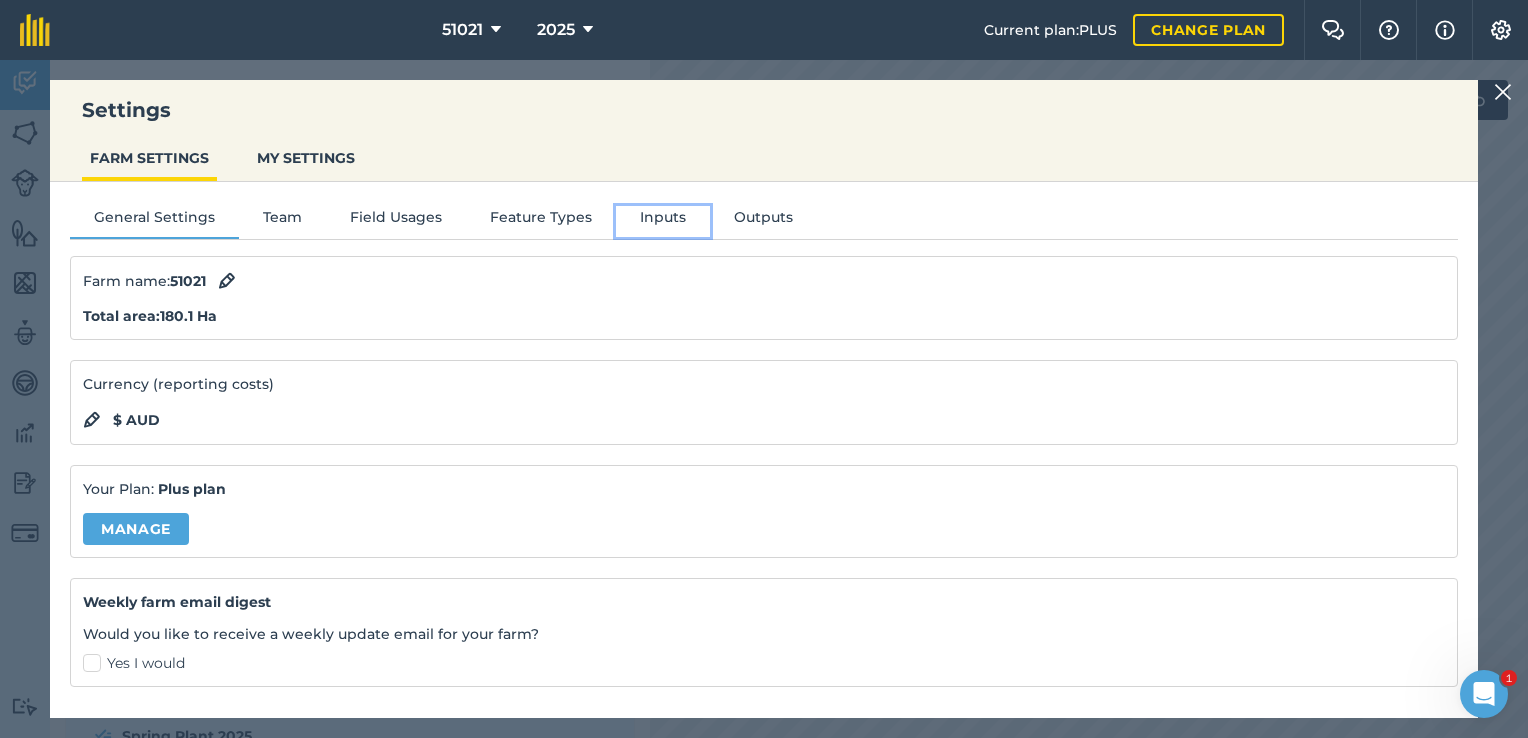 click on "Inputs" at bounding box center (663, 221) 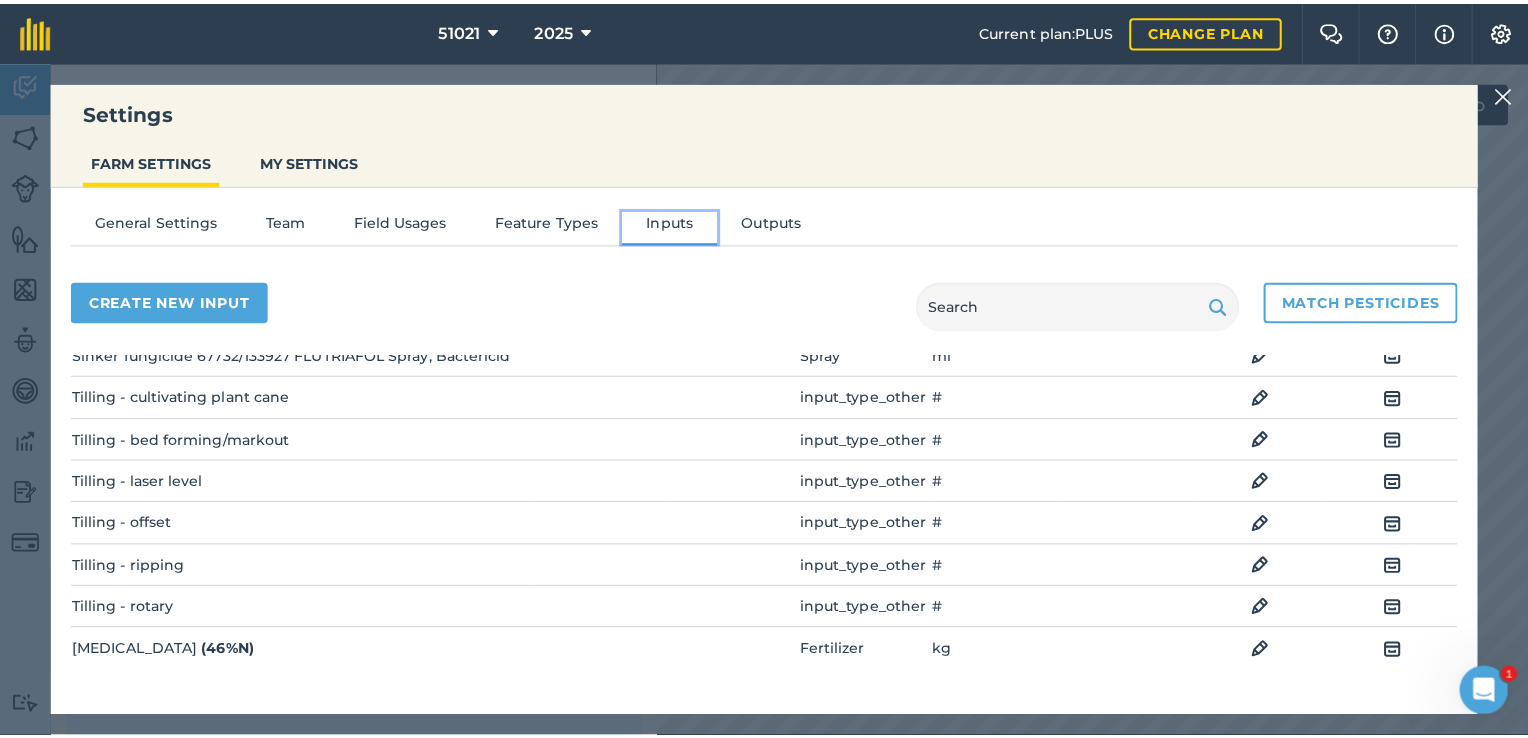 scroll, scrollTop: 1334, scrollLeft: 0, axis: vertical 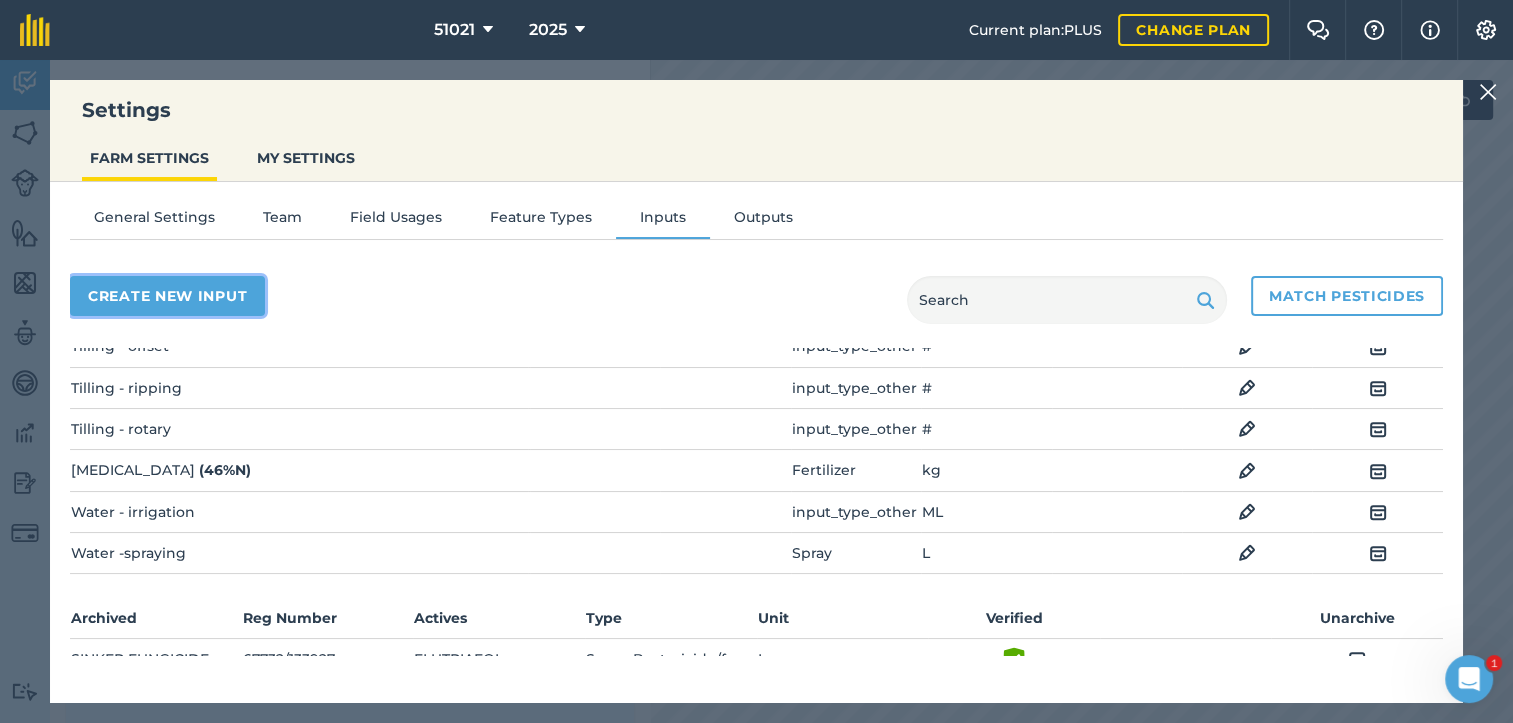 click on "Create new input" at bounding box center [167, 296] 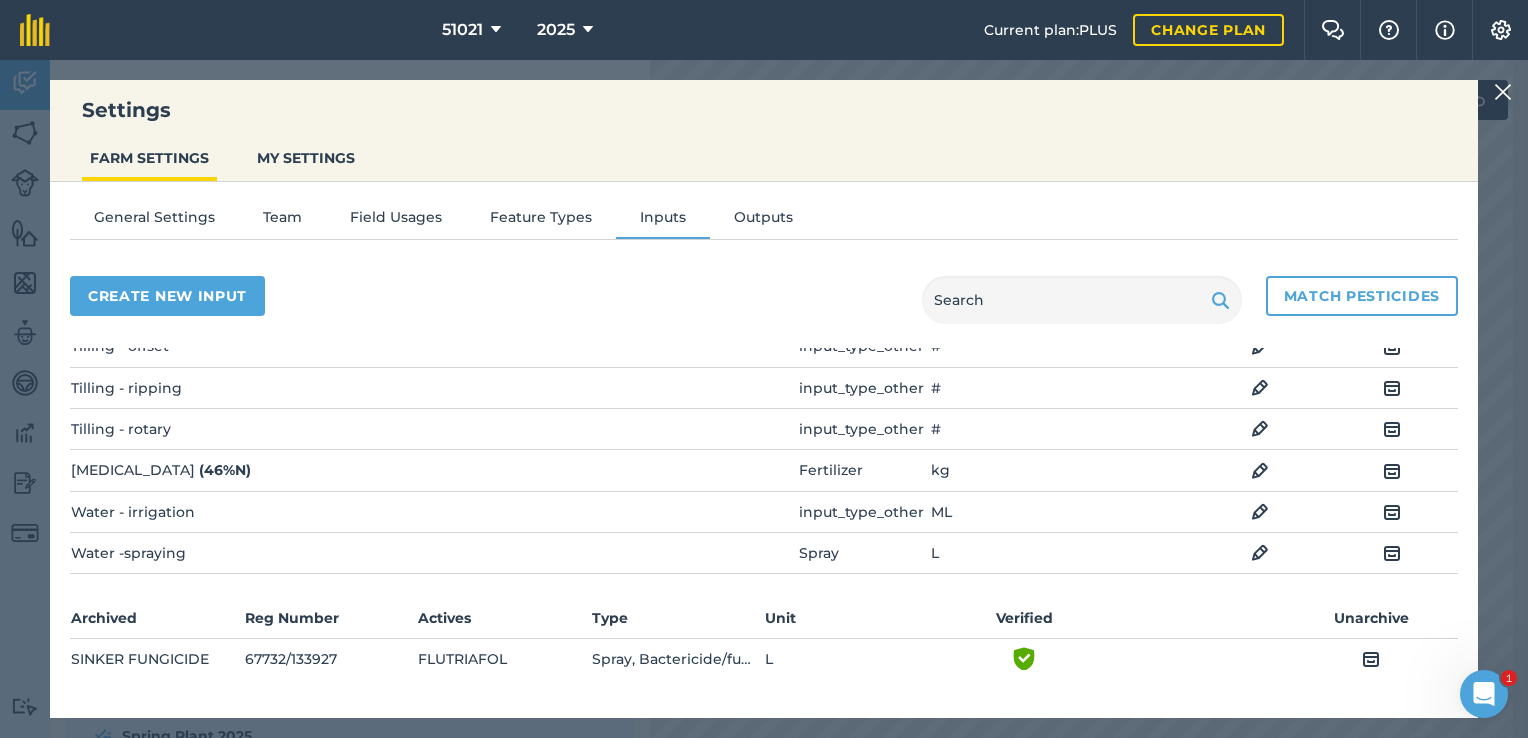 select on "SEED" 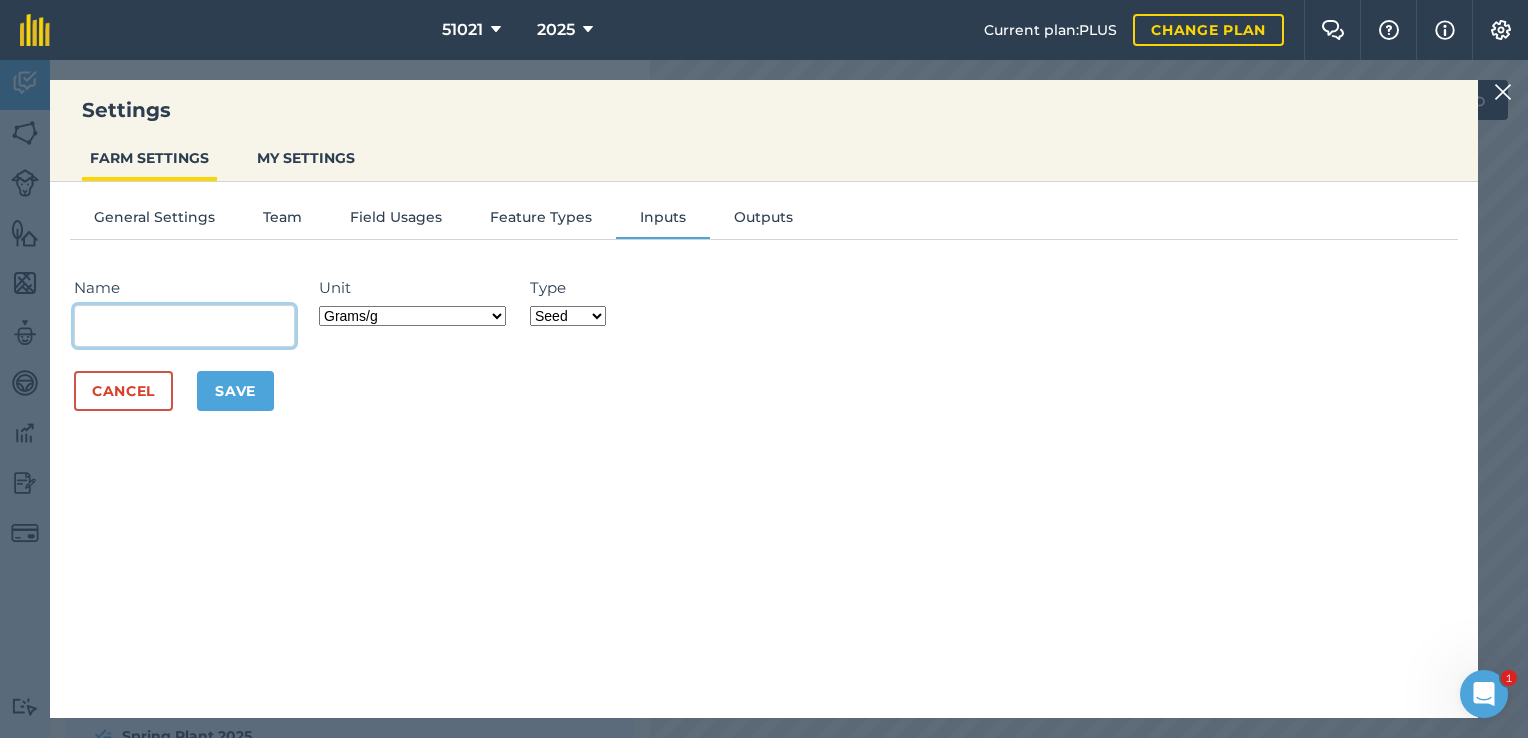 click on "Name" at bounding box center [184, 326] 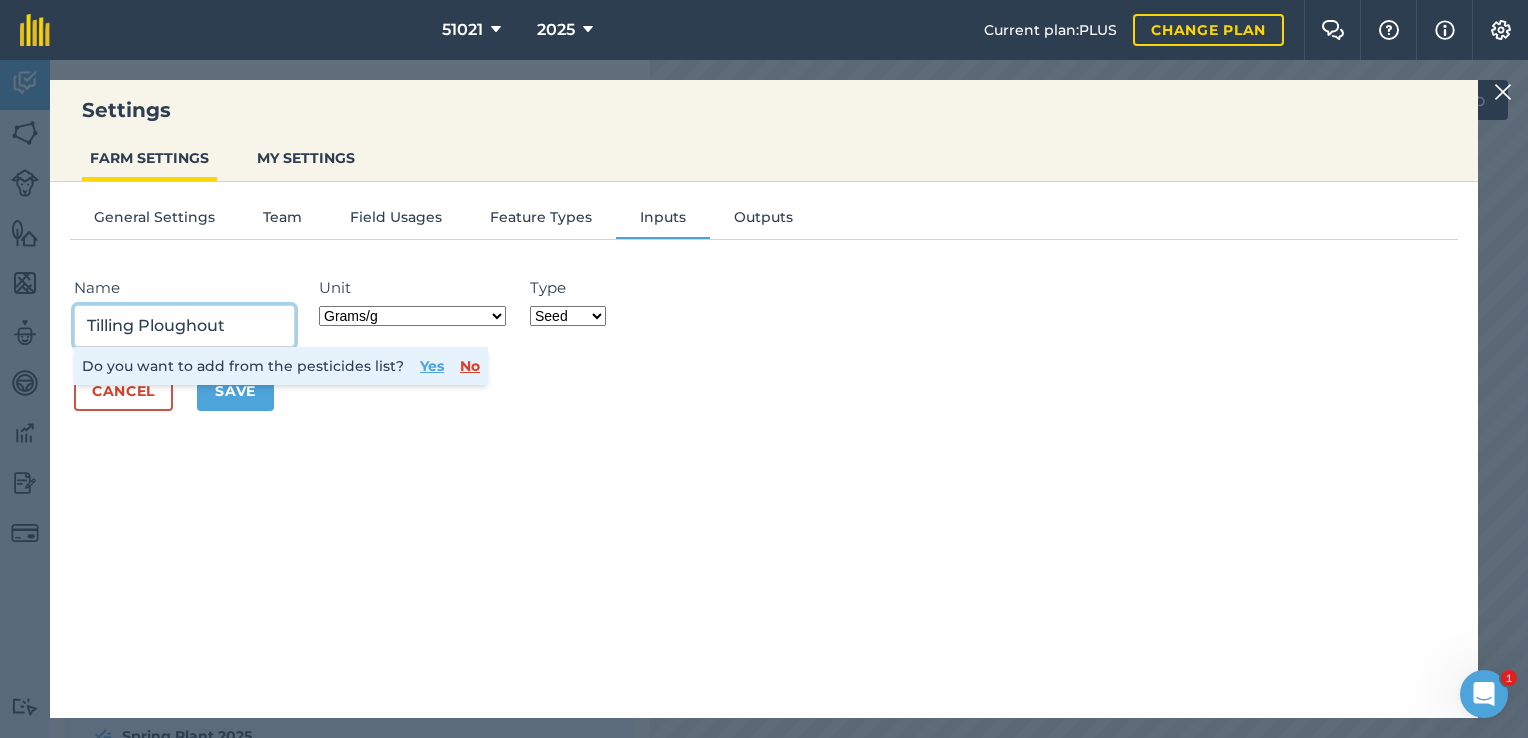 type on "Tilling Ploughout" 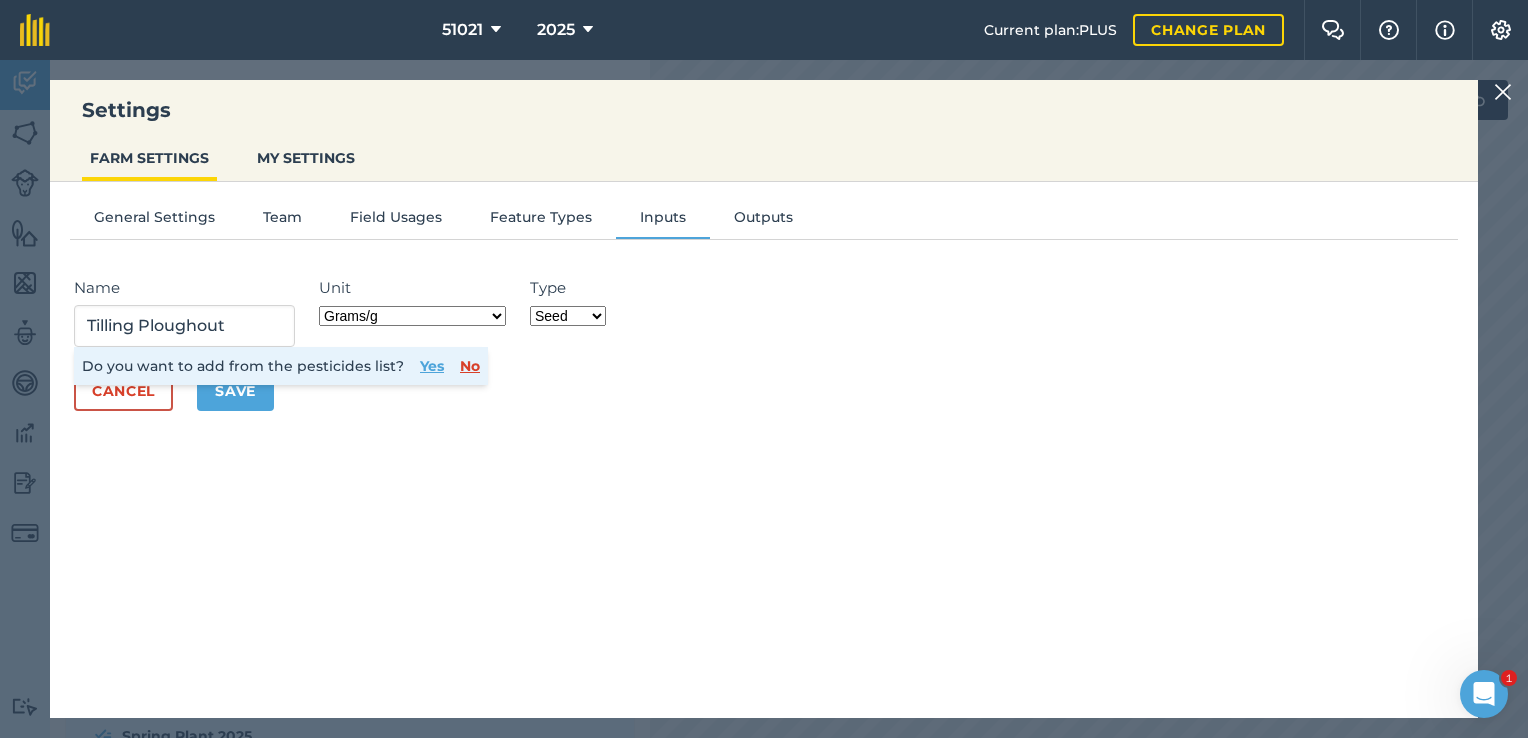click on "Grams/g Kilograms/kg Metric tonnes/t Millilitres/ml Litres/L Ounces/oz Pounds/lb Imperial tons/t Fluid ounces/fl oz Gallons/gal Count Cubic Meter/m3 Pint/pt Quart/qt Megalitre/ML unit_type_hundred_weight" at bounding box center (412, 316) 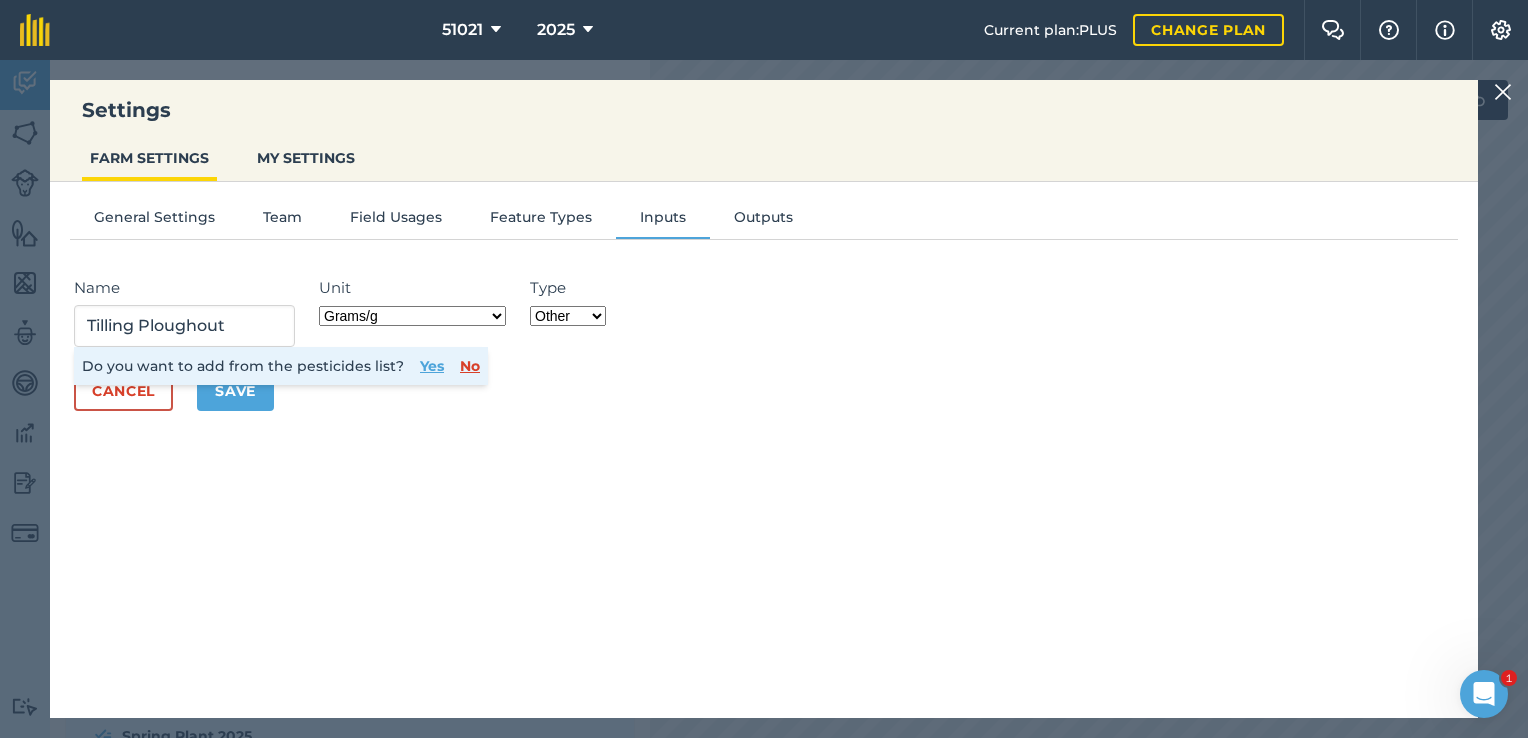 click on "Fertilizer Seed Spray Fuel Other" at bounding box center (568, 316) 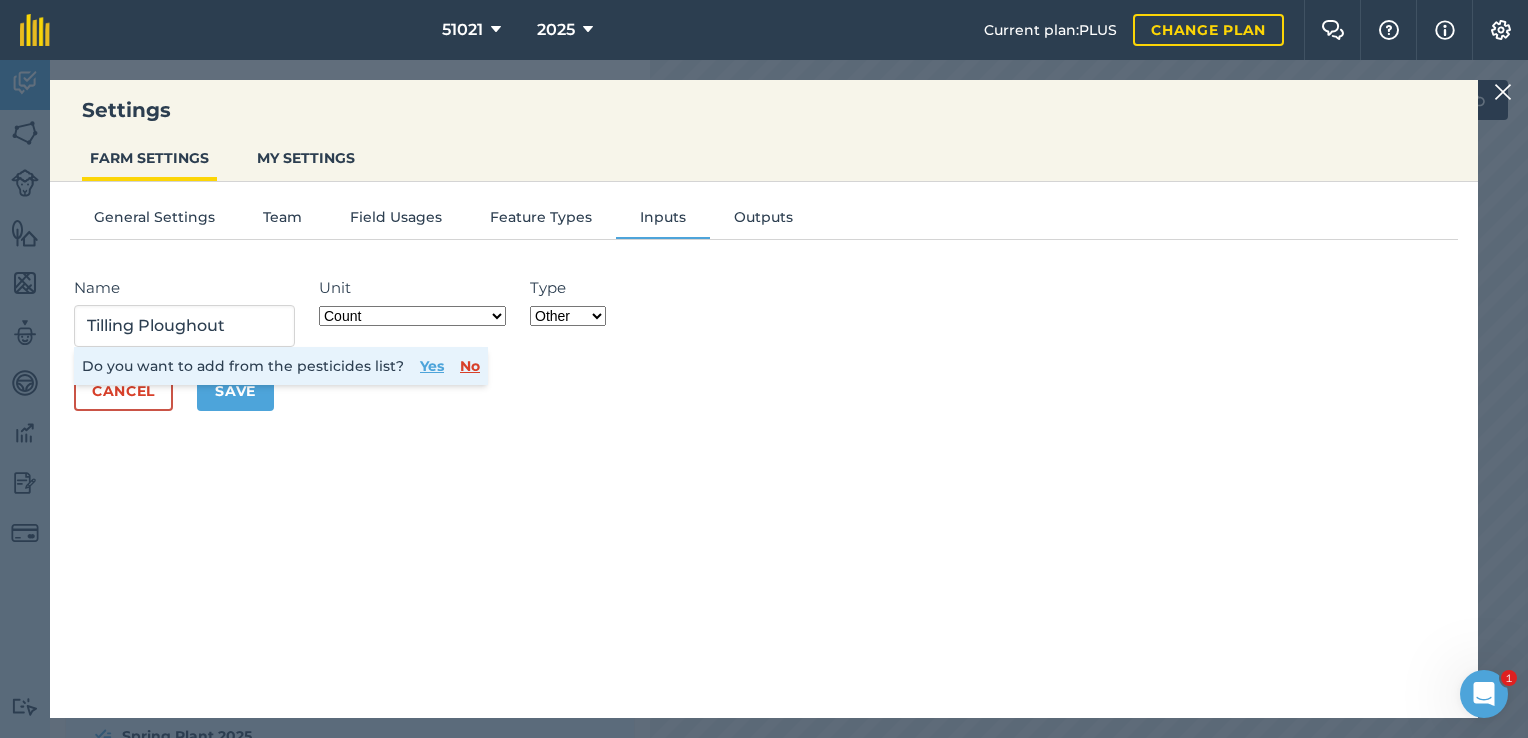 click on "Grams/g Kilograms/kg Metric tonnes/t Millilitres/ml Litres/L Ounces/oz Pounds/lb Imperial tons/t Fluid ounces/fl oz Gallons/gal Count Cubic Meter/m3 Pint/pt Quart/qt Megalitre/ML unit_type_hundred_weight" at bounding box center (412, 316) 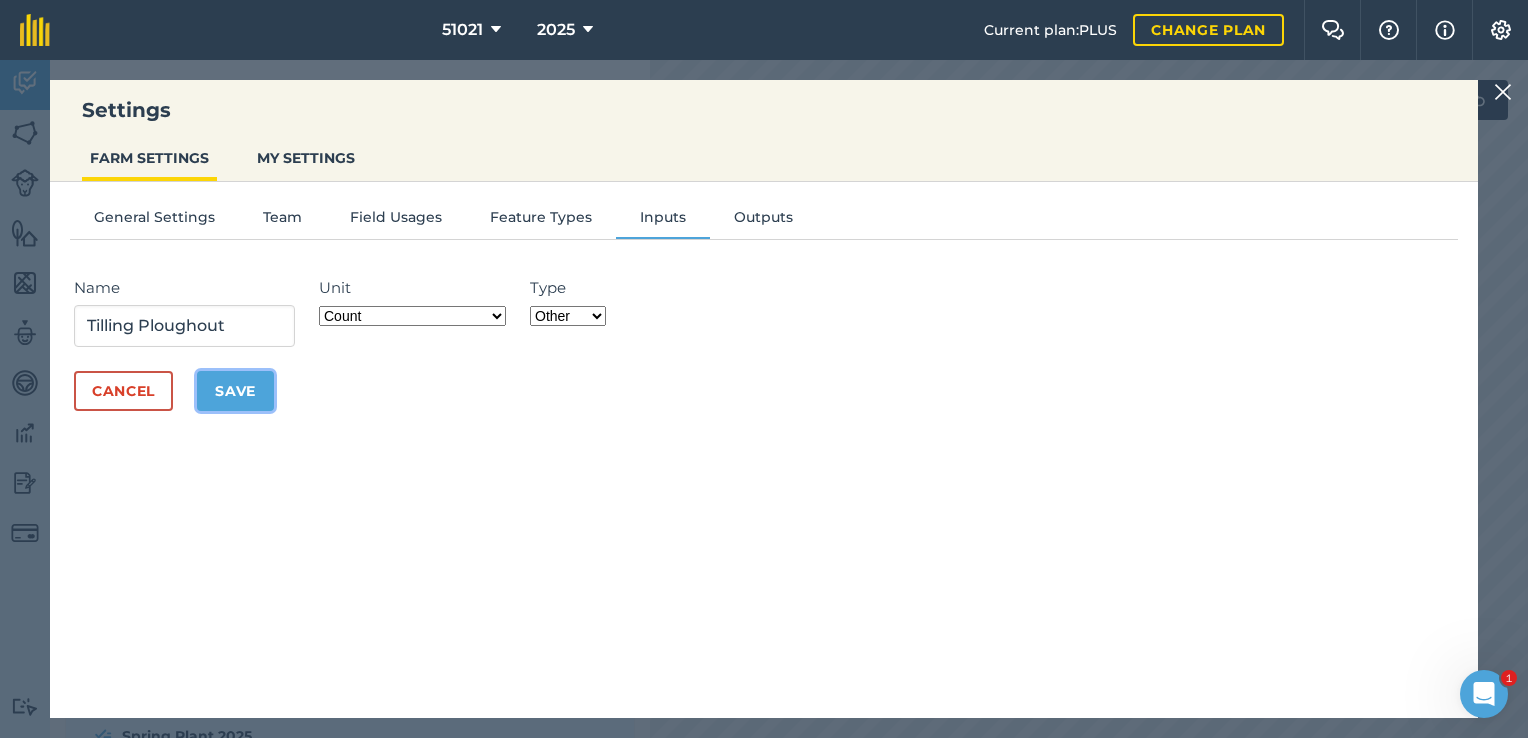 click on "Save" at bounding box center [235, 391] 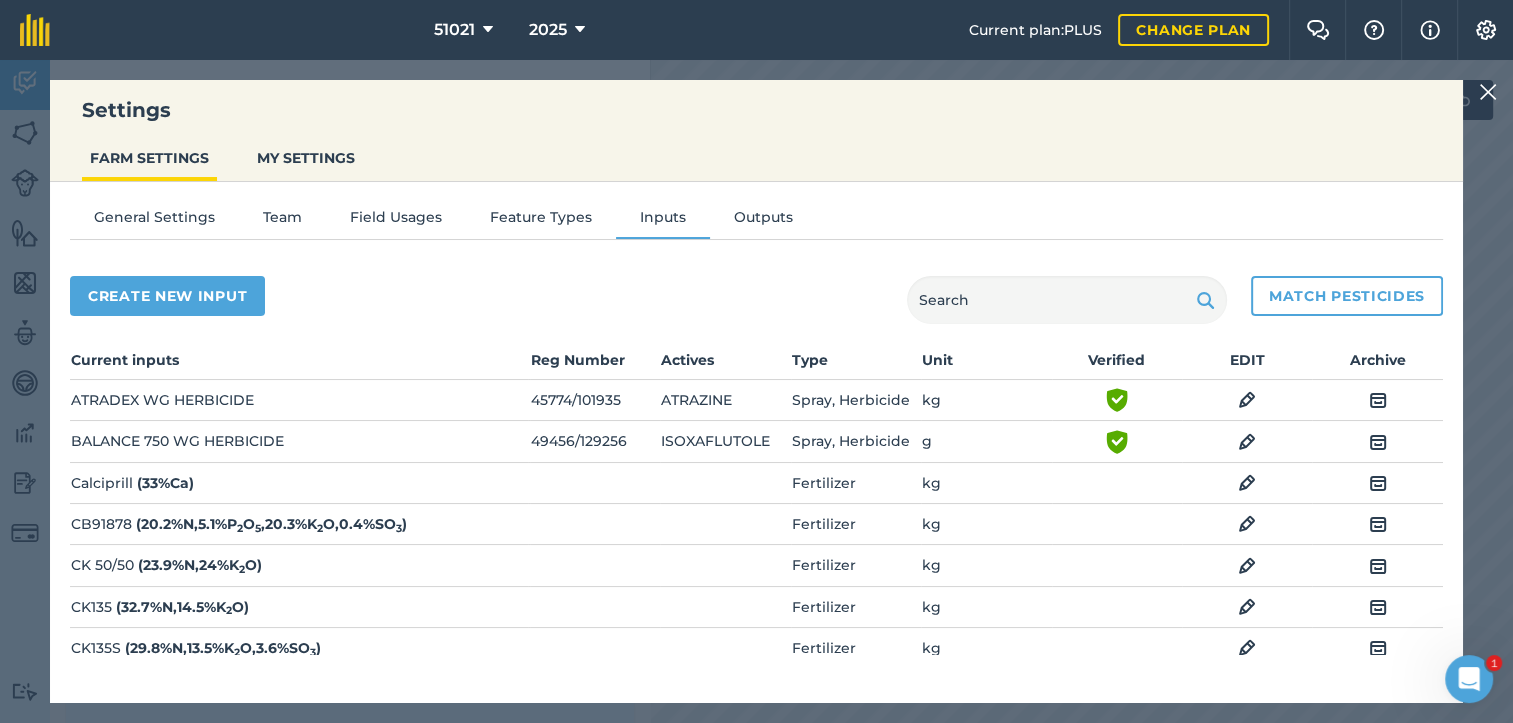click at bounding box center [1488, 92] 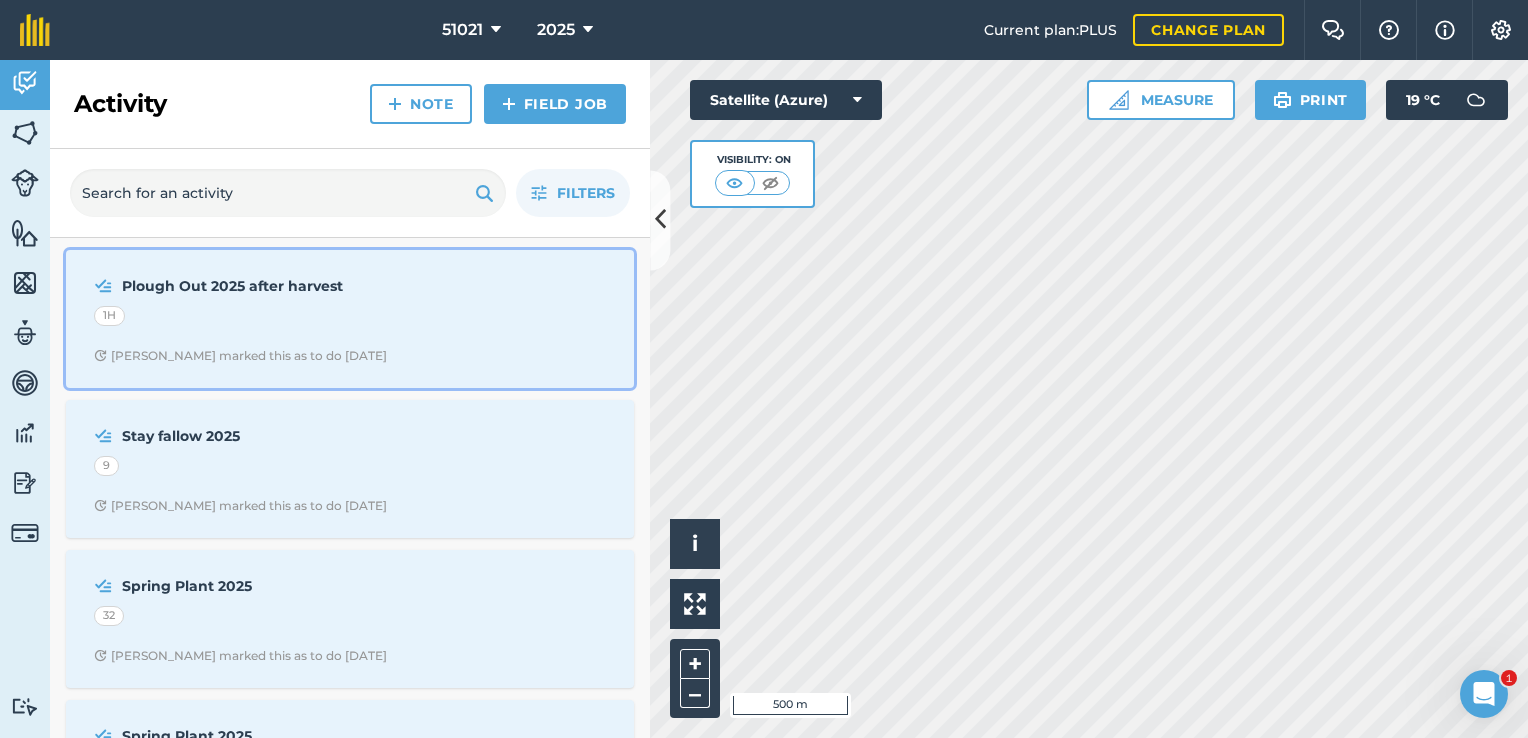 click on "Plough Out 2025 after harvest" at bounding box center (280, 286) 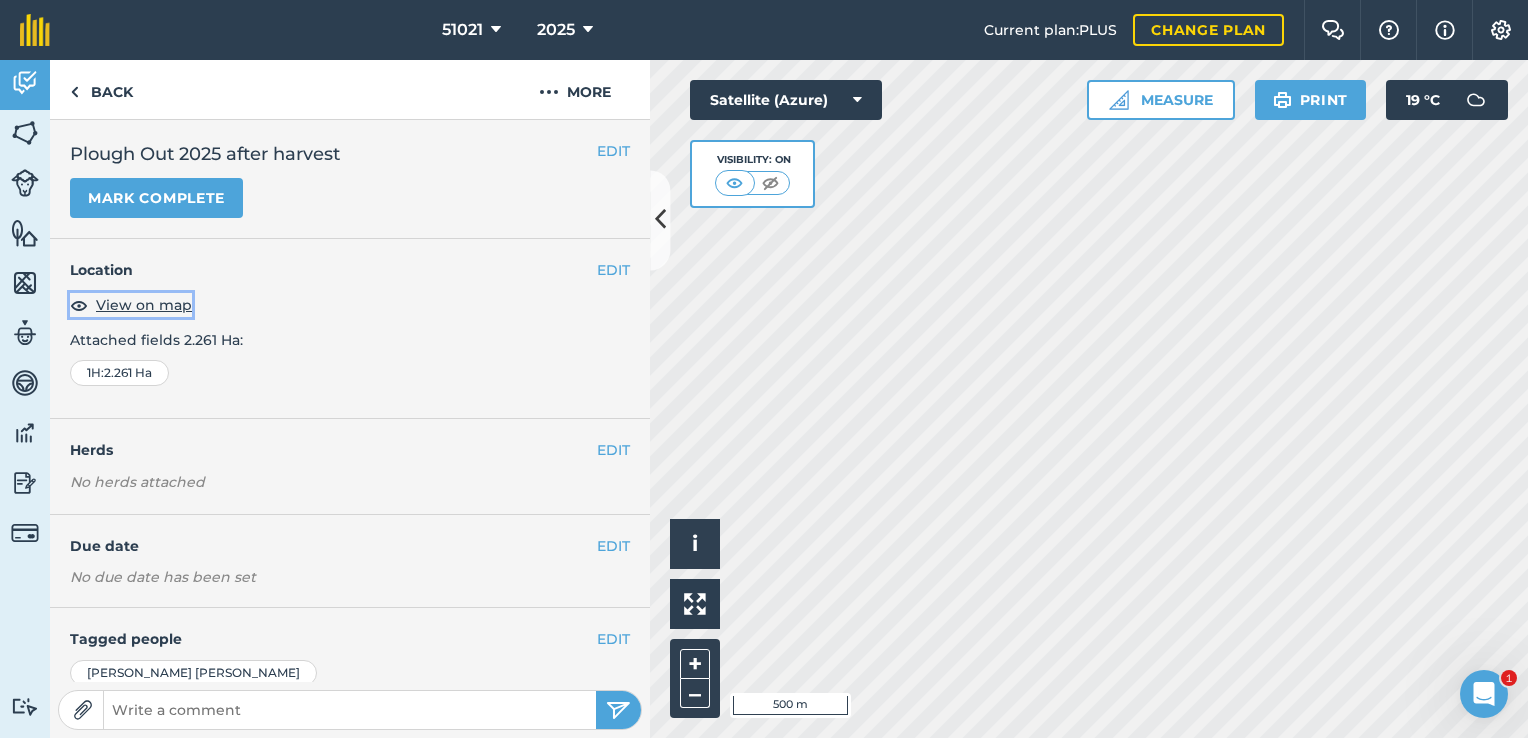 click on "View on map" at bounding box center (144, 305) 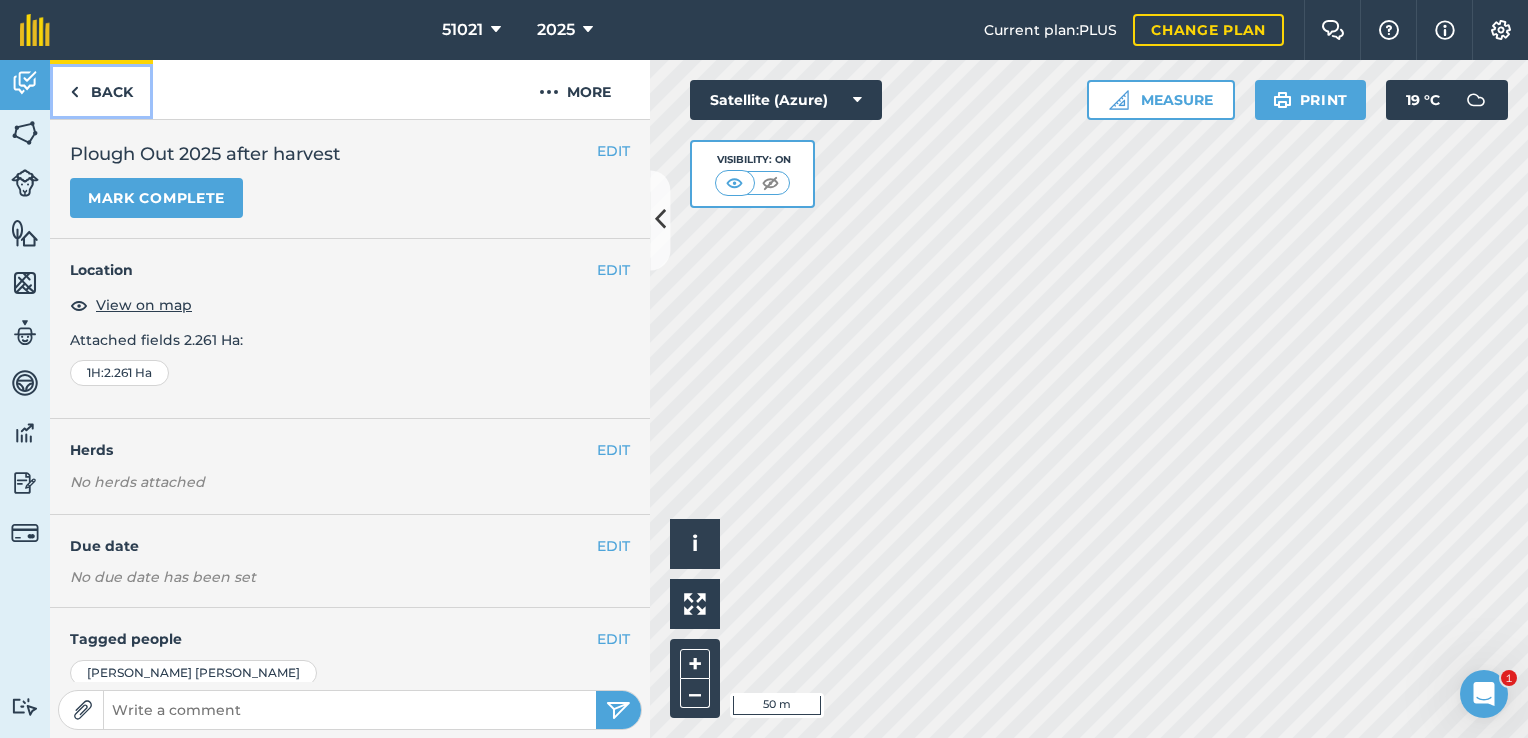 click at bounding box center (74, 92) 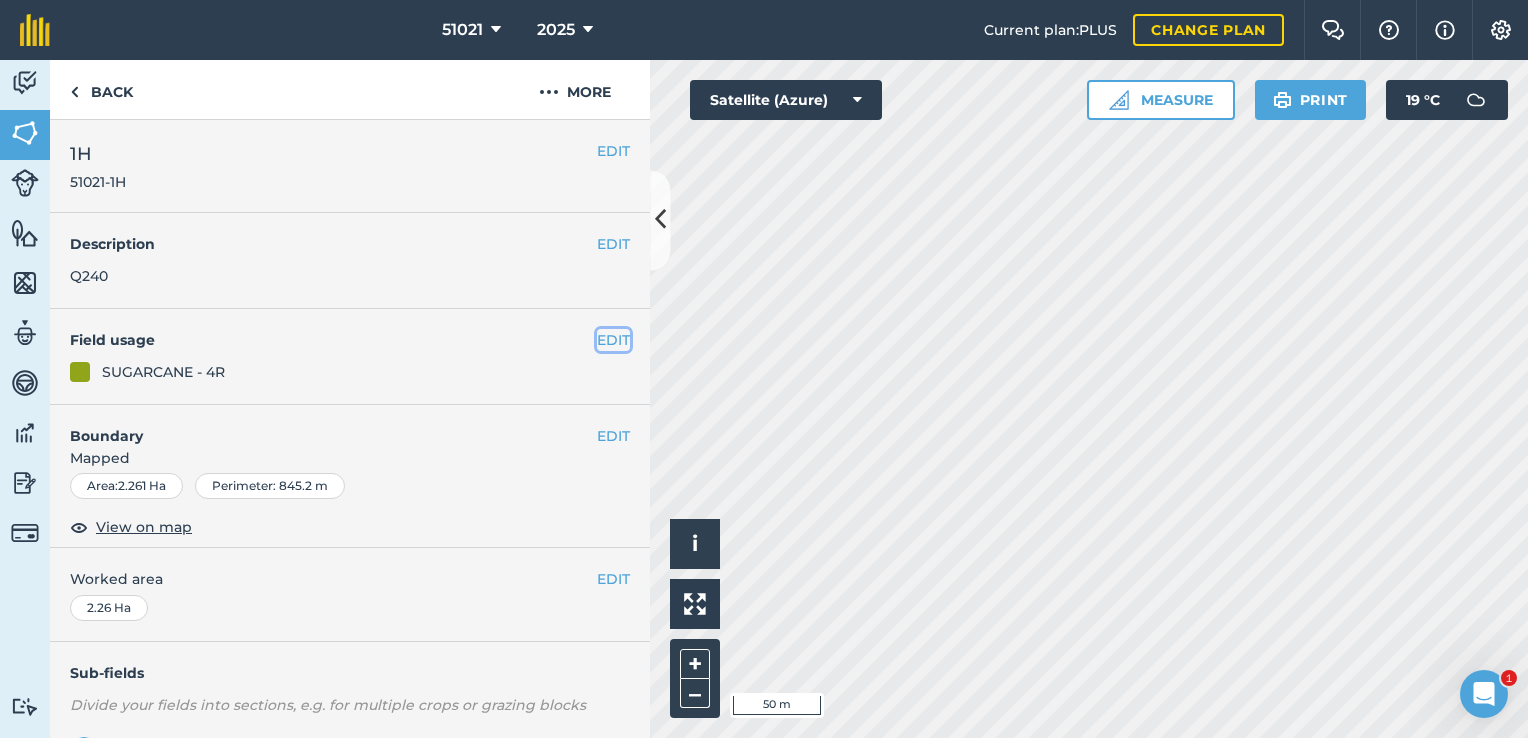 click on "EDIT" at bounding box center (613, 340) 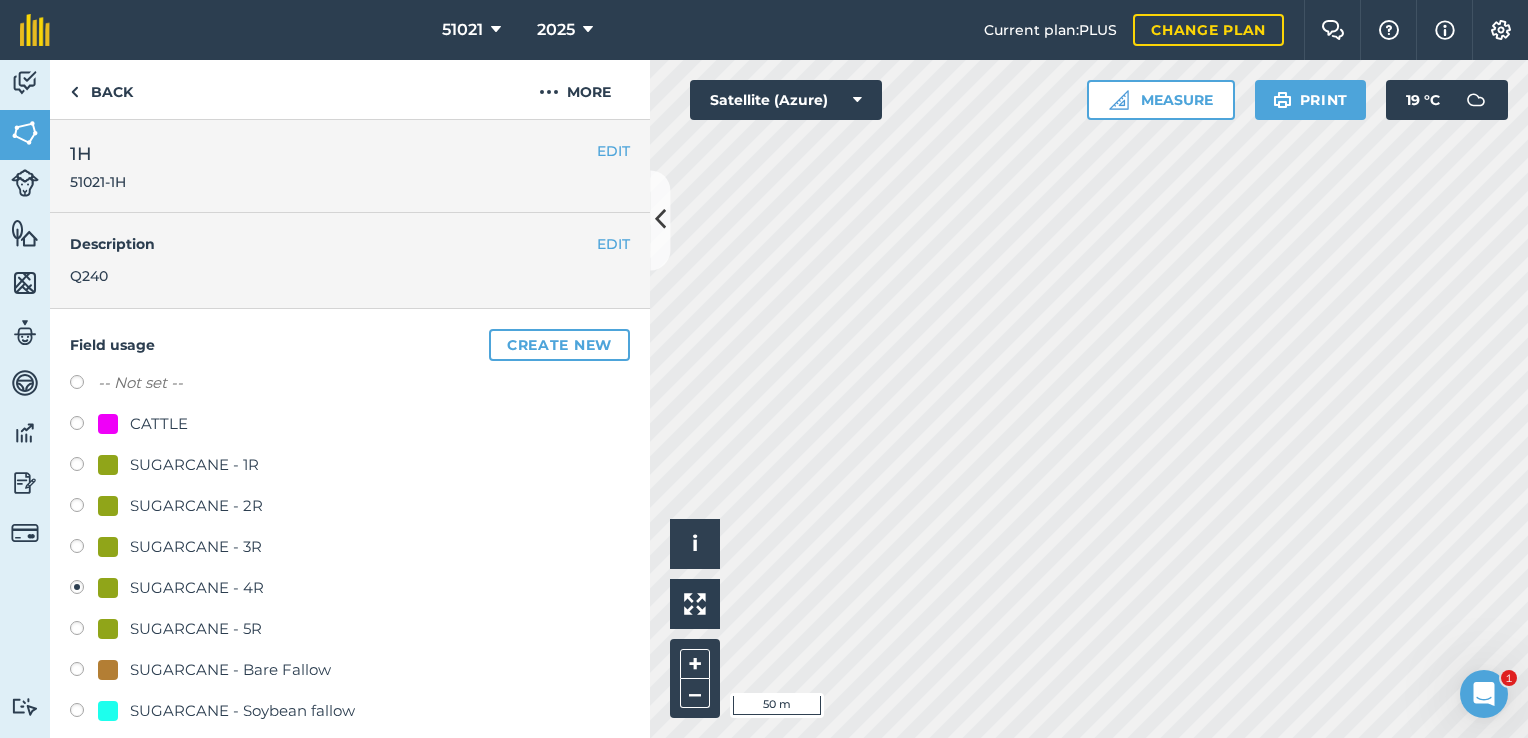 click at bounding box center (84, 672) 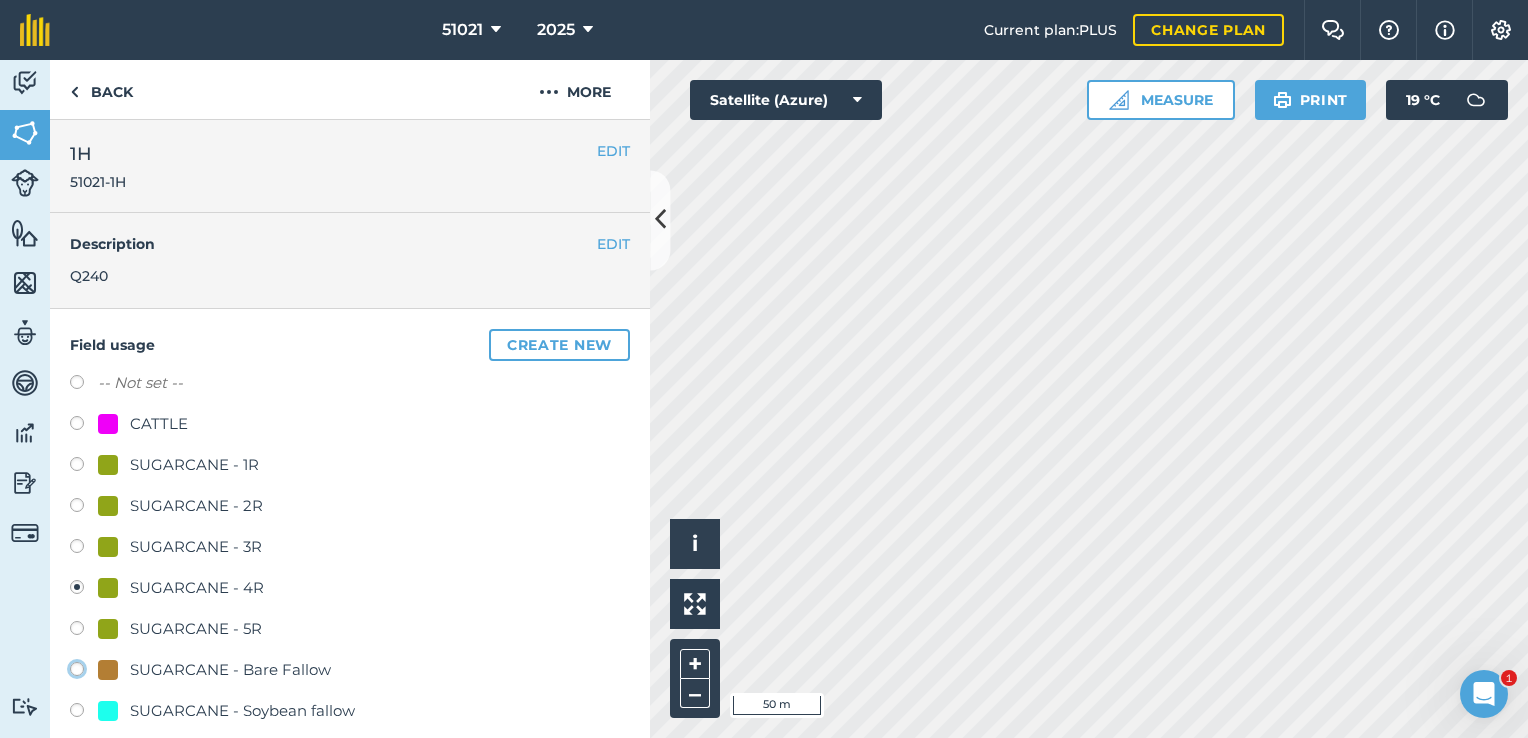 click on "SUGARCANE - Bare Fallow" at bounding box center [-9923, 668] 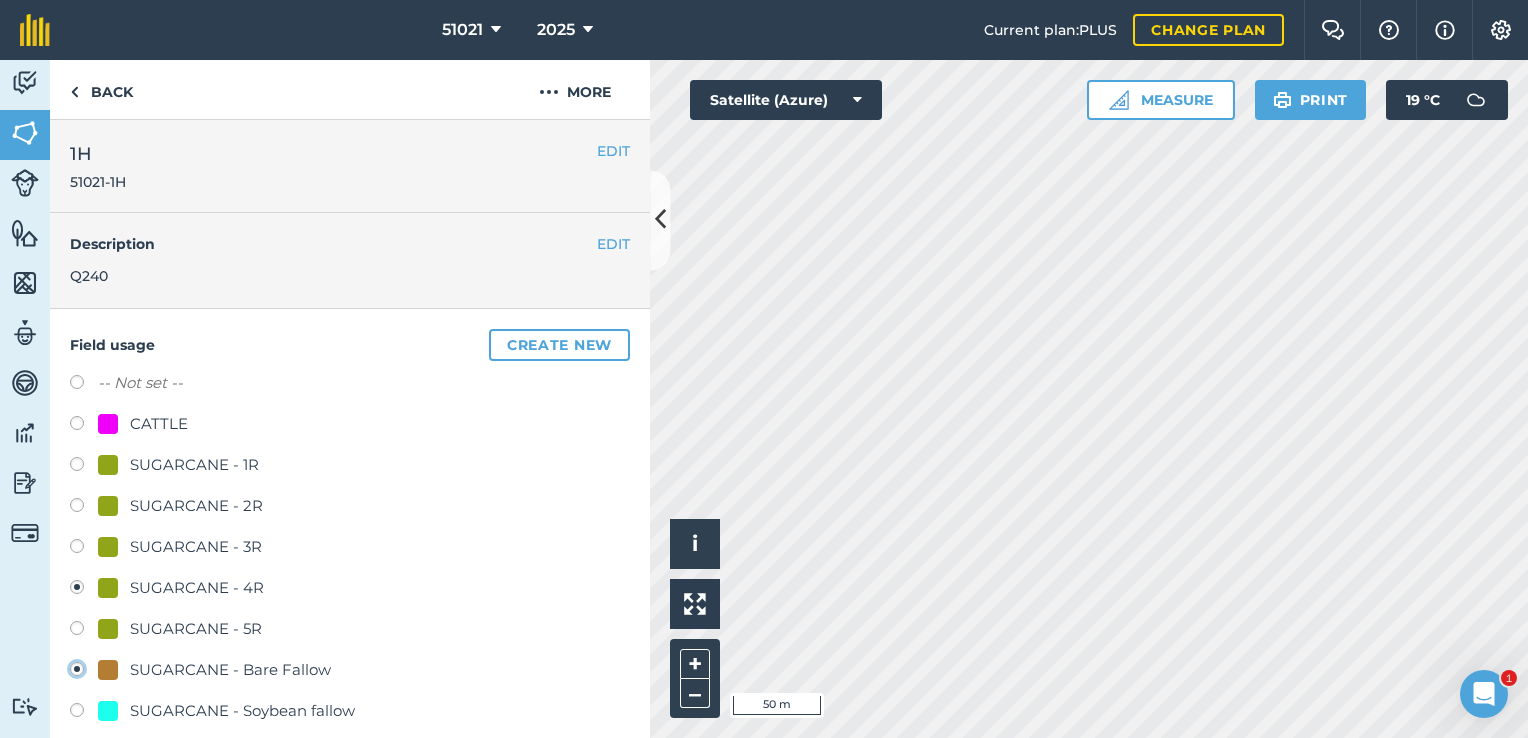 radio on "true" 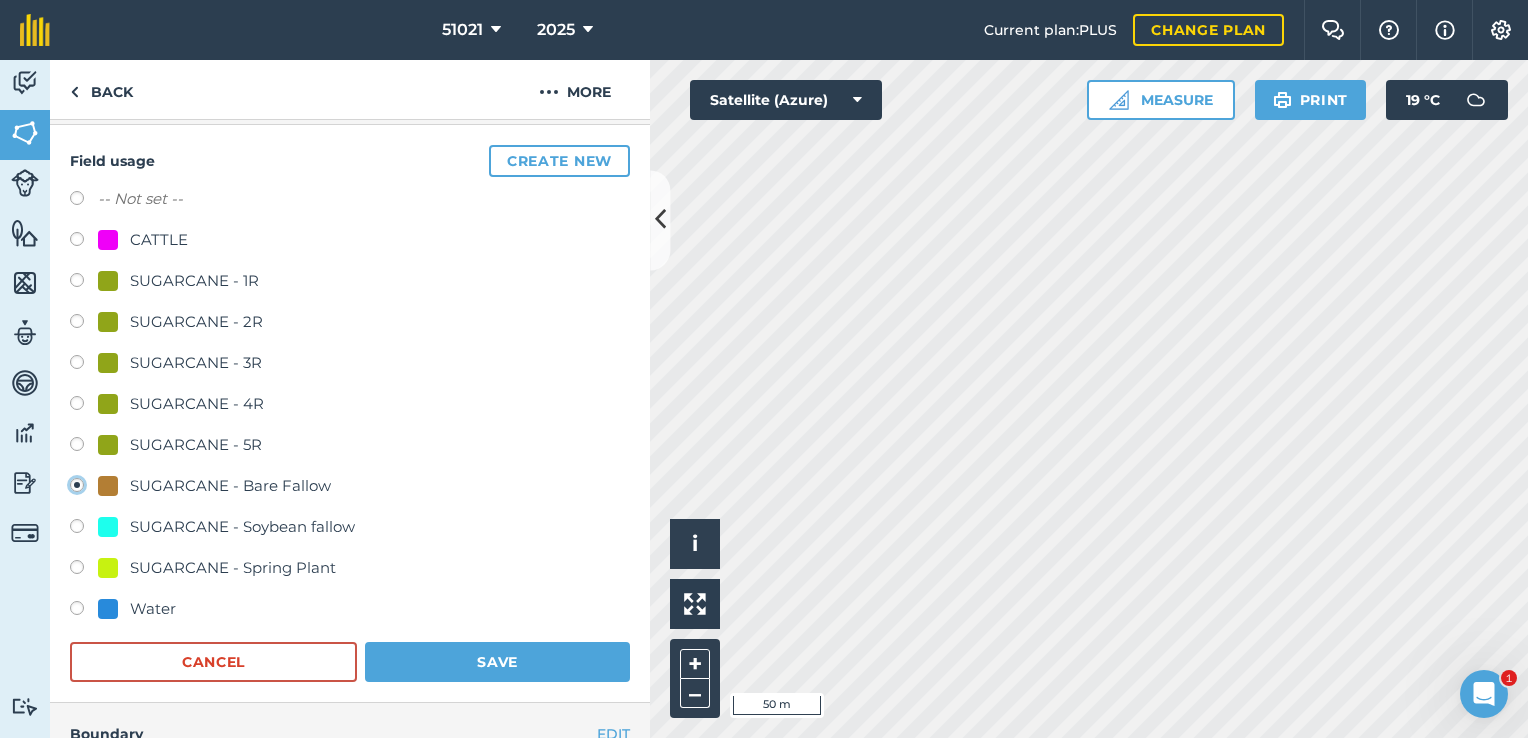 scroll, scrollTop: 500, scrollLeft: 0, axis: vertical 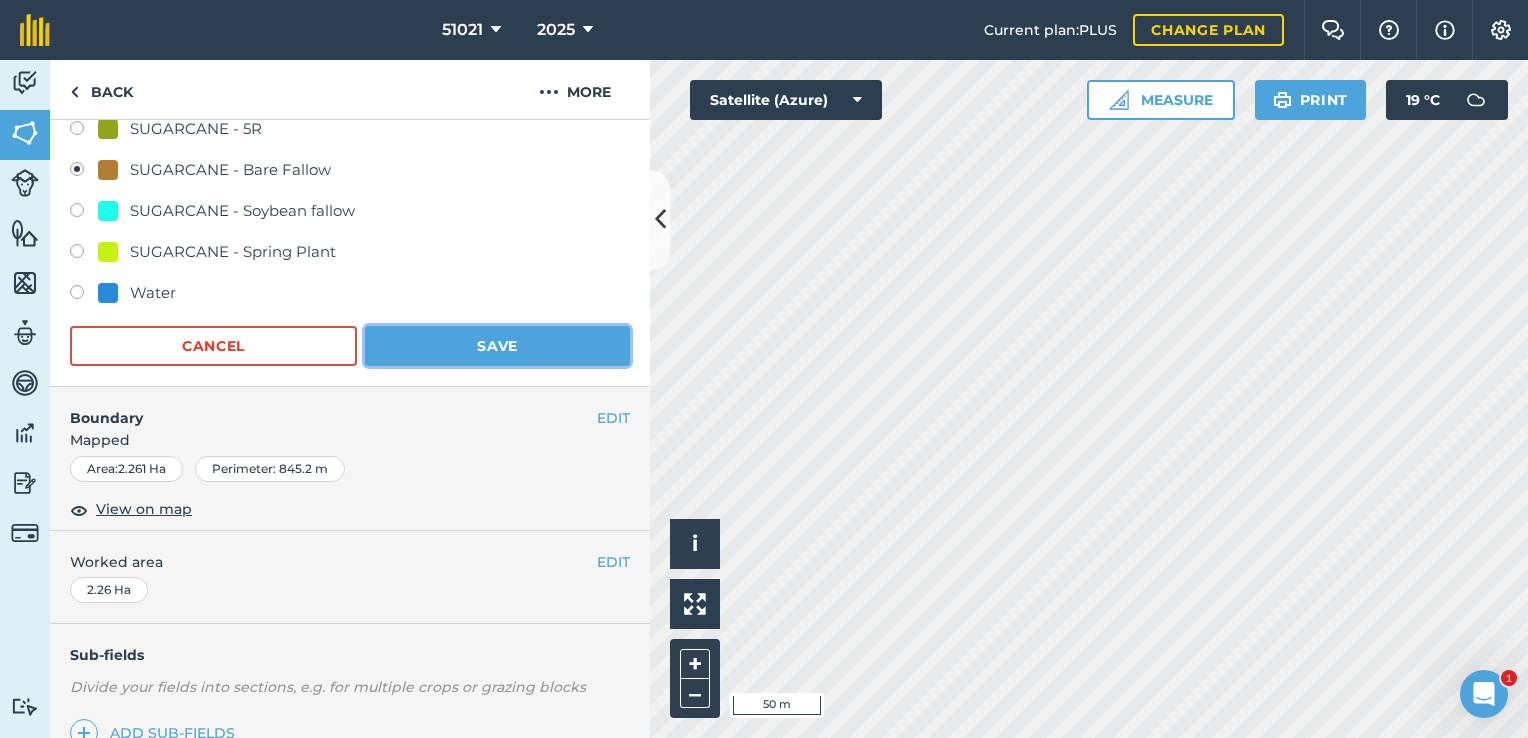 click on "Save" at bounding box center [497, 346] 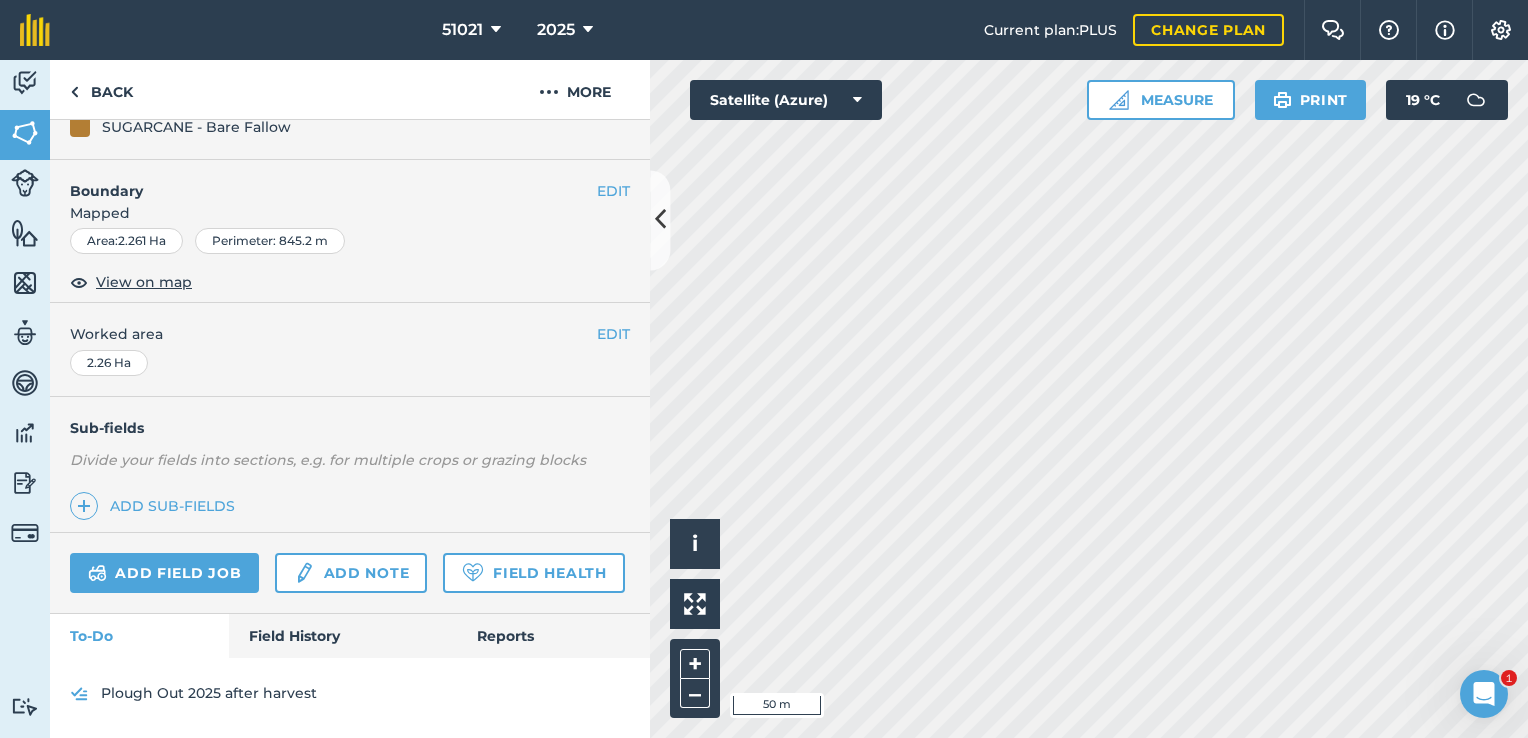 scroll, scrollTop: 297, scrollLeft: 0, axis: vertical 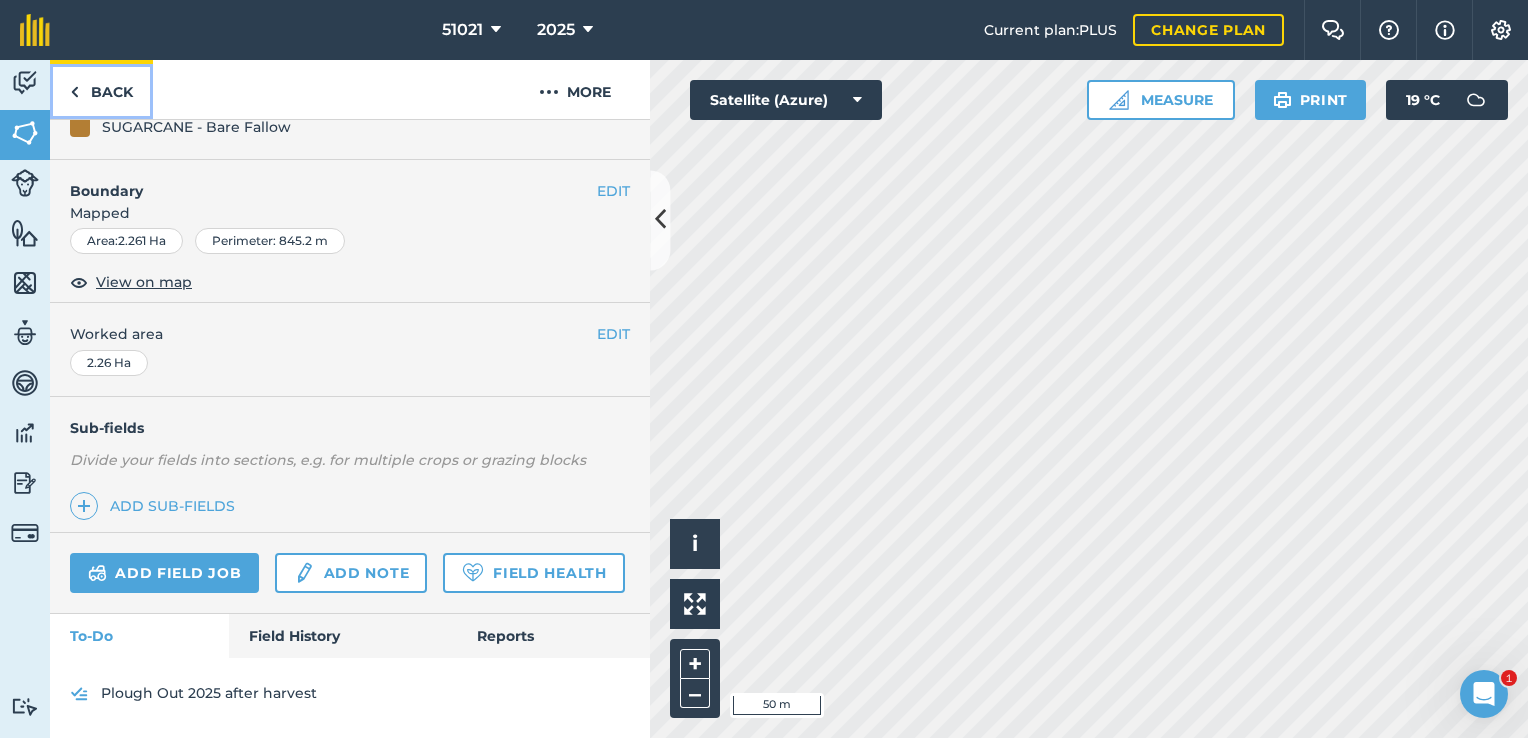 click at bounding box center (74, 92) 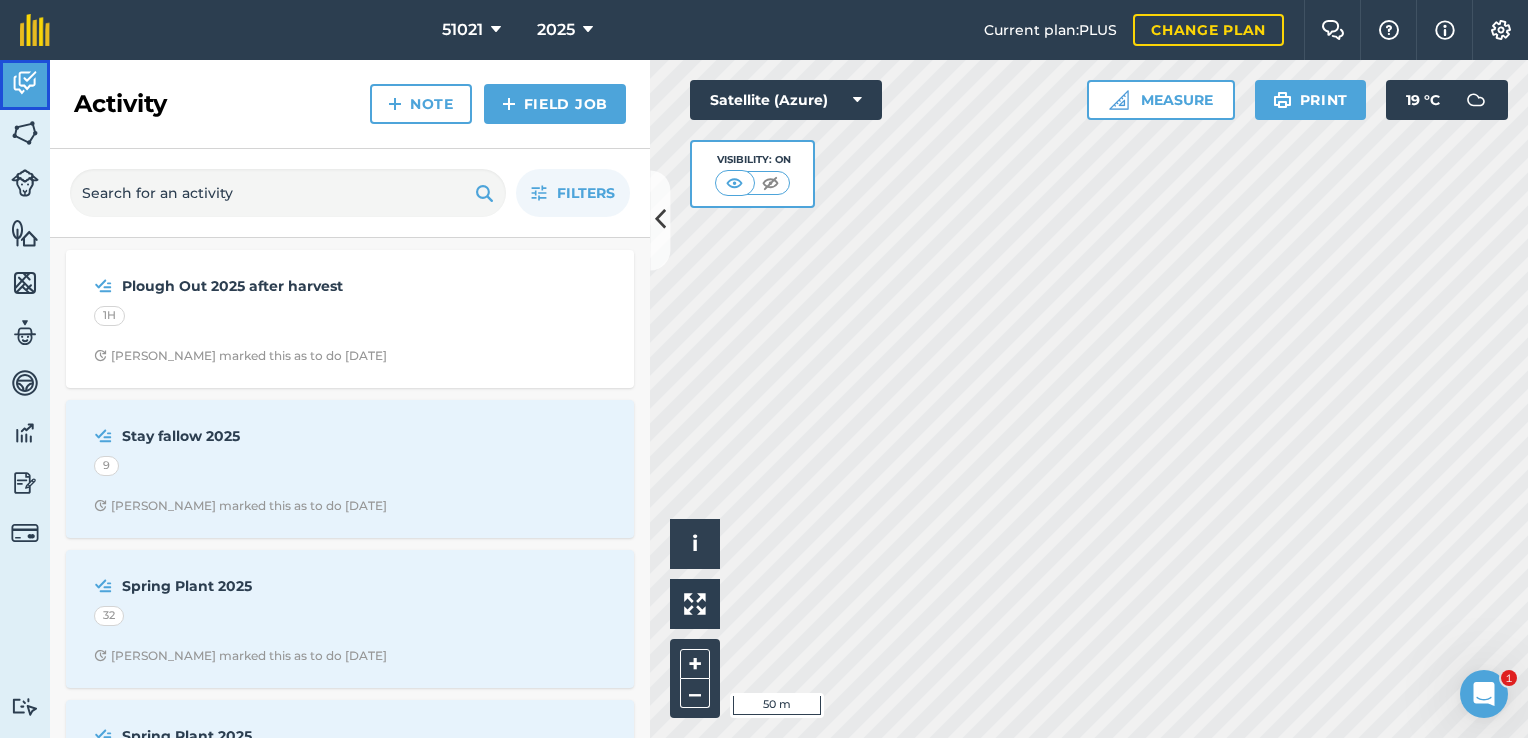 click at bounding box center (25, 83) 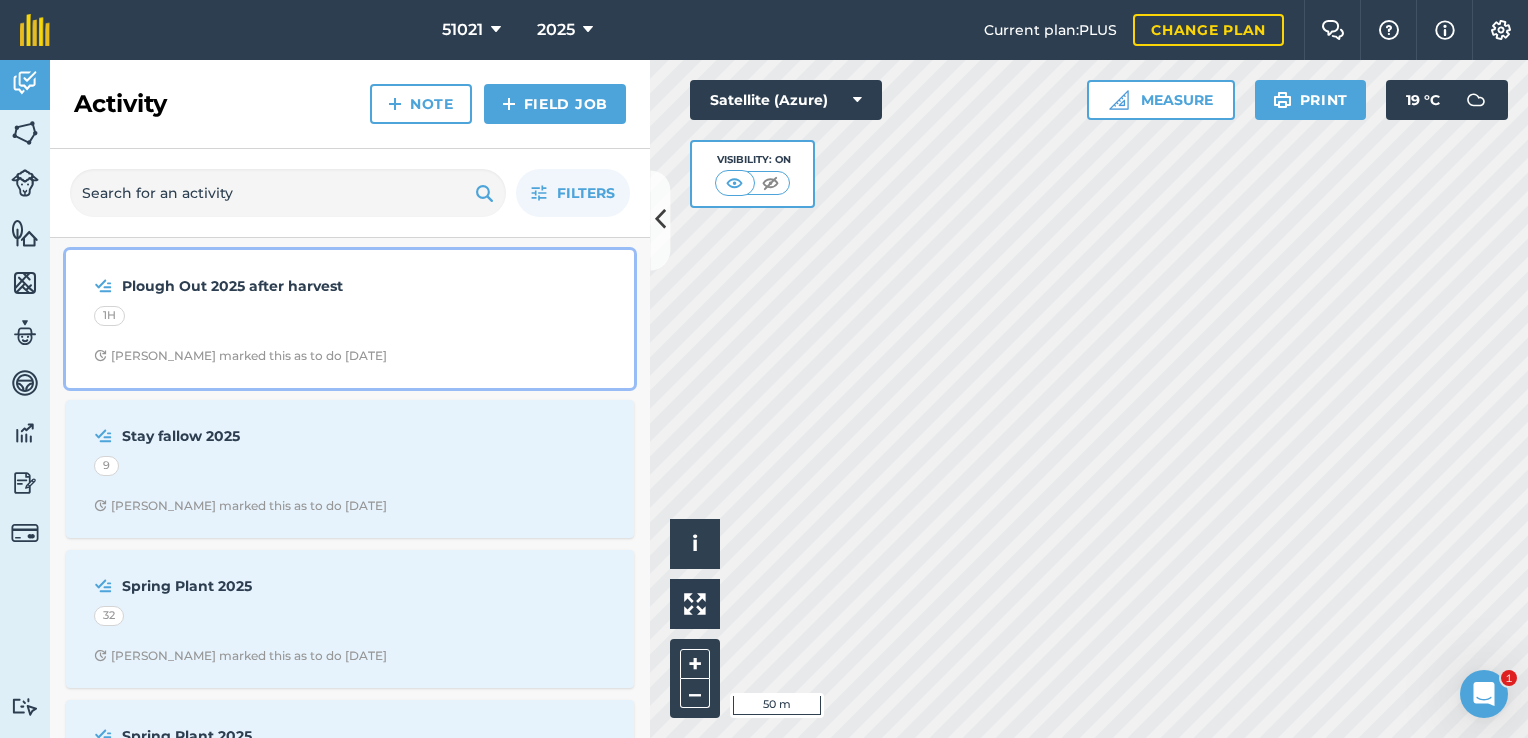 click on "Plough Out 2025 after harvest" at bounding box center [280, 286] 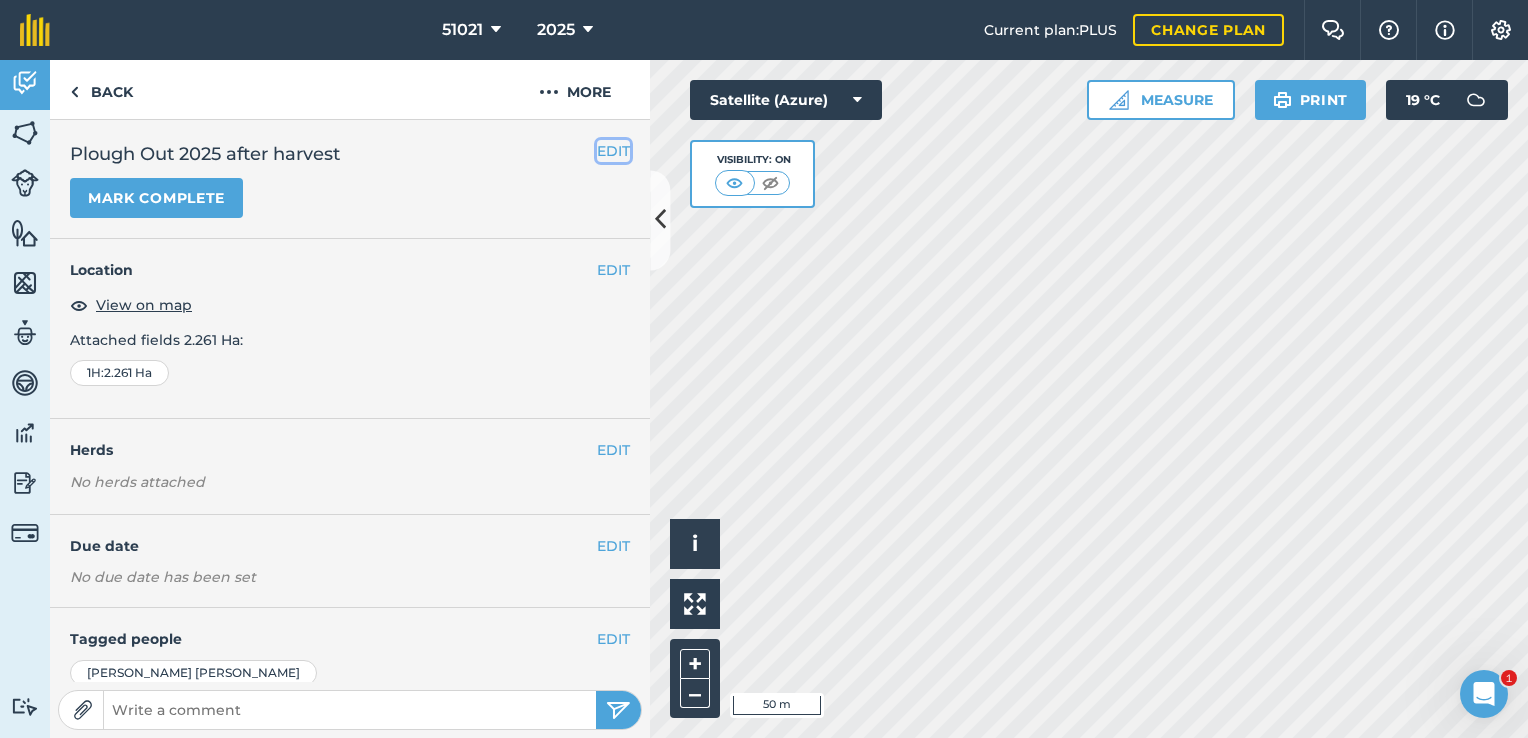click on "EDIT" at bounding box center (613, 151) 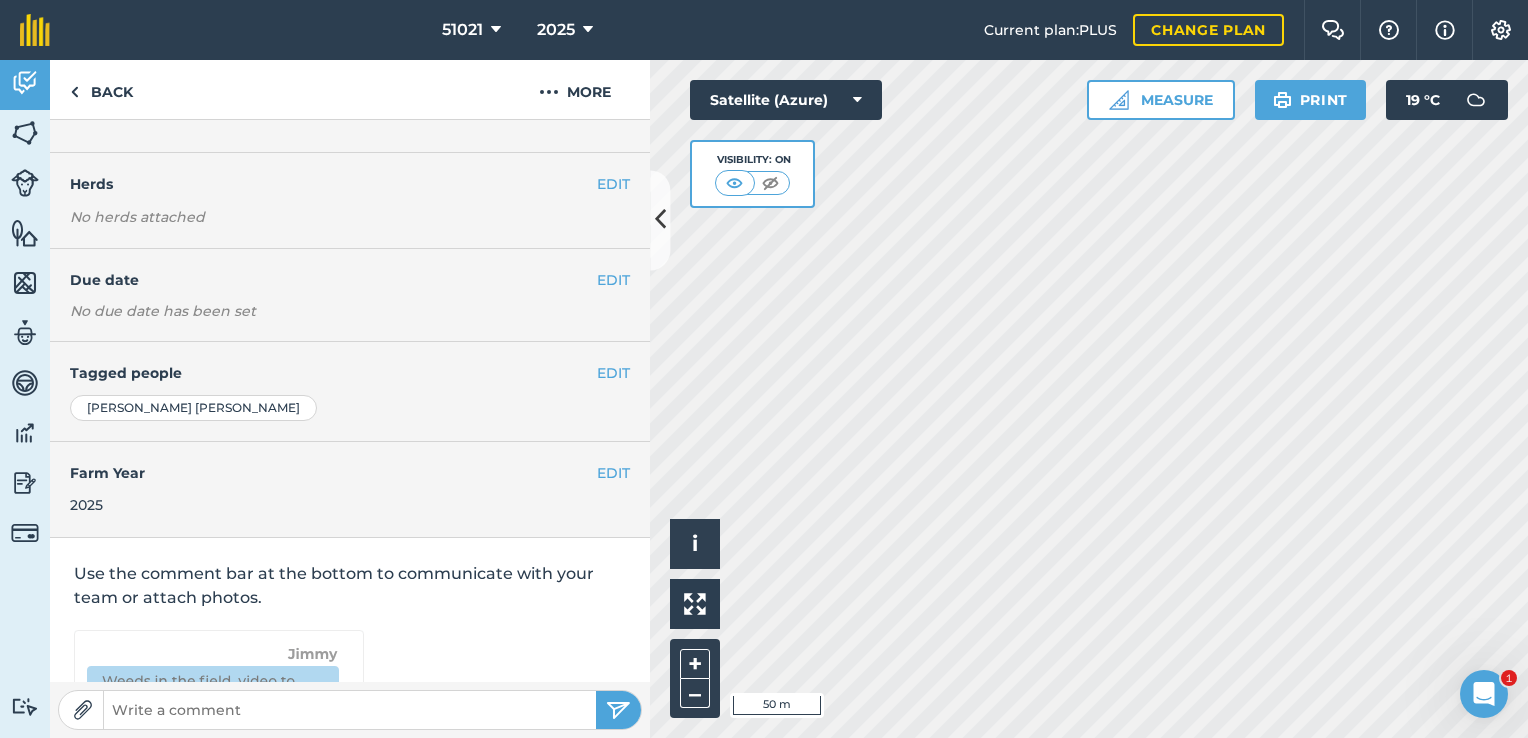scroll, scrollTop: 0, scrollLeft: 0, axis: both 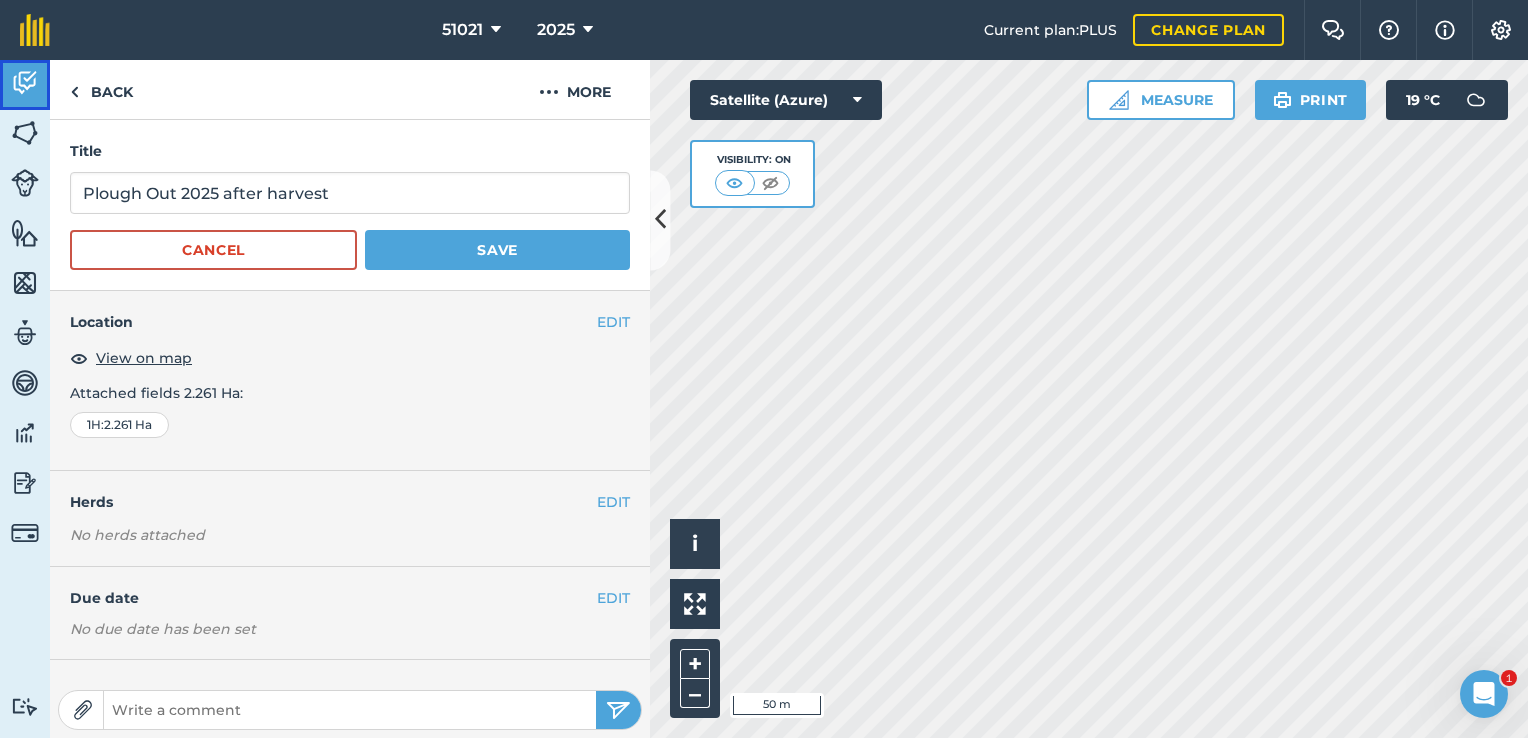 click at bounding box center (25, 83) 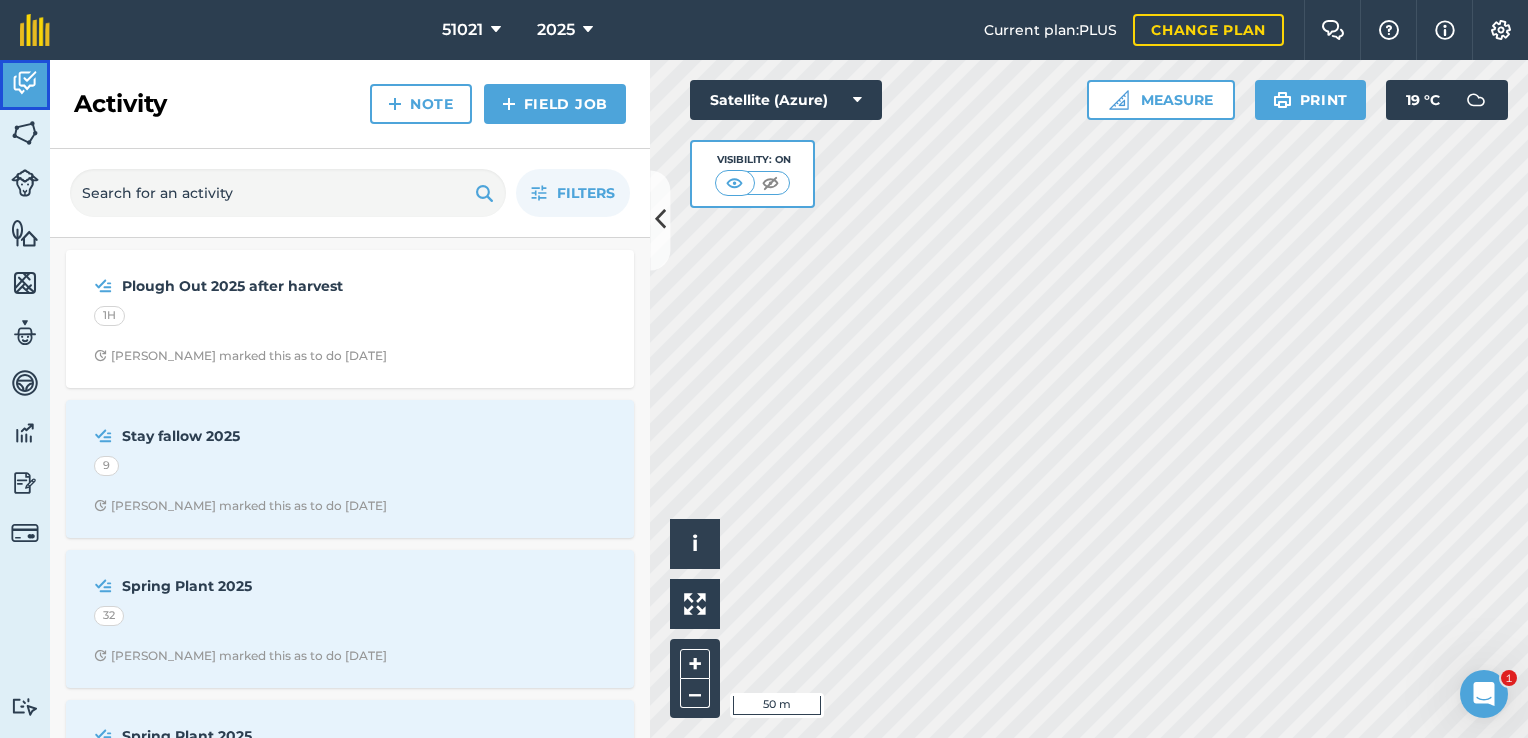 click at bounding box center [25, 83] 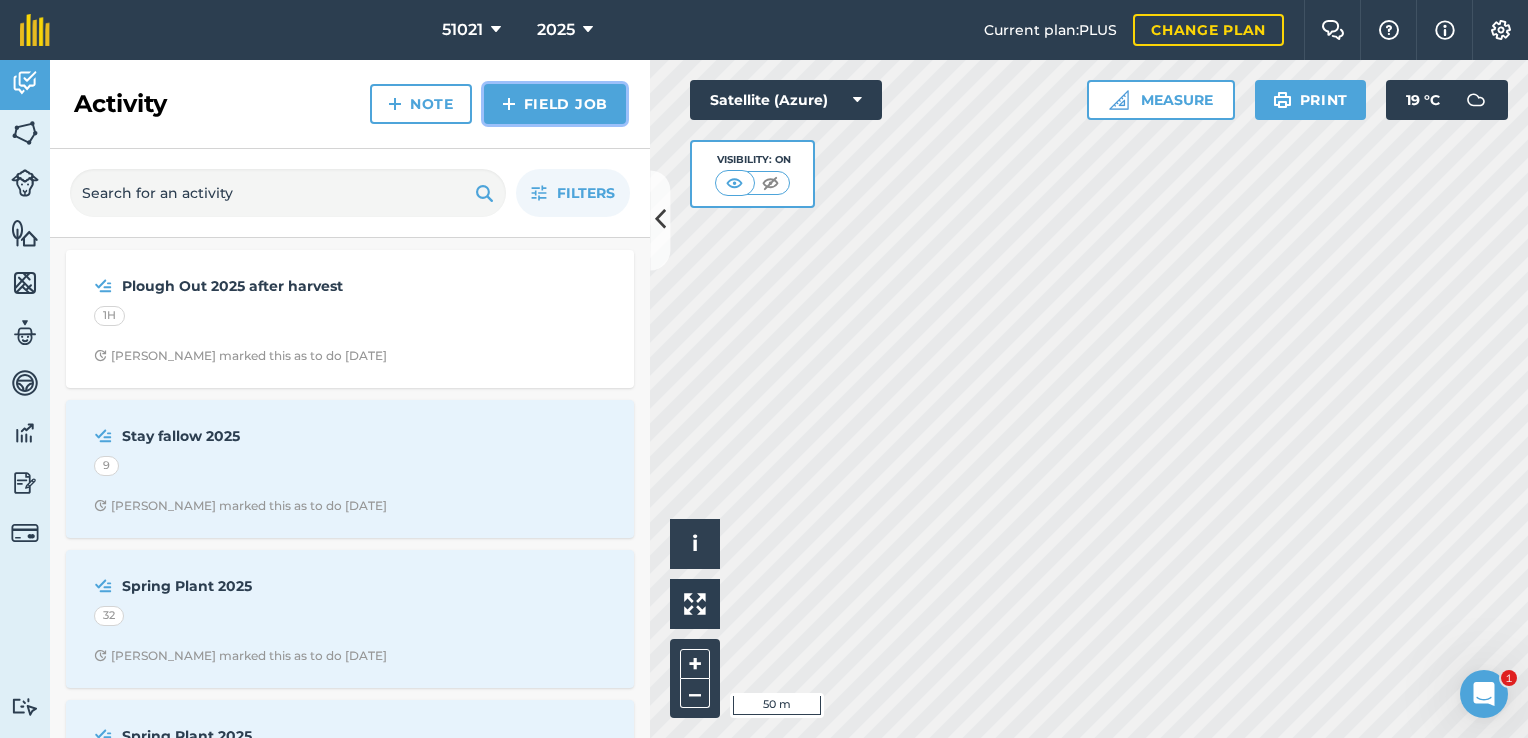 click on "Field Job" at bounding box center (555, 104) 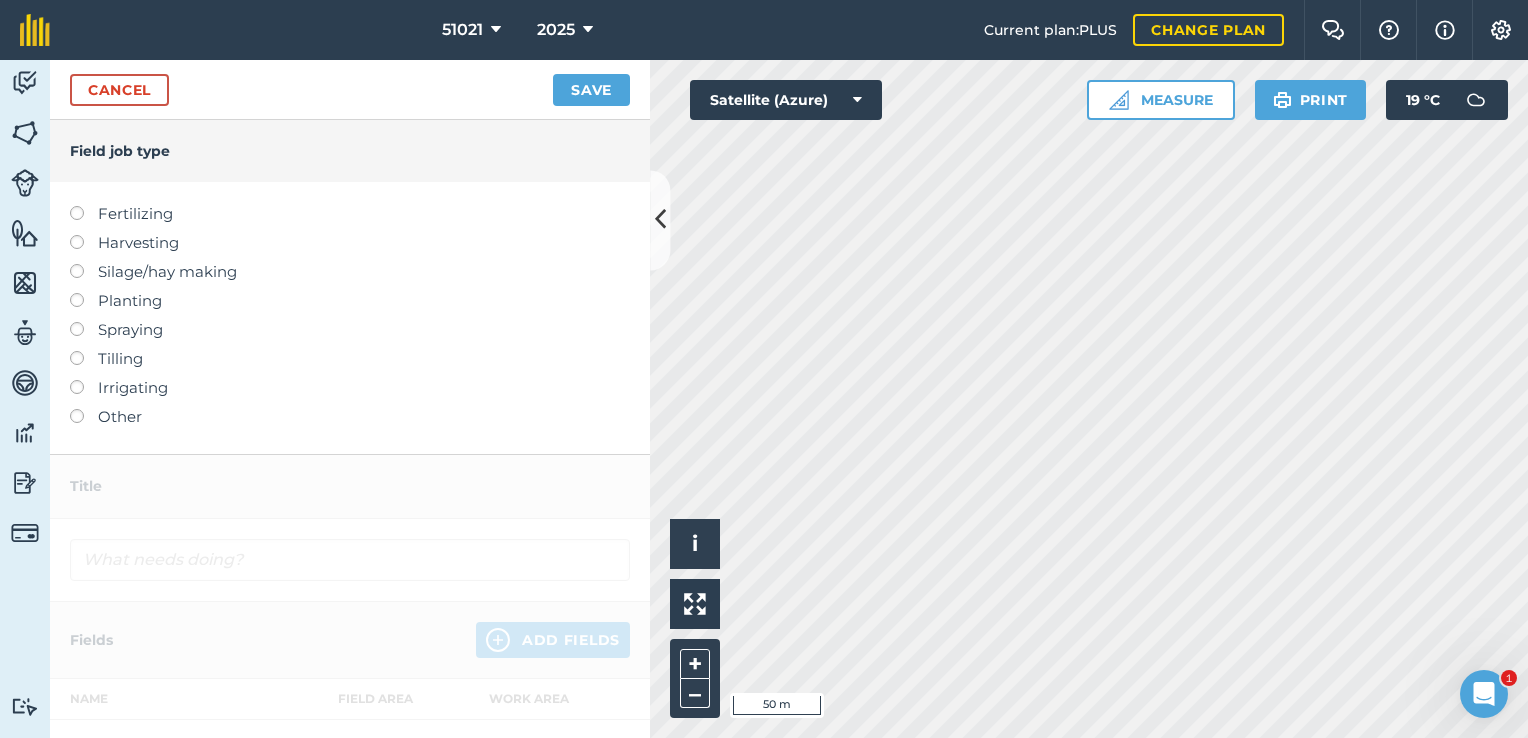 click at bounding box center [84, 351] 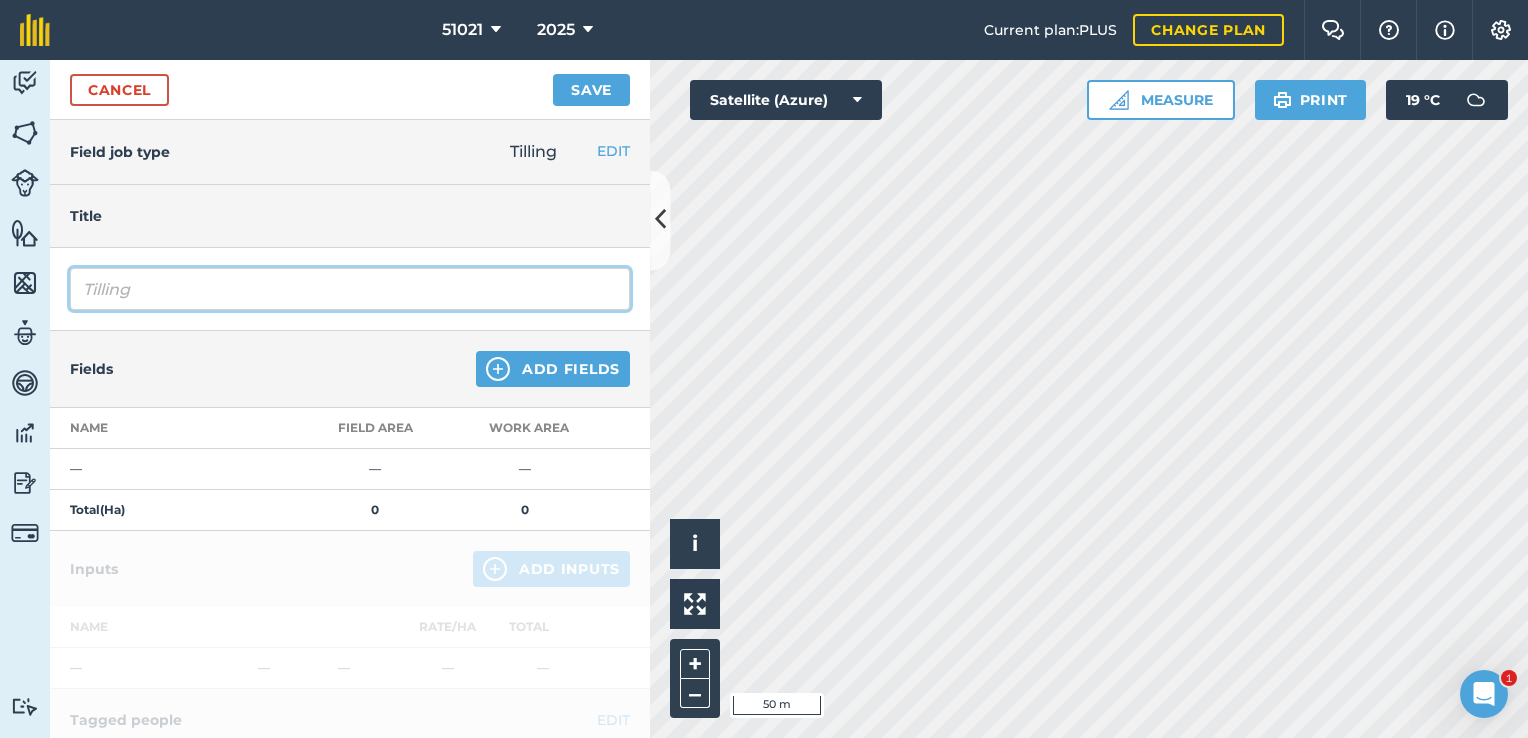 click on "Tilling" at bounding box center [350, 289] 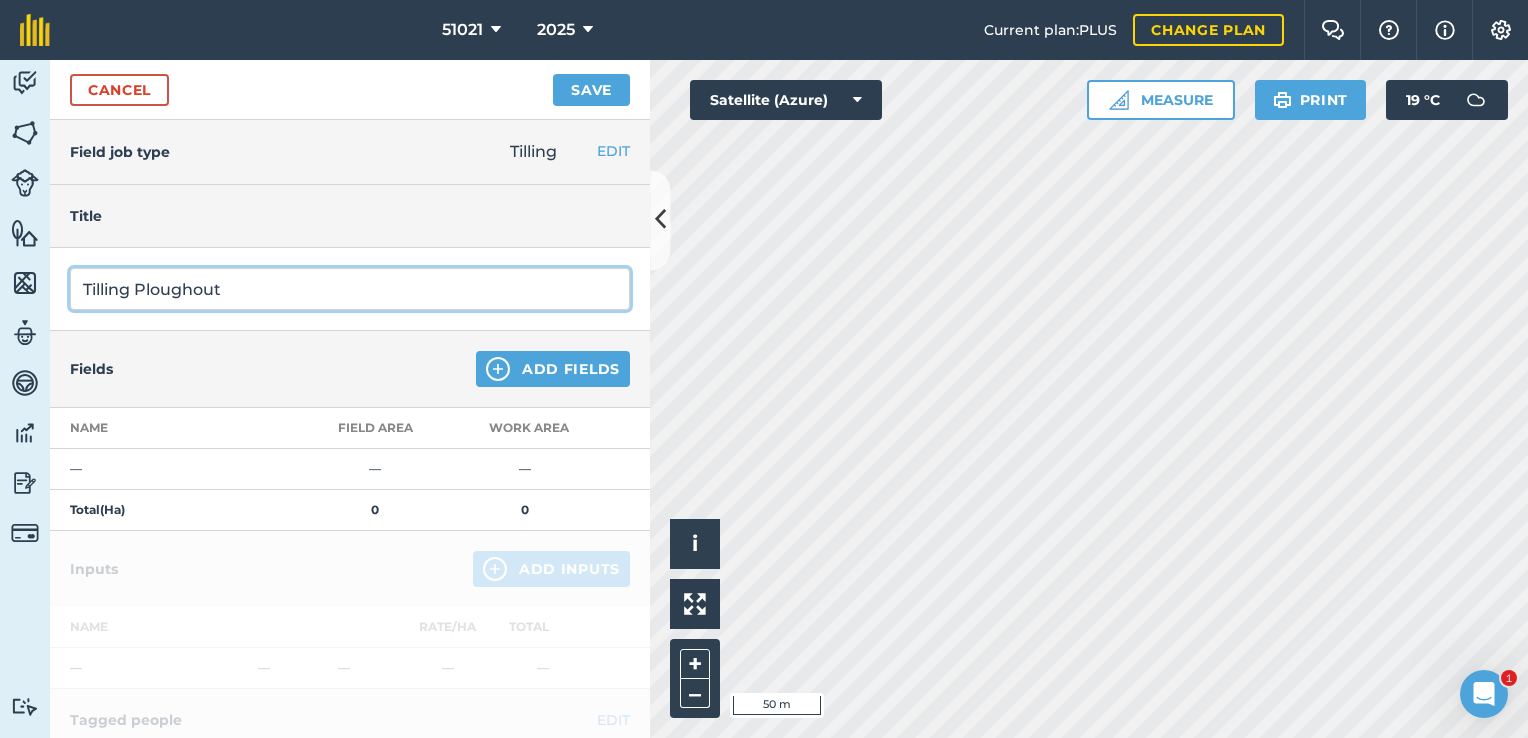 type on "Tilling Ploughout" 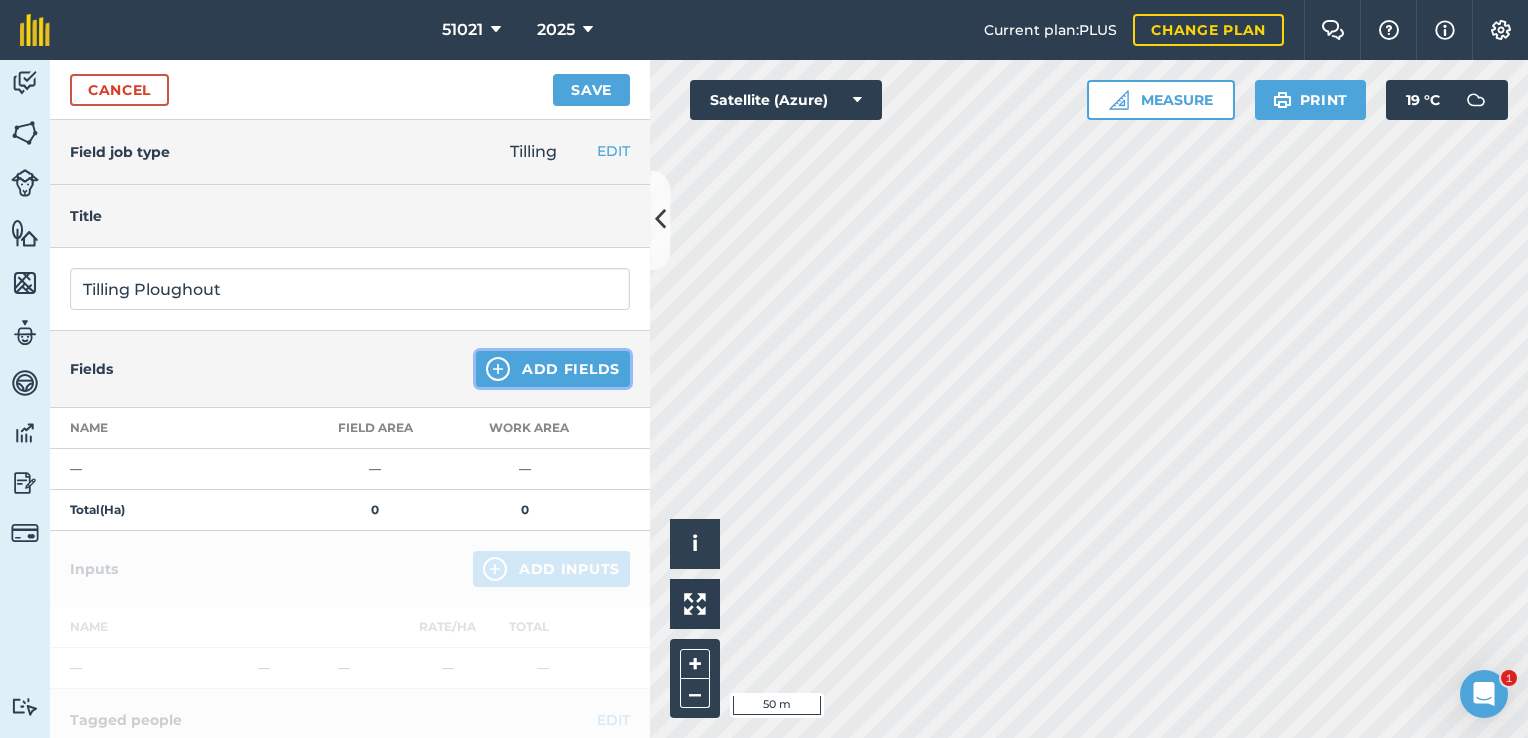 click on "Add Fields" at bounding box center (553, 369) 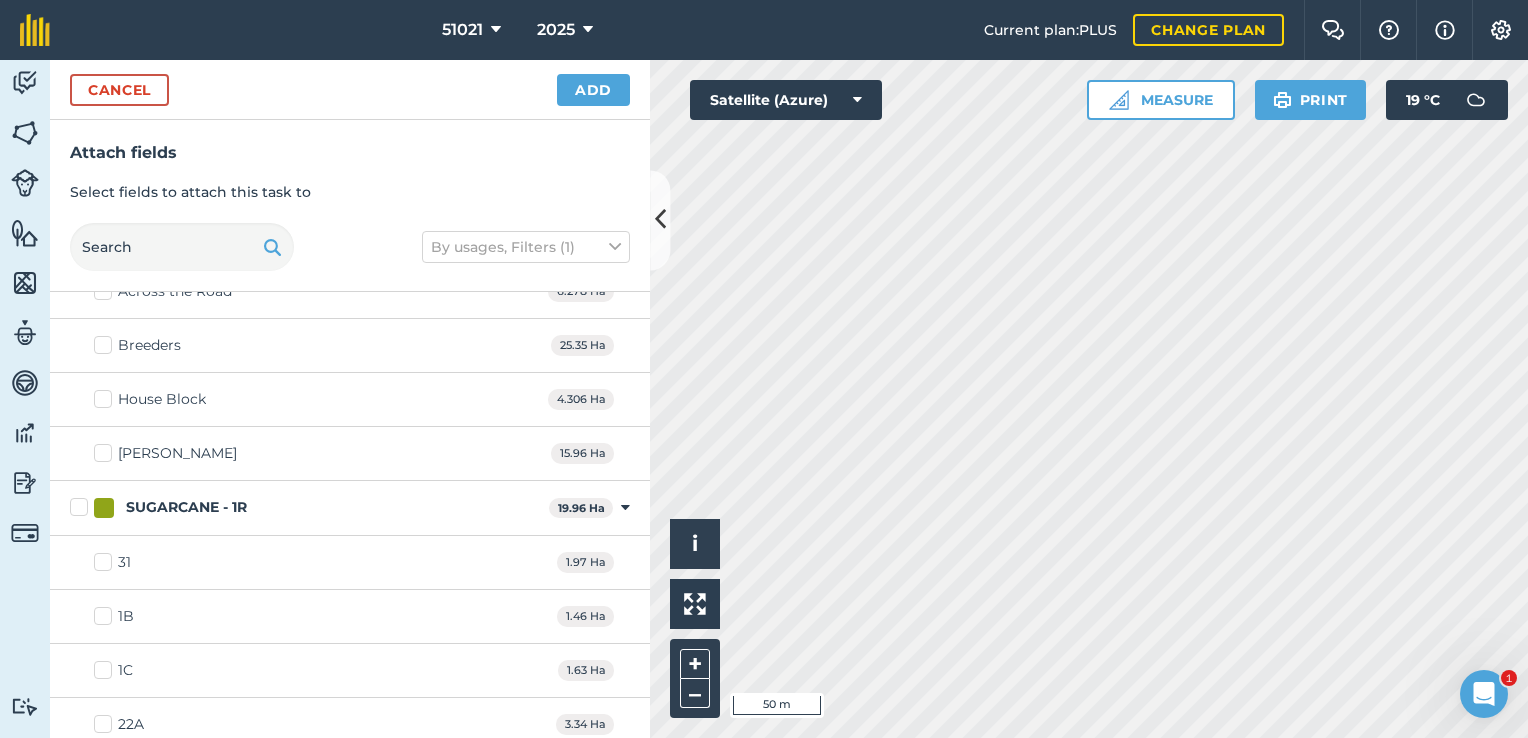 scroll, scrollTop: 0, scrollLeft: 0, axis: both 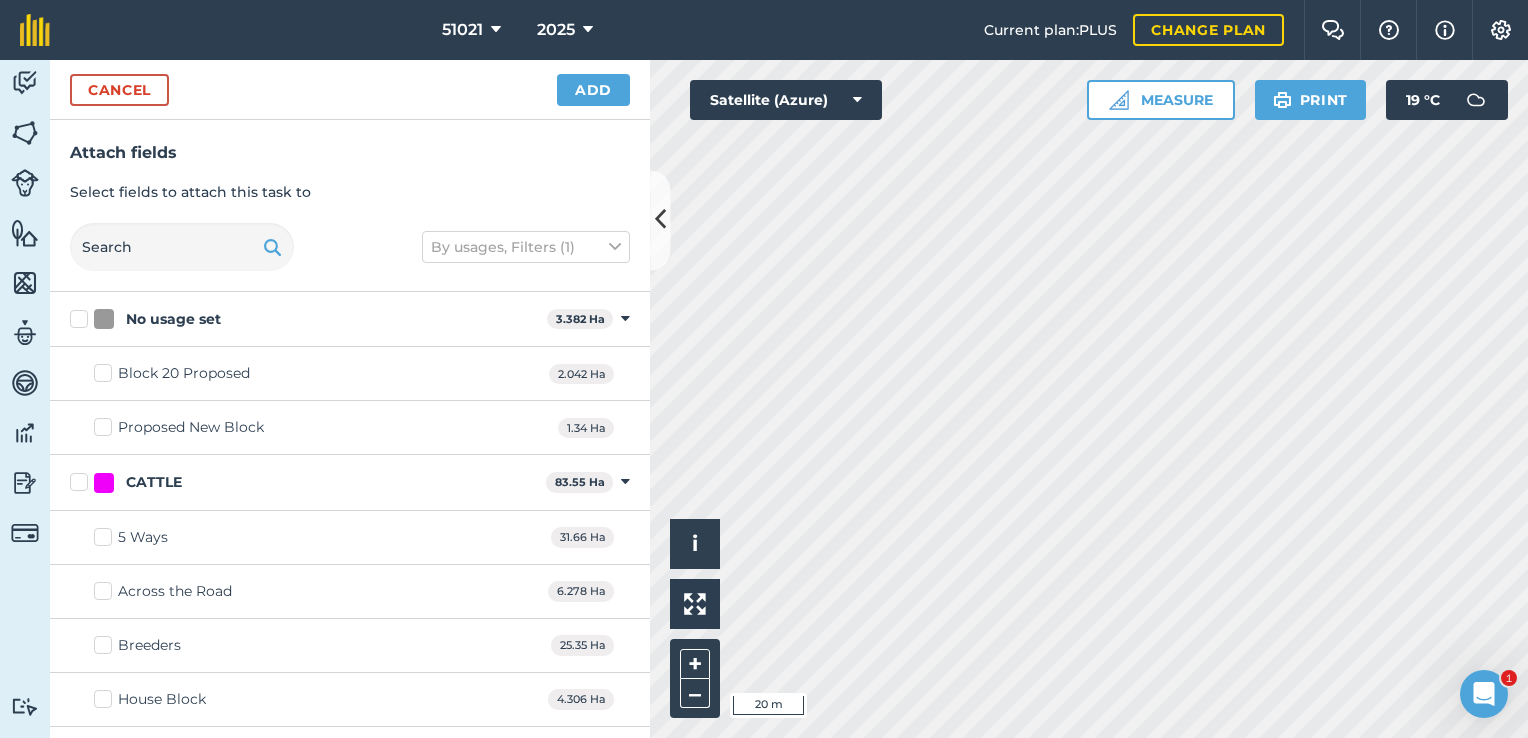 checkbox on "true" 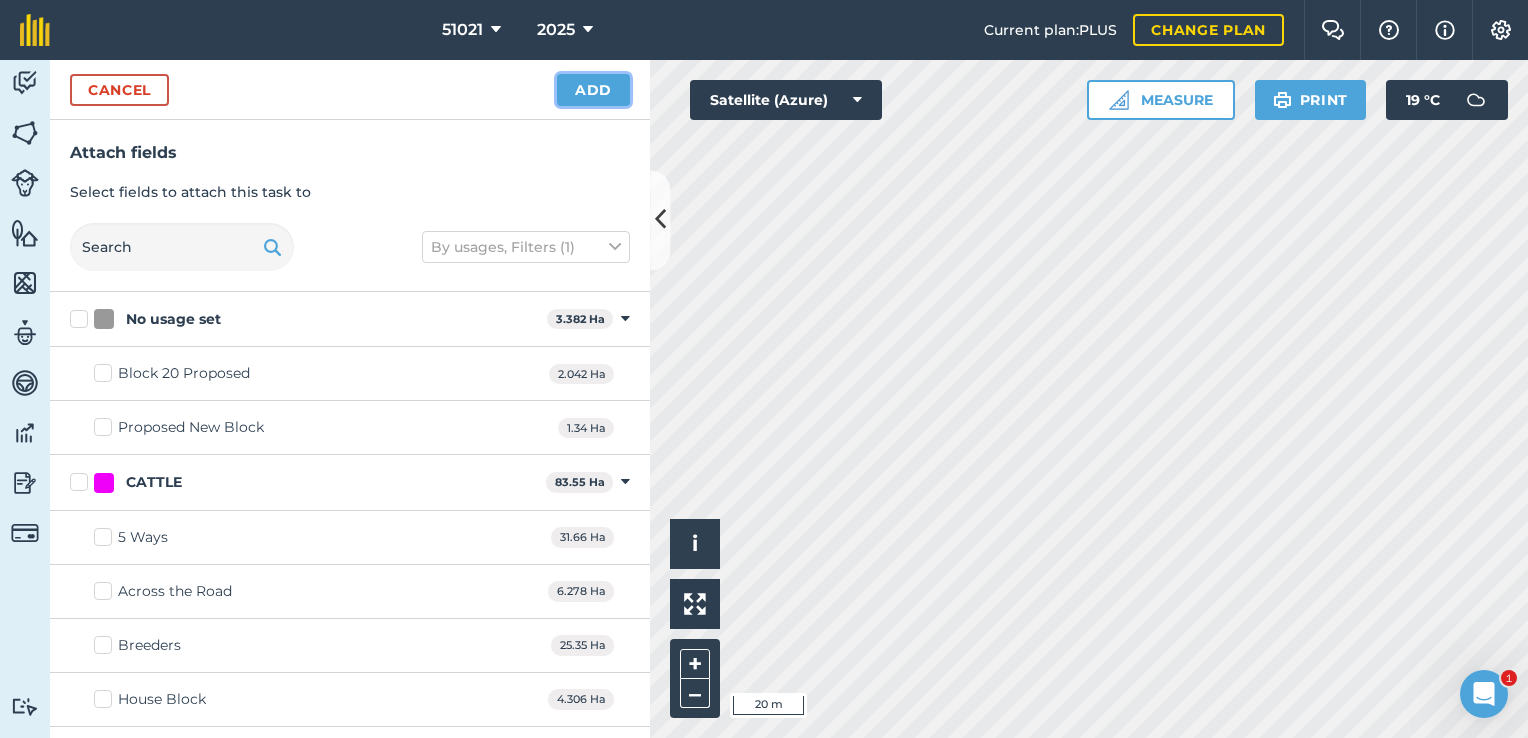 click on "Add" at bounding box center (593, 90) 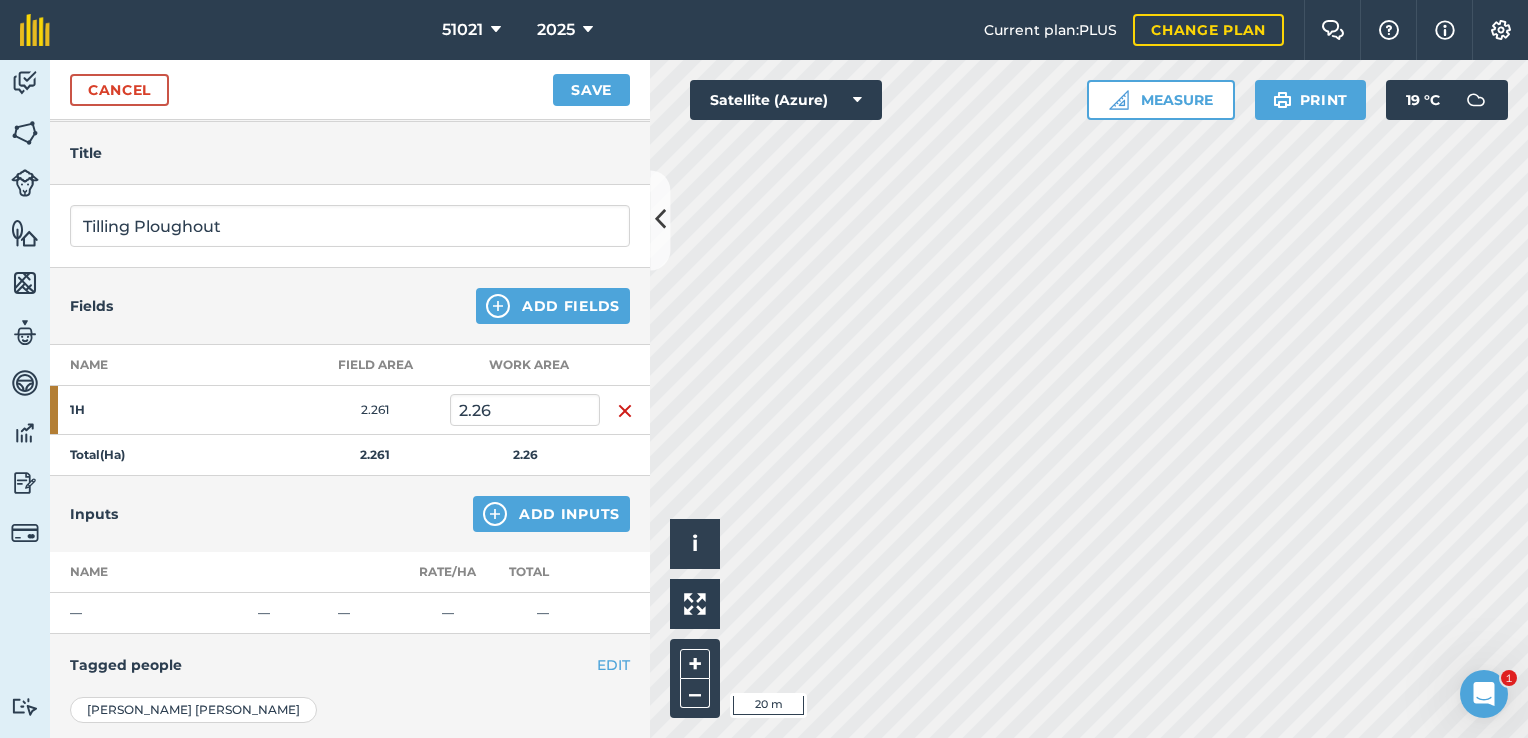 scroll, scrollTop: 100, scrollLeft: 0, axis: vertical 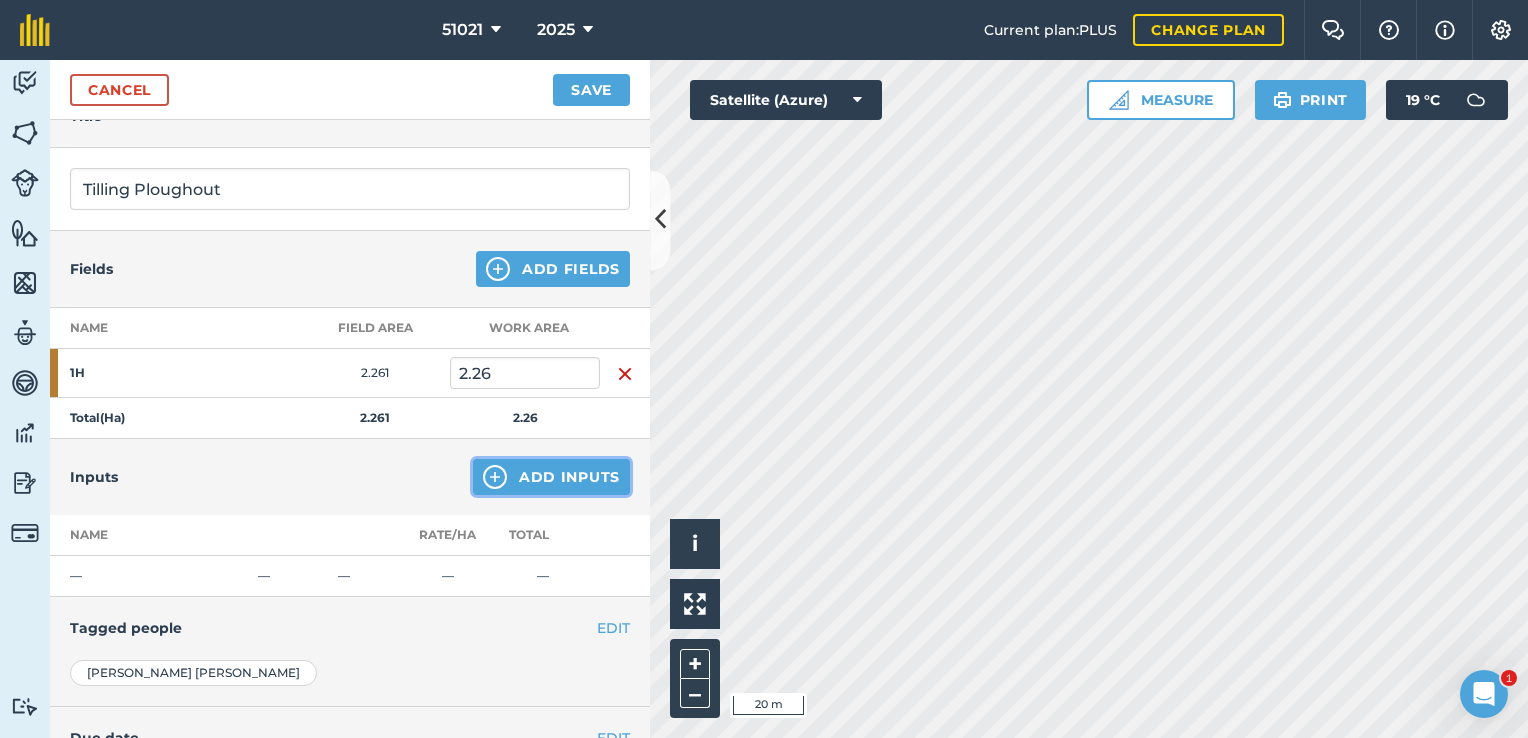 click on "Add Inputs" at bounding box center (551, 477) 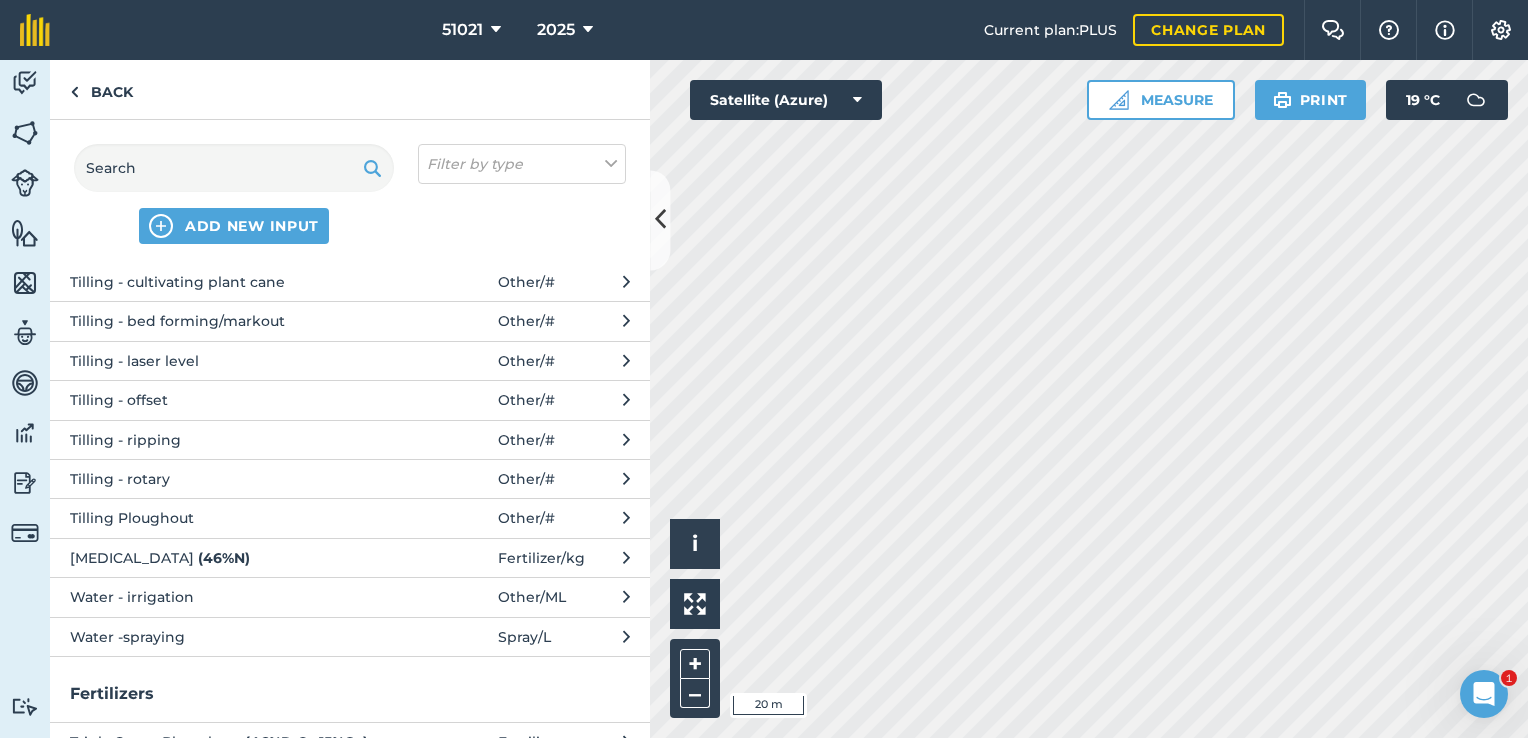 scroll, scrollTop: 1200, scrollLeft: 0, axis: vertical 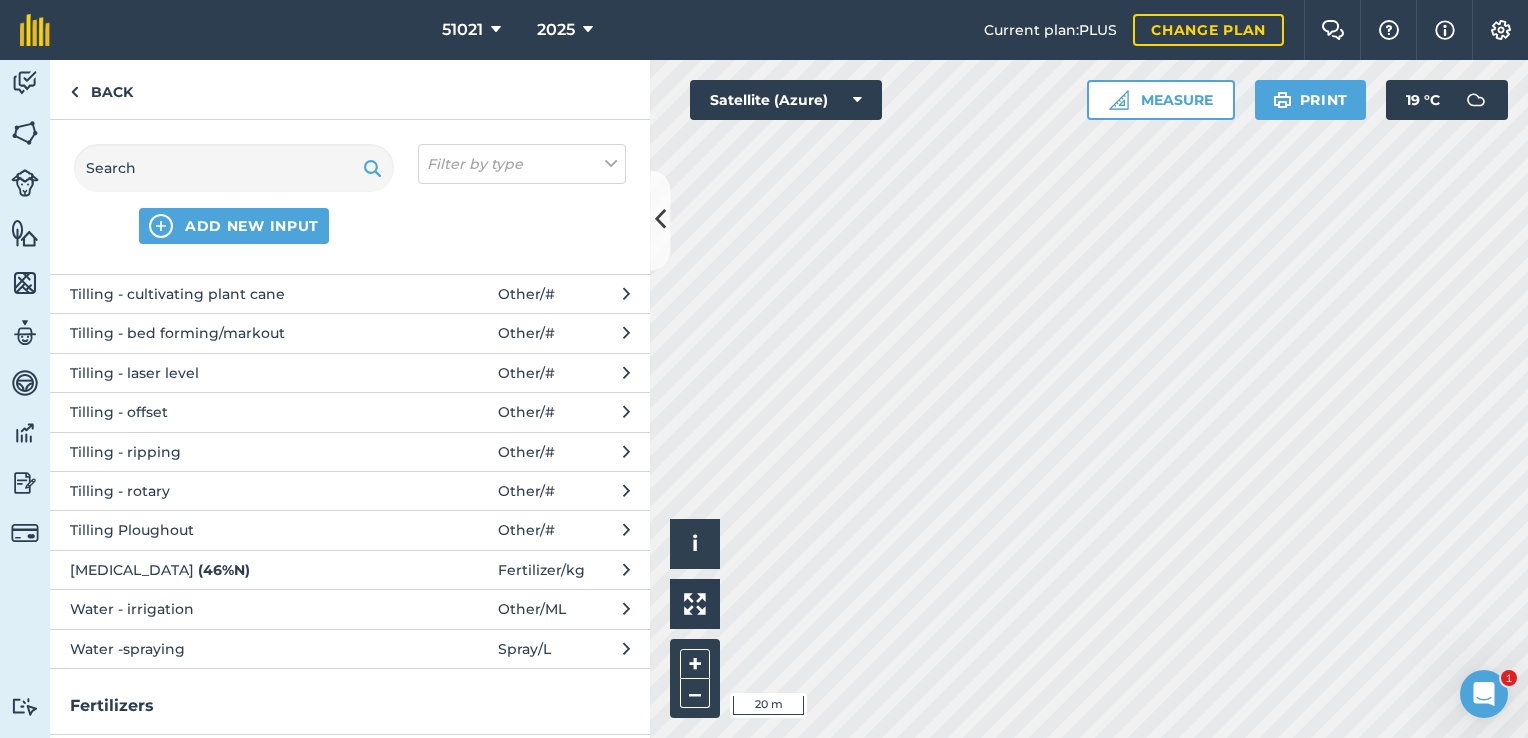 click on "Tilling Ploughout" at bounding box center [233, 530] 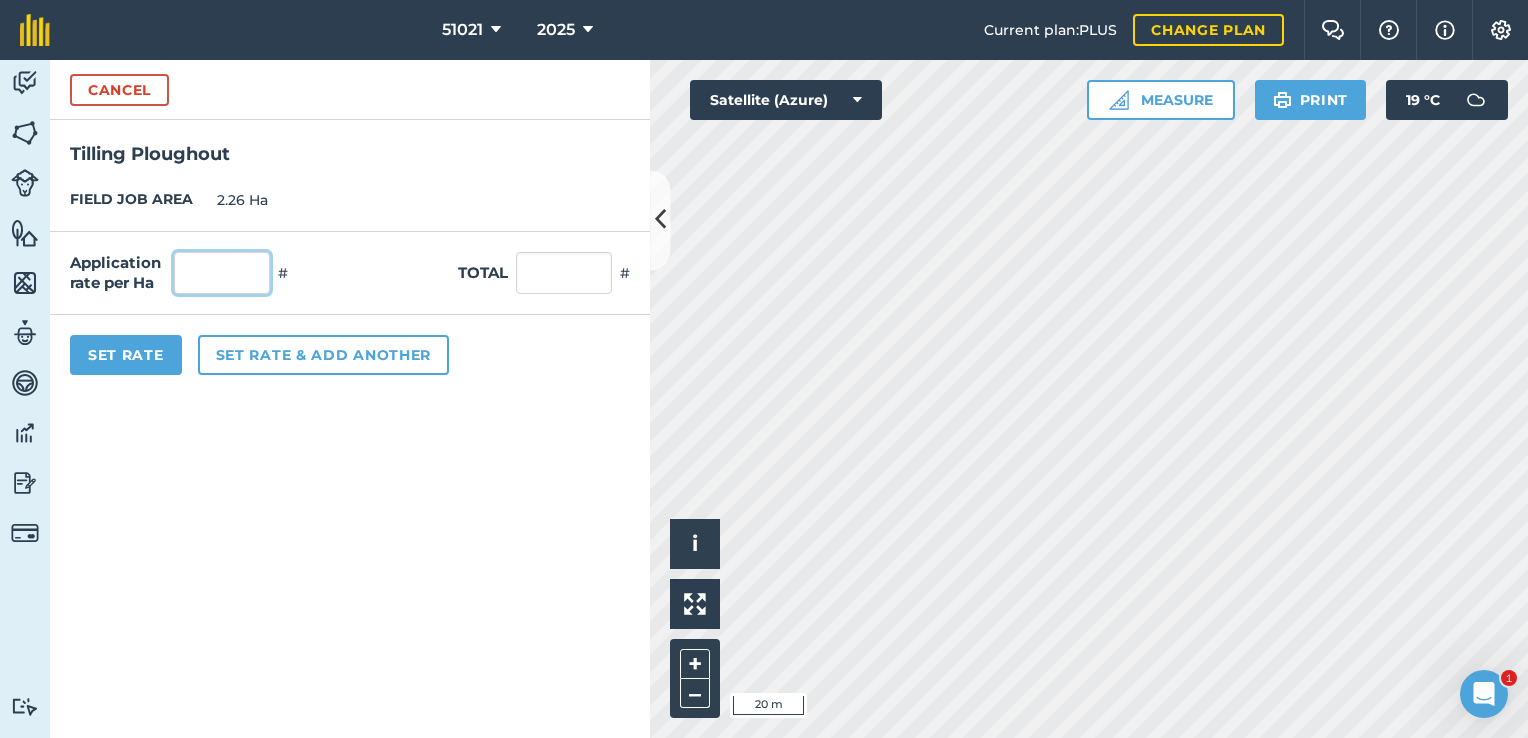 click at bounding box center [222, 273] 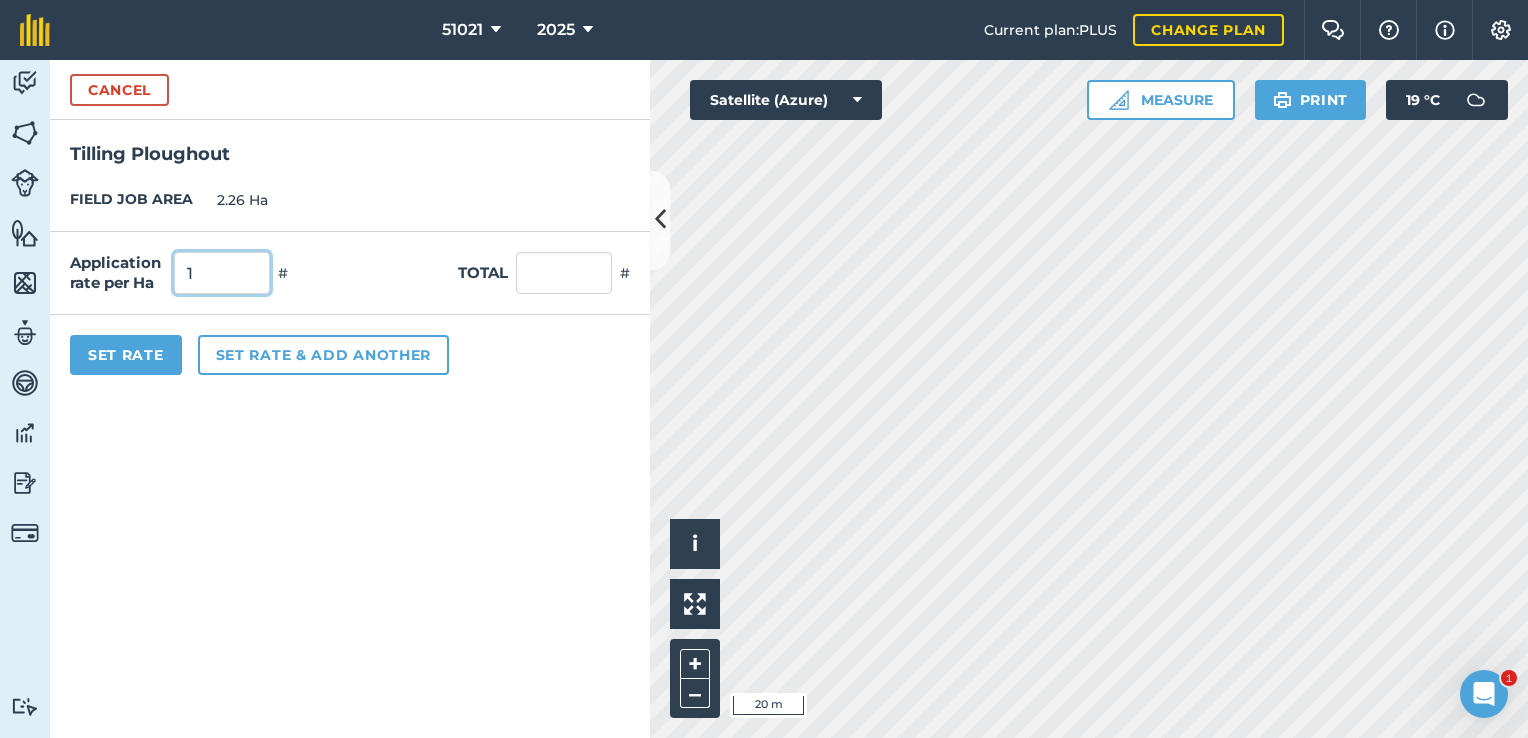 type on "1" 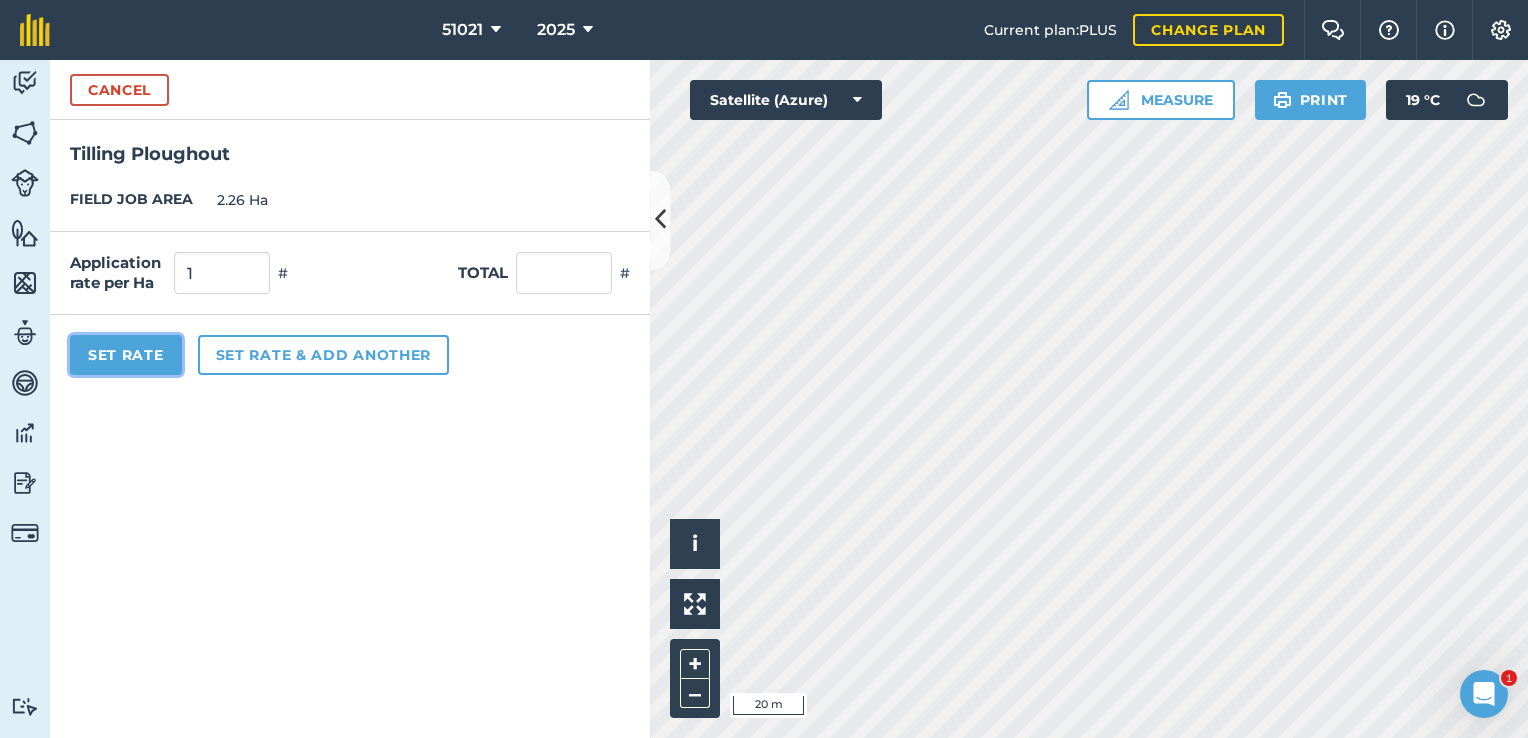 type on "2.26" 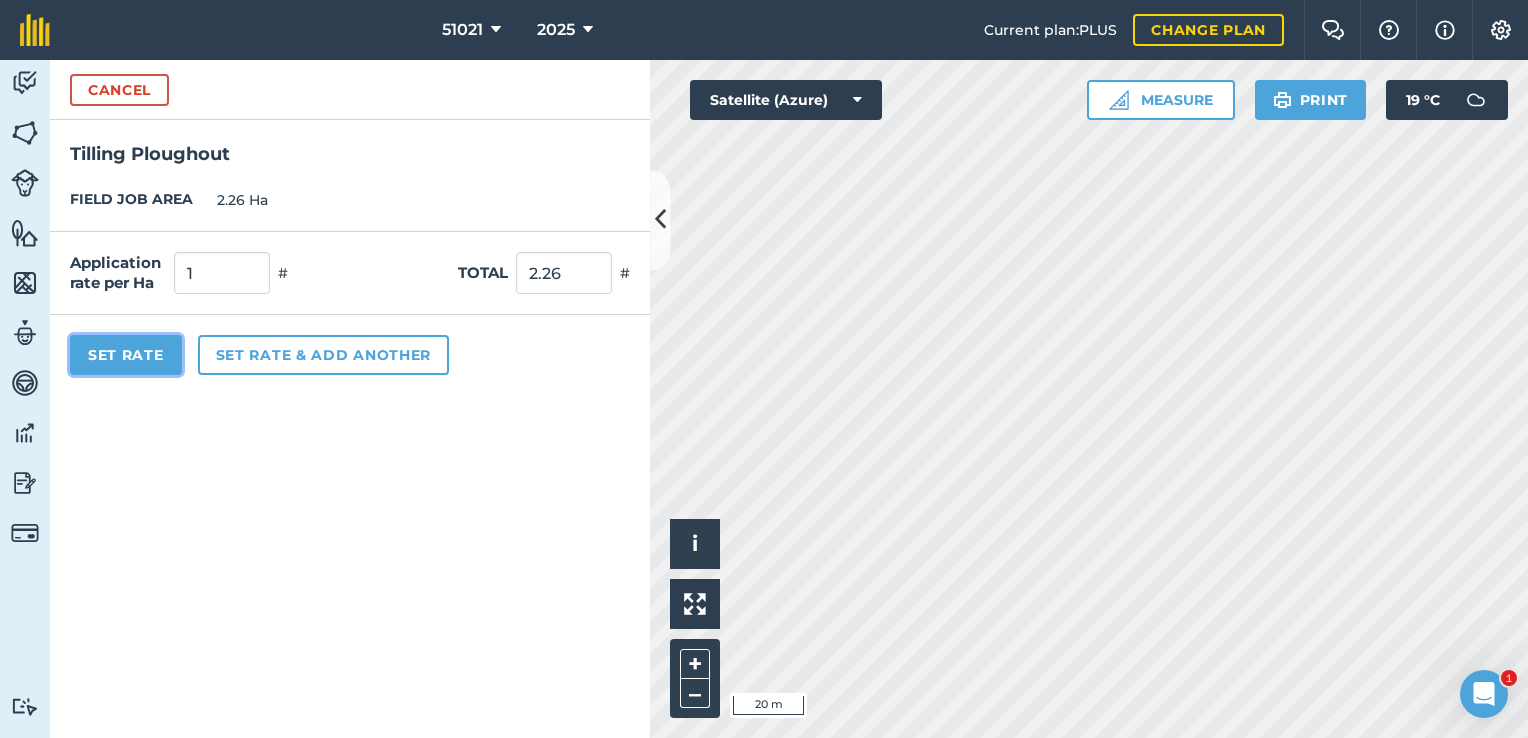 click on "Set Rate" at bounding box center (126, 355) 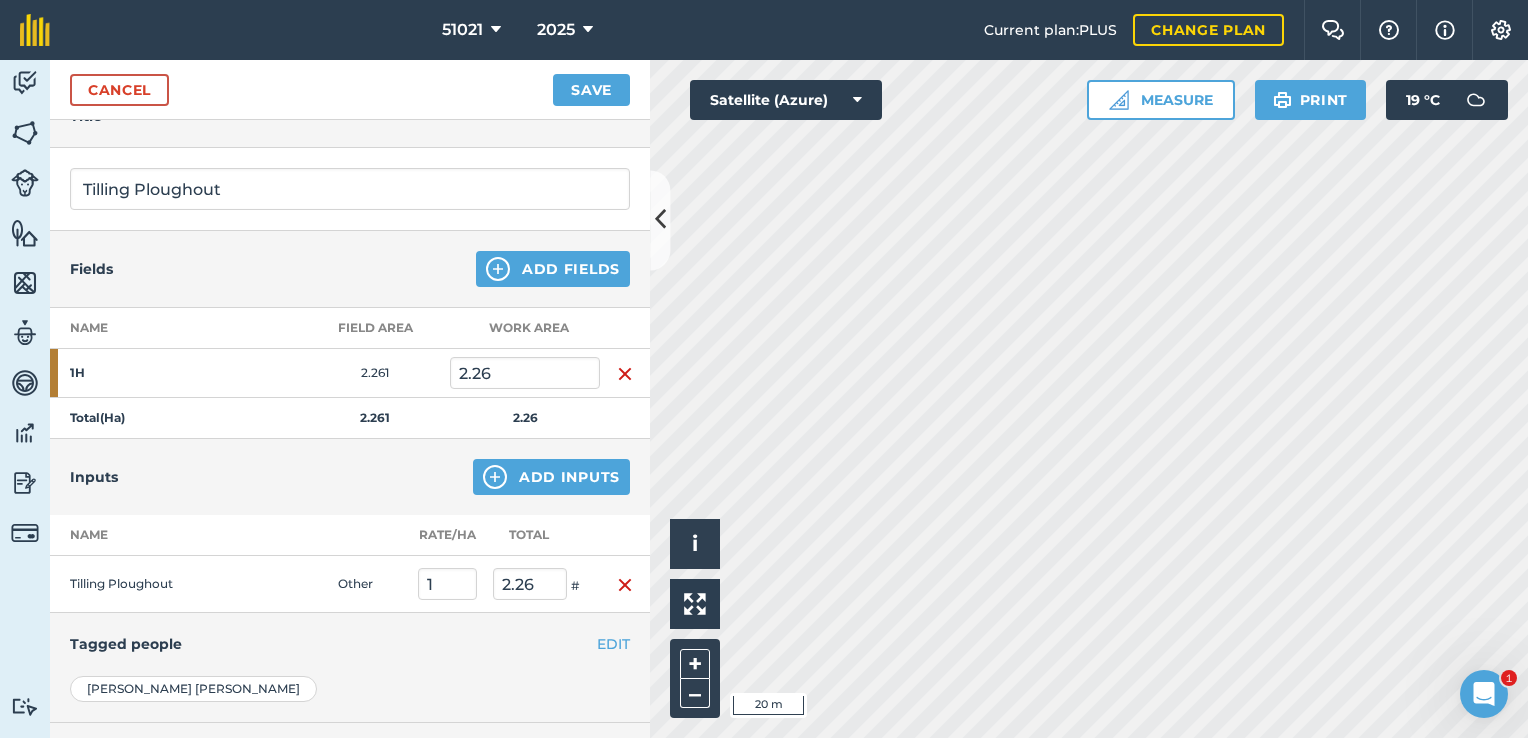scroll, scrollTop: 289, scrollLeft: 0, axis: vertical 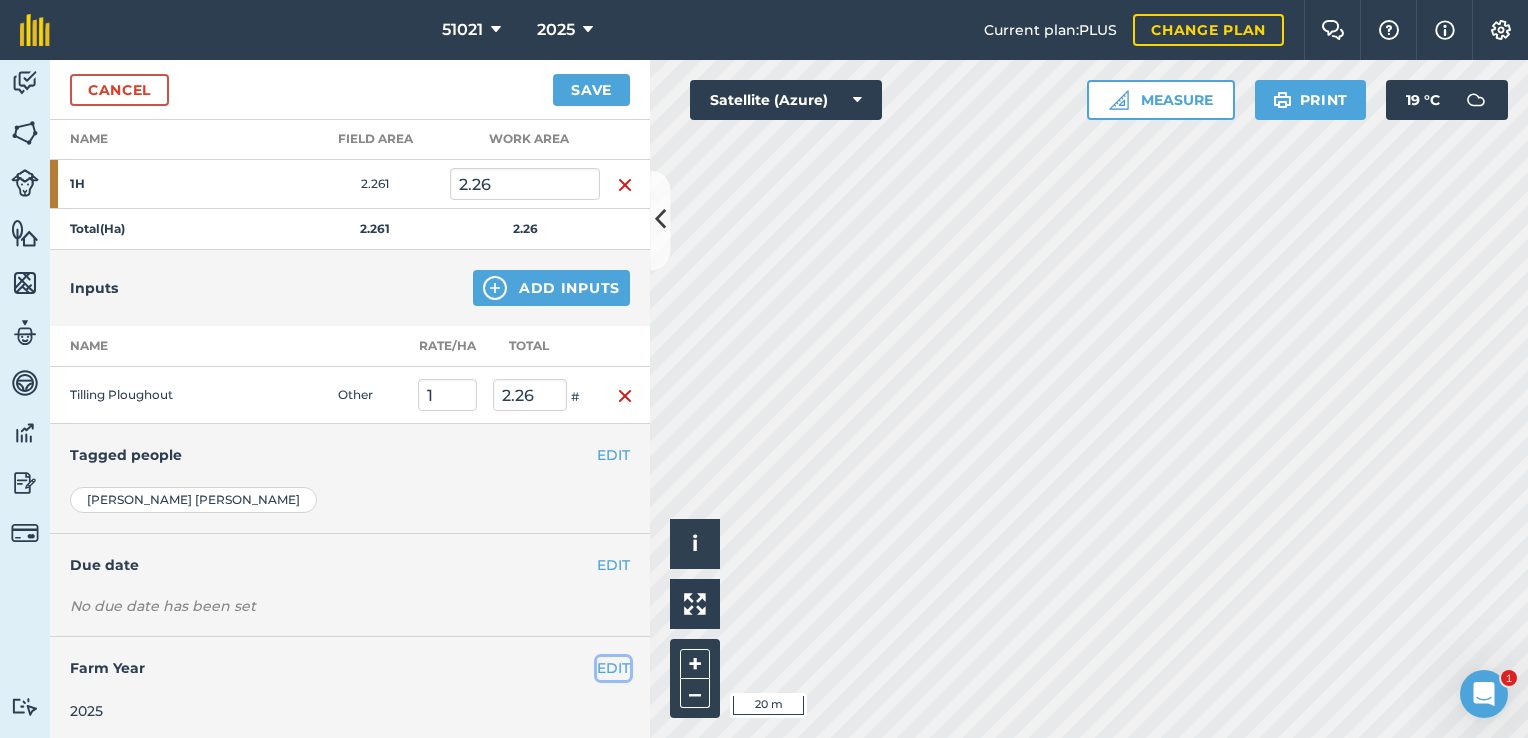 click on "EDIT" at bounding box center [613, 668] 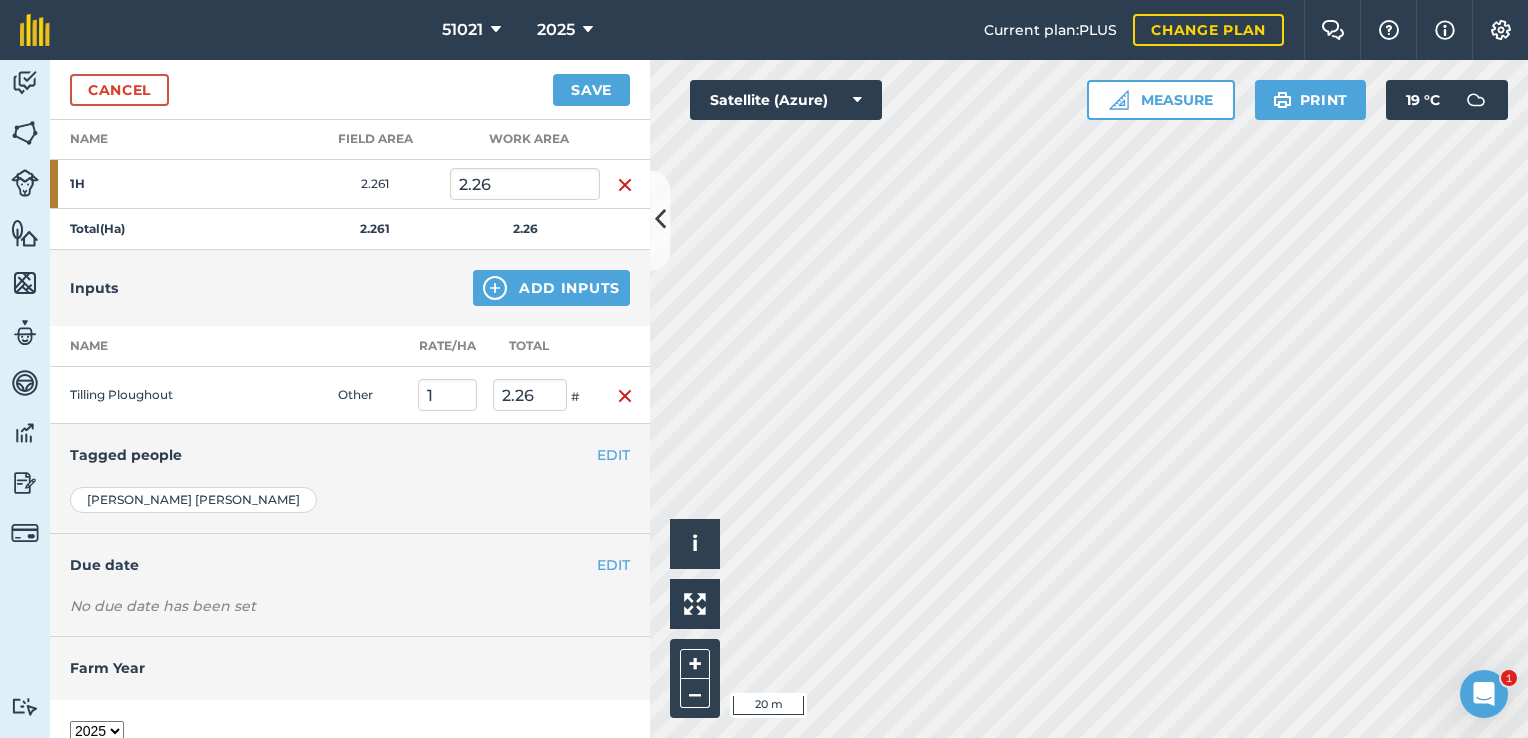 click on "2017 2018 2019 2020 2021 2022 2023 2024 2025 2026 2027" at bounding box center (97, 731) 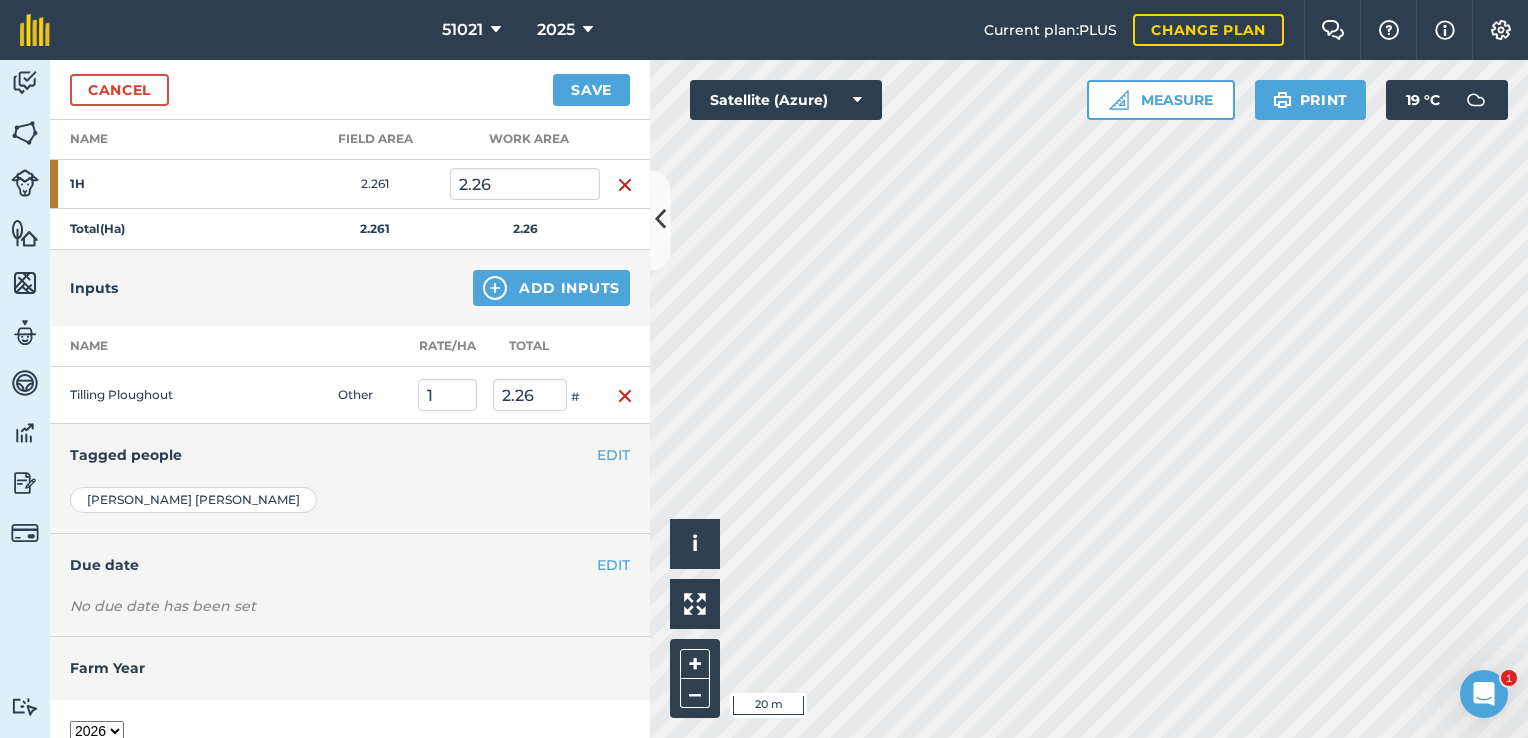 click on "2017 2018 2019 2020 2021 2022 2023 2024 2025 2026 2027" at bounding box center (97, 731) 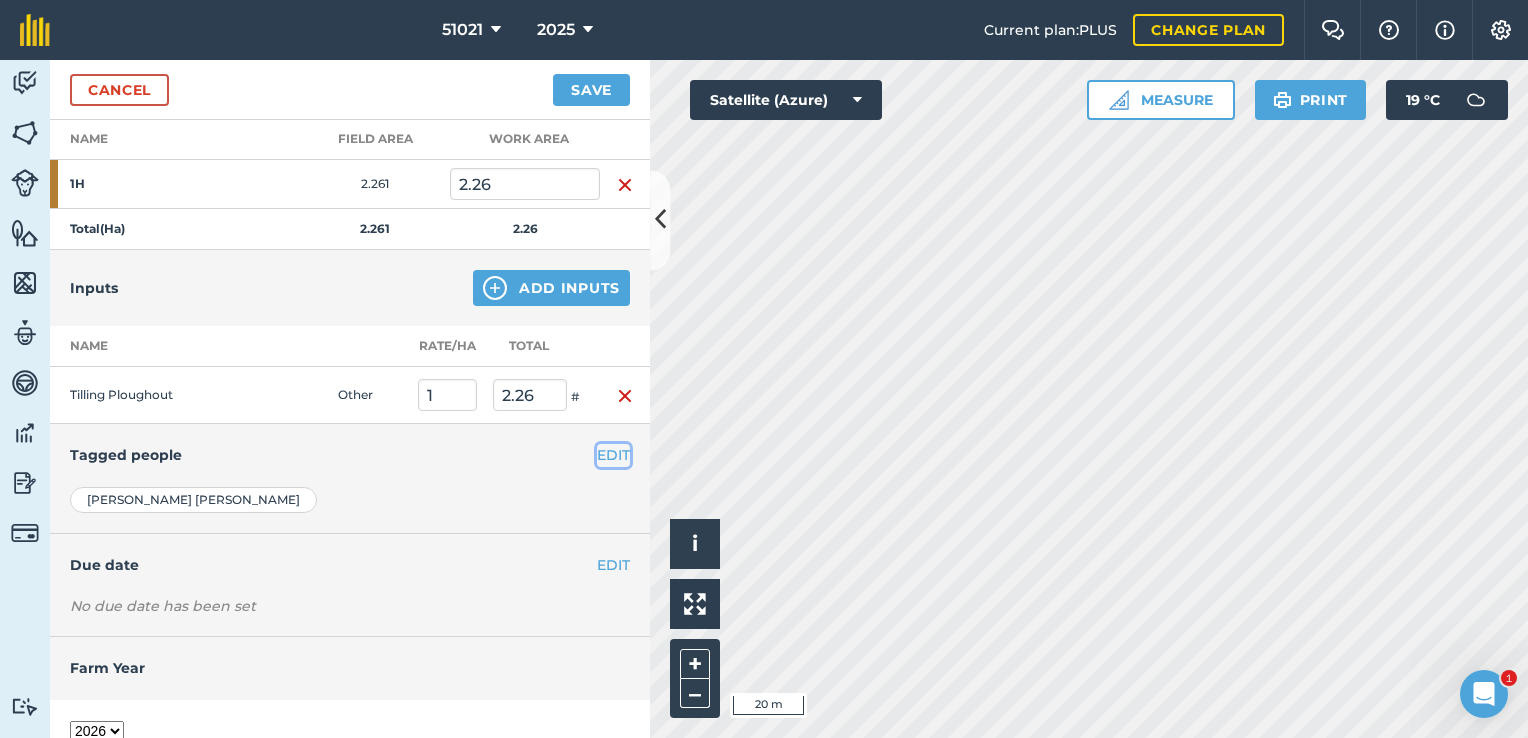 click on "EDIT" at bounding box center (613, 455) 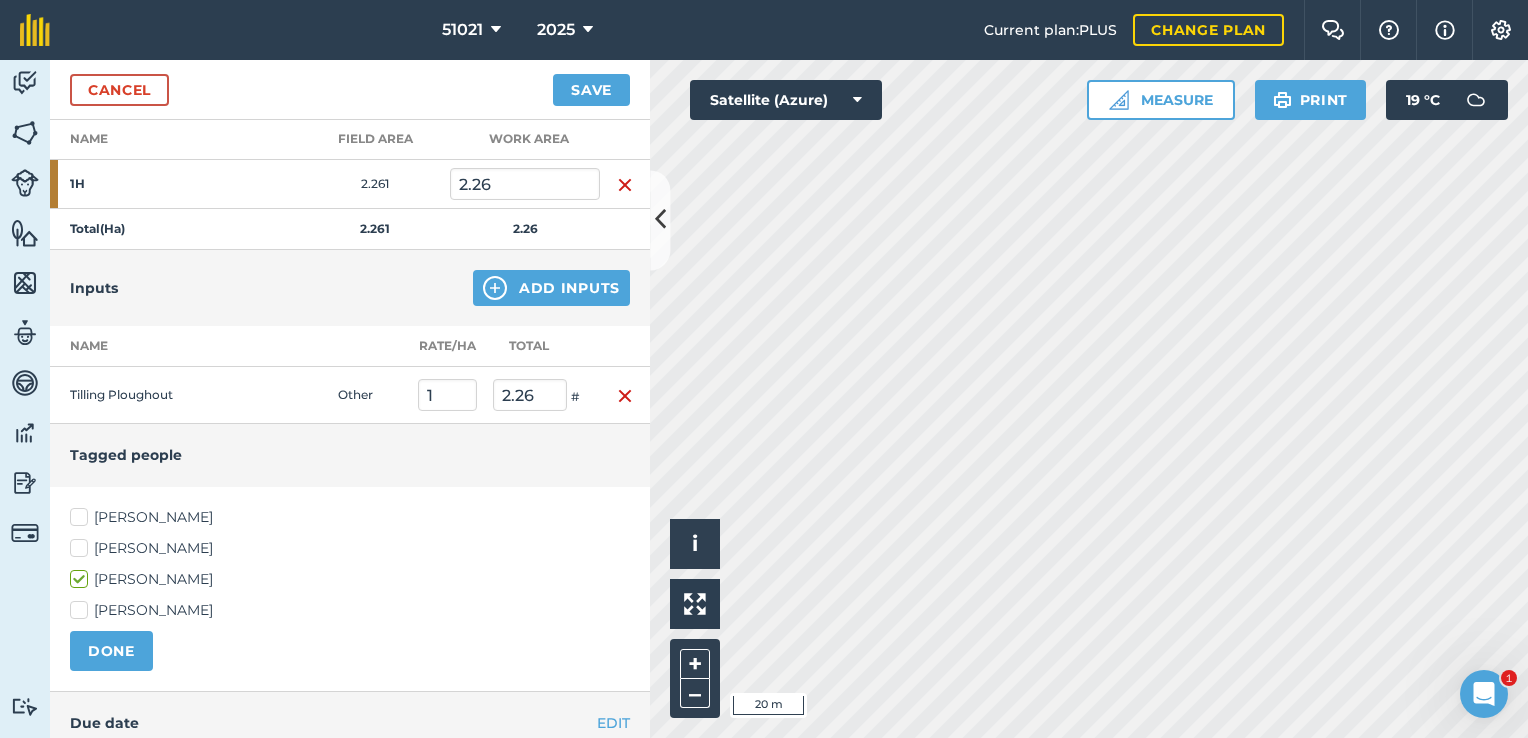 click on "[PERSON_NAME]" at bounding box center [350, 548] 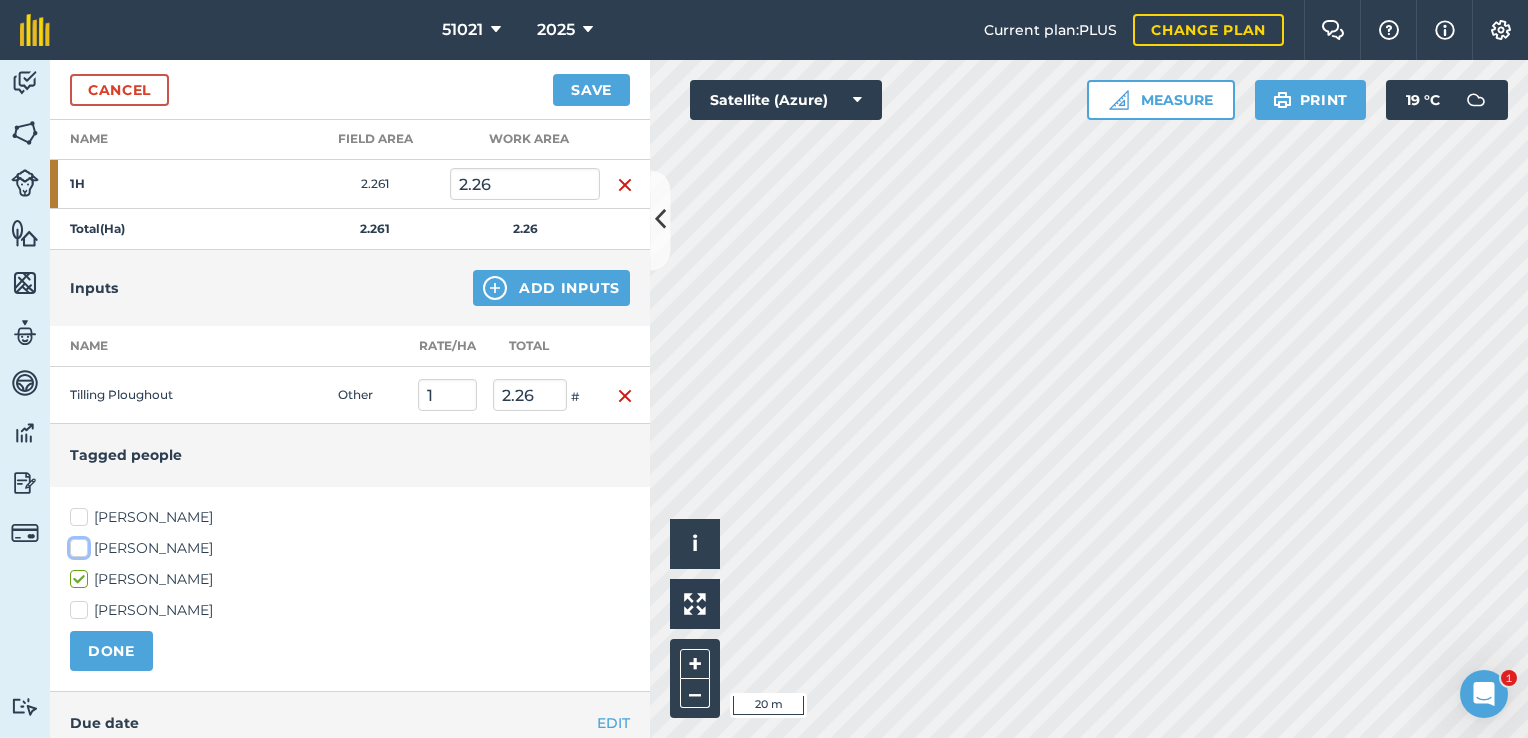 click on "[PERSON_NAME]" at bounding box center (76, 544) 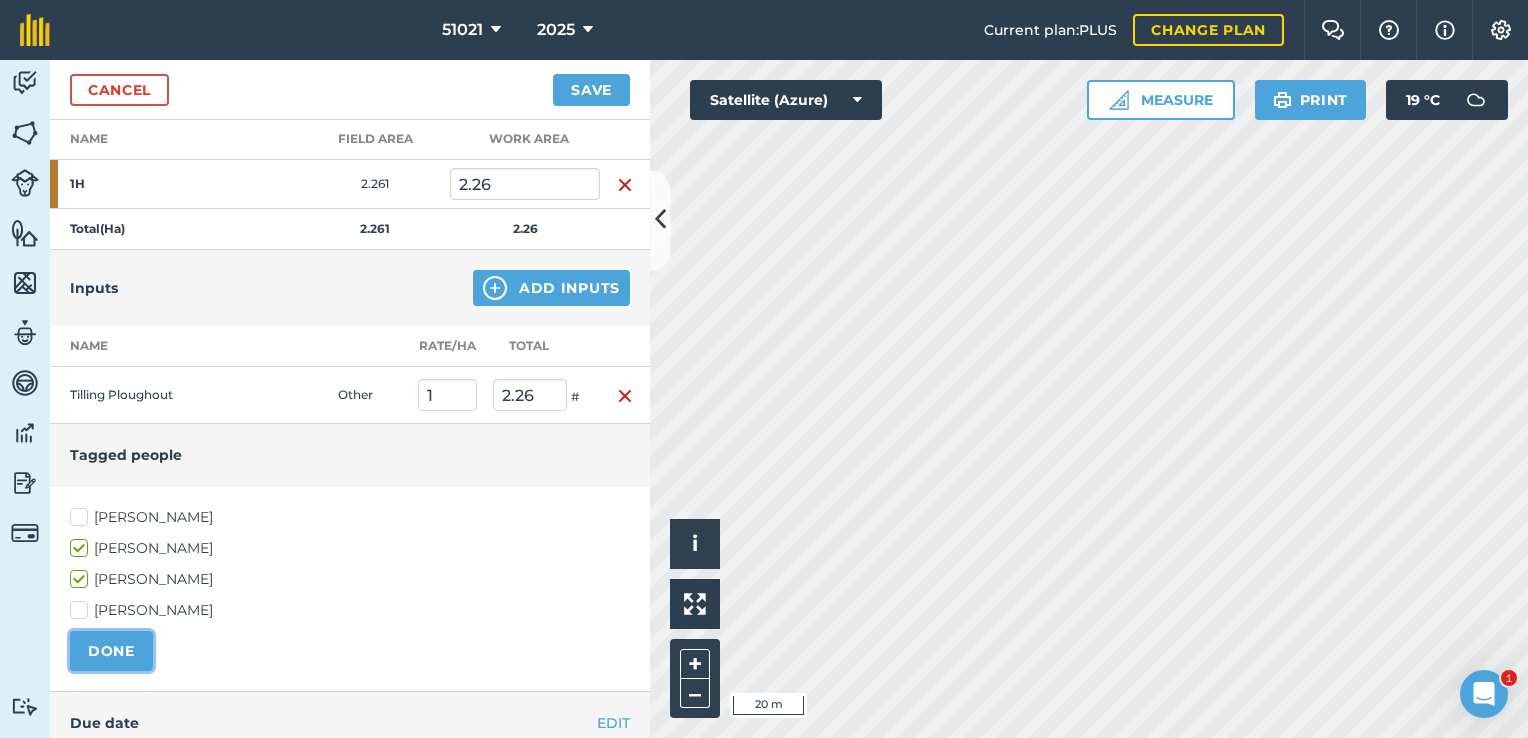 click on "DONE" at bounding box center [111, 651] 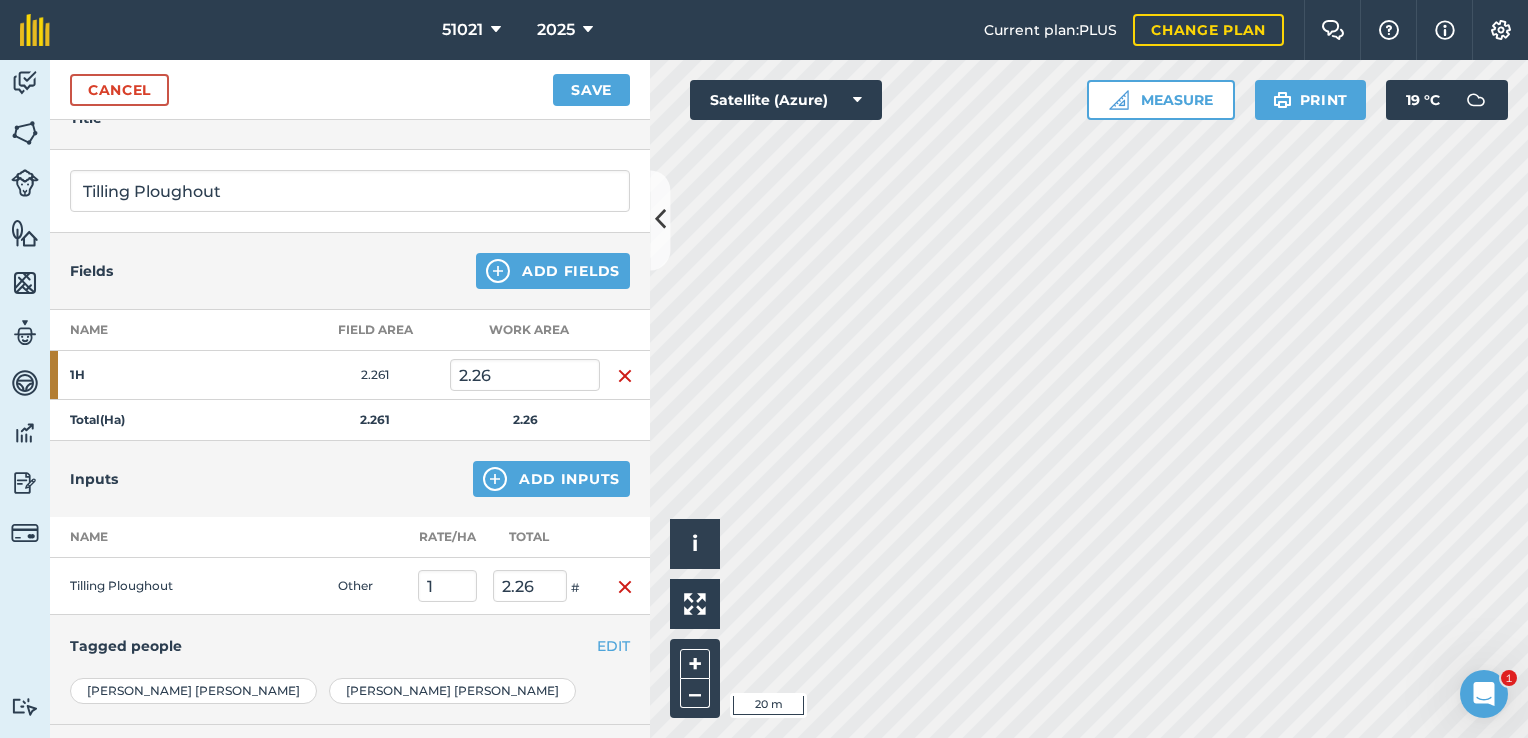 scroll, scrollTop: 0, scrollLeft: 0, axis: both 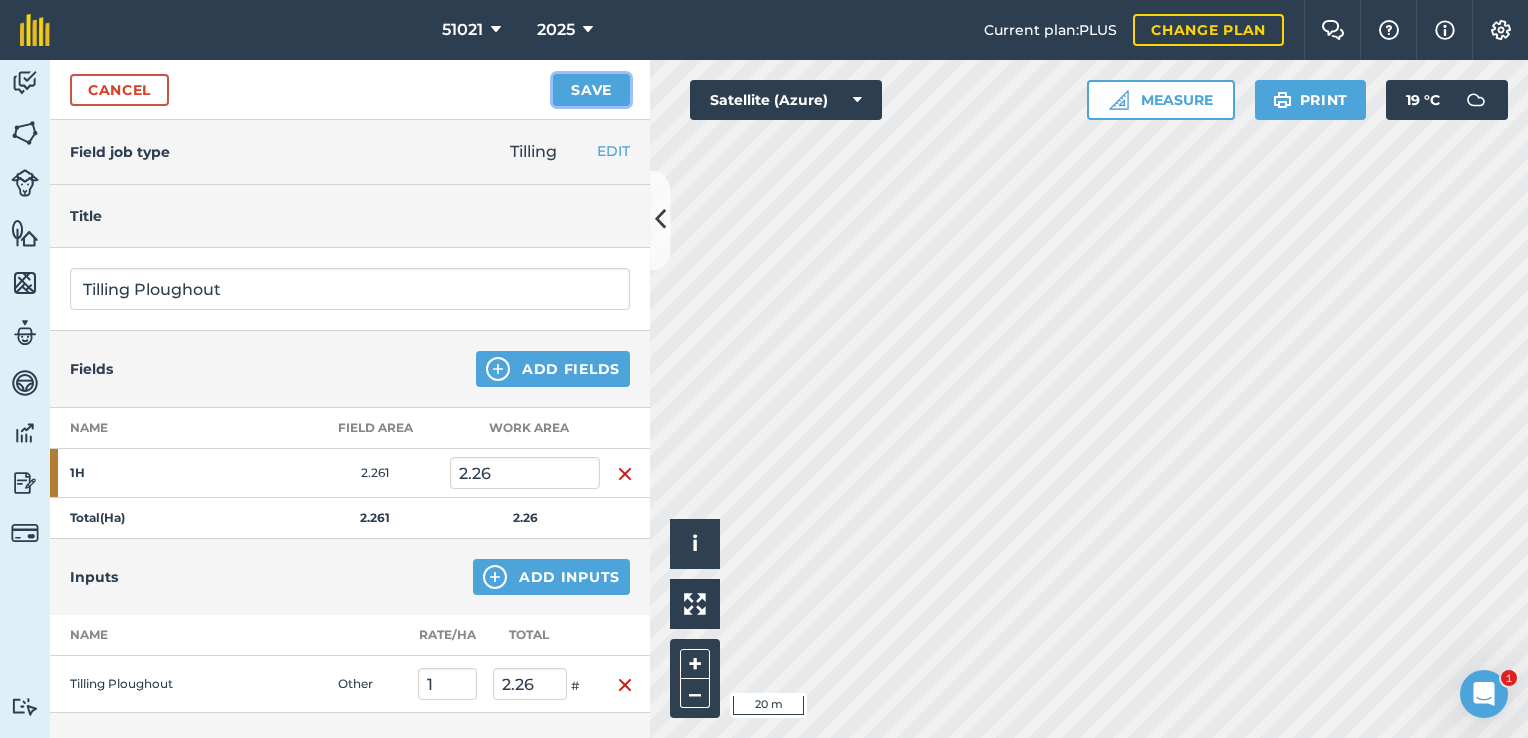 click on "Save" at bounding box center (591, 90) 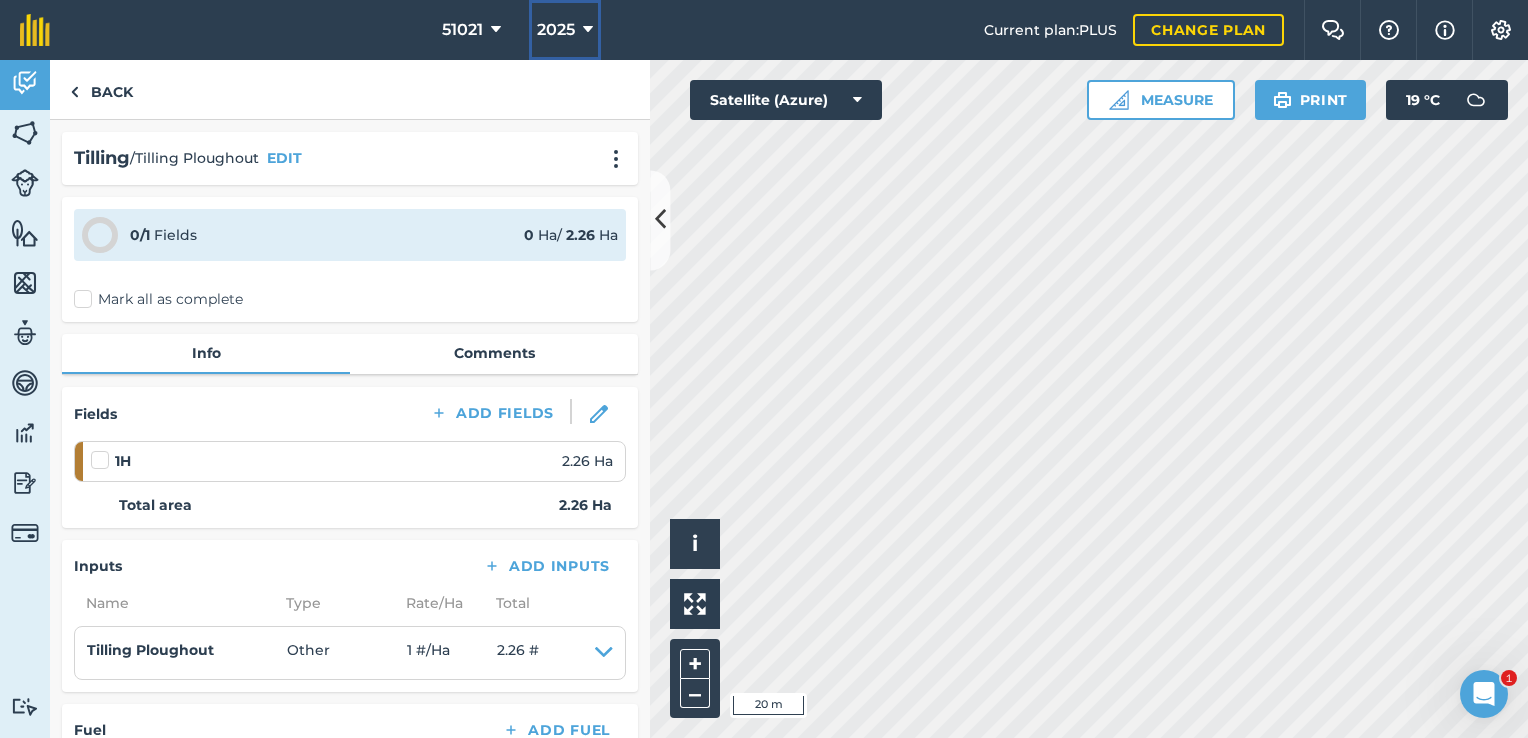 click at bounding box center [588, 30] 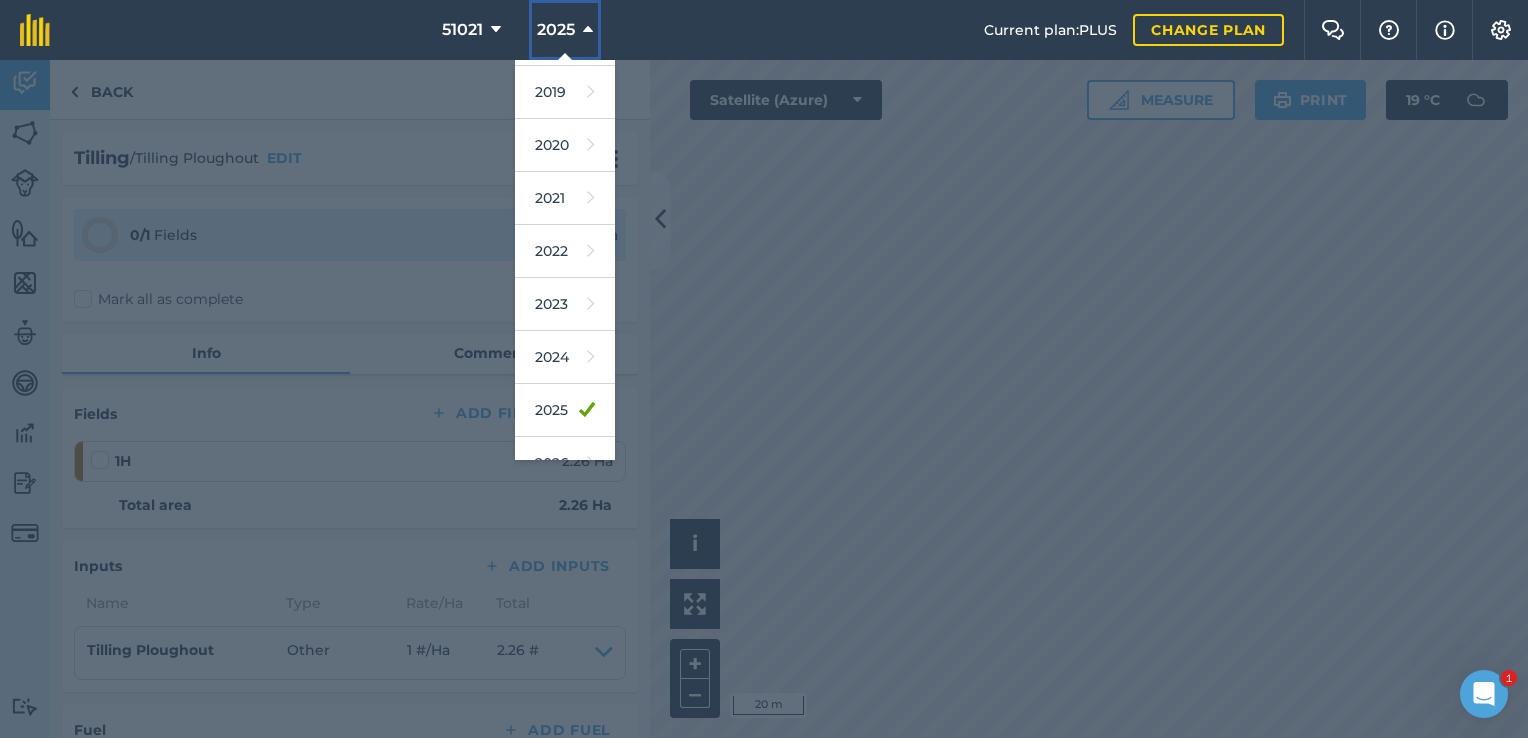 scroll, scrollTop: 120, scrollLeft: 0, axis: vertical 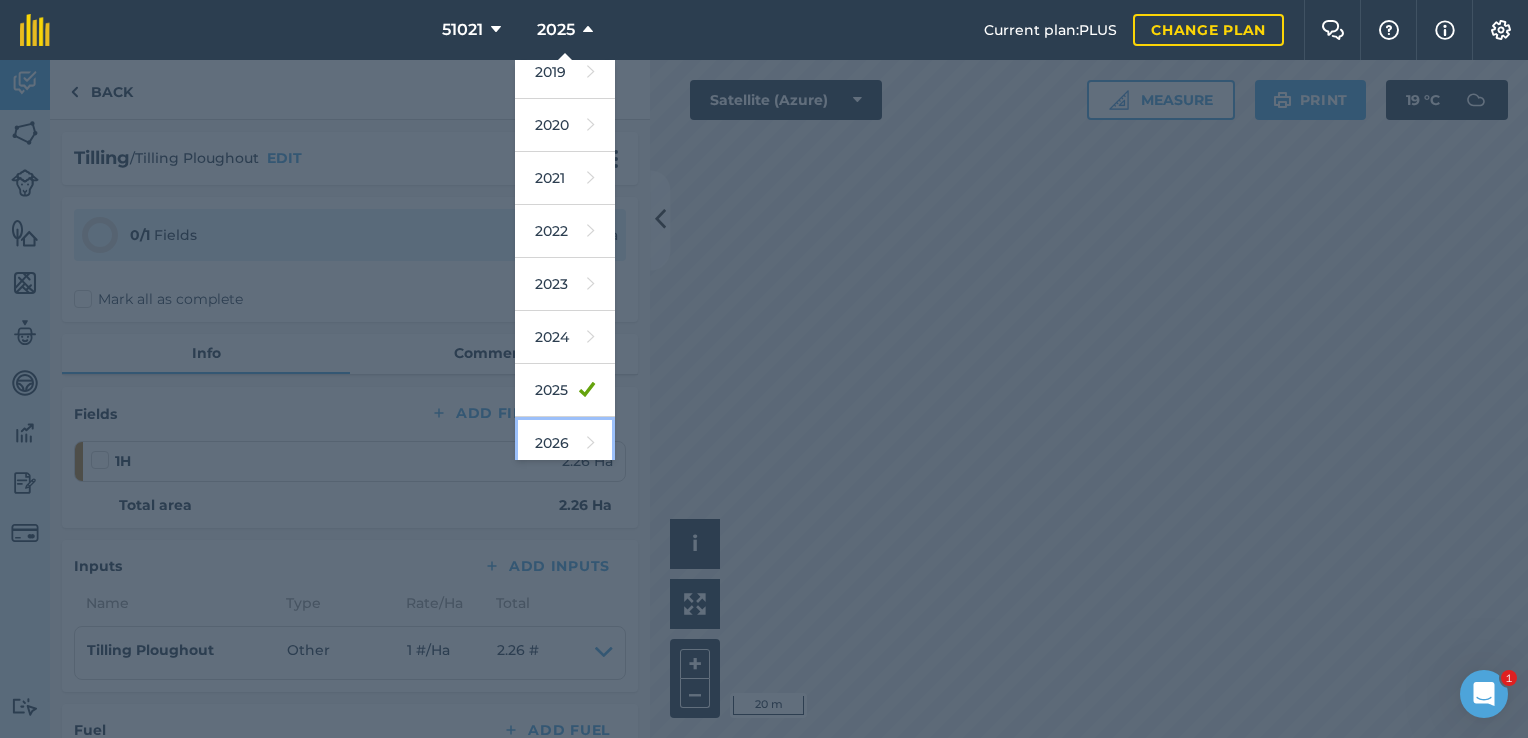 click at bounding box center (591, 443) 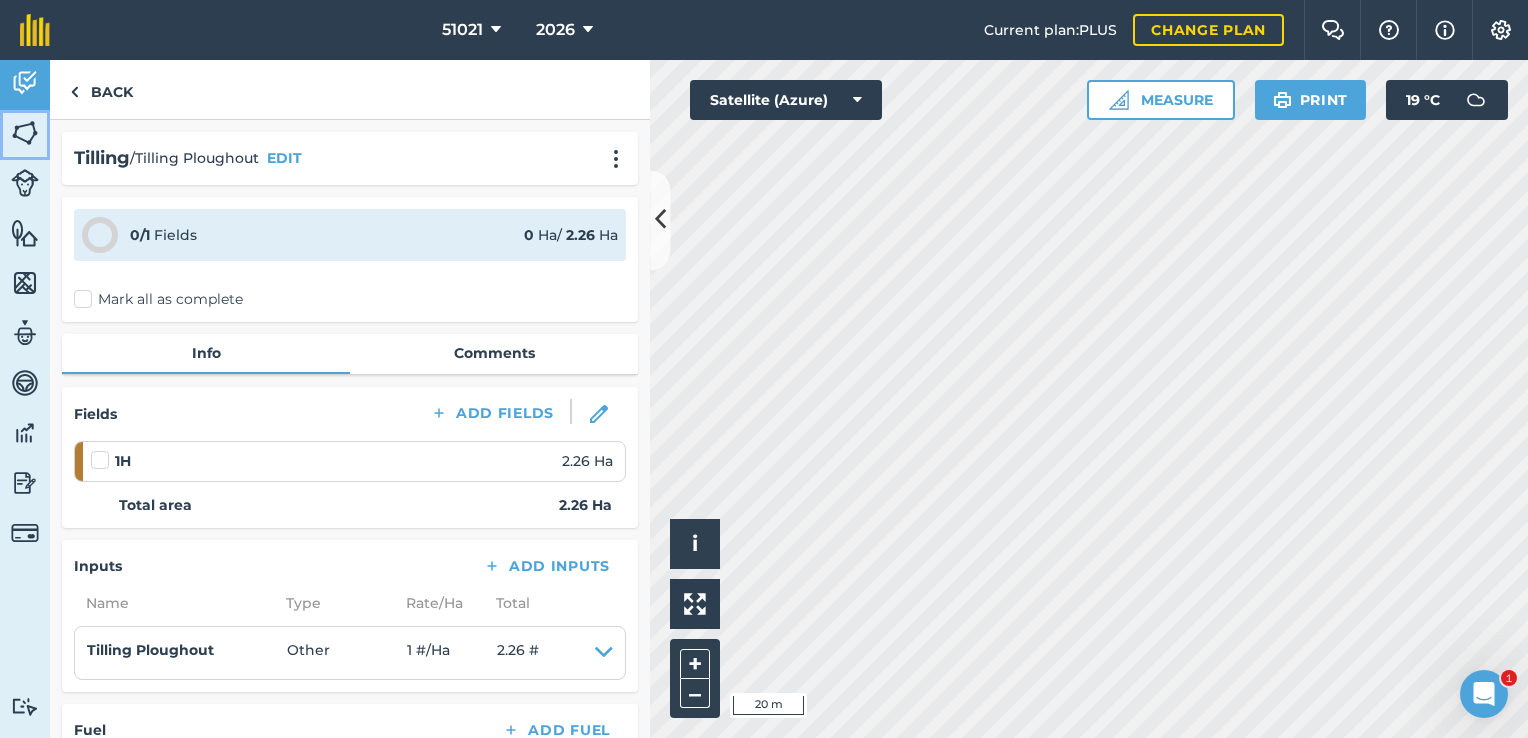 click at bounding box center (25, 133) 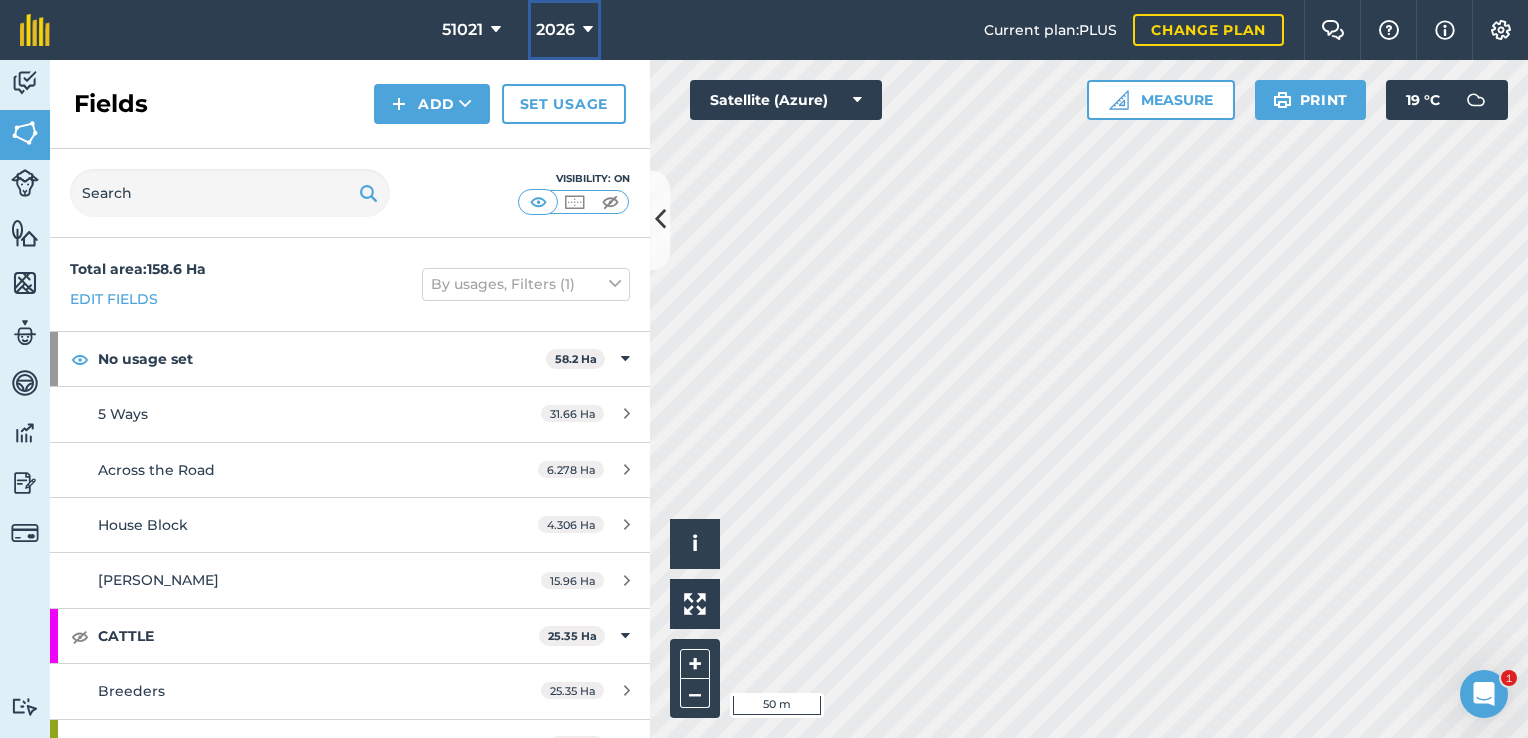click at bounding box center (588, 30) 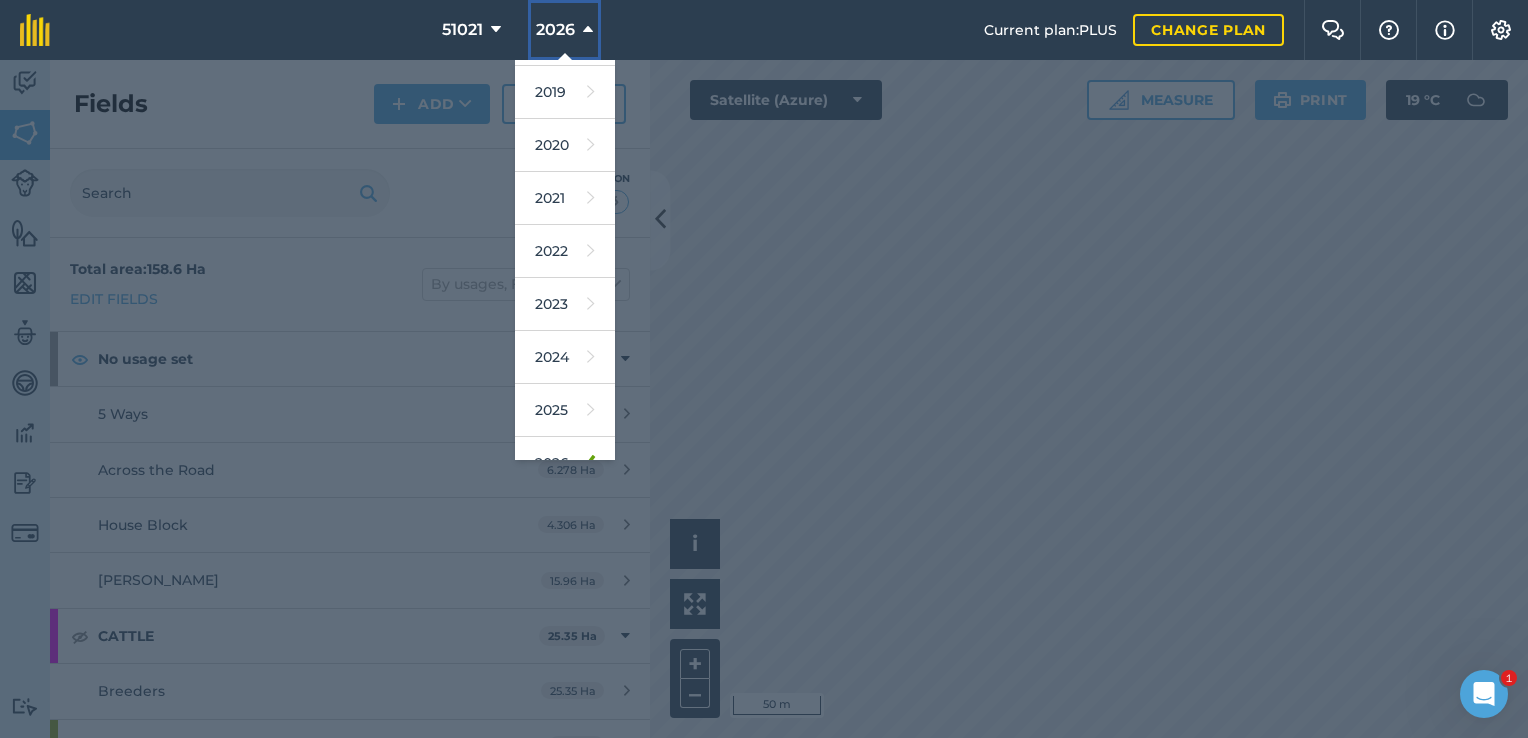 scroll, scrollTop: 120, scrollLeft: 0, axis: vertical 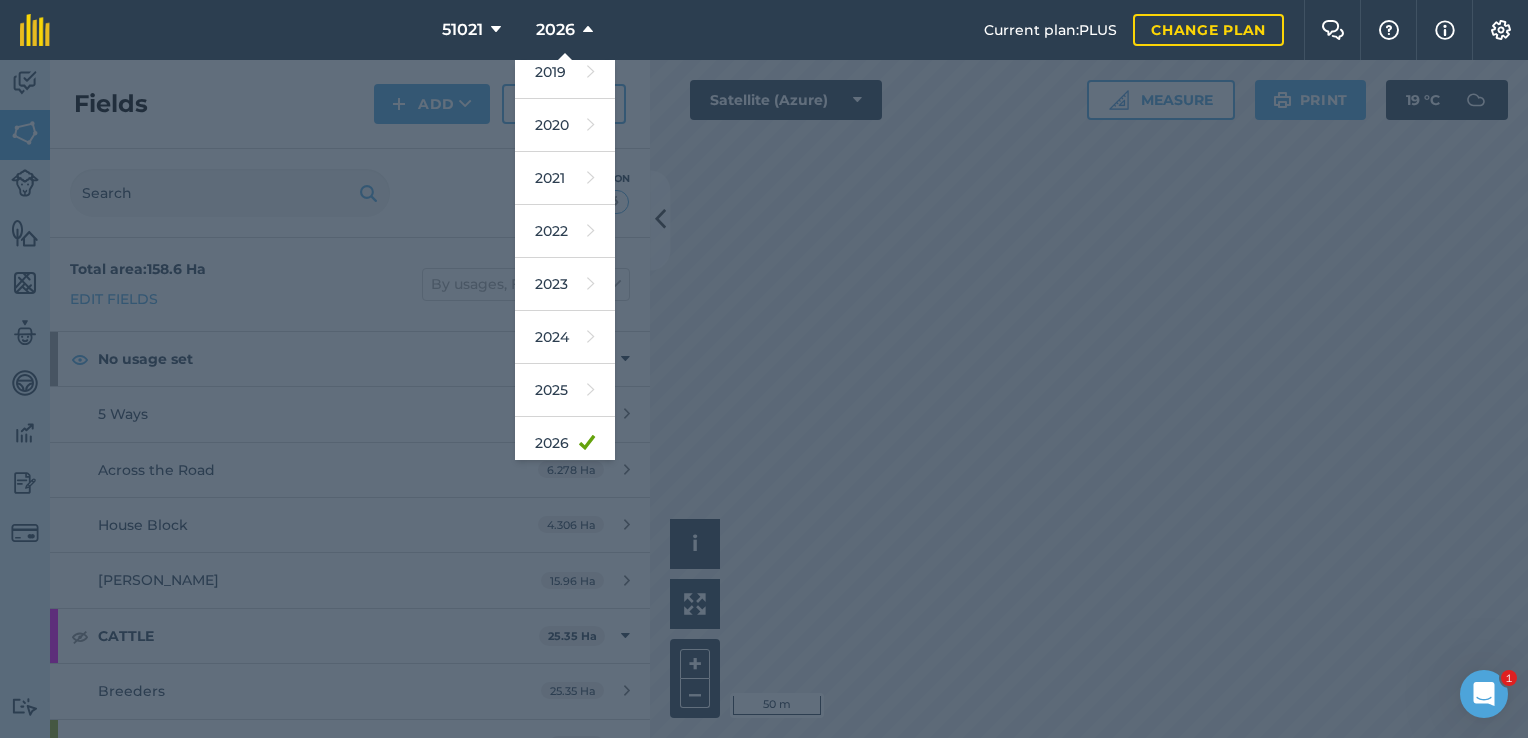 click at bounding box center (764, 399) 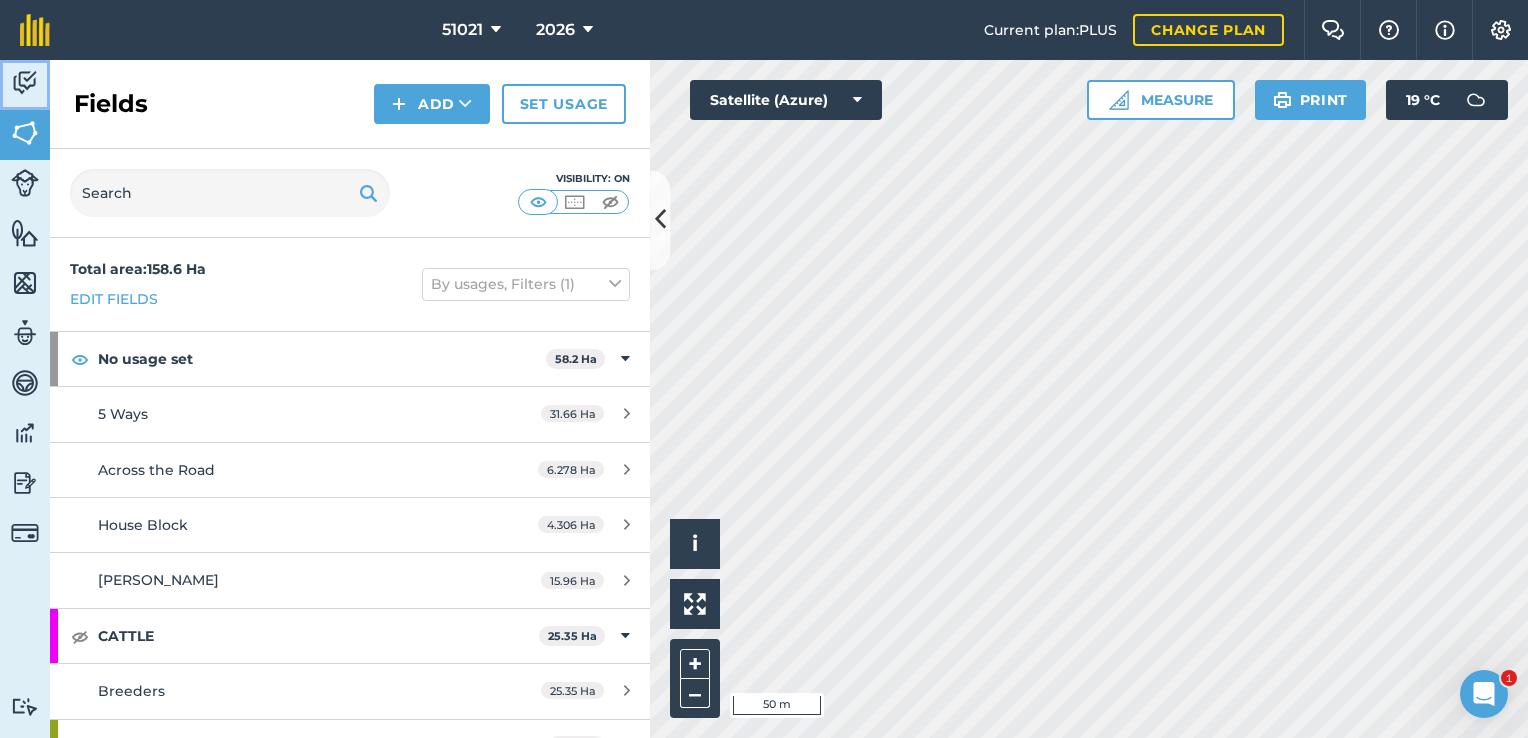 click at bounding box center [25, 83] 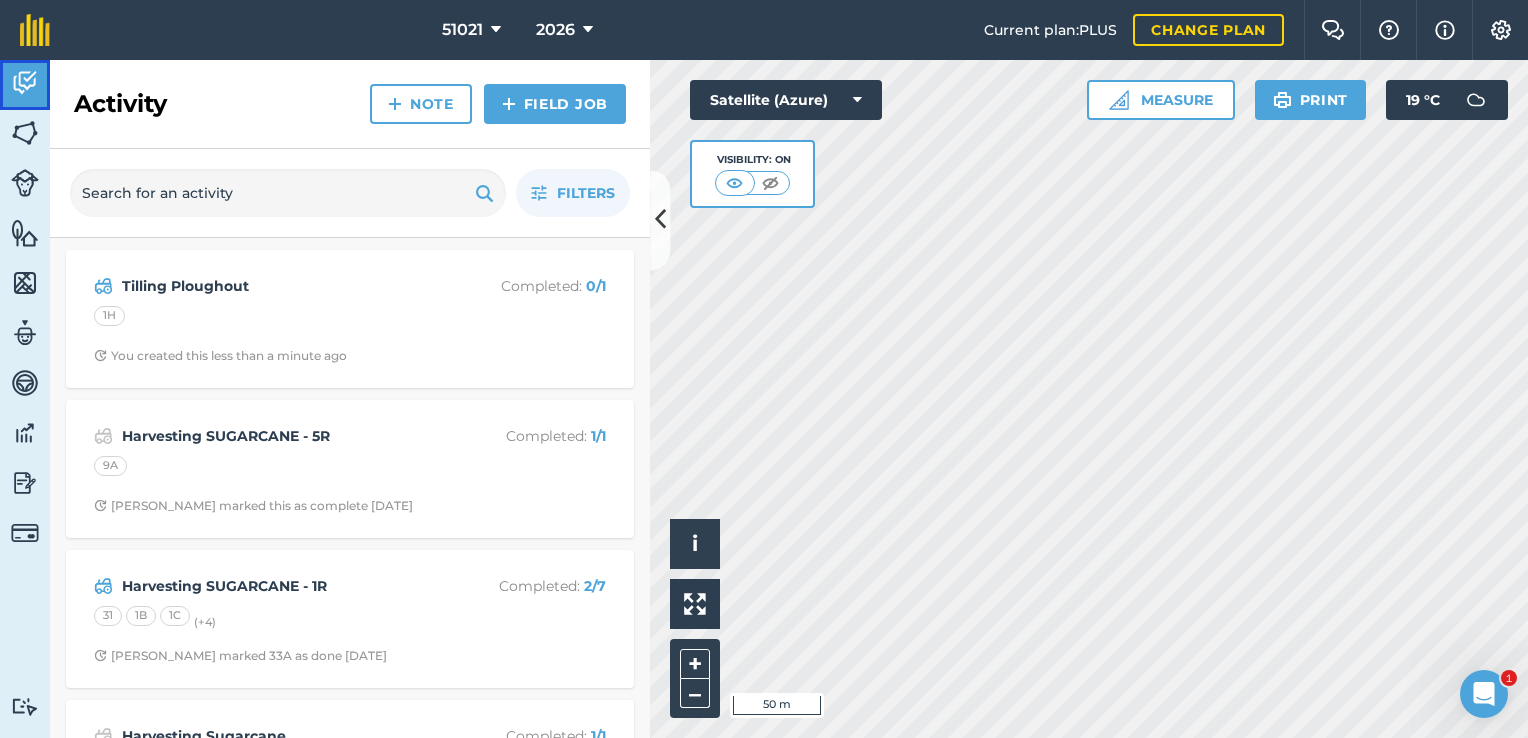 scroll, scrollTop: 0, scrollLeft: 0, axis: both 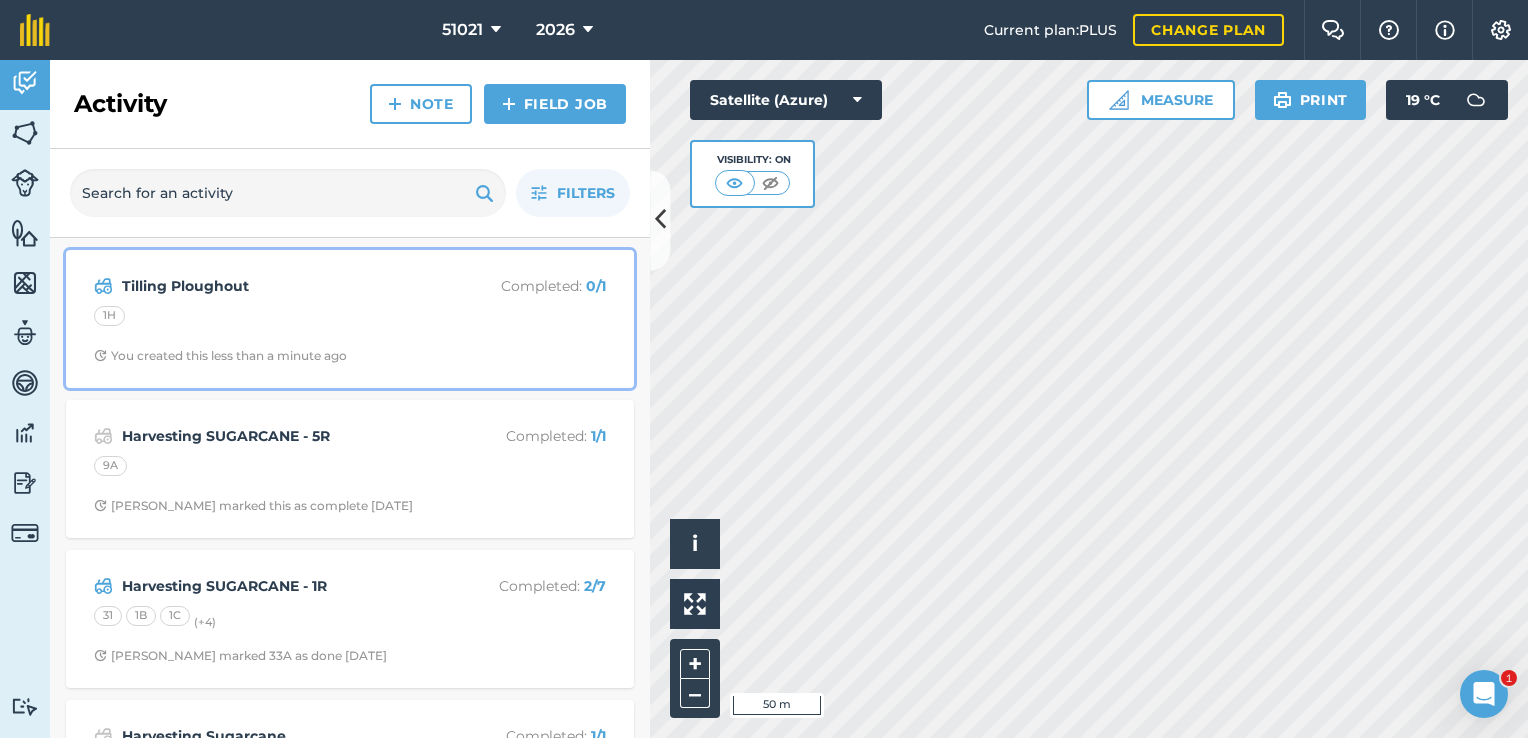 click on "Tilling Ploughout" at bounding box center (280, 286) 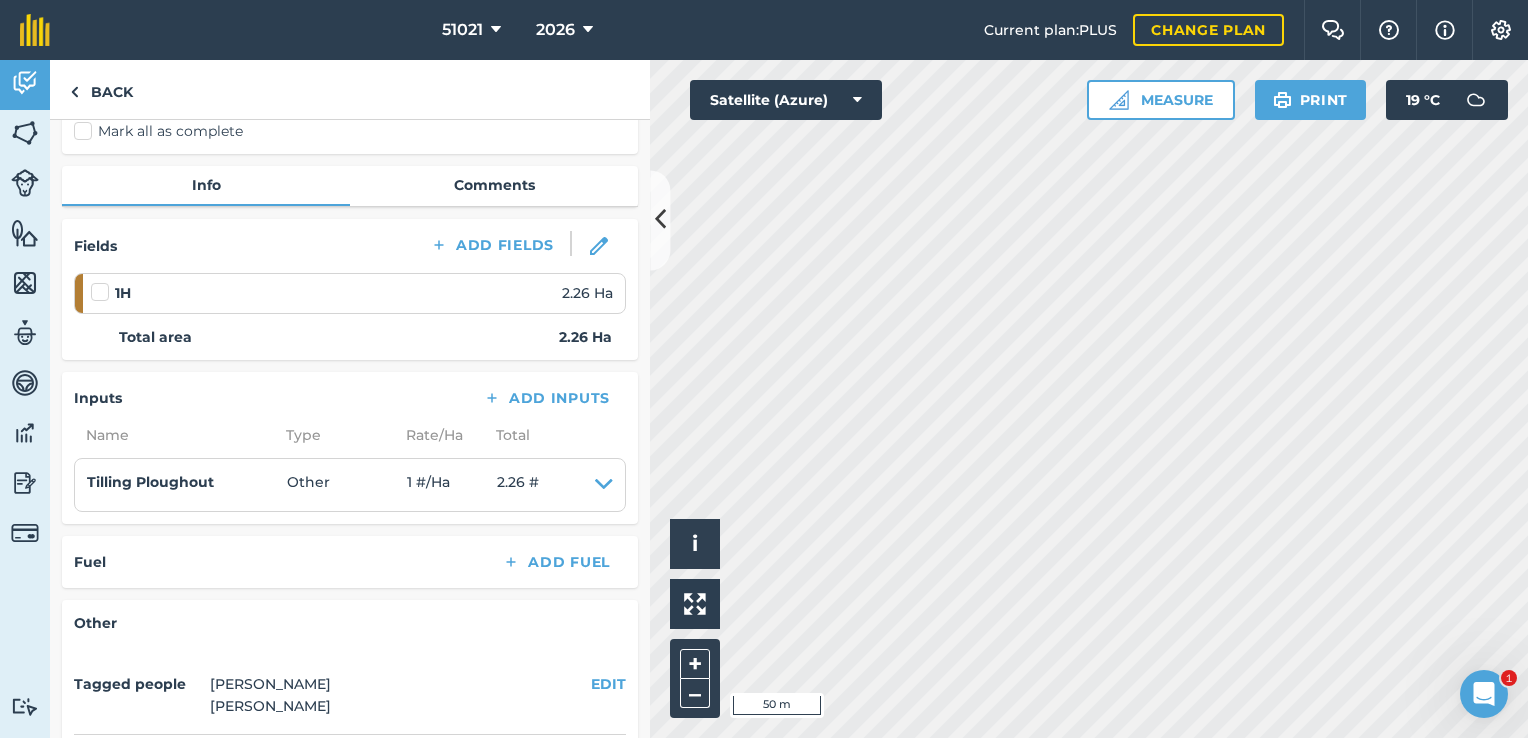 scroll, scrollTop: 0, scrollLeft: 0, axis: both 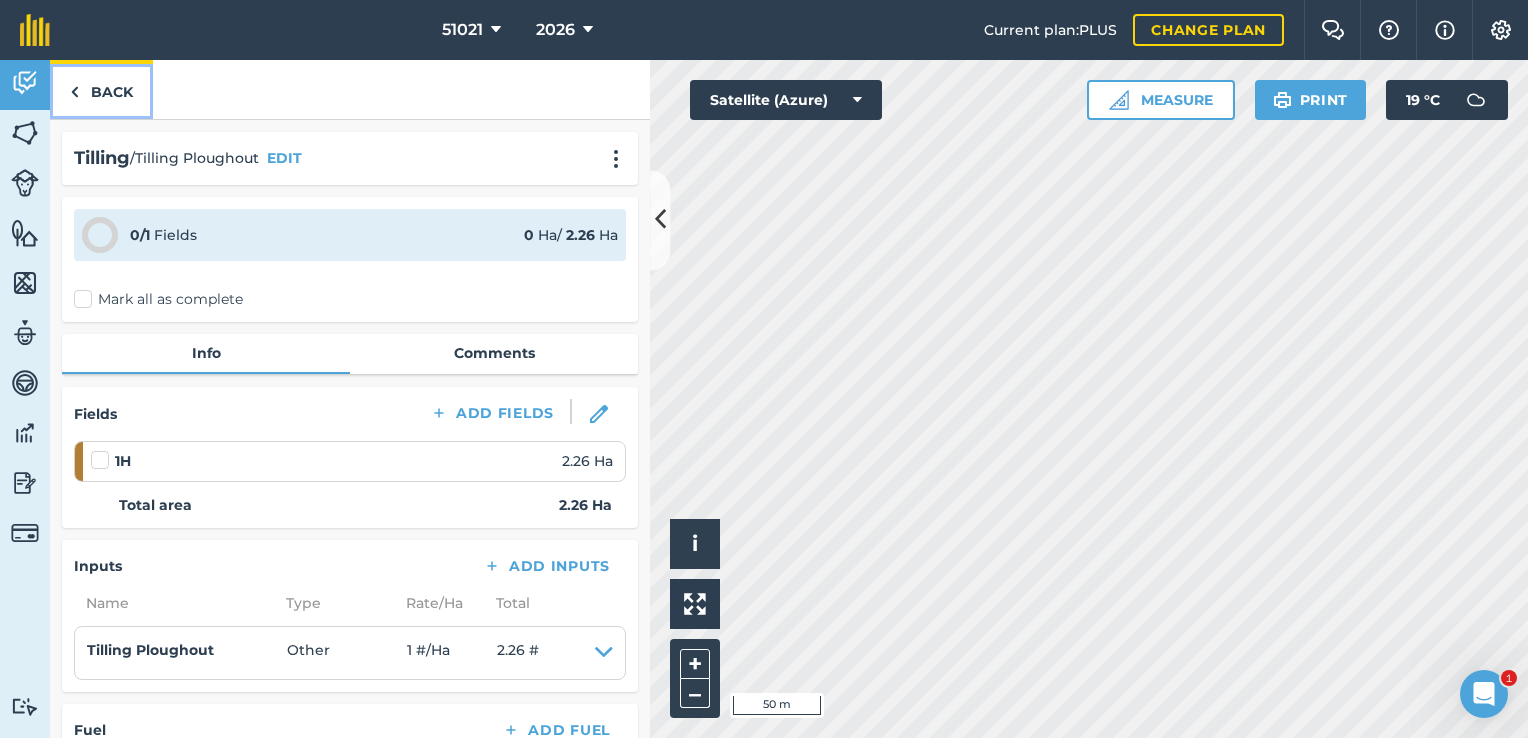 click on "Back" at bounding box center (101, 89) 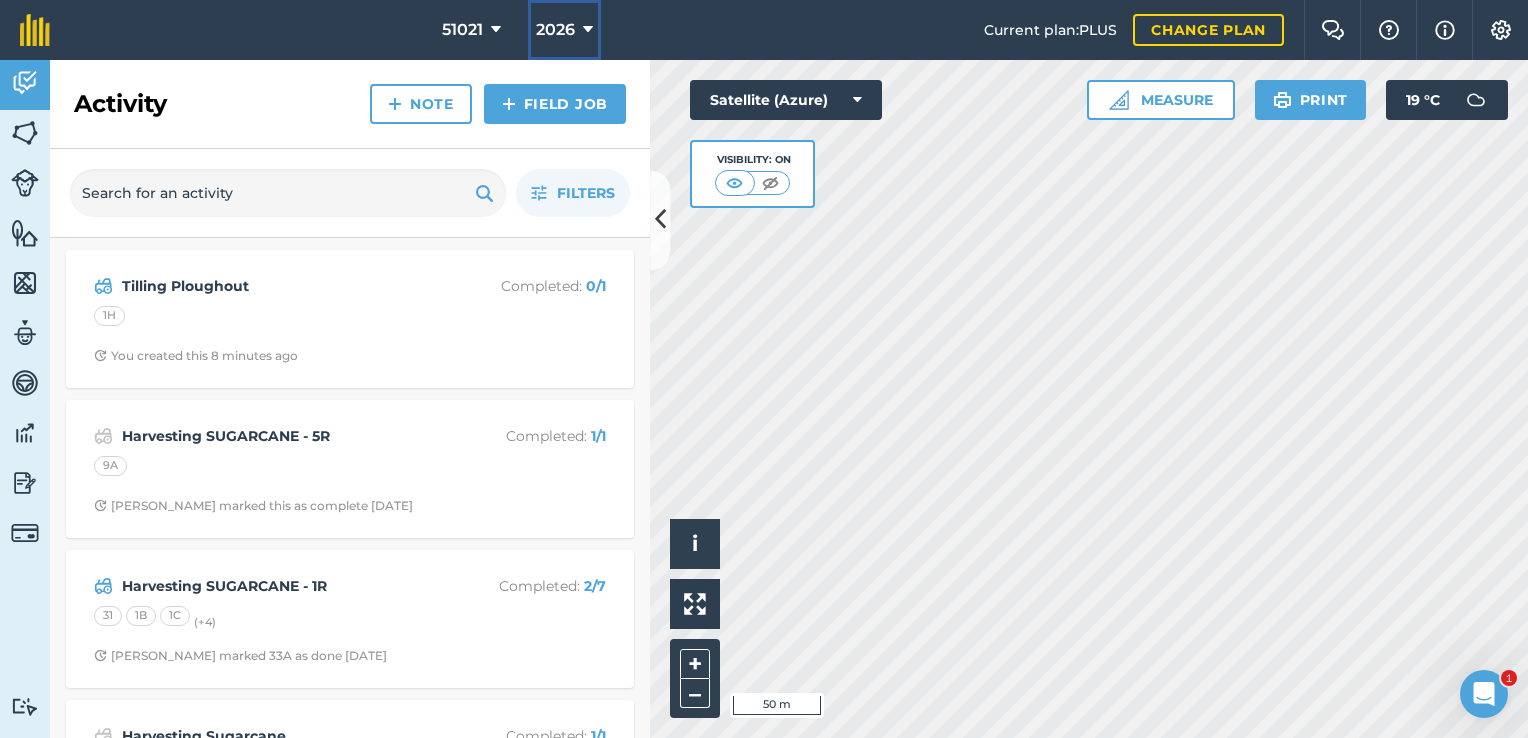 click at bounding box center [588, 30] 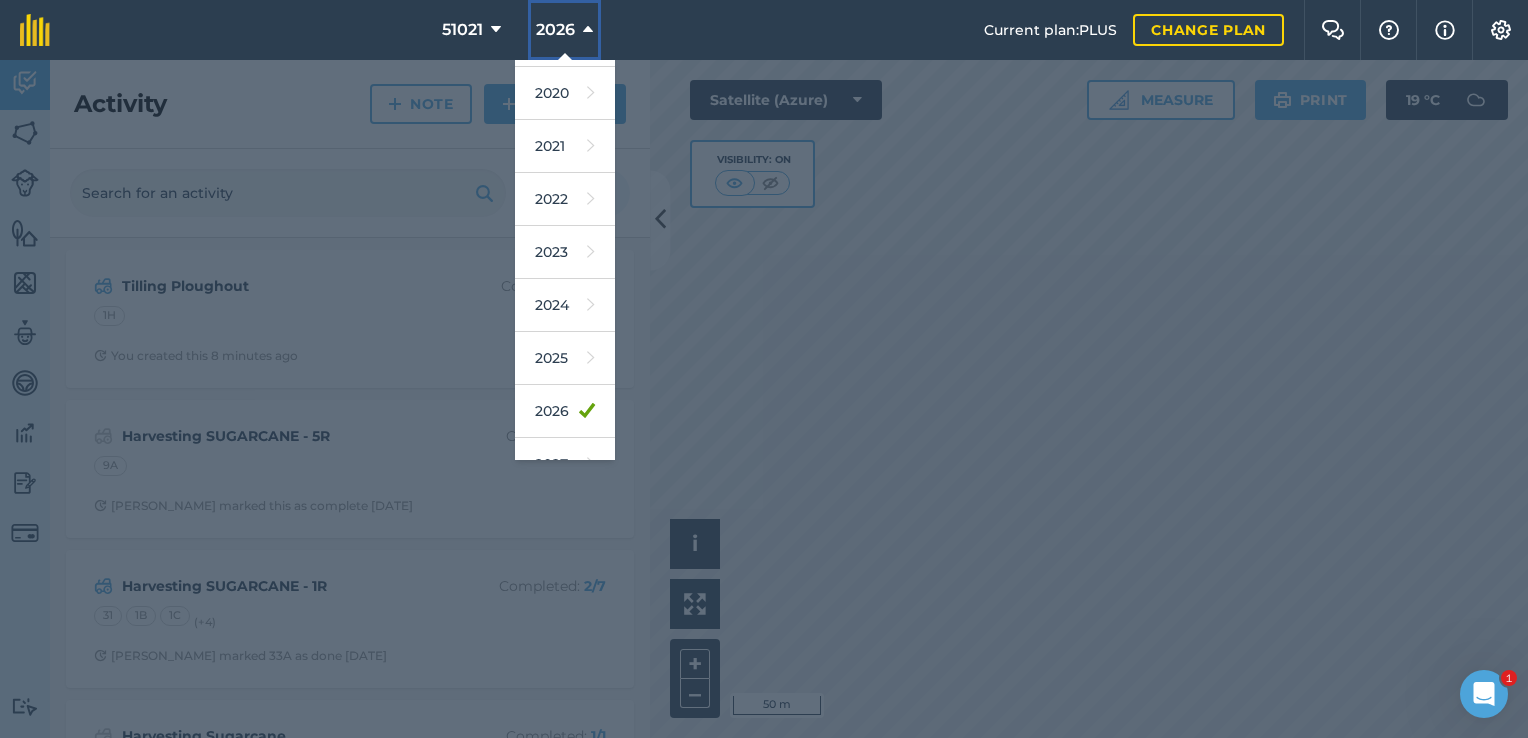 scroll, scrollTop: 160, scrollLeft: 0, axis: vertical 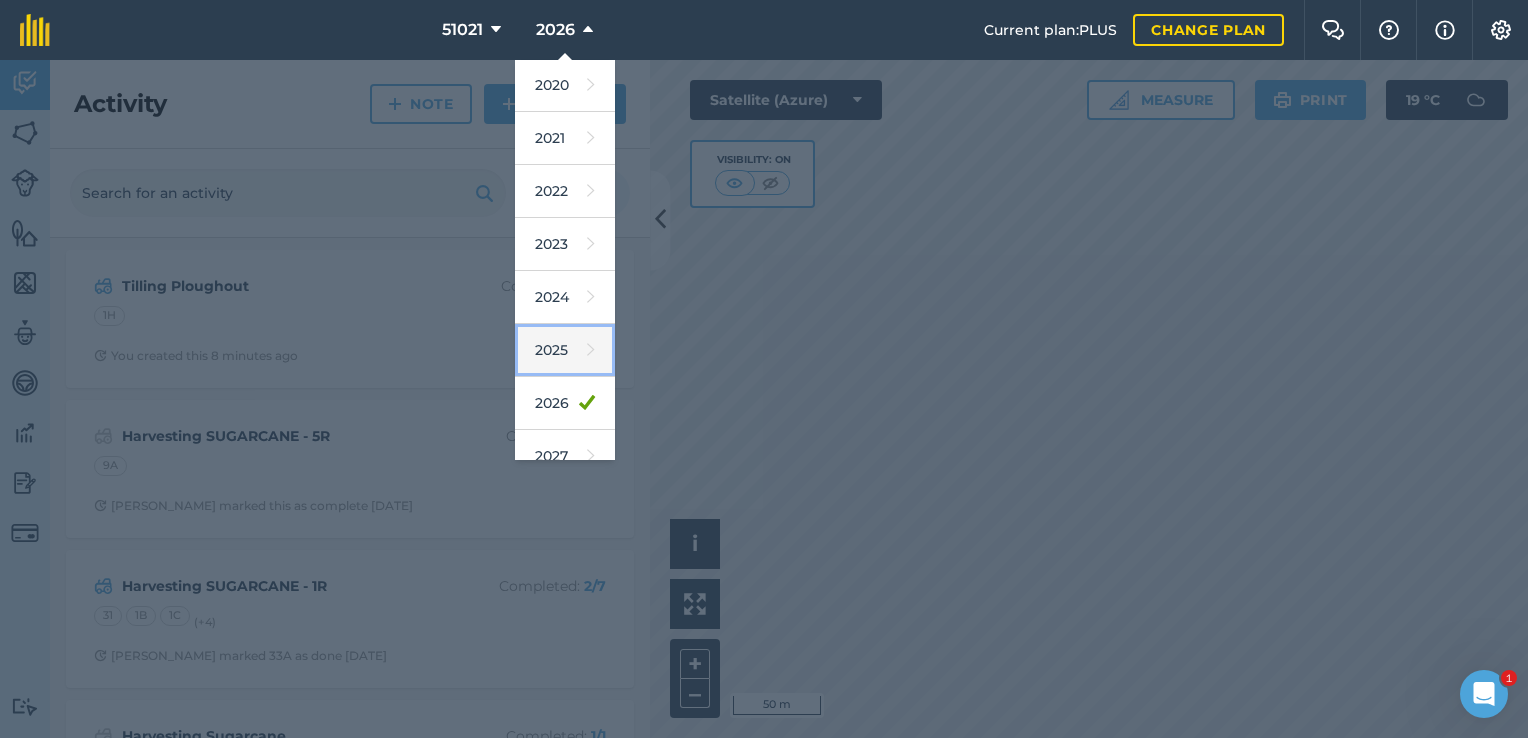 click on "2025" at bounding box center (565, 350) 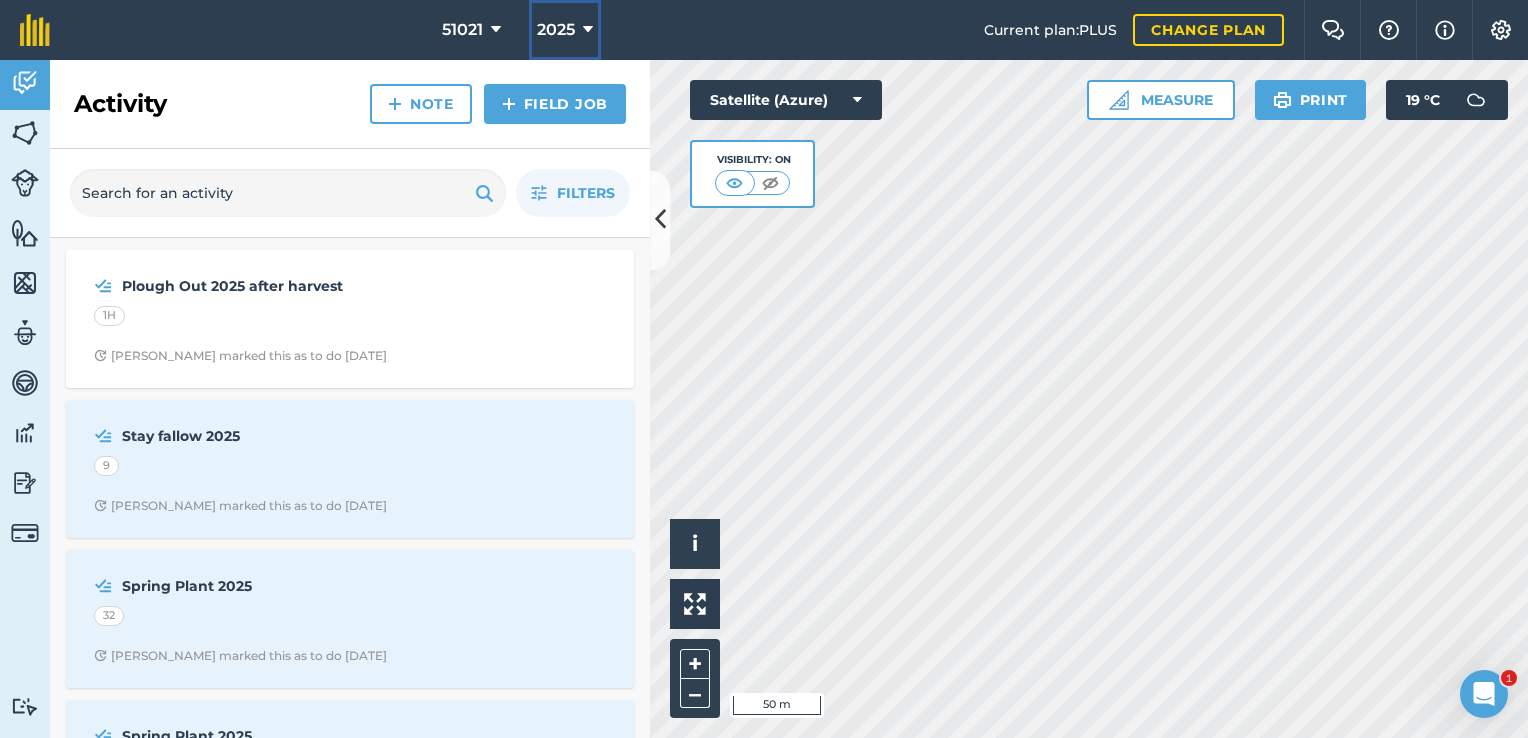 click at bounding box center (588, 30) 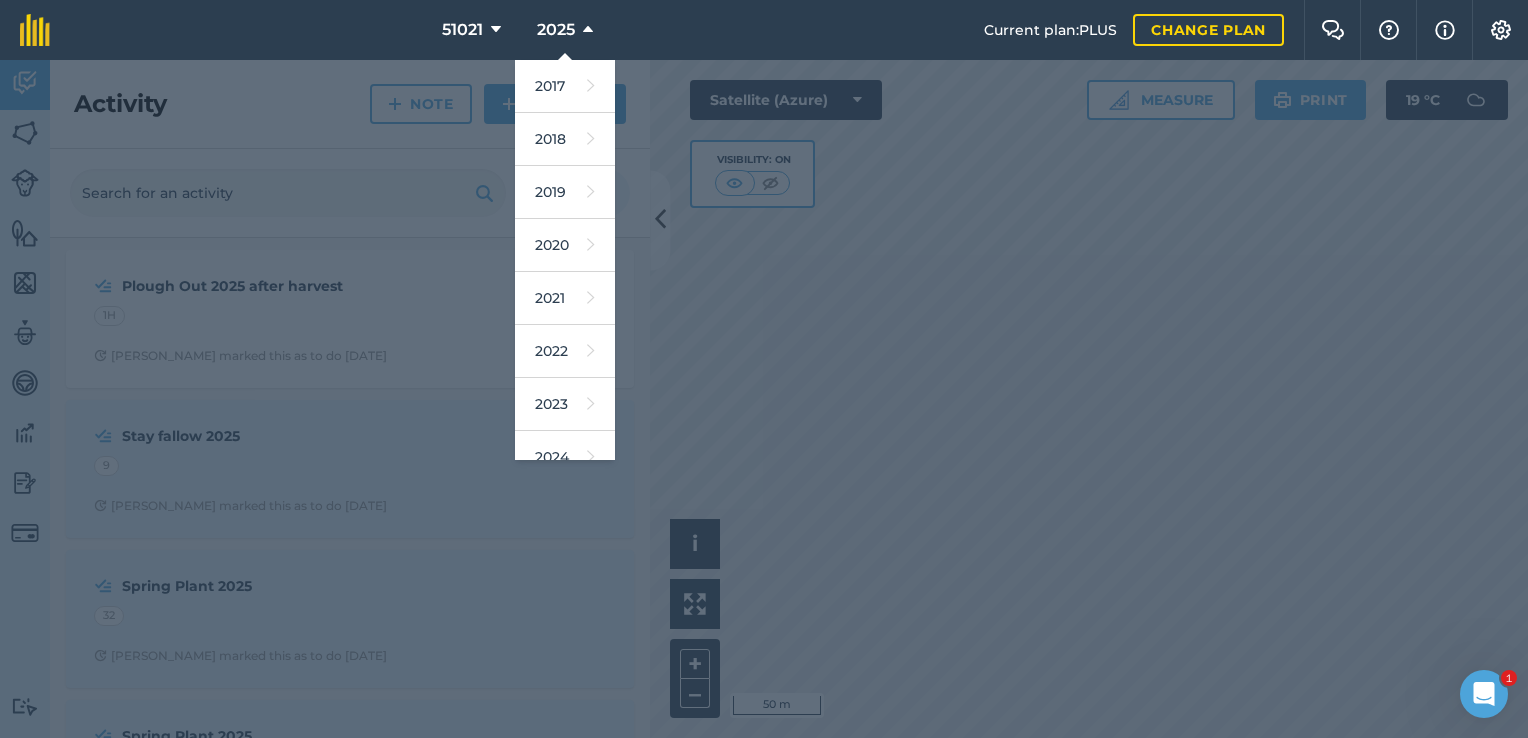 click at bounding box center [764, 399] 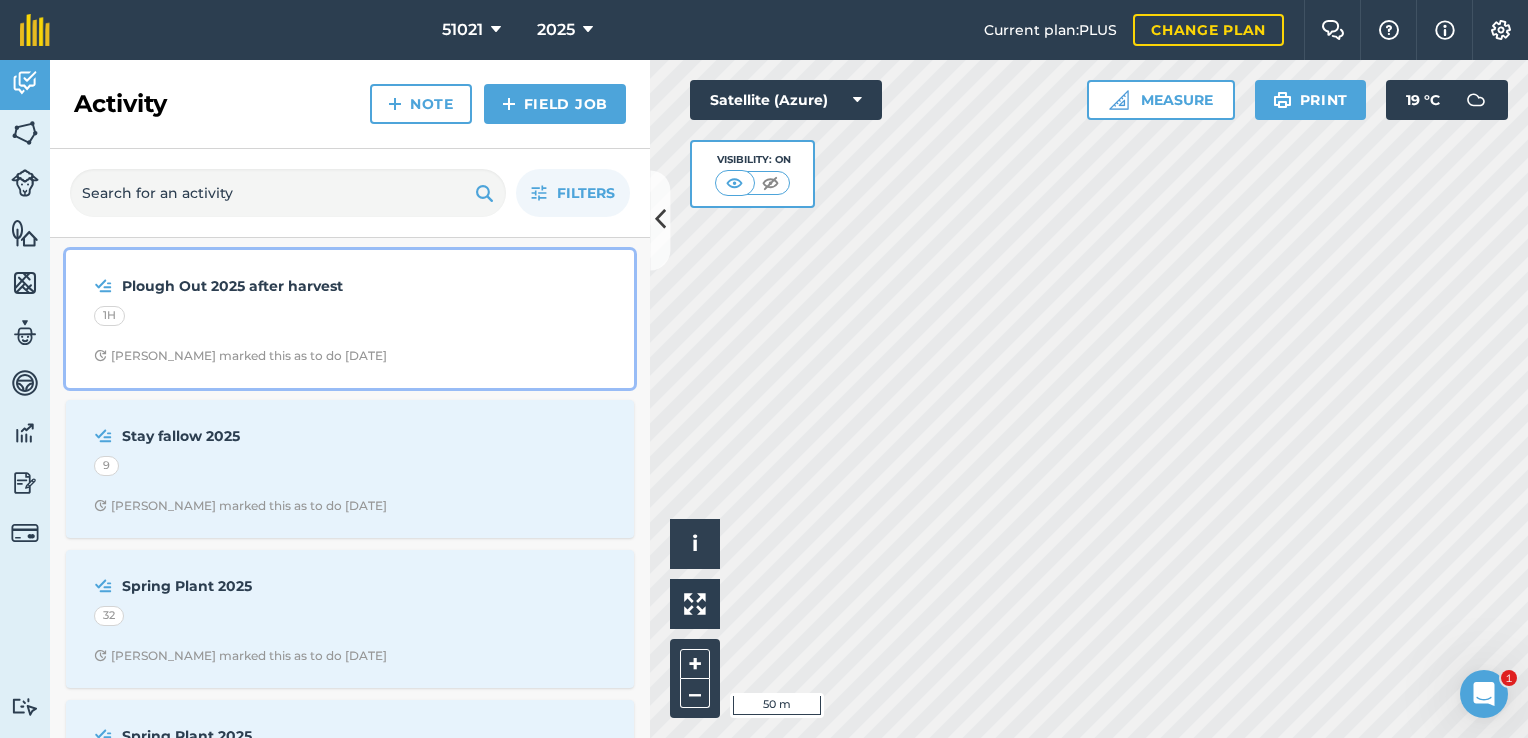 click on "Plough Out 2025 after harvest" at bounding box center (280, 286) 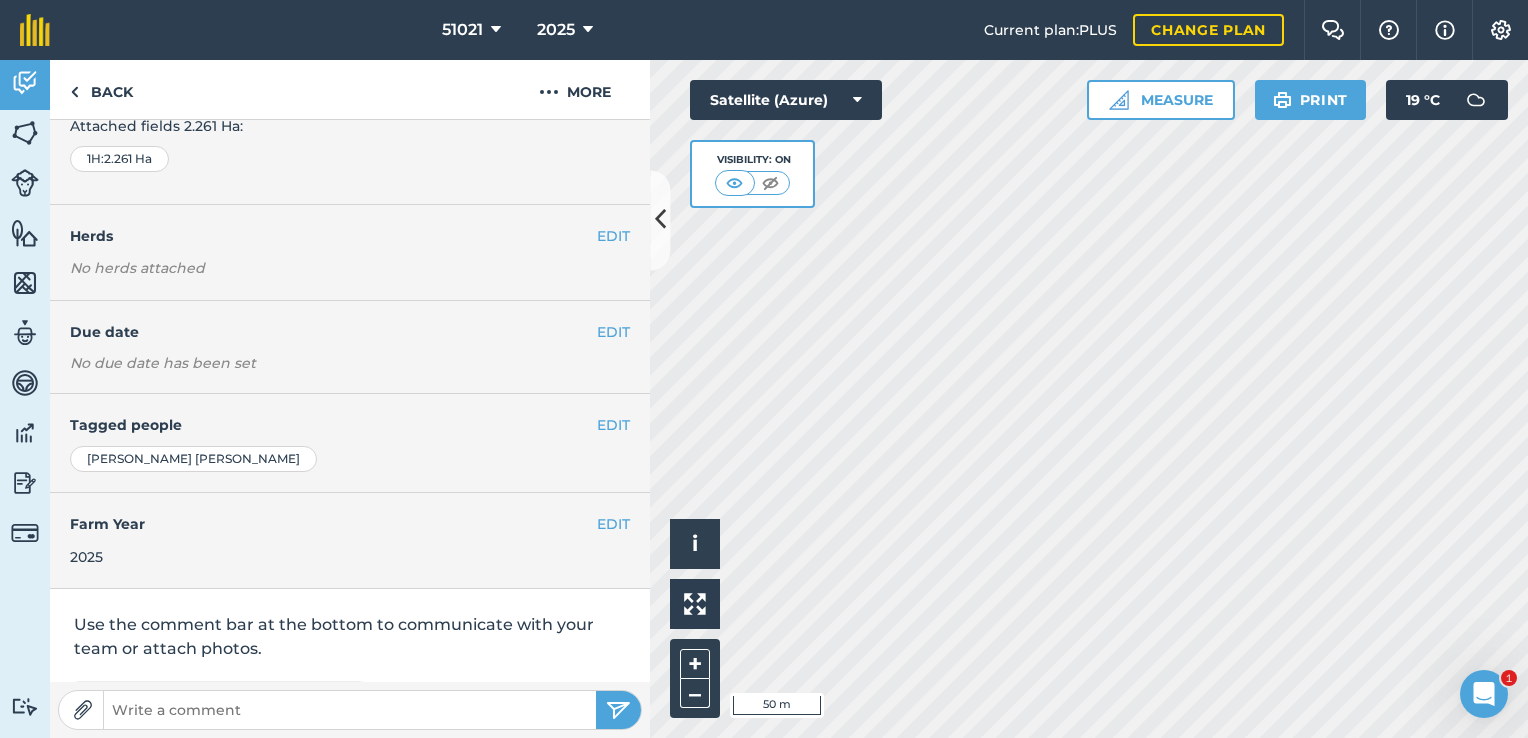 scroll, scrollTop: 0, scrollLeft: 0, axis: both 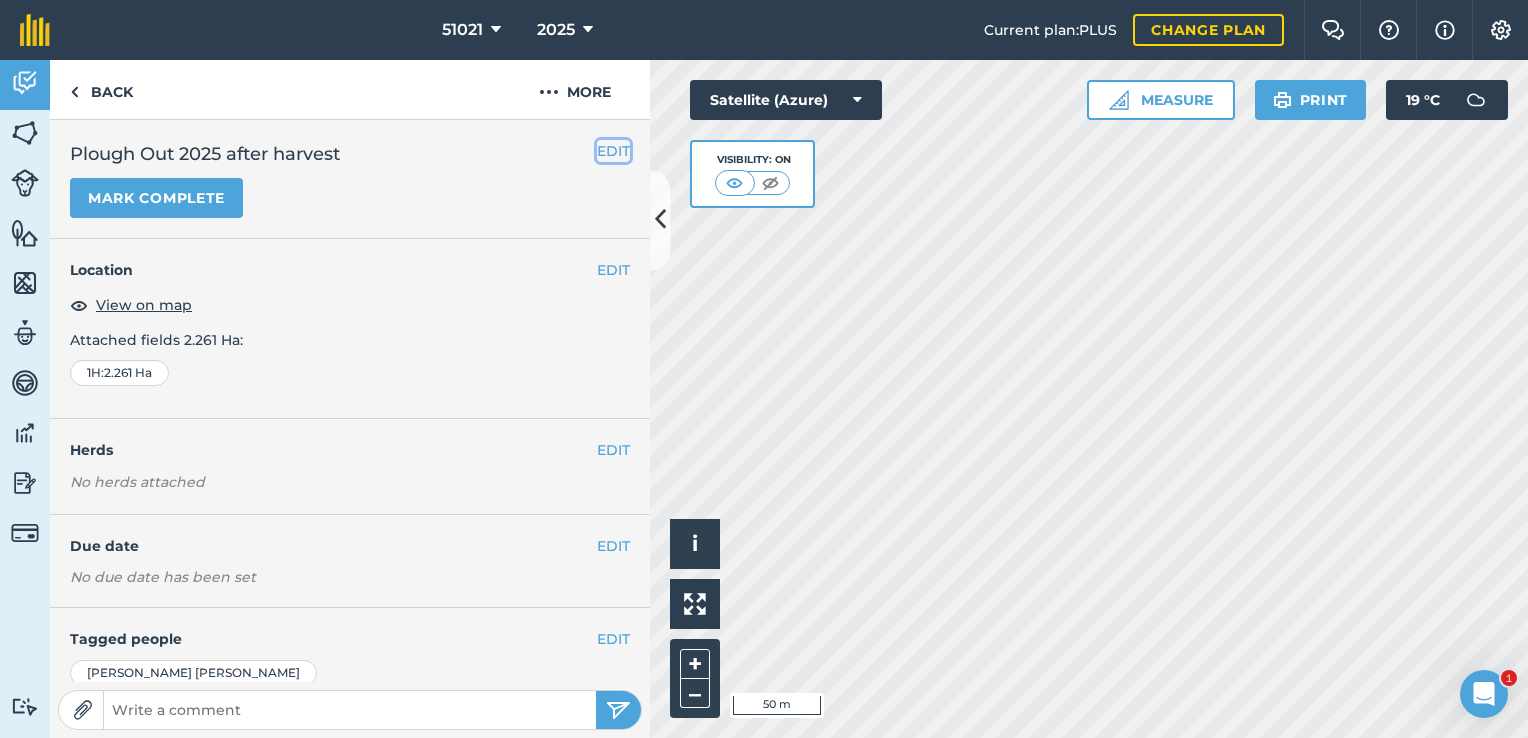 click on "EDIT" at bounding box center (613, 151) 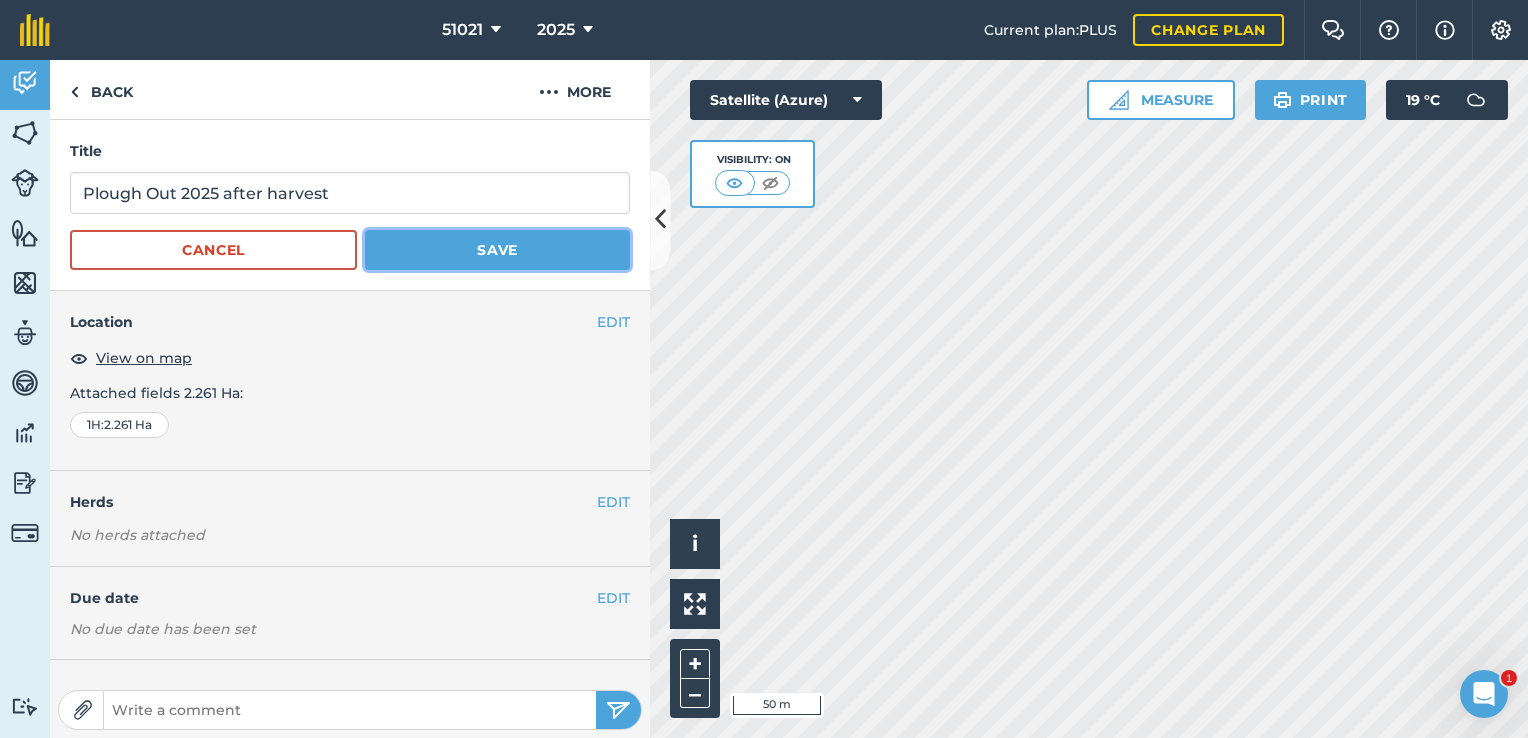 click on "Save" at bounding box center [497, 250] 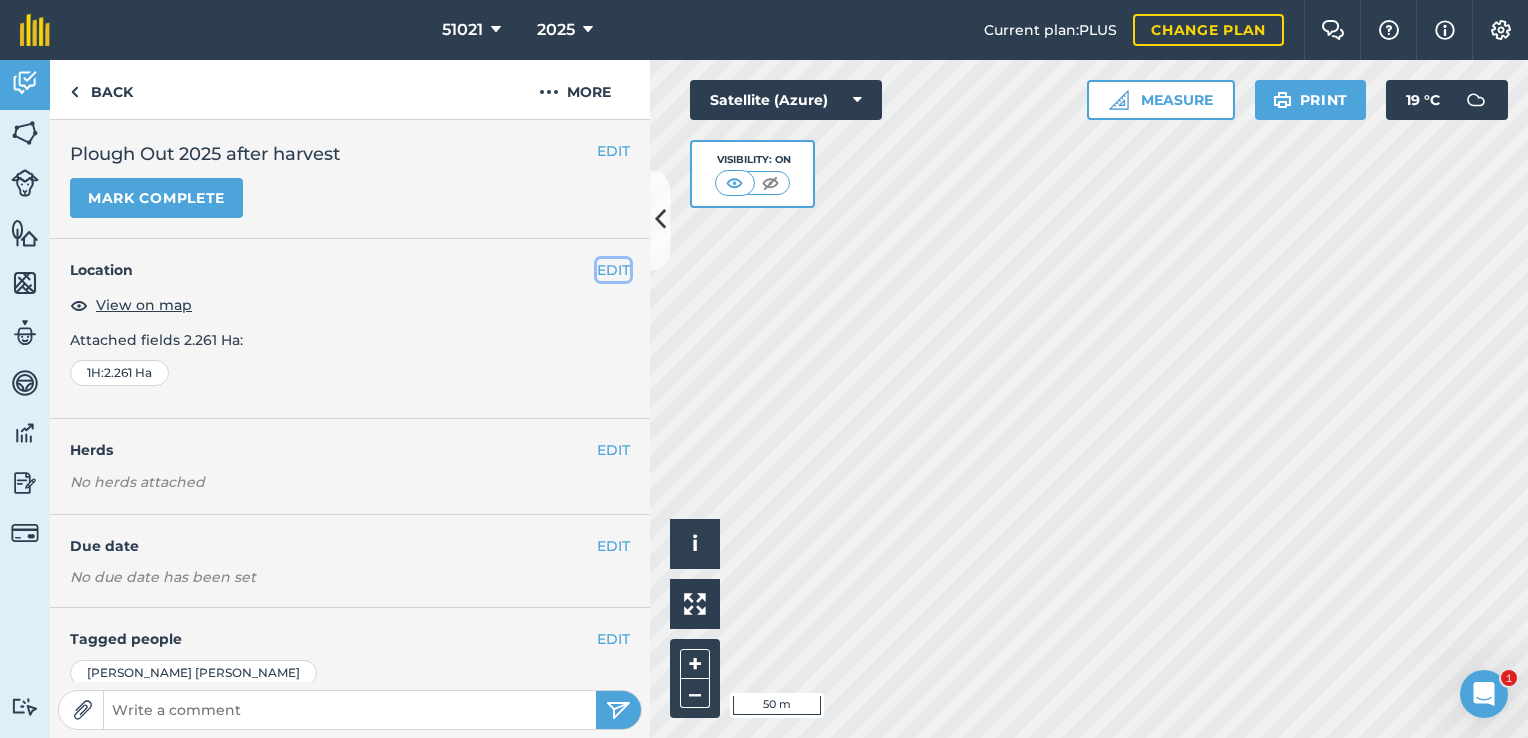 click on "EDIT" at bounding box center (613, 270) 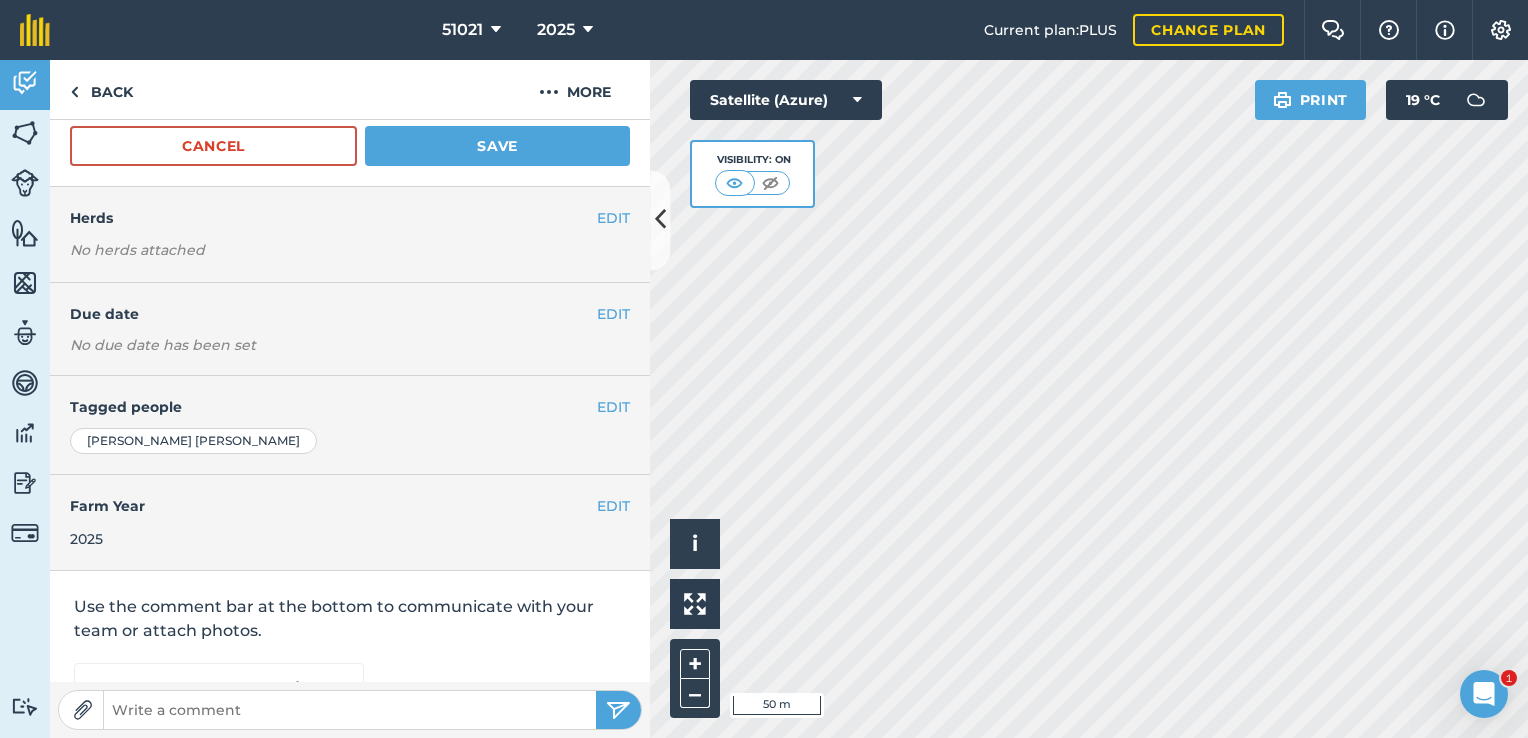 scroll, scrollTop: 0, scrollLeft: 0, axis: both 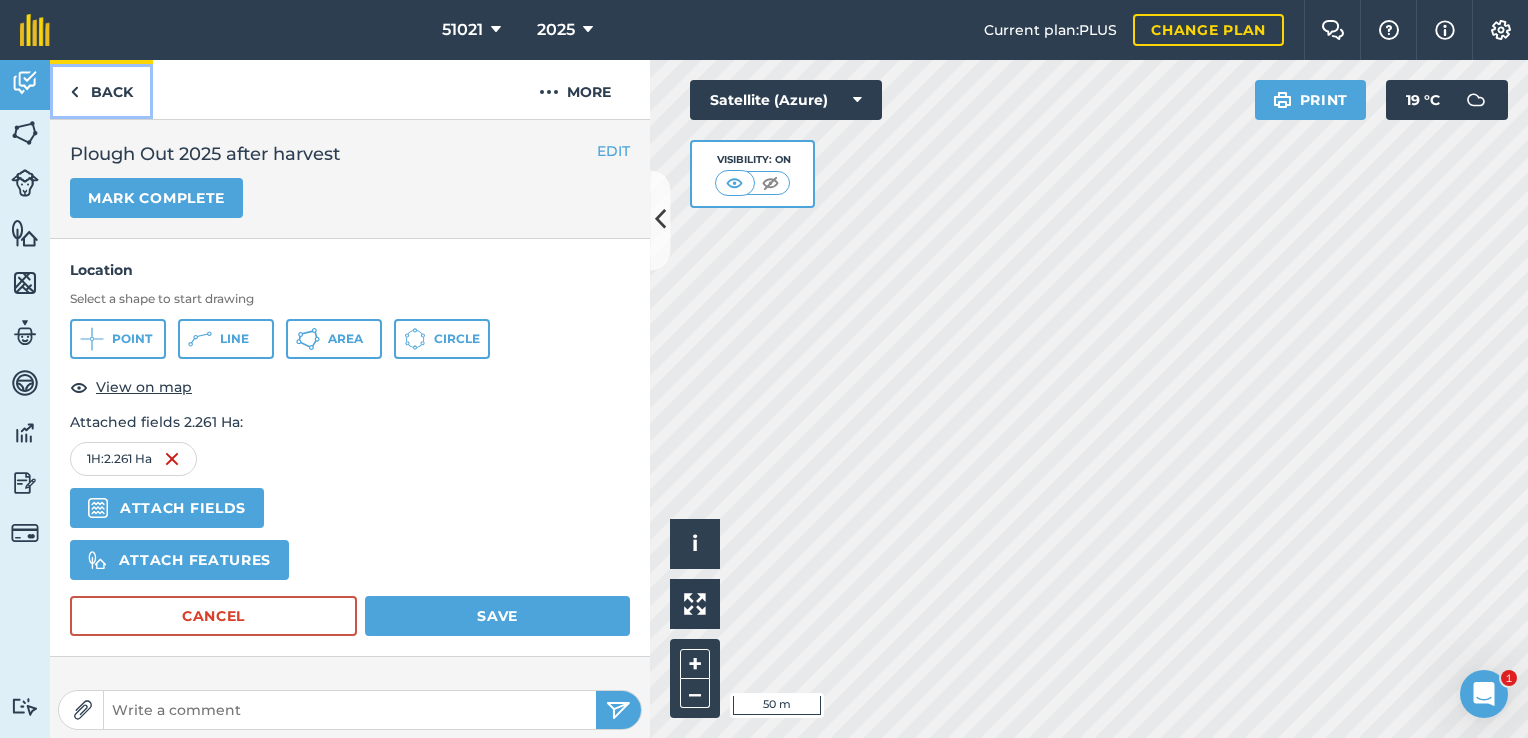 click on "Back" at bounding box center [101, 89] 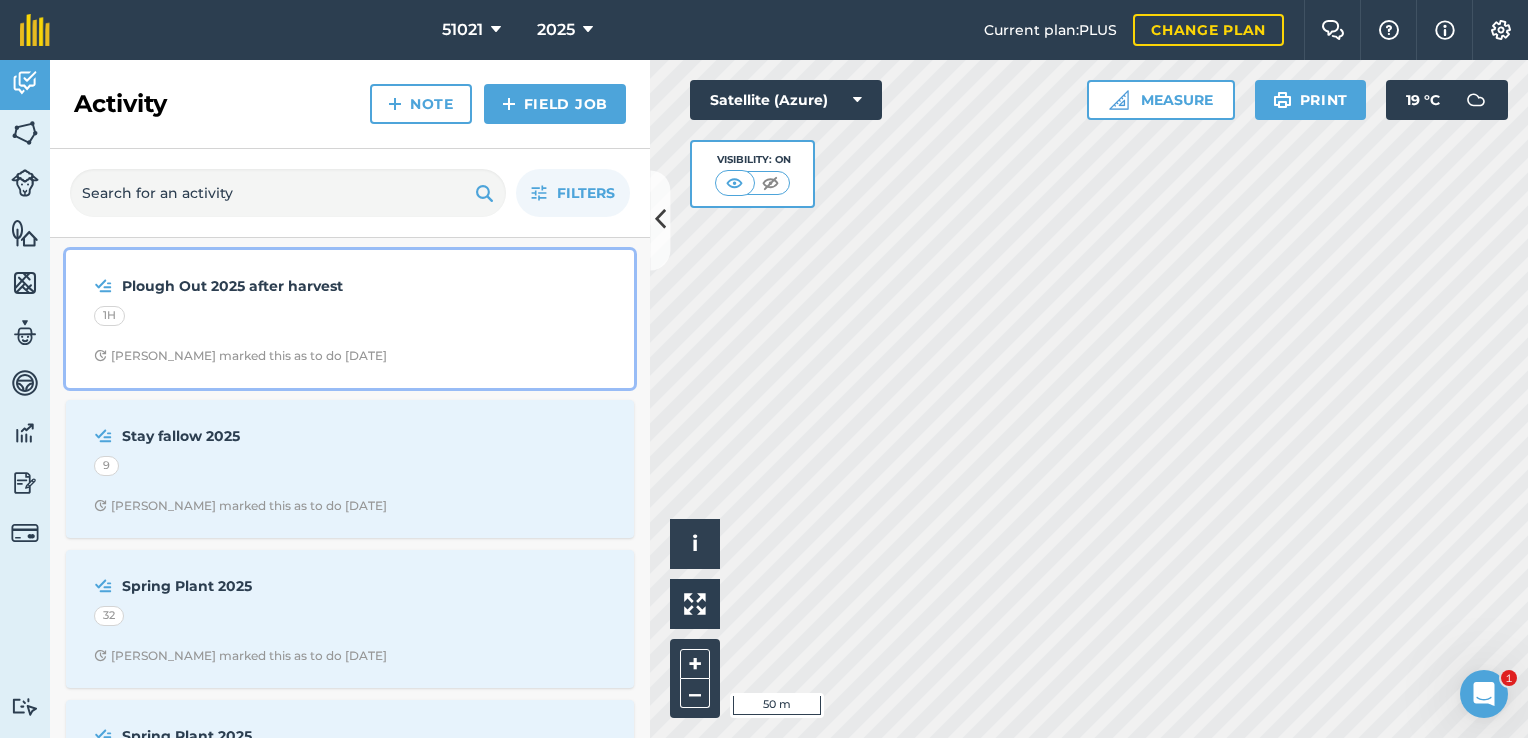 click on "Plough Out 2025 after harvest" at bounding box center (280, 286) 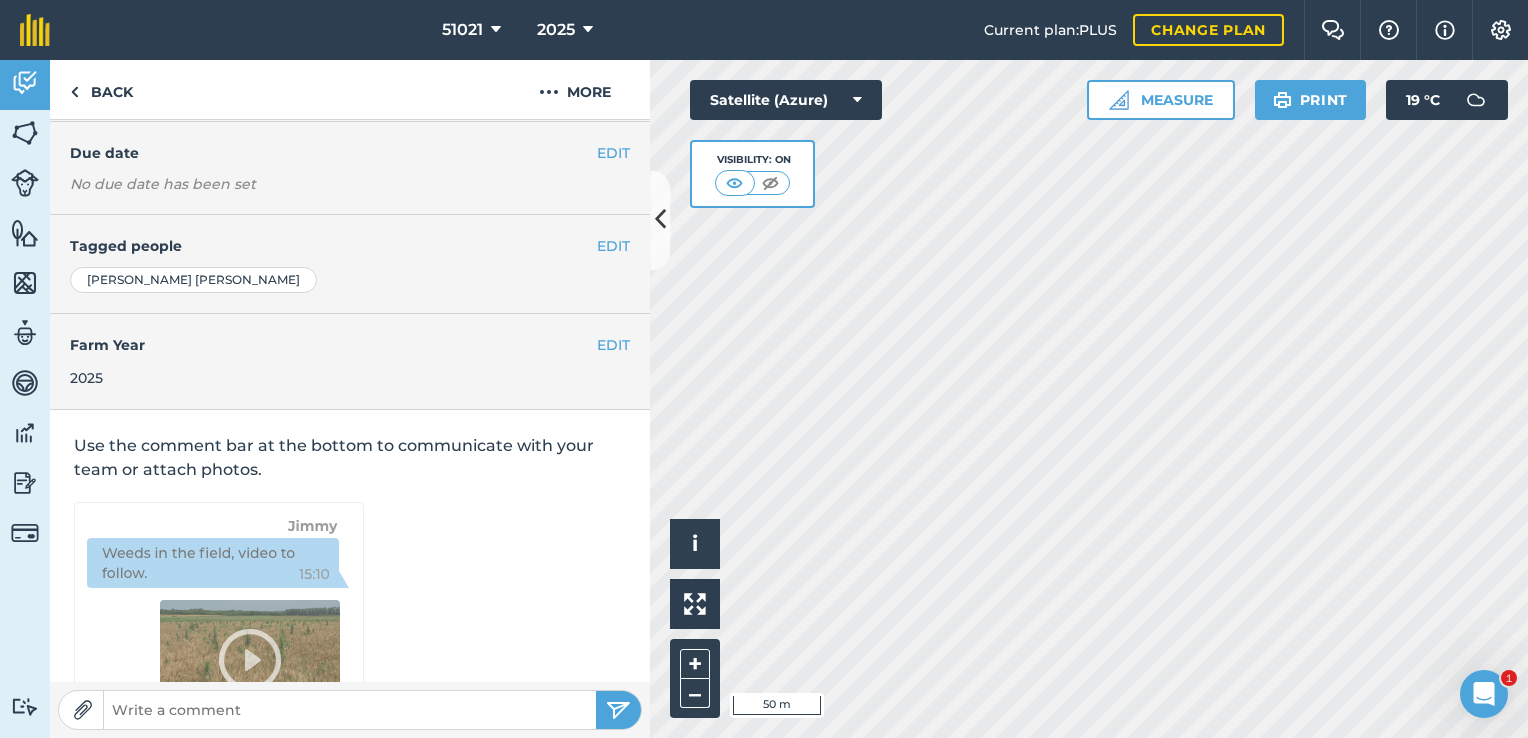 scroll, scrollTop: 474, scrollLeft: 0, axis: vertical 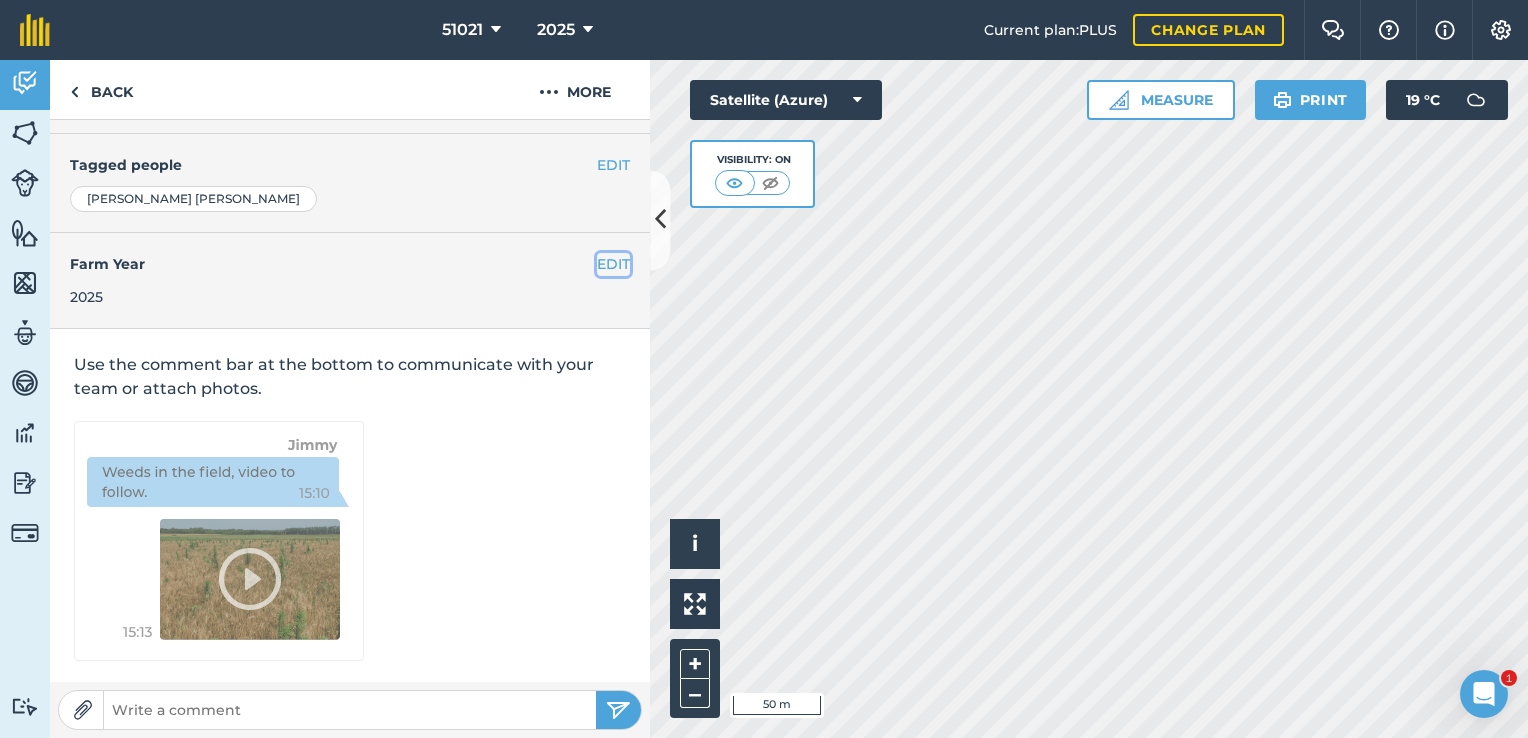 click on "EDIT" at bounding box center [613, 264] 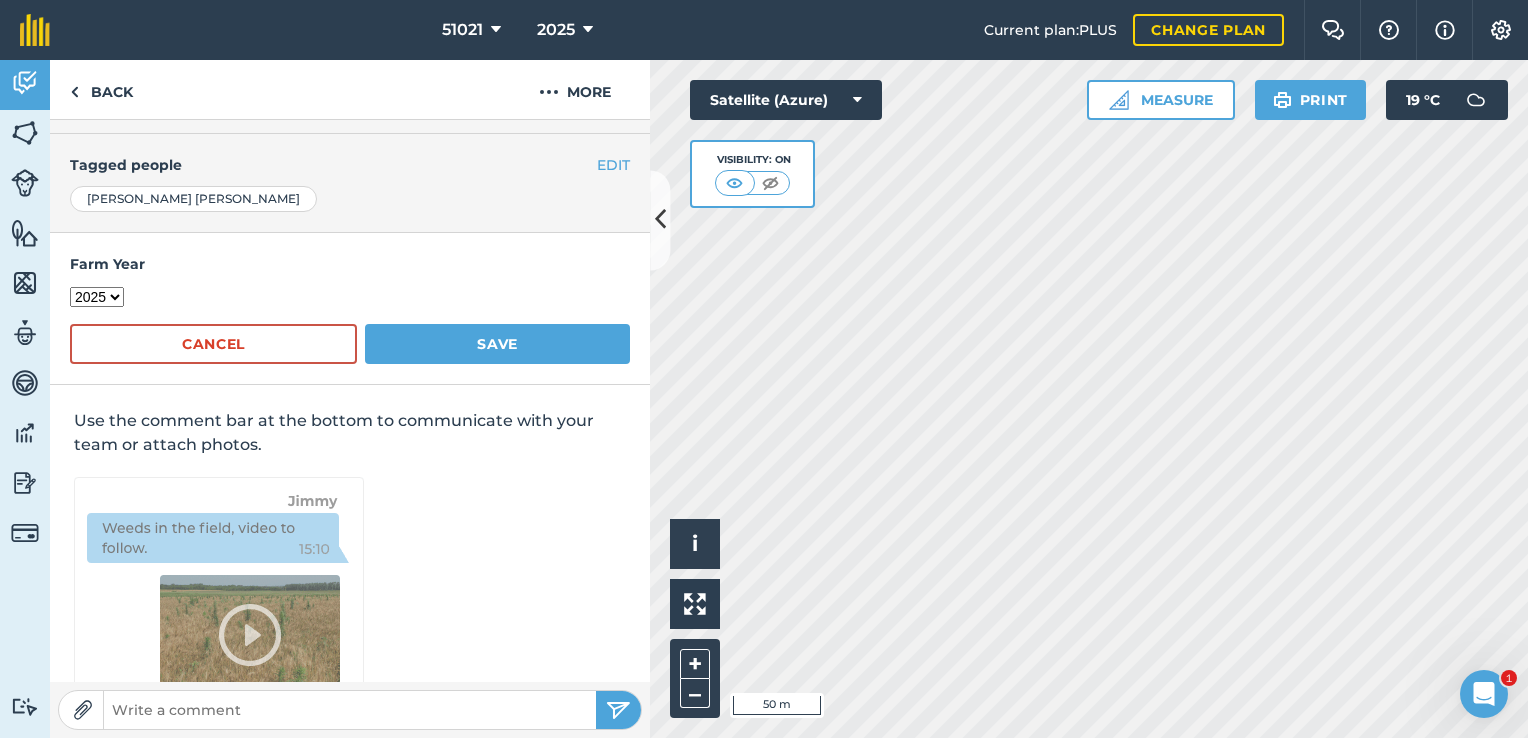 click on "2017 2018 2019 2020 2021 2022 2023 2024 2025 2026 2027" at bounding box center [97, 297] 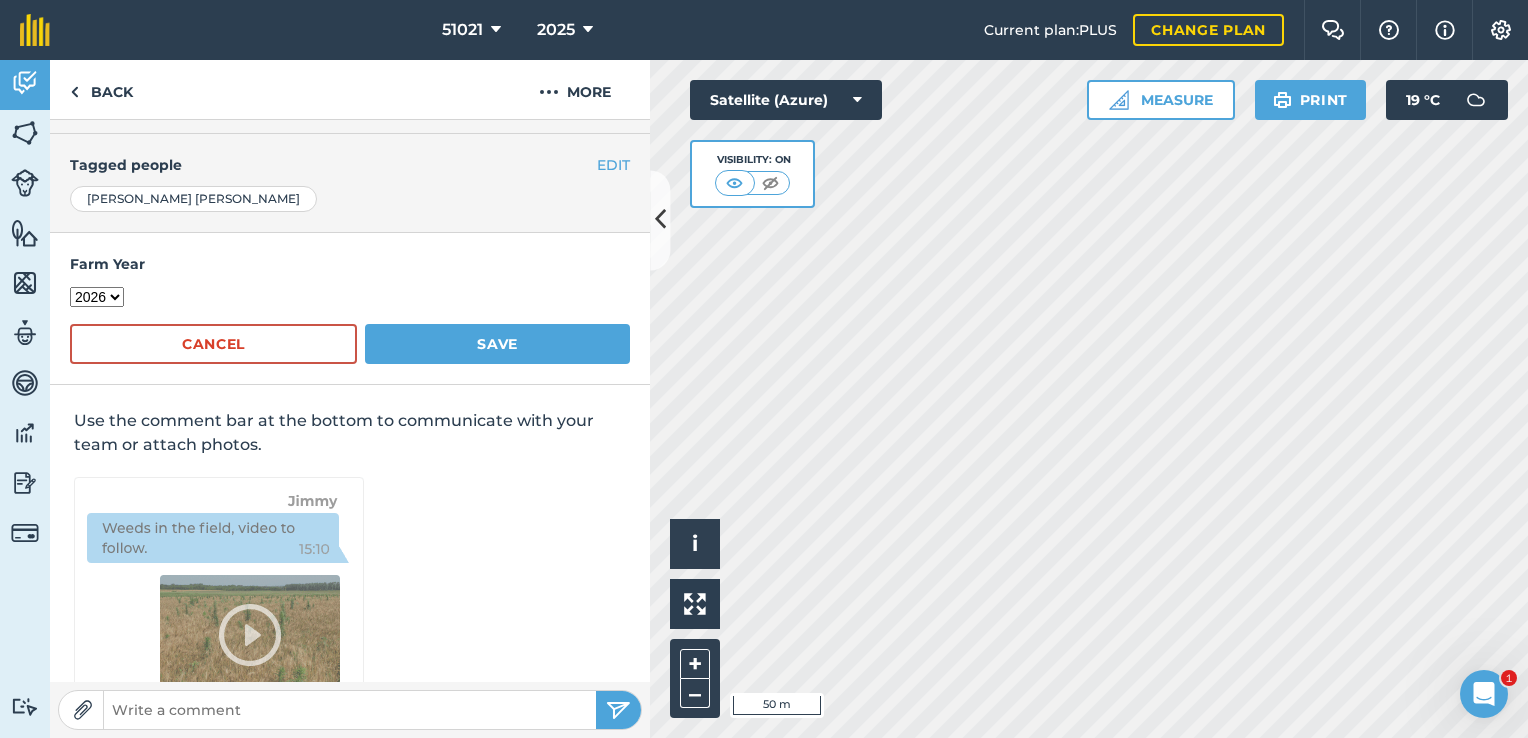 click on "2017 2018 2019 2020 2021 2022 2023 2024 2025 2026 2027" at bounding box center [97, 297] 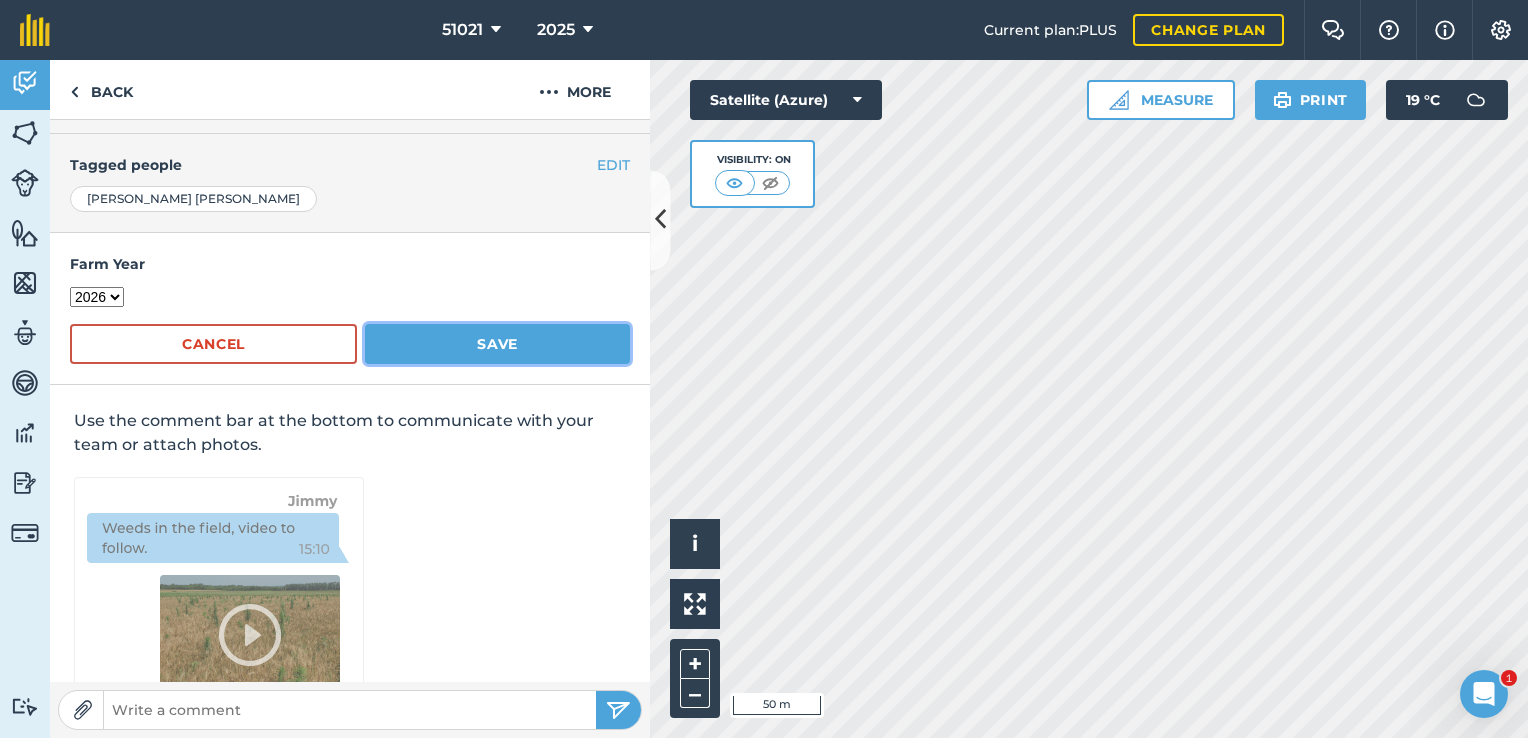 click on "Save" at bounding box center [497, 344] 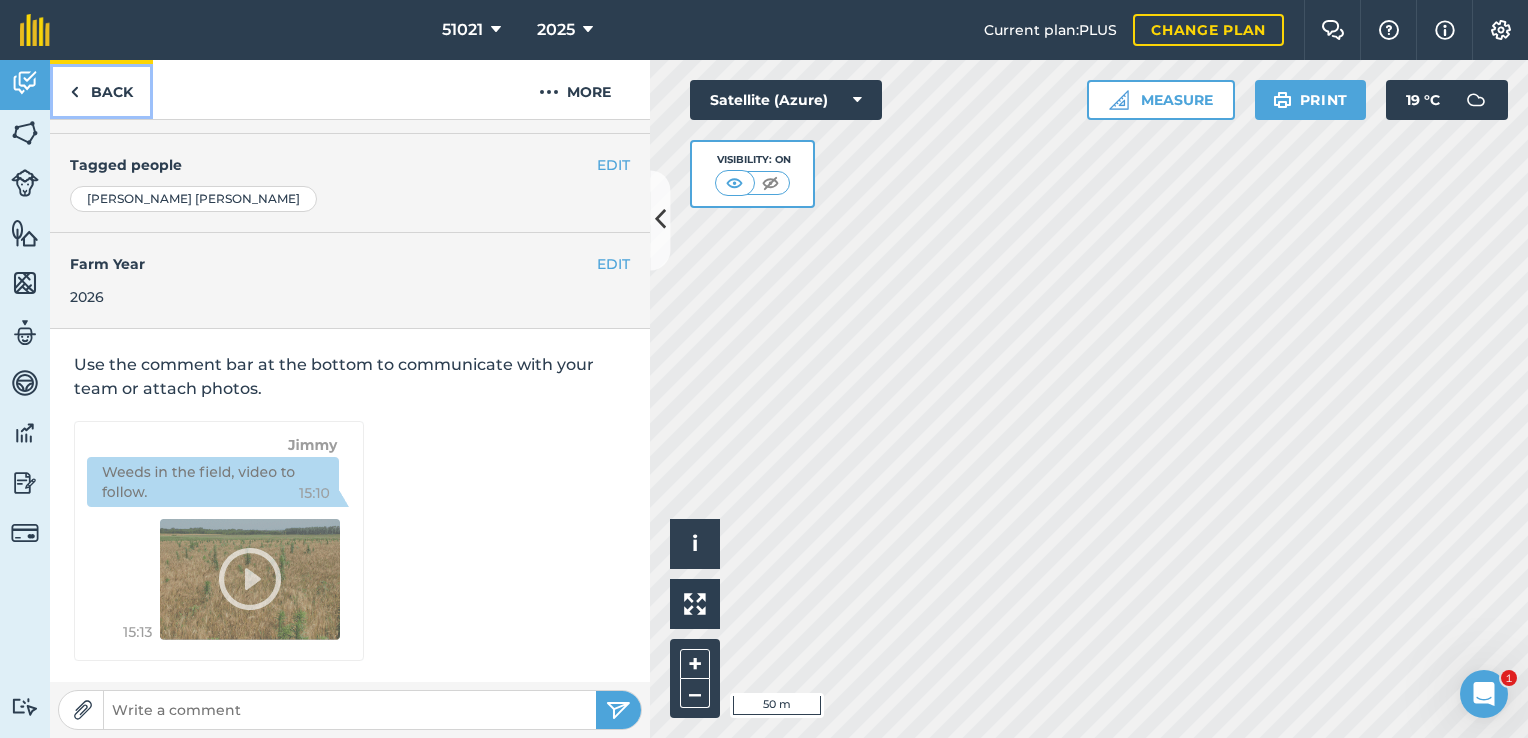 click on "Back" at bounding box center [101, 89] 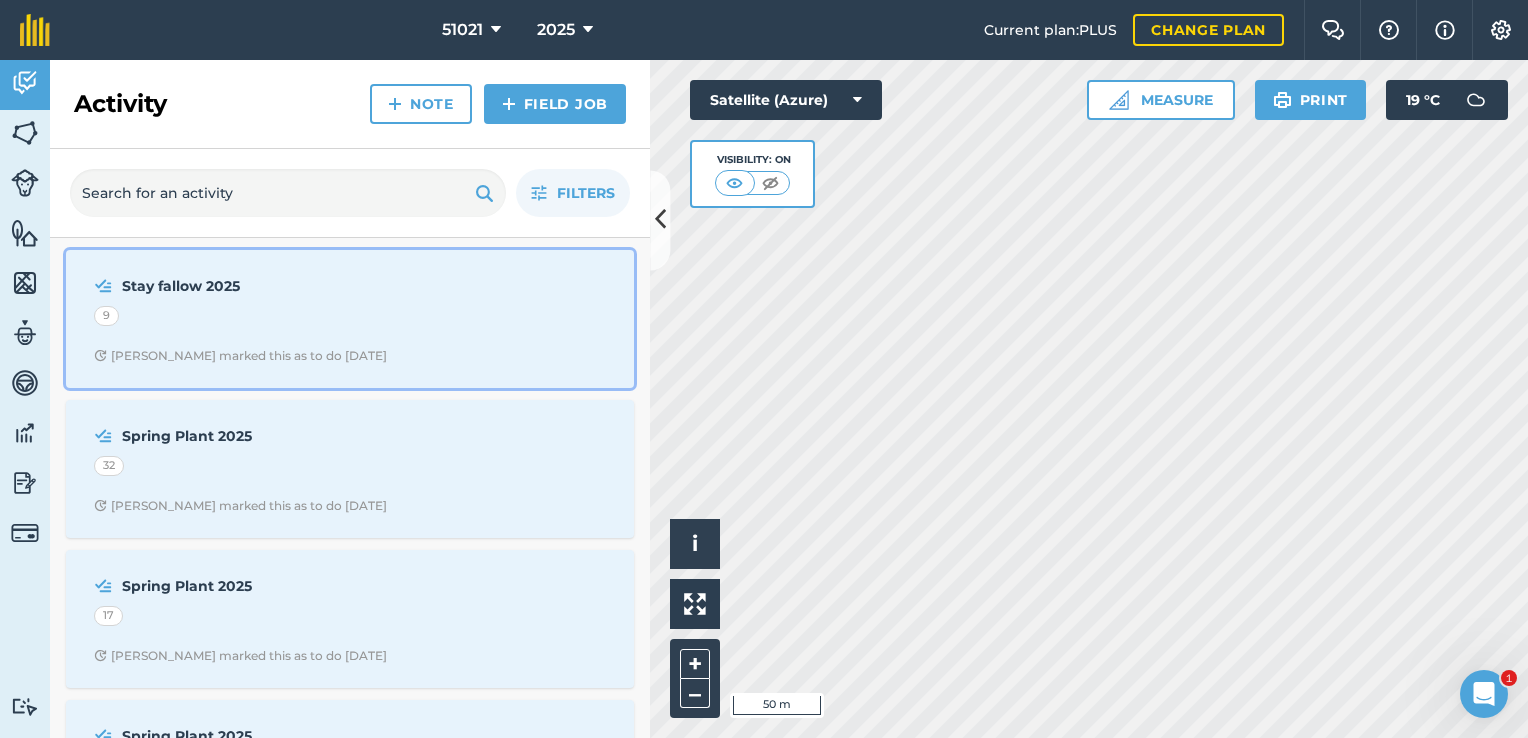 click on "Stay fallow 2025" at bounding box center [280, 286] 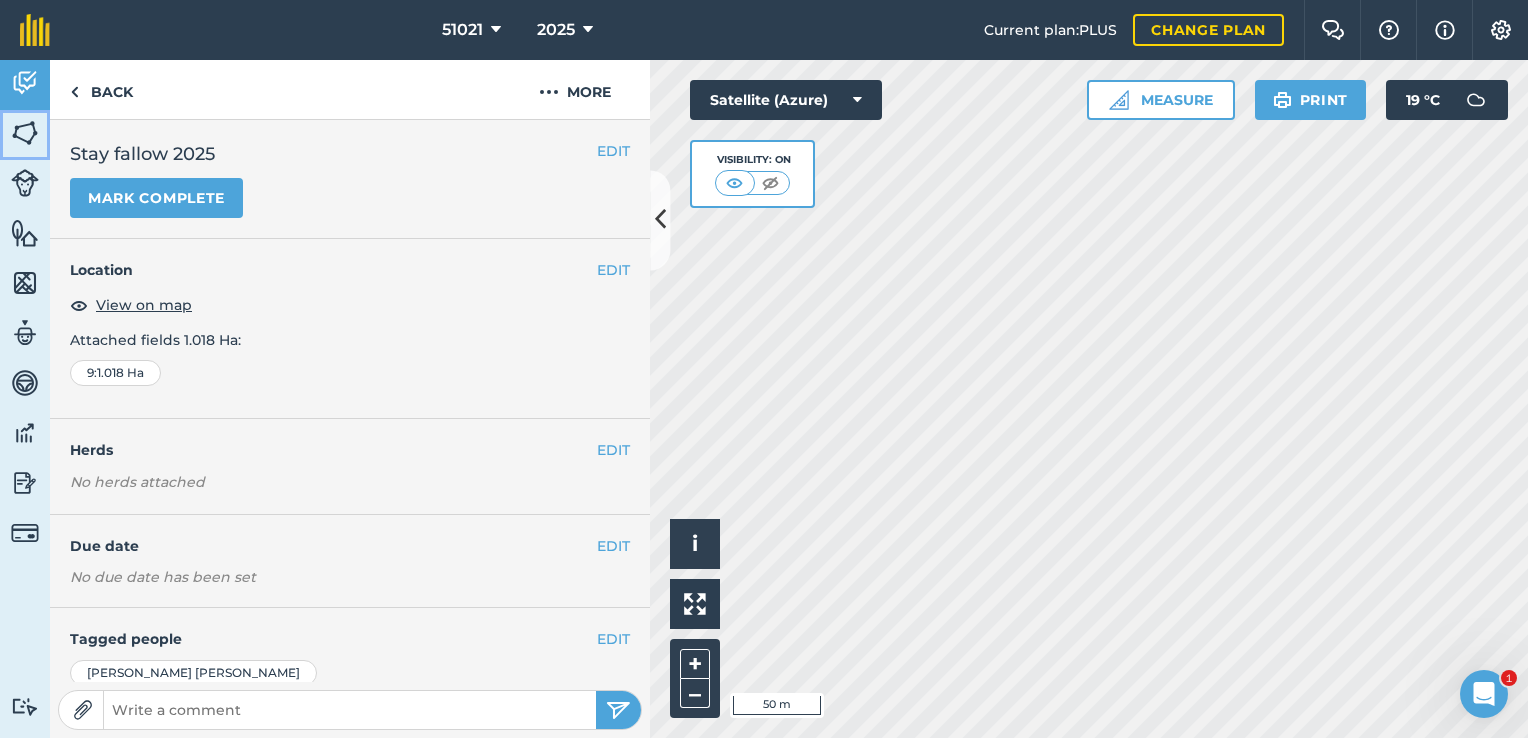 click at bounding box center (25, 133) 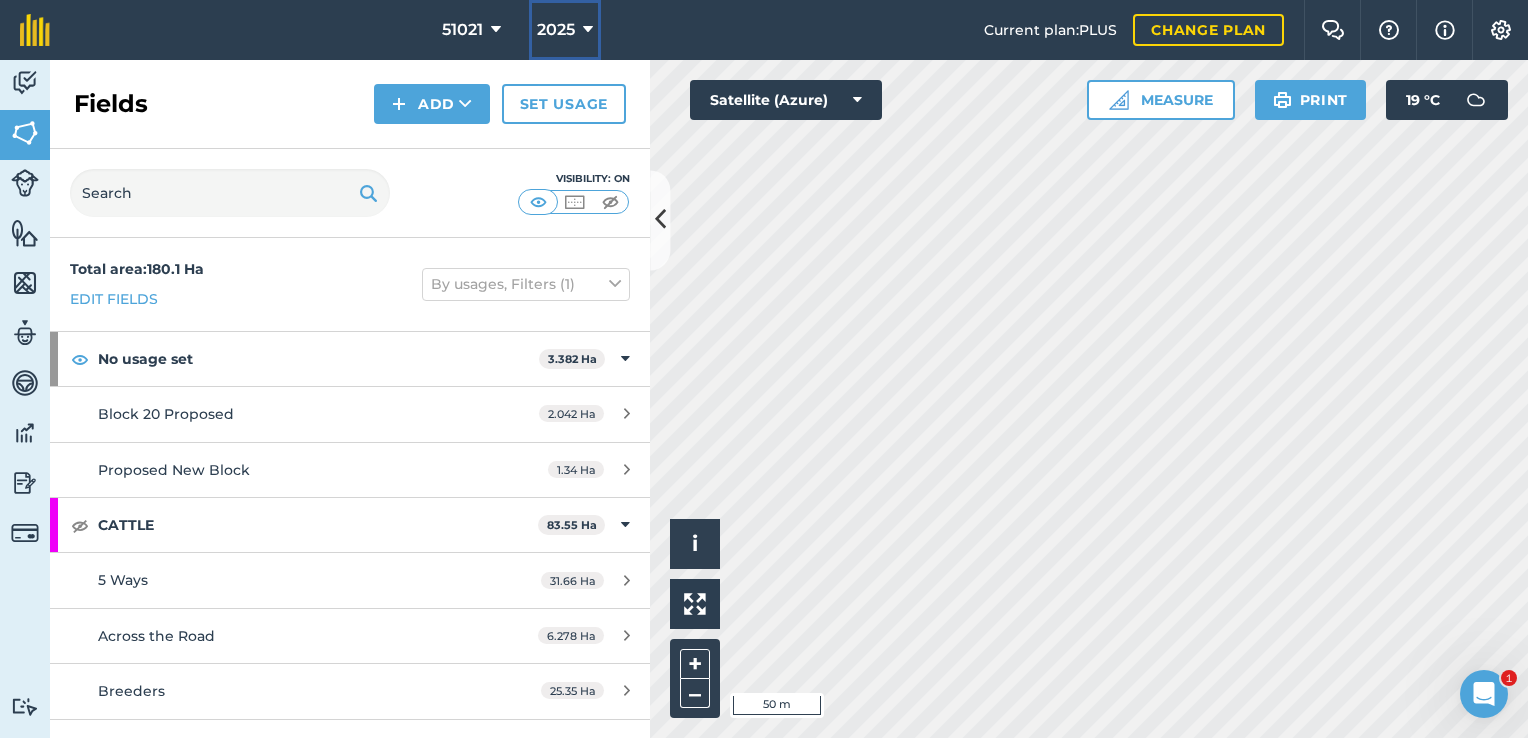 click at bounding box center [588, 30] 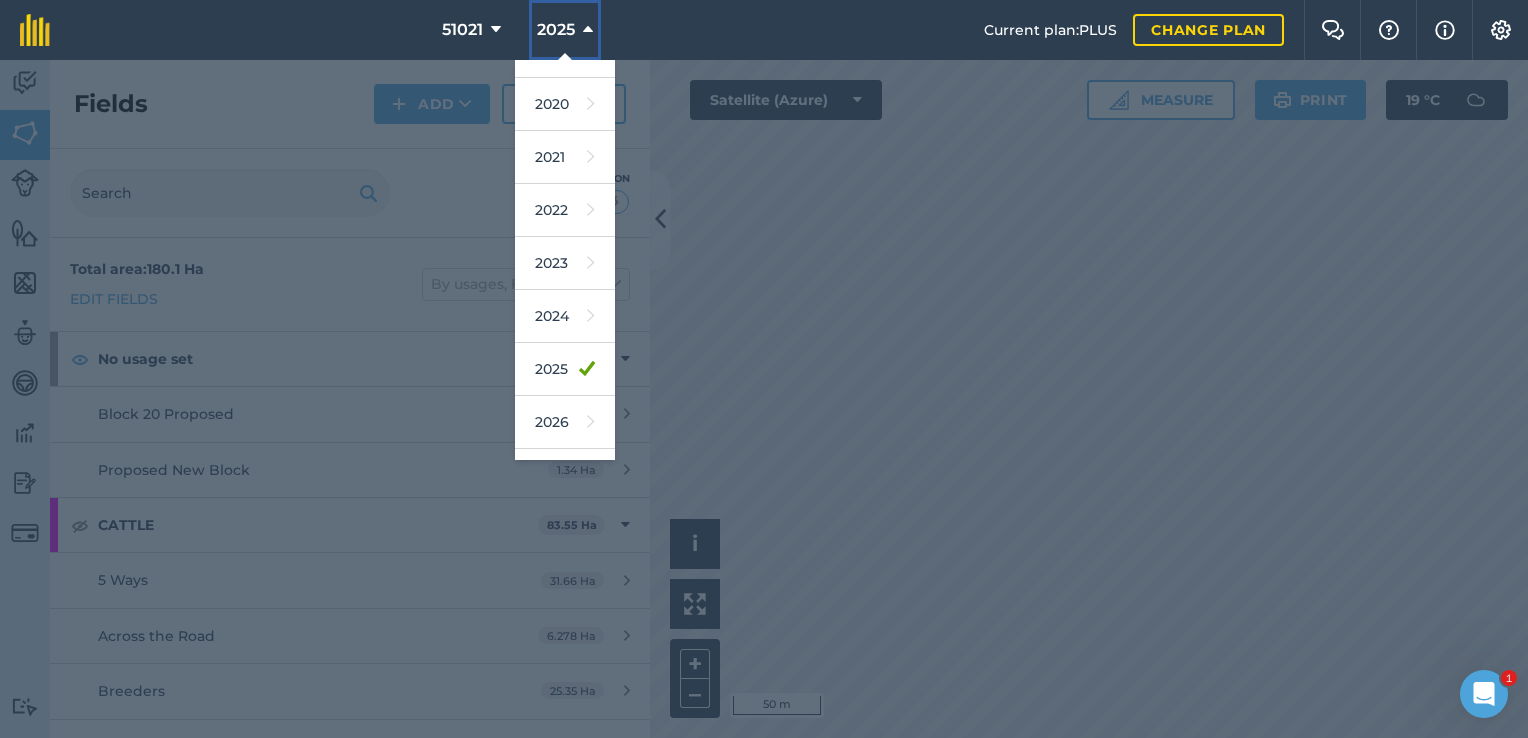 scroll, scrollTop: 160, scrollLeft: 0, axis: vertical 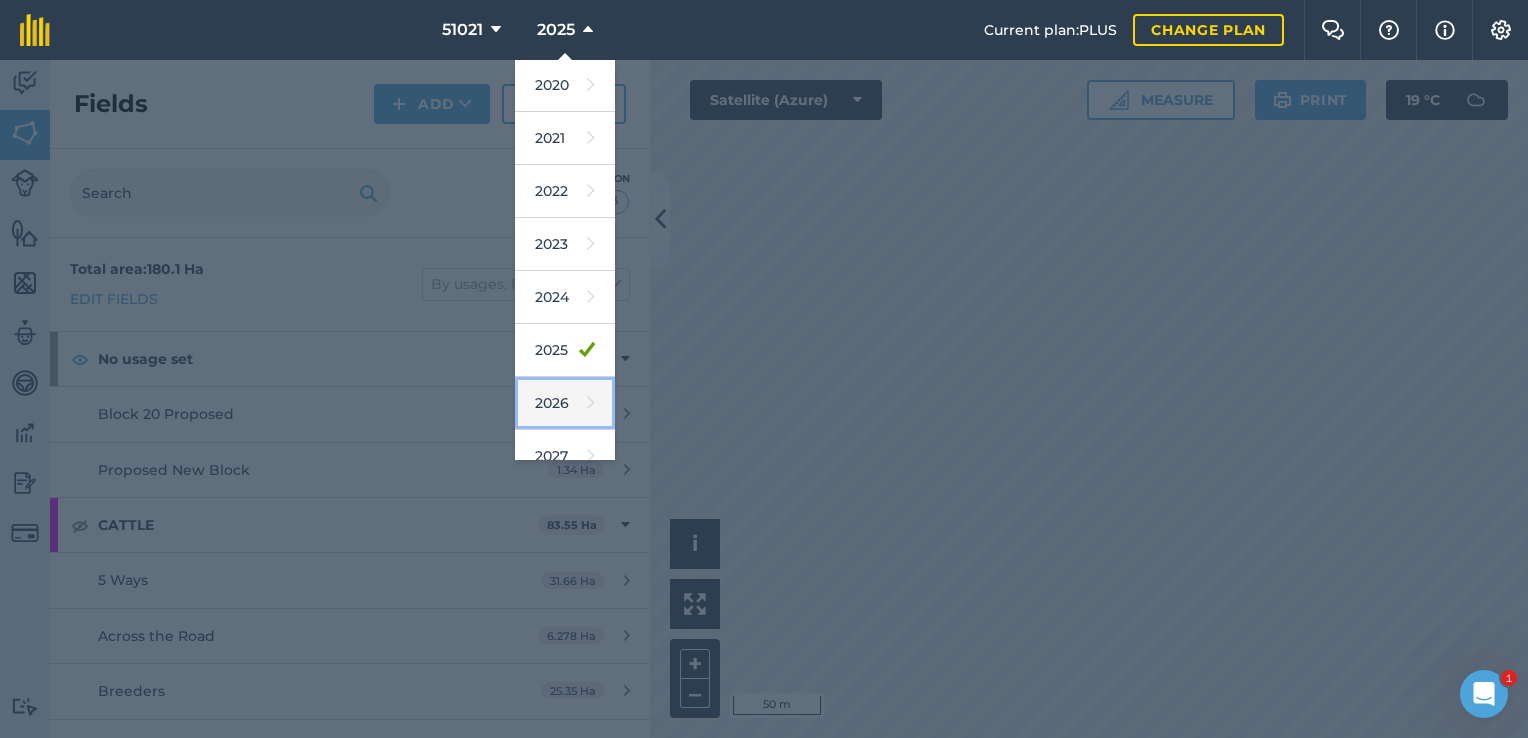click on "2026" at bounding box center (565, 403) 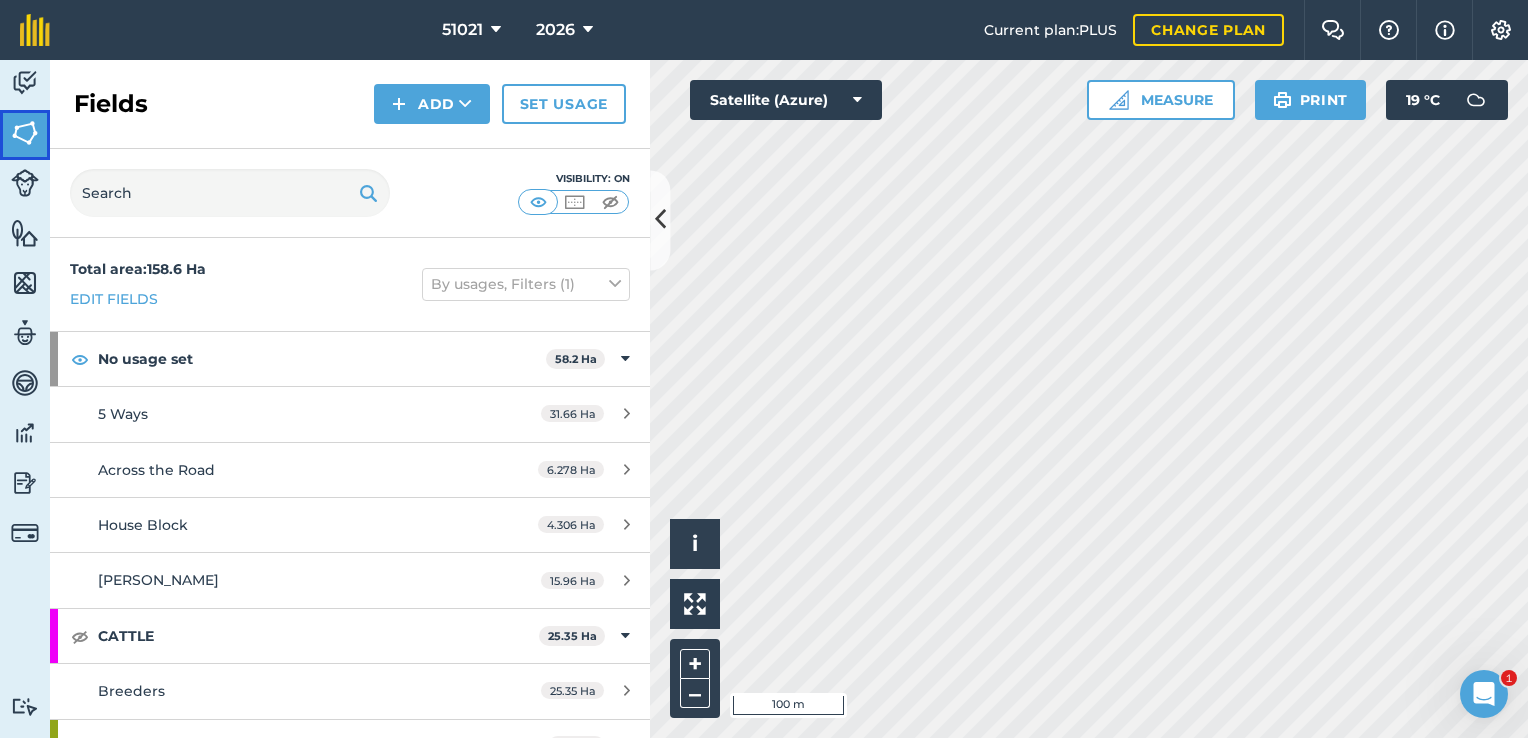 click at bounding box center (25, 133) 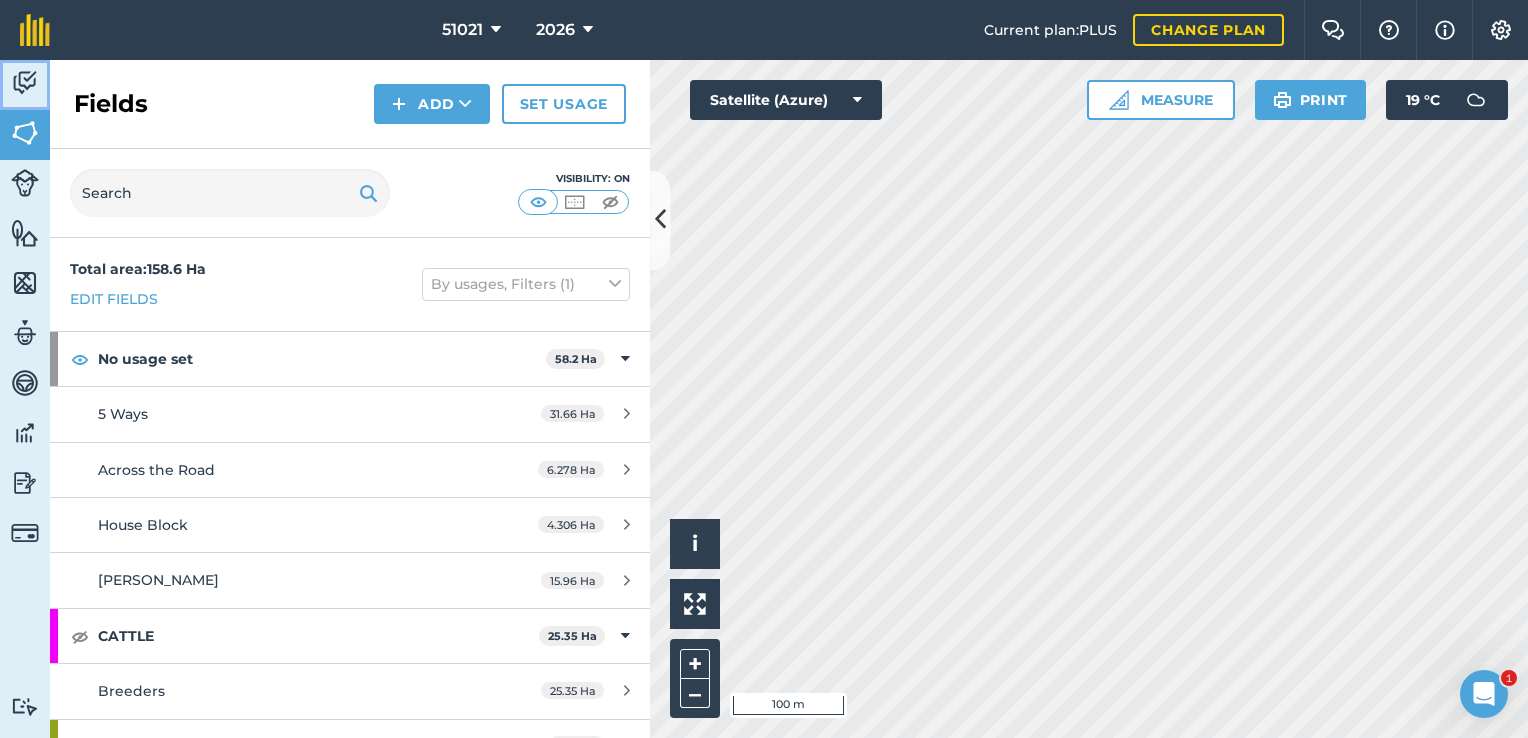 click at bounding box center [25, 83] 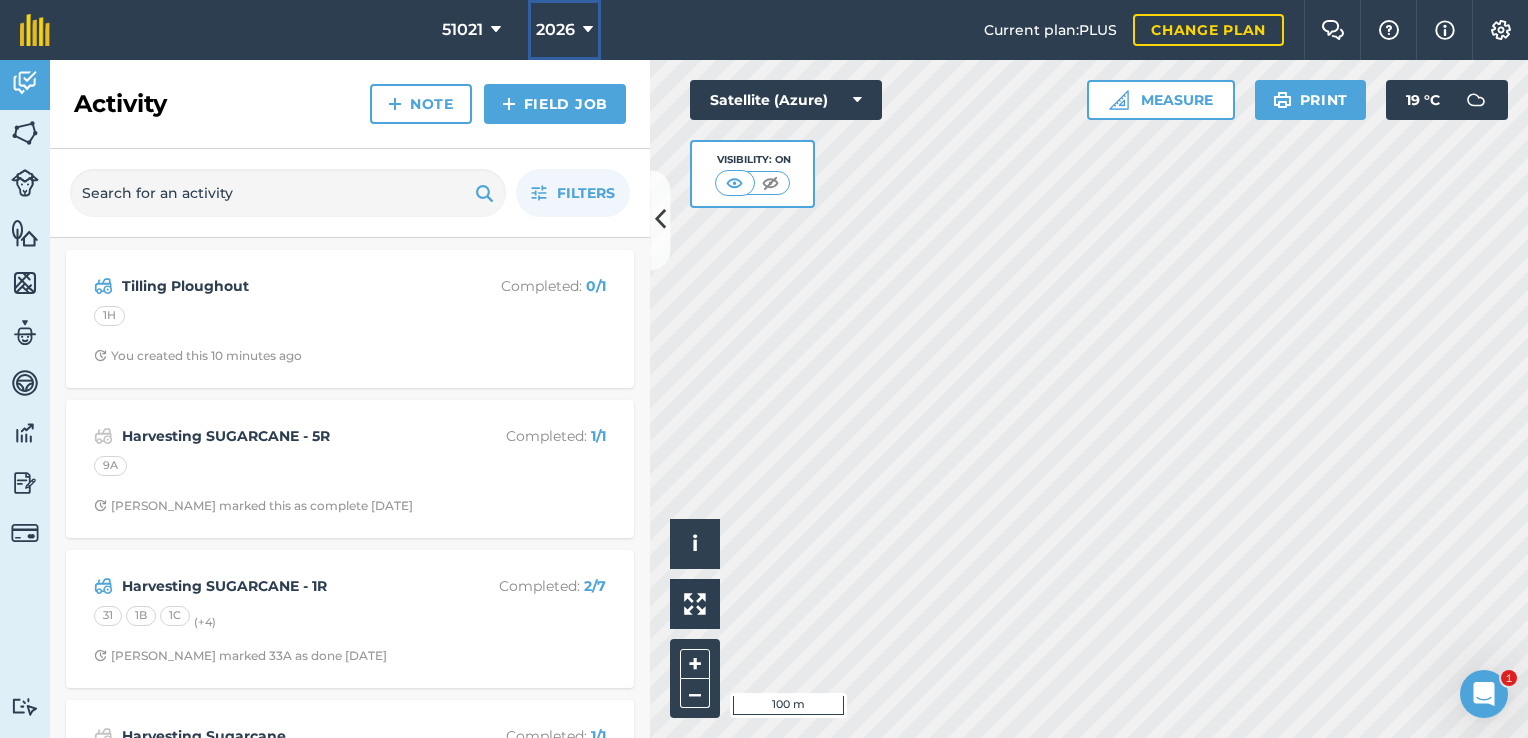 click at bounding box center [588, 30] 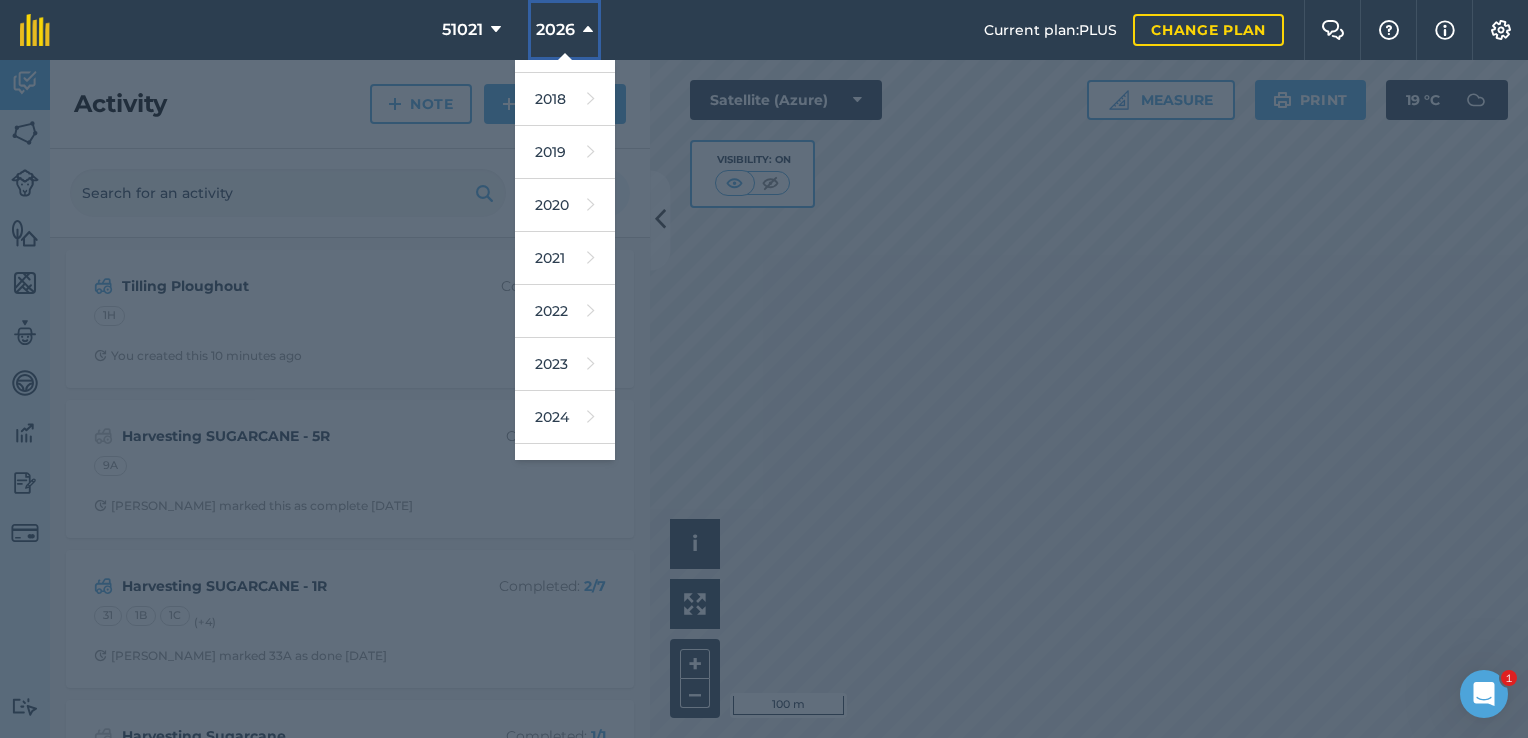 scroll, scrollTop: 80, scrollLeft: 0, axis: vertical 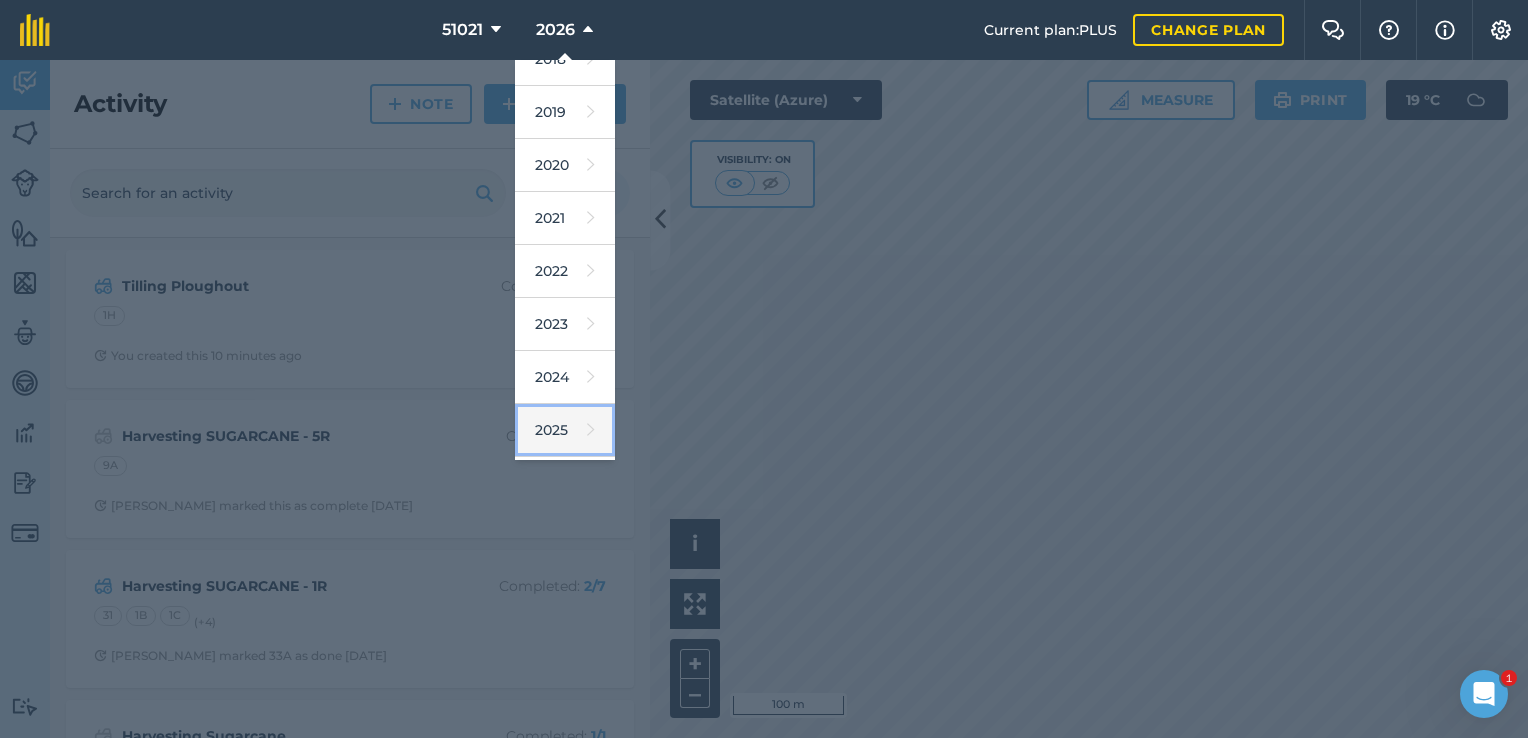 click on "2025" at bounding box center [565, 430] 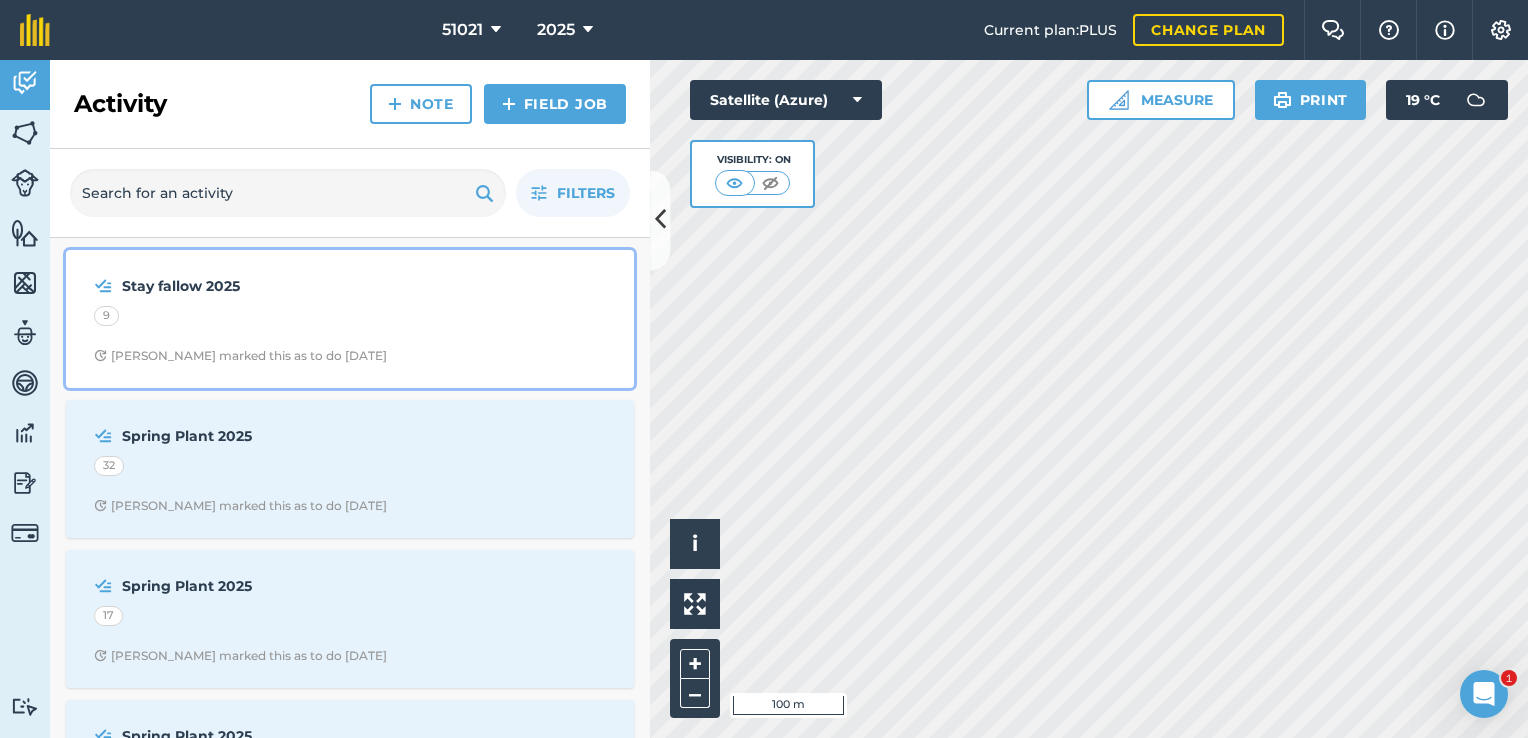 click on "Stay fallow 2025" at bounding box center (280, 286) 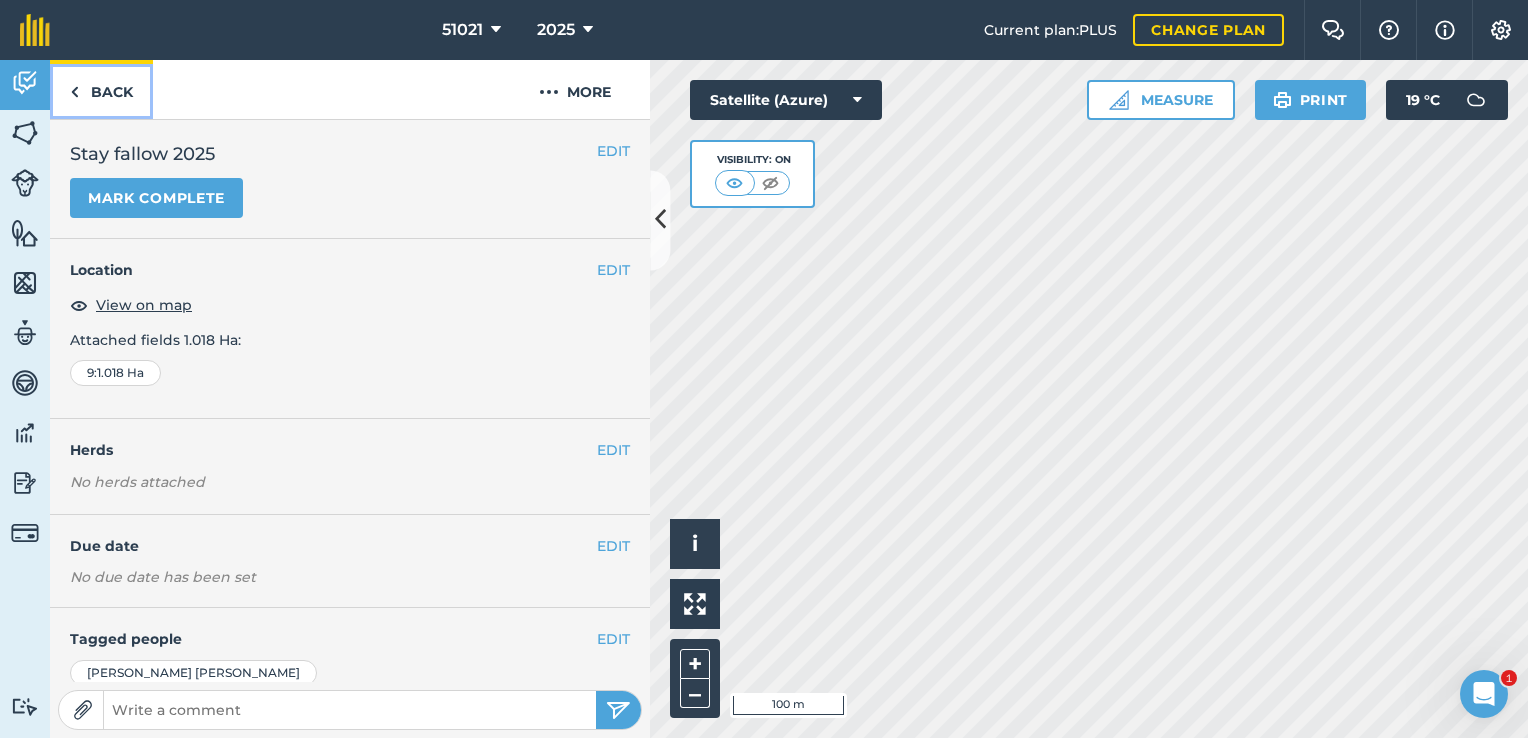 click at bounding box center (74, 92) 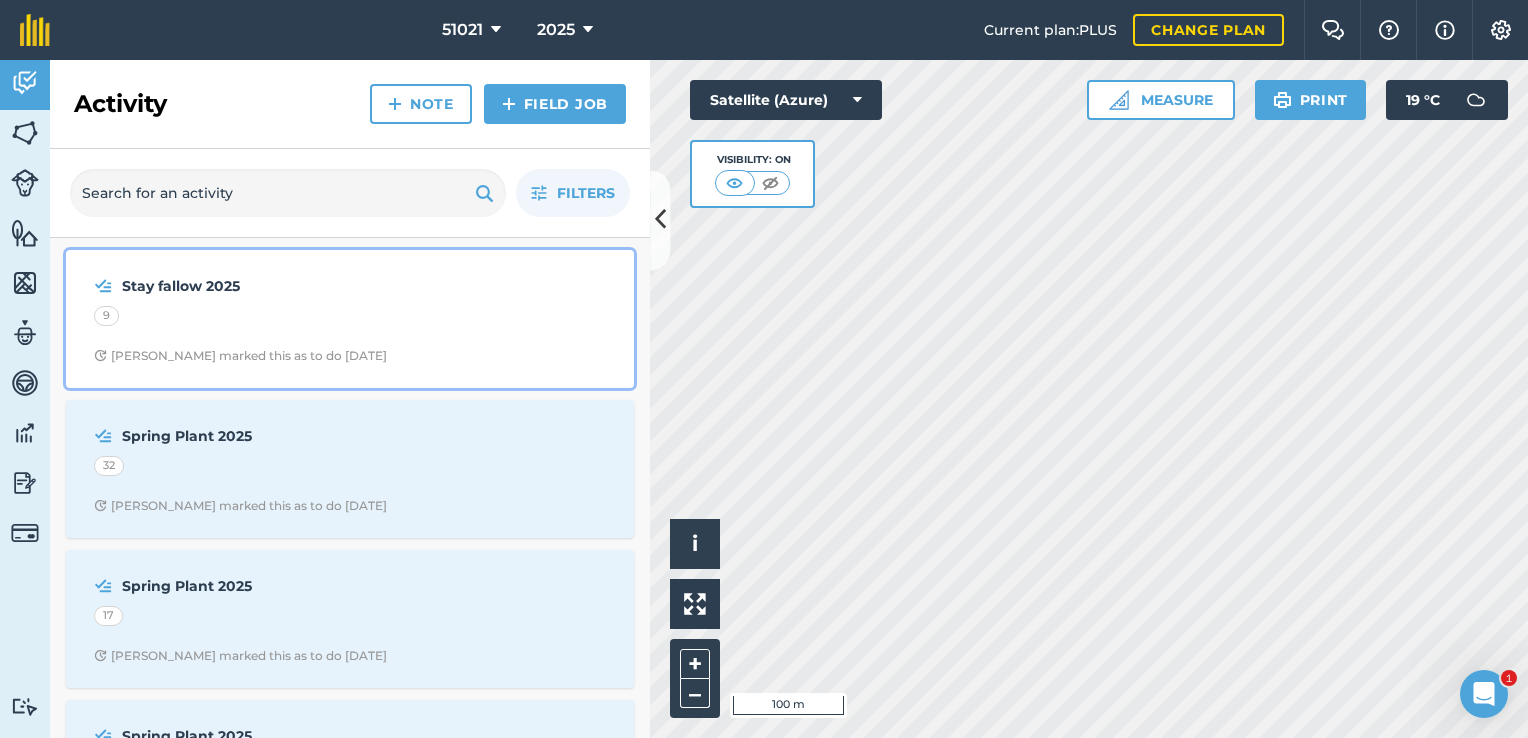 click on "Stay fallow 2025" at bounding box center (280, 286) 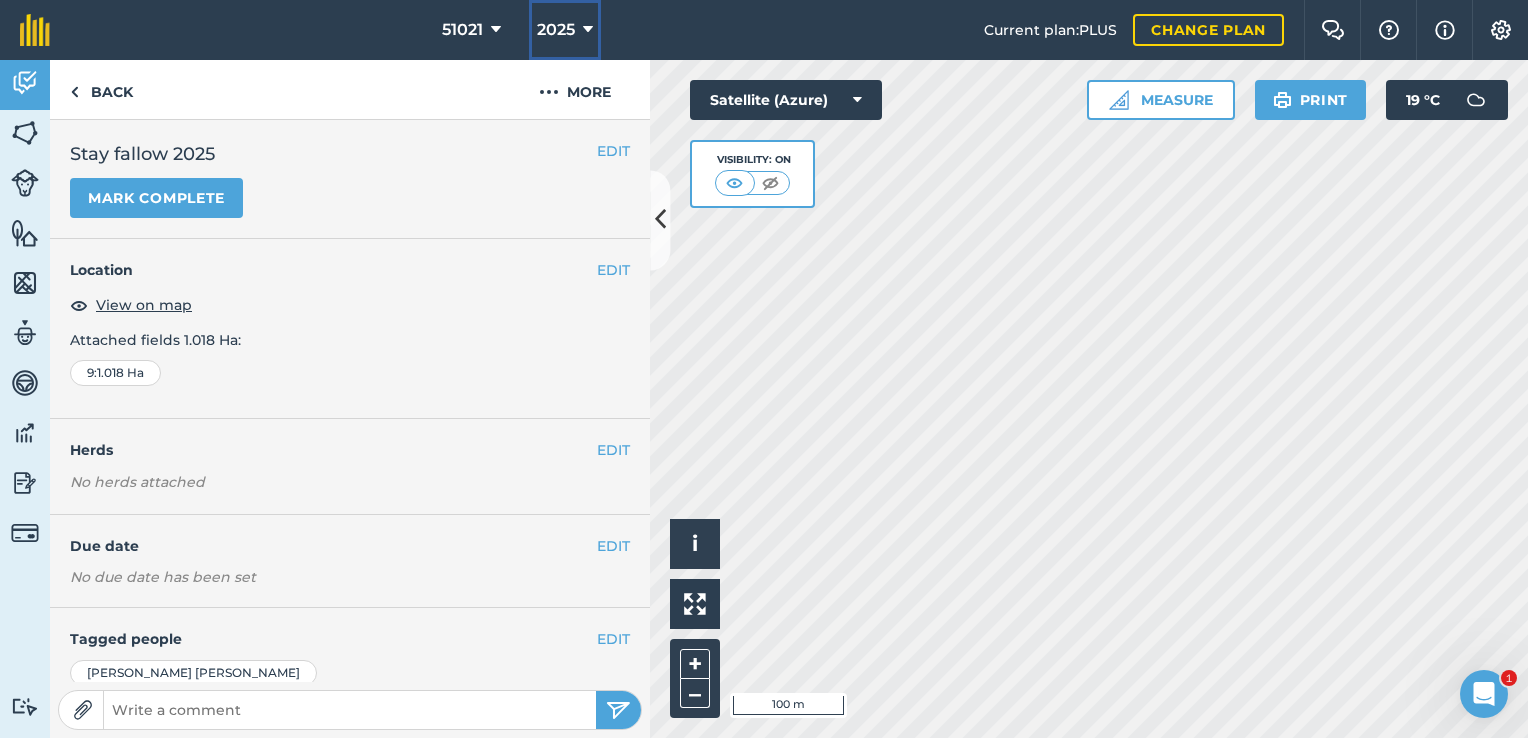 click at bounding box center (588, 30) 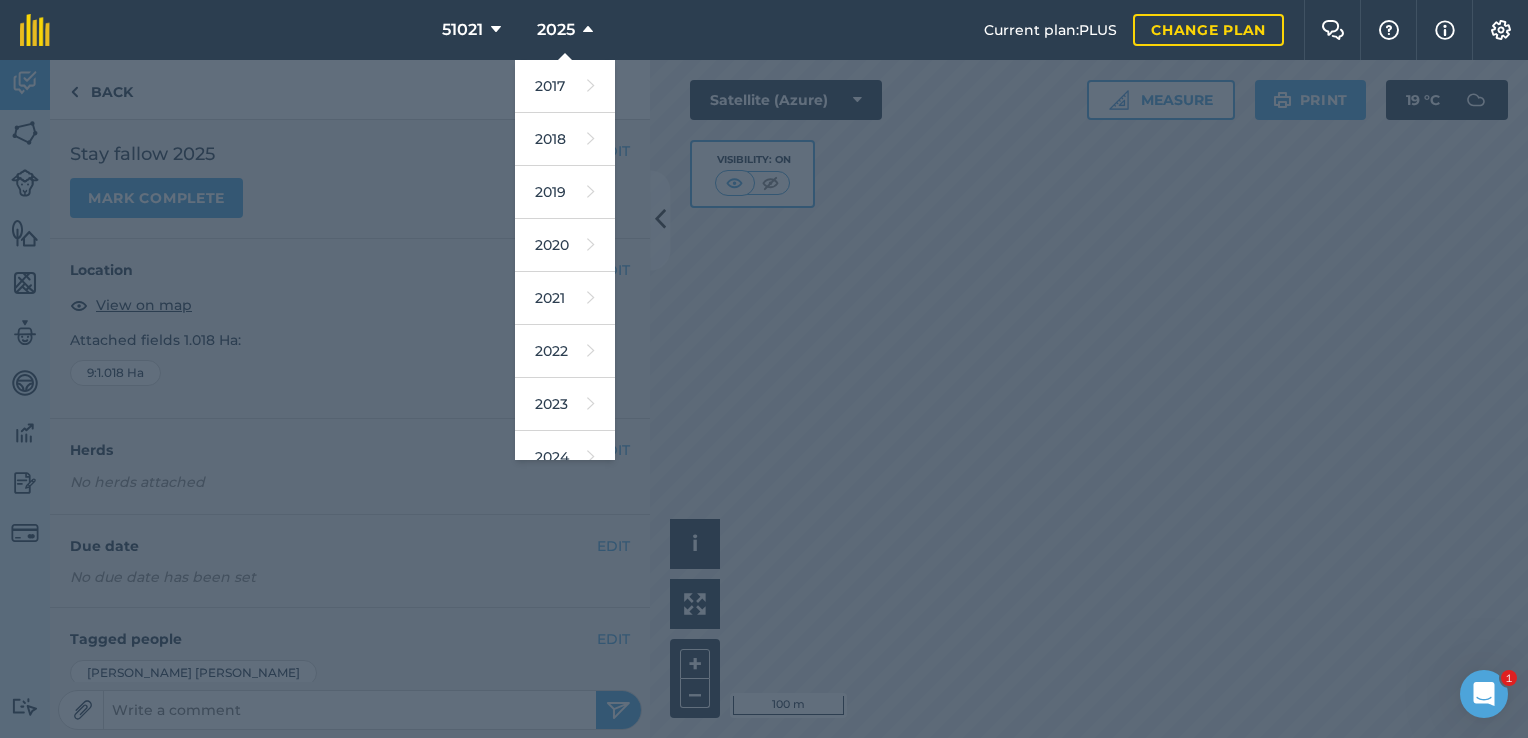 click at bounding box center (764, 399) 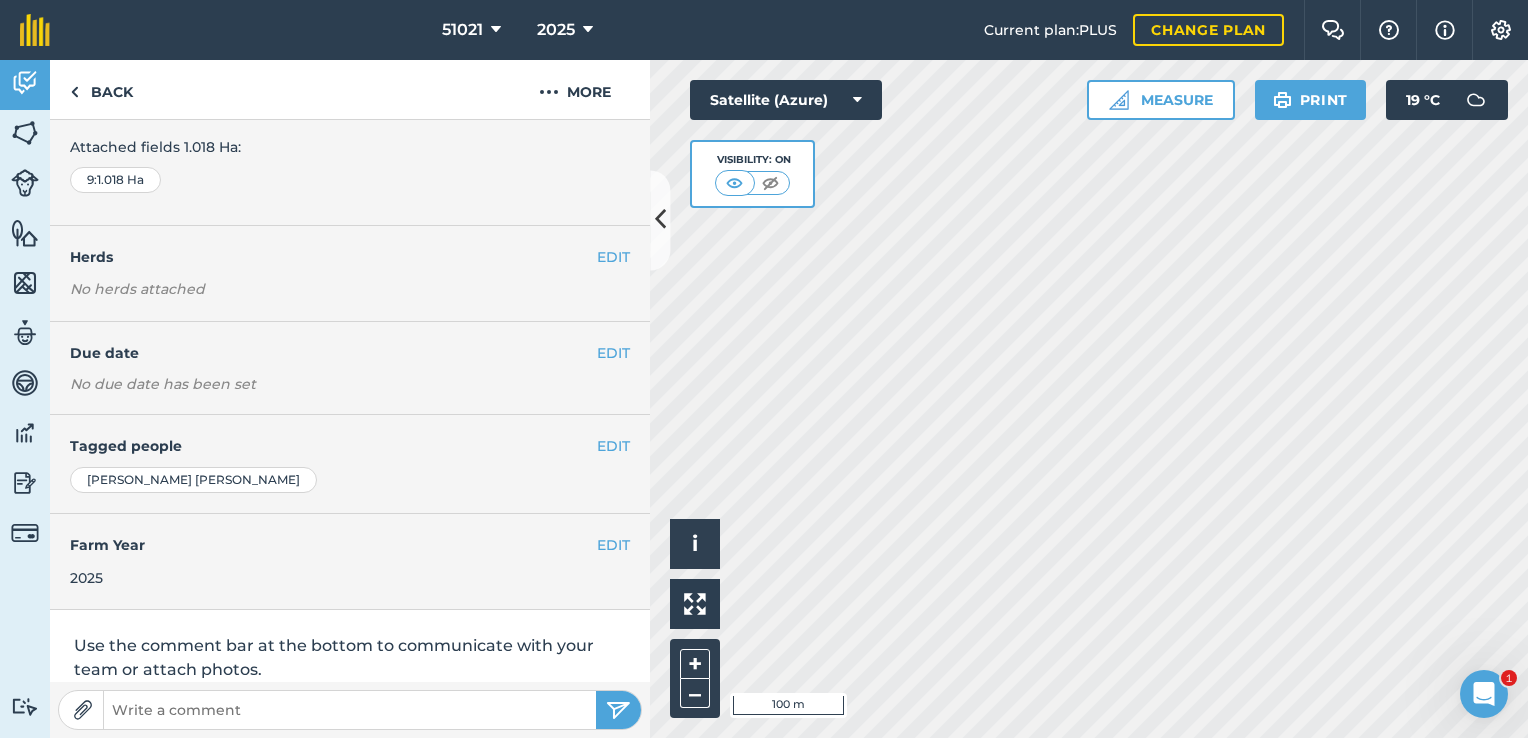 scroll, scrollTop: 400, scrollLeft: 0, axis: vertical 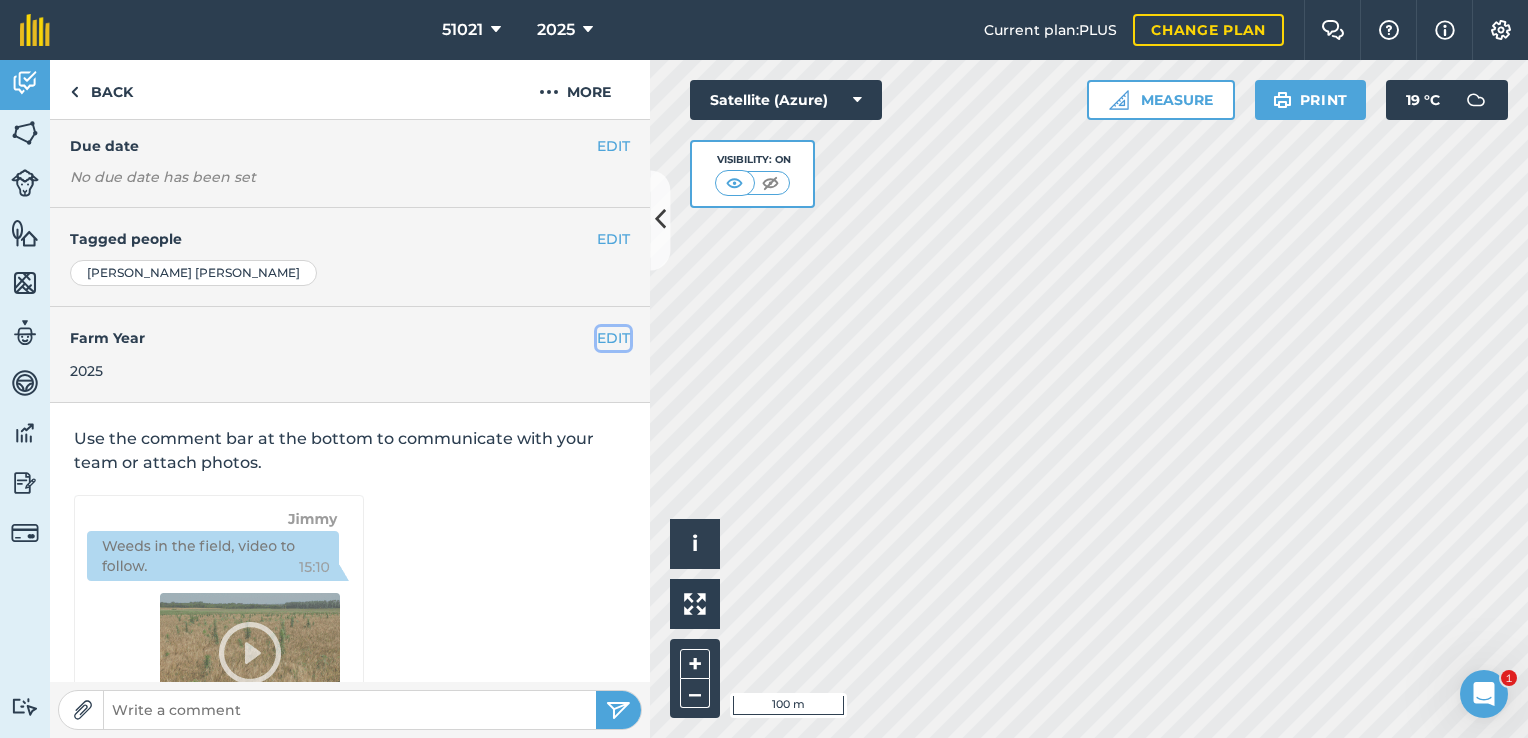 click on "EDIT" at bounding box center [613, 338] 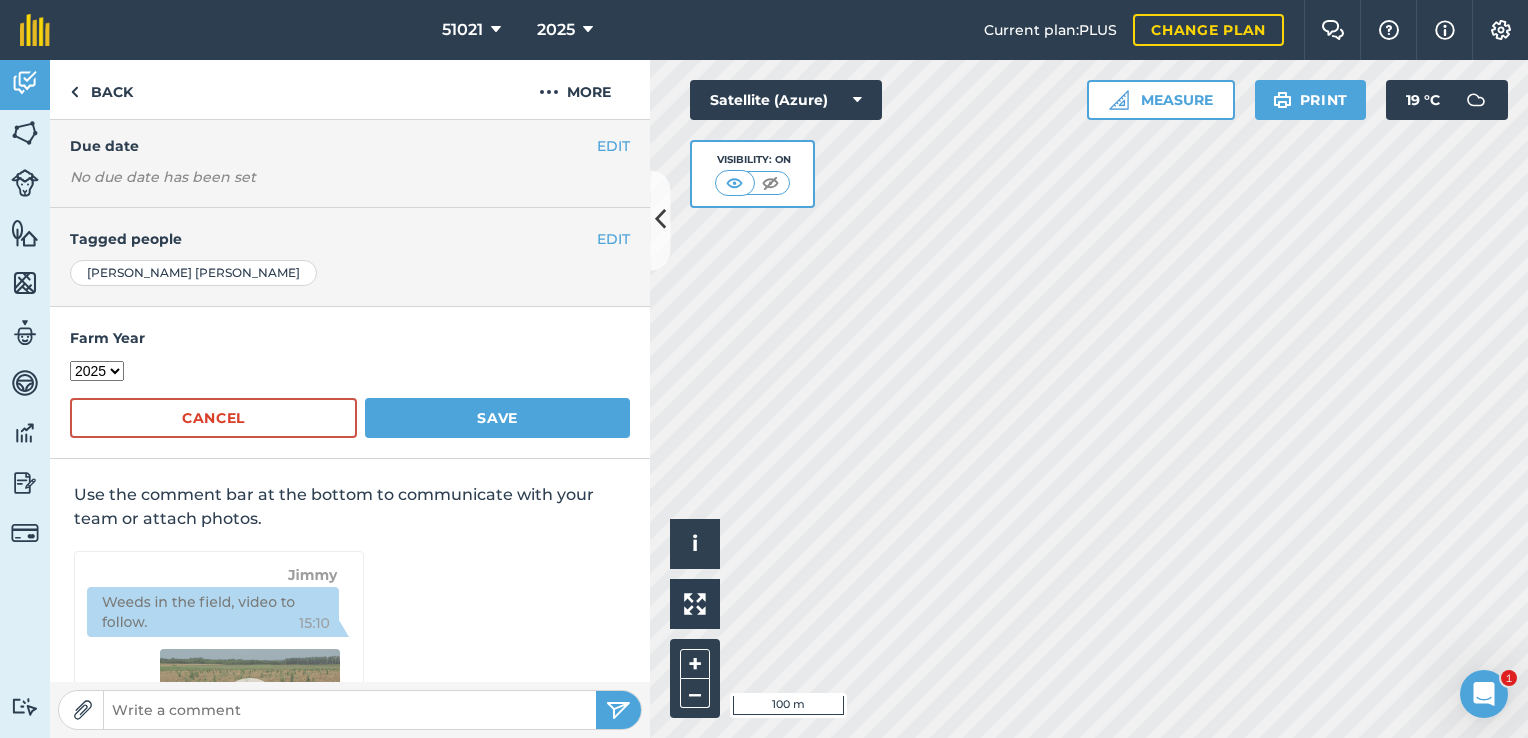 click on "2017 2018 2019 2020 2021 2022 2023 2024 2025 2026 2027" at bounding box center (97, 371) 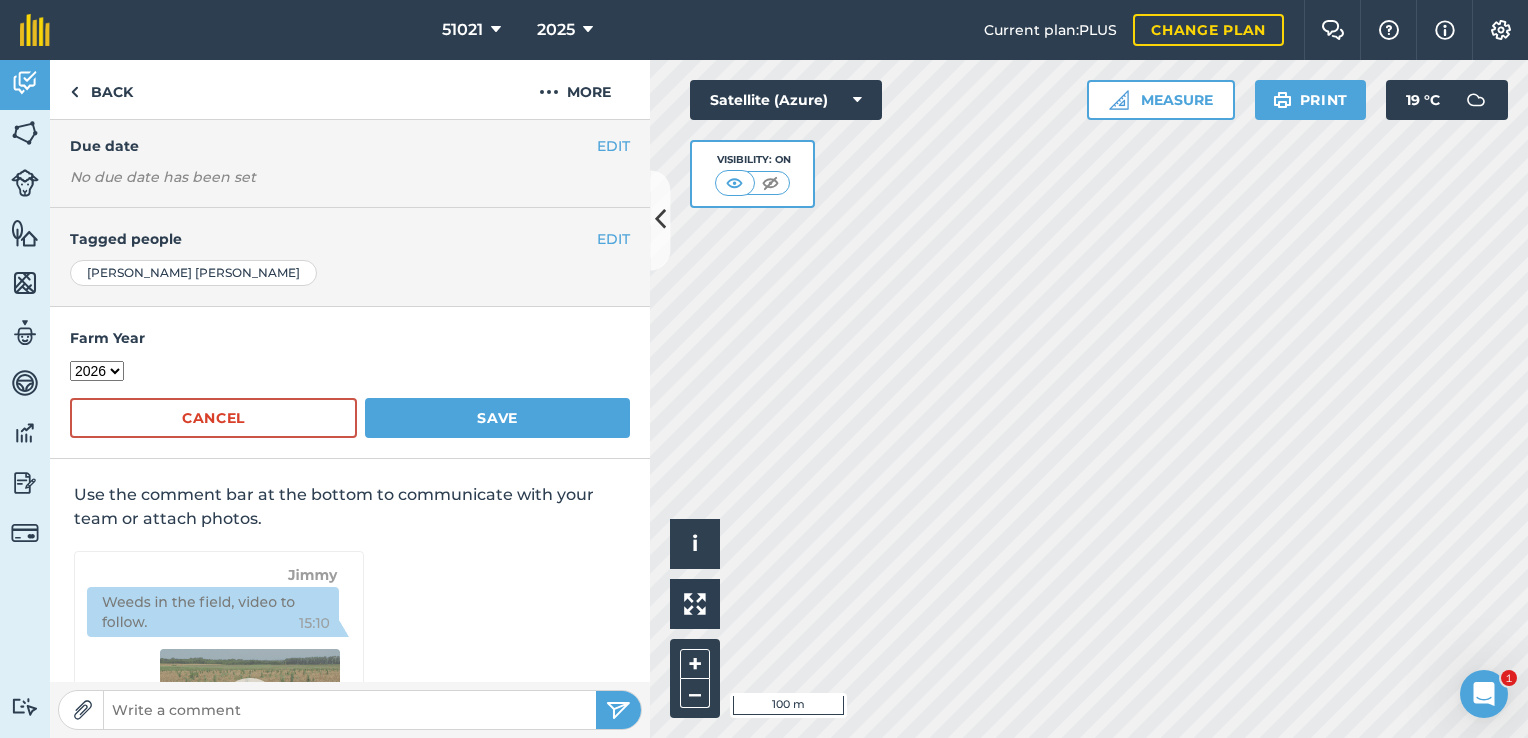 click on "2017 2018 2019 2020 2021 2022 2023 2024 2025 2026 2027" at bounding box center [97, 371] 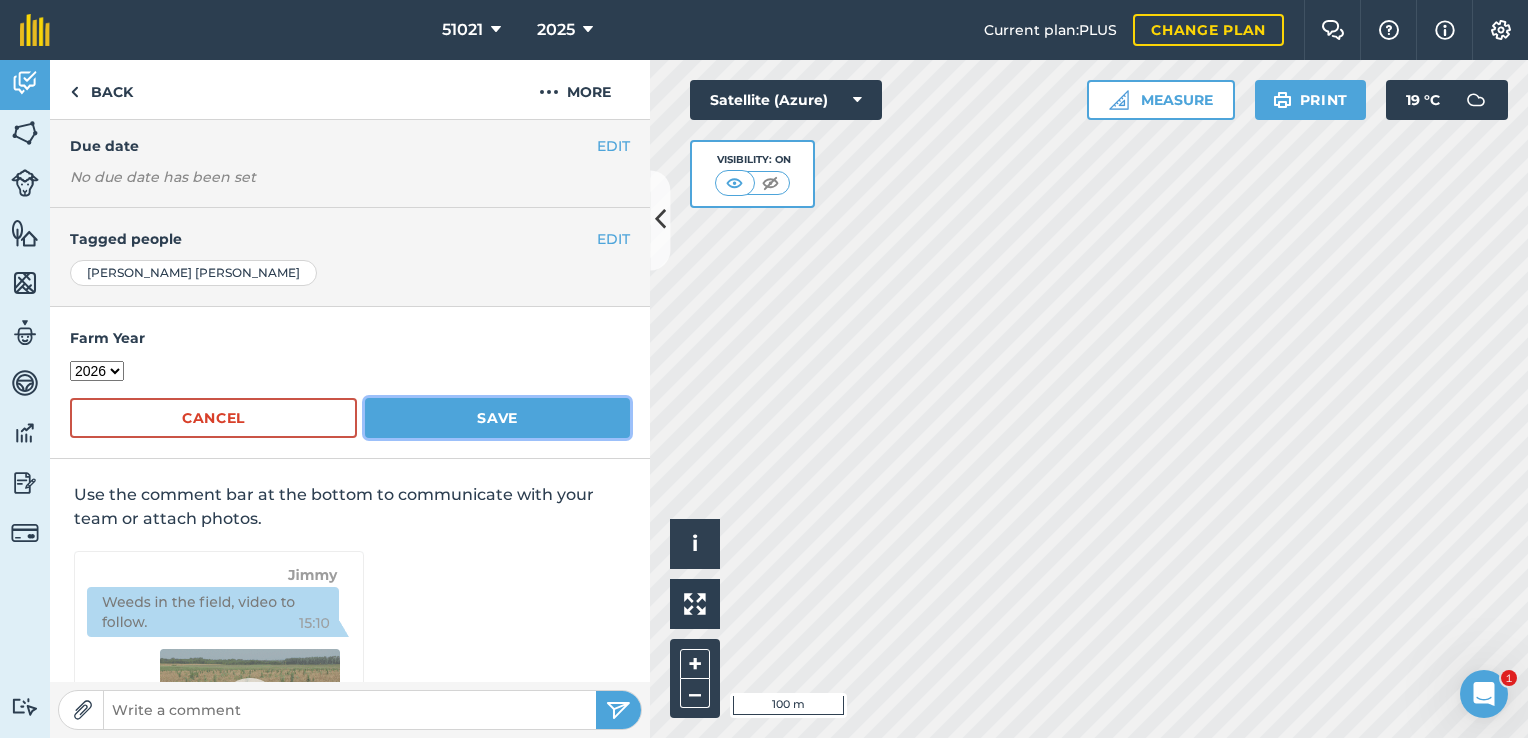 click on "Save" at bounding box center (497, 418) 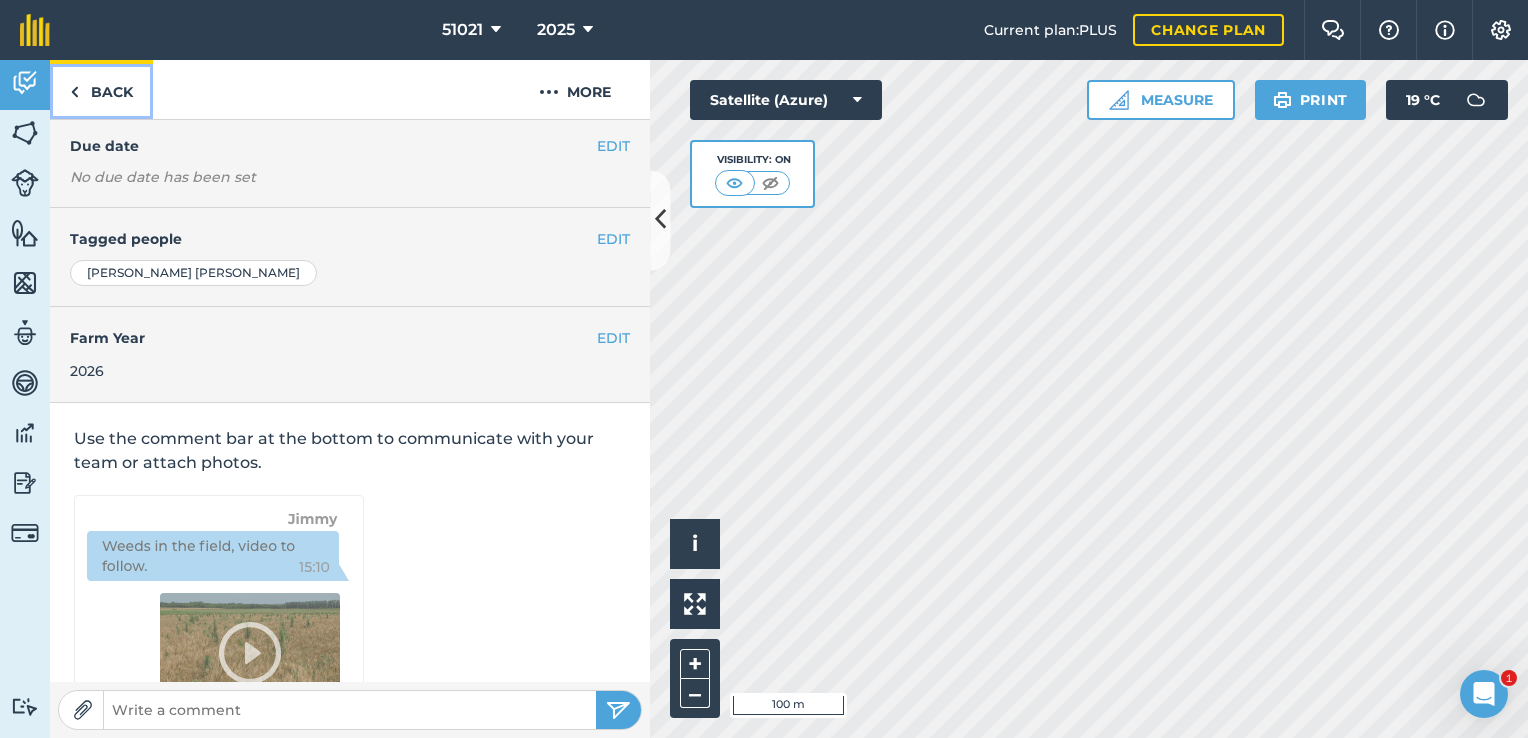 click on "Back" at bounding box center (101, 89) 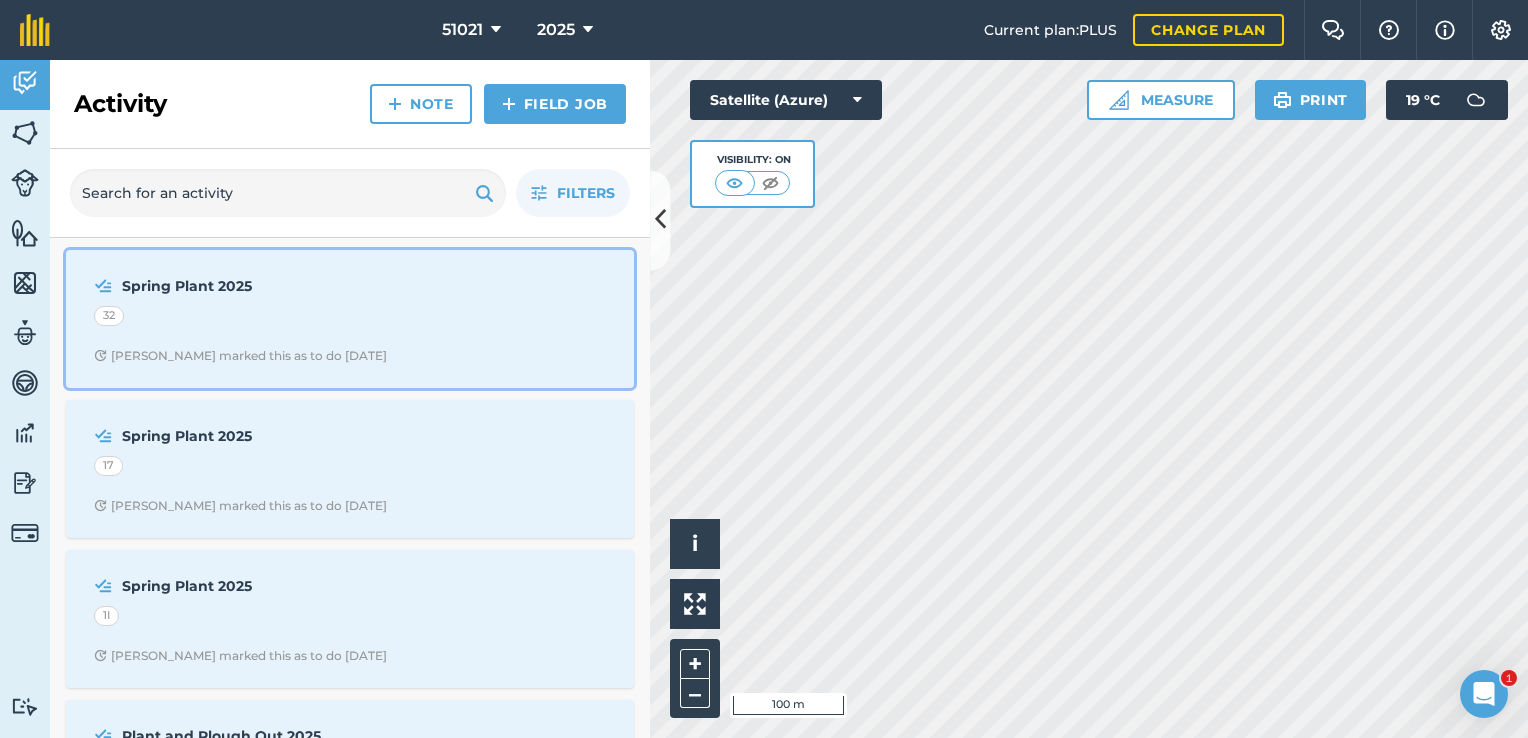 click on "Spring Plant 2025" at bounding box center (280, 286) 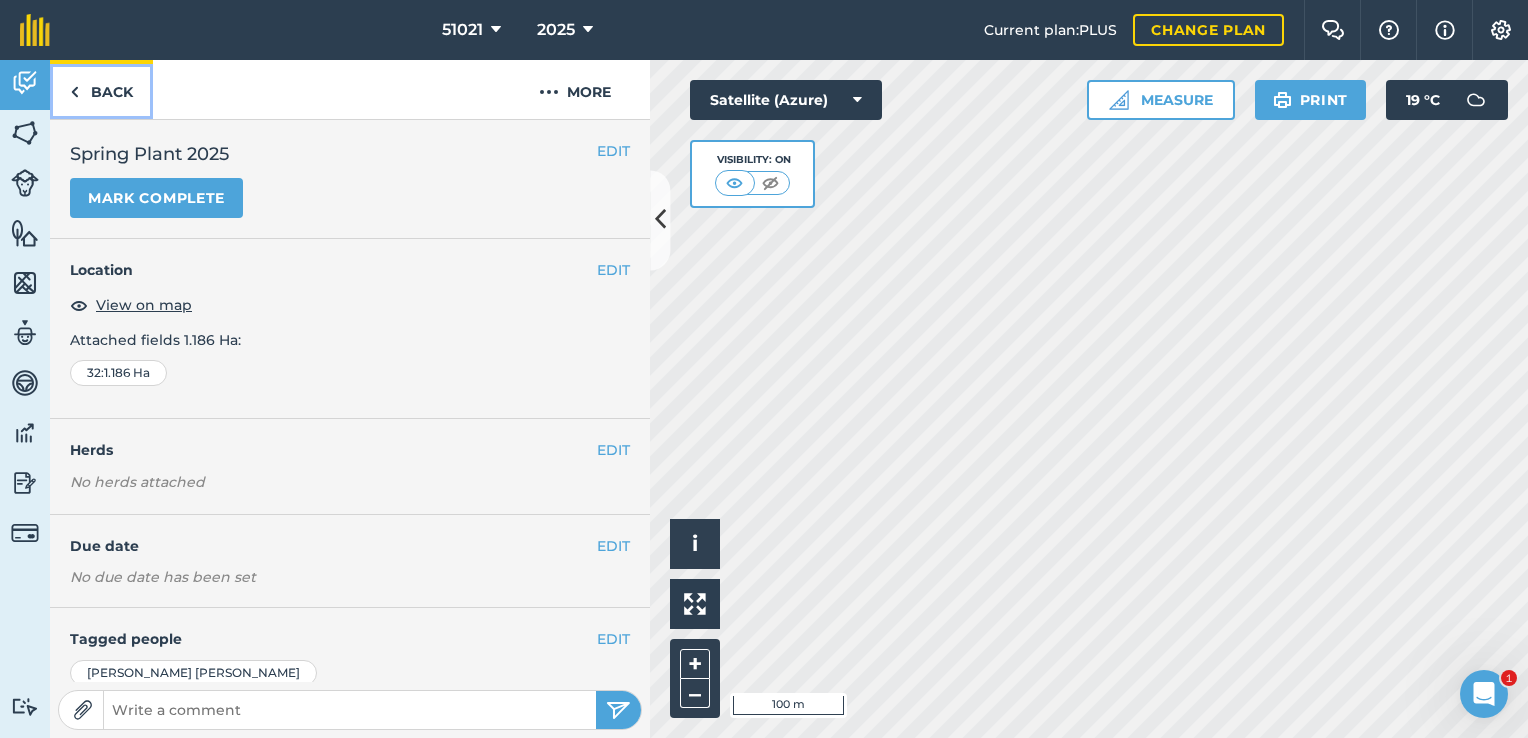 click on "Back" at bounding box center (101, 89) 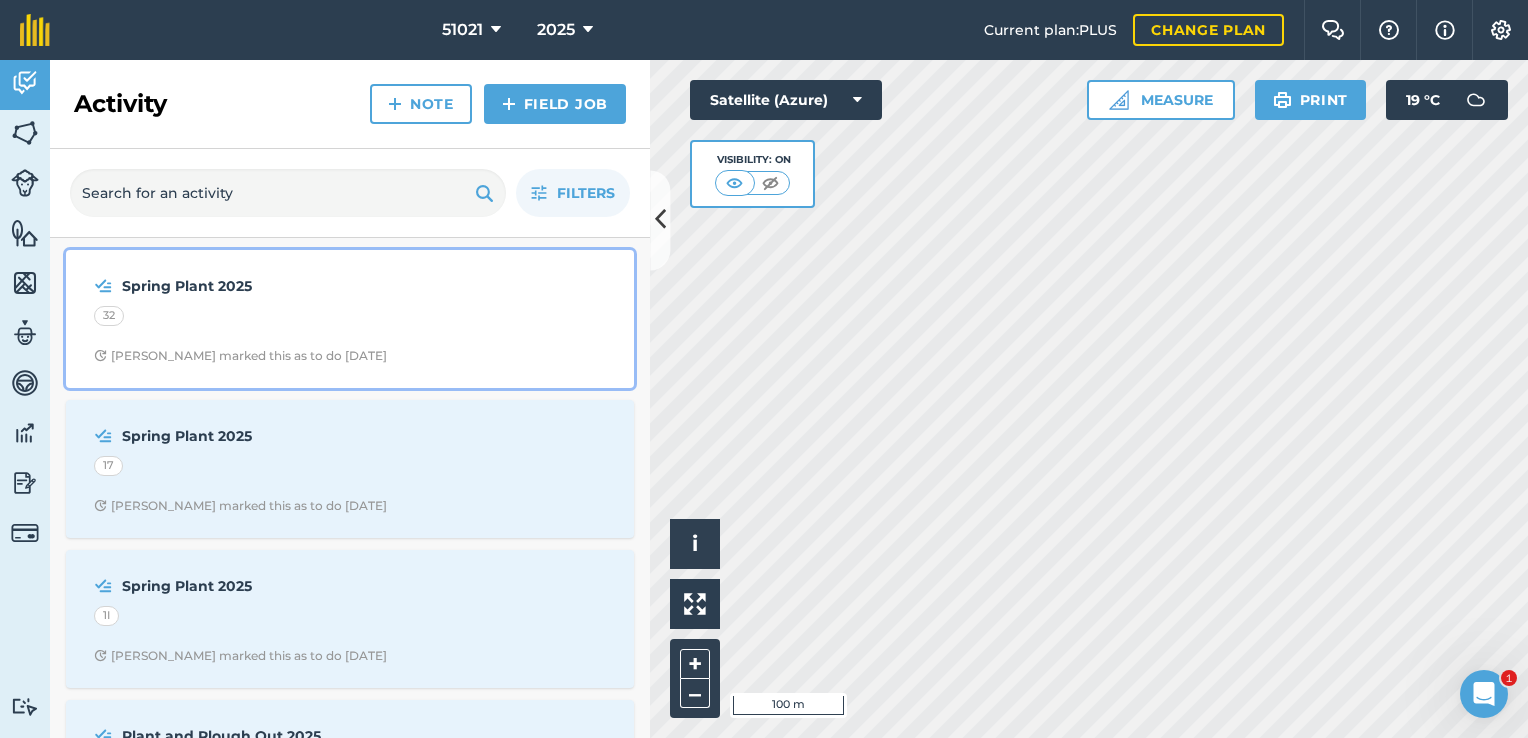 click on "Spring Plant 2025" at bounding box center (280, 286) 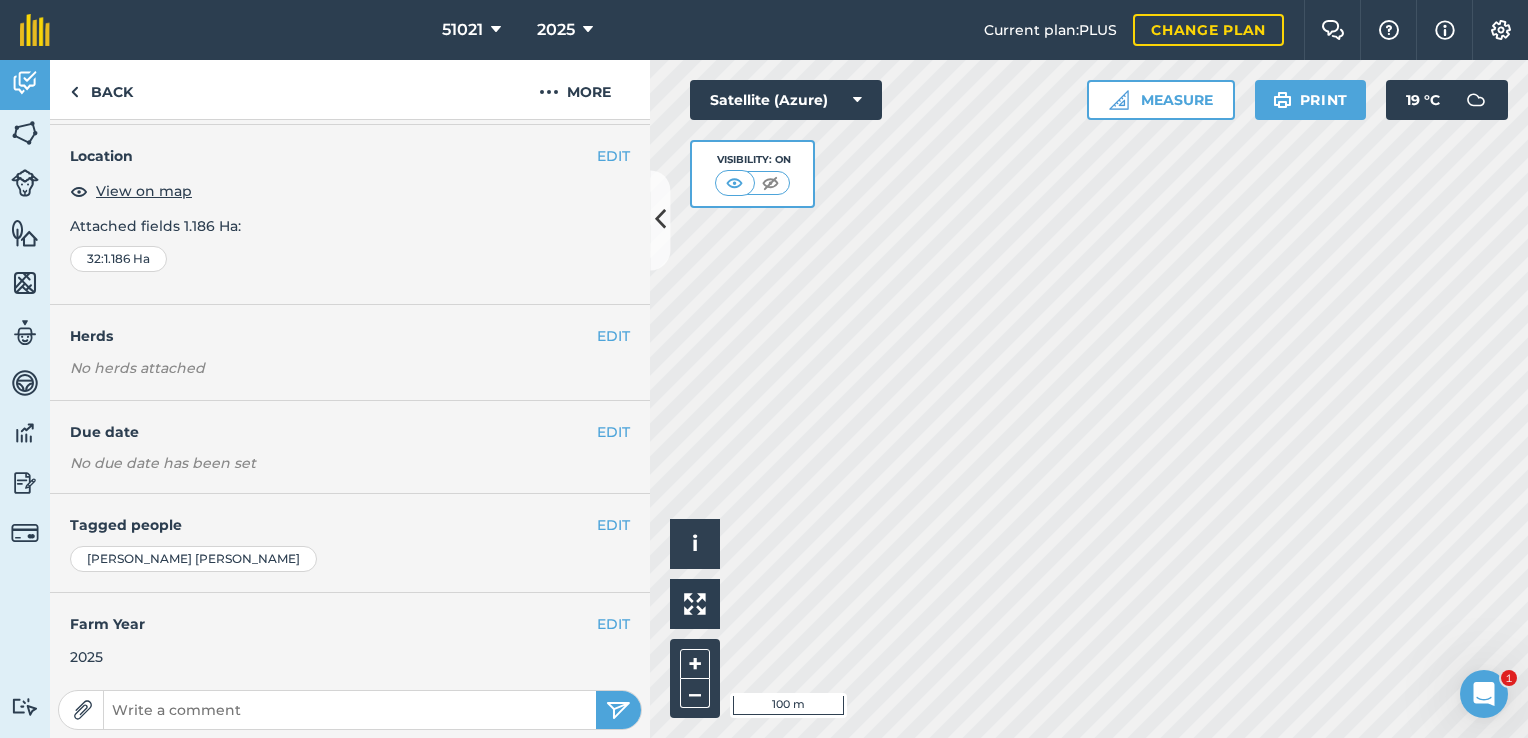 scroll, scrollTop: 0, scrollLeft: 0, axis: both 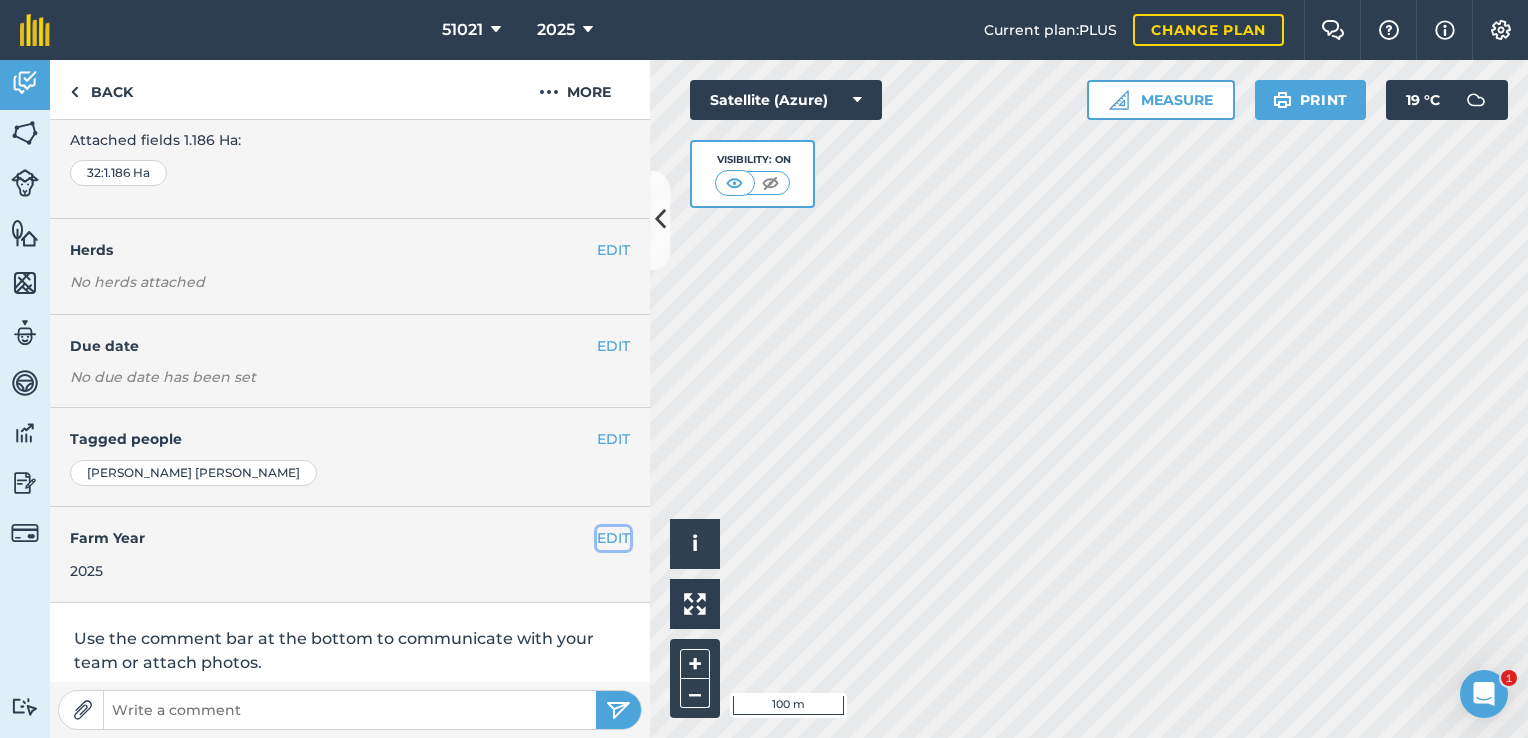 click on "EDIT" at bounding box center (613, 538) 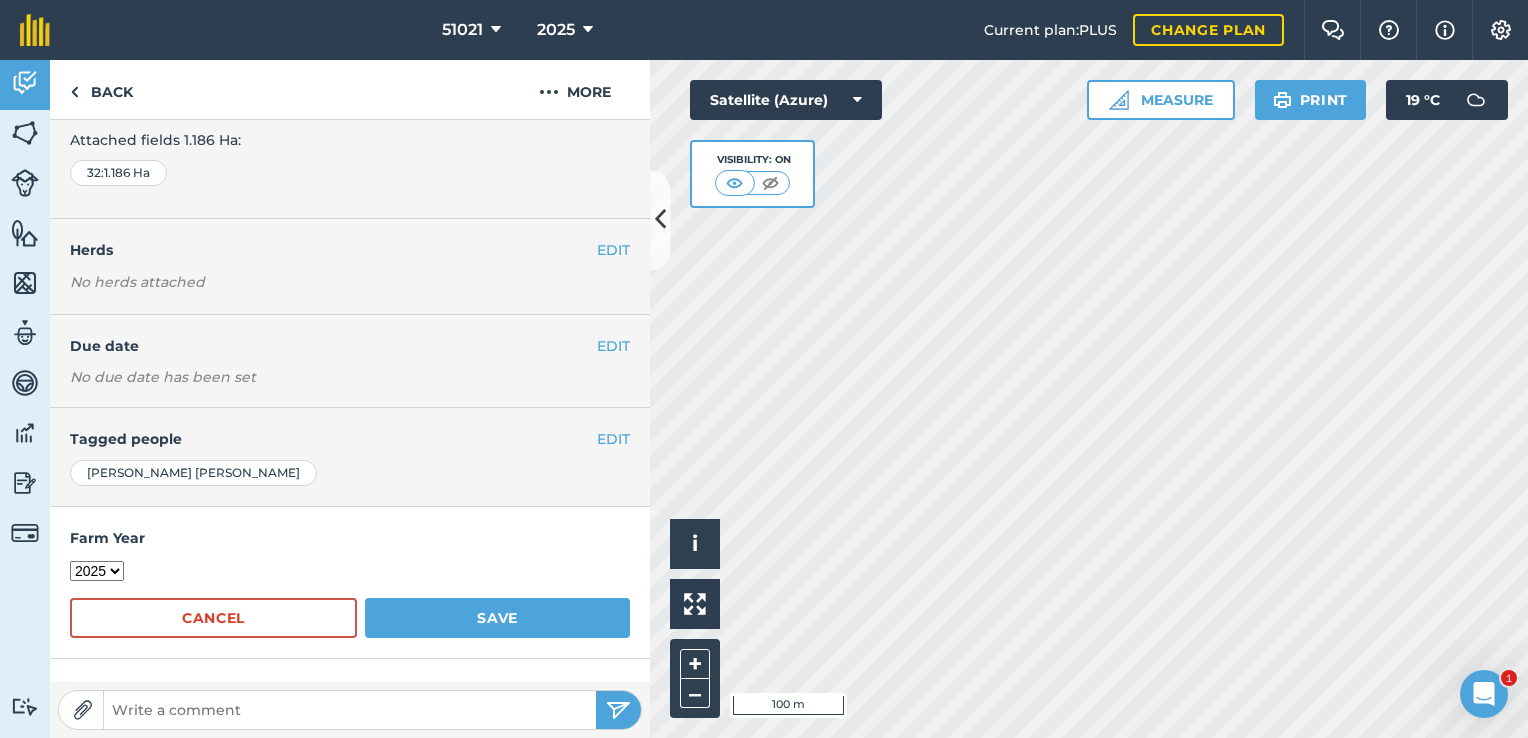 click on "2017 2018 2019 2020 2021 2022 2023 2024 2025 2026 2027" at bounding box center (97, 571) 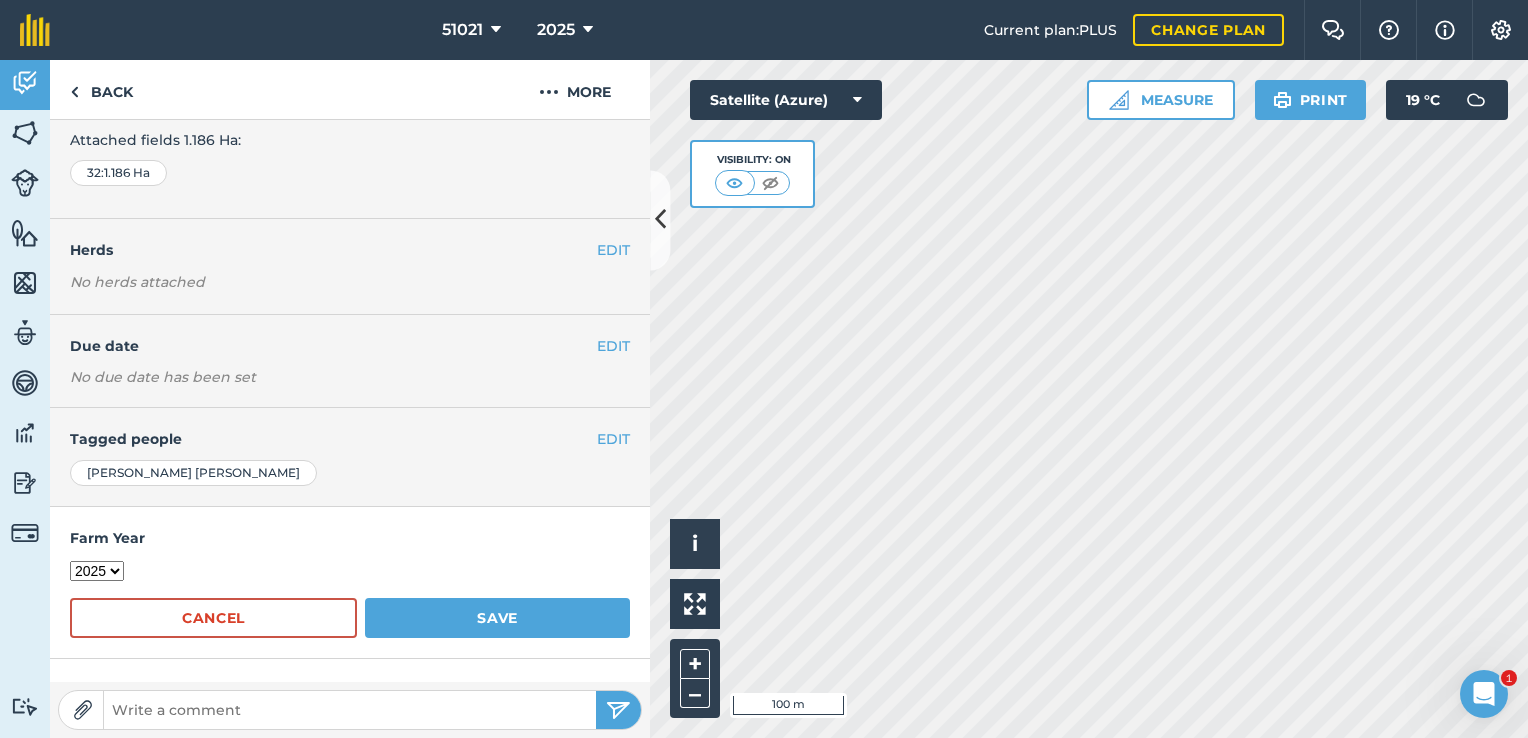 select on "2026" 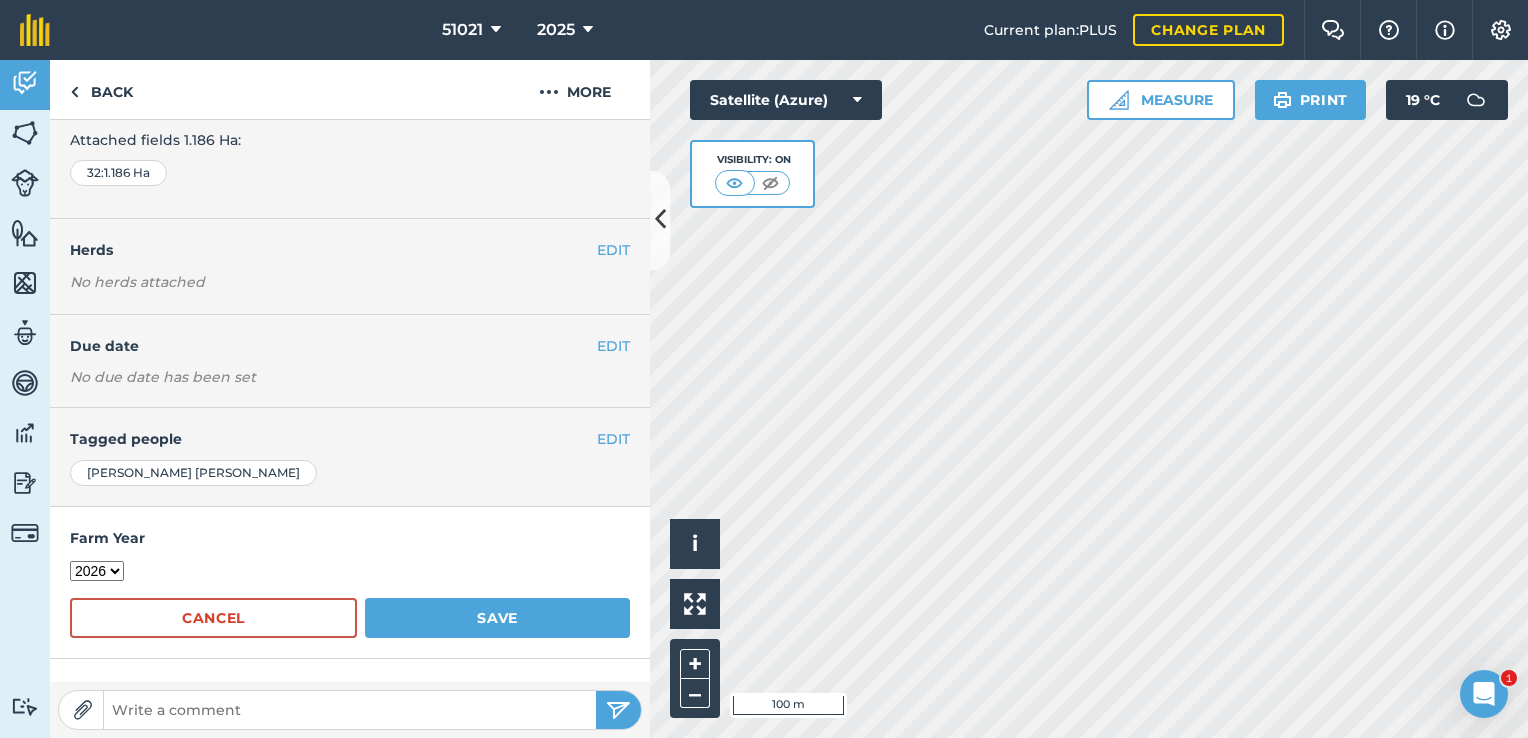 click on "2017 2018 2019 2020 2021 2022 2023 2024 2025 2026 2027" at bounding box center [97, 571] 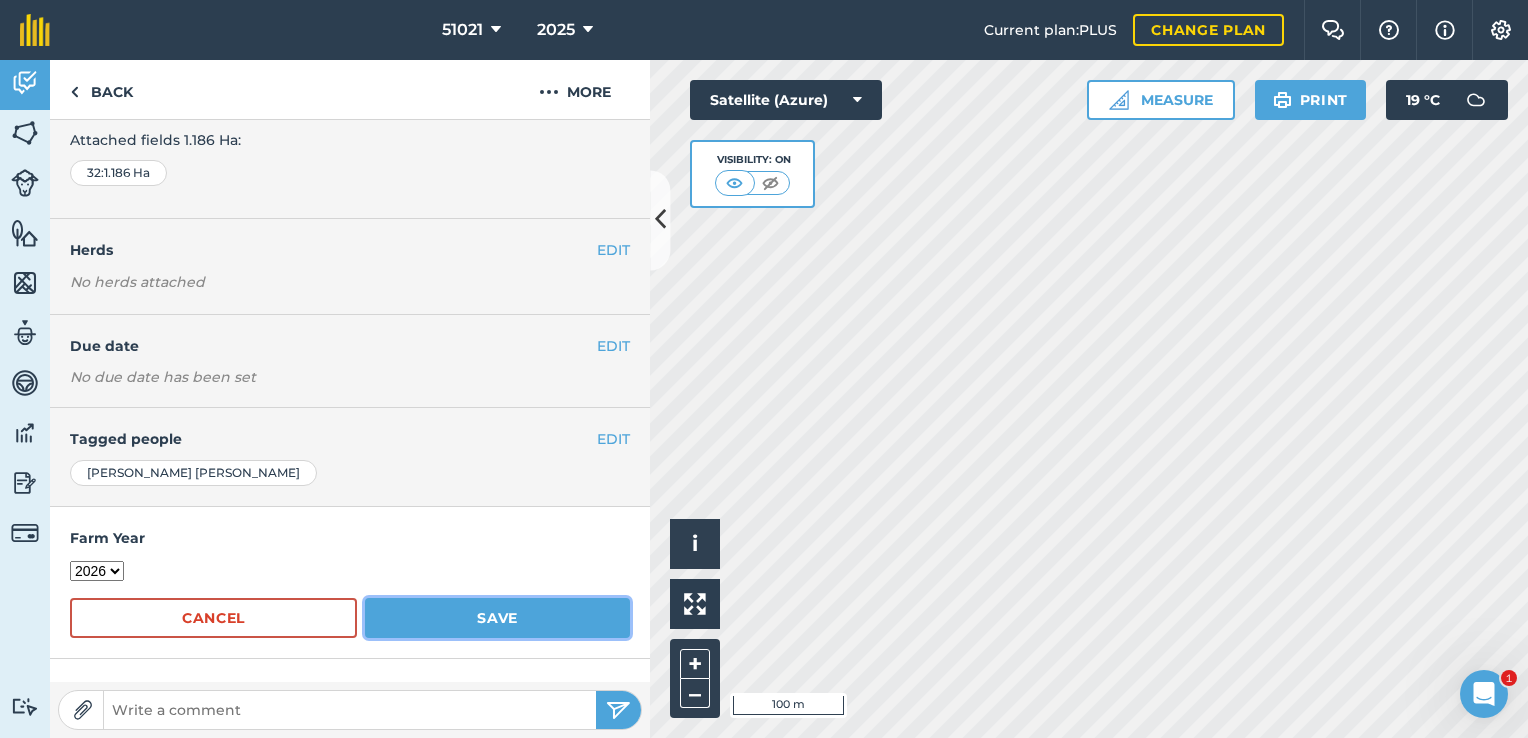 click on "Save" at bounding box center [497, 618] 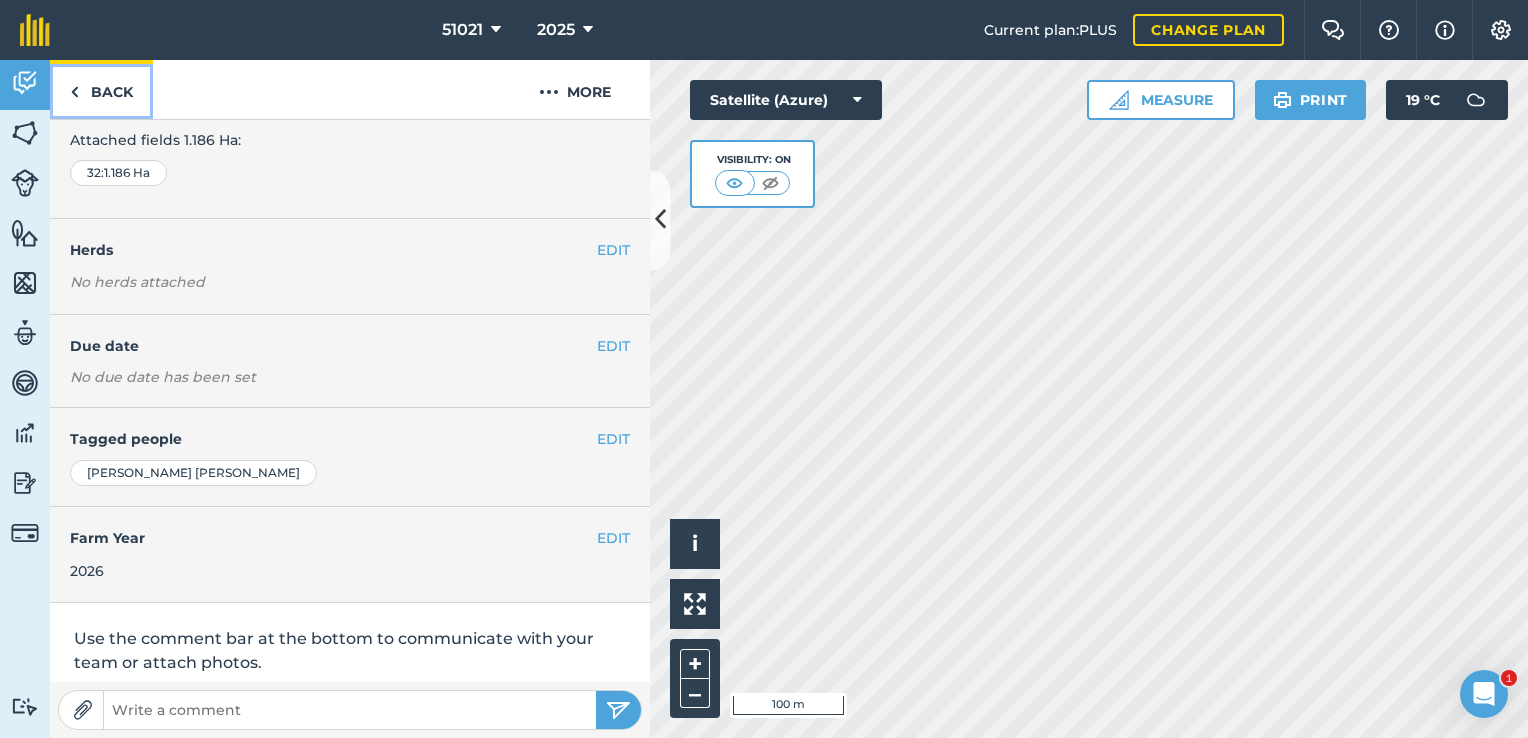 click on "Back" at bounding box center [101, 89] 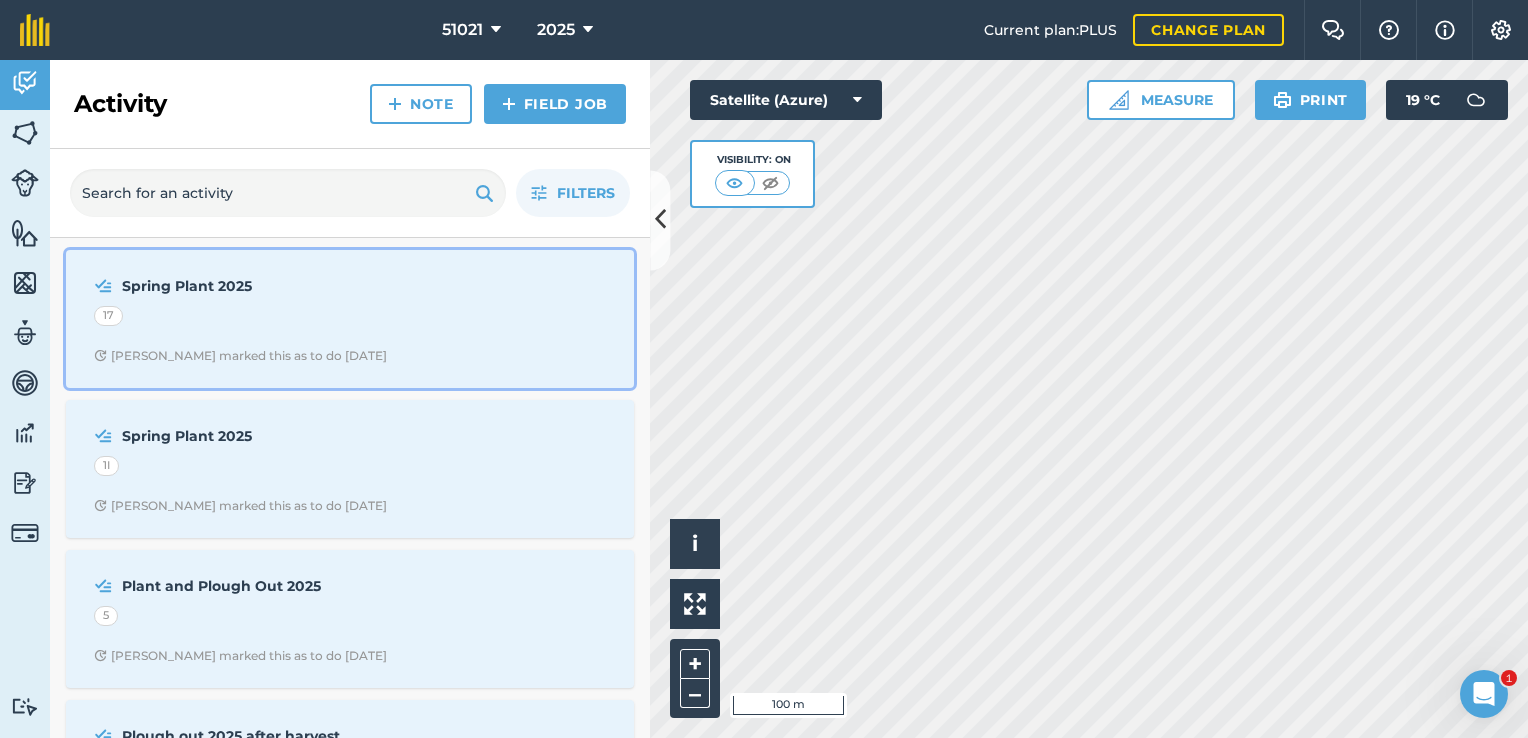 click on "Spring Plant 2025" at bounding box center [280, 286] 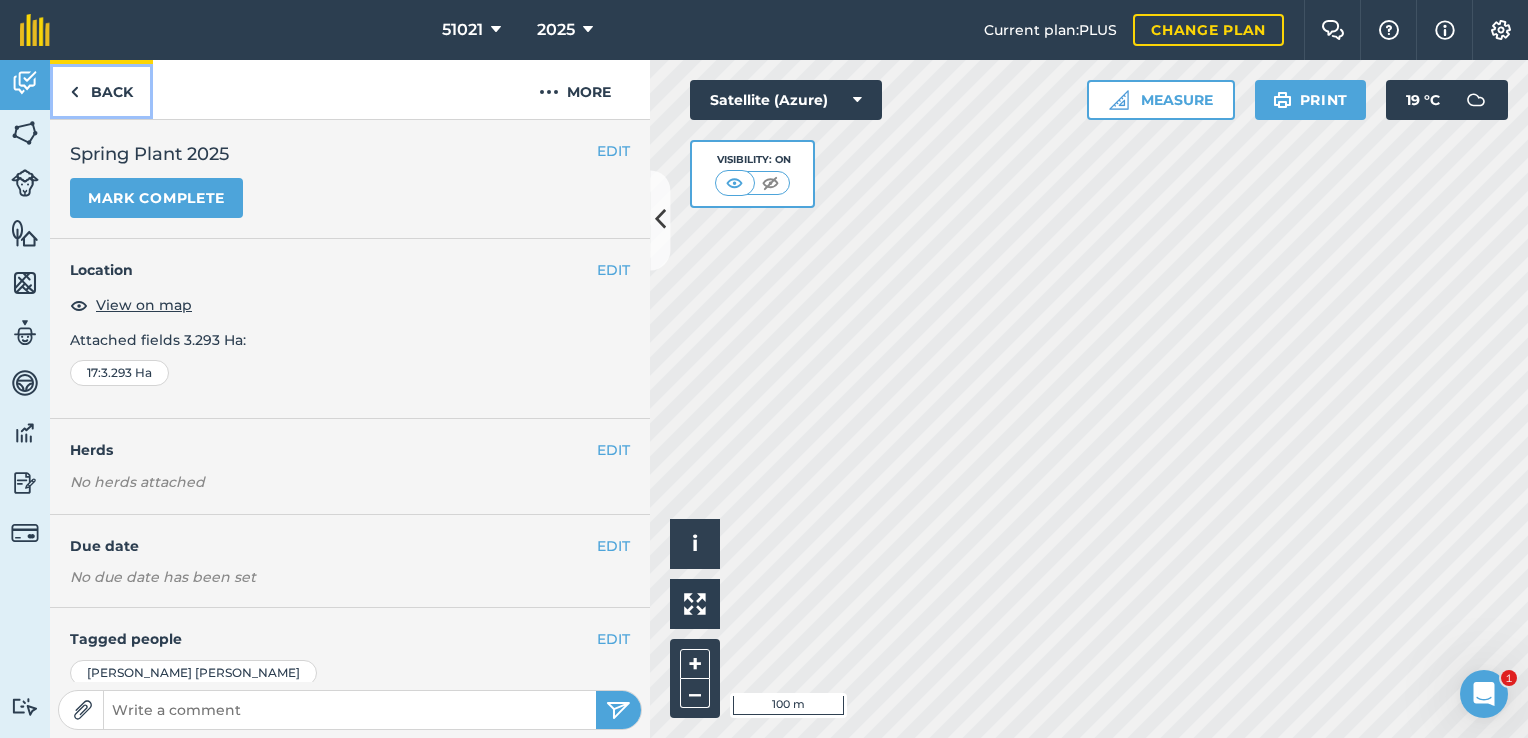 click on "Back" at bounding box center [101, 89] 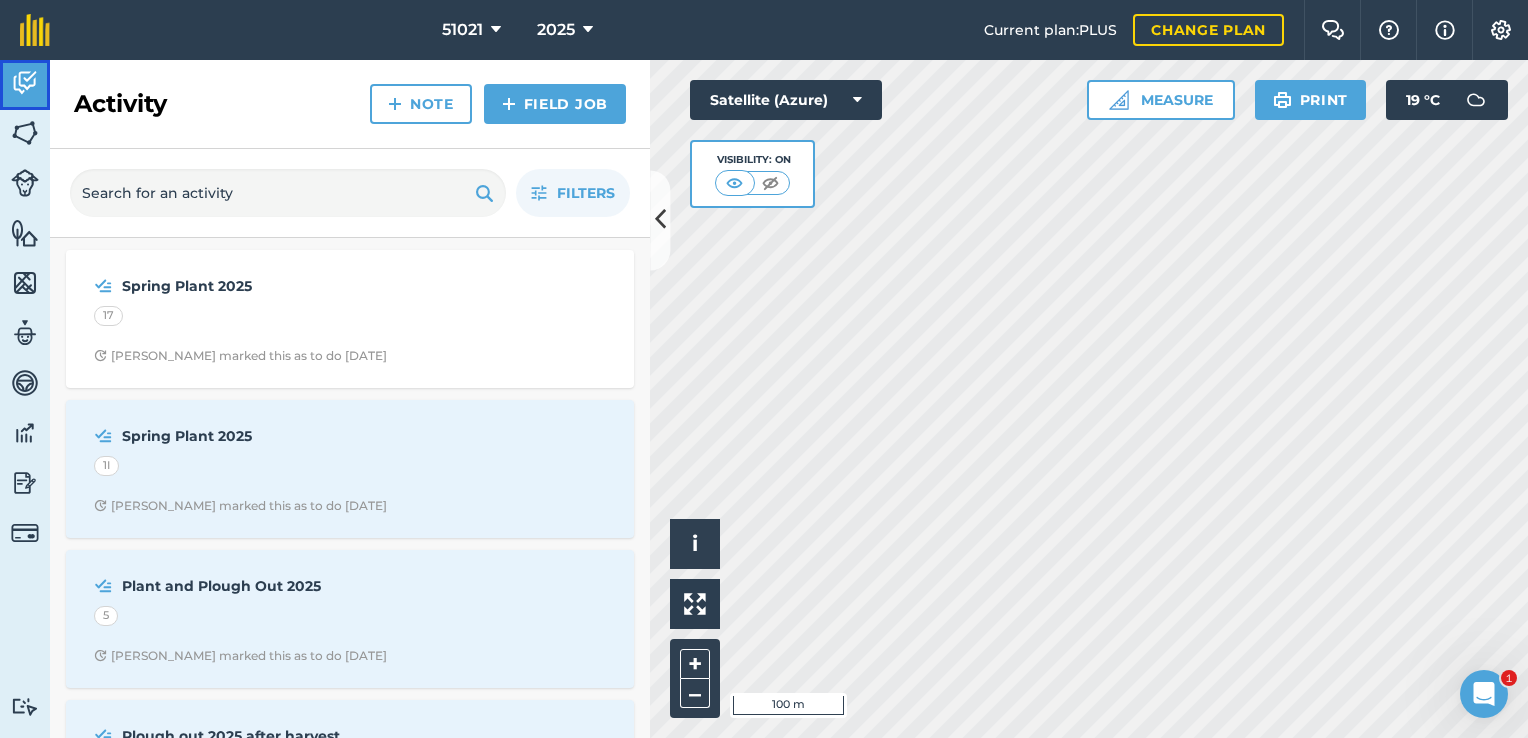 click at bounding box center [25, 83] 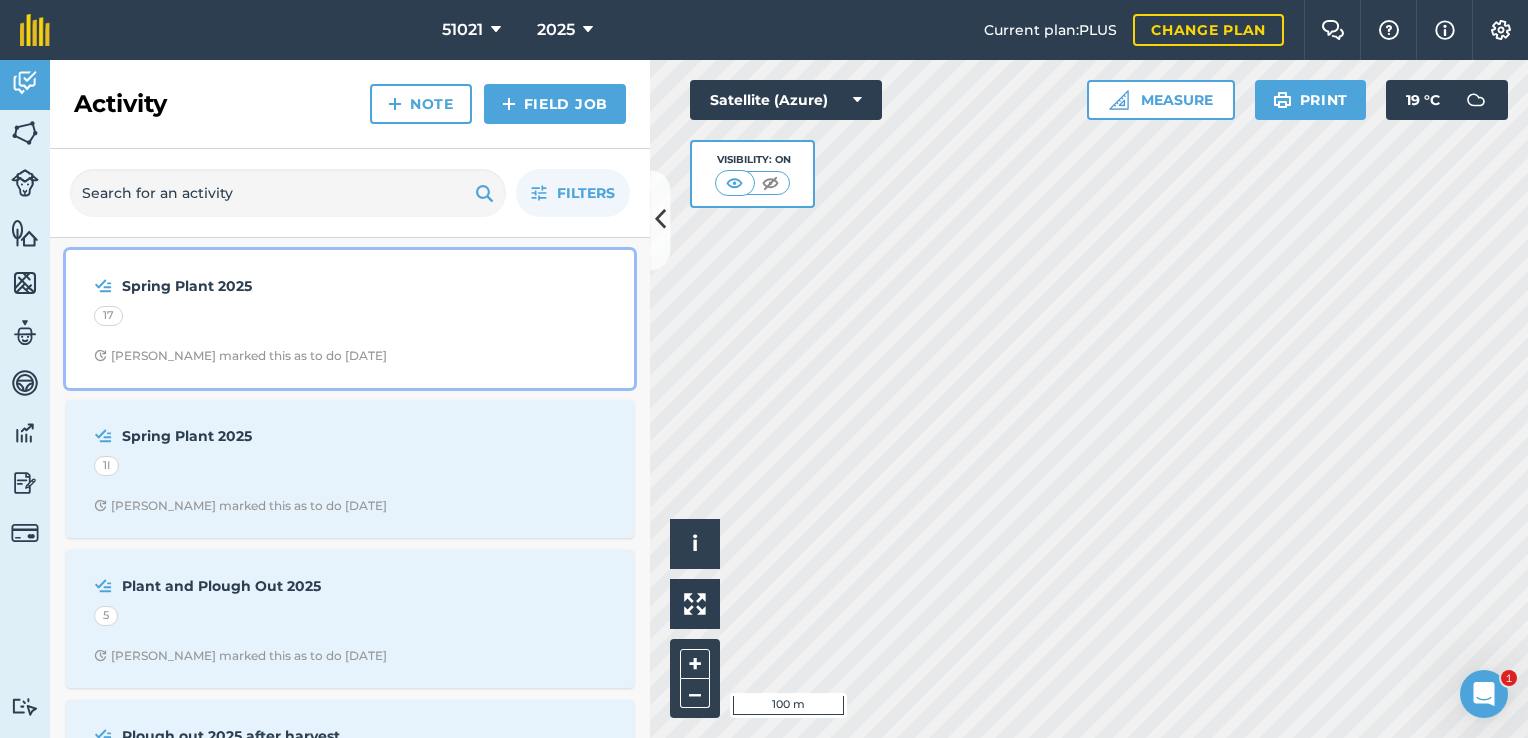 click on "Spring Plant 2025" at bounding box center [280, 286] 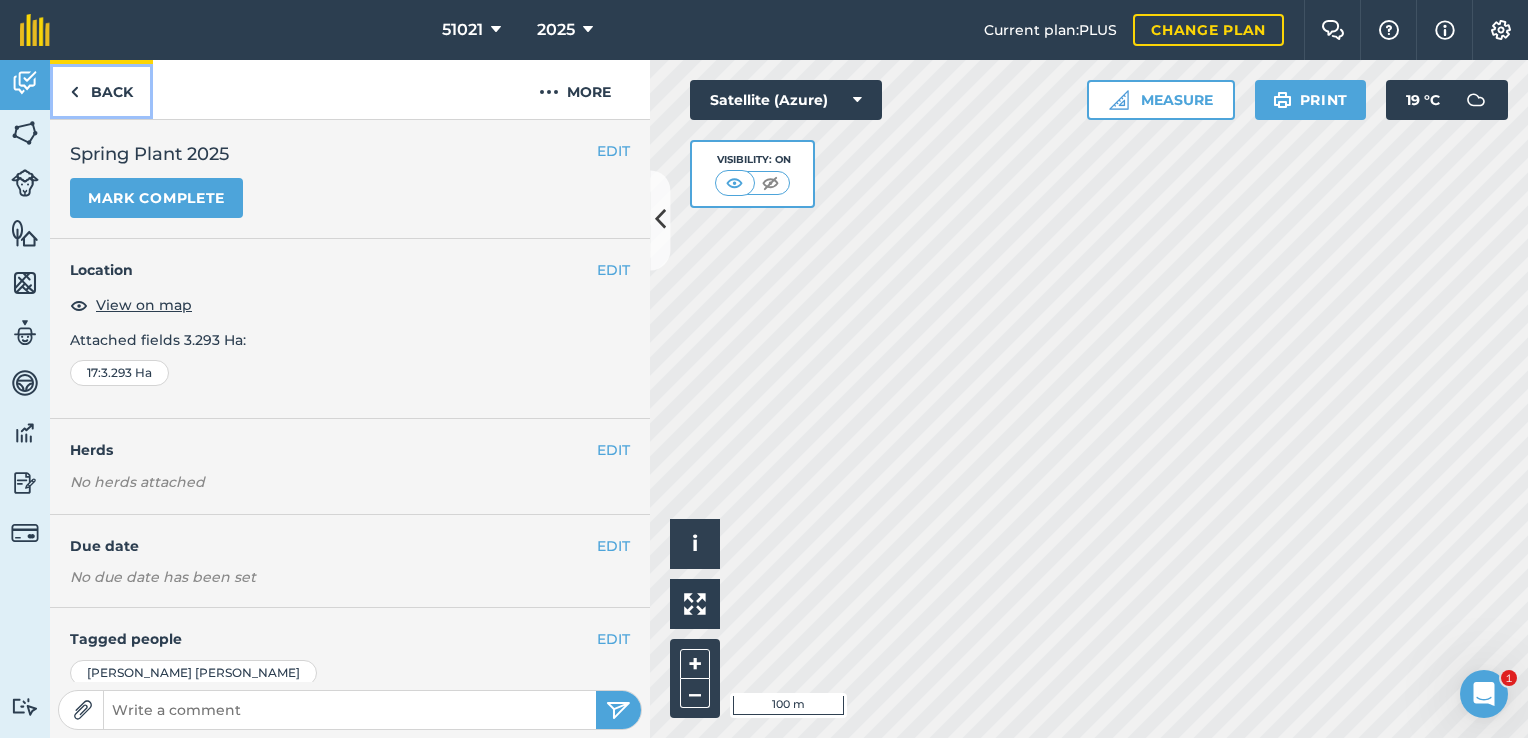 click at bounding box center [74, 92] 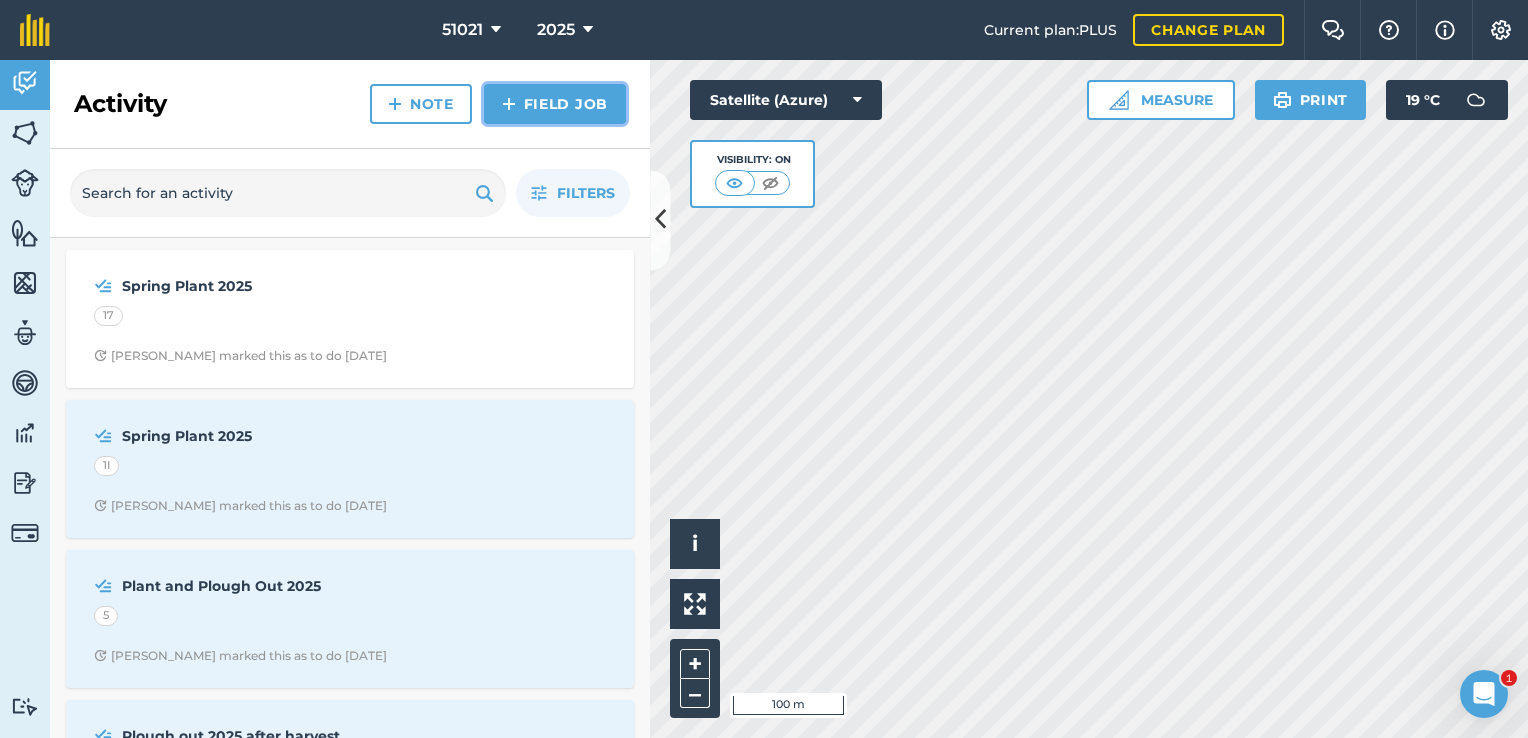click on "Field Job" at bounding box center (555, 104) 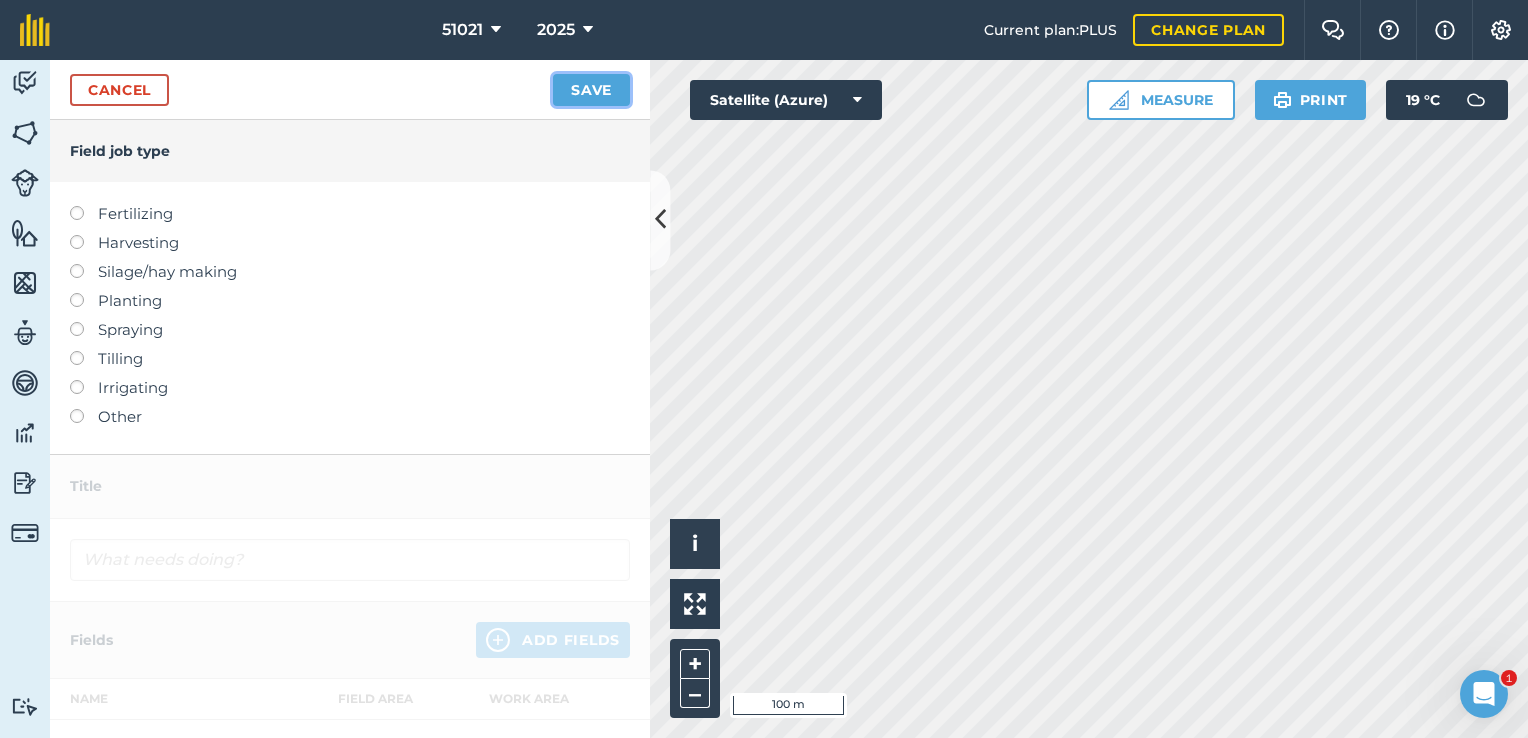 click on "Save" at bounding box center (591, 90) 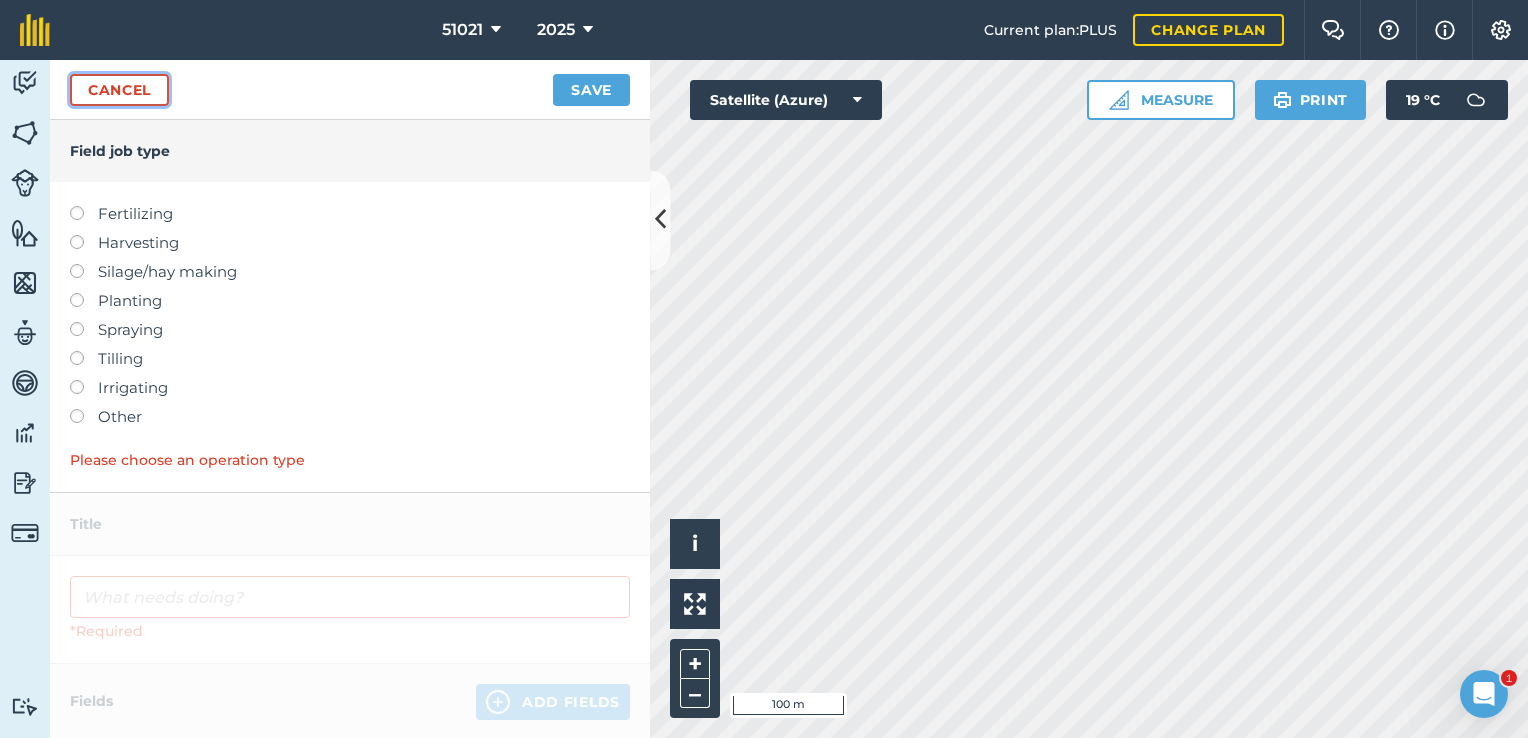 click on "Cancel" at bounding box center [119, 90] 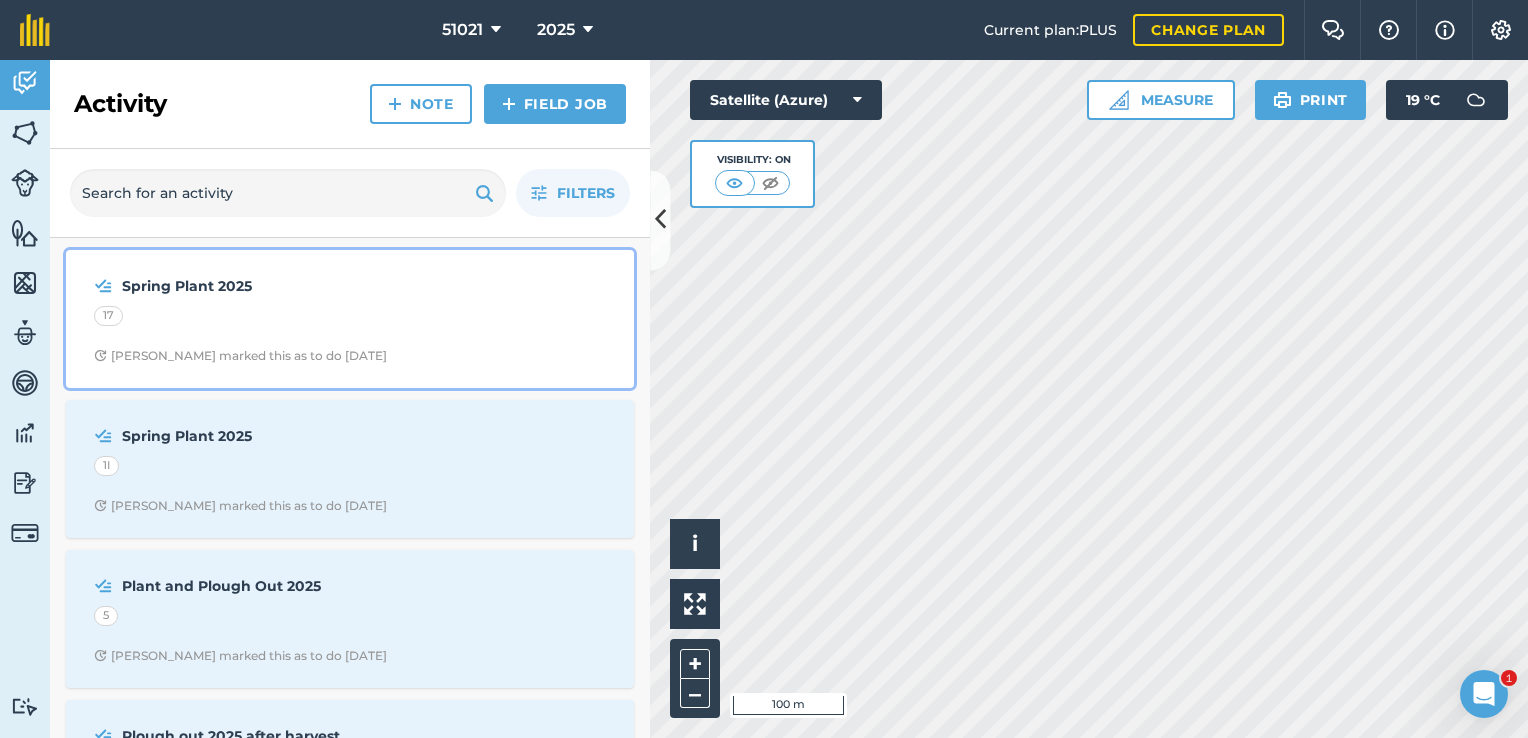 click on "Spring Plant 2025" at bounding box center [280, 286] 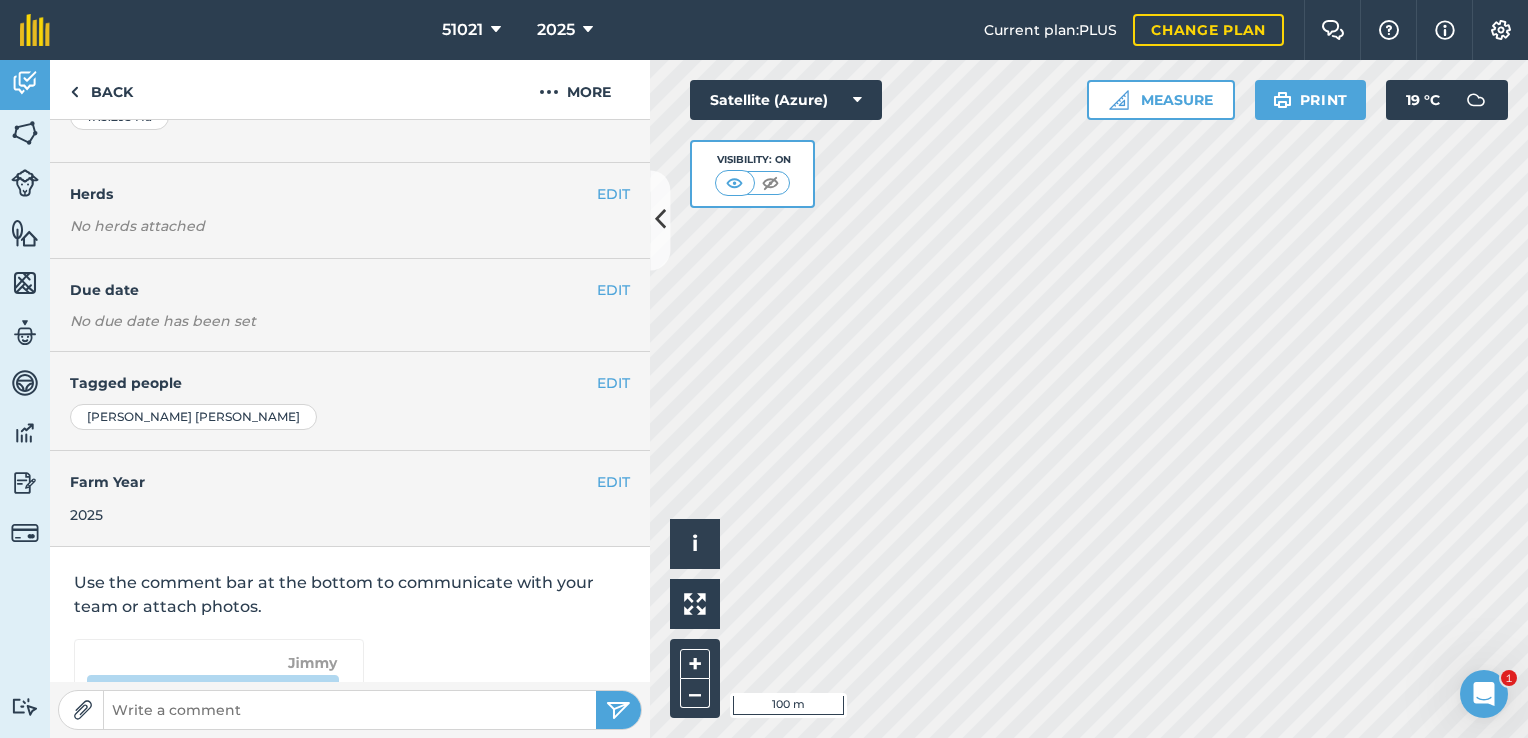 scroll, scrollTop: 474, scrollLeft: 0, axis: vertical 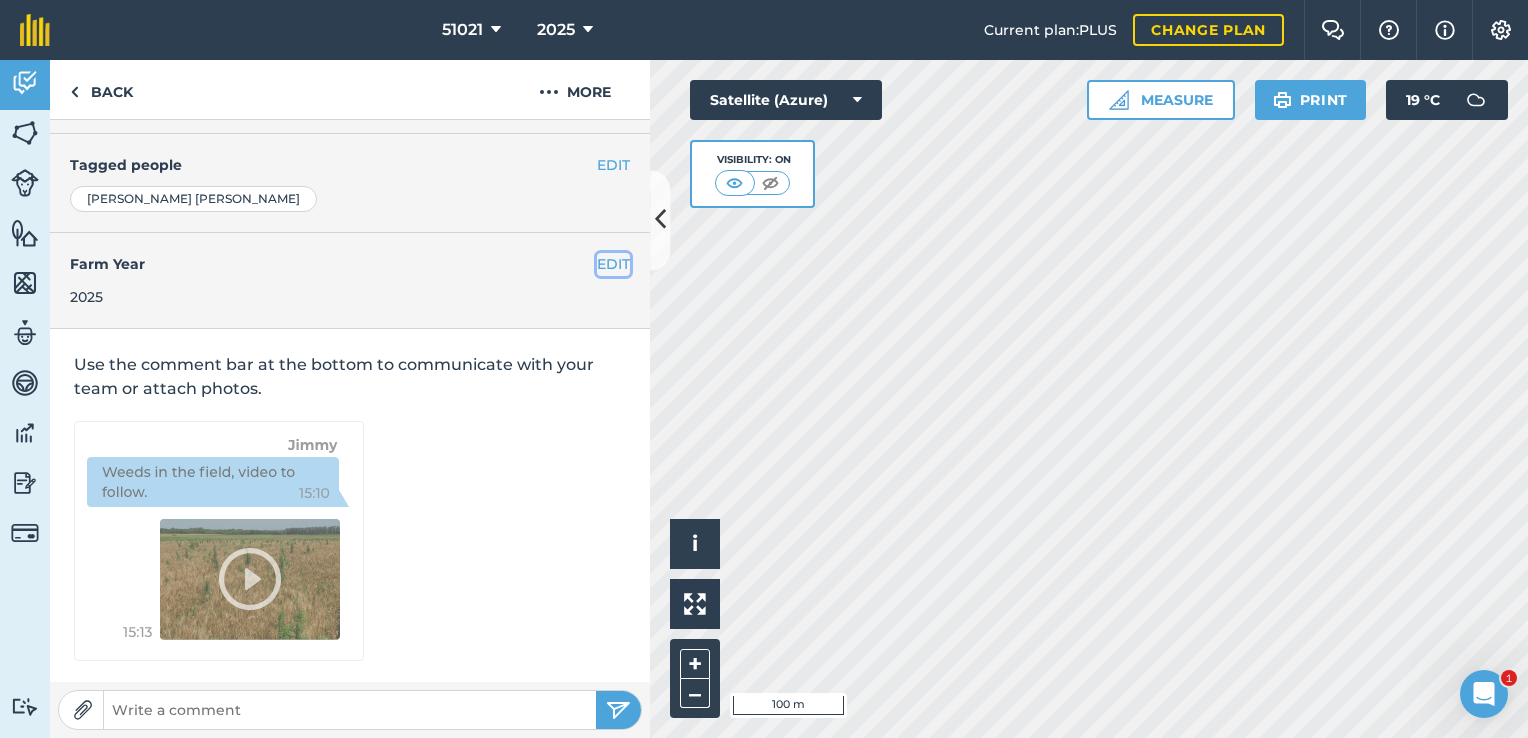 click on "EDIT" at bounding box center [613, 264] 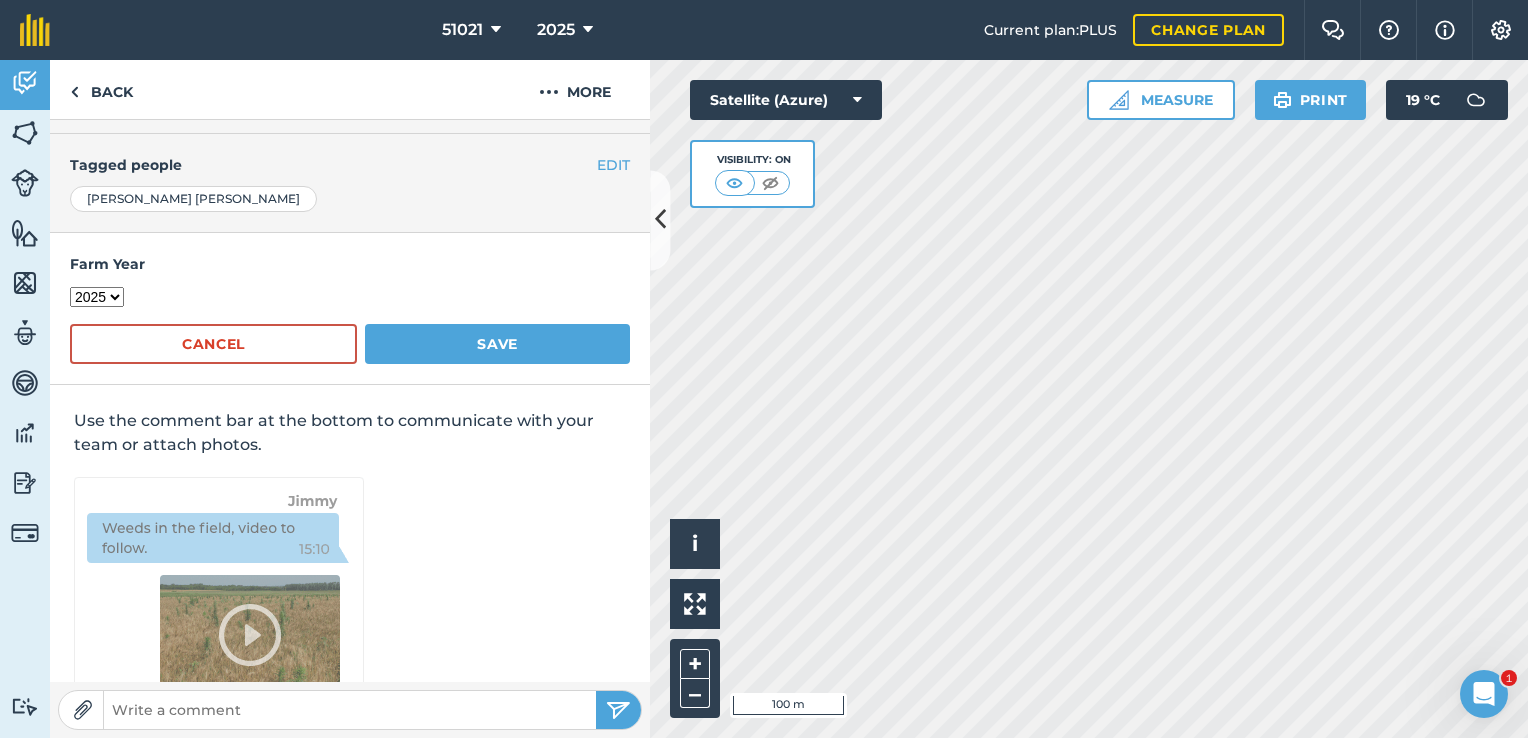 click on "2017 2018 2019 2020 2021 2022 2023 2024 2025 2026 2027" at bounding box center (97, 297) 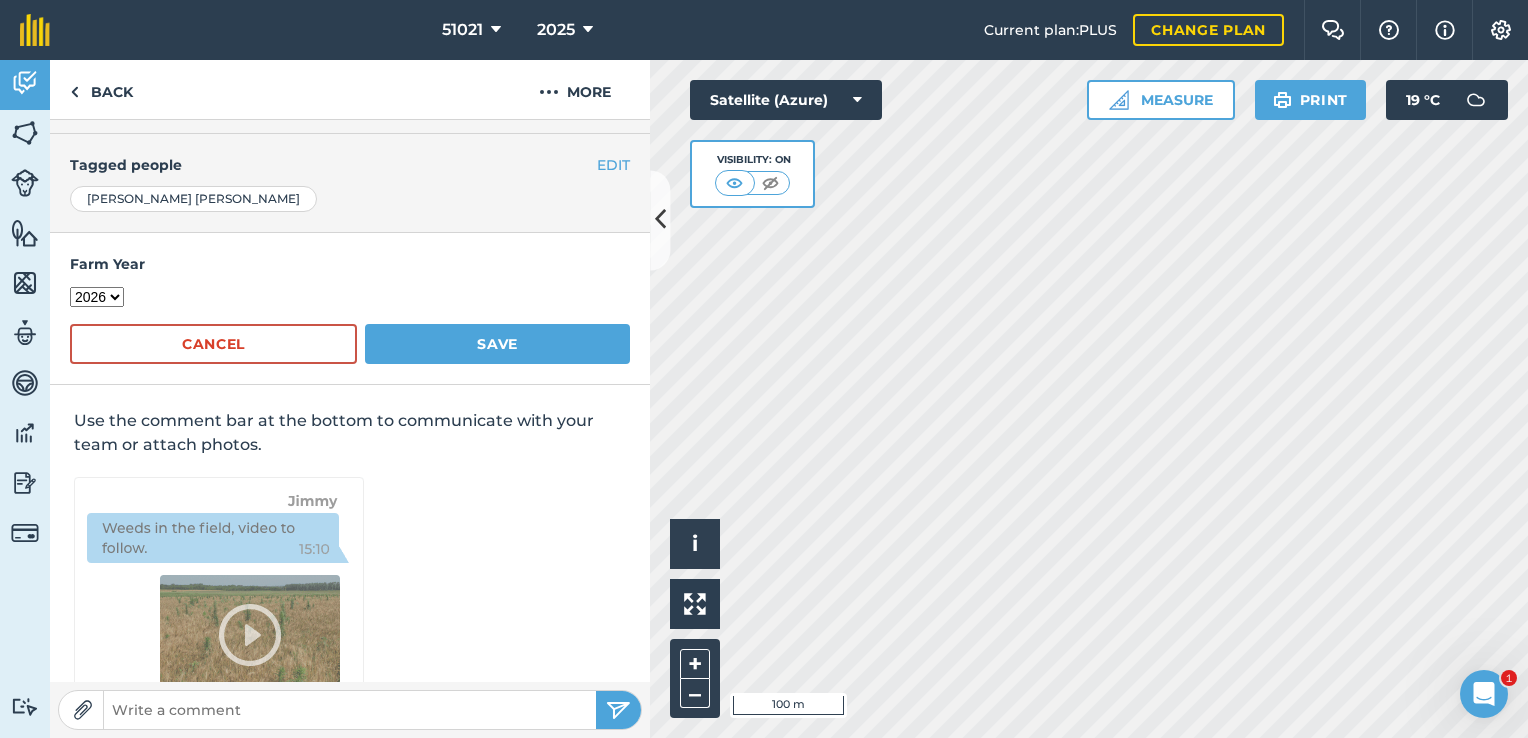 click on "2017 2018 2019 2020 2021 2022 2023 2024 2025 2026 2027" at bounding box center [97, 297] 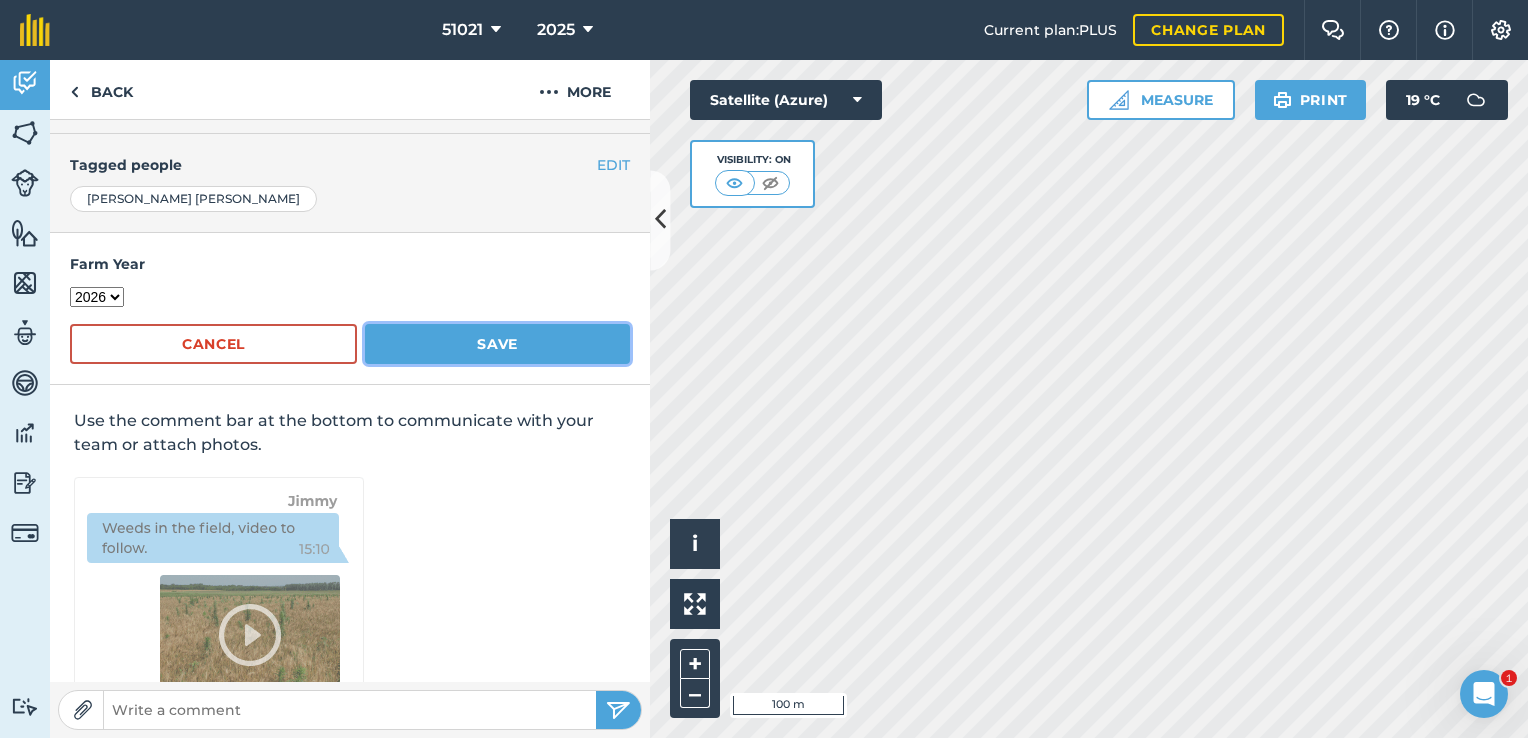 click on "Save" at bounding box center [497, 344] 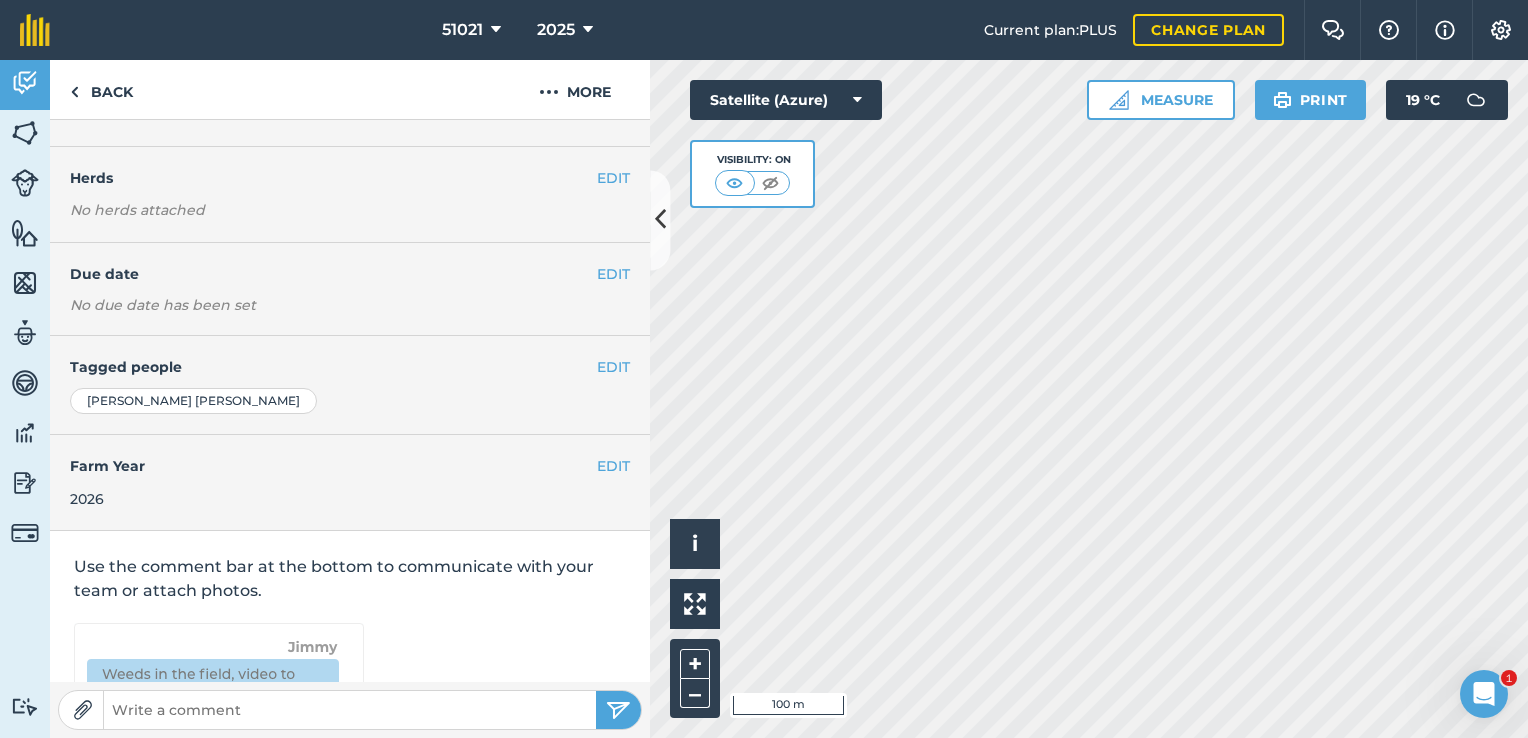 scroll, scrollTop: 374, scrollLeft: 0, axis: vertical 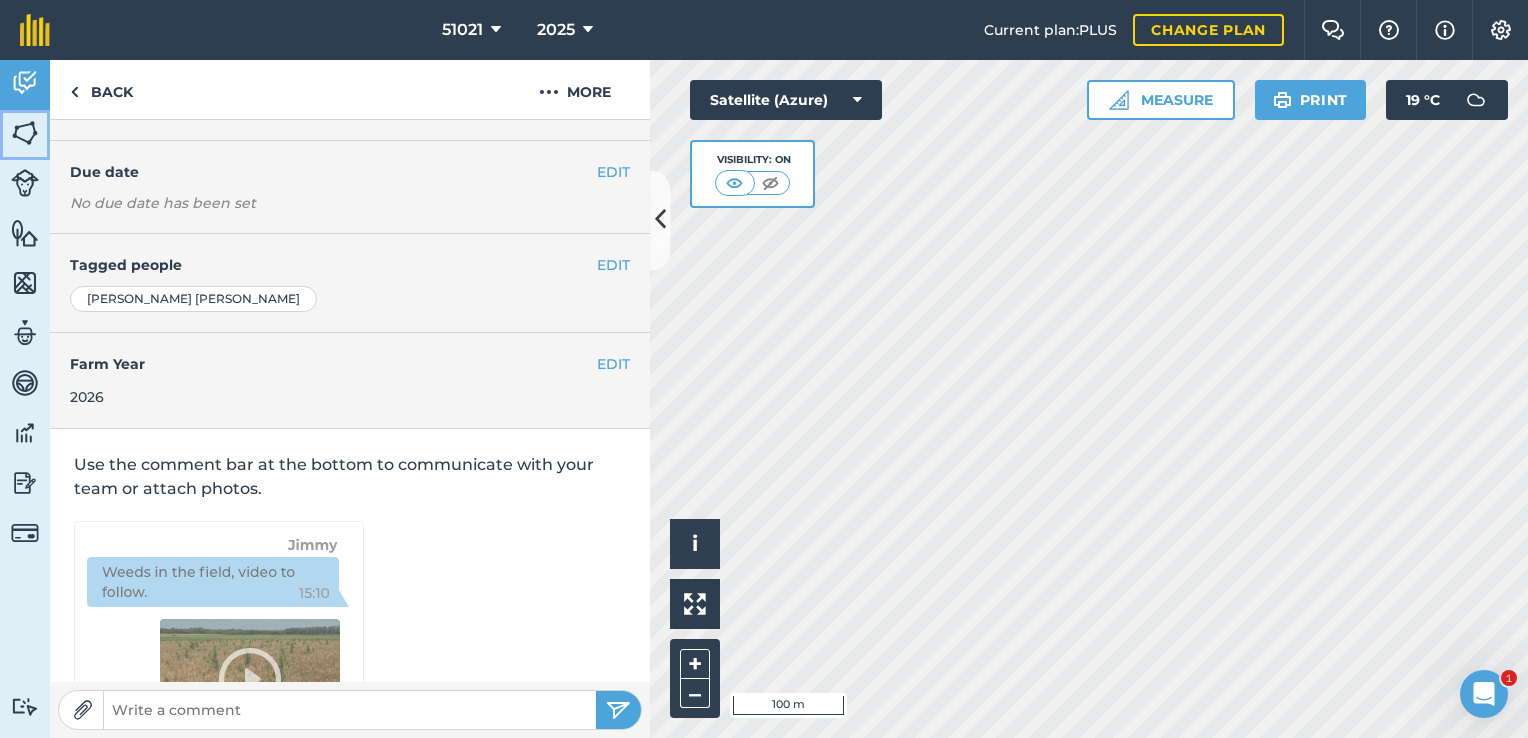 click at bounding box center (25, 133) 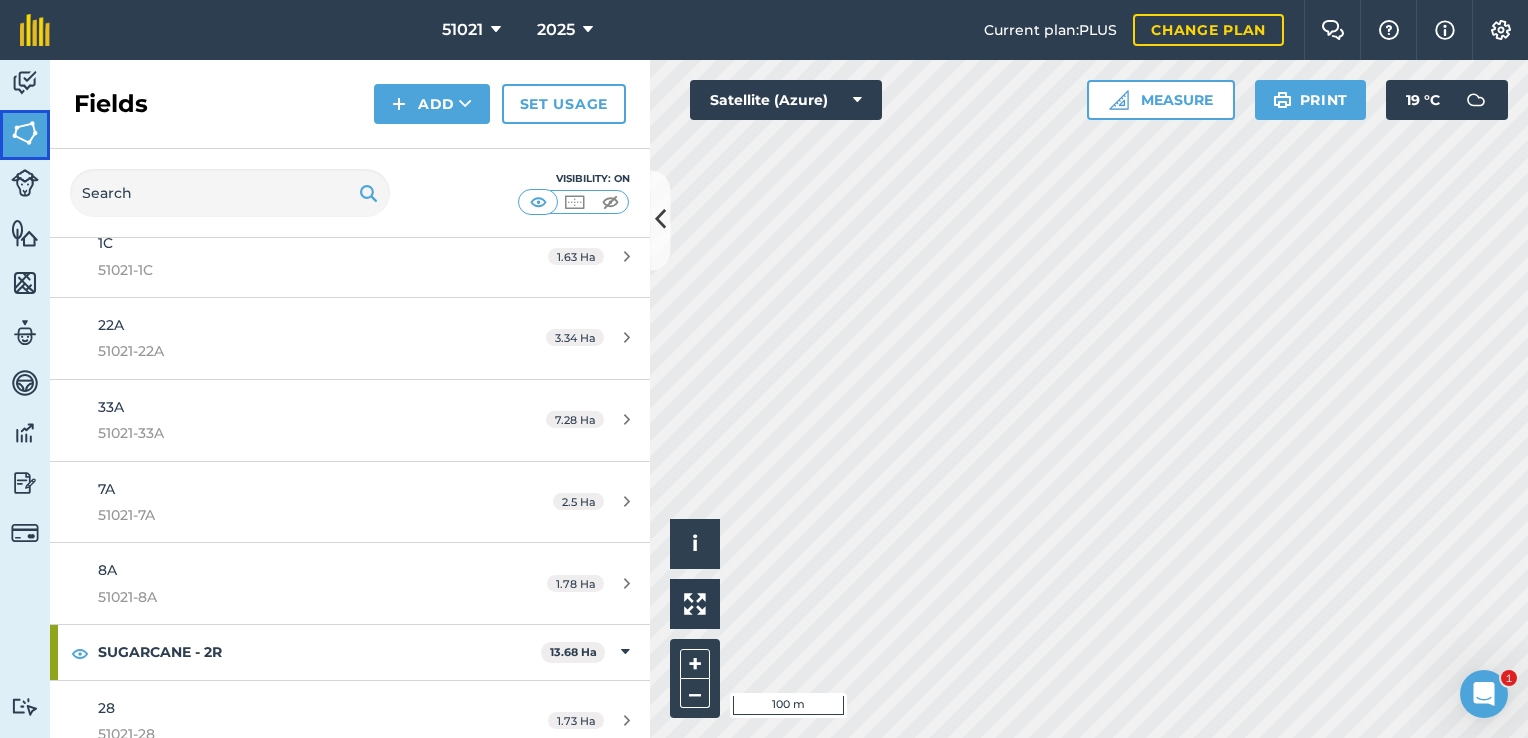 scroll, scrollTop: 1000, scrollLeft: 0, axis: vertical 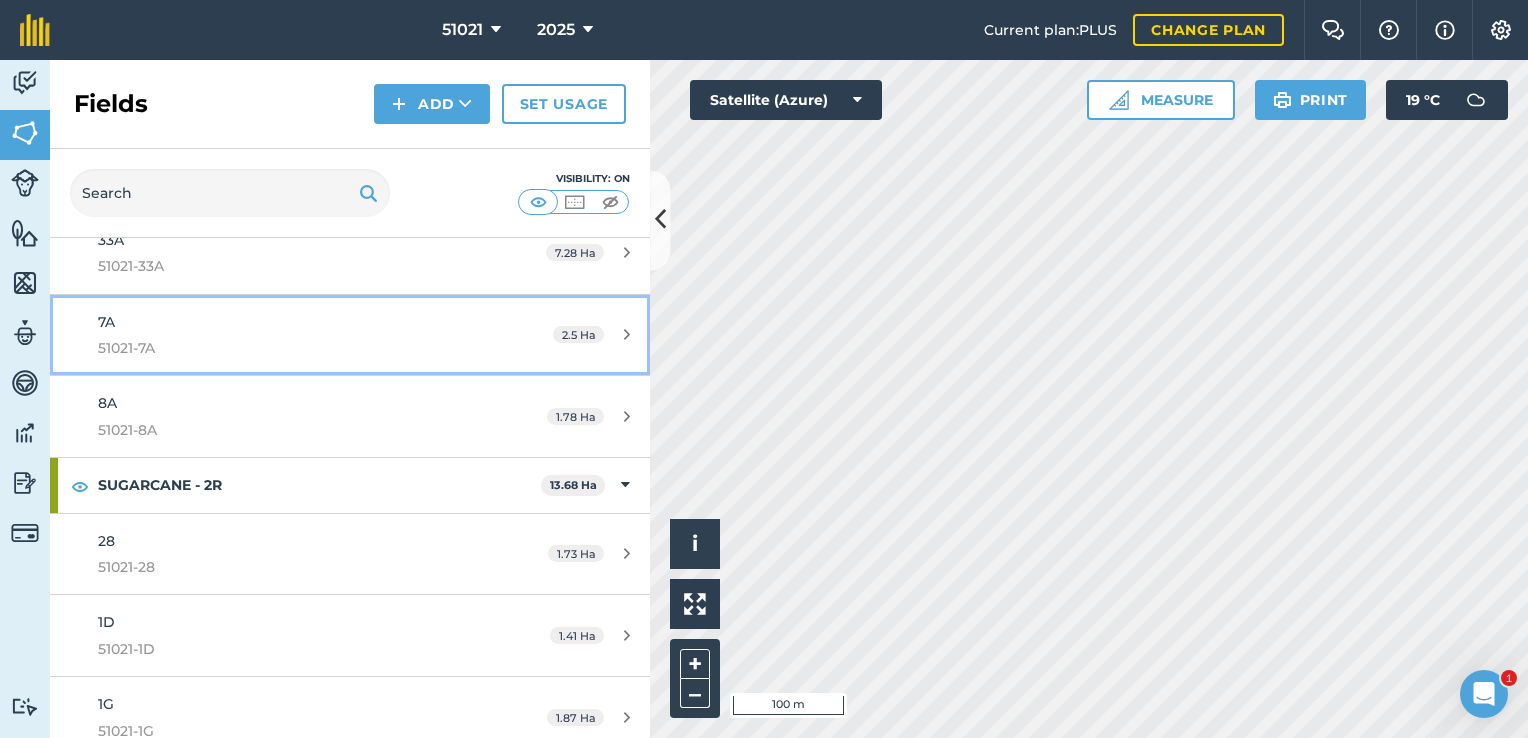 click on "51021-7A" at bounding box center [286, 348] 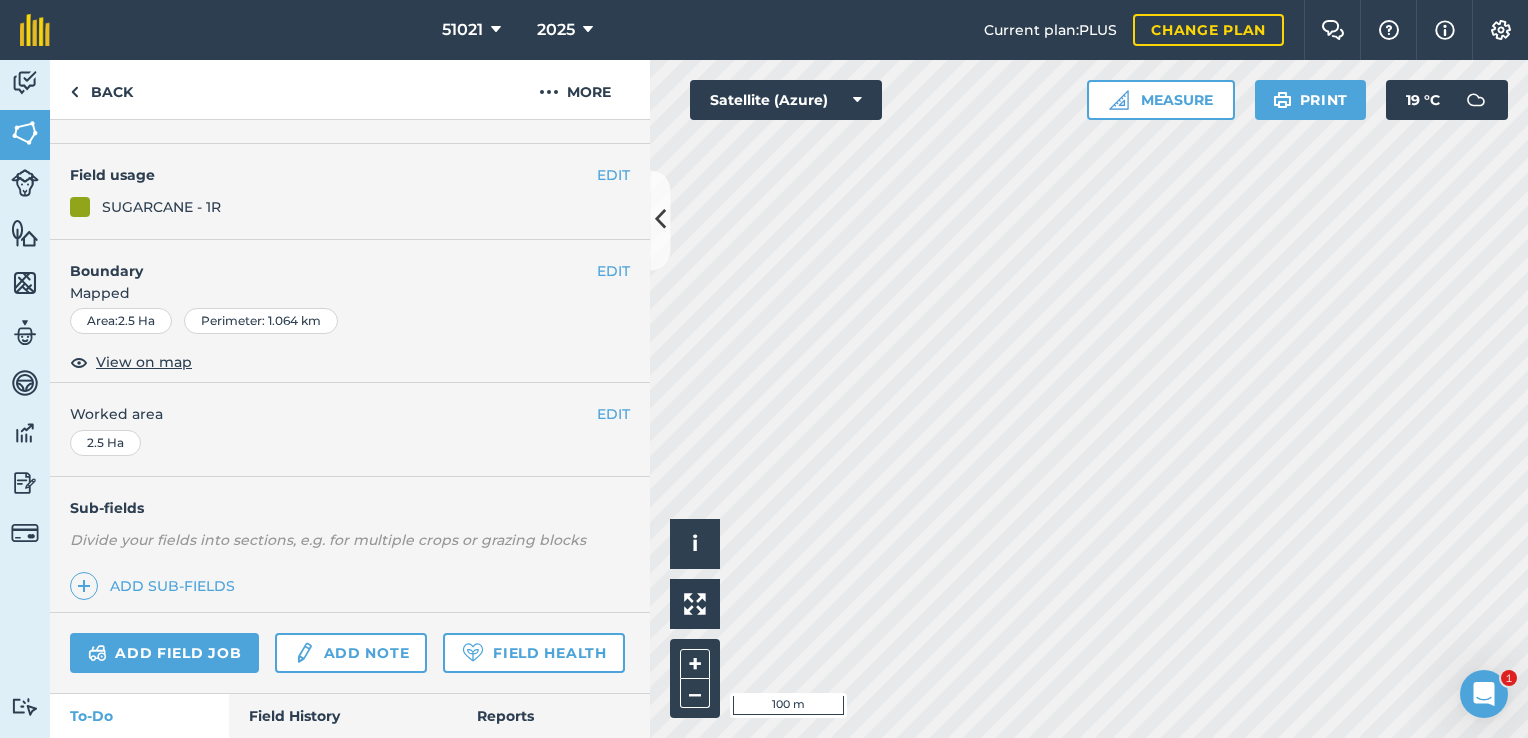 scroll, scrollTop: 280, scrollLeft: 0, axis: vertical 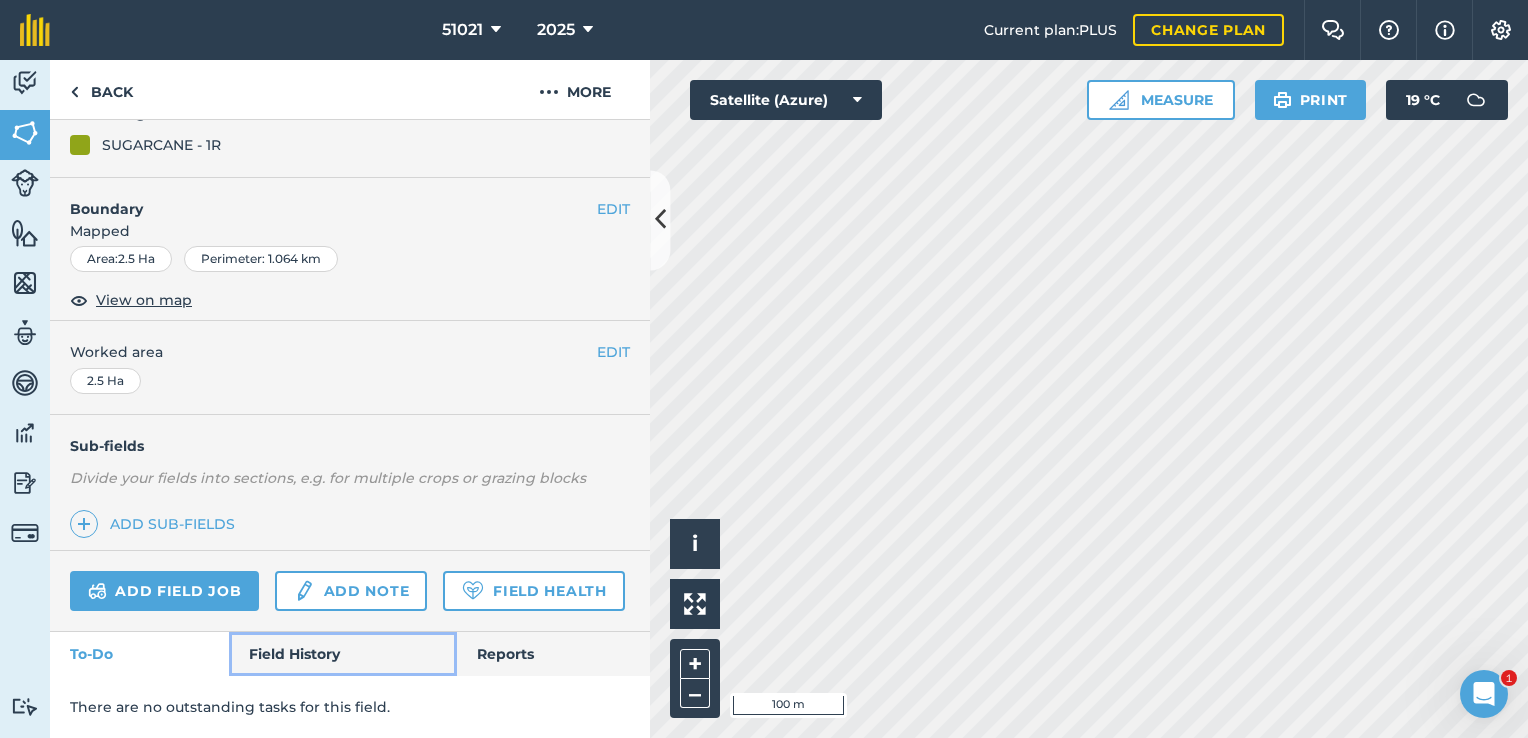click on "Field History" at bounding box center (342, 654) 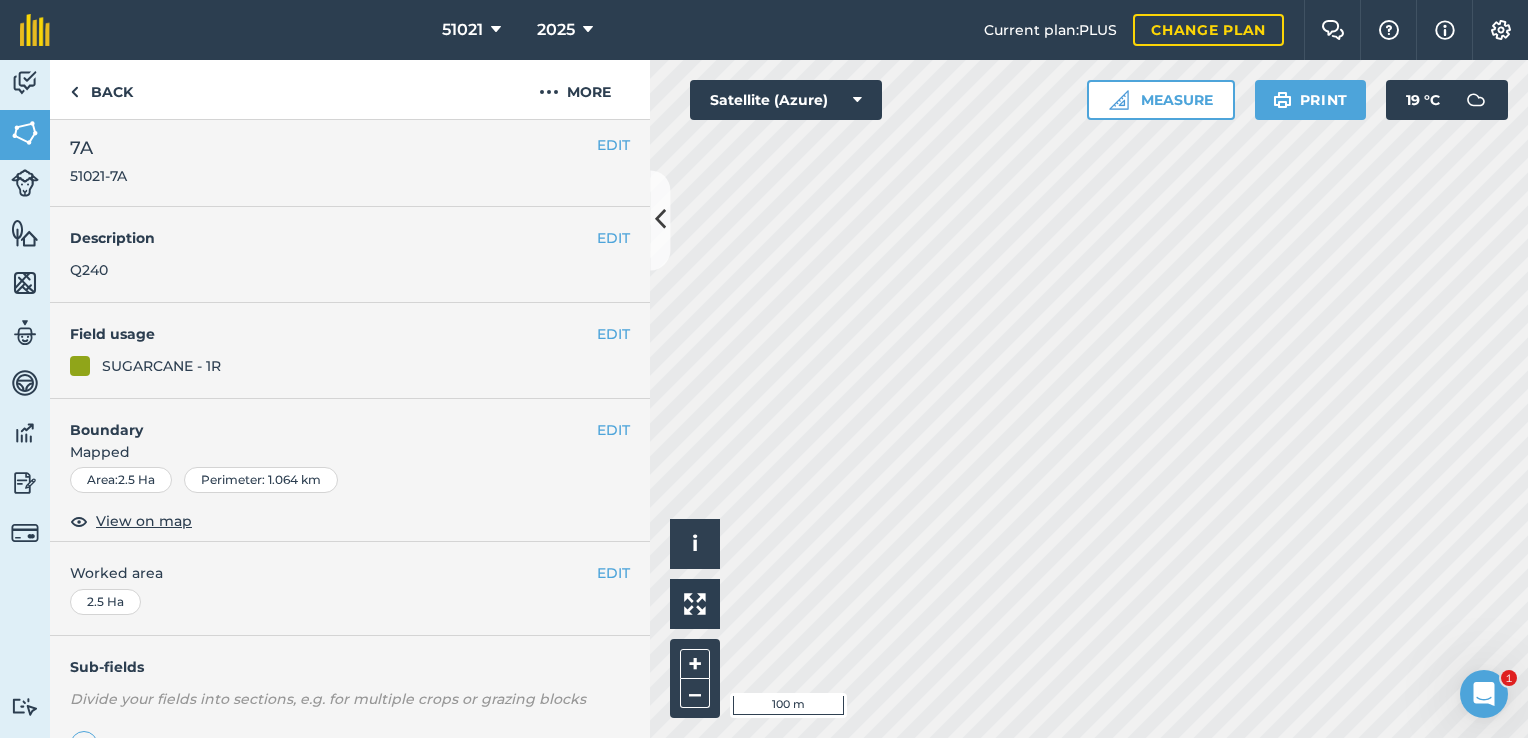 scroll, scrollTop: 0, scrollLeft: 0, axis: both 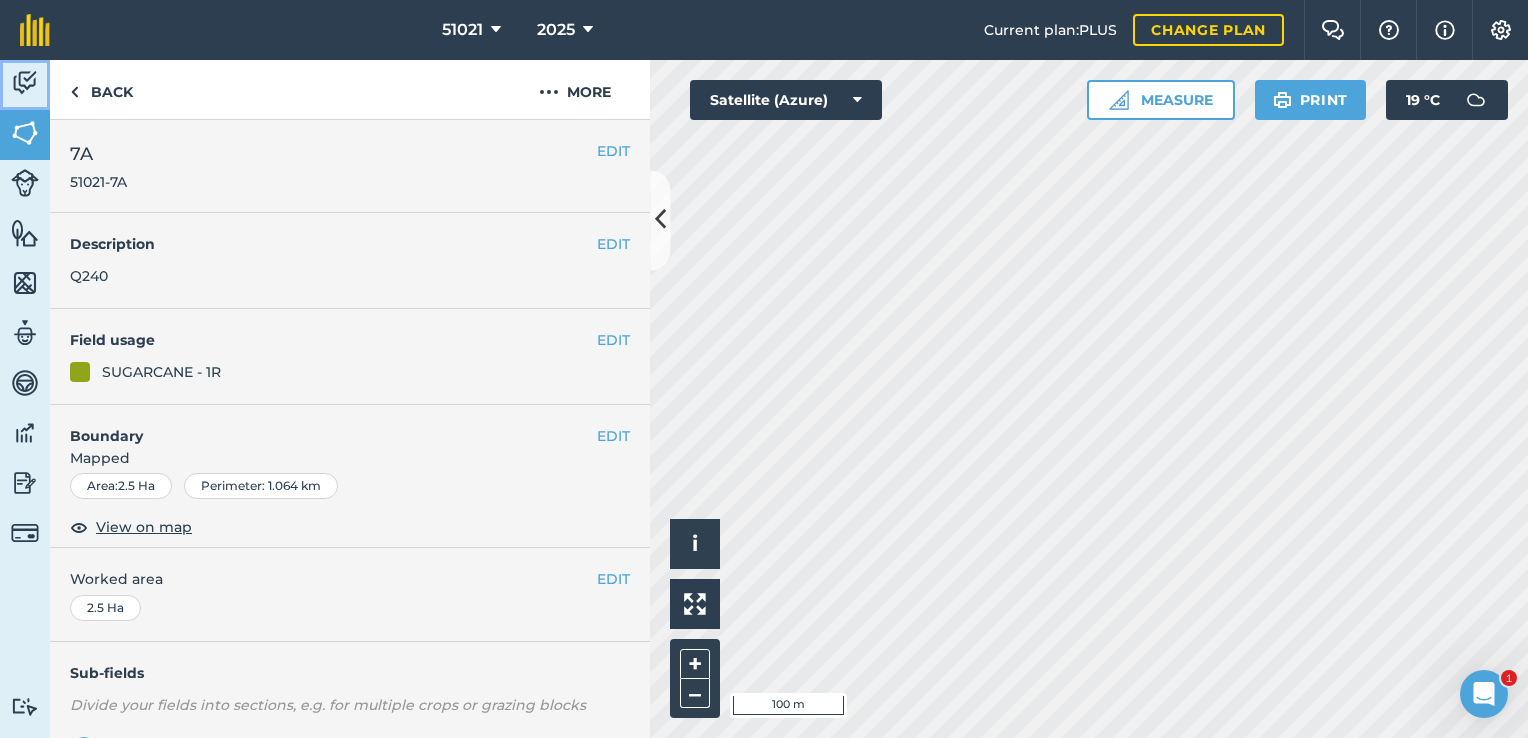 click at bounding box center [25, 83] 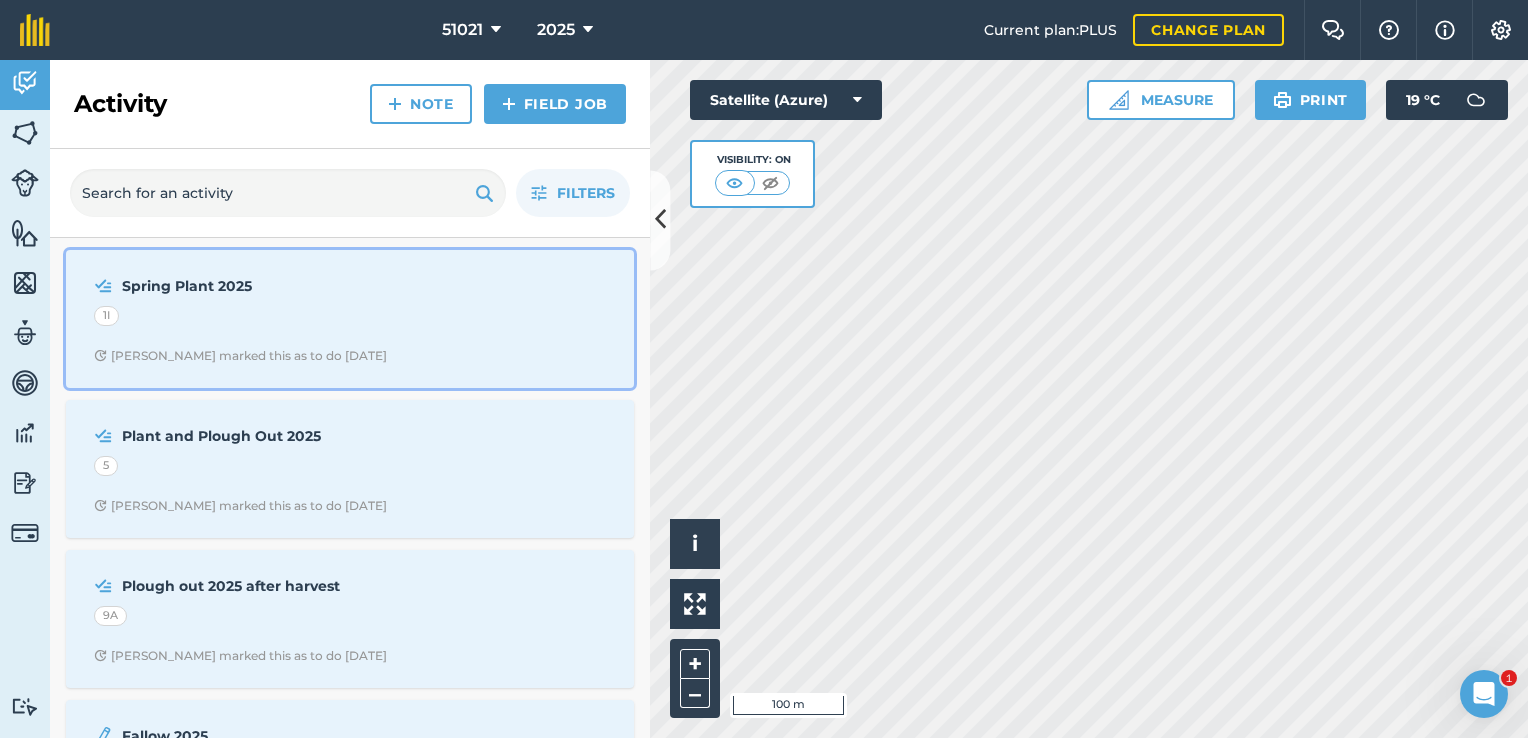 click on "Spring Plant 2025" at bounding box center (280, 286) 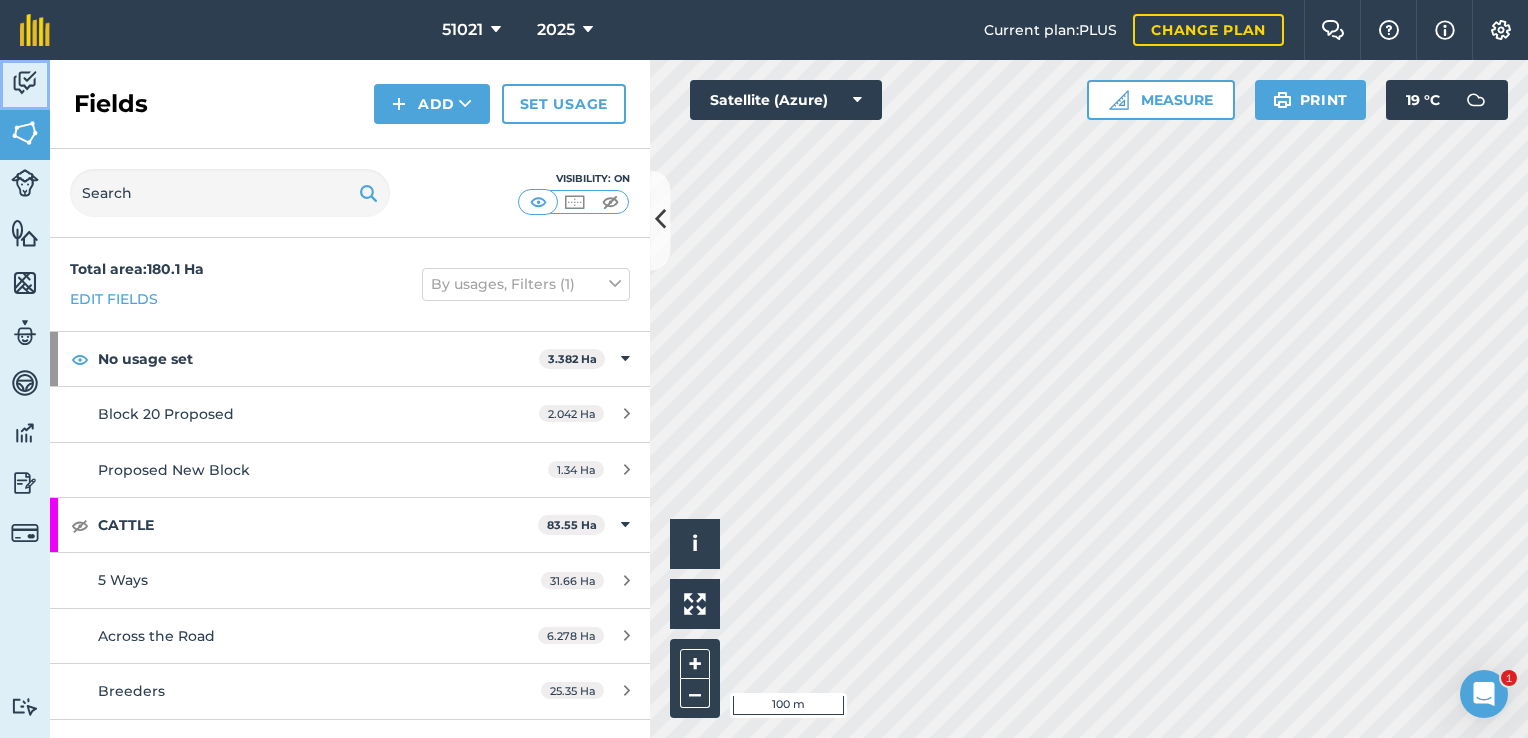 click at bounding box center [25, 83] 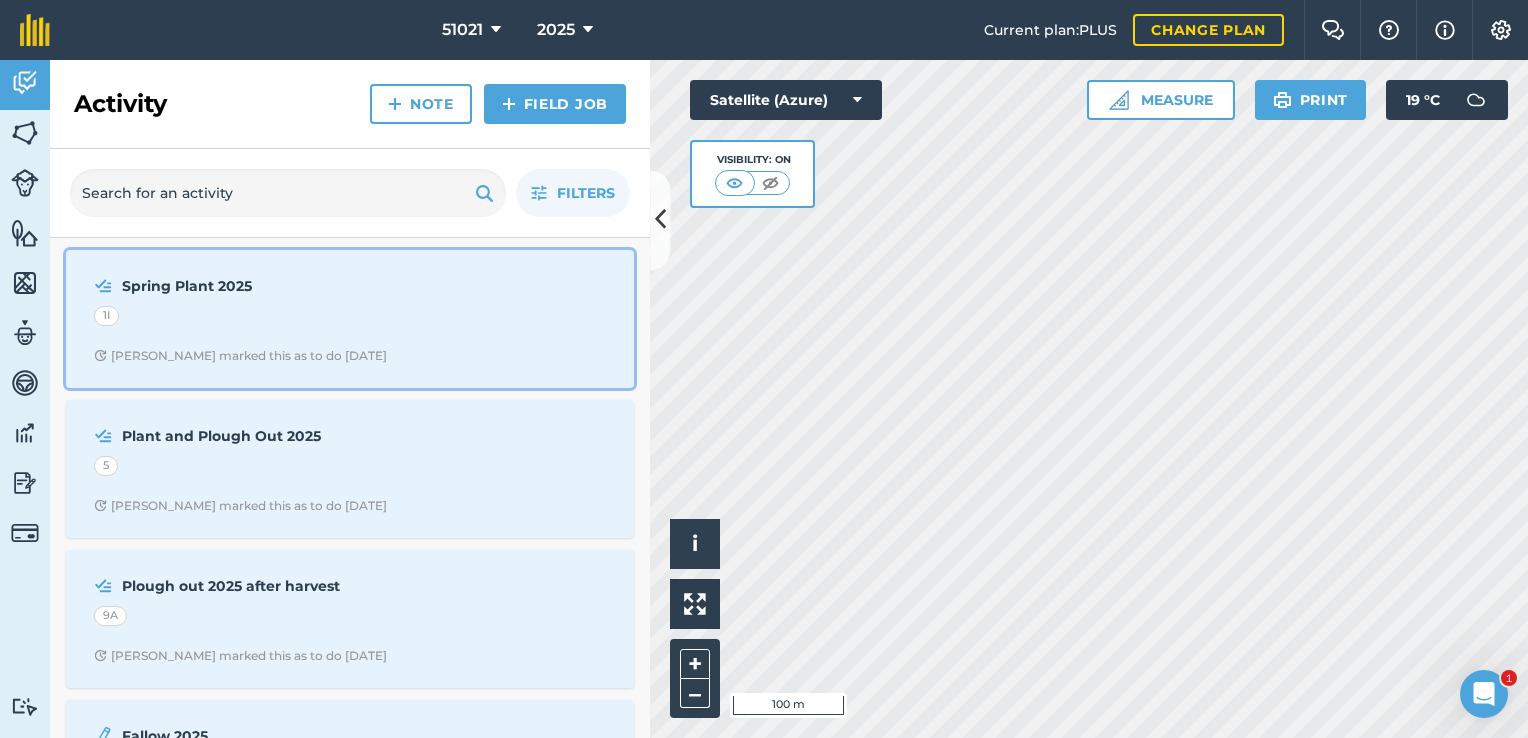 click on "Spring Plant 2025 1I [PERSON_NAME] marked this as to do [DATE]" at bounding box center [350, 319] 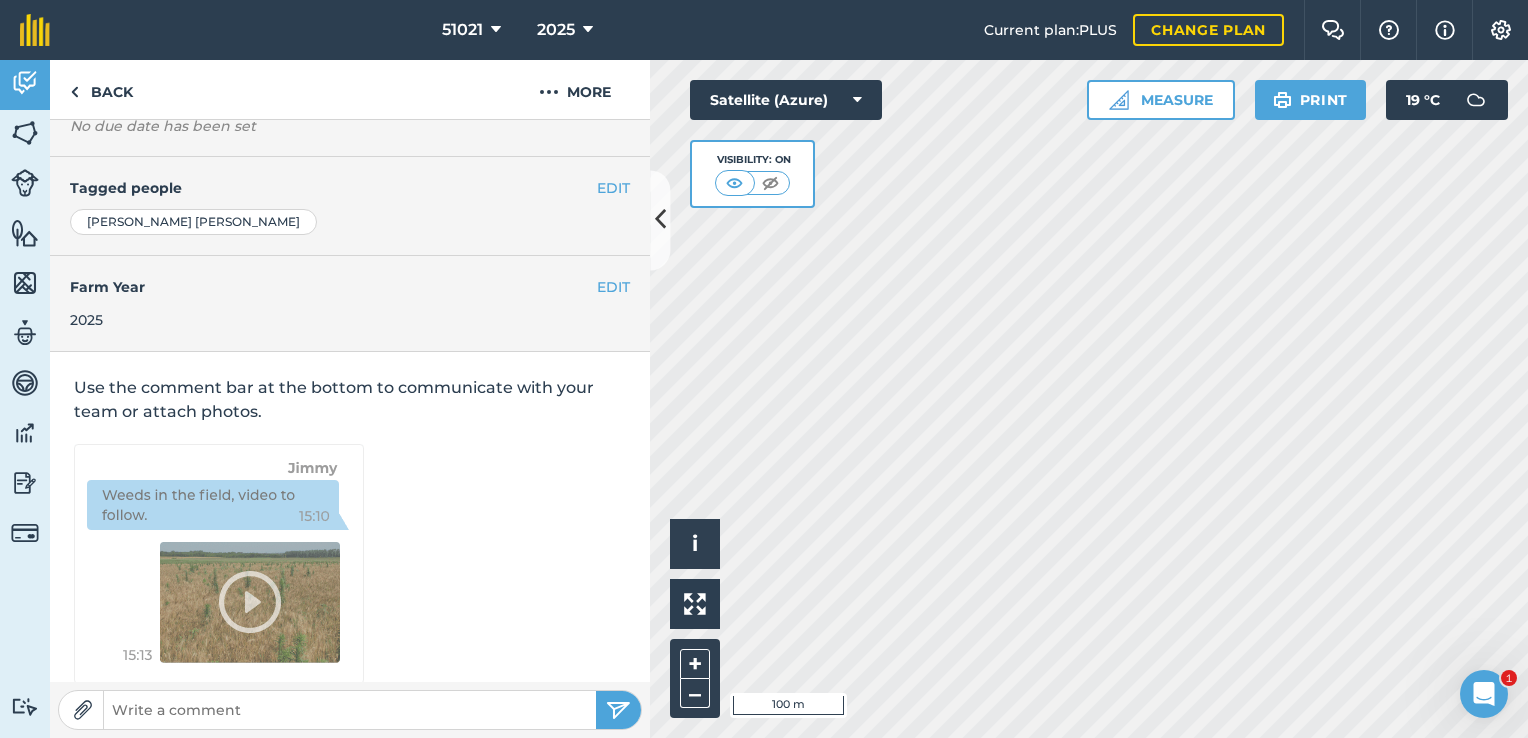 scroll, scrollTop: 474, scrollLeft: 0, axis: vertical 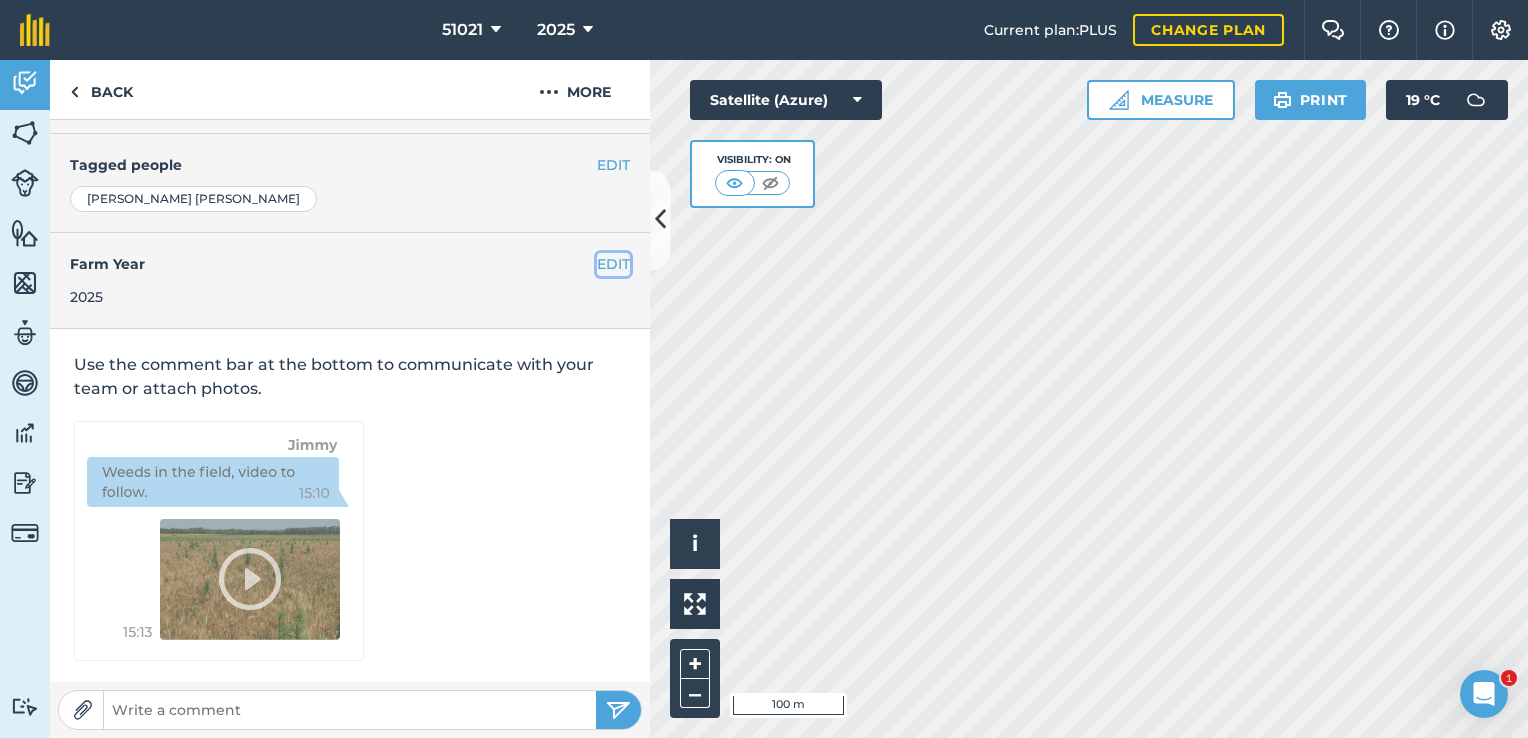 click on "EDIT" at bounding box center (613, 264) 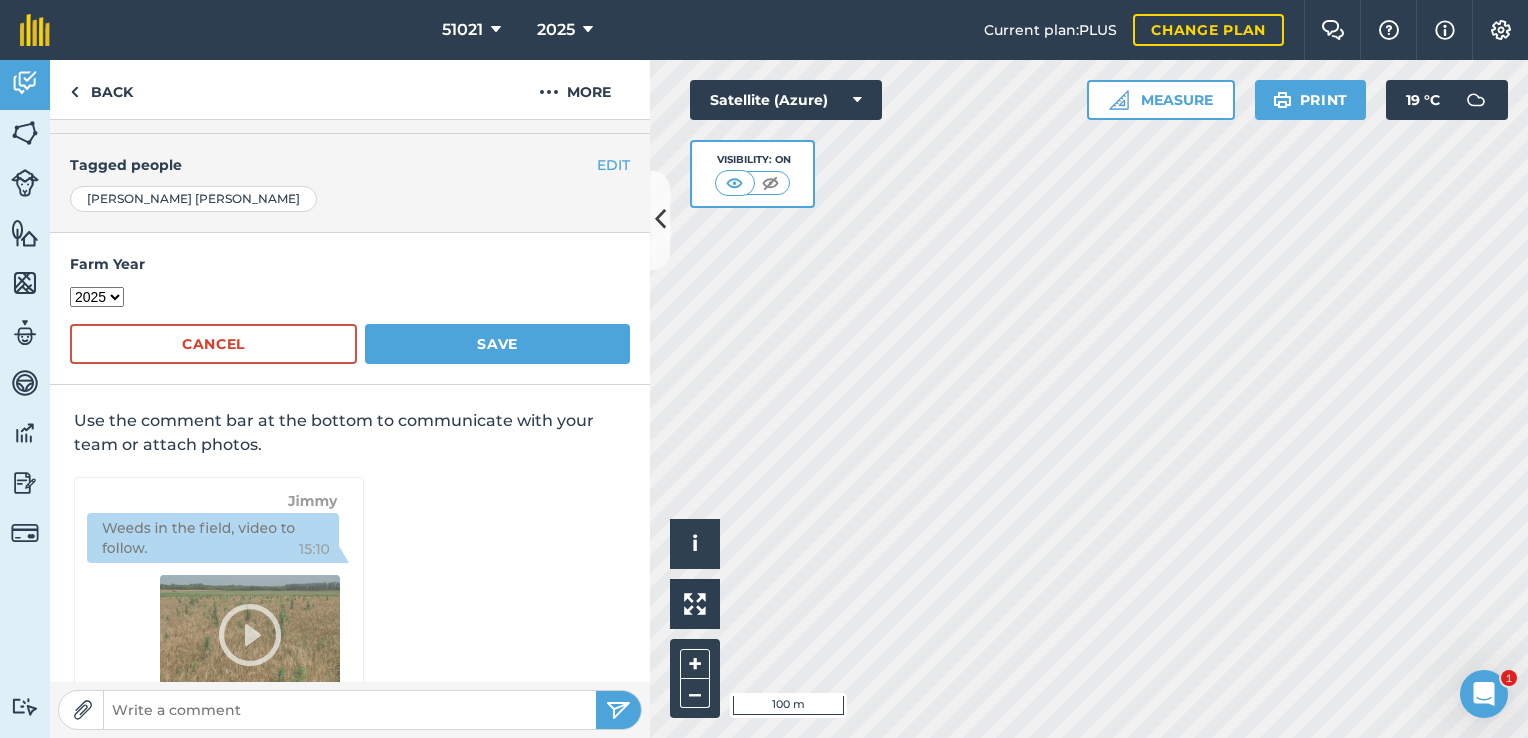 click on "2017 2018 2019 2020 2021 2022 2023 2024 2025 2026 2027" at bounding box center [97, 297] 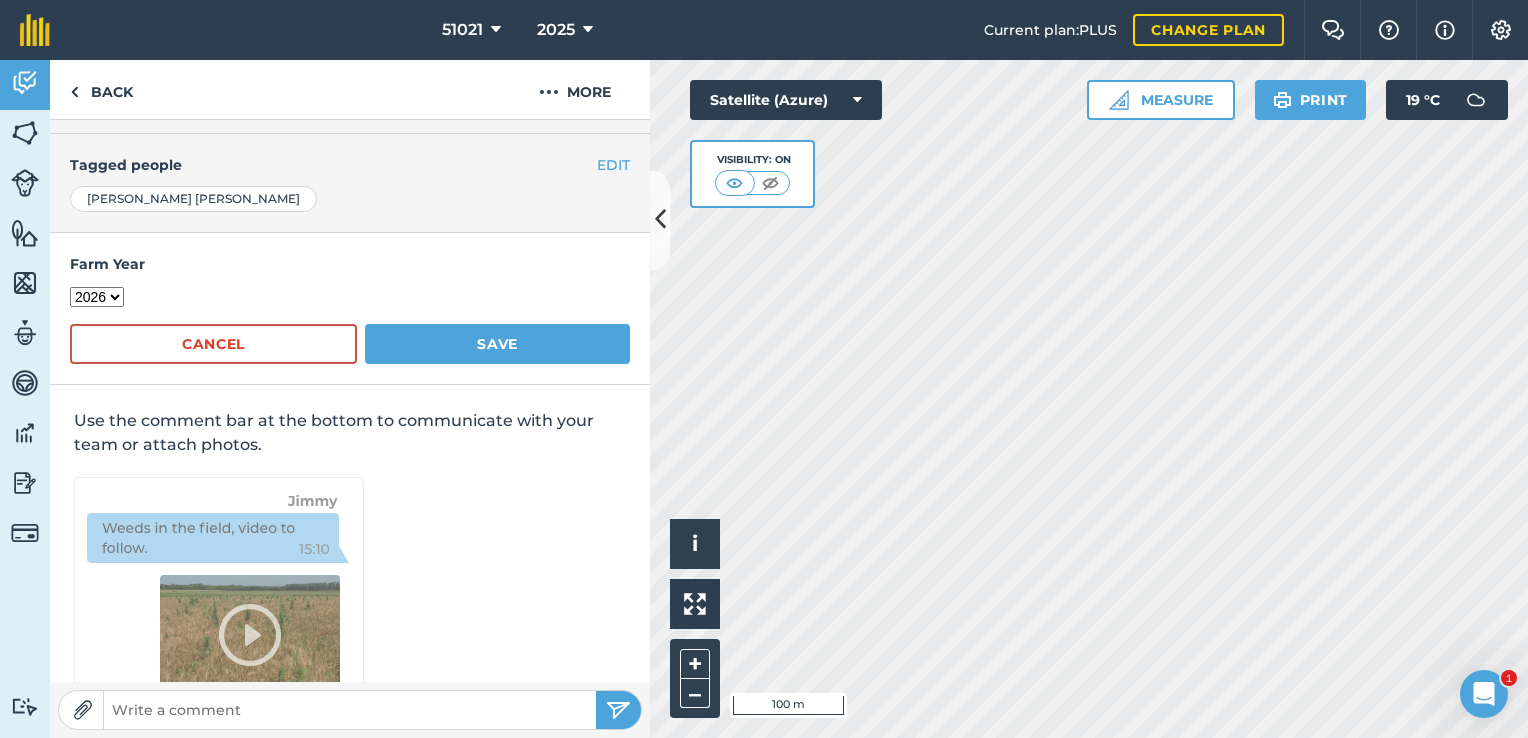 click on "2017 2018 2019 2020 2021 2022 2023 2024 2025 2026 2027" at bounding box center [97, 297] 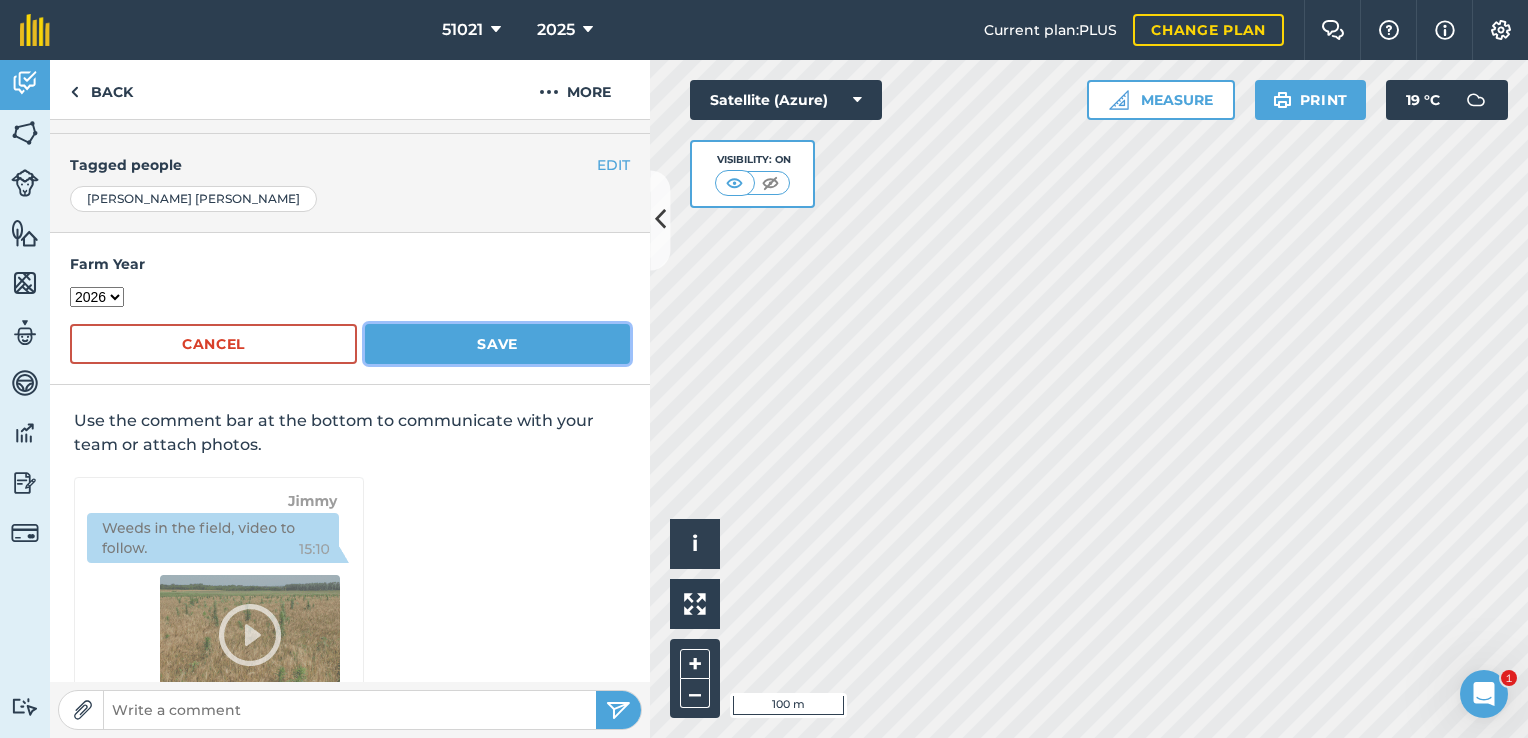 click on "Save" at bounding box center [497, 344] 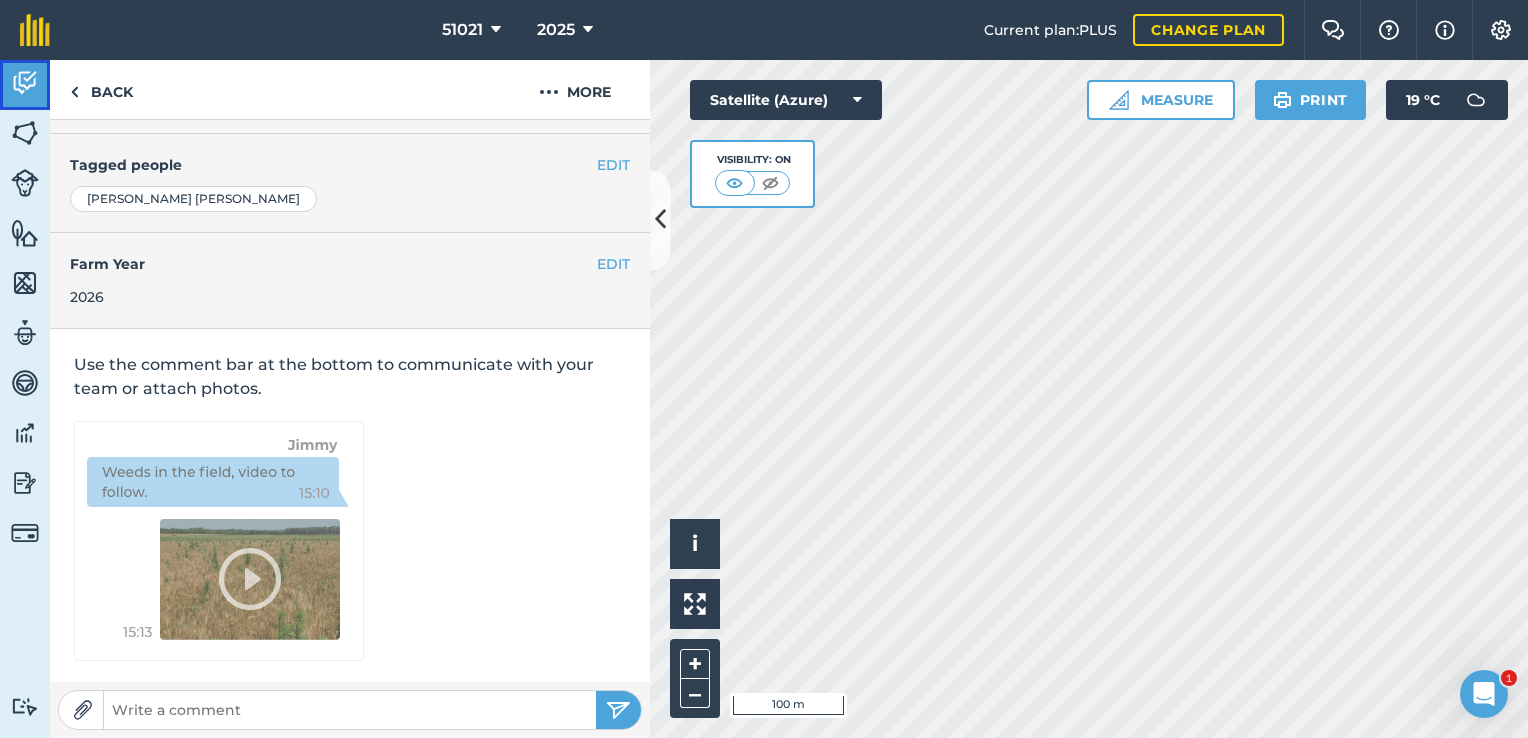 click at bounding box center (25, 83) 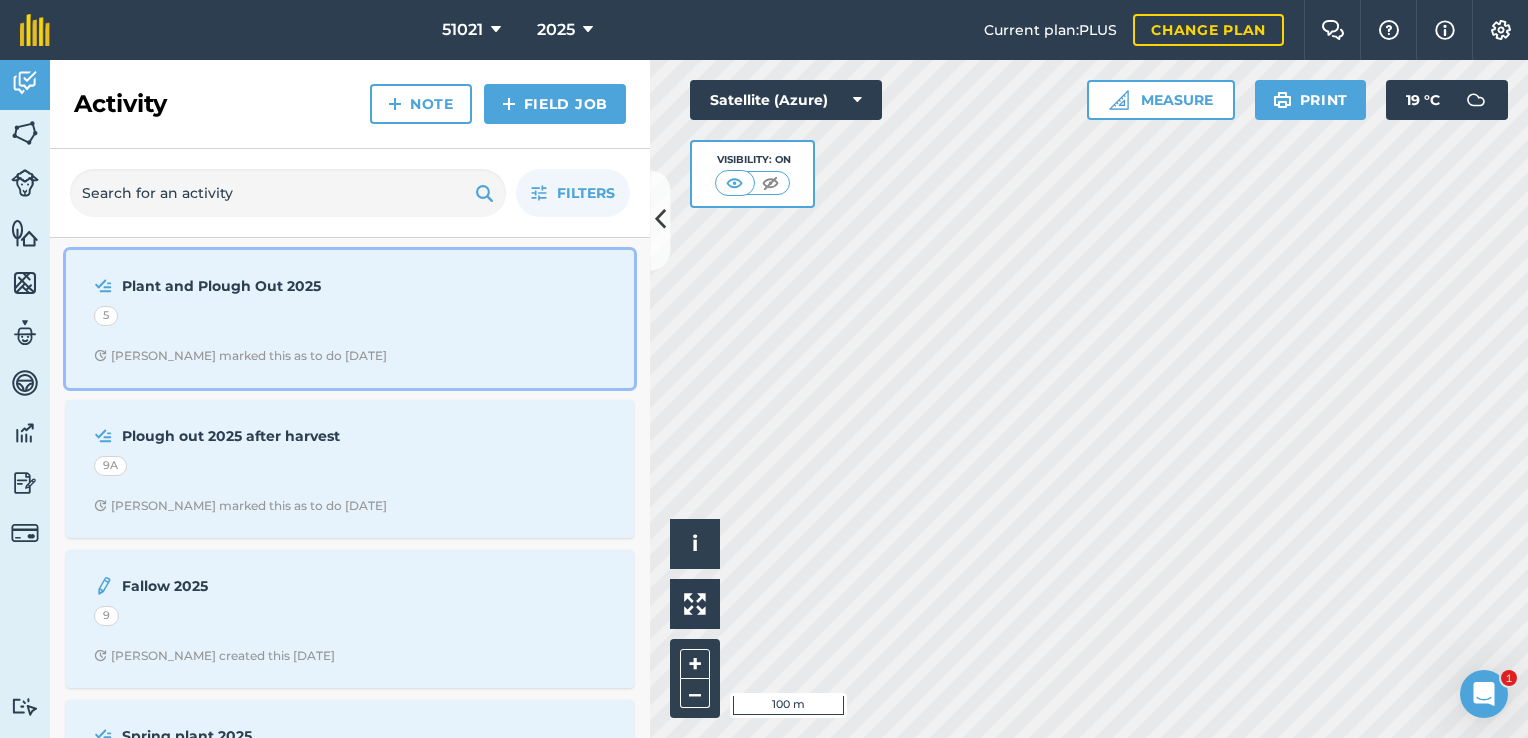 click on "Plant and Plough Out 2025" at bounding box center [280, 286] 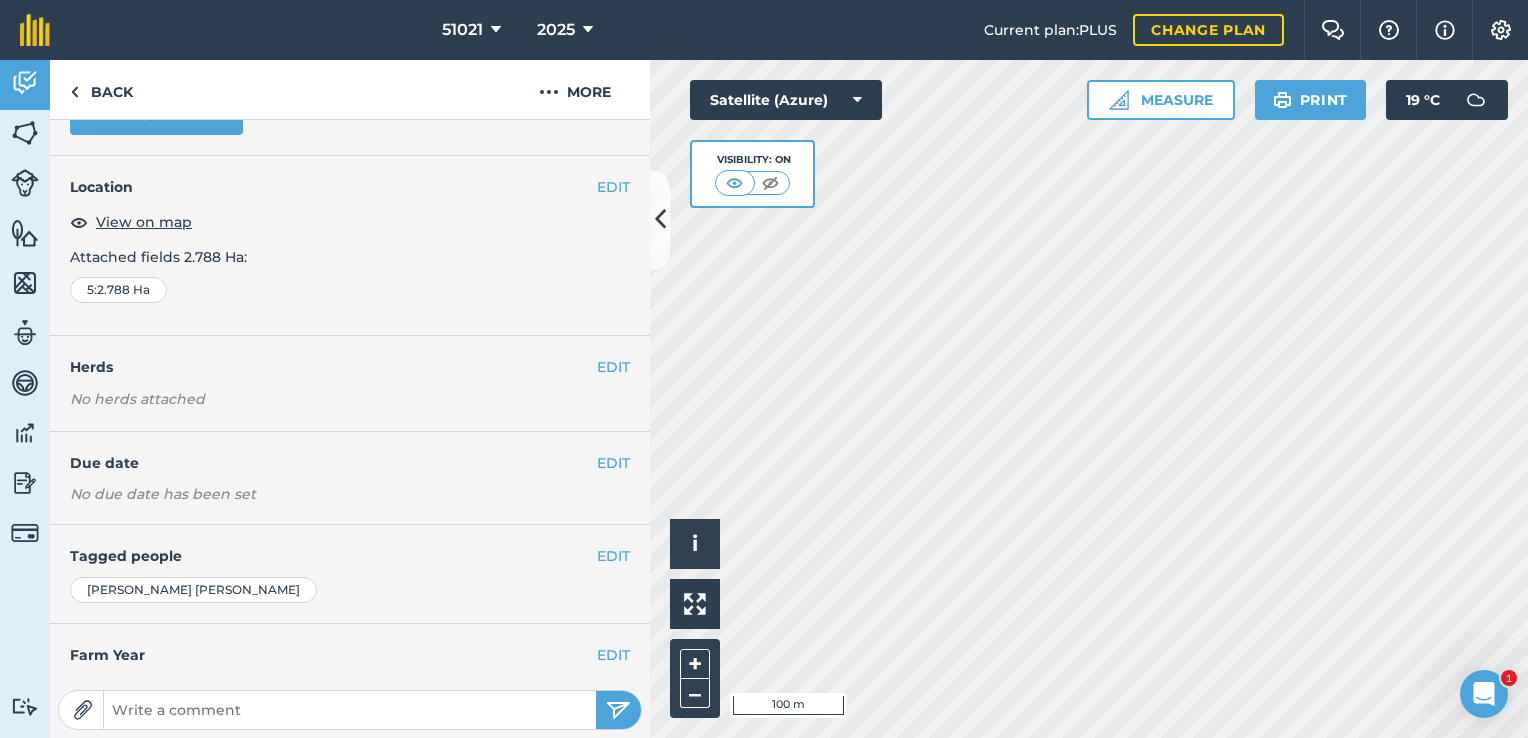 scroll, scrollTop: 200, scrollLeft: 0, axis: vertical 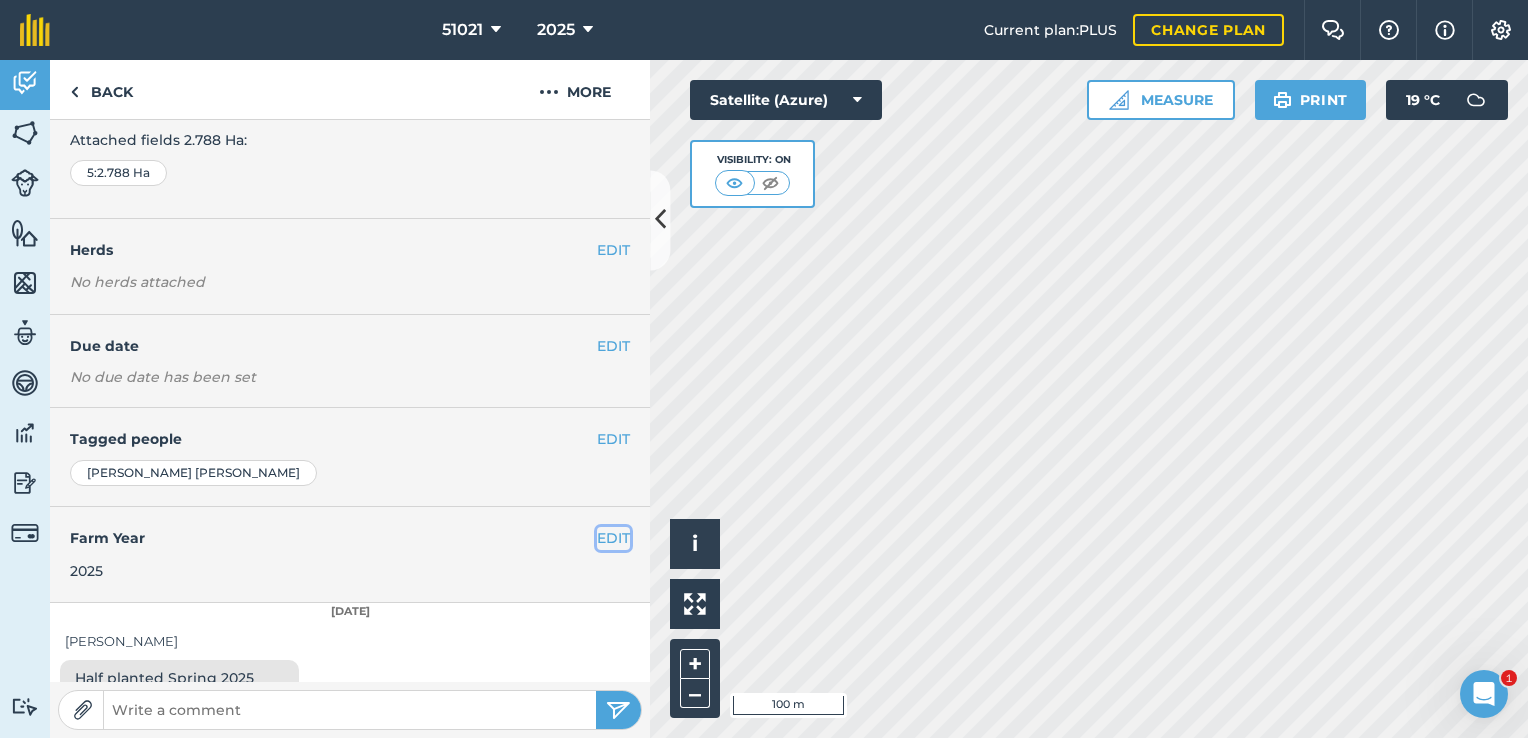click on "EDIT" at bounding box center (613, 538) 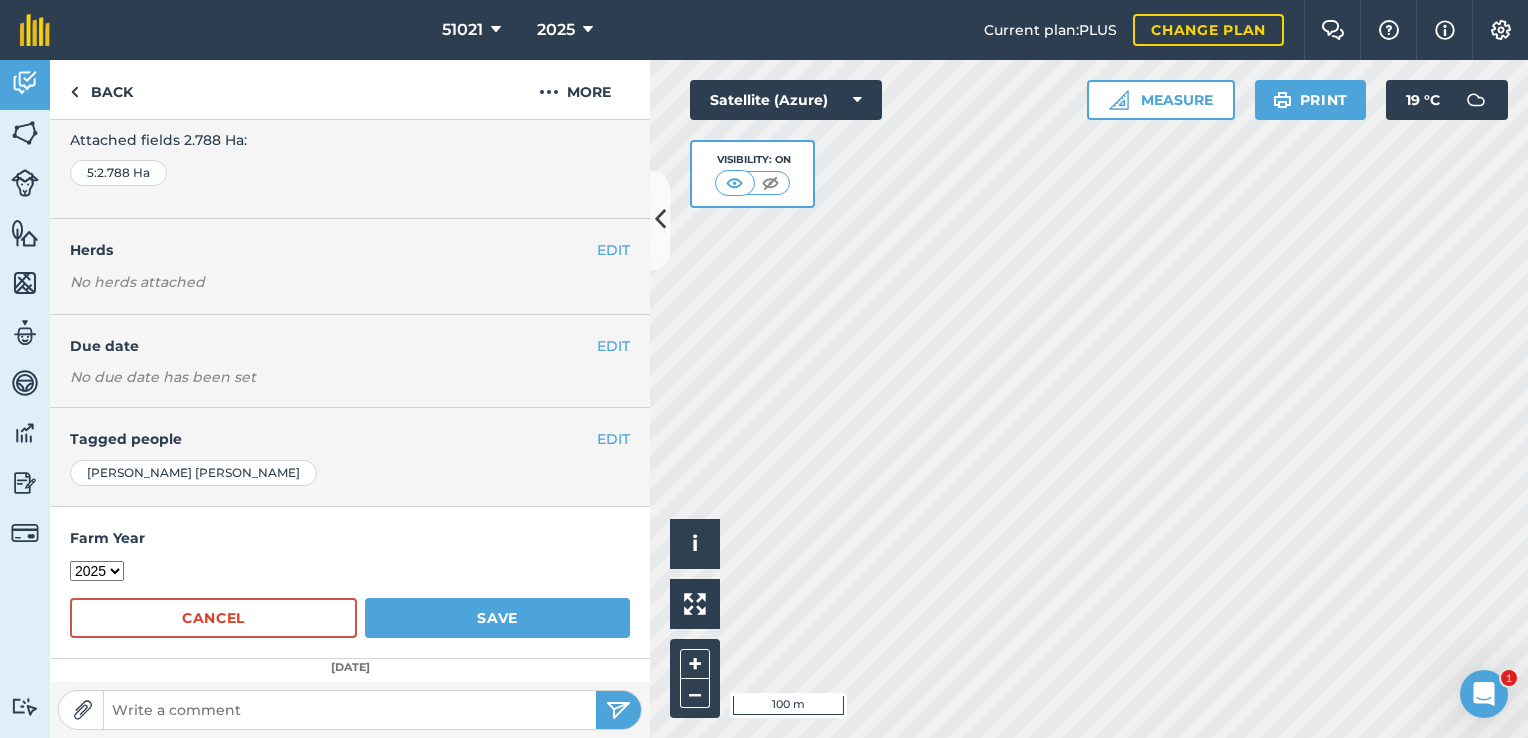click on "2017 2018 2019 2020 2021 2022 2023 2024 2025 2026 2027" at bounding box center [97, 571] 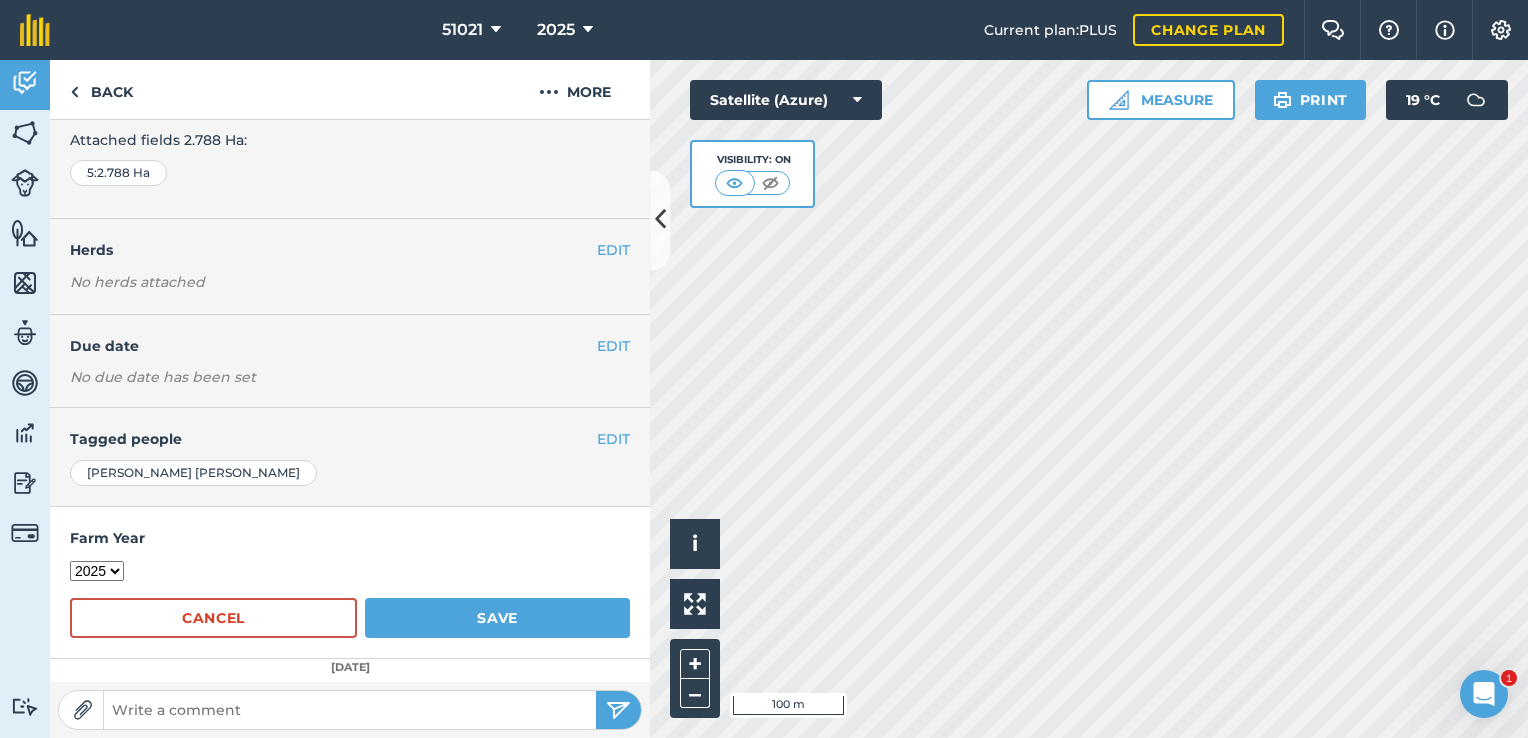 select on "2026" 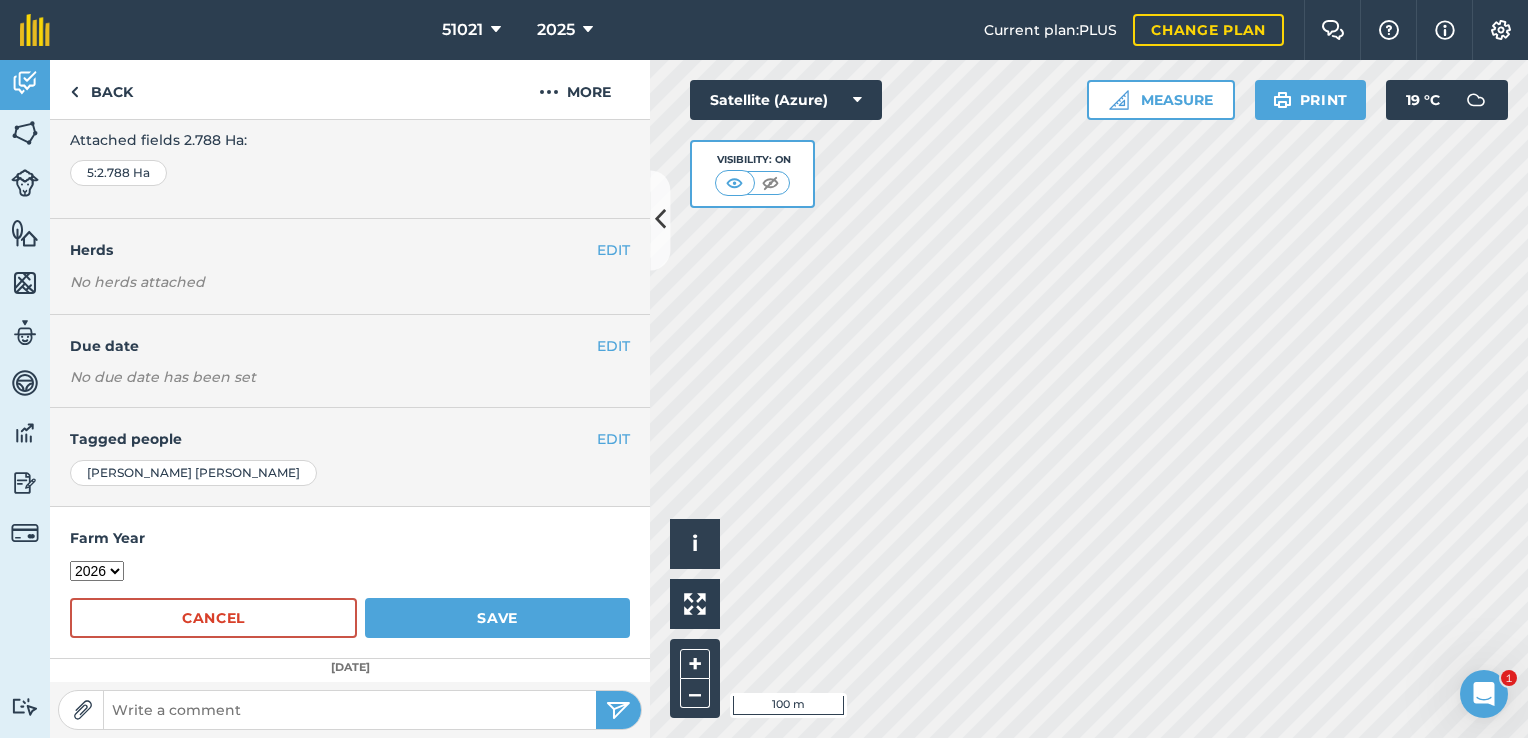 click on "2017 2018 2019 2020 2021 2022 2023 2024 2025 2026 2027" at bounding box center (97, 571) 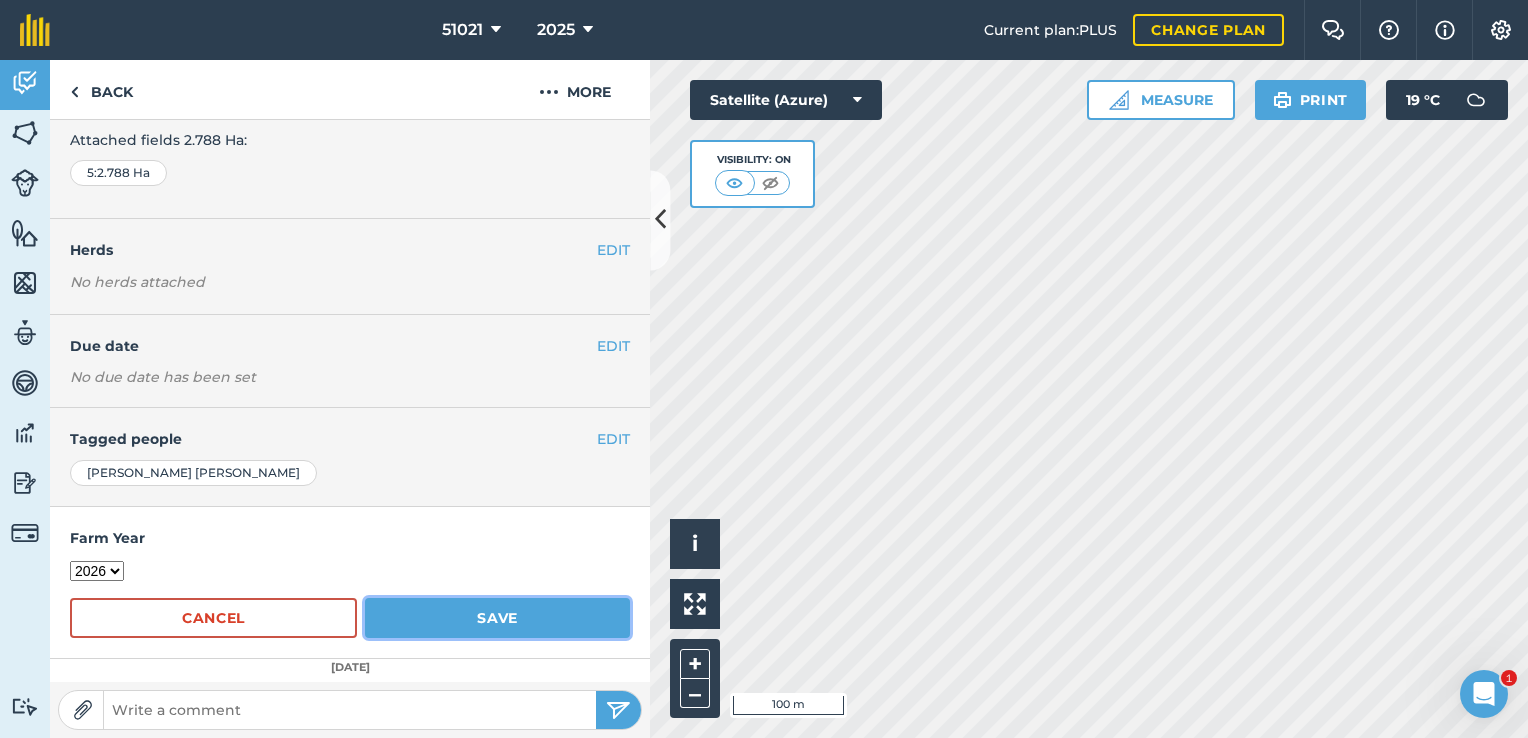 click on "Save" at bounding box center (497, 618) 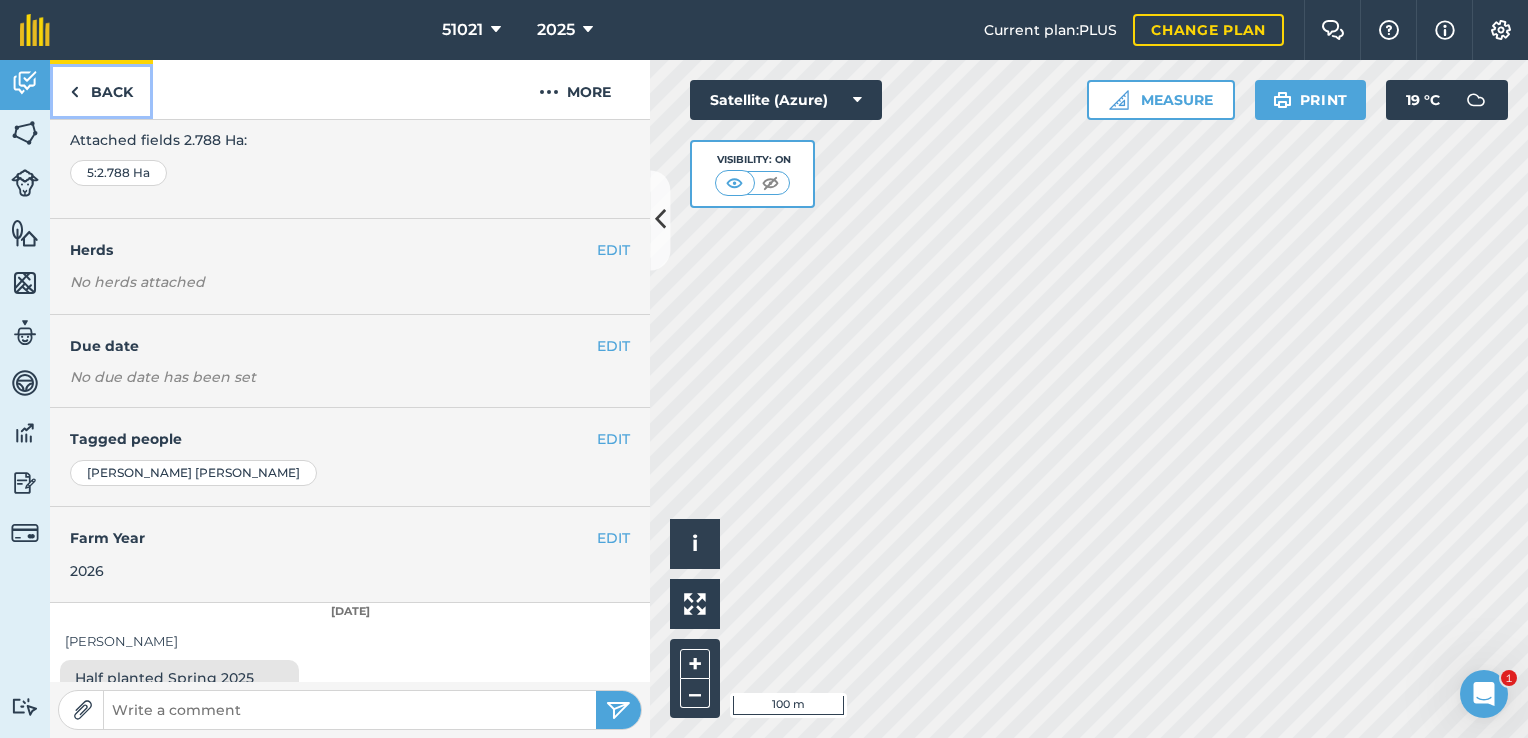 click on "Back" at bounding box center [101, 89] 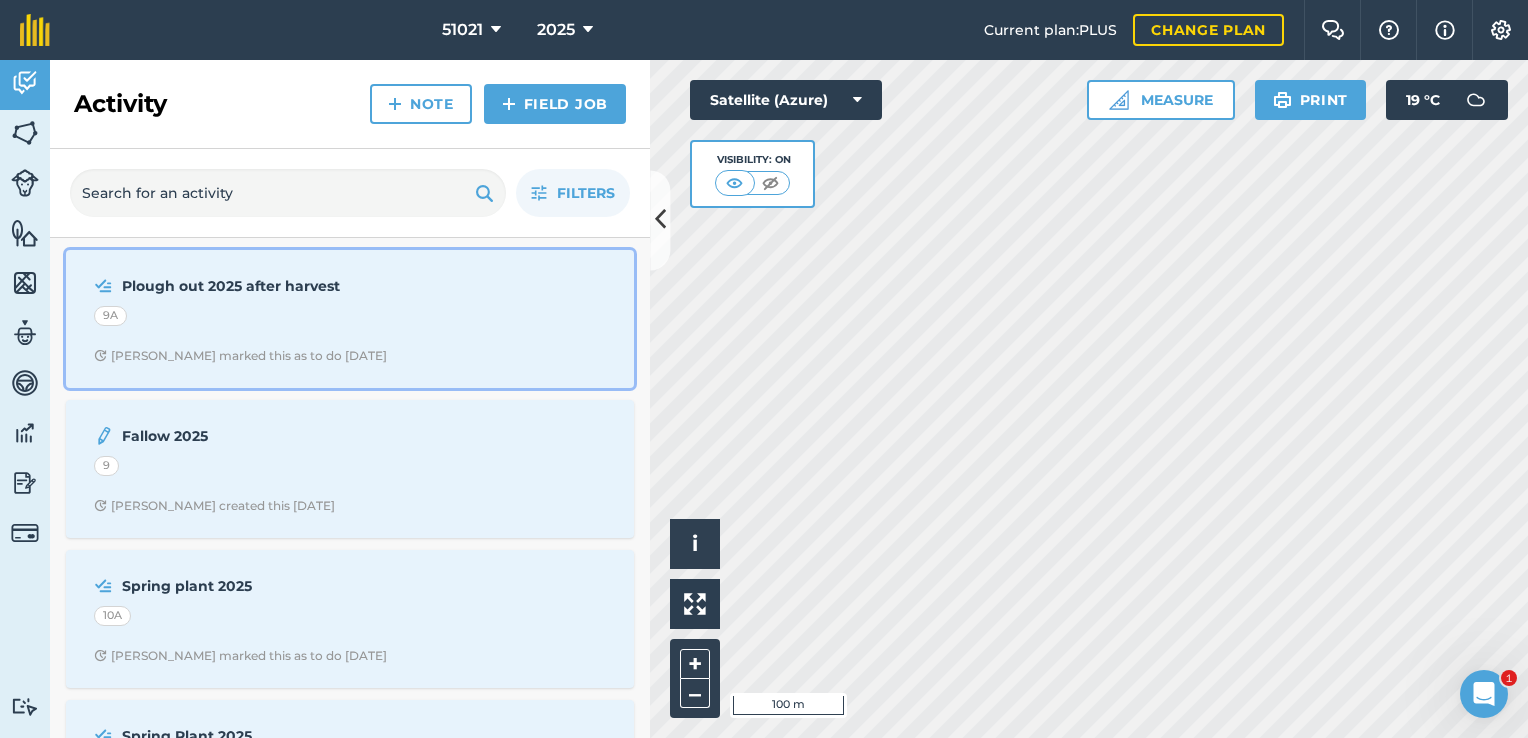 click on "Plough out 2025 after harvest" at bounding box center (280, 286) 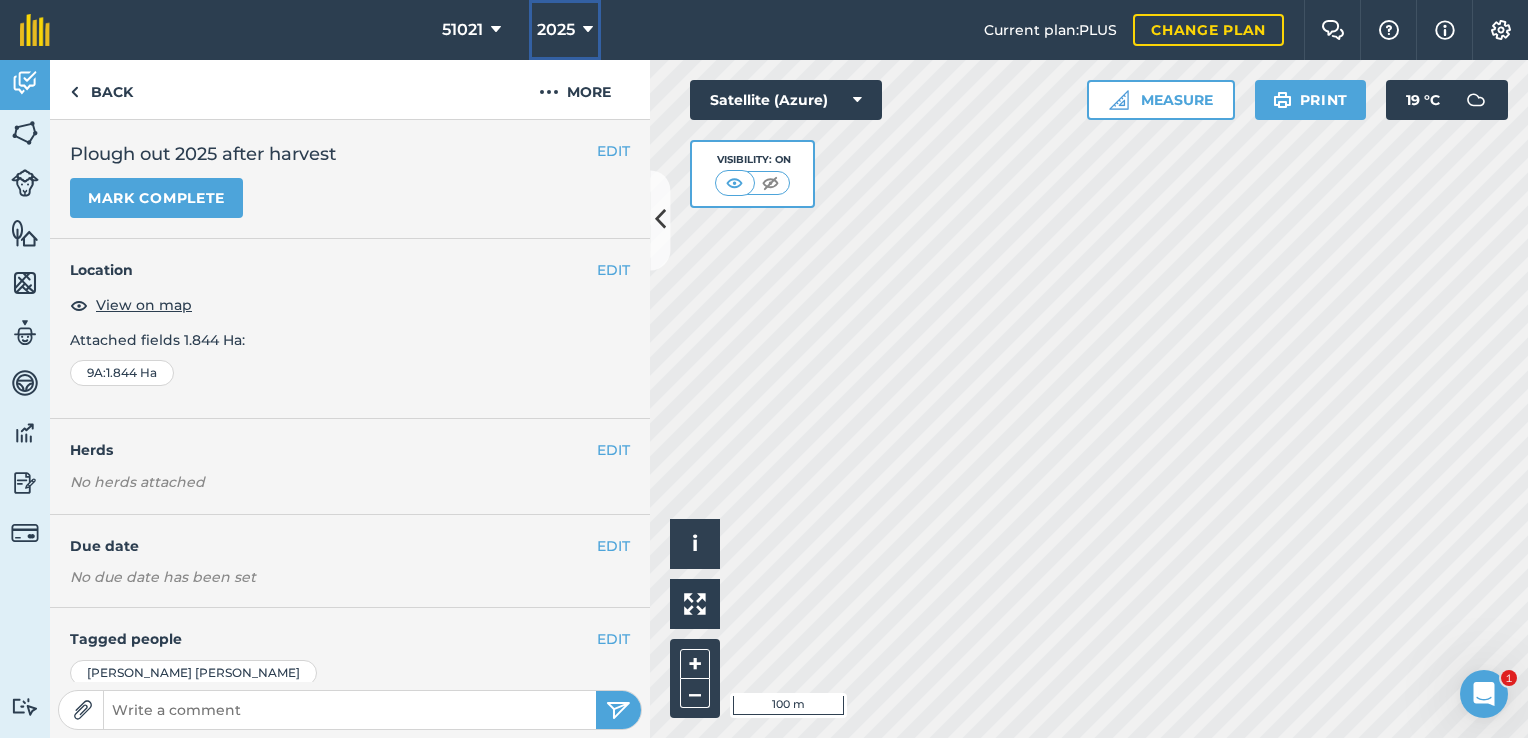 click at bounding box center (588, 30) 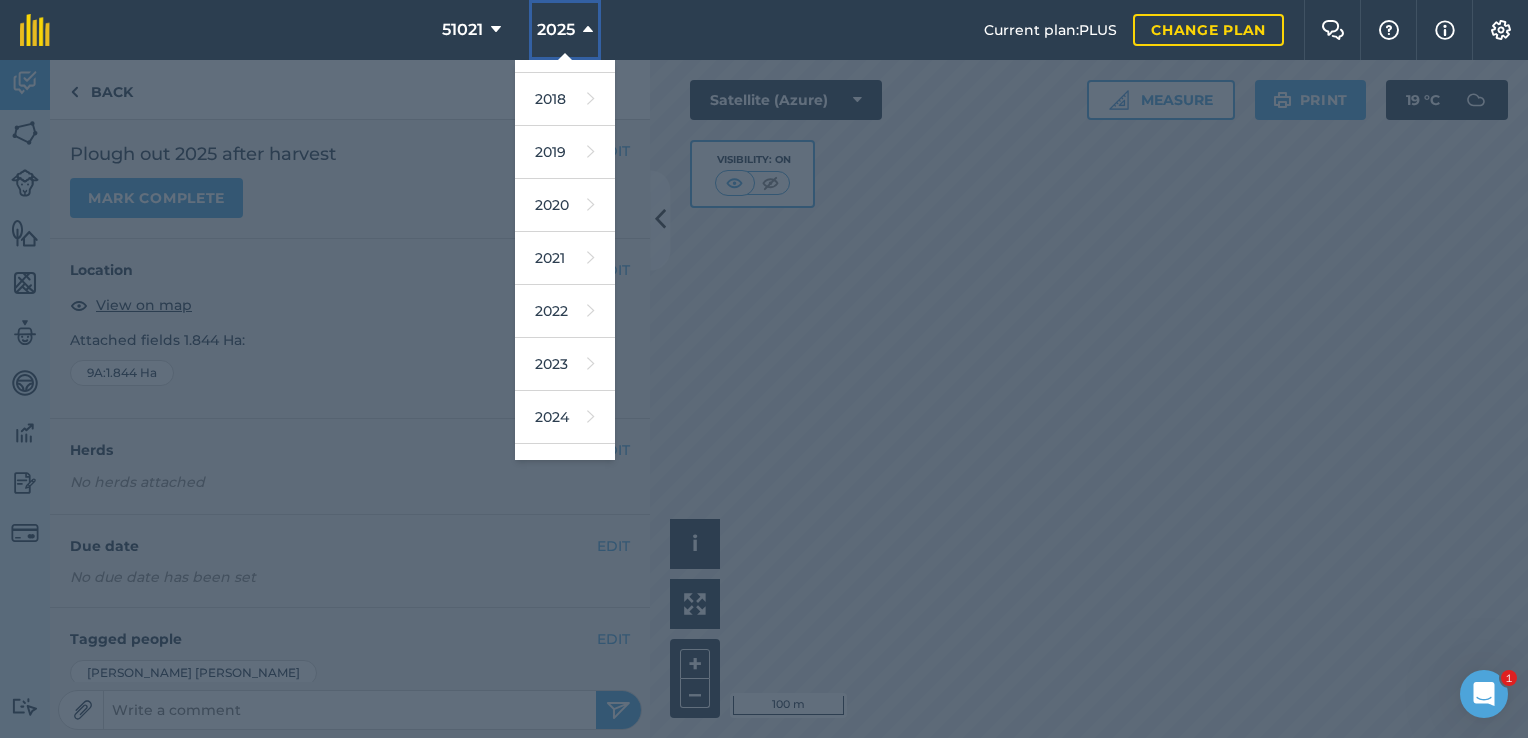 scroll, scrollTop: 80, scrollLeft: 0, axis: vertical 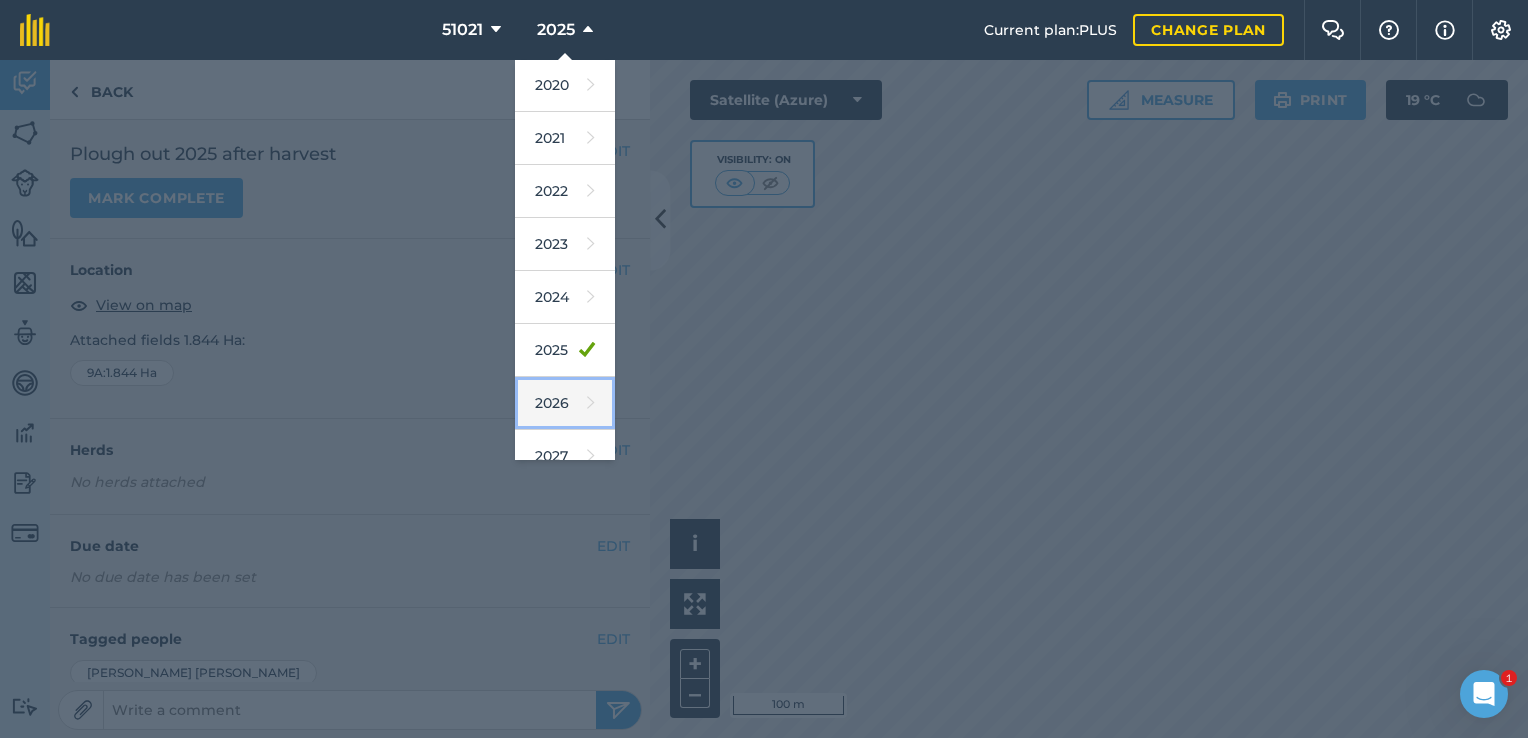 click on "2026" at bounding box center [565, 403] 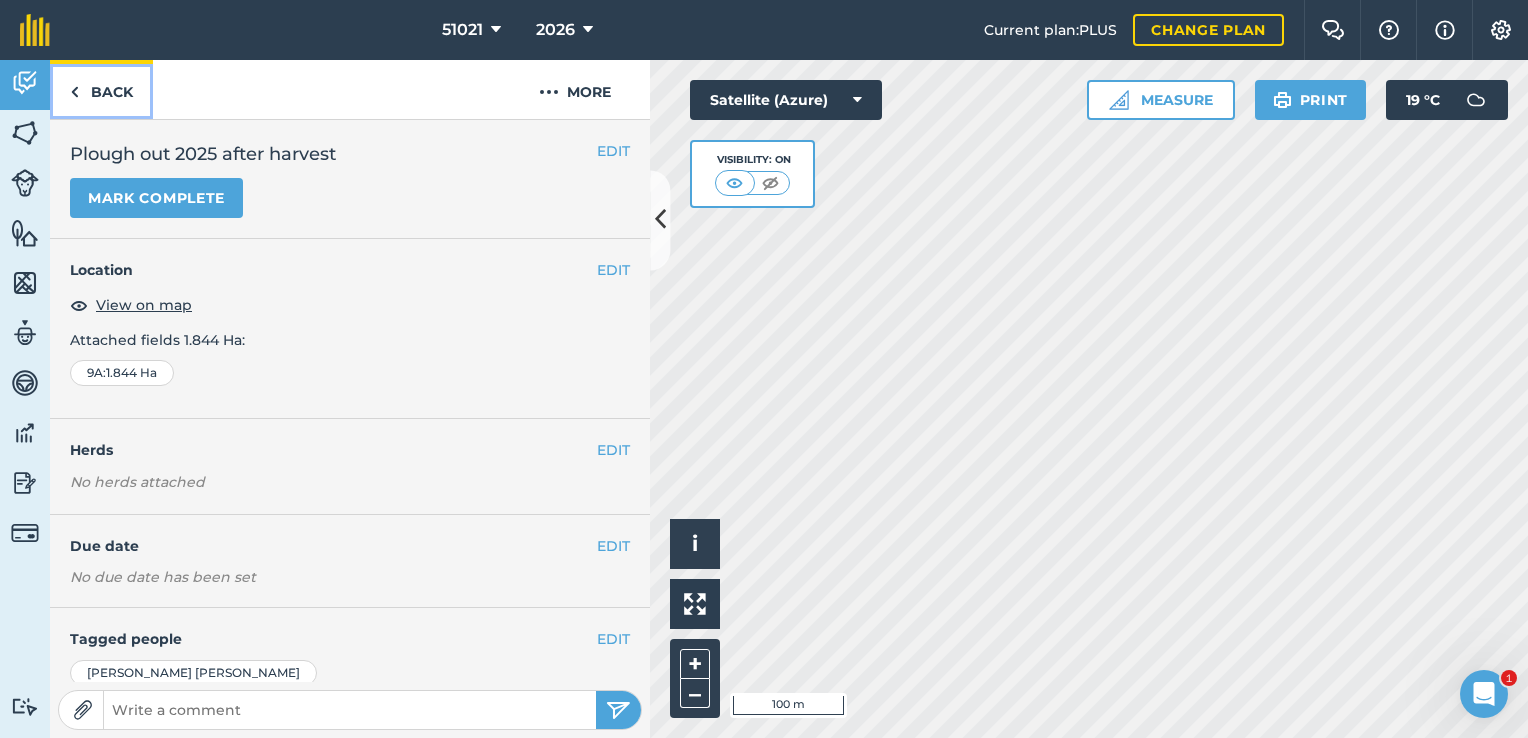 click on "Back" at bounding box center [101, 89] 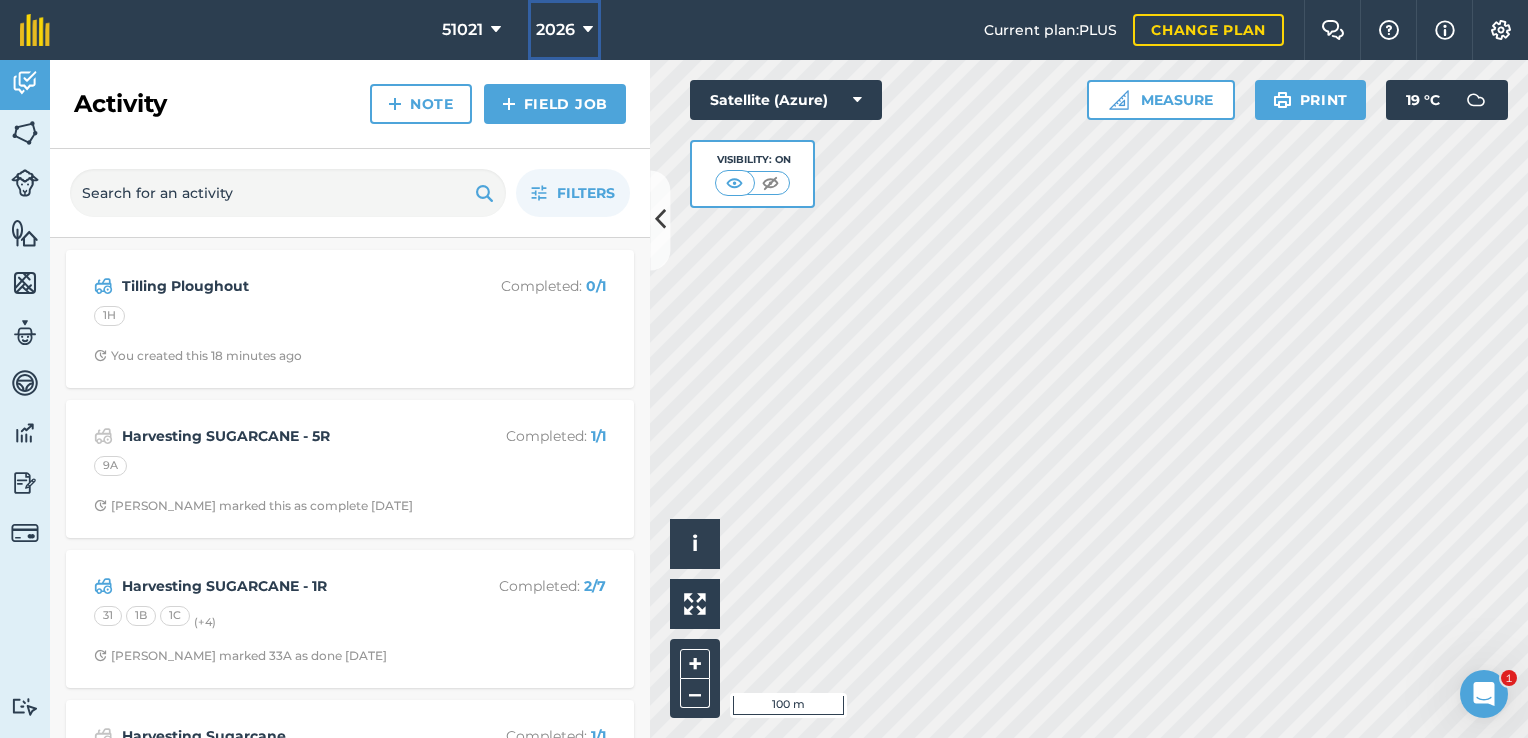 click at bounding box center [588, 30] 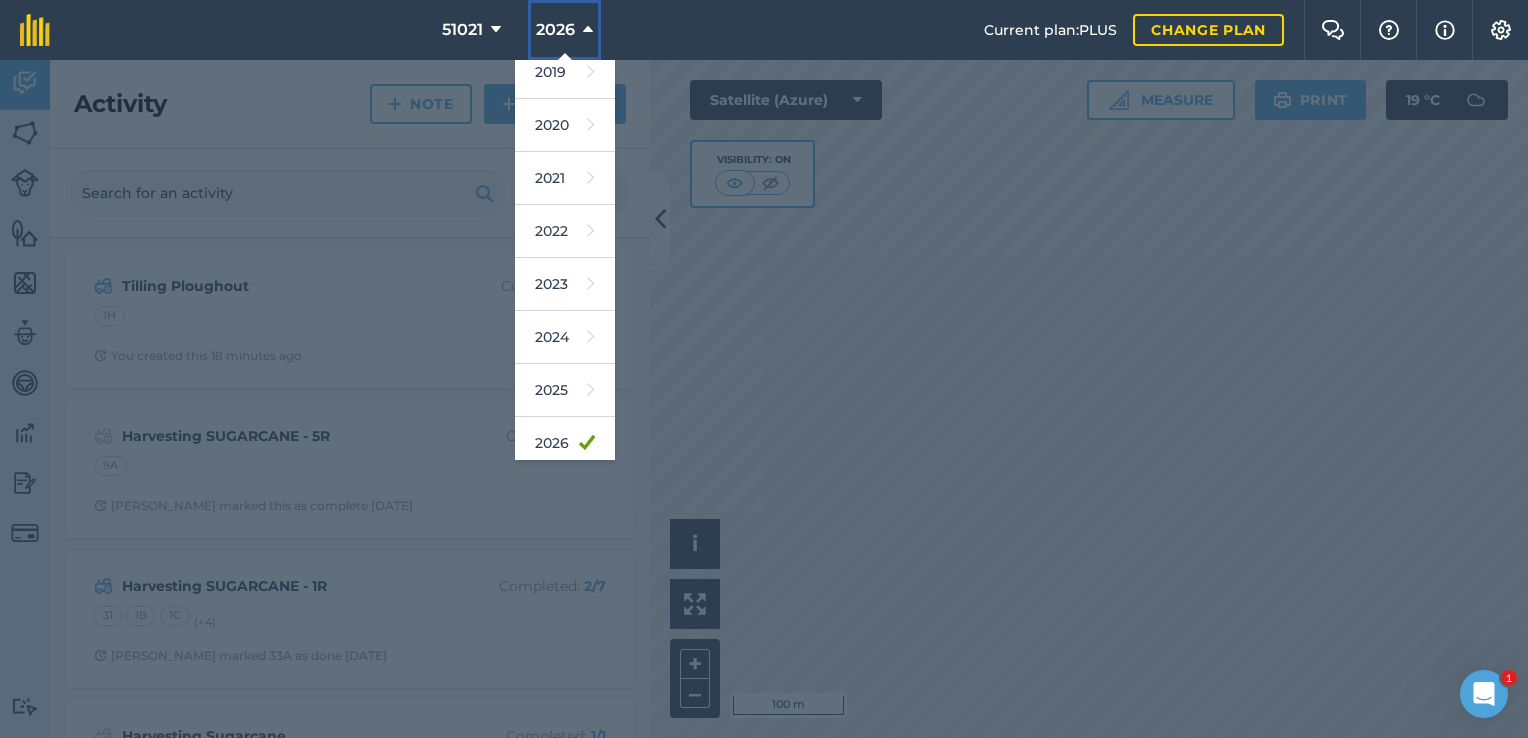 scroll, scrollTop: 180, scrollLeft: 0, axis: vertical 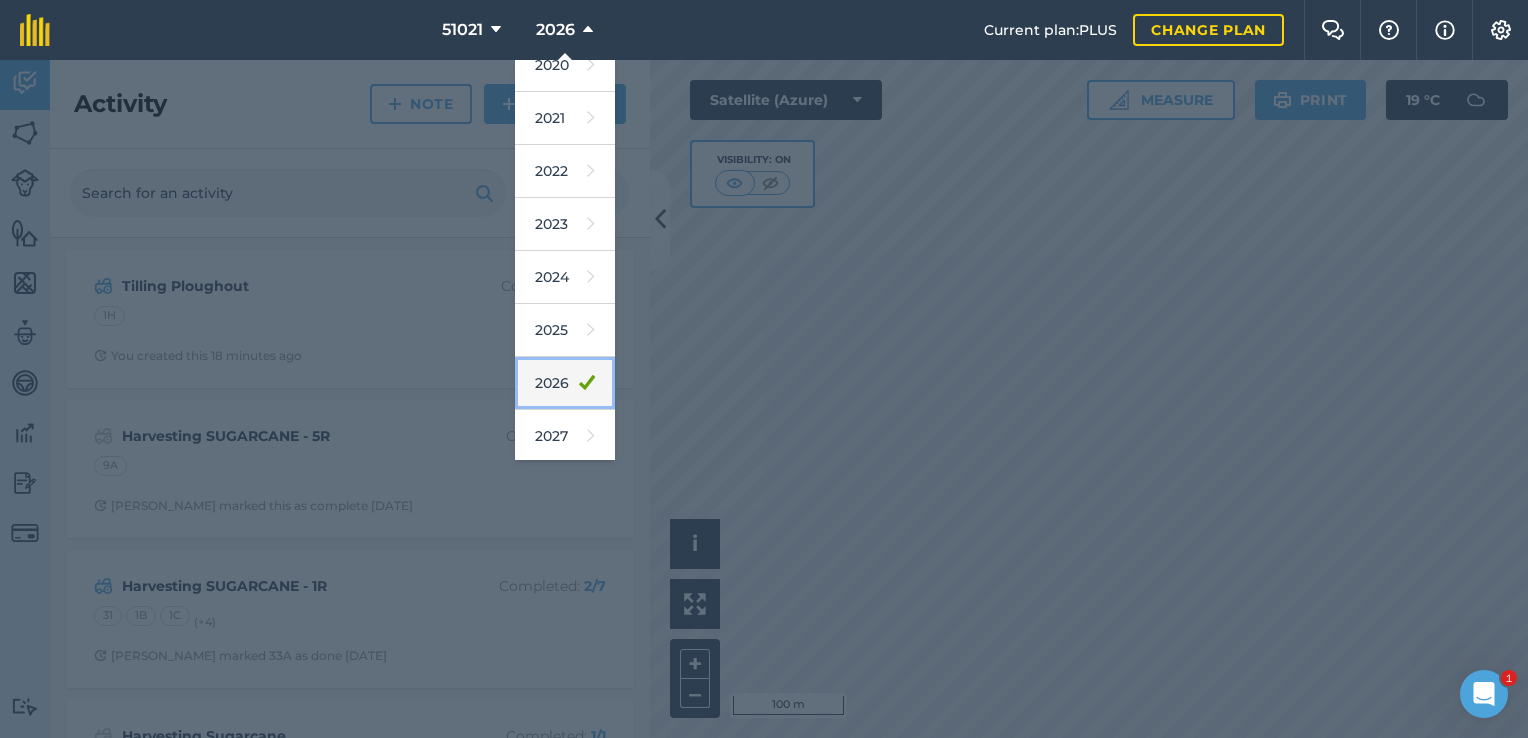 click on "2026" at bounding box center (565, 383) 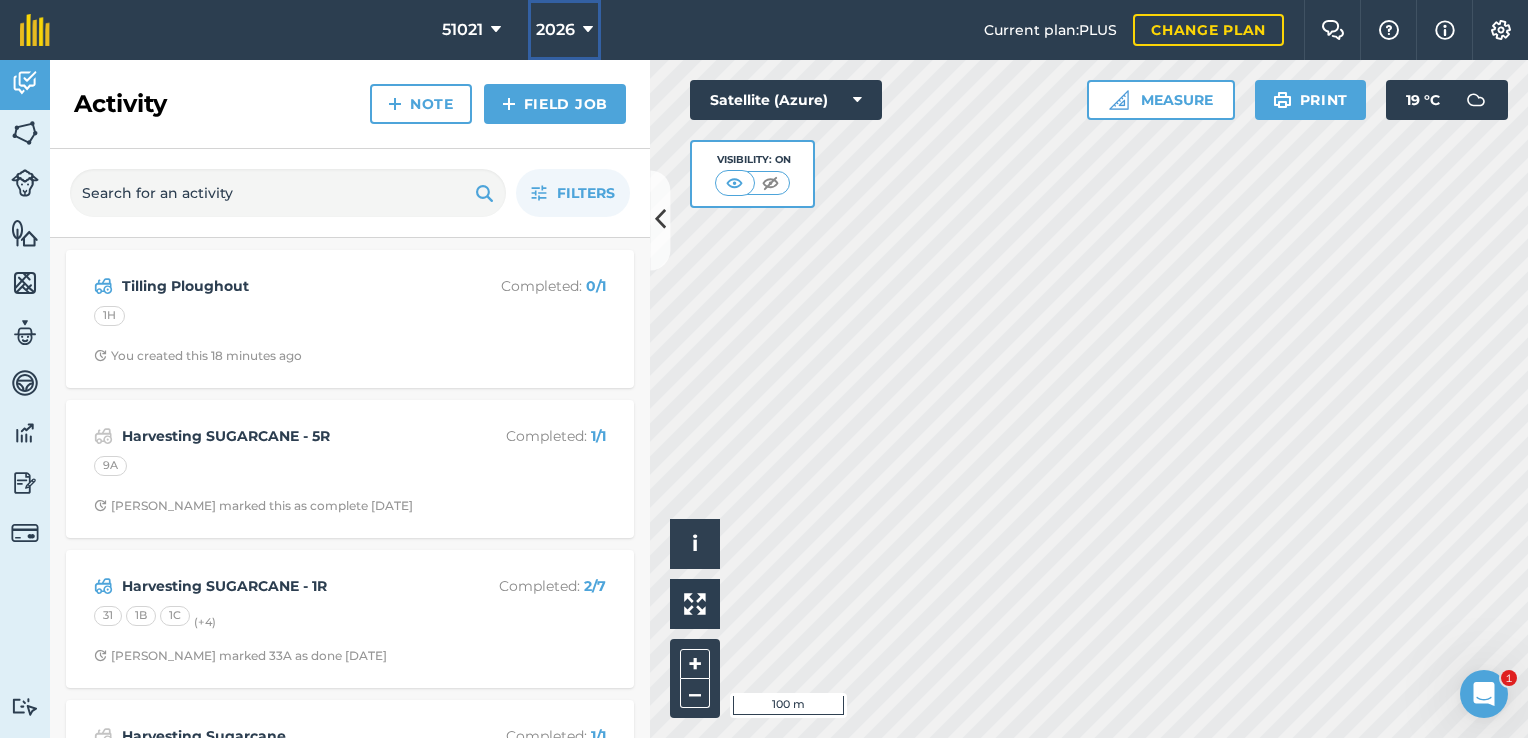 click on "2026" at bounding box center [564, 30] 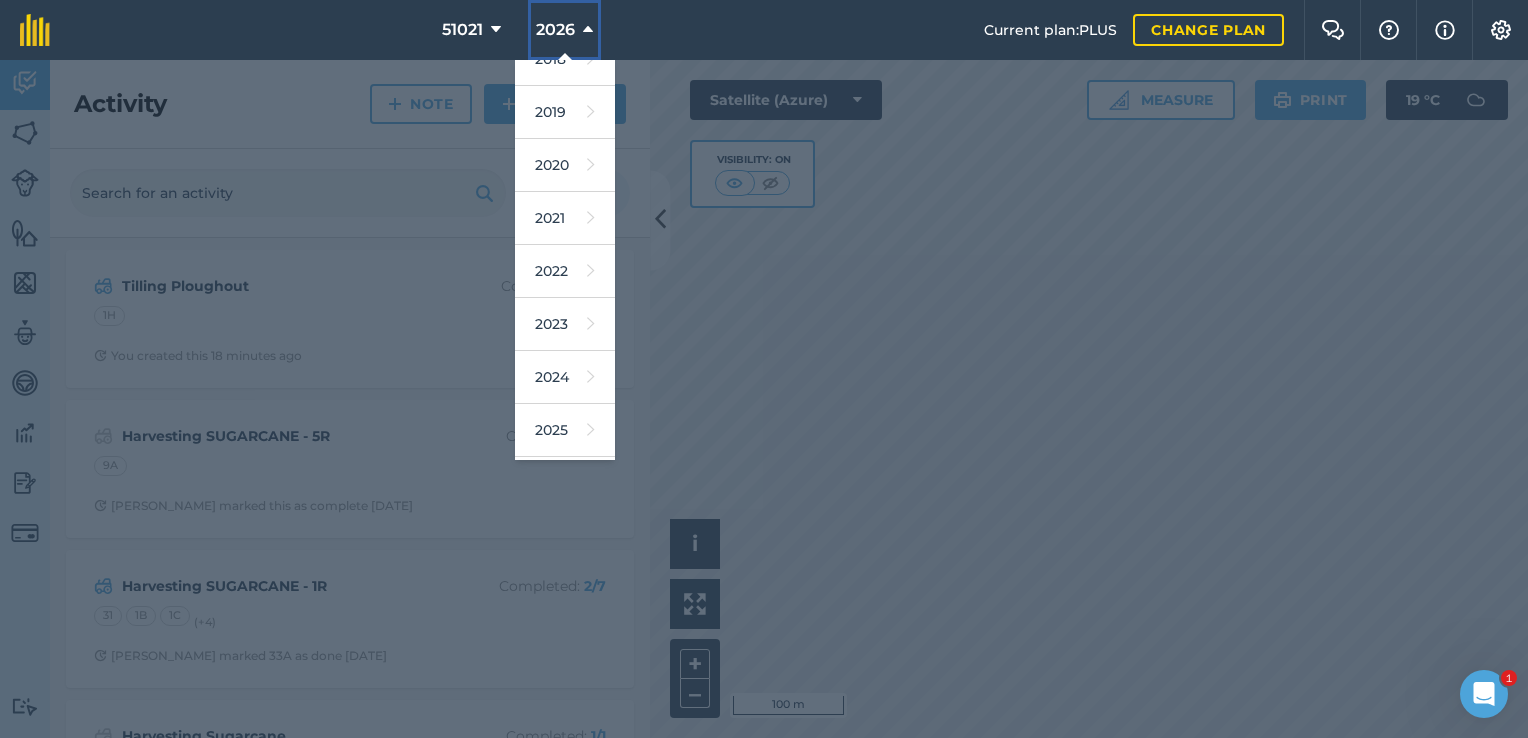 scroll, scrollTop: 120, scrollLeft: 0, axis: vertical 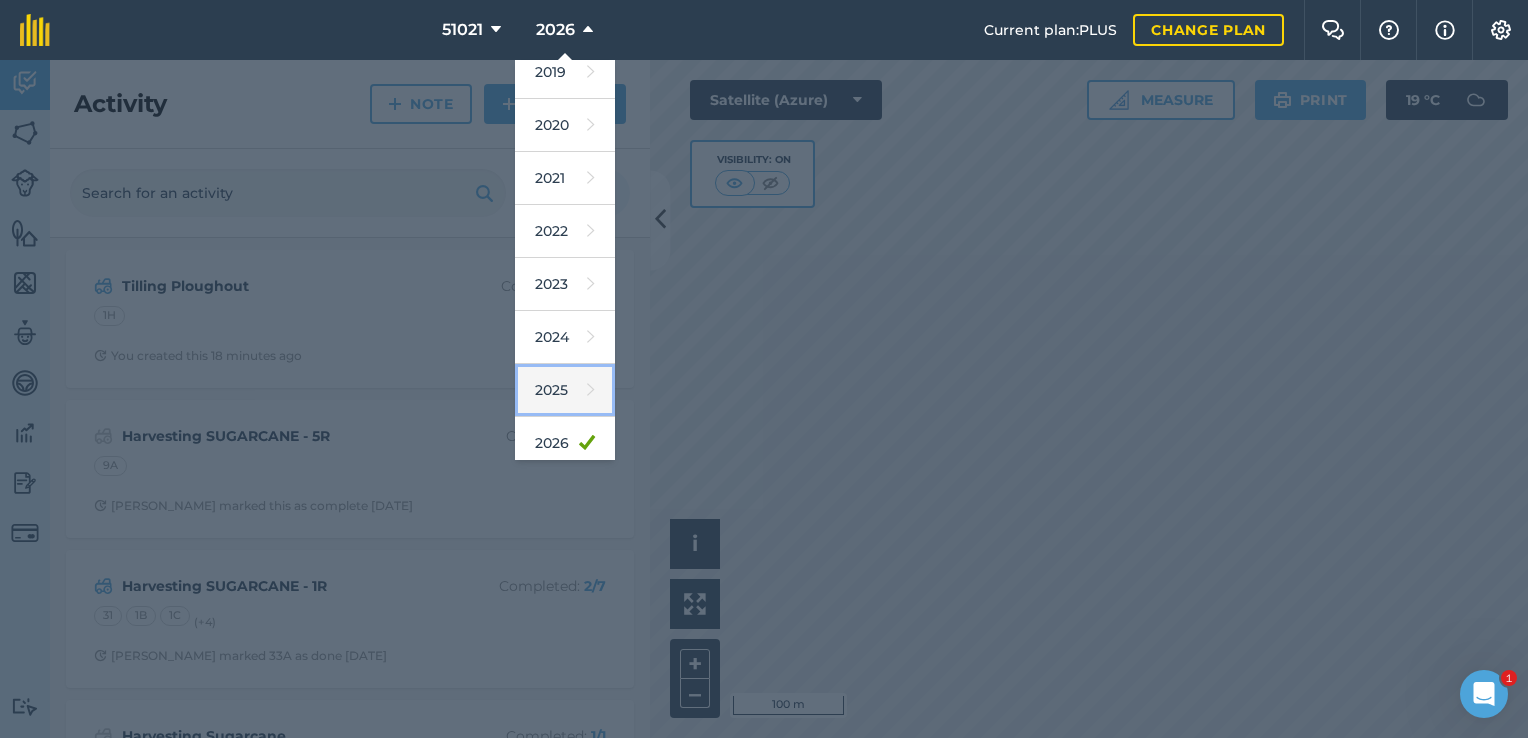 click on "2025" at bounding box center [565, 390] 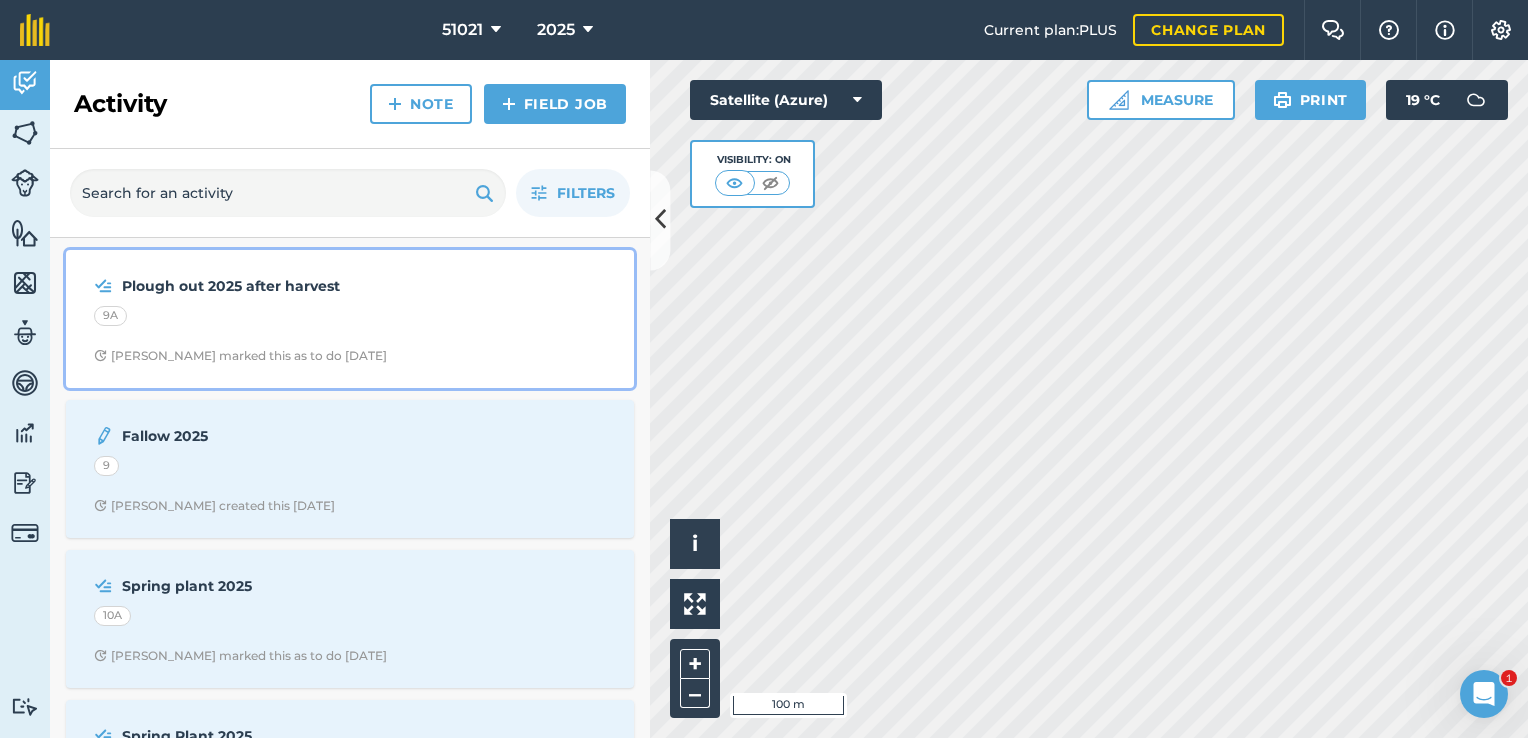 click on "Plough out 2025 after harvest" at bounding box center [280, 286] 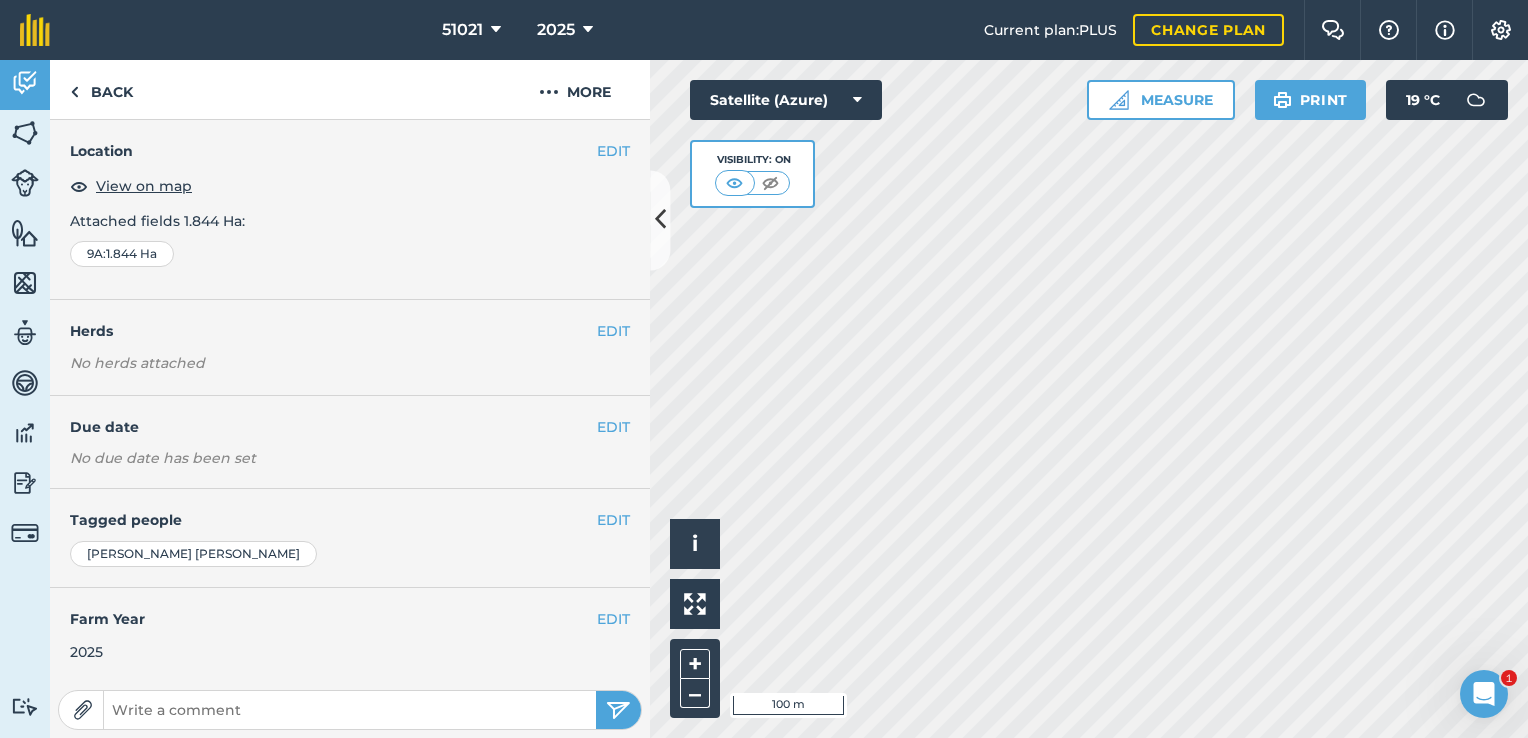 scroll, scrollTop: 300, scrollLeft: 0, axis: vertical 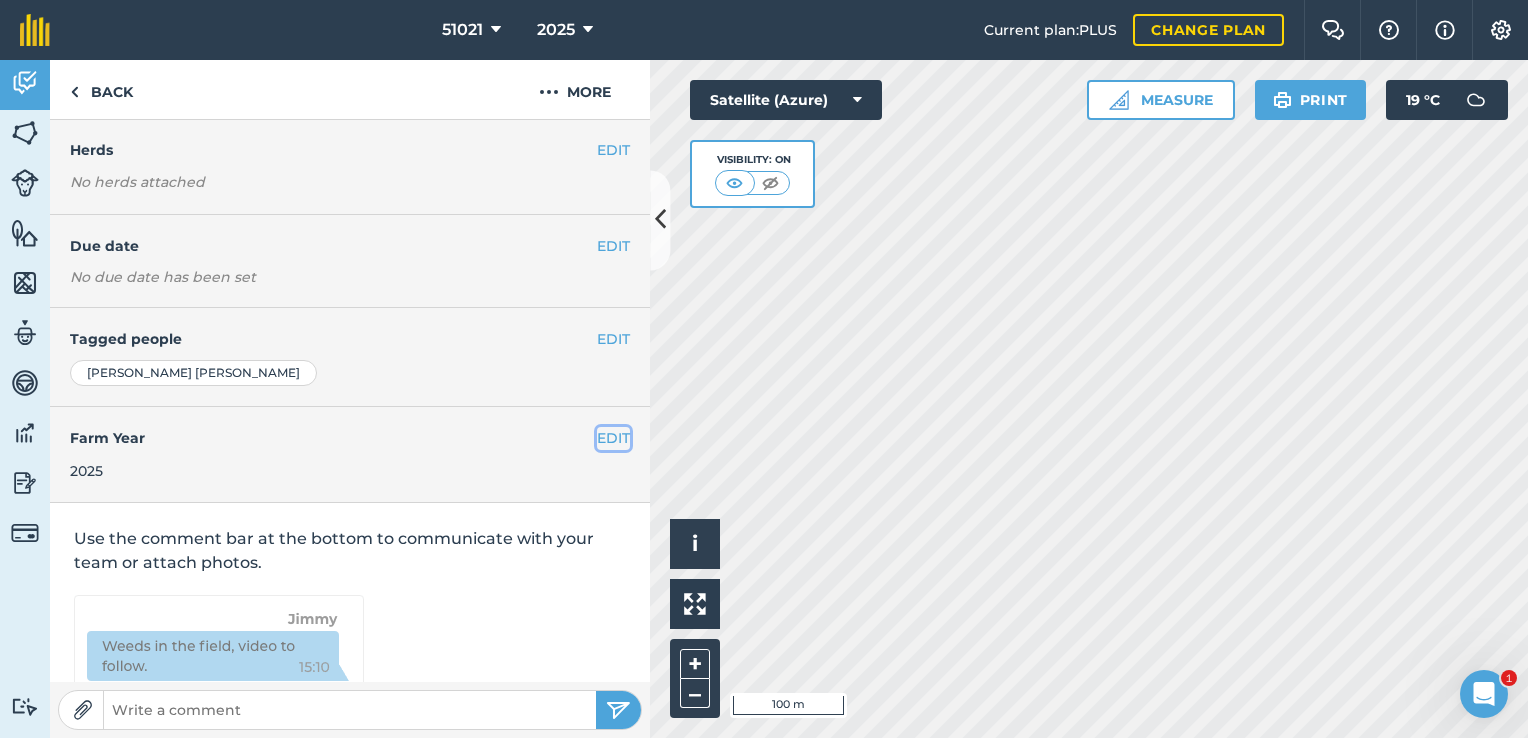 click on "EDIT" at bounding box center [613, 438] 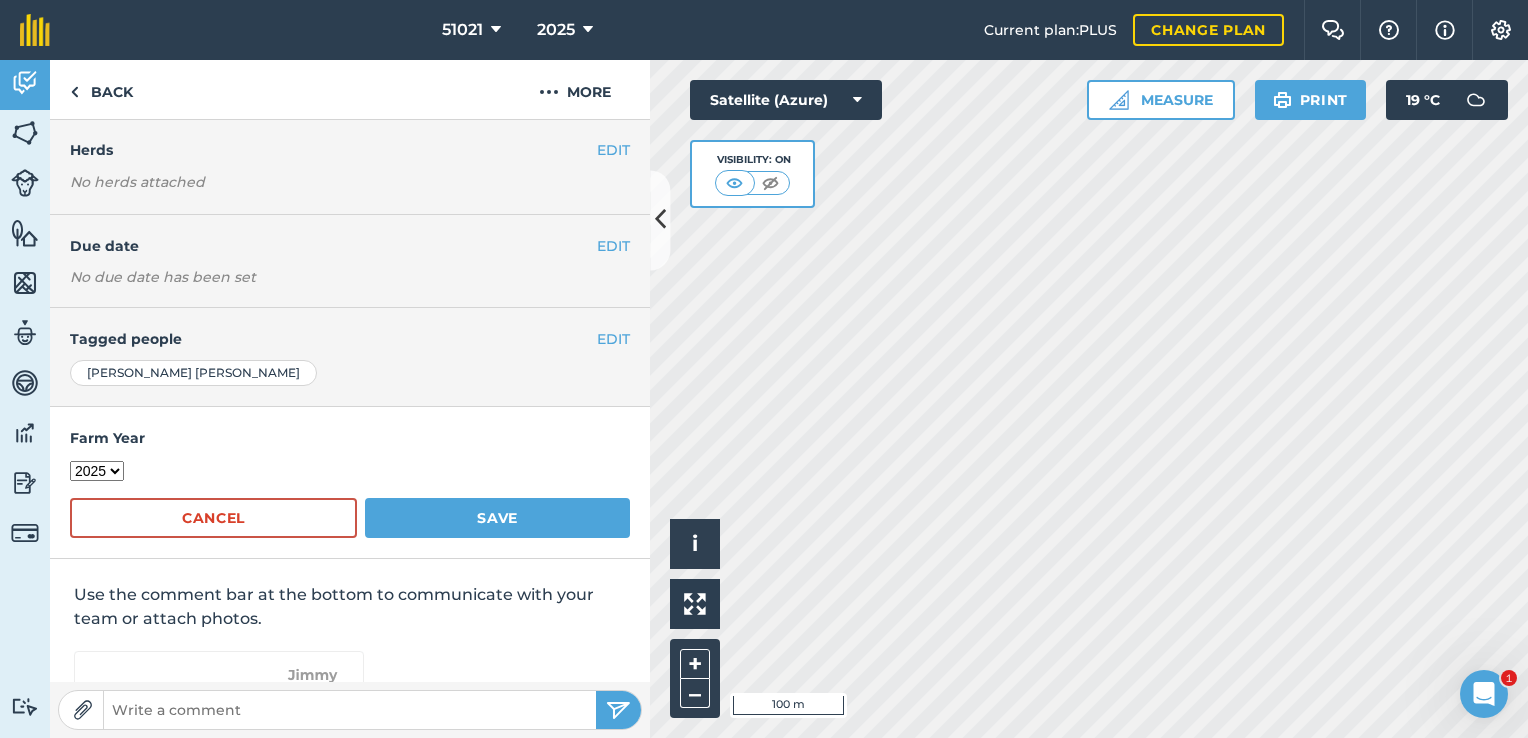 click on "2017 2018 2019 2020 2021 2022 2023 2024 2025 2026 2027" at bounding box center (97, 471) 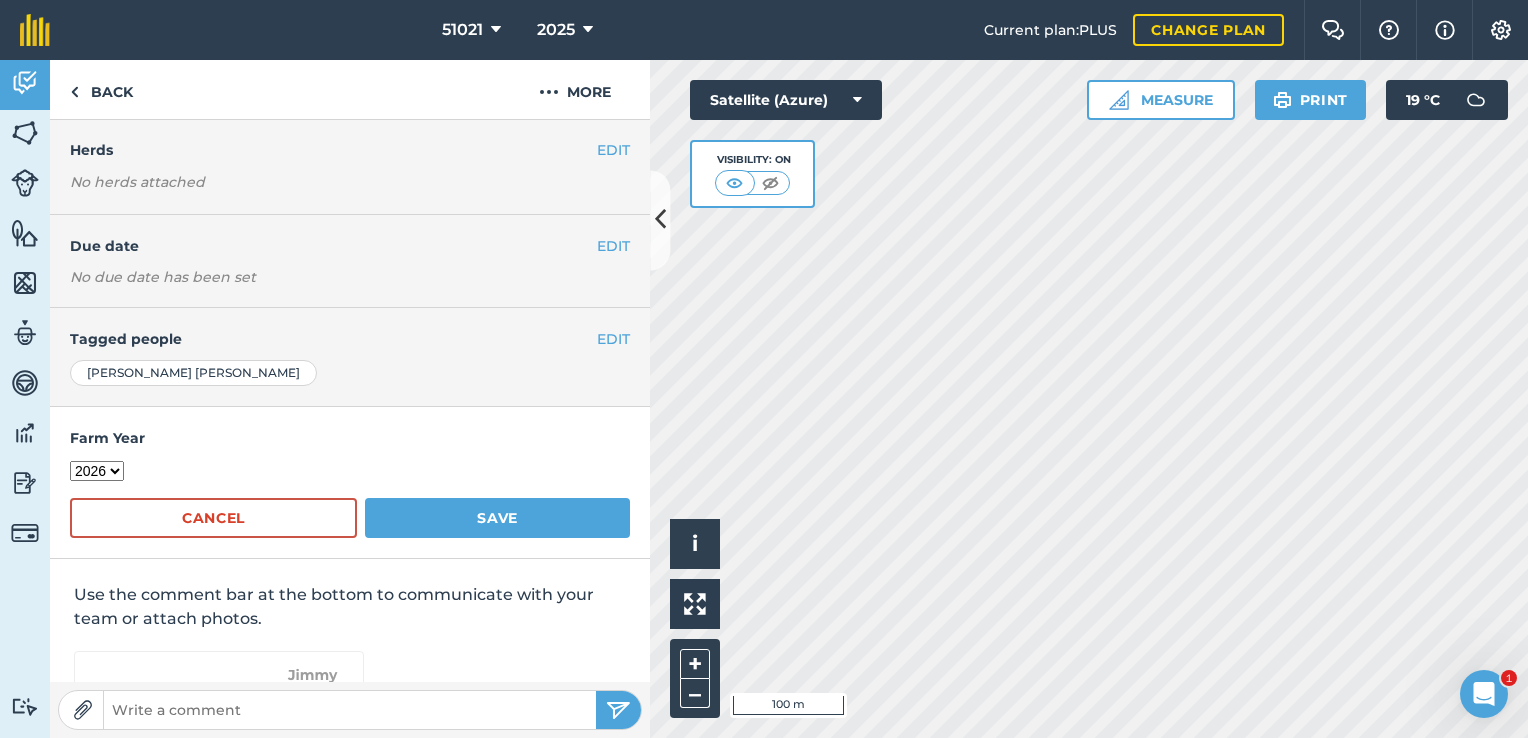 click on "2017 2018 2019 2020 2021 2022 2023 2024 2025 2026 2027" at bounding box center [97, 471] 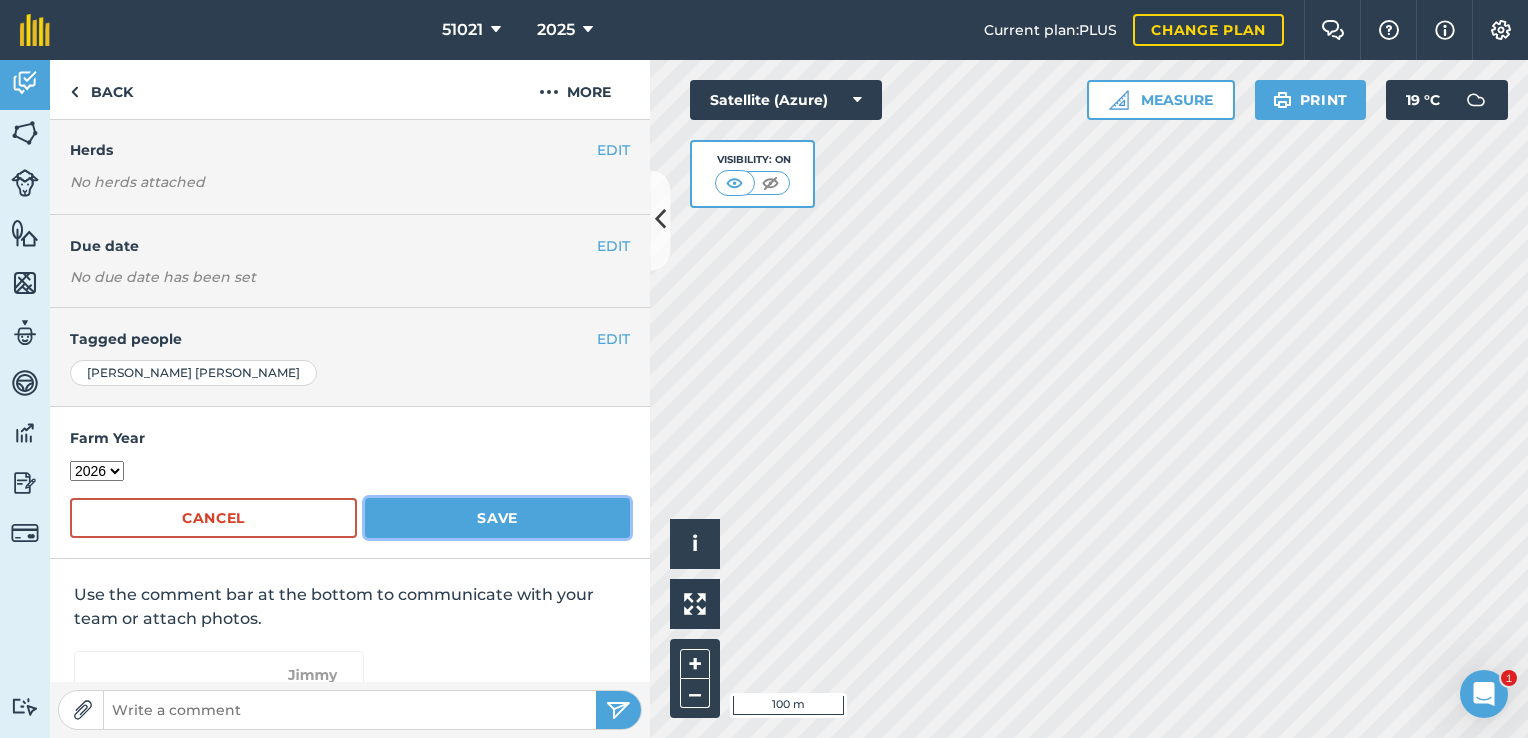 click on "Save" at bounding box center [497, 518] 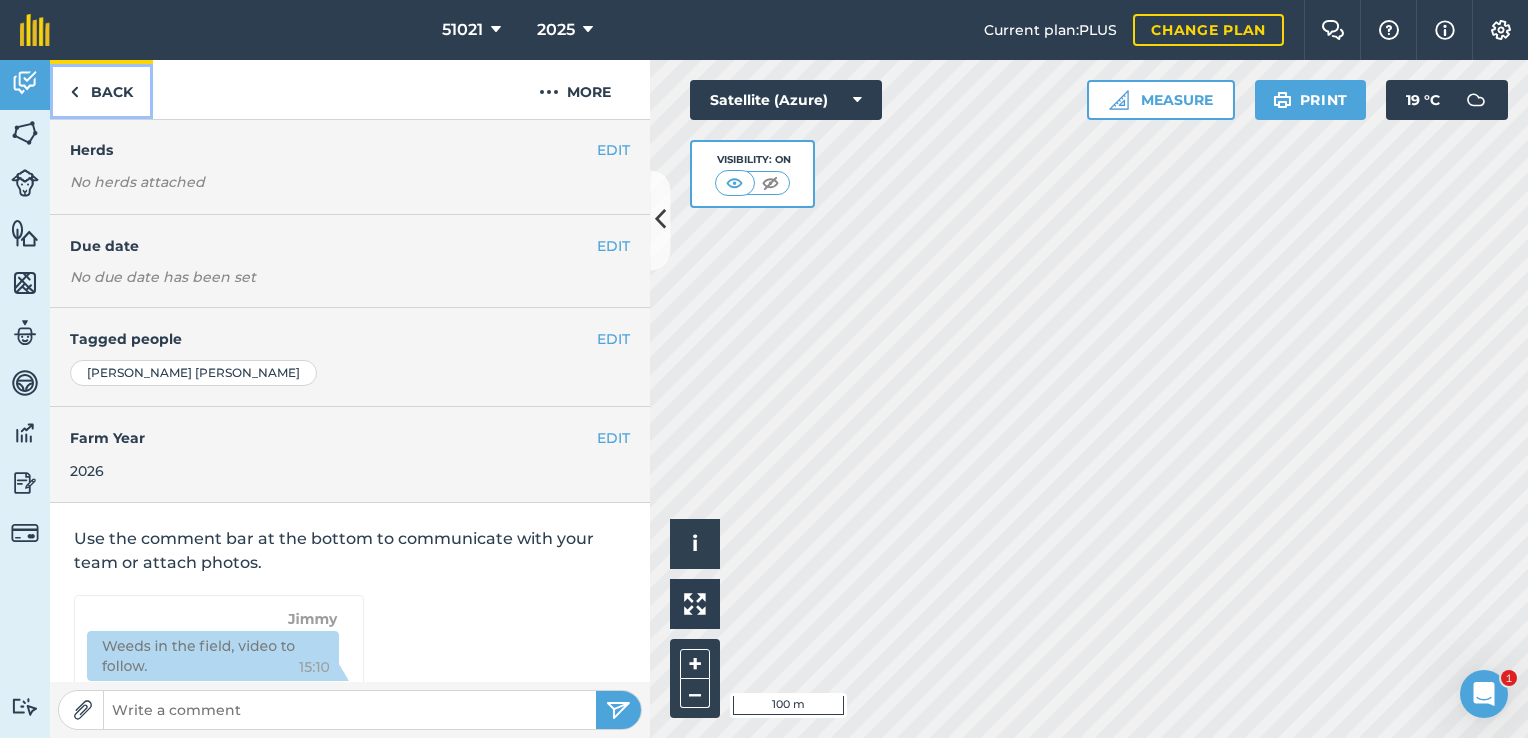 click on "Back" at bounding box center (101, 89) 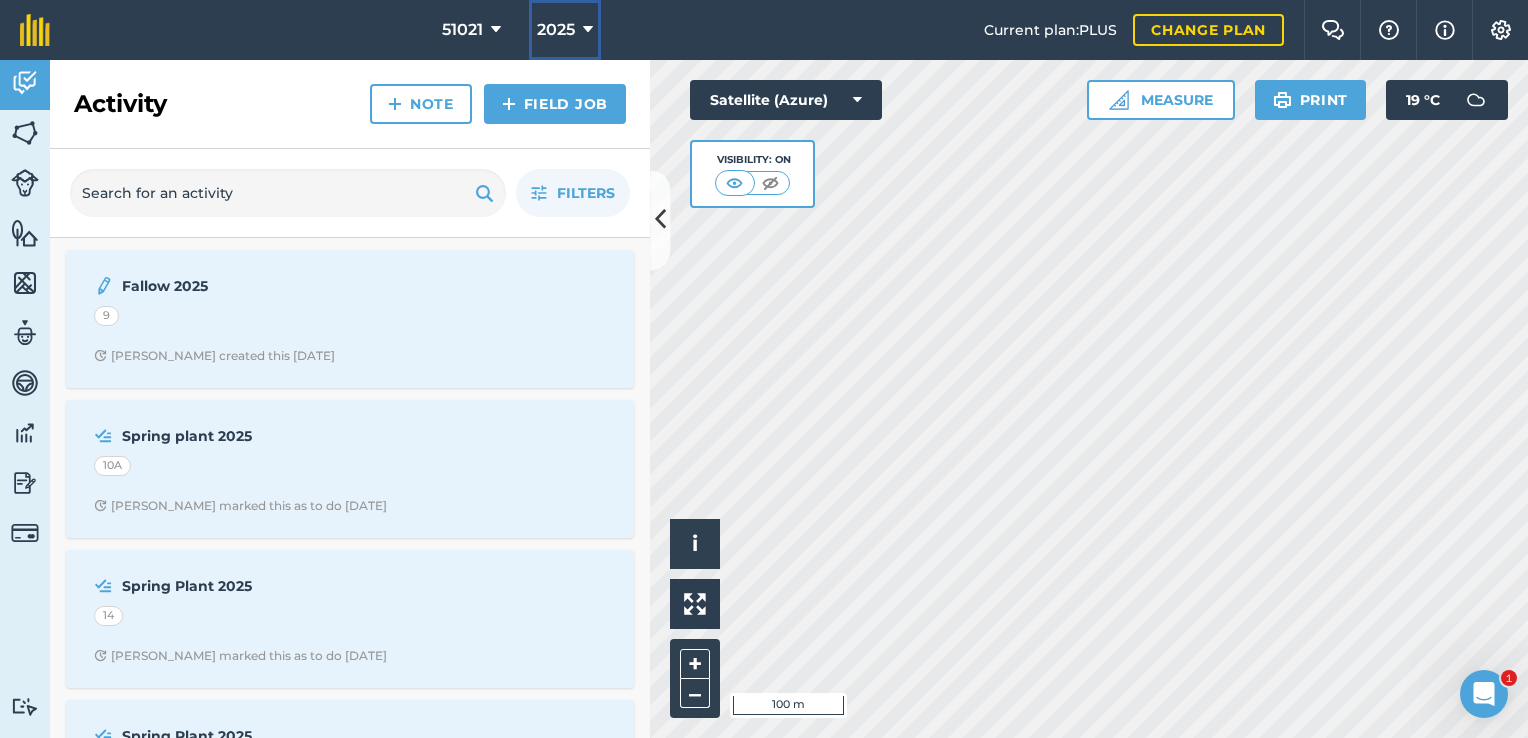 click at bounding box center [588, 30] 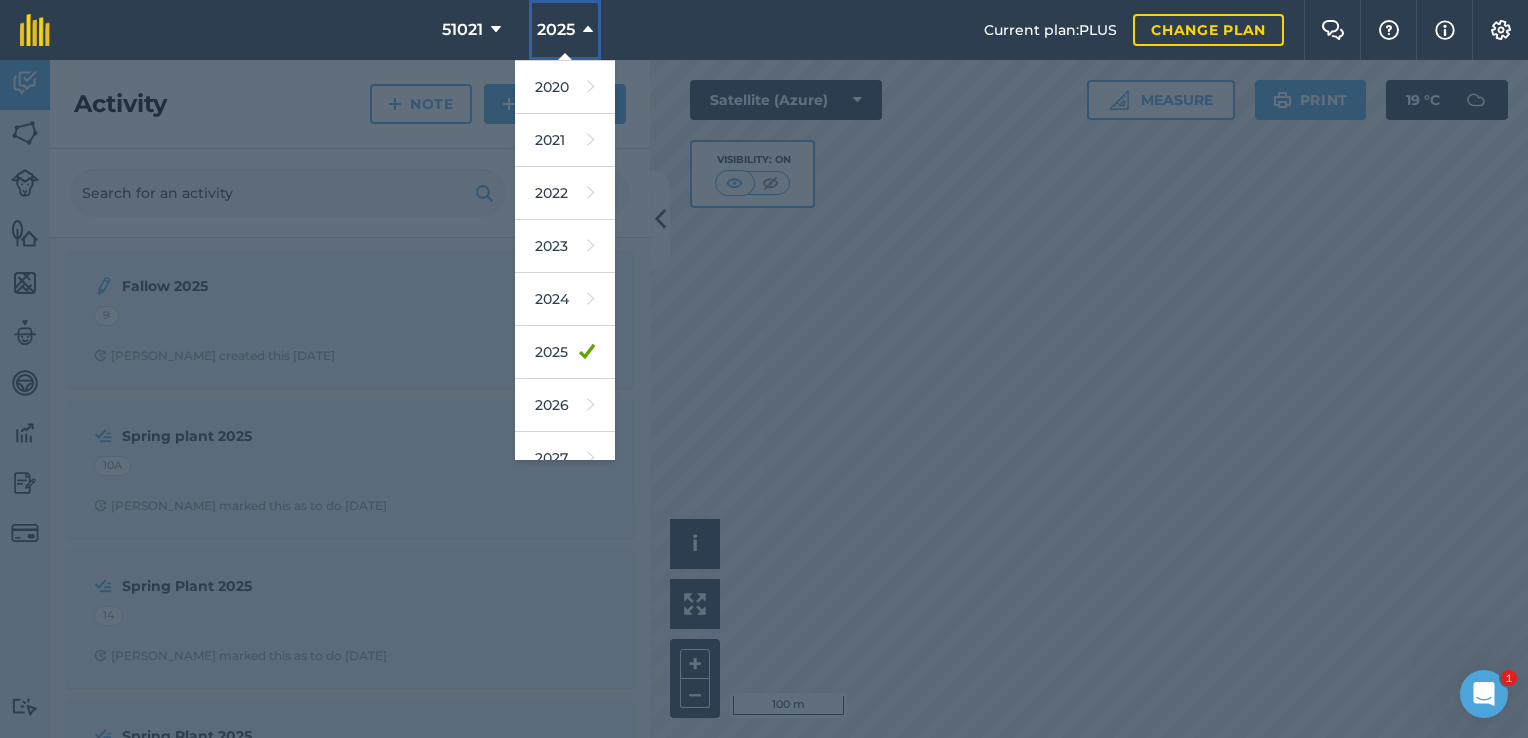 scroll, scrollTop: 180, scrollLeft: 0, axis: vertical 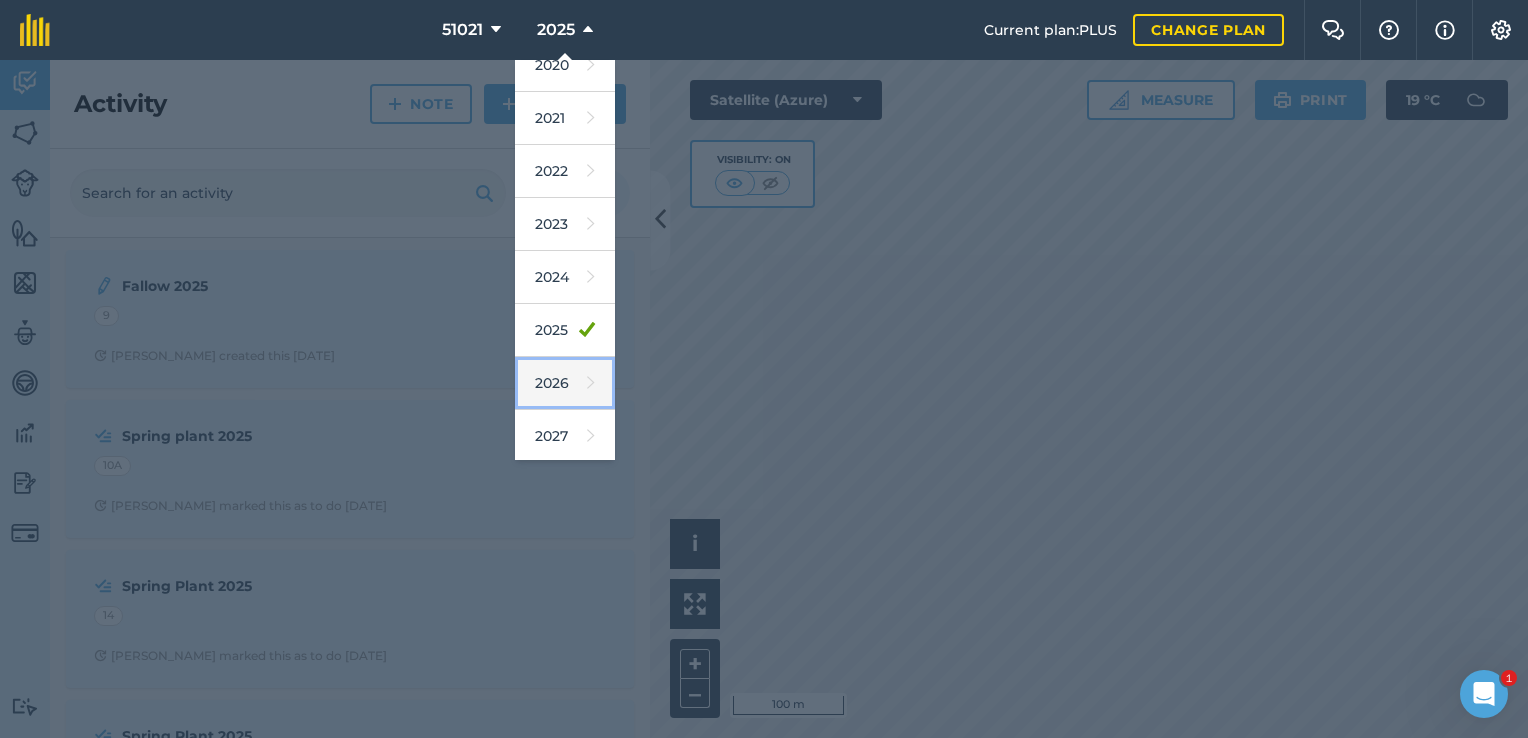 click on "2026" at bounding box center (565, 383) 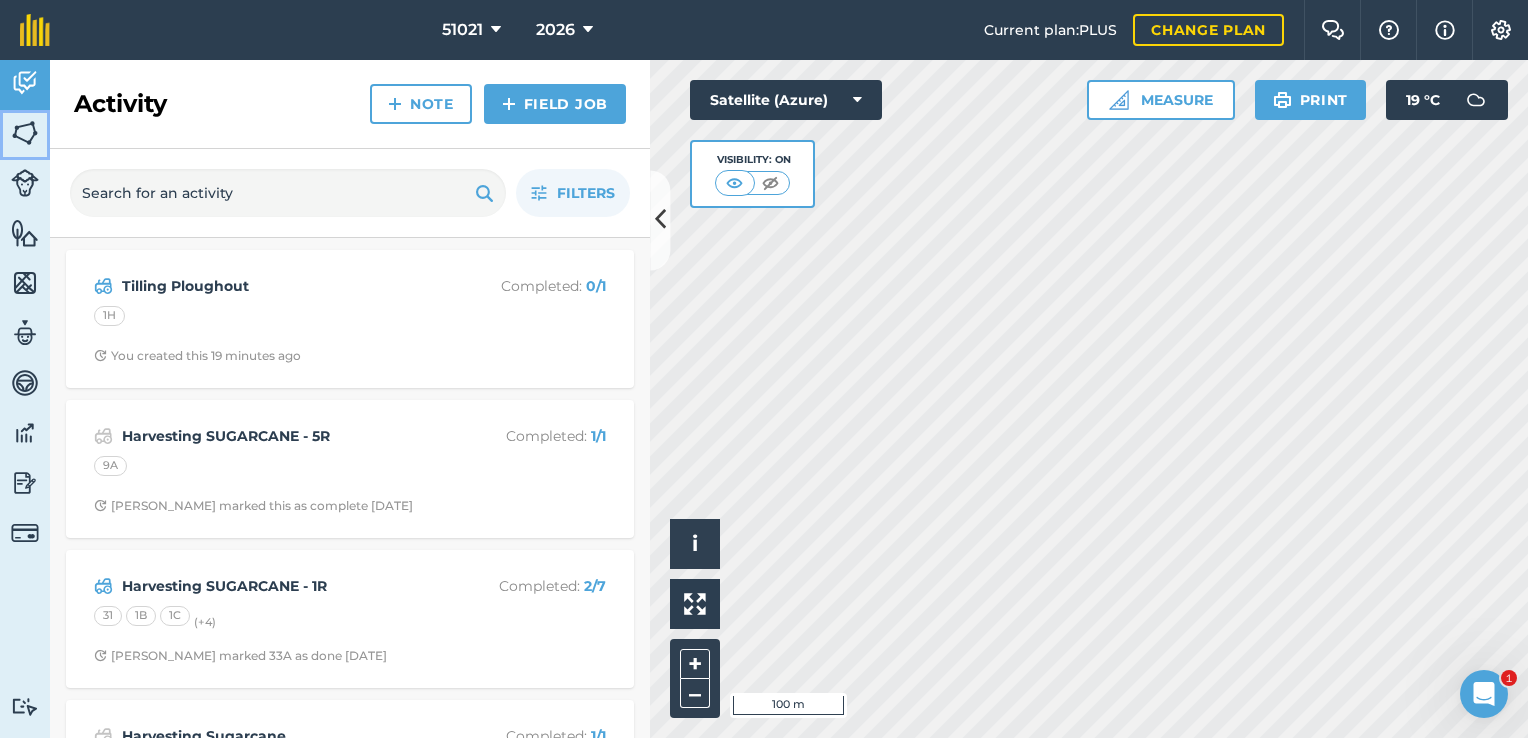 click at bounding box center [25, 133] 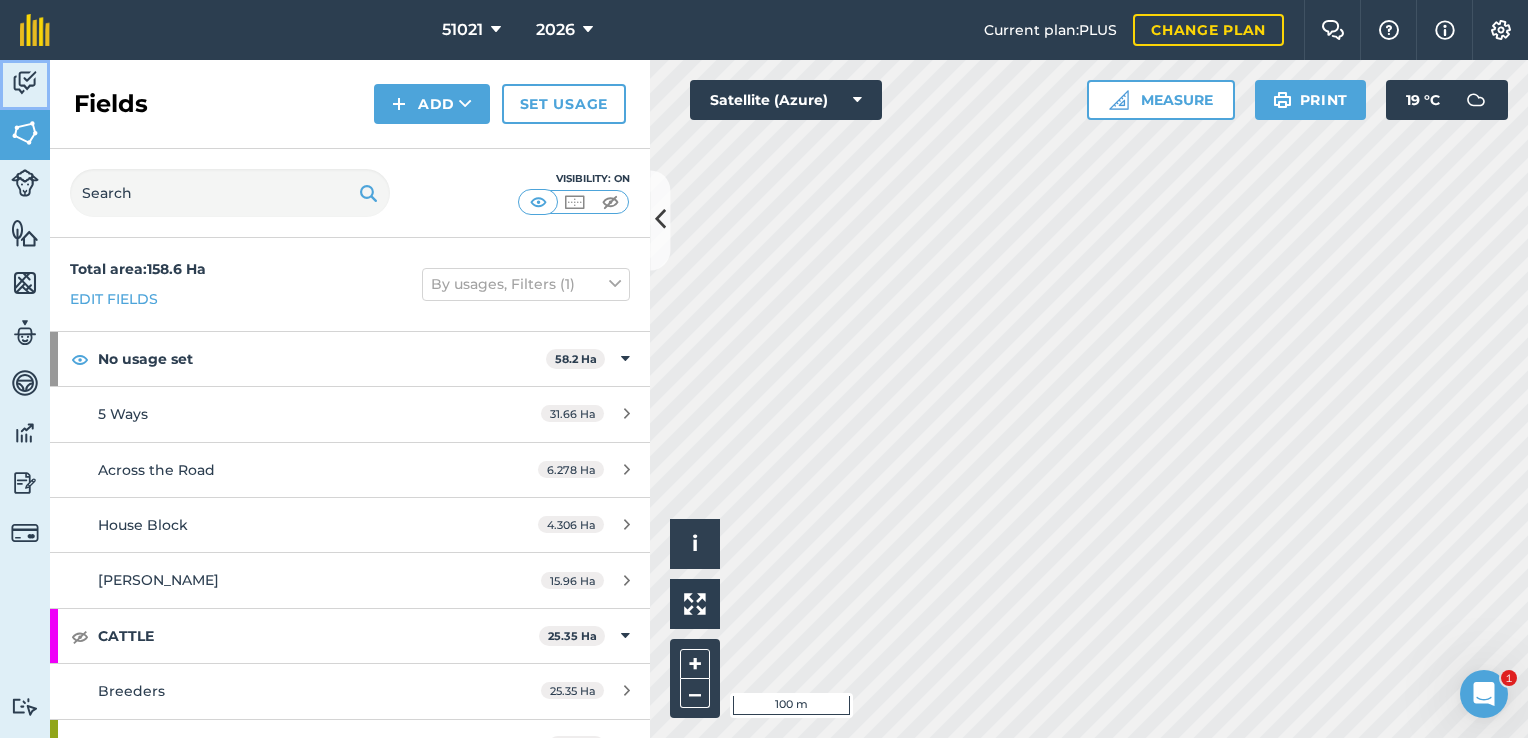 click at bounding box center (25, 83) 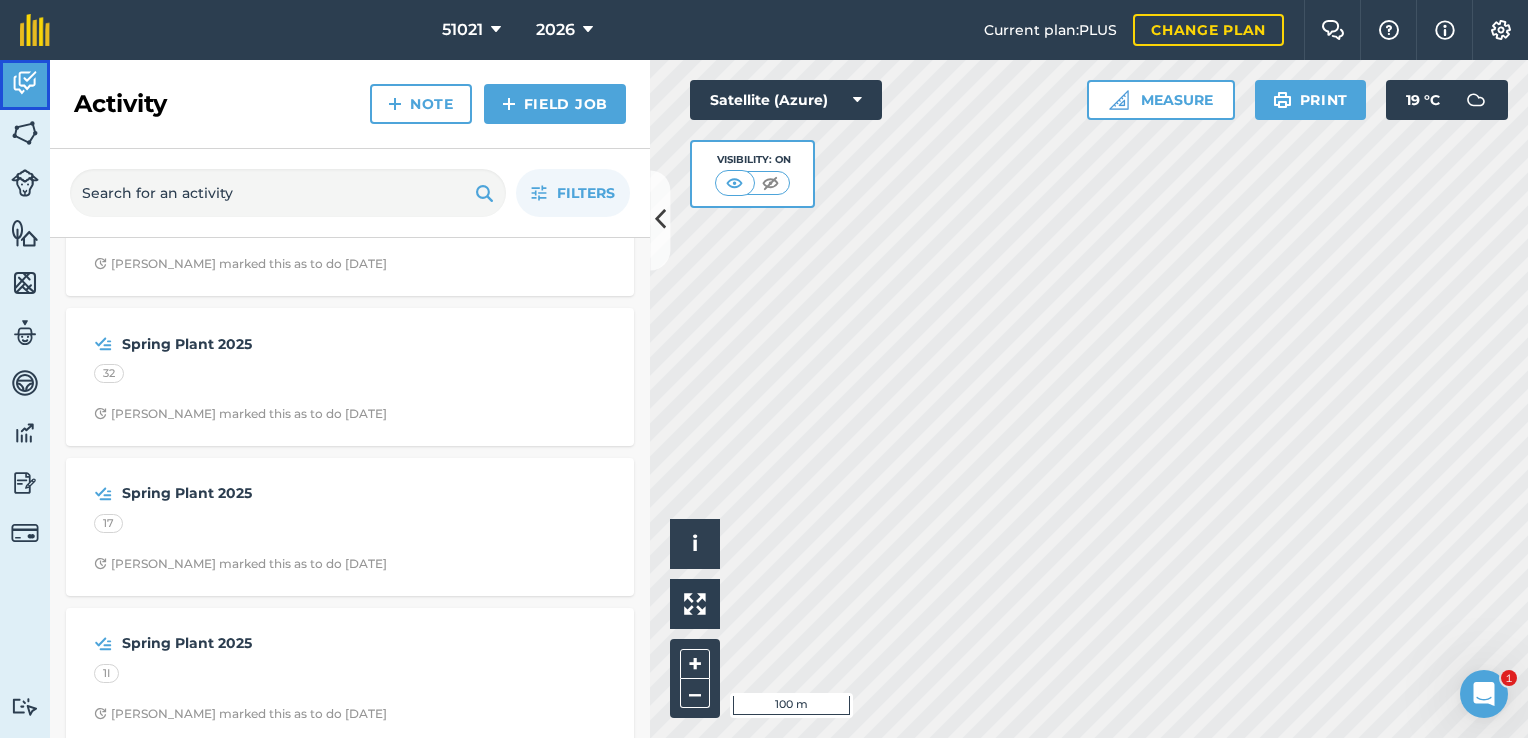 scroll, scrollTop: 3209, scrollLeft: 0, axis: vertical 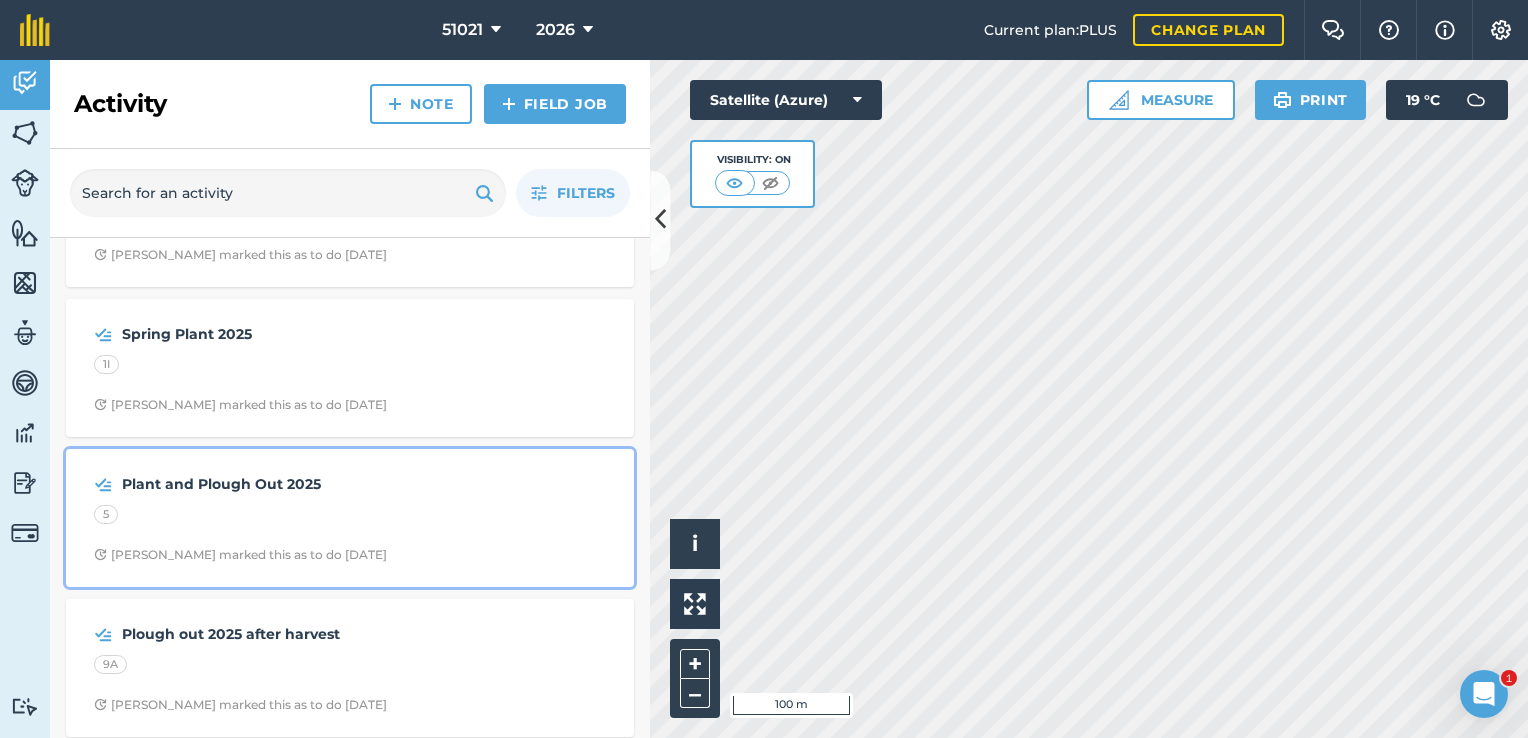 click on "Plant and Plough Out 2025" at bounding box center (280, 484) 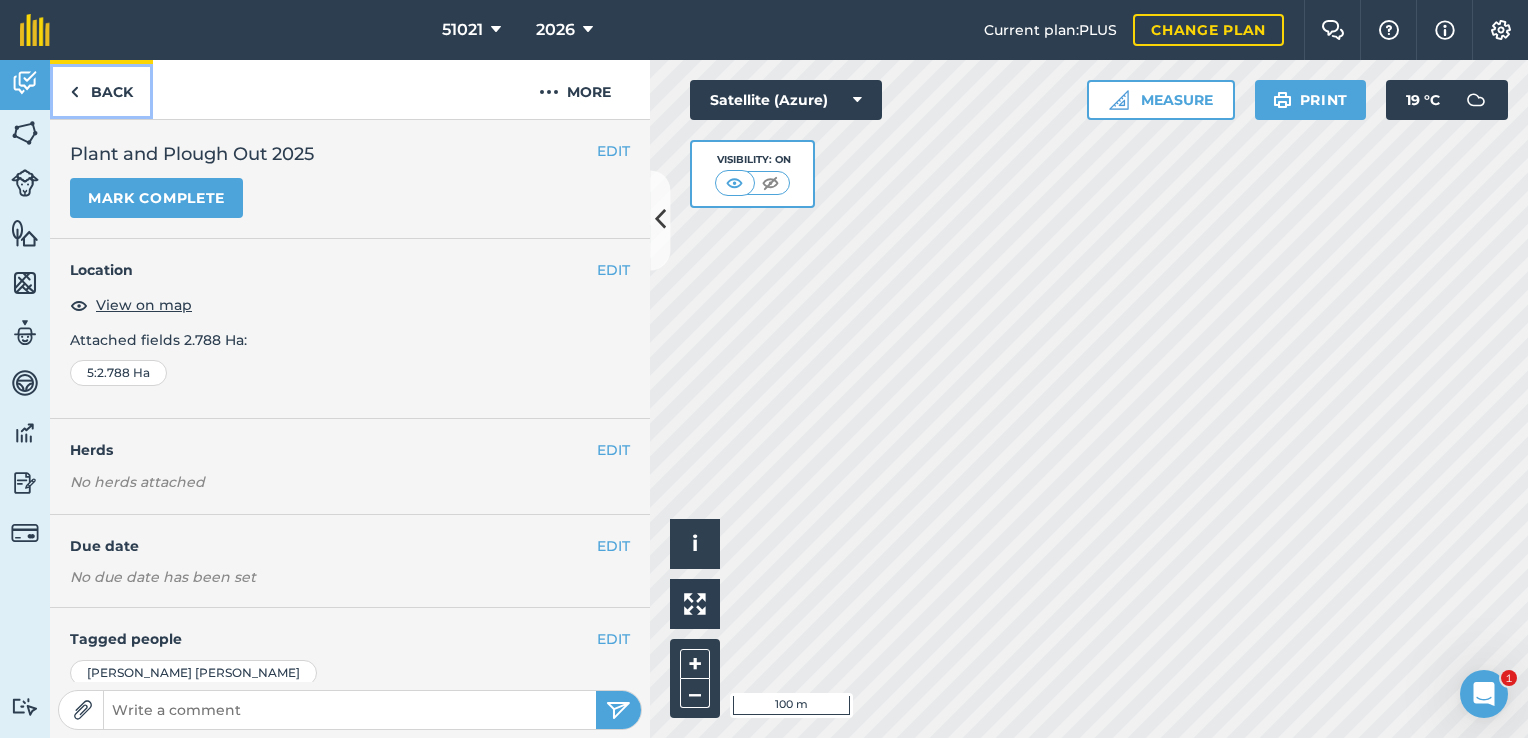 click at bounding box center [74, 92] 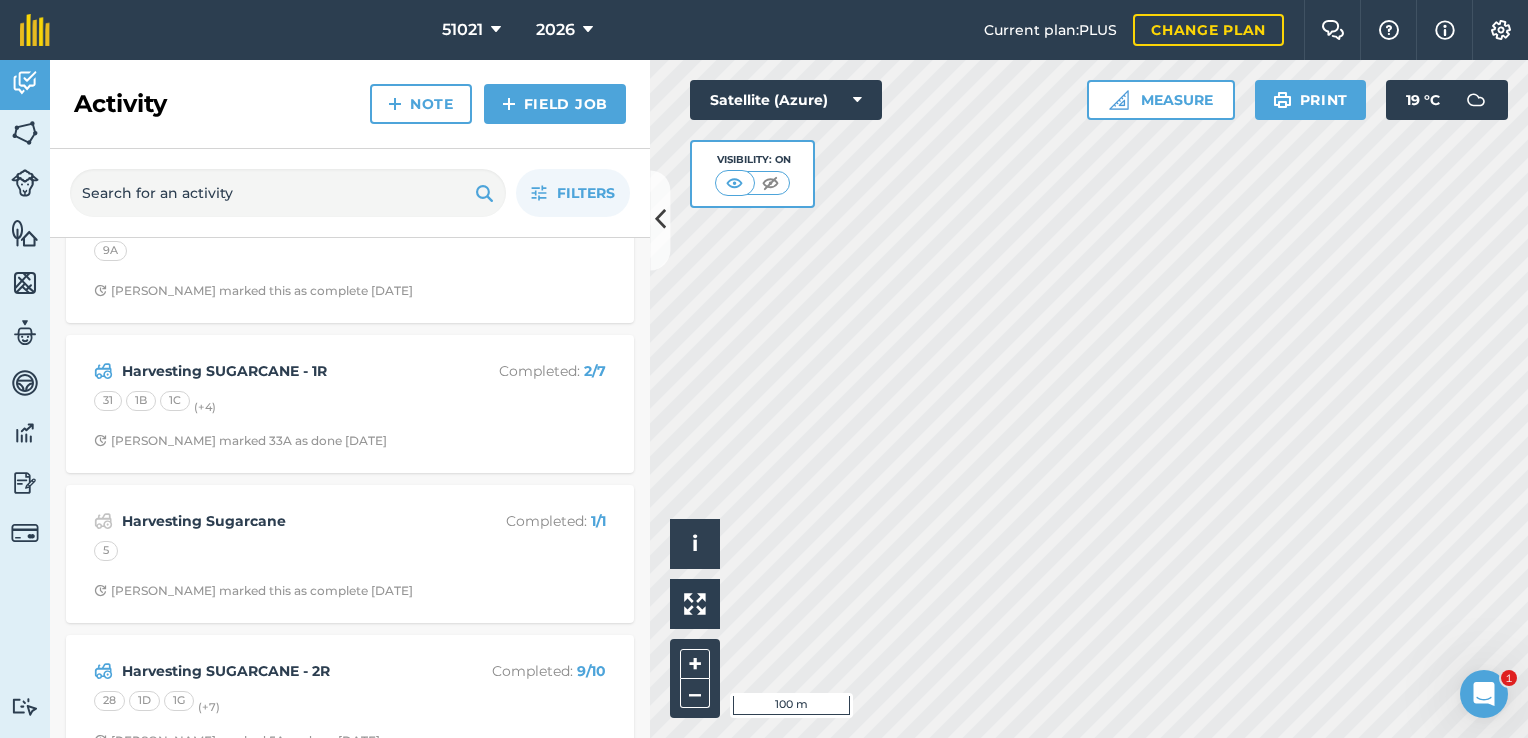 scroll, scrollTop: 0, scrollLeft: 0, axis: both 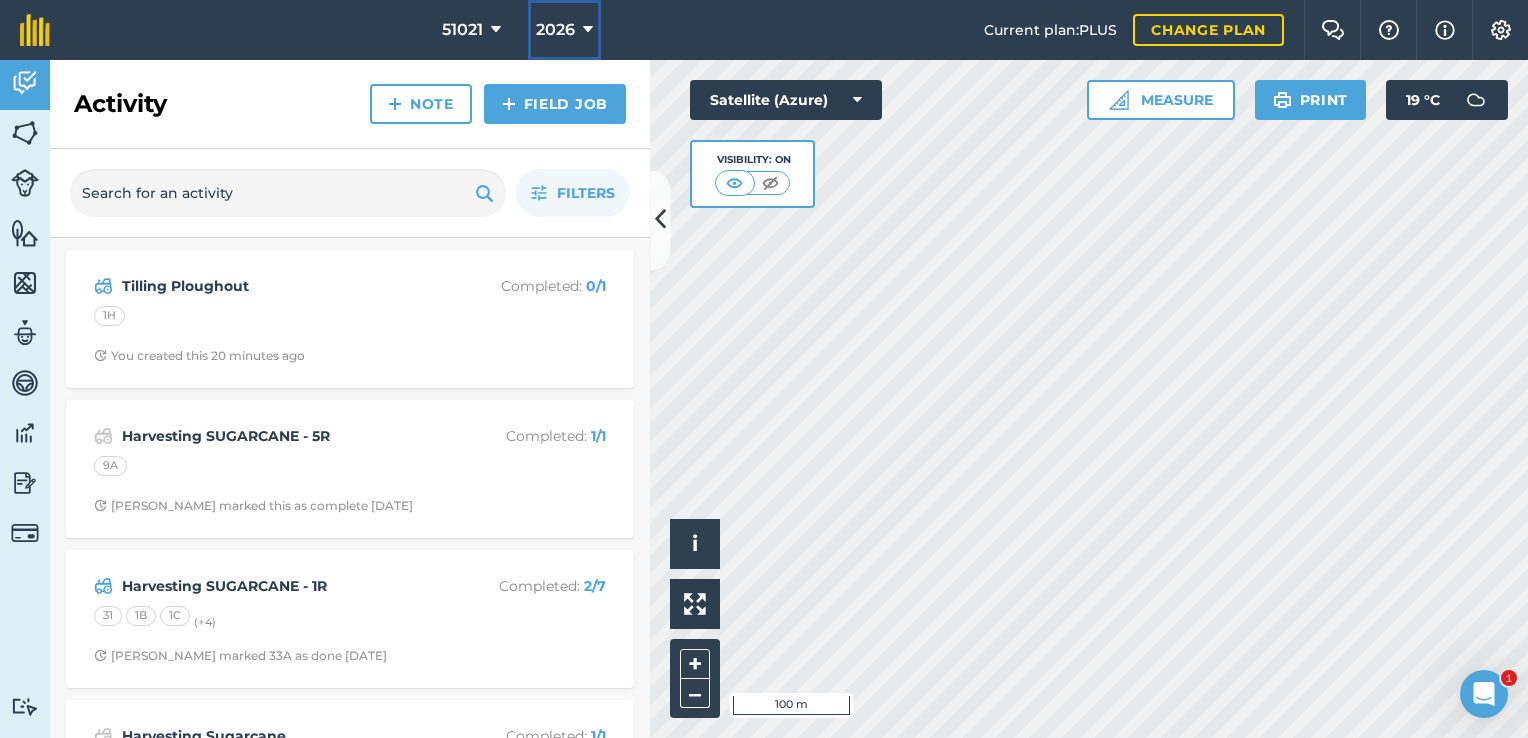 click at bounding box center (588, 30) 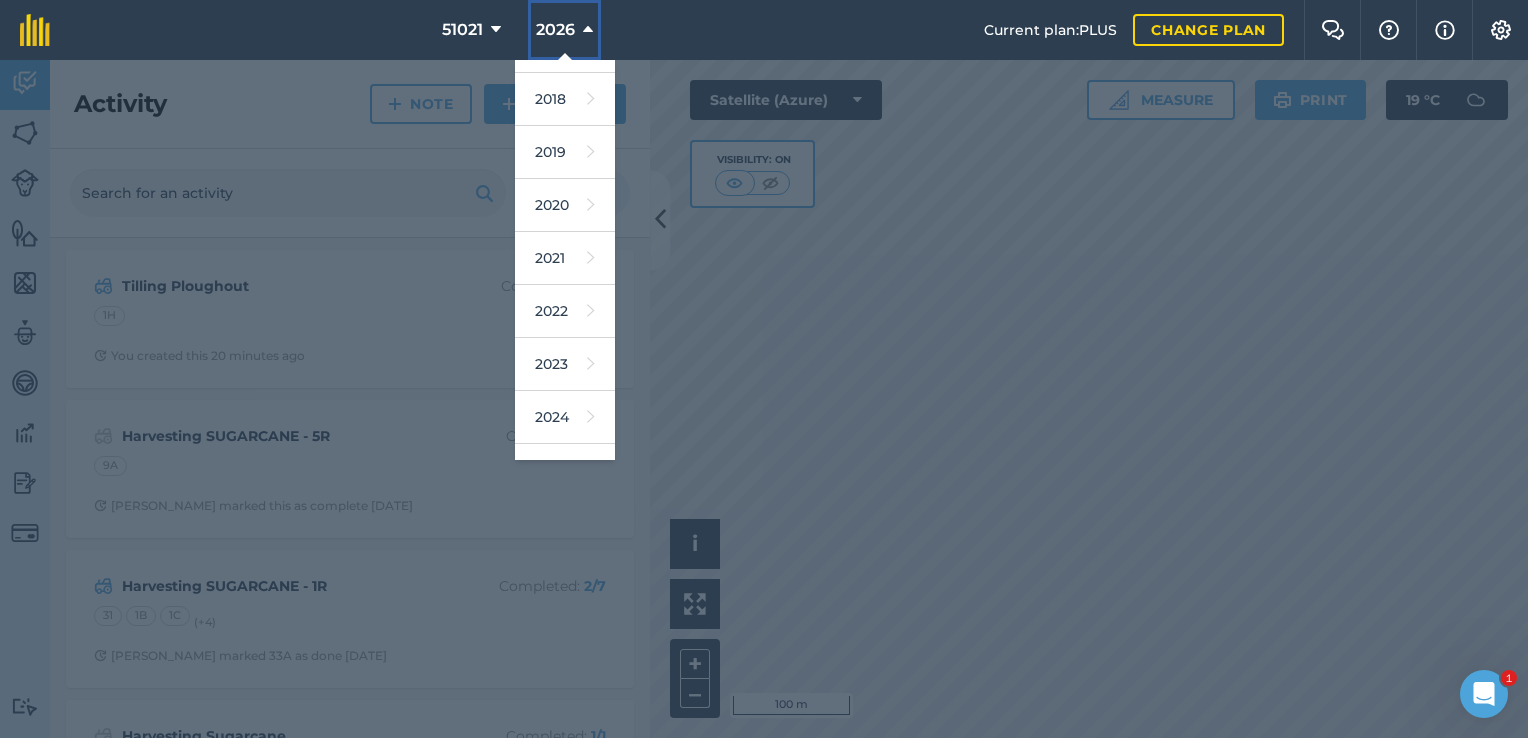 scroll, scrollTop: 80, scrollLeft: 0, axis: vertical 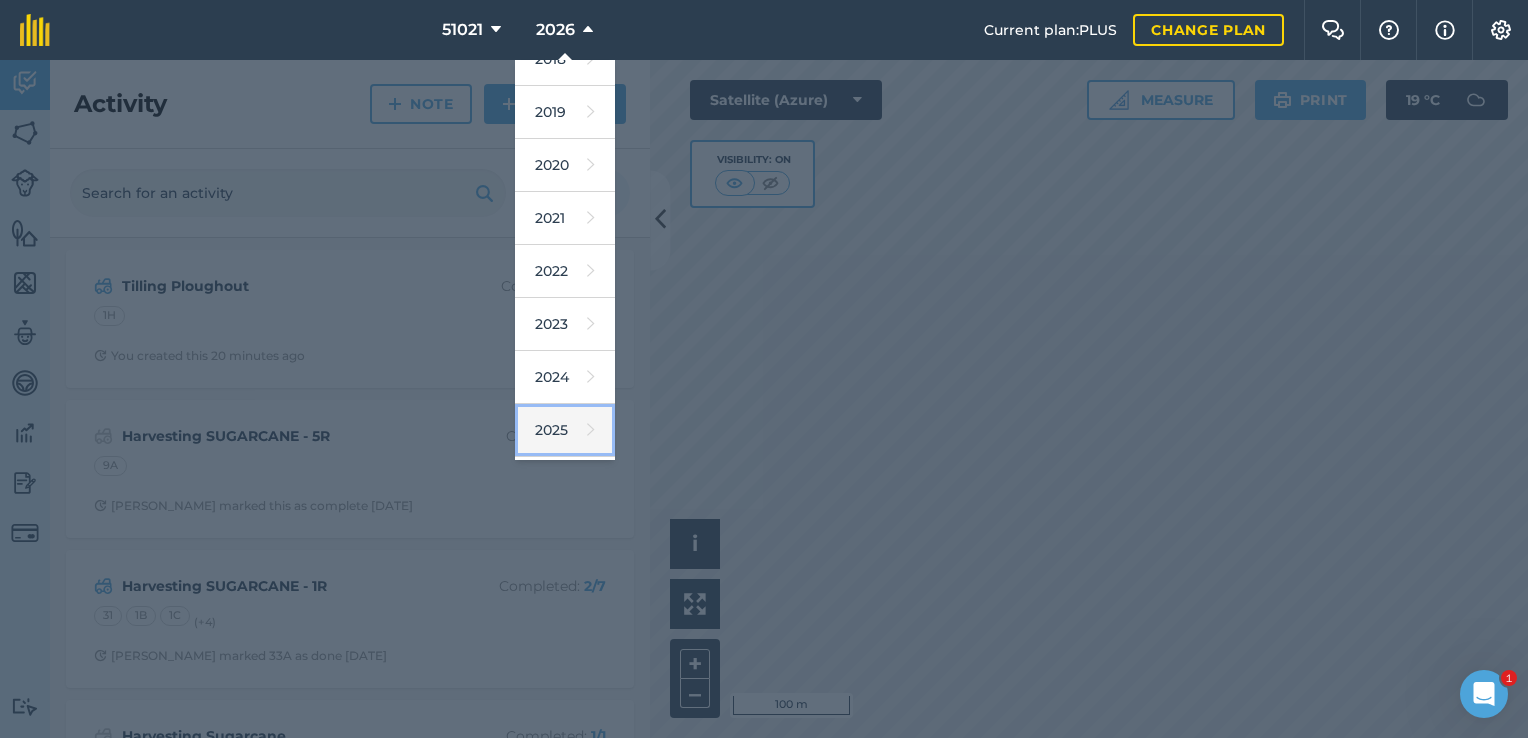 click on "2025" at bounding box center (565, 430) 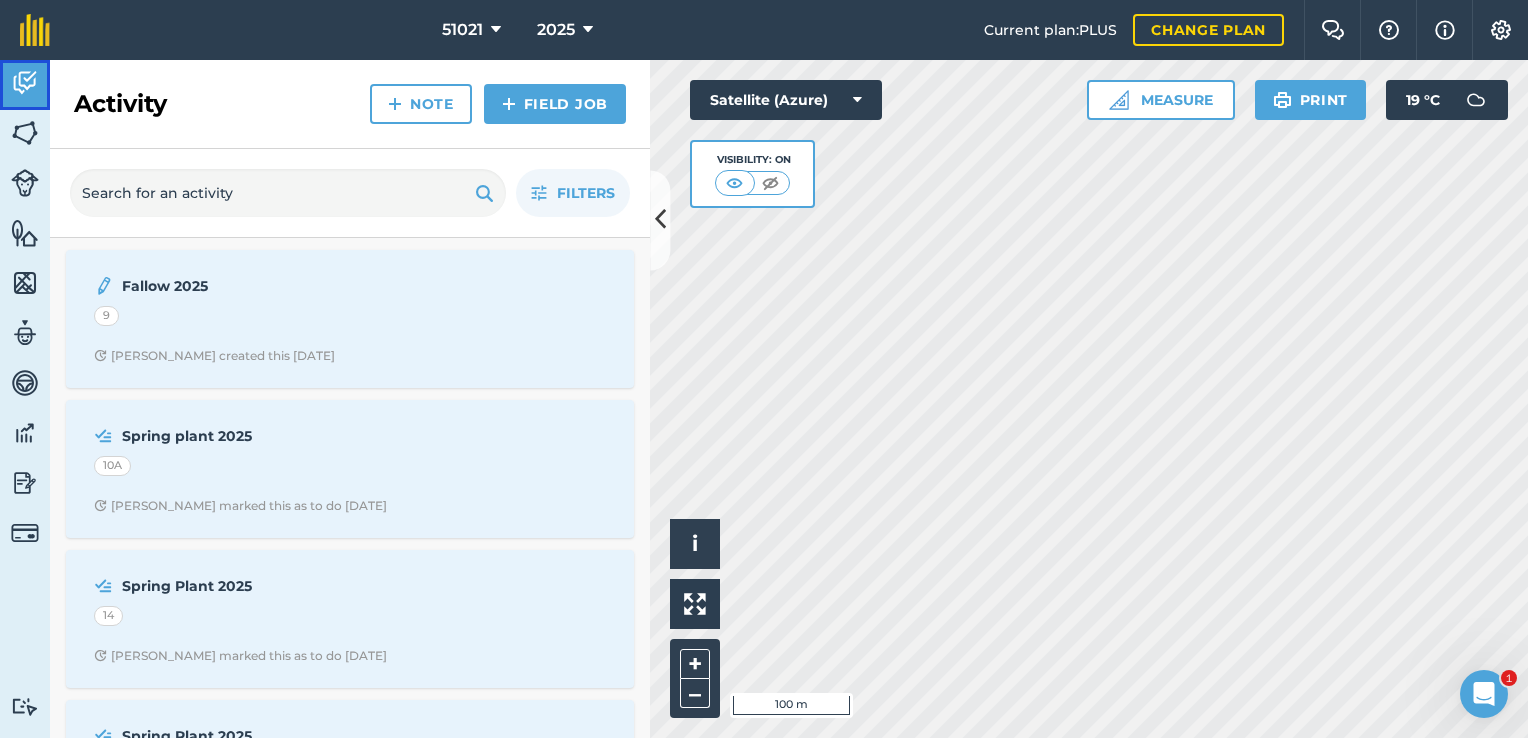 click at bounding box center [25, 83] 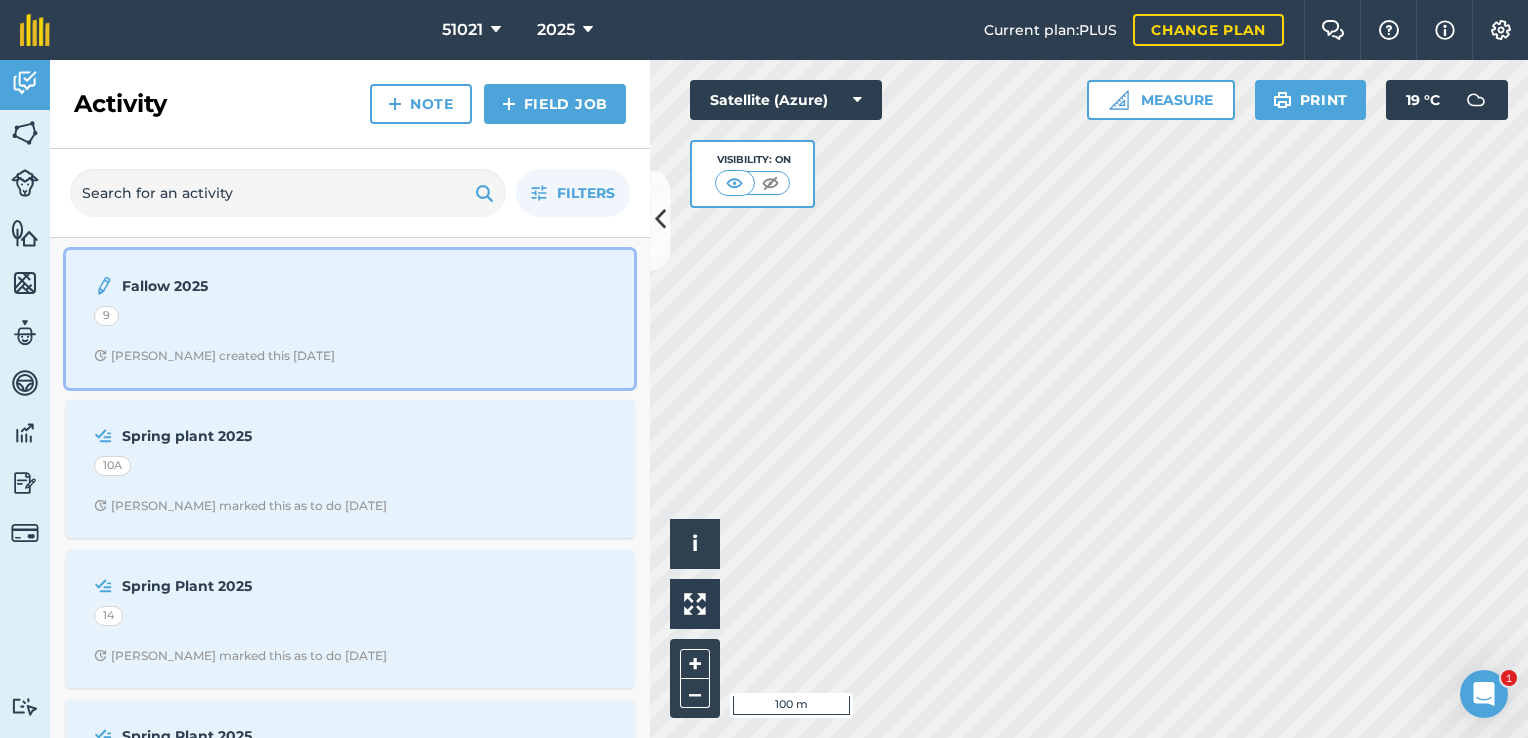 click on "Fallow 2025" at bounding box center [280, 286] 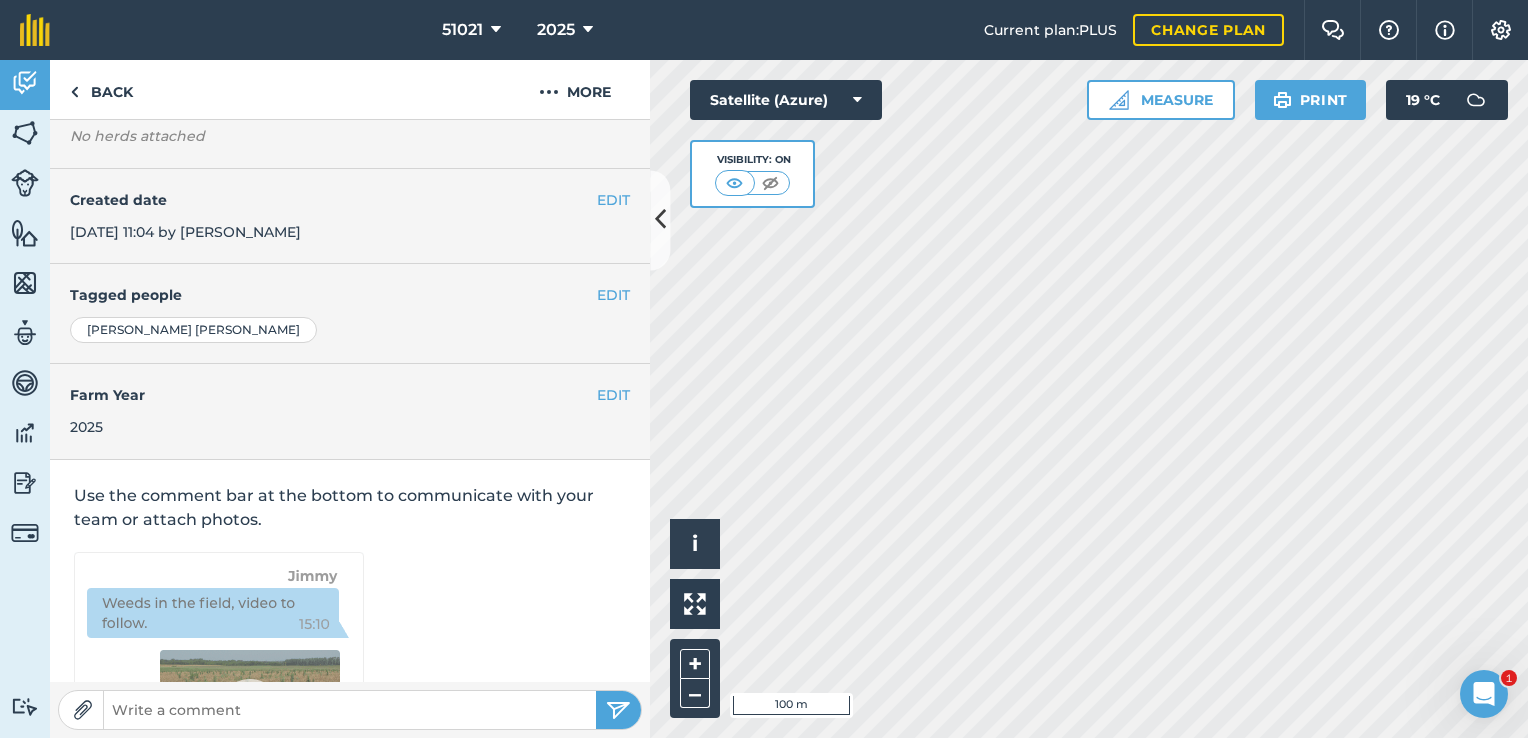 scroll, scrollTop: 300, scrollLeft: 0, axis: vertical 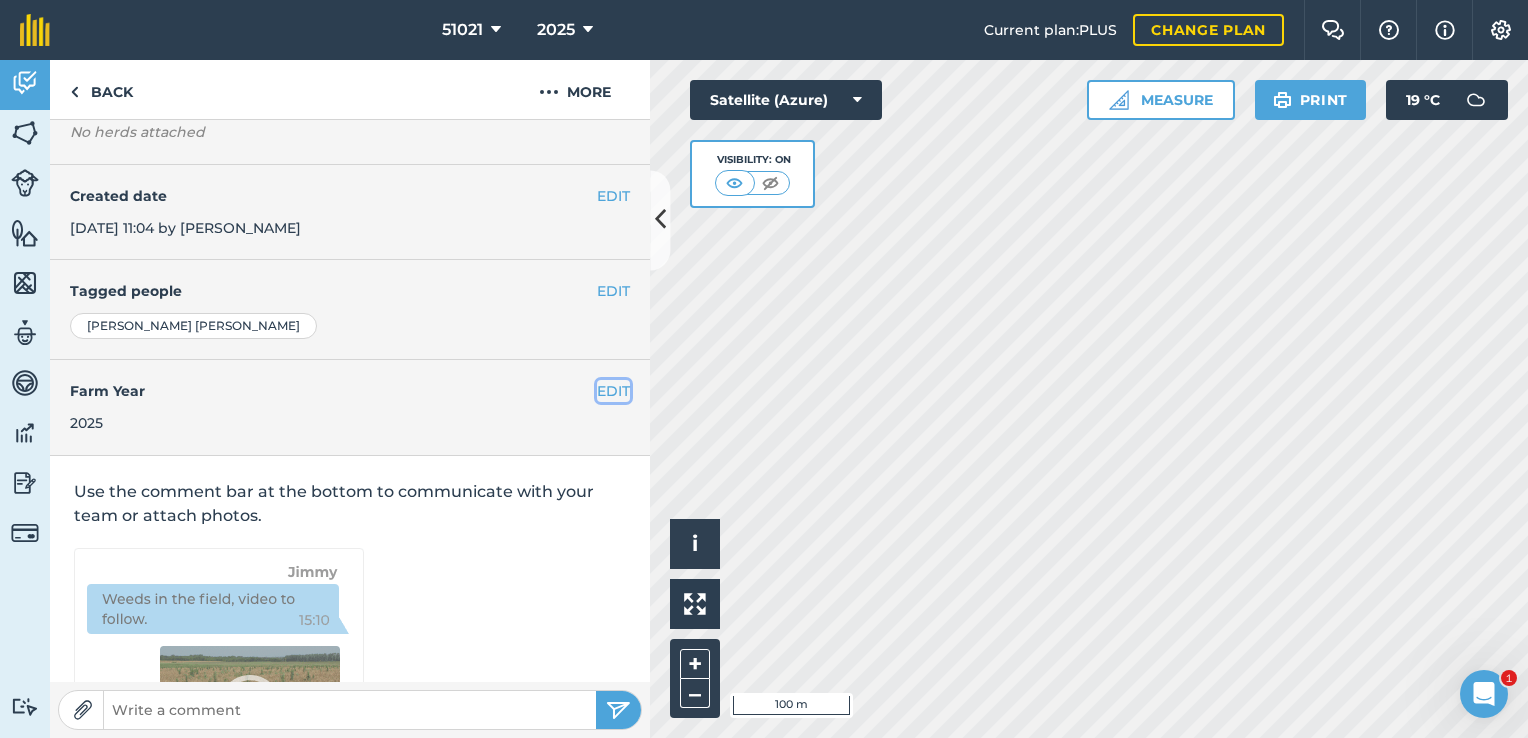 click on "EDIT" at bounding box center (613, 391) 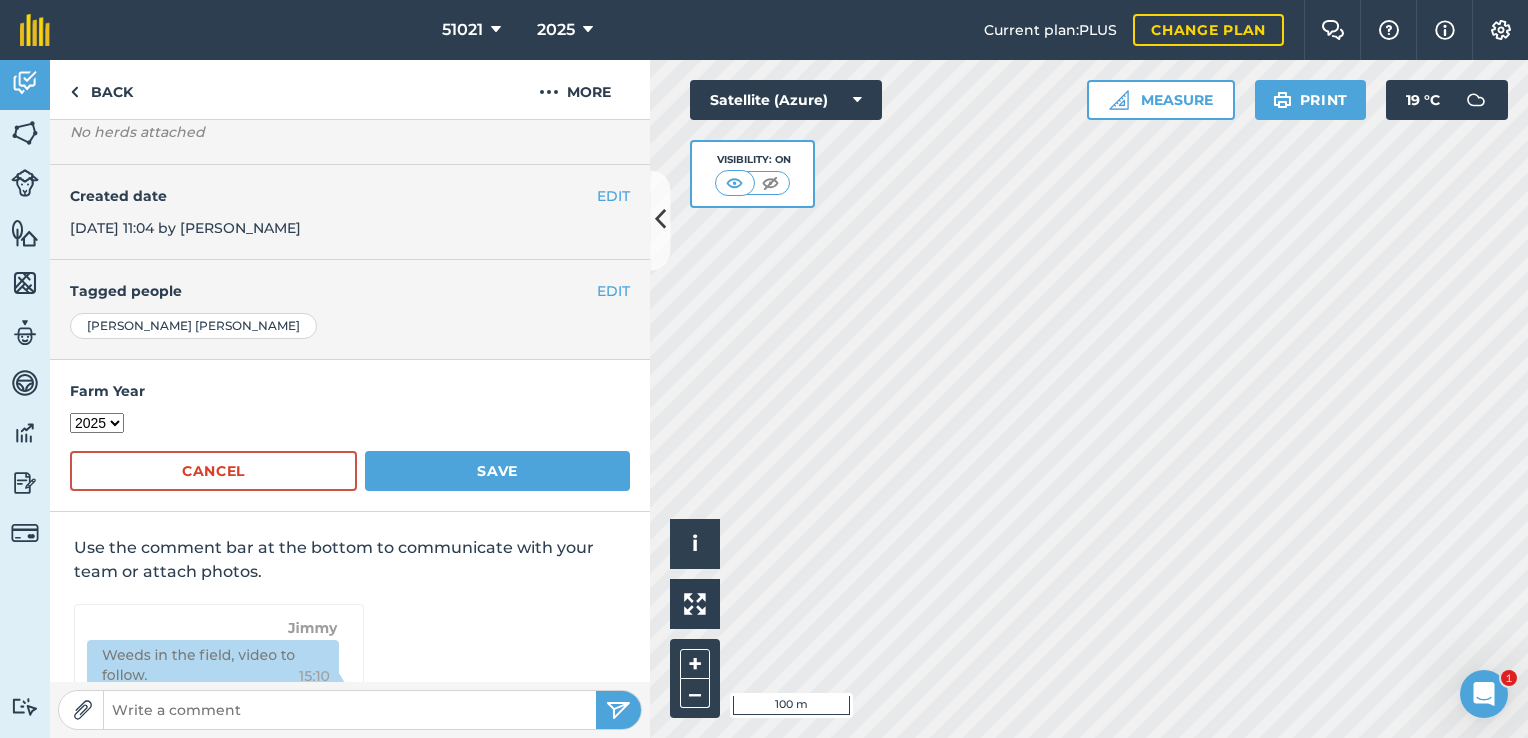 click on "2017 2018 2019 2020 2021 2022 2023 2024 2025 2026 2027" at bounding box center [97, 423] 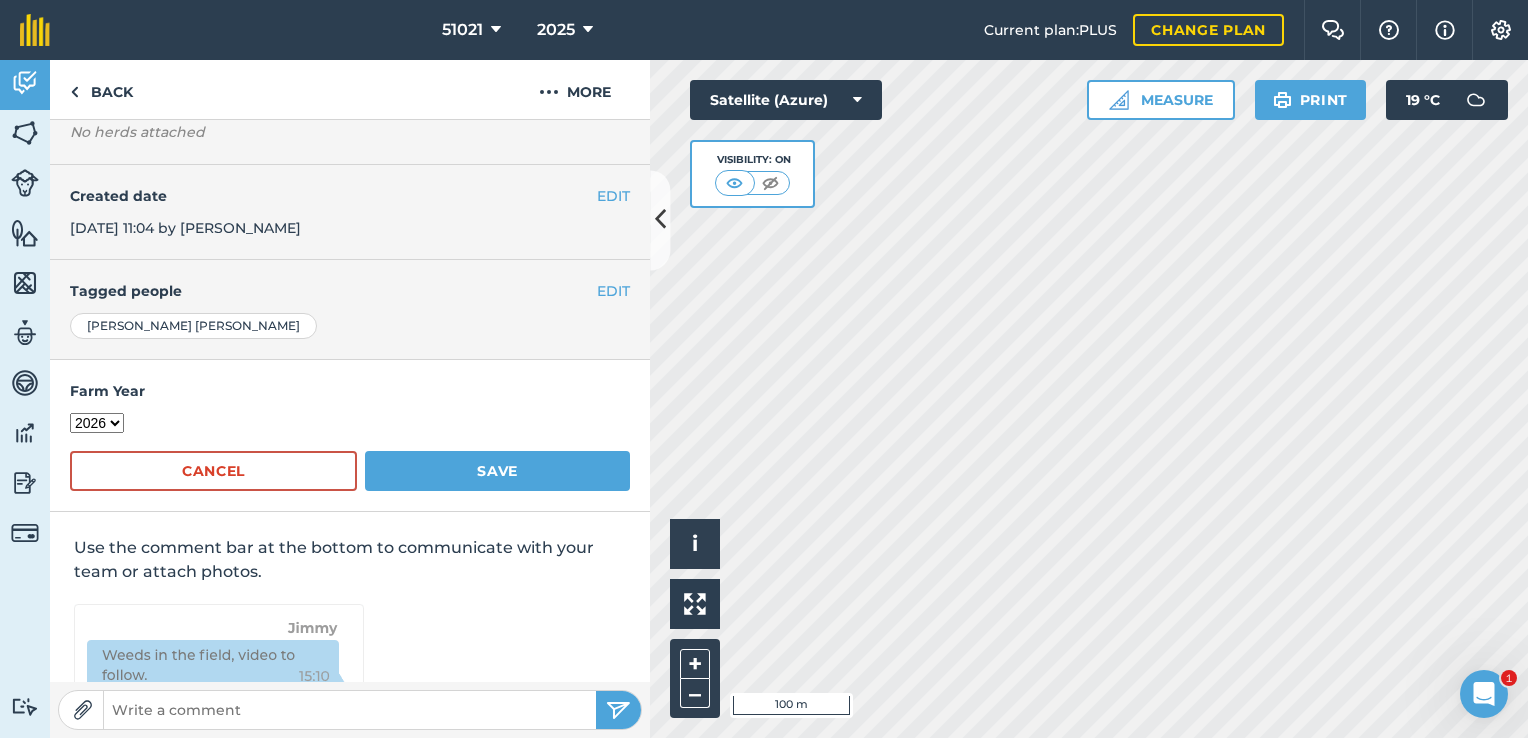 click on "2017 2018 2019 2020 2021 2022 2023 2024 2025 2026 2027" at bounding box center (97, 423) 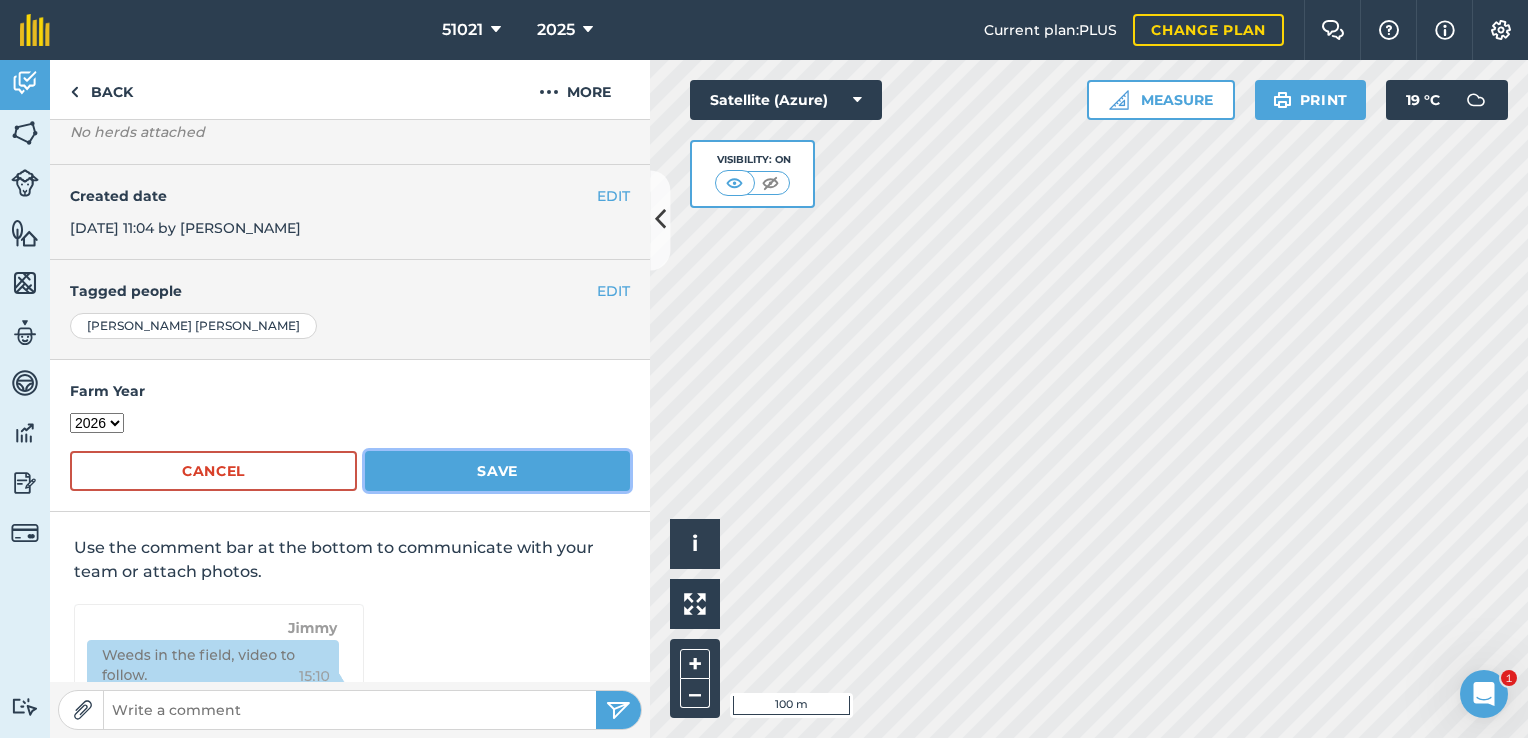 click on "Save" at bounding box center (497, 471) 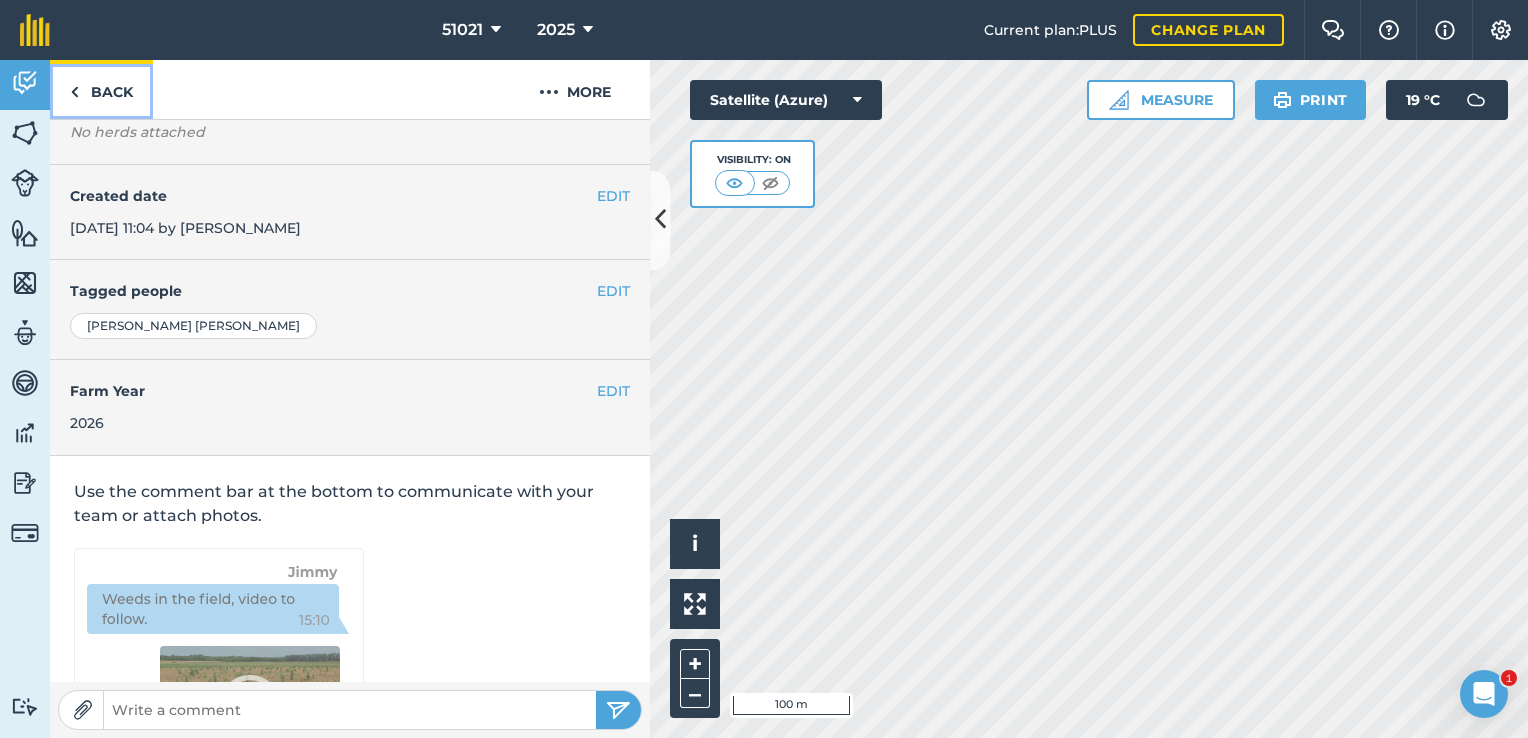 click on "Back" at bounding box center [101, 89] 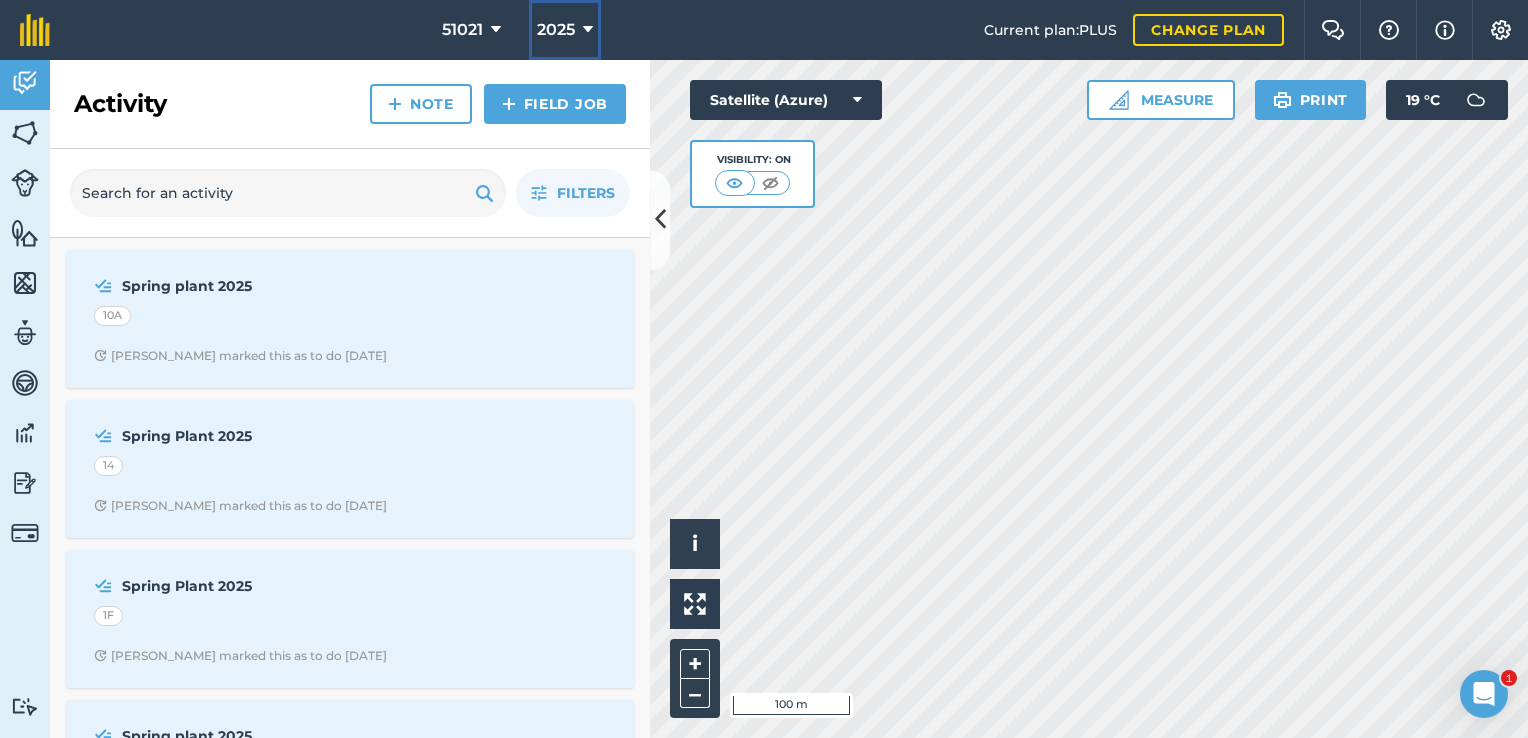 click at bounding box center (588, 30) 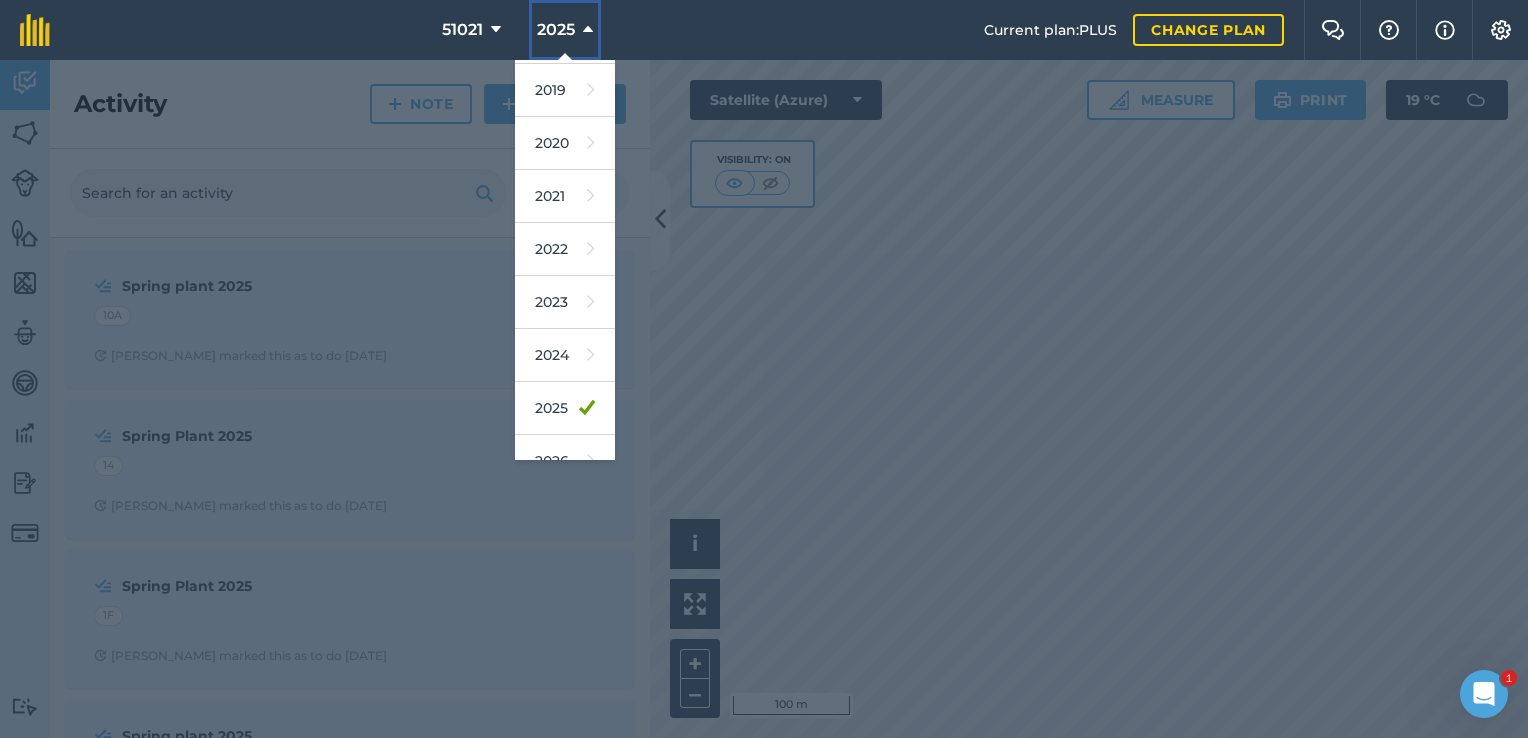 scroll, scrollTop: 120, scrollLeft: 0, axis: vertical 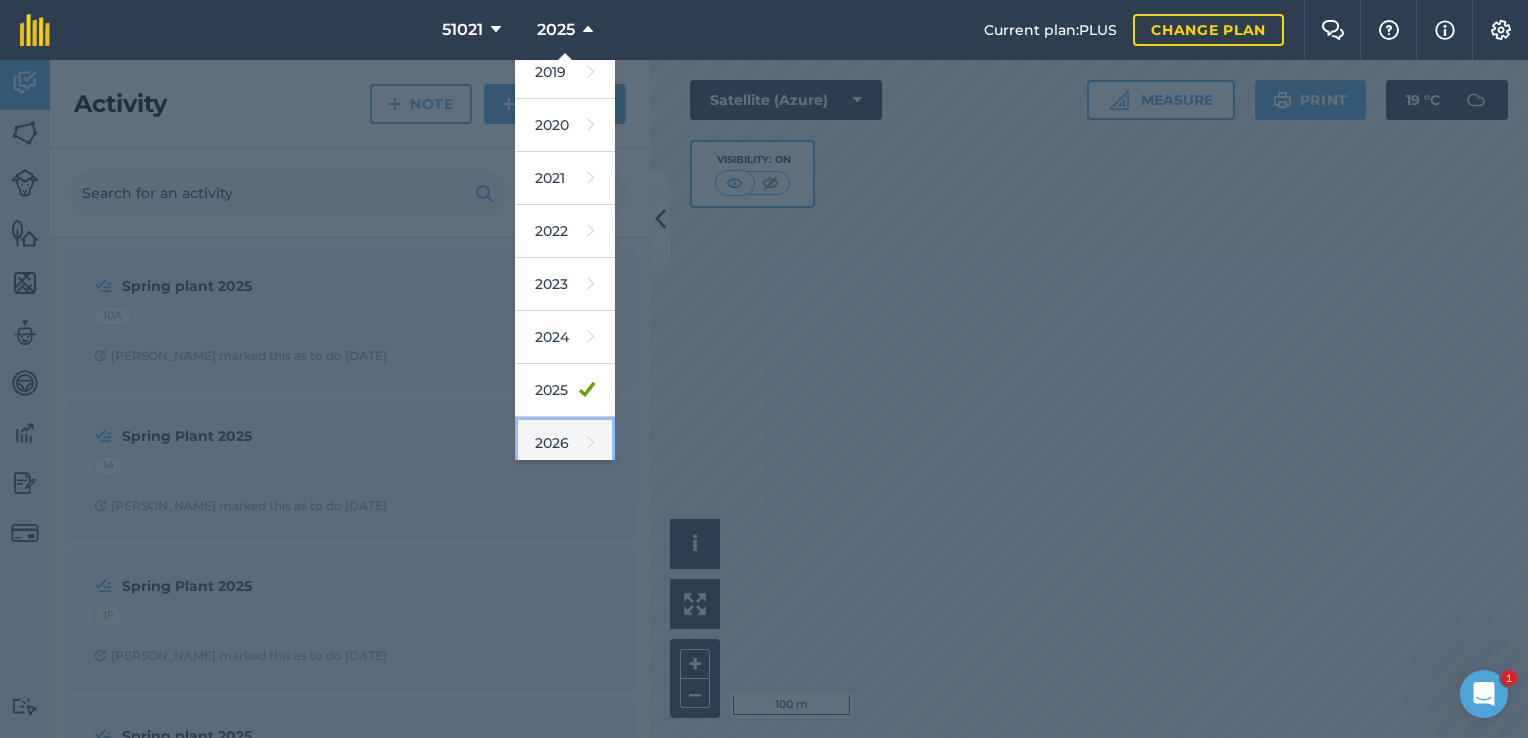 click on "2026" at bounding box center [565, 443] 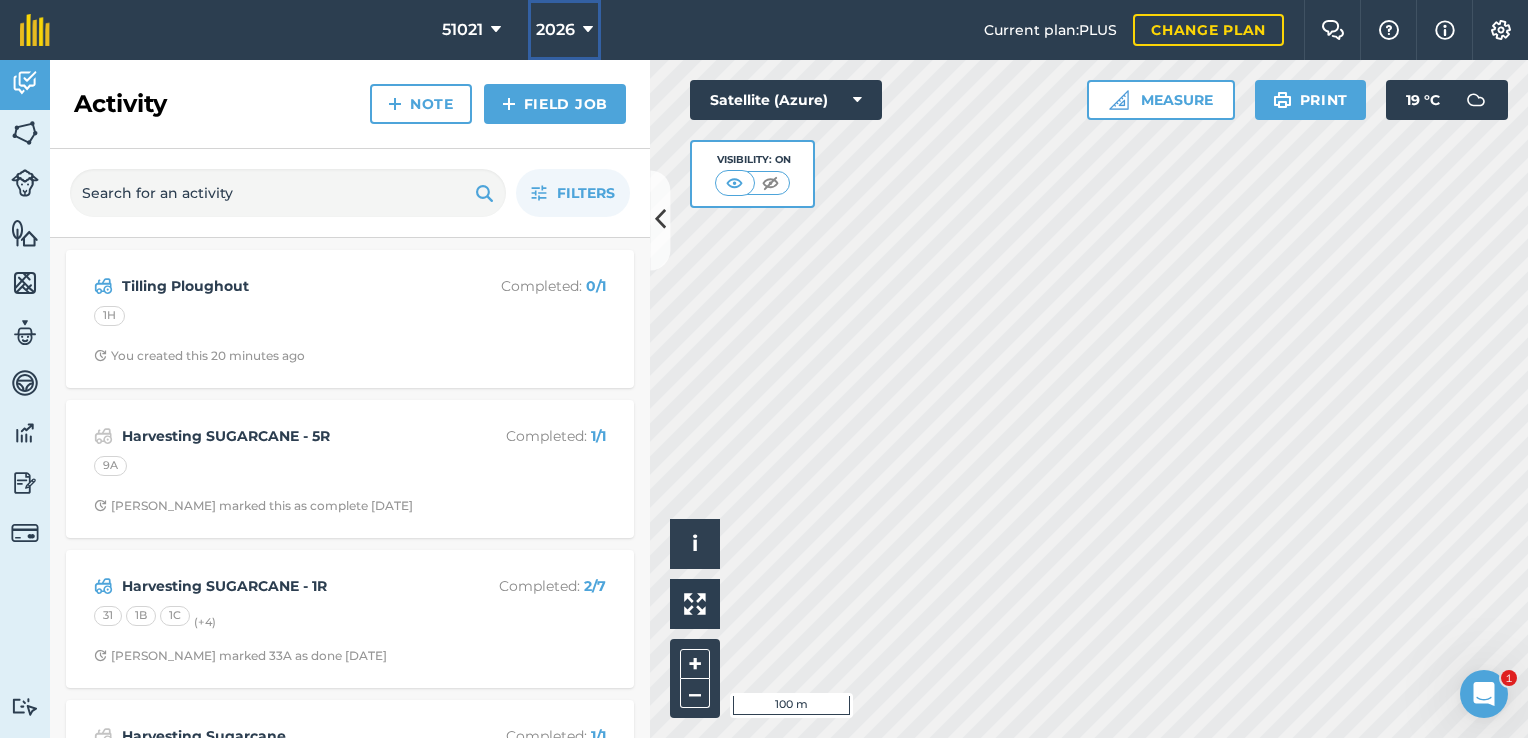 click at bounding box center [588, 30] 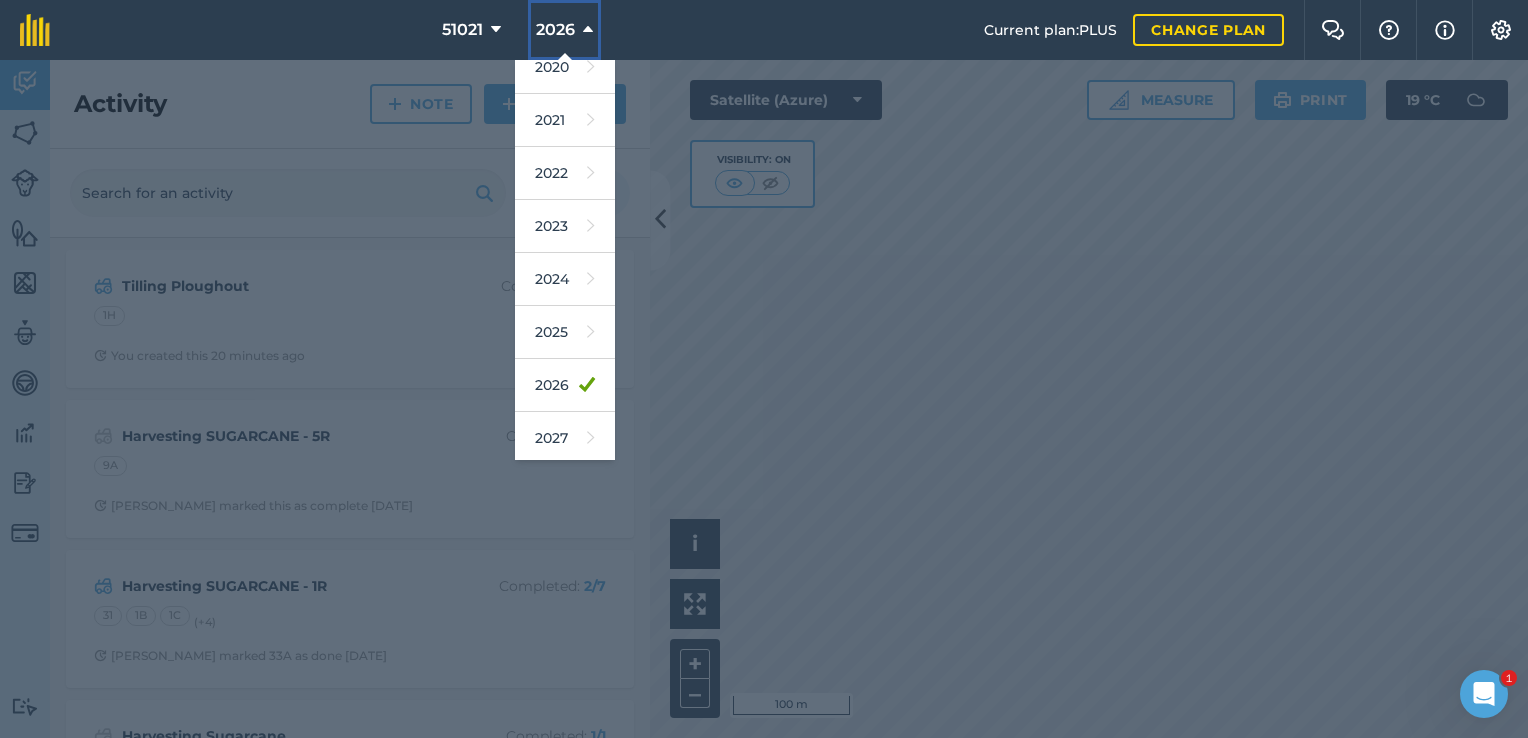 scroll, scrollTop: 180, scrollLeft: 0, axis: vertical 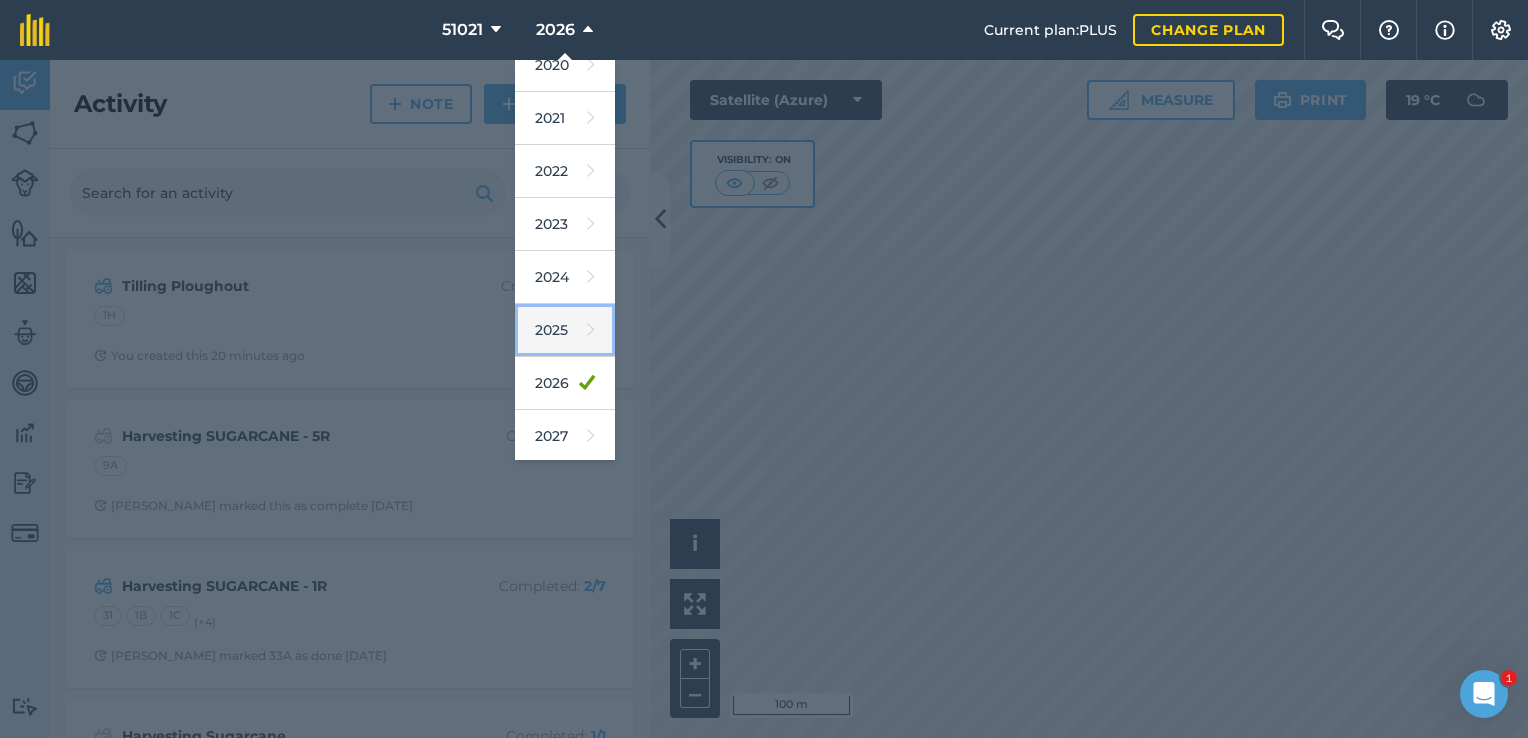 click on "2025" at bounding box center (565, 330) 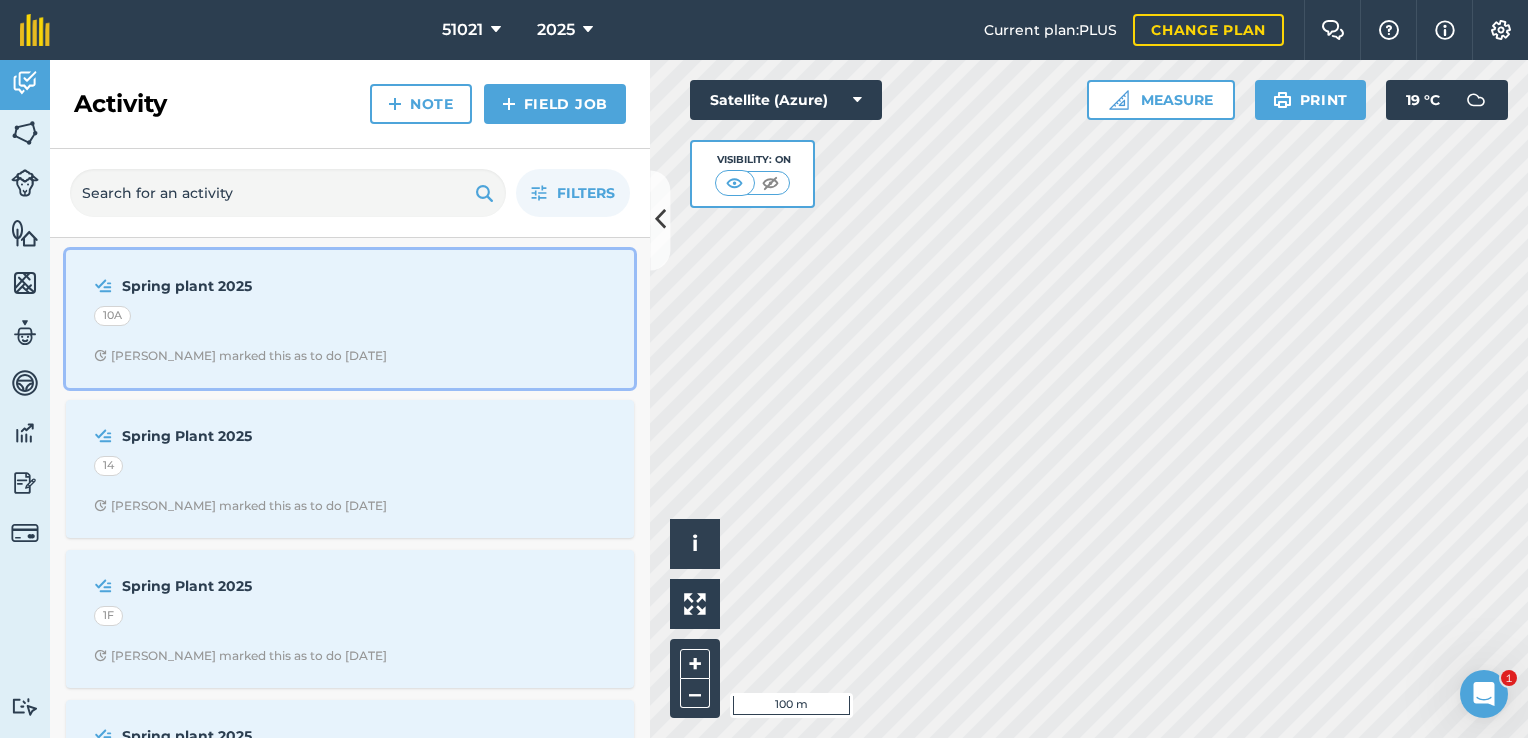 click on "Spring plant 2025" at bounding box center (280, 286) 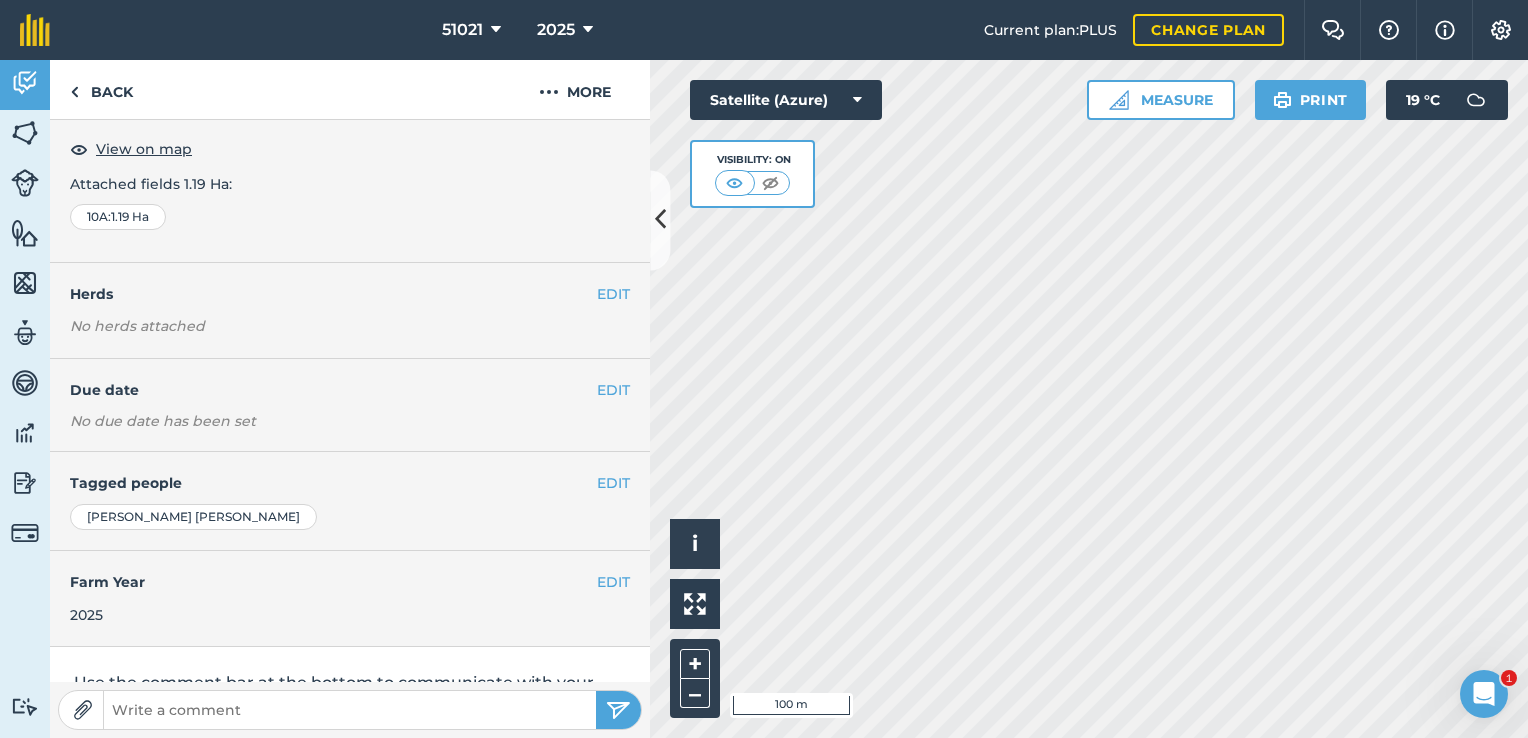 scroll, scrollTop: 300, scrollLeft: 0, axis: vertical 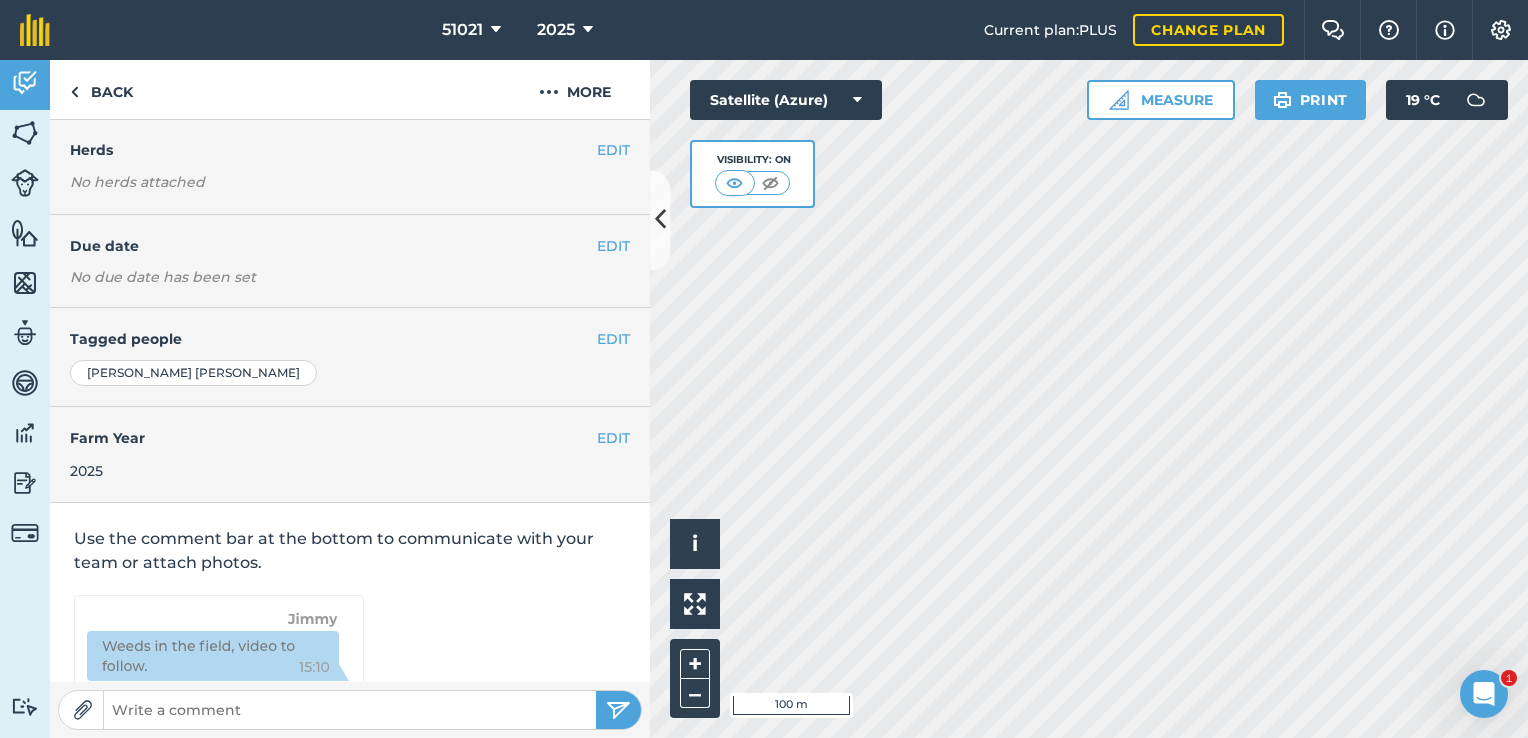 click on "2025" at bounding box center [350, 471] 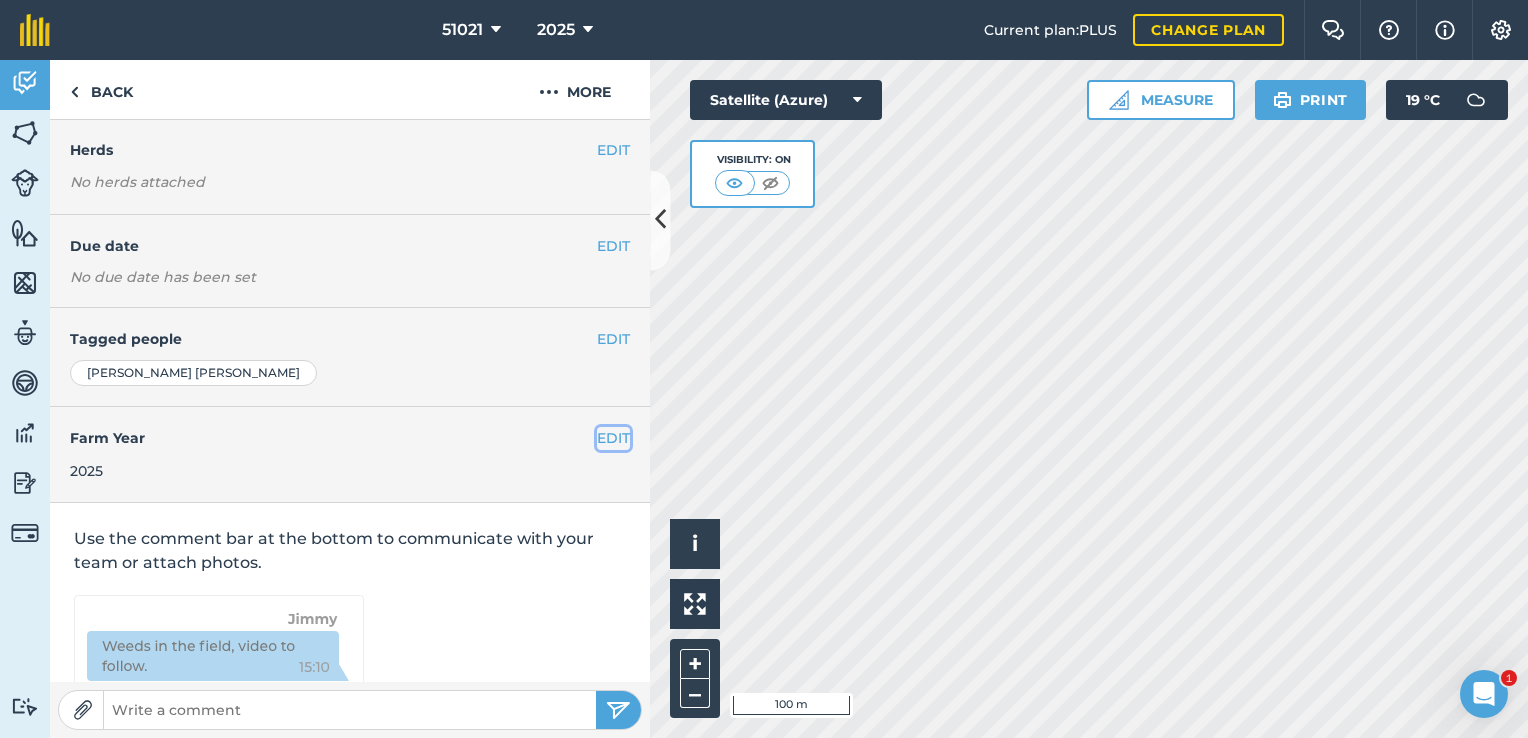 click on "EDIT" at bounding box center [613, 438] 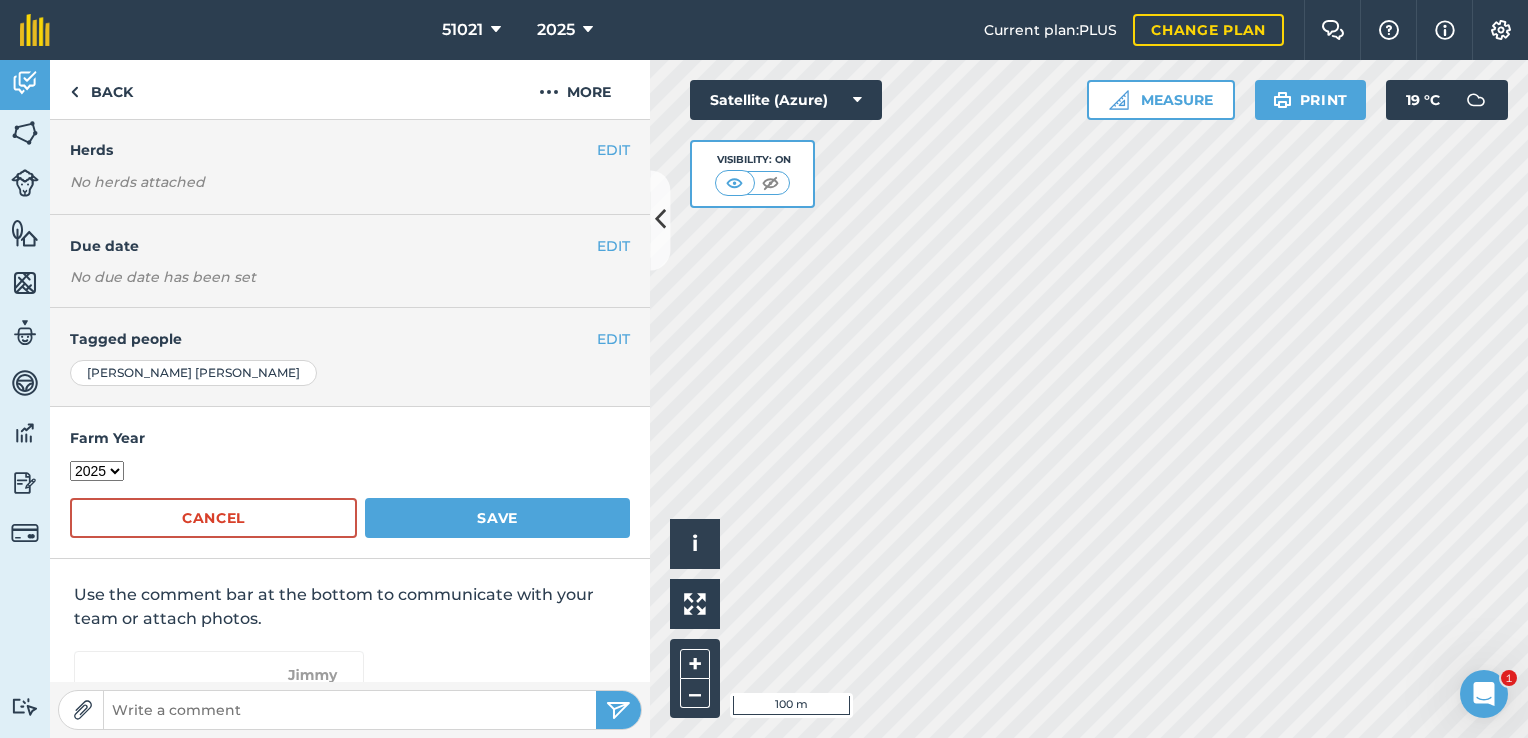 click on "2017 2018 2019 2020 2021 2022 2023 2024 2025 2026 2027" at bounding box center [97, 471] 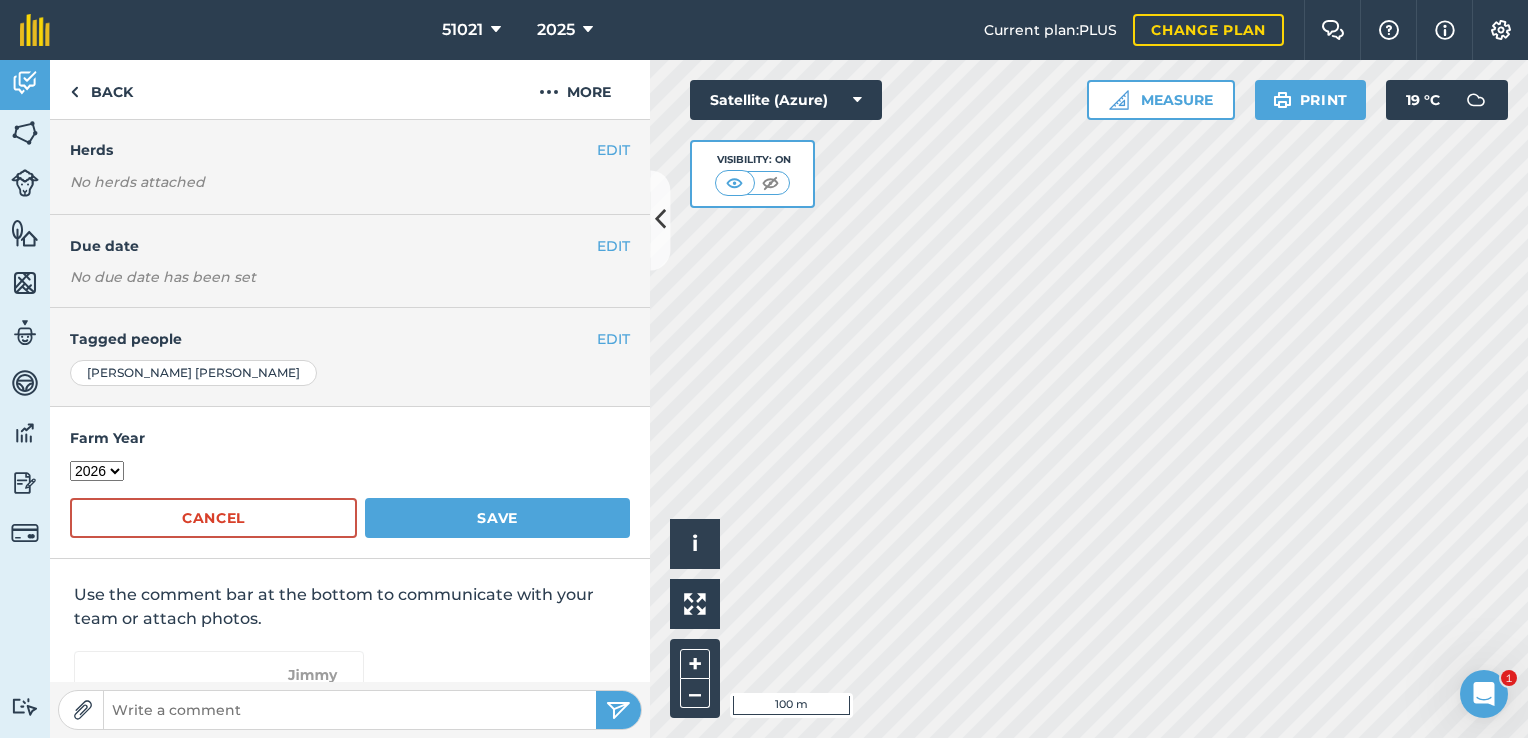 click on "2017 2018 2019 2020 2021 2022 2023 2024 2025 2026 2027" at bounding box center (97, 471) 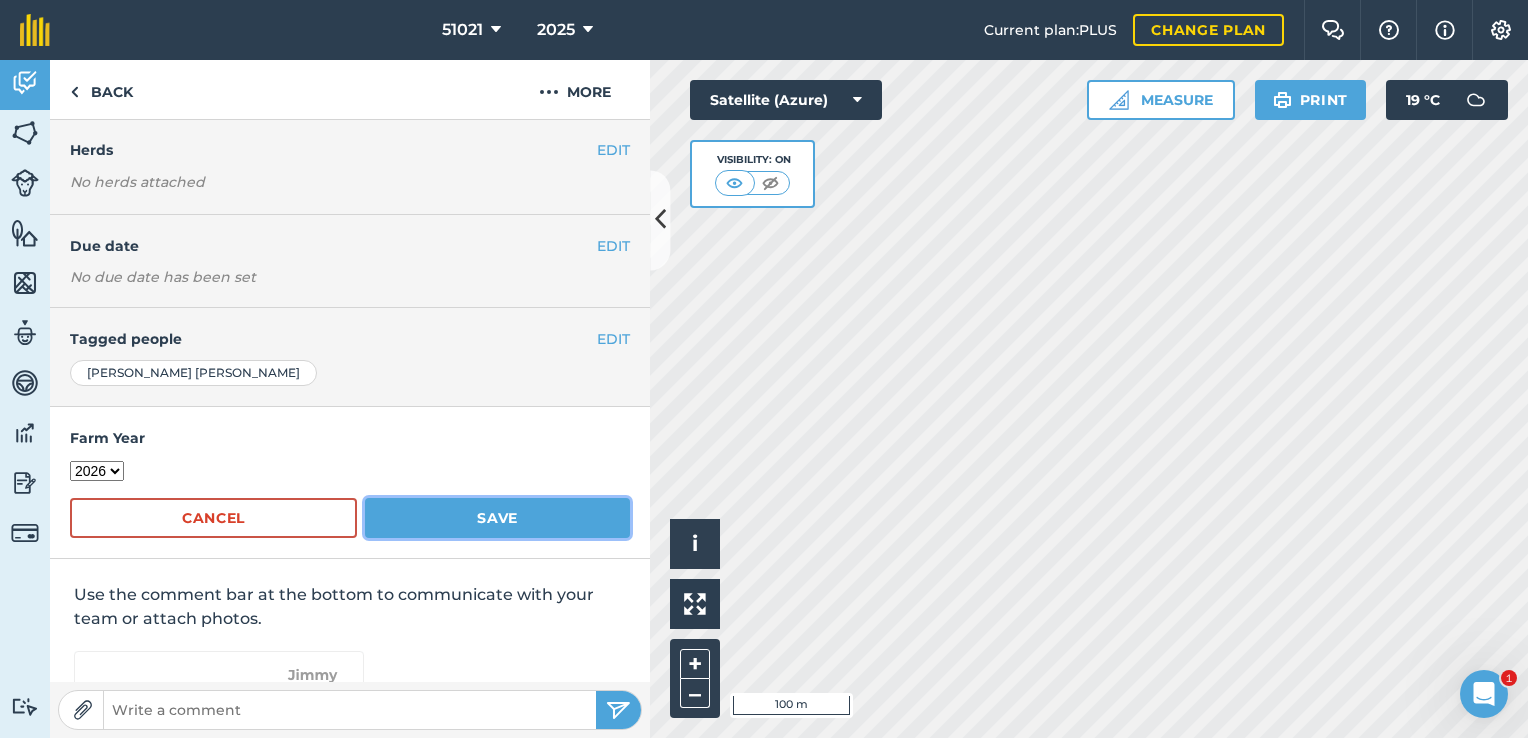 click on "Save" at bounding box center (497, 518) 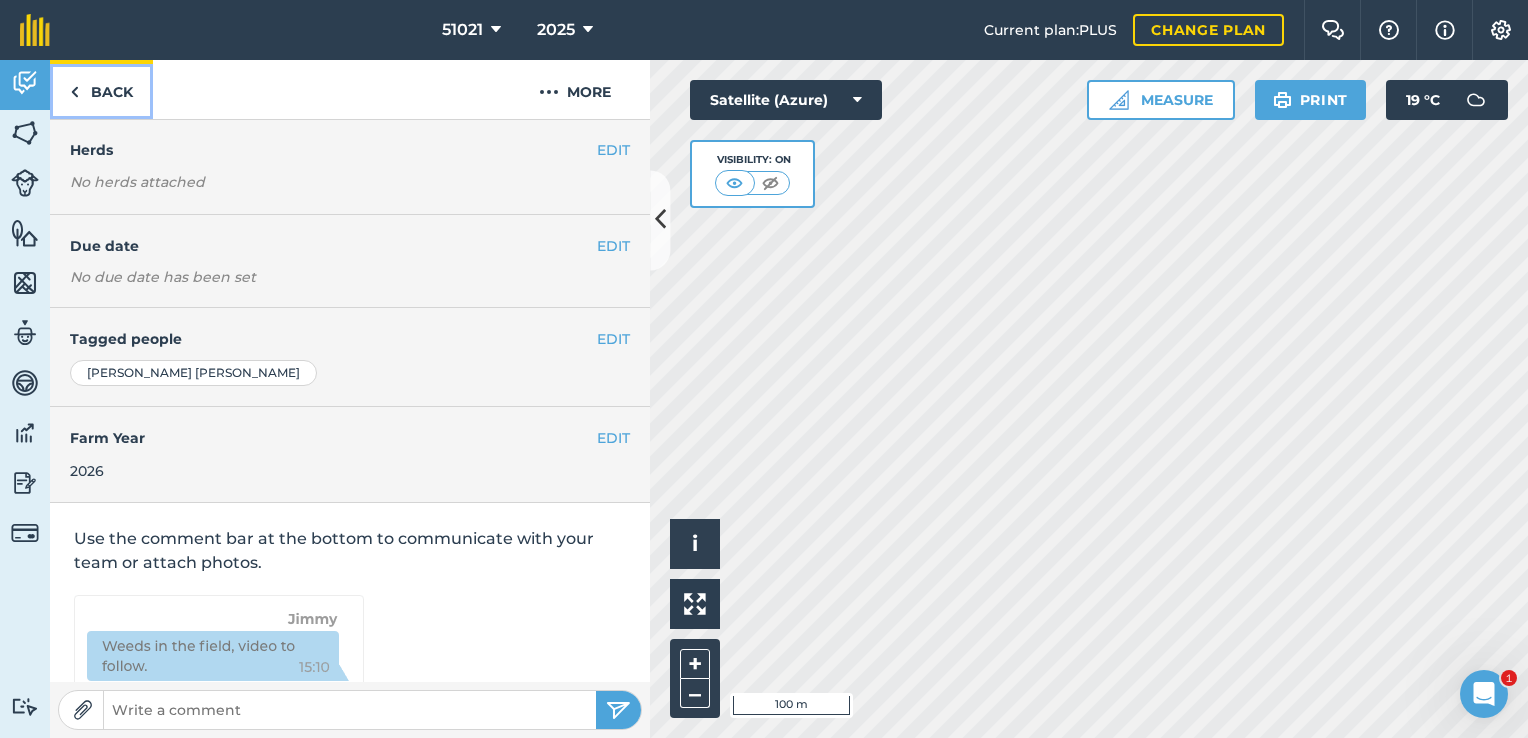 click on "Back" at bounding box center (101, 89) 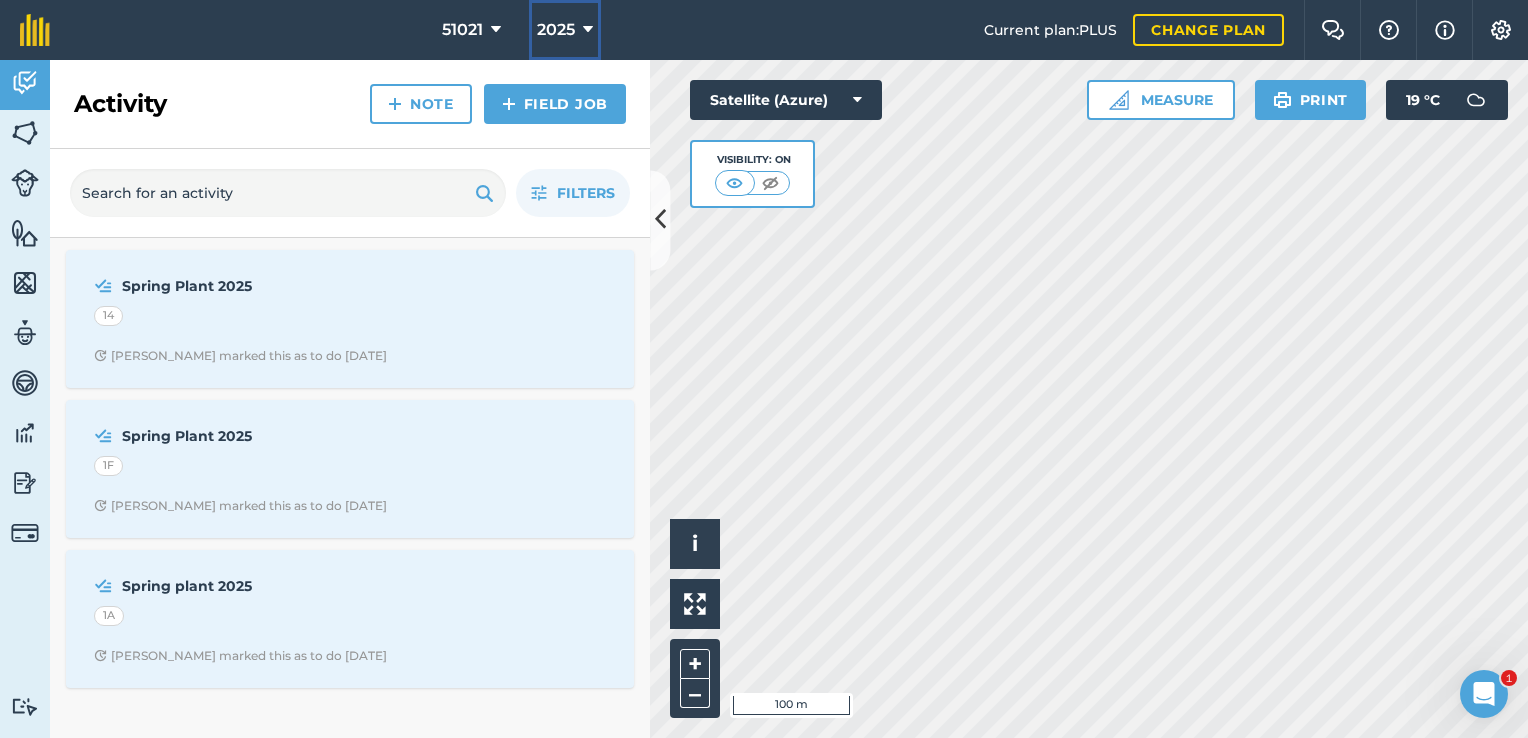 click at bounding box center (588, 30) 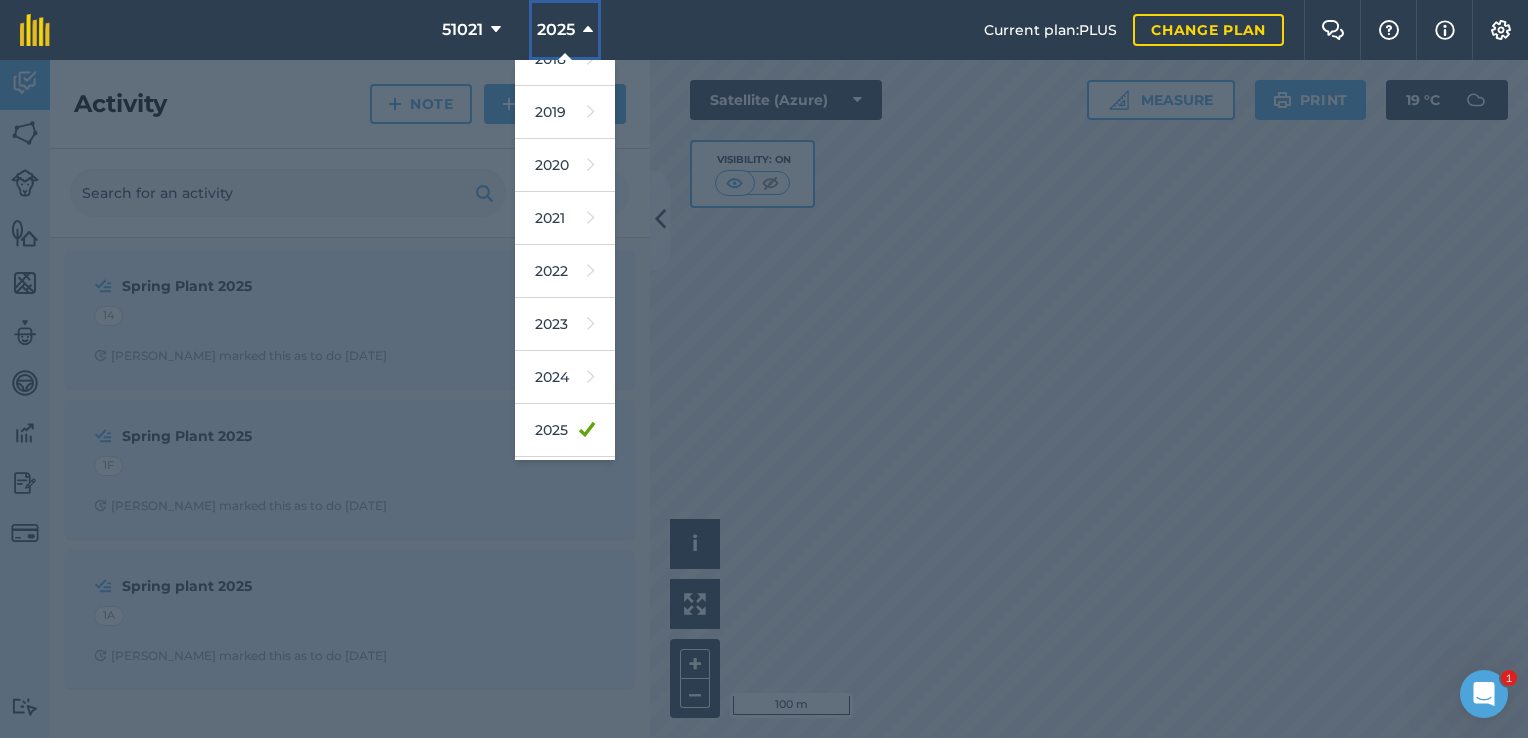 scroll, scrollTop: 120, scrollLeft: 0, axis: vertical 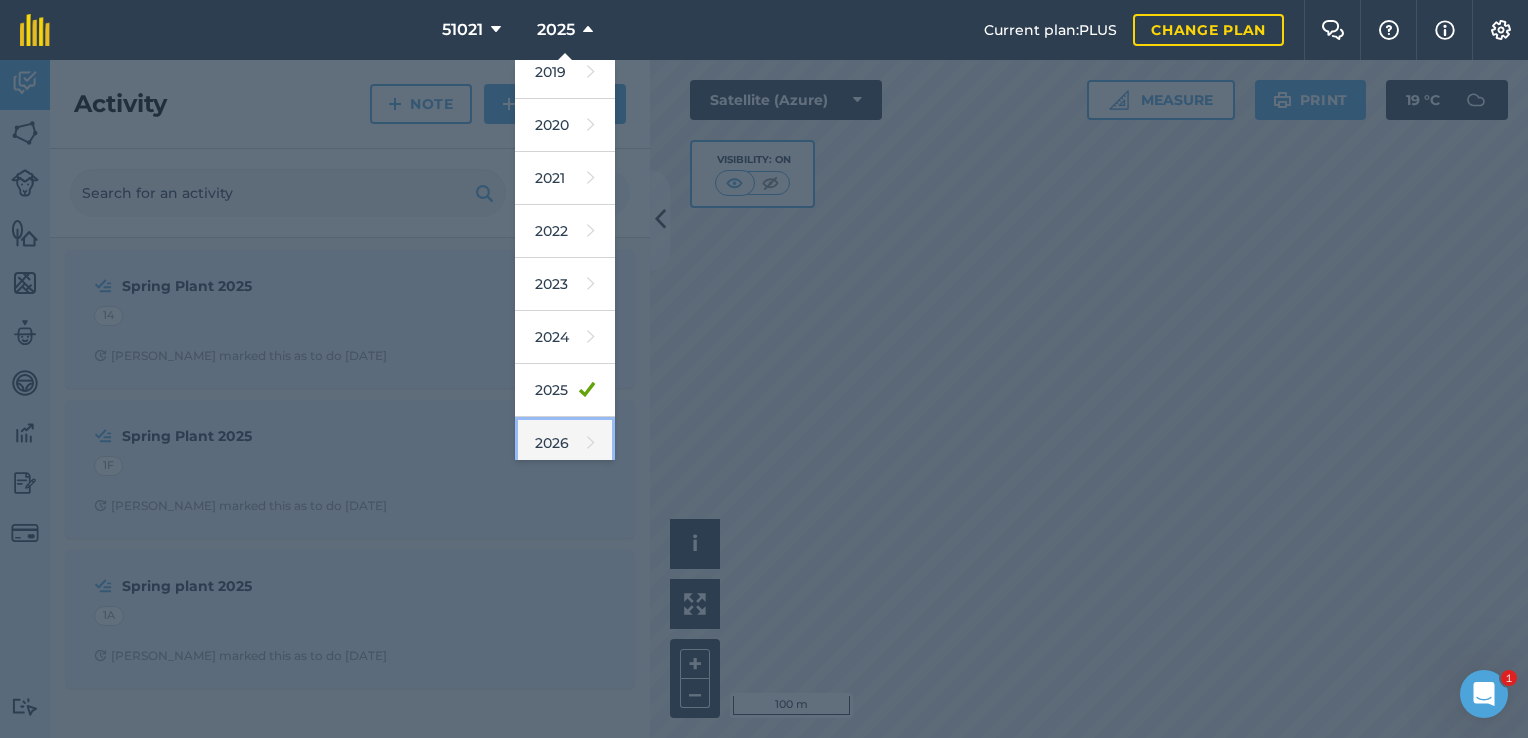 click on "2026" at bounding box center [565, 443] 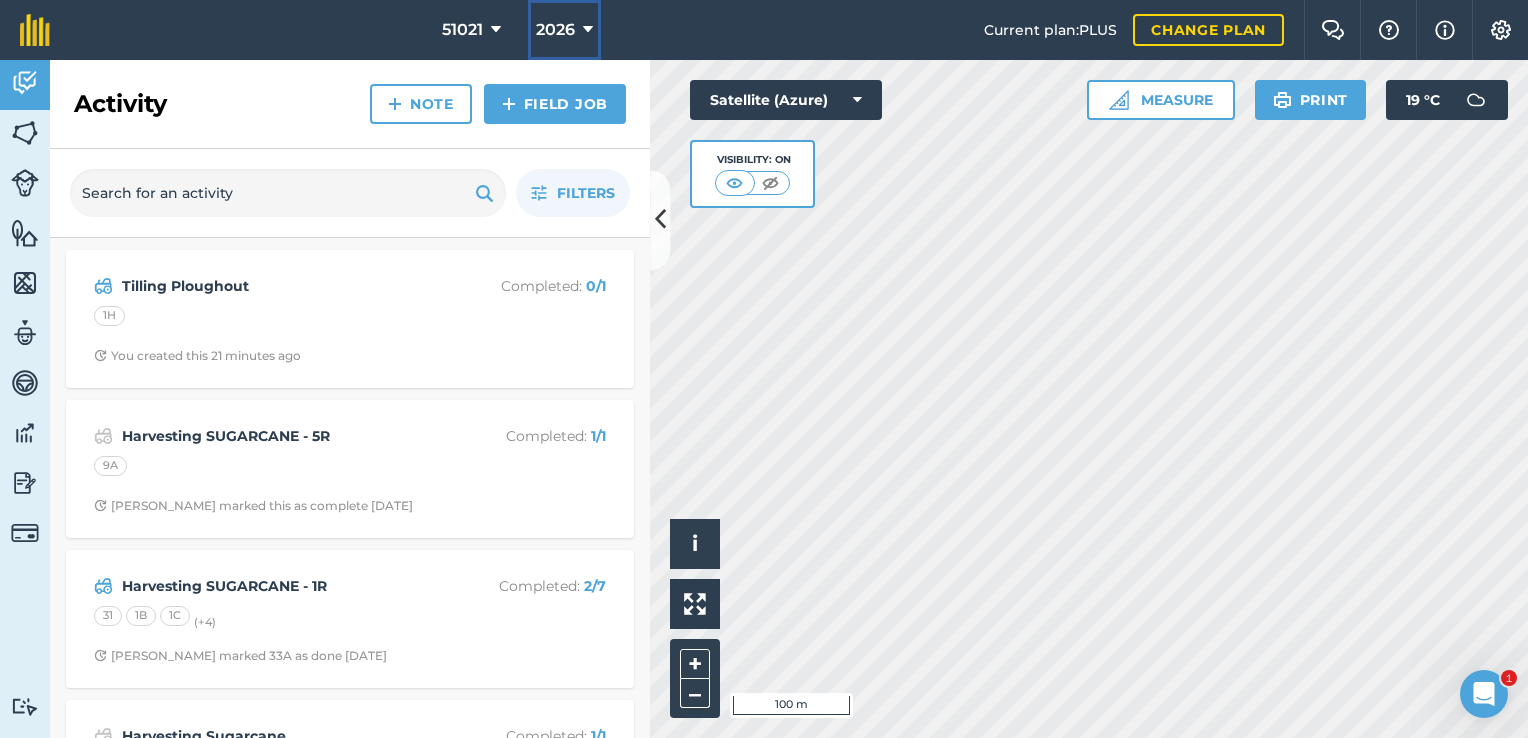 click at bounding box center (588, 30) 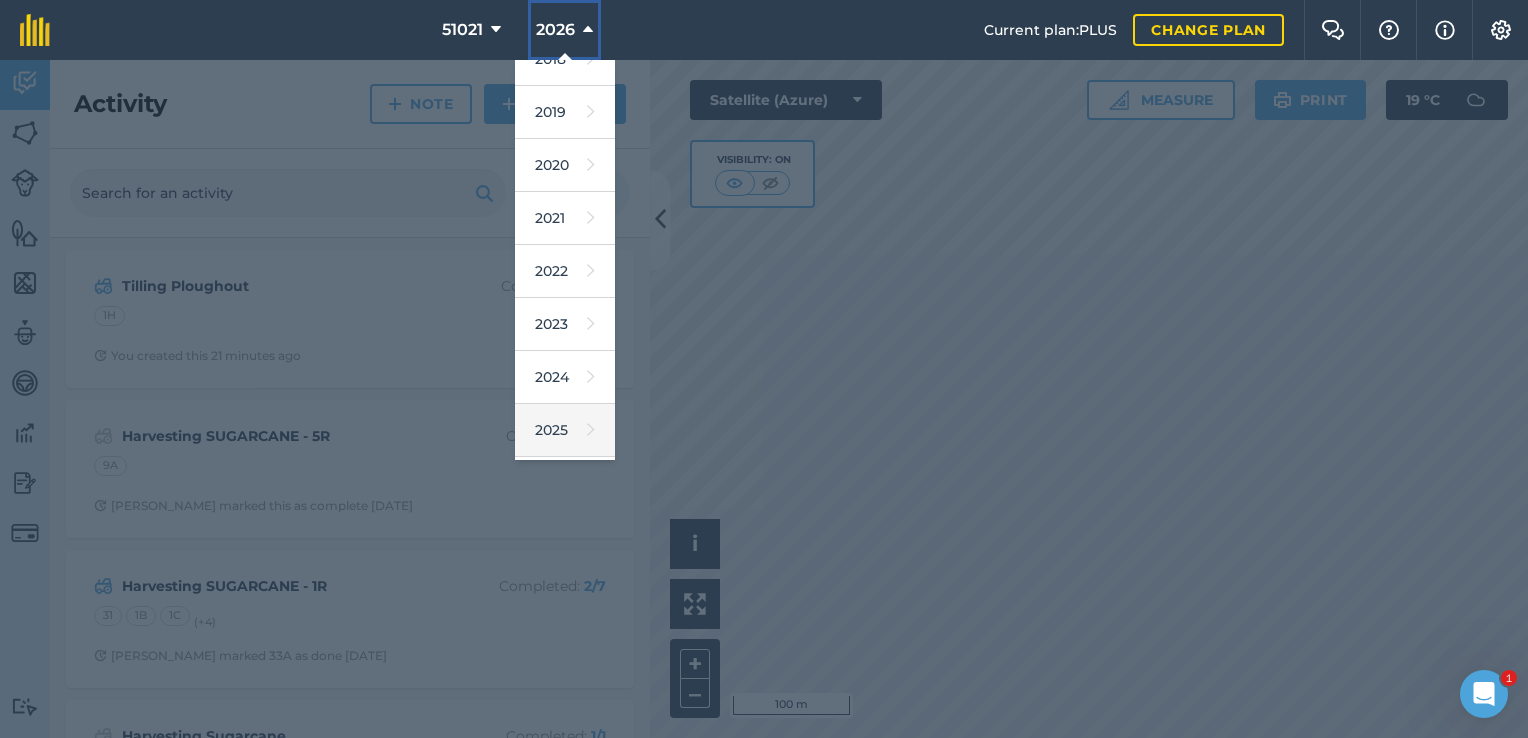scroll, scrollTop: 120, scrollLeft: 0, axis: vertical 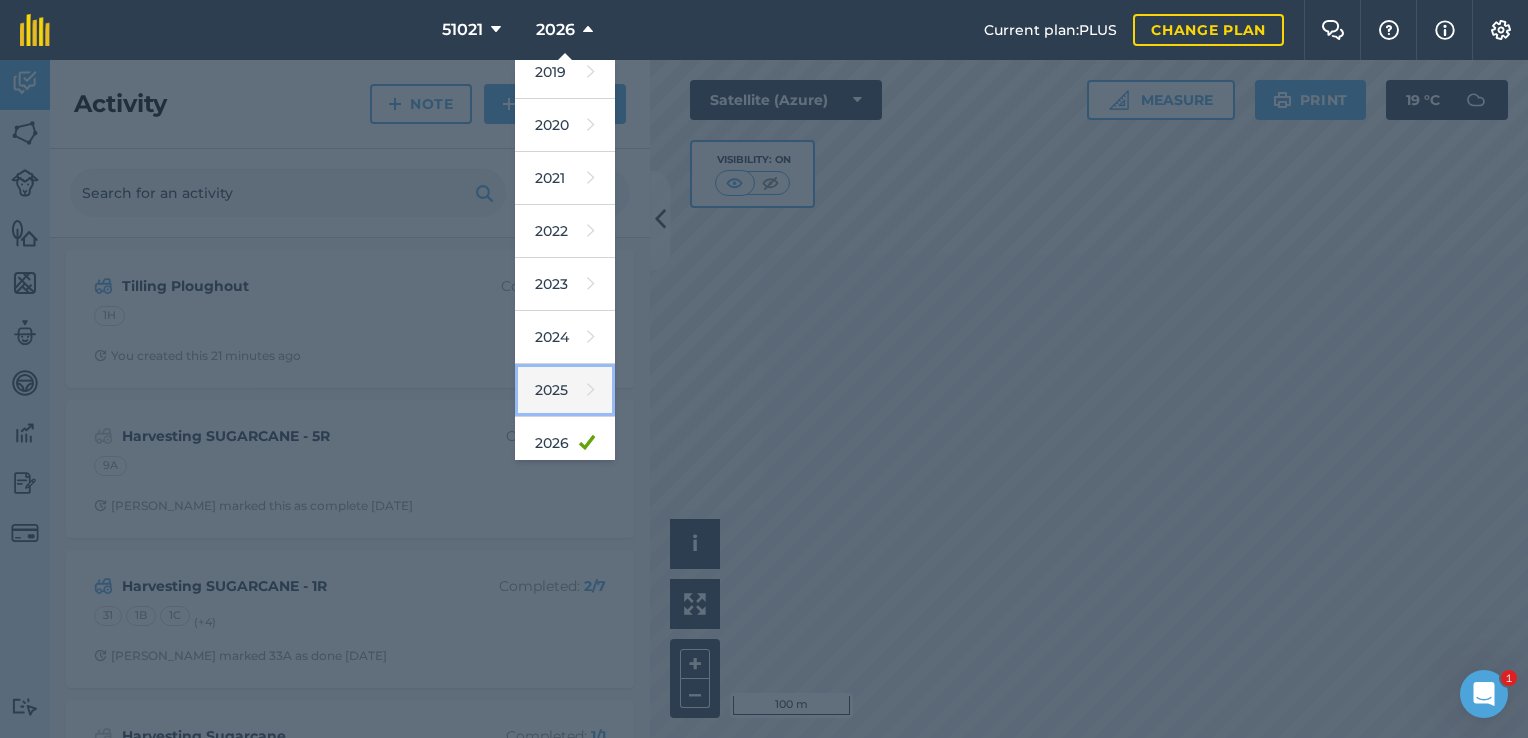 click on "2025" at bounding box center (565, 390) 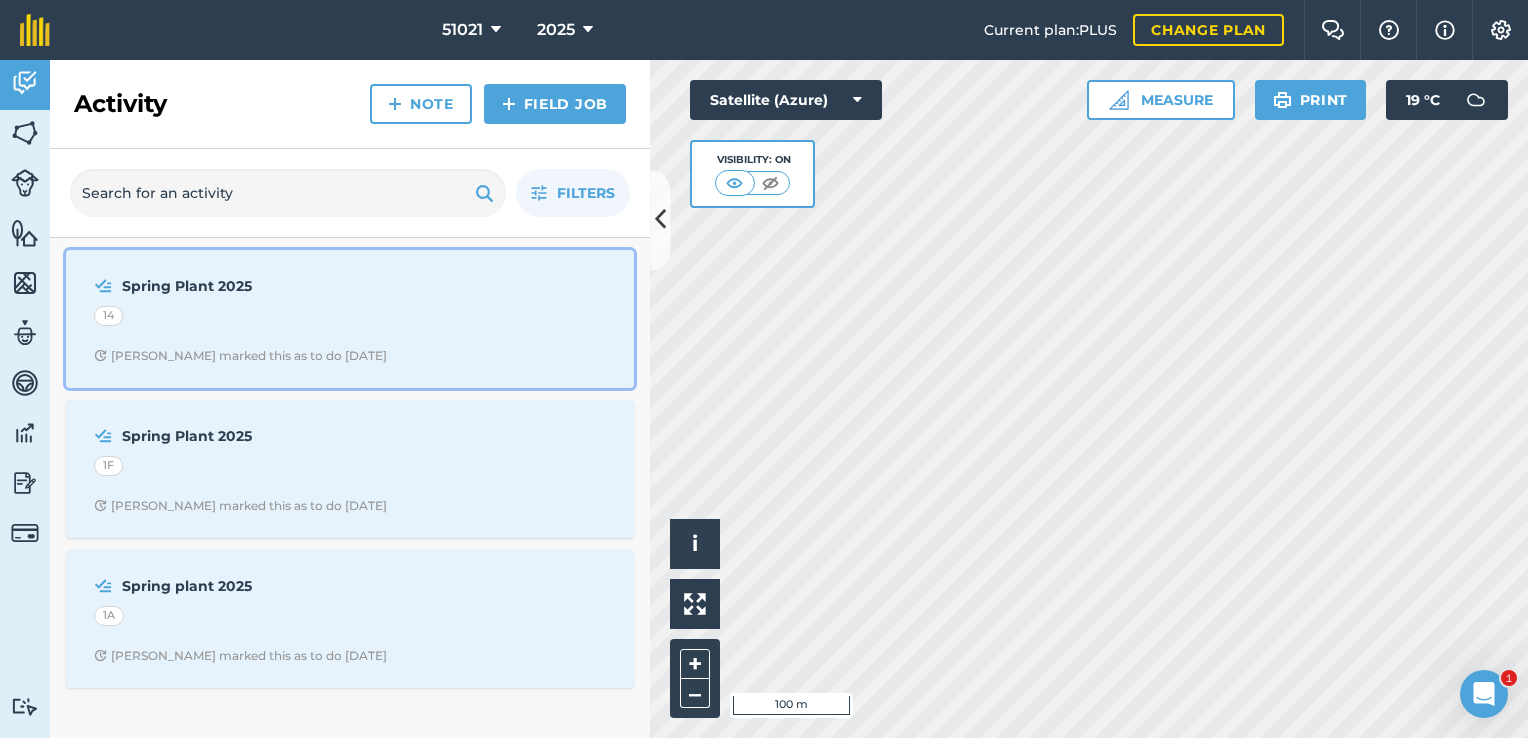 click on "Spring Plant 2025" at bounding box center [280, 286] 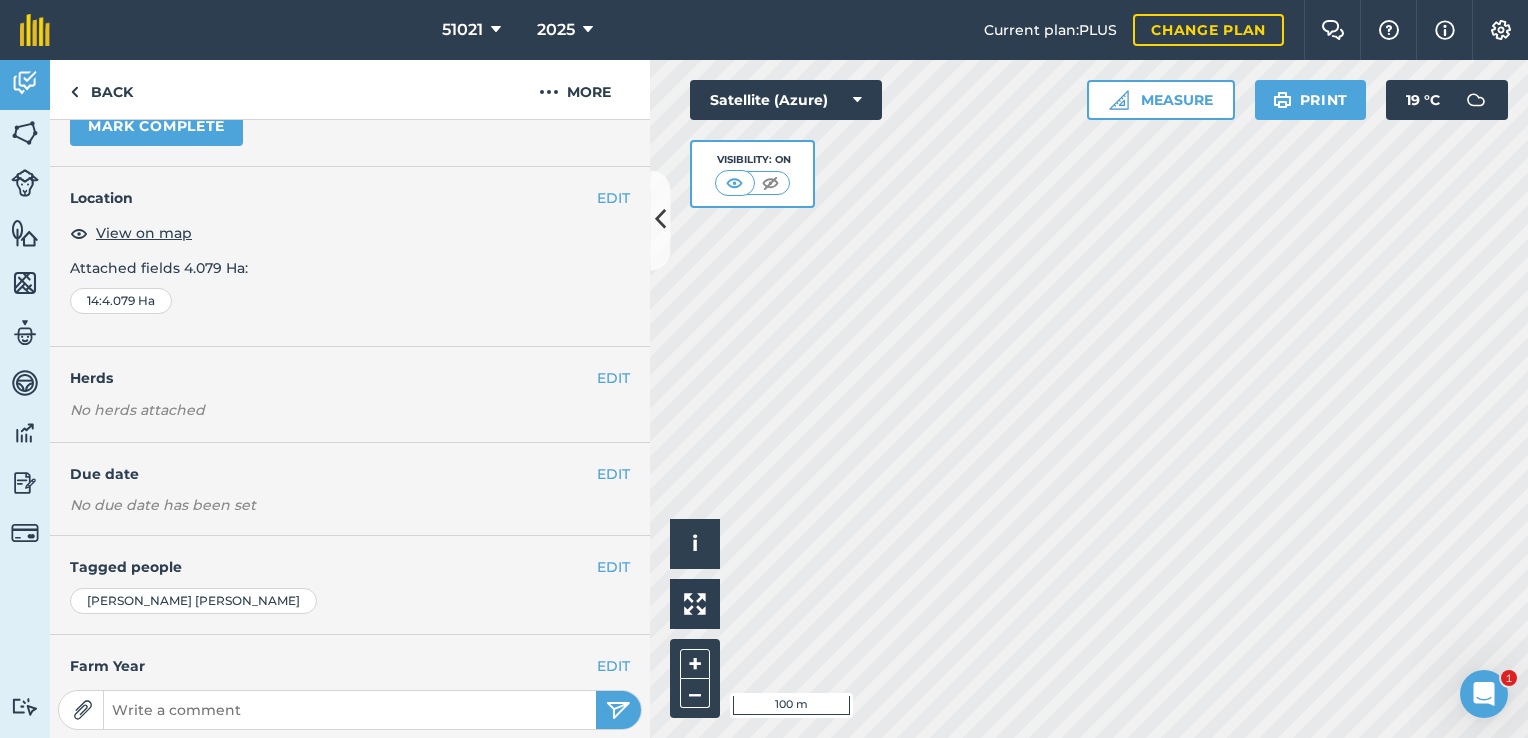 scroll, scrollTop: 200, scrollLeft: 0, axis: vertical 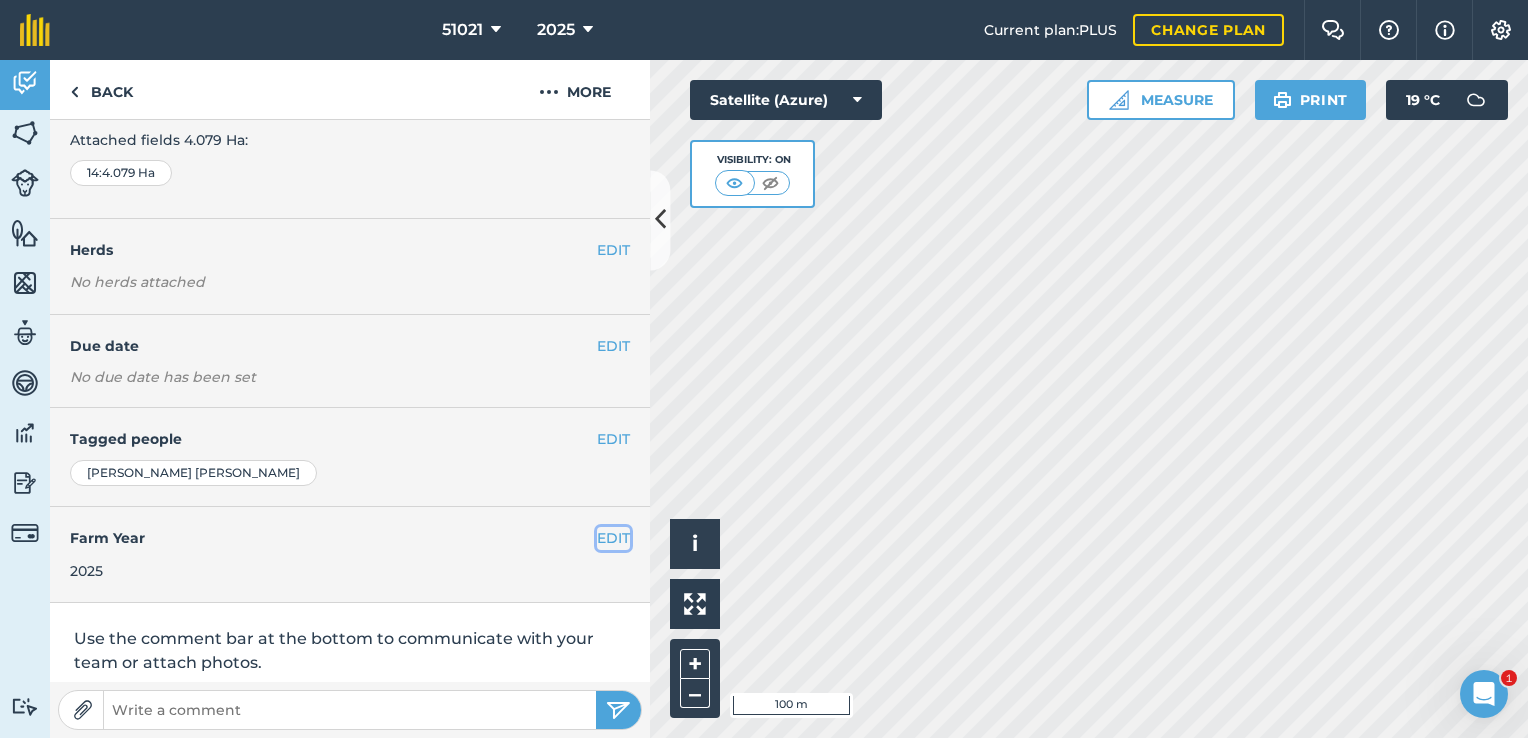 click on "EDIT" at bounding box center (613, 538) 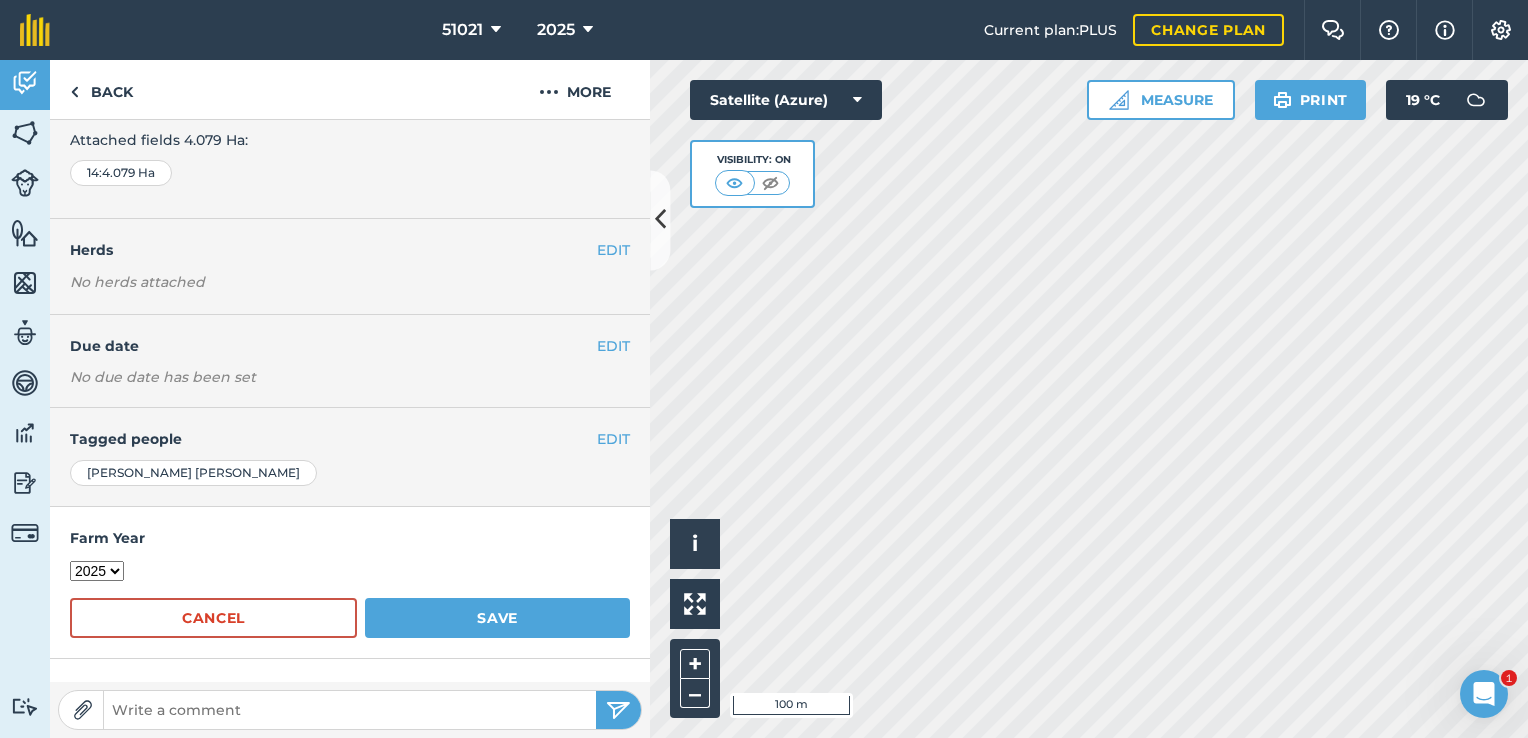 click on "2017 2018 2019 2020 2021 2022 2023 2024 2025 2026 2027" at bounding box center (97, 571) 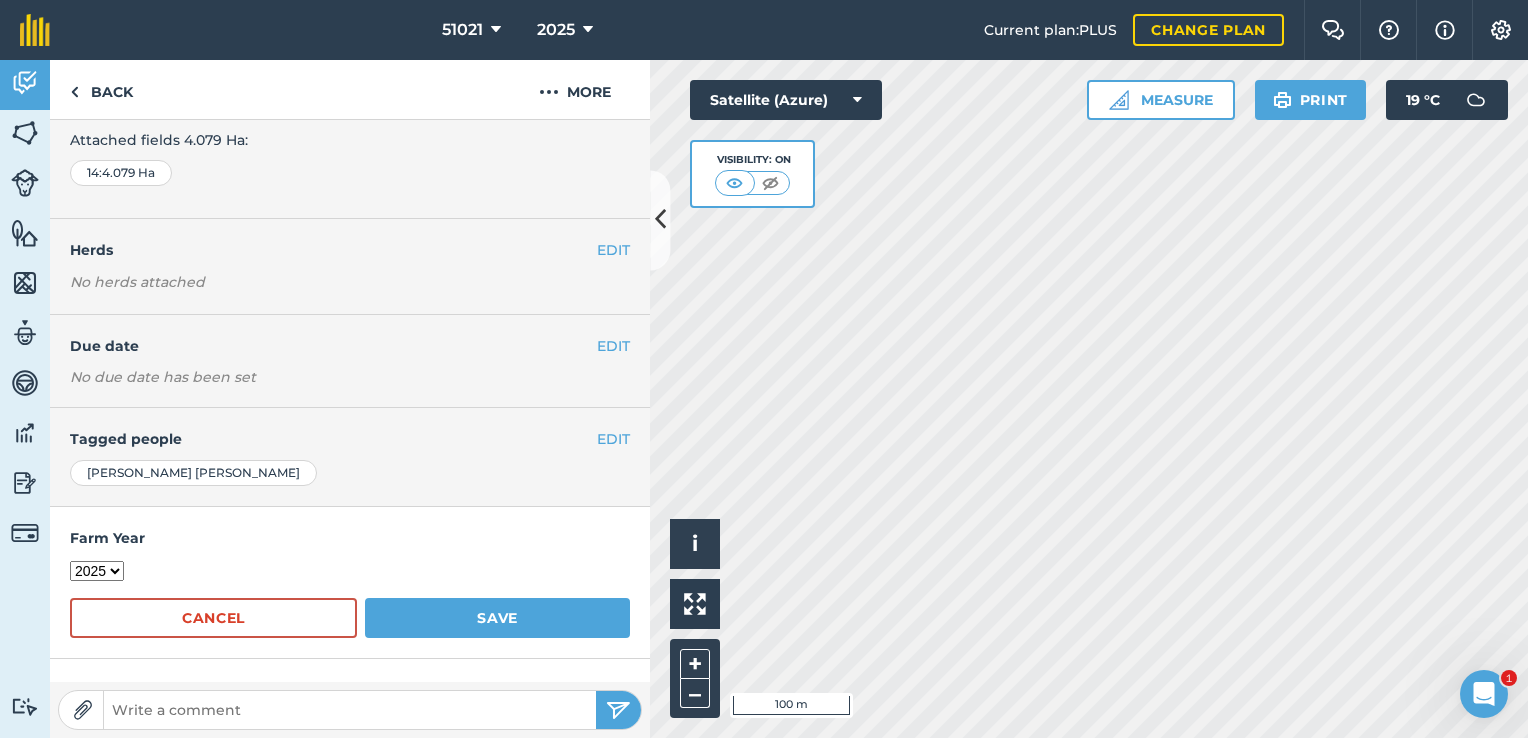 select on "2026" 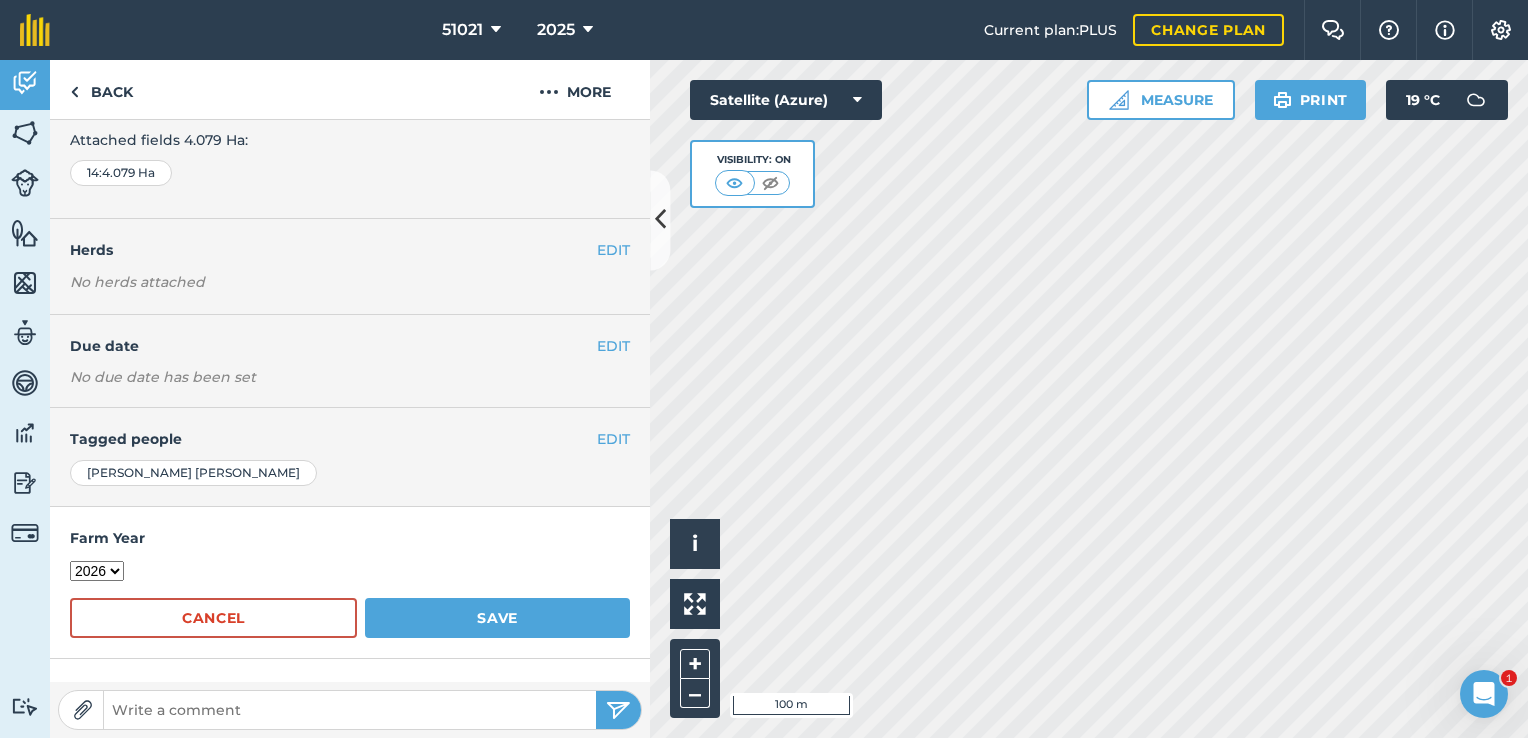 click on "2017 2018 2019 2020 2021 2022 2023 2024 2025 2026 2027" at bounding box center (97, 571) 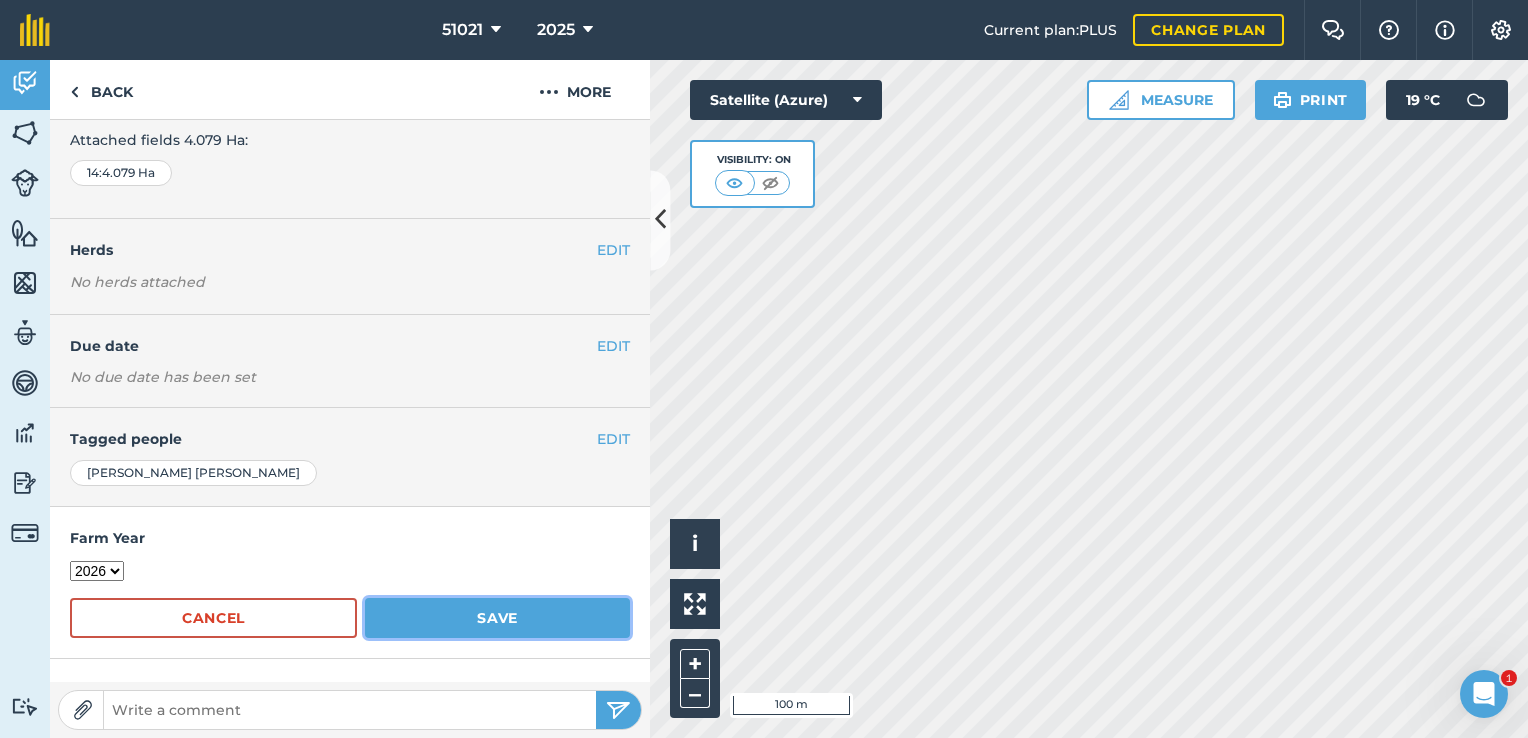 click on "Save" at bounding box center (497, 618) 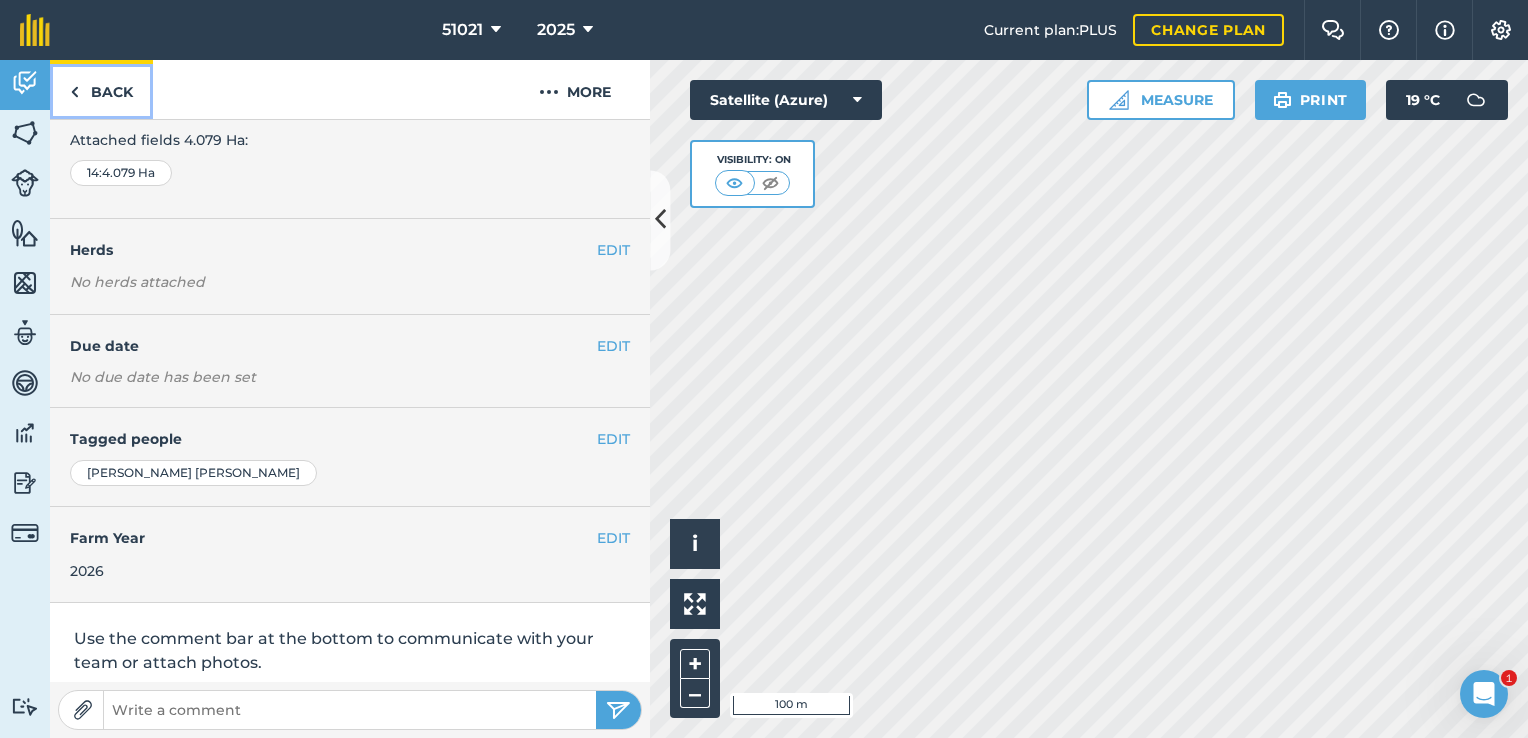 click on "Back" at bounding box center (101, 89) 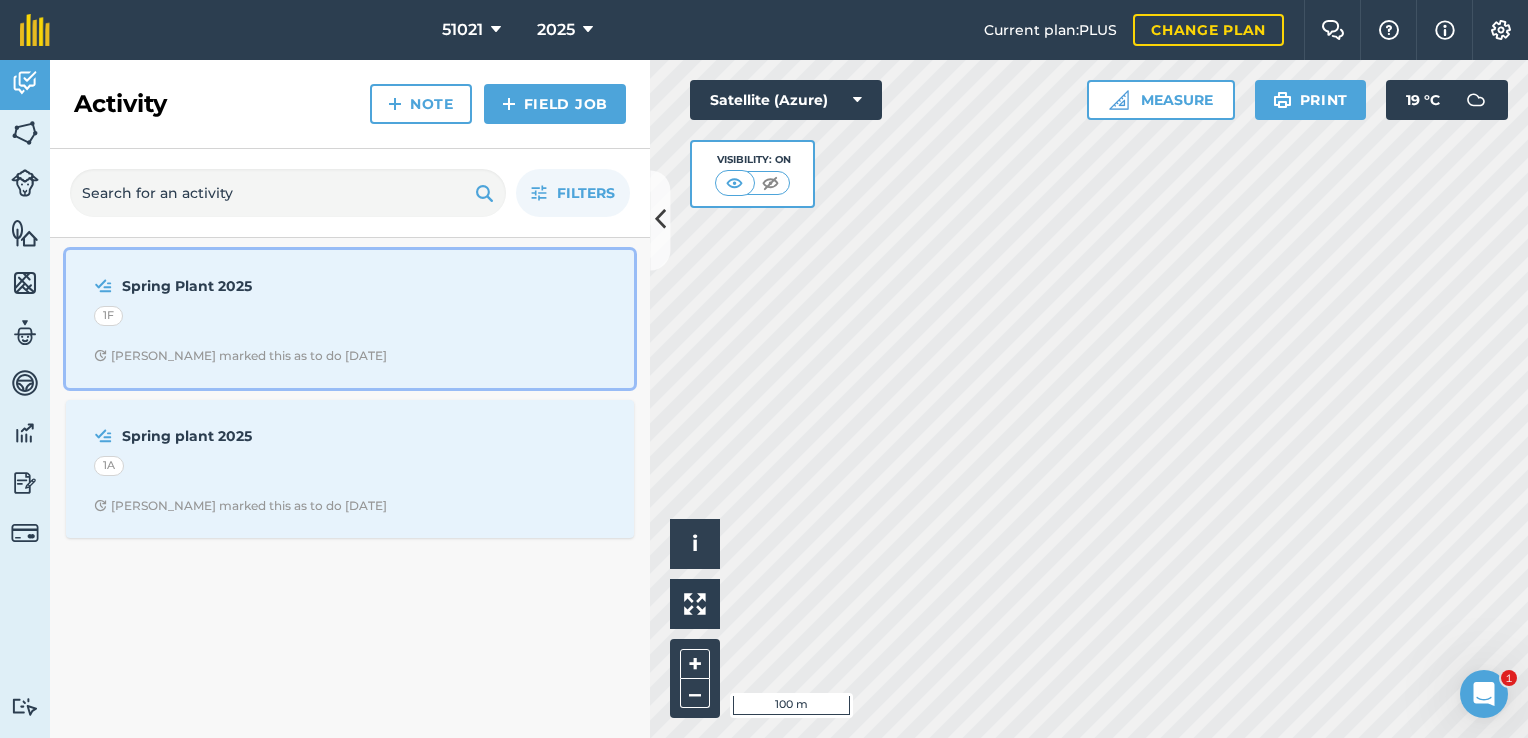 click on "Spring Plant 2025" at bounding box center [280, 286] 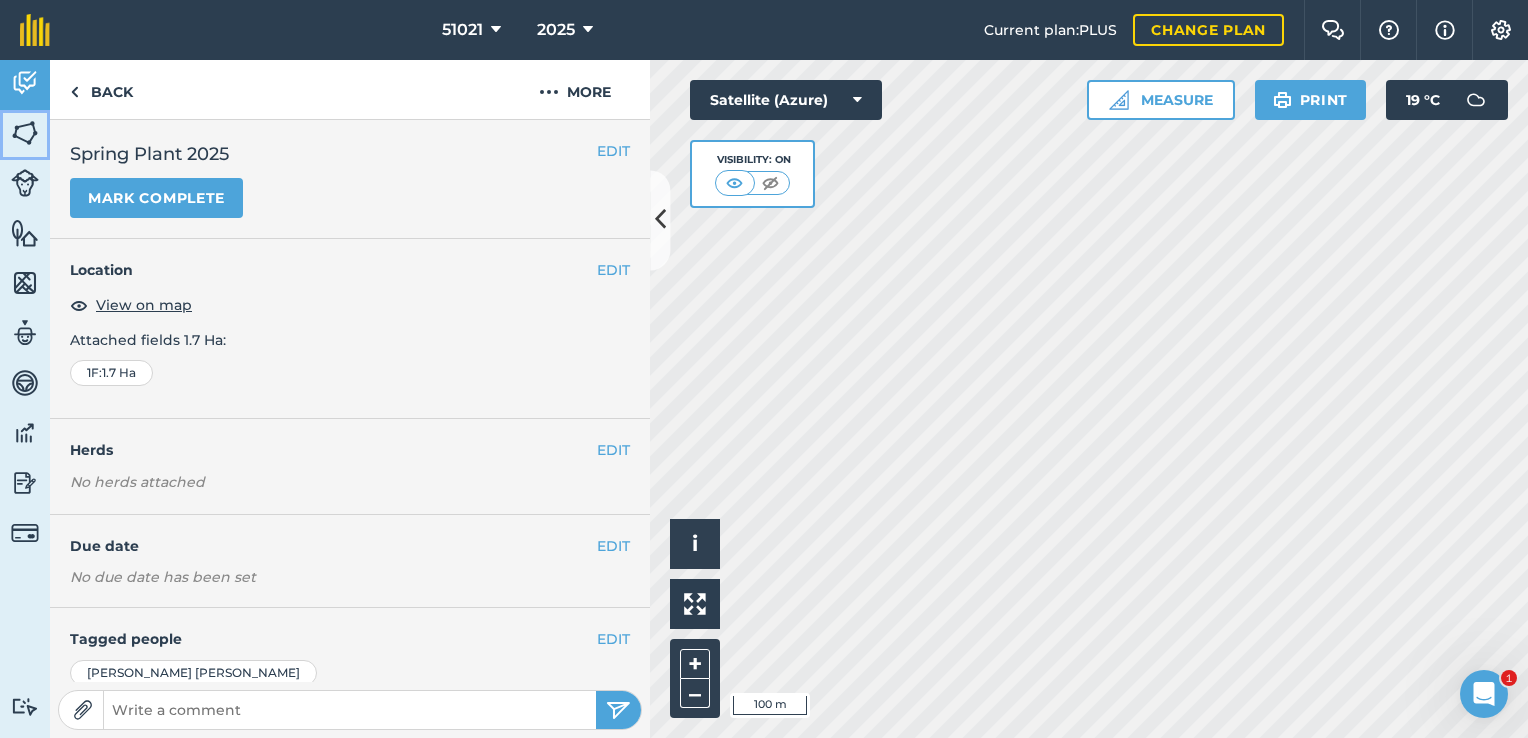 click at bounding box center (25, 133) 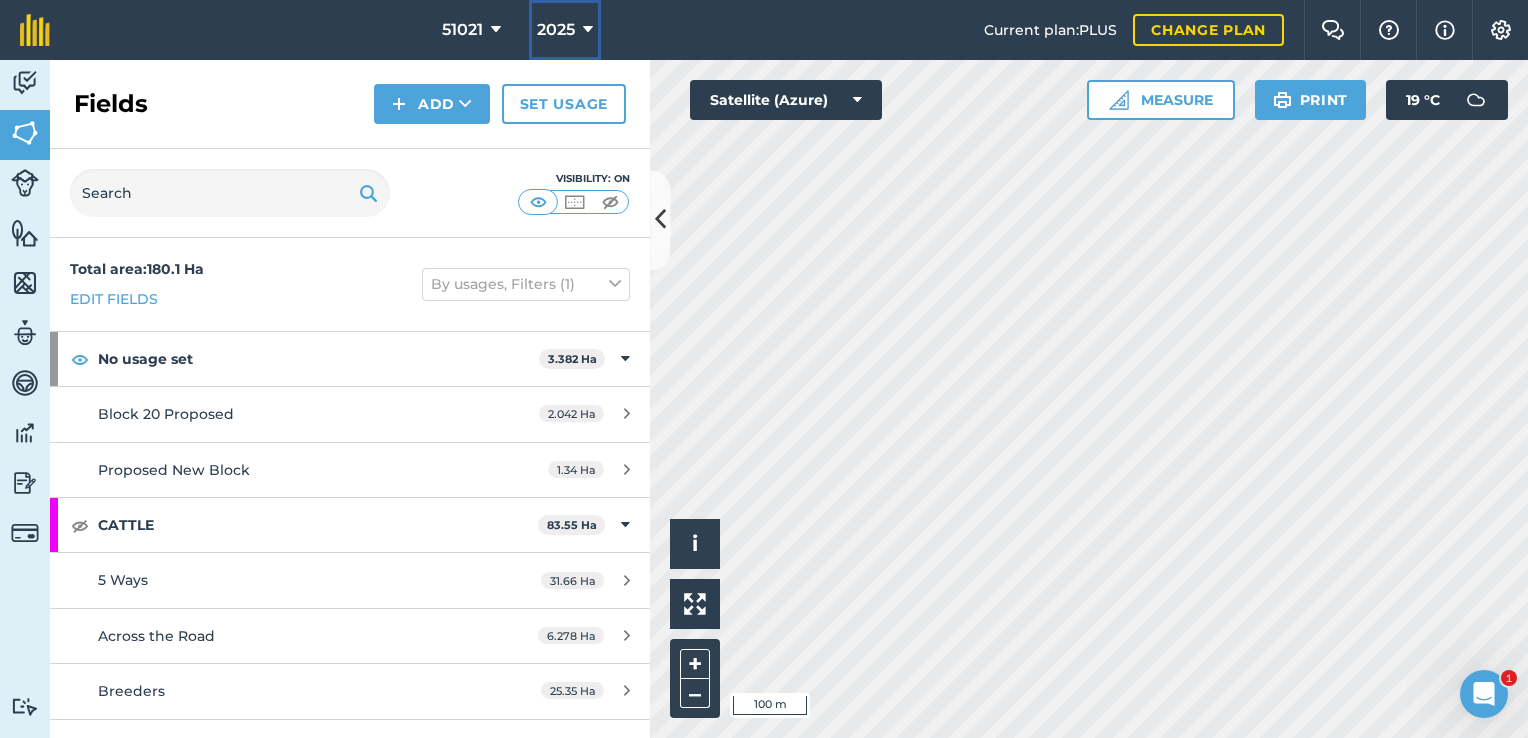 click at bounding box center (588, 30) 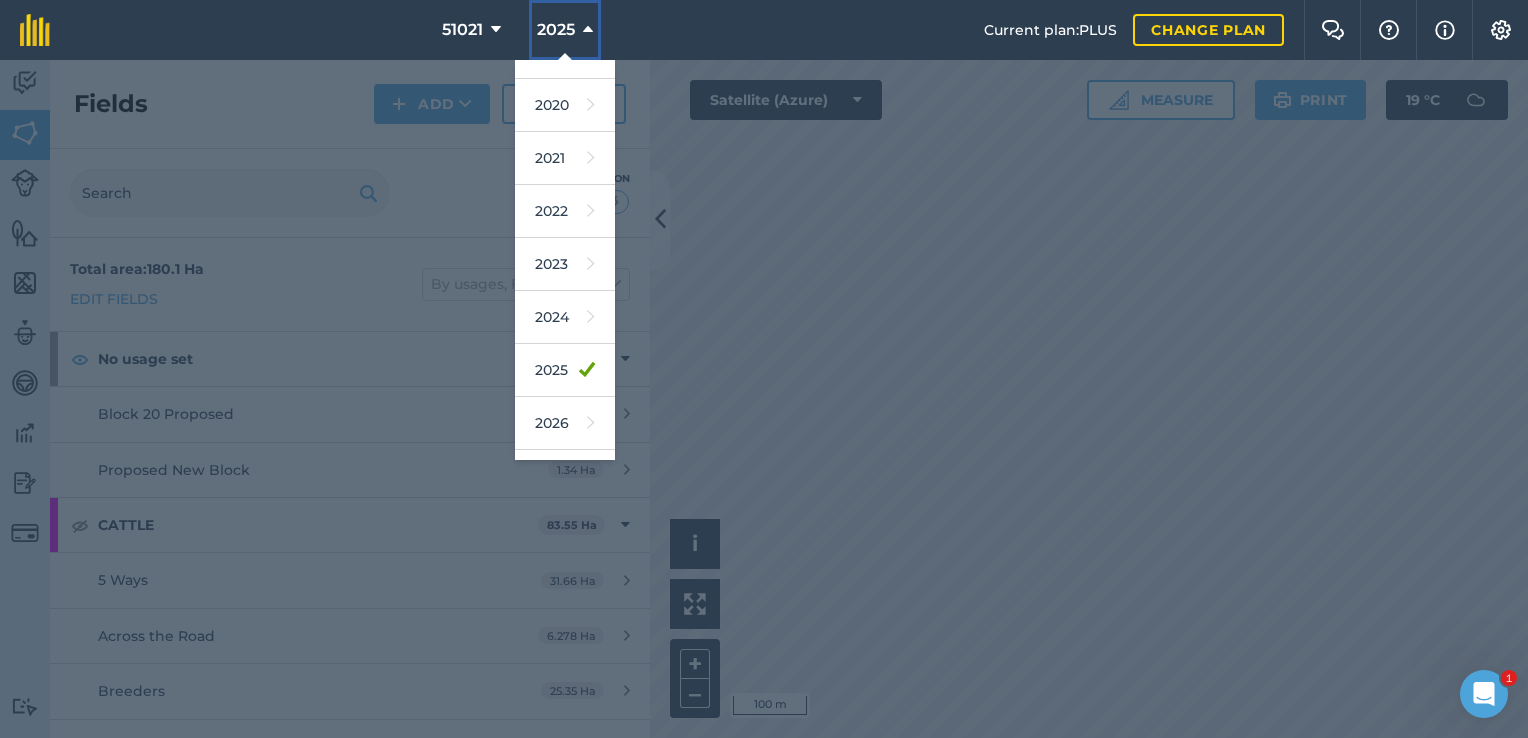 scroll, scrollTop: 160, scrollLeft: 0, axis: vertical 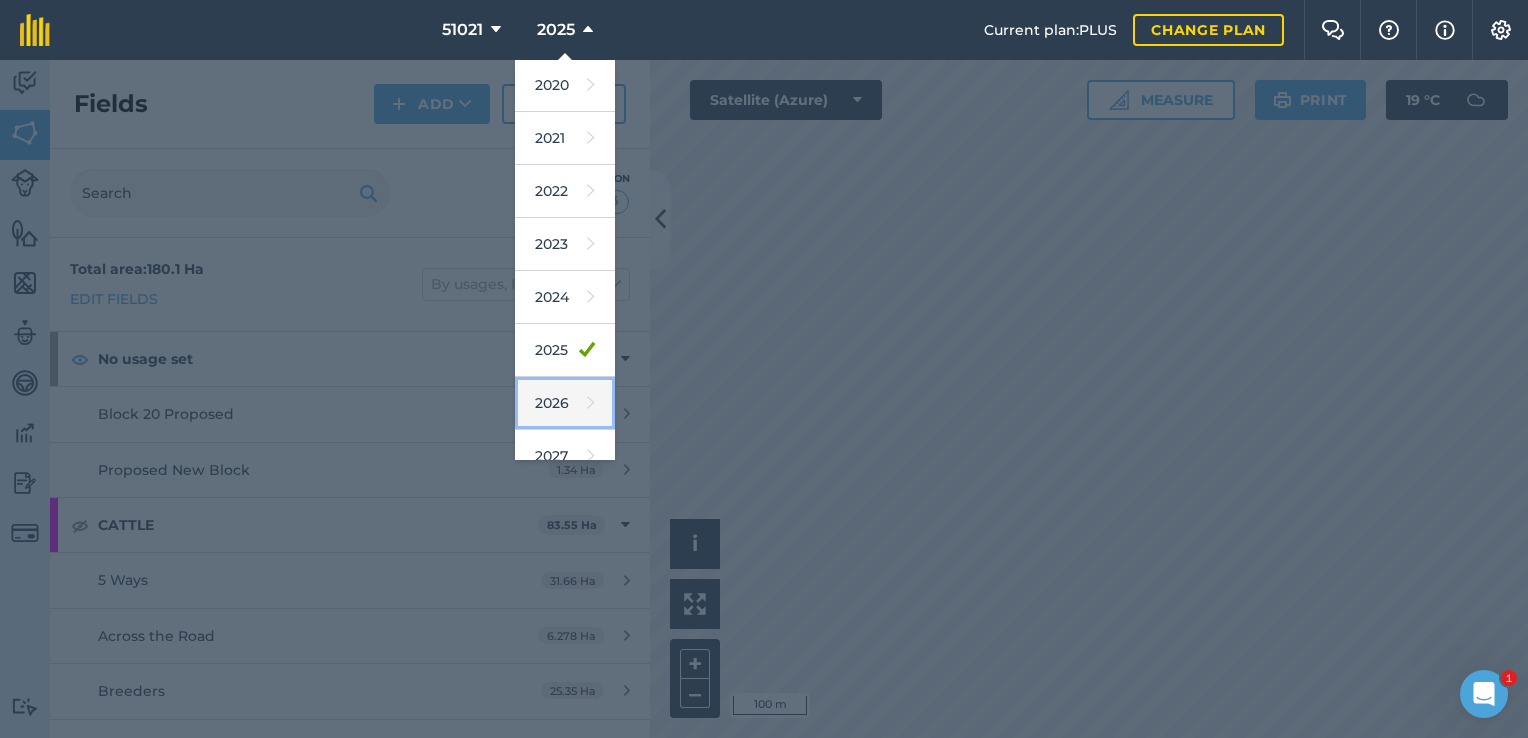 click on "2026" at bounding box center [565, 403] 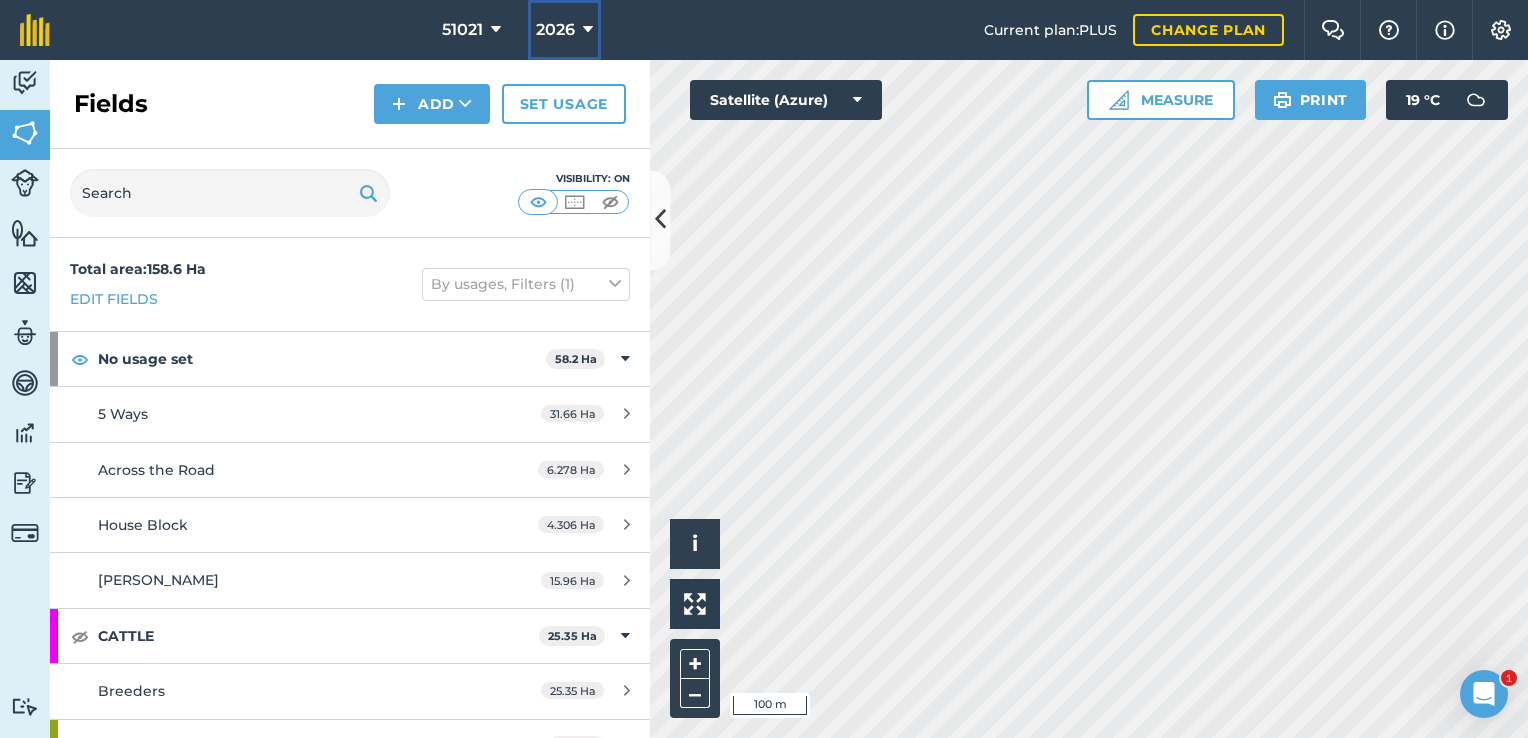 click at bounding box center [588, 30] 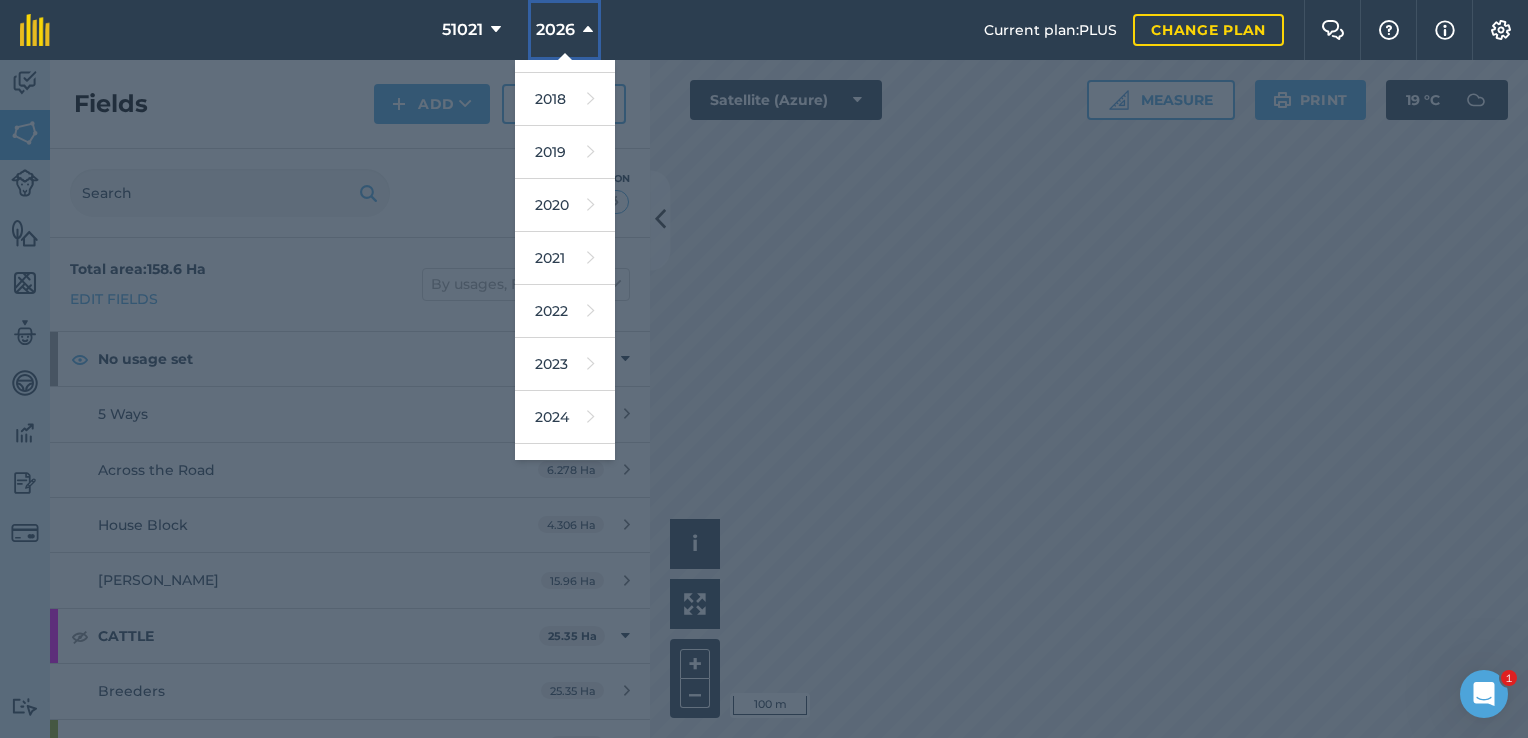 scroll, scrollTop: 80, scrollLeft: 0, axis: vertical 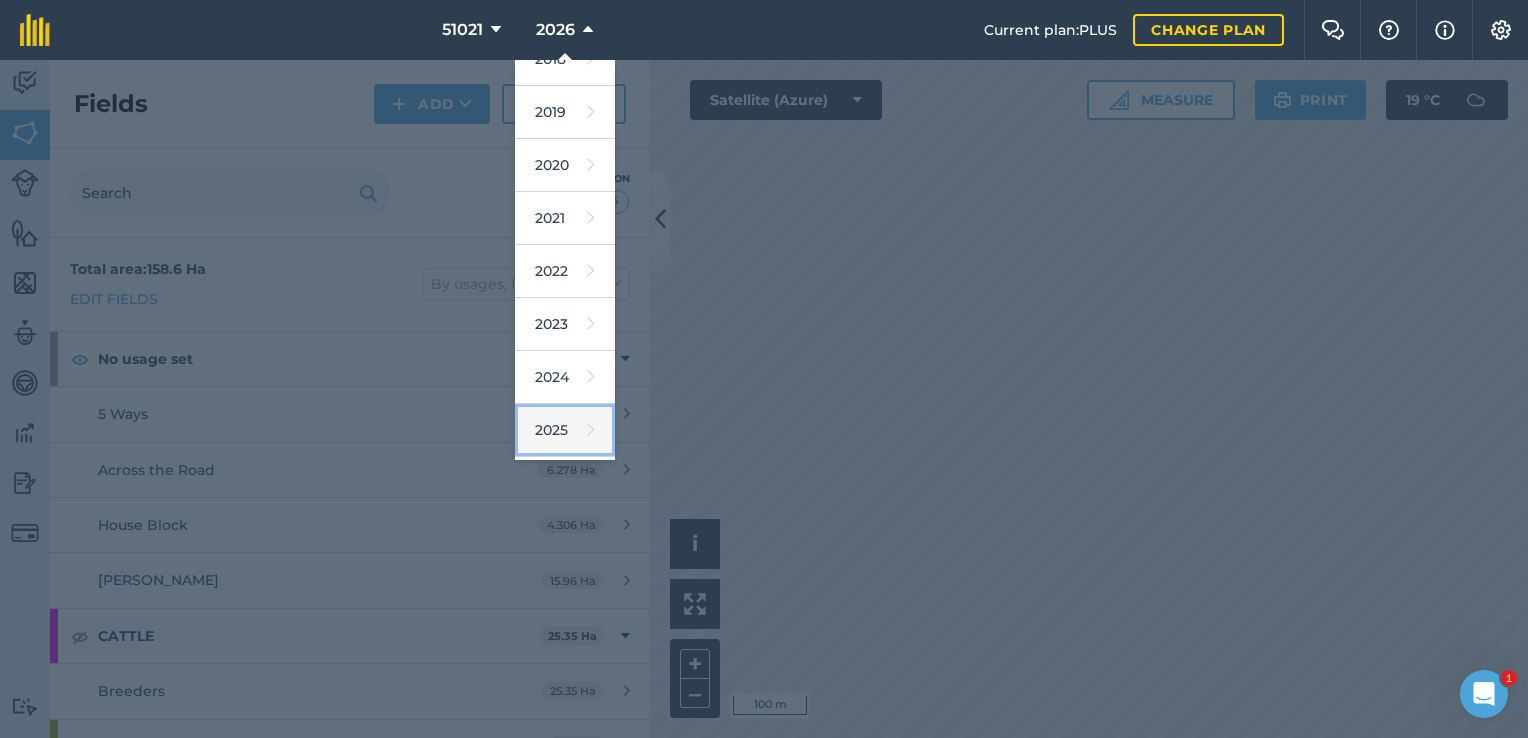 click at bounding box center (591, 430) 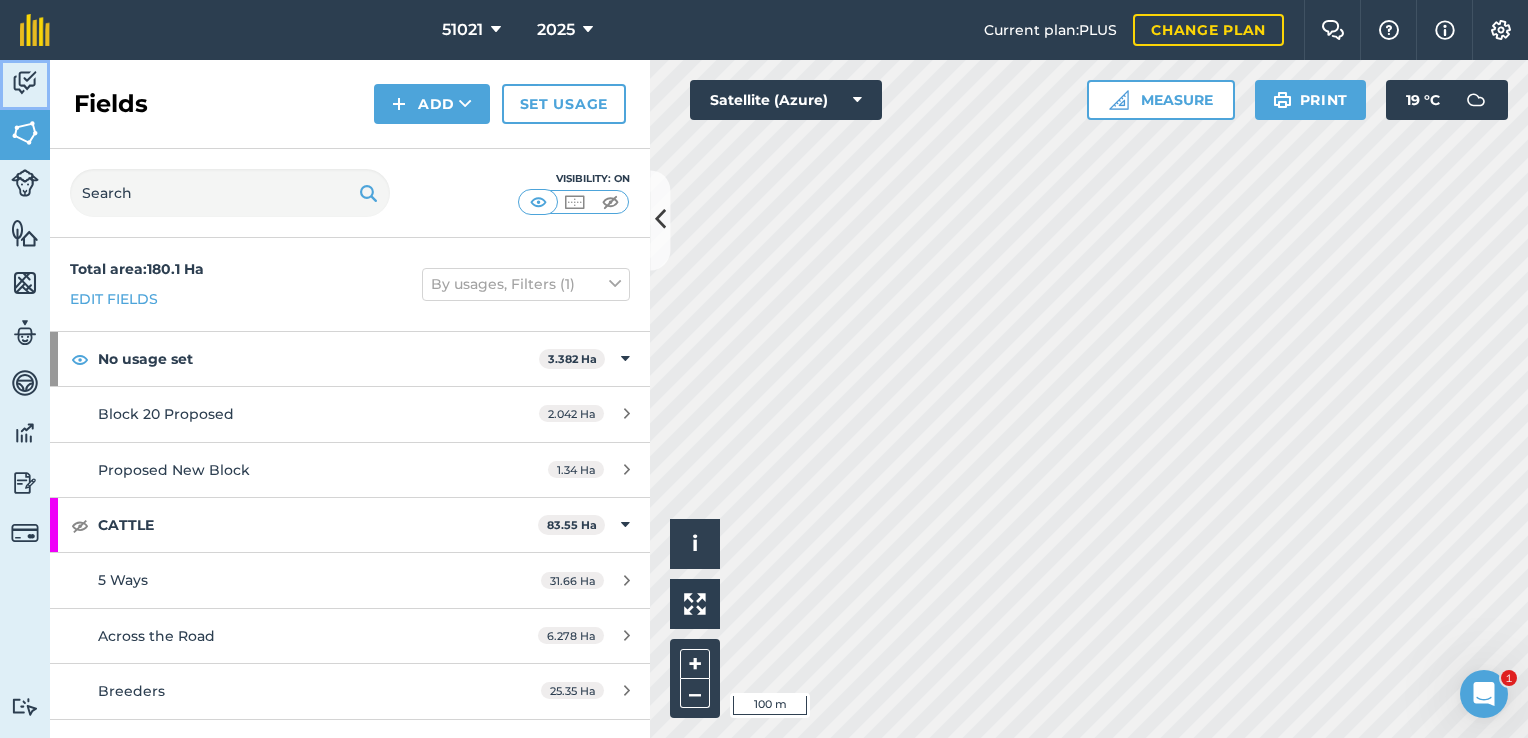 click at bounding box center (25, 83) 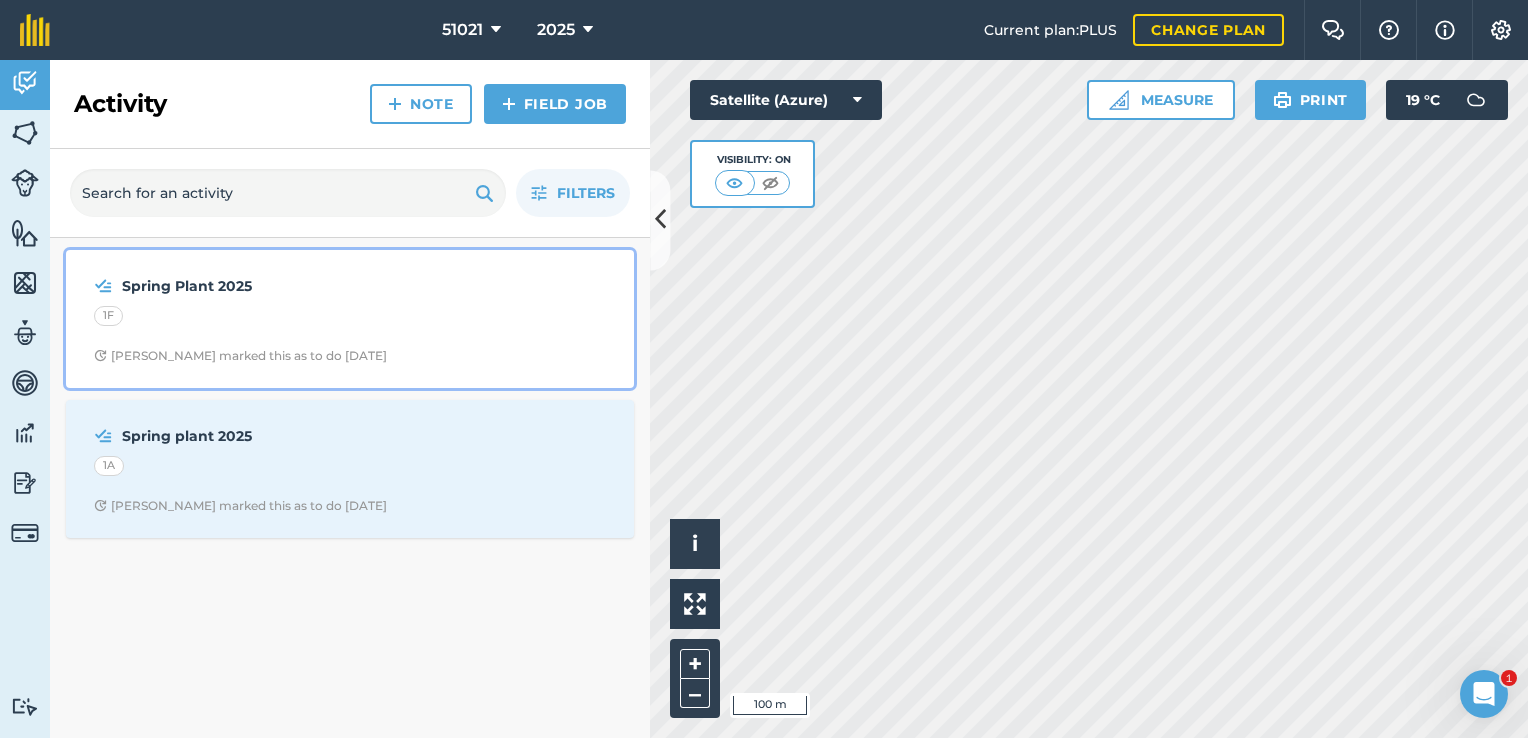 click on "Spring Plant 2025" at bounding box center (280, 286) 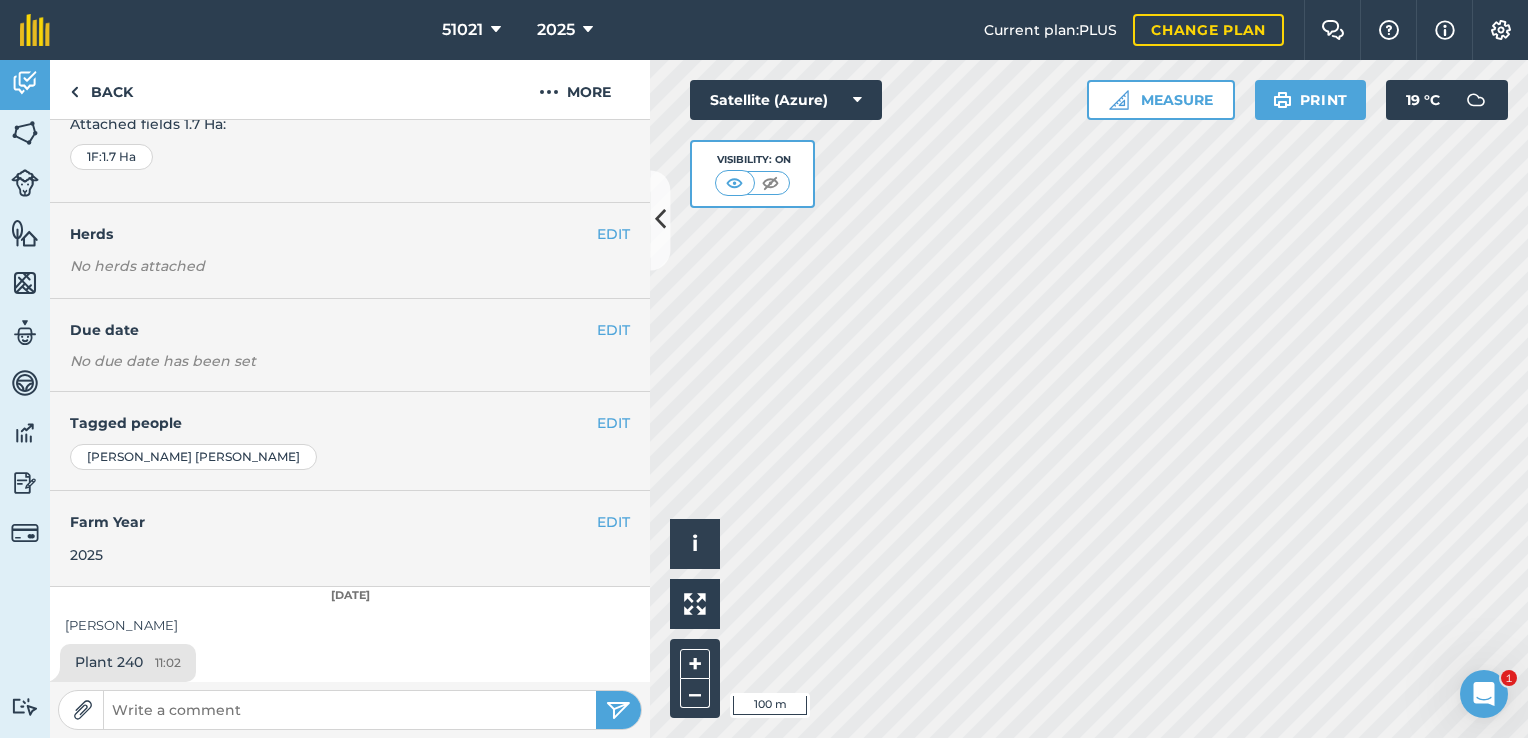 scroll, scrollTop: 220, scrollLeft: 0, axis: vertical 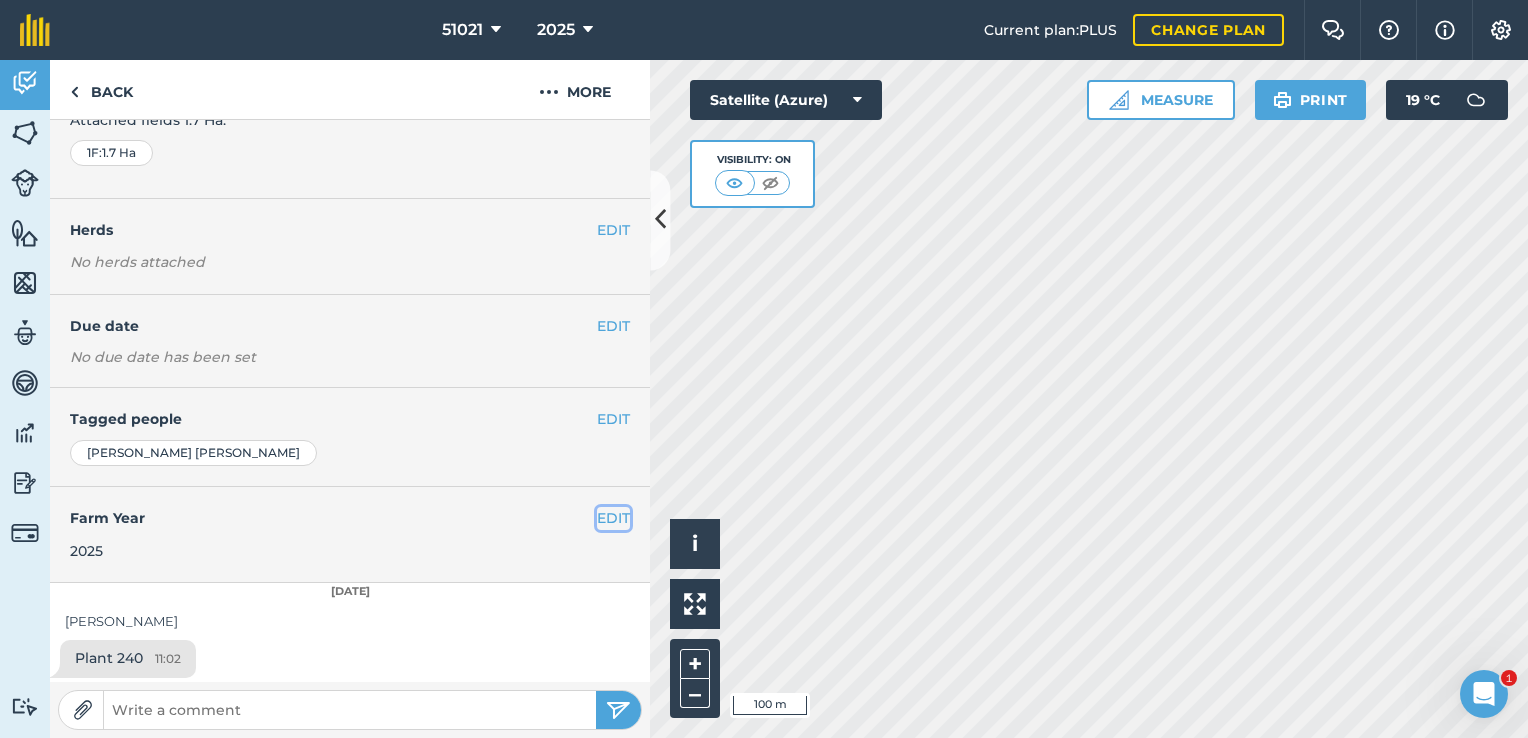 click on "EDIT" at bounding box center (613, 518) 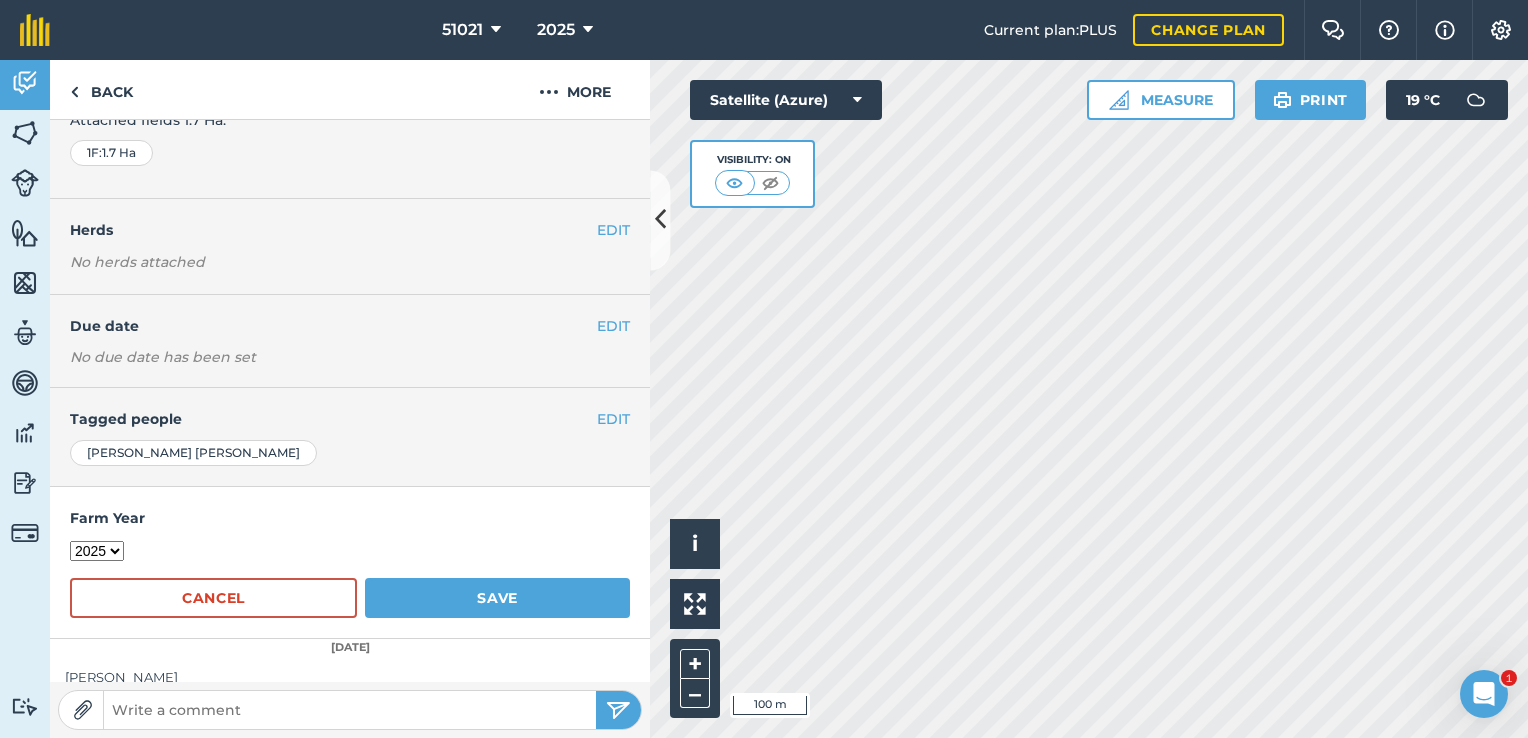 click on "2017 2018 2019 2020 2021 2022 2023 2024 2025 2026 2027" at bounding box center [97, 551] 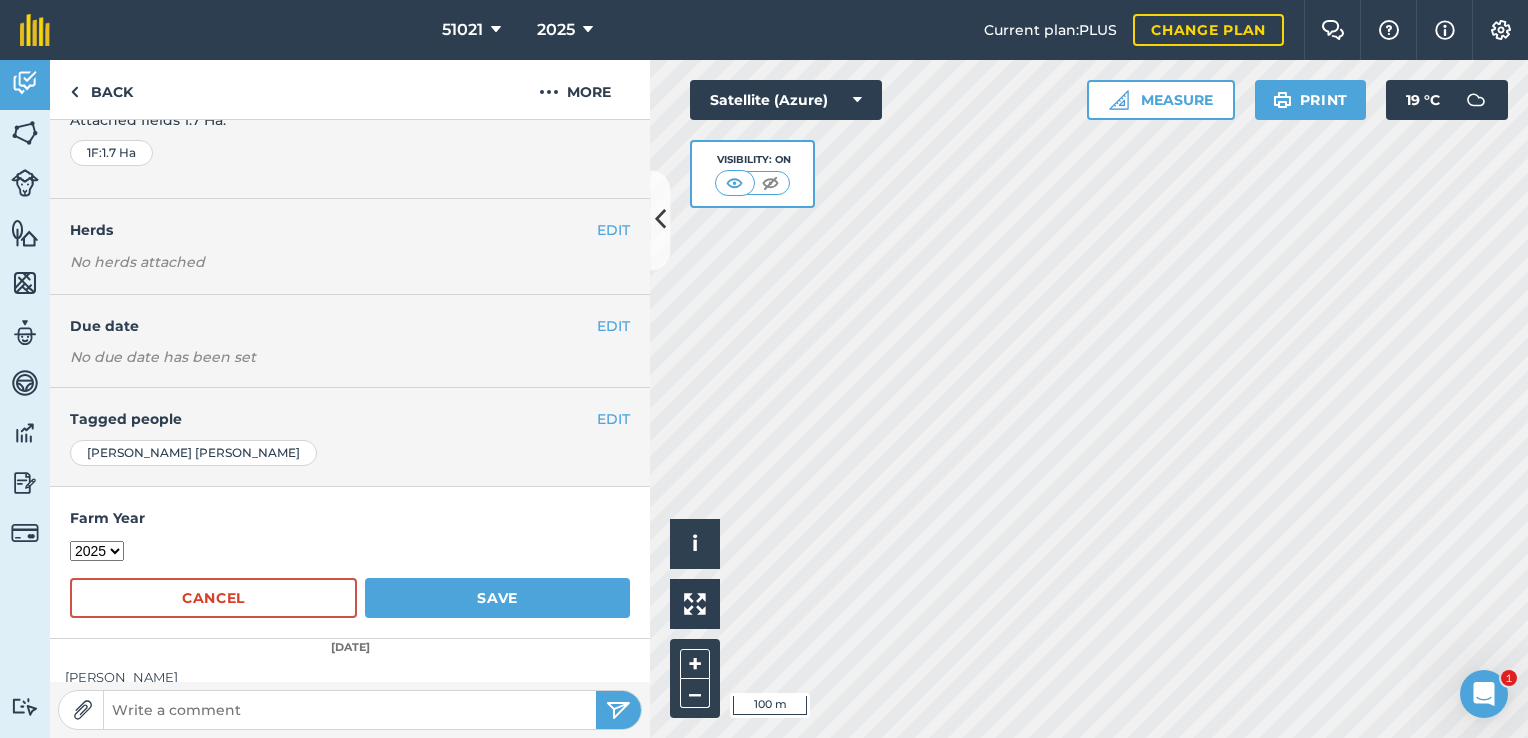 select on "2026" 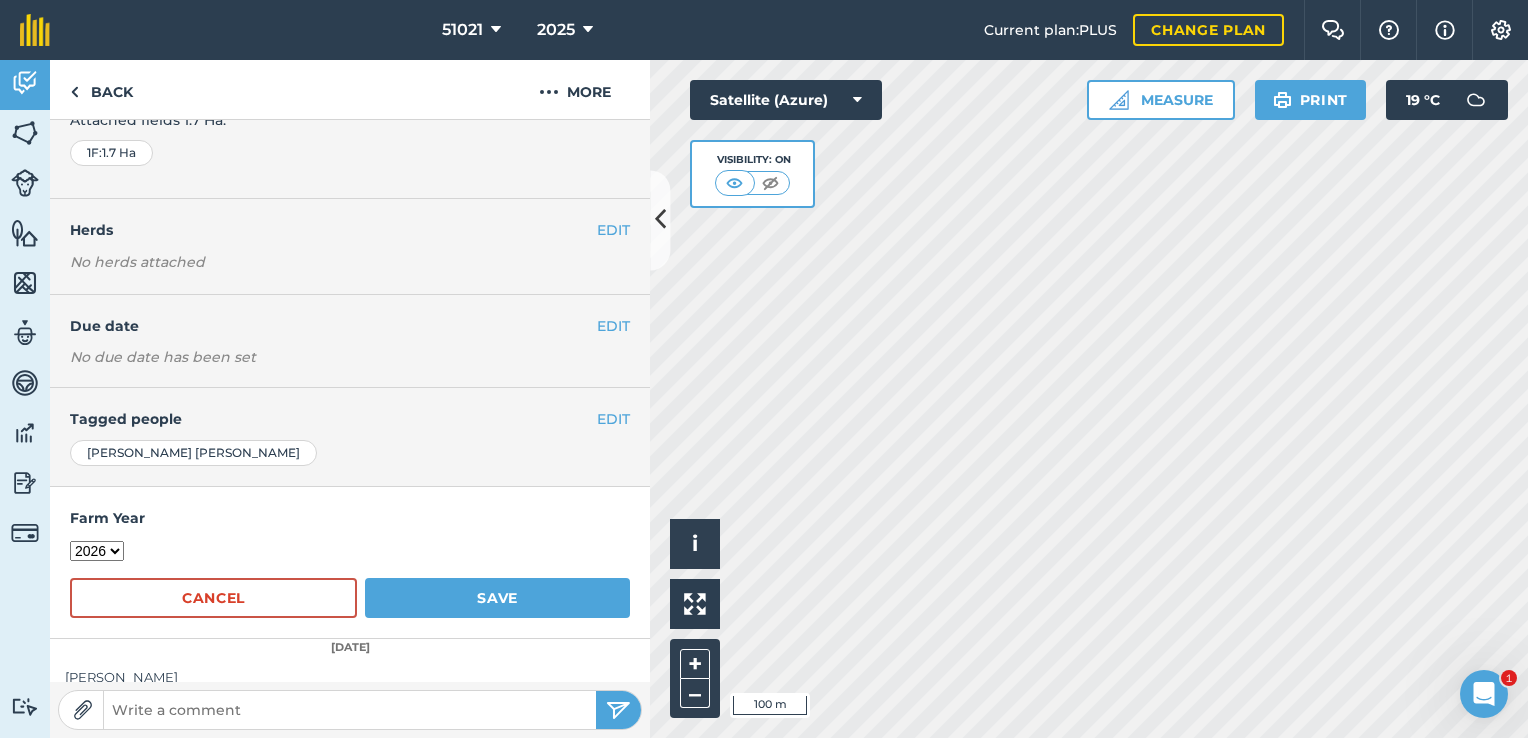click on "2017 2018 2019 2020 2021 2022 2023 2024 2025 2026 2027" at bounding box center [97, 551] 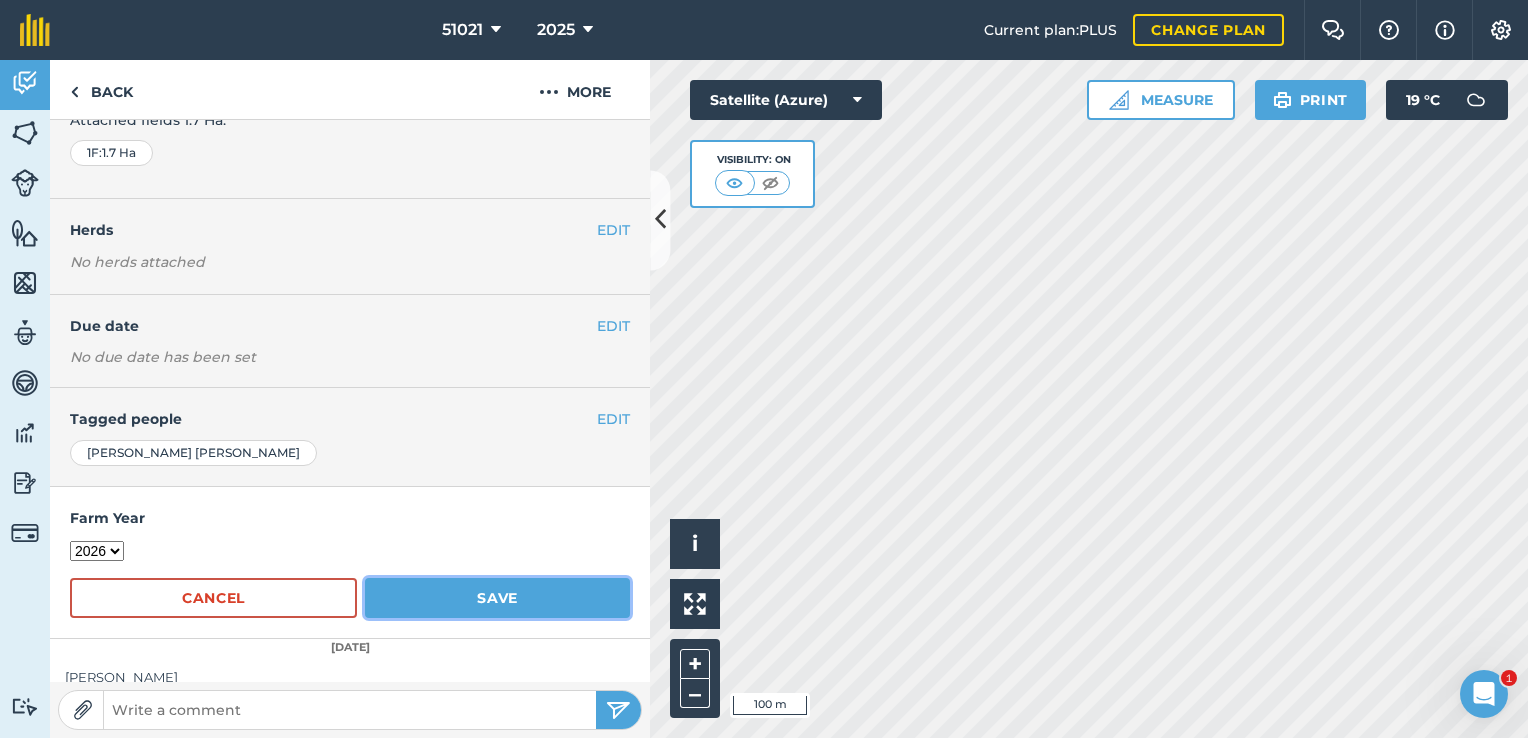 click on "Save" at bounding box center [497, 598] 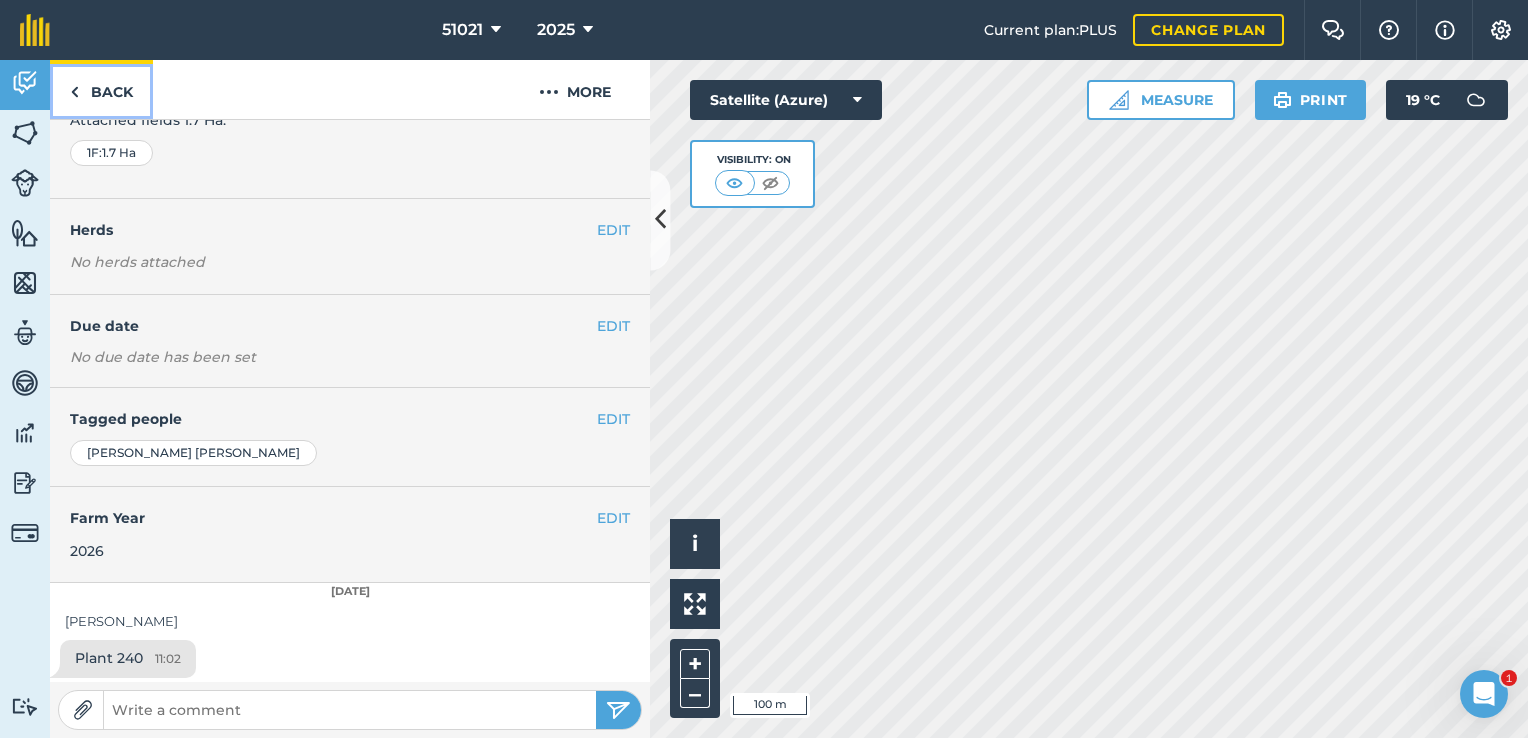click on "Back" at bounding box center (101, 89) 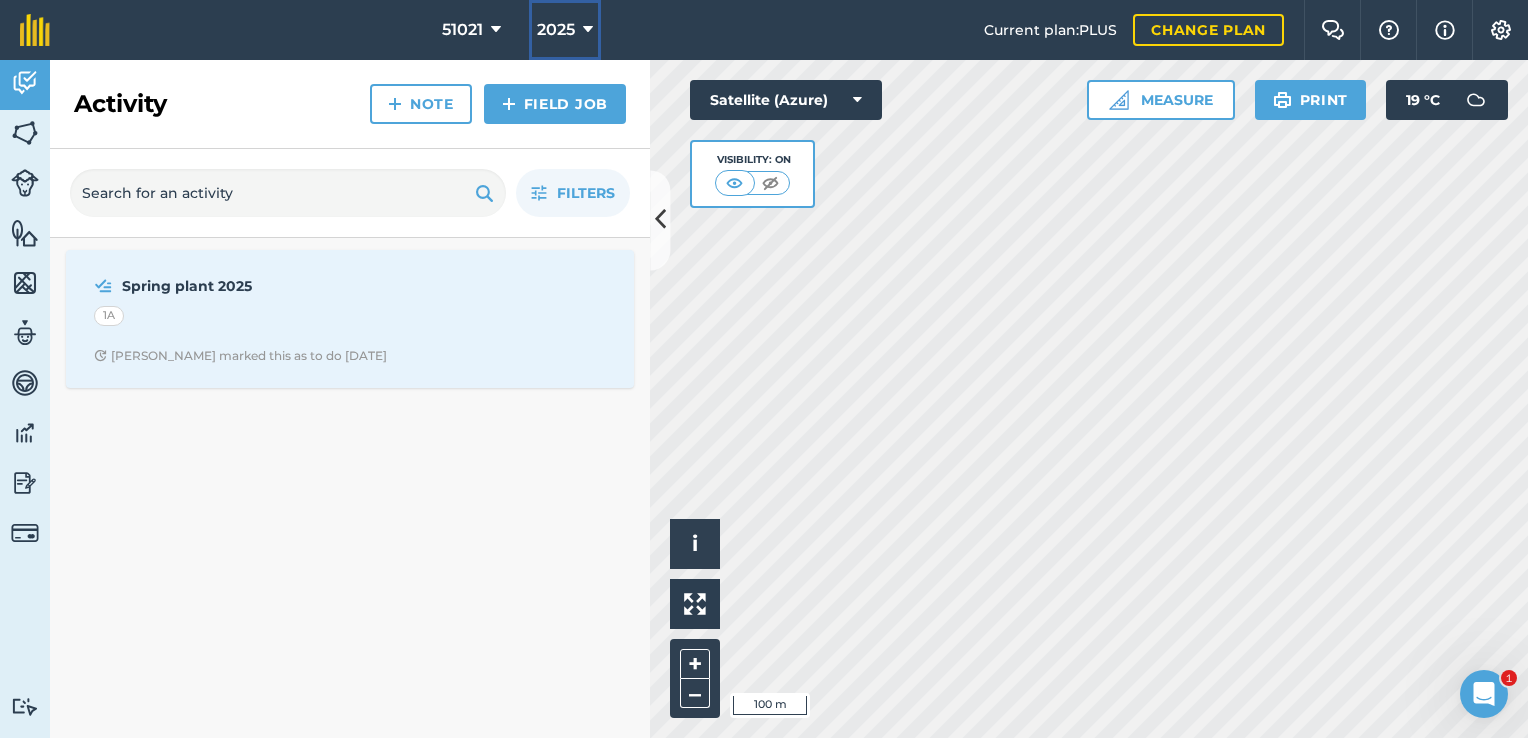 click at bounding box center [588, 30] 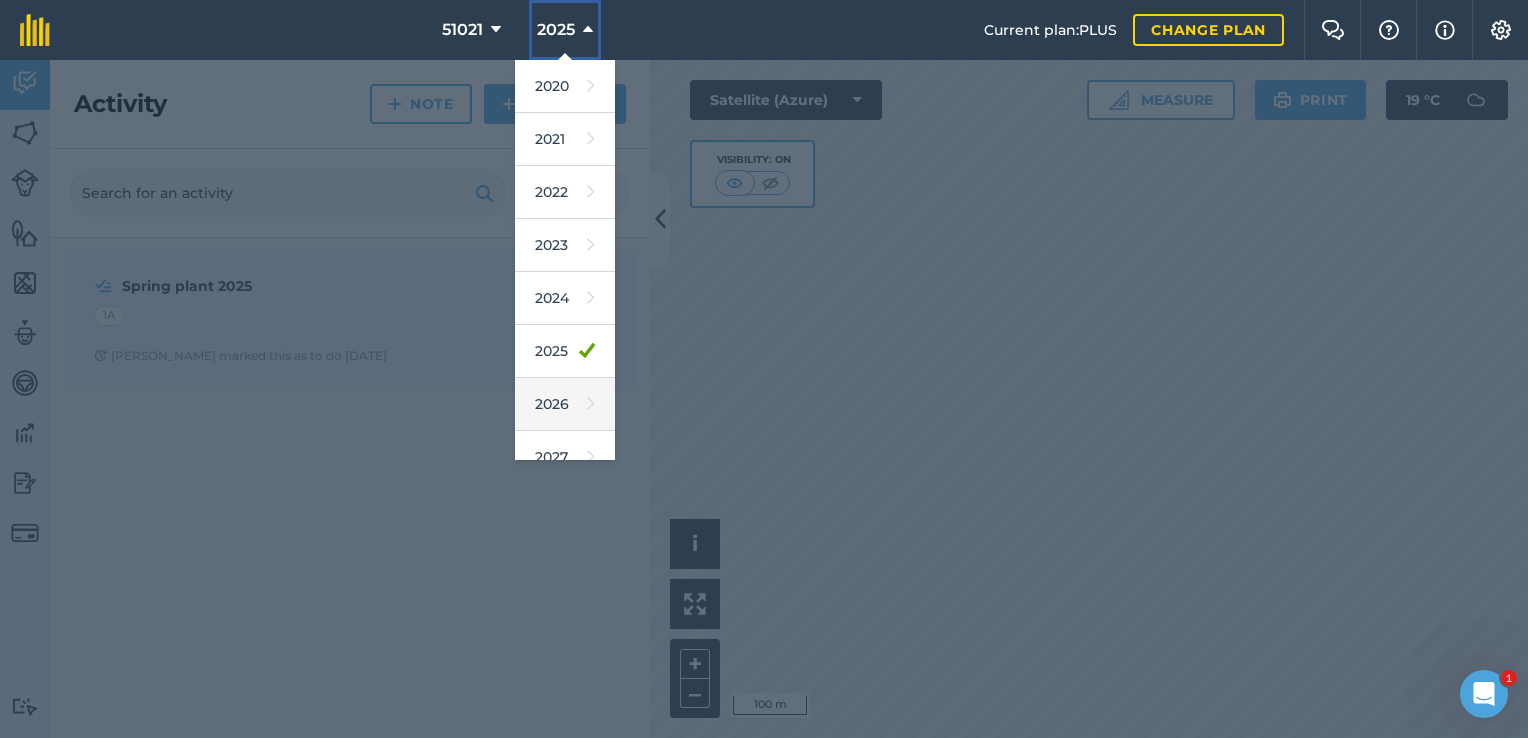 scroll, scrollTop: 160, scrollLeft: 0, axis: vertical 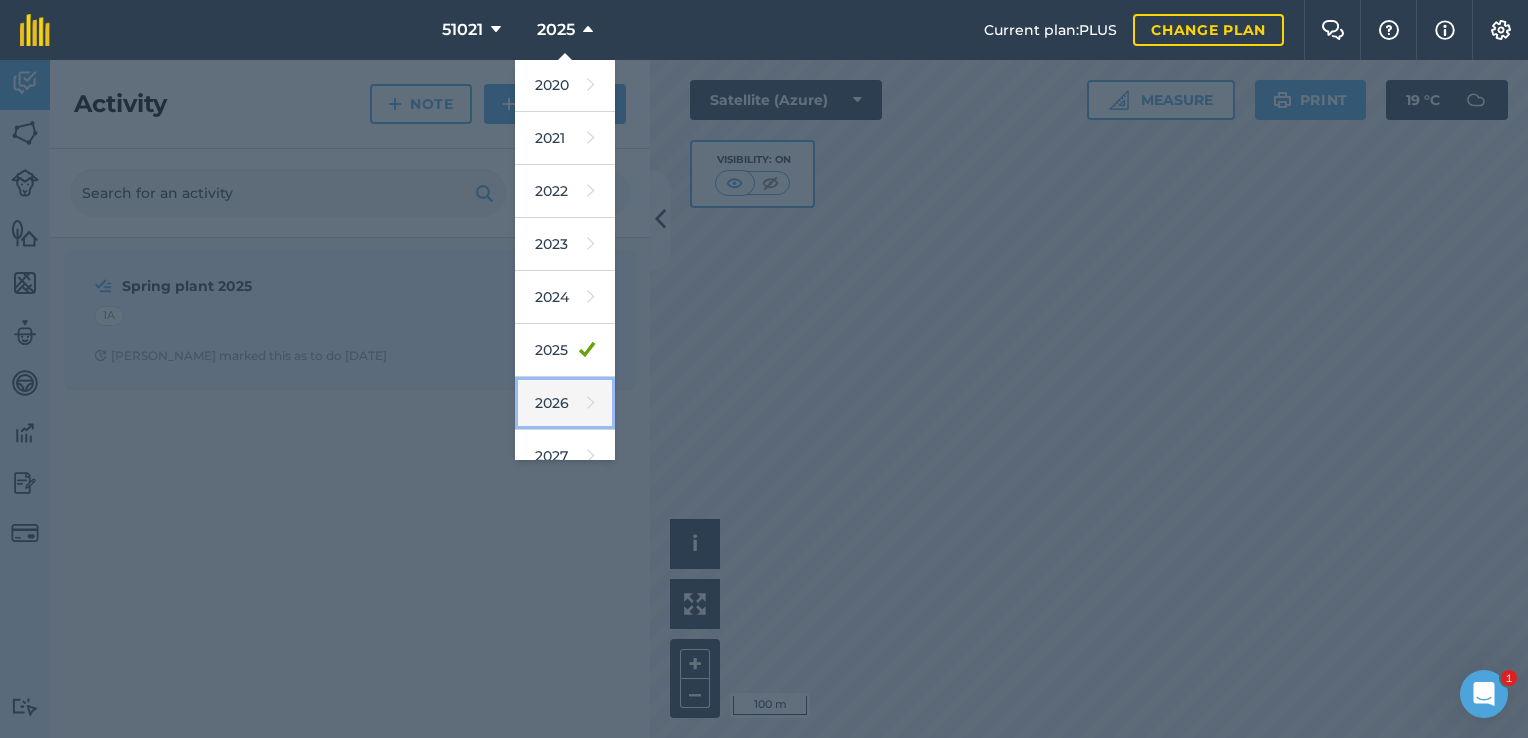click on "2026" at bounding box center (565, 403) 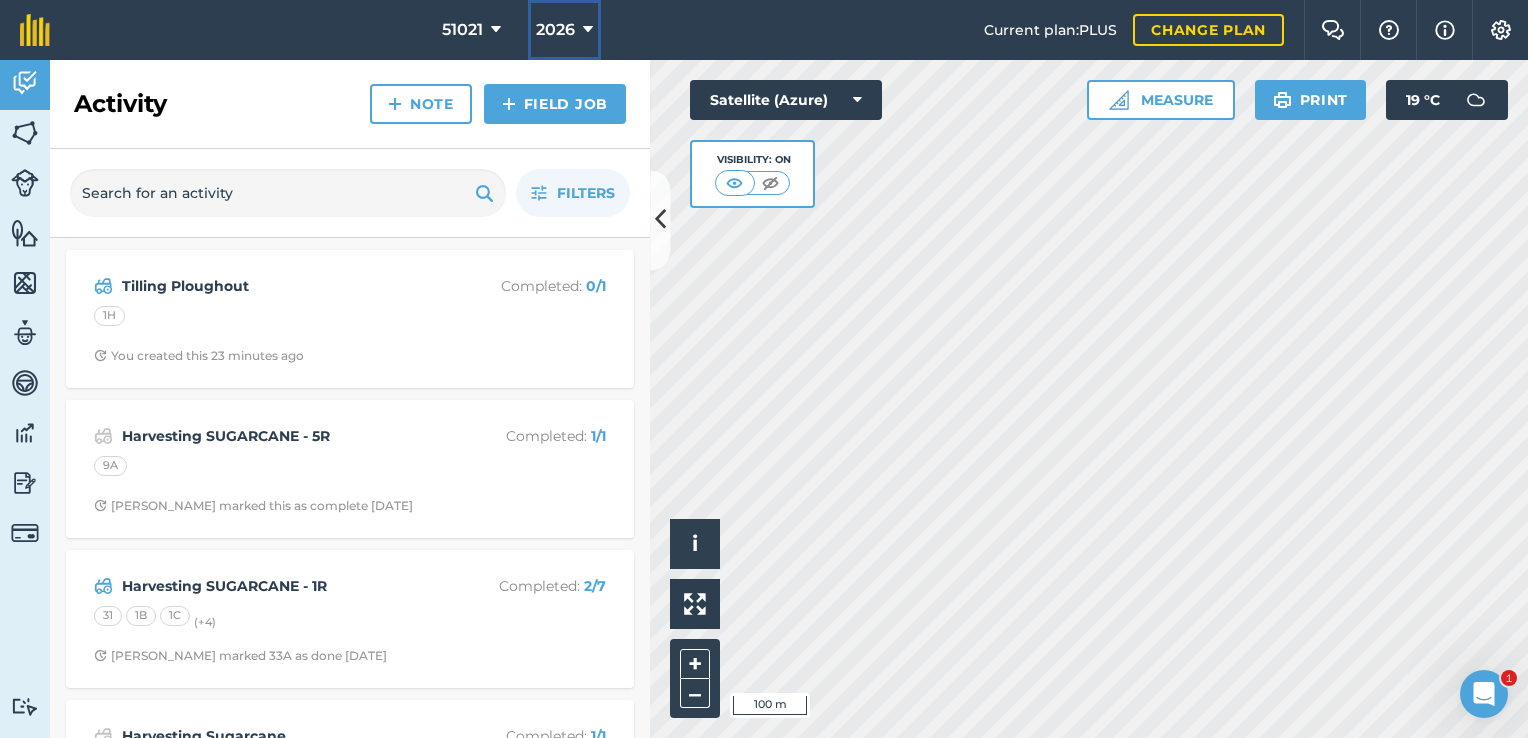 click at bounding box center (588, 30) 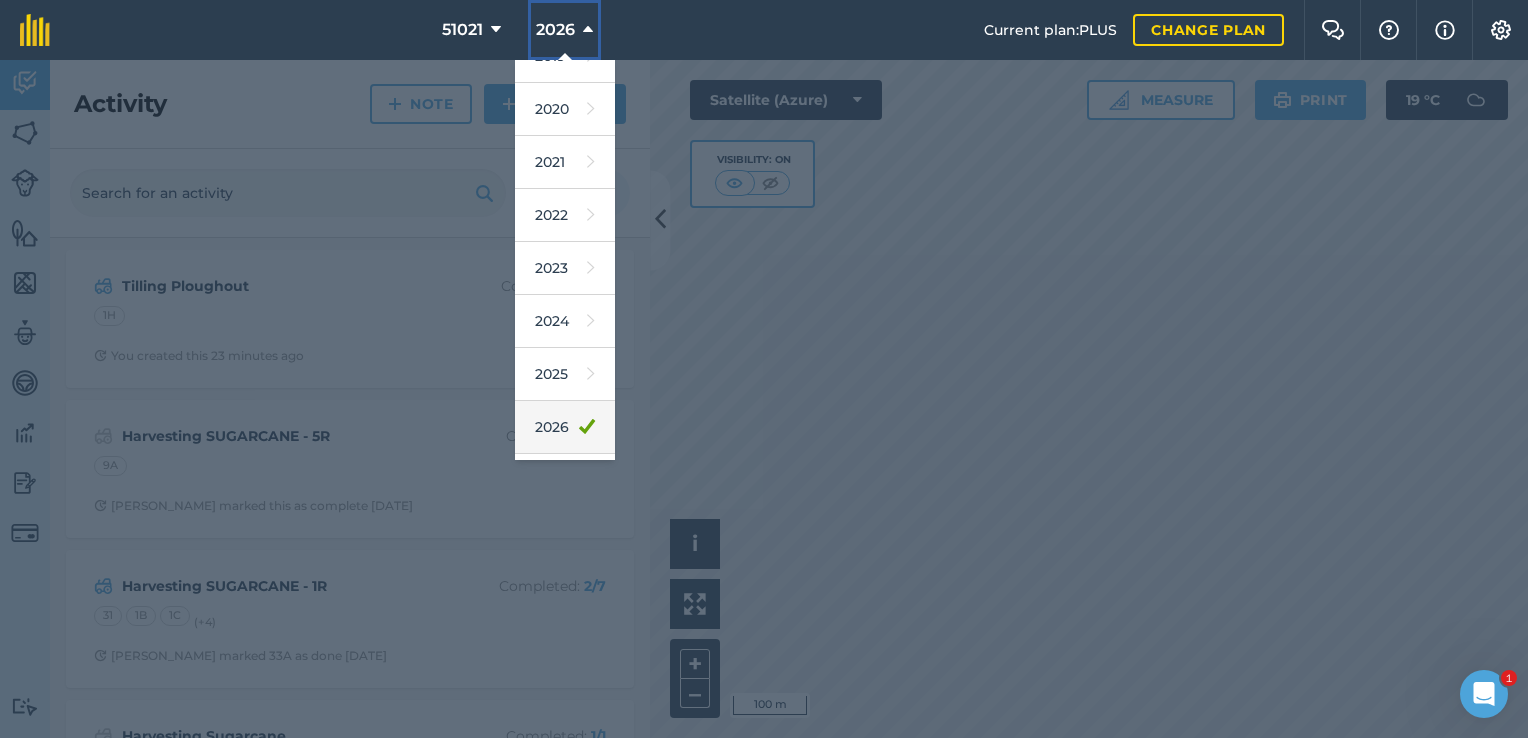 scroll, scrollTop: 160, scrollLeft: 0, axis: vertical 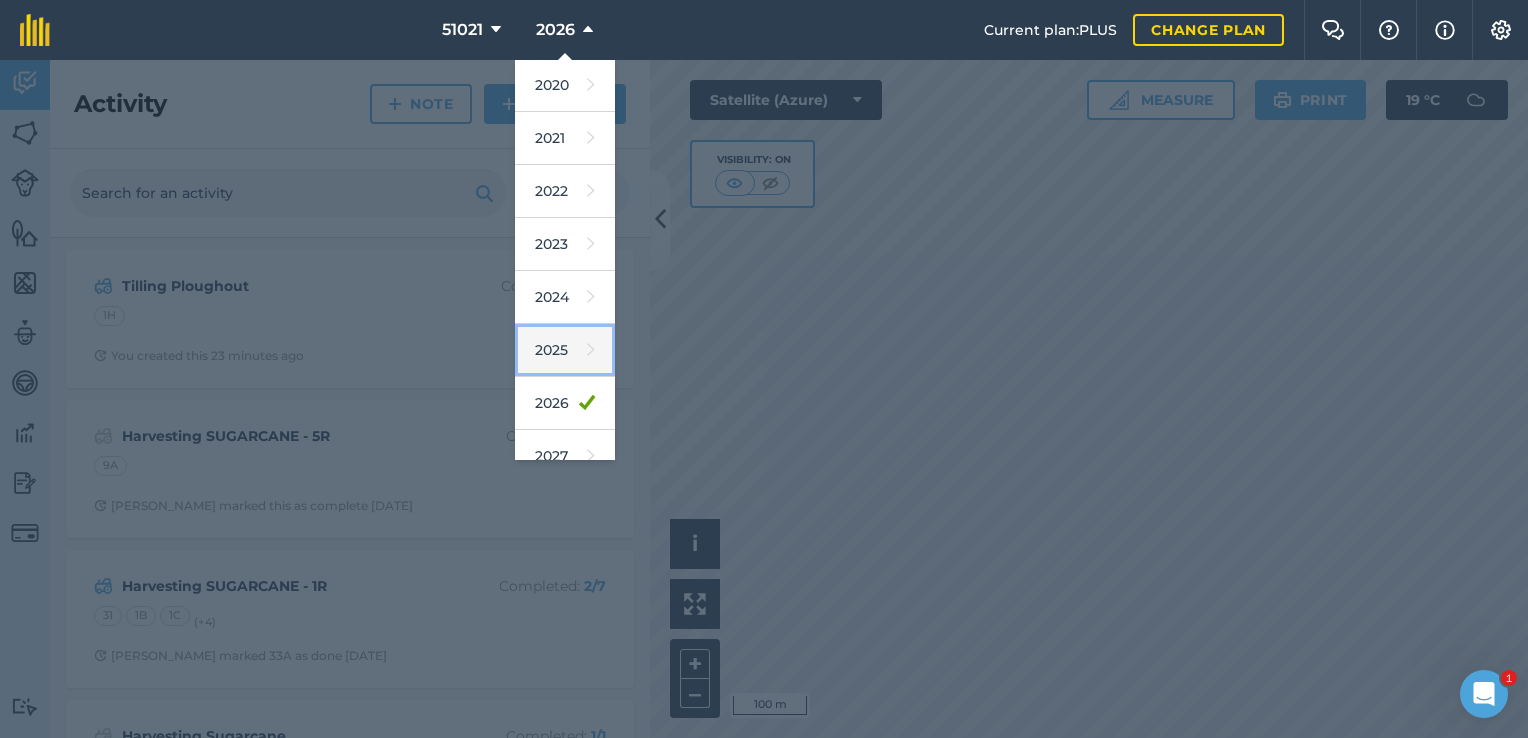 click on "2025" at bounding box center [565, 350] 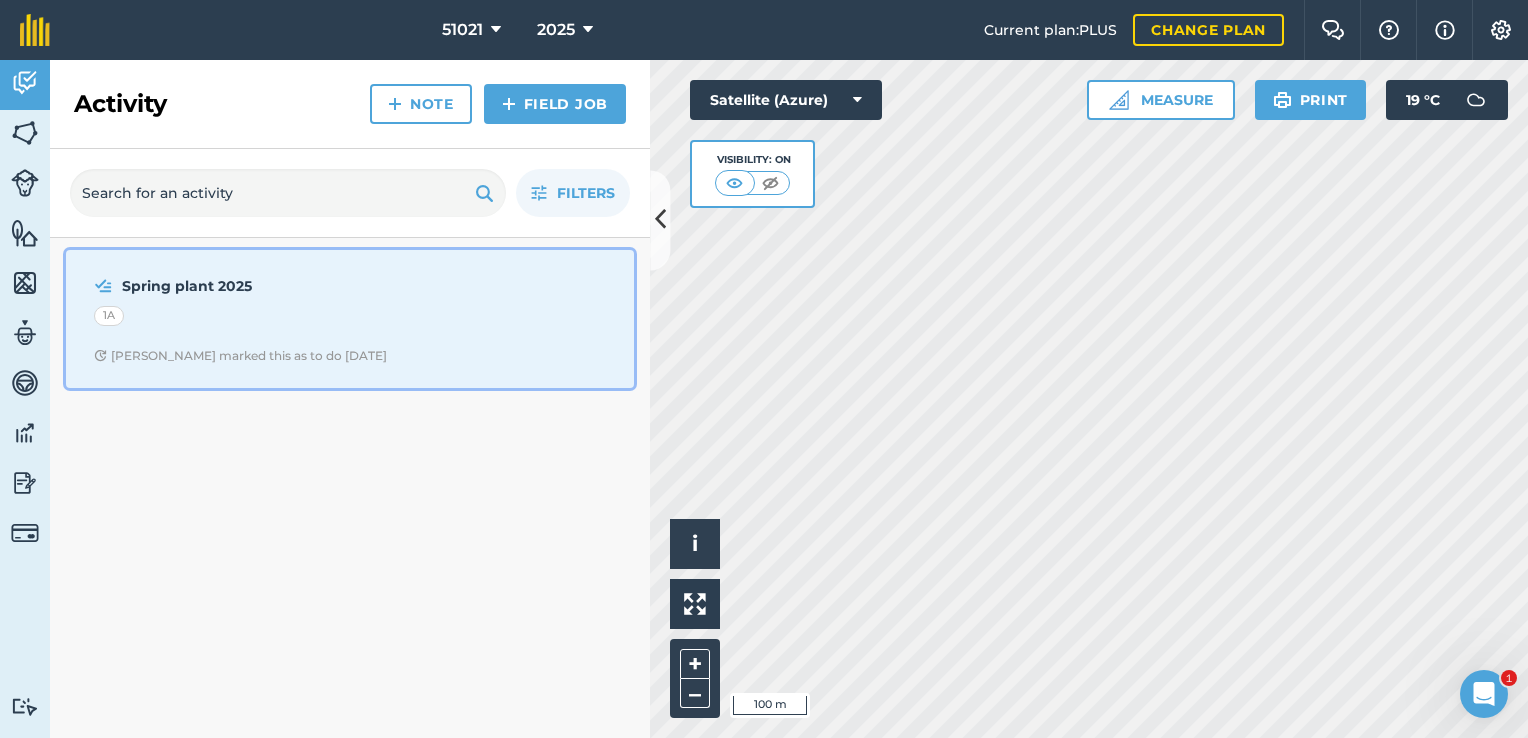 click on "Spring plant 2025" at bounding box center [280, 286] 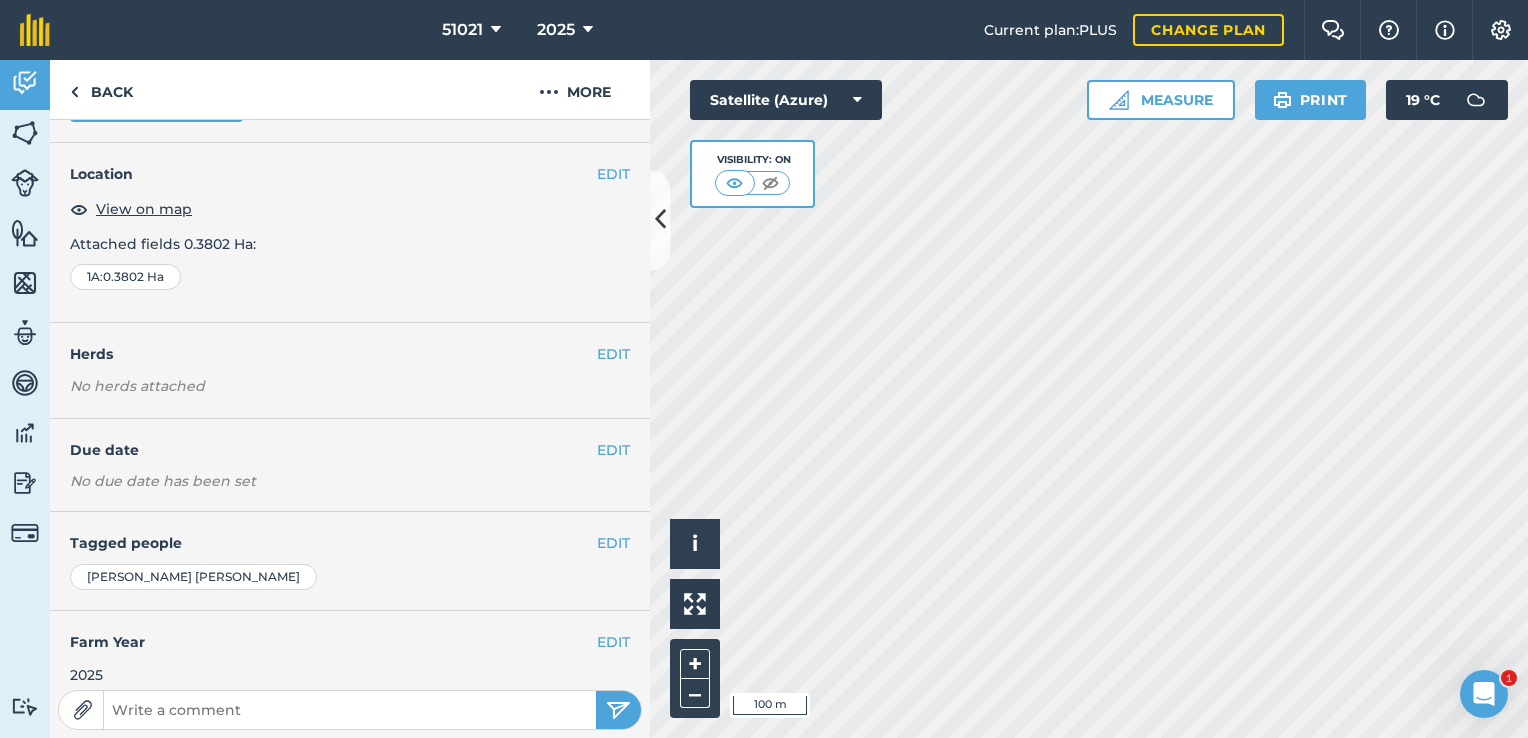 scroll, scrollTop: 200, scrollLeft: 0, axis: vertical 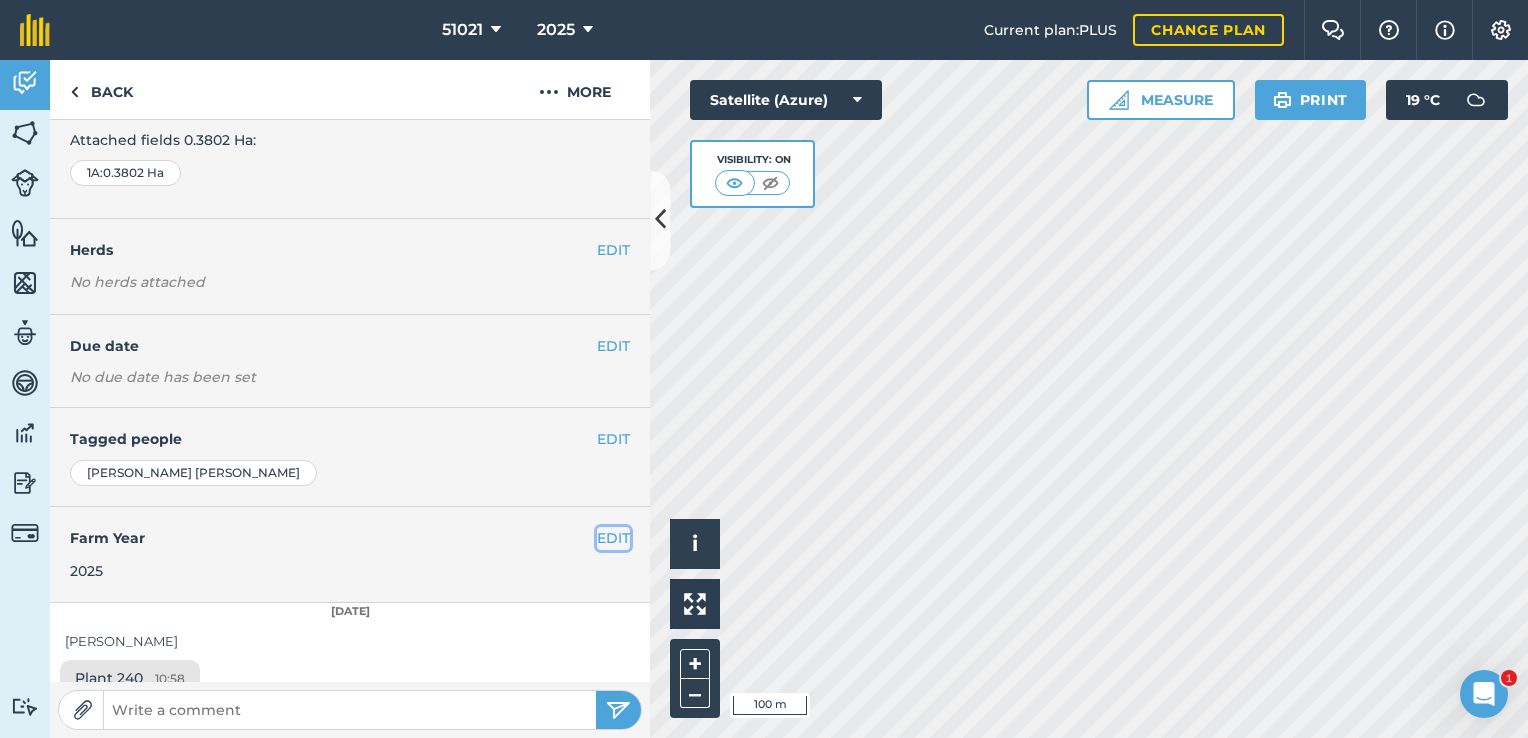 click on "EDIT" at bounding box center [613, 538] 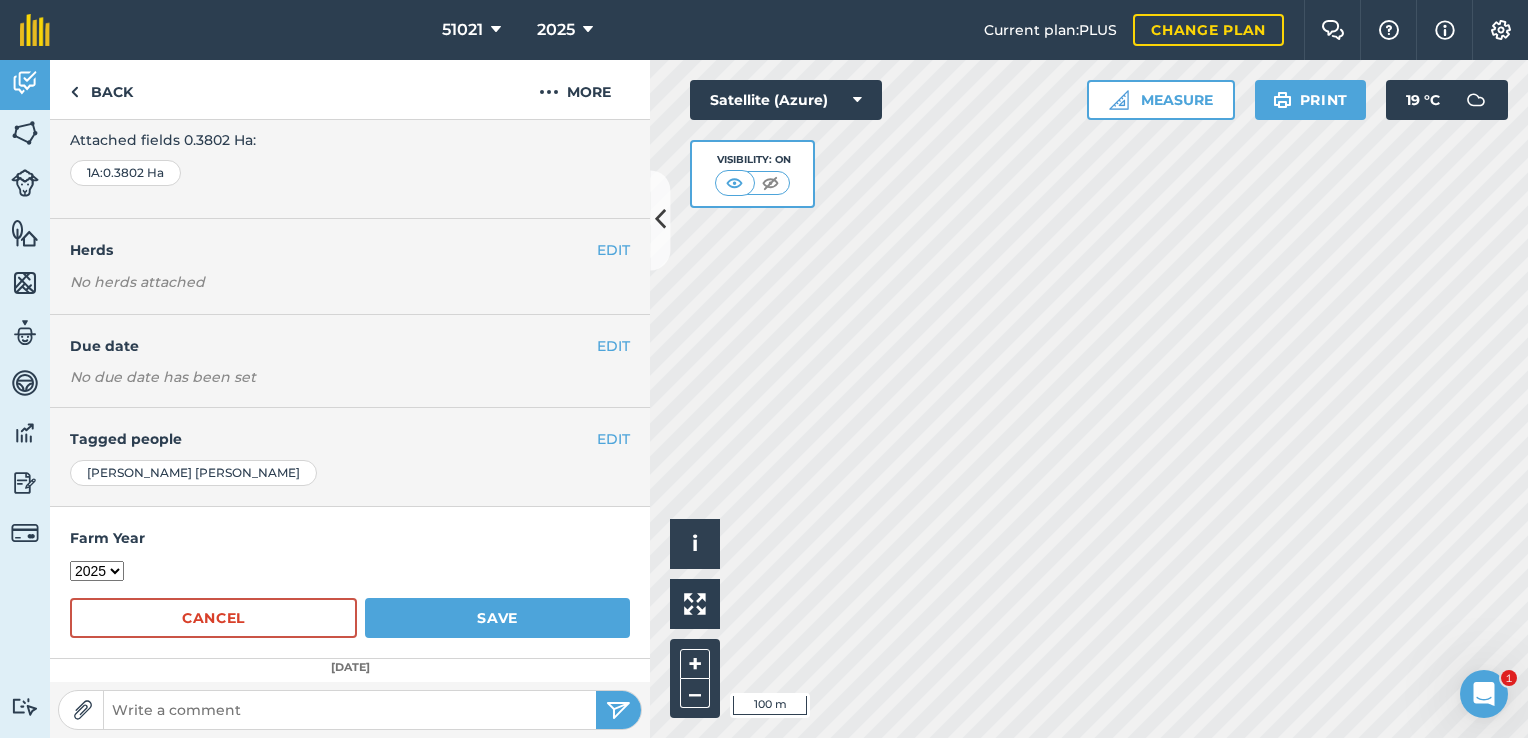 click on "2017 2018 2019 2020 2021 2022 2023 2024 2025 2026 2027" at bounding box center (97, 571) 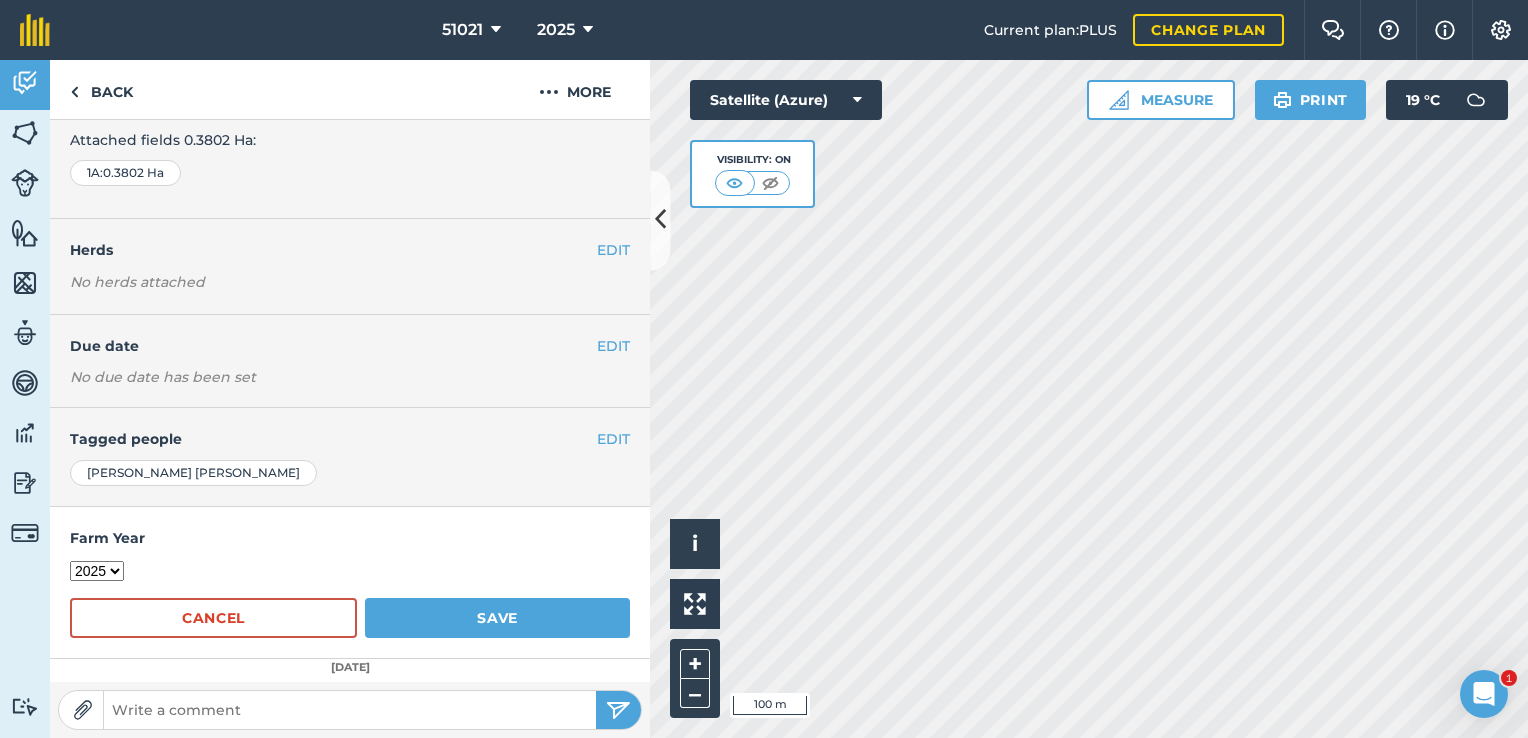 select on "2026" 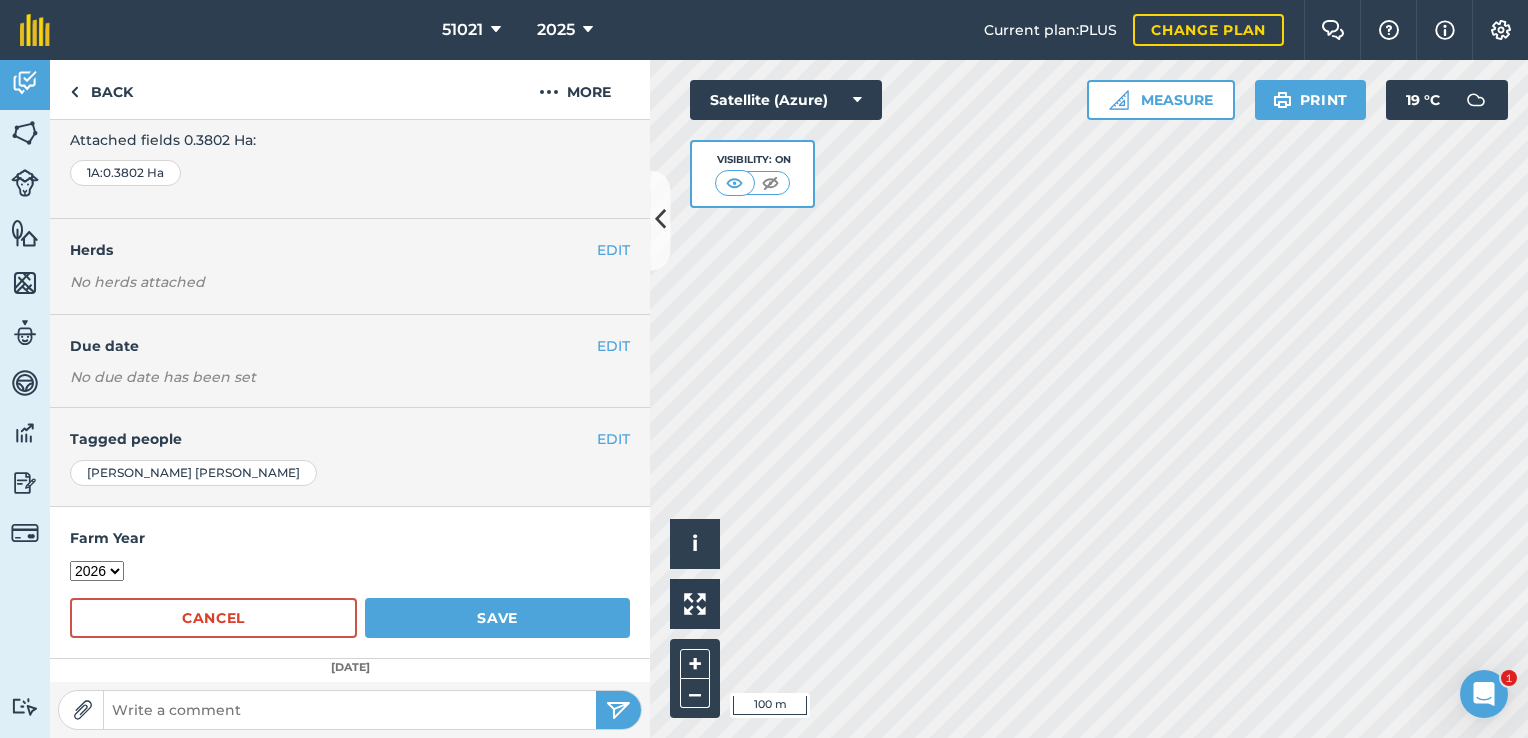 click on "2017 2018 2019 2020 2021 2022 2023 2024 2025 2026 2027" at bounding box center [97, 571] 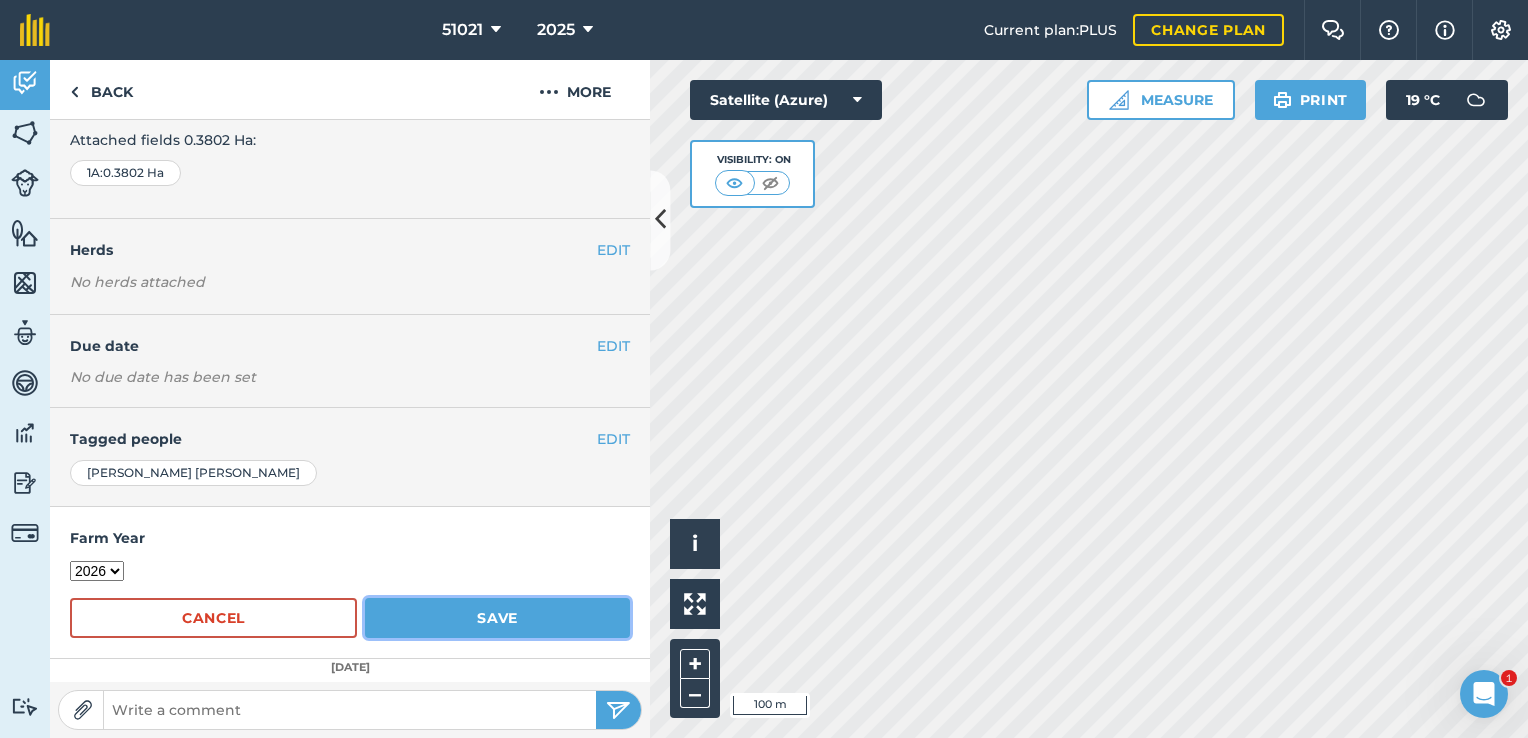 click on "Save" at bounding box center [497, 618] 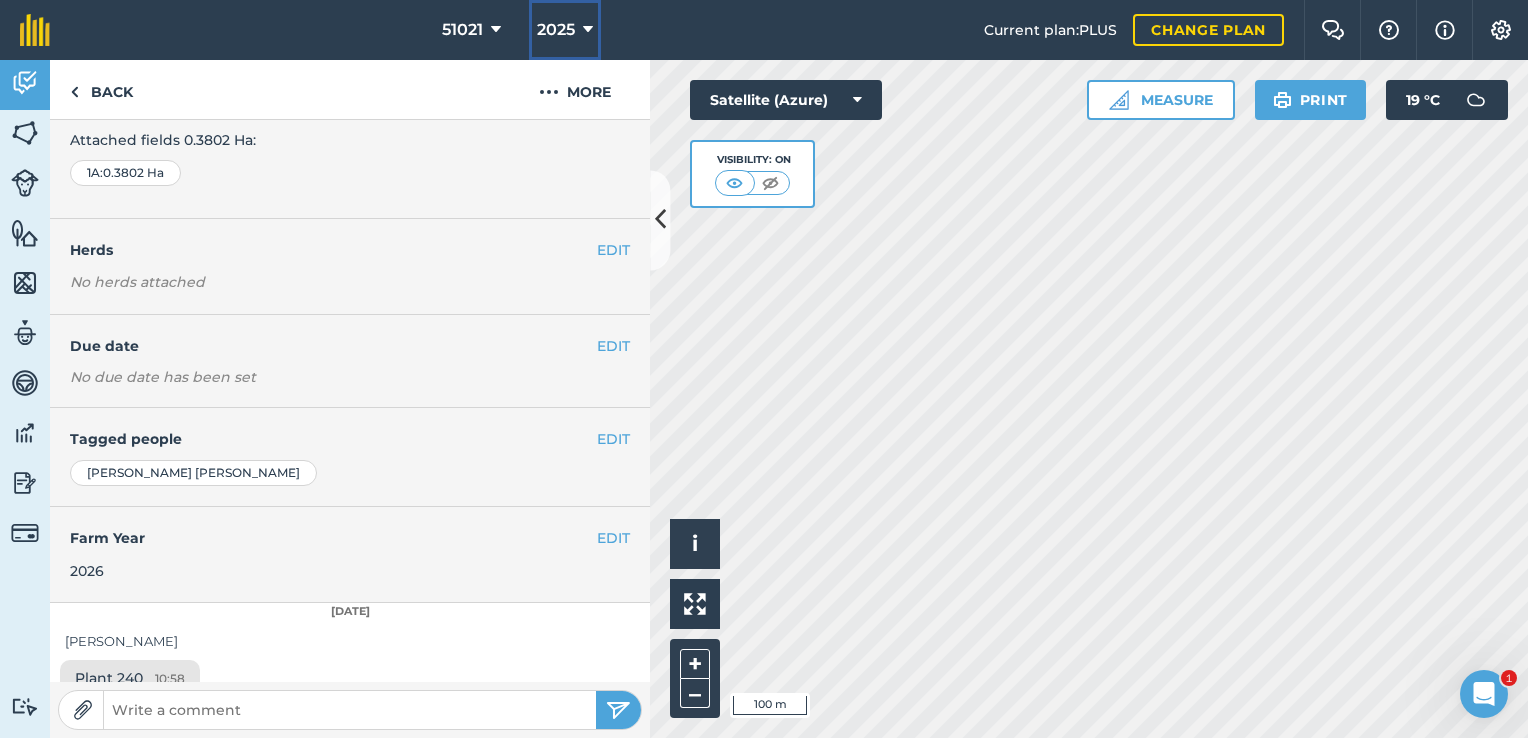 click at bounding box center (588, 30) 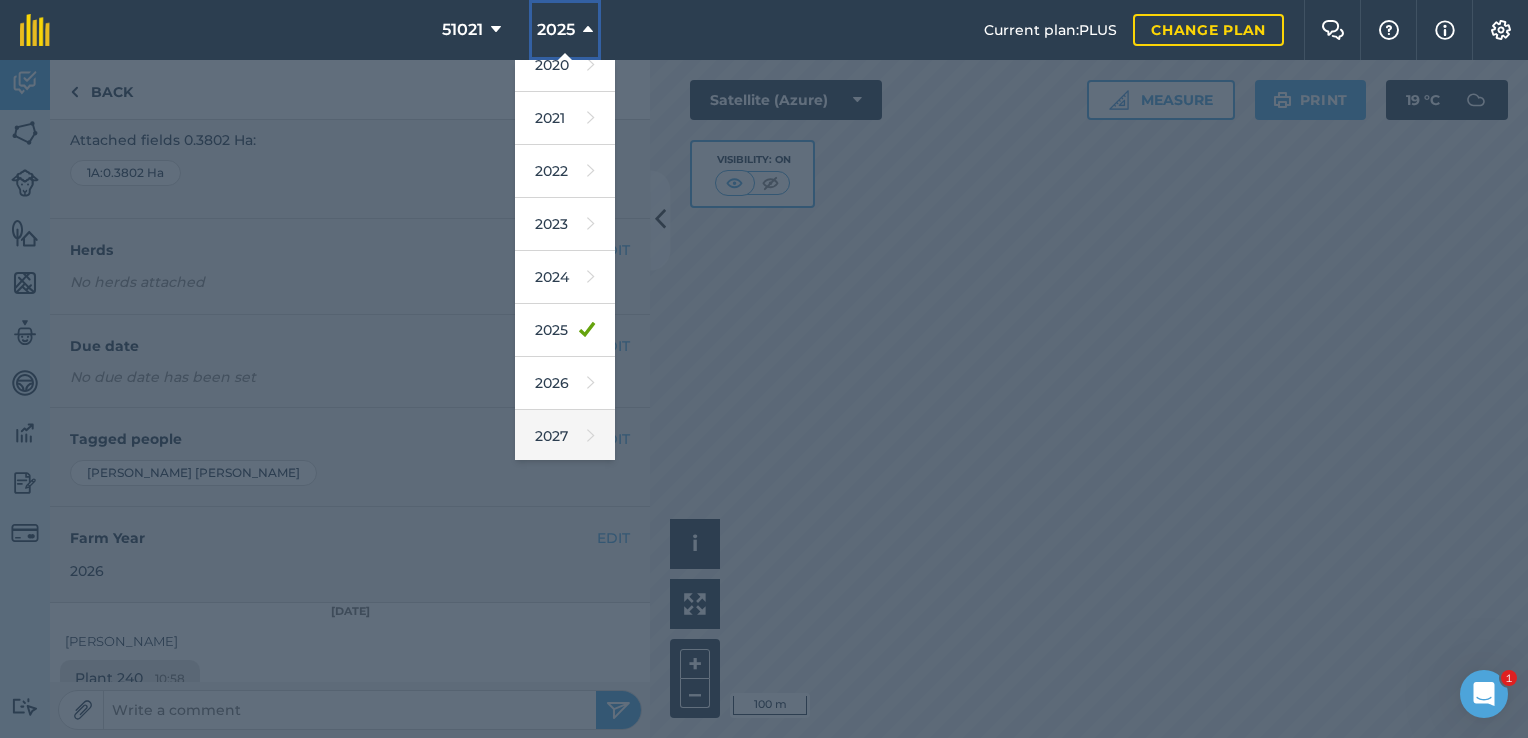 scroll, scrollTop: 180, scrollLeft: 0, axis: vertical 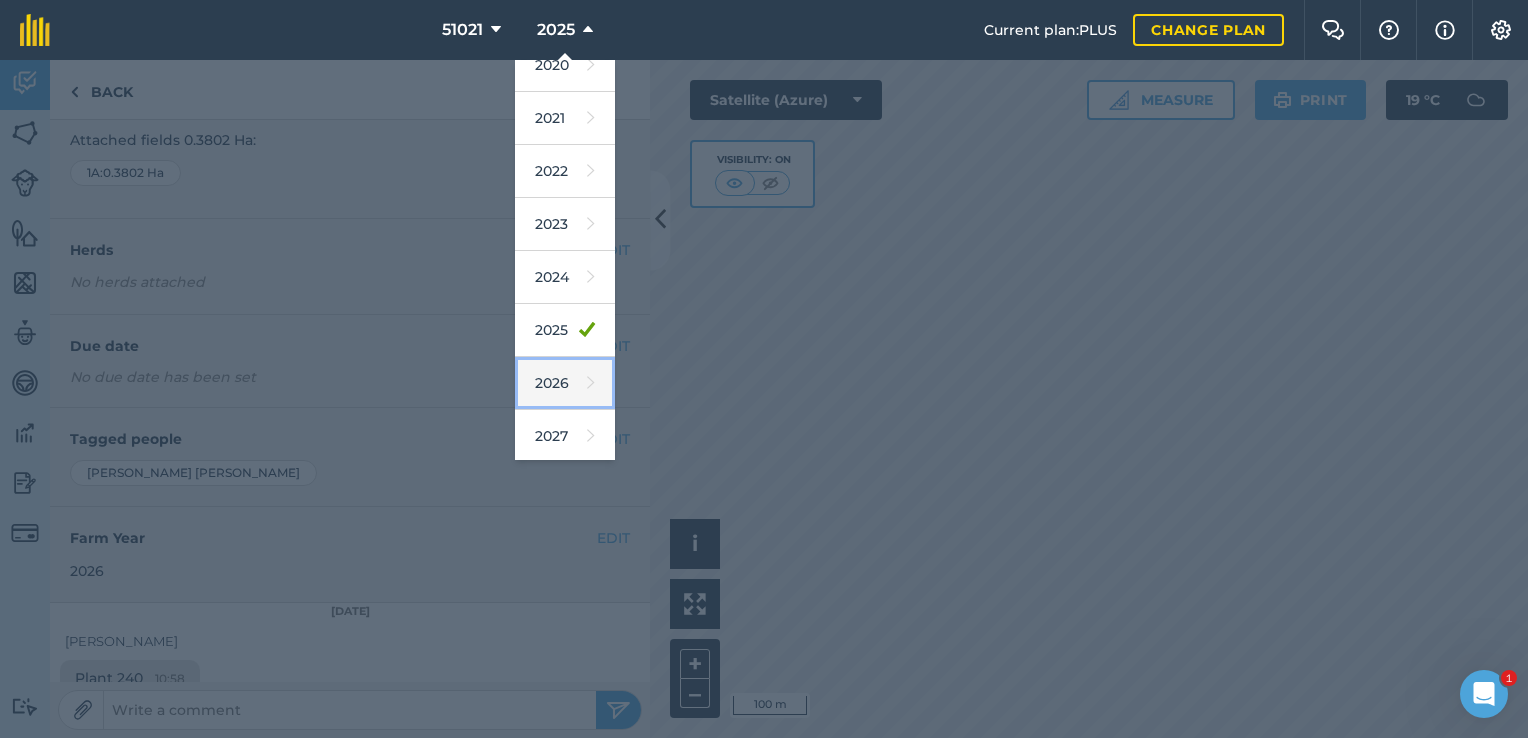 click on "2026" at bounding box center [565, 383] 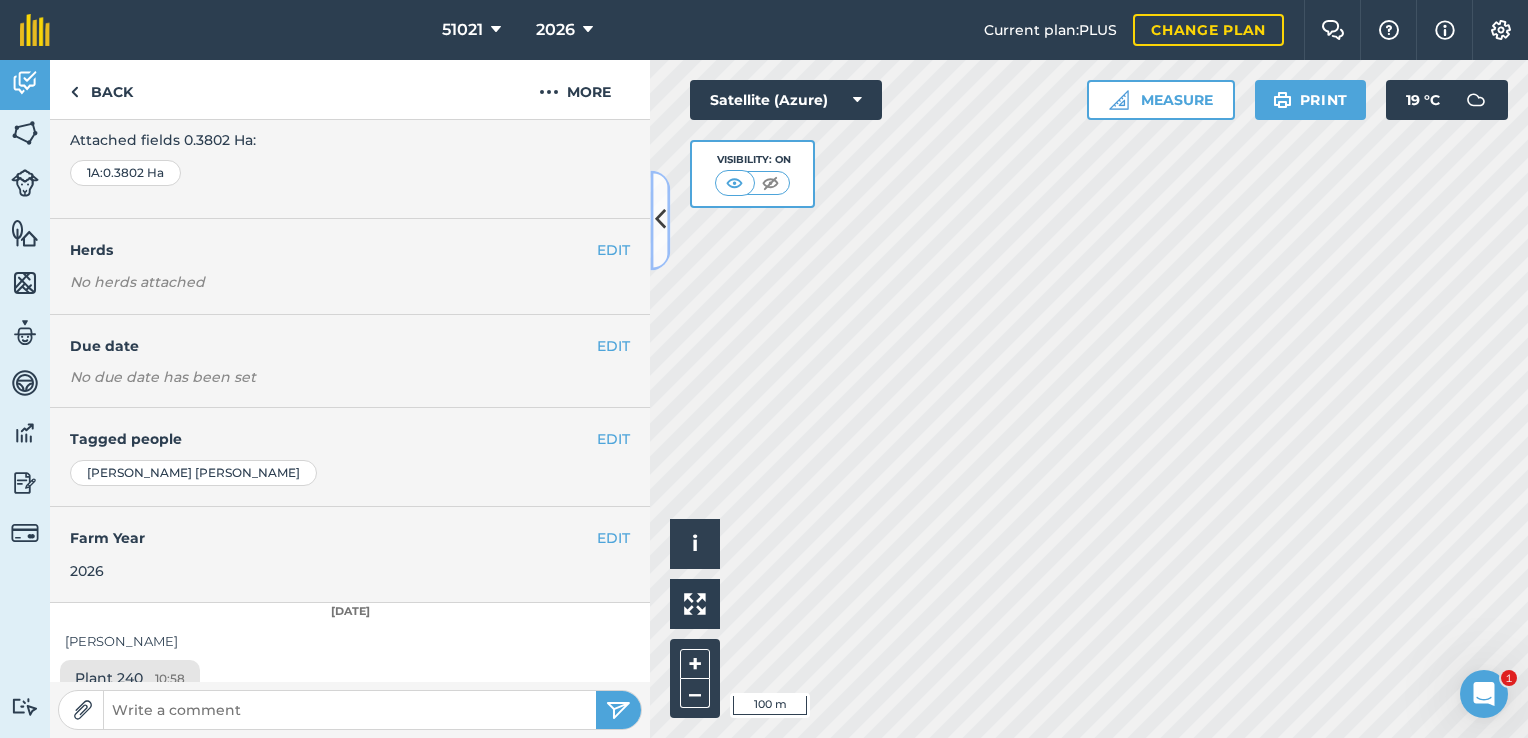 click at bounding box center (660, 220) 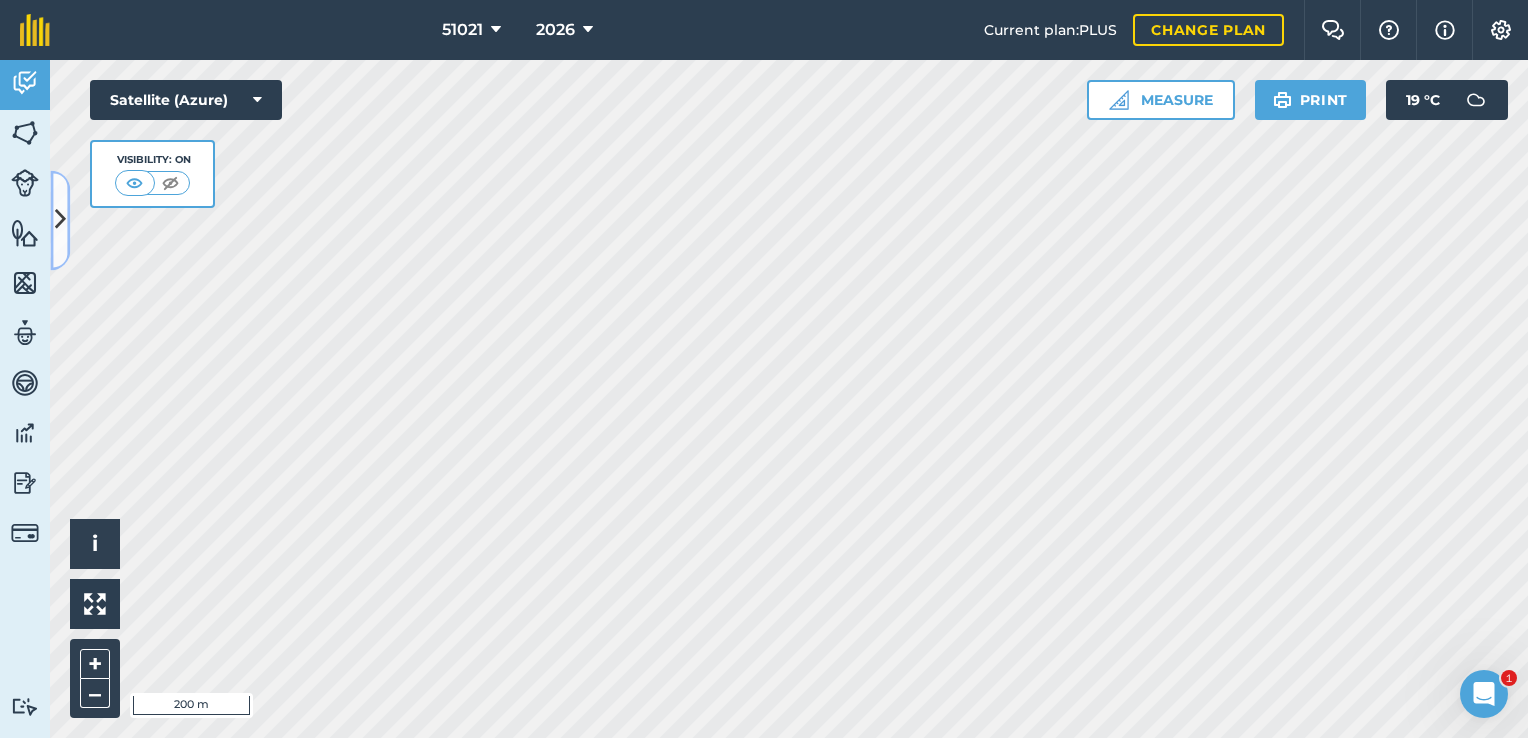 click at bounding box center [60, 220] 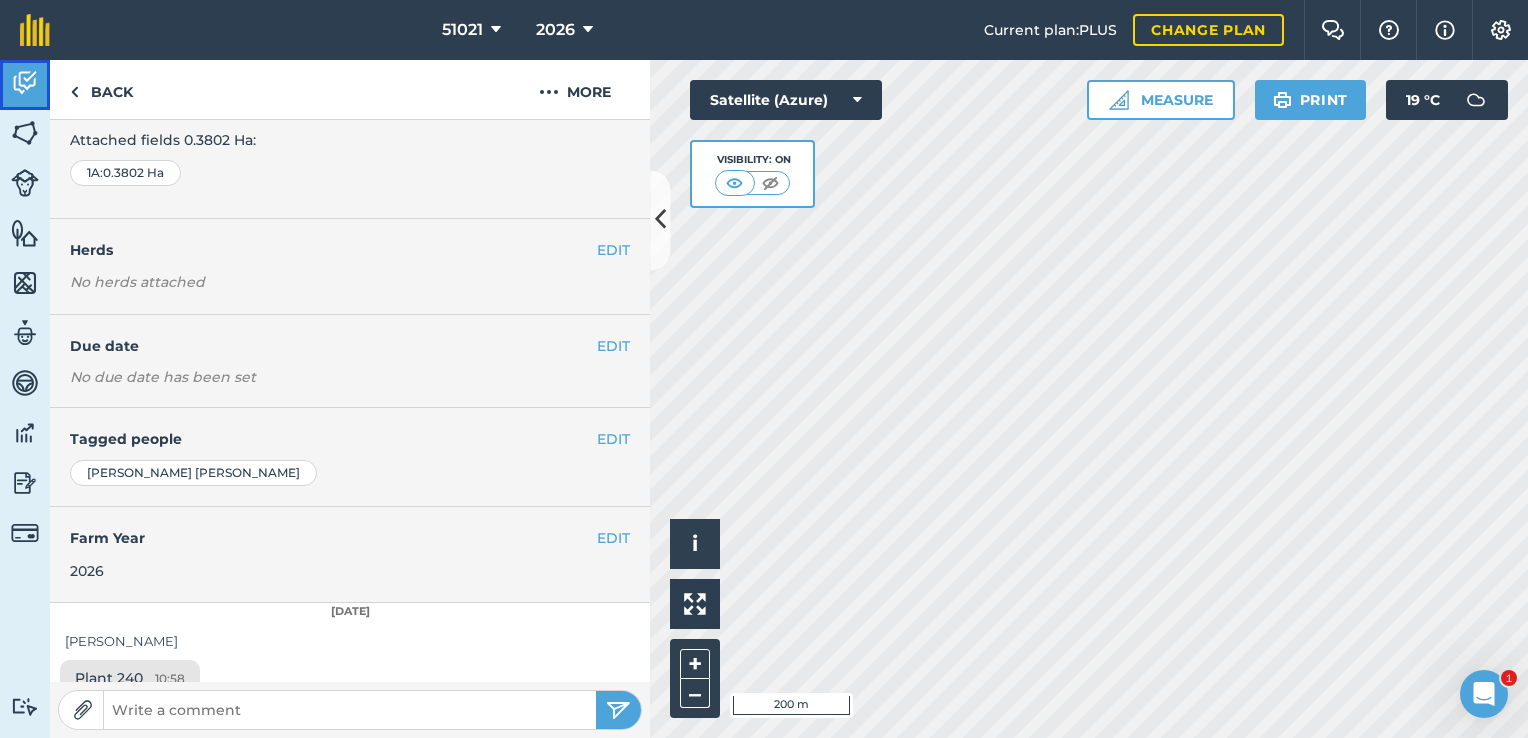 click at bounding box center [25, 83] 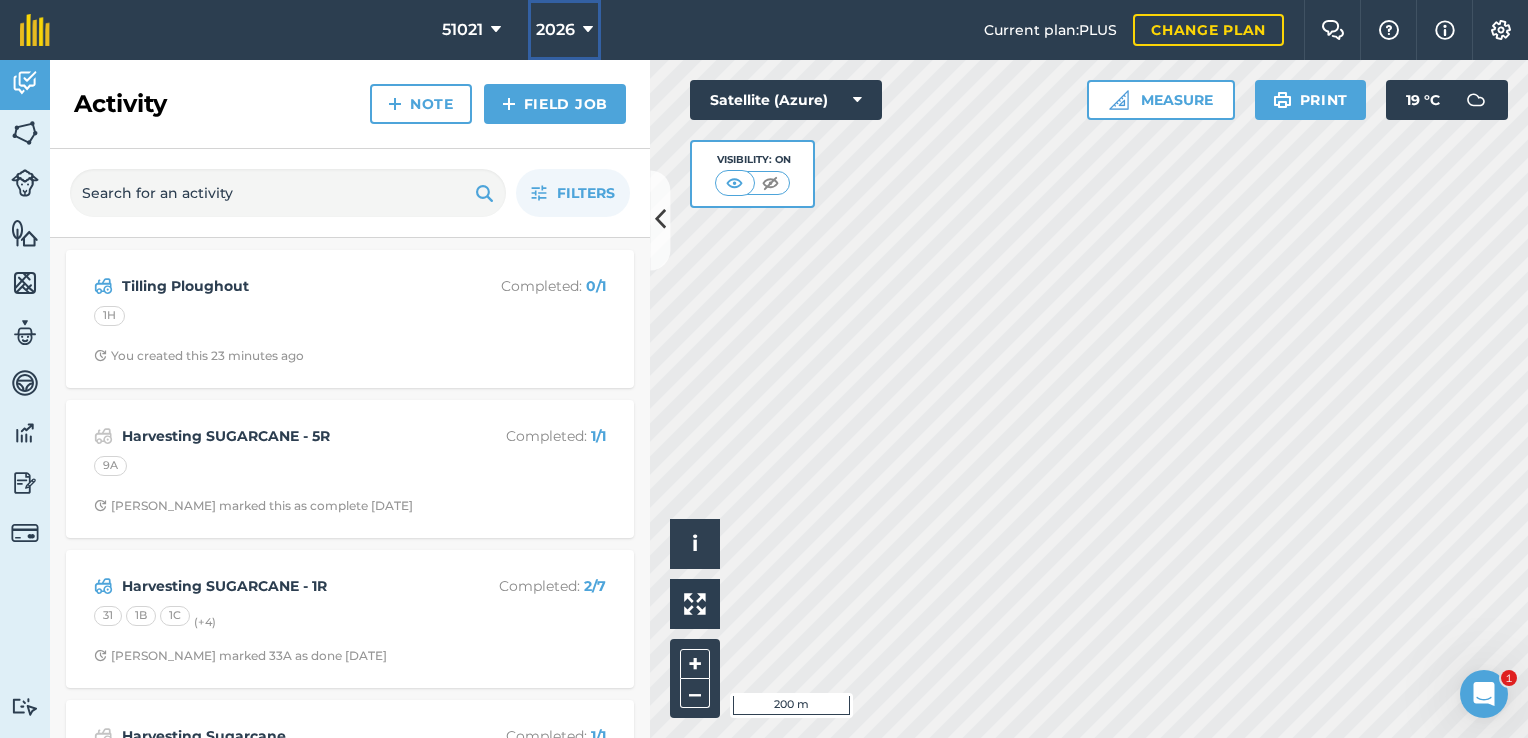 click at bounding box center (588, 30) 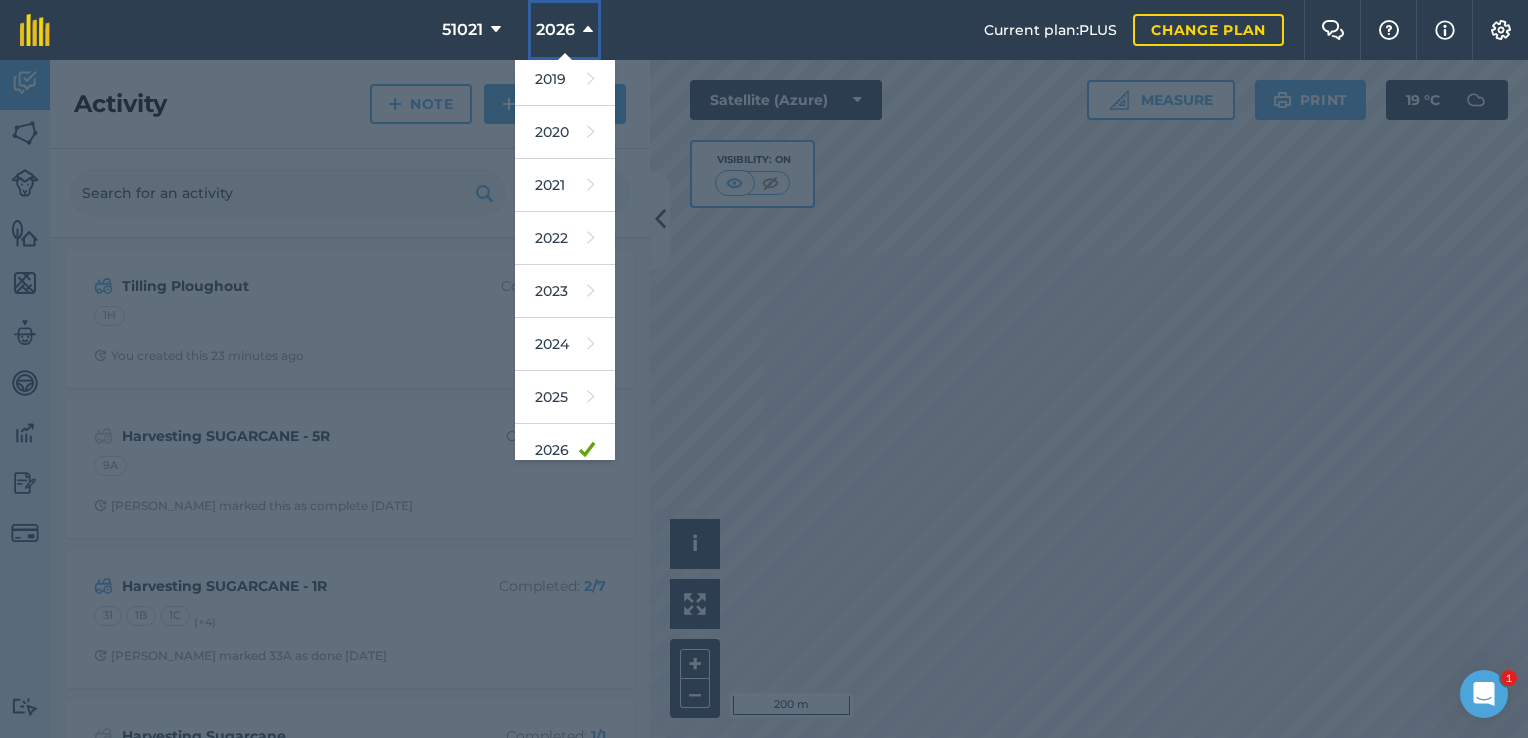 scroll, scrollTop: 120, scrollLeft: 0, axis: vertical 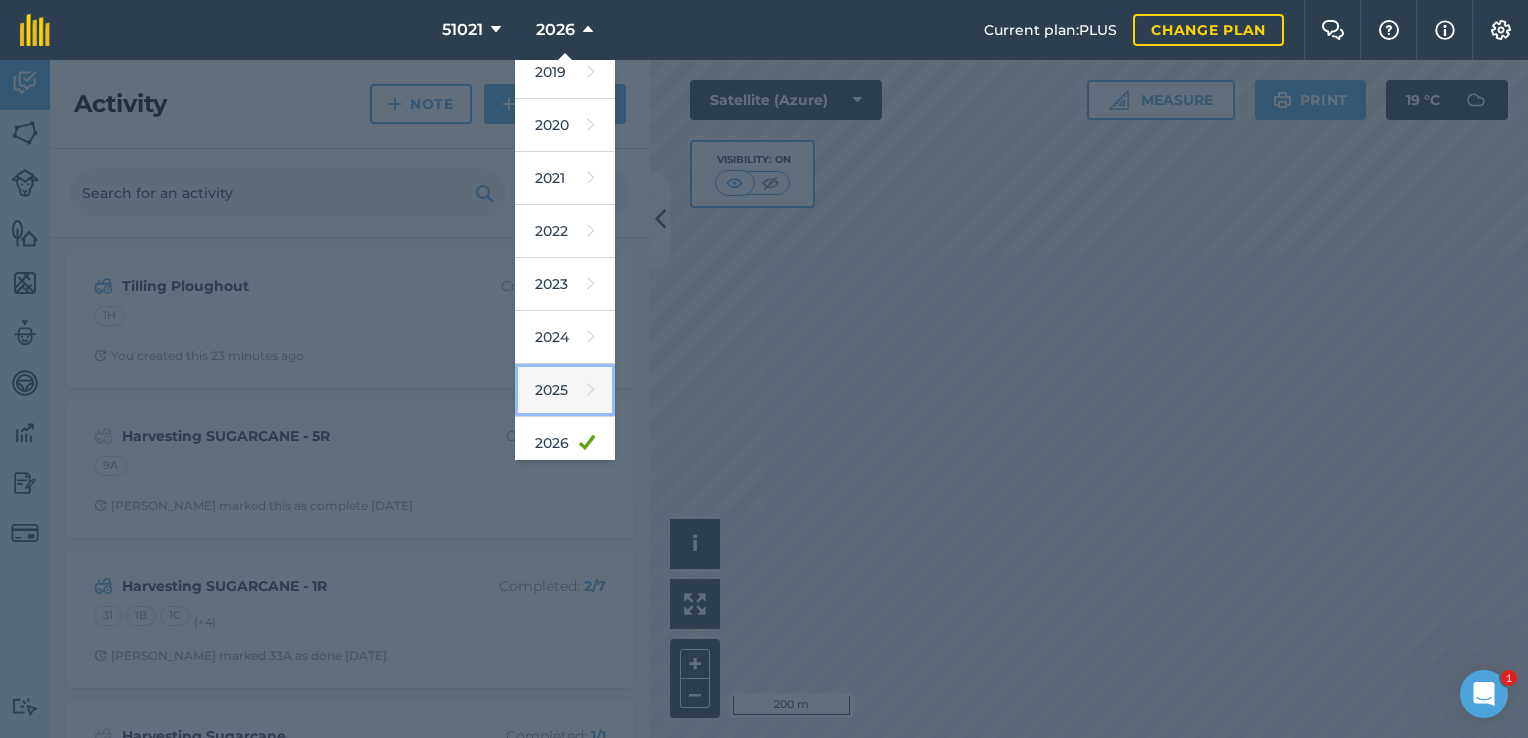 click on "2025" at bounding box center (565, 390) 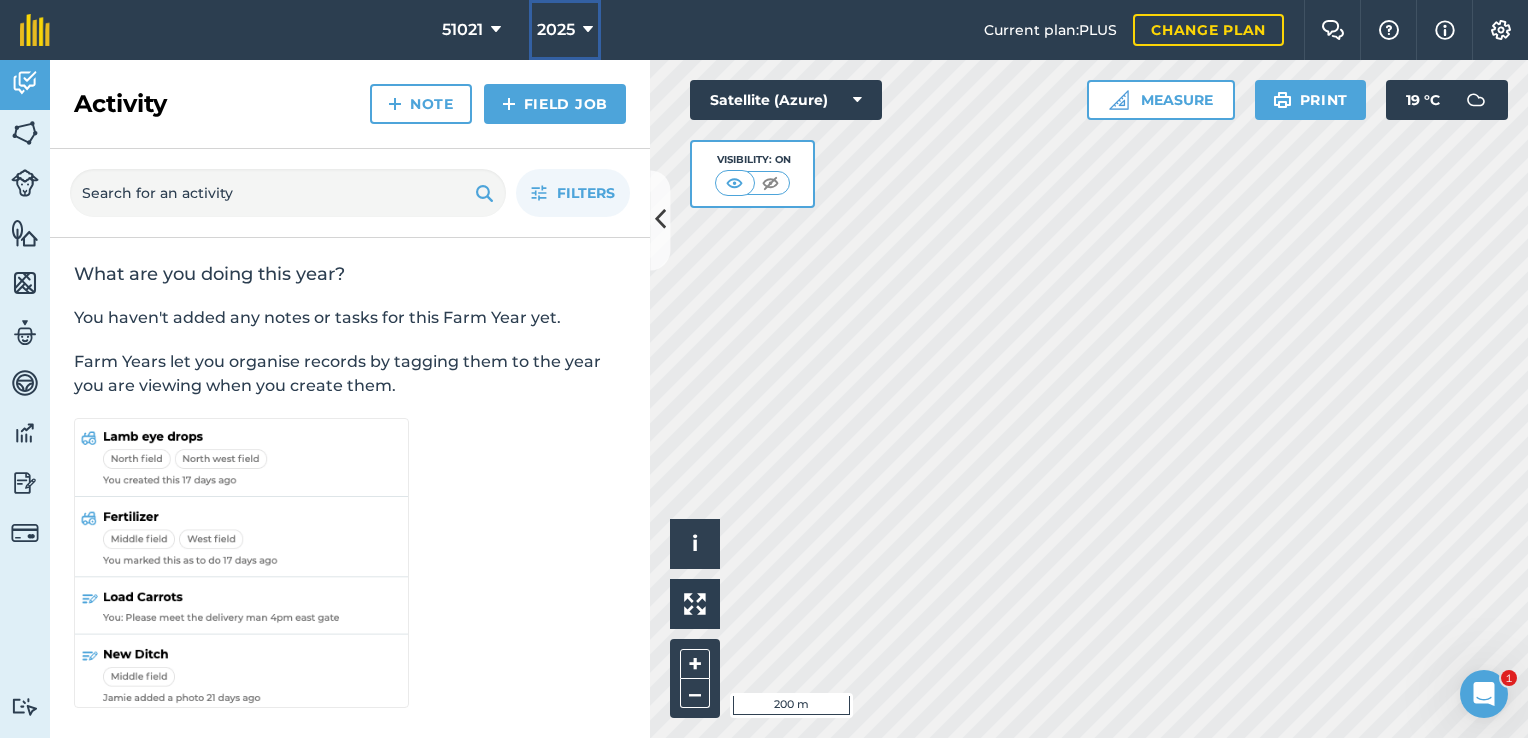 click at bounding box center [588, 30] 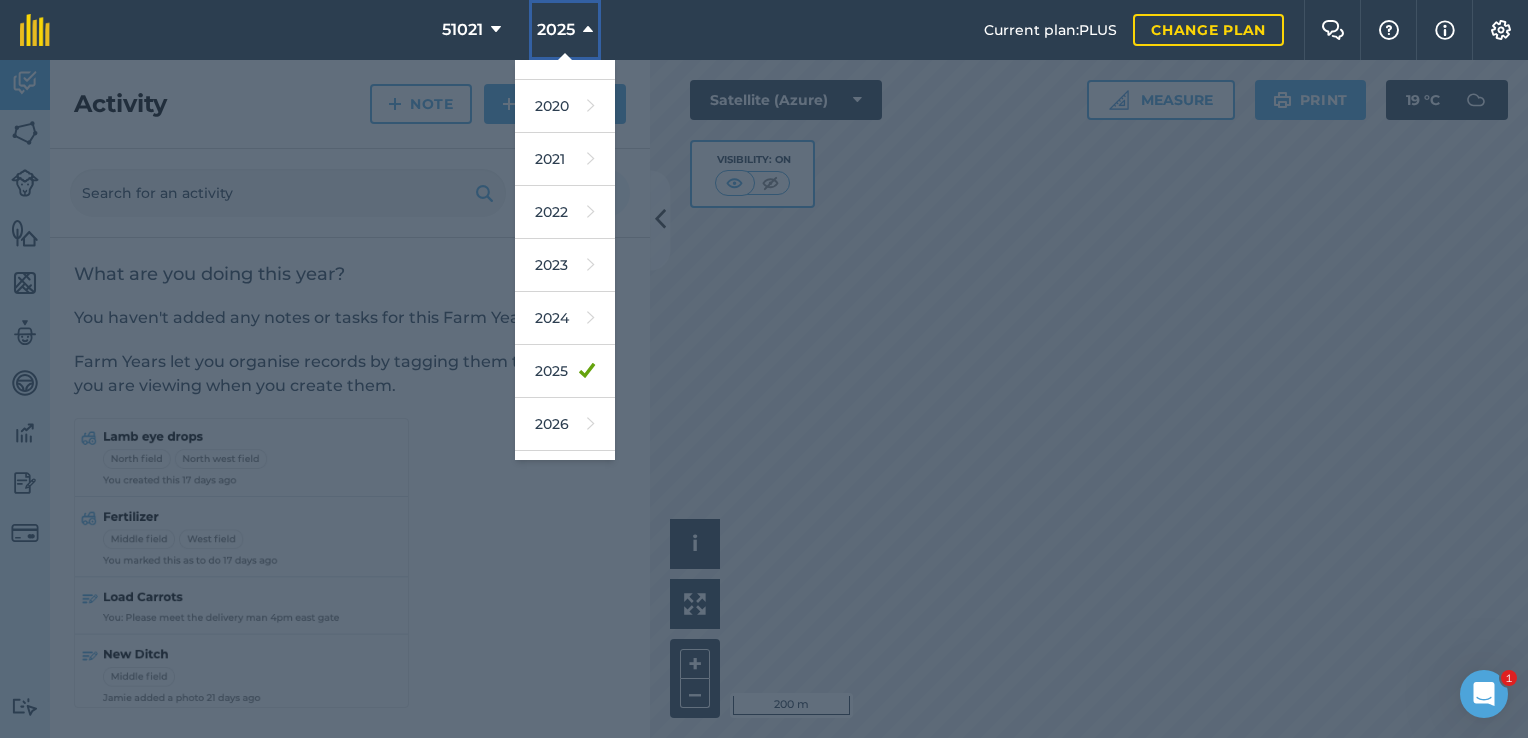 scroll, scrollTop: 160, scrollLeft: 0, axis: vertical 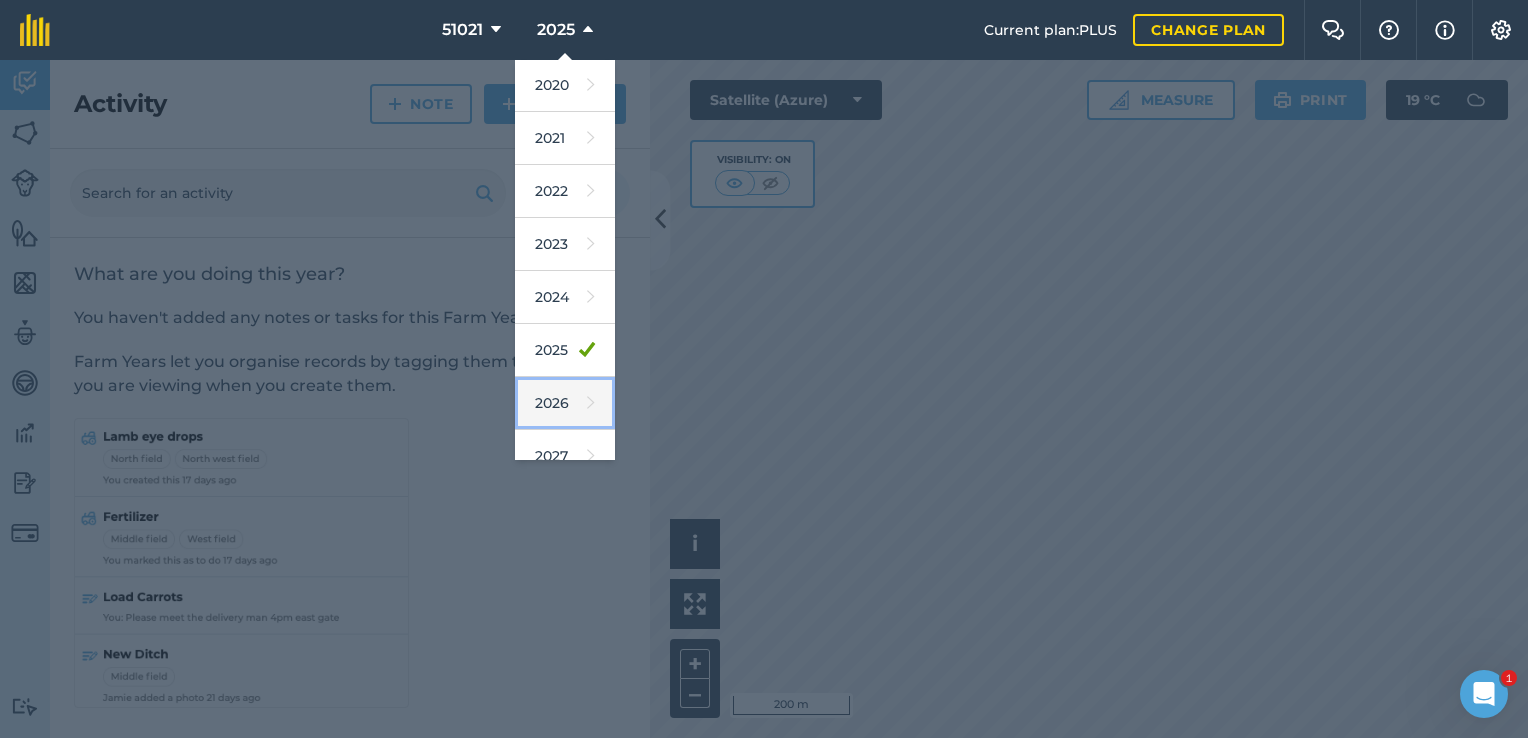 click on "2026" at bounding box center [565, 403] 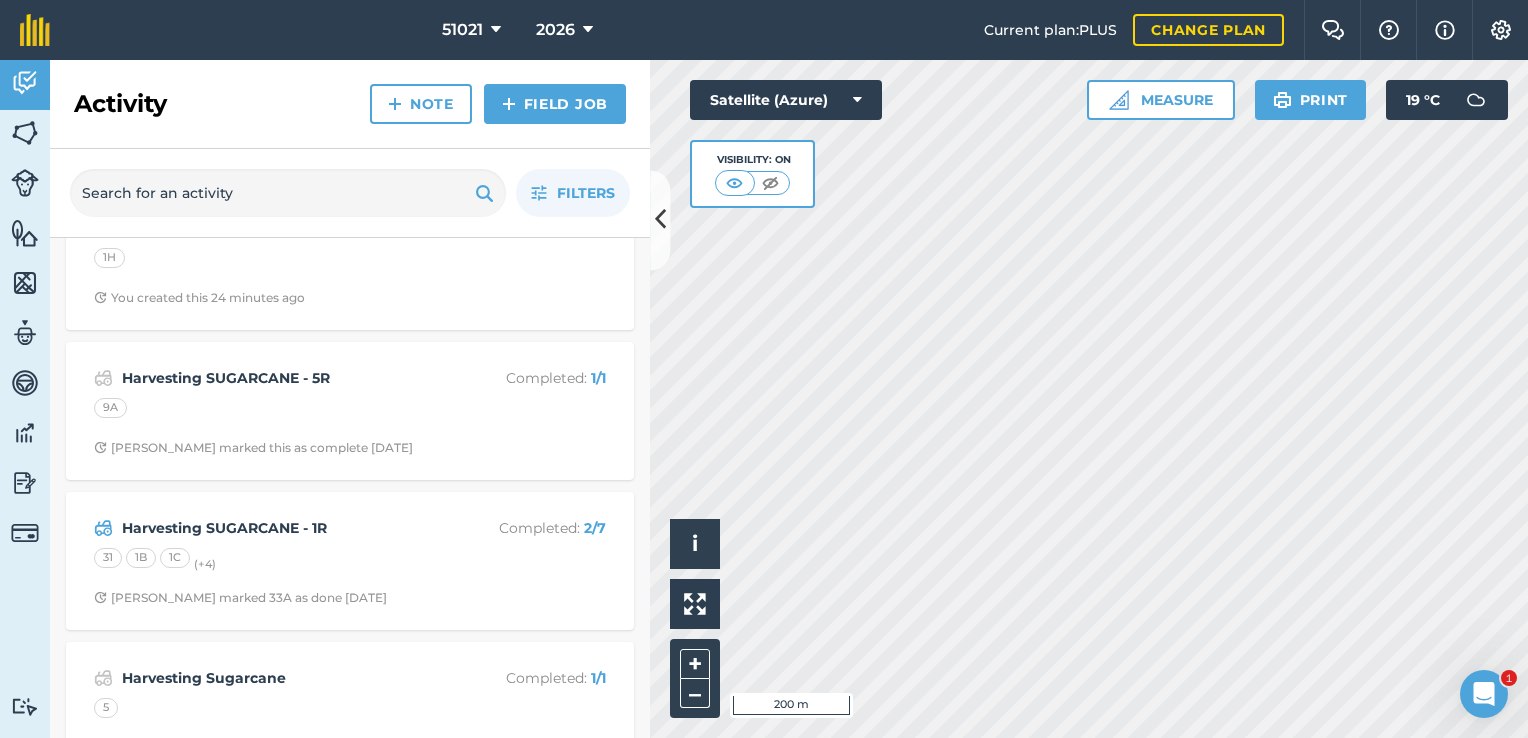 scroll, scrollTop: 0, scrollLeft: 0, axis: both 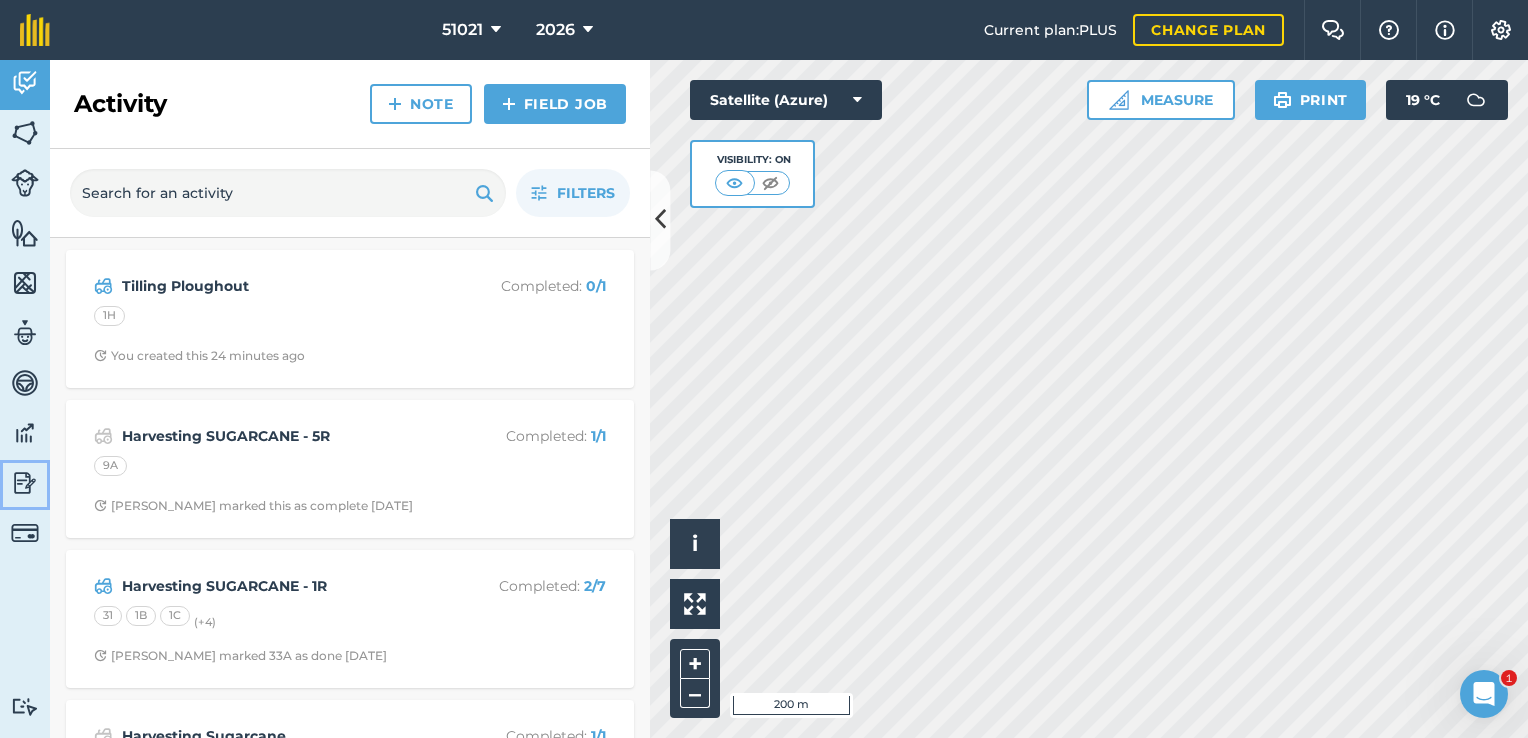 click at bounding box center (25, 483) 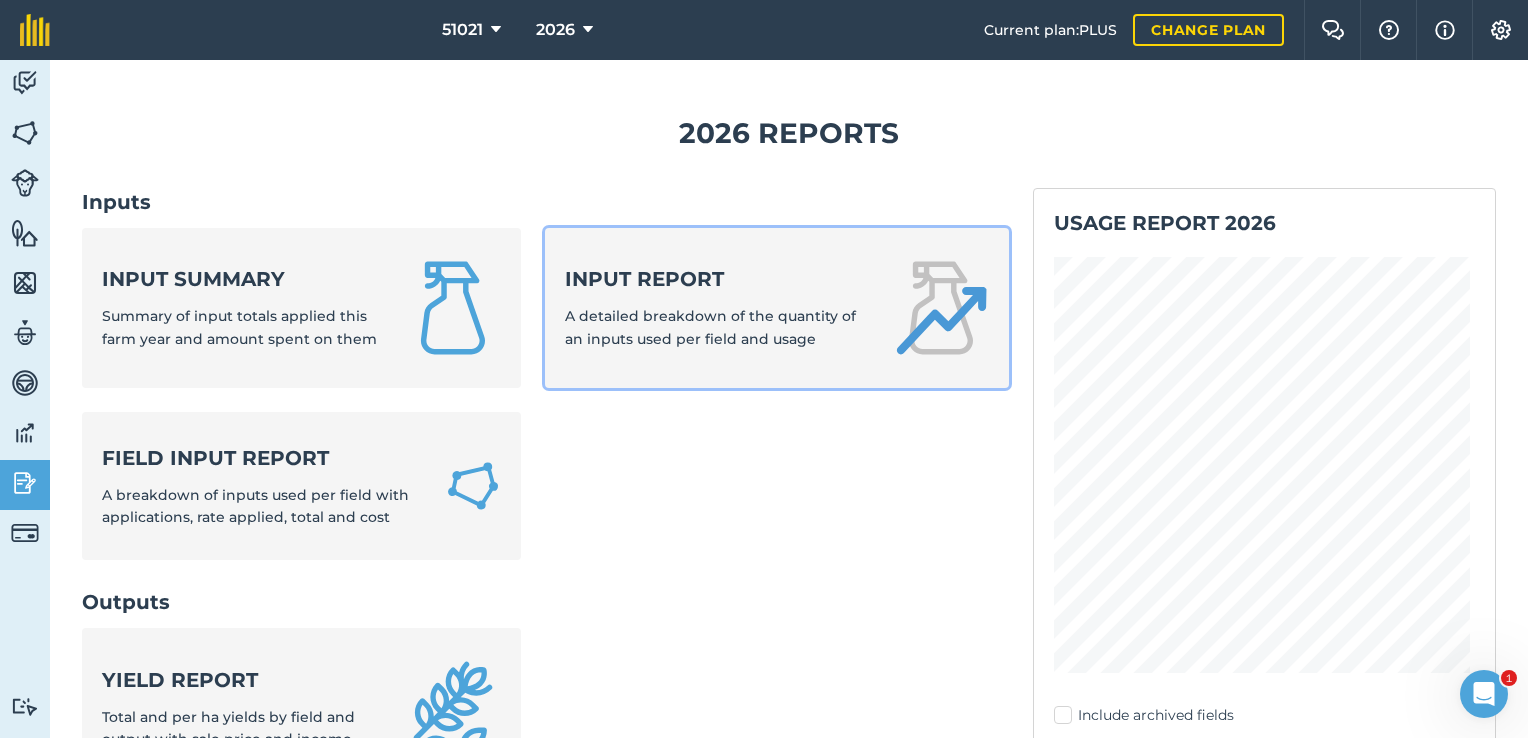 click on "A detailed breakdown of the quantity of an inputs used per field and usage" at bounding box center [710, 327] 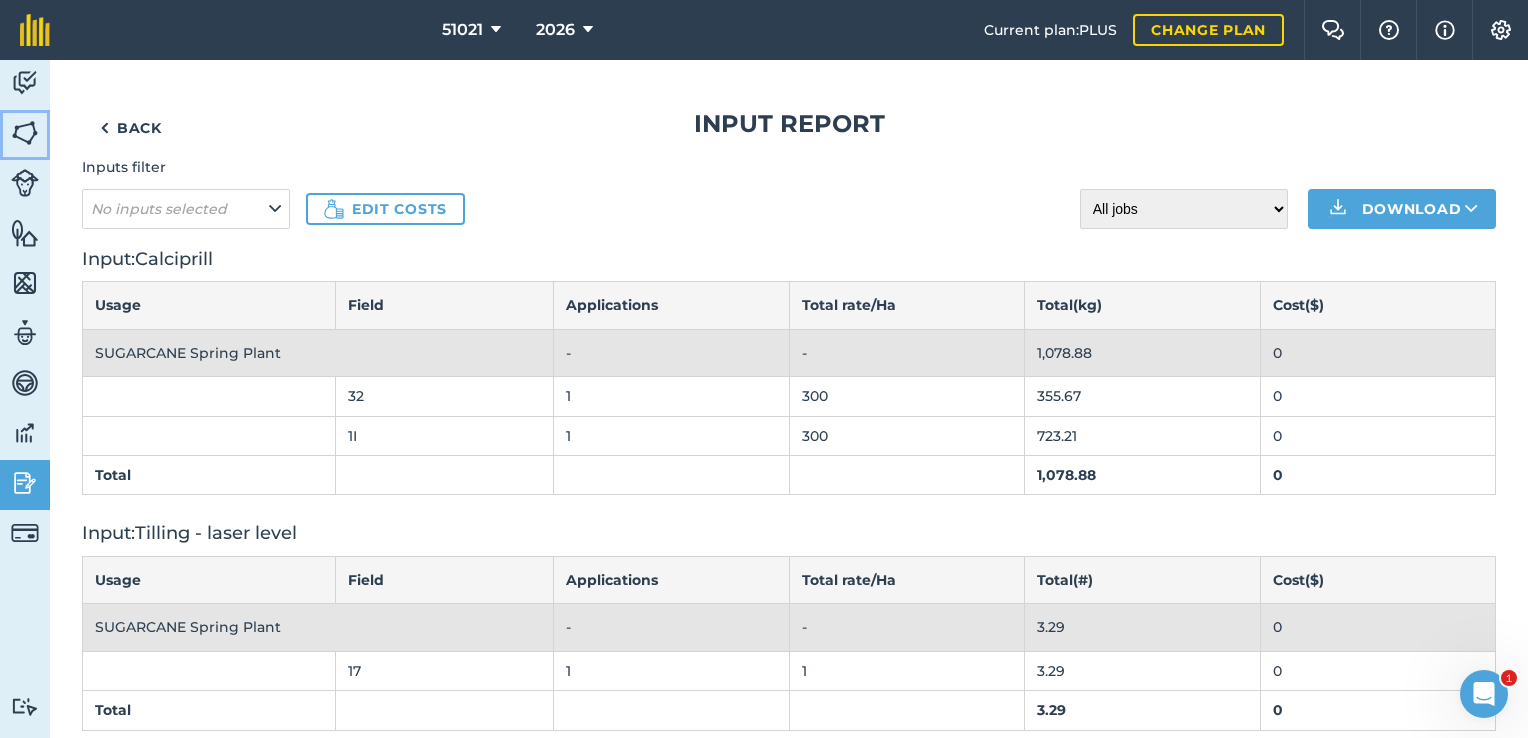 click at bounding box center [25, 133] 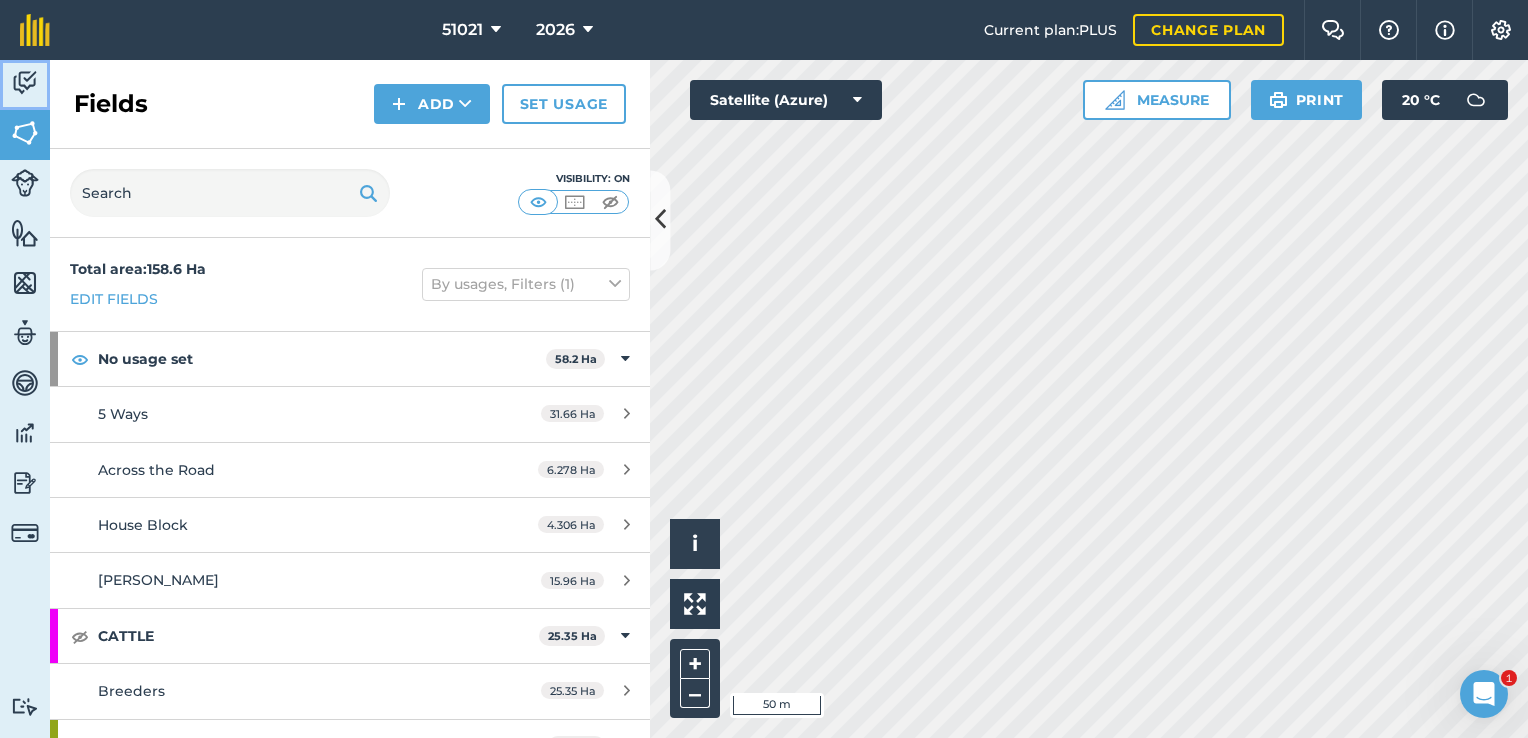 click at bounding box center [25, 83] 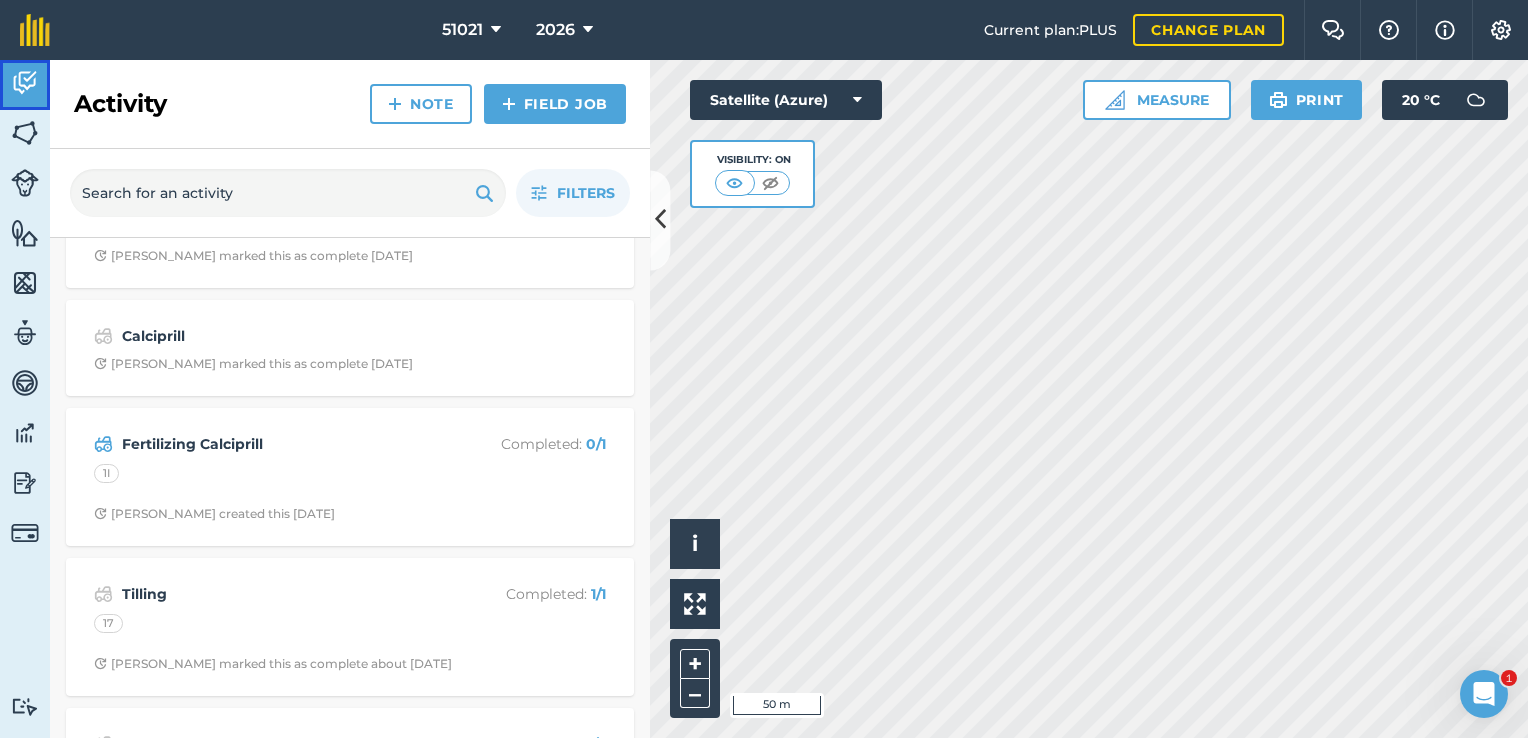 scroll, scrollTop: 900, scrollLeft: 0, axis: vertical 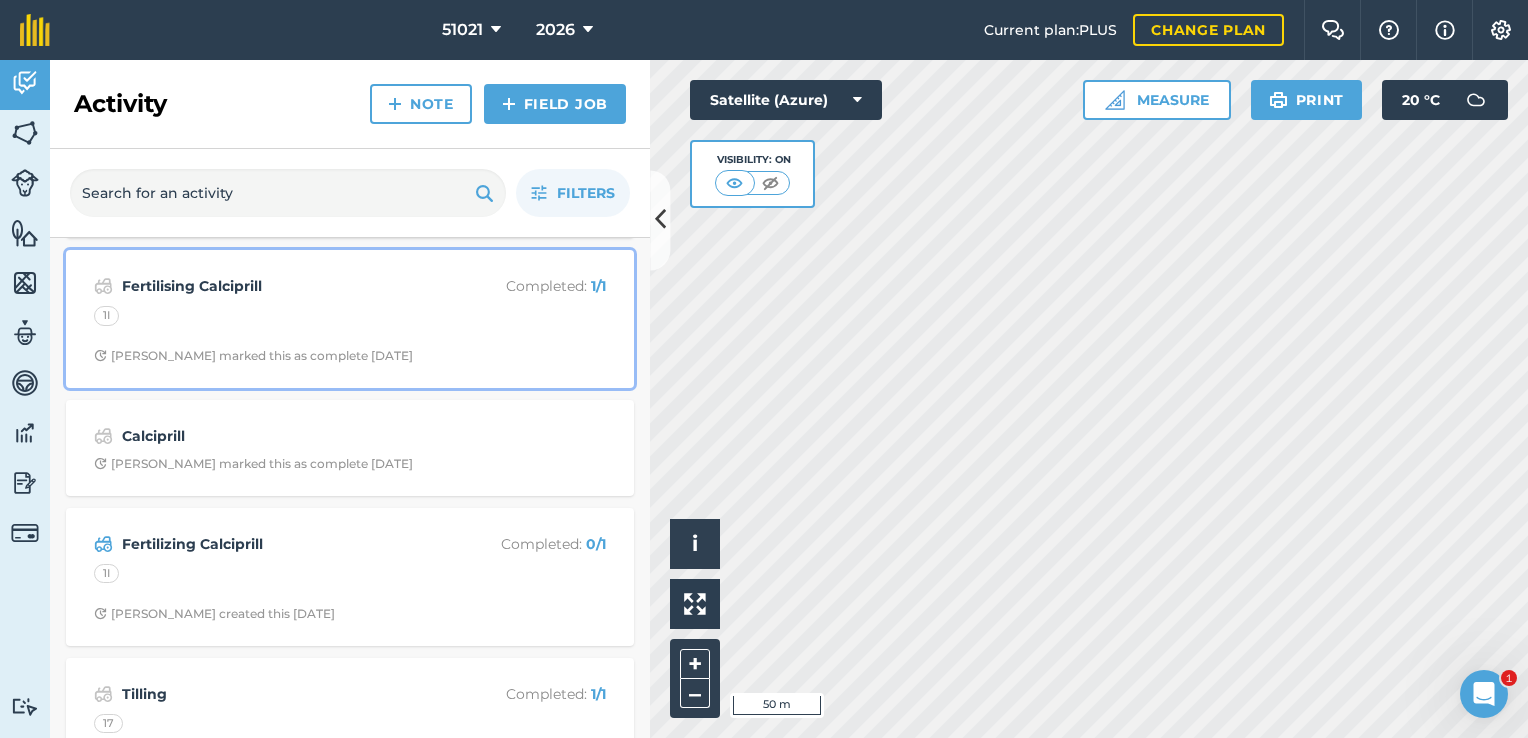 click on "Fertilising Calciprill" at bounding box center [280, 286] 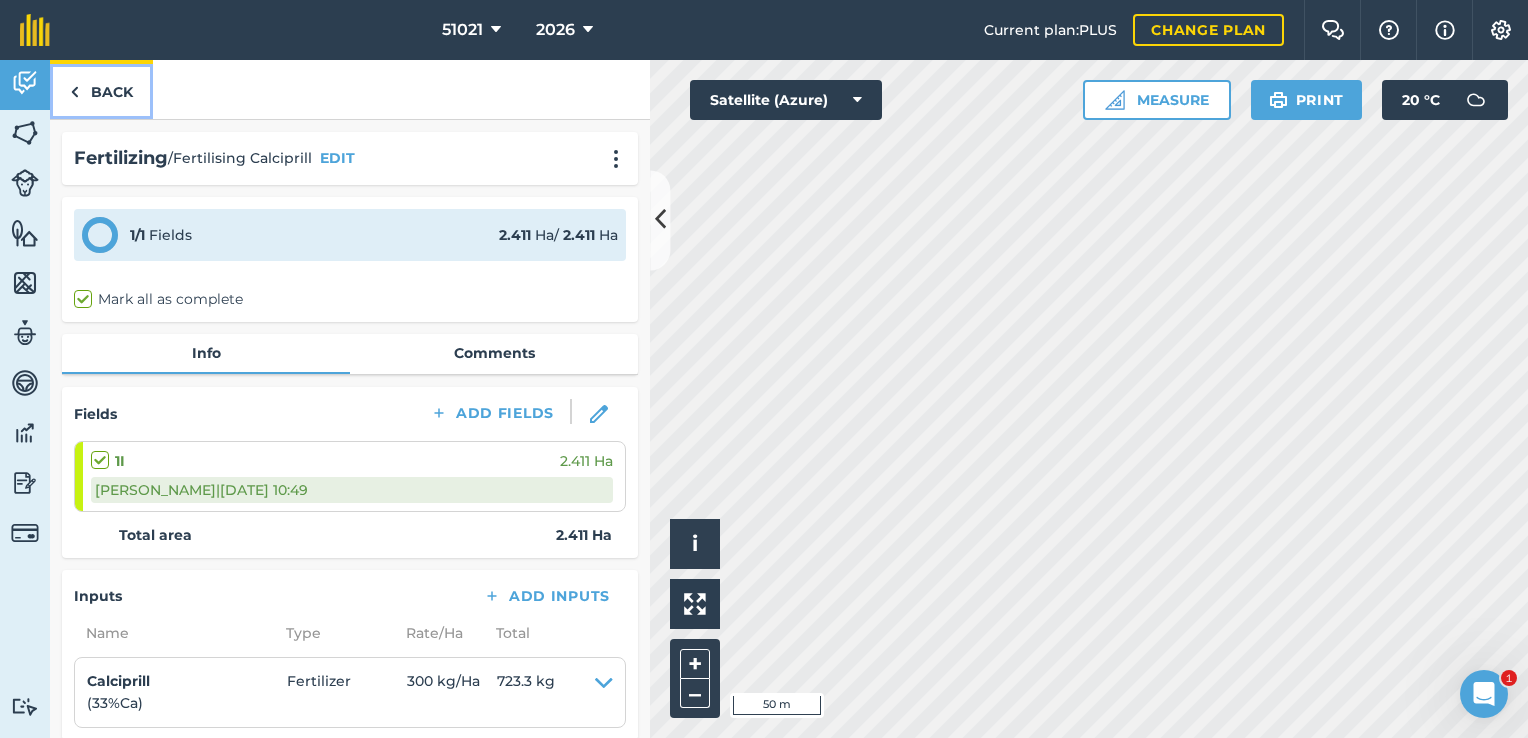 click at bounding box center [74, 92] 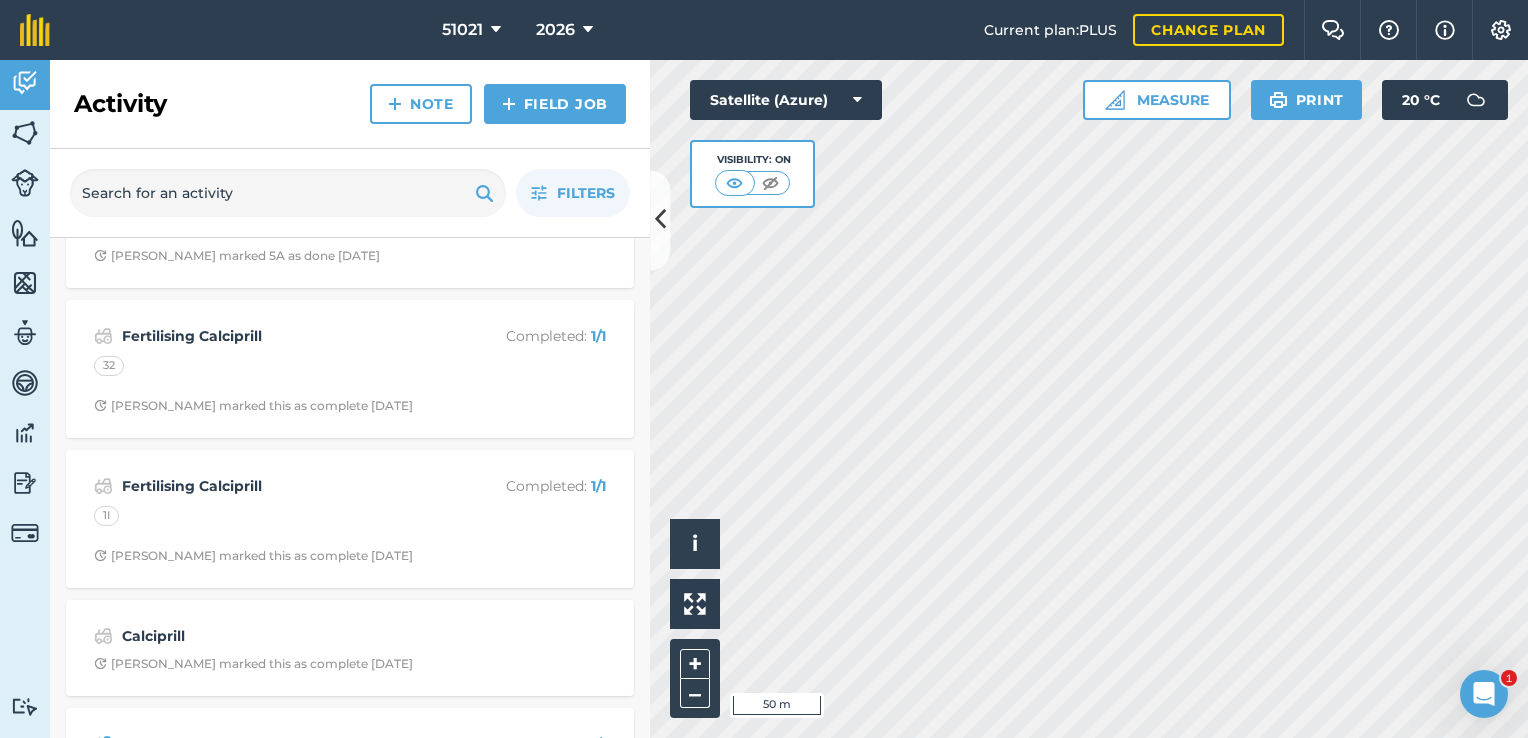 scroll, scrollTop: 900, scrollLeft: 0, axis: vertical 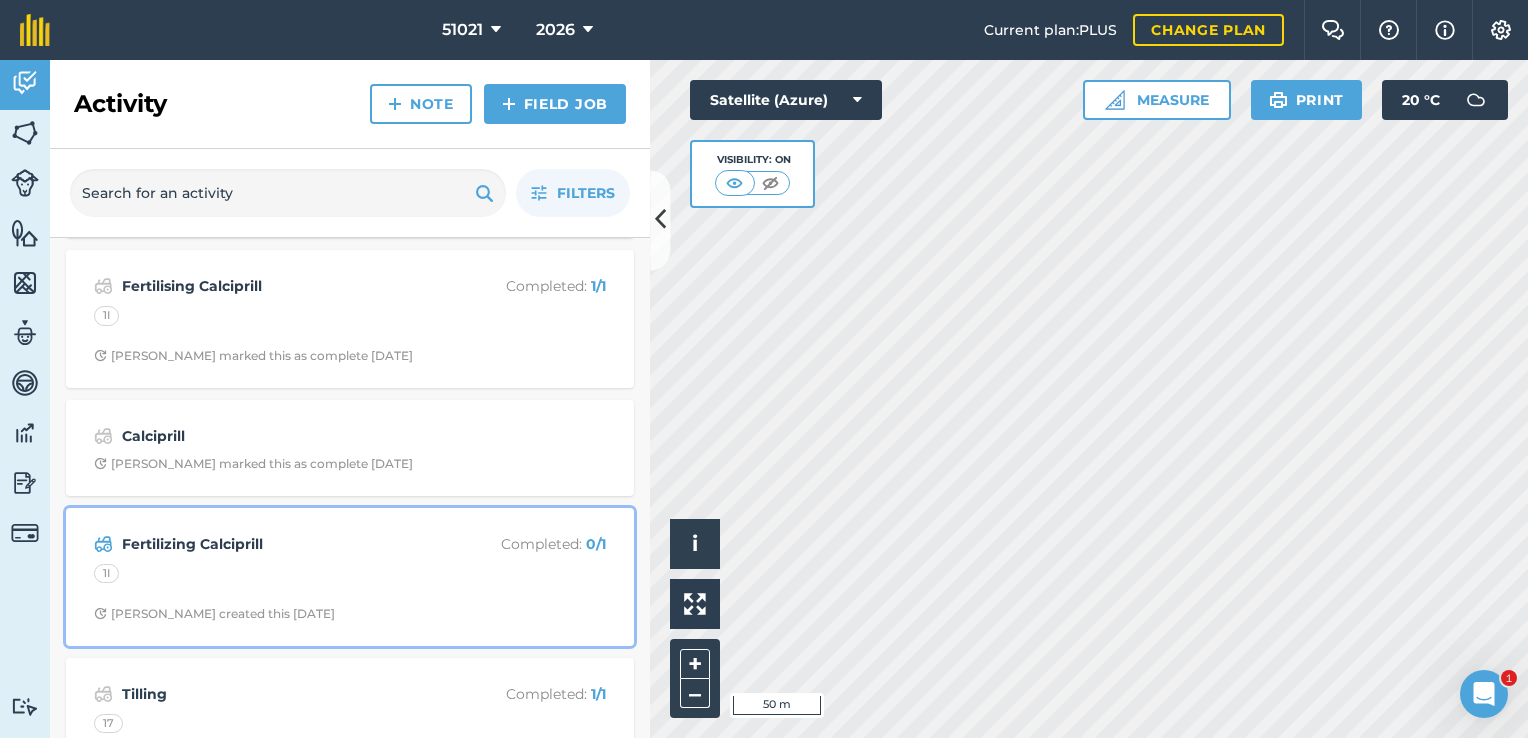 click on "Fertilizing Calciprill" at bounding box center (280, 544) 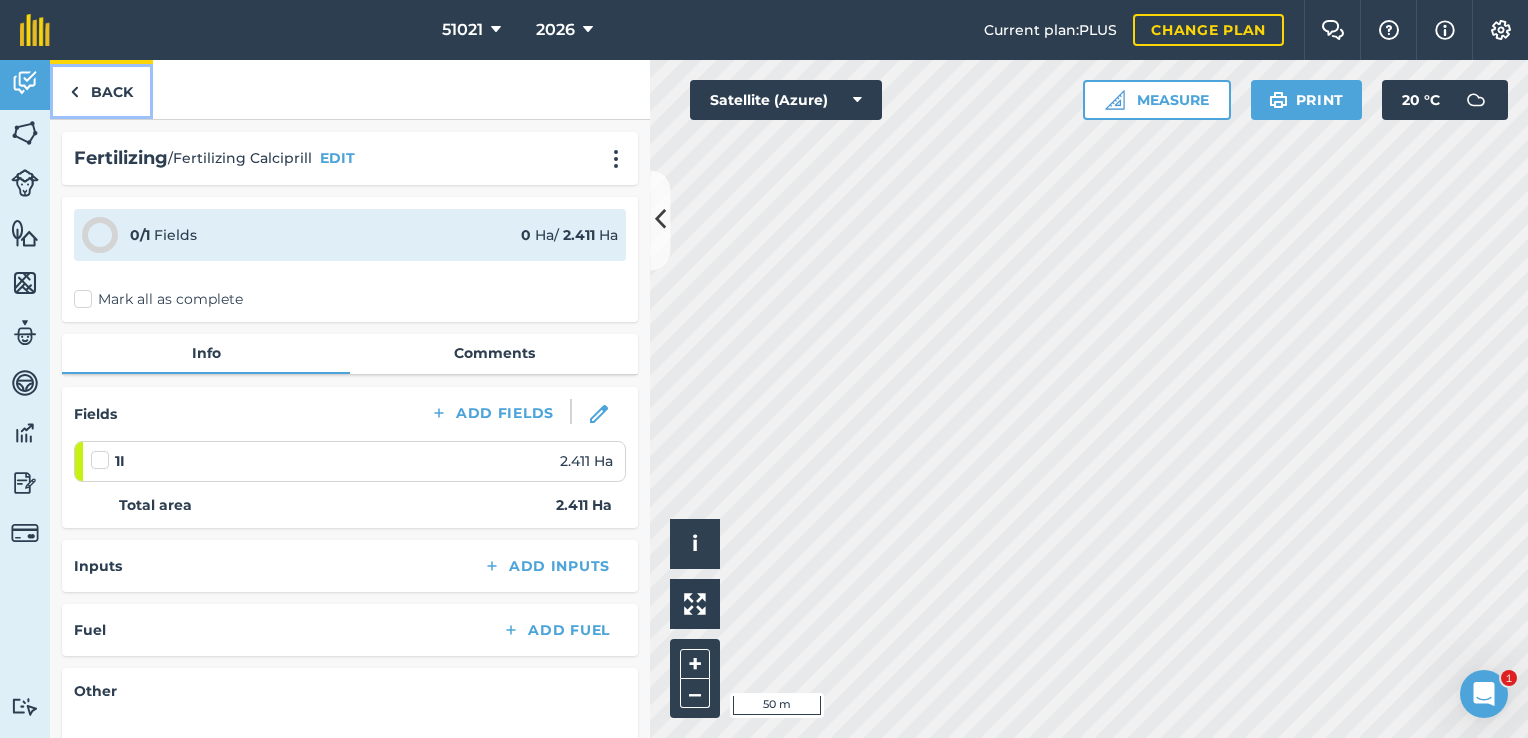 click at bounding box center [74, 92] 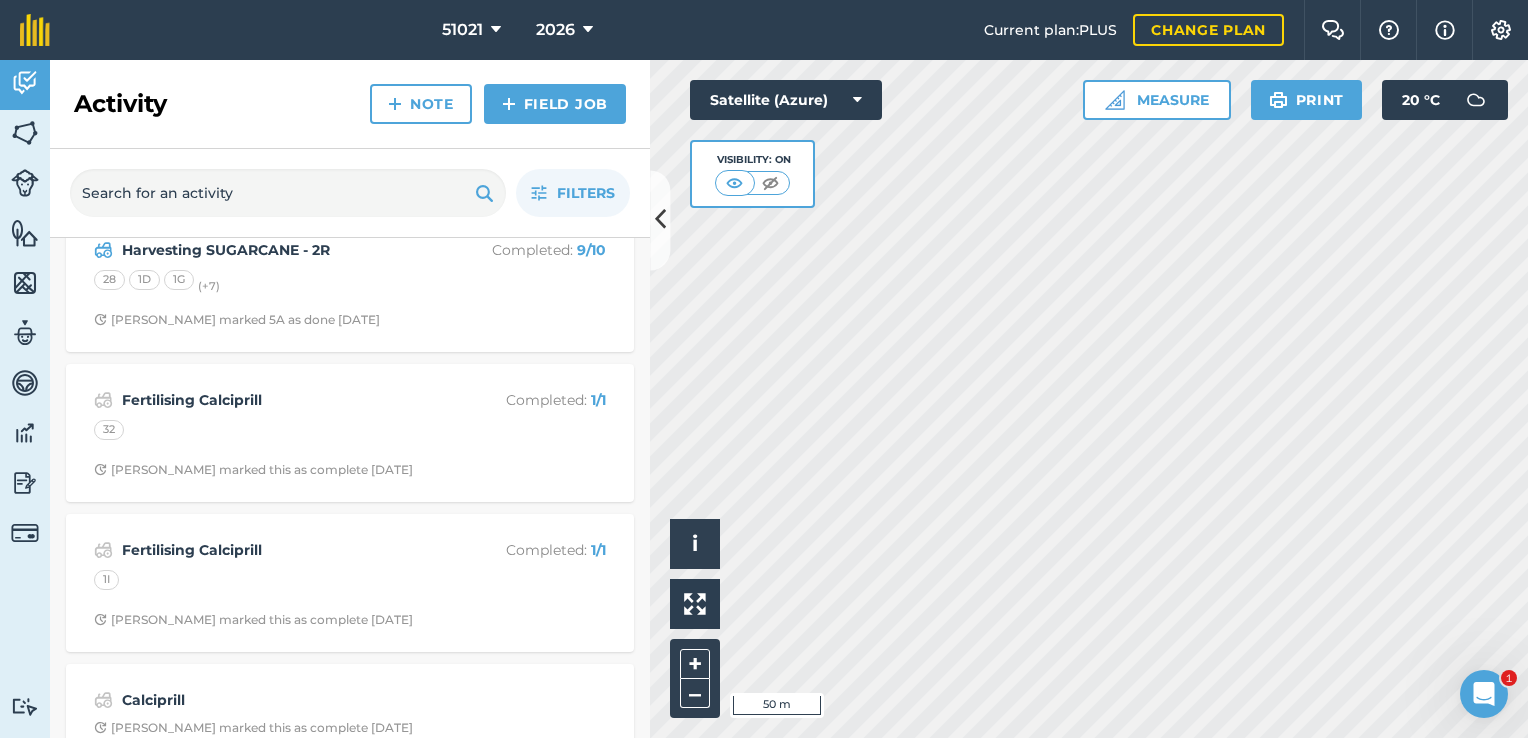 scroll, scrollTop: 700, scrollLeft: 0, axis: vertical 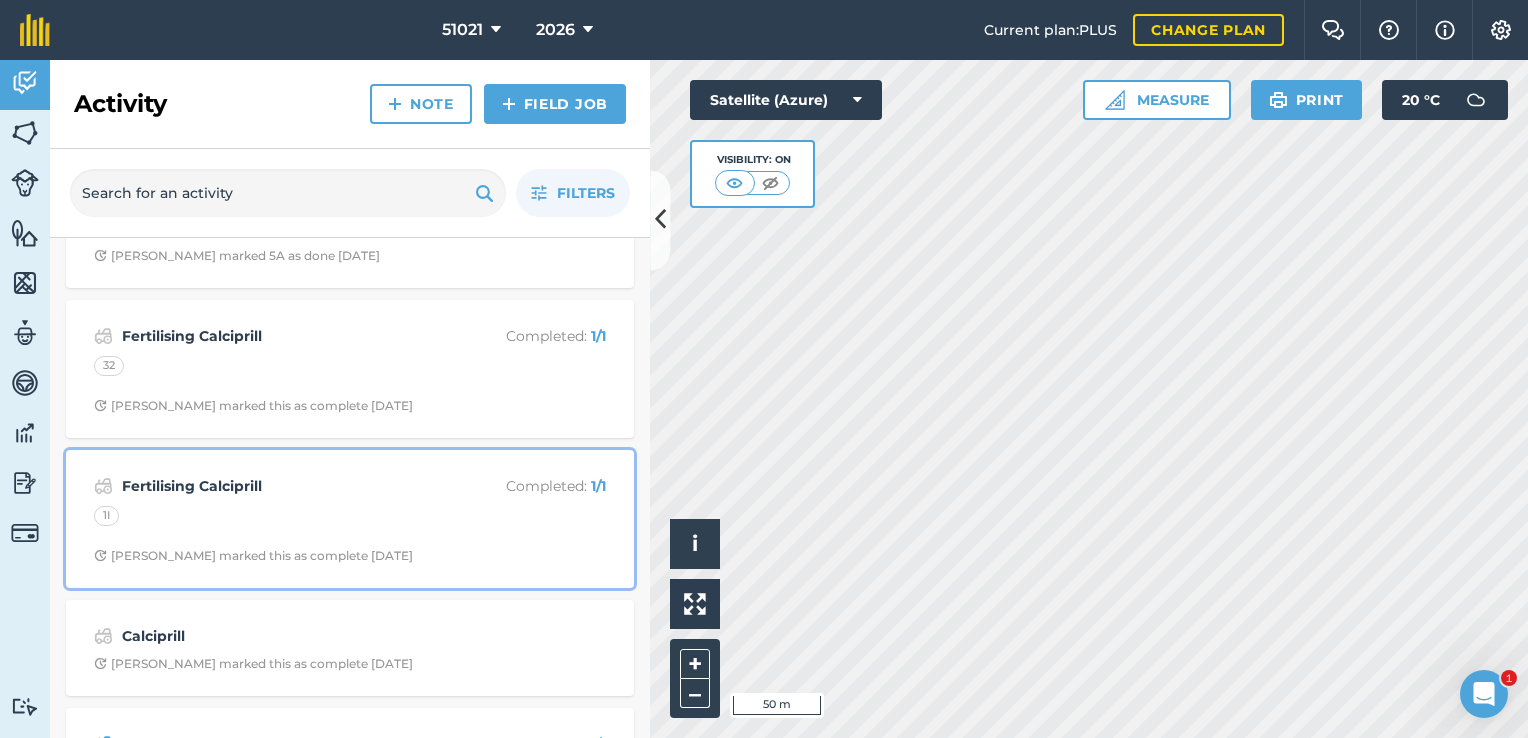 click on "Fertilising Calciprill" at bounding box center [280, 486] 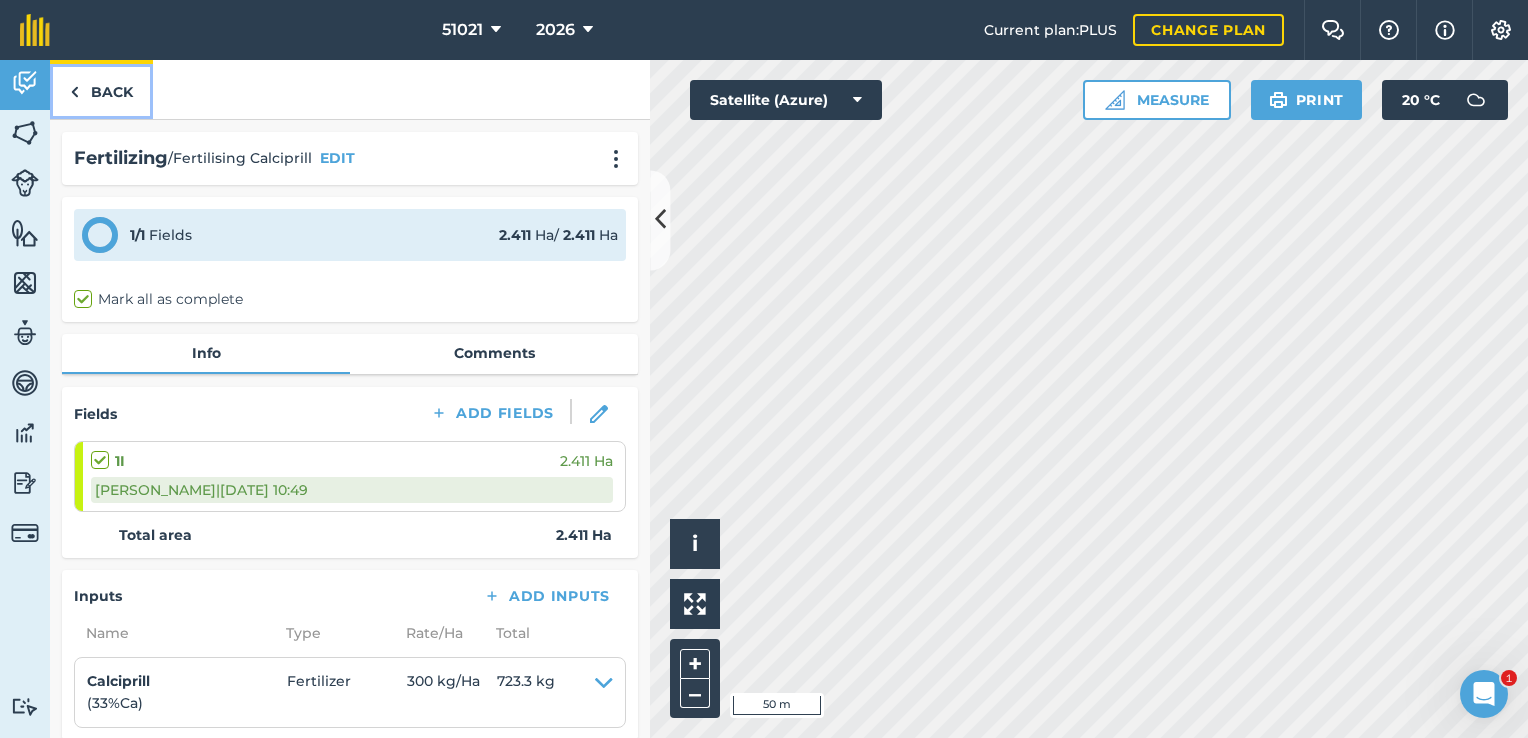 click at bounding box center (74, 92) 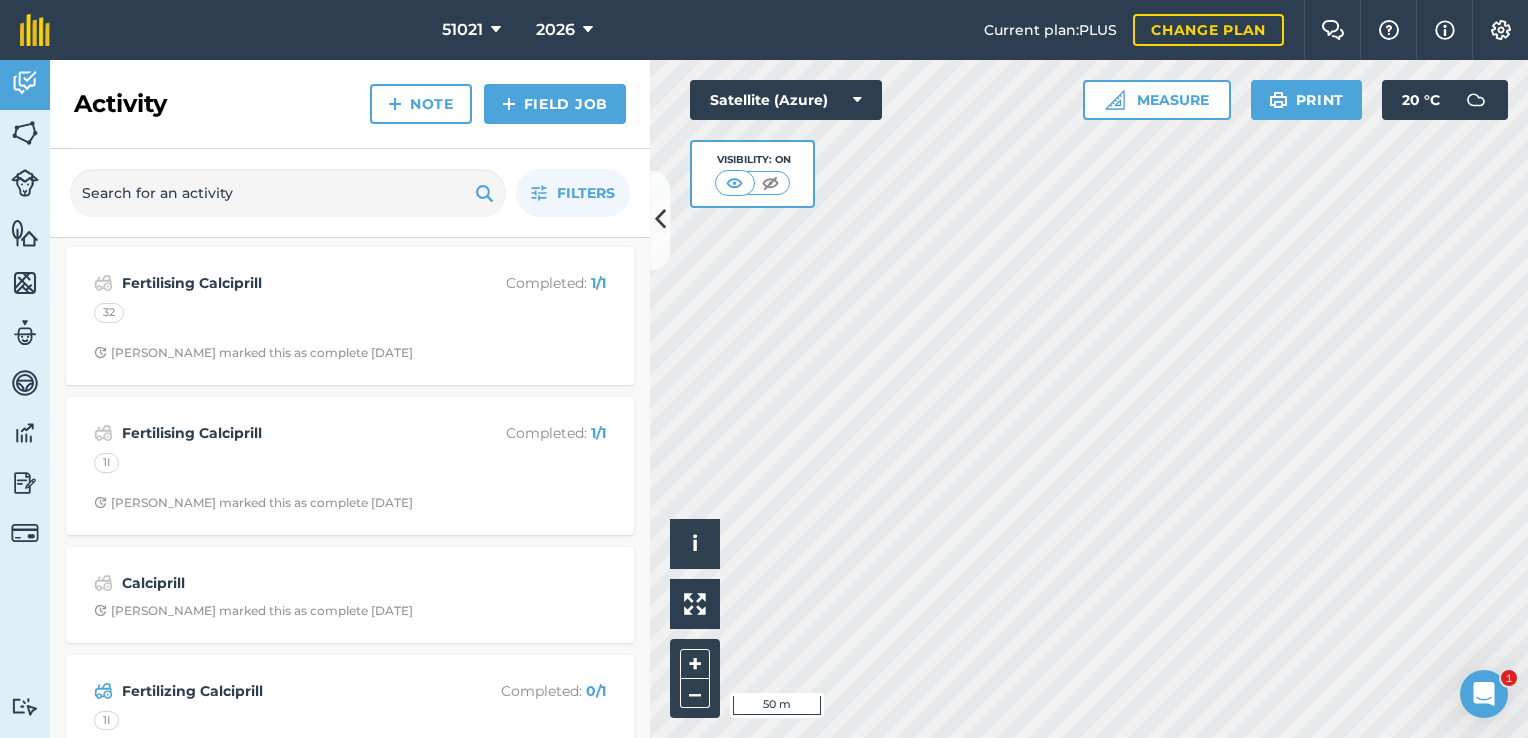 scroll, scrollTop: 800, scrollLeft: 0, axis: vertical 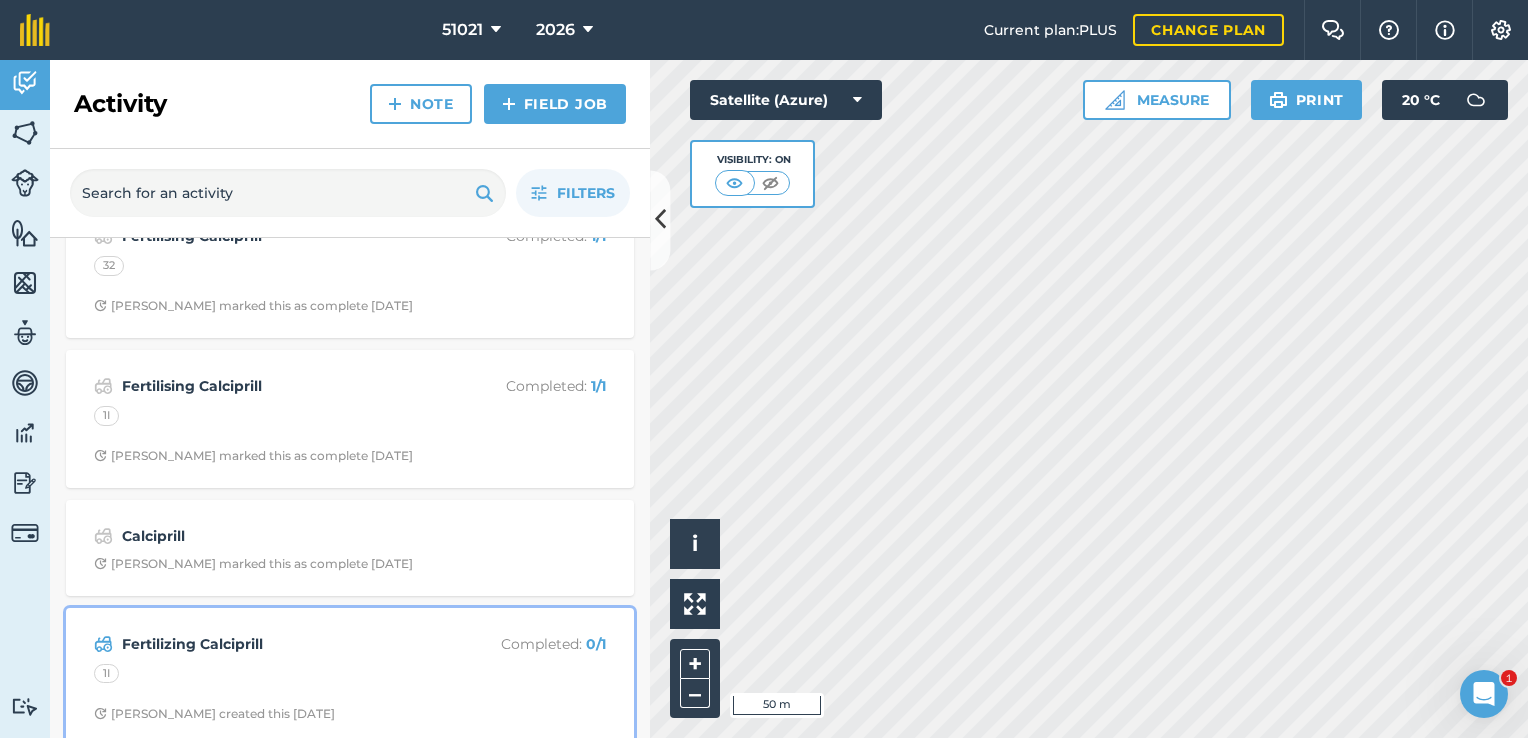 click on "Fertilizing Calciprill" at bounding box center (280, 644) 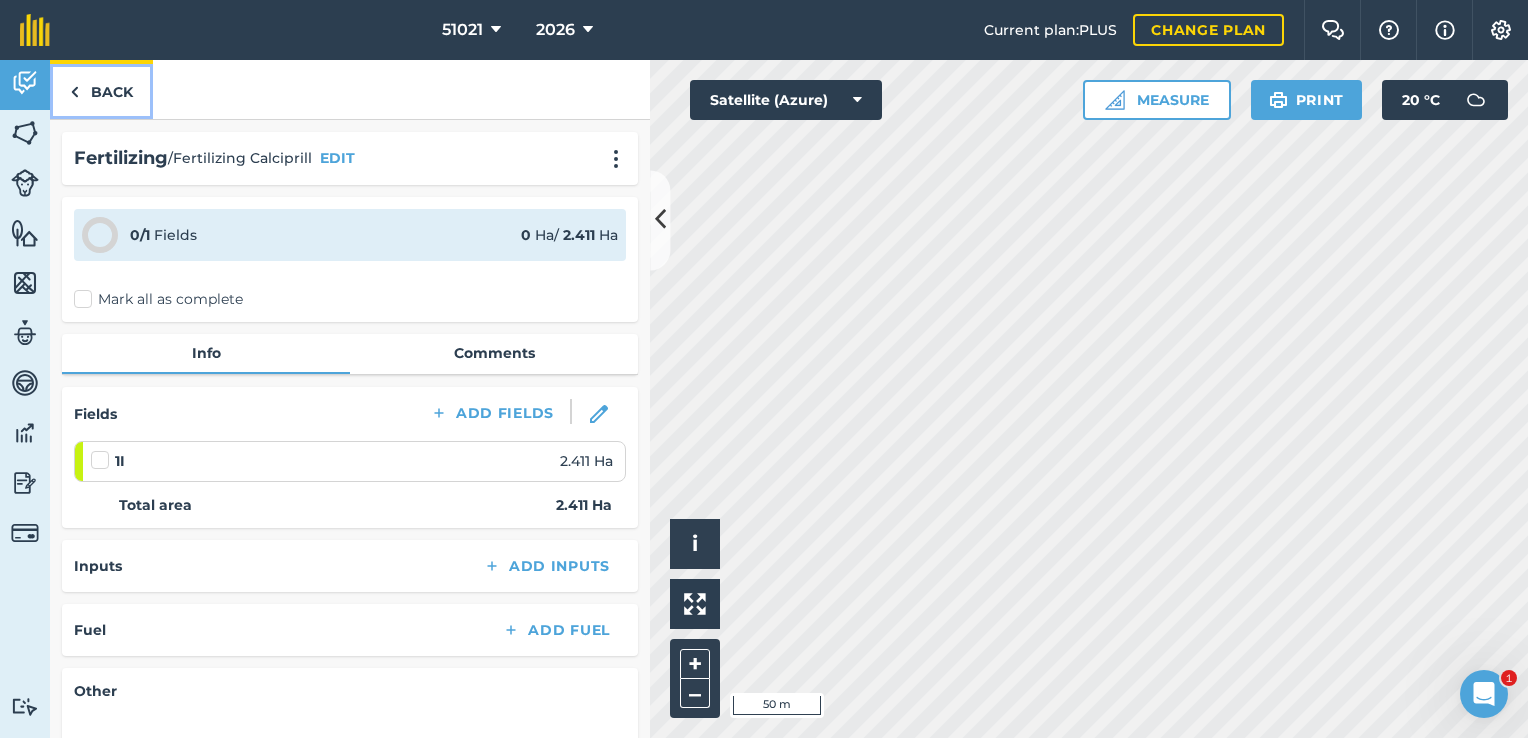 click at bounding box center (74, 92) 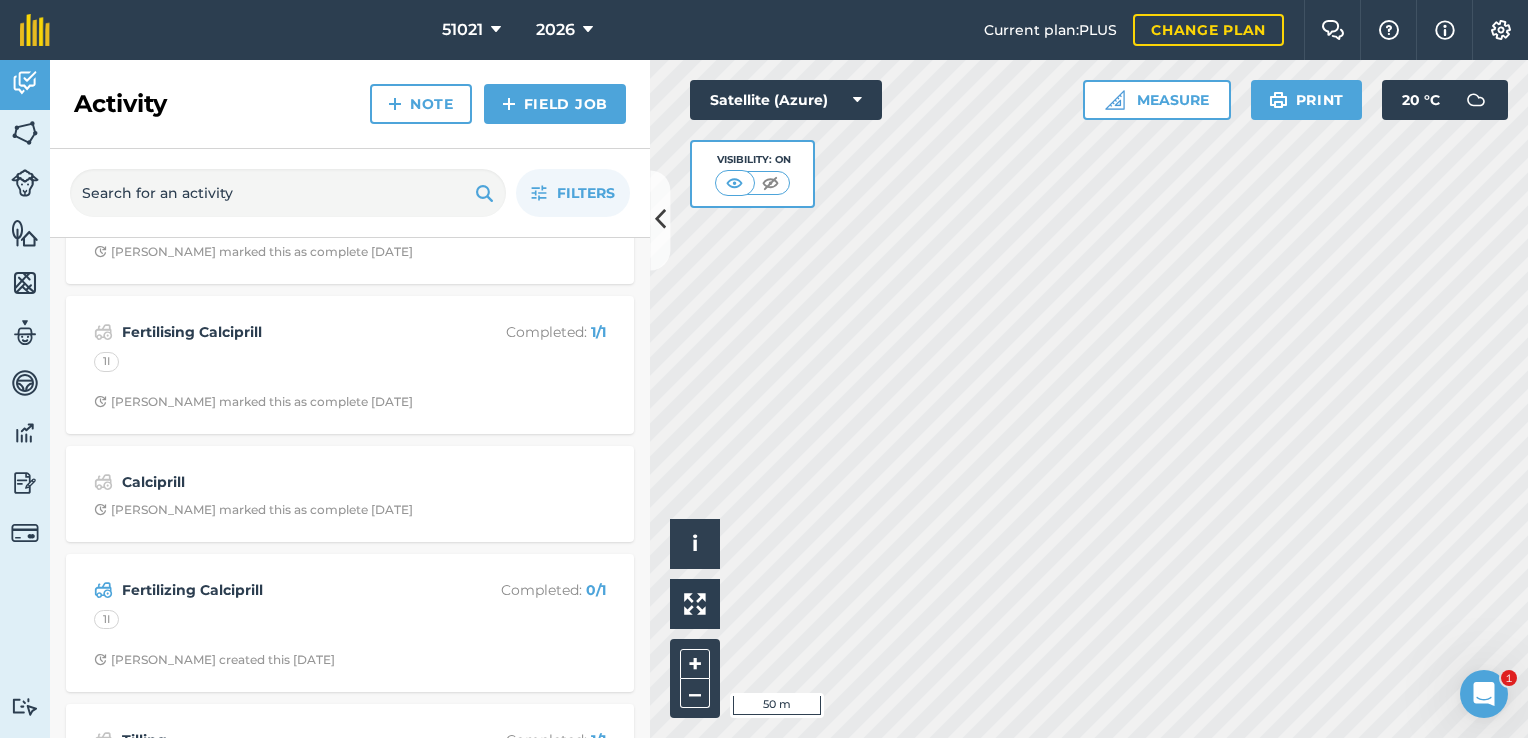 scroll, scrollTop: 900, scrollLeft: 0, axis: vertical 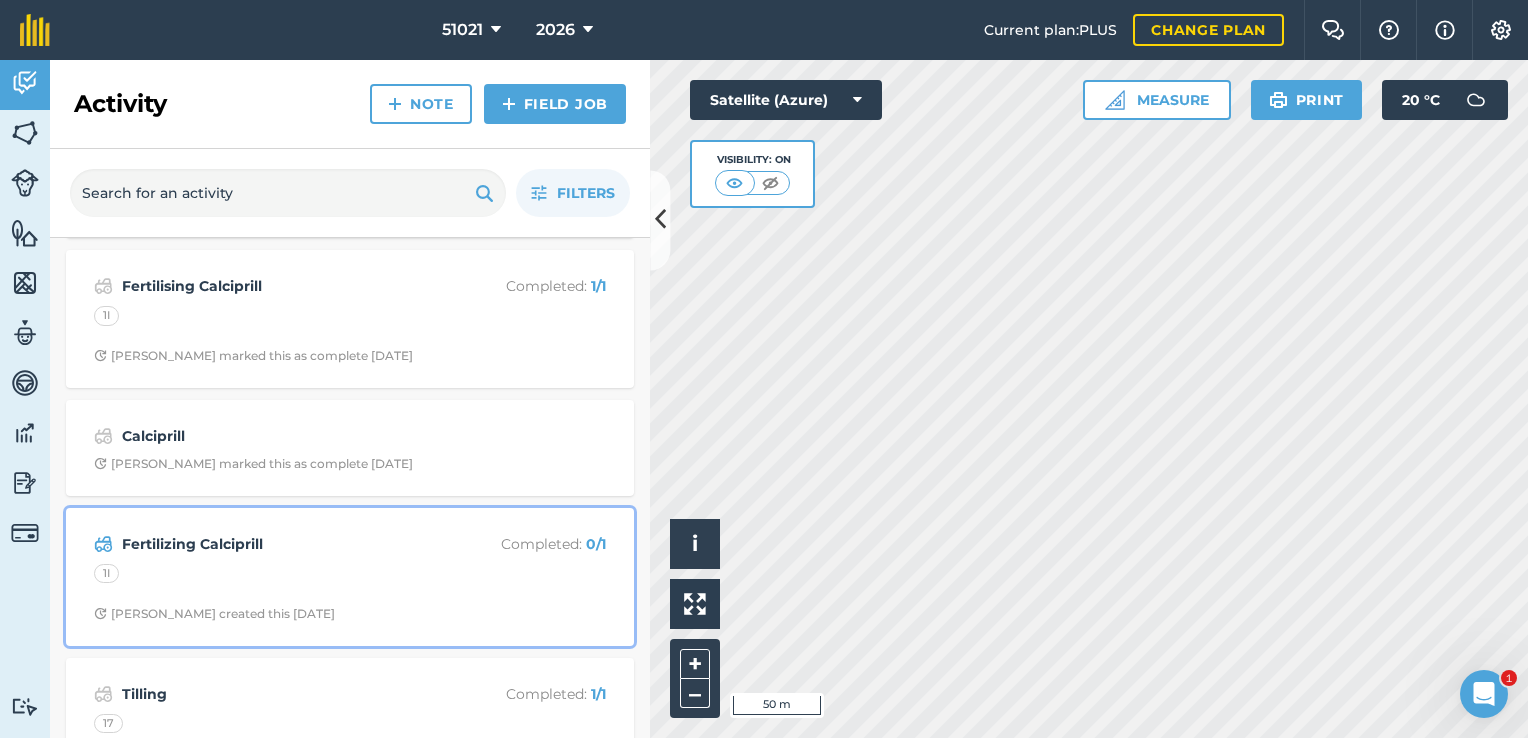 click on "Fertilizing Calciprill" at bounding box center (280, 544) 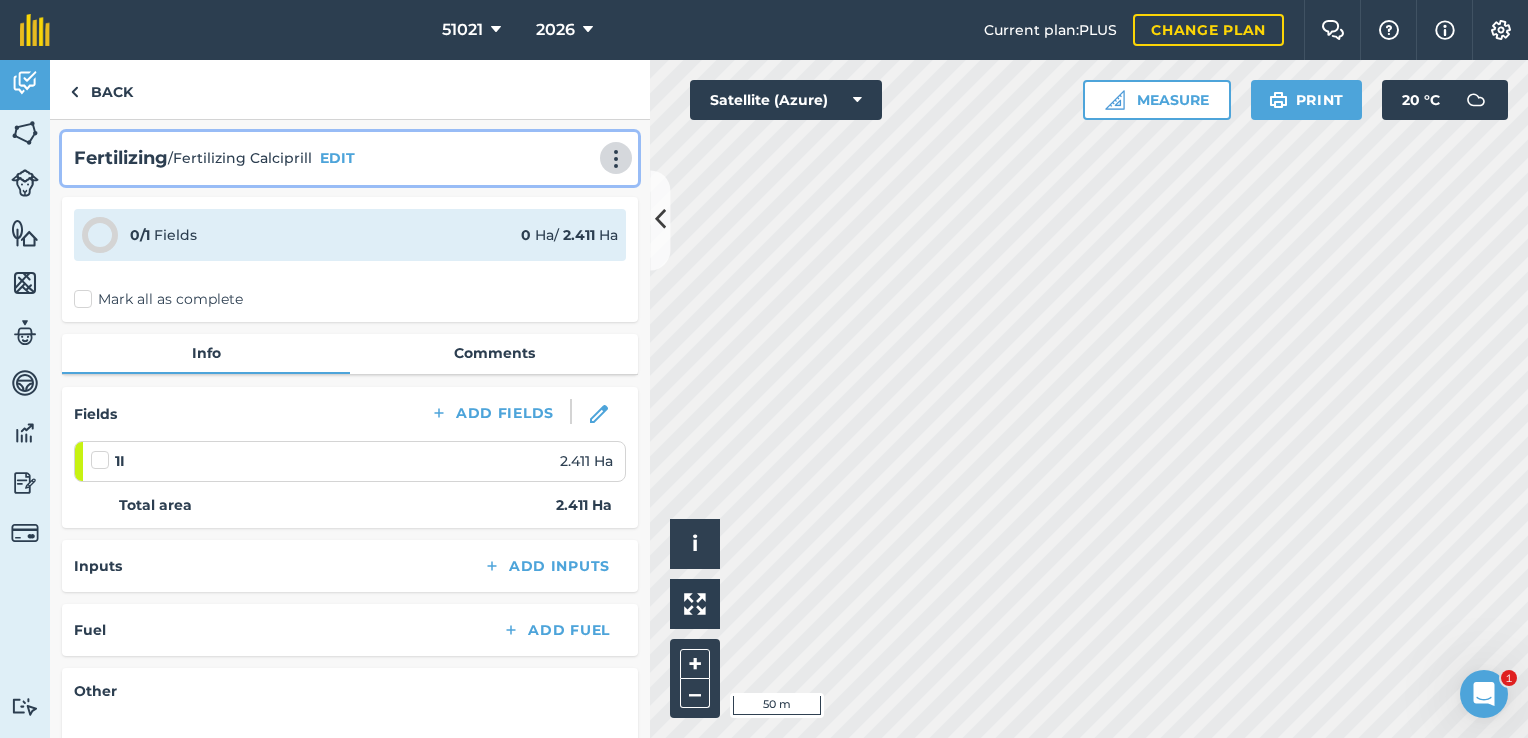 click at bounding box center (616, 159) 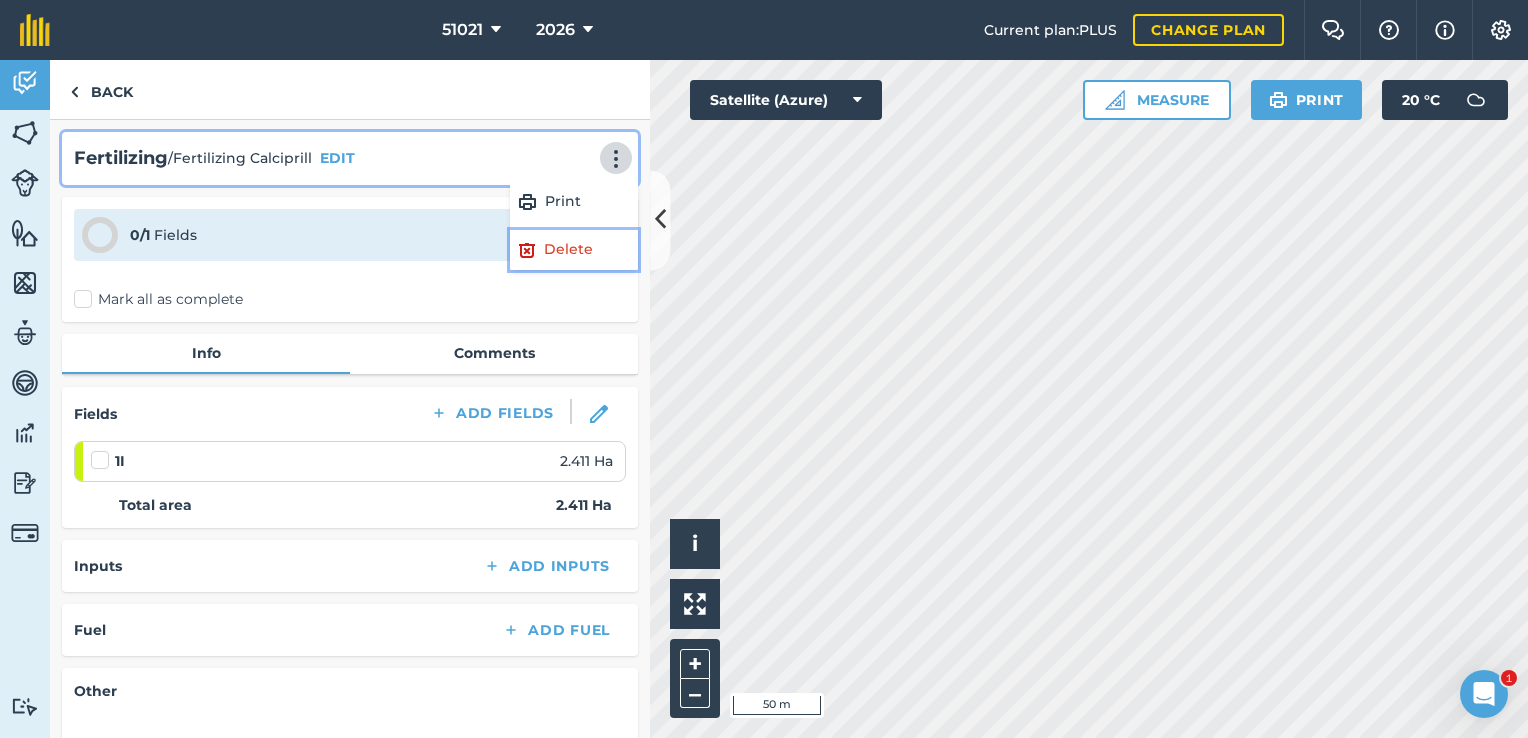 click on "Delete" at bounding box center (574, 250) 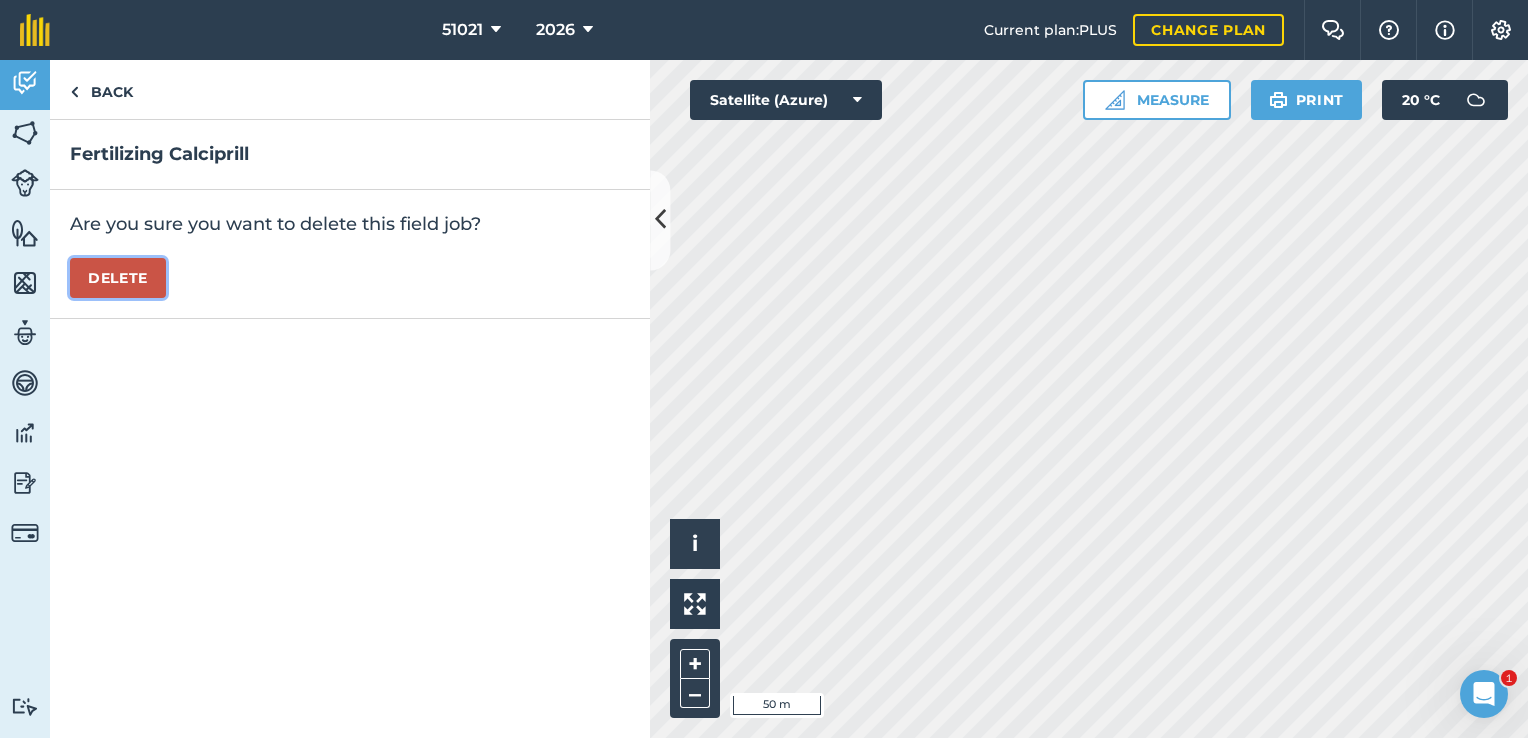 click on "Delete" at bounding box center (118, 278) 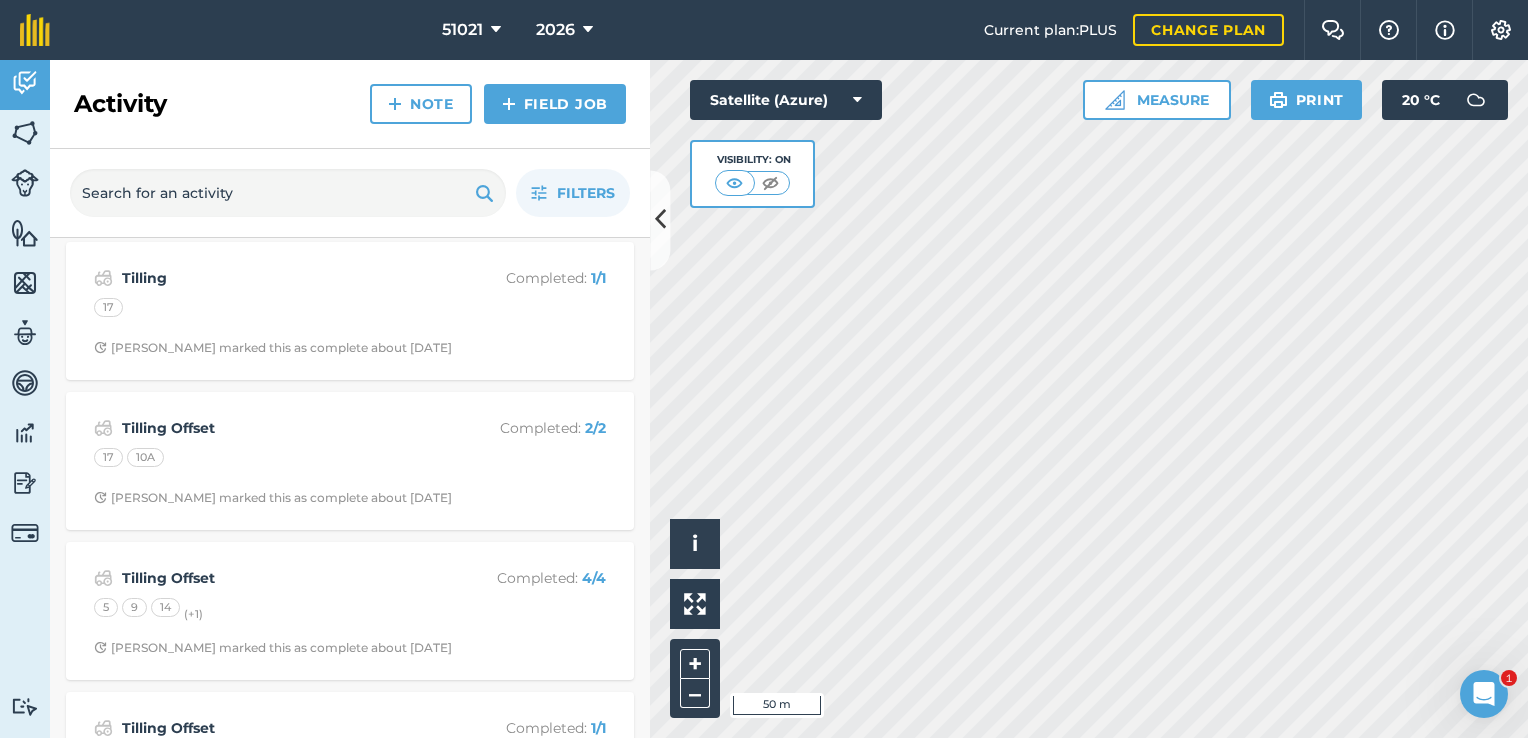 scroll, scrollTop: 1000, scrollLeft: 0, axis: vertical 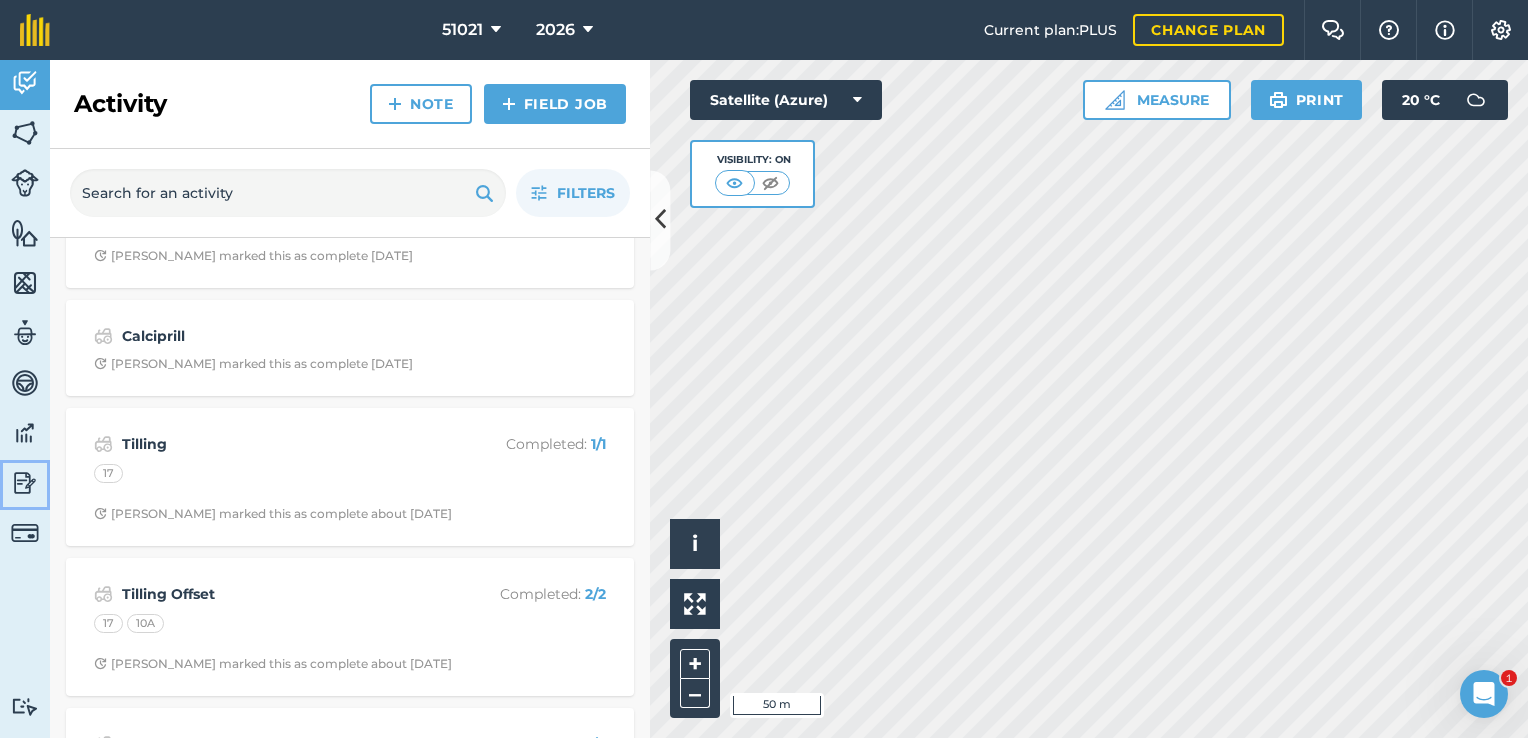 click at bounding box center (25, 483) 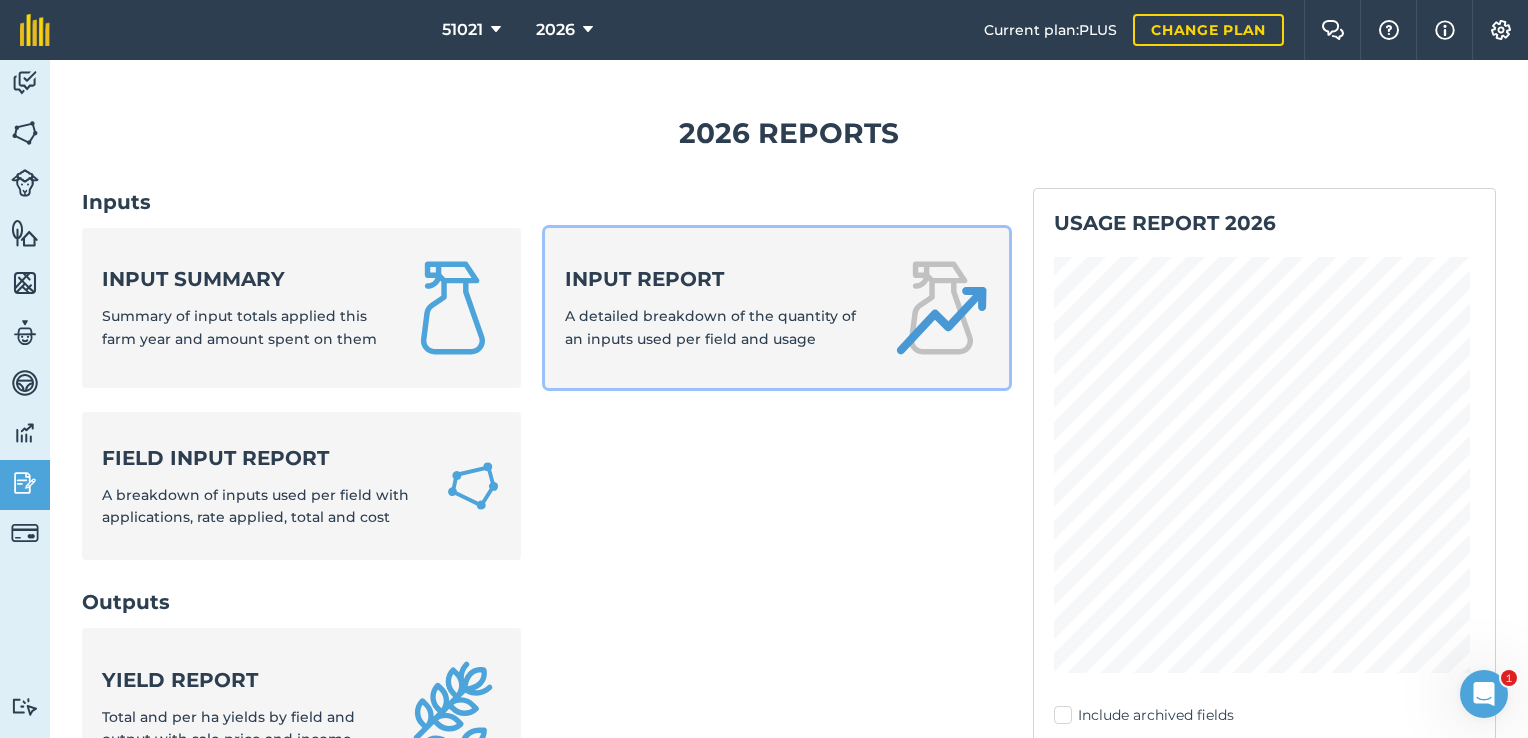 click on "A detailed breakdown of the quantity of an inputs used per field and usage" at bounding box center [710, 327] 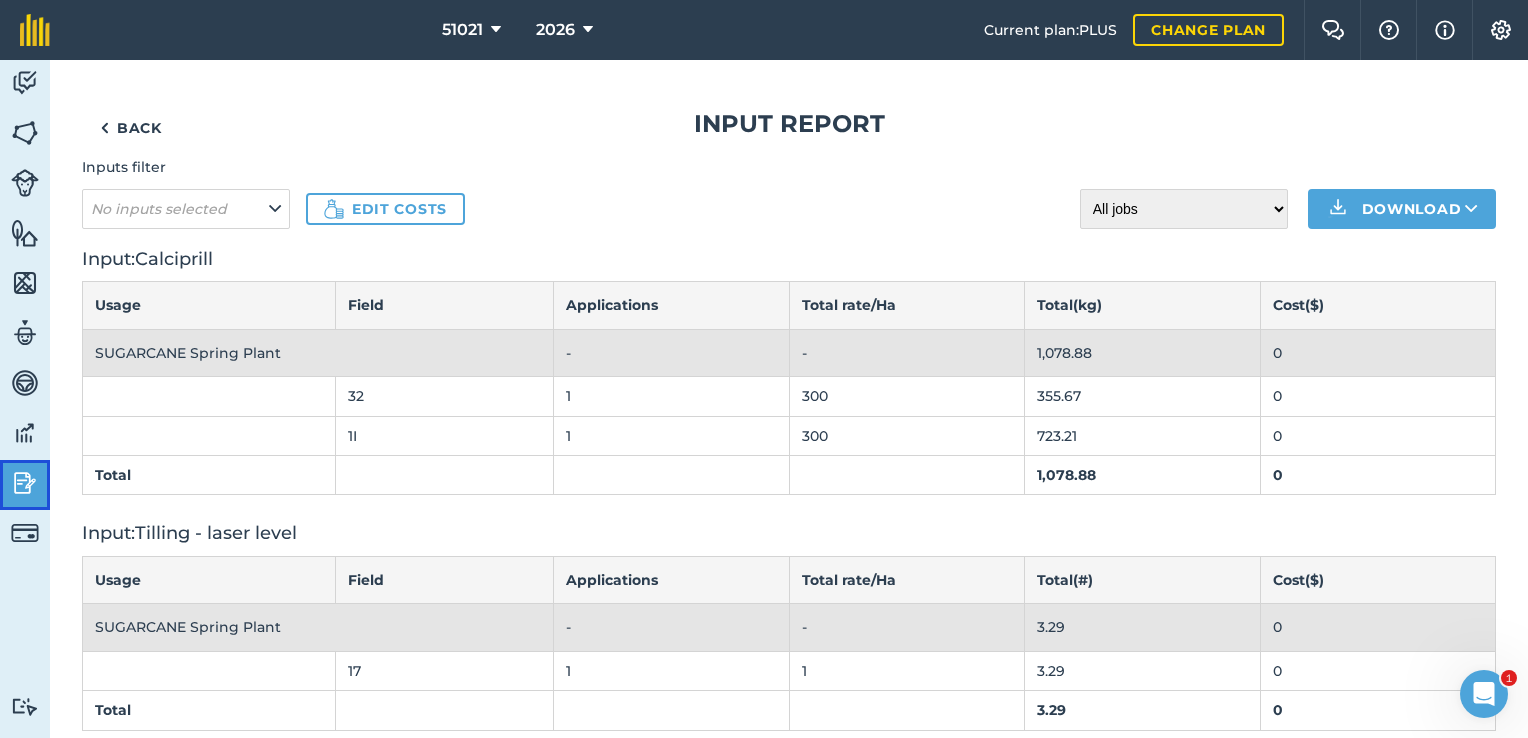 click at bounding box center (25, 483) 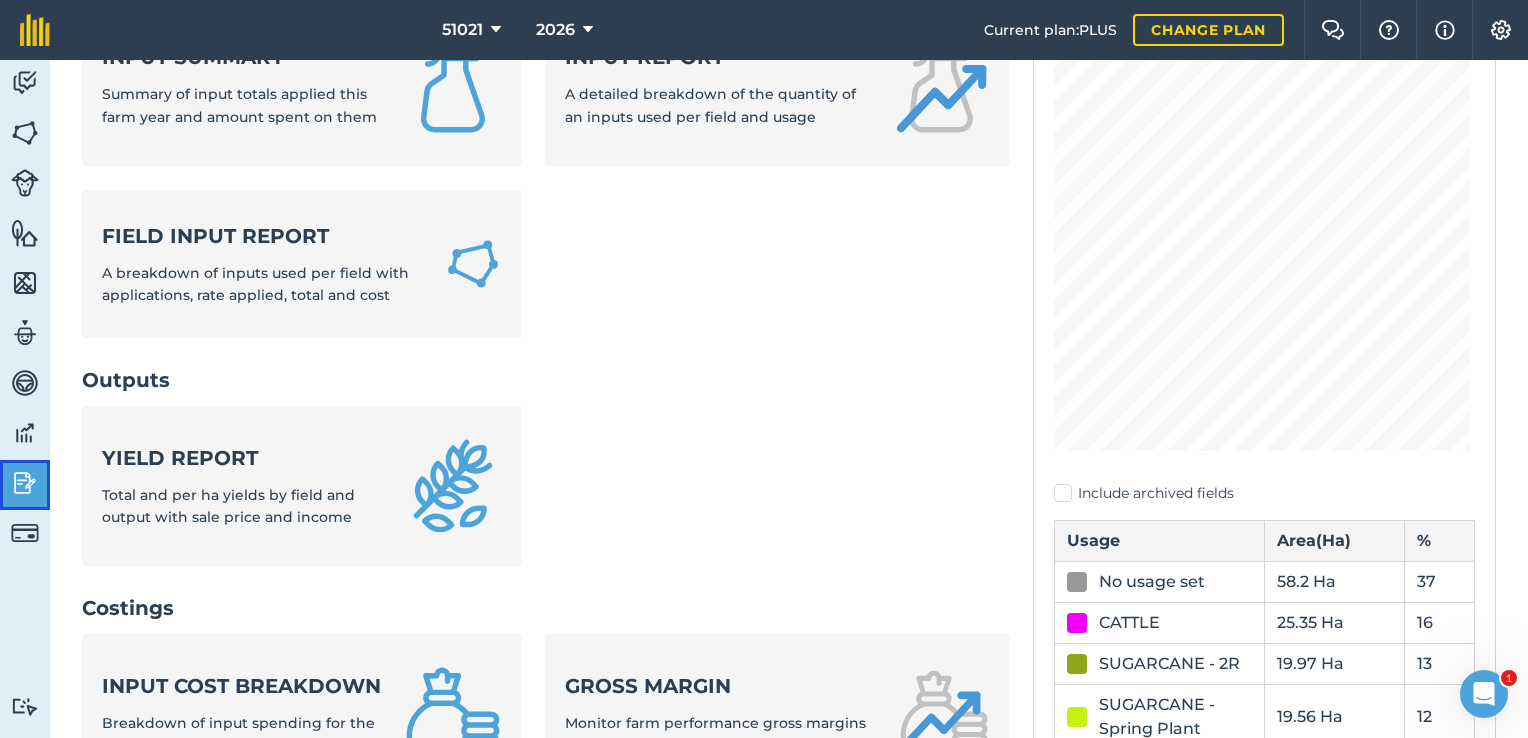 scroll, scrollTop: 200, scrollLeft: 0, axis: vertical 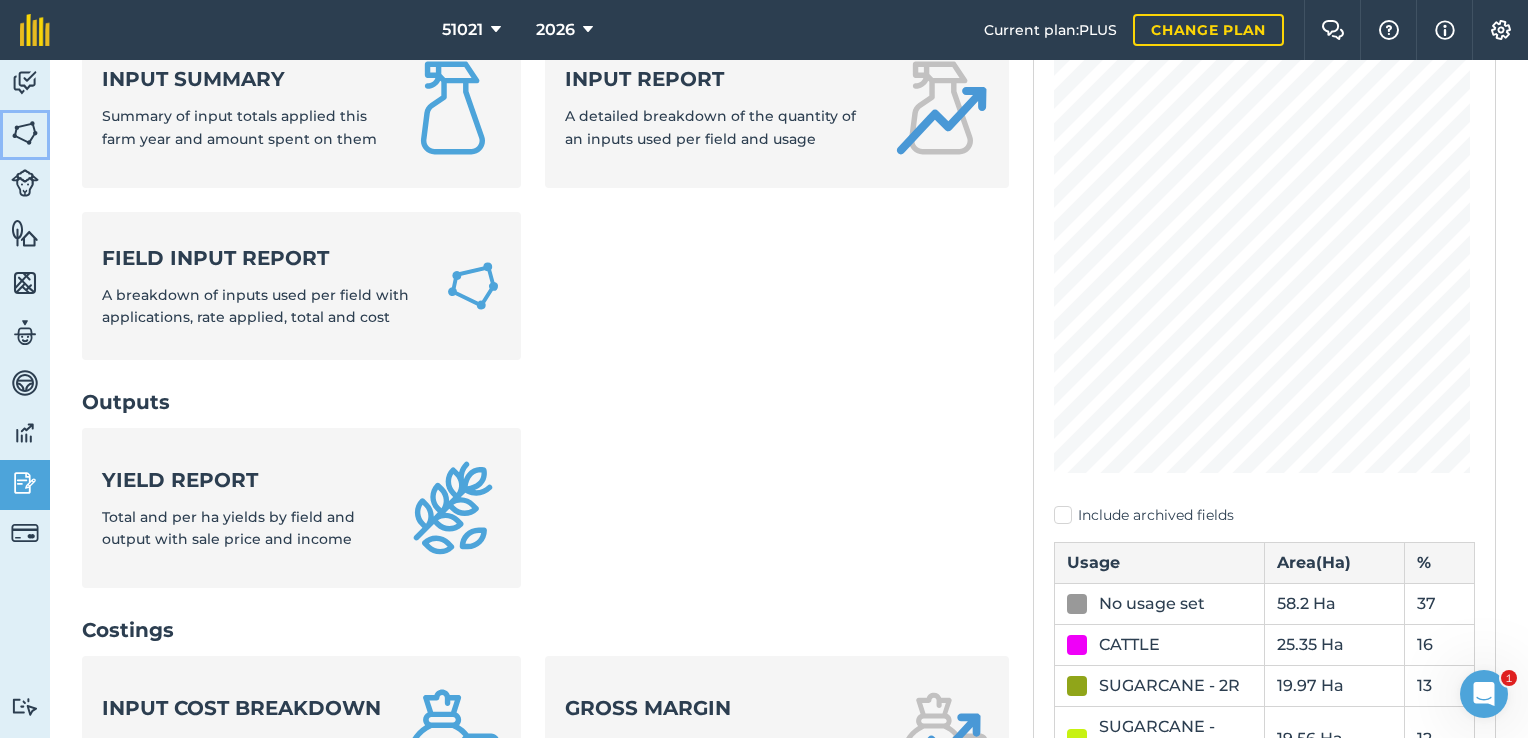 click at bounding box center [25, 133] 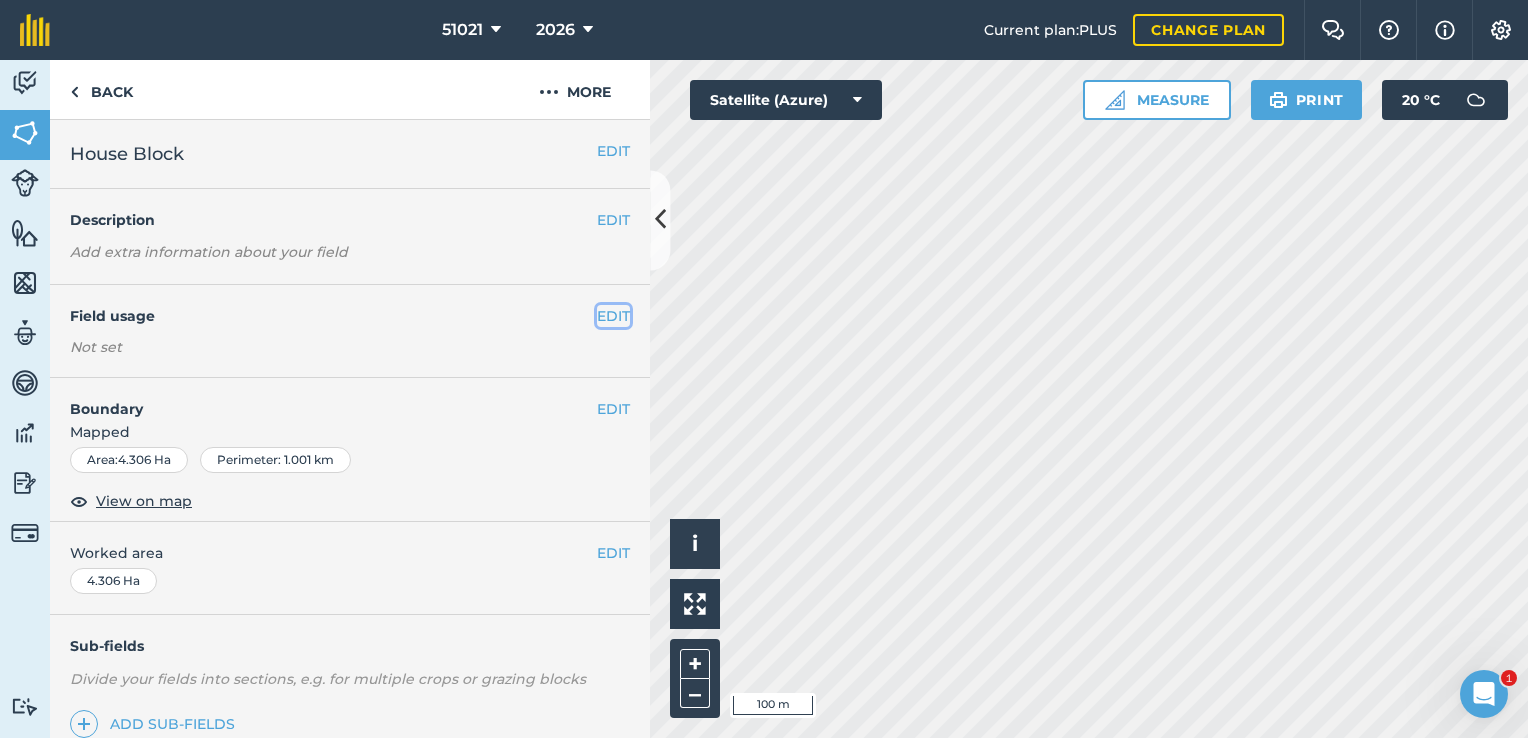 click on "EDIT" at bounding box center (613, 316) 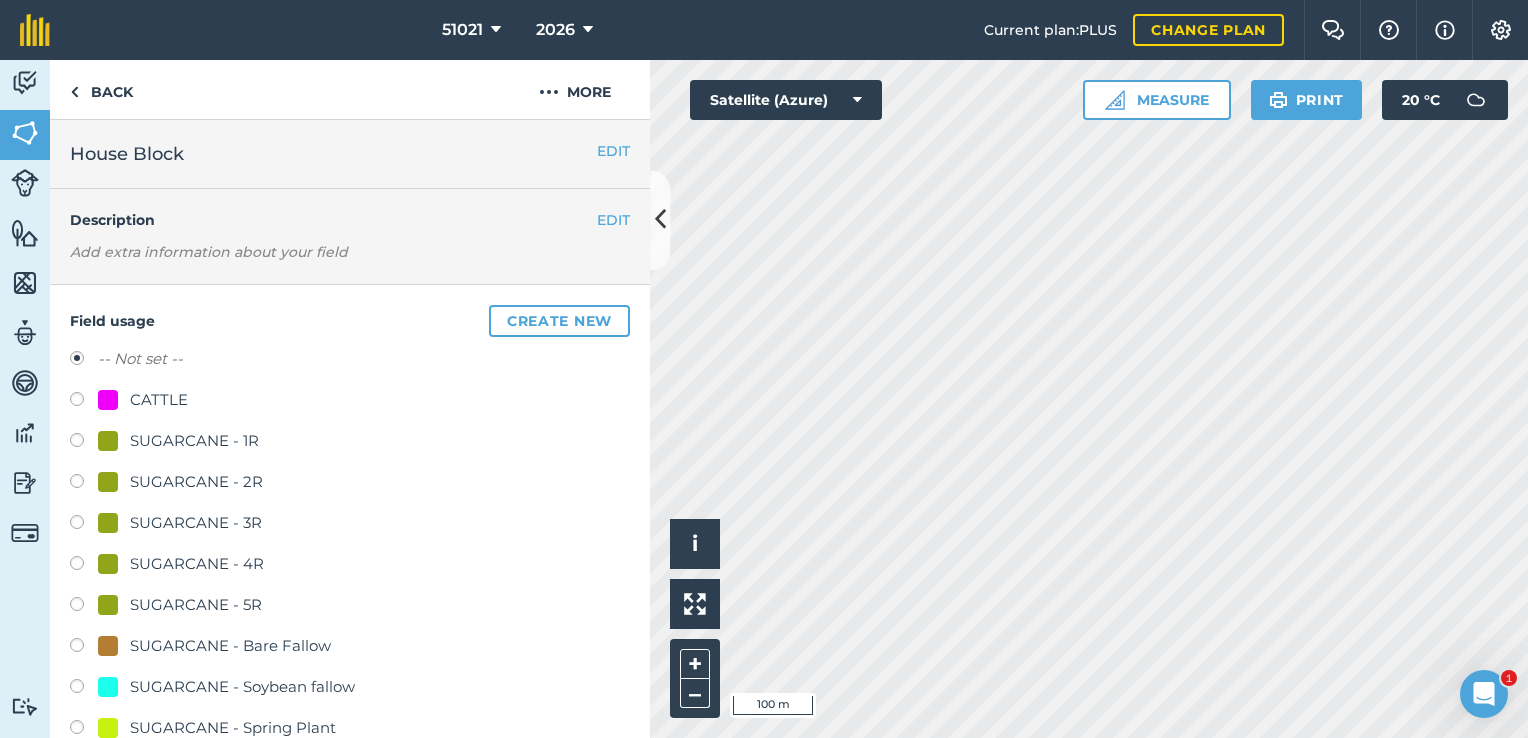 click at bounding box center (84, 402) 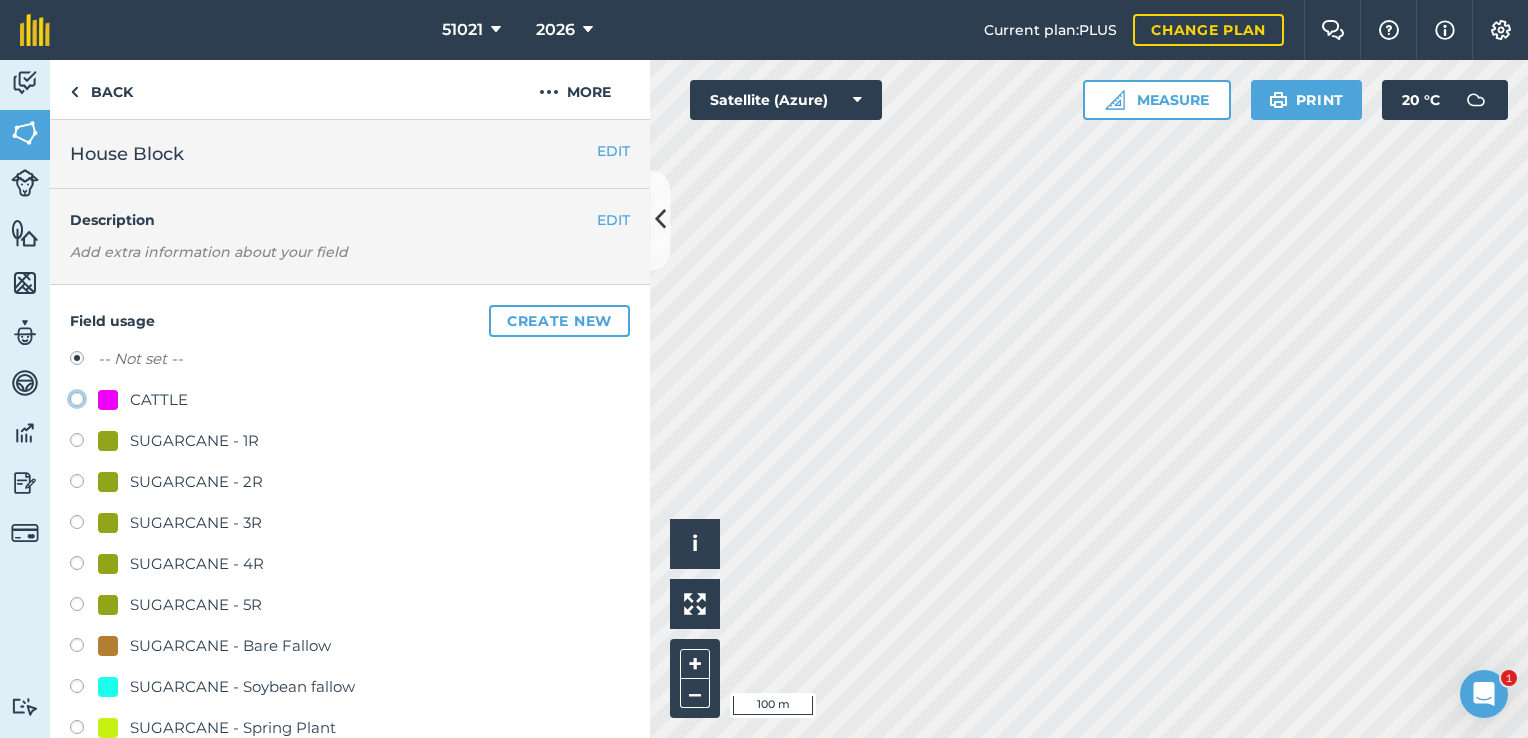 click on "CATTLE" at bounding box center (-9923, 398) 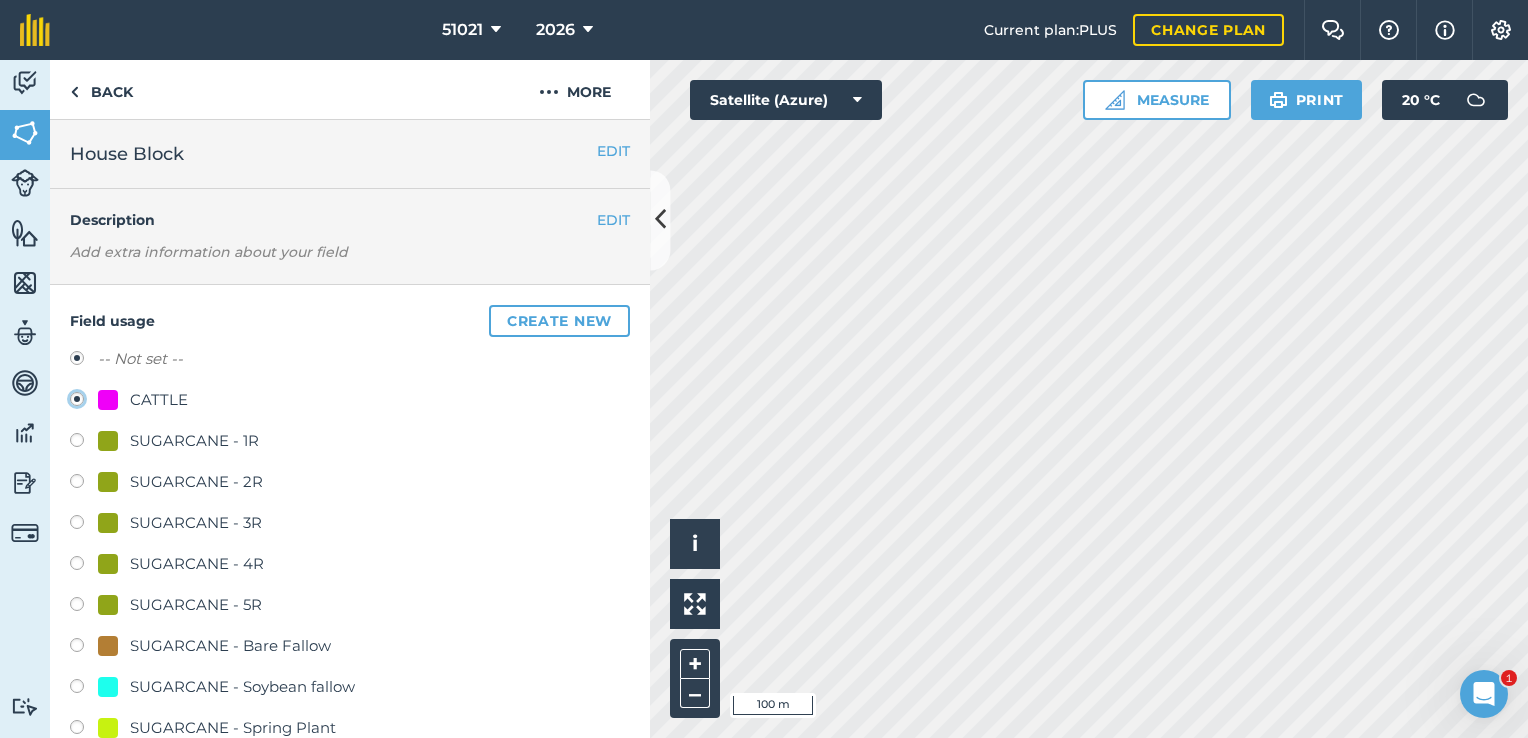 radio on "true" 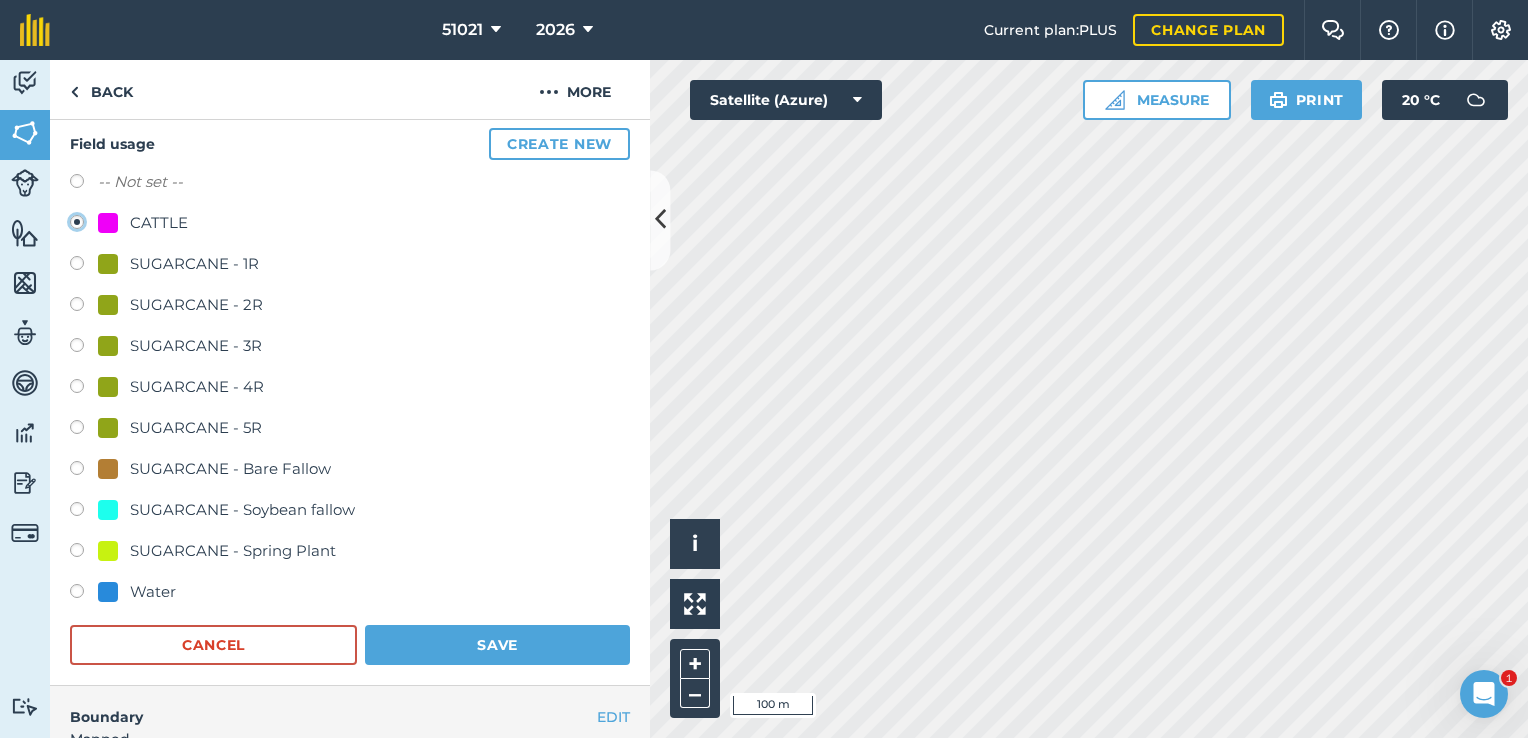 scroll, scrollTop: 300, scrollLeft: 0, axis: vertical 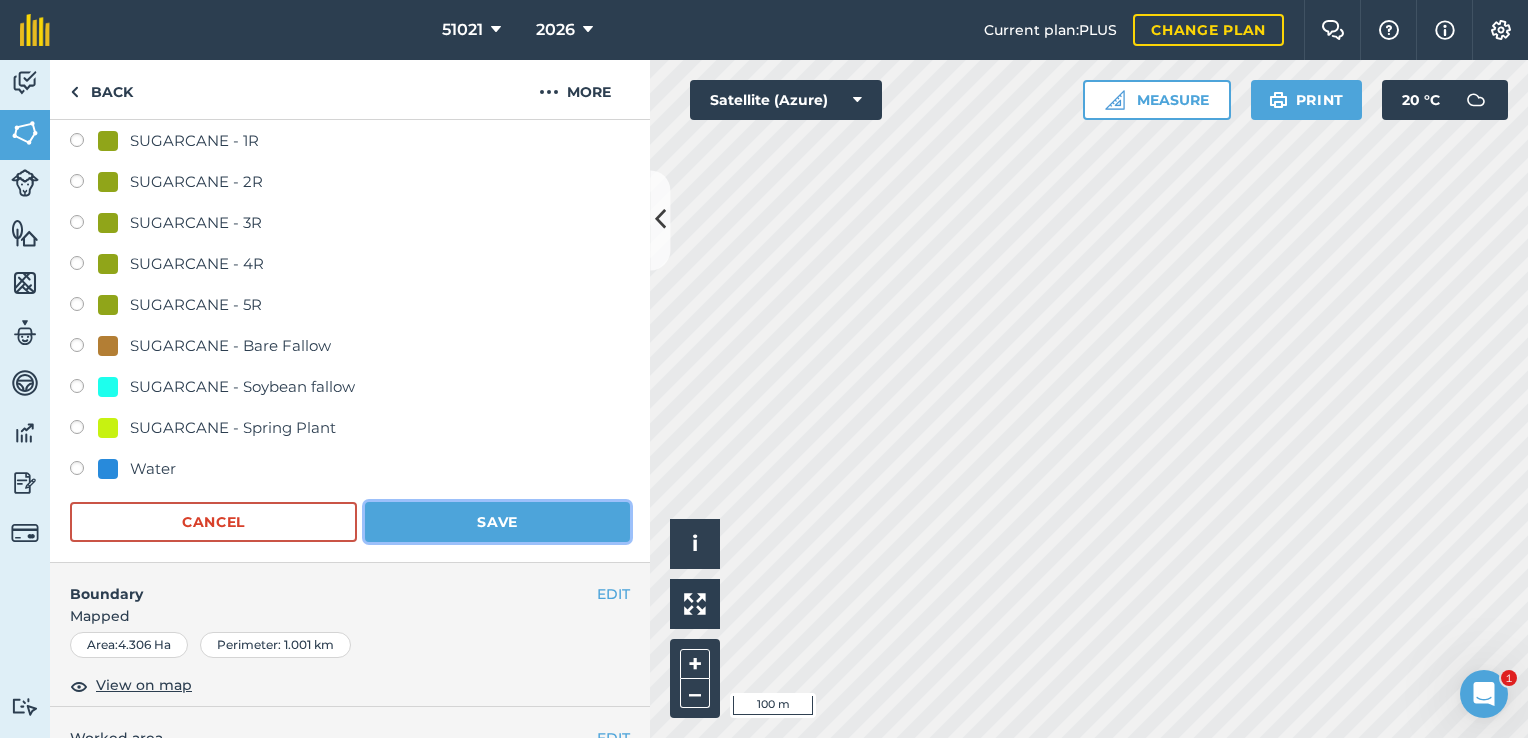 click on "Save" at bounding box center (497, 522) 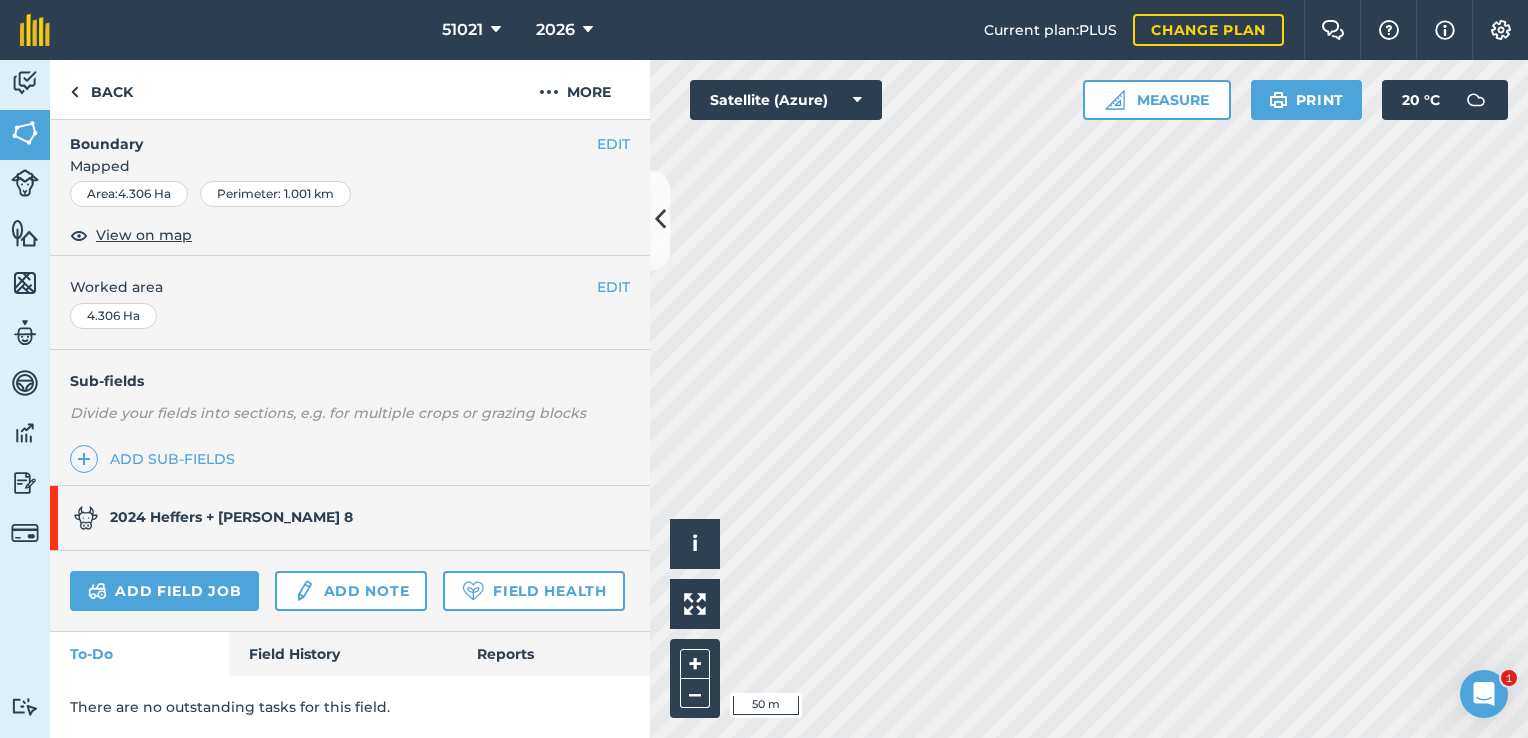 click on "Activity Fields Livestock Features Maps Team Vehicles Data Reporting Billing Tutorials Tutorials   Back   More EDIT House Block EDIT Description Add extra information about your field EDIT Field usage CATTLE EDIT Boundary   Mapped Area :  4.306   Ha Perimeter :   1.001   km   View on map EDIT Worked area 4.306   Ha Sub-fields   Divide your fields into sections, e.g. for multiple crops or grazing blocks   Add sub-fields 2024 Heffers + [PERSON_NAME]   8 Add field job Add note   Field Health To-Do Field History Reports There are no outstanding tasks for this field. Hello i © 2025 TomTom, Microsoft 50 m + – Satellite (Azure) Measure Print 20   ° C" at bounding box center (764, 399) 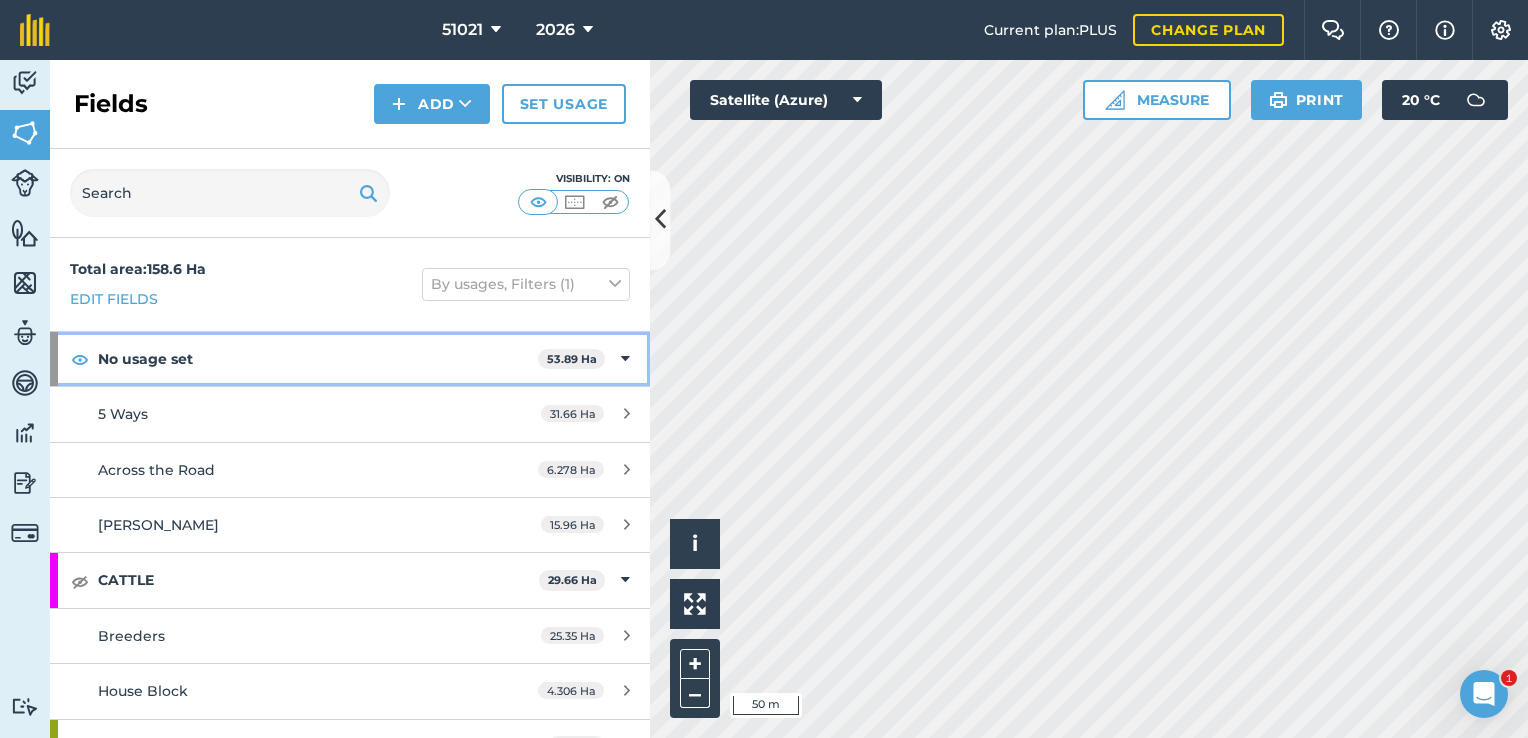 click at bounding box center [625, 359] 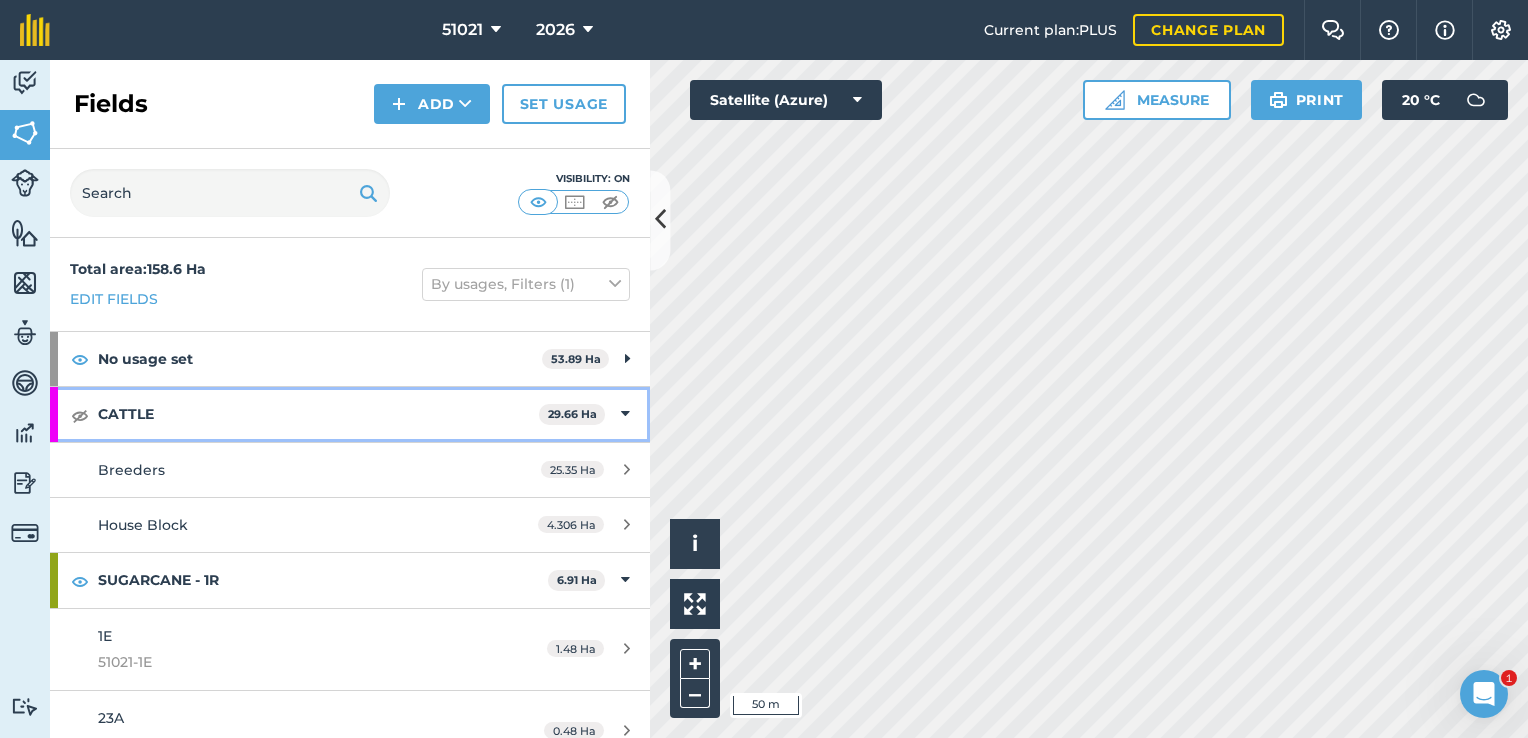 click at bounding box center [625, 414] 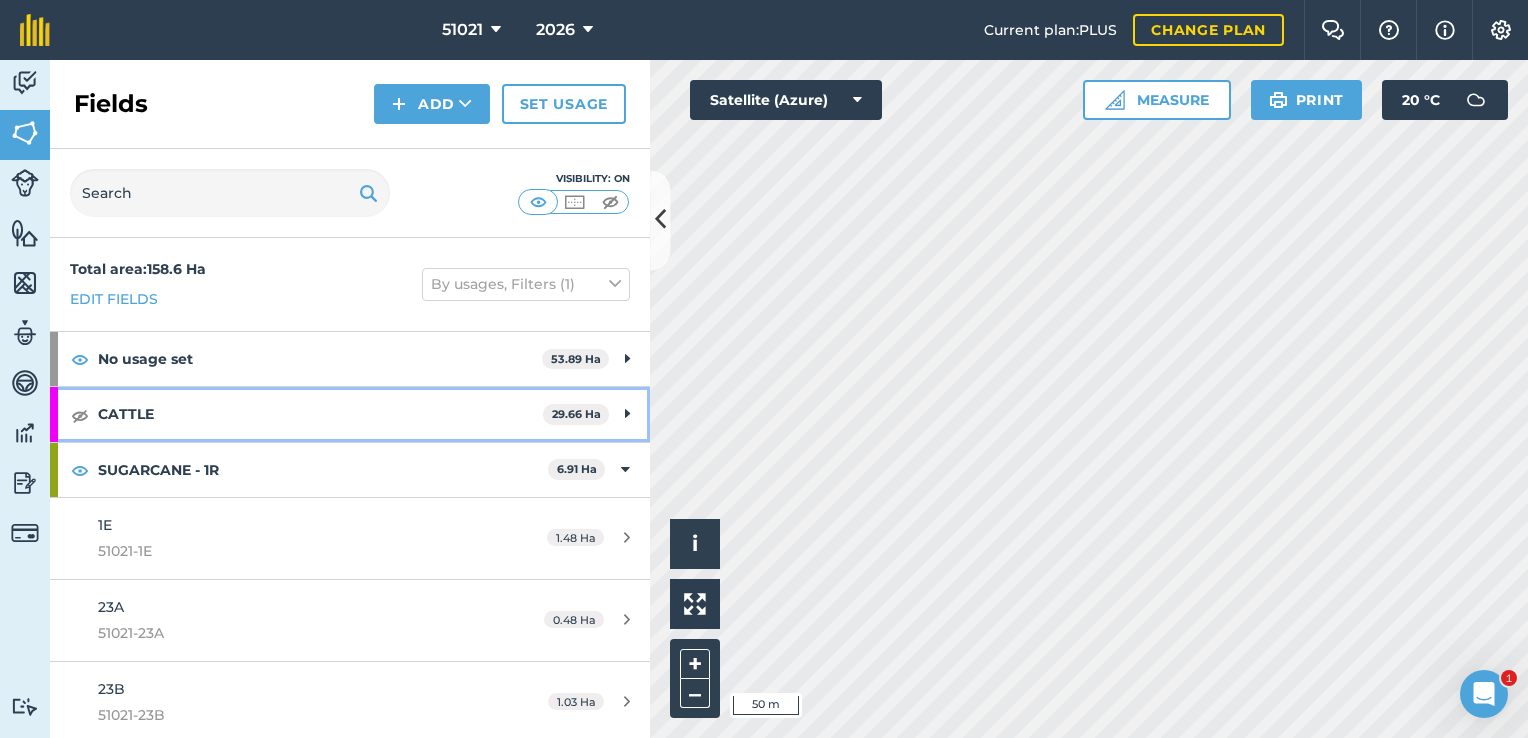 click at bounding box center (627, 414) 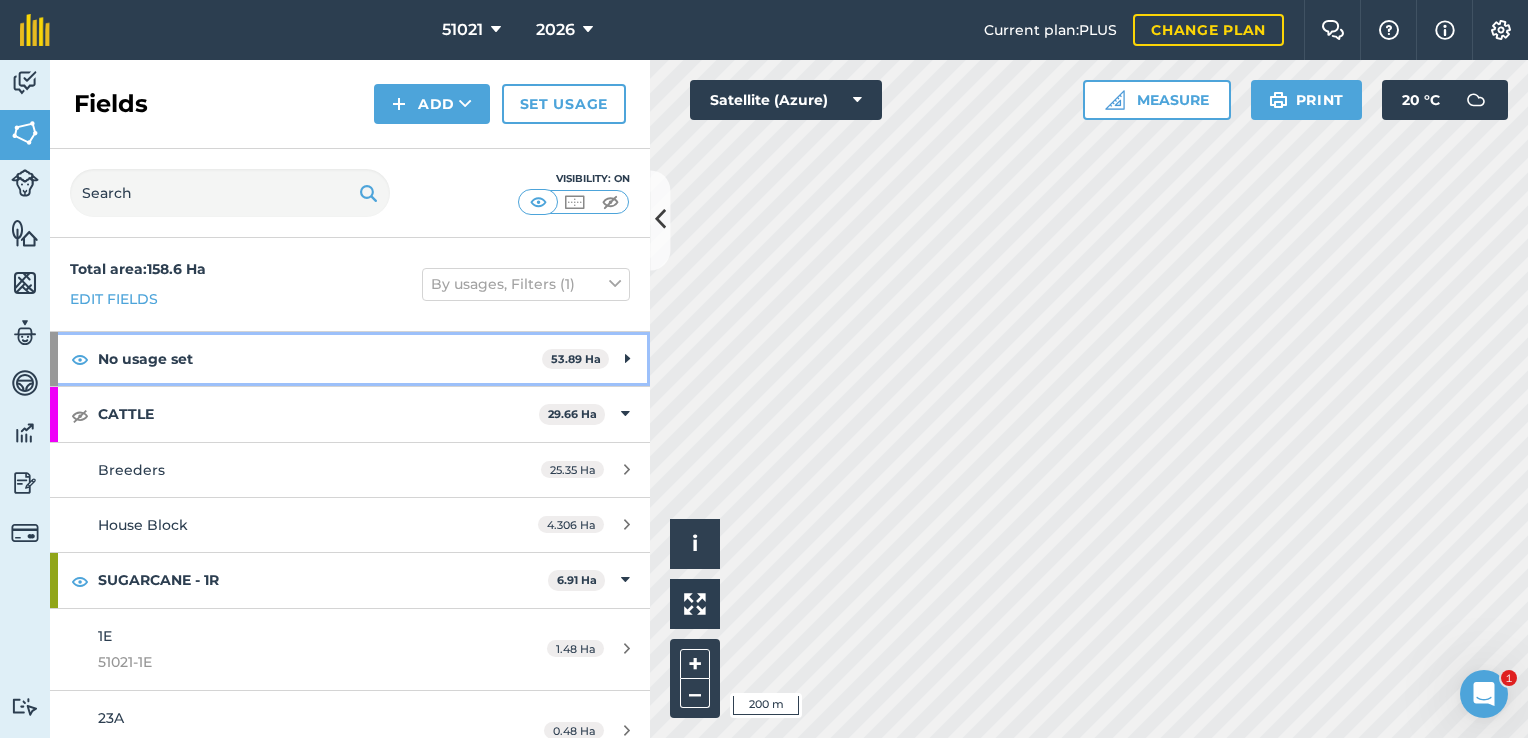 click at bounding box center [627, 359] 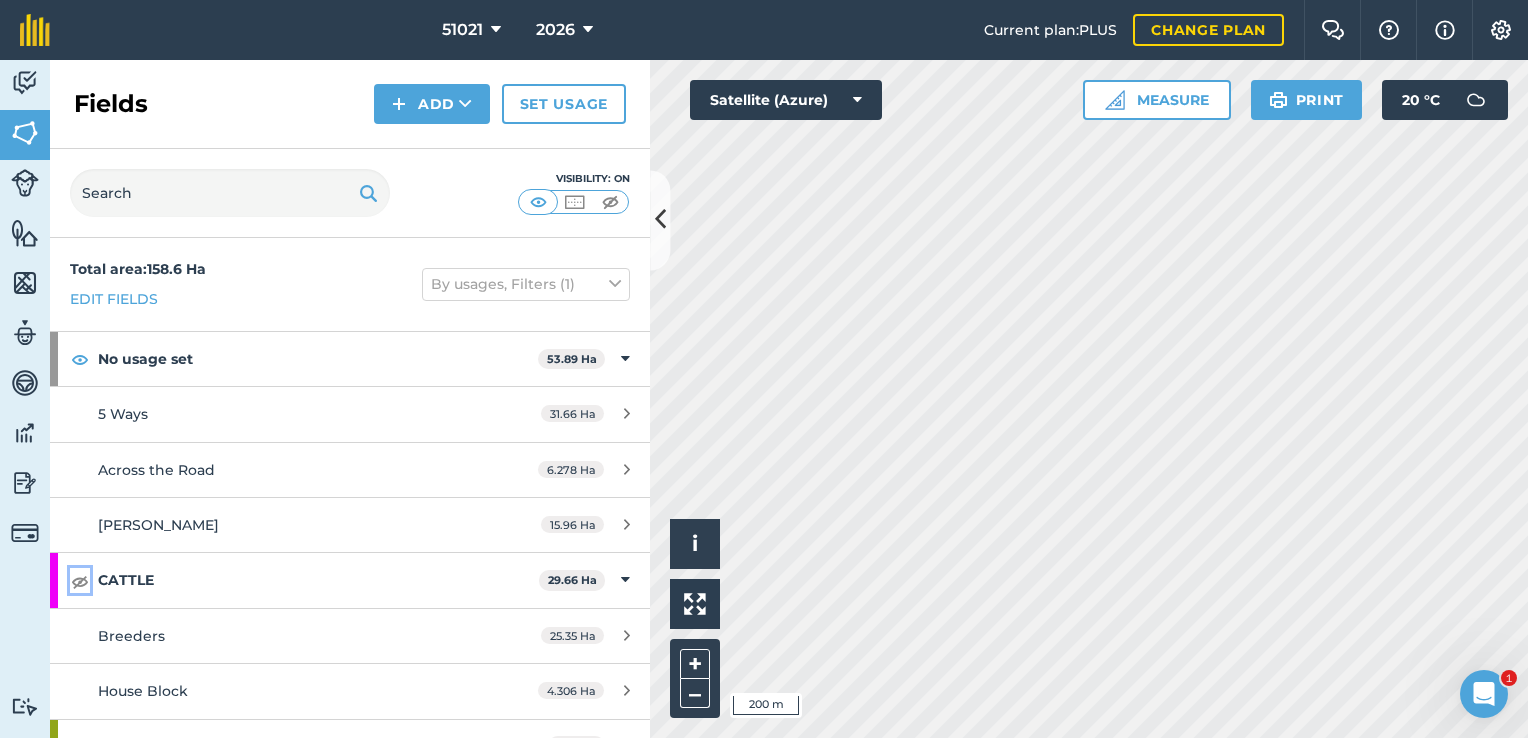 click at bounding box center [80, 581] 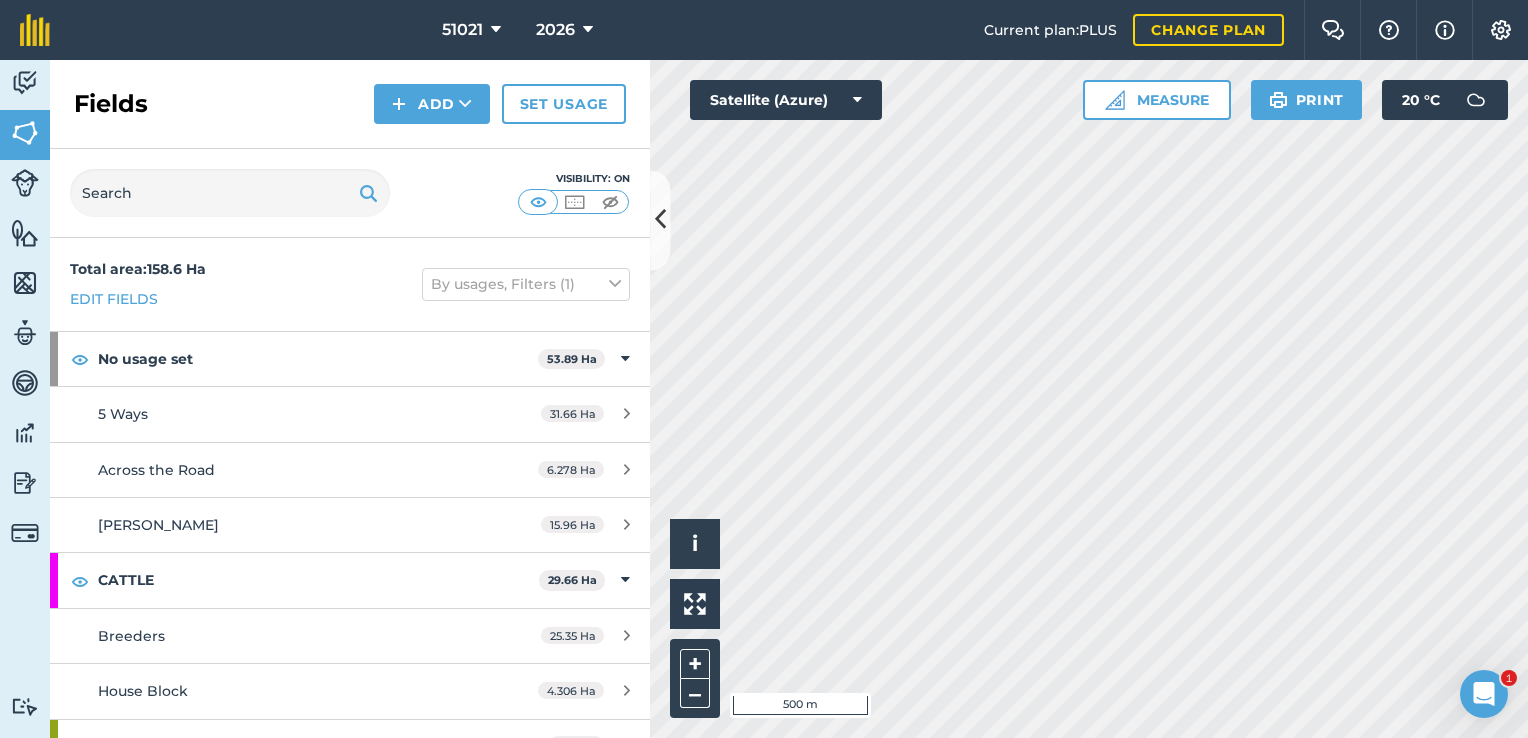 click on "51021 2026 Current plan :  PLUS   Change plan Farm Chat Help Info Settings 51021  -  2026 Reproduced with the permission of  Microsoft Printed on  [DATE] Field usages No usage set CATTLE SUGARCANE - 1R SUGARCANE - 2R SUGARCANE - 3R SUGARCANE - 4R SUGARCANE - 5R SUGARCANE - Bare Fallow SUGARCANE - Soybean fallow SUGARCANE - Spring Plant Water Feature types Trees Water Activity Fields Livestock Features Maps Team Vehicles Data Reporting Billing Tutorials Tutorials Fields   Add   Set usage Visibility: On Total area :  158.6   Ha Edit fields By usages, Filters (1) No usage set 53.89   Ha 5 Ways 31.66   Ha Across the Road 6.278   [PERSON_NAME] 15.96   Ha CATTLE 29.66   Ha Breeders 25.35   Ha House Block 4.306   Ha SUGARCANE - 1R 6.91   Ha 1E 51021-1E 1.48   Ha 23A 51021-23A 0.48   Ha 23B 51021-23B 1.03   Ha 32A 51021-32A 0.5   Ha 6A 51021-6A 0.8   Ha 6B 51021-6B 0.95   Ha 6C 51021-6C 0.93   Ha 9B 51021-9B 0.74   Ha SUGARCANE - 2R 19.97   Ha  31 51021-31 1.97   Ha 1B 51021-1B 1.46   Ha 1C 51021-1C" at bounding box center (764, 369) 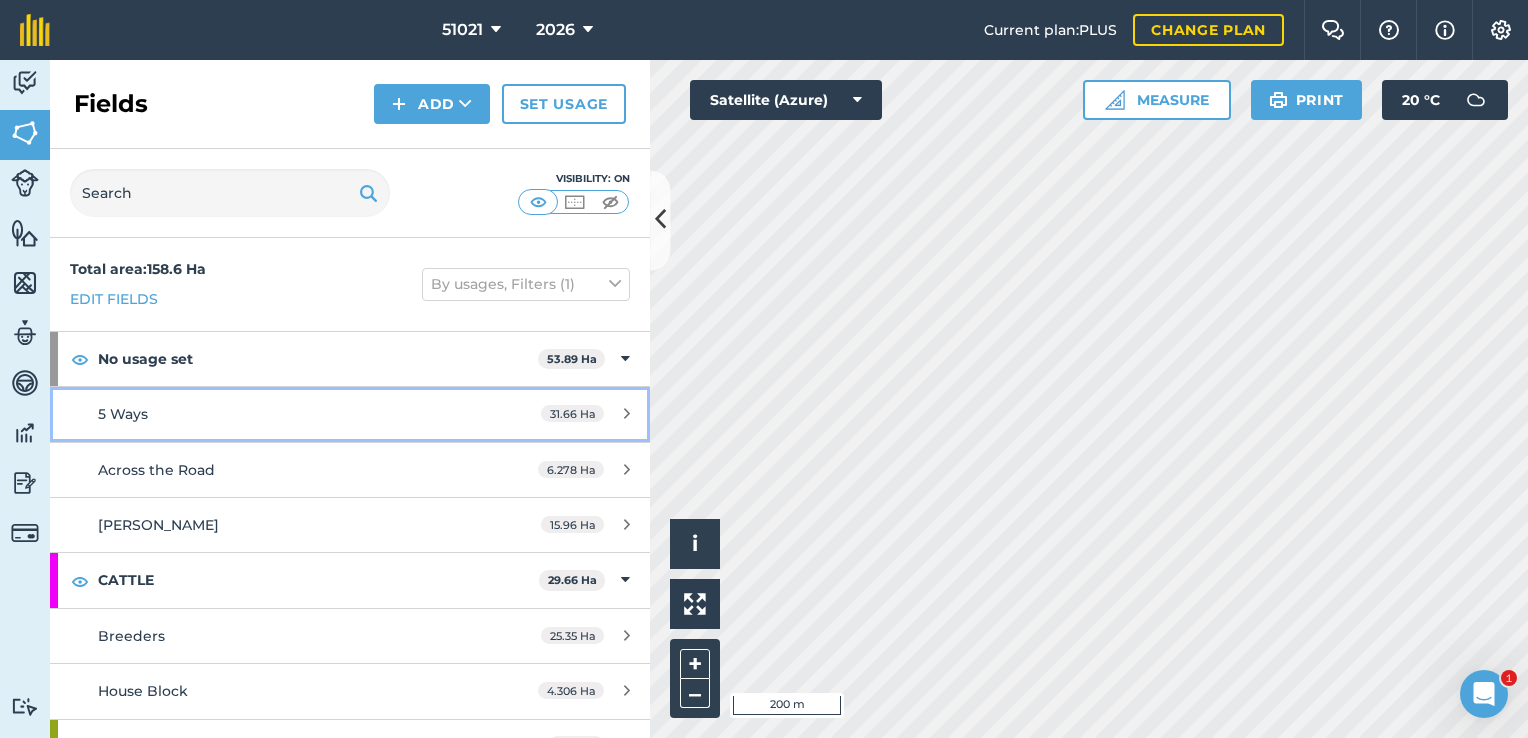 click on "31.66   Ha" at bounding box center [572, 413] 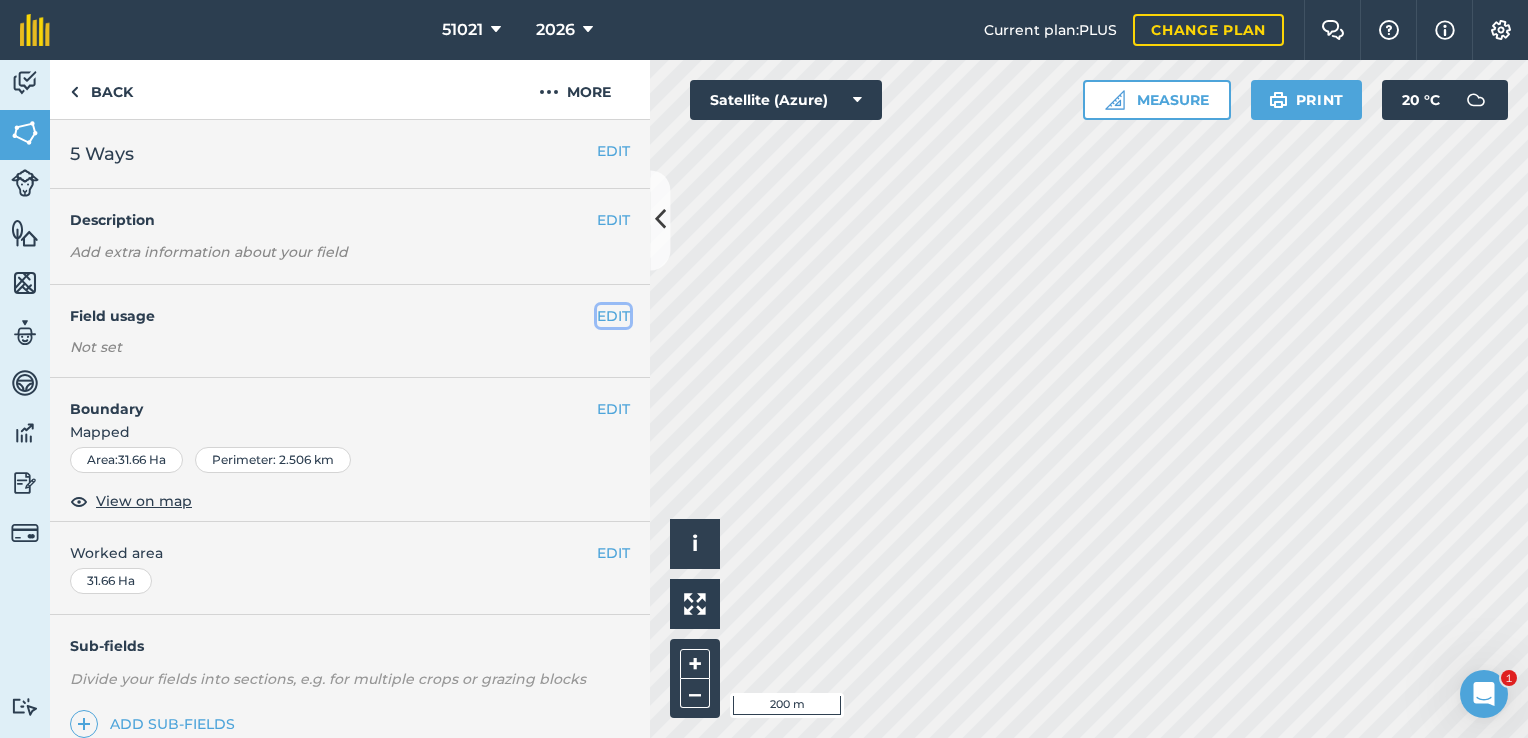 click on "EDIT" at bounding box center (613, 316) 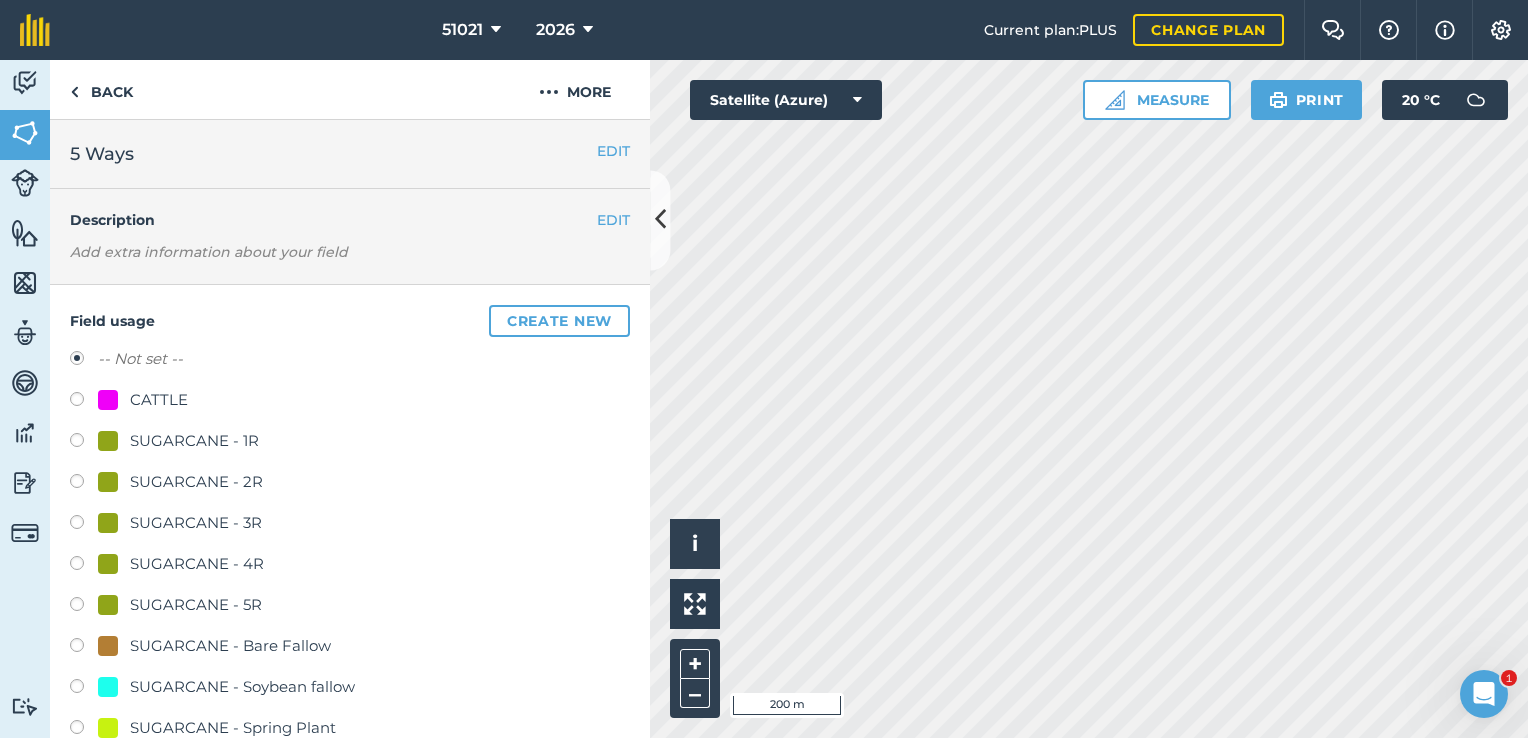 drag, startPoint x: 78, startPoint y: 394, endPoint x: 81, endPoint y: 405, distance: 11.401754 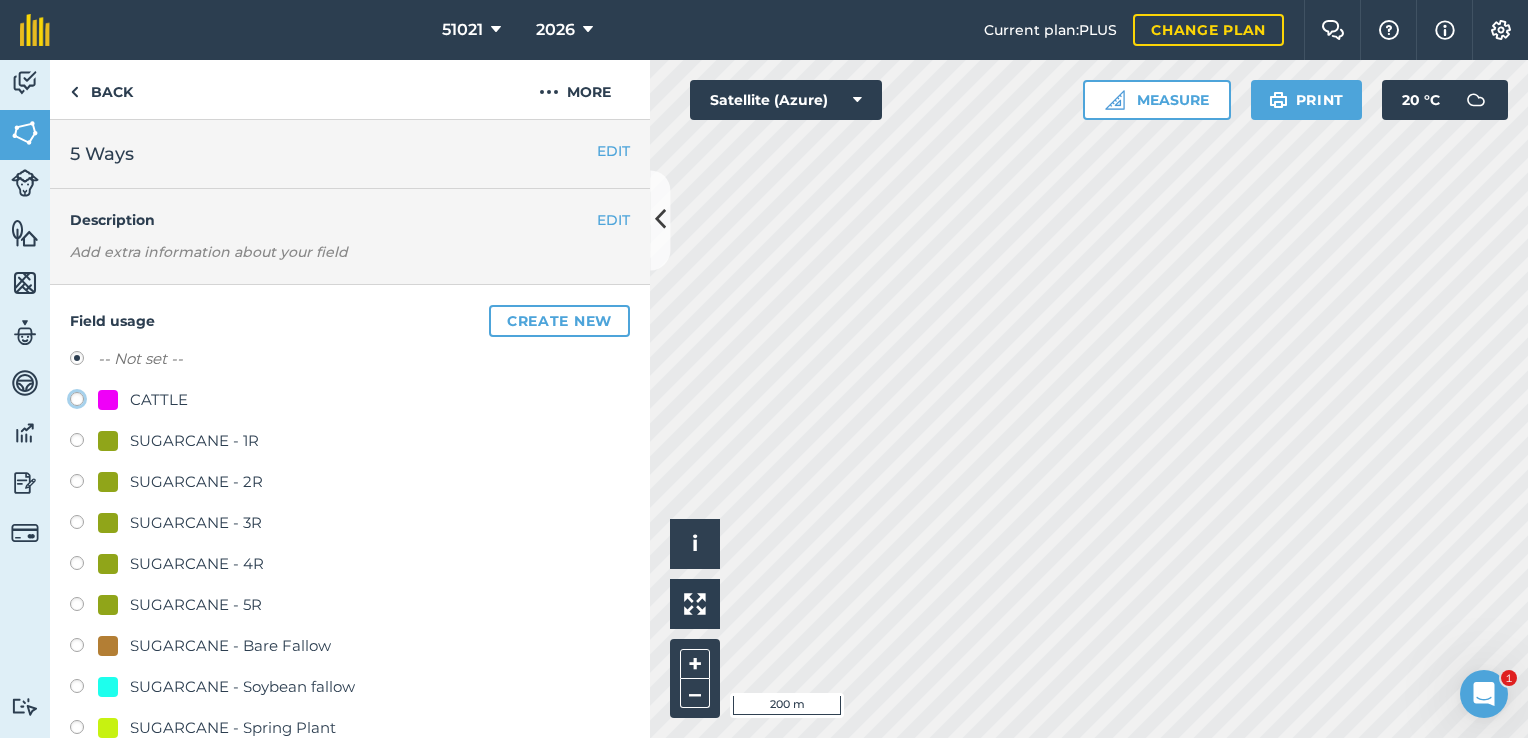 click on "CATTLE" at bounding box center (-9923, 398) 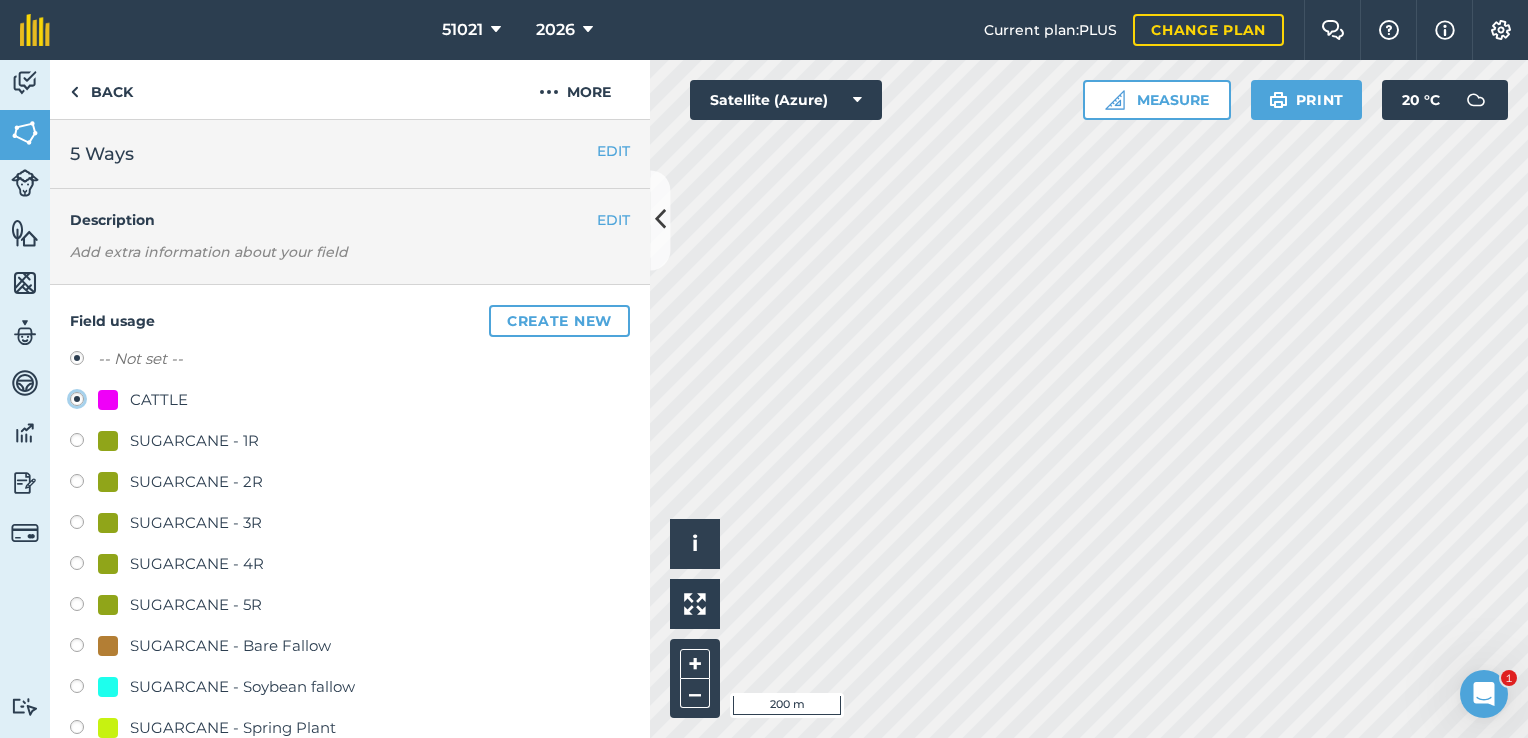 radio on "true" 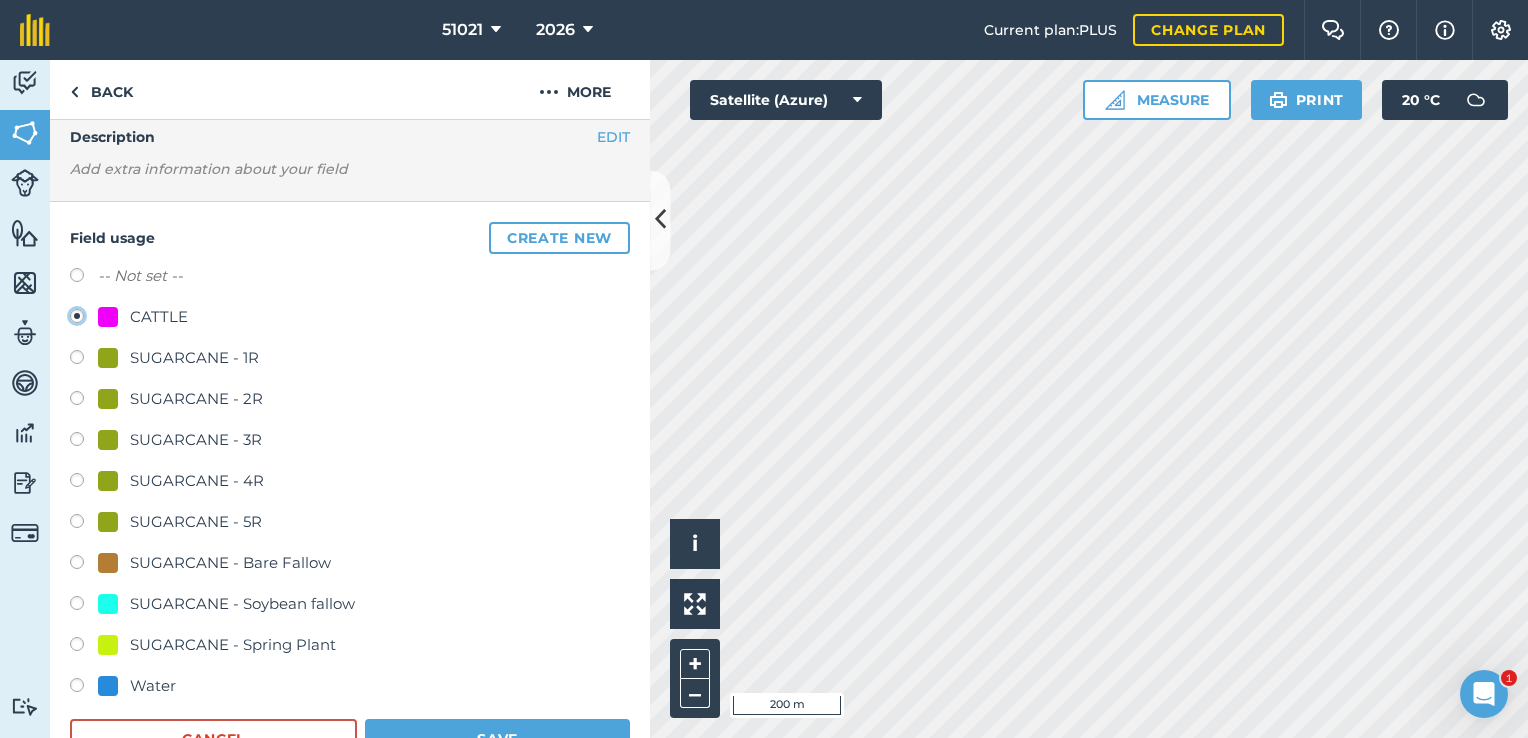 scroll, scrollTop: 300, scrollLeft: 0, axis: vertical 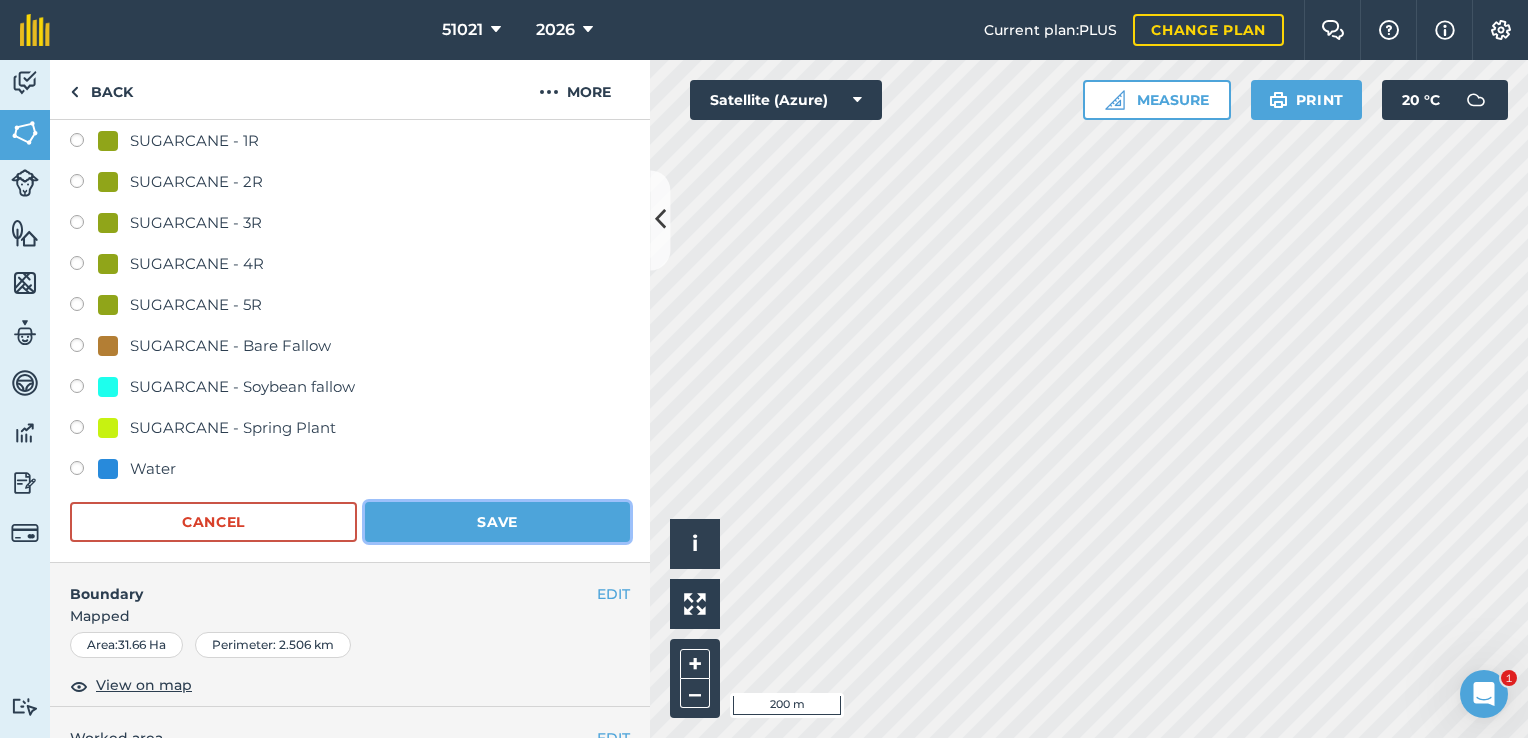 click on "Save" at bounding box center [497, 522] 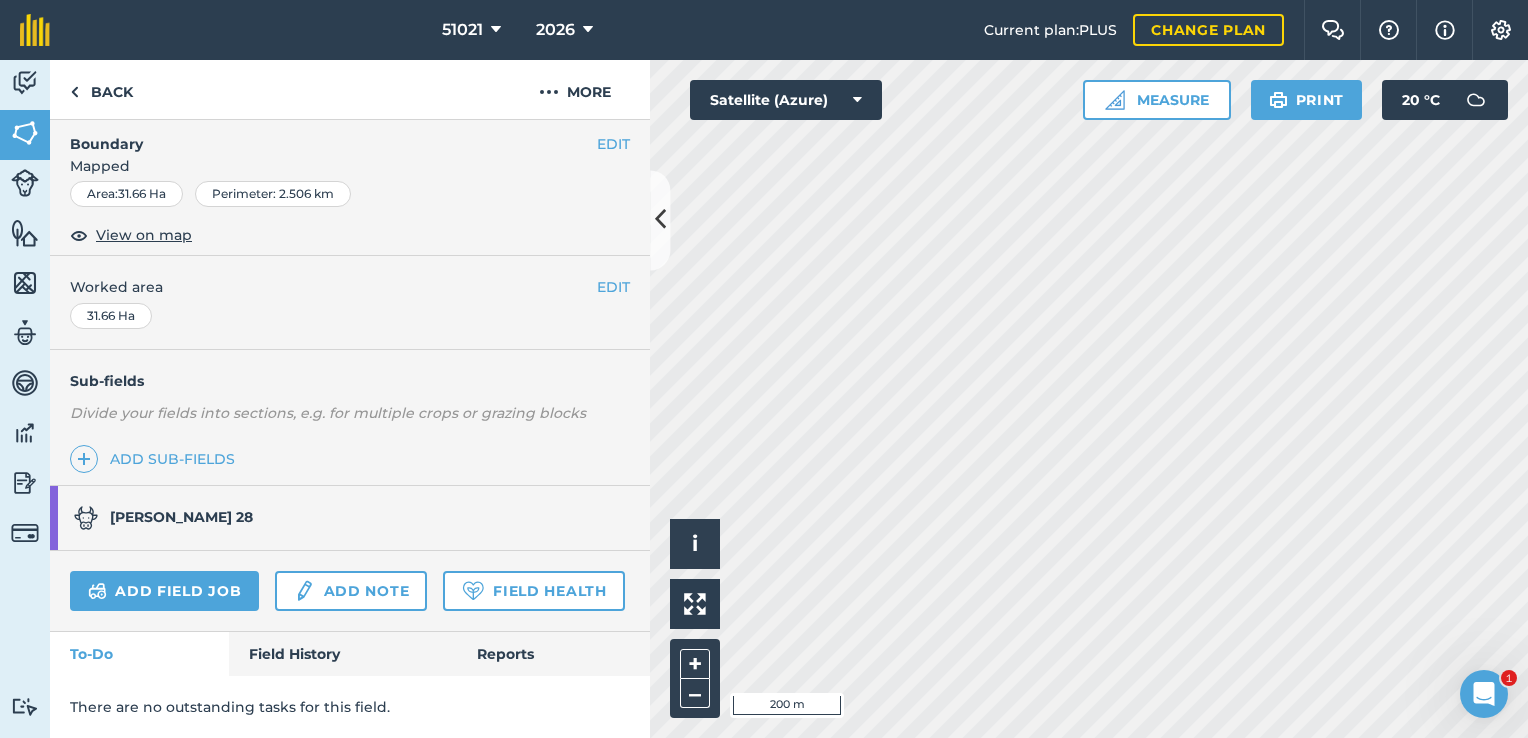 click on "Activity Fields Livestock Features Maps Team Vehicles Data Reporting Billing Tutorials Tutorials   Back   More EDIT 5 Ways EDIT Description Add extra information about your field EDIT Field usage CATTLE EDIT Boundary   Mapped Area :  31.66   Ha Perimeter :   2.506   km   View on map EDIT Worked area 31.66   Ha Sub-fields   Divide your fields into sections, e.g. for multiple crops or grazing blocks   Add sub-fields Boona Breeders   28 Add field job Add note   Field Health To-Do Field History Reports There are no outstanding tasks for this field. Hello i © 2025 TomTom, Microsoft 200 m + – Satellite (Azure) Measure Print 20   ° C" at bounding box center (764, 399) 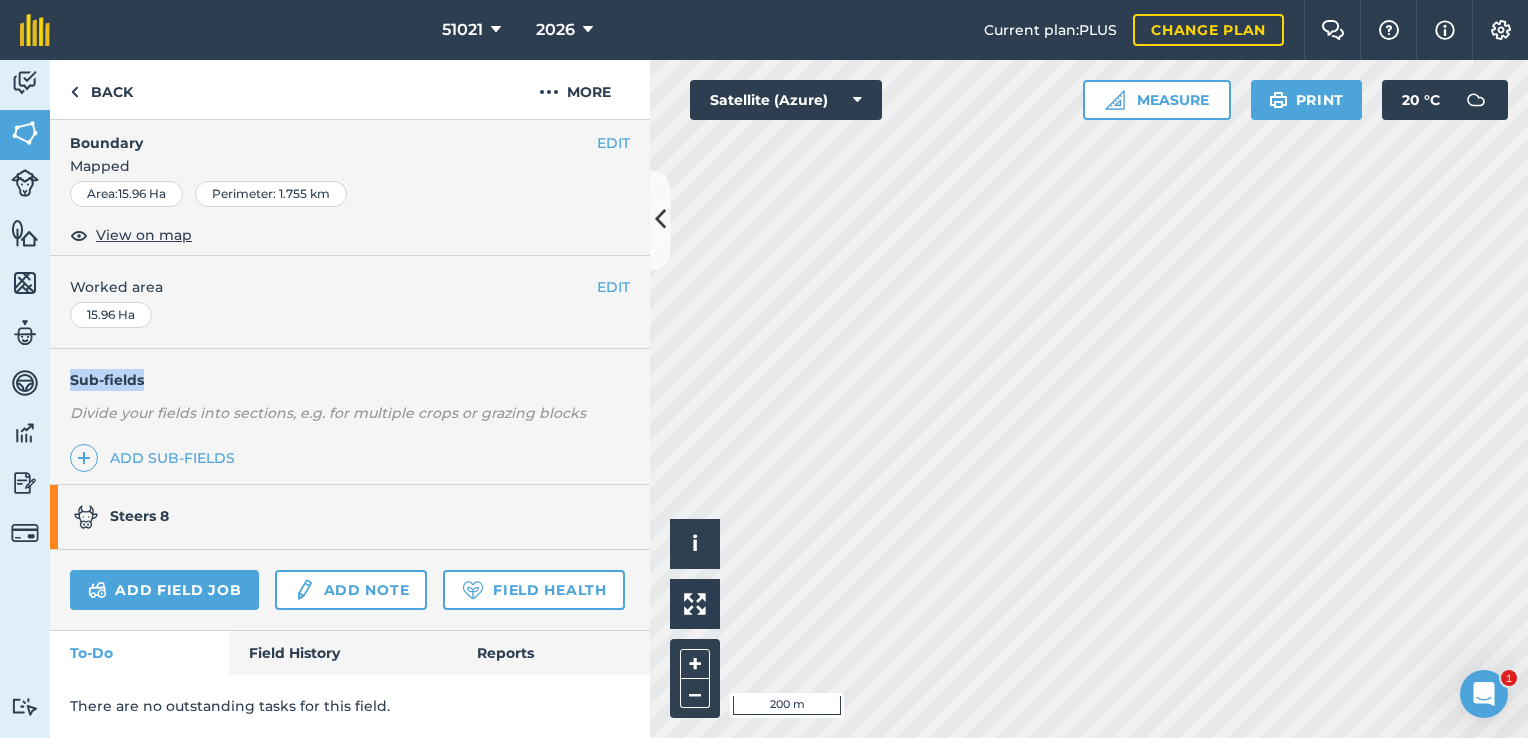 drag, startPoint x: 386, startPoint y: 297, endPoint x: 413, endPoint y: 319, distance: 34.828148 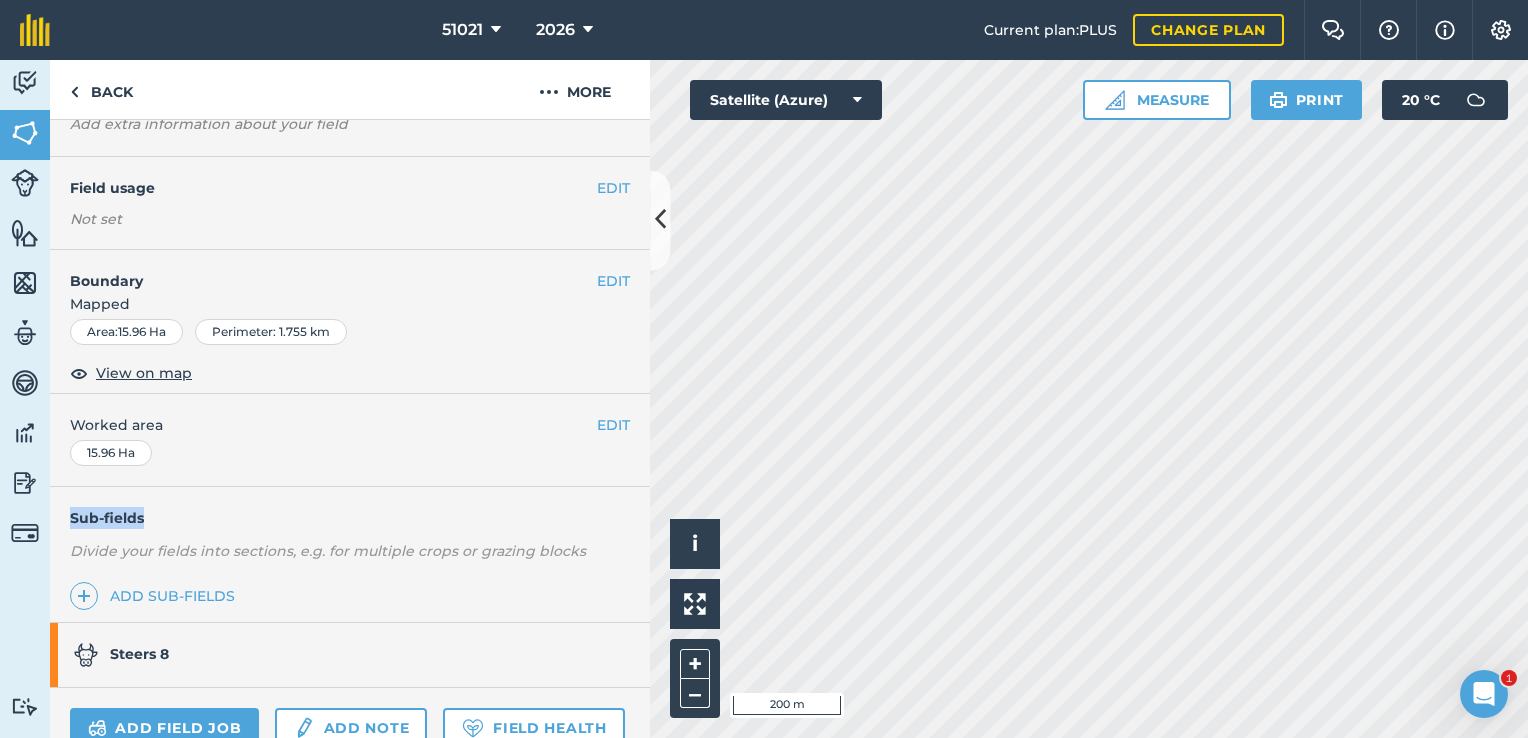 scroll, scrollTop: 81, scrollLeft: 0, axis: vertical 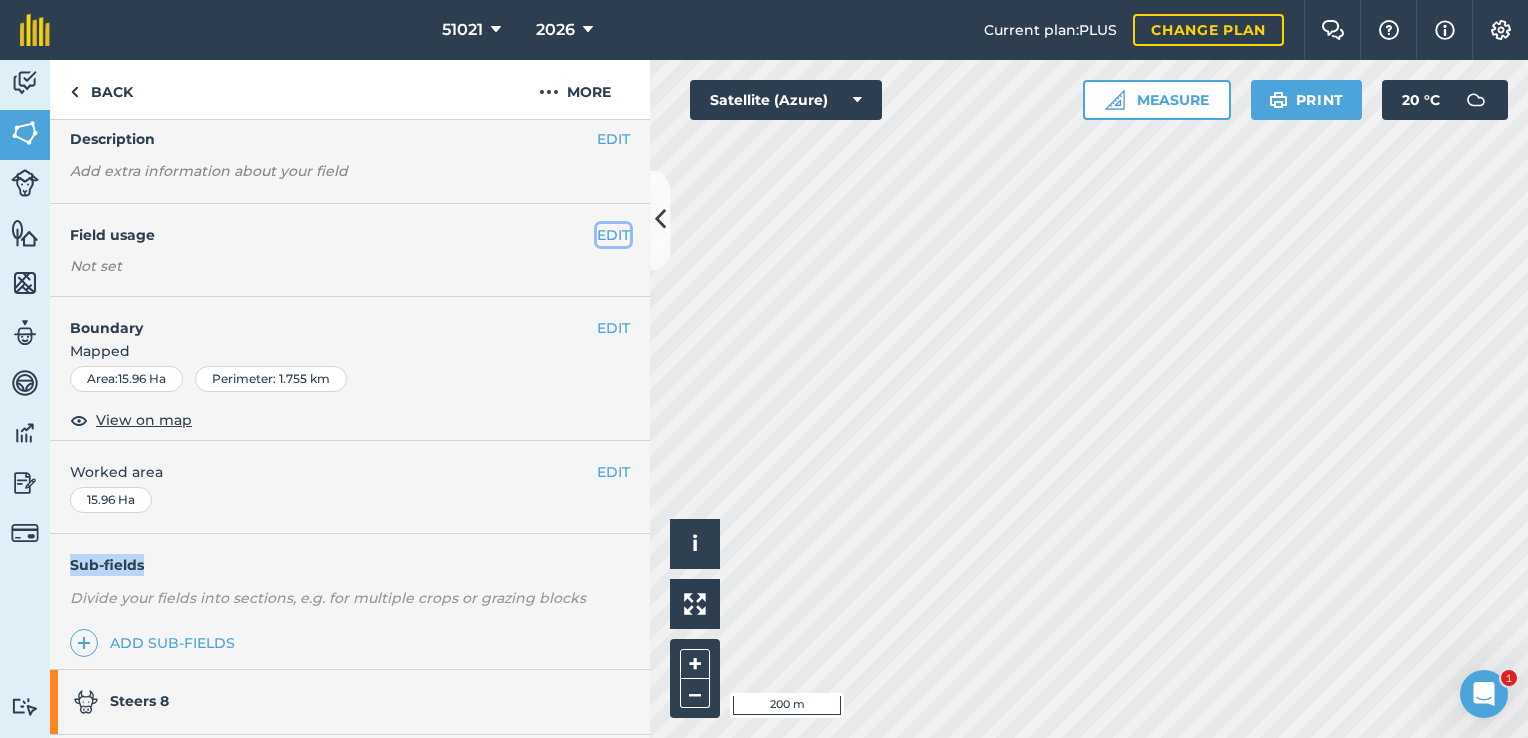 click on "EDIT" at bounding box center (613, 235) 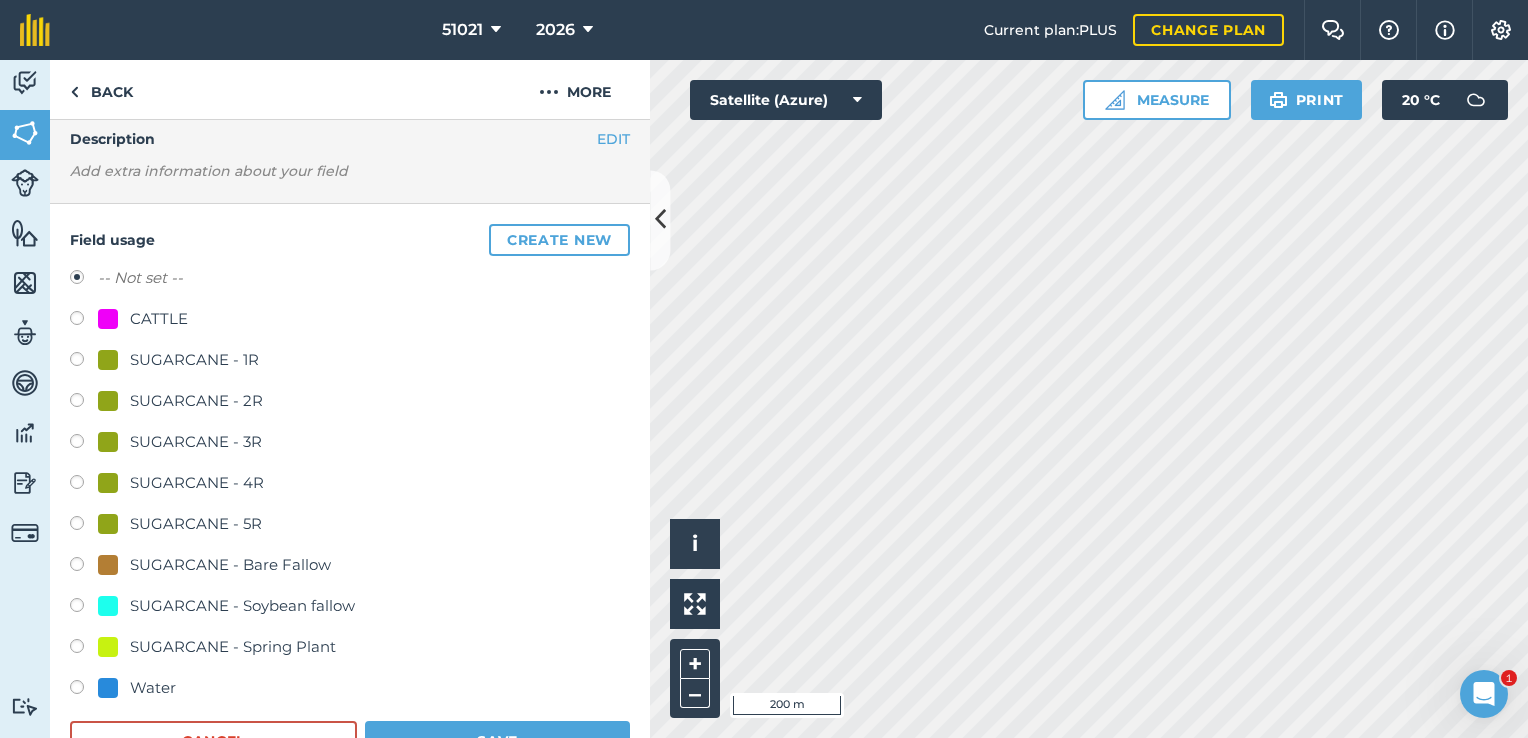 click at bounding box center (84, 321) 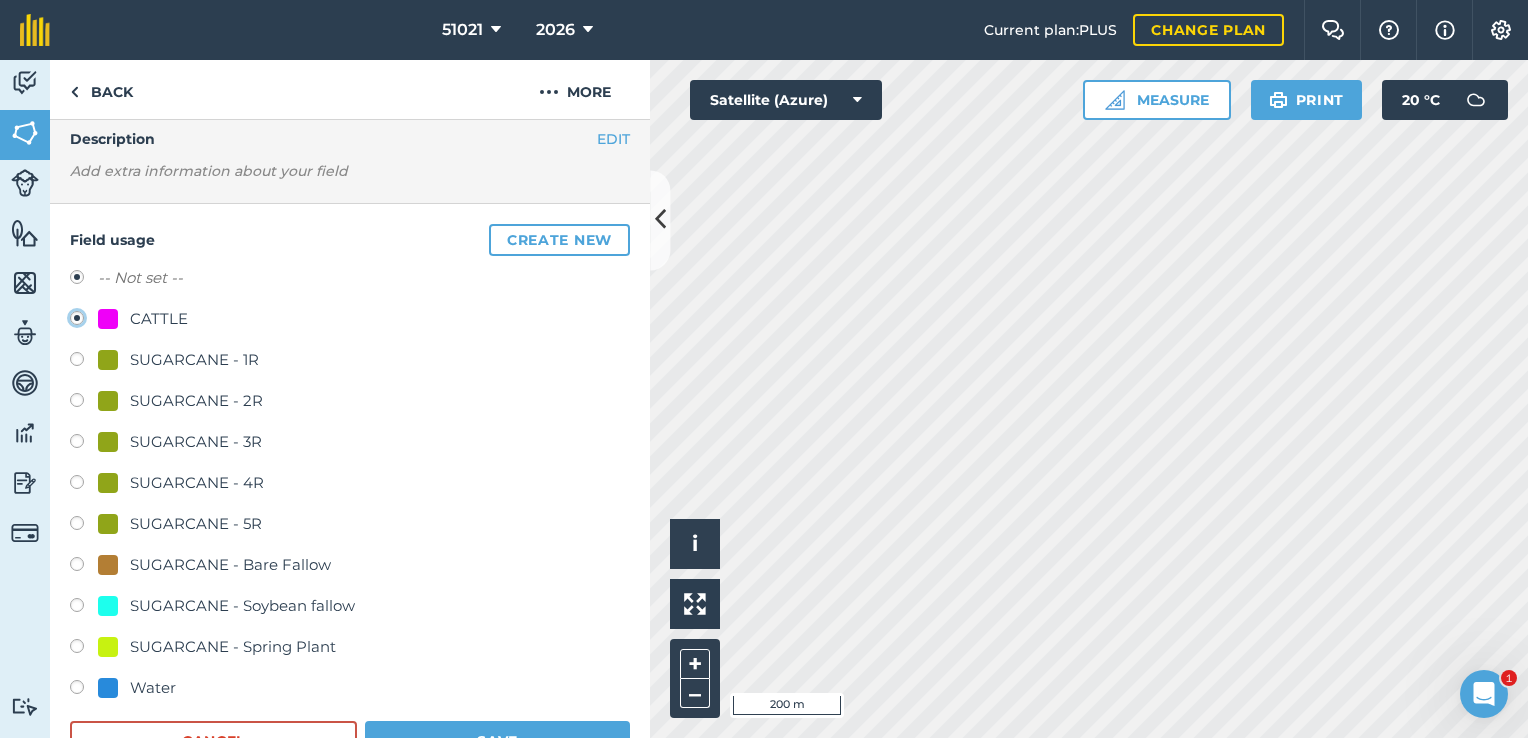 radio on "true" 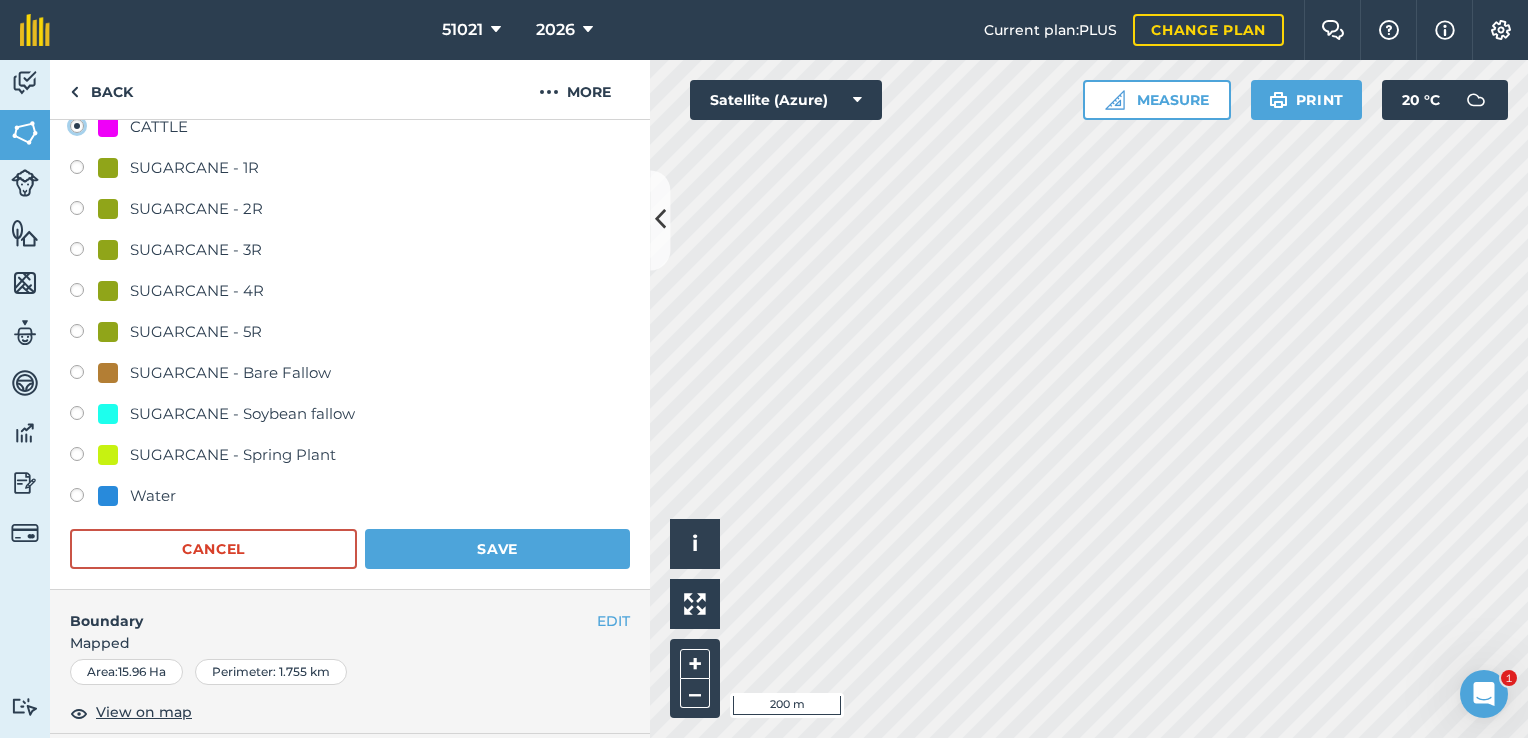 scroll, scrollTop: 281, scrollLeft: 0, axis: vertical 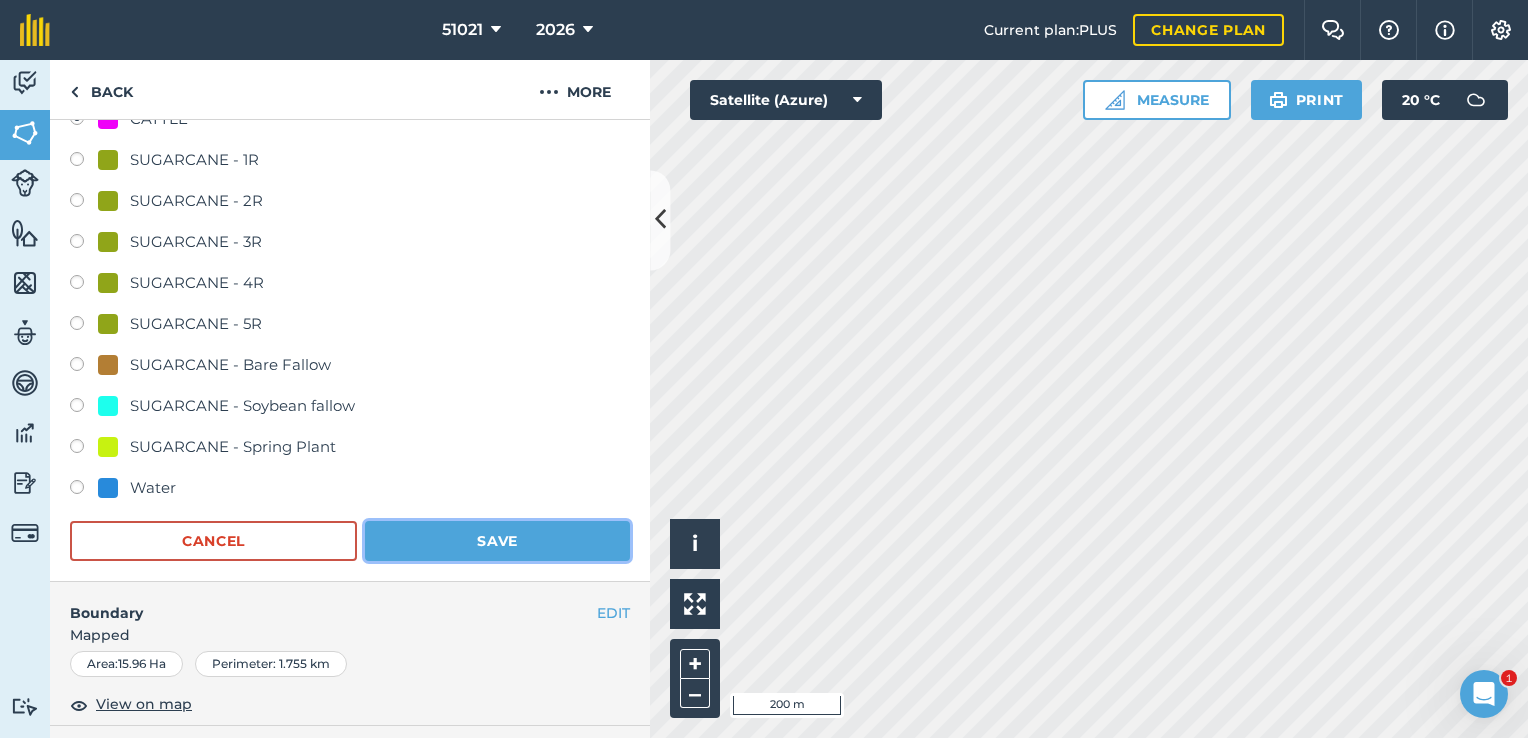click on "Save" at bounding box center [497, 541] 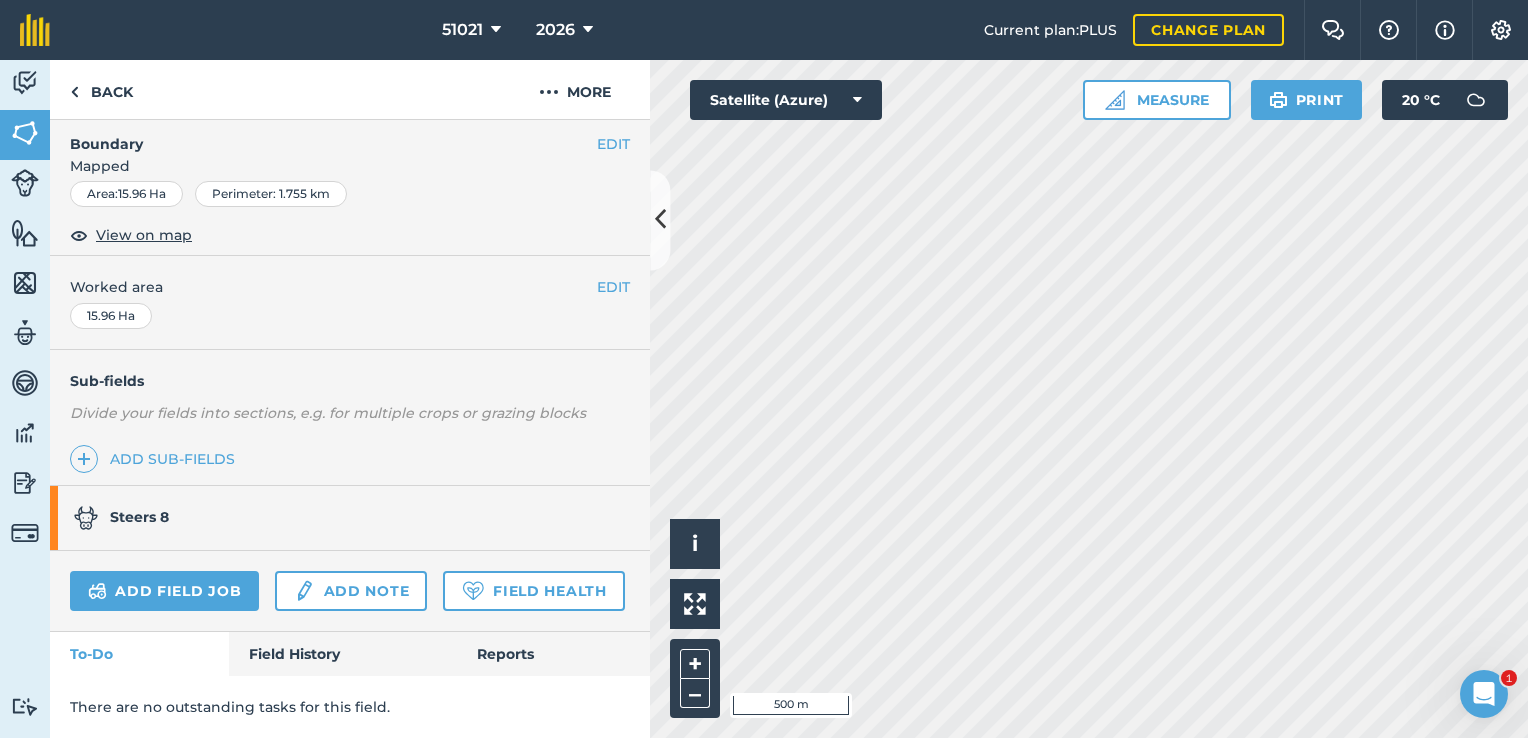 click on "Activity Fields Livestock Features Maps Team Vehicles Data Reporting Billing Tutorials Tutorials   Back   More EDIT [PERSON_NAME] EDIT Description Add extra information about your field EDIT Field usage CATTLE EDIT Boundary   Mapped Area :  15.96   Ha Perimeter :   1.755   km   View on map EDIT Worked area 15.96   Ha Sub-fields   Divide your fields into sections, e.g. for multiple crops or grazing blocks   Add sub-fields Steers   8 Add field job Add note   Field Health To-Do Field History Reports There are no outstanding tasks for this field. Hello i © 2025 TomTom, Microsoft 500 m + – Satellite (Azure) Measure Print 20   ° C" at bounding box center [764, 399] 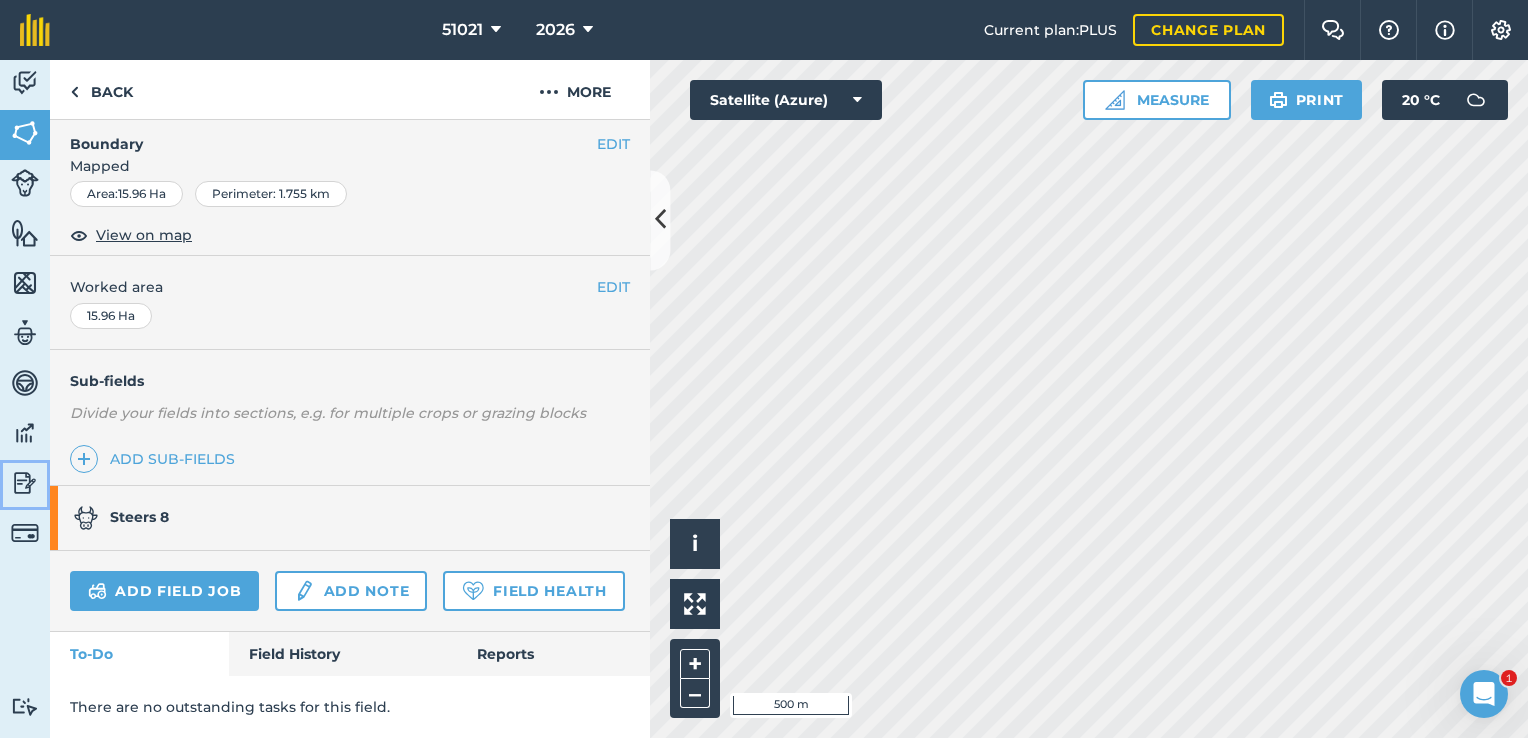 click at bounding box center (25, 483) 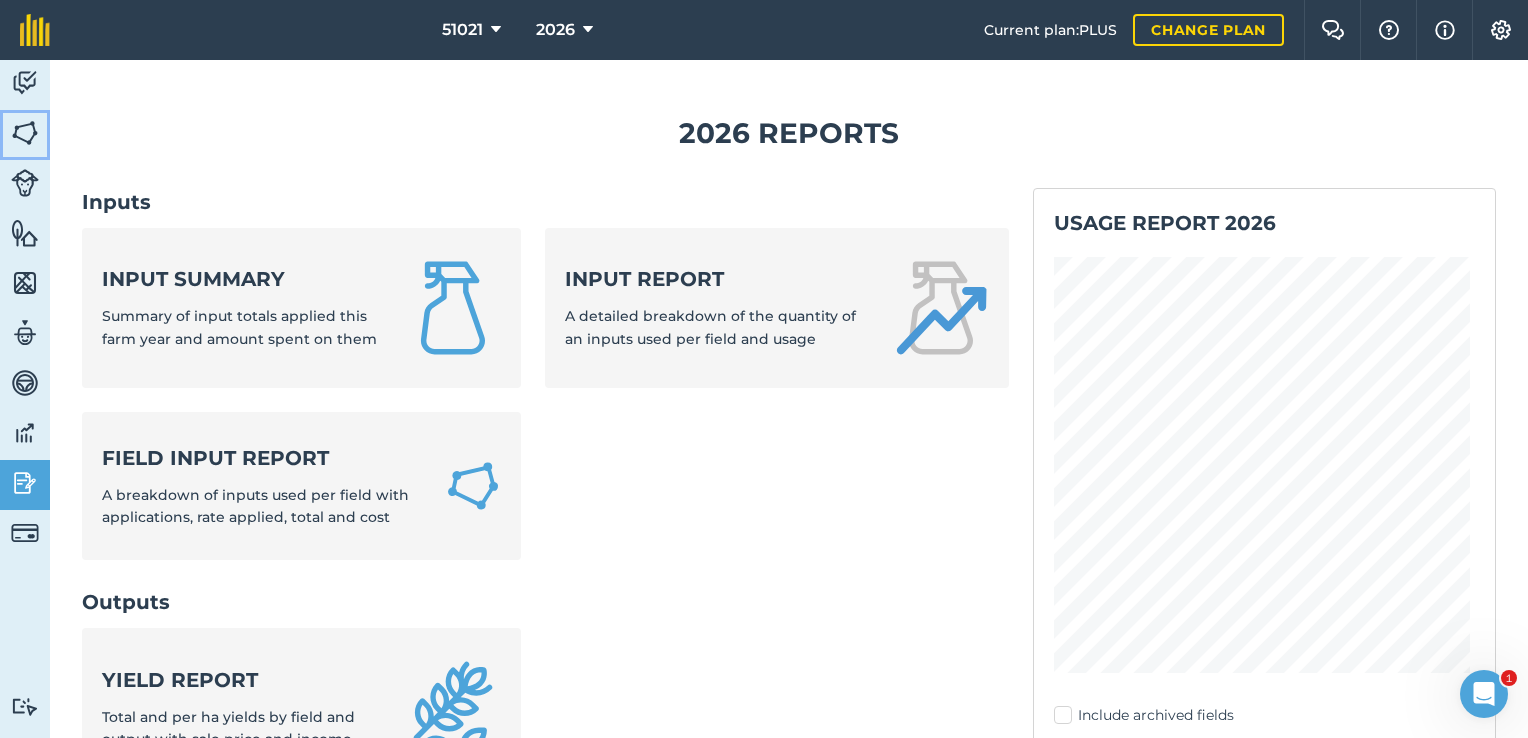 click at bounding box center [25, 133] 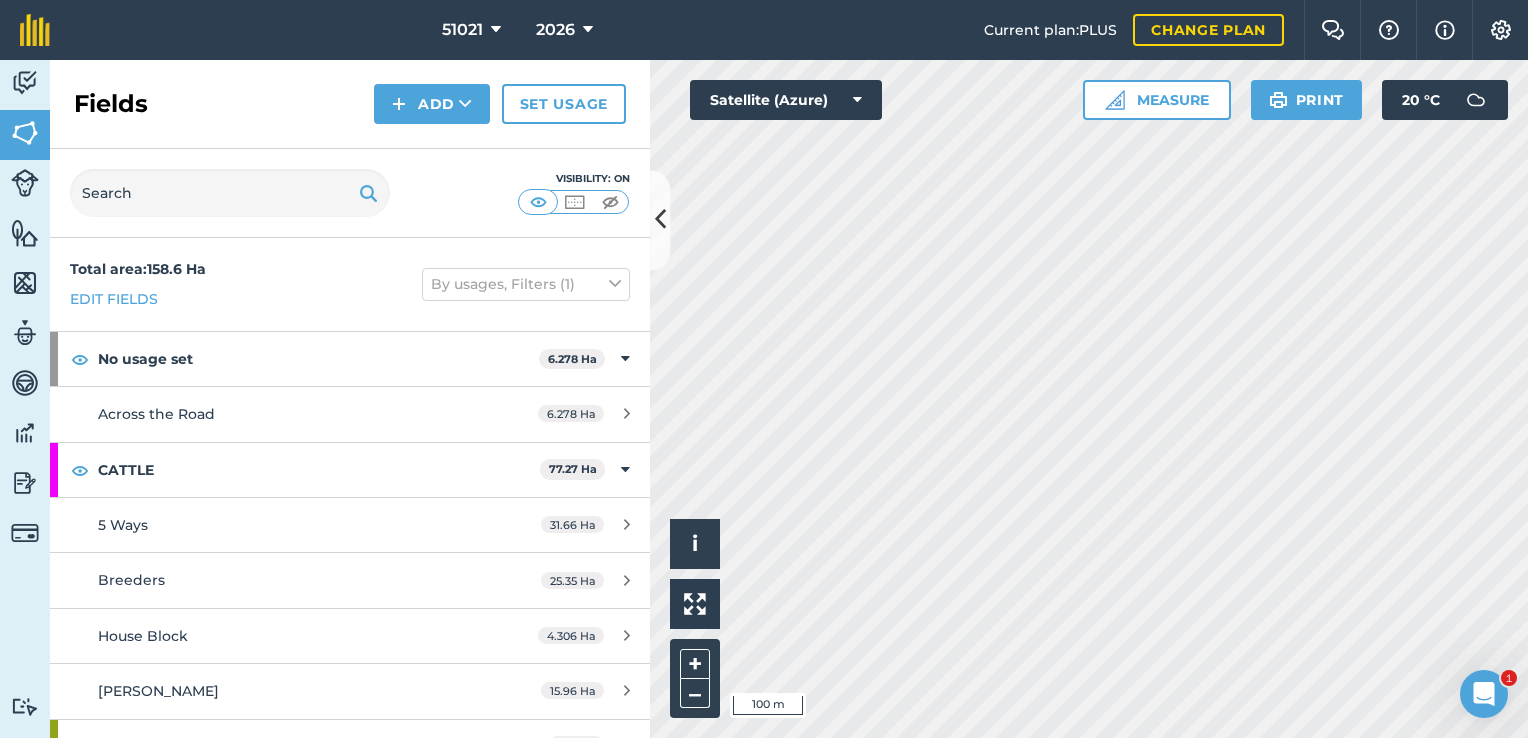 click on "51021 2026 Current plan :  PLUS   Change plan Farm Chat Help Info Settings 51021  -  2026 Reproduced with the permission of  Microsoft Printed on  [DATE] Field usages No usage set CATTLE SUGARCANE - 1R SUGARCANE - 2R SUGARCANE - 3R SUGARCANE - 4R SUGARCANE - 5R SUGARCANE - Bare Fallow SUGARCANE - Soybean fallow SUGARCANE - Spring Plant Water Feature types Trees Water Activity Fields Livestock Features Maps Team Vehicles Data Reporting Billing Tutorials Tutorials Fields   Add   Set usage Visibility: On Total area :  158.6   Ha Edit fields By usages, Filters (1) No usage set 6.278   Ha Across the Road 6.278   Ha CATTLE 77.27   Ha 5 Ways 31.66   Ha Breeders 25.35   [GEOGRAPHIC_DATA] 4.306   [PERSON_NAME] 15.96   Ha SUGARCANE - 1R 6.91   Ha 1E 51021-1E 1.48   Ha 23A 51021-23A 0.48   Ha 23B 51021-23B 1.03   Ha 32A 51021-32A 0.5   Ha 6A 51021-6A 0.8   Ha 6B 51021-6B 0.95   Ha 6C 51021-6C 0.93   Ha 9B 51021-9B 0.74   Ha SUGARCANE - 2R 19.97   Ha  31 51021-31 1.97   Ha 1B 51021-1B 1.46   Ha 1C 51021-1C" at bounding box center [764, 369] 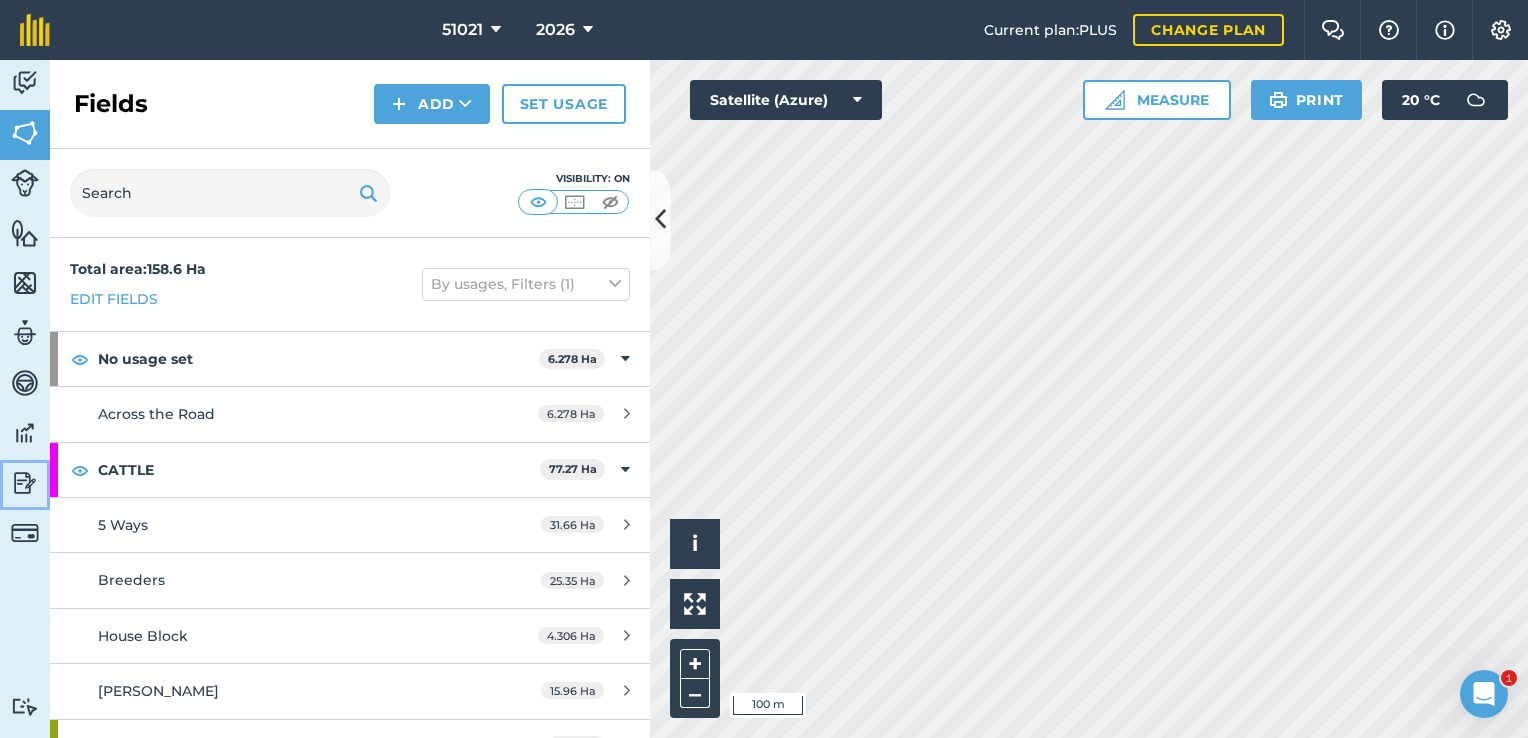 click at bounding box center [25, 483] 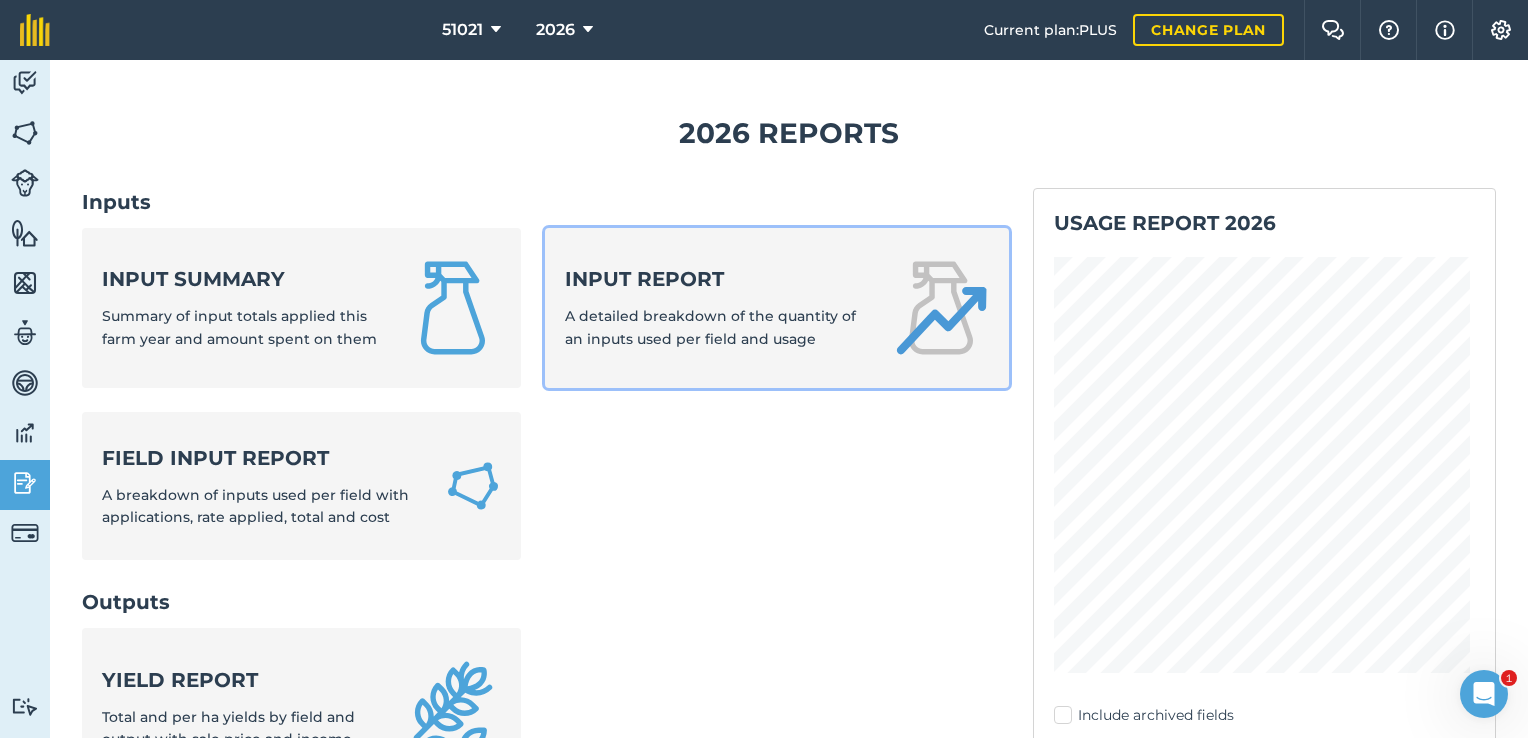 click on "Input report A detailed breakdown of the quantity of an inputs used per field and usage" at bounding box center [716, 307] 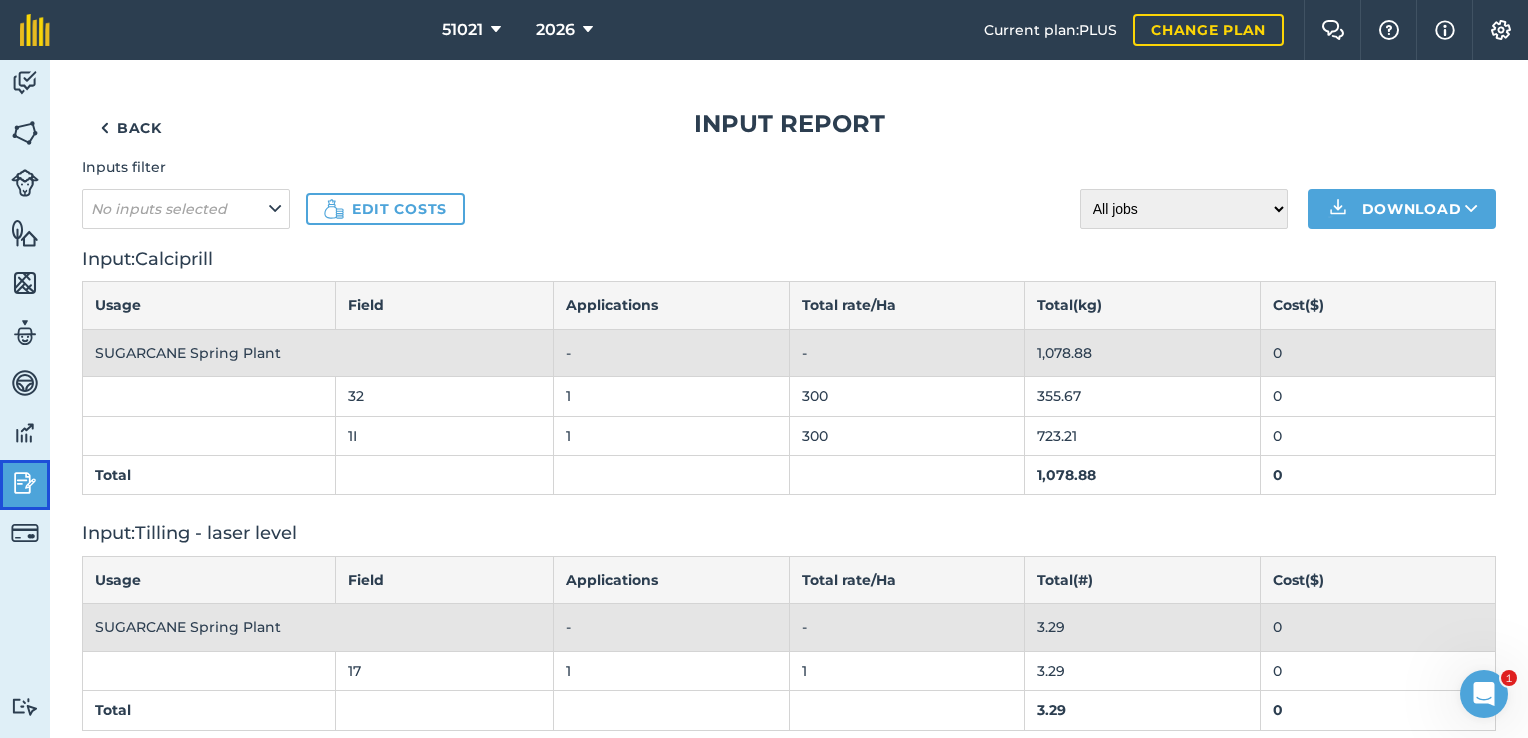 click at bounding box center (25, 483) 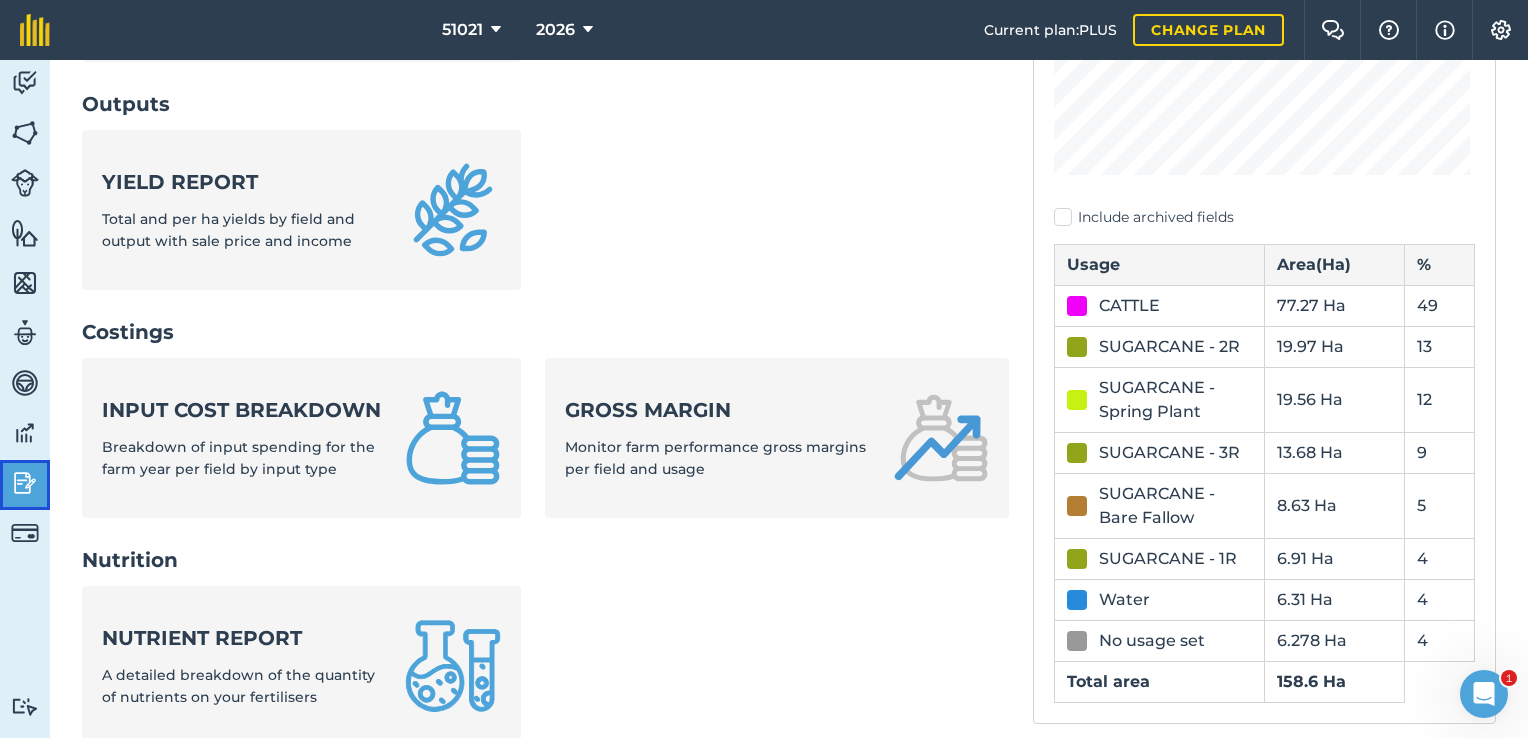 scroll, scrollTop: 500, scrollLeft: 0, axis: vertical 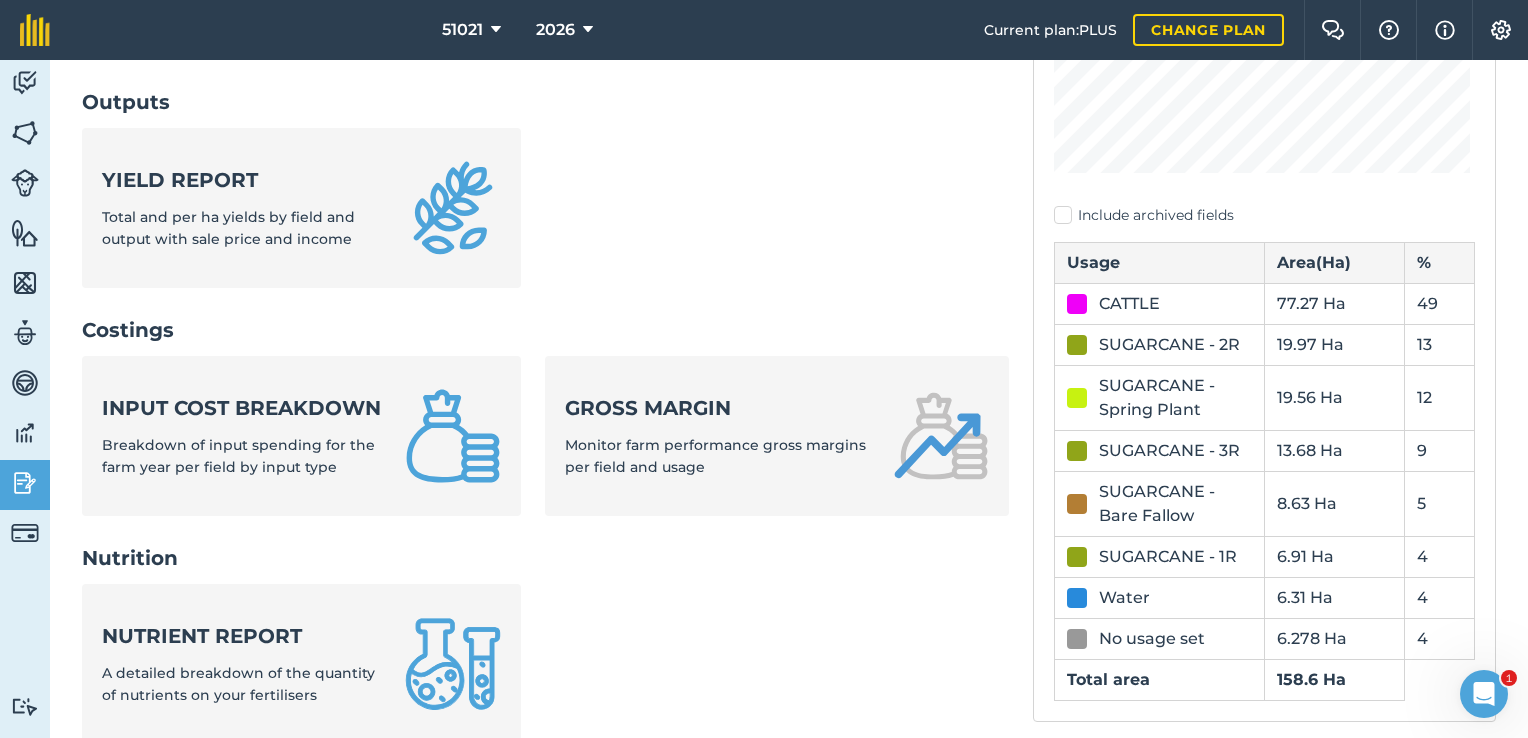 click on "No usage set" at bounding box center (1152, 639) 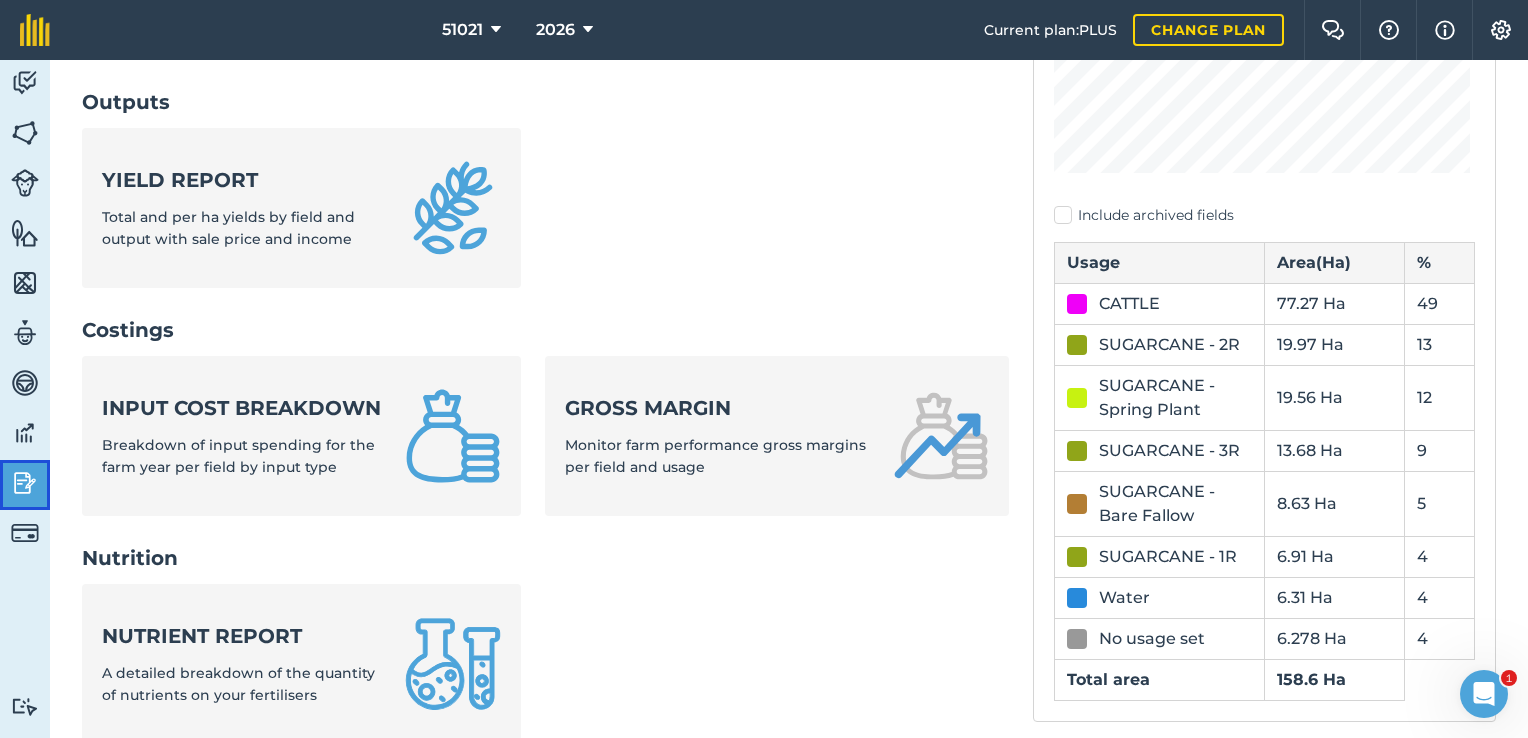 click at bounding box center (25, 483) 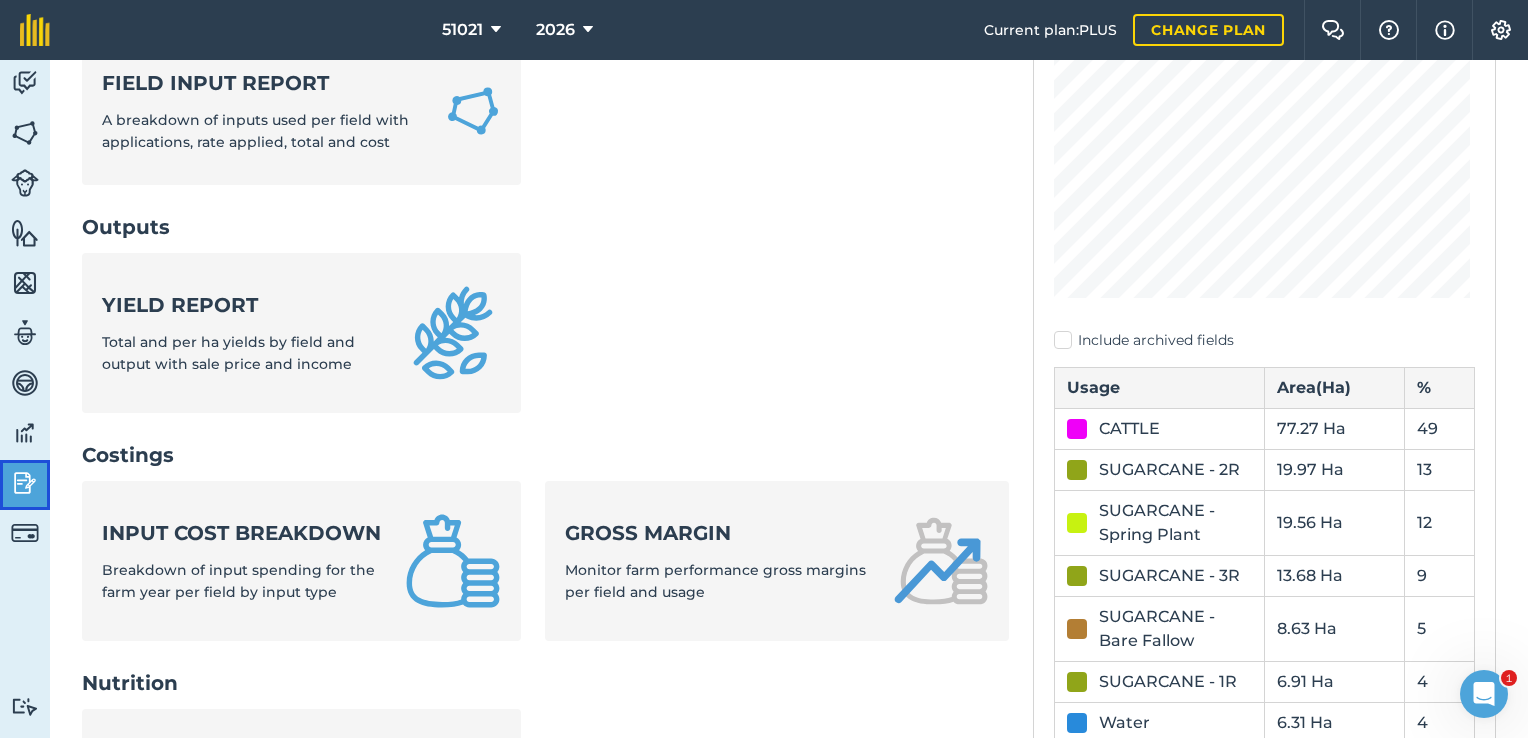scroll, scrollTop: 100, scrollLeft: 0, axis: vertical 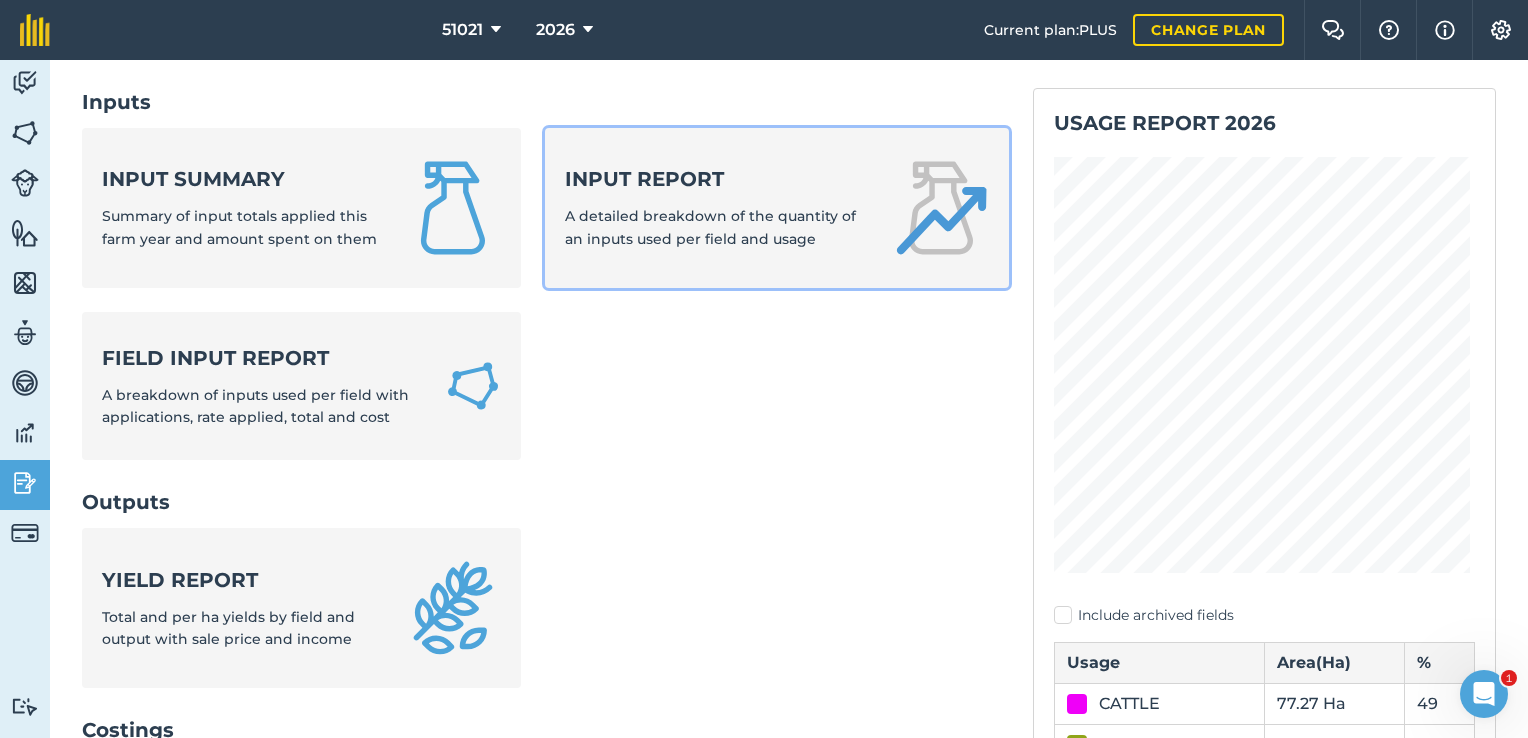 click on "Input report" at bounding box center [716, 179] 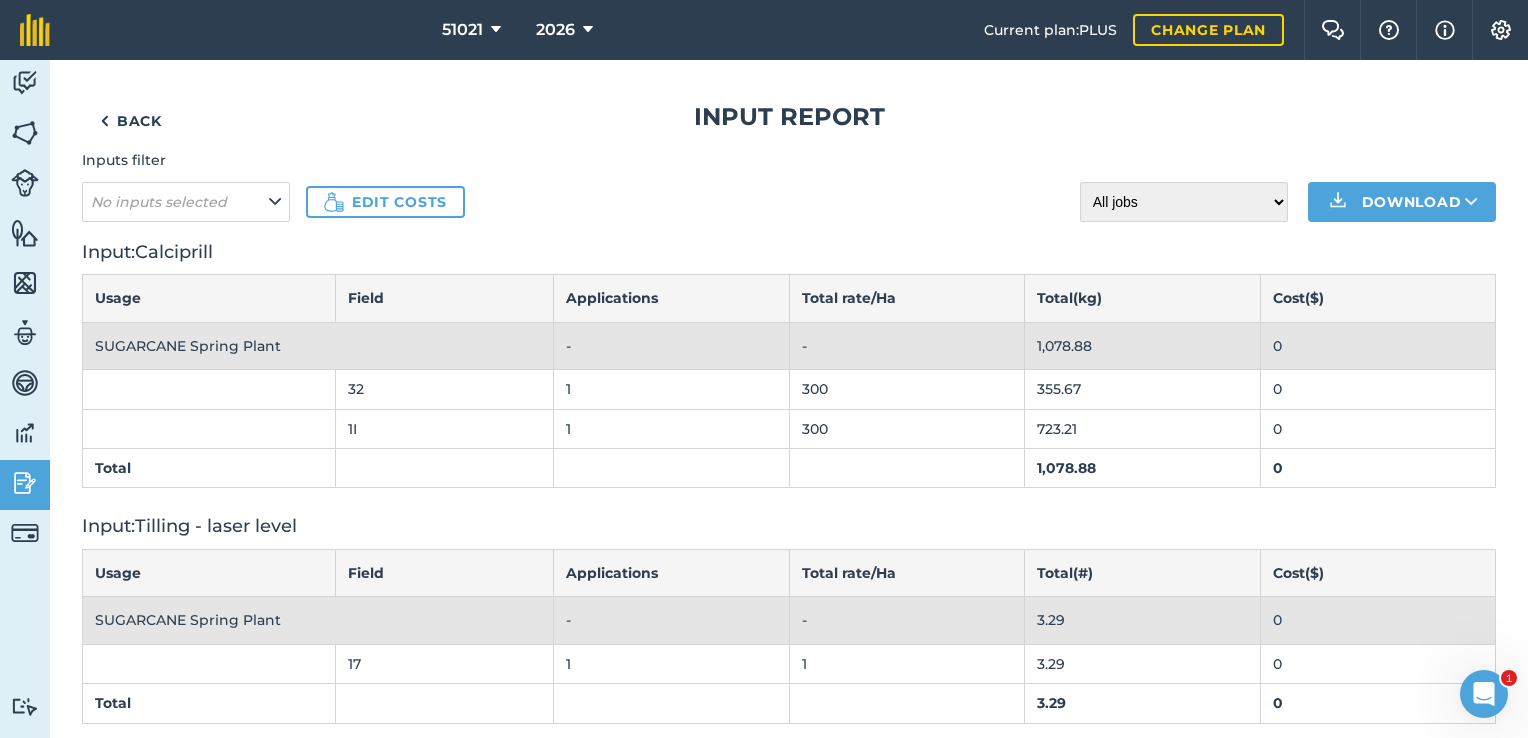 scroll, scrollTop: 0, scrollLeft: 0, axis: both 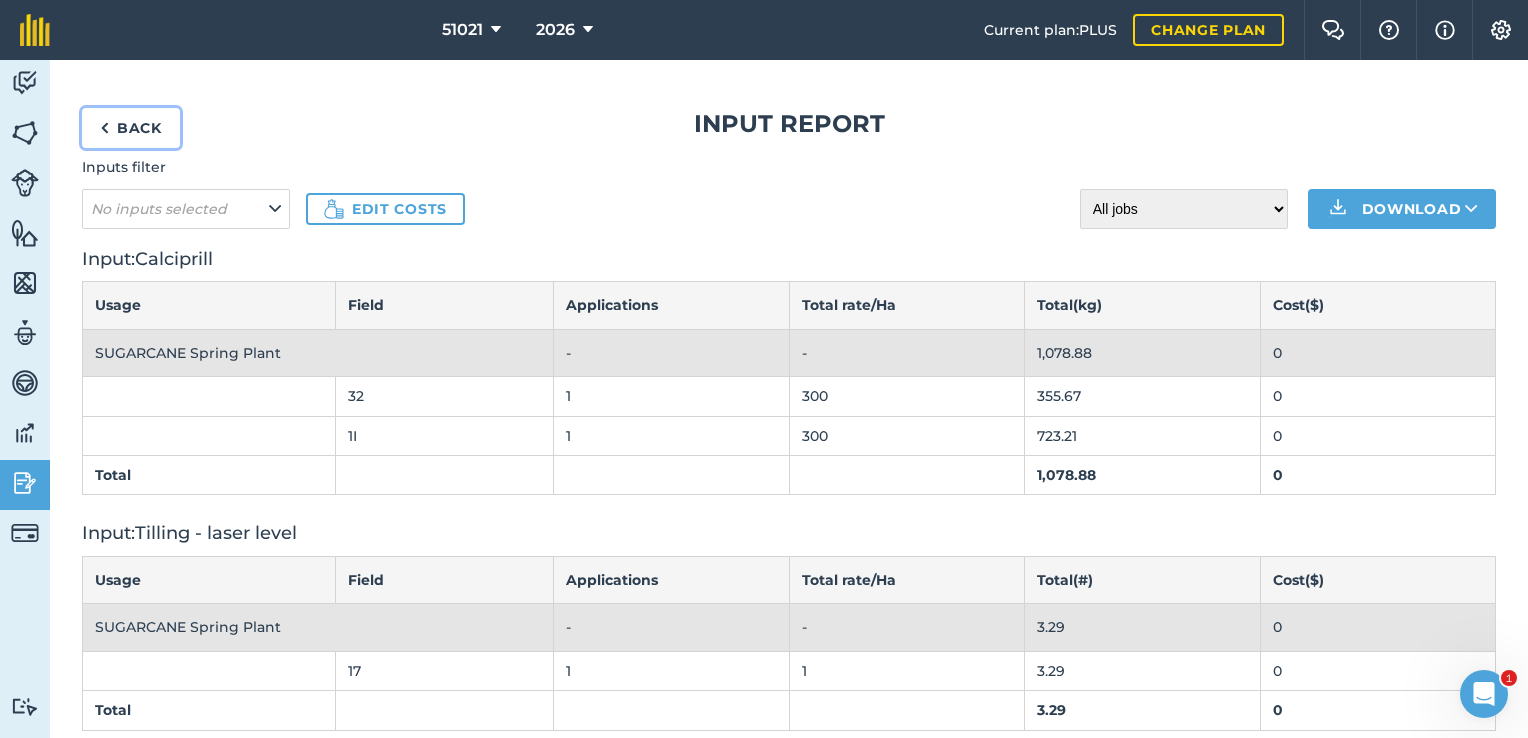 click on "Back" at bounding box center (131, 128) 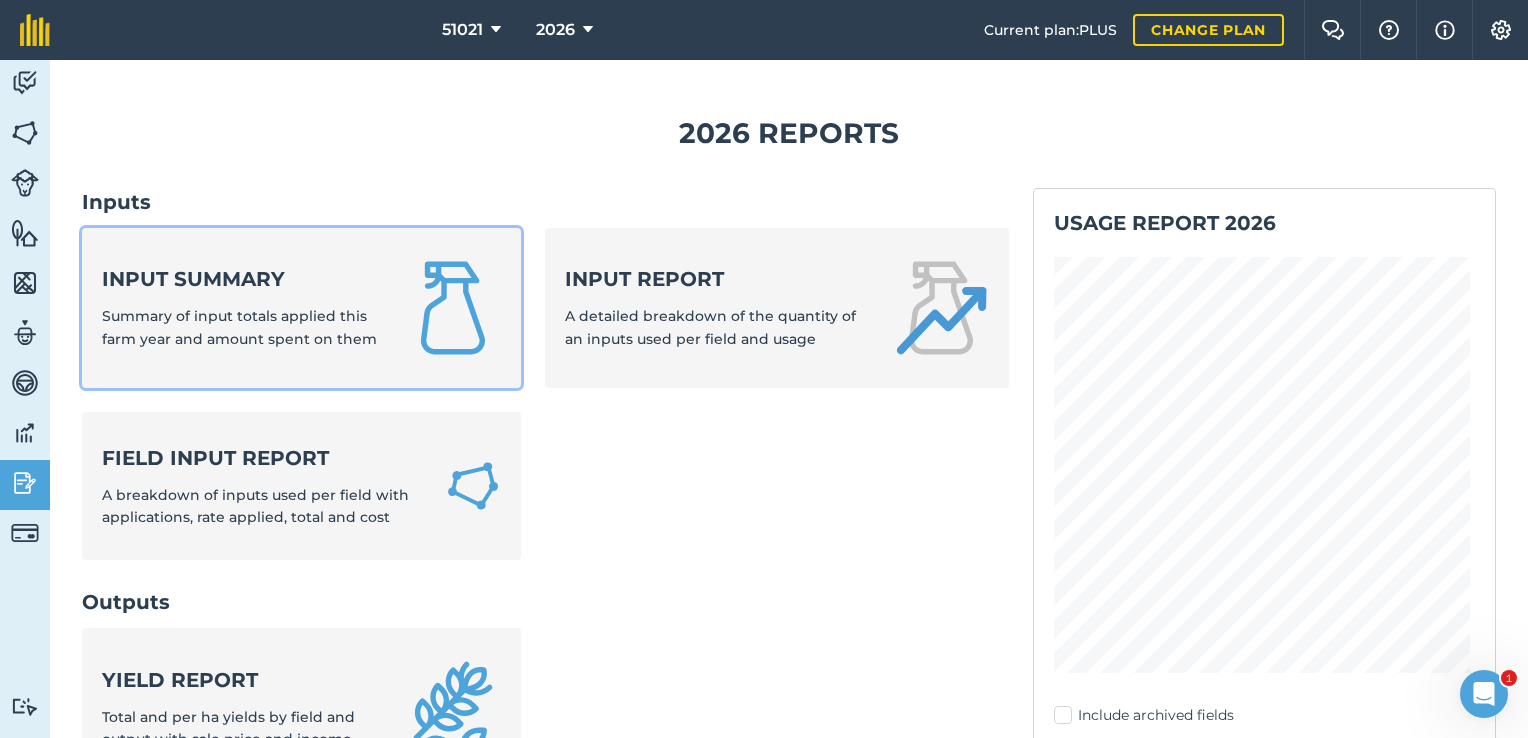 click on "Input summary Summary of input totals applied this farm year and amount spent on them" at bounding box center (241, 307) 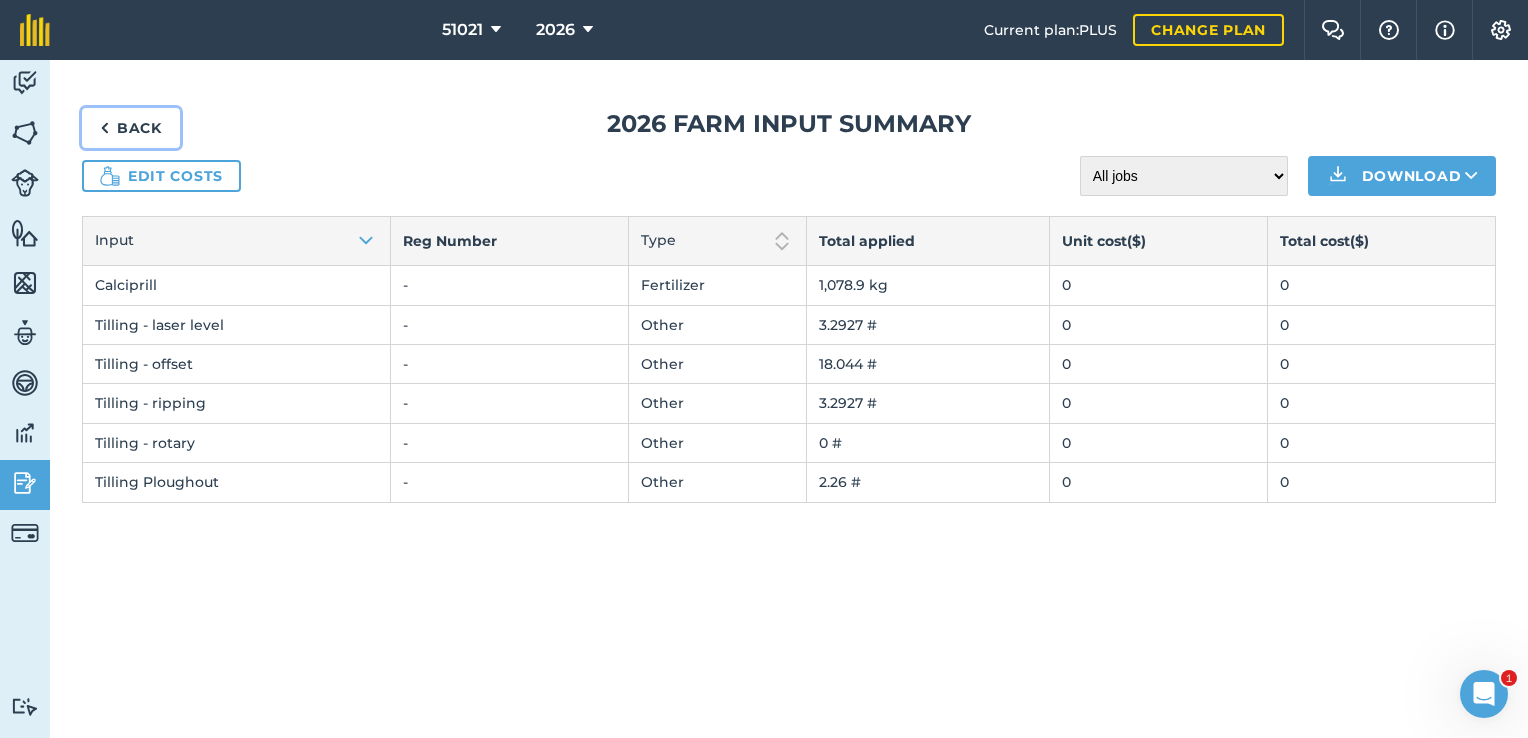 click at bounding box center [104, 128] 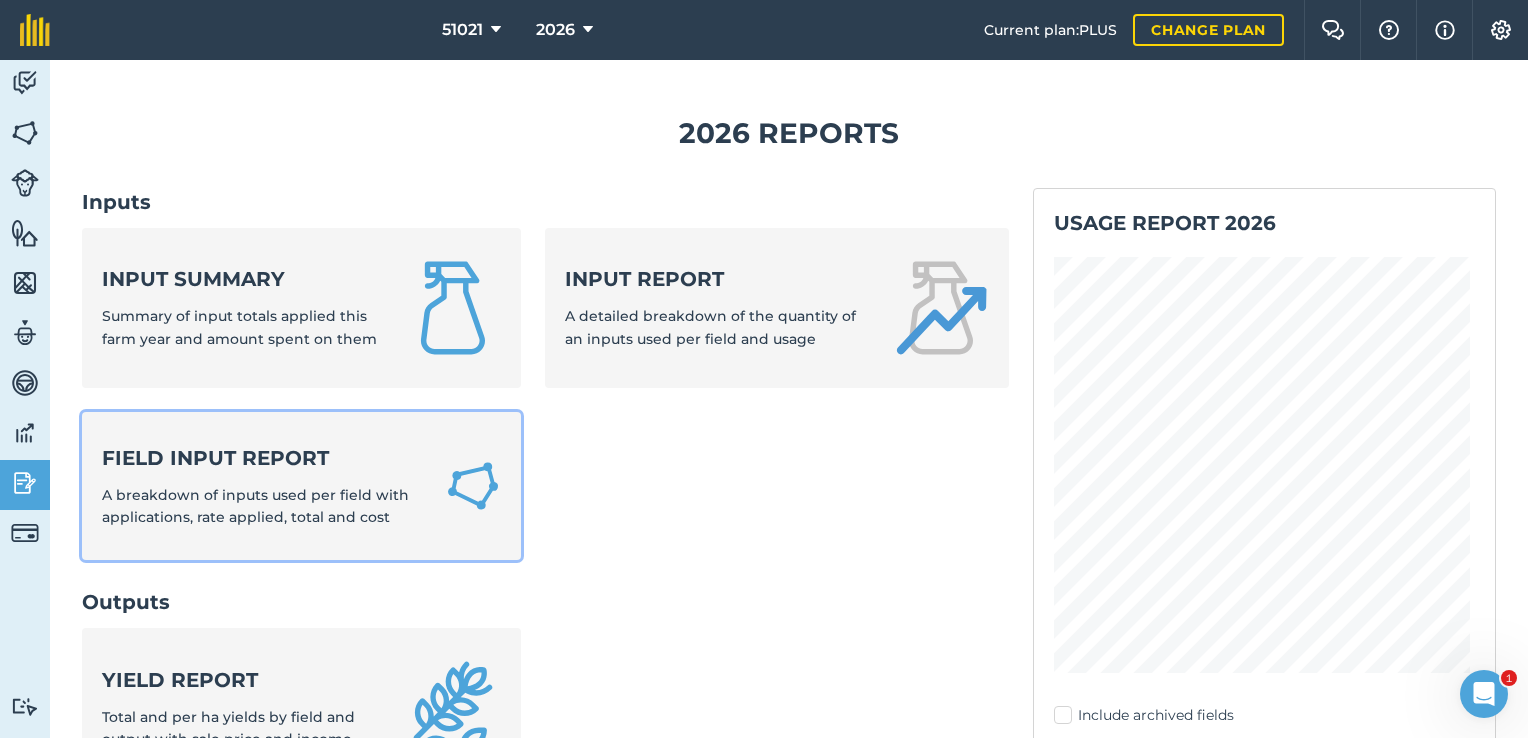 click on "A breakdown of inputs used per field with applications, rate applied, total and cost" at bounding box center [255, 506] 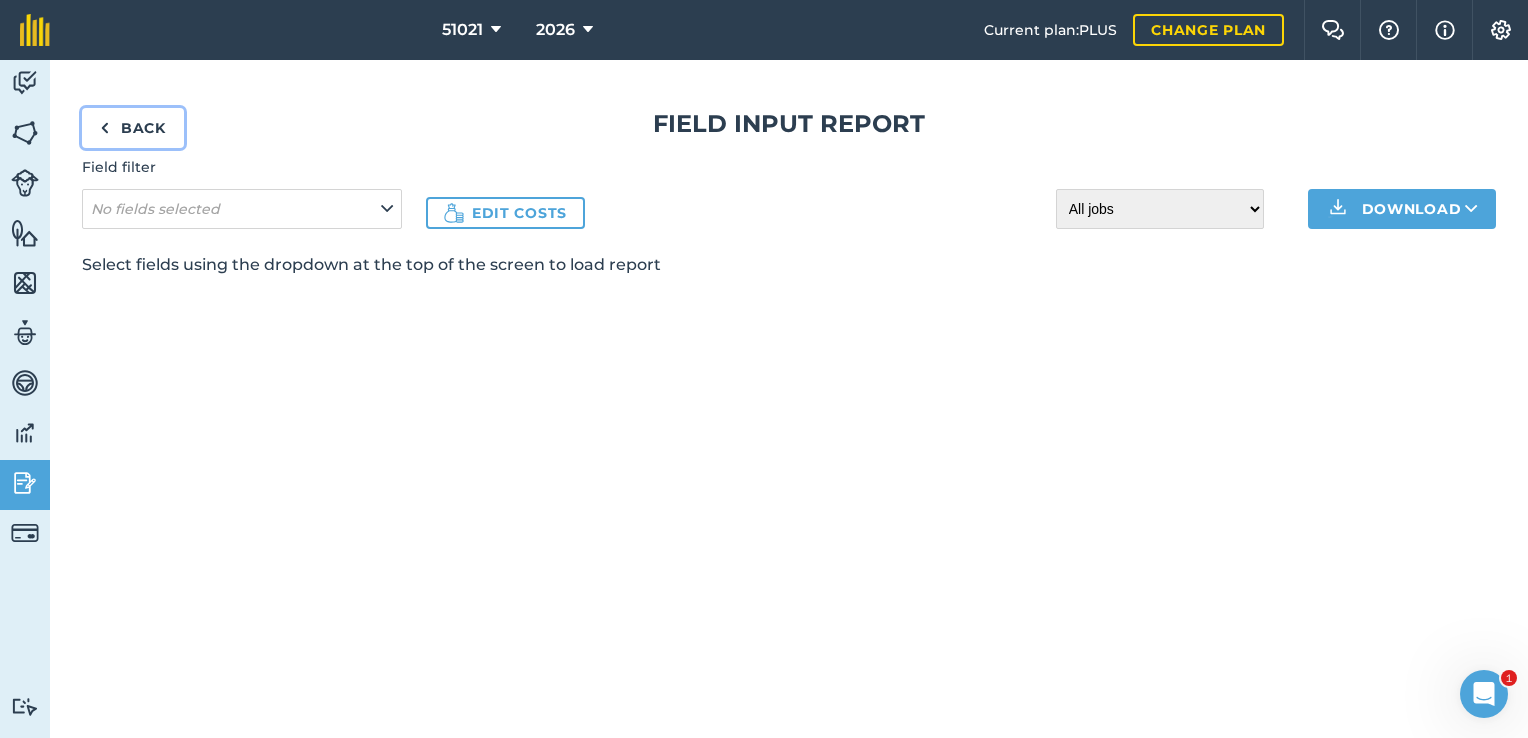 click at bounding box center (104, 128) 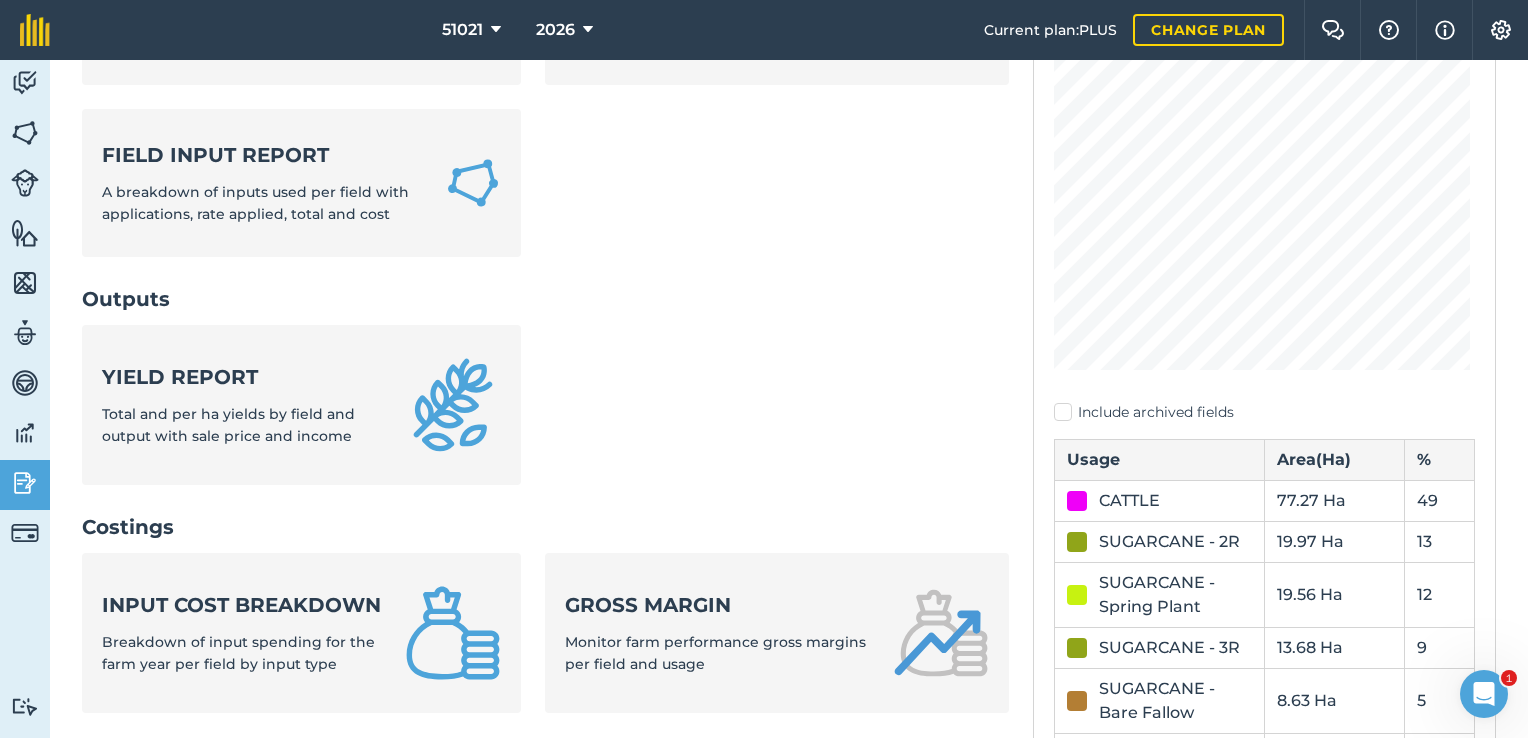 scroll, scrollTop: 500, scrollLeft: 0, axis: vertical 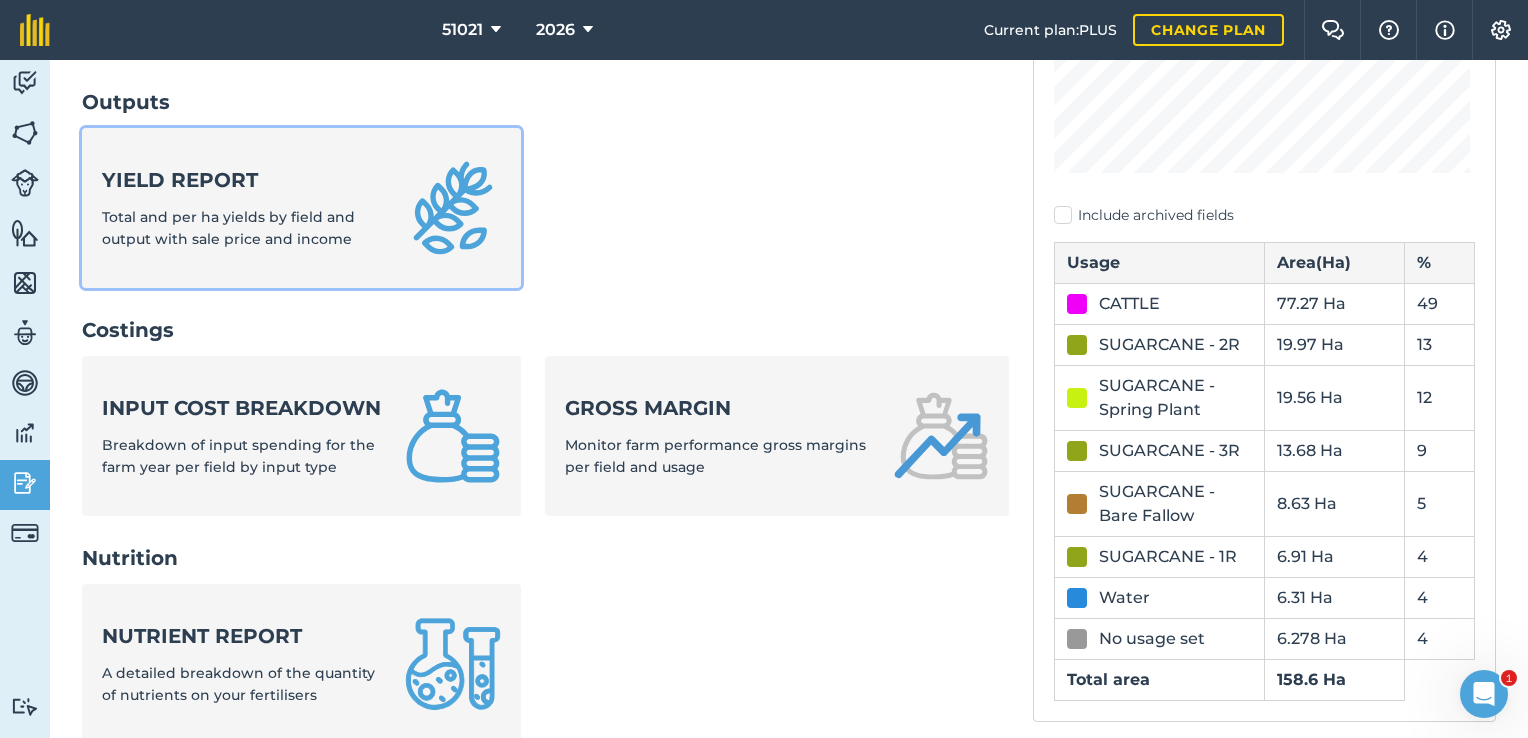 click on "Total and per ha yields by field and output with sale price and income" at bounding box center [228, 228] 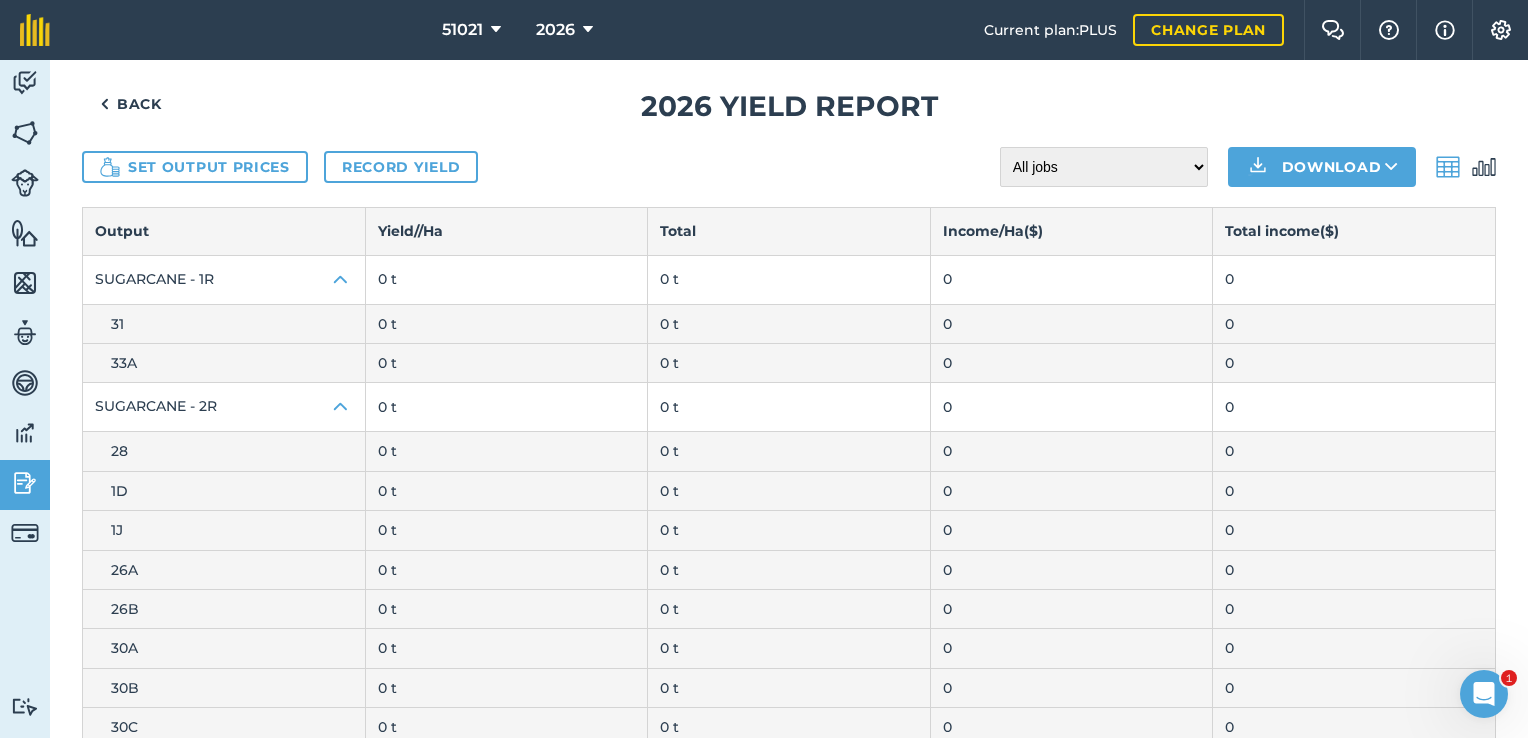 scroll, scrollTop: 0, scrollLeft: 0, axis: both 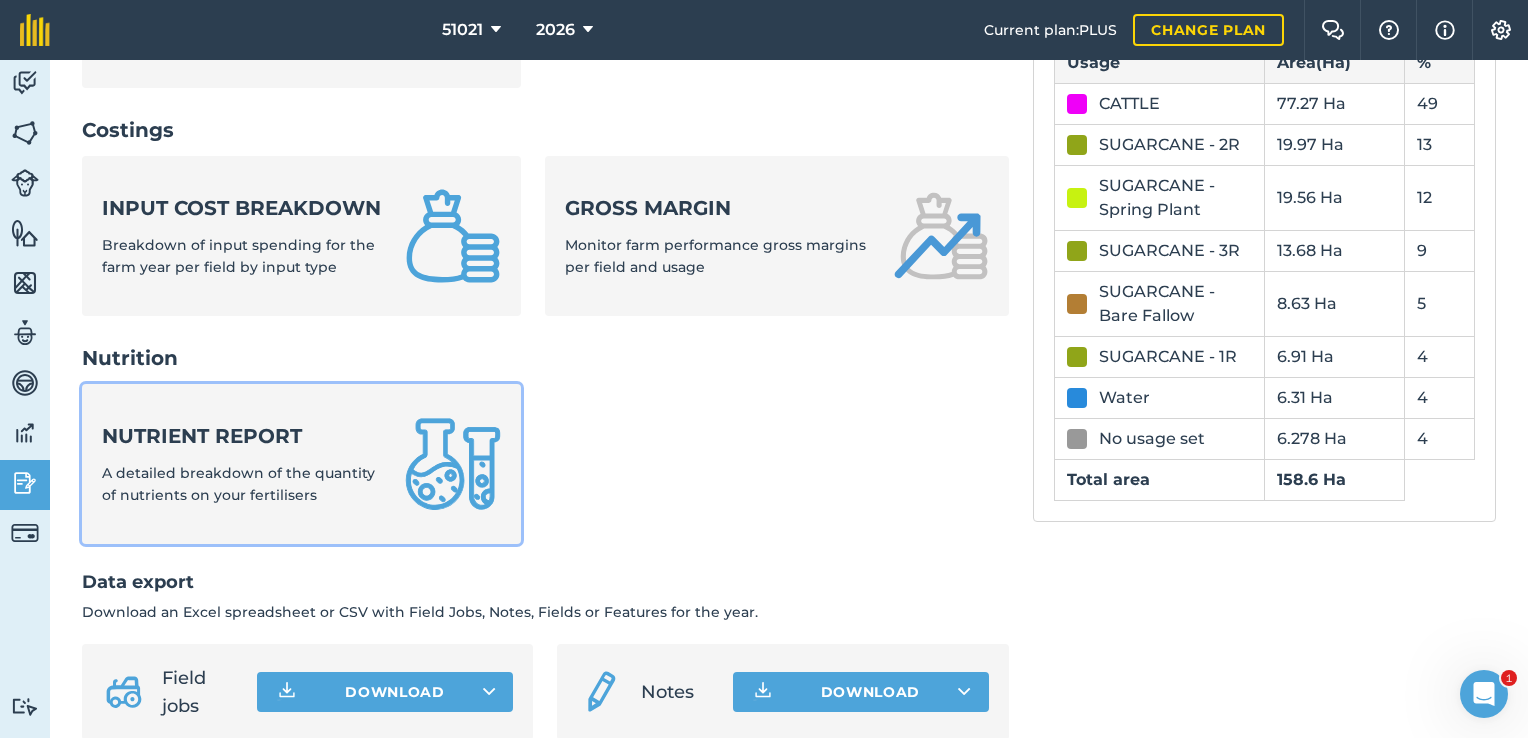 click on "A detailed breakdown of the quantity of nutrients on your fertilisers" at bounding box center (238, 484) 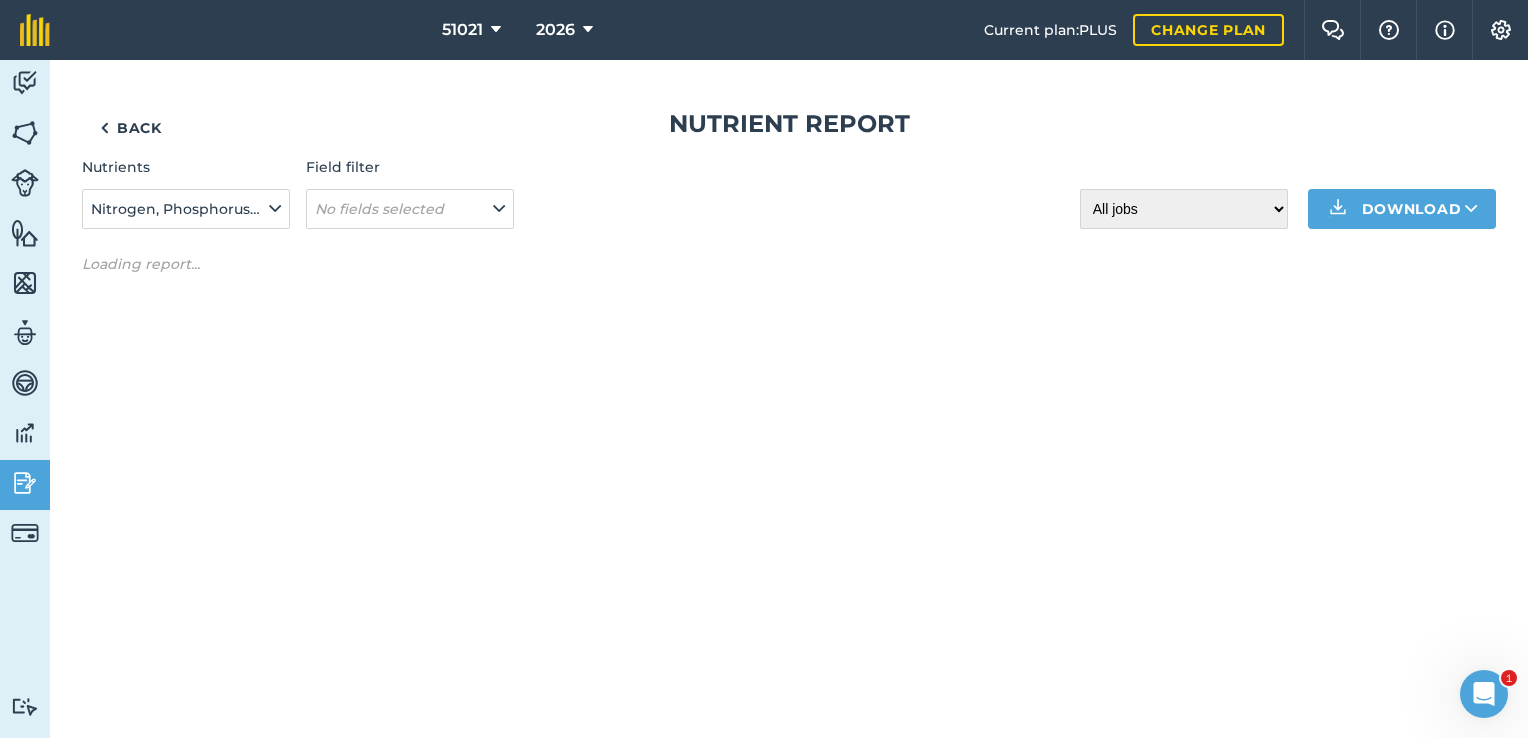 scroll, scrollTop: 0, scrollLeft: 0, axis: both 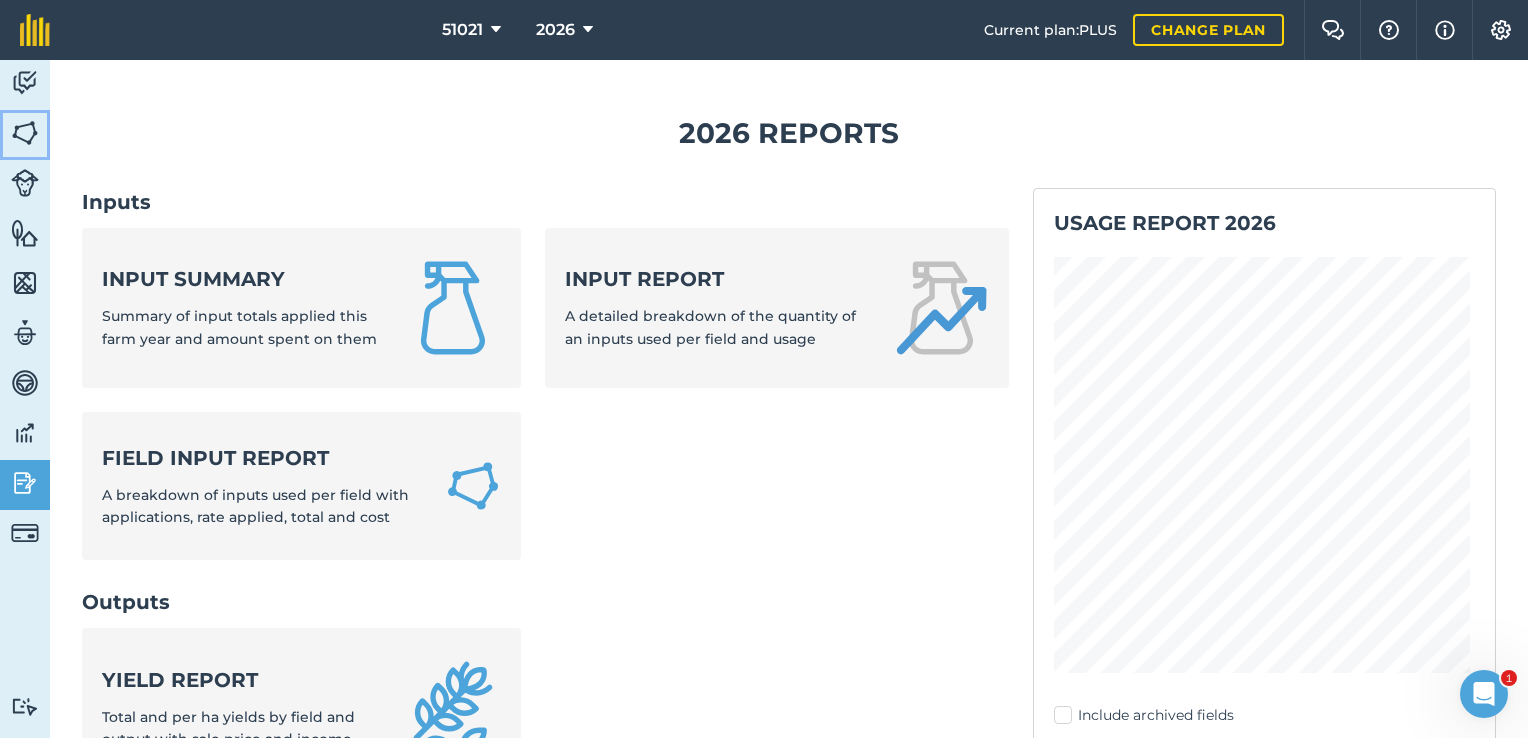 click at bounding box center (25, 133) 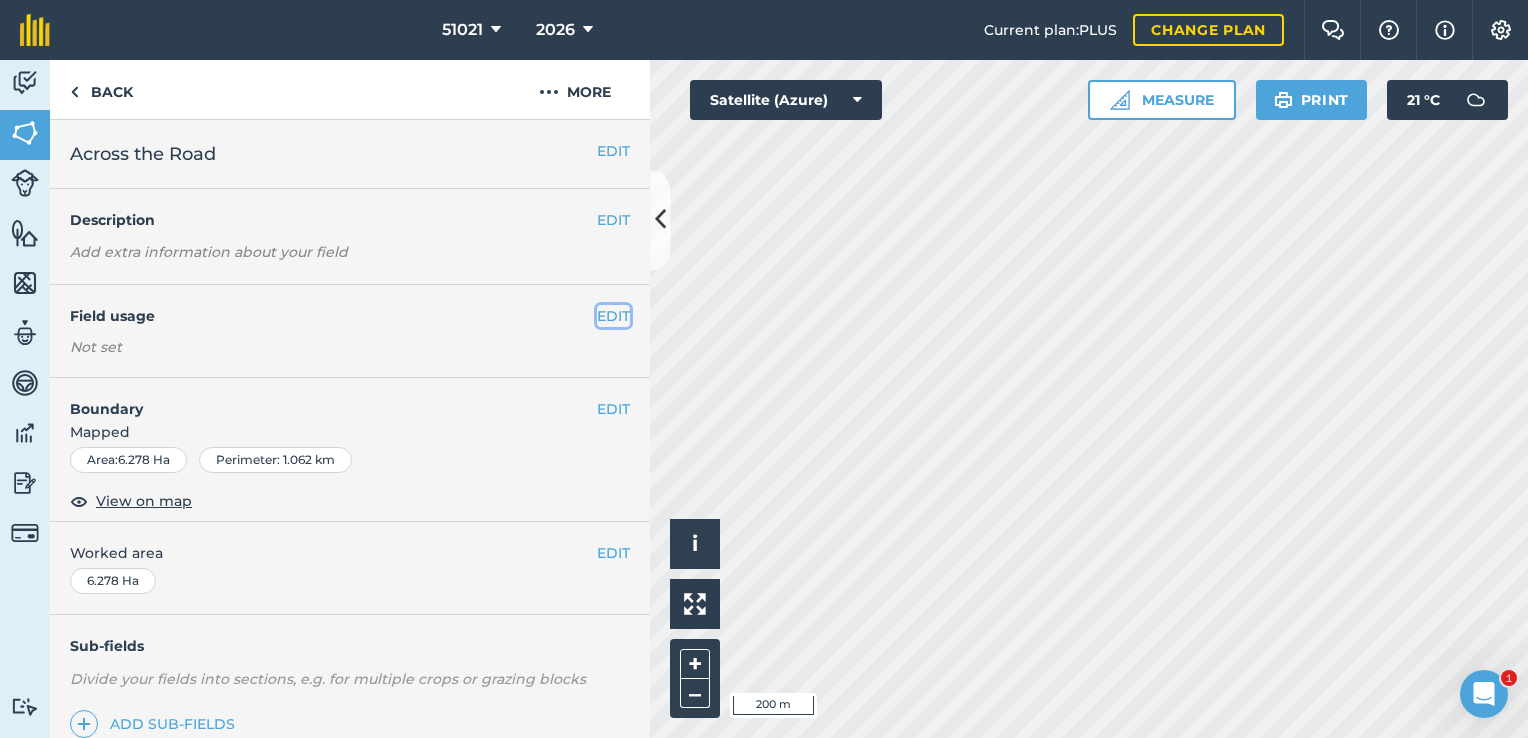 click on "EDIT" at bounding box center [613, 316] 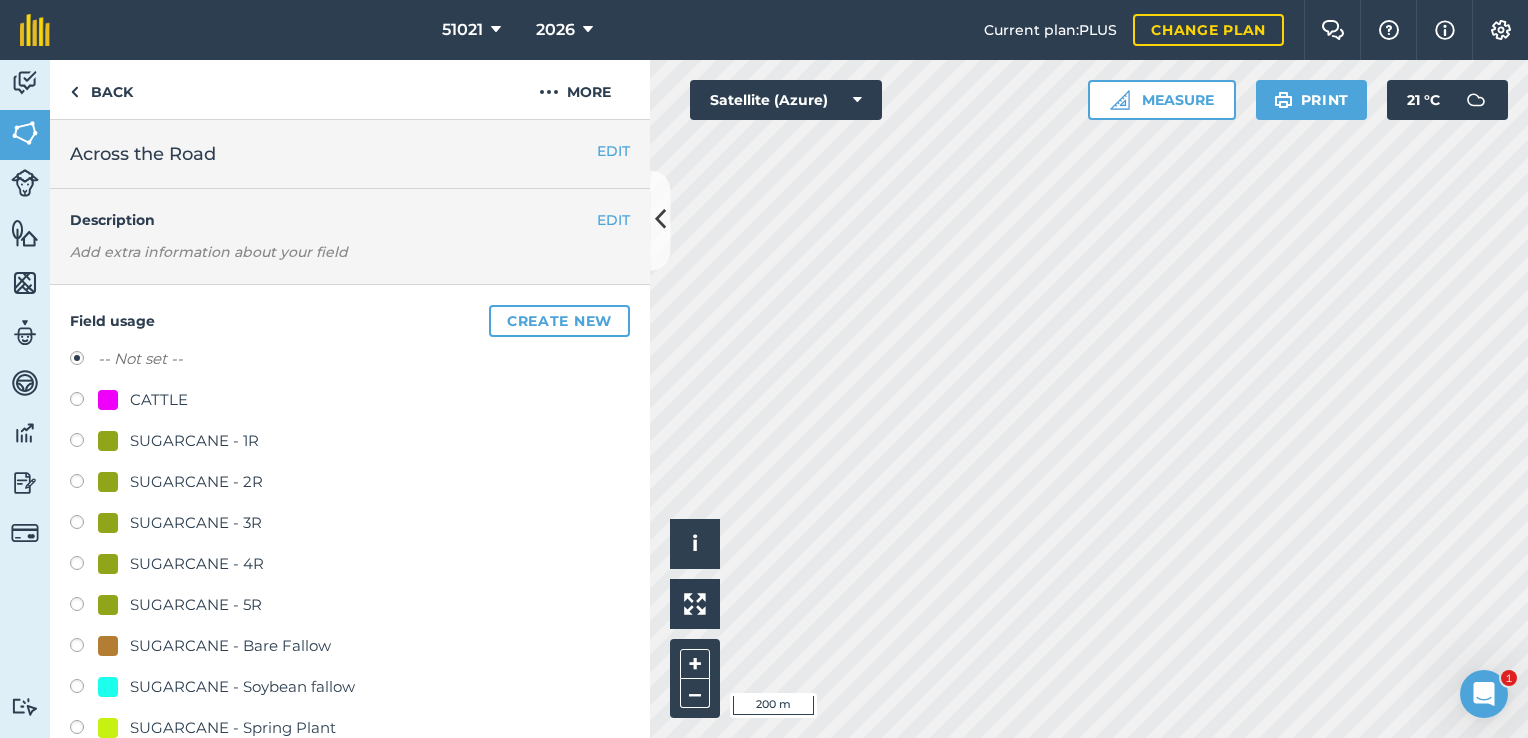click at bounding box center (84, 402) 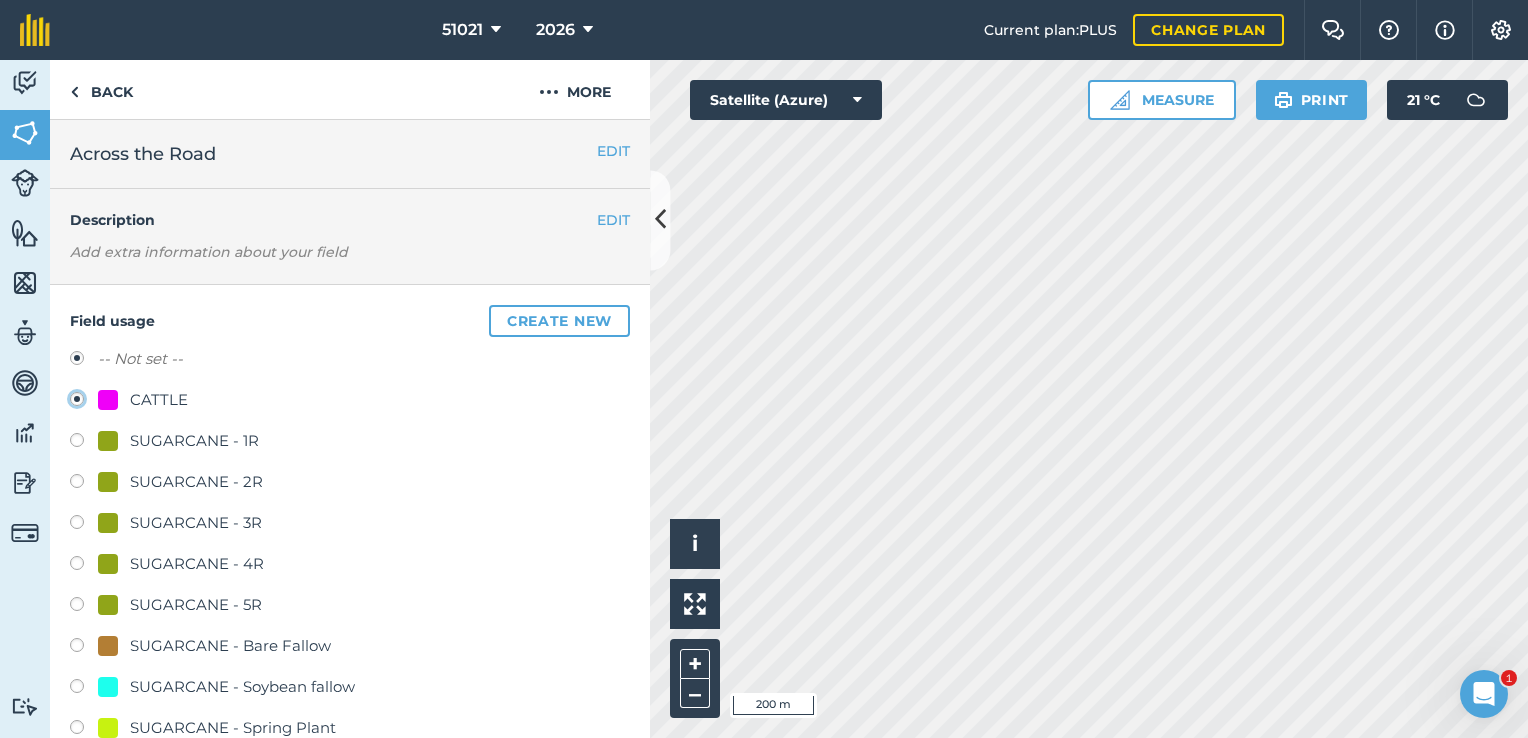 radio on "true" 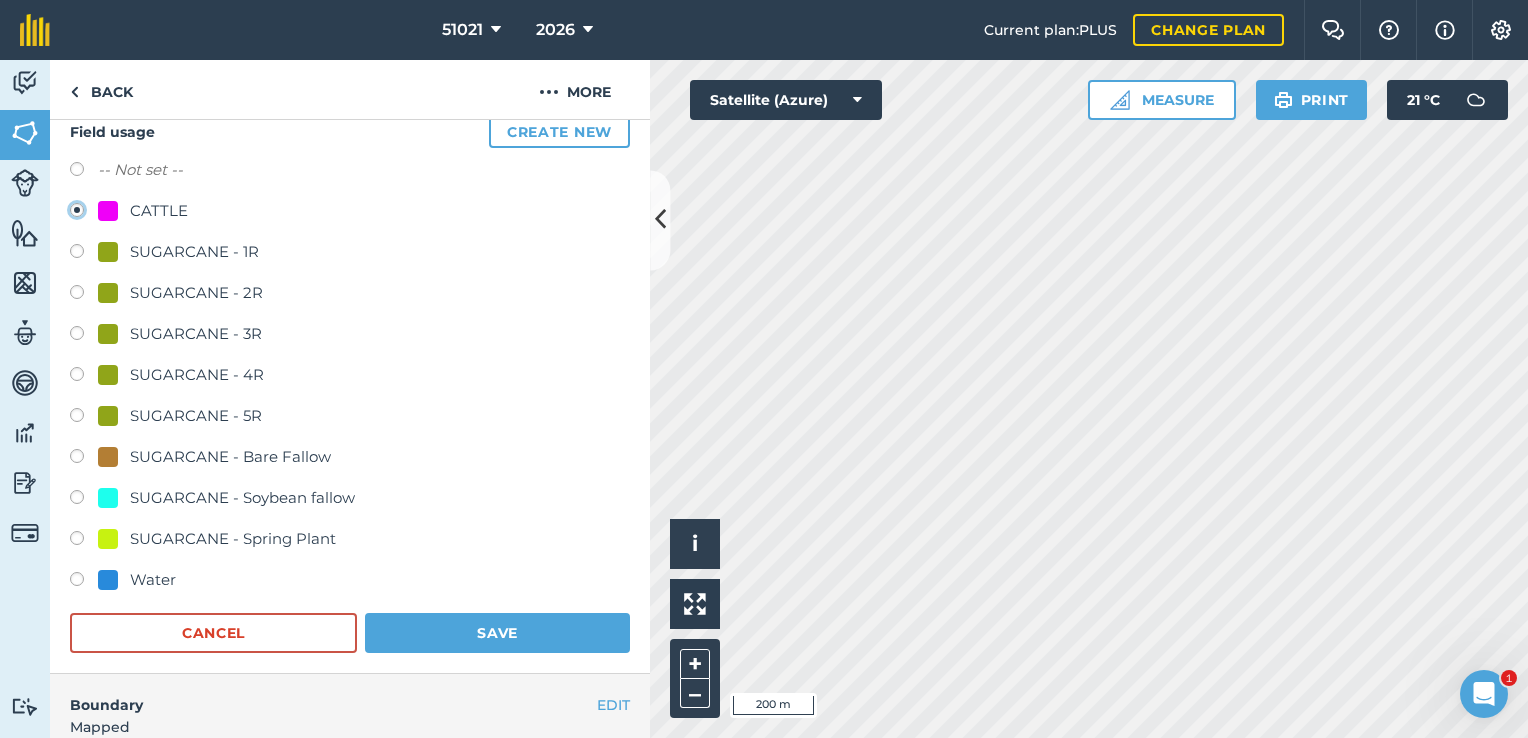 scroll, scrollTop: 400, scrollLeft: 0, axis: vertical 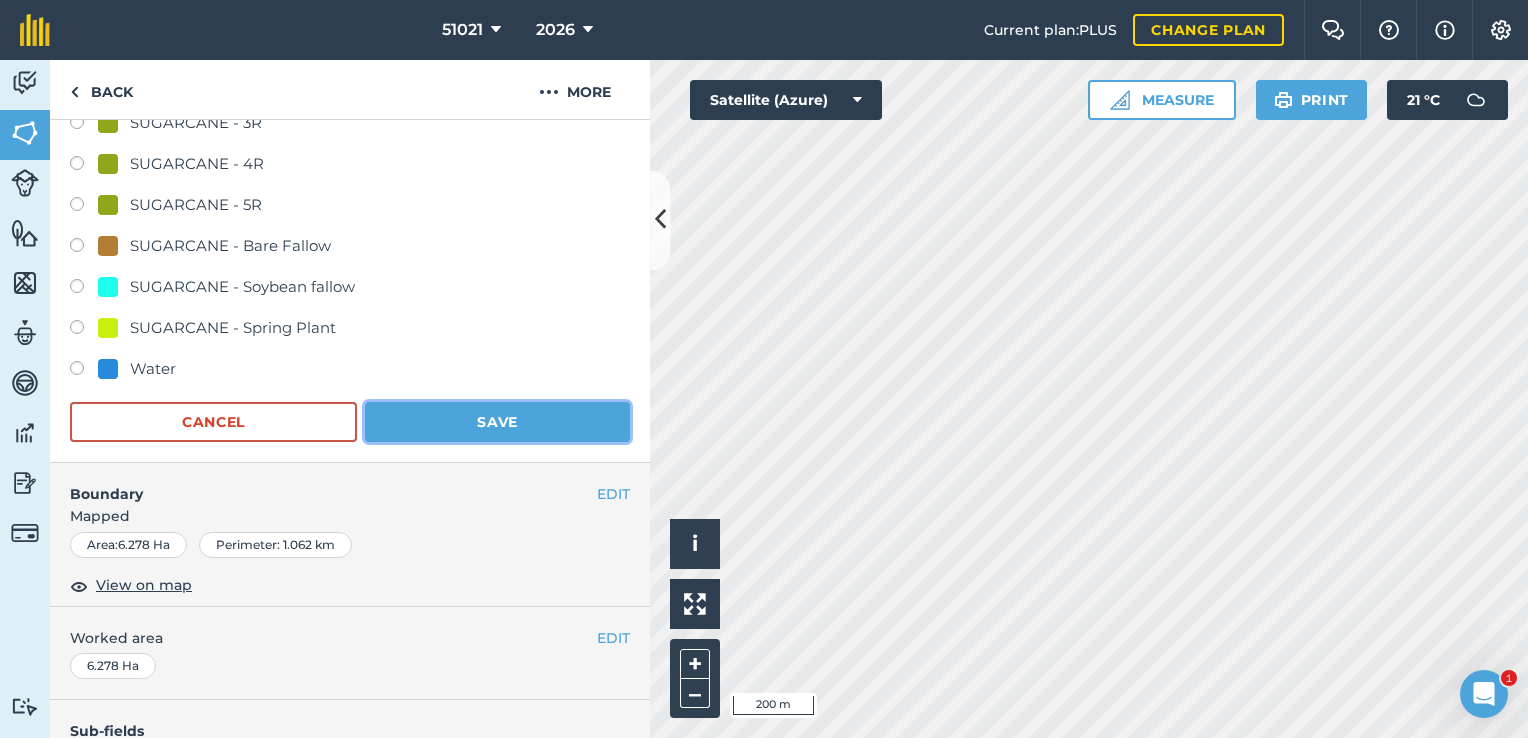 click on "Save" at bounding box center (497, 422) 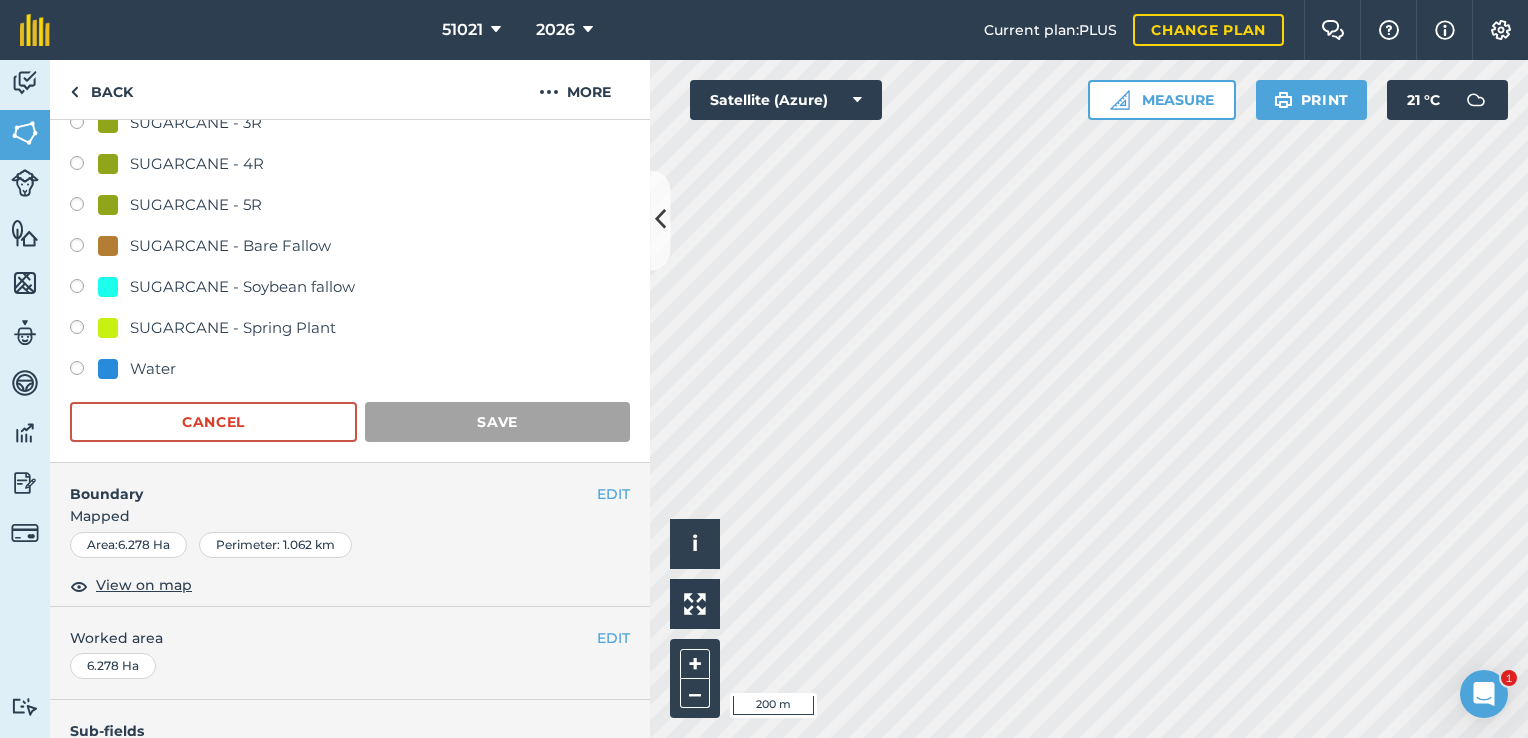 scroll, scrollTop: 320, scrollLeft: 0, axis: vertical 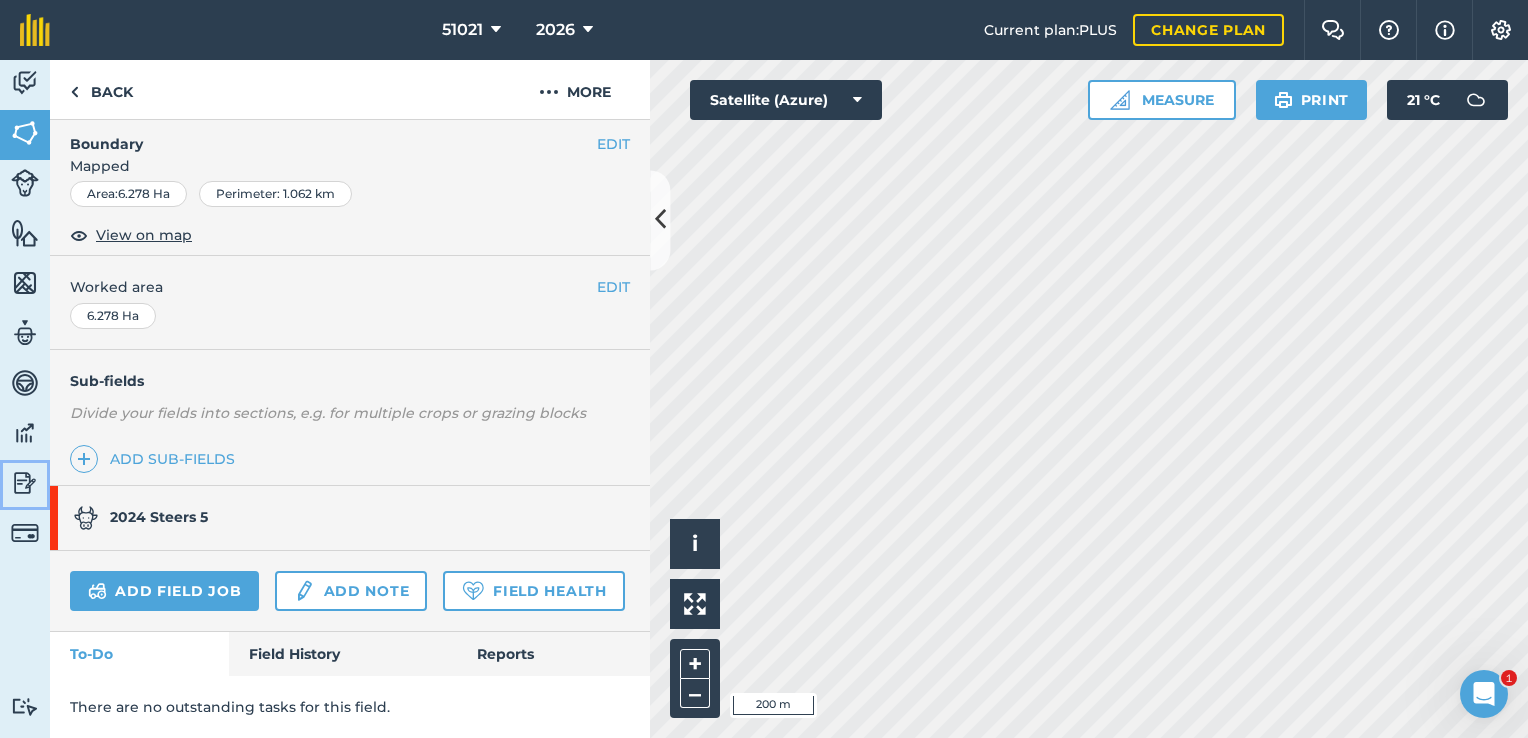click at bounding box center (25, 483) 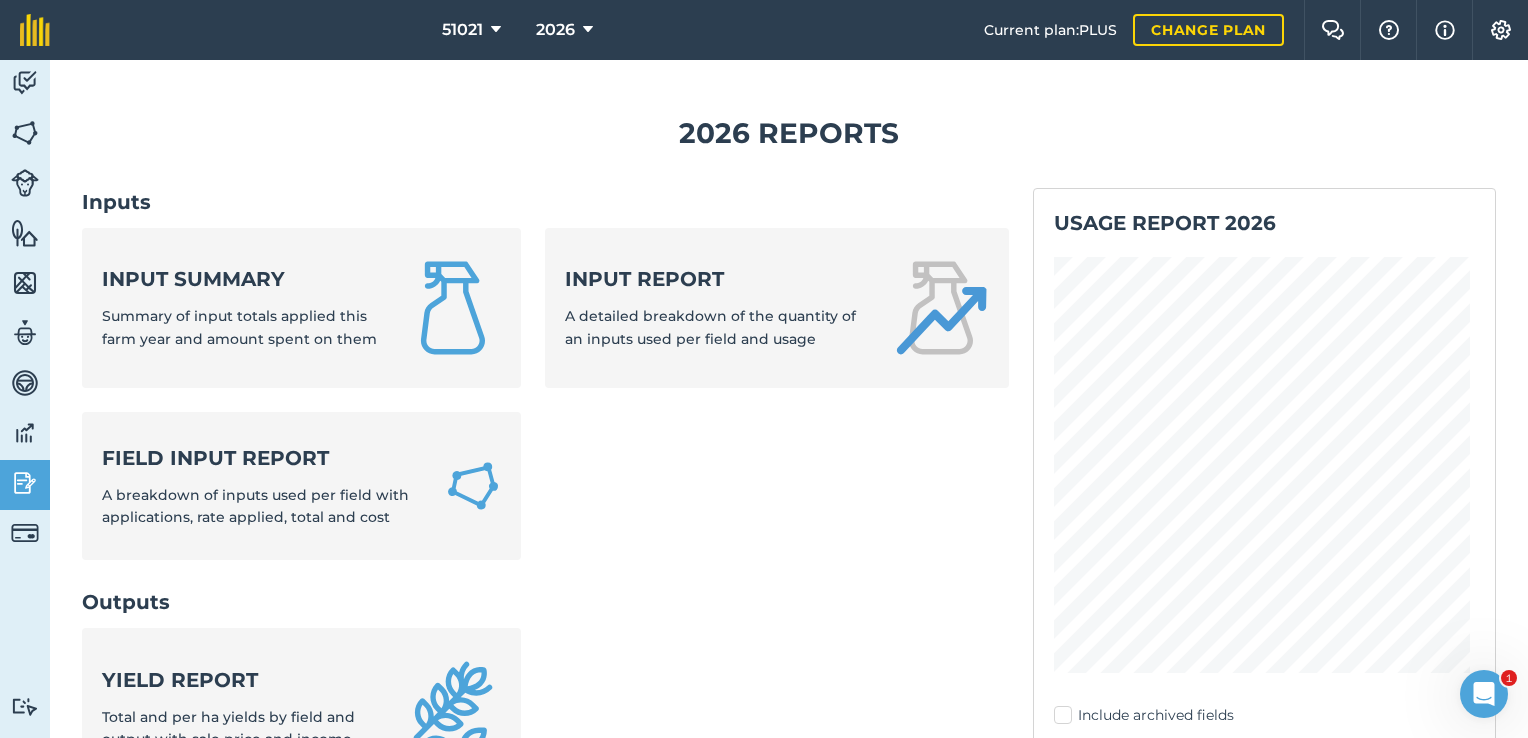 drag, startPoint x: 965, startPoint y: 530, endPoint x: 980, endPoint y: 416, distance: 114.982605 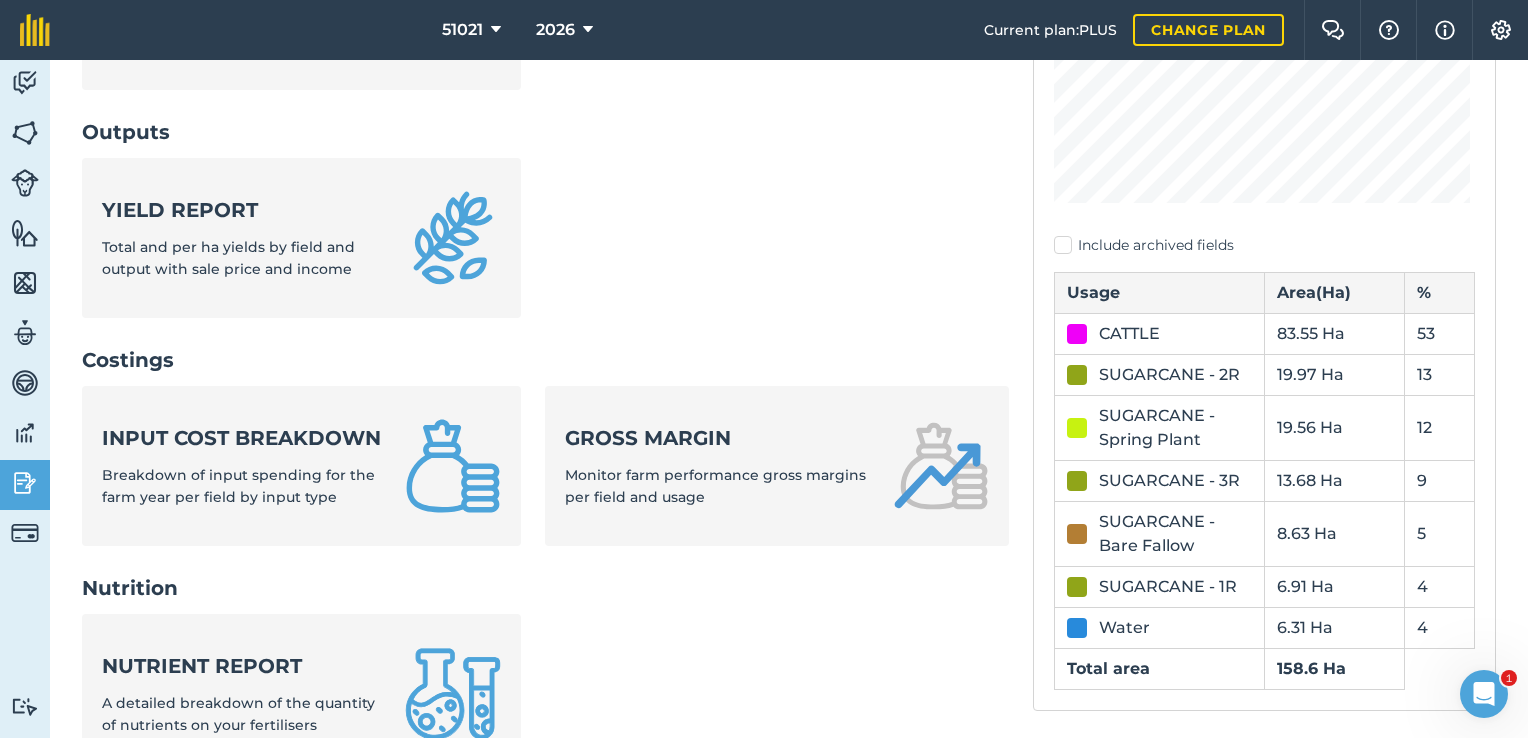 scroll, scrollTop: 0, scrollLeft: 0, axis: both 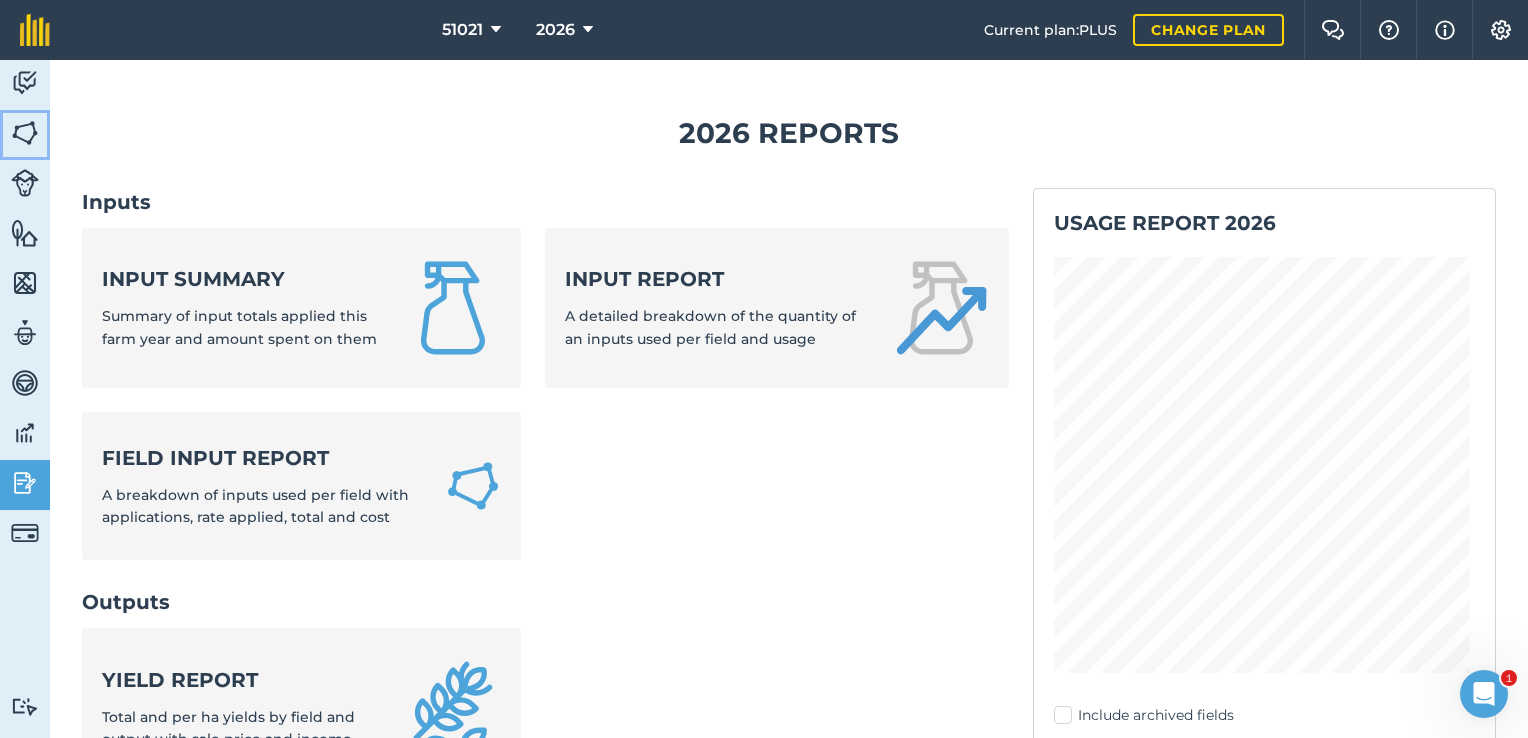 click at bounding box center [25, 133] 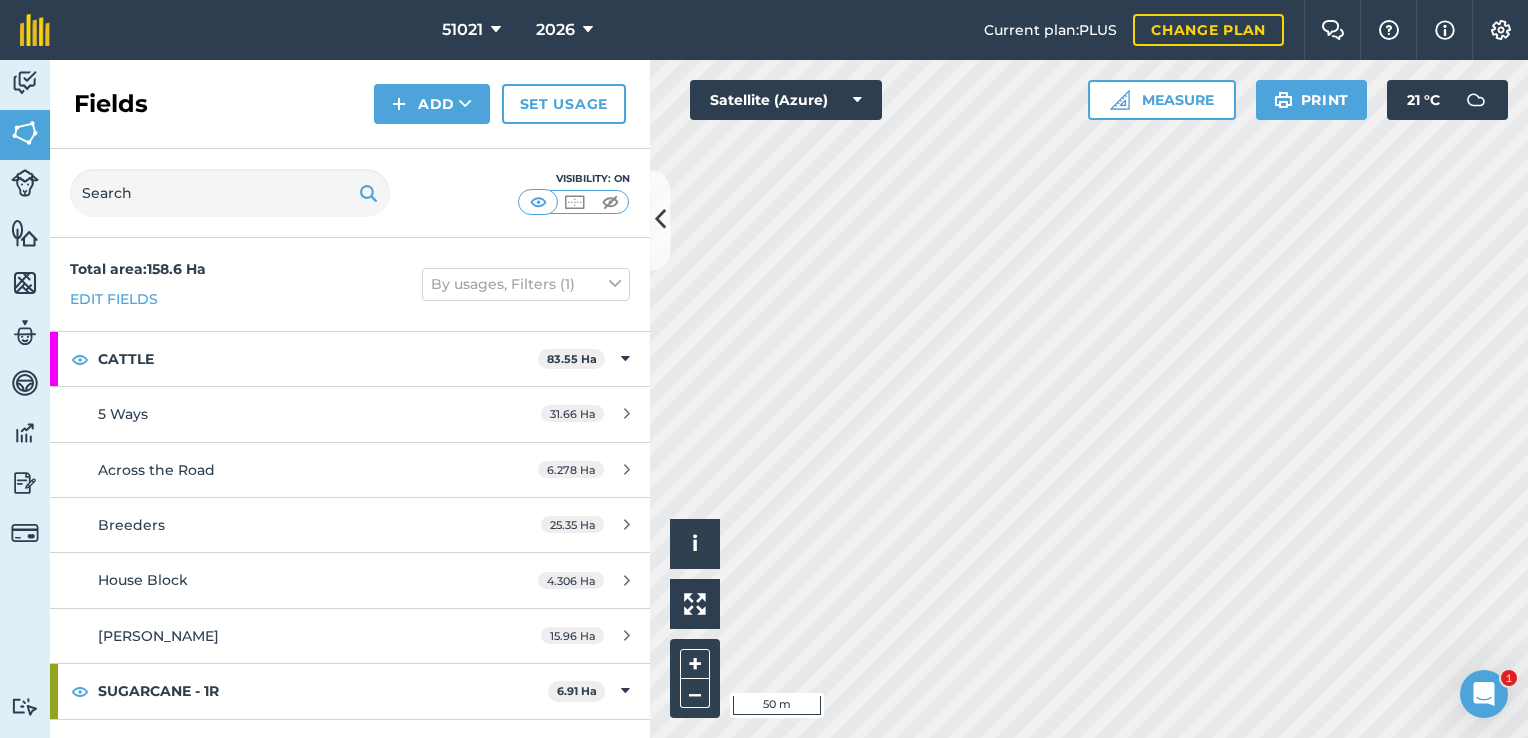 scroll, scrollTop: 200, scrollLeft: 0, axis: vertical 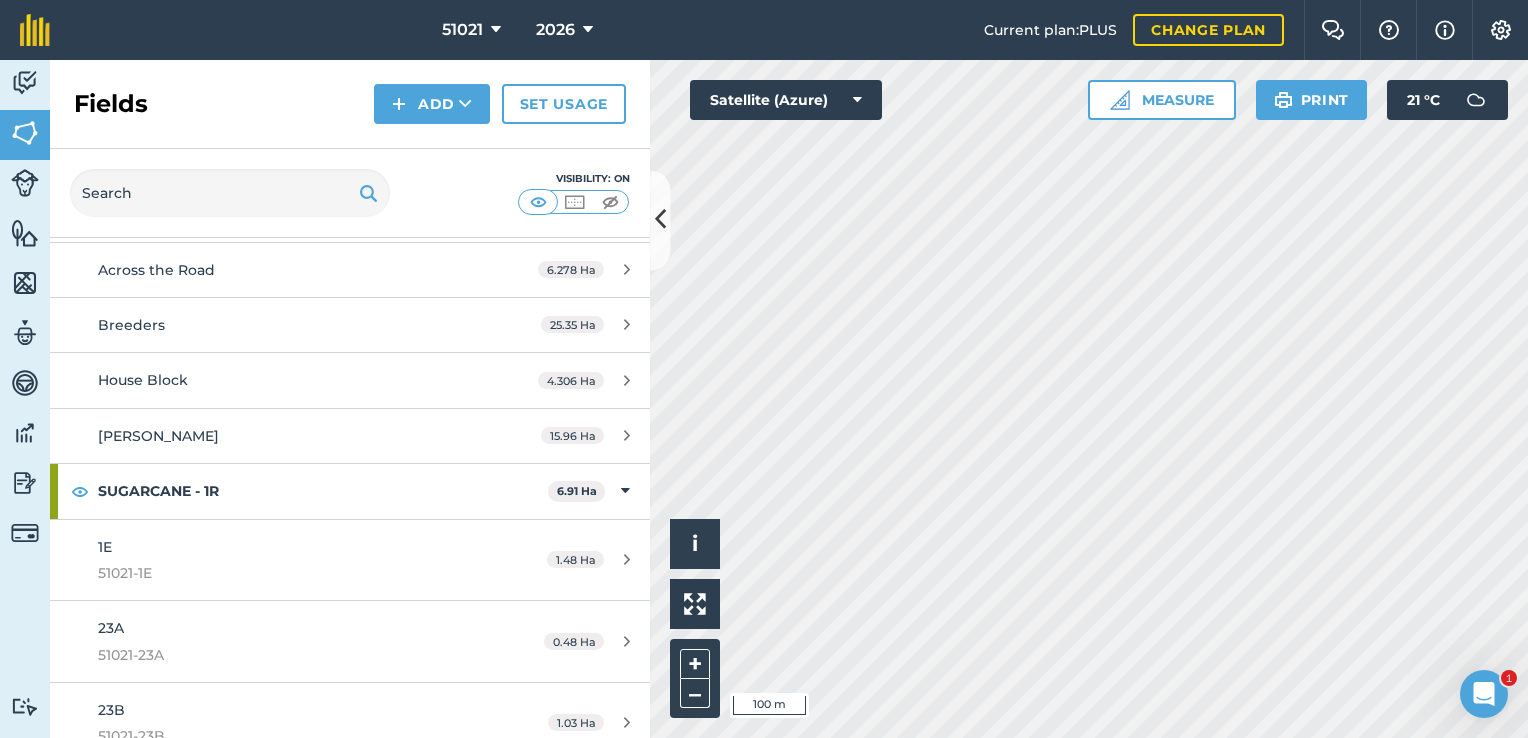 click on "51021 2026 Current plan :  PLUS   Change plan Farm Chat Help Info Settings 51021  -  2026 Reproduced with the permission of  Microsoft Printed on  [DATE] Field usages No usage set CATTLE SUGARCANE - 1R SUGARCANE - 2R SUGARCANE - 3R SUGARCANE - 4R SUGARCANE - 5R SUGARCANE - Bare Fallow SUGARCANE - Soybean fallow SUGARCANE - Spring Plant Water Feature types Trees Water Activity Fields Livestock Features Maps Team Vehicles Data Reporting Billing Tutorials Tutorials Fields   Add   Set usage Visibility: On Total area :  158.6   Ha Edit fields By usages, Filters (1) CATTLE 83.55   Ha 5 Ways 31.66   Ha Across the Road 6.278   Ha Breeders [GEOGRAPHIC_DATA] 4.306   [PERSON_NAME] 15.96   Ha SUGARCANE - 1R 6.91   Ha 1E 51021-1E 1.48   Ha 23A 51021-23A 0.48   Ha 23B 51021-23B 1.03   Ha 32A 51021-32A 0.5   Ha 6A 51021-6A 0.8   Ha 6B 51021-6B 0.95   Ha 6C 51021-6C 0.93   Ha 9B 51021-9B 0.74   Ha SUGARCANE - 2R 19.97   Ha  31 51021-31 1.97   Ha 1B 51021-1B 1.46   Ha 1C 51021-1C 1.63   Ha 22A 51021-22A" at bounding box center [764, 369] 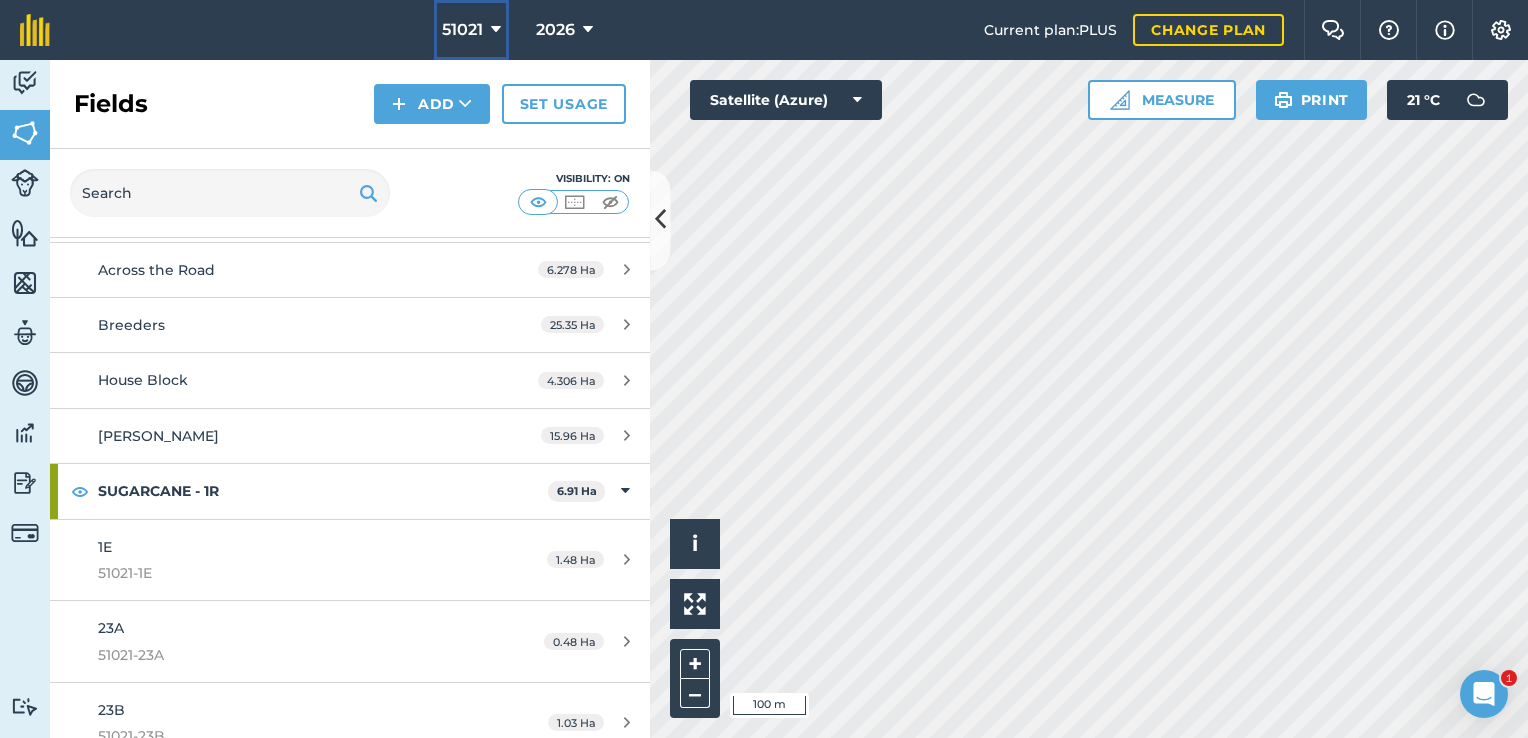 click at bounding box center [496, 30] 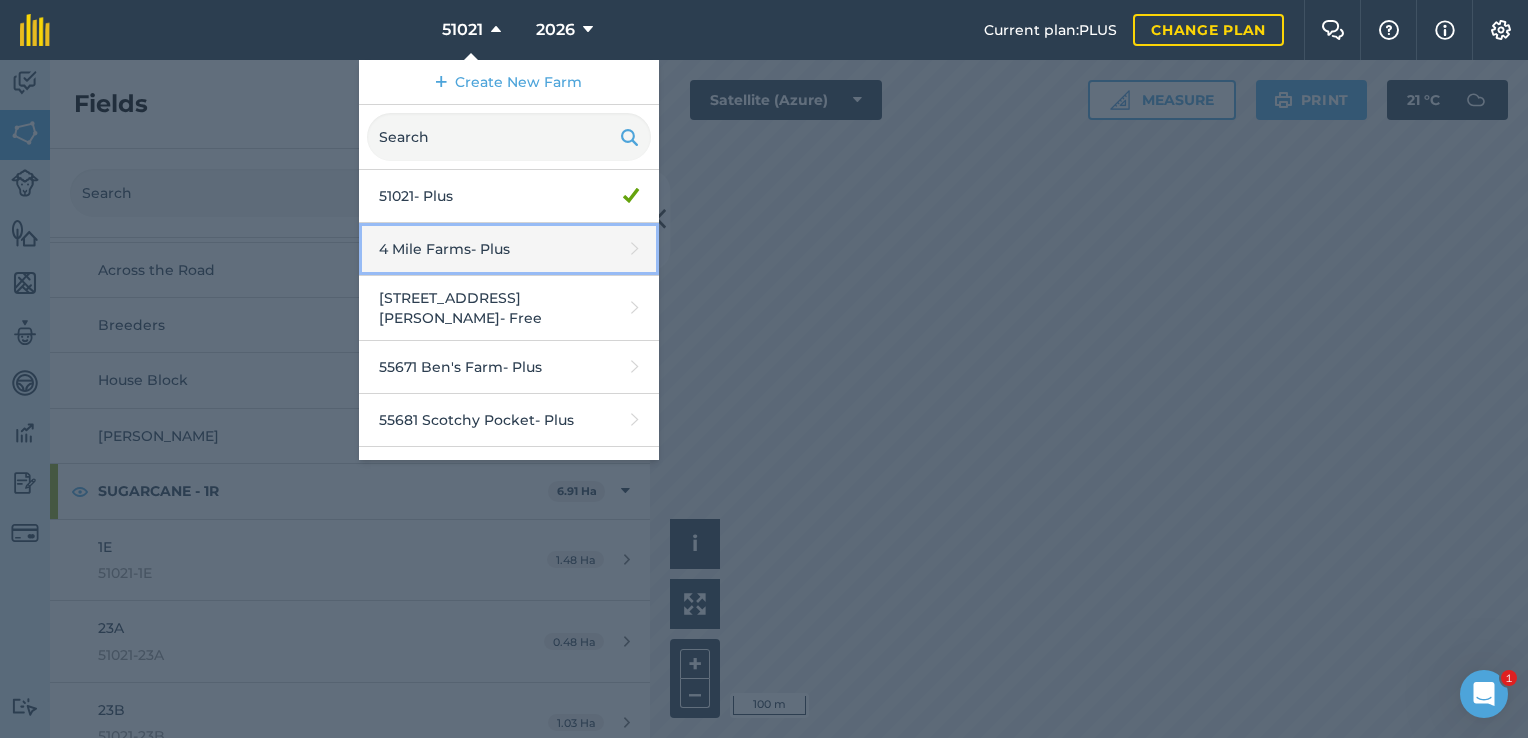 click on "4 Mile Farms  - Plus" at bounding box center [509, 249] 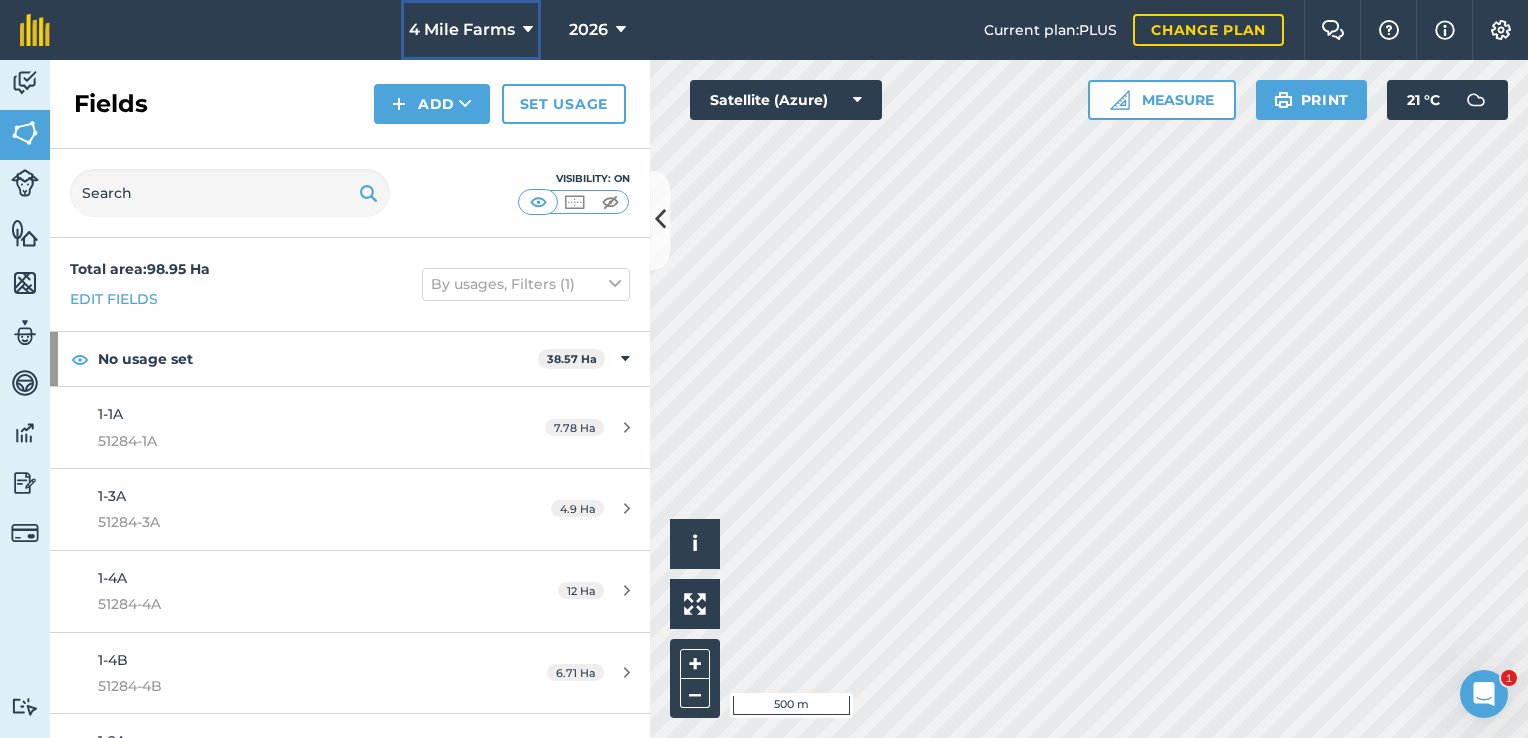 click on "4 Mile Farms" at bounding box center (471, 30) 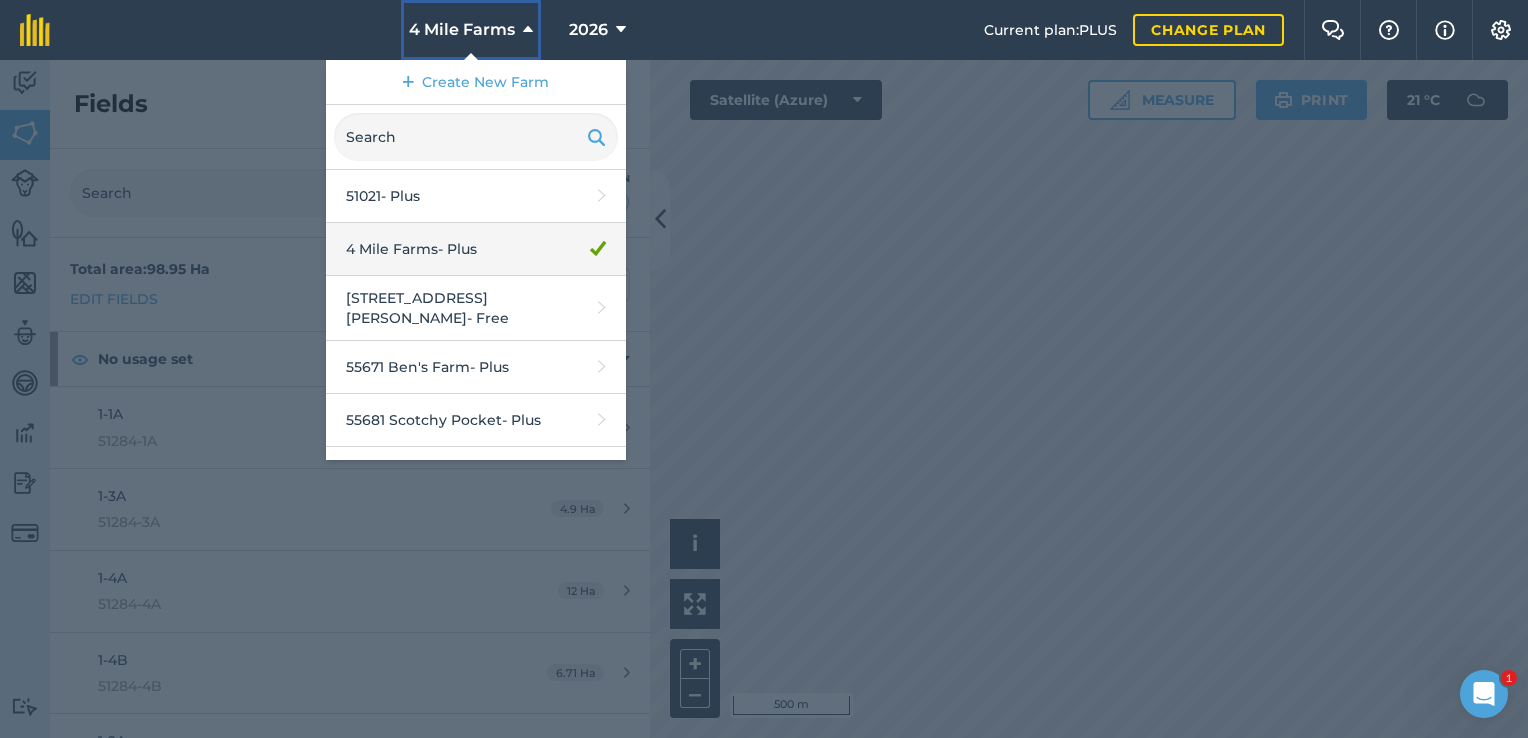 scroll, scrollTop: 200, scrollLeft: 0, axis: vertical 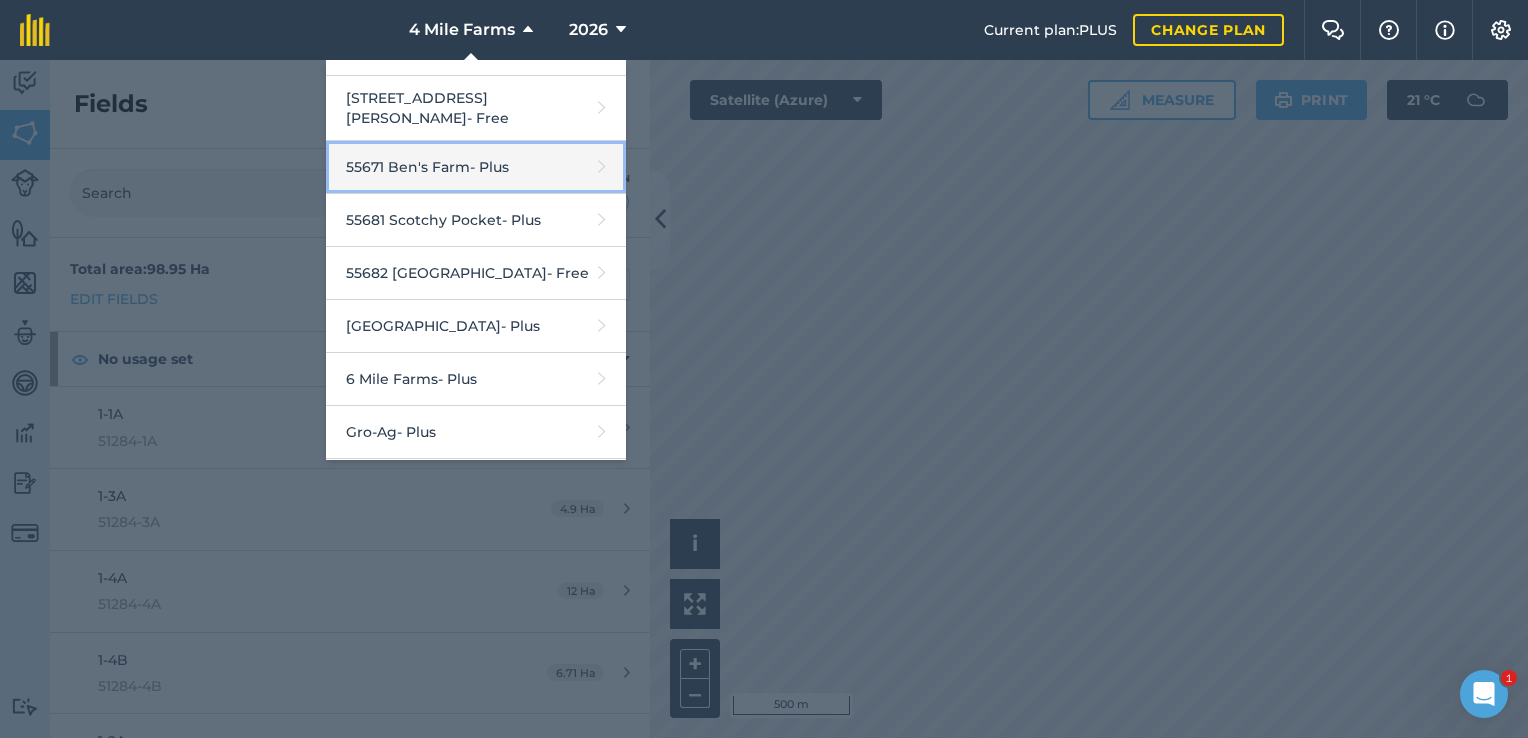 click on "55671 [PERSON_NAME]'s Farm  - Plus" at bounding box center (476, 167) 